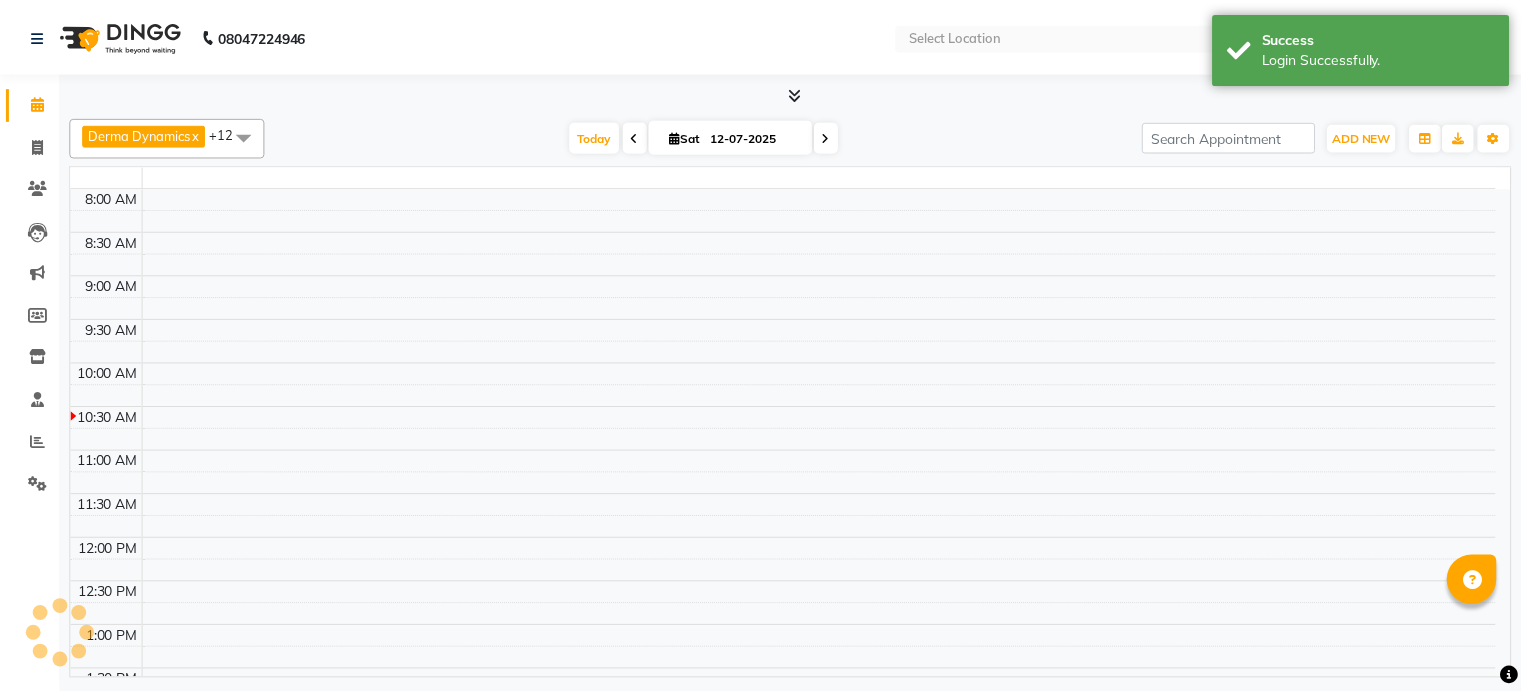 scroll, scrollTop: 0, scrollLeft: 0, axis: both 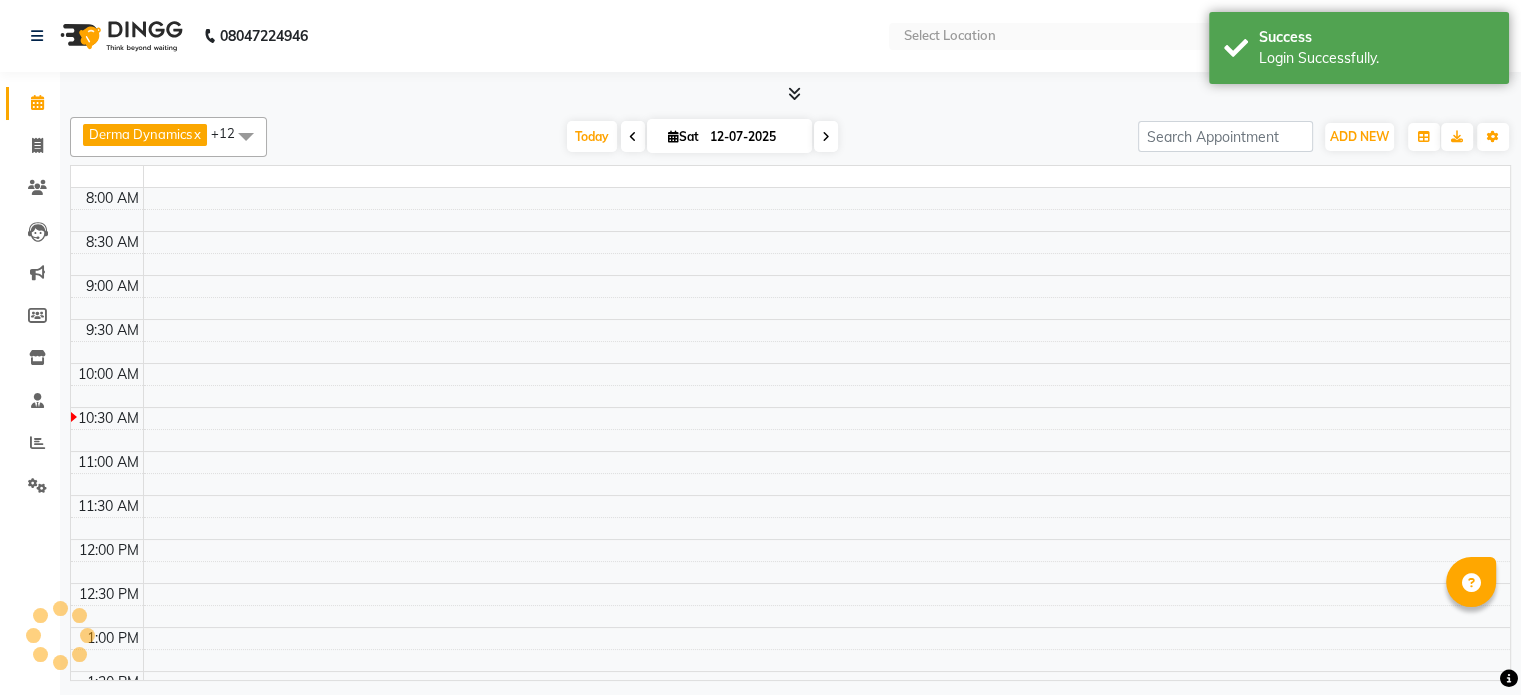 select on "en" 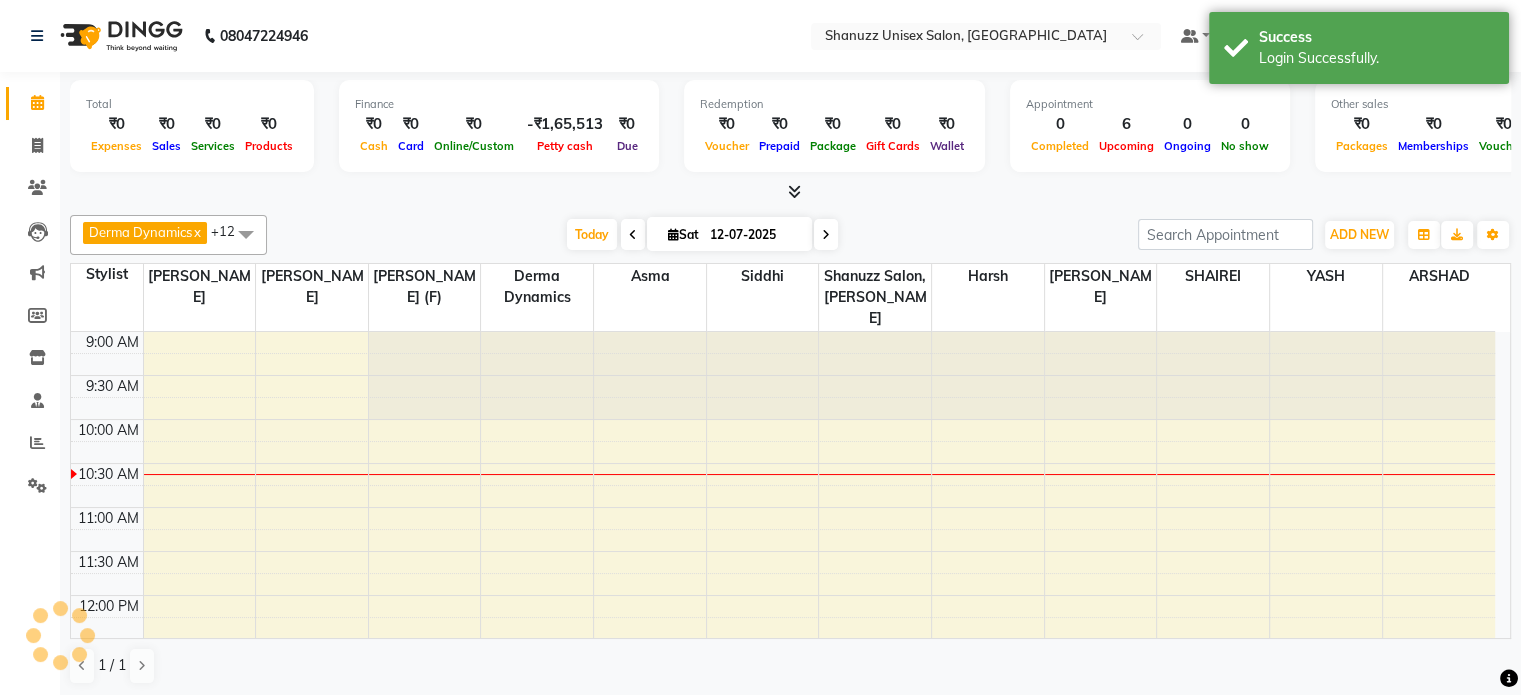 scroll, scrollTop: 0, scrollLeft: 0, axis: both 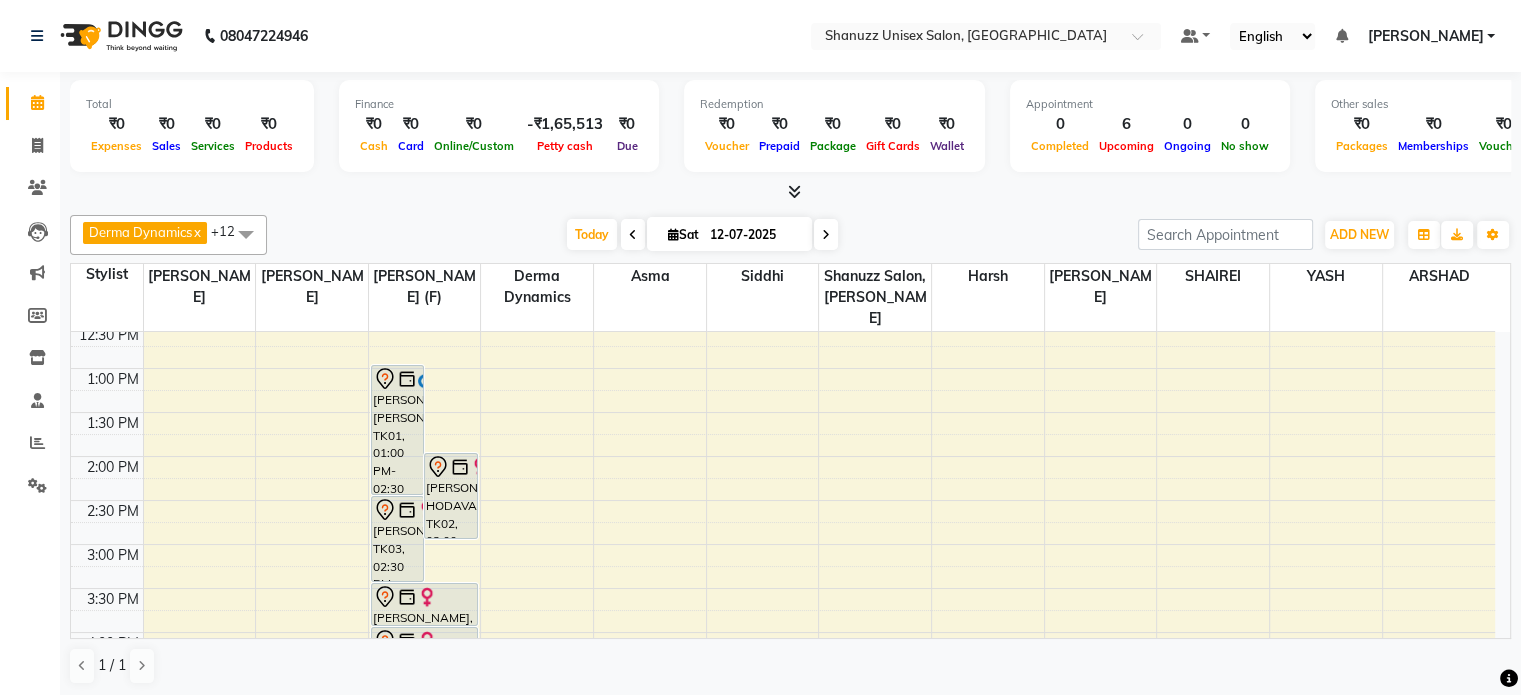 click on "Today  Sat 12-07-2025" at bounding box center (702, 235) 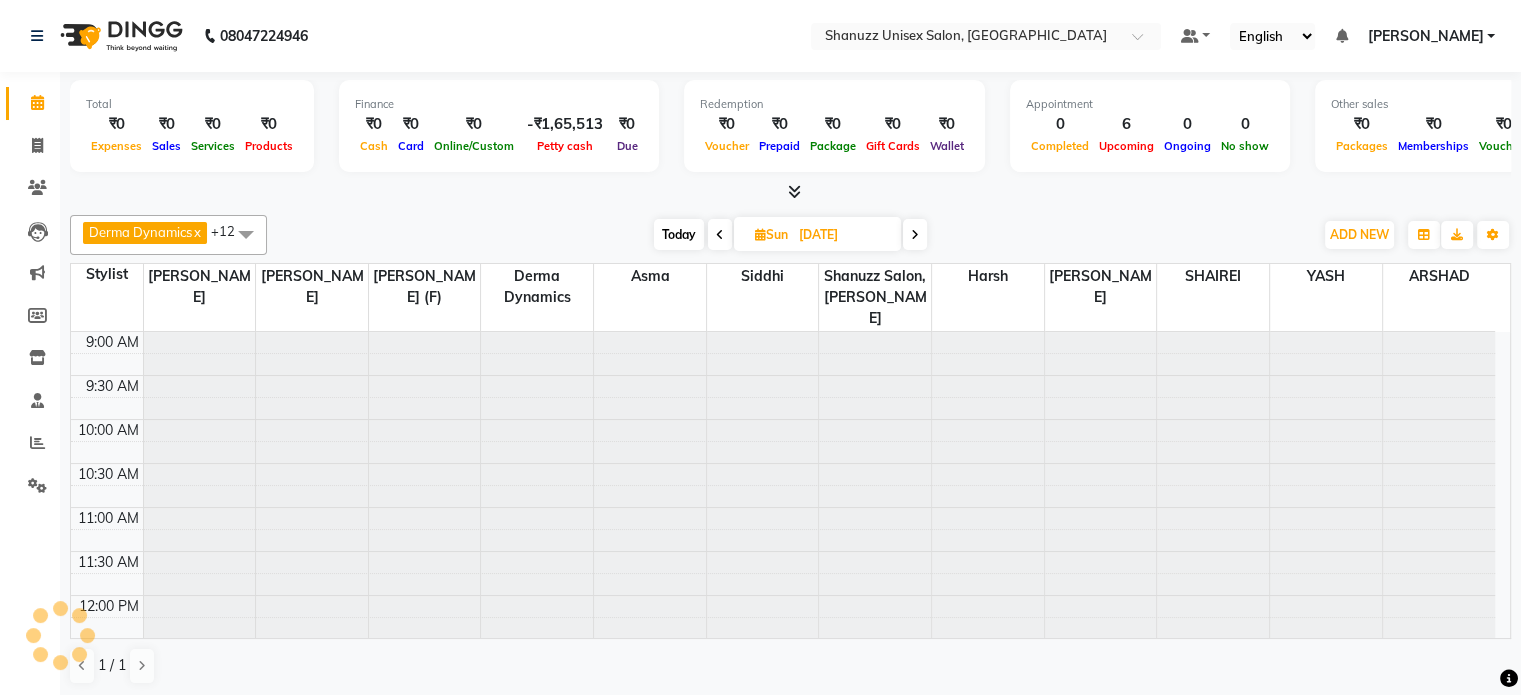 scroll, scrollTop: 88, scrollLeft: 0, axis: vertical 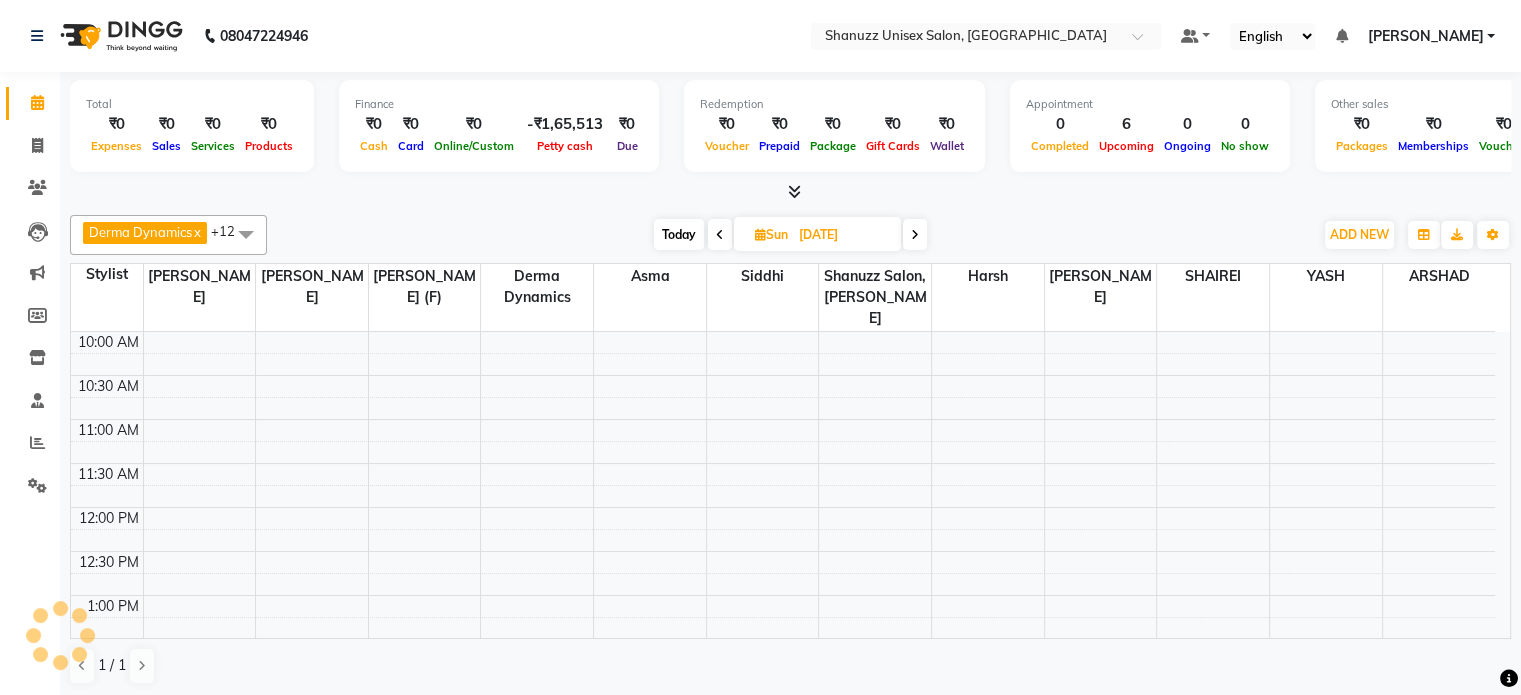 click on "[DATE]" at bounding box center (843, 235) 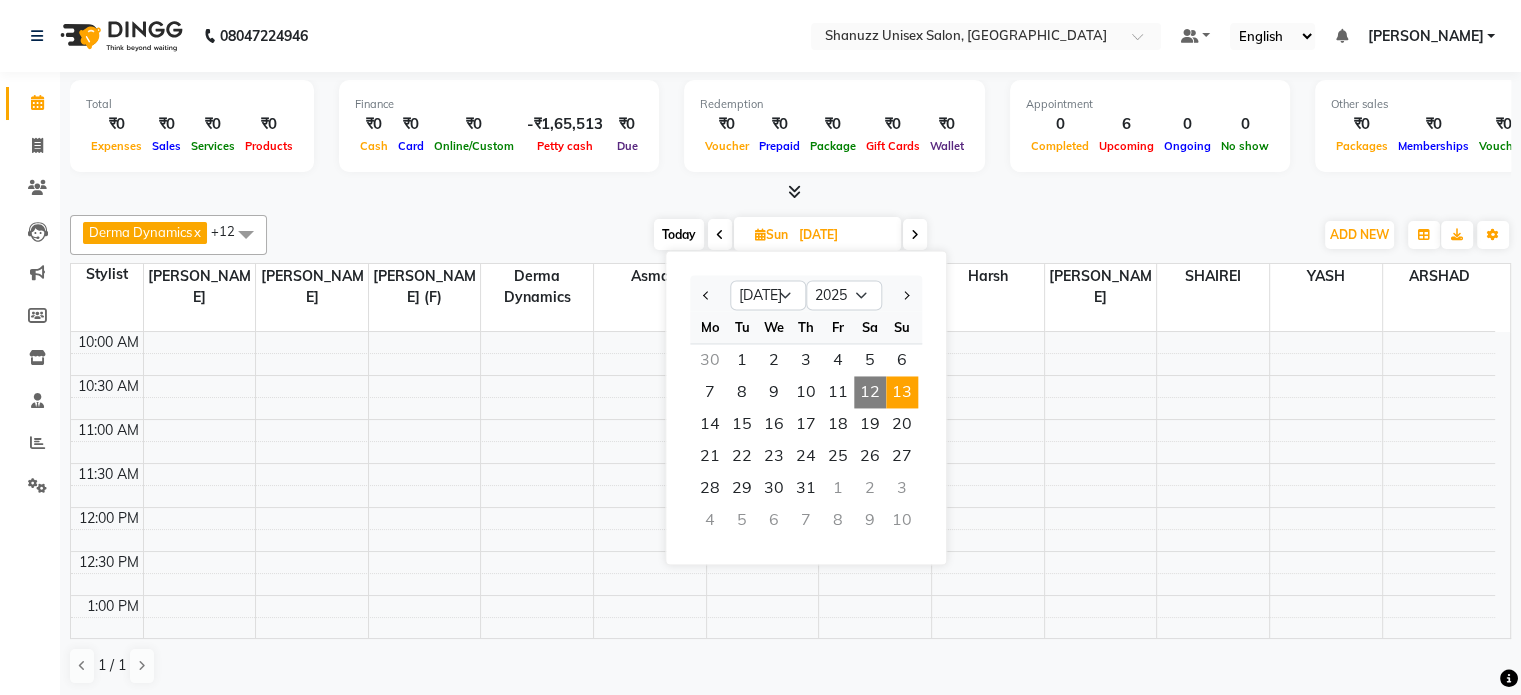 click on "Today  Sun 13-07-2025 Jan Feb Mar Apr May Jun Jul Aug Sep Oct Nov Dec 2015 2016 2017 2018 2019 2020 2021 2022 2023 2024 2025 2026 2027 2028 2029 2030 2031 2032 2033 2034 2035 Mo Tu We Th Fr Sa Su  30   1   2   3   4   5   6   7   8   9   10   11   12   13   14   15   16   17   18   19   20   21   22   23   24   25   26   27   28   29   30   31   1   2   3   4   5   6   7   8   9   10" at bounding box center [790, 235] 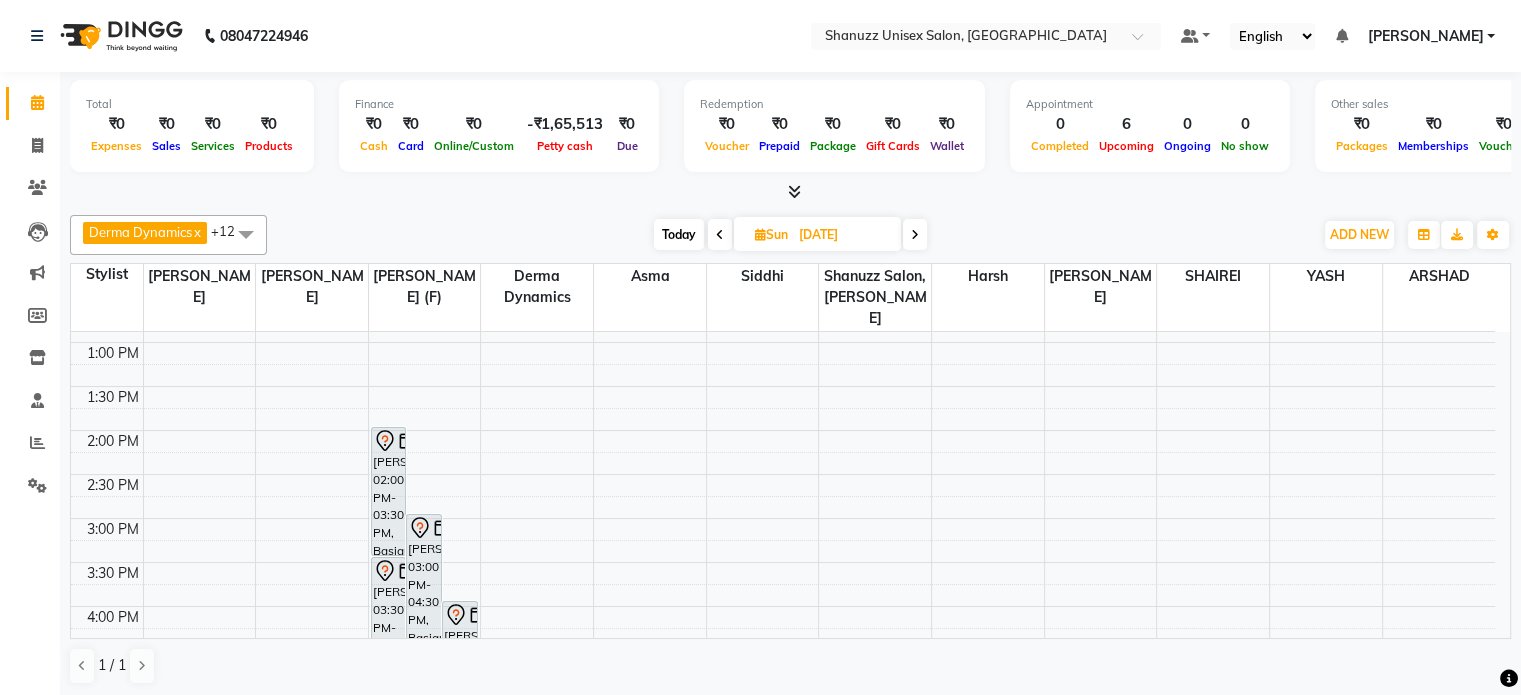 scroll, scrollTop: 343, scrollLeft: 0, axis: vertical 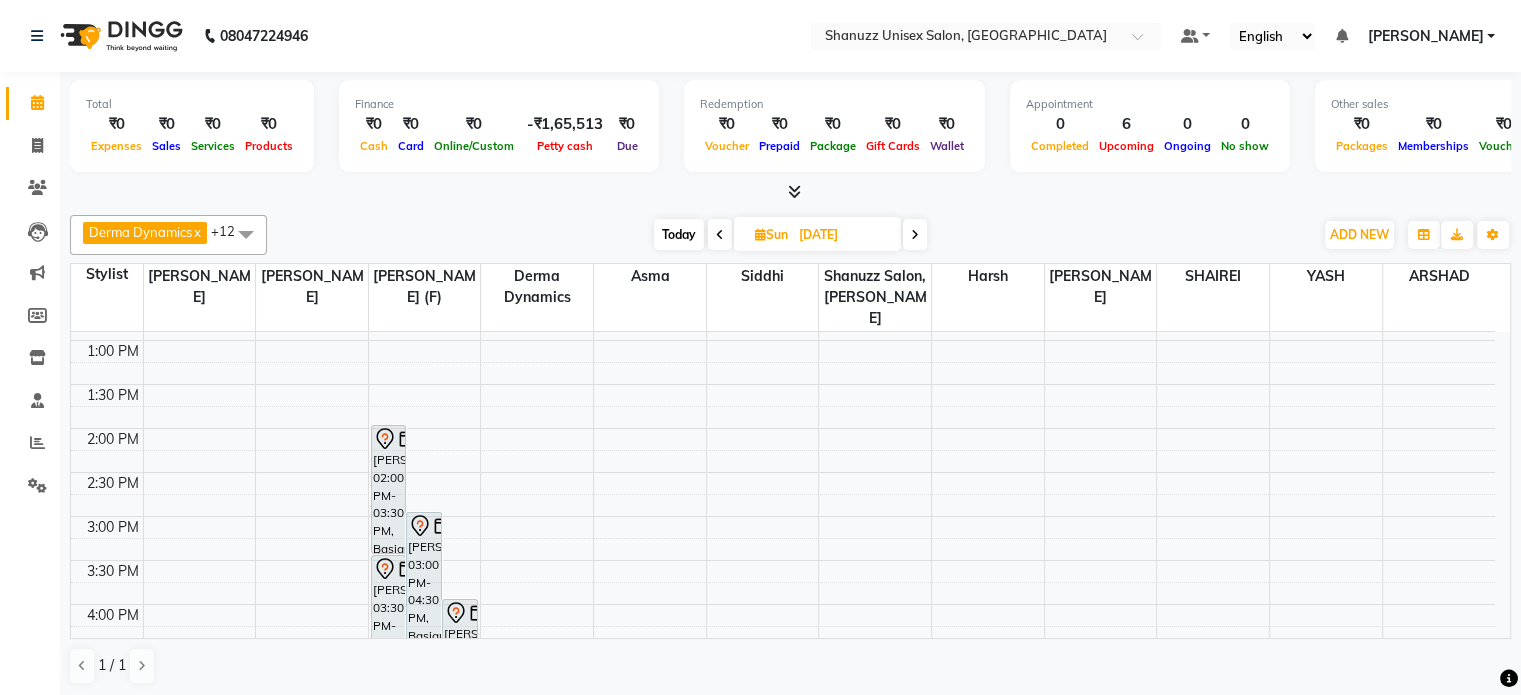 click at bounding box center [720, 235] 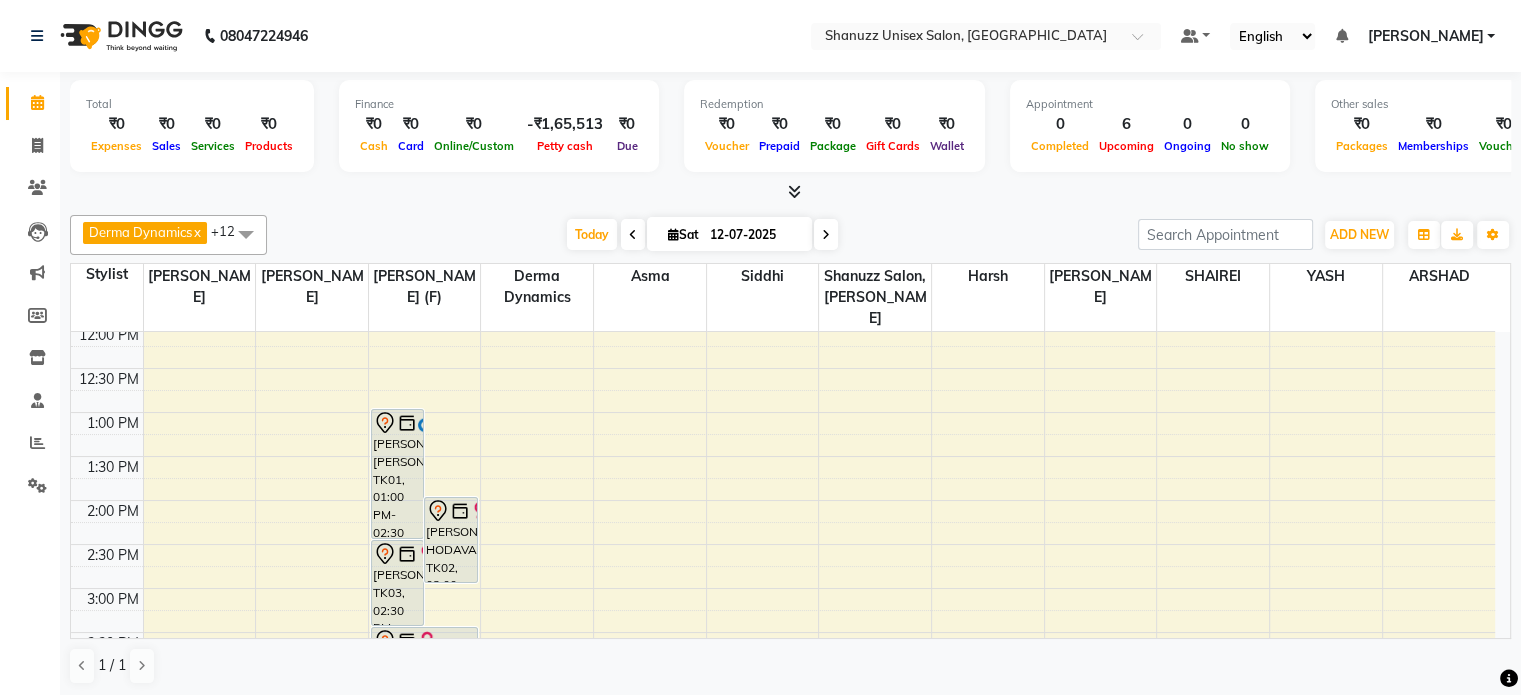 scroll, scrollTop: 298, scrollLeft: 0, axis: vertical 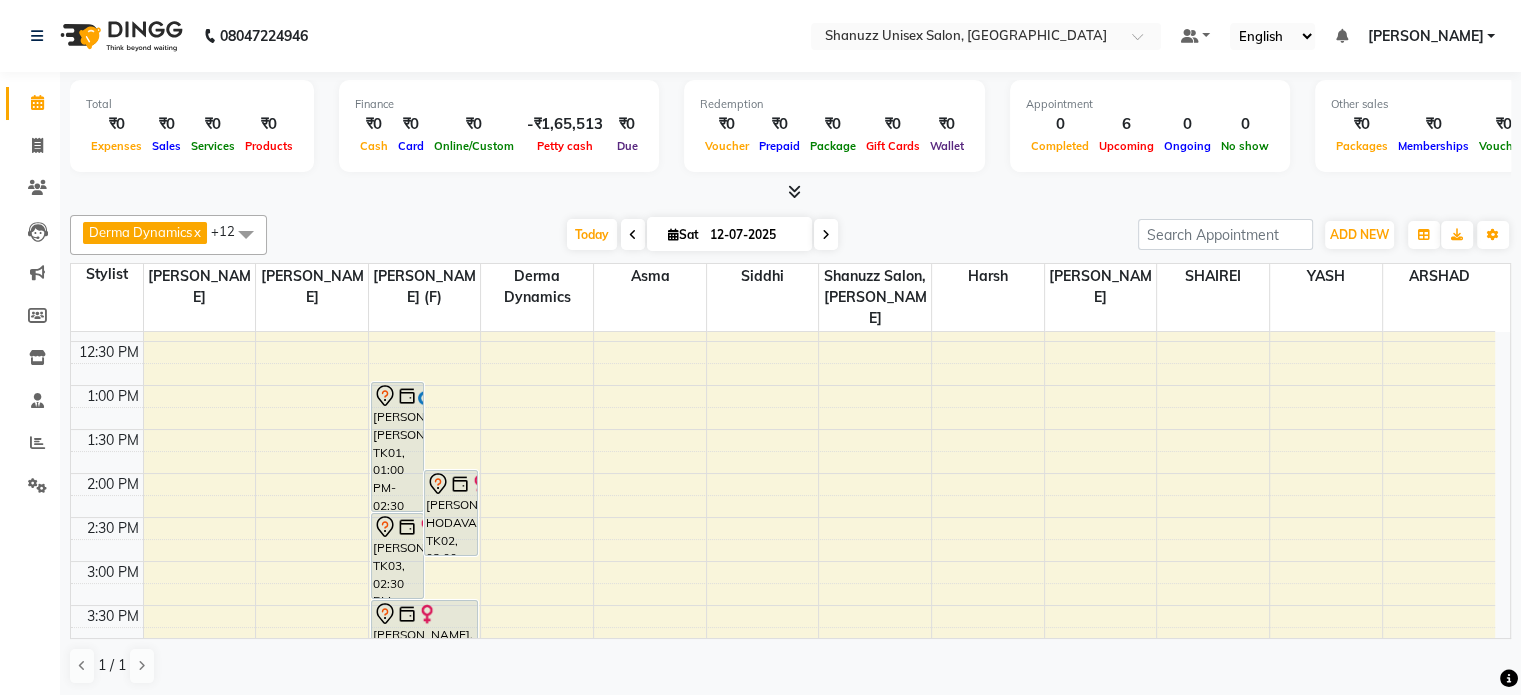 click at bounding box center (790, 192) 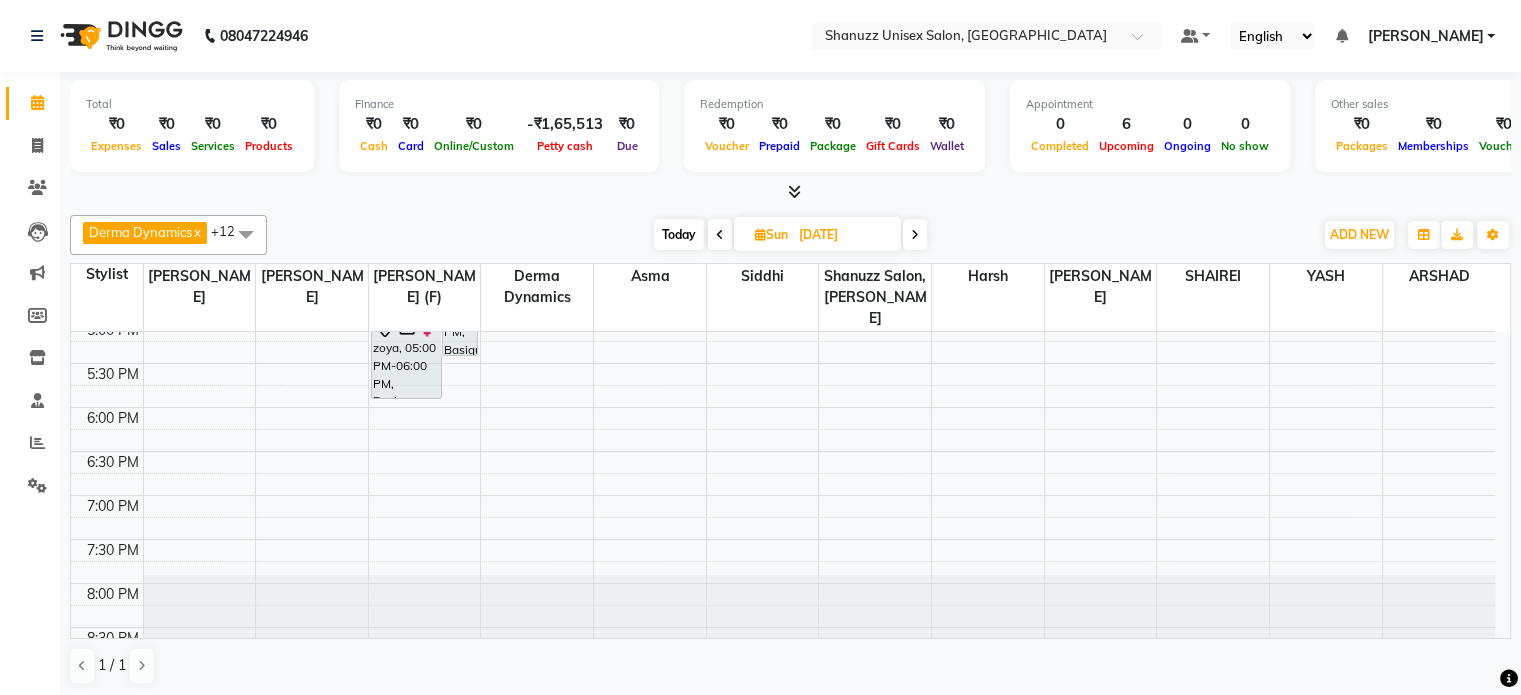 scroll, scrollTop: 715, scrollLeft: 0, axis: vertical 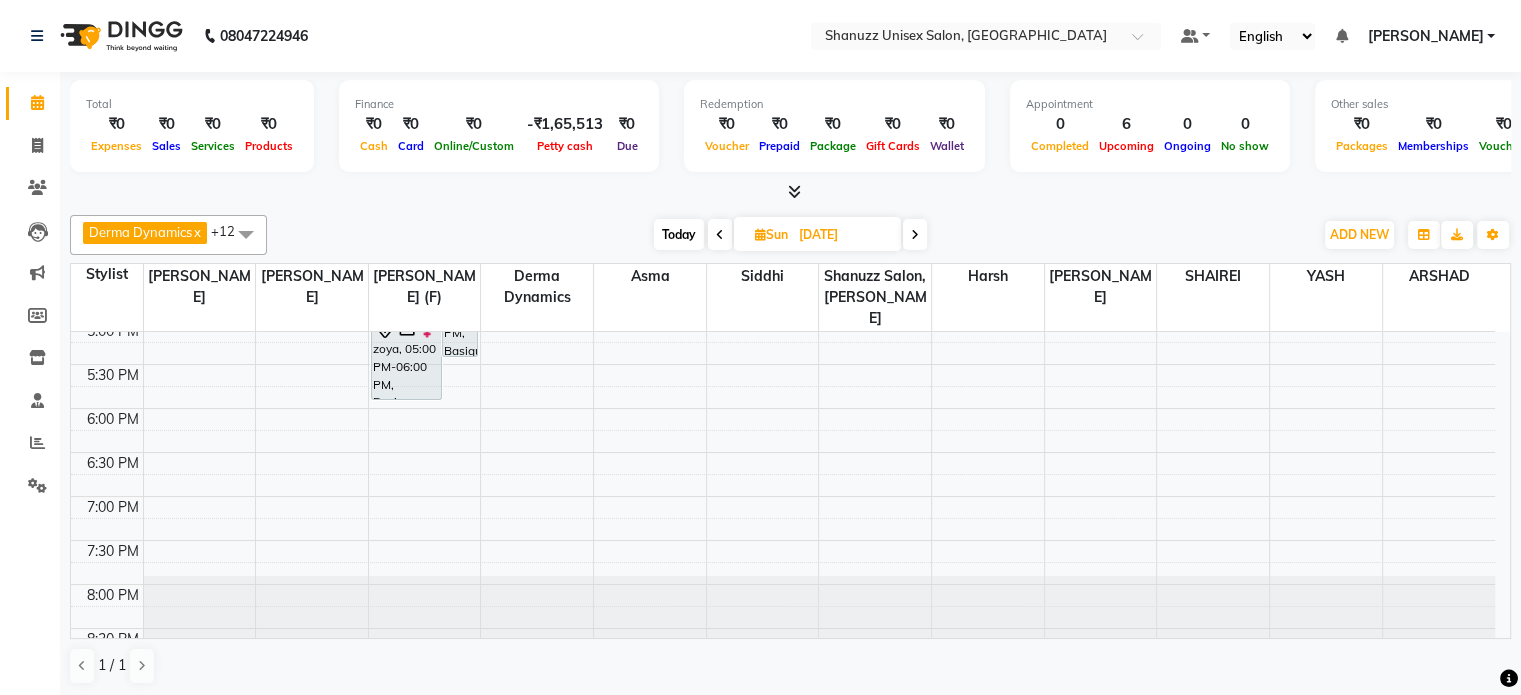 click at bounding box center [720, 234] 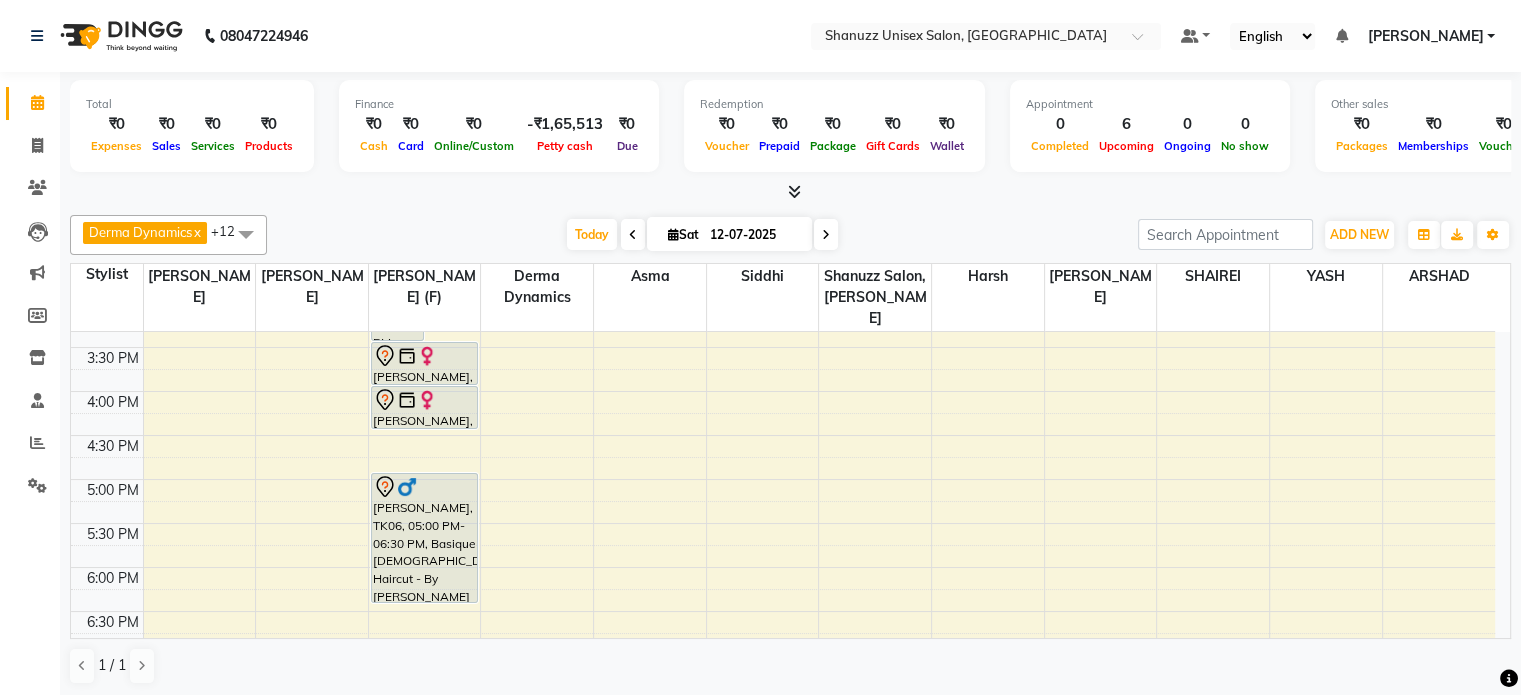 scroll, scrollTop: 559, scrollLeft: 0, axis: vertical 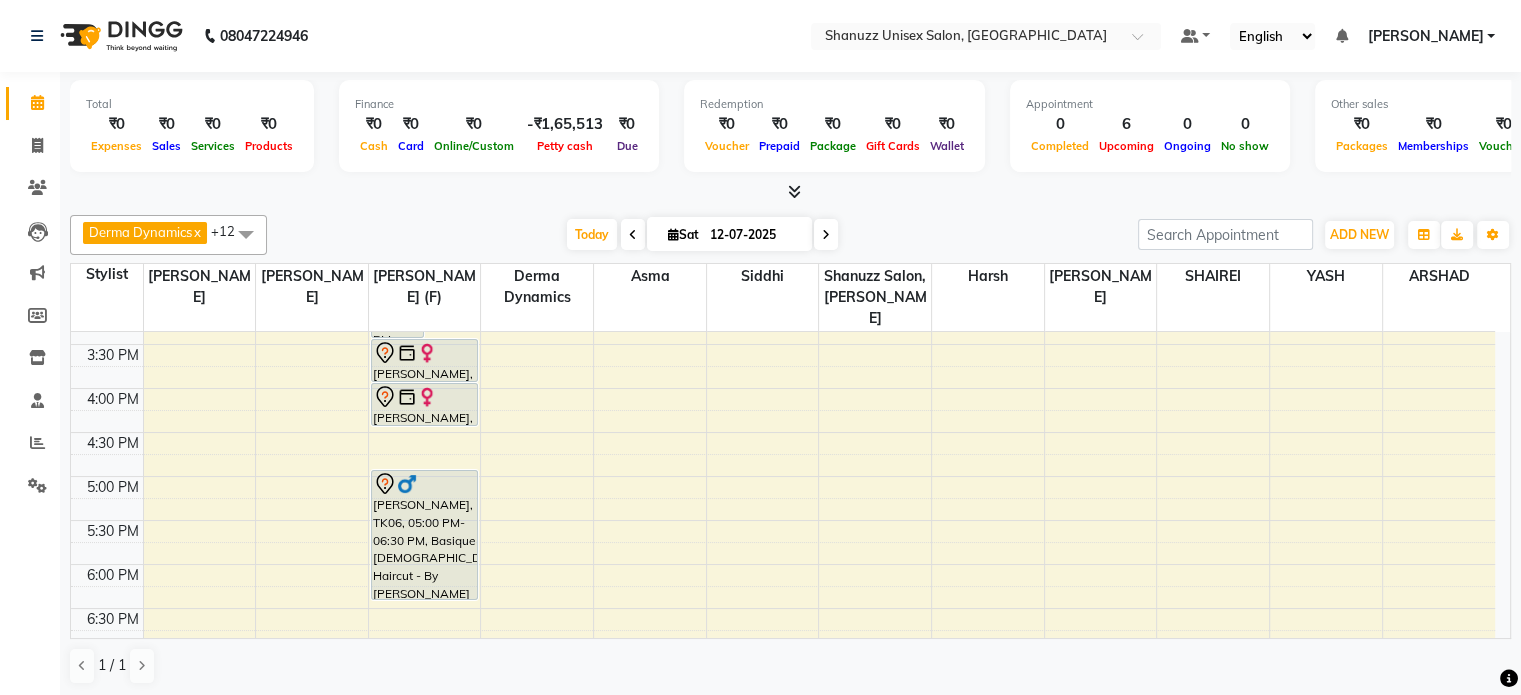 drag, startPoint x: 556, startPoint y: 543, endPoint x: 496, endPoint y: 207, distance: 341.3151 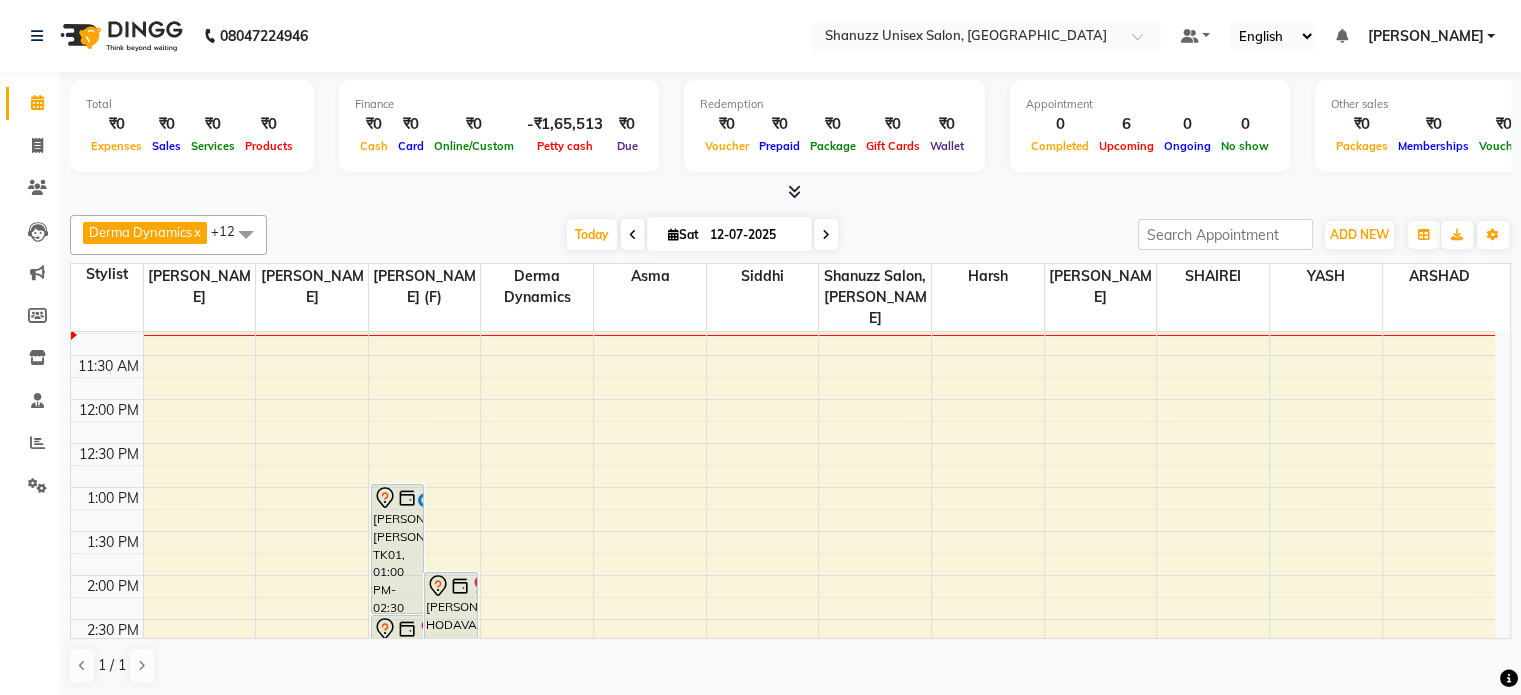 scroll, scrollTop: 195, scrollLeft: 0, axis: vertical 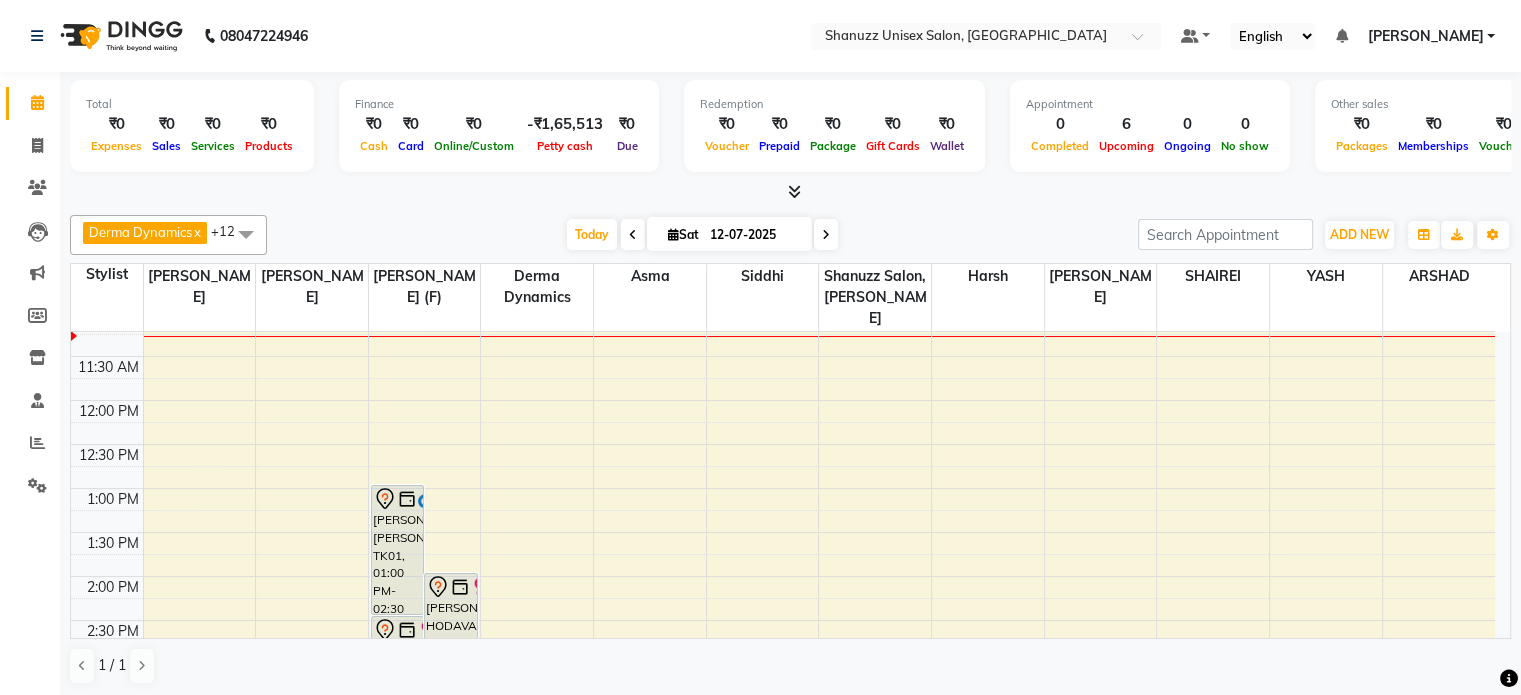 click at bounding box center (826, 235) 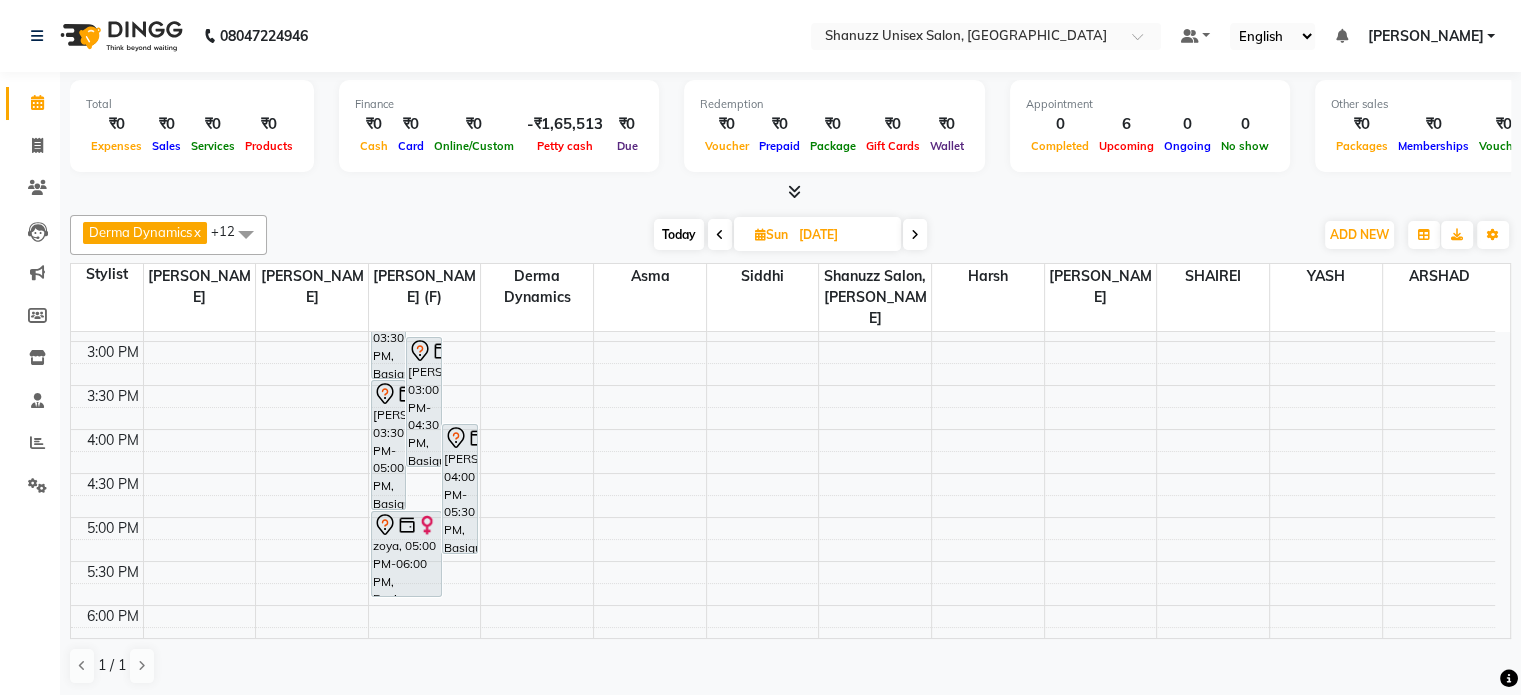 scroll, scrollTop: 519, scrollLeft: 0, axis: vertical 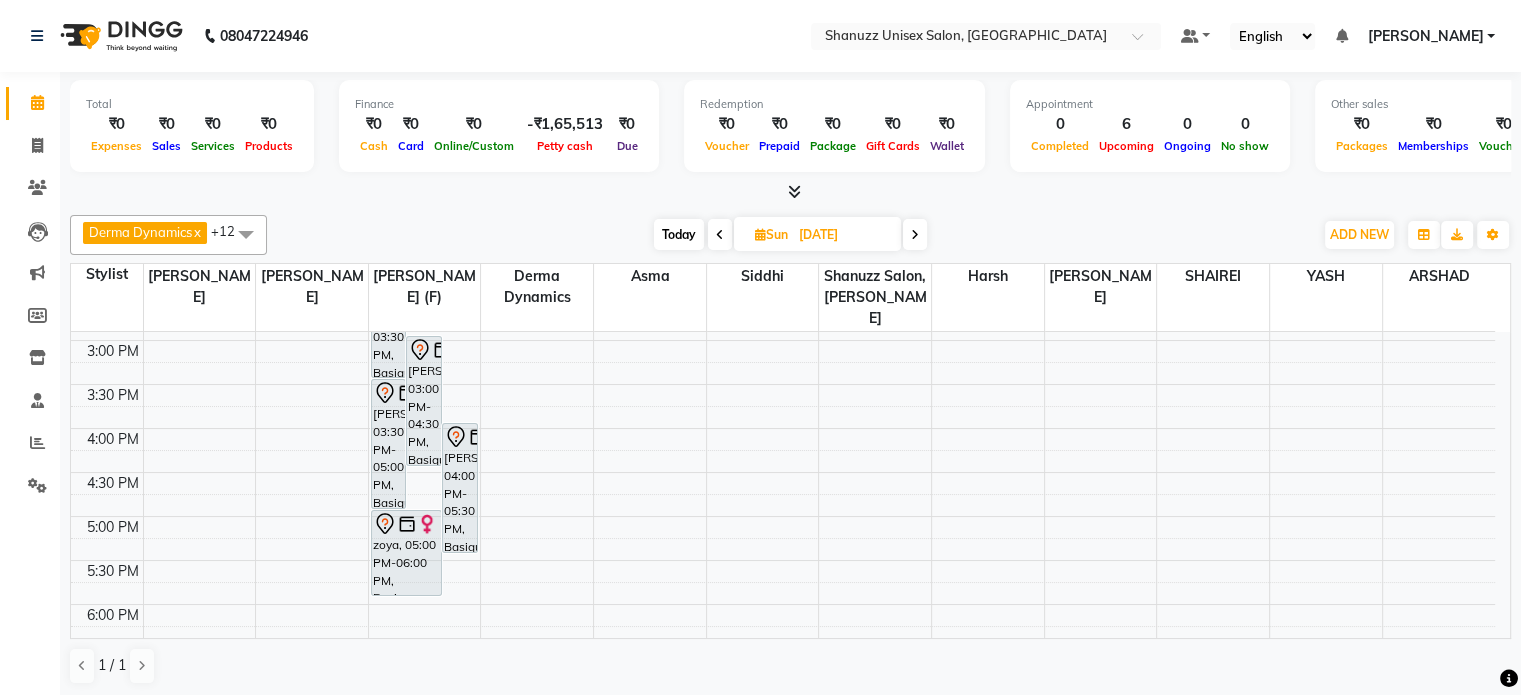 click at bounding box center (720, 234) 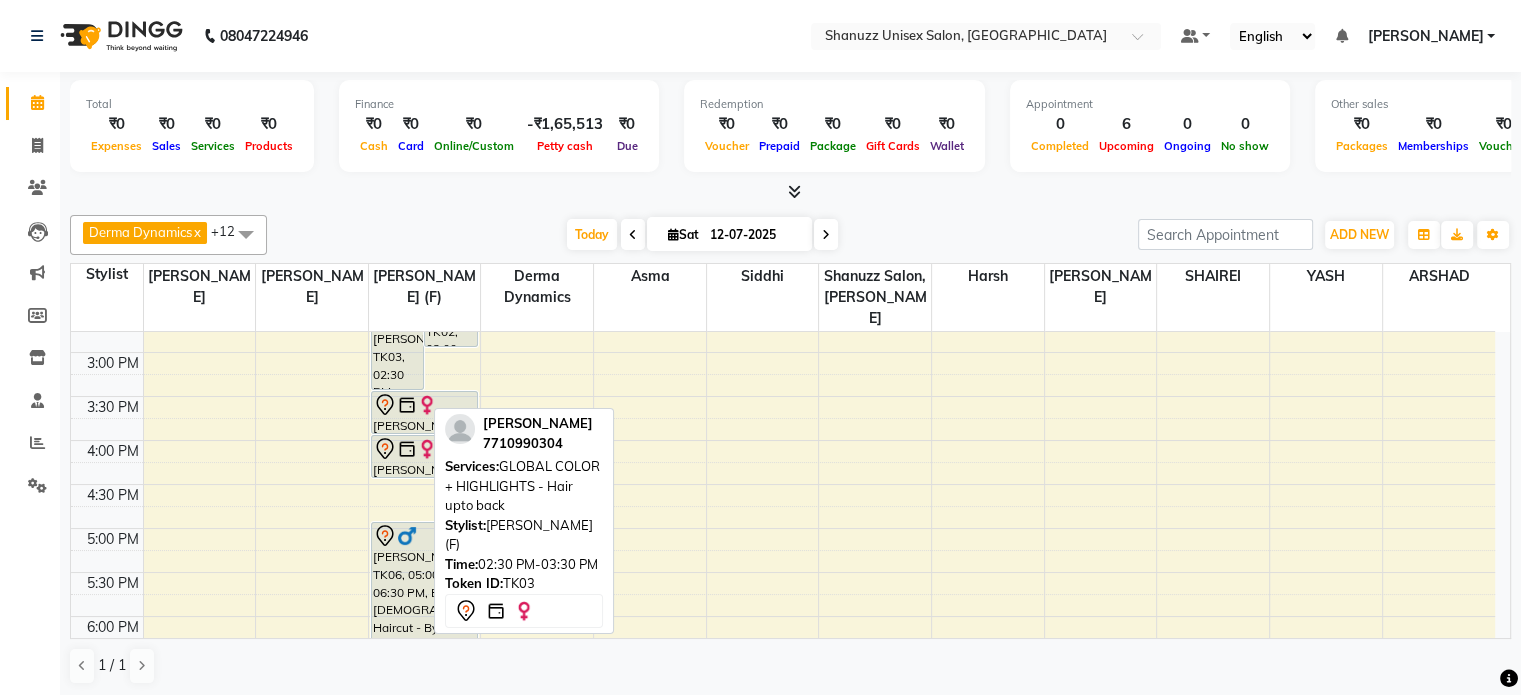 scroll, scrollTop: 520, scrollLeft: 0, axis: vertical 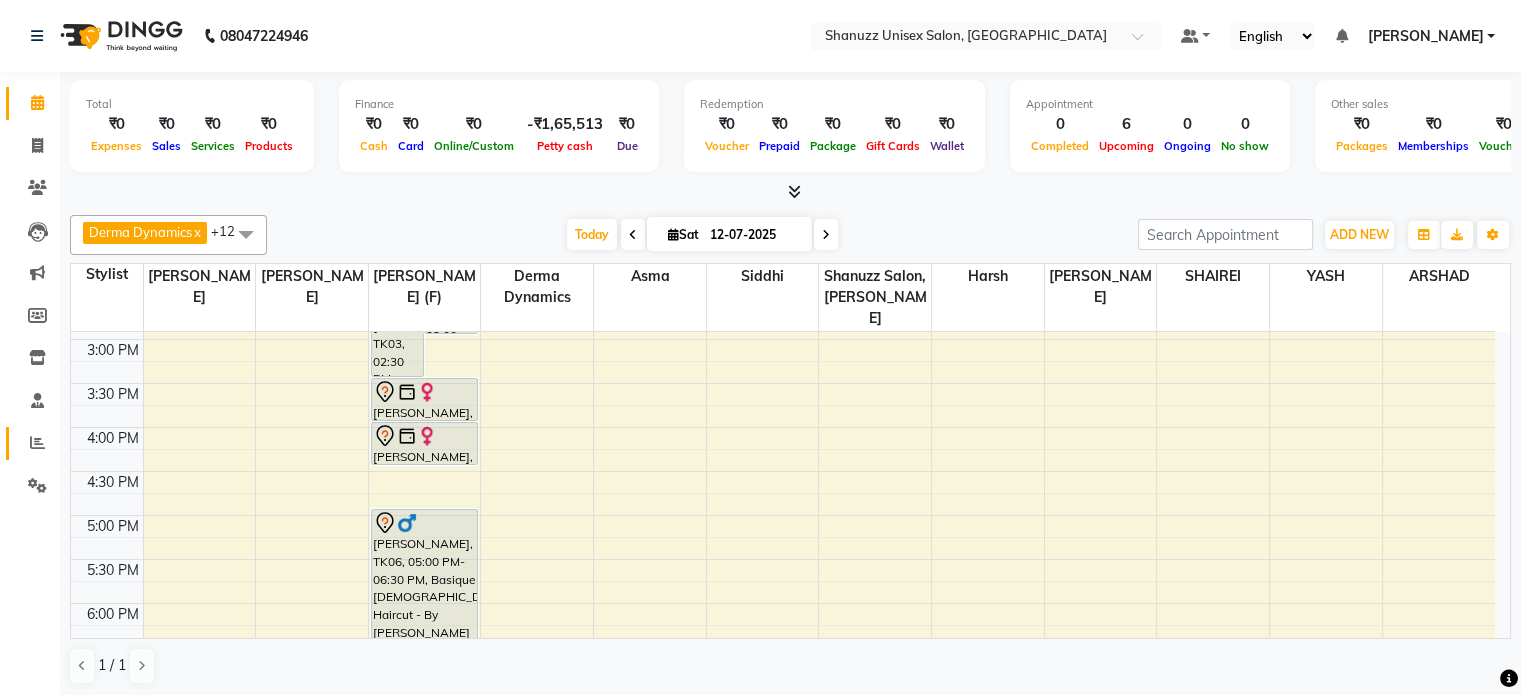 click 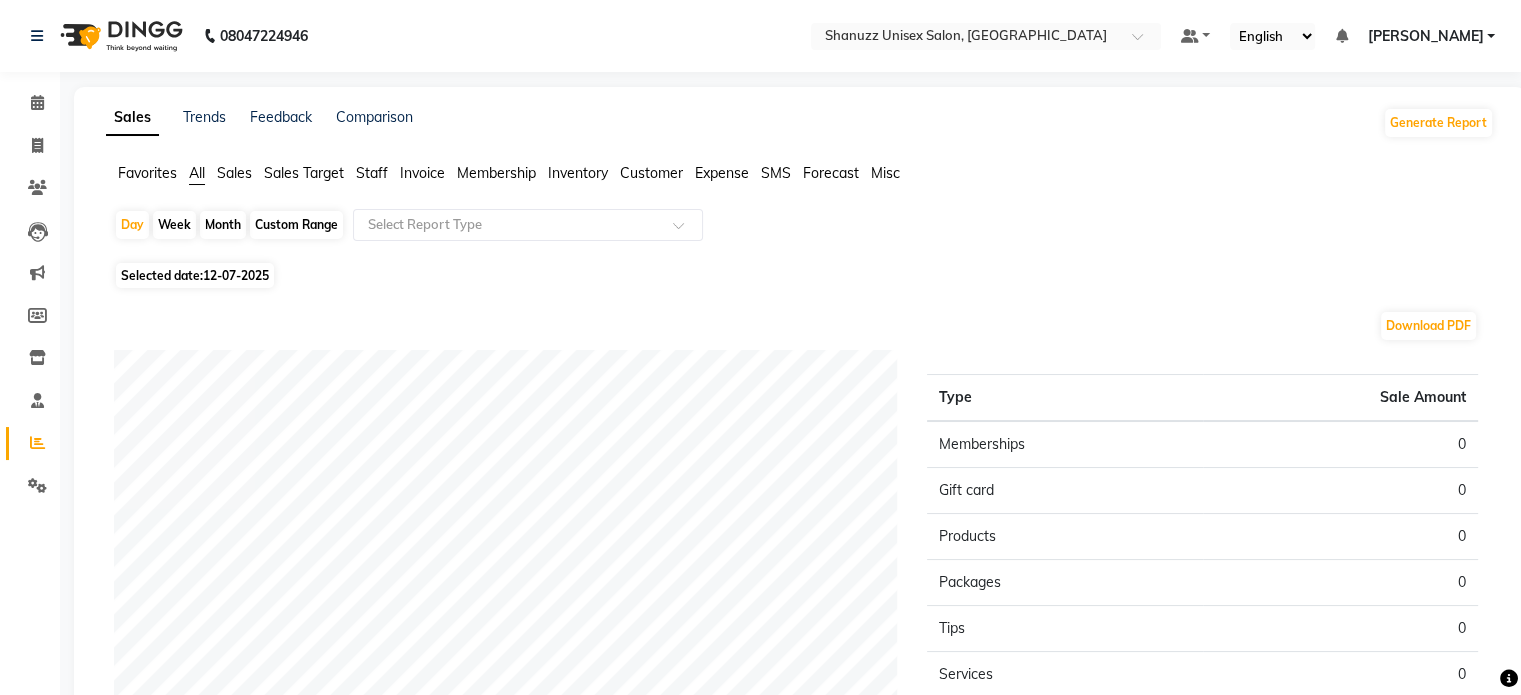 click on "Month" 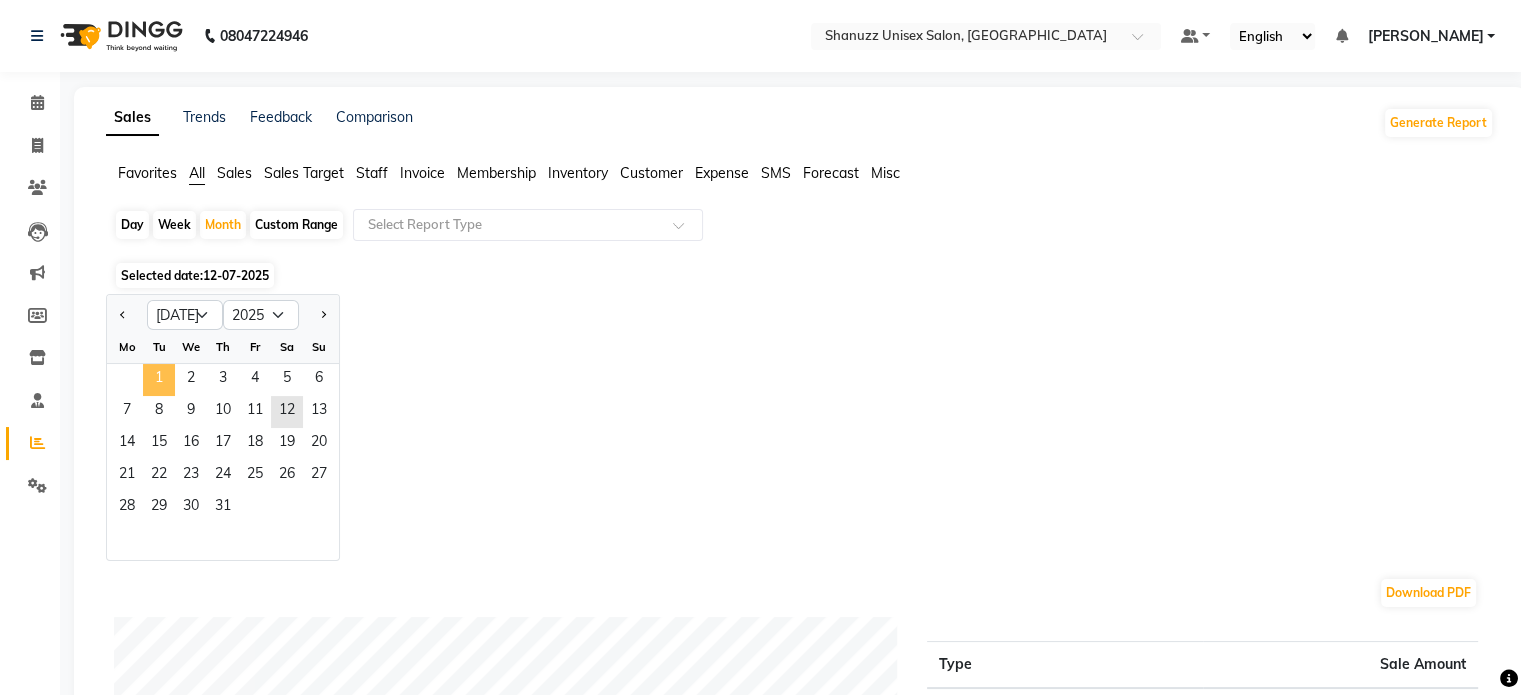click on "1" 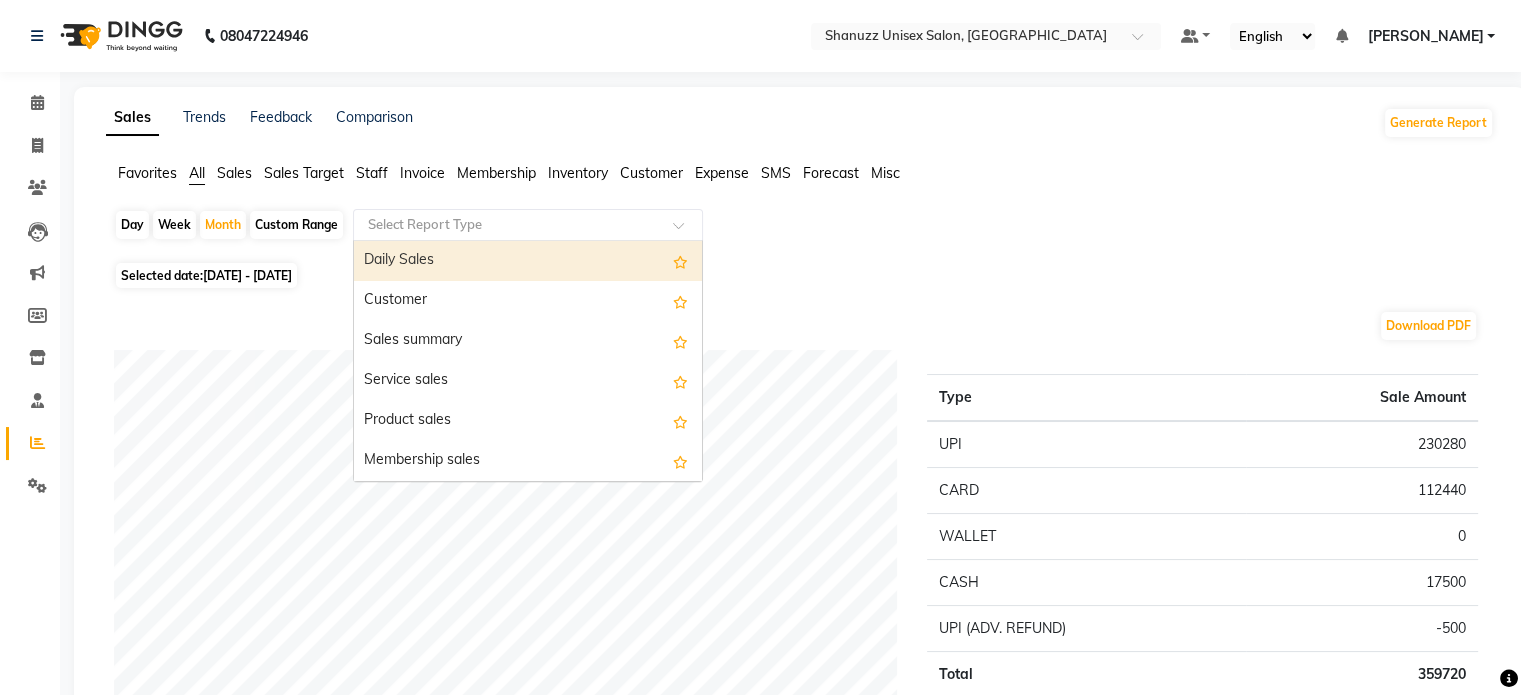 click 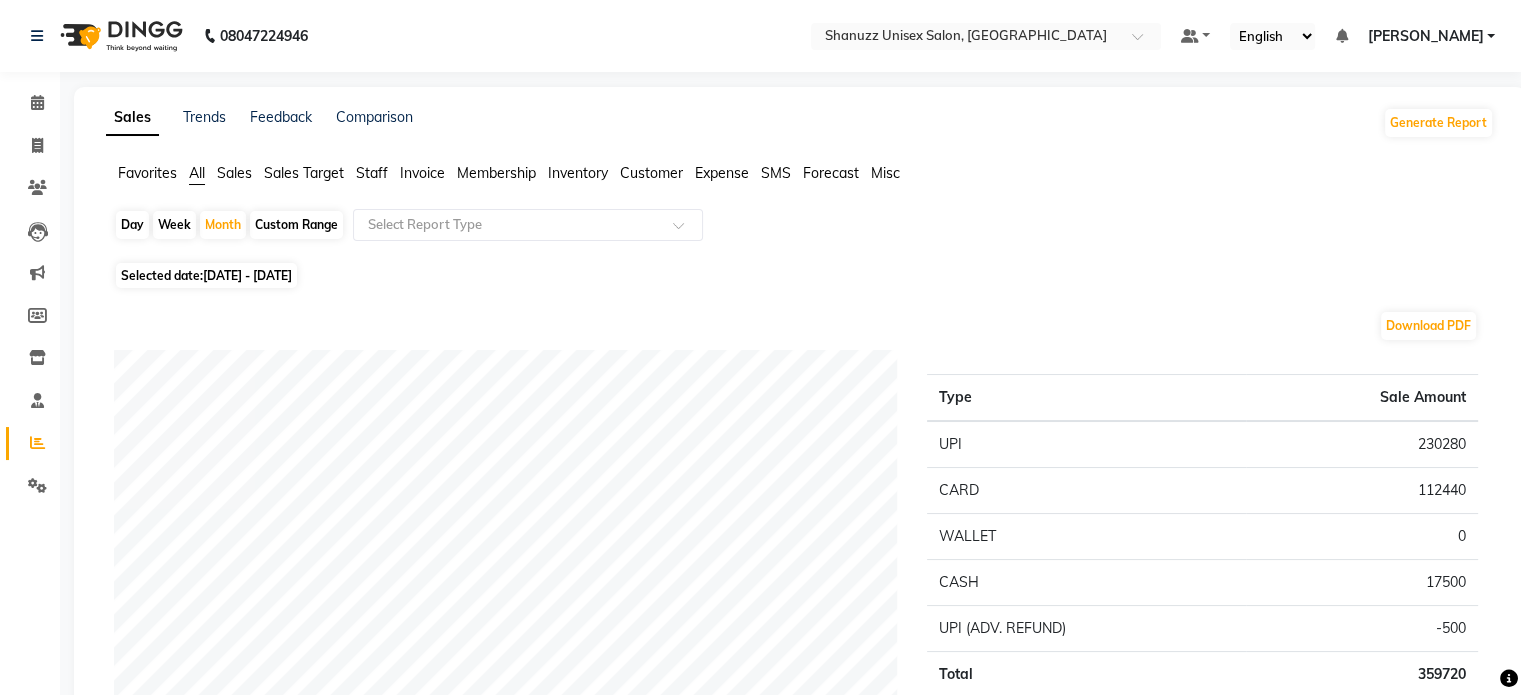 click on "Staff" 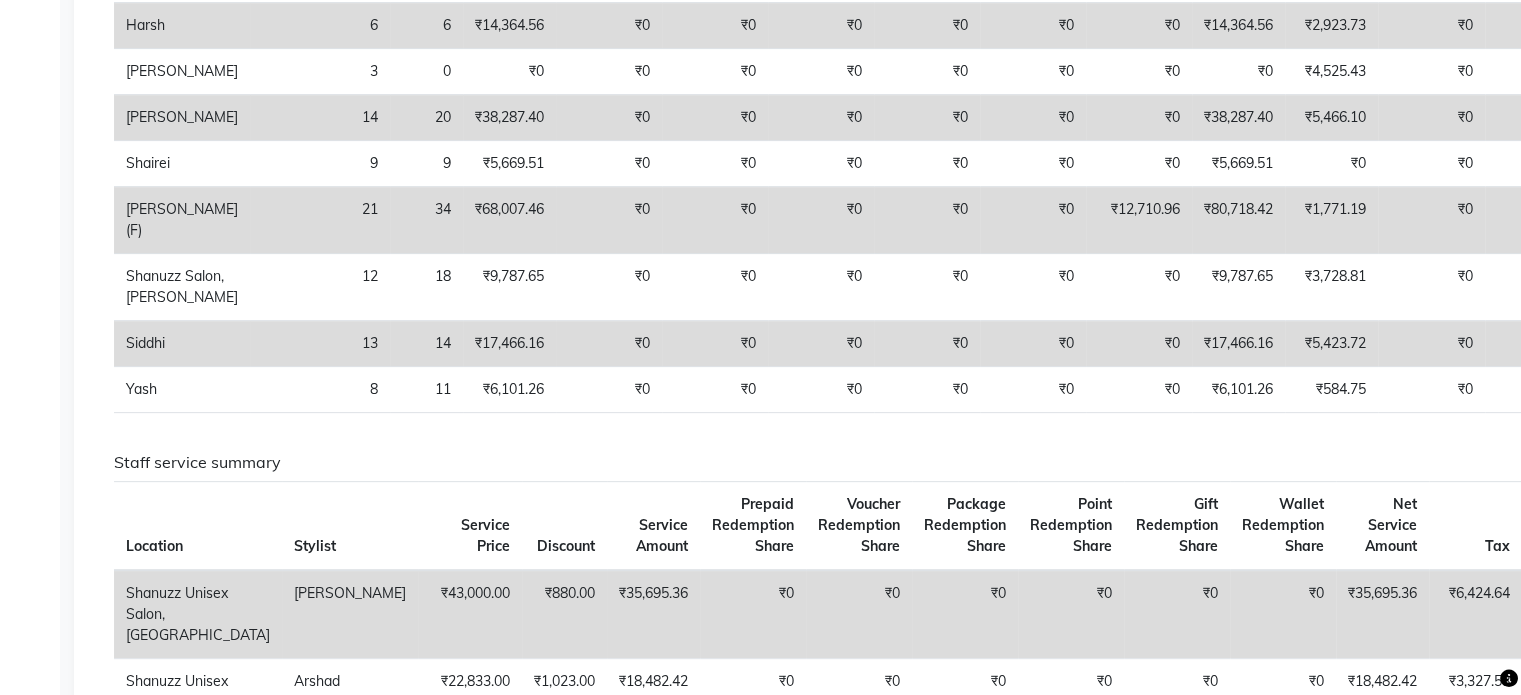 scroll, scrollTop: 0, scrollLeft: 0, axis: both 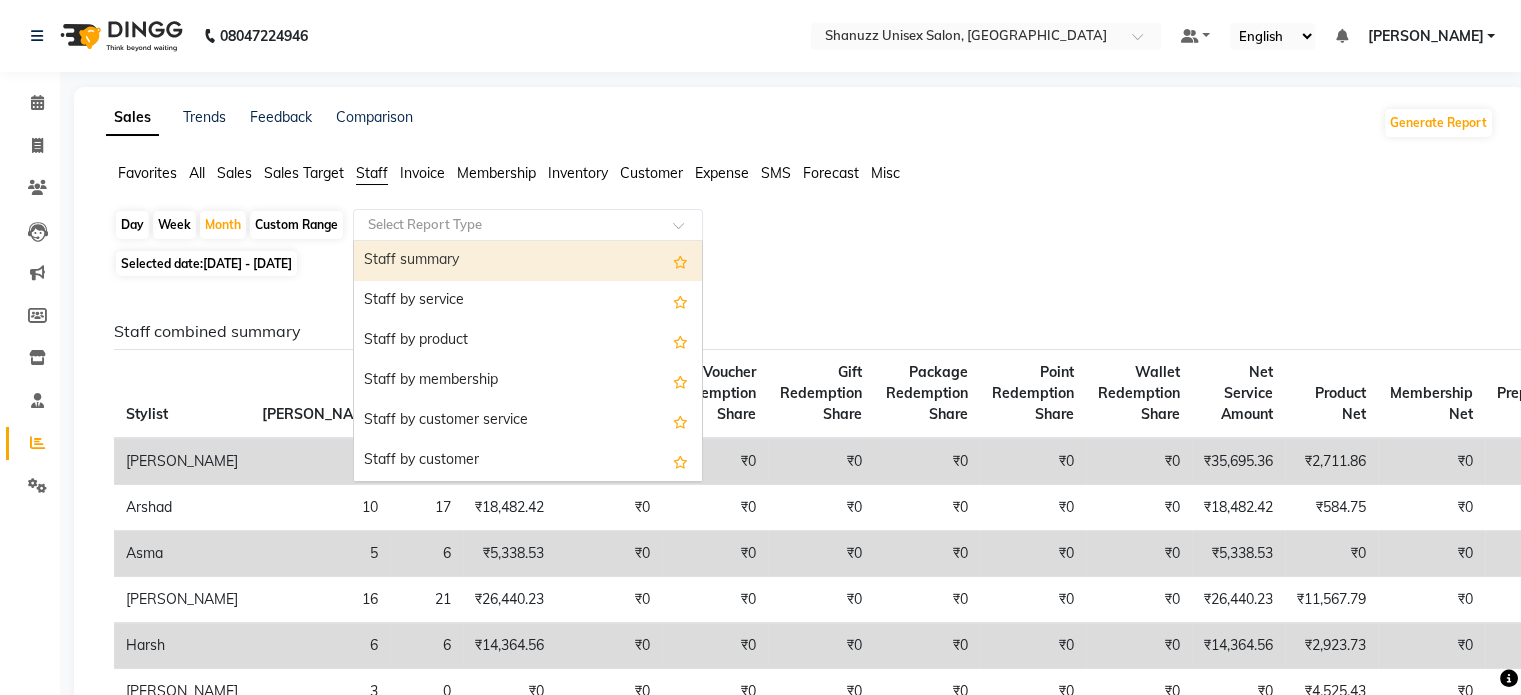 click 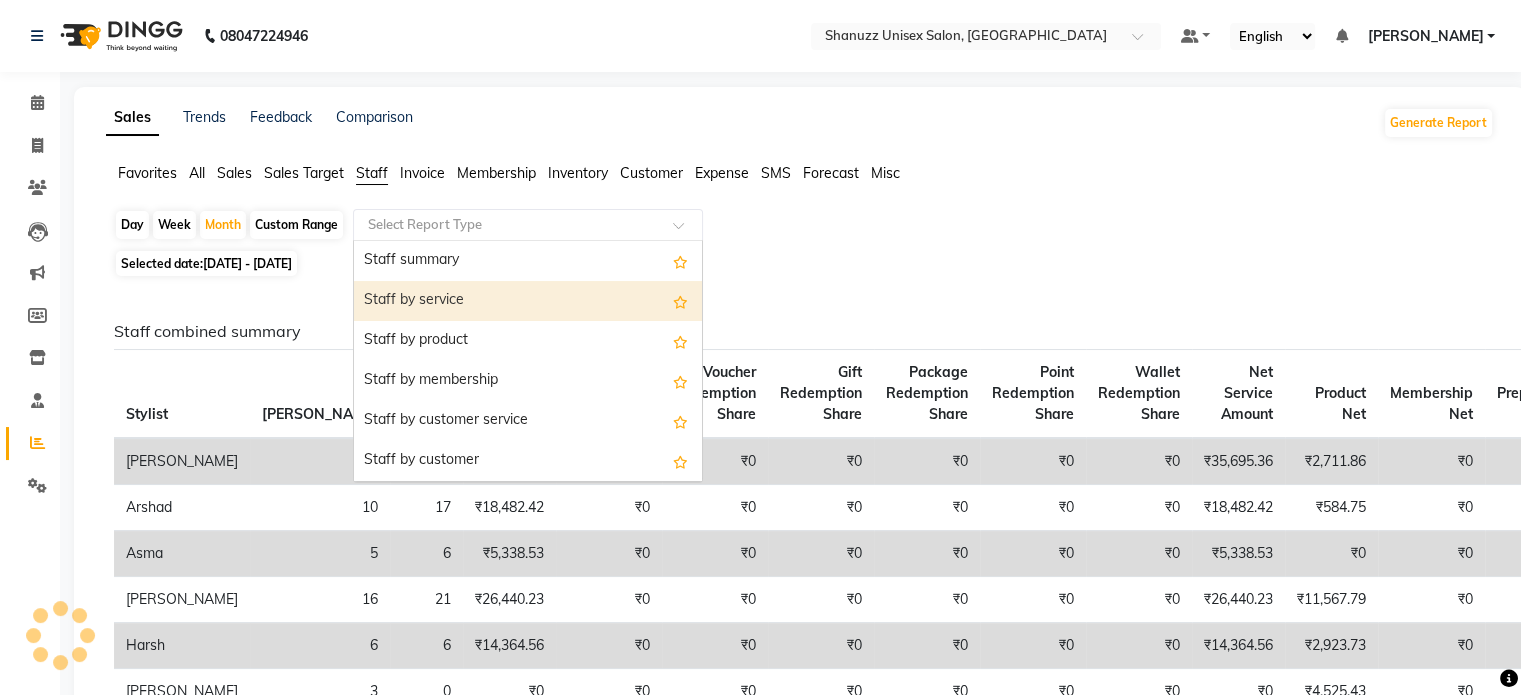 click on "Staff by service" at bounding box center (528, 301) 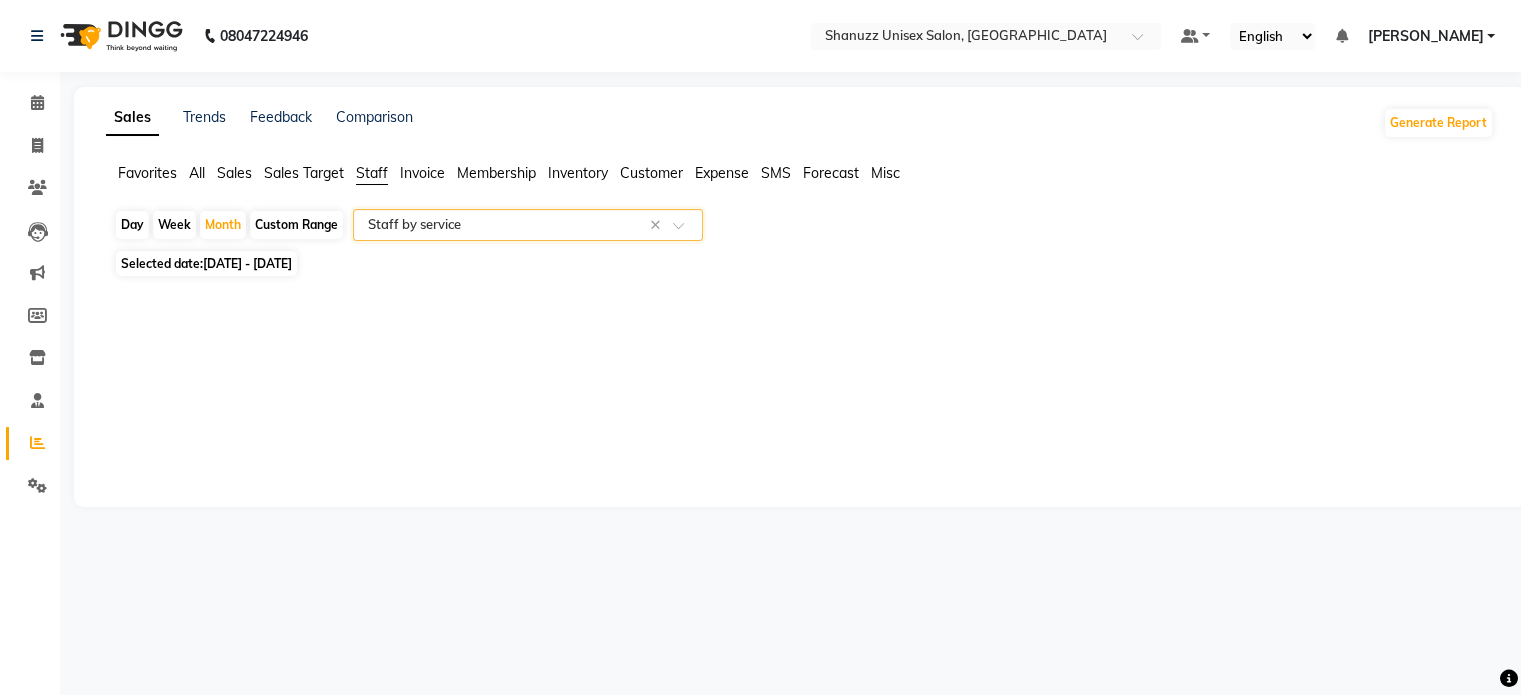 select on "full_report" 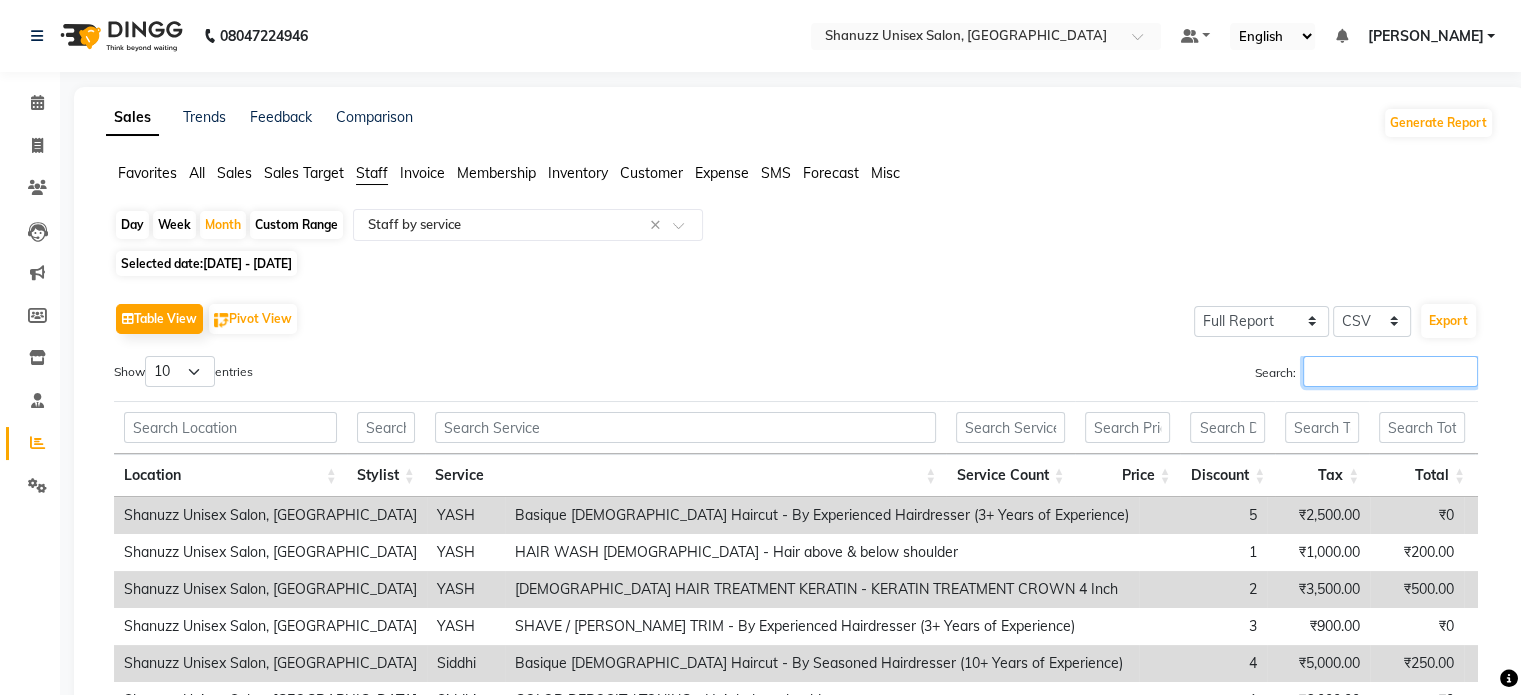 click on "Search:" at bounding box center (1390, 371) 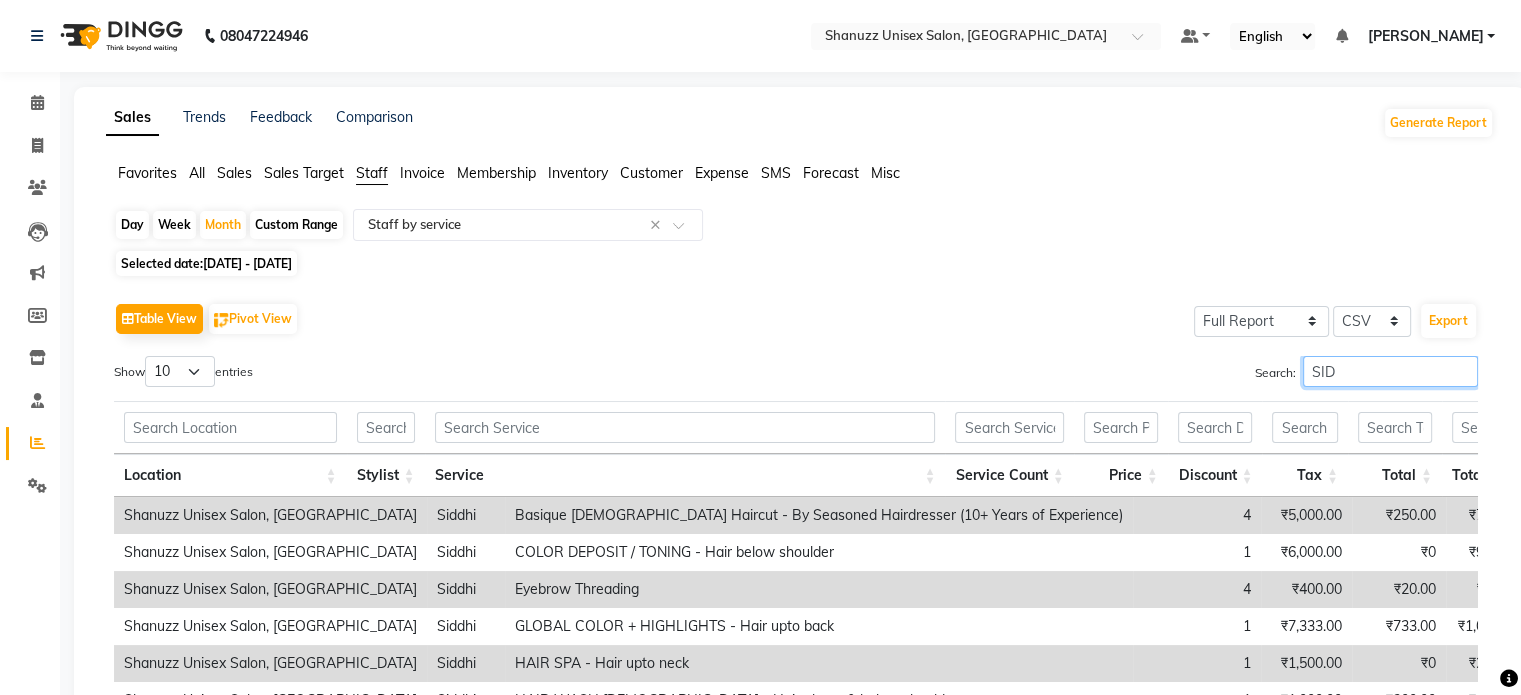 scroll, scrollTop: 277, scrollLeft: 0, axis: vertical 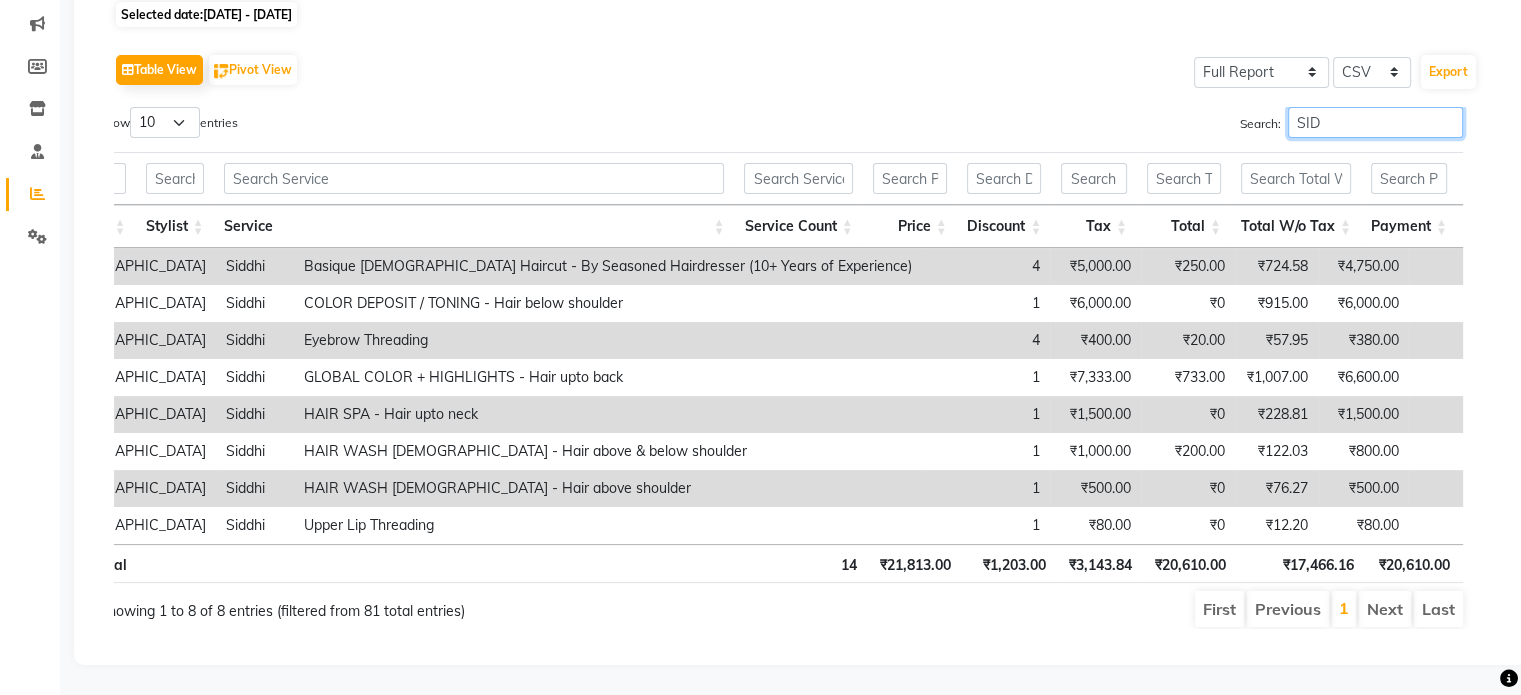 click on "SID" at bounding box center (1375, 122) 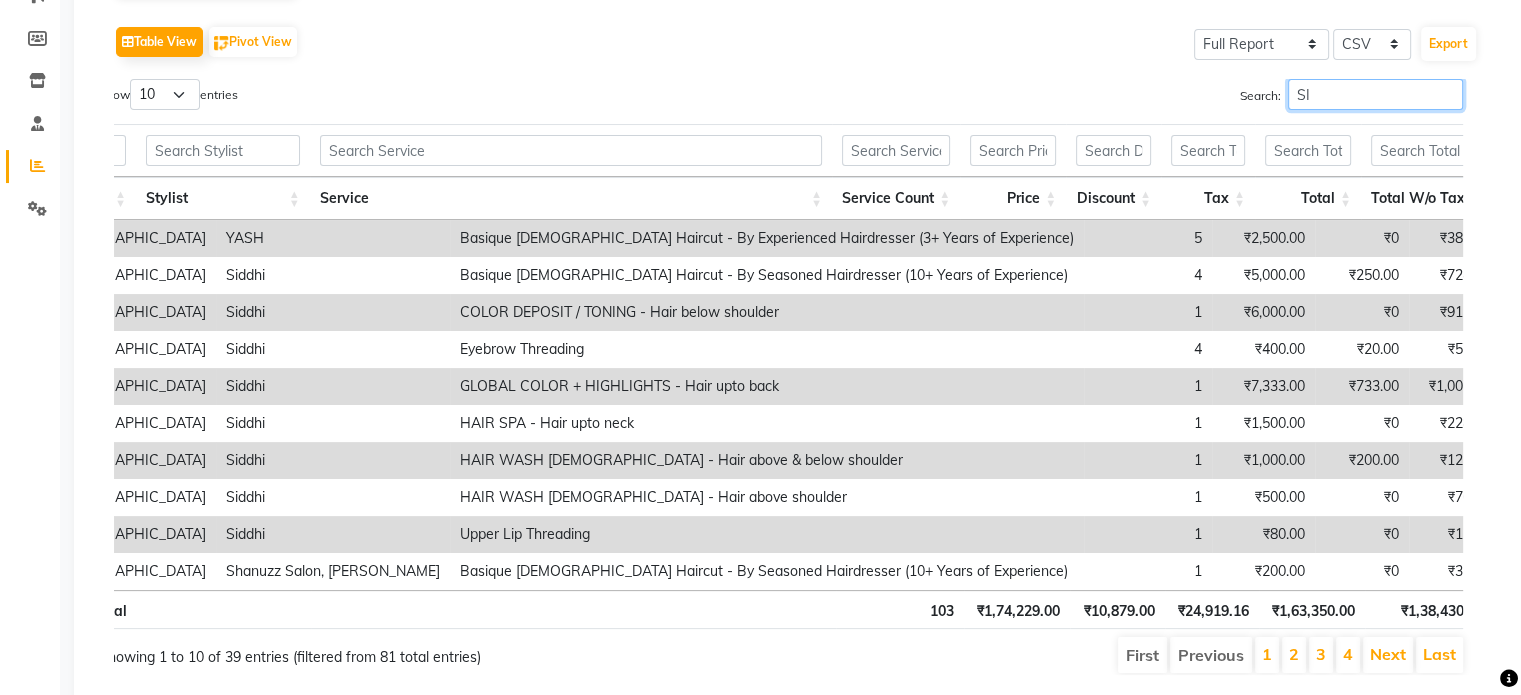 type on "S" 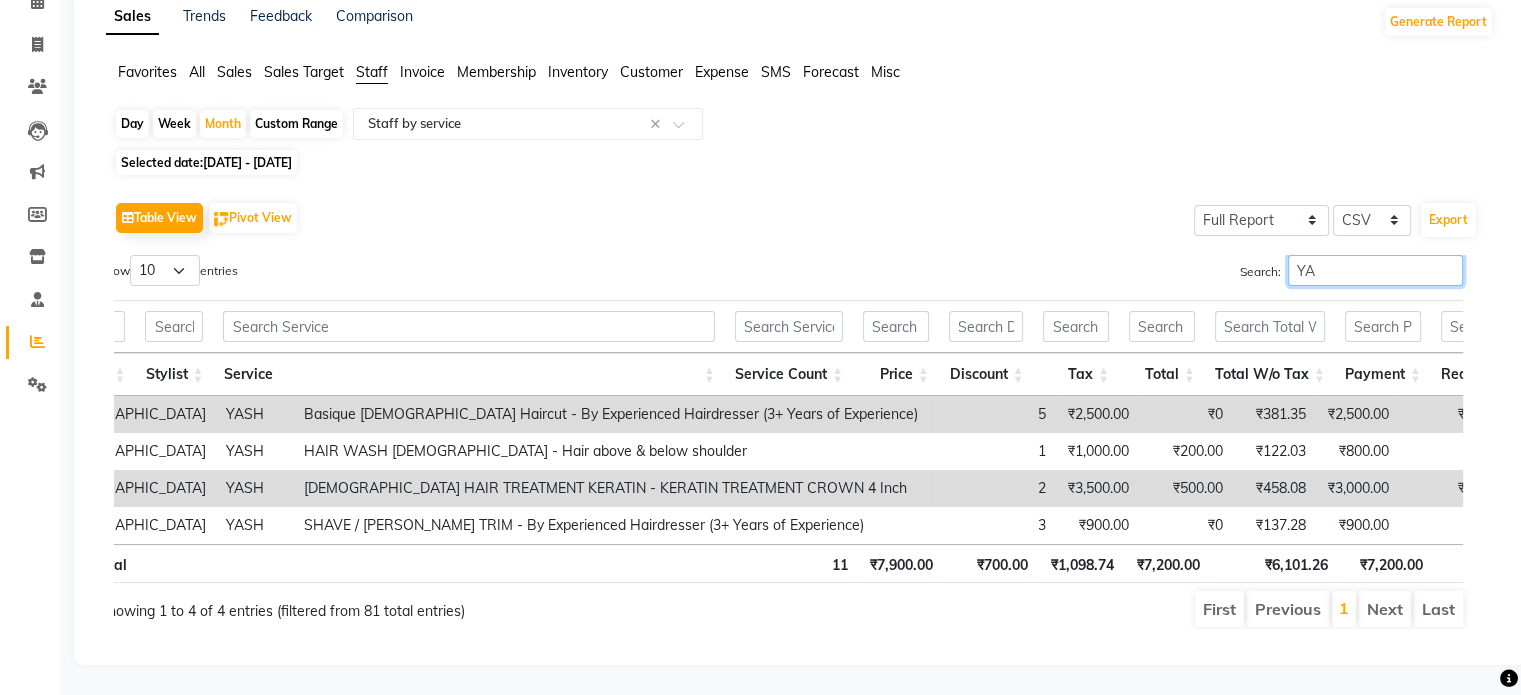 scroll, scrollTop: 129, scrollLeft: 0, axis: vertical 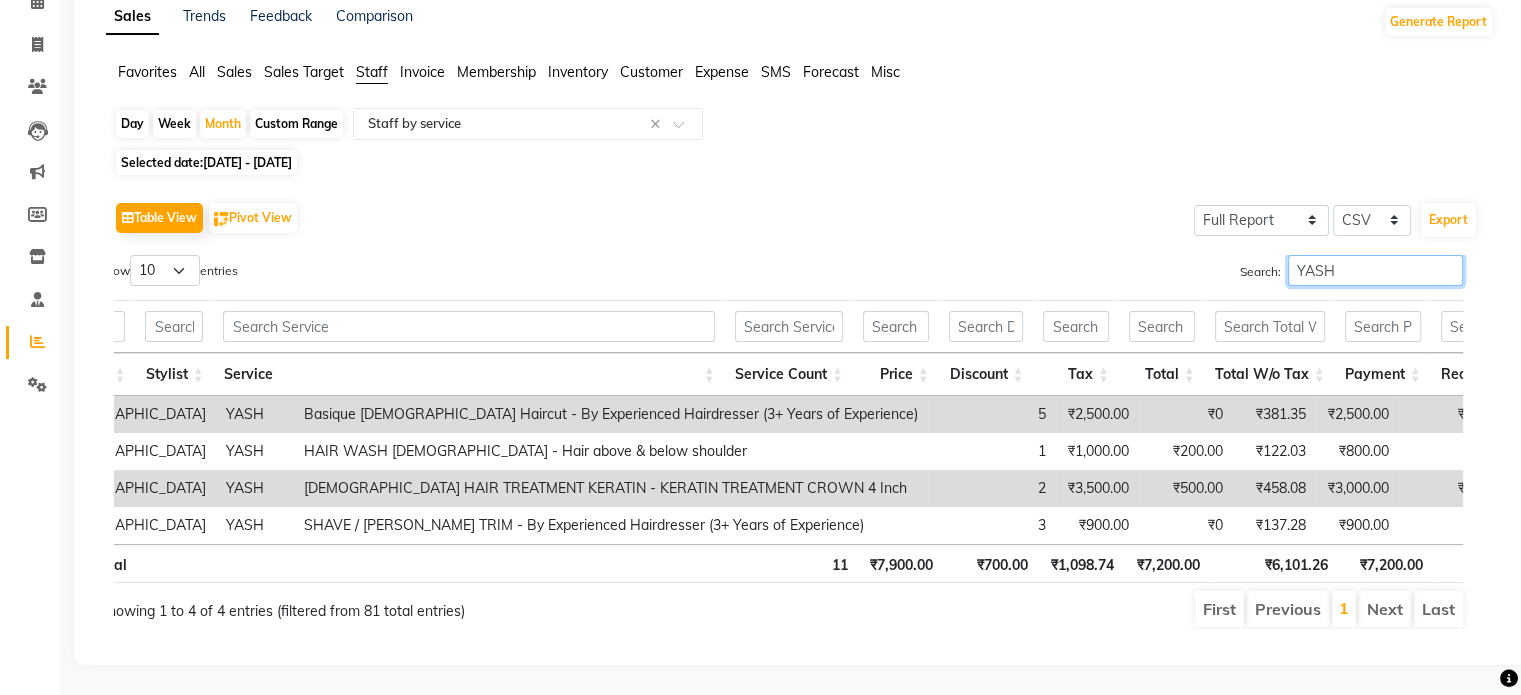type on "YASH" 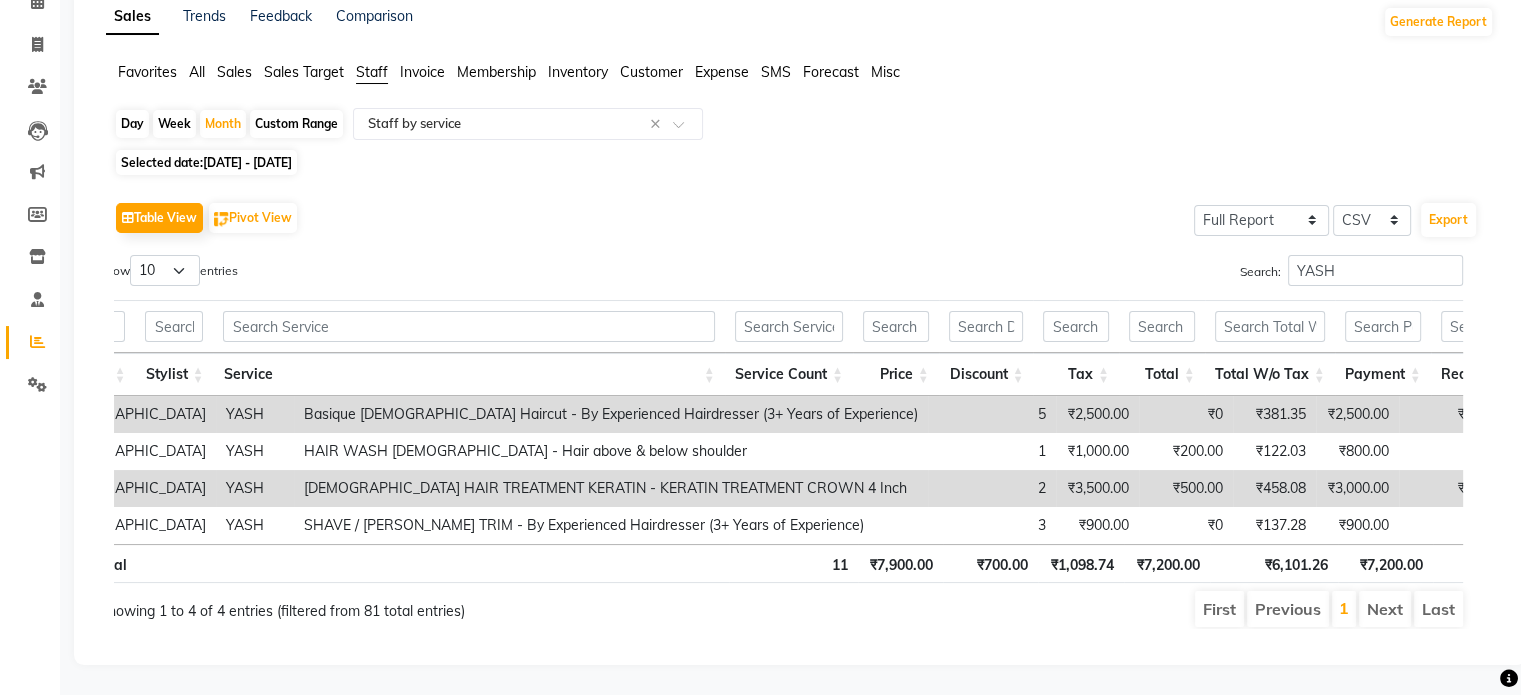click on "Table View   Pivot View  Select Full Report Filtered Report Select CSV PDF  Export  Show  10 25 50 100  entries Search: YASH Location Stylist Service Service Count Price Discount Tax Total Total W/o Tax Payment Redemption Redemption Share Product Cost Location Stylist Service Service Count Price Discount Tax Total Total W/o Tax Payment Redemption Redemption Share Product Cost Total 11 ₹7,900.00 ₹700.00 ₹1,098.74 ₹7,200.00 ₹6,101.26 ₹7,200.00 ₹0 ₹0 ₹0 Shanuzz Unisex Salon, Oshiwara YASH   Basique MALE Haircut - By Experienced Hairdresser (3+ Years of Experience) 5 ₹2,500.00 ₹0 ₹381.35 ₹2,500.00 ₹2,118.65 ₹2,500.00 ₹0 ₹0 ₹0 Shanuzz Unisex Salon, Oshiwara YASH   HAIR WASH FEMALE - Hair above & below shoulder 1 ₹1,000.00 ₹200.00 ₹122.03 ₹800.00 ₹677.97 ₹800.00 ₹0 ₹0 ₹0 Shanuzz Unisex Salon, Oshiwara YASH   MALE HAIR TREATMENT KERATIN - KERATIN TREATMENT CROWN 4 Inch 2 ₹3,500.00 ₹500.00 ₹458.08 ₹3,000.00 ₹2,541.92 ₹3,000.00 ₹0 ₹0 ₹0 YASH" 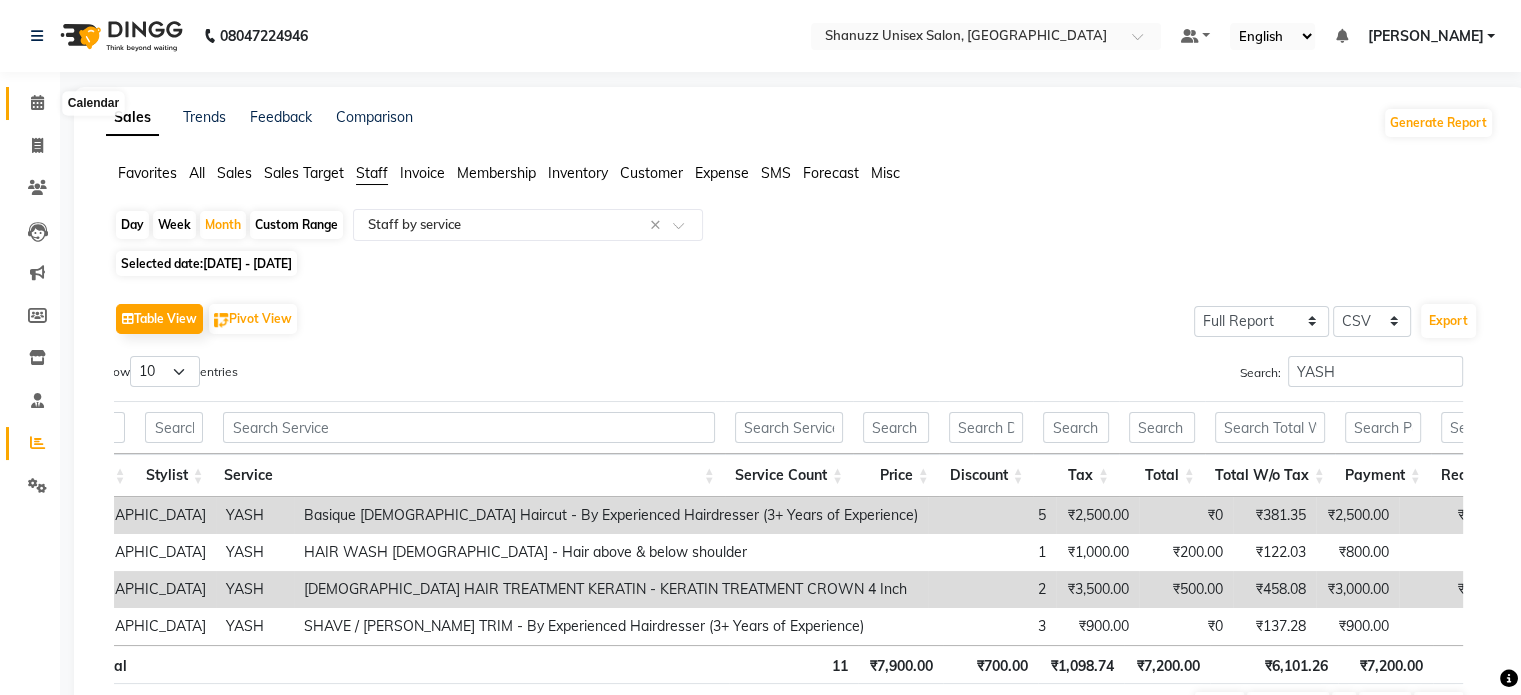 click 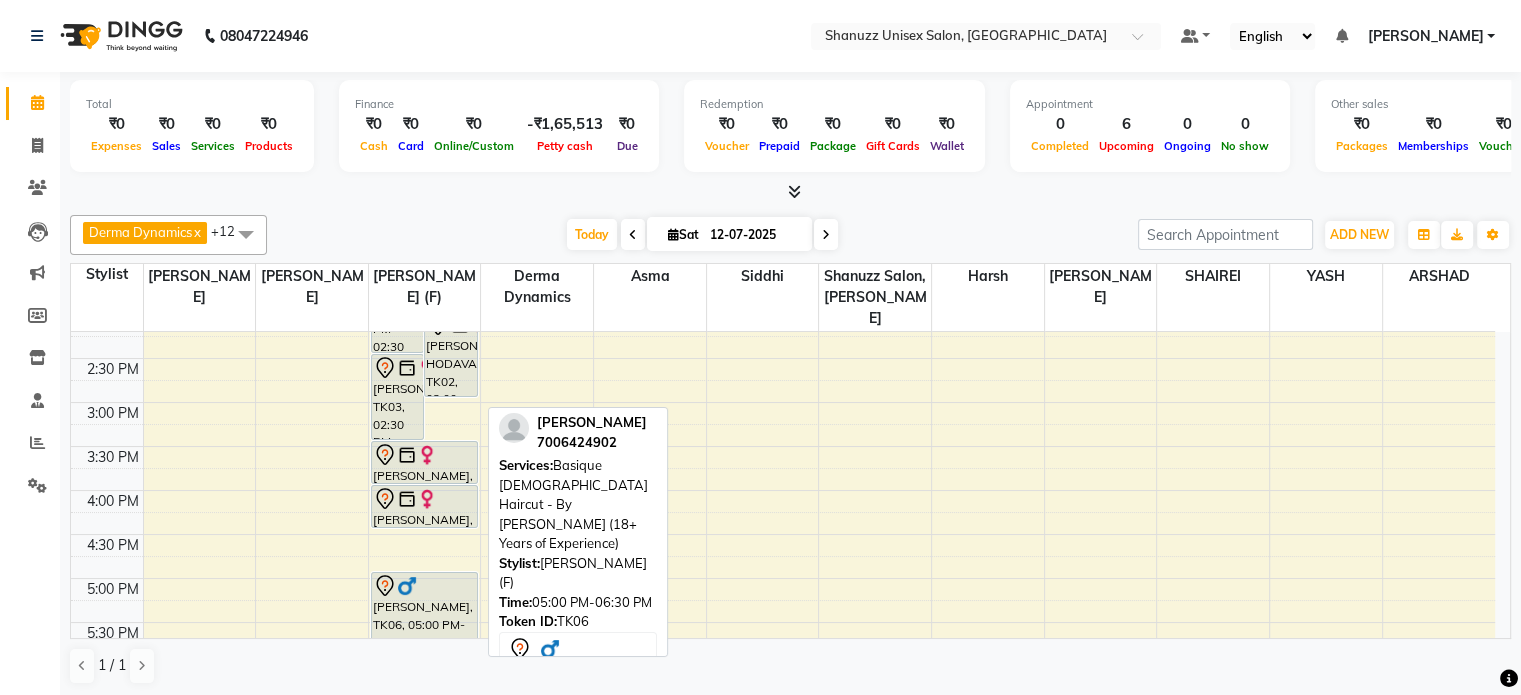 scroll, scrollTop: 458, scrollLeft: 0, axis: vertical 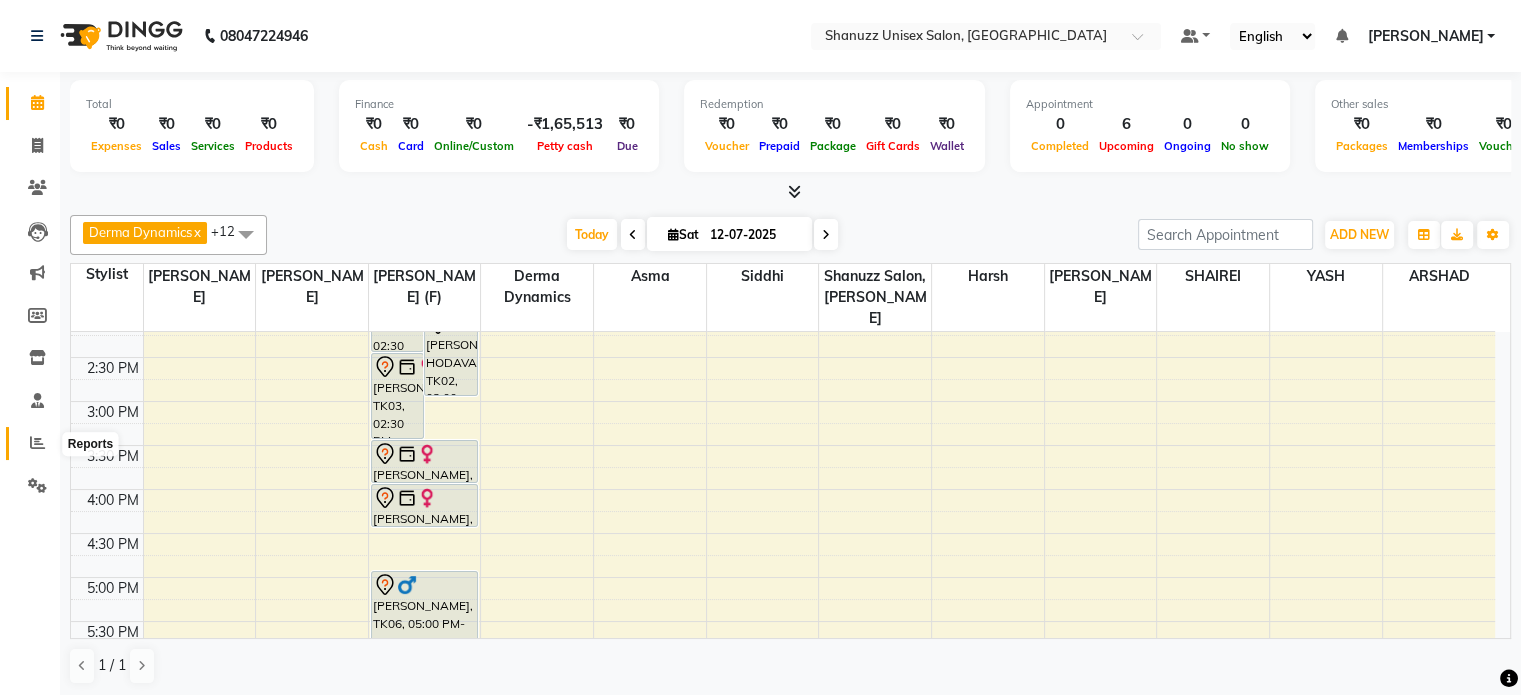 click 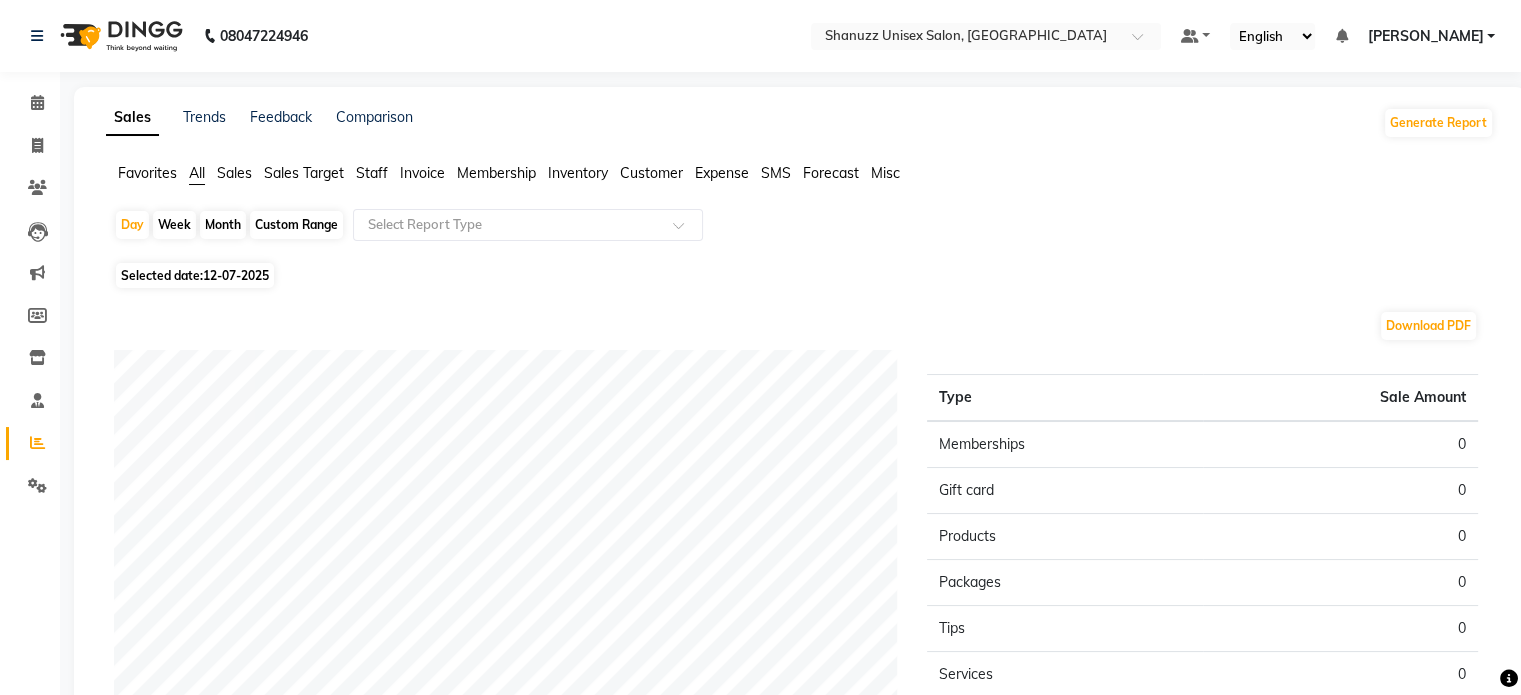 click on "Month" 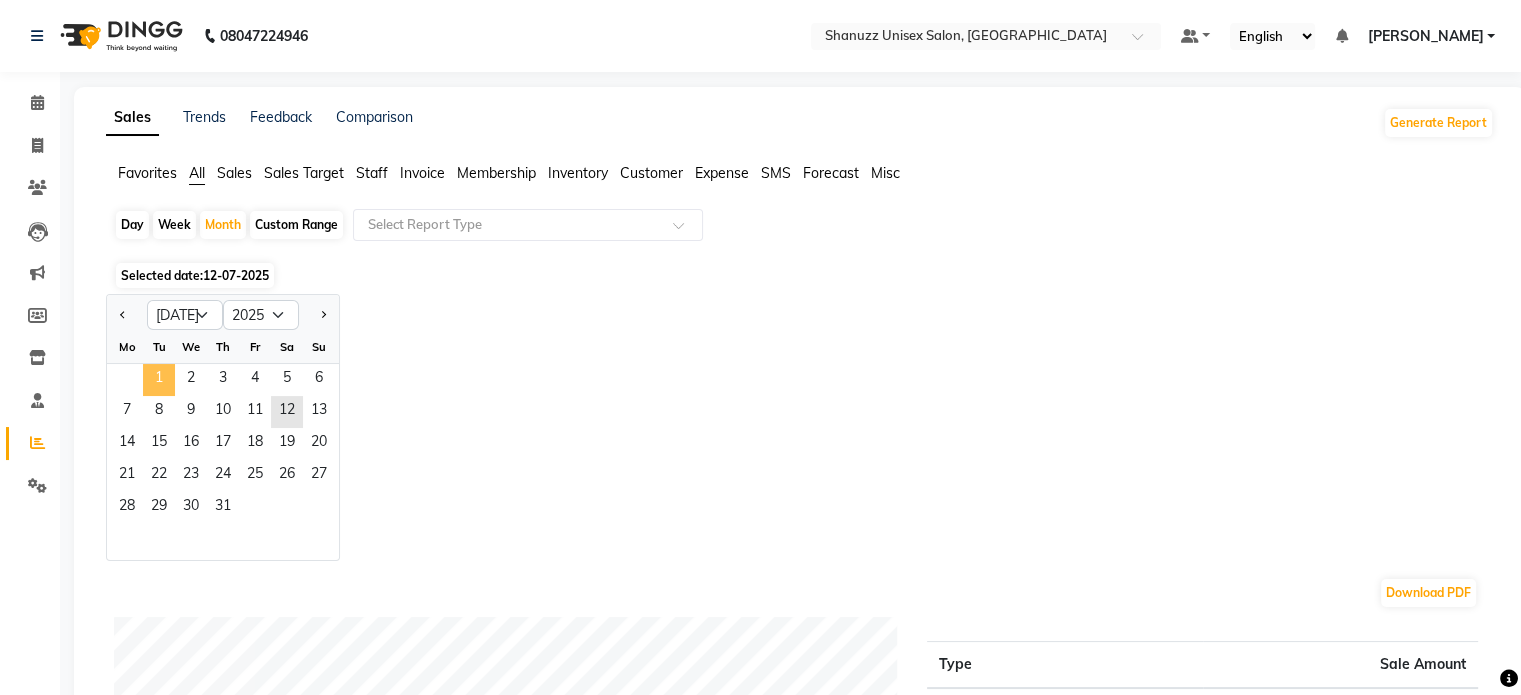 click on "1" 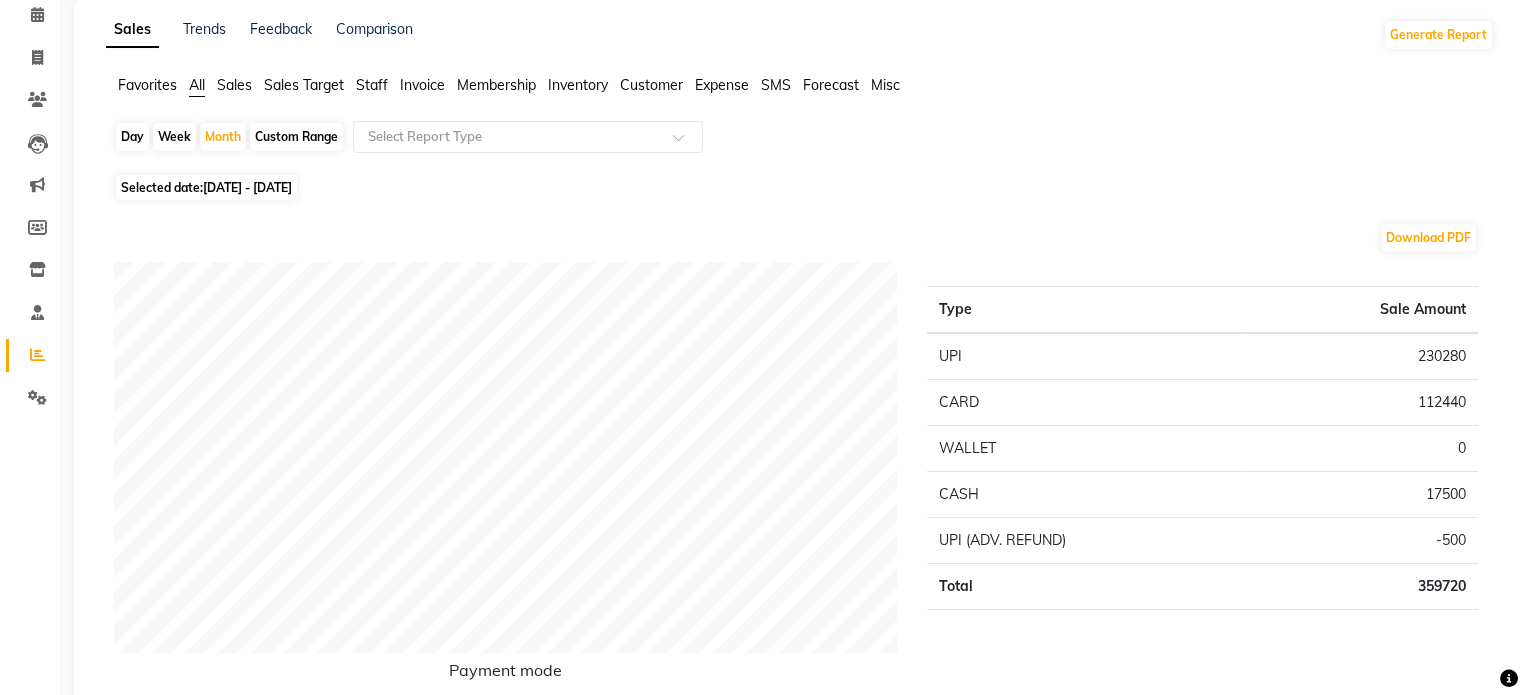 scroll, scrollTop: 0, scrollLeft: 0, axis: both 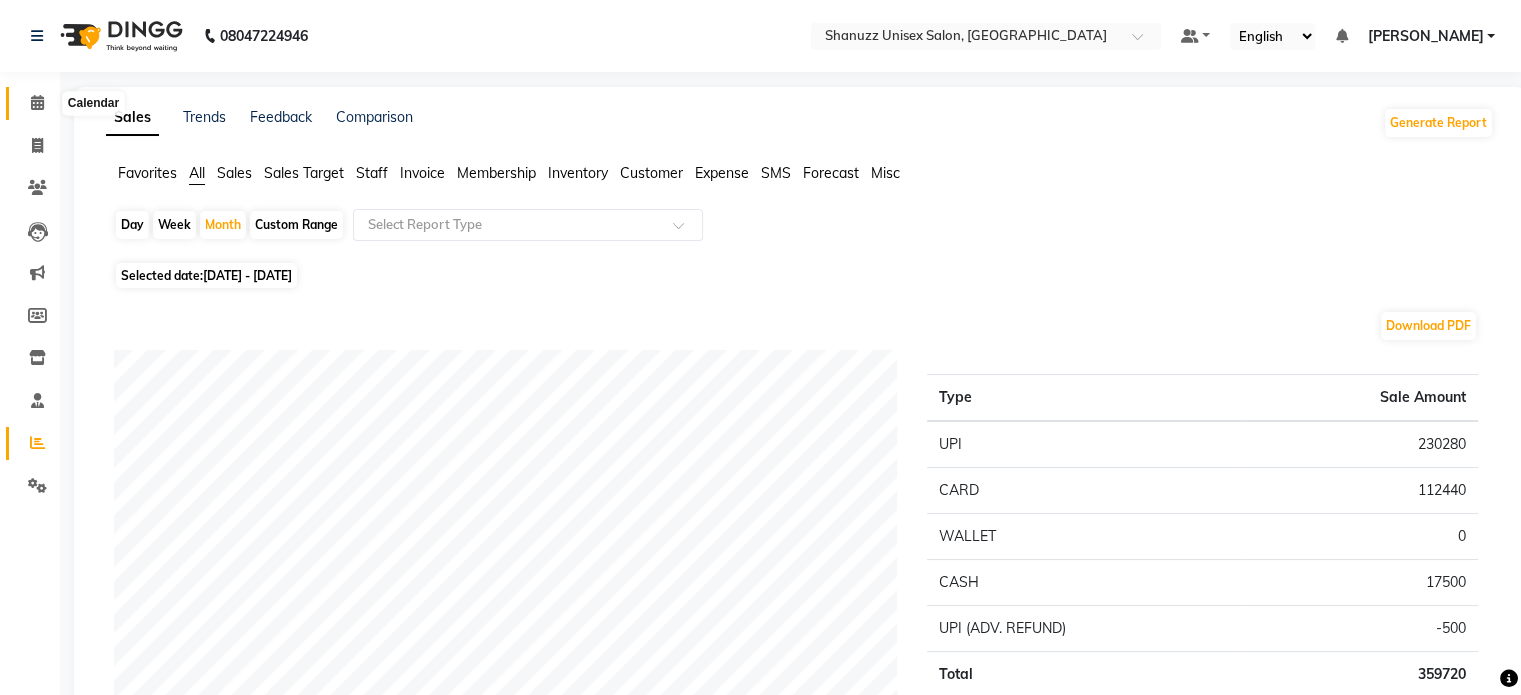 click 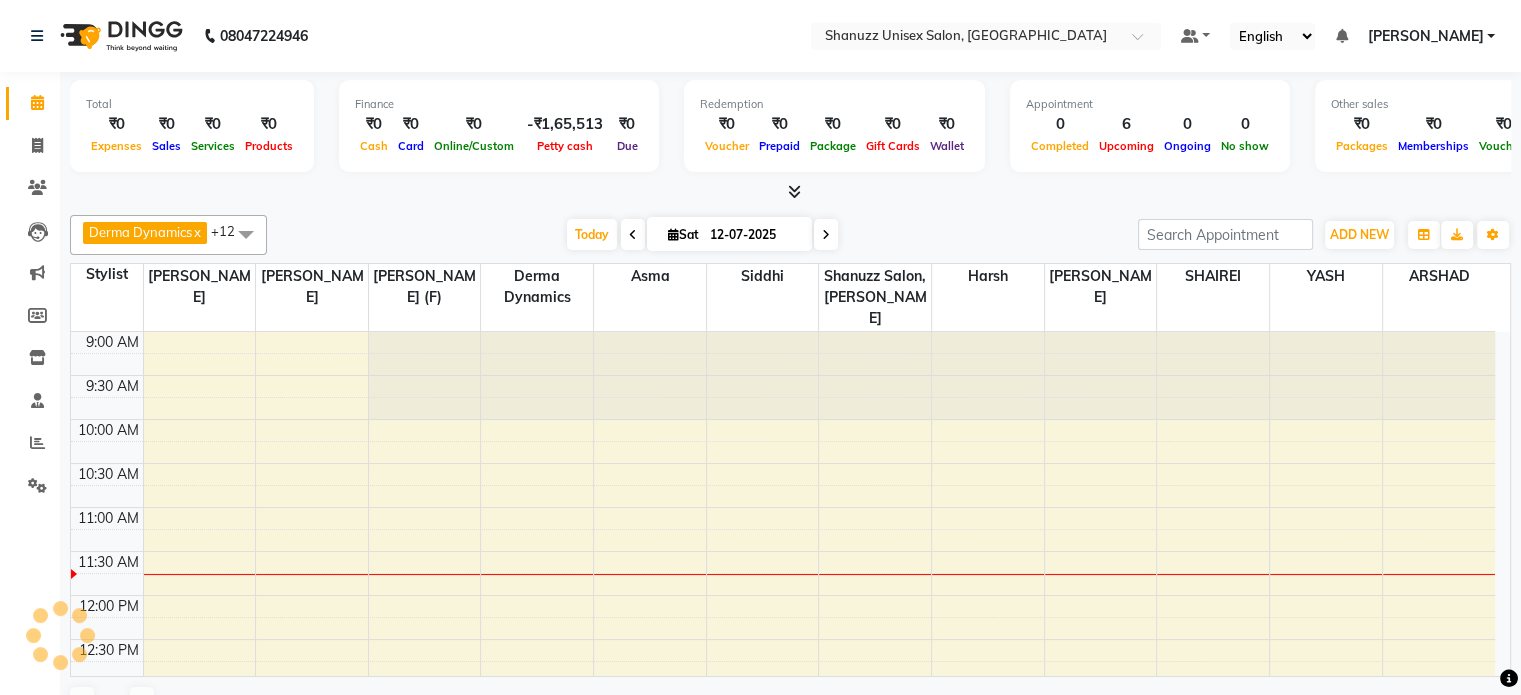 scroll, scrollTop: 0, scrollLeft: 0, axis: both 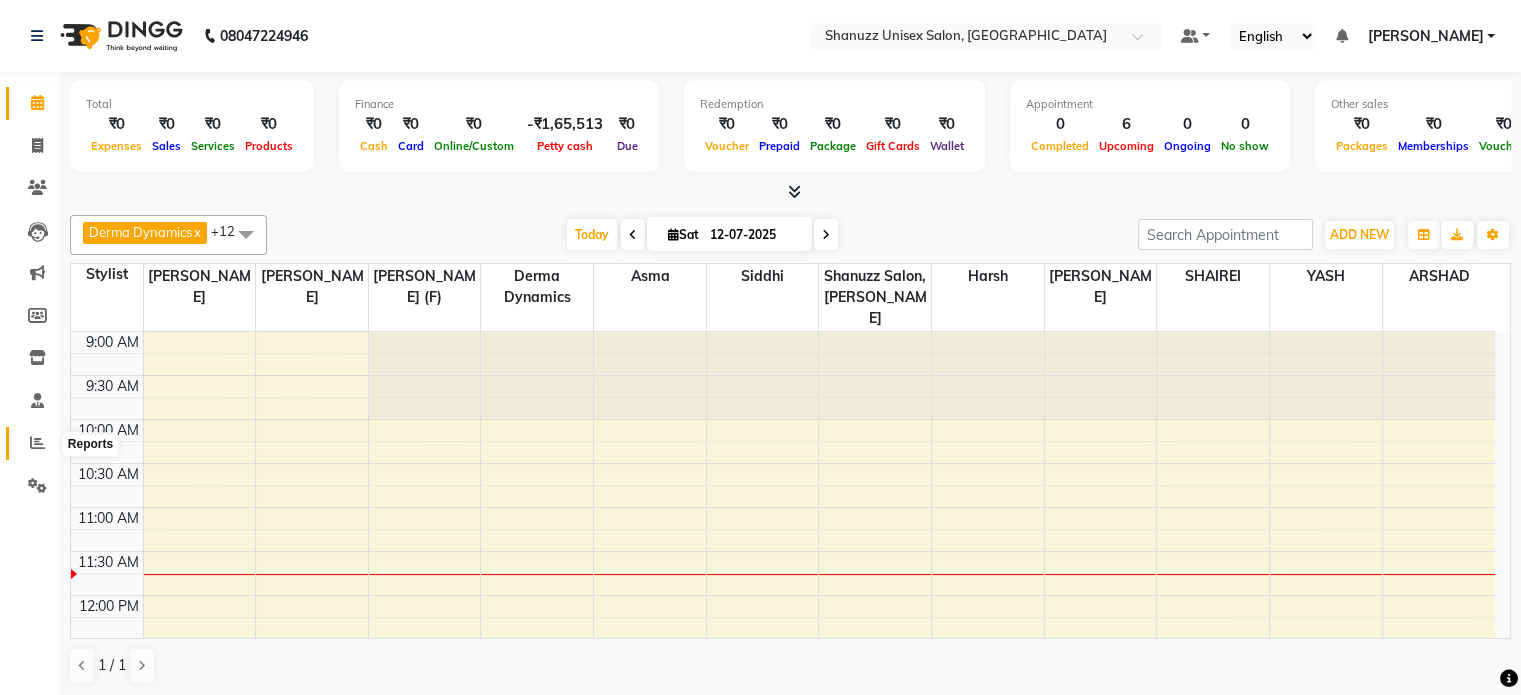 click 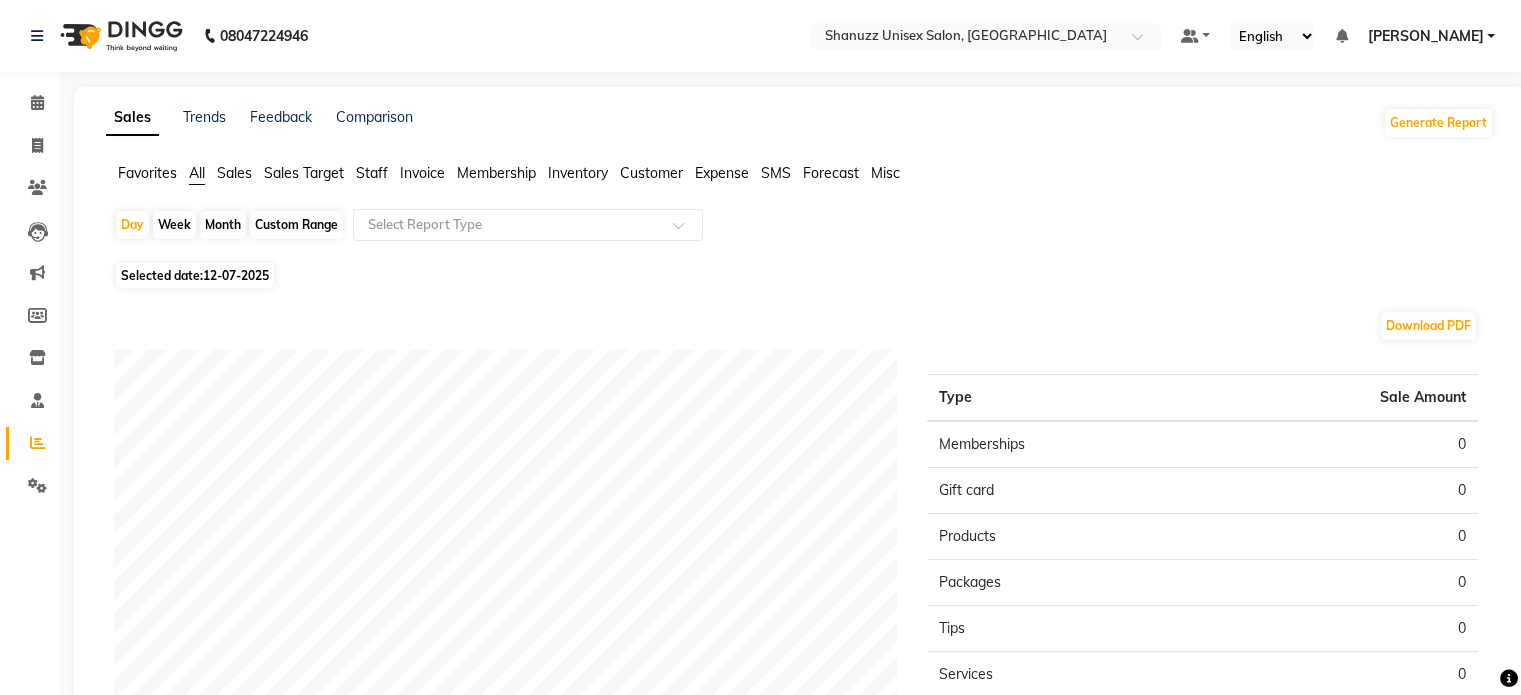 click on "Month" 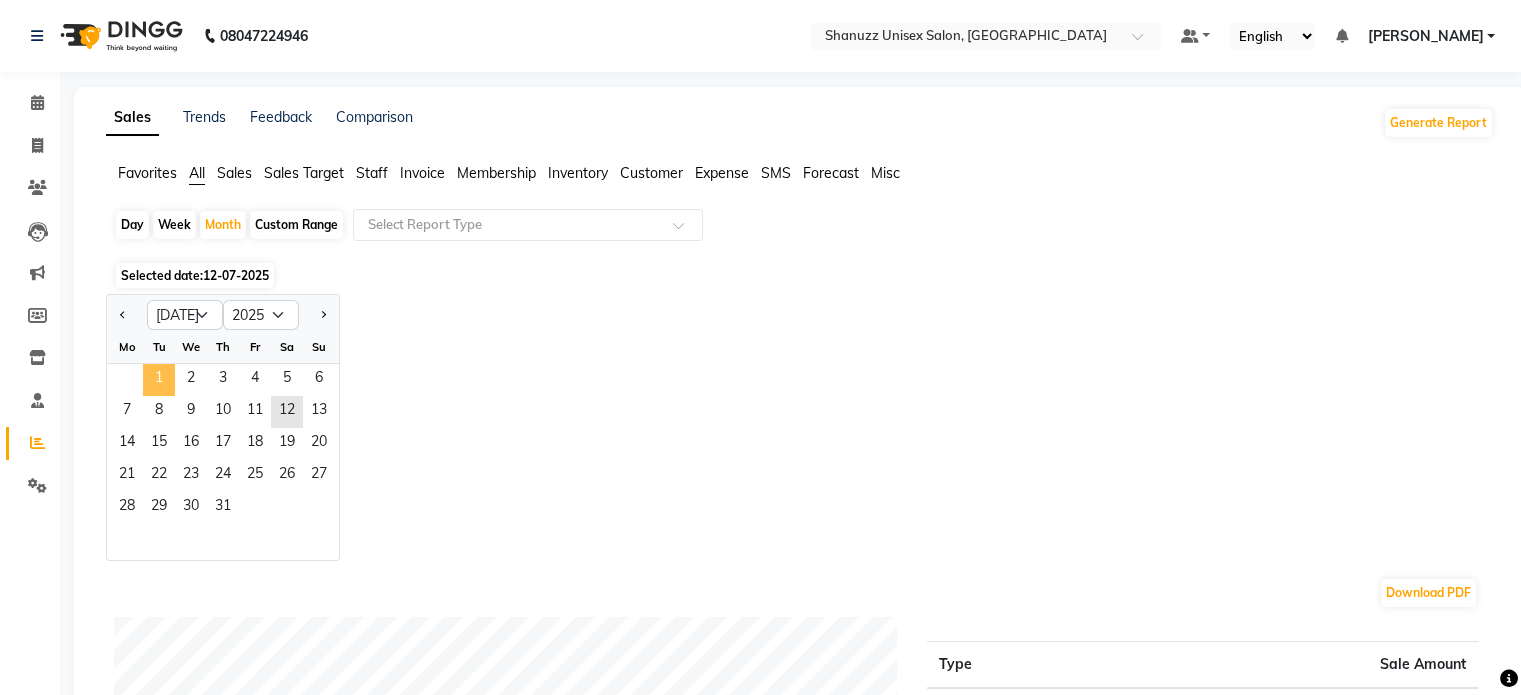 click on "1" 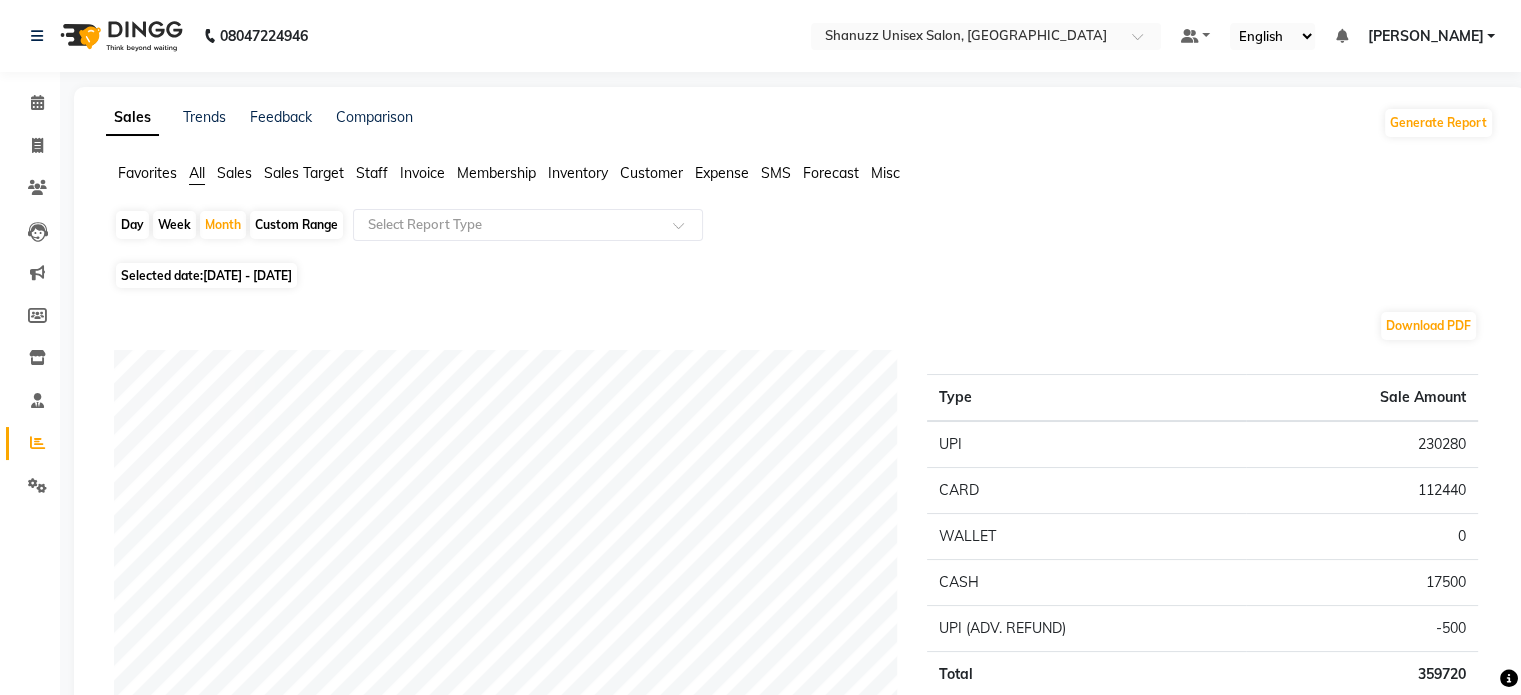 click on "Staff" 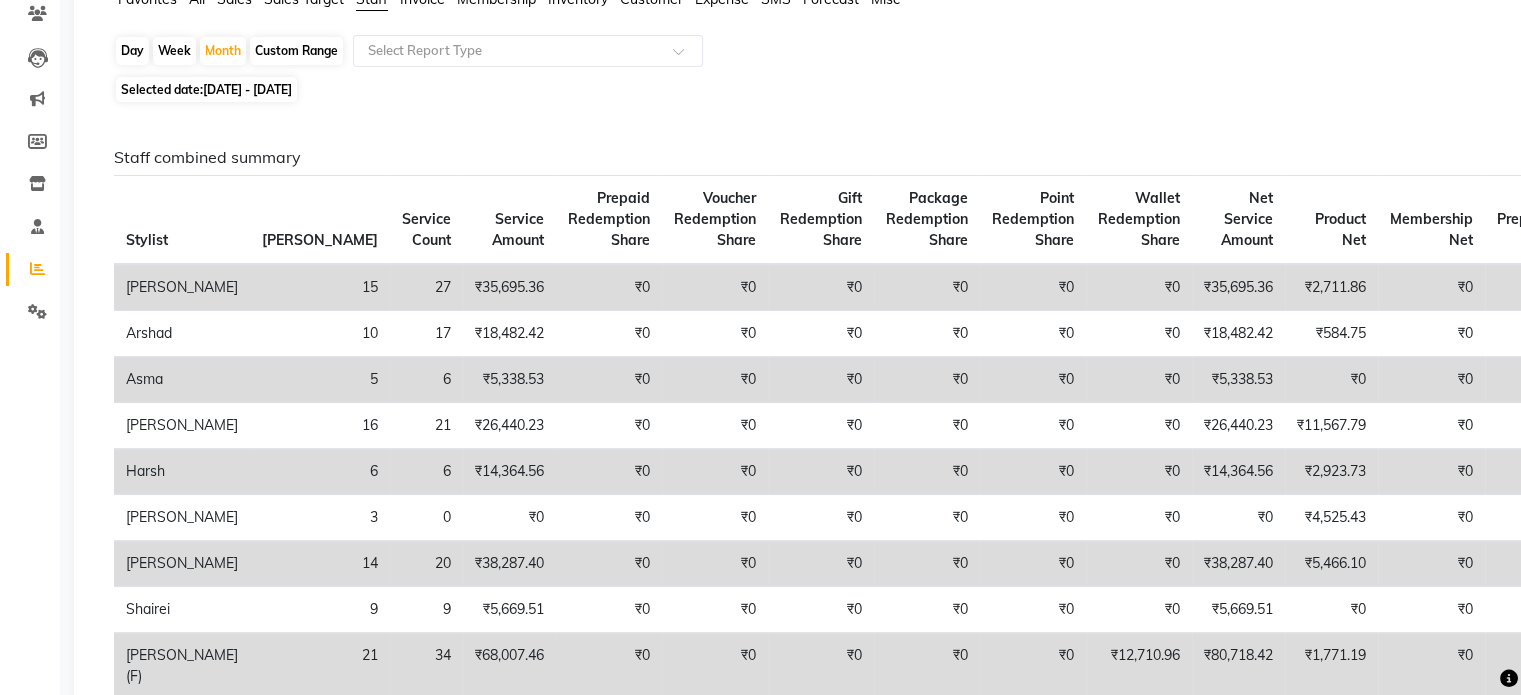 scroll, scrollTop: 183, scrollLeft: 0, axis: vertical 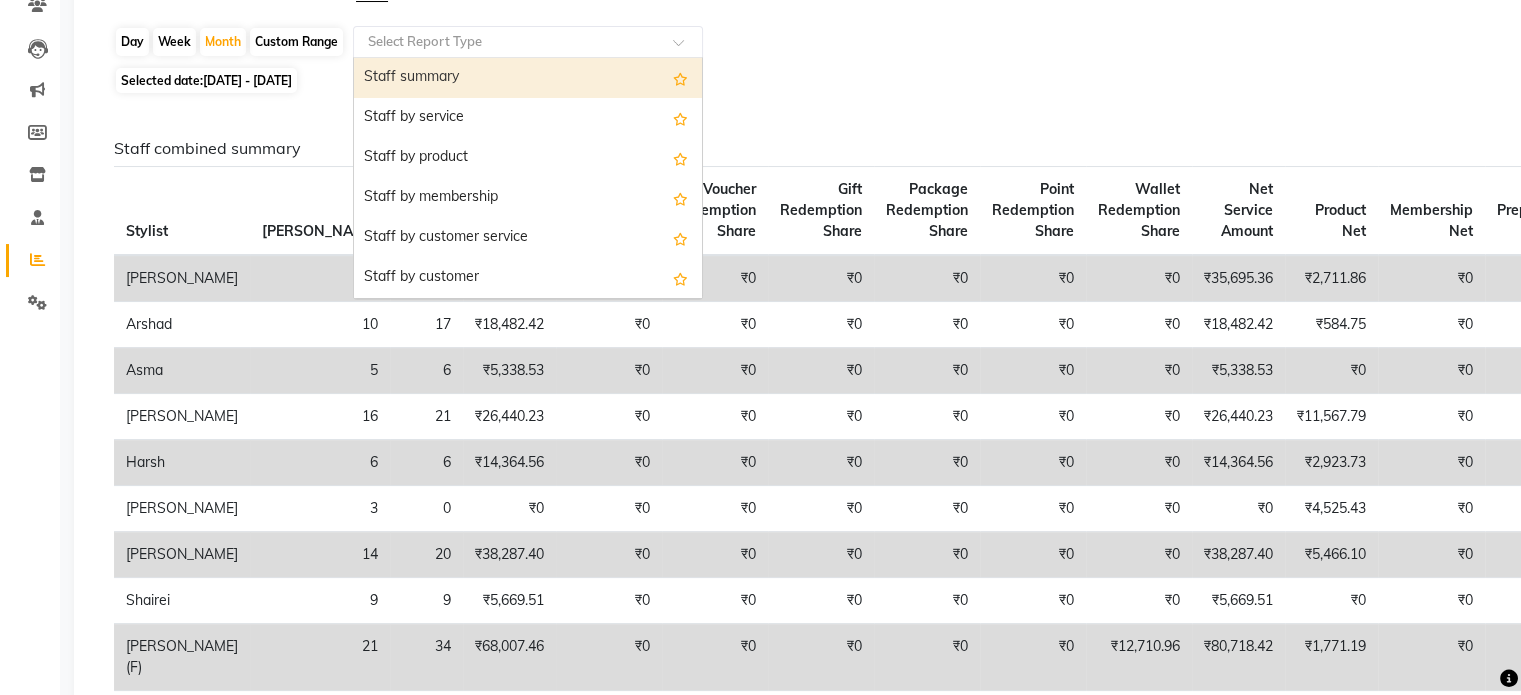 click 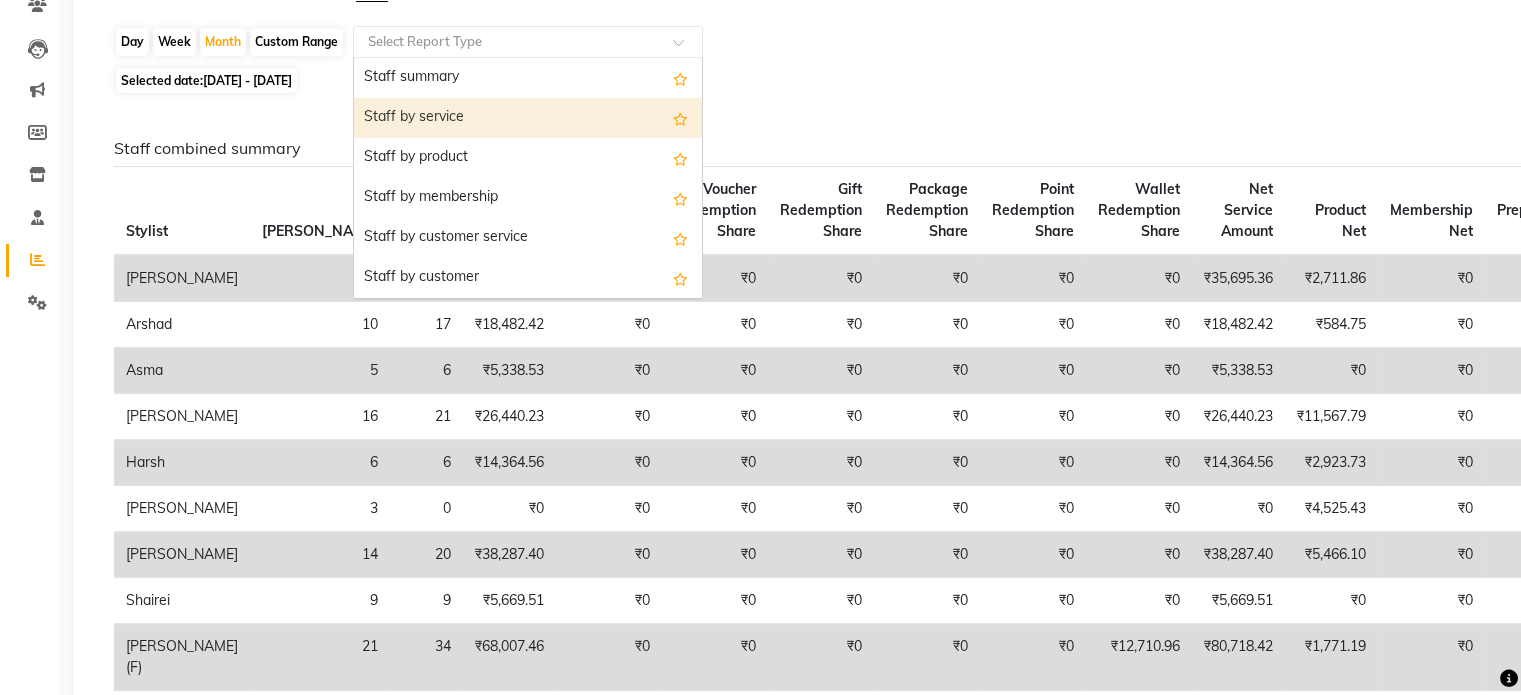 click on "Staff by service" at bounding box center [528, 118] 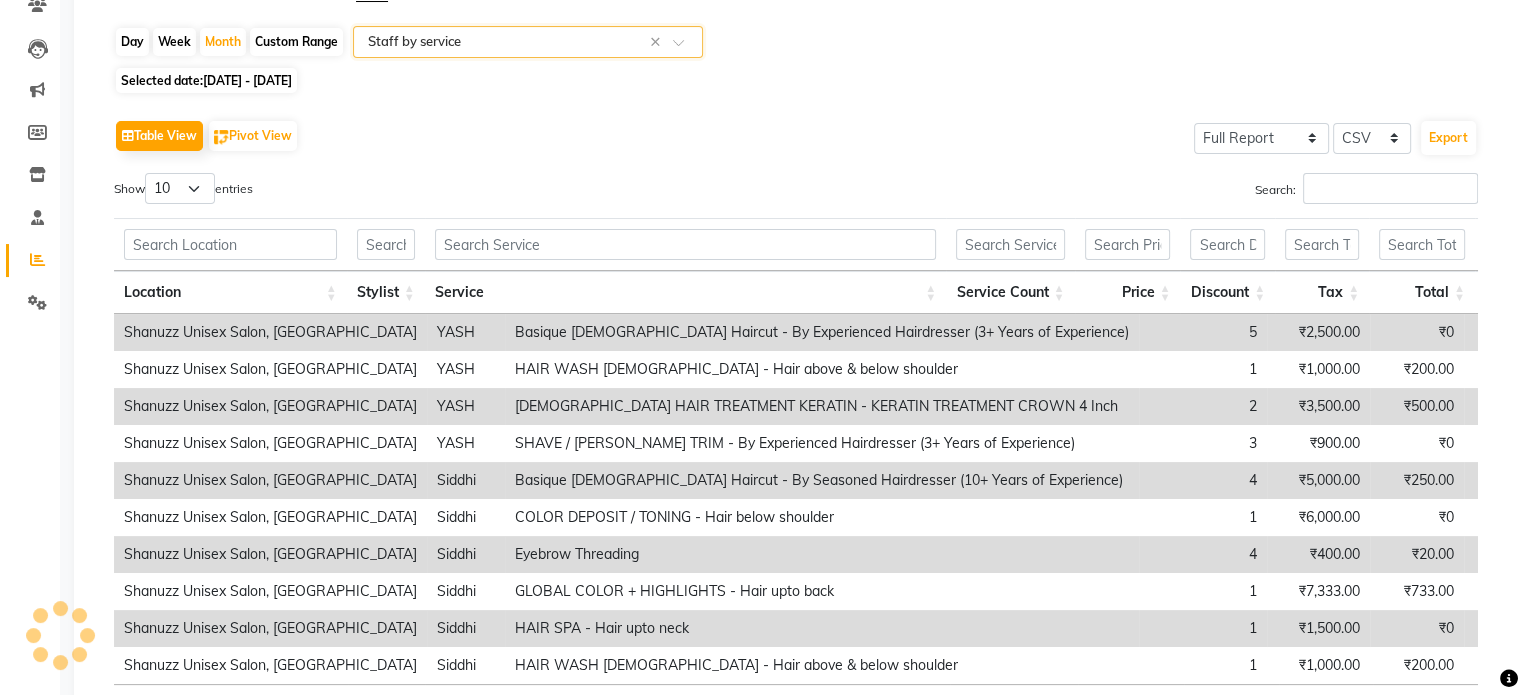 scroll, scrollTop: 0, scrollLeft: 0, axis: both 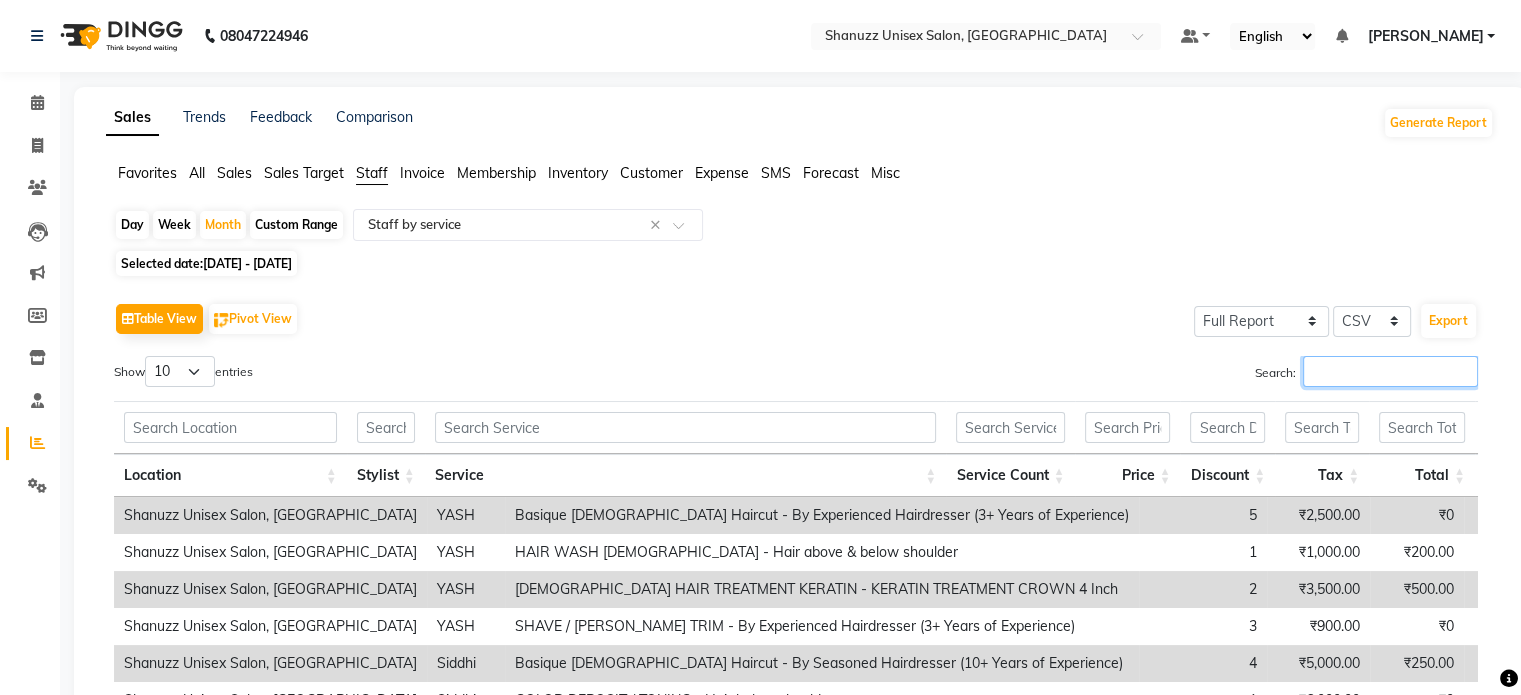 click on "Search:" at bounding box center [1390, 371] 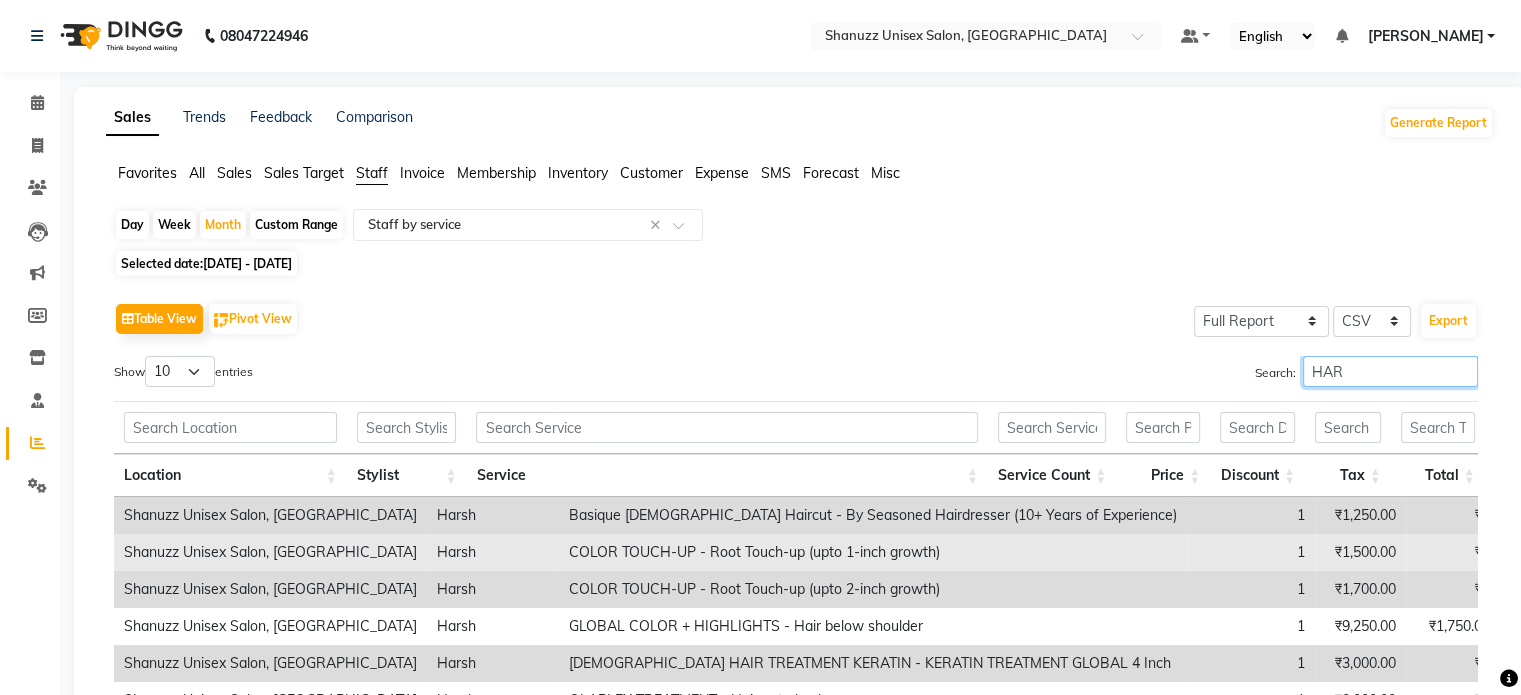 scroll, scrollTop: 240, scrollLeft: 0, axis: vertical 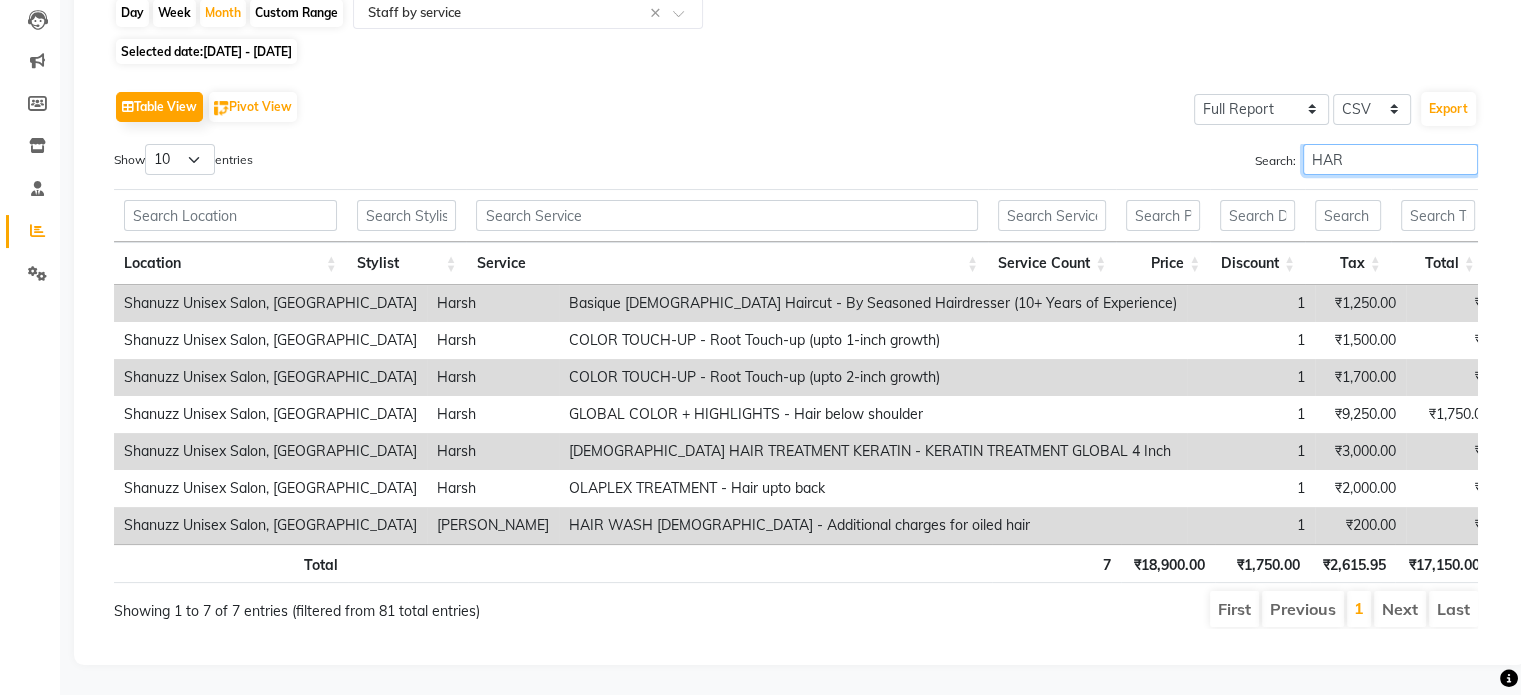 type on "HAR" 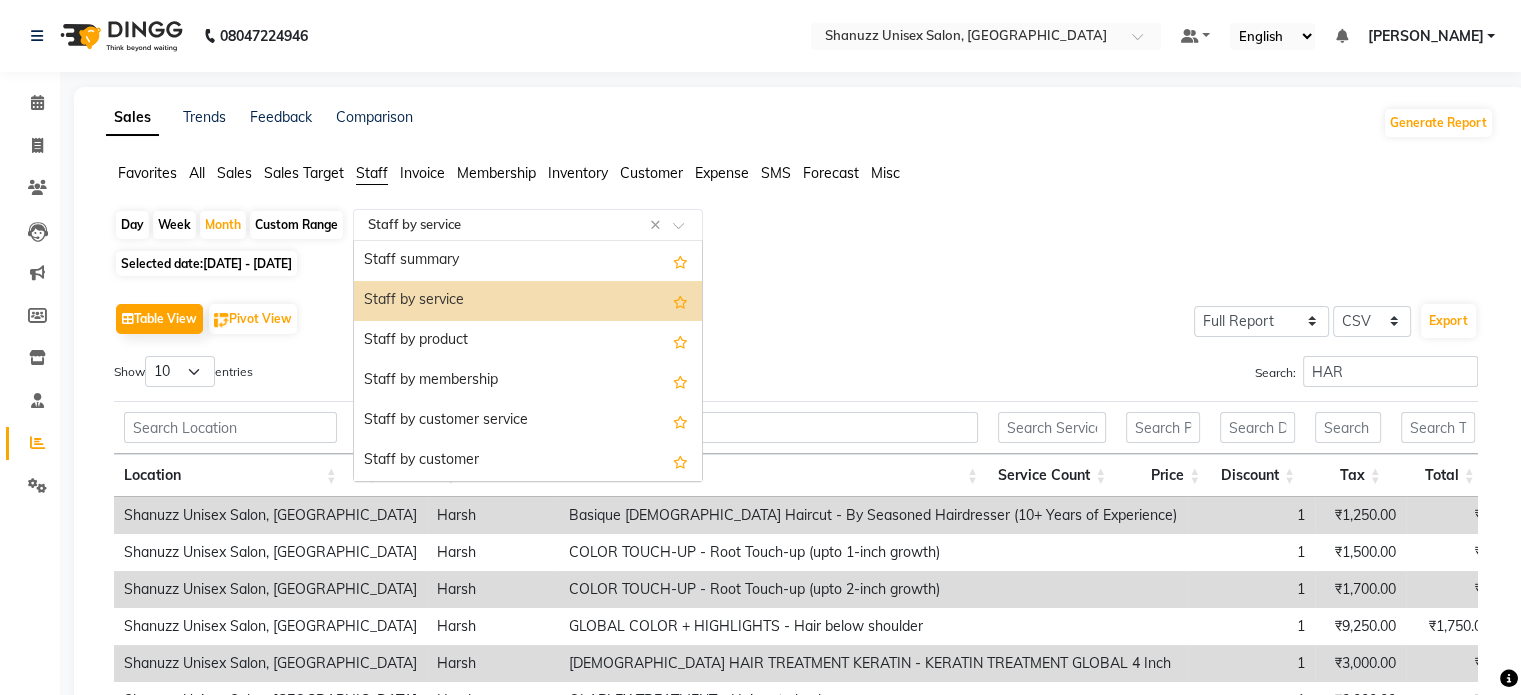 click 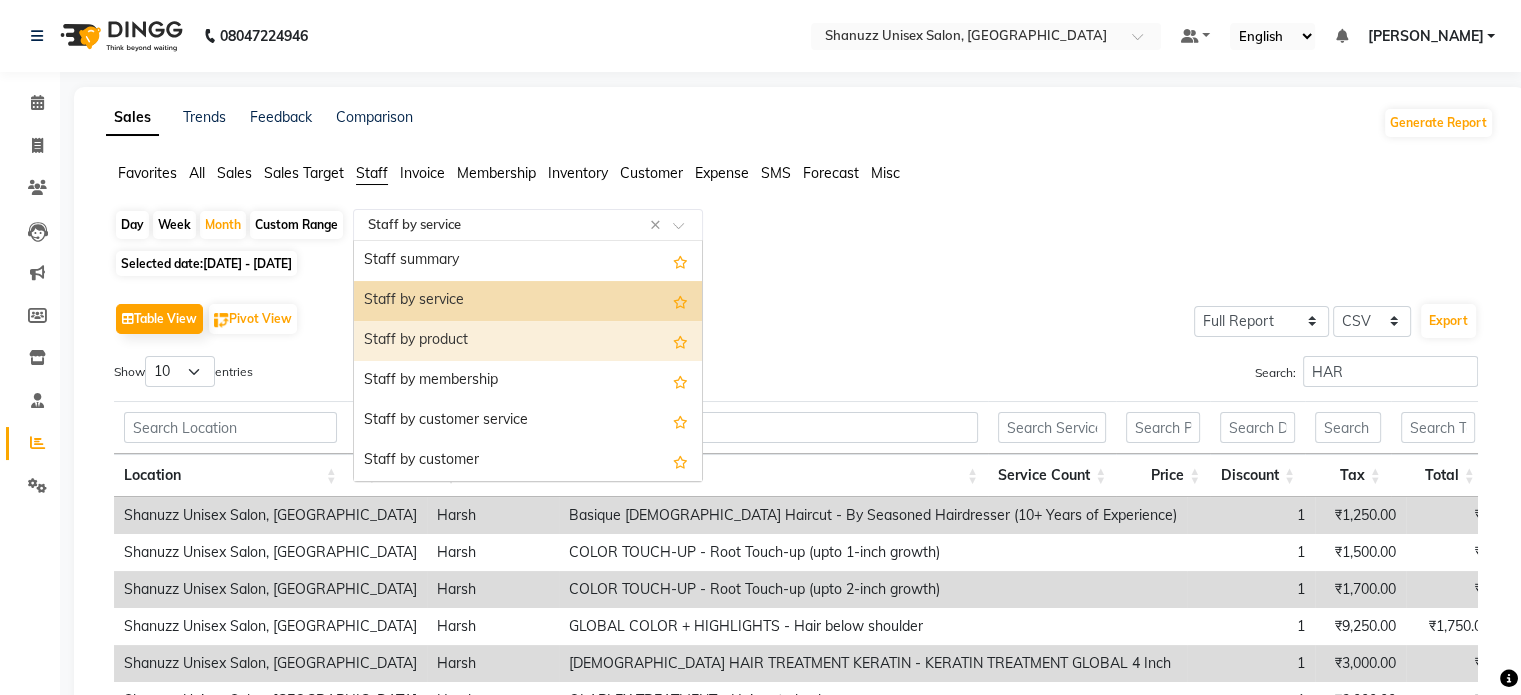 drag, startPoint x: 432, startPoint y: 361, endPoint x: 430, endPoint y: 346, distance: 15.132746 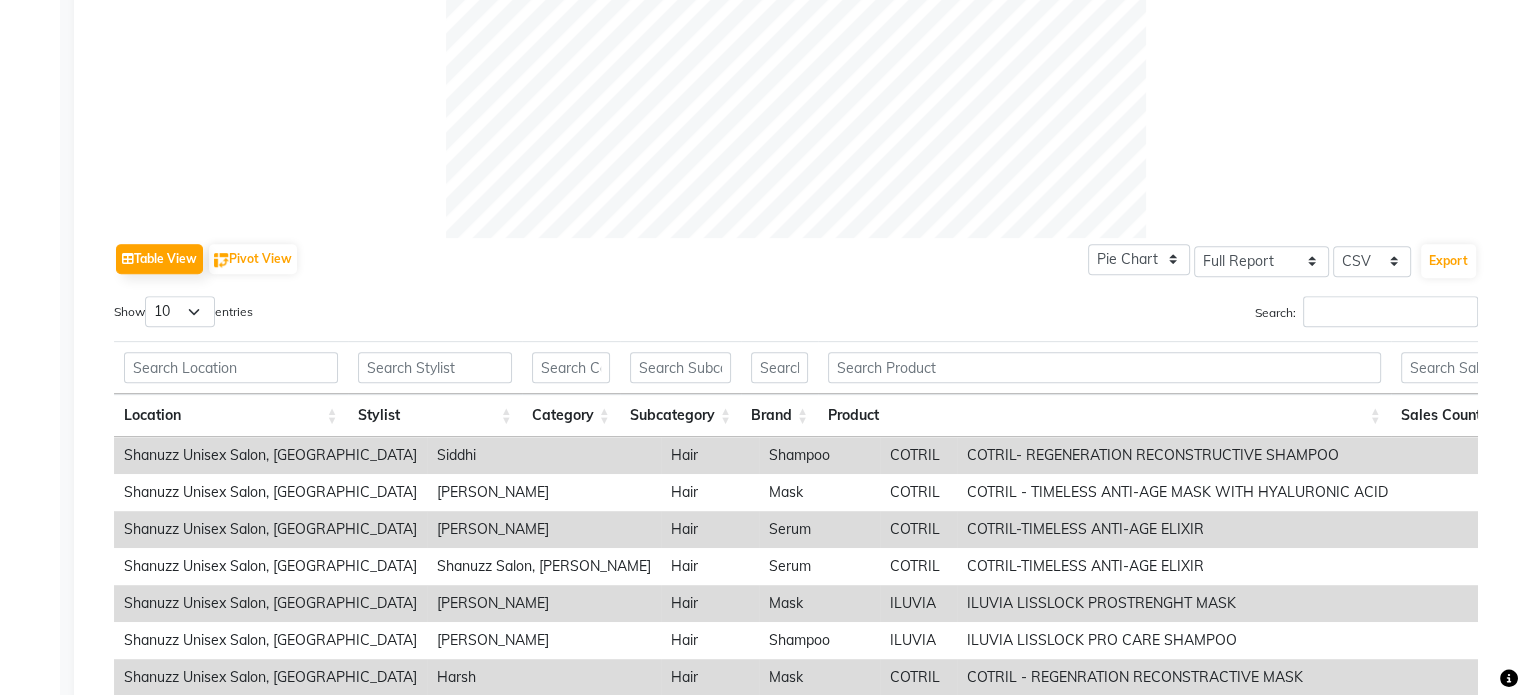 scroll, scrollTop: 788, scrollLeft: 0, axis: vertical 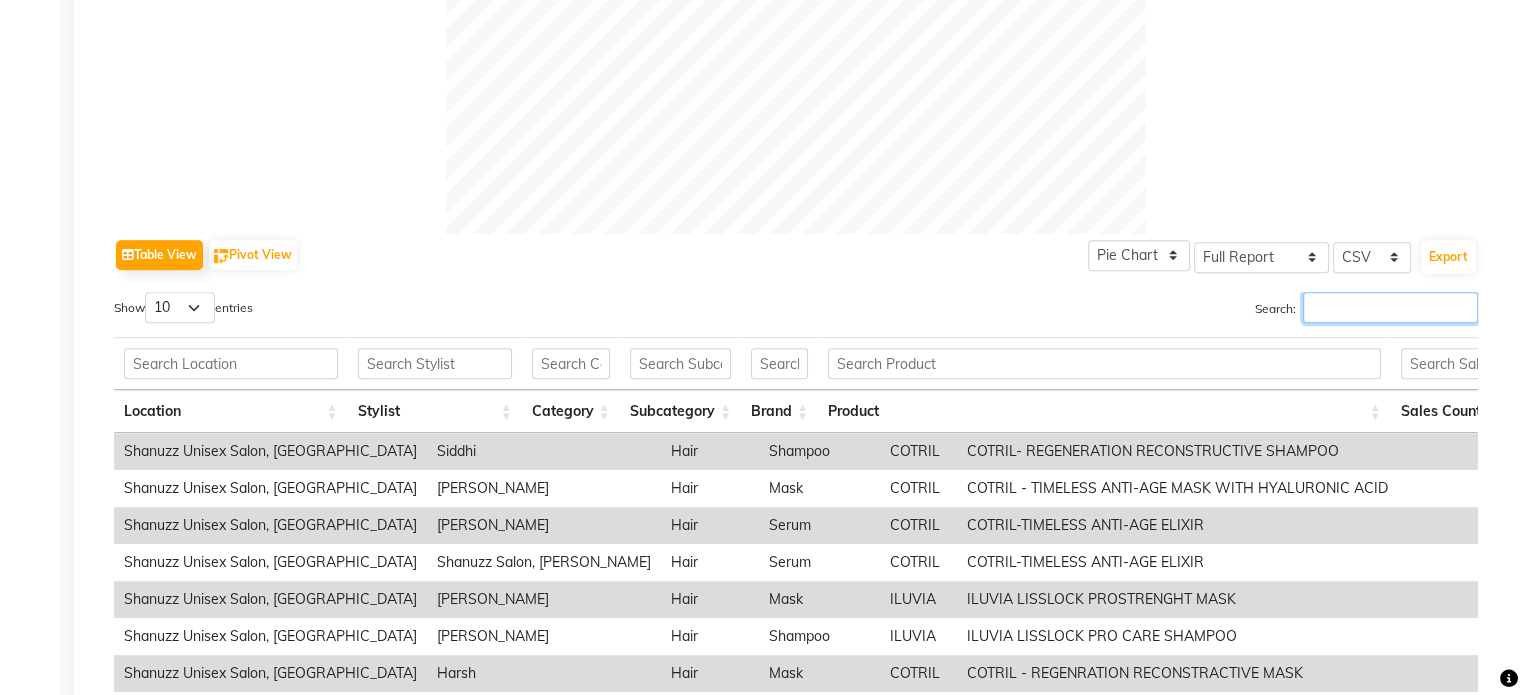 drag, startPoint x: 1345, startPoint y: 323, endPoint x: 1340, endPoint y: 303, distance: 20.615528 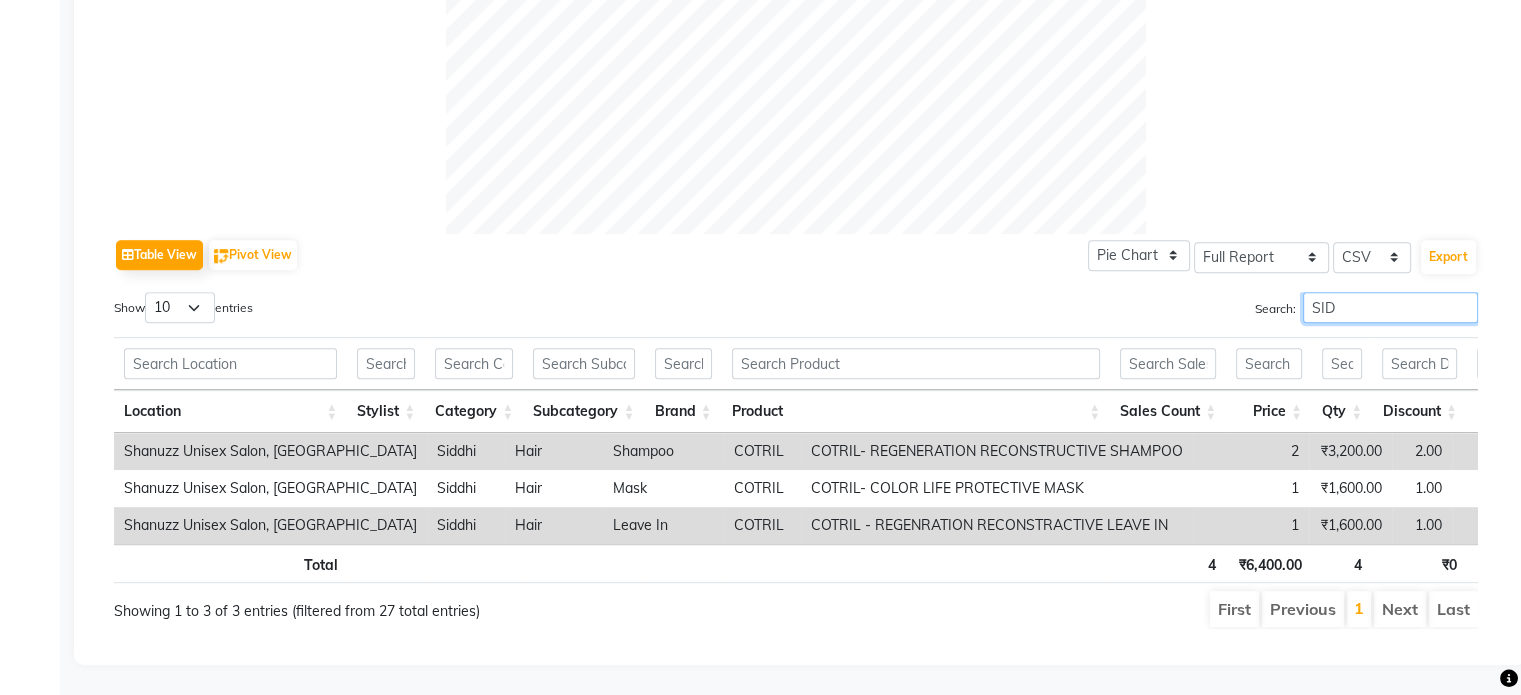 click on "SID" at bounding box center [1390, 307] 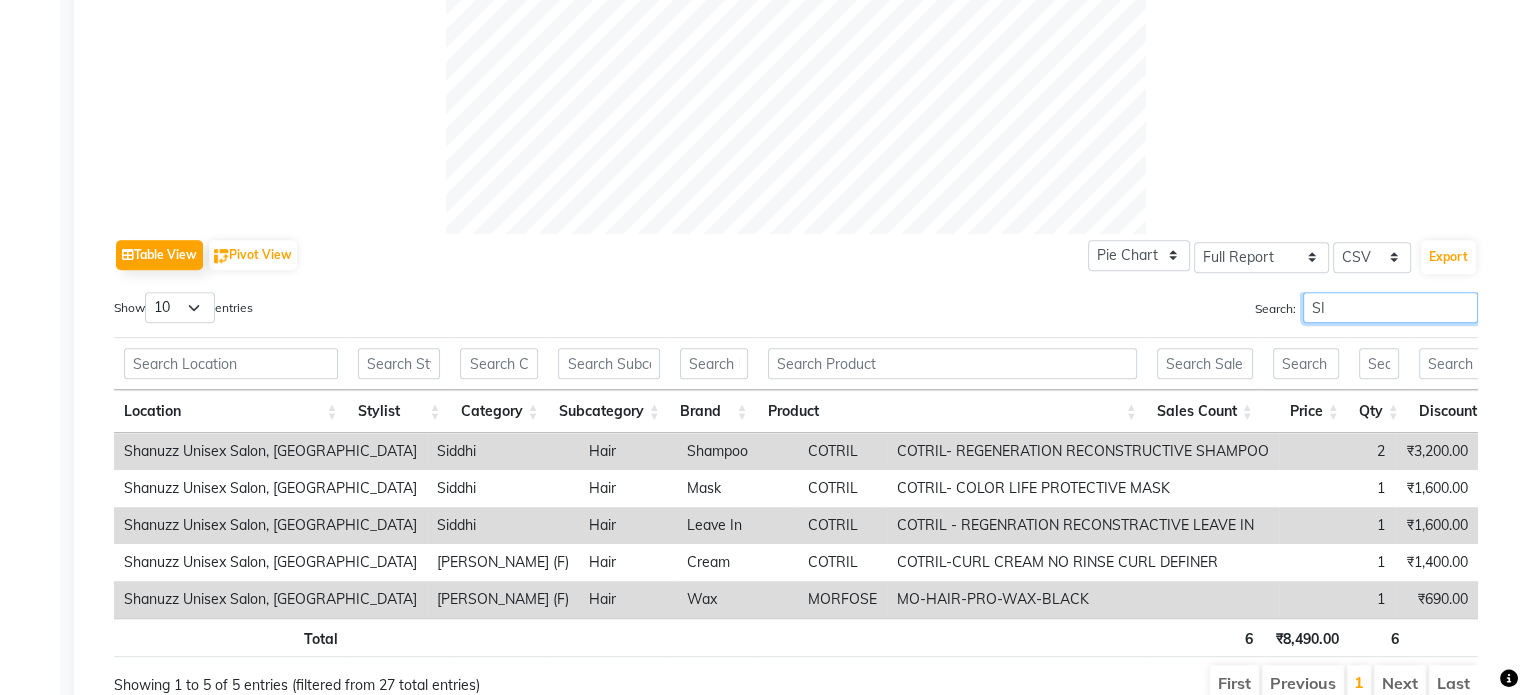 type on "S" 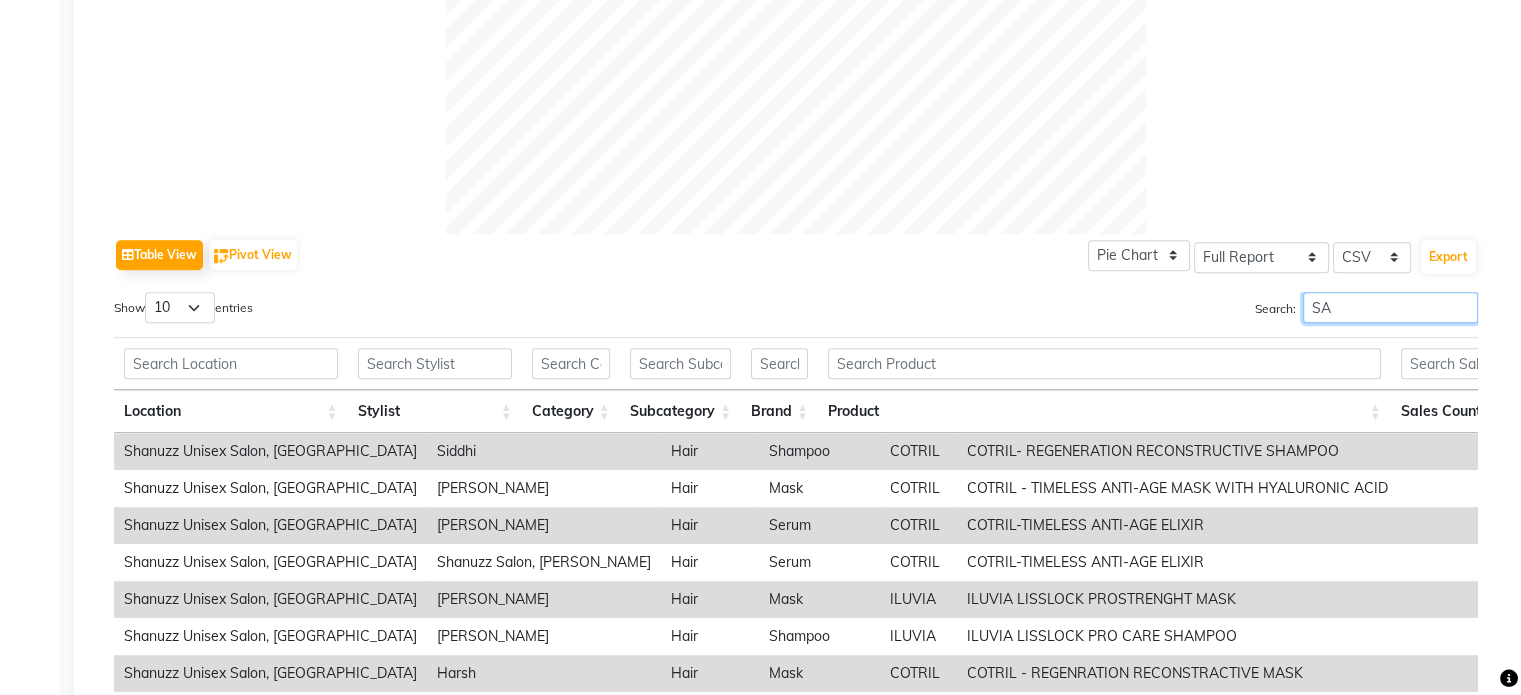 type on "S" 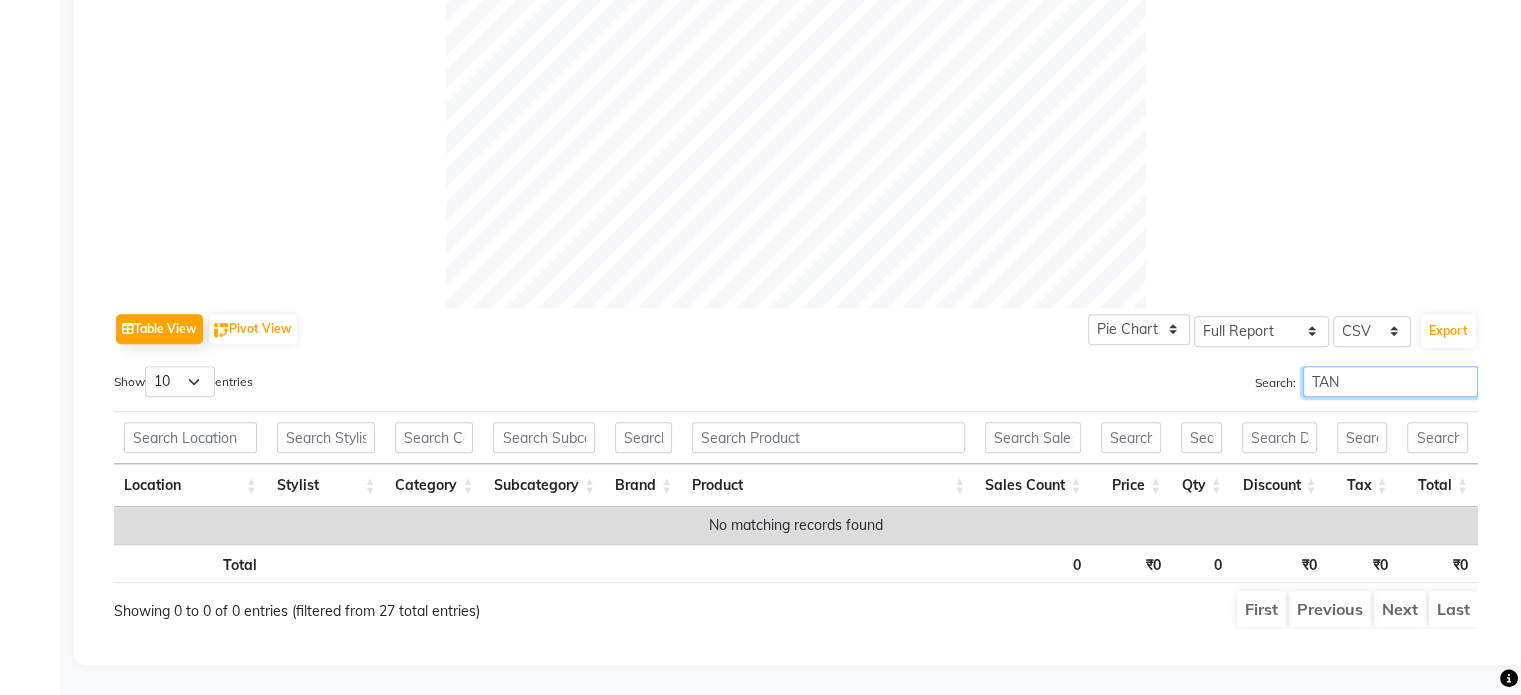 scroll, scrollTop: 0, scrollLeft: 0, axis: both 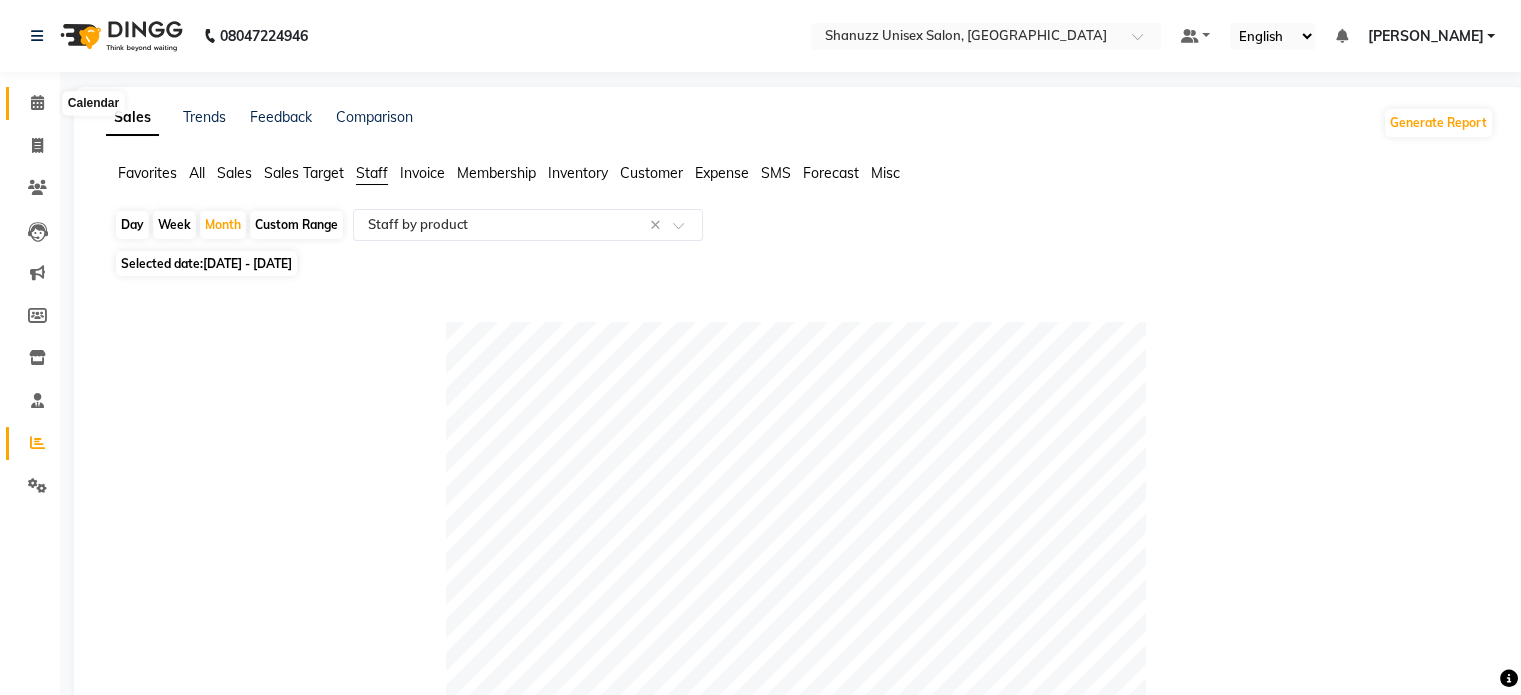 type on "TAN" 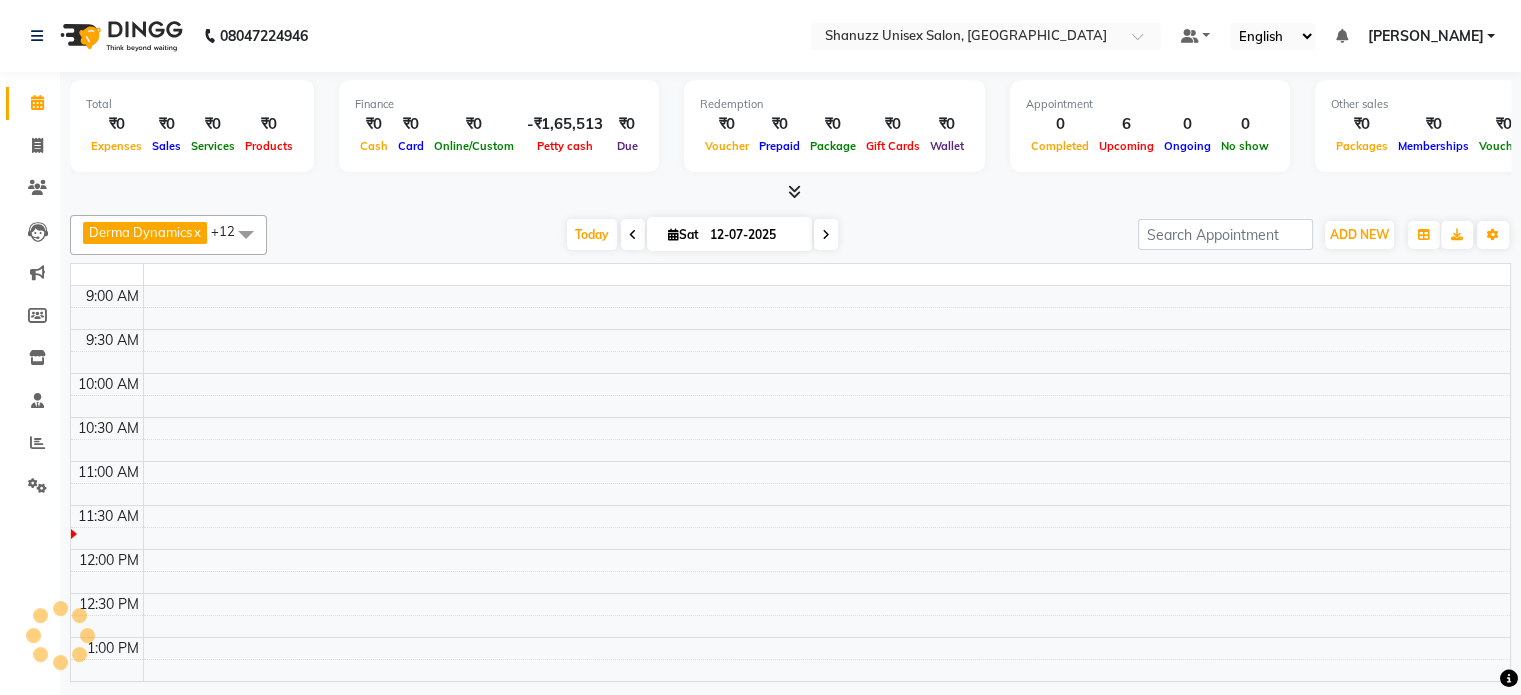 scroll, scrollTop: 0, scrollLeft: 0, axis: both 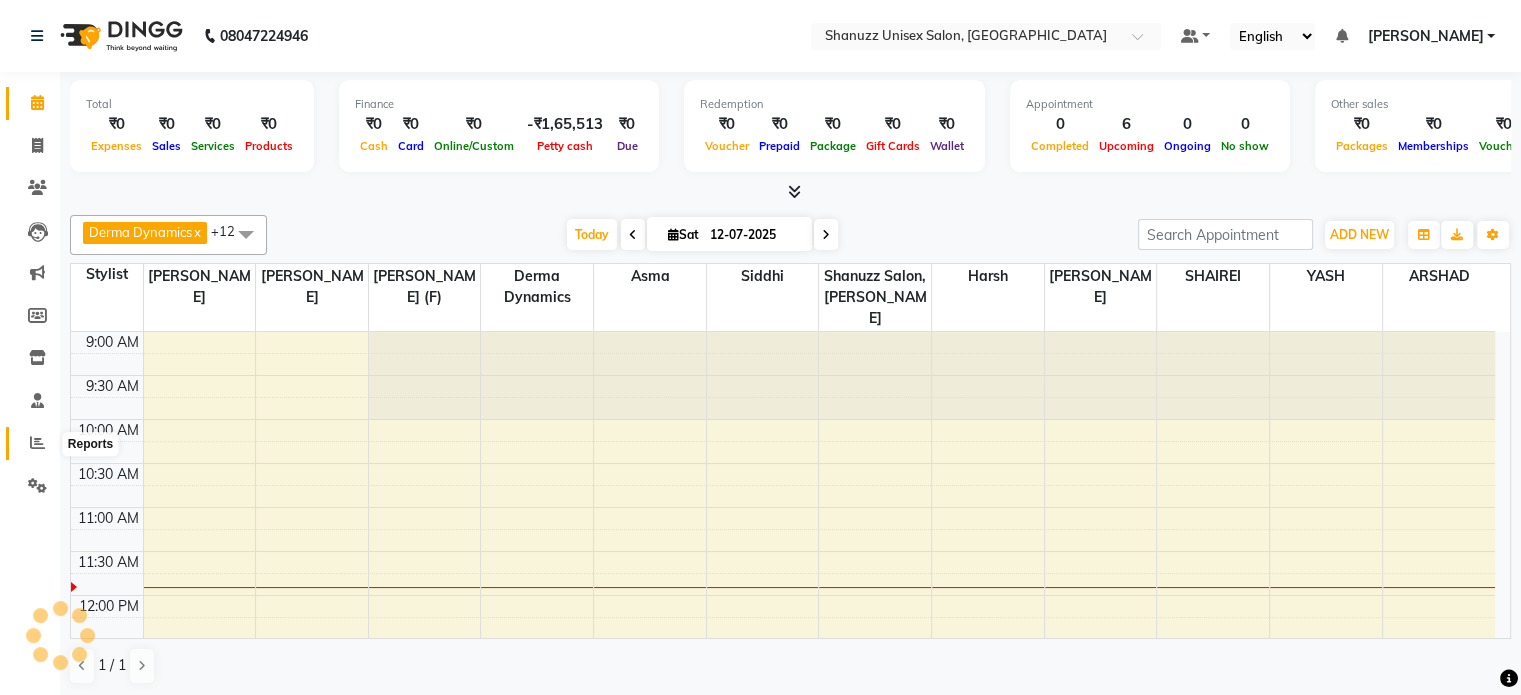 click 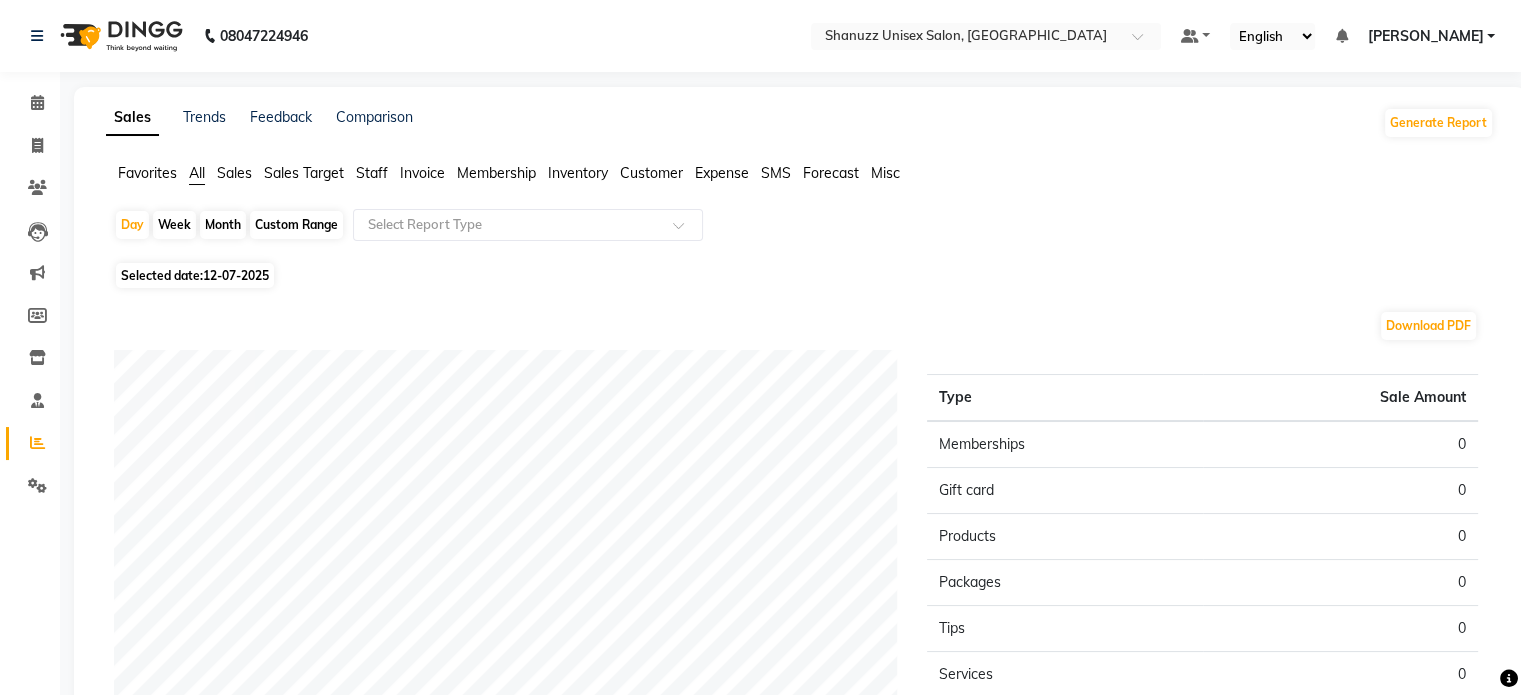 click on "Month" 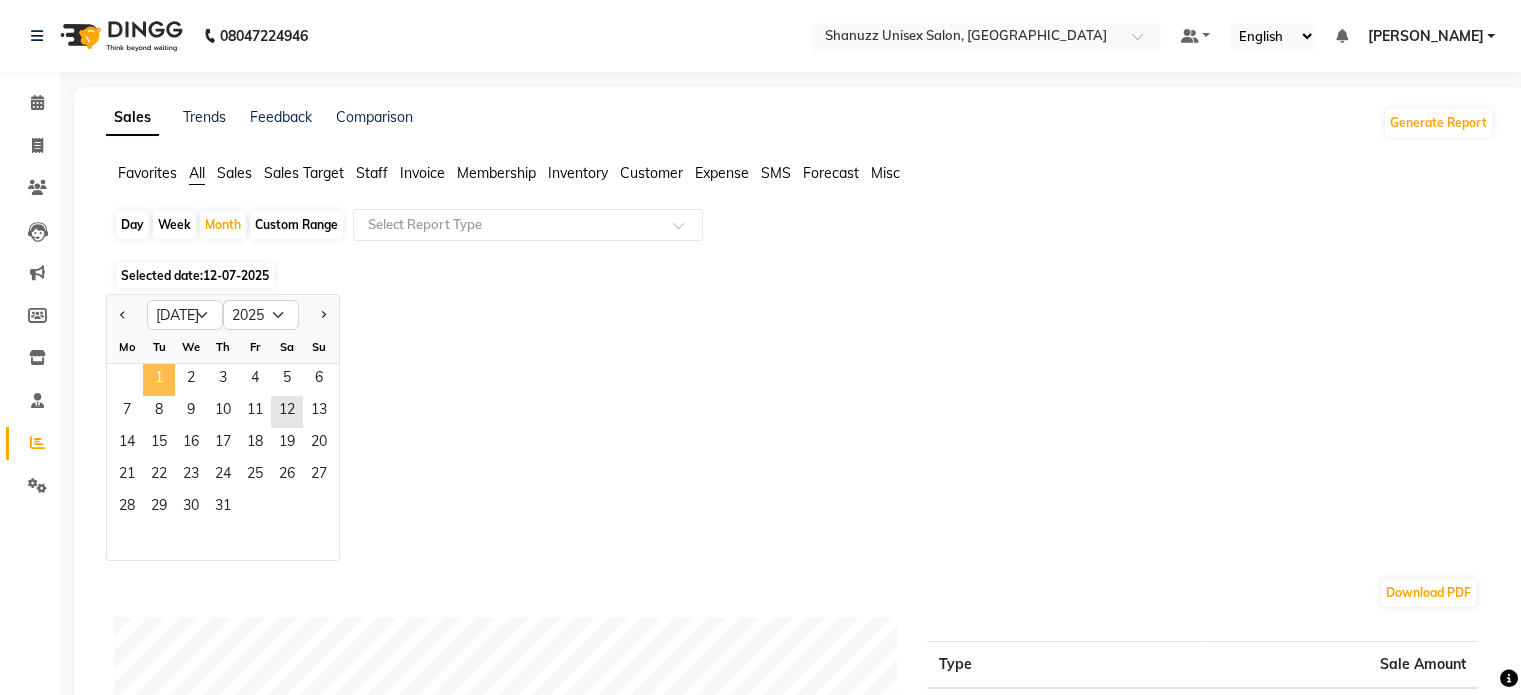 click on "1" 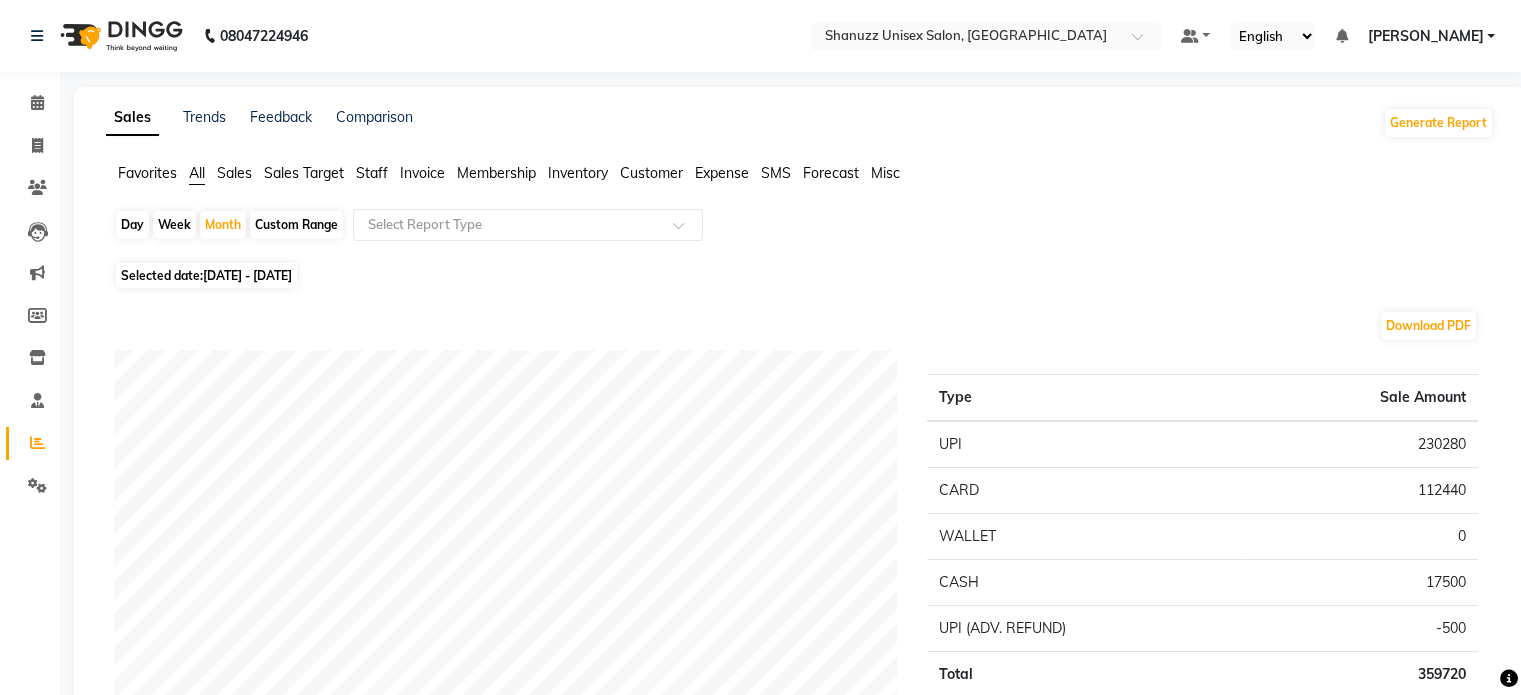 click on "Staff" 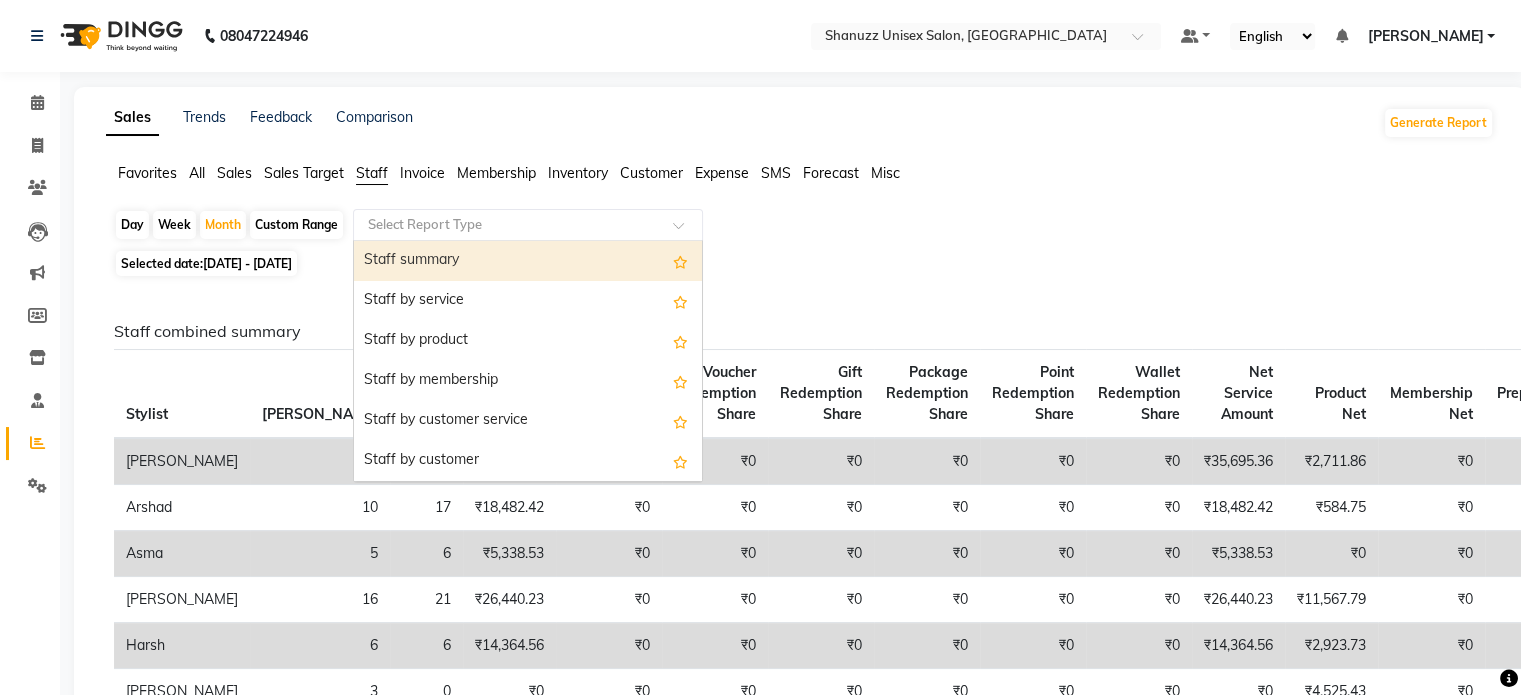 click 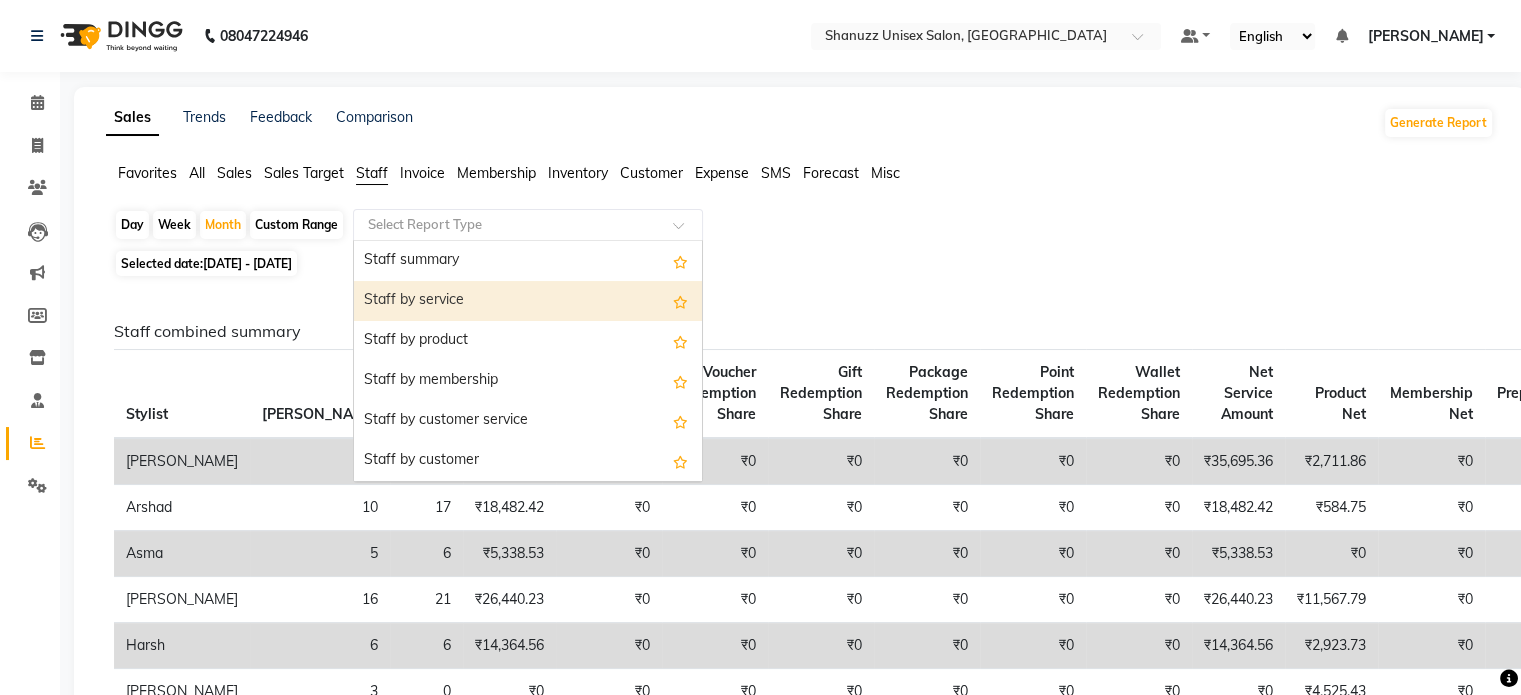 click on "Staff by service" at bounding box center [528, 301] 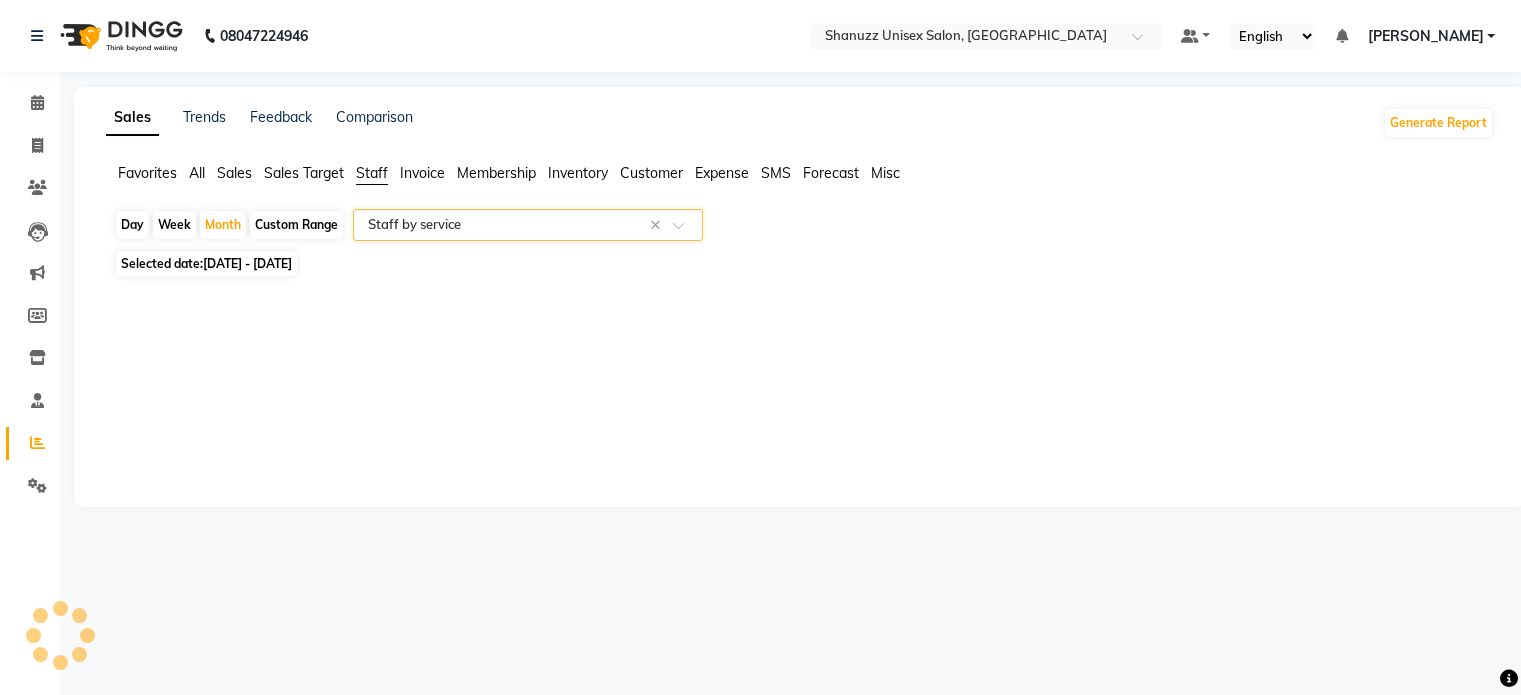 select on "full_report" 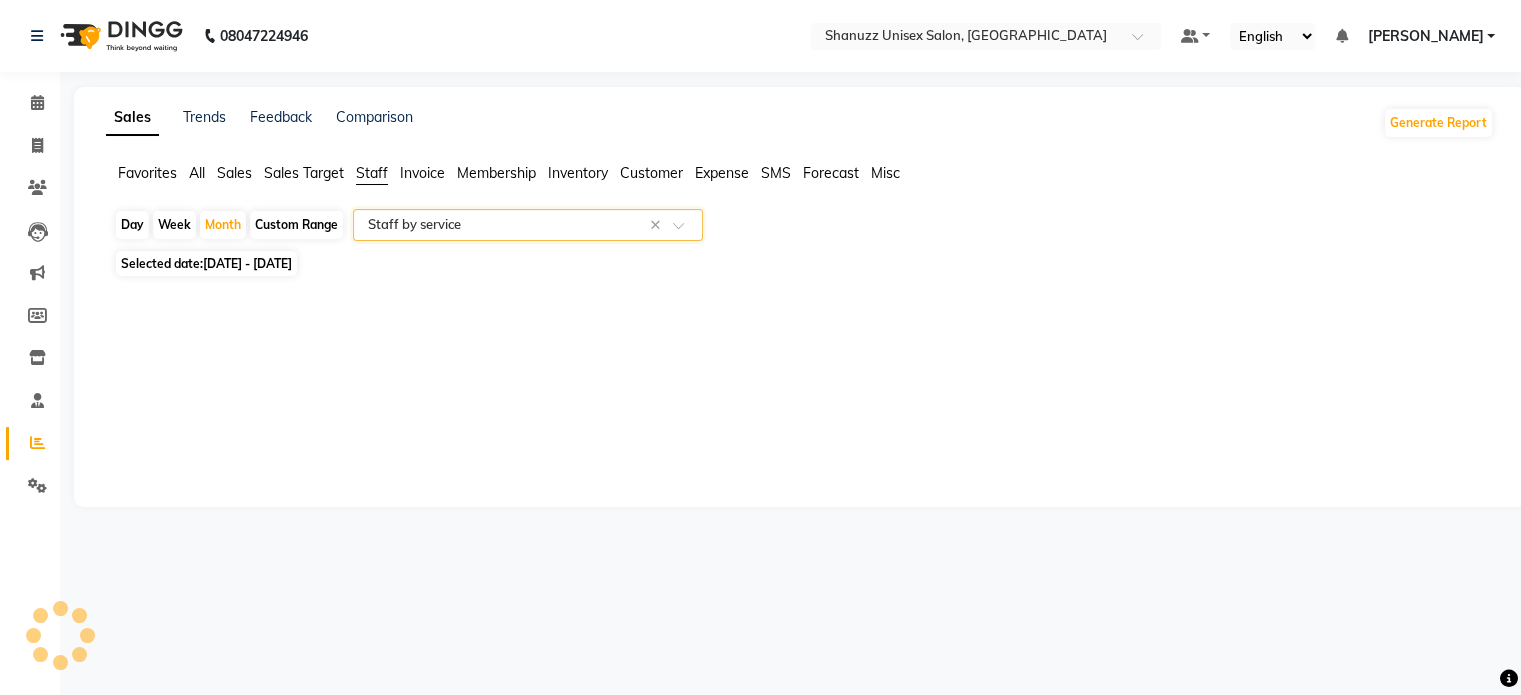 select on "csv" 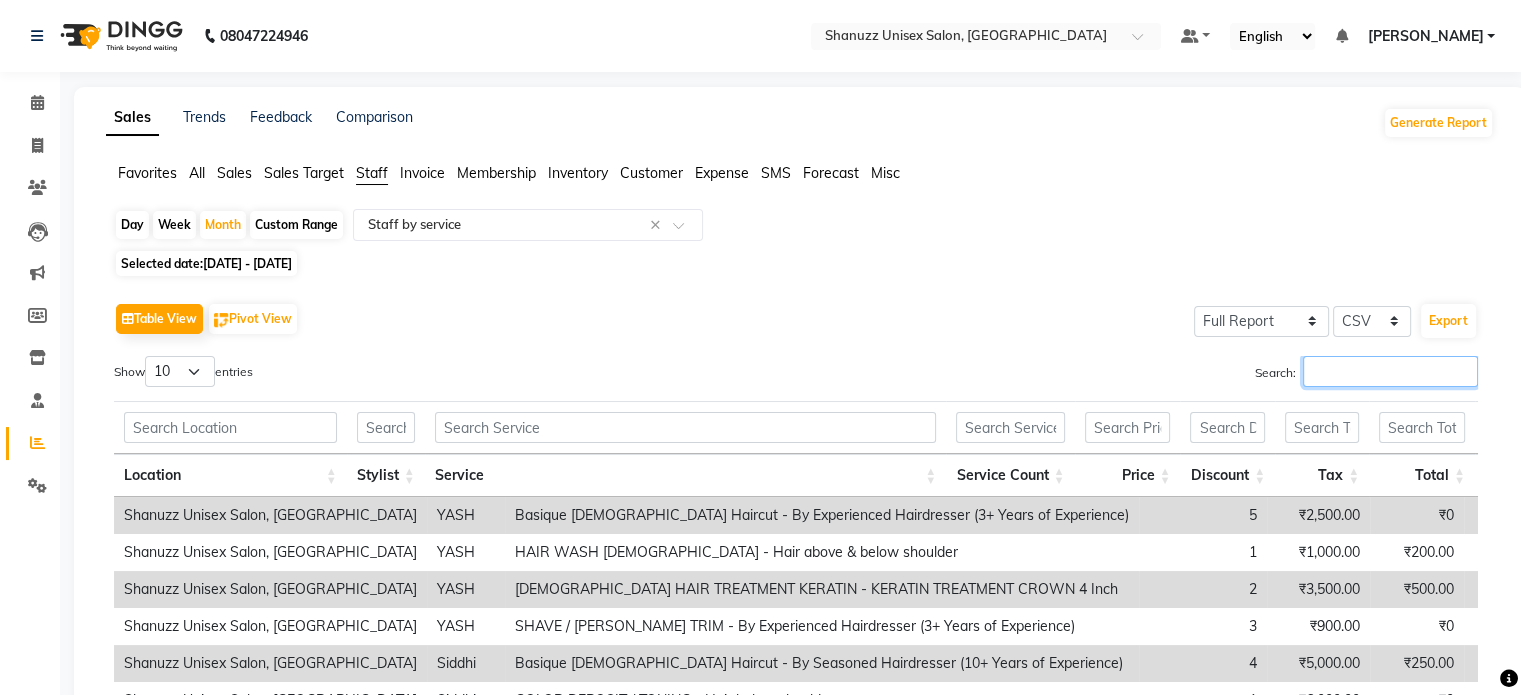 click on "Search:" at bounding box center (1390, 371) 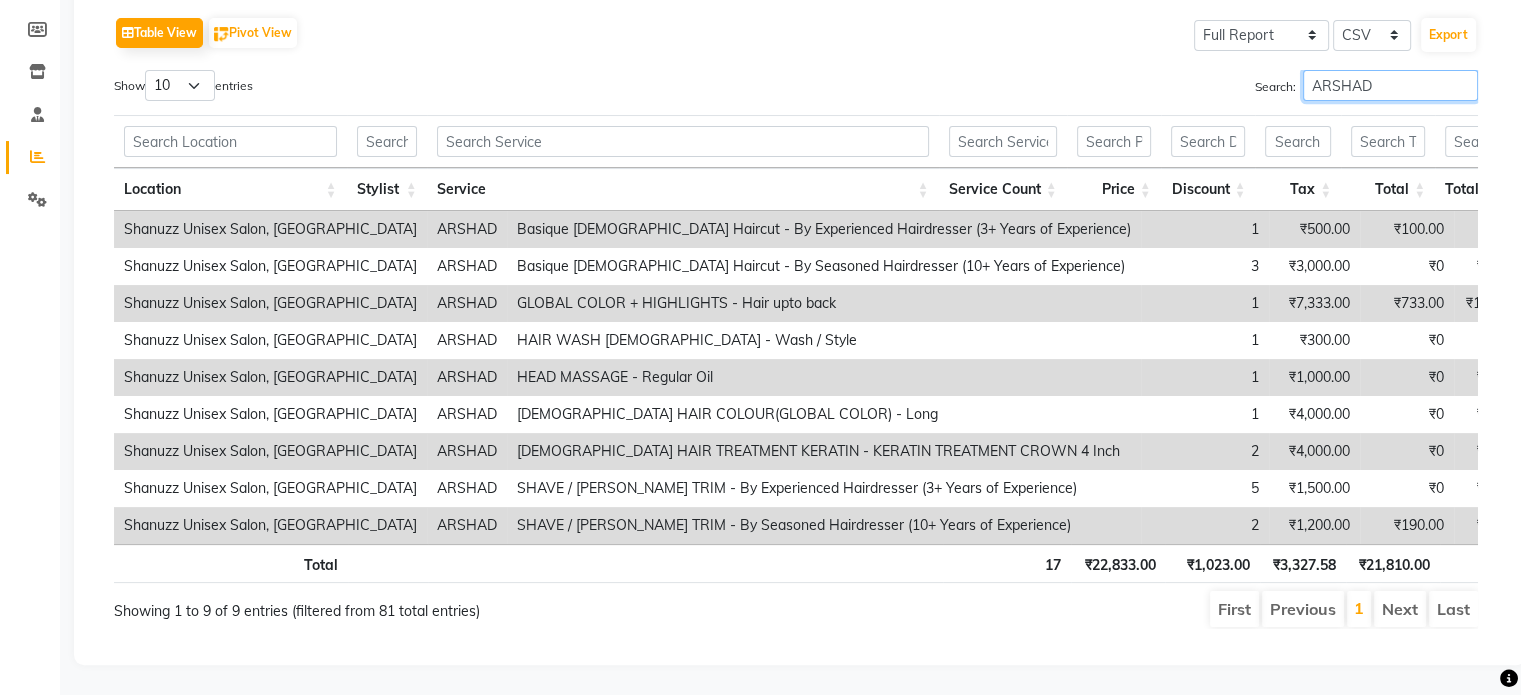 scroll, scrollTop: 0, scrollLeft: 0, axis: both 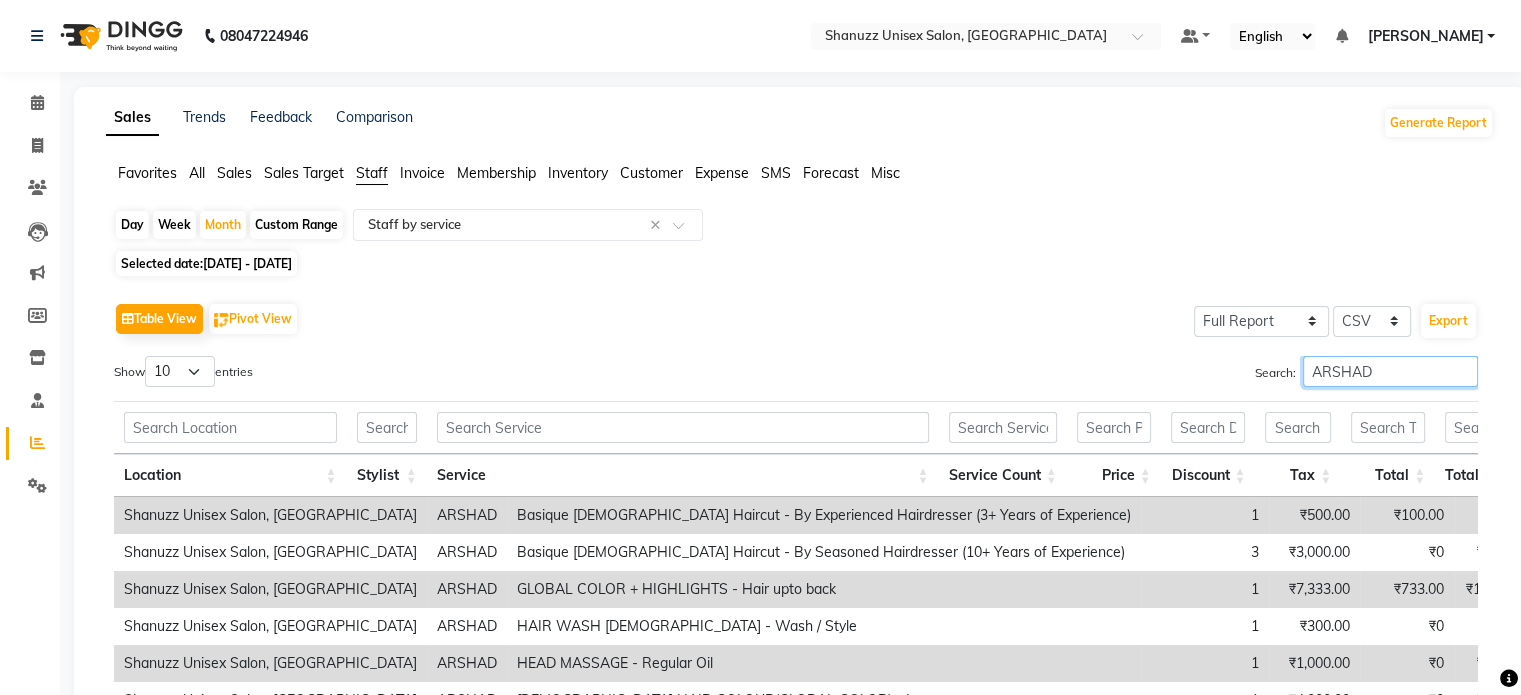type on "ARSHAD" 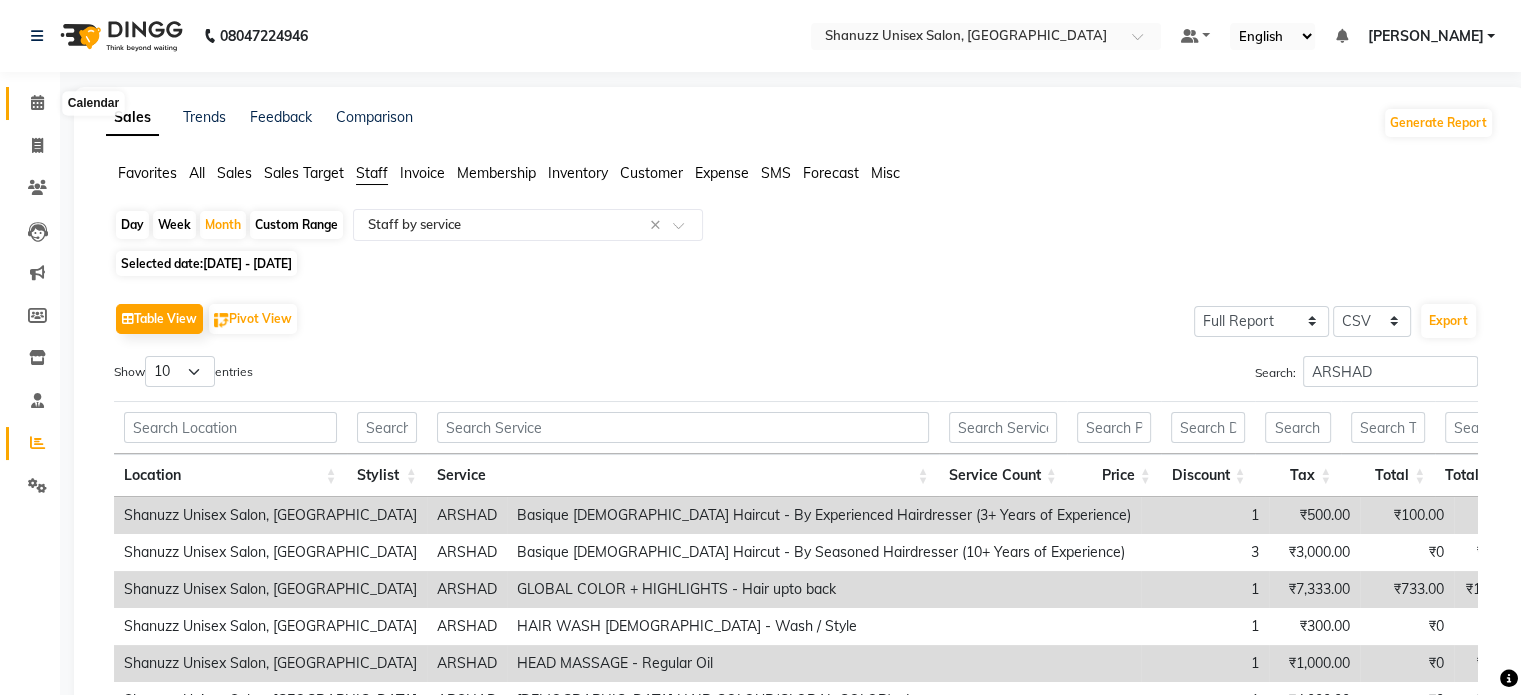 click 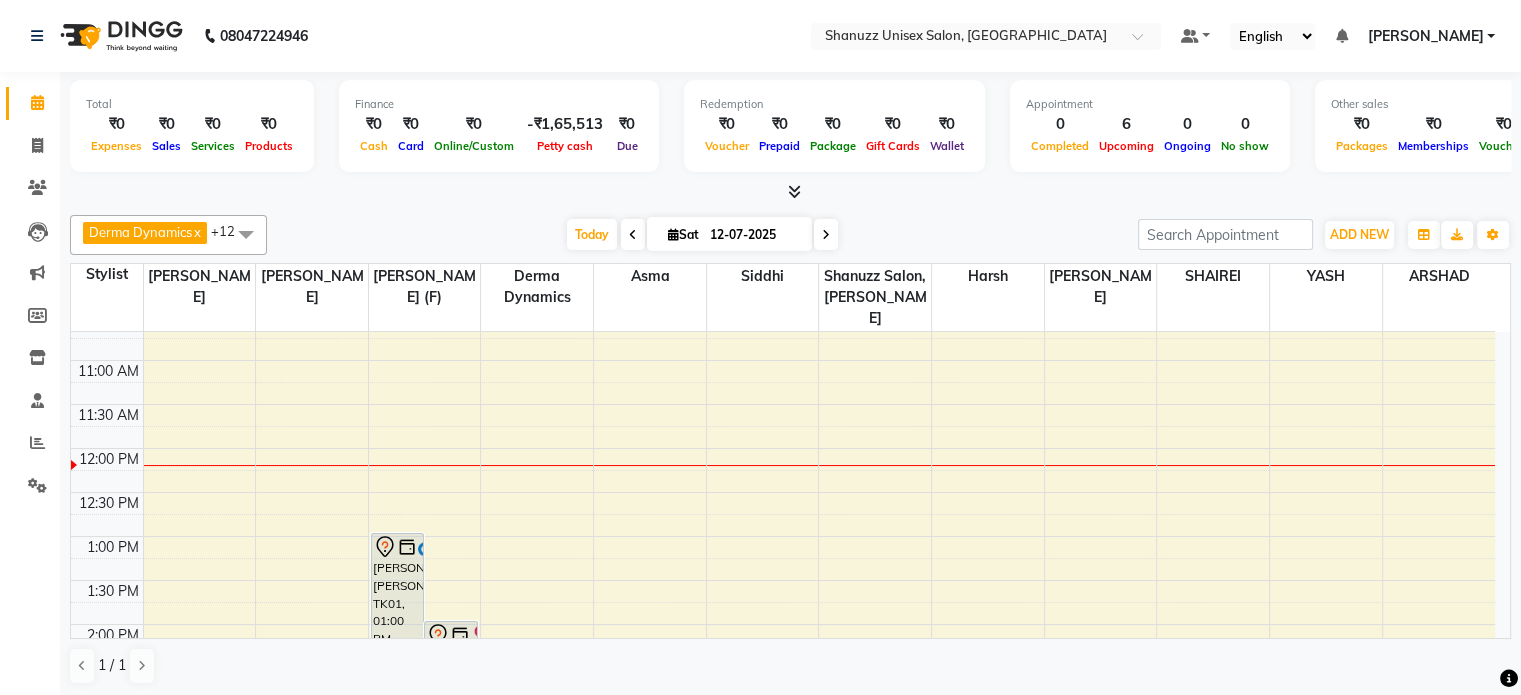 scroll, scrollTop: 155, scrollLeft: 0, axis: vertical 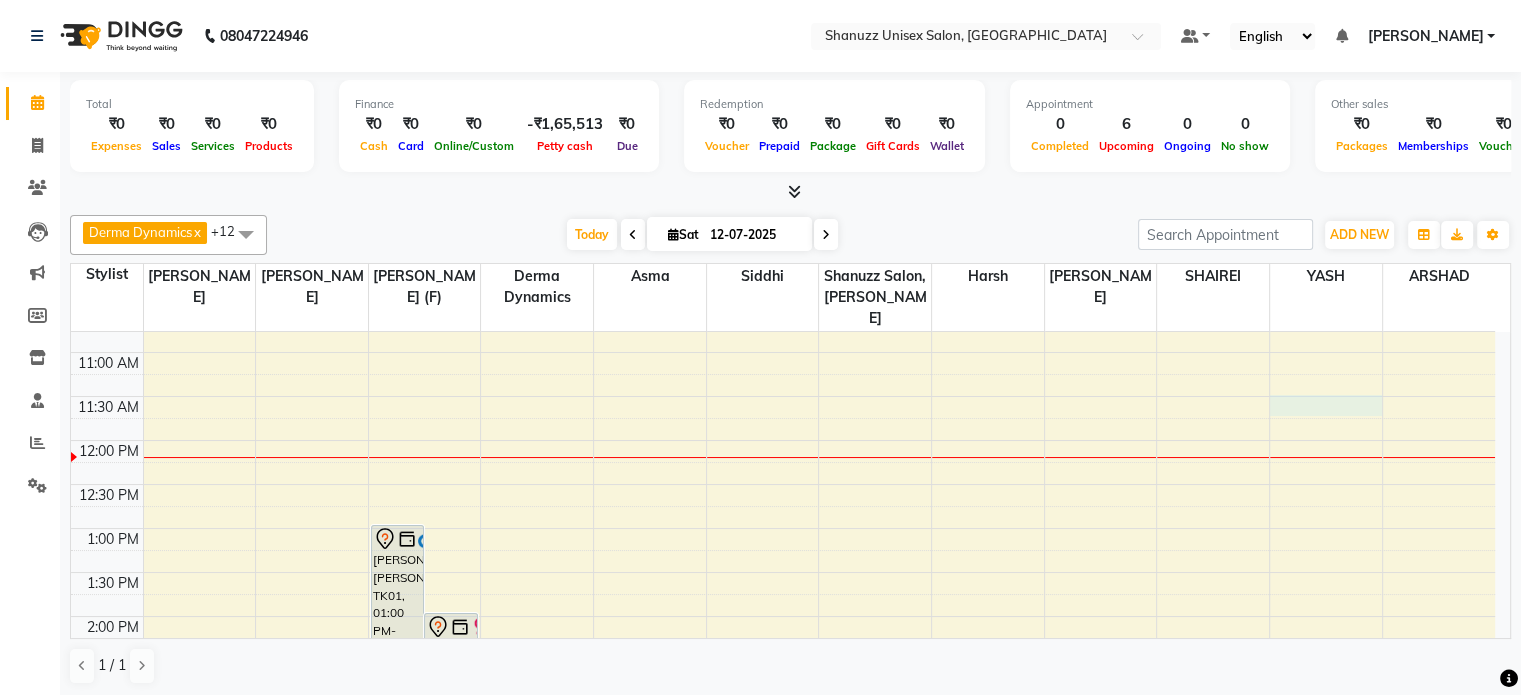 click on "9:00 AM 9:30 AM 10:00 AM 10:30 AM 11:00 AM 11:30 AM 12:00 PM 12:30 PM 1:00 PM 1:30 PM 2:00 PM 2:30 PM 3:00 PM 3:30 PM 4:00 PM 4:30 PM 5:00 PM 5:30 PM 6:00 PM 6:30 PM 7:00 PM 7:30 PM 8:00 PM 8:30 PM             ABHIJEET ASHOK BODHE, TK01, 01:00 PM-02:30 PM, Basique MALE Haircut - By Shanuzz (18+ Years of Experience)             POORVA HODAVADEKAR, TK02, 02:00 PM-03:00 PM, Basique FEMALE Haircut - By Shanuzz (18+ Years of Experience)             SABA SHAIKH, TK03, 02:30 PM-03:30 PM, GLOBAL COLOR + HIGHLIGHTS  - Hair upto back             TASMIYA, TK05, 03:30 PM-04:00 PM, CONSULTATION             KAVITA SHINDE, TK04, 04:00 PM-04:30 PM, Basique FEMALE Haircut - By Shanuzz (18+ Years of Experience)             ARIF BOISAR, TK06, 05:00 PM-06:30 PM, Basique MALE Haircut - By Shanuzz (18+ Years of Experience)" at bounding box center (783, 704) 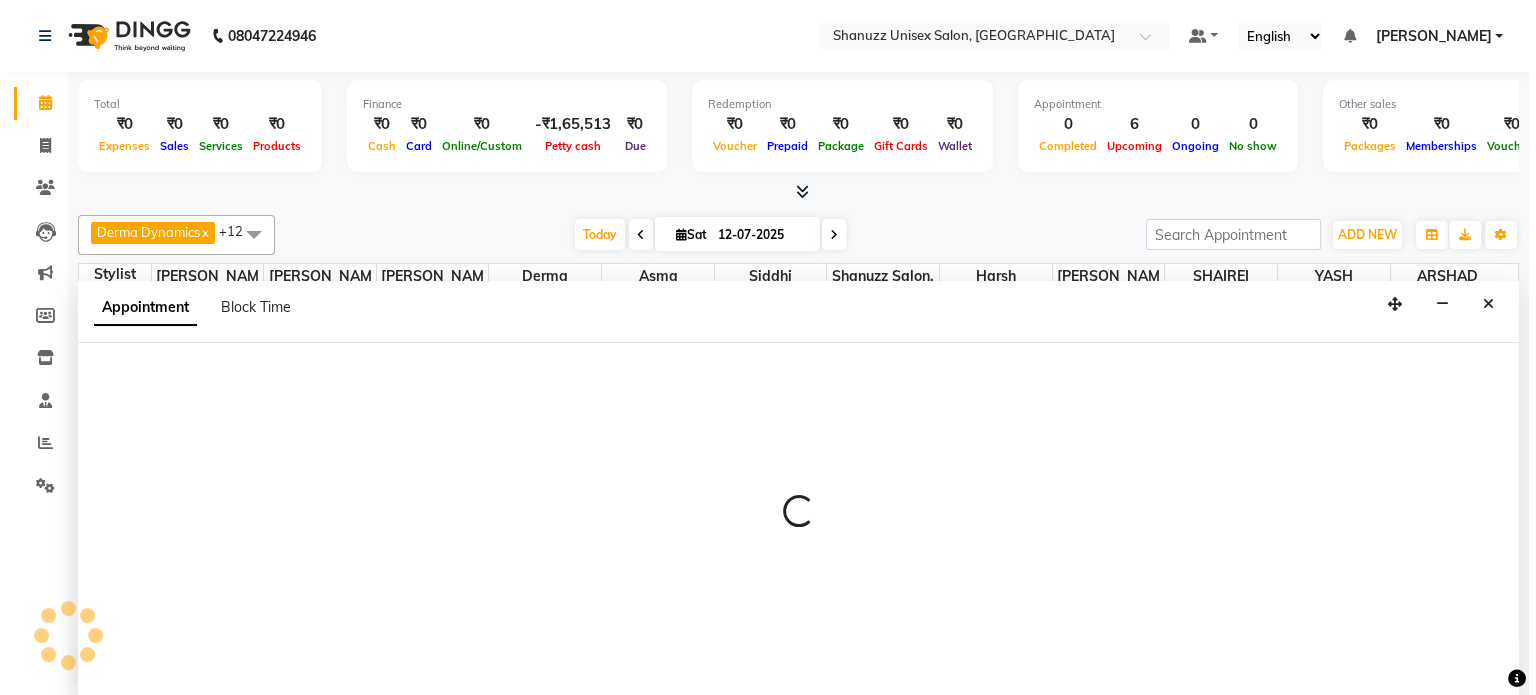 scroll, scrollTop: 0, scrollLeft: 0, axis: both 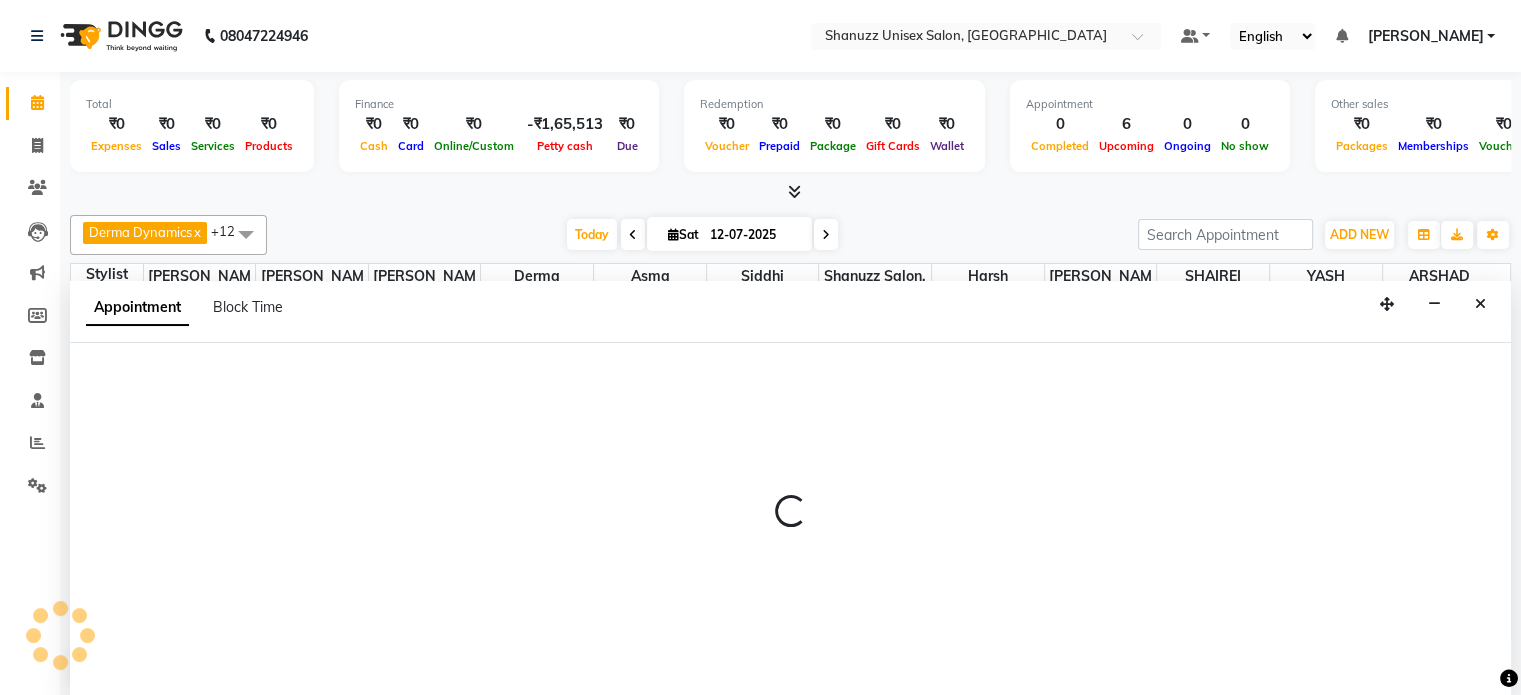 select on "84401" 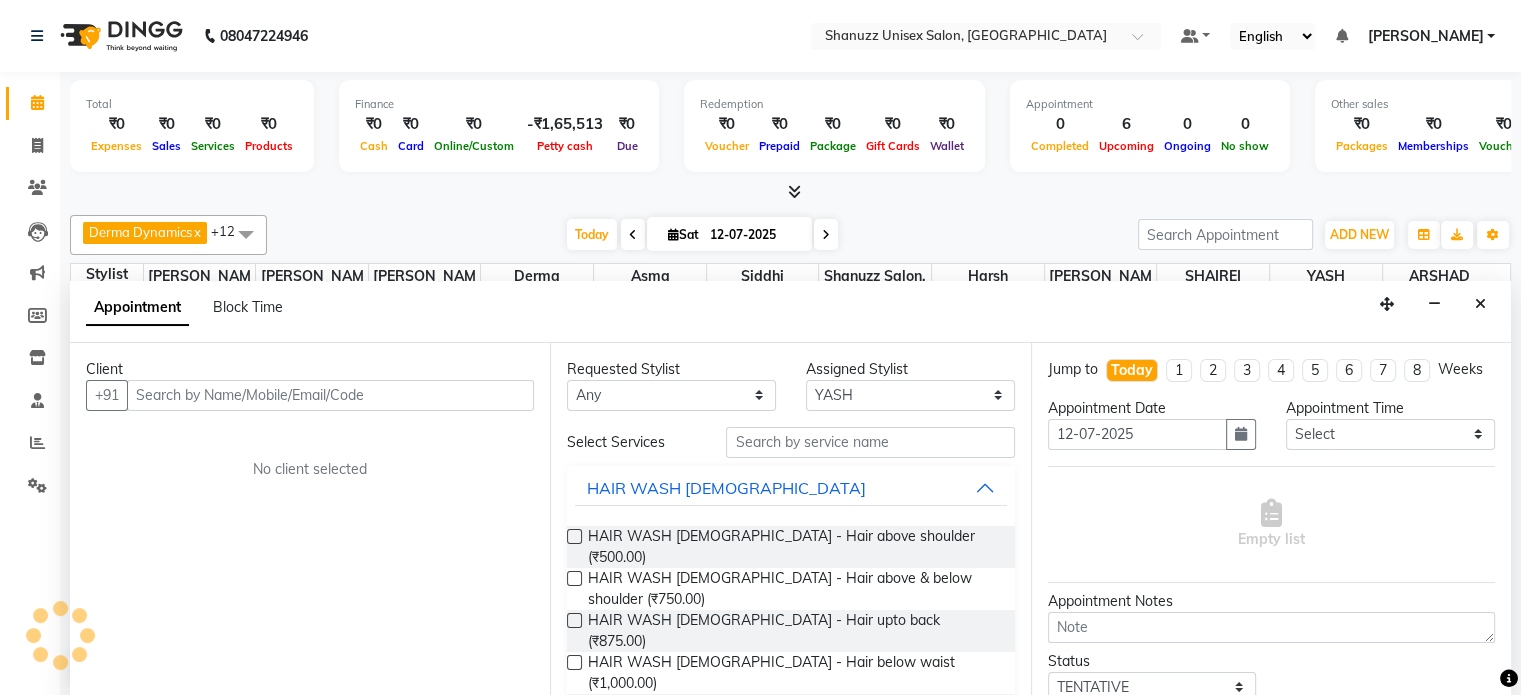 click at bounding box center [330, 395] 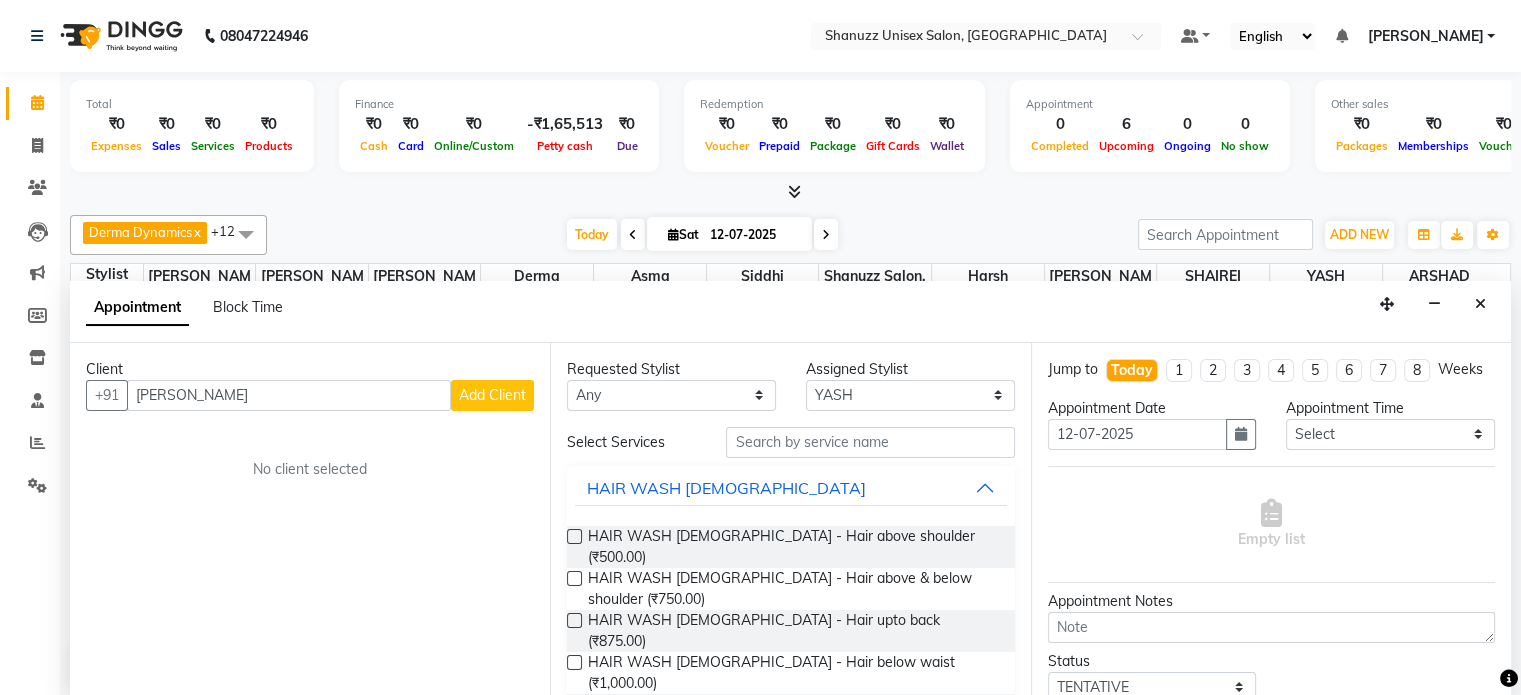 type on "HRITI" 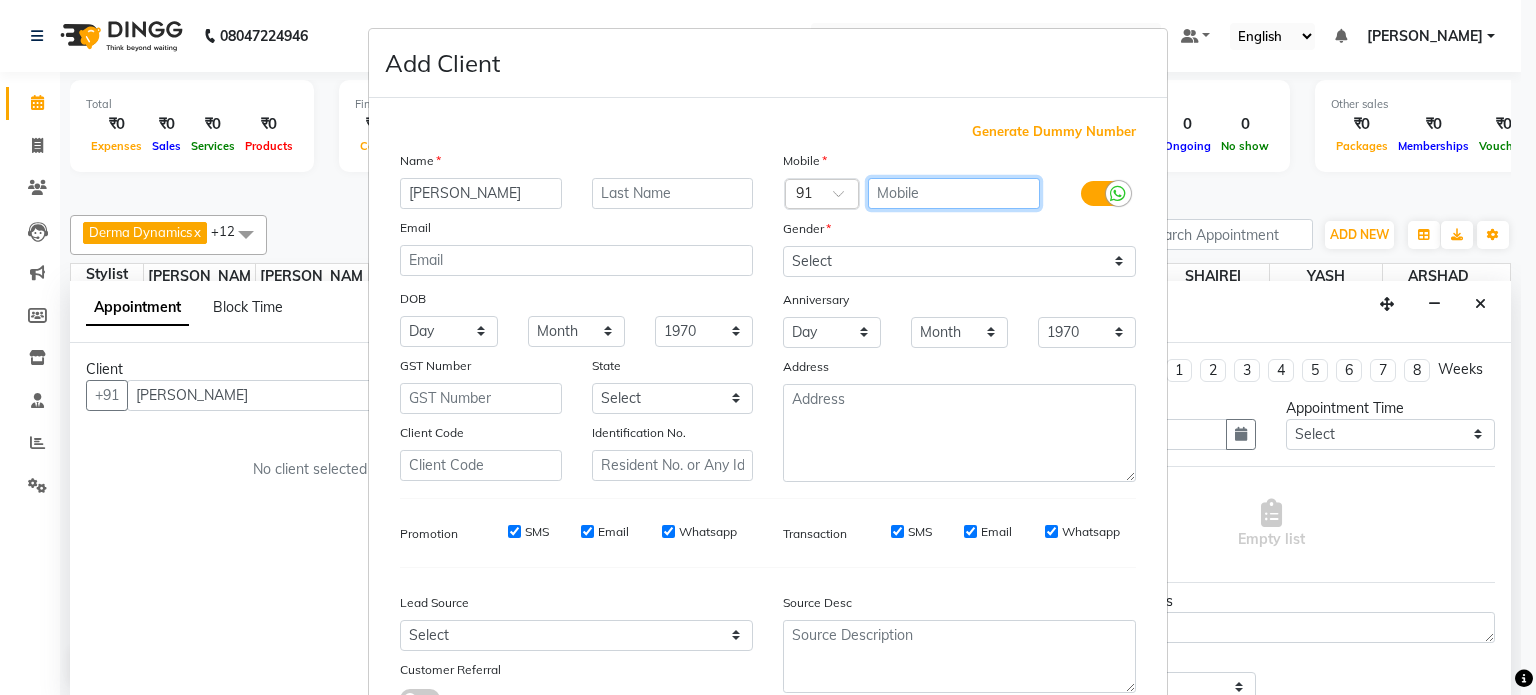 click at bounding box center [954, 193] 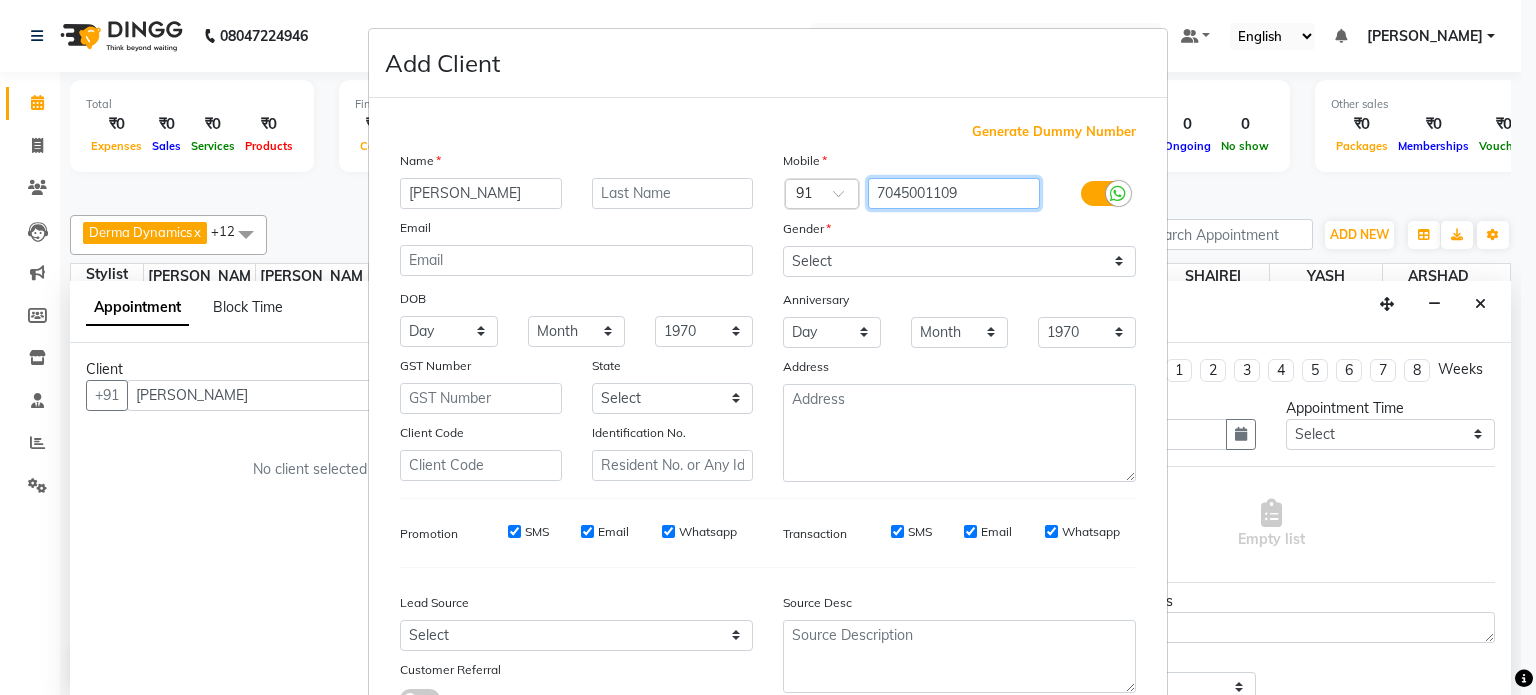 type on "7045001109" 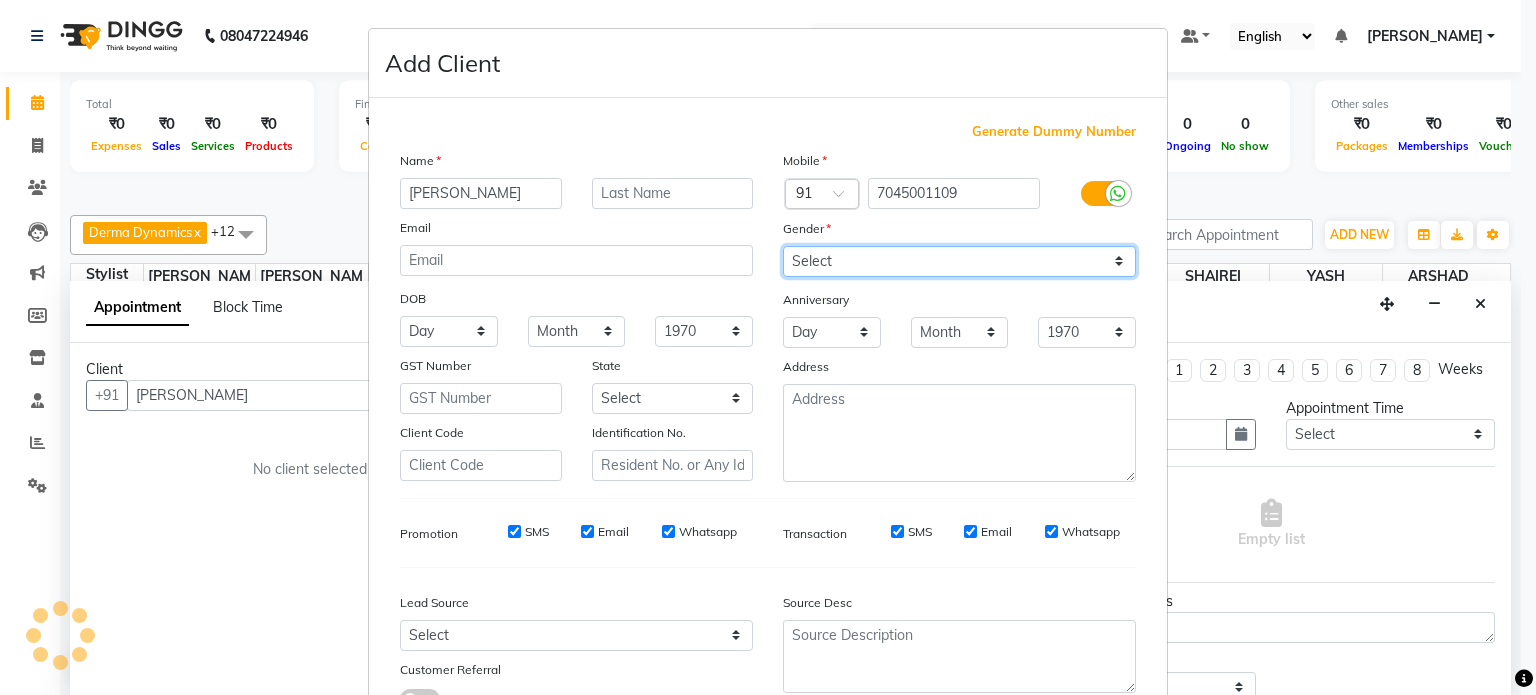 click on "Select Male Female Other Prefer Not To Say" at bounding box center [959, 261] 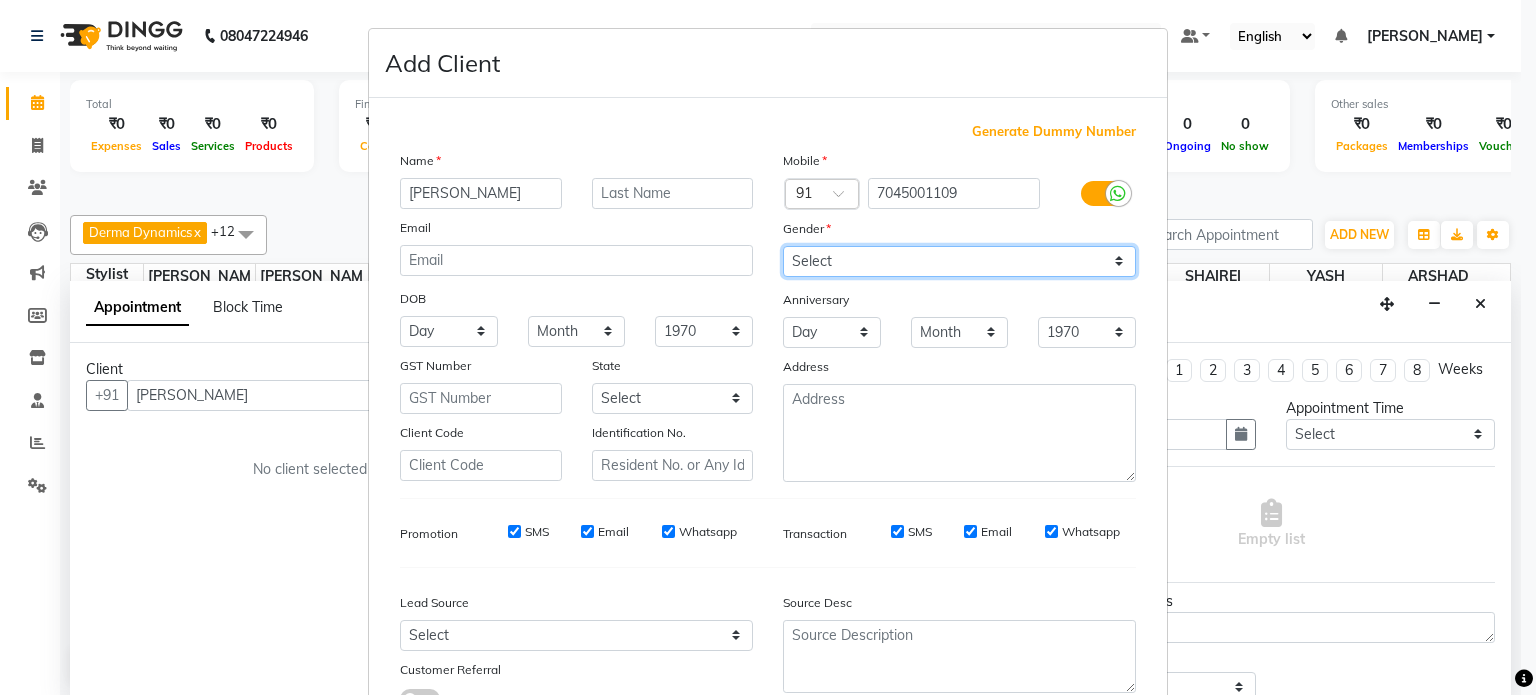 click on "Select Male Female Other Prefer Not To Say" at bounding box center (959, 261) 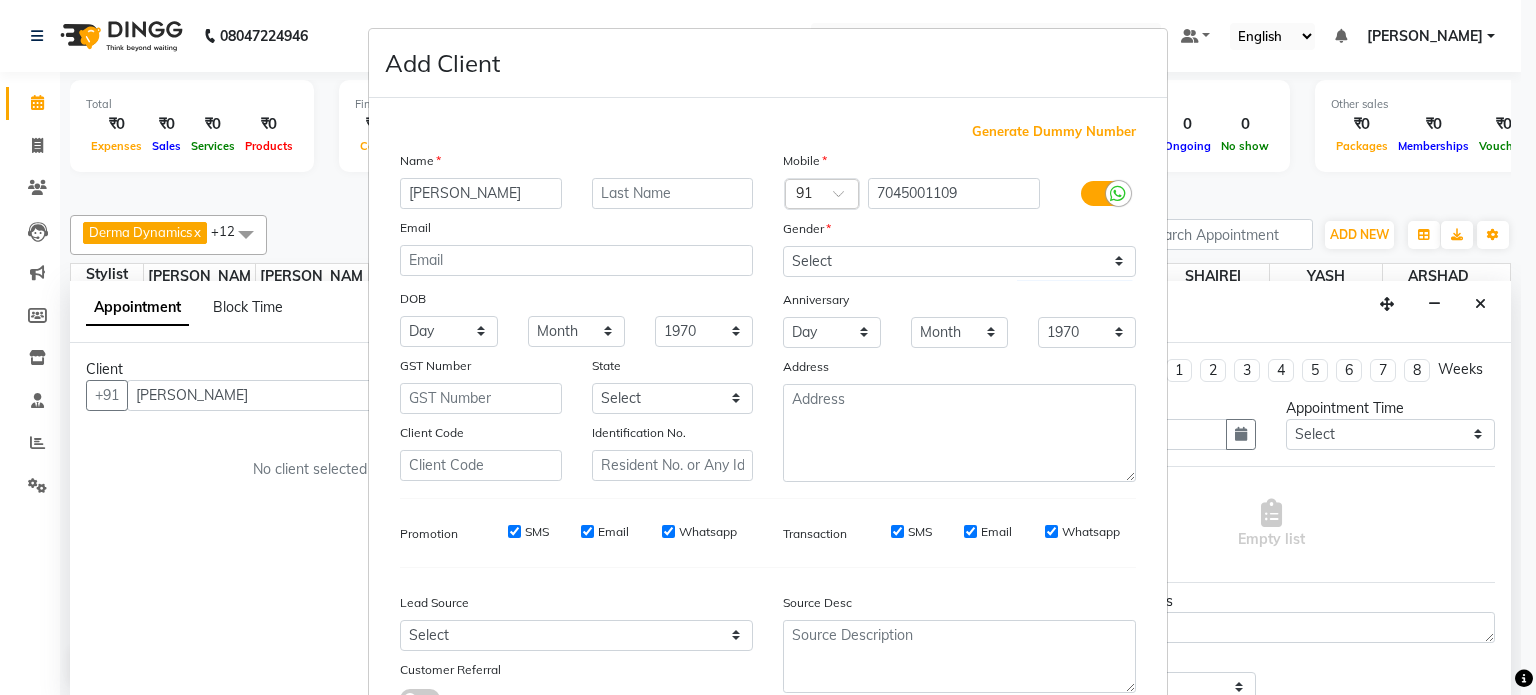 click on "Lead Source" at bounding box center [481, 606] 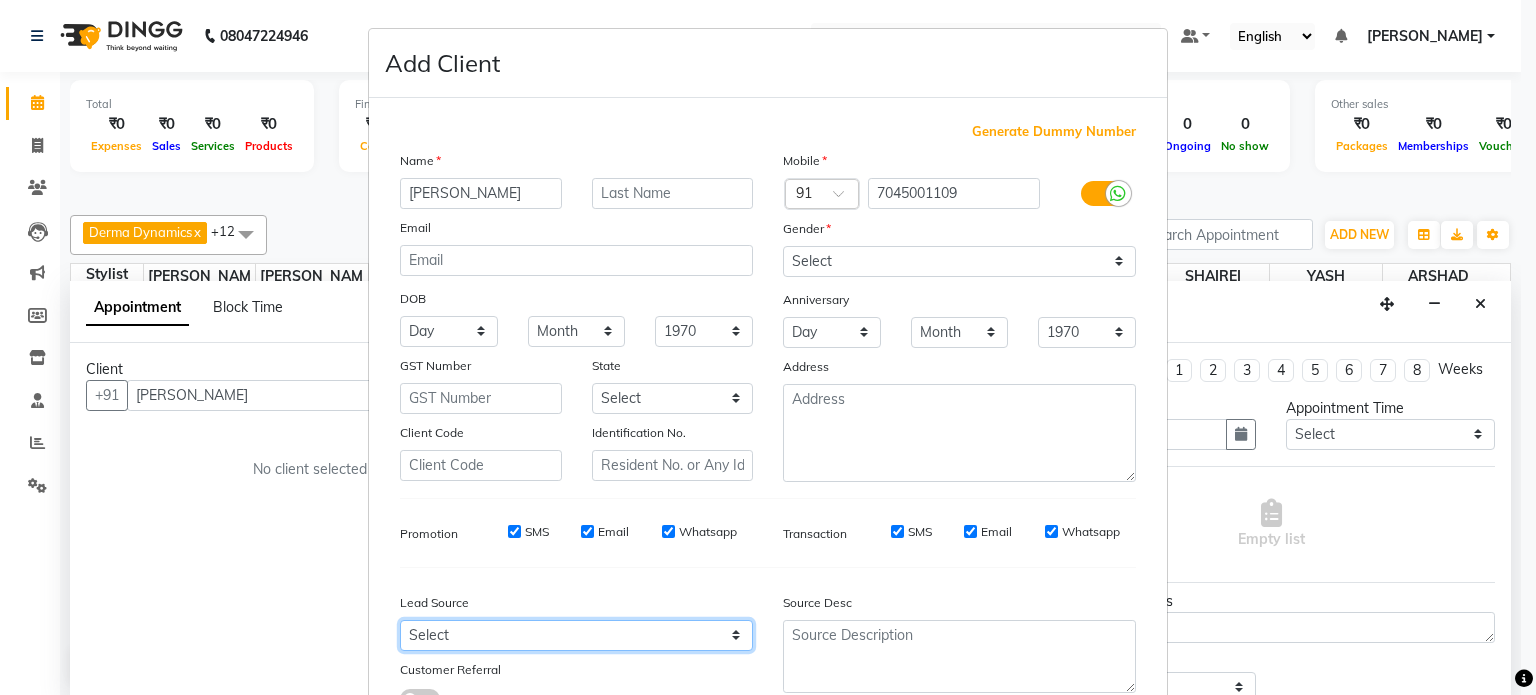 click on "Select Walk-in Referral Internet Friend Word of Mouth Advertisement Facebook JustDial Google Other" at bounding box center (576, 635) 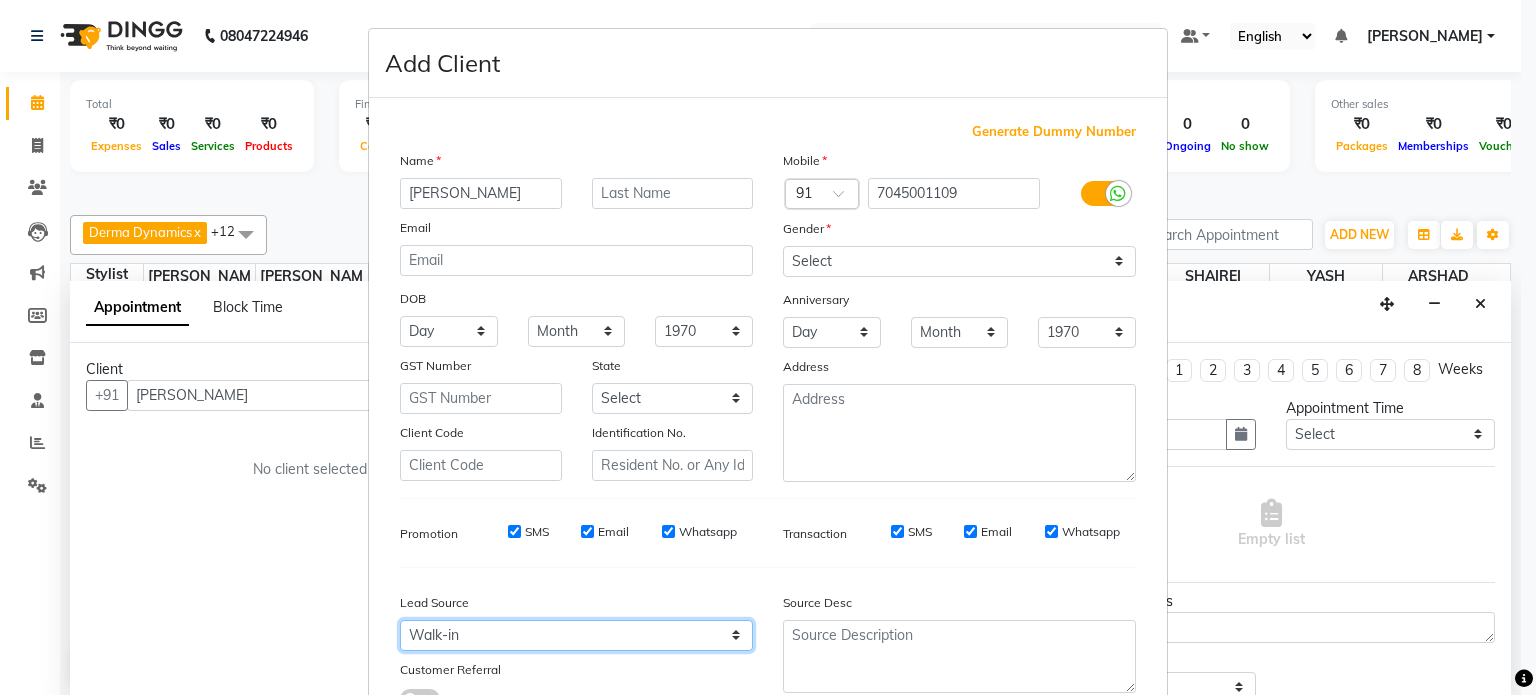 click on "Select Walk-in Referral Internet Friend Word of Mouth Advertisement Facebook JustDial Google Other" at bounding box center [576, 635] 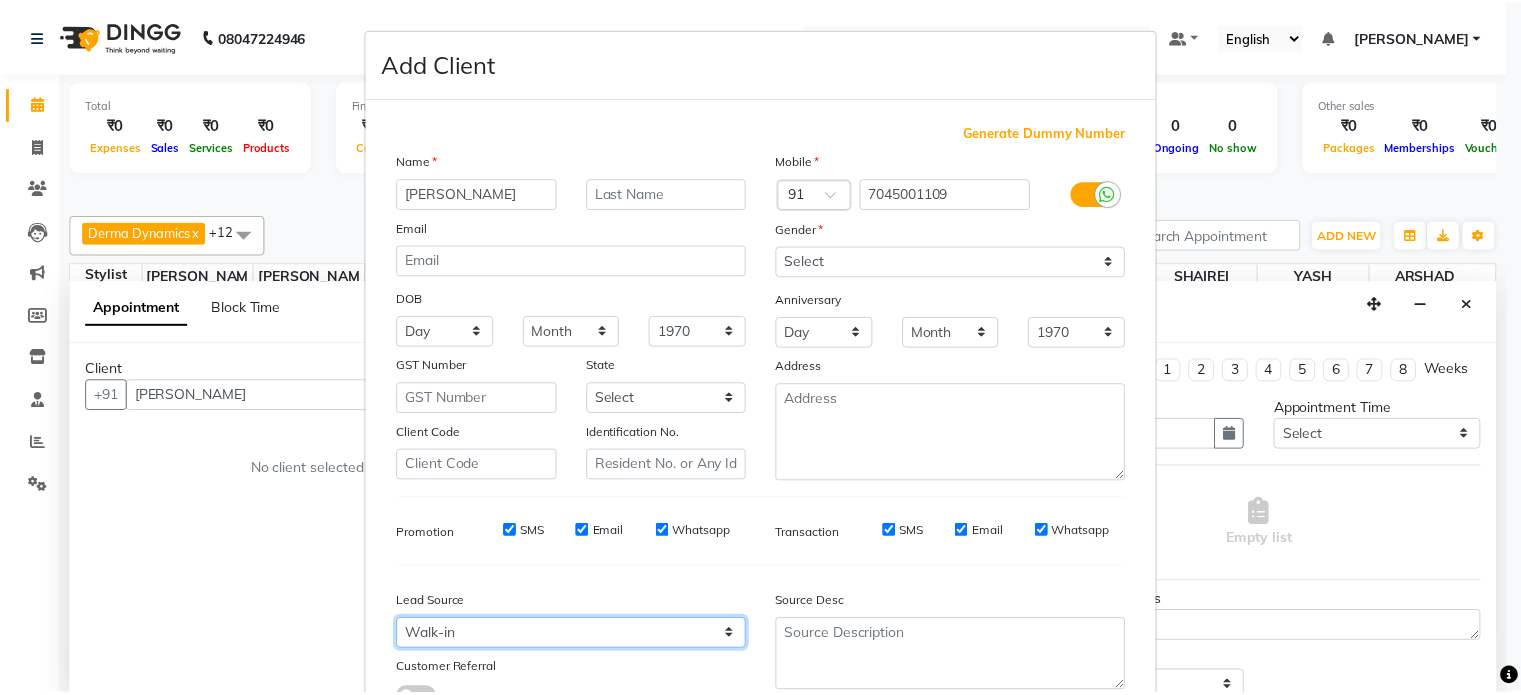 scroll, scrollTop: 161, scrollLeft: 0, axis: vertical 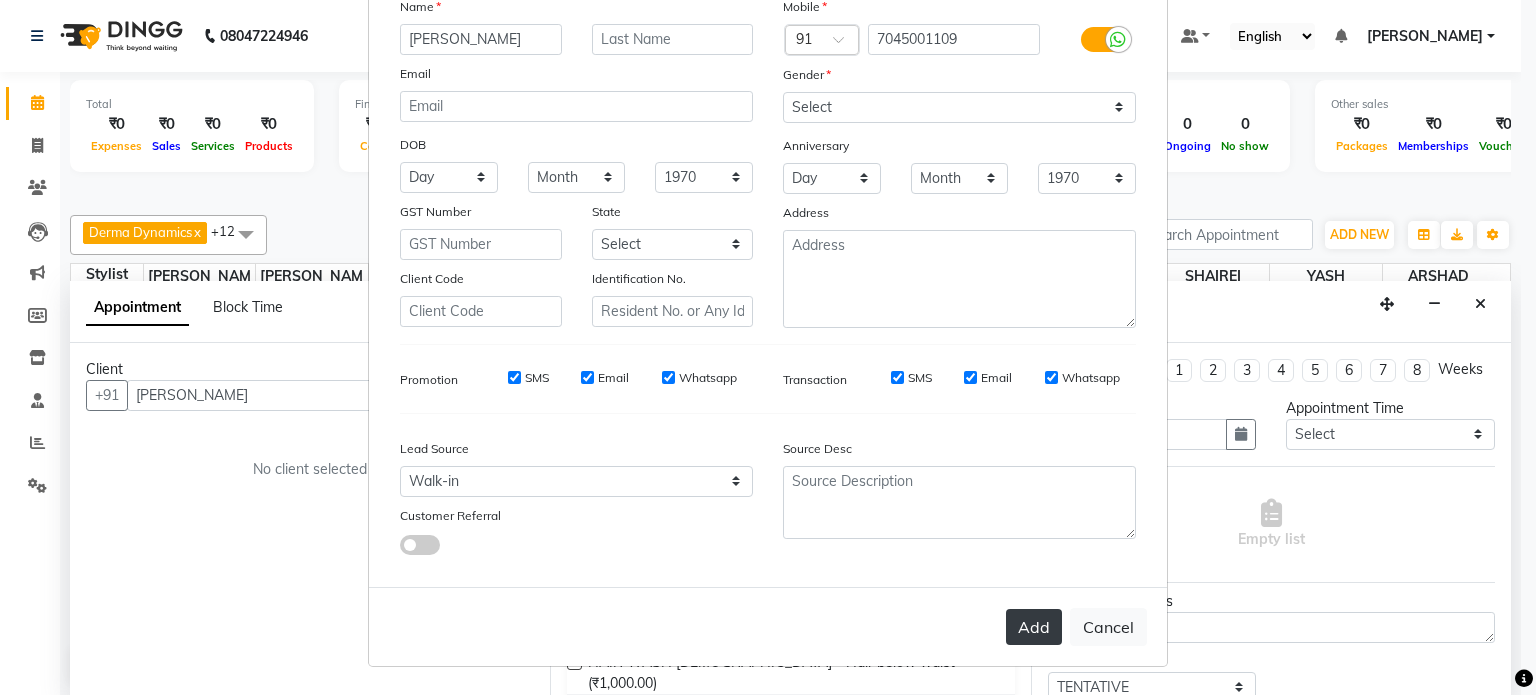 click on "Add" at bounding box center (1034, 627) 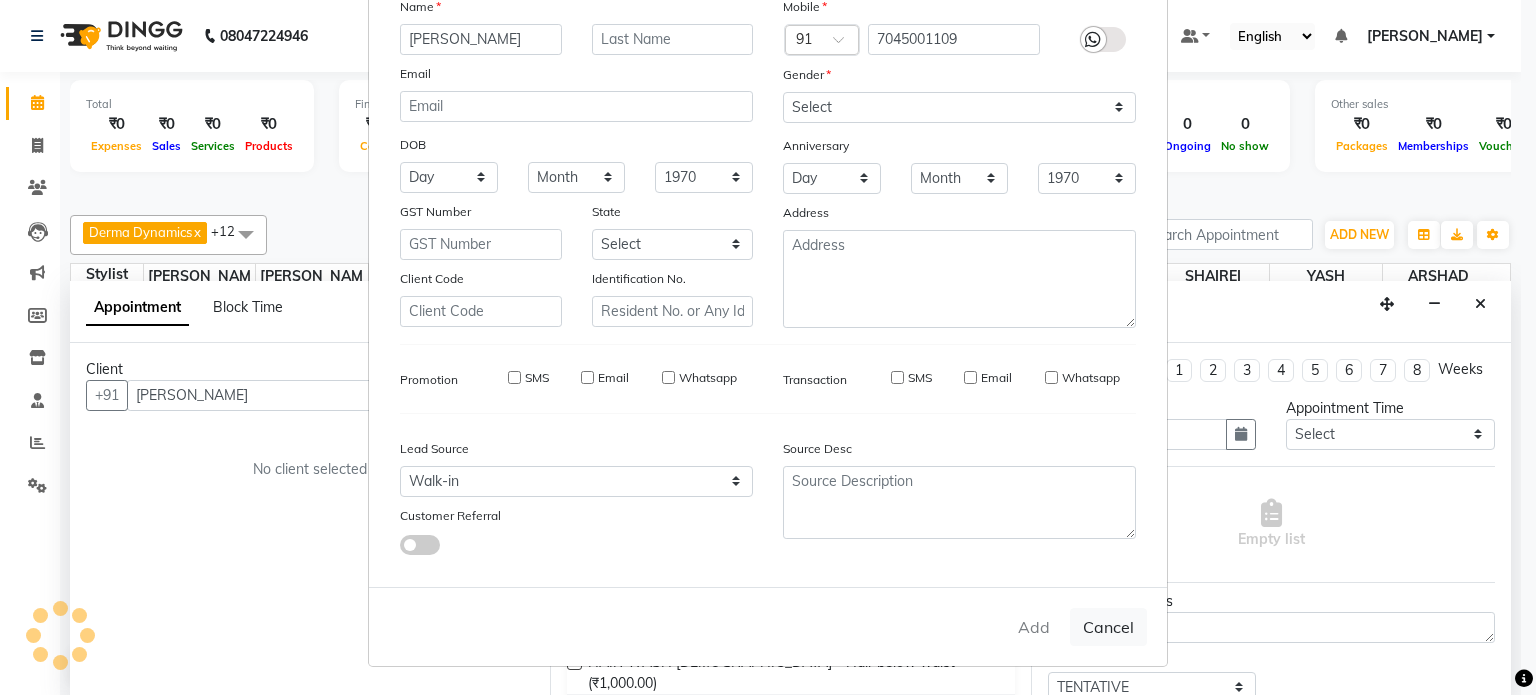 type on "7045001109" 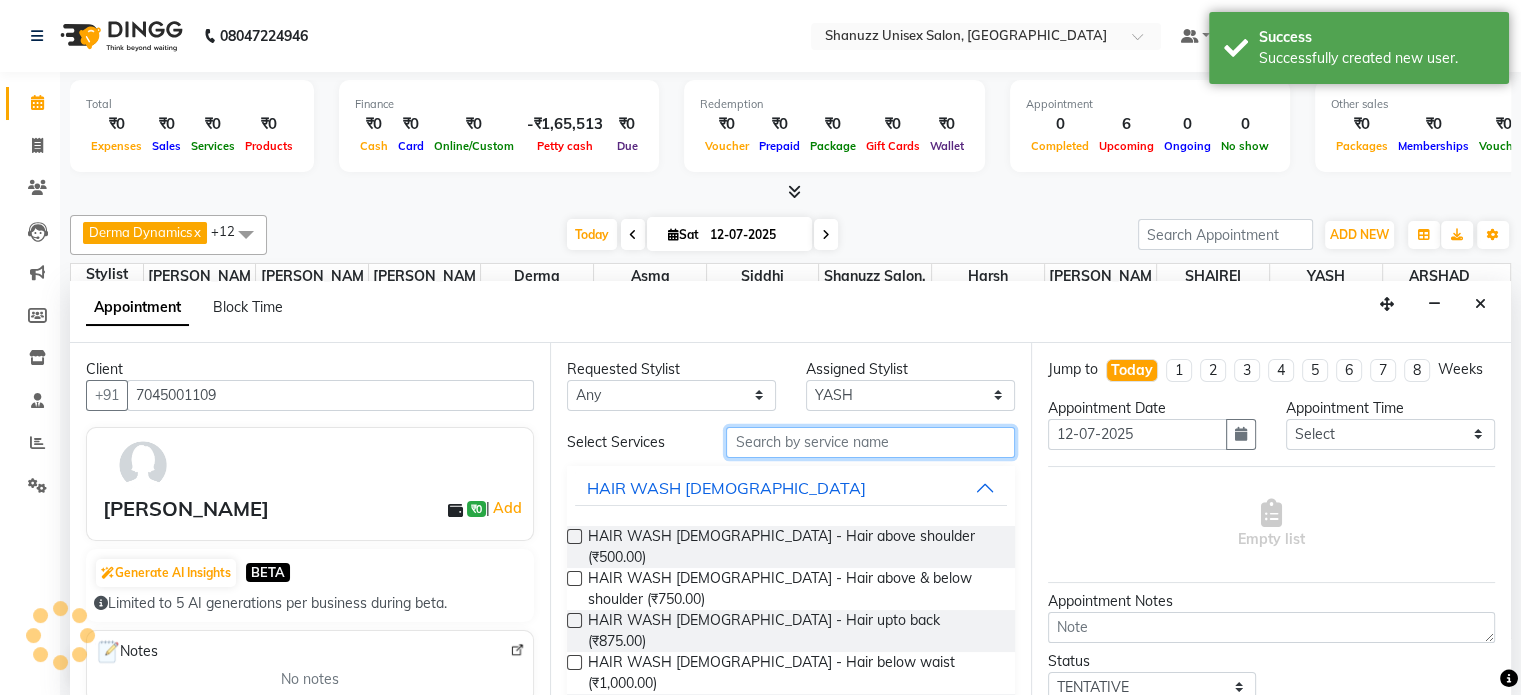 click at bounding box center [870, 442] 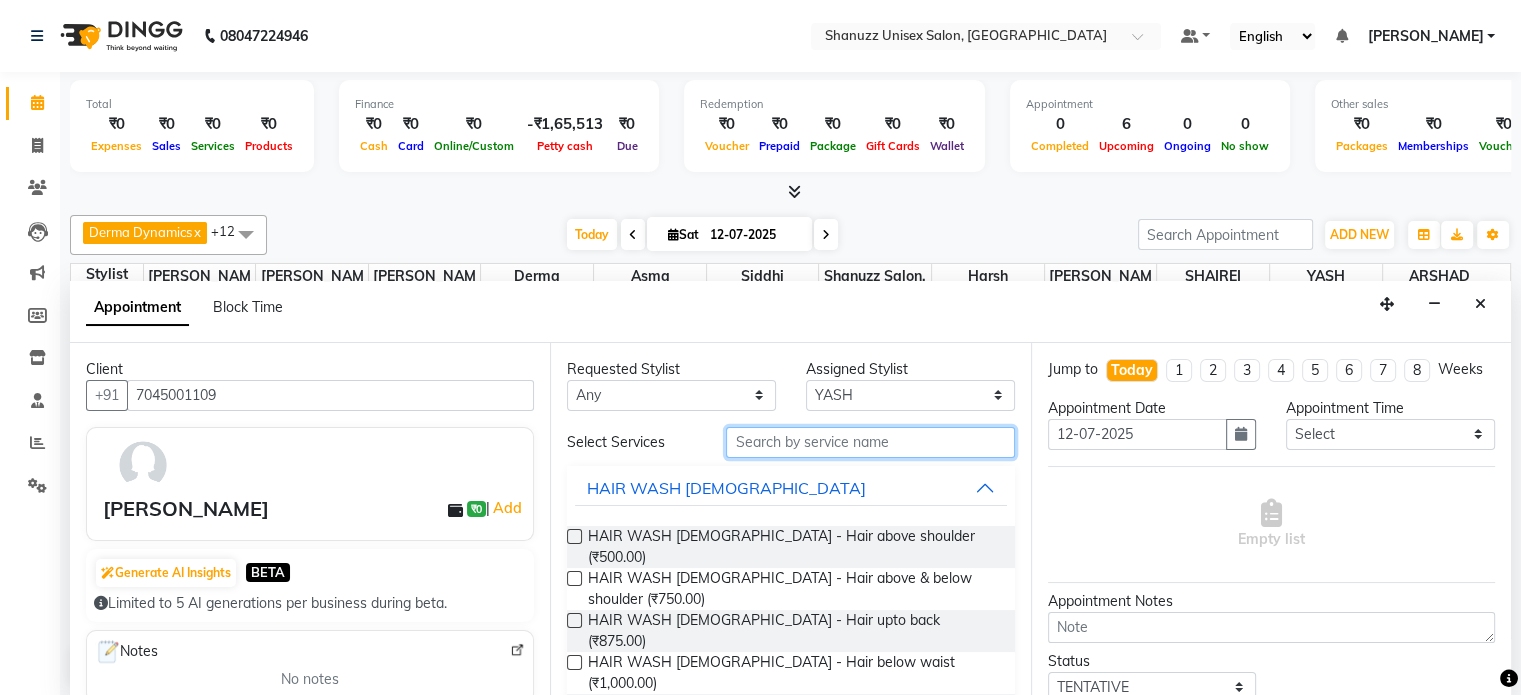 click at bounding box center (870, 442) 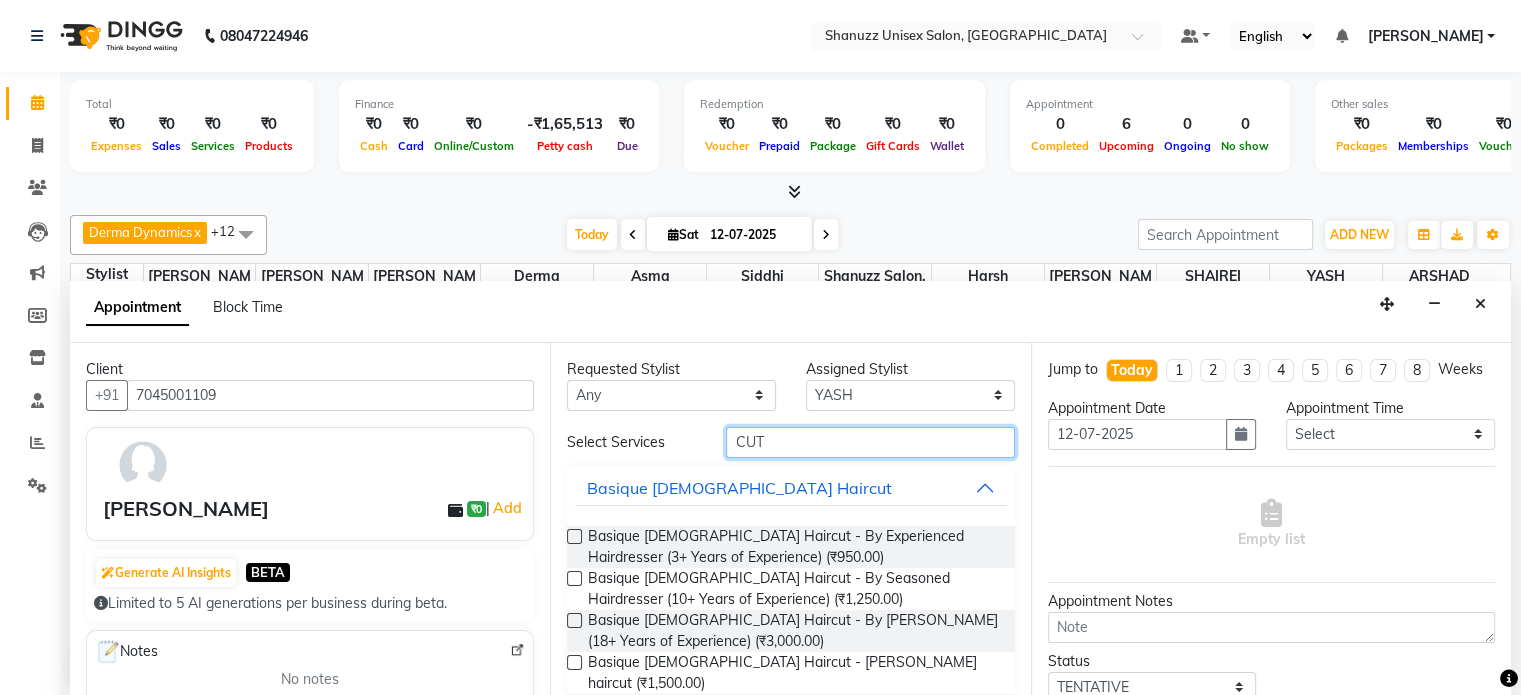 type on "CUT" 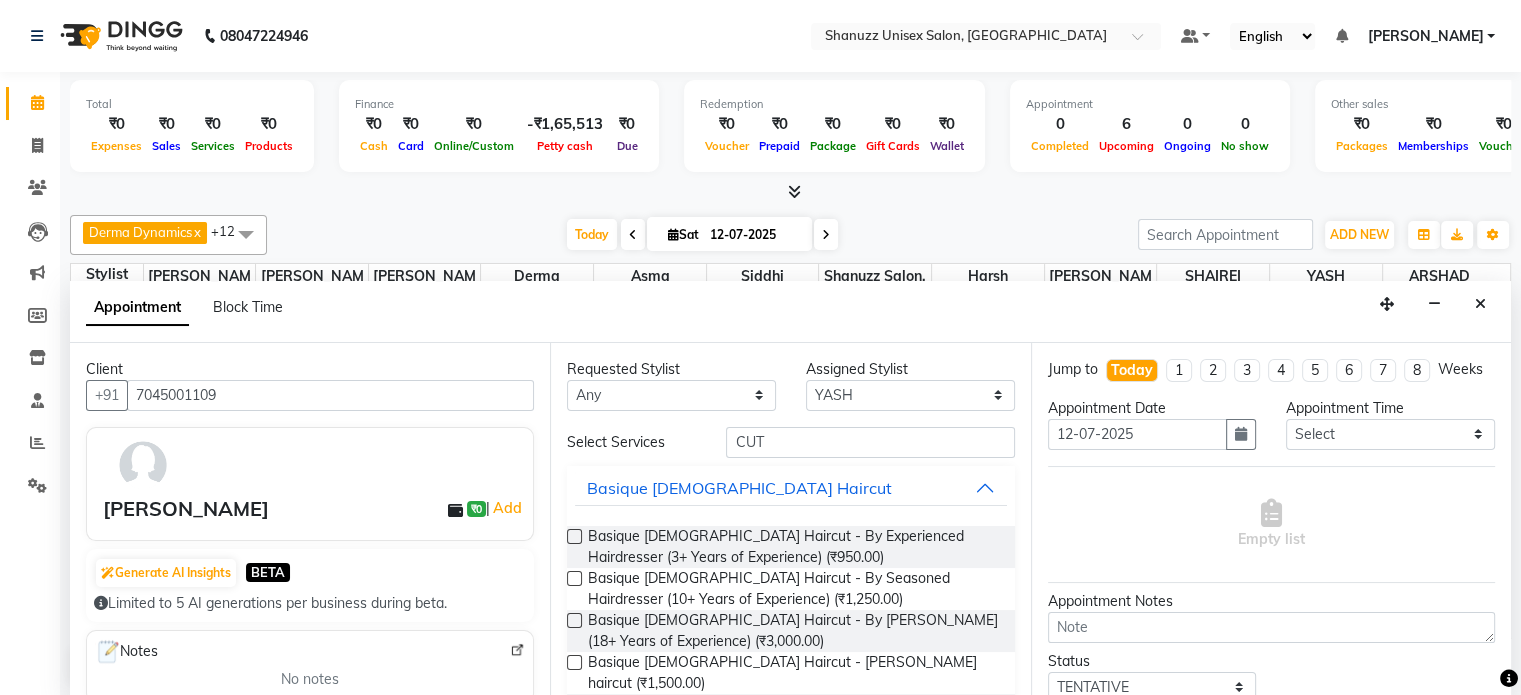 click at bounding box center [574, 536] 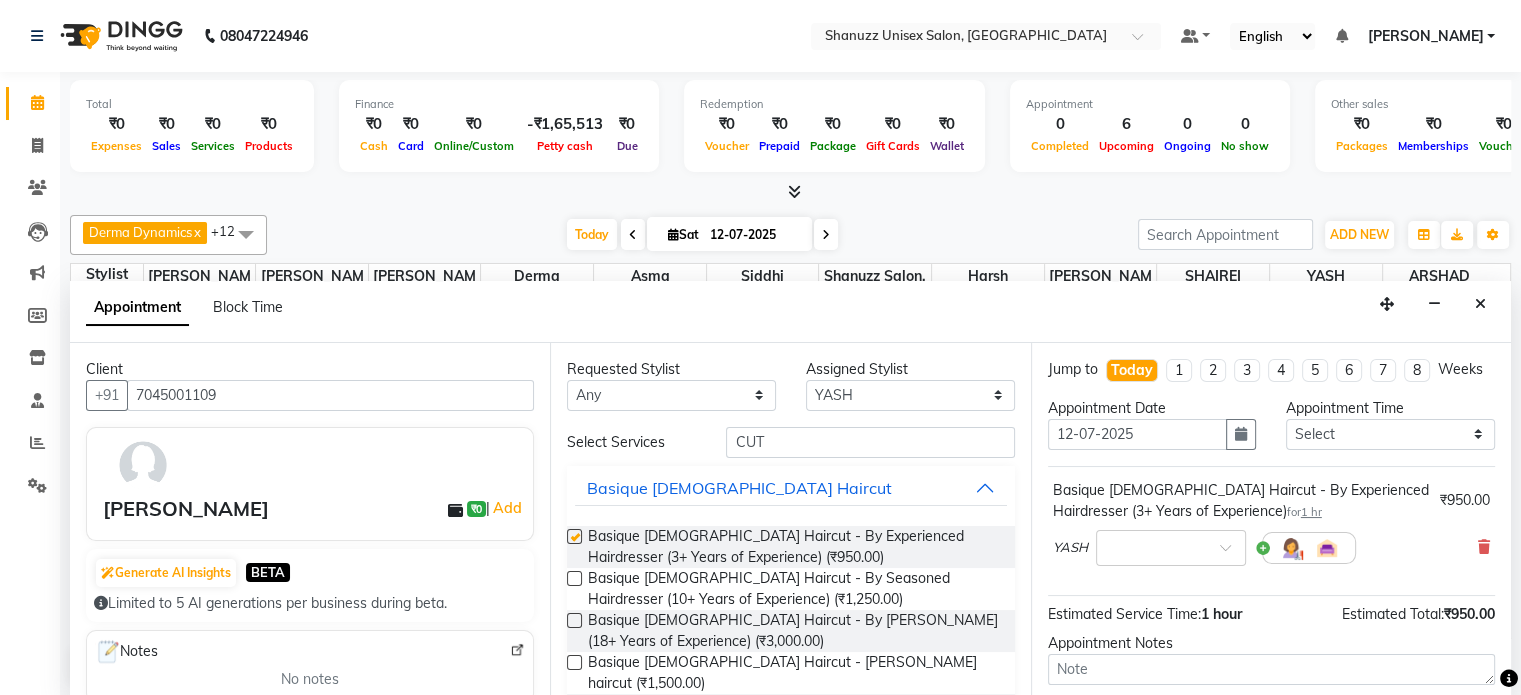 checkbox on "false" 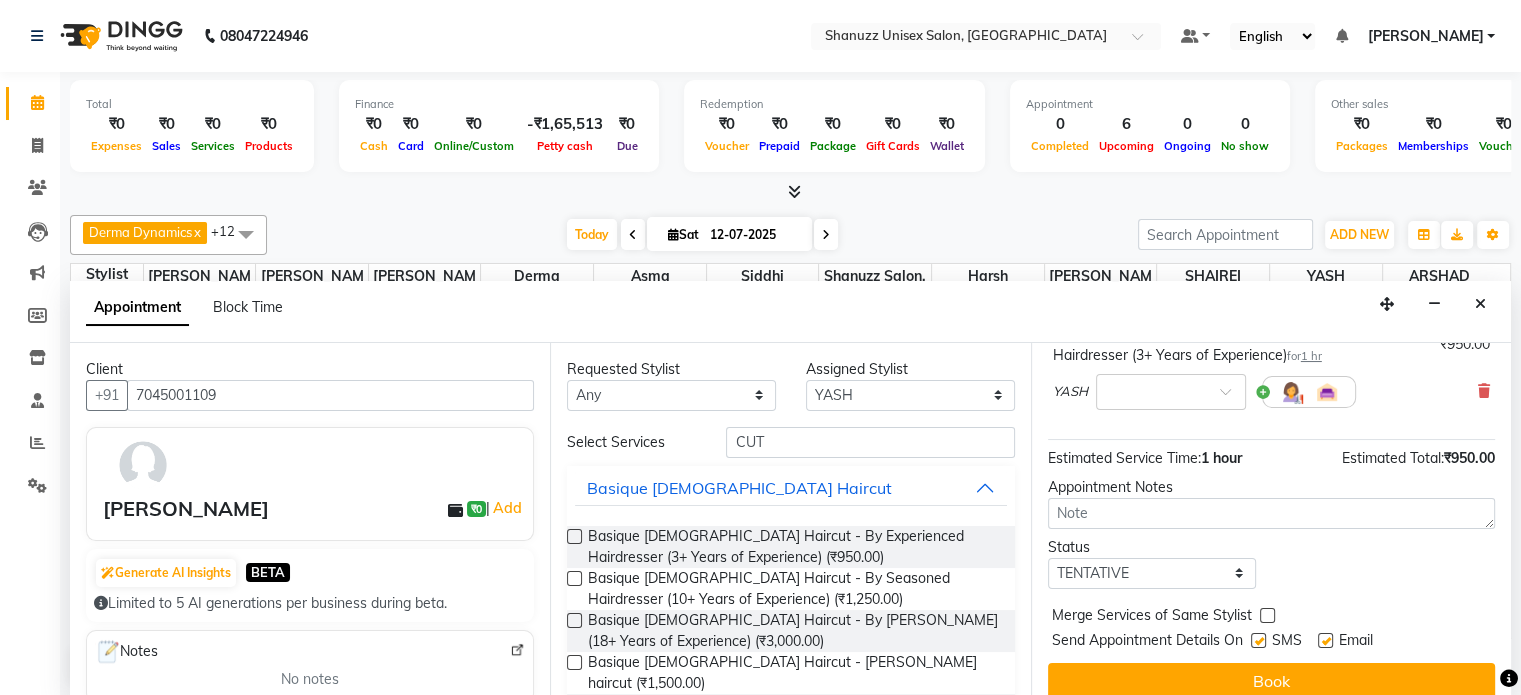 scroll, scrollTop: 191, scrollLeft: 0, axis: vertical 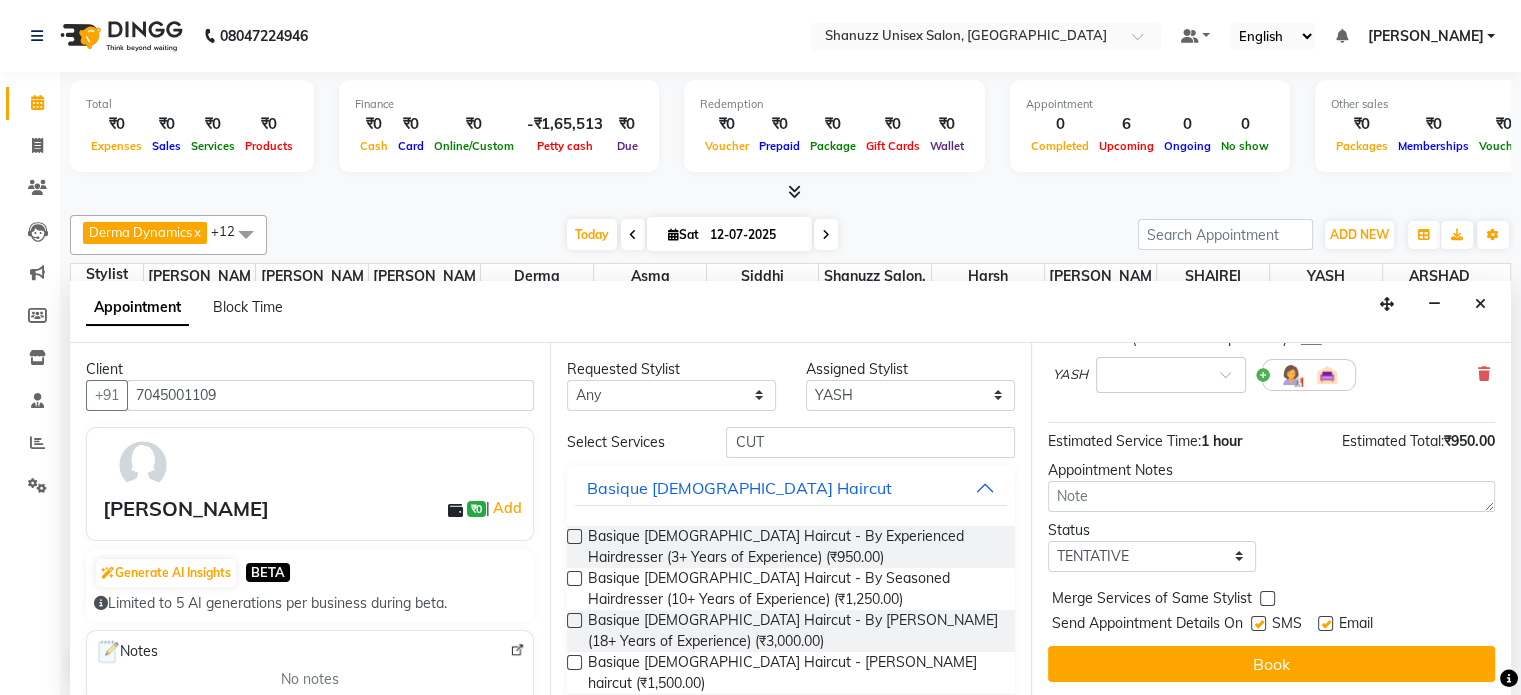 click on "SMS" at bounding box center [1284, 625] 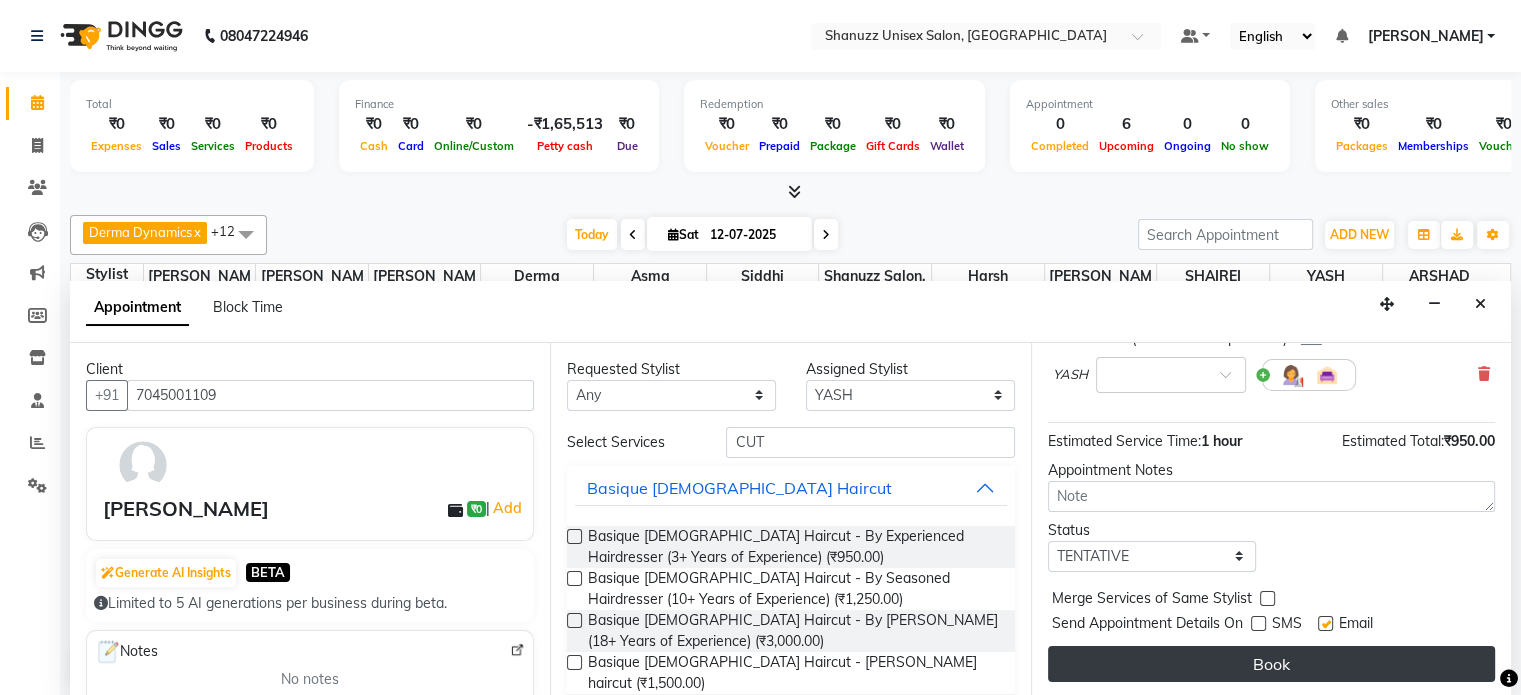 click on "Book" at bounding box center [1271, 664] 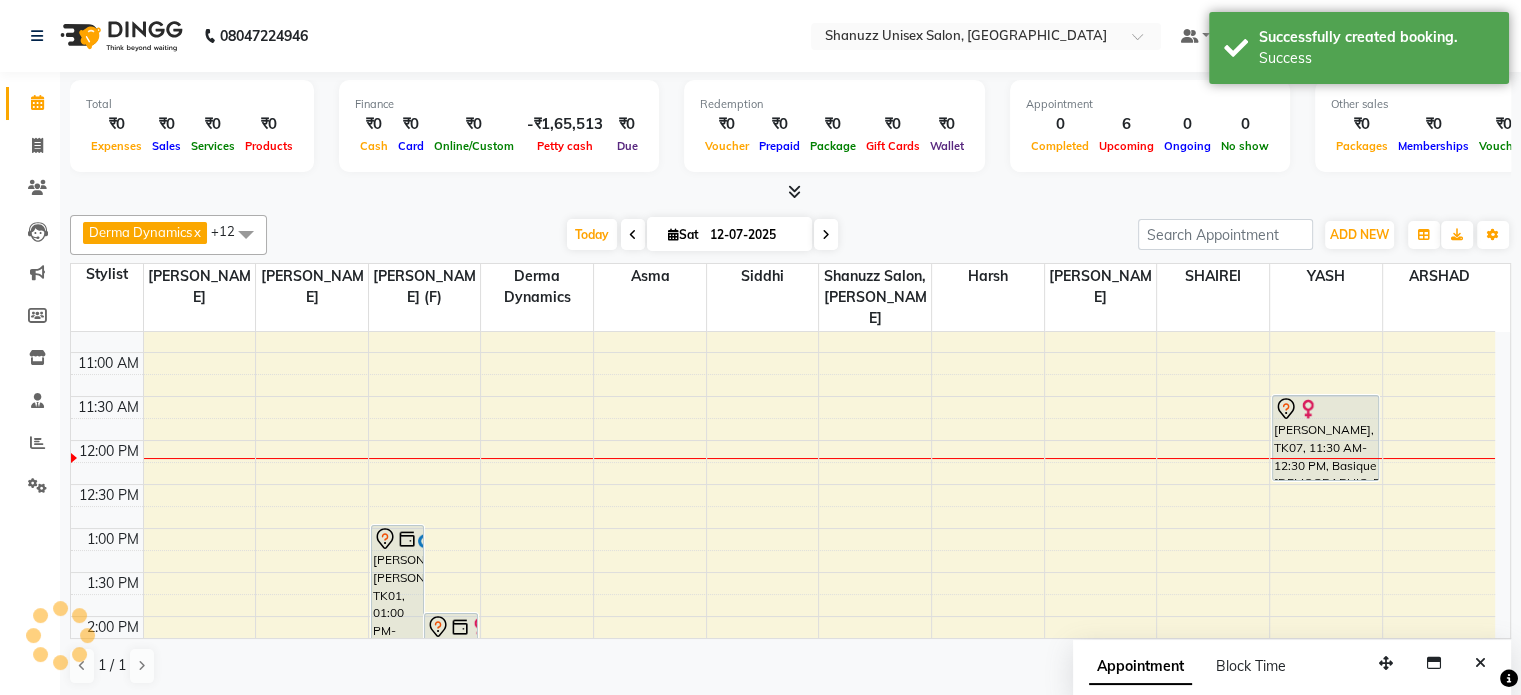 scroll, scrollTop: 0, scrollLeft: 0, axis: both 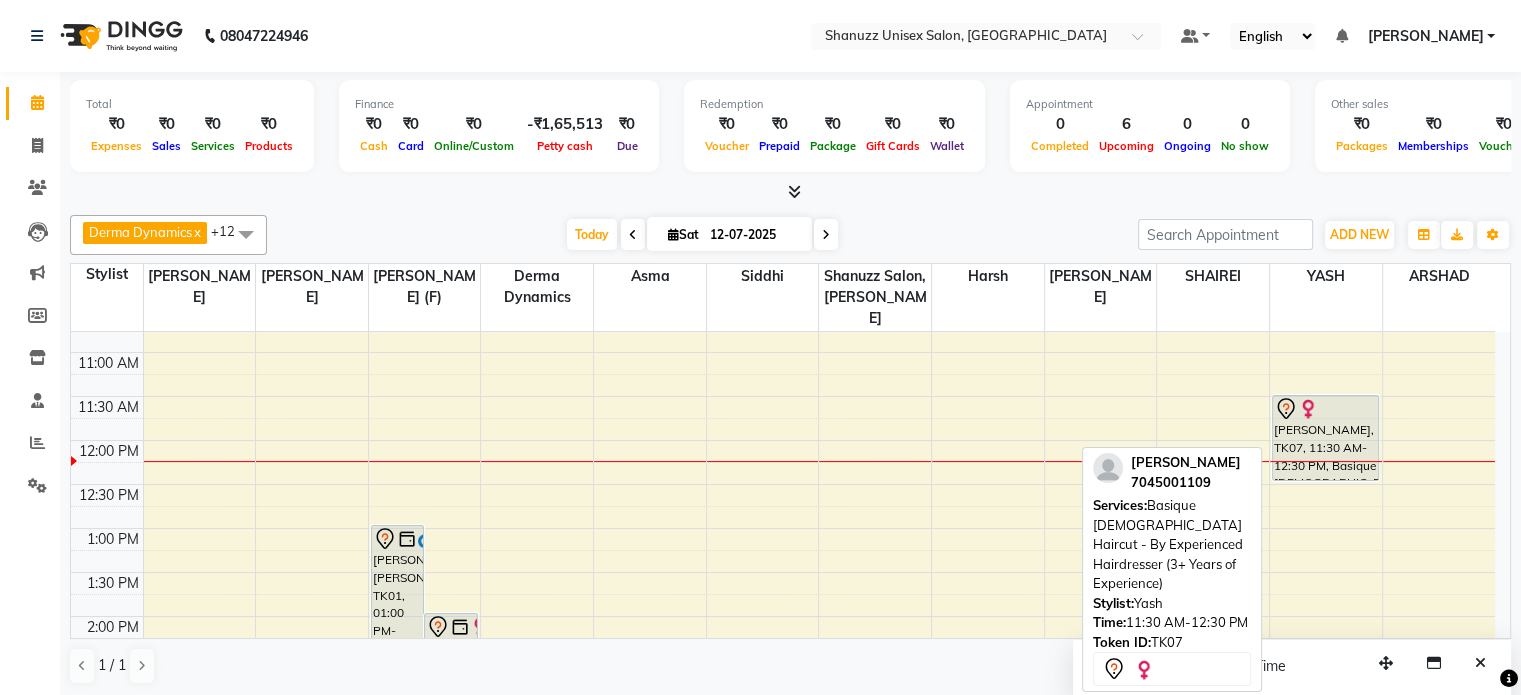 click on "HRITI, TK07, 11:30 AM-12:30 PM, Basique FEMALE Haircut - By Experienced Hairdresser (3+ Years of Experience)" at bounding box center (1325, 438) 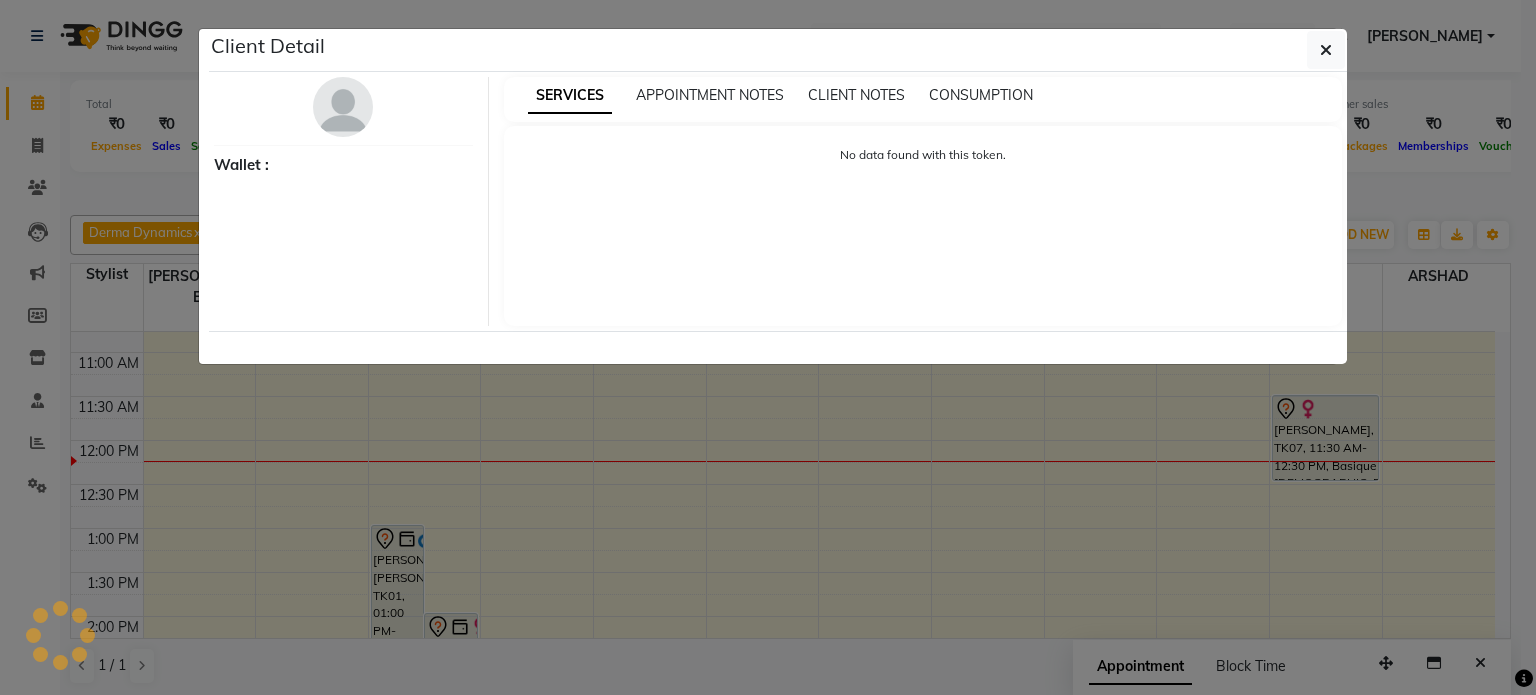 select on "7" 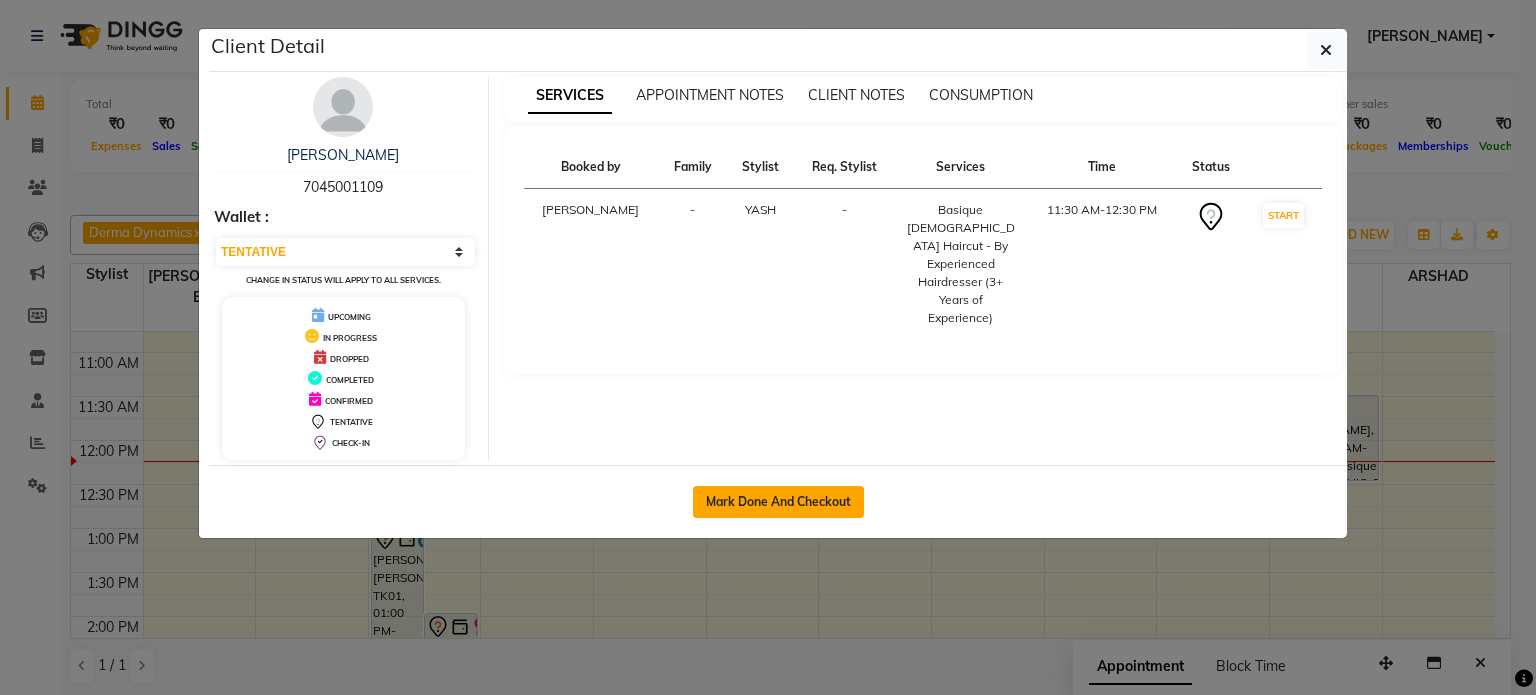 click on "Mark Done And Checkout" 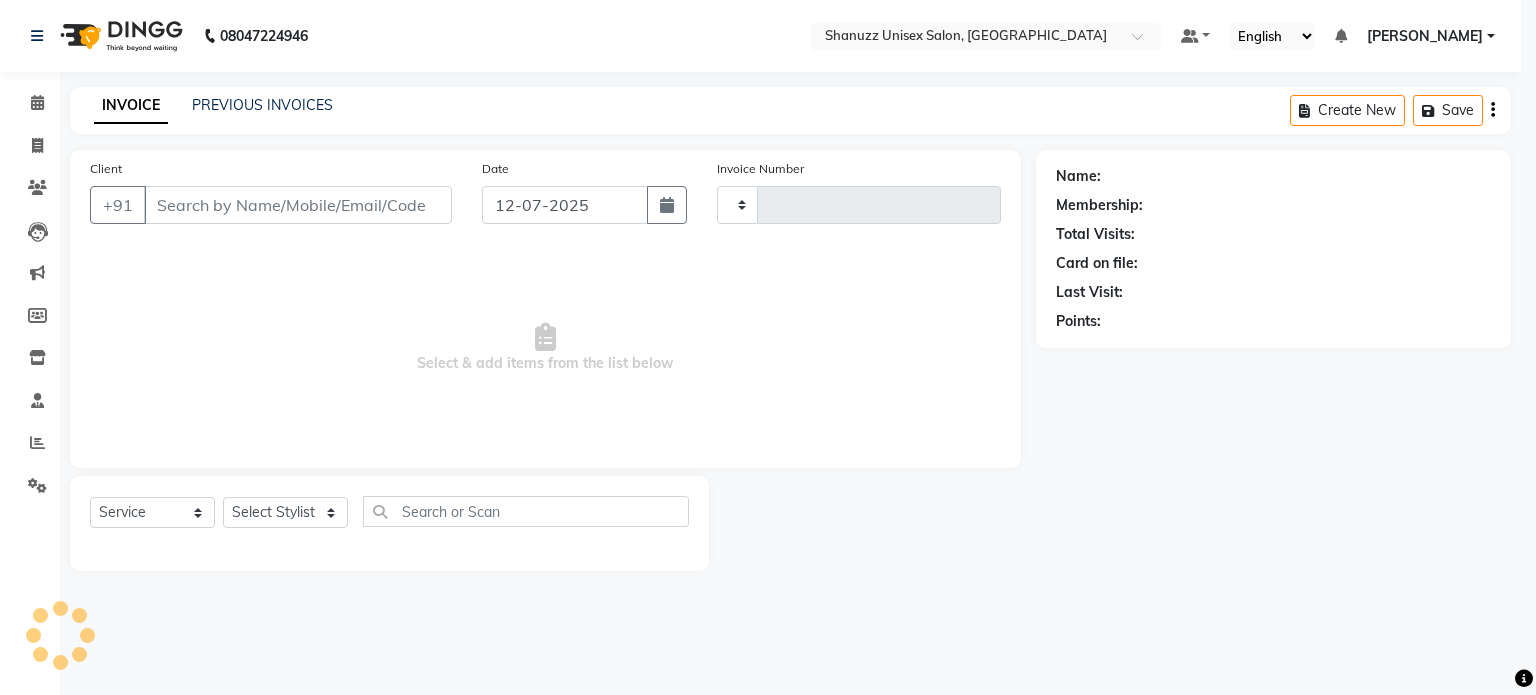 select on "3" 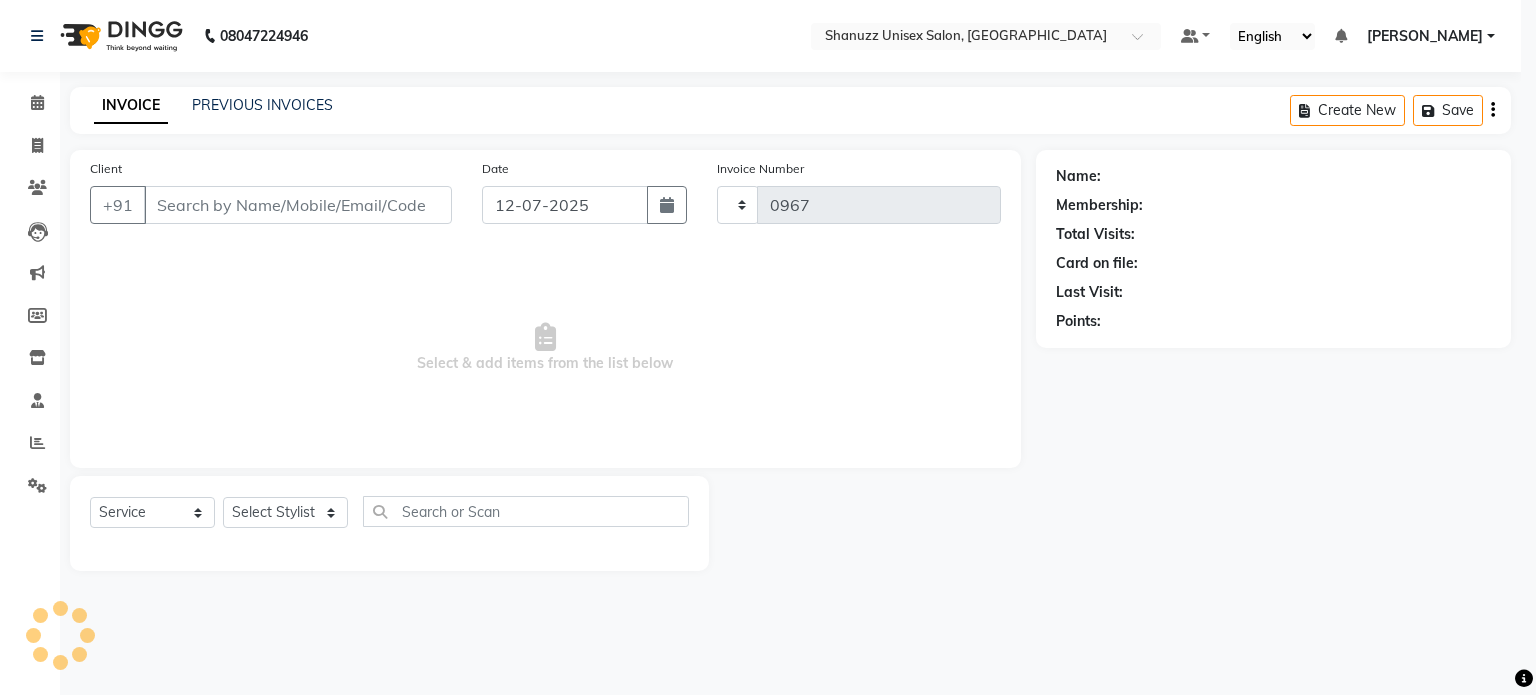 select on "7102" 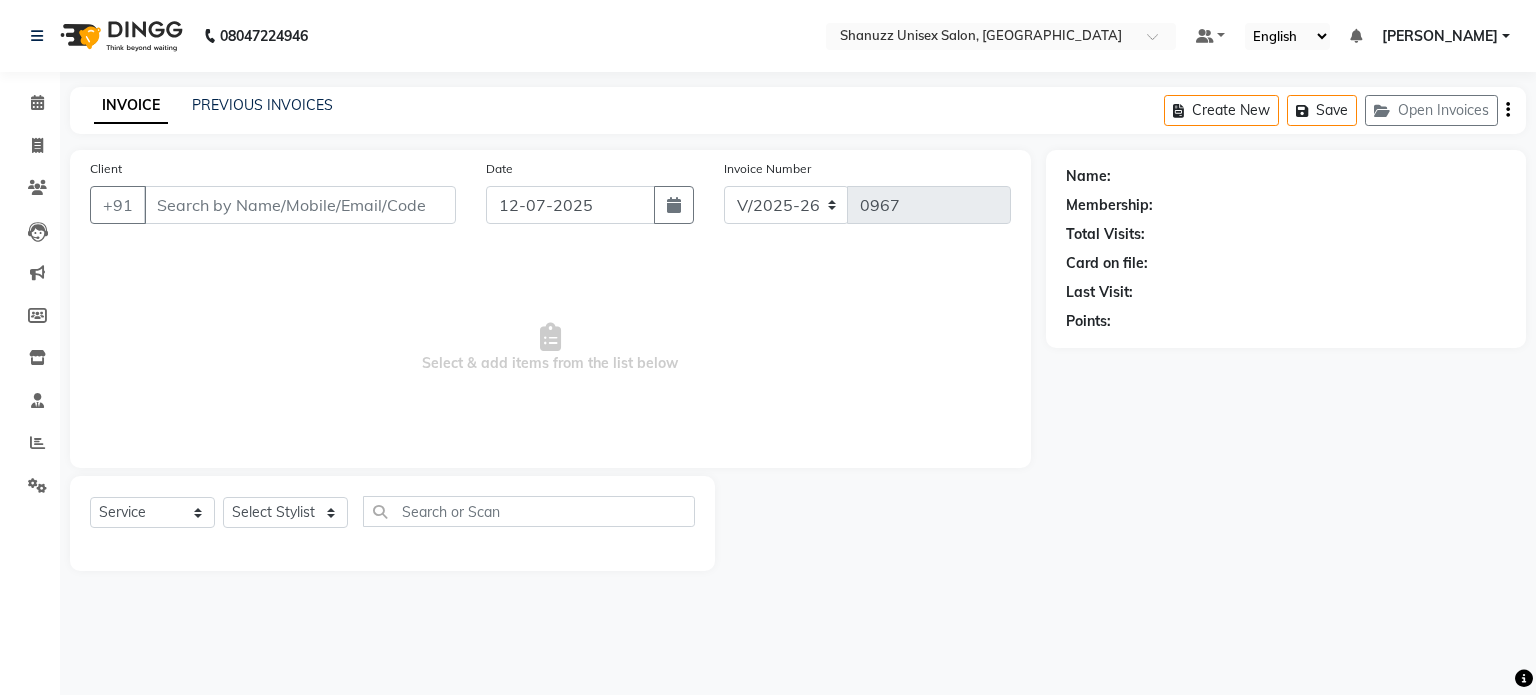 type on "7045001109" 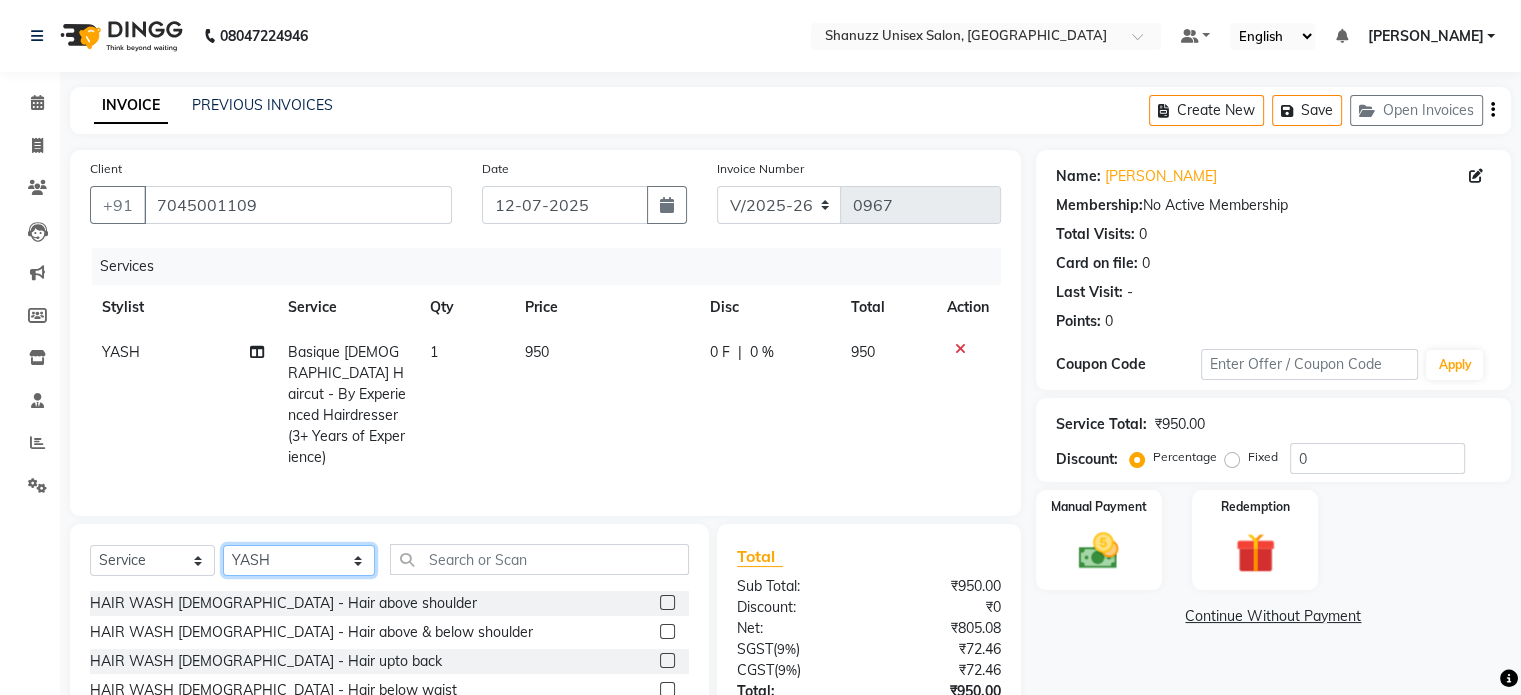 click on "Select Stylist Adnan  ARSHAD Asma  Derma Dynamics Devesh Francis (MO) Gufran Mansuri Harsh Mohd Faizan Mohd Imran  Omkar Osama Patel Rohan  ROSHAN Salvana Motha SAM Shahbaz (D) Shahne Alam SHAIREI Shanu Sir (F) Shanuzz (Oshiwara) Shanuzz Salon, Andheri Siddhi  SUBHASH  Tanishka Panchal VARSHADA JUVALE YASH" 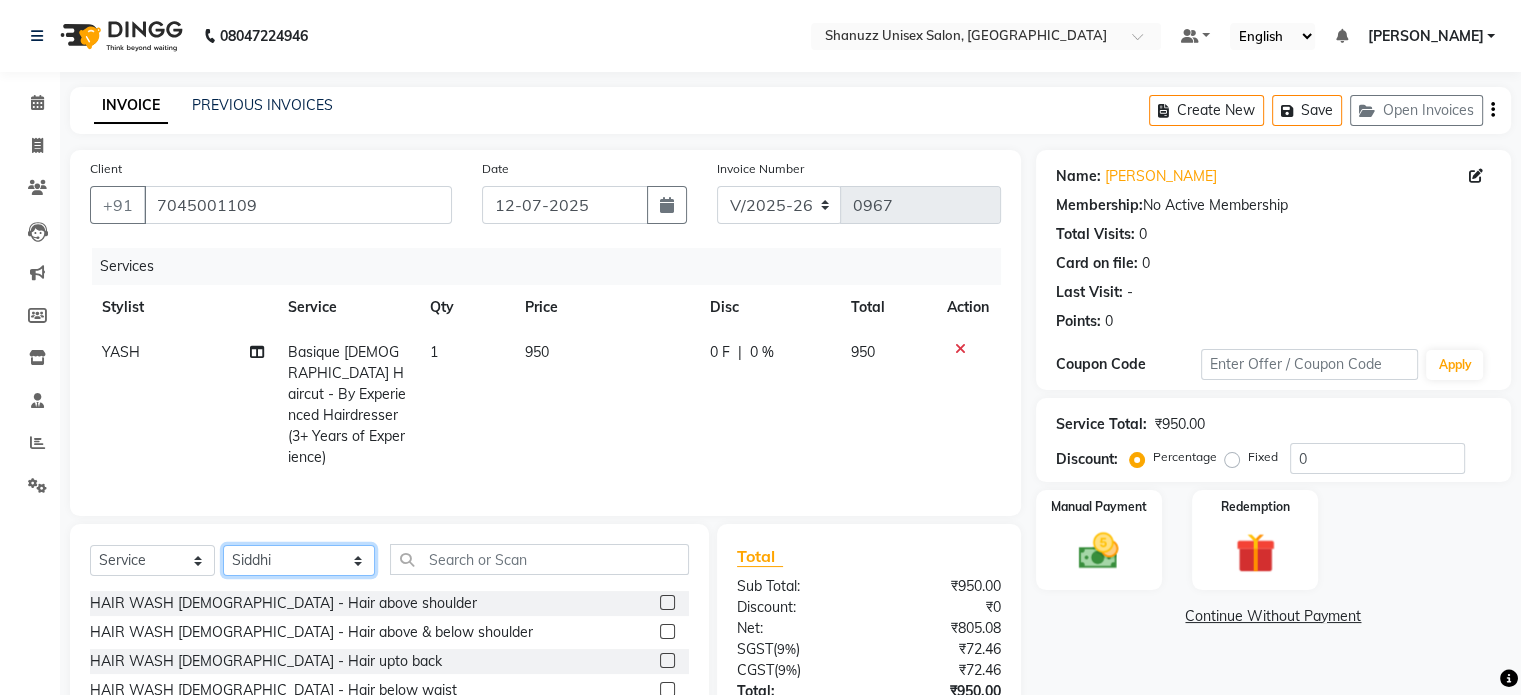 click on "Select Stylist Adnan  ARSHAD Asma  Derma Dynamics Devesh Francis (MO) Gufran Mansuri Harsh Mohd Faizan Mohd Imran  Omkar Osama Patel Rohan  ROSHAN Salvana Motha SAM Shahbaz (D) Shahne Alam SHAIREI Shanu Sir (F) Shanuzz (Oshiwara) Shanuzz Salon, Andheri Siddhi  SUBHASH  Tanishka Panchal VARSHADA JUVALE YASH" 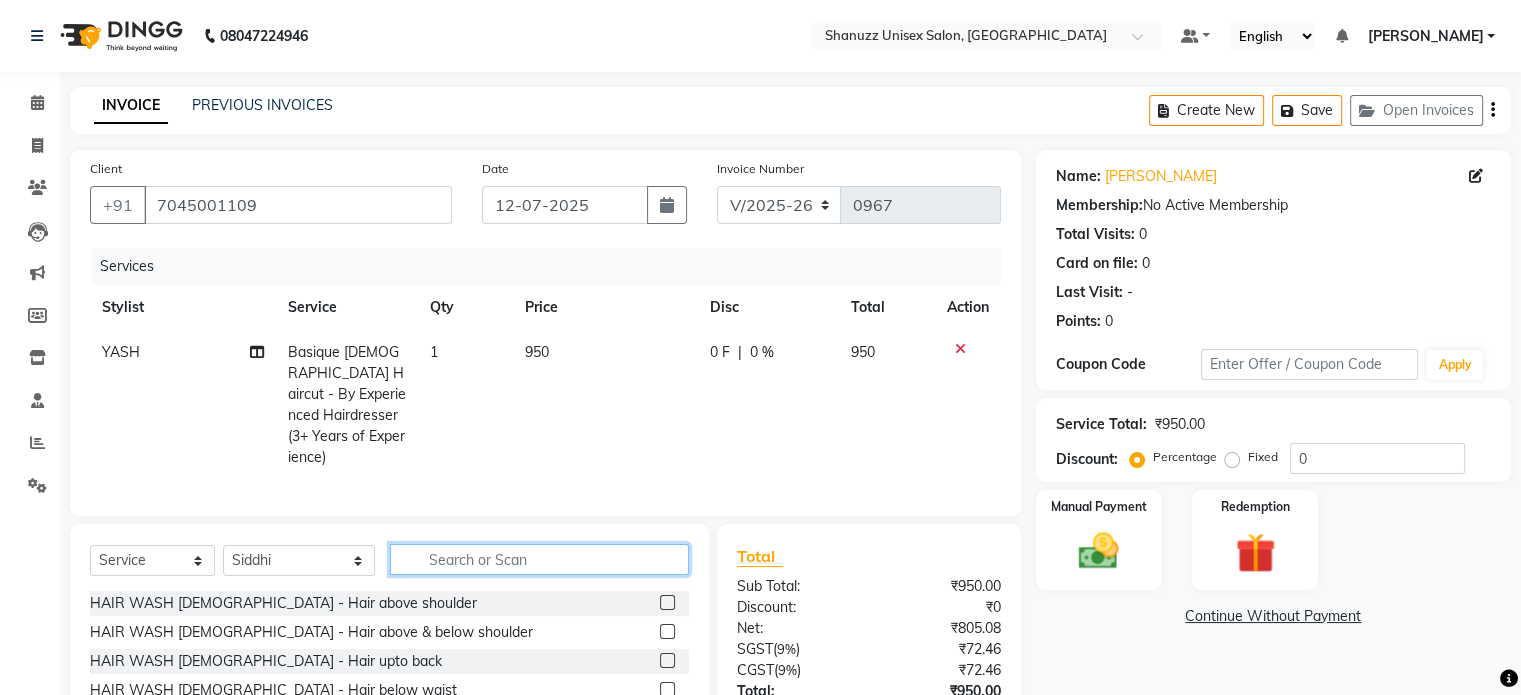 click 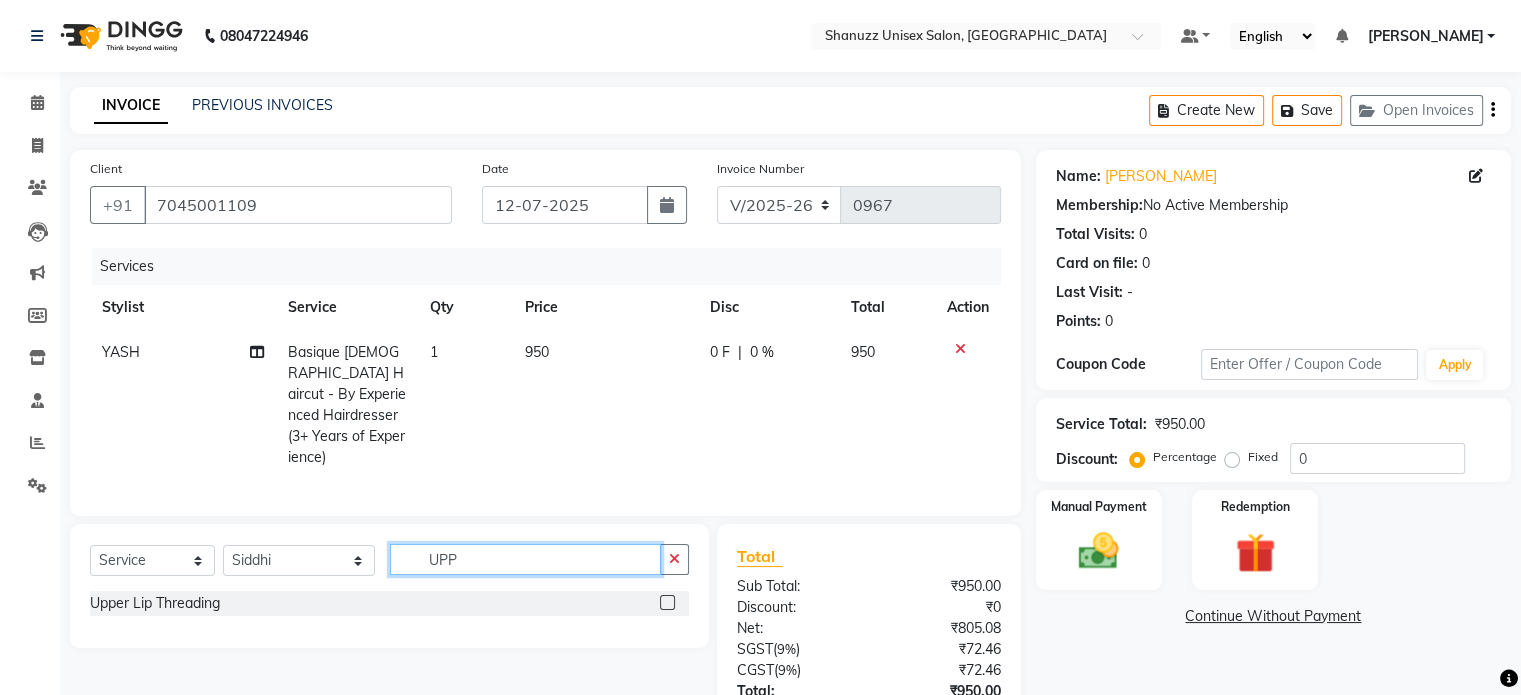 type on "UPP" 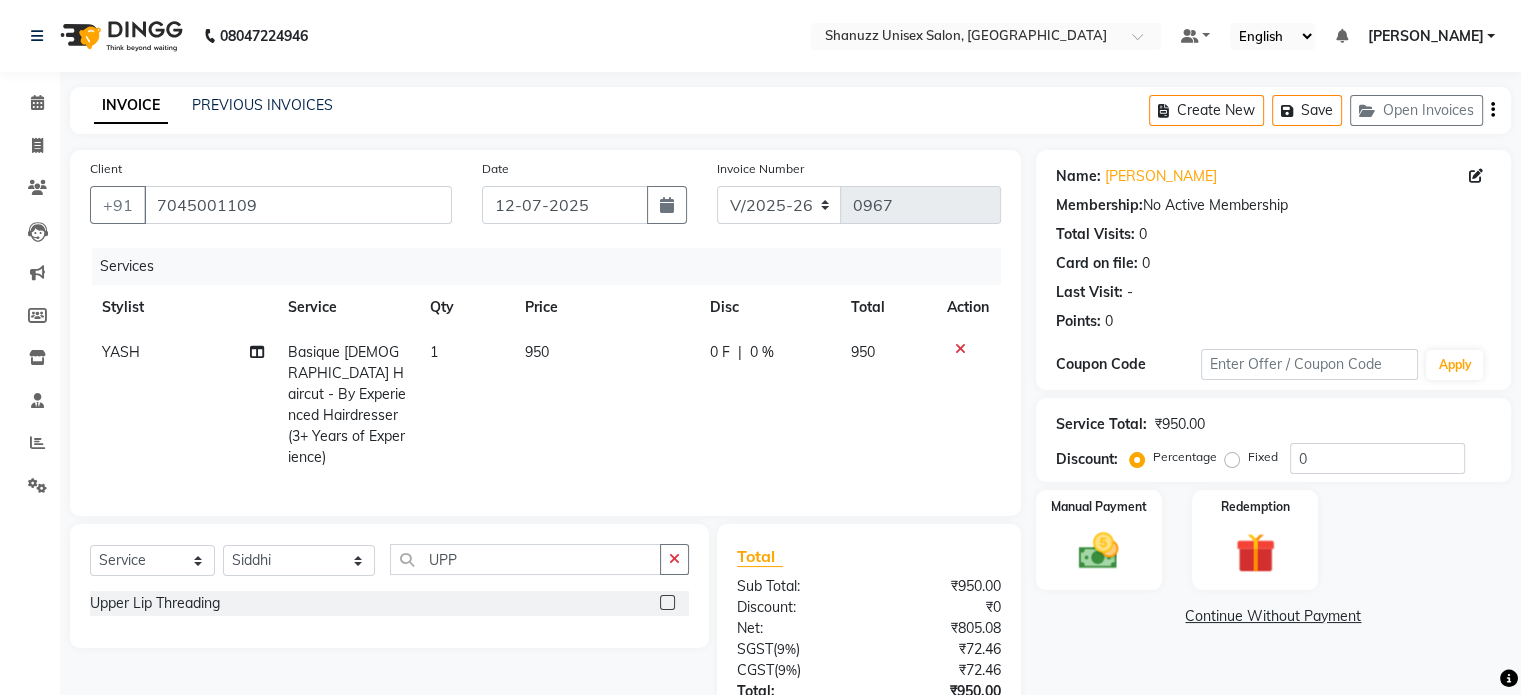 click 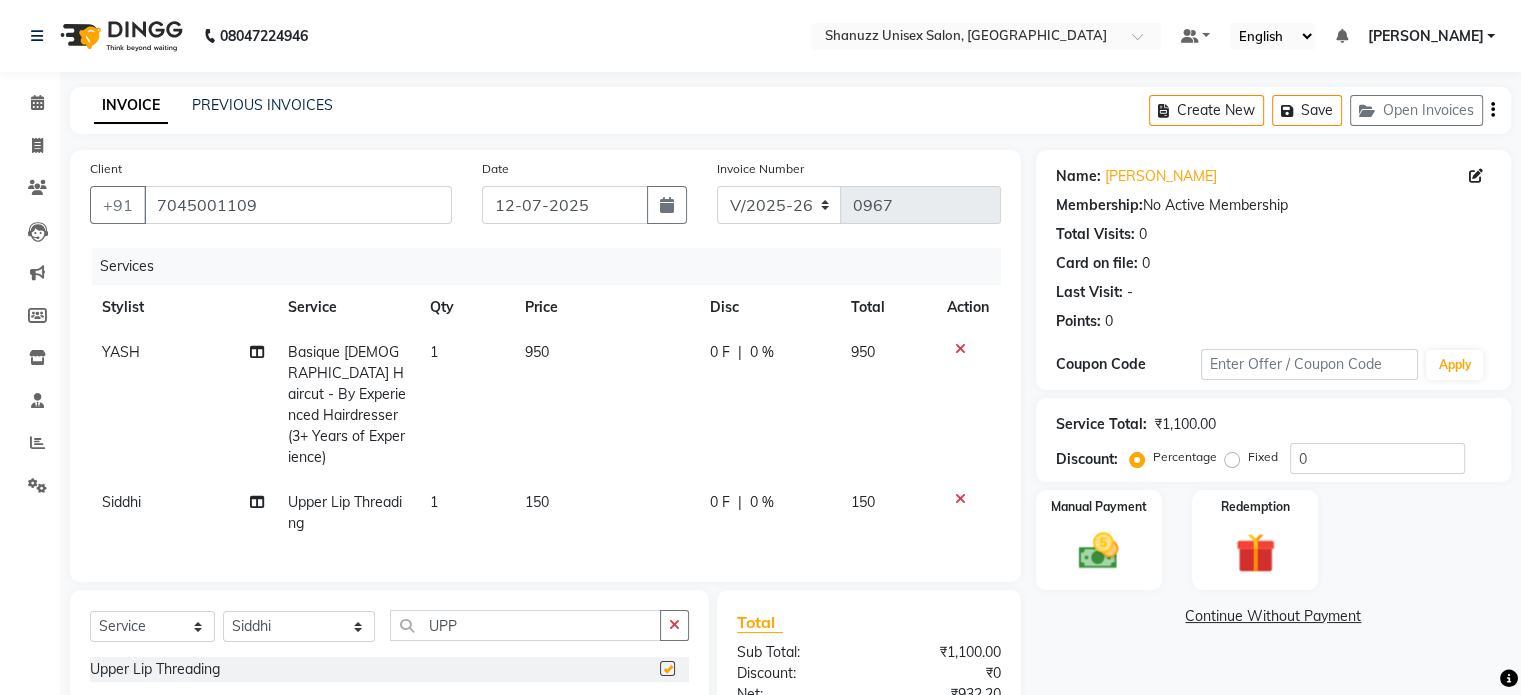 checkbox on "false" 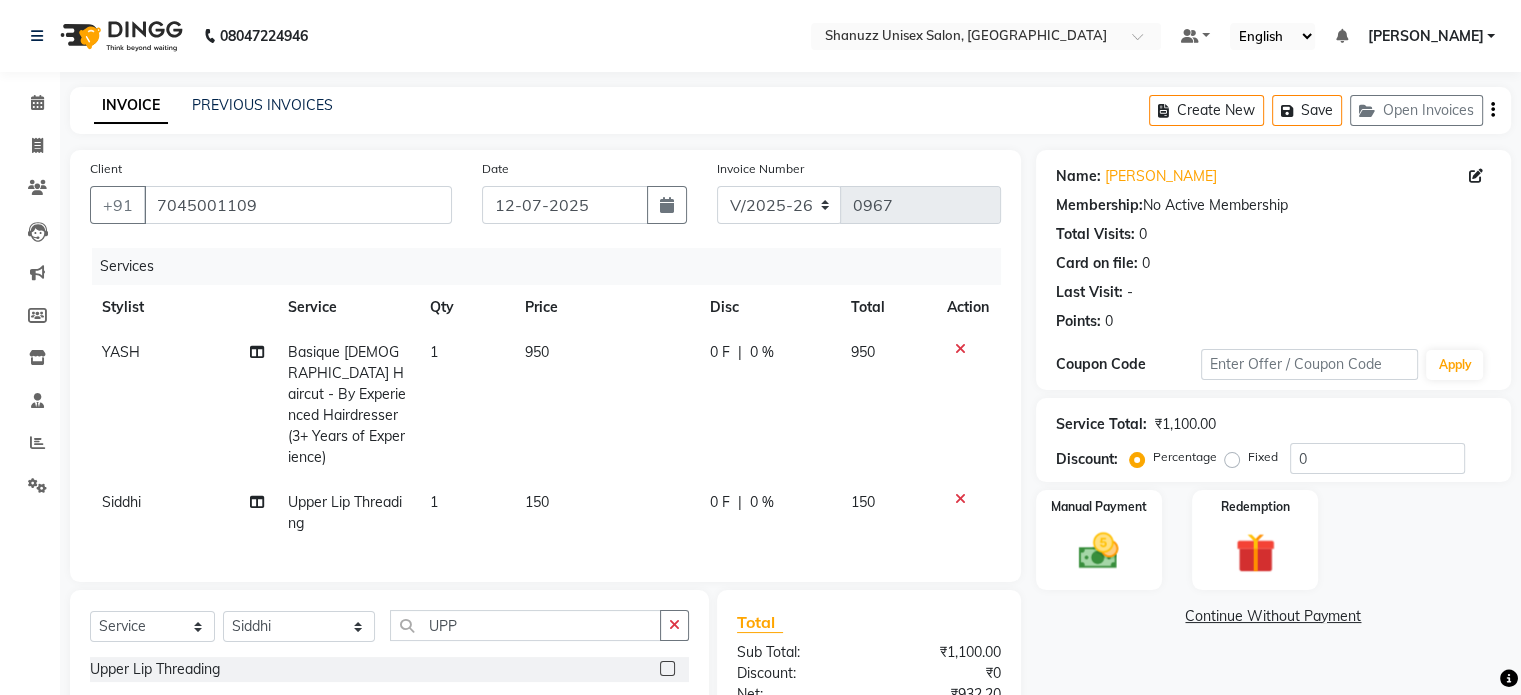 click on "150" 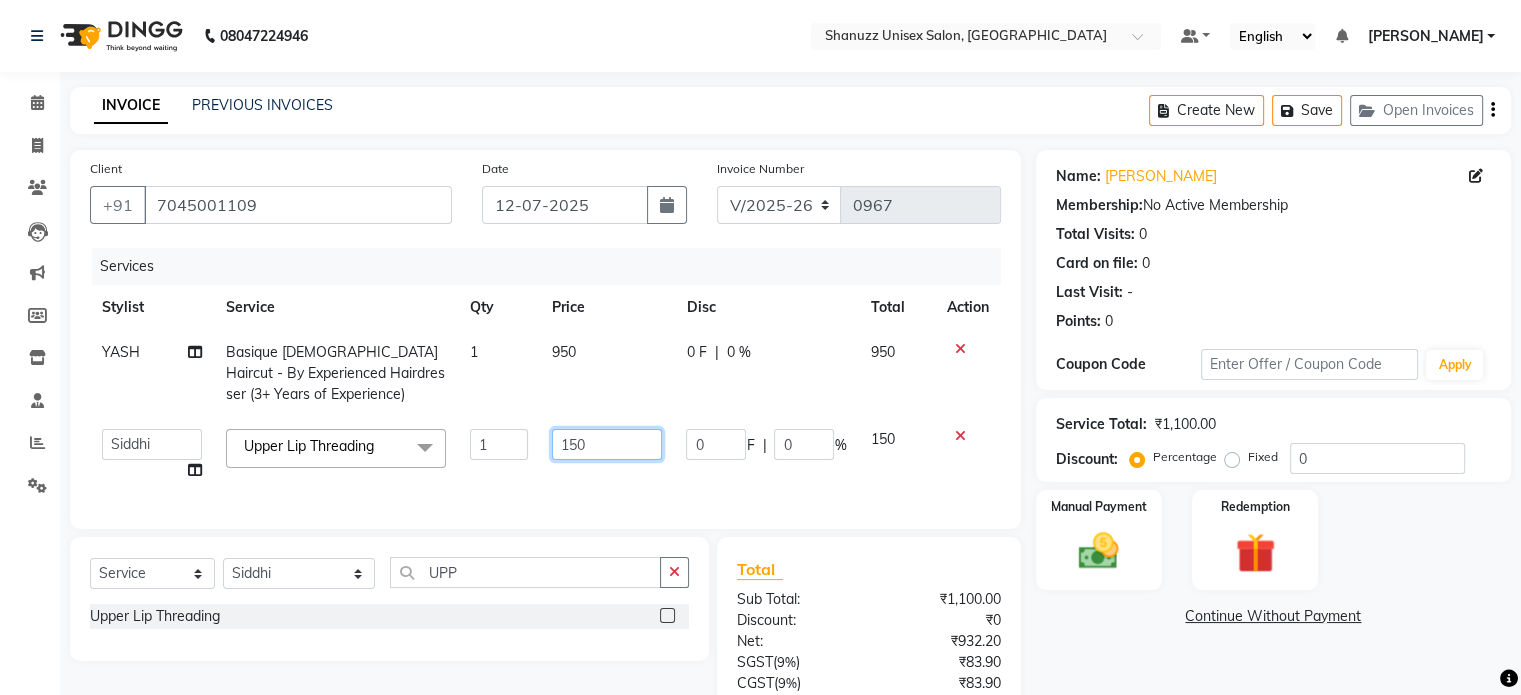 click on "150" 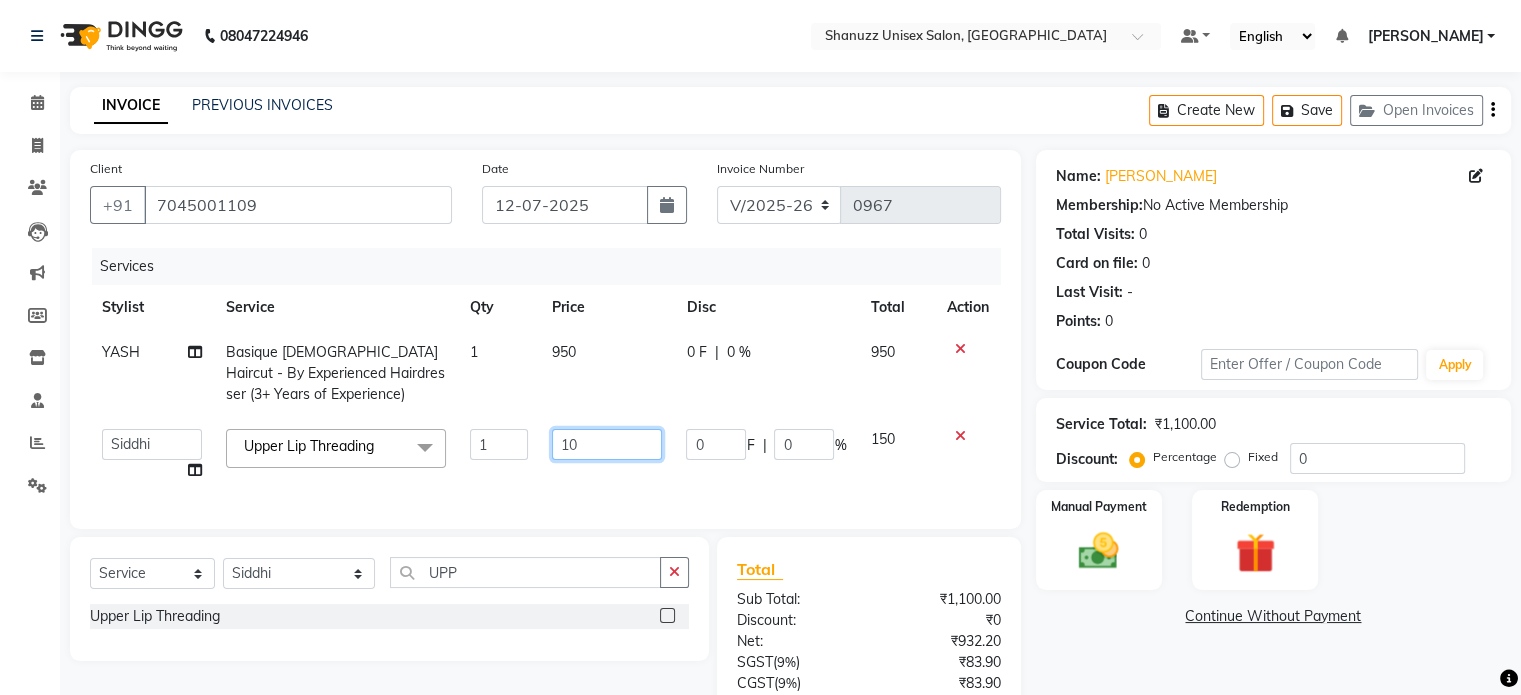 type on "1" 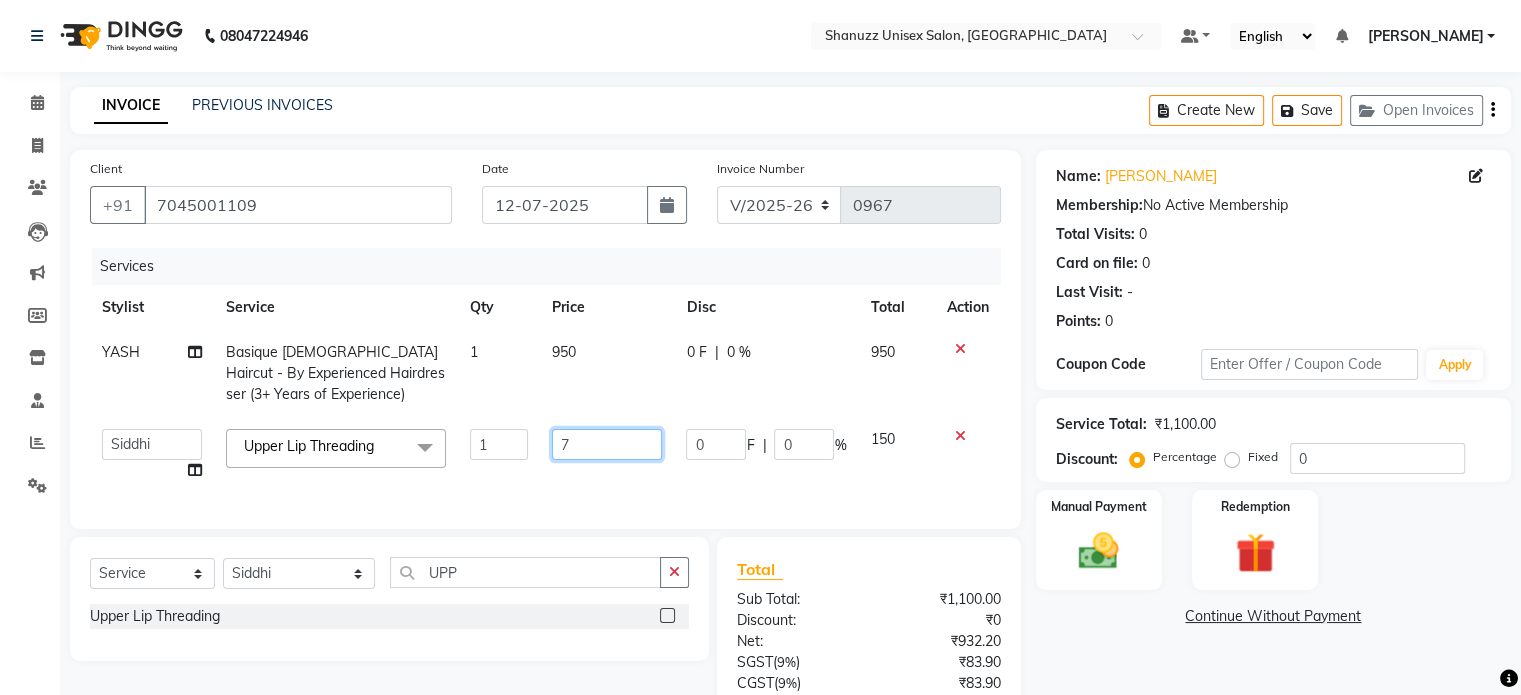 type on "70" 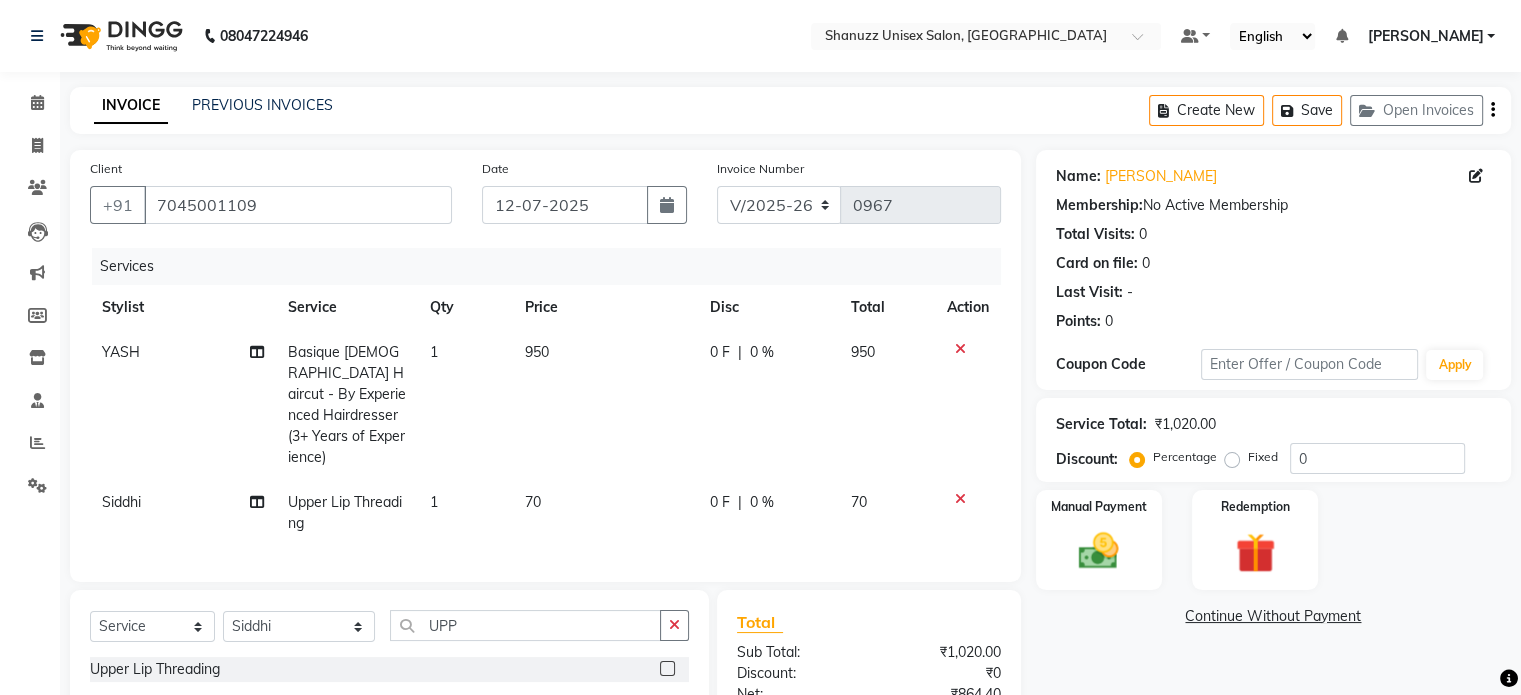 click on "Client +91 7045001109 Date 12-07-2025 Invoice Number V/2025 V/2025-26 0967 Services Stylist Service Qty Price Disc Total Action YASH   Basique FEMALE Haircut - By Experienced Hairdresser (3+ Years of Experience) 1 950 0 F | 0 % 950 Siddhi  Upper Lip Threading 1 70 0 F | 0 % 70 Select  Service  Product  Membership  Package Voucher Prepaid Gift Card  Select Stylist Adnan  ARSHAD Asma  Derma Dynamics Devesh Francis (MO) Gufran Mansuri Harsh Mohd Faizan Mohd Imran  Omkar Osama Patel Rohan  ROSHAN Salvana Motha SAM Shahbaz (D) Shahne Alam SHAIREI Shanu Sir (F) Shanuzz (Oshiwara) Shanuzz Salon, Andheri Siddhi  SUBHASH  Tanishka Panchal VARSHADA JUVALE YASH   UPP Upper Lip Threading  Total Sub Total: ₹1,020.00 Discount: ₹0 Net: ₹864.40 SGST  ( 9% ) ₹77.80 CGST  ( 9% ) ₹77.80 Total: ₹1,020.00 Add Tip ₹0 Payable: ₹1,020.00 Paid: ₹0 Balance   : ₹1,020.00" 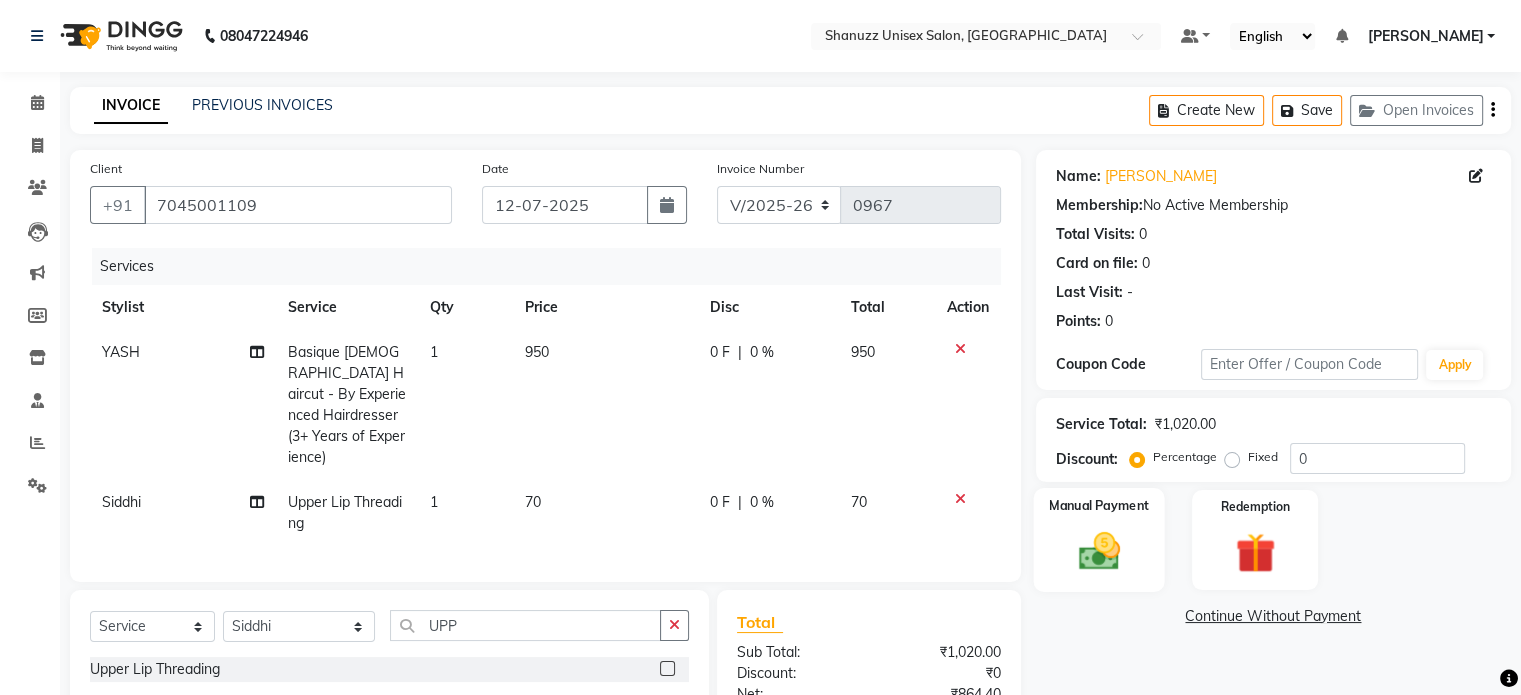 scroll, scrollTop: 213, scrollLeft: 0, axis: vertical 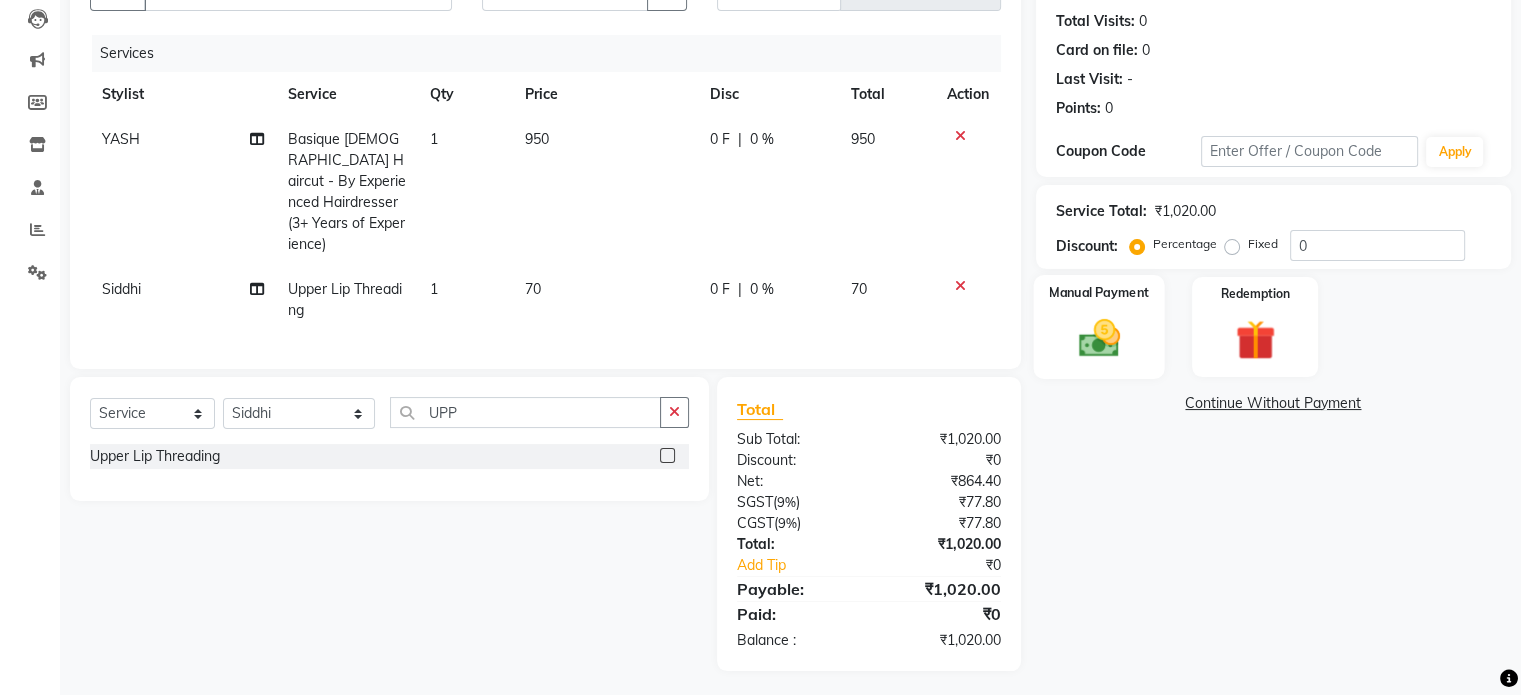 click 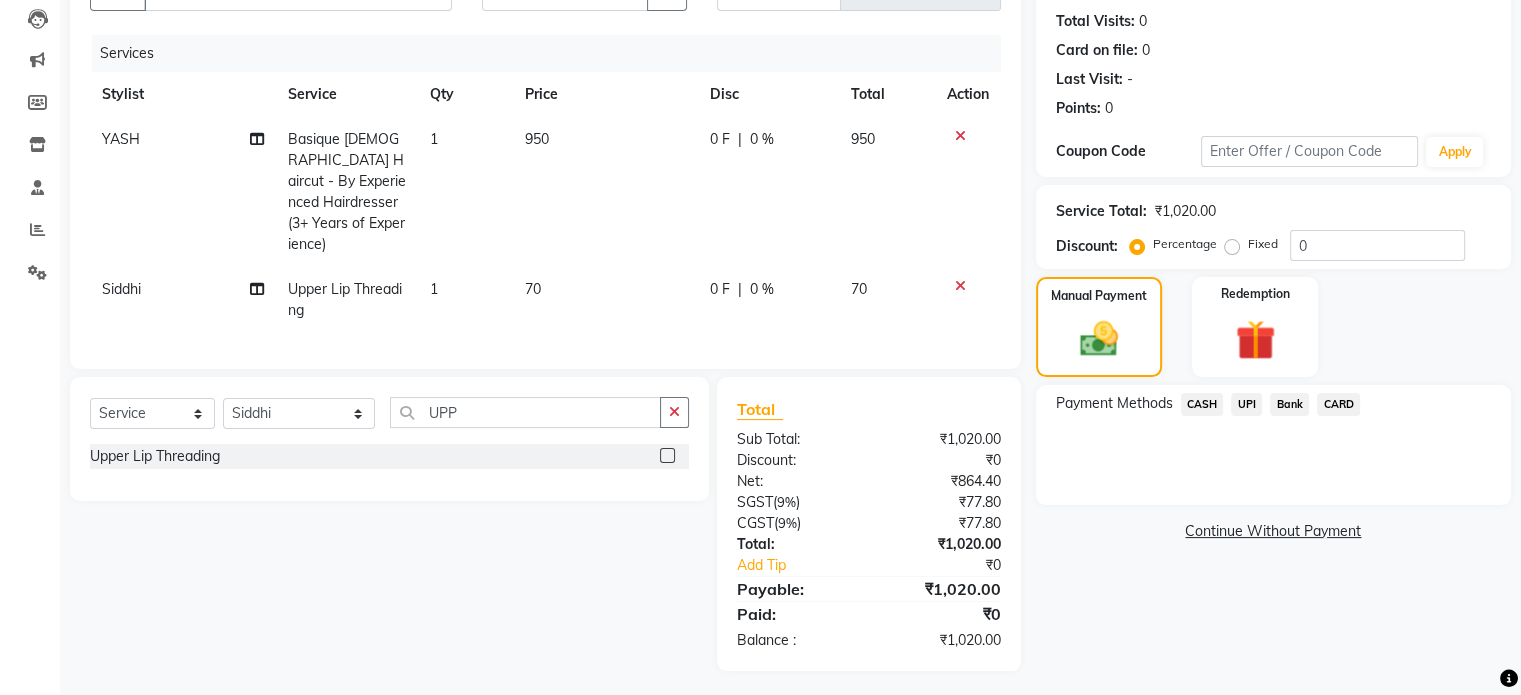 click on "UPI" 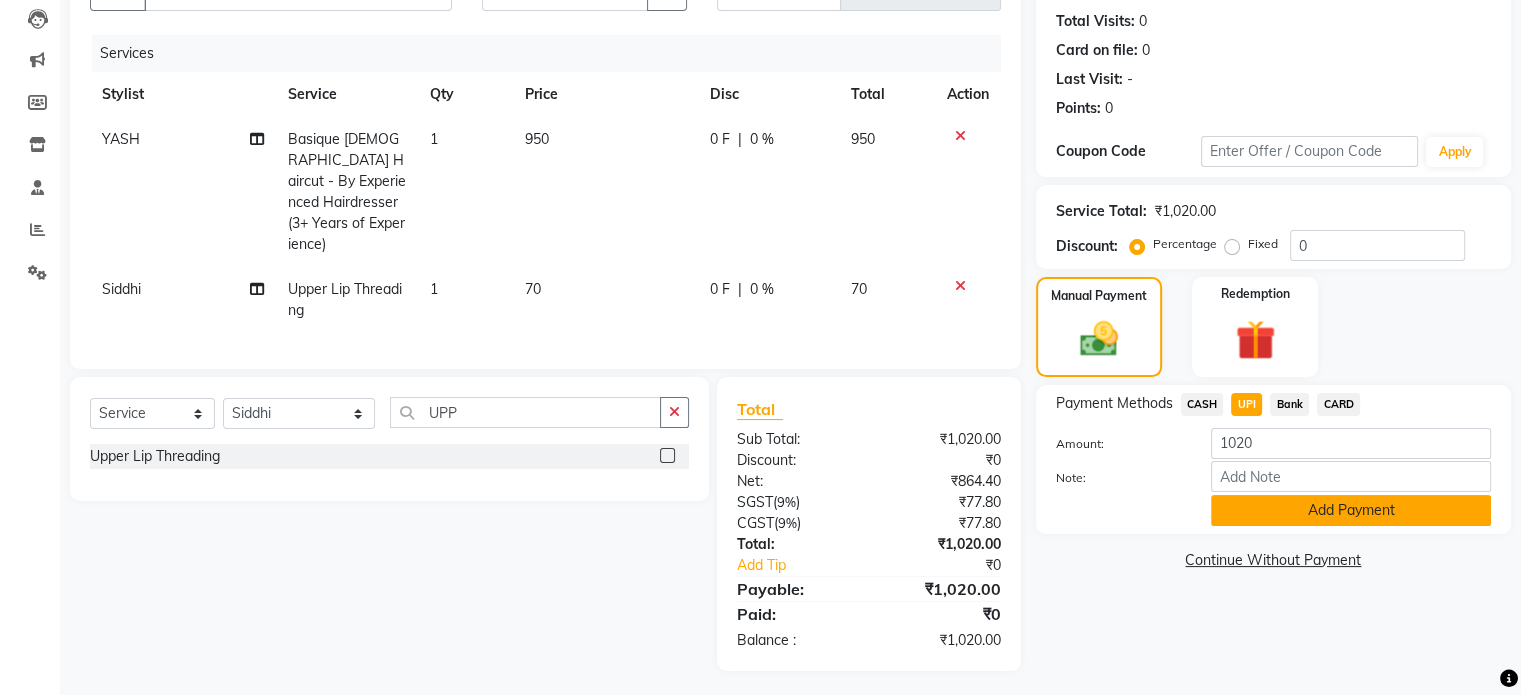 click on "Add Payment" 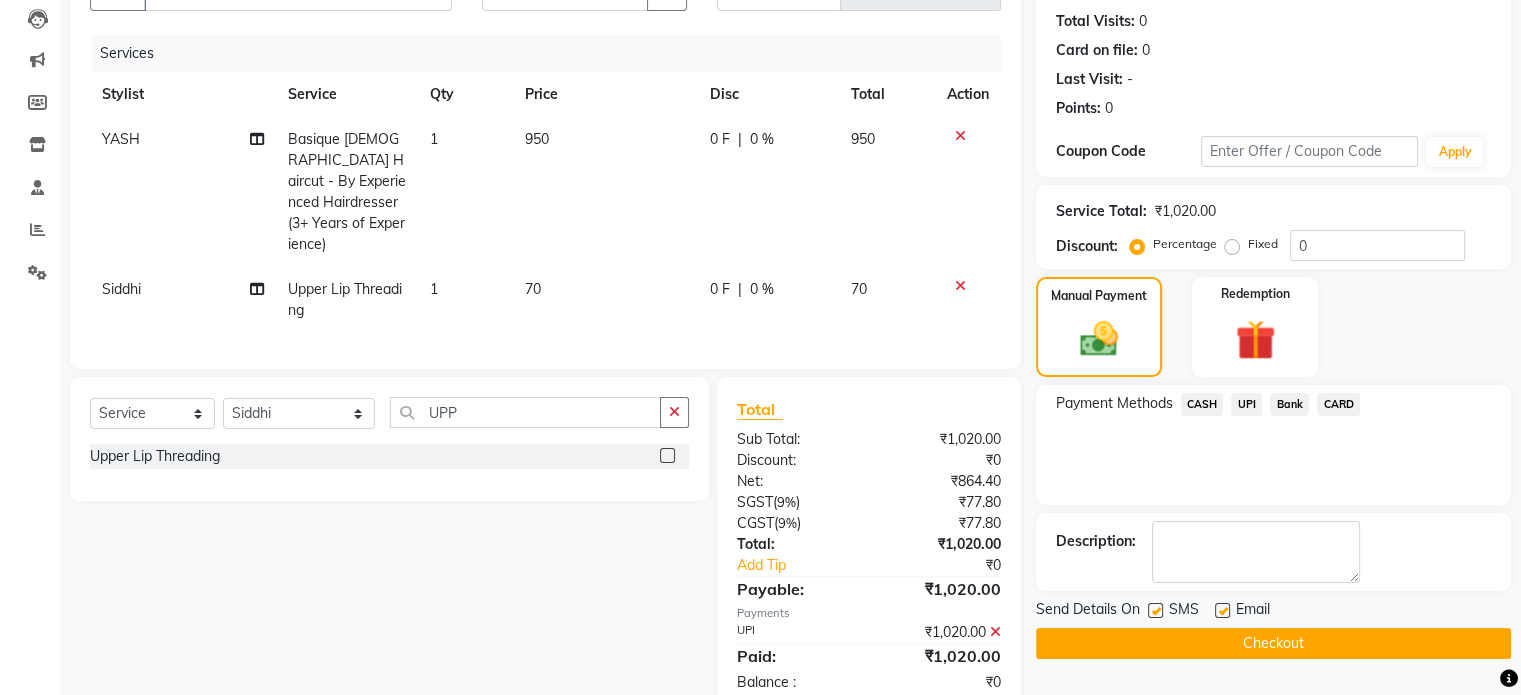 scroll, scrollTop: 255, scrollLeft: 0, axis: vertical 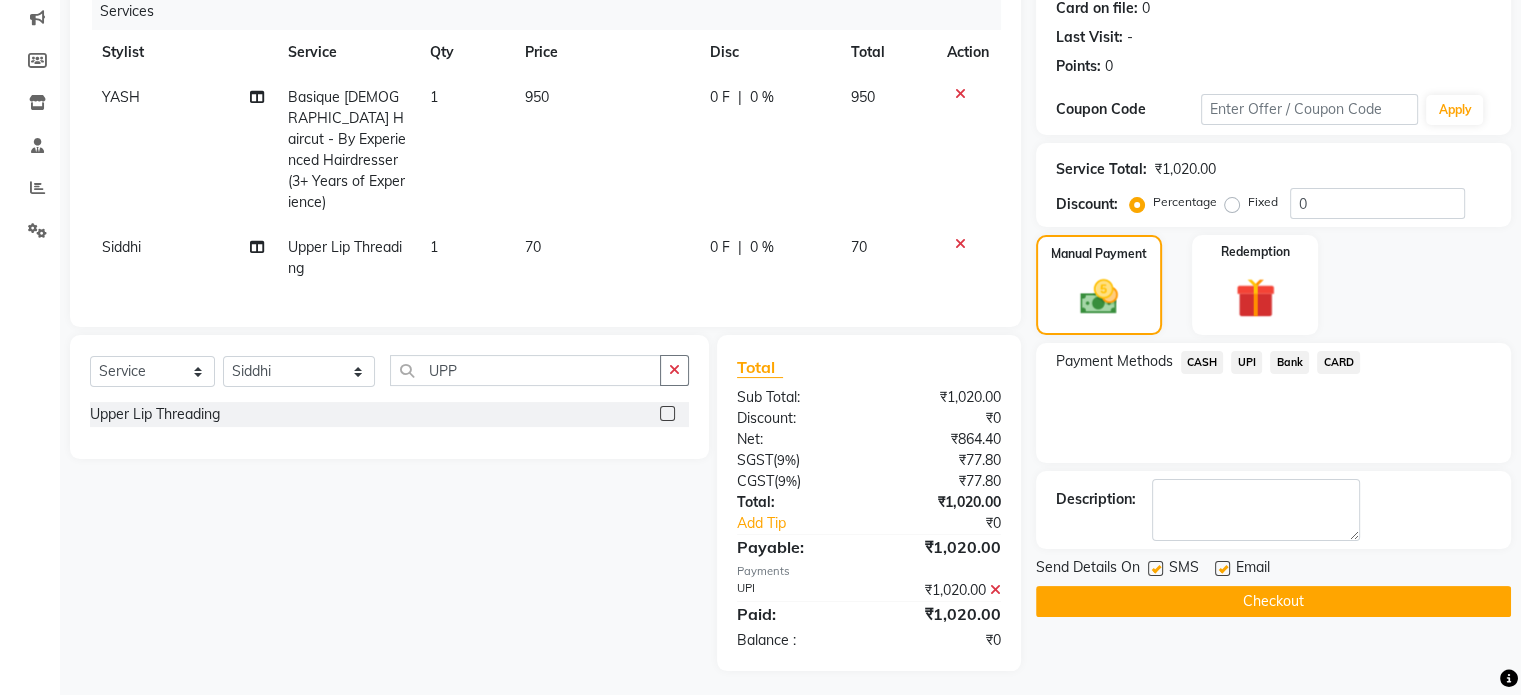 click 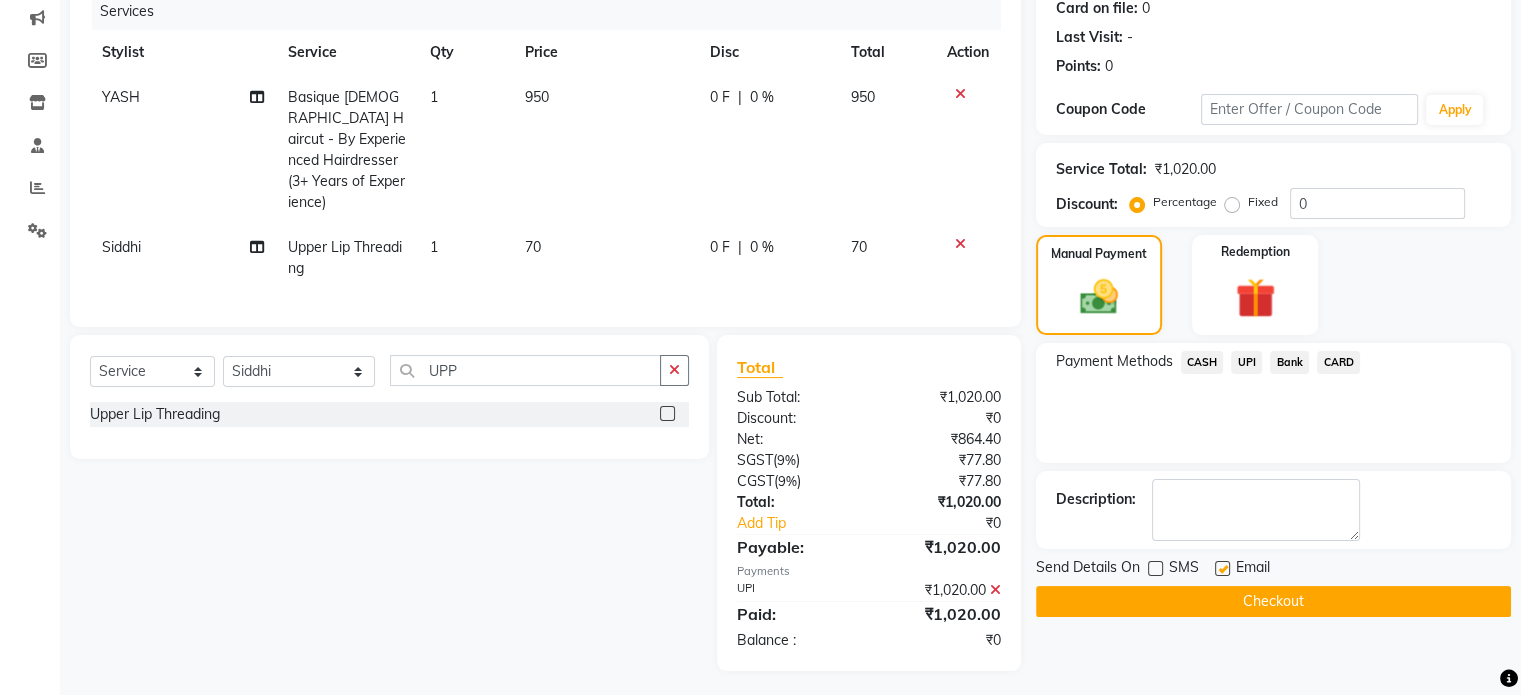 click on "Checkout" 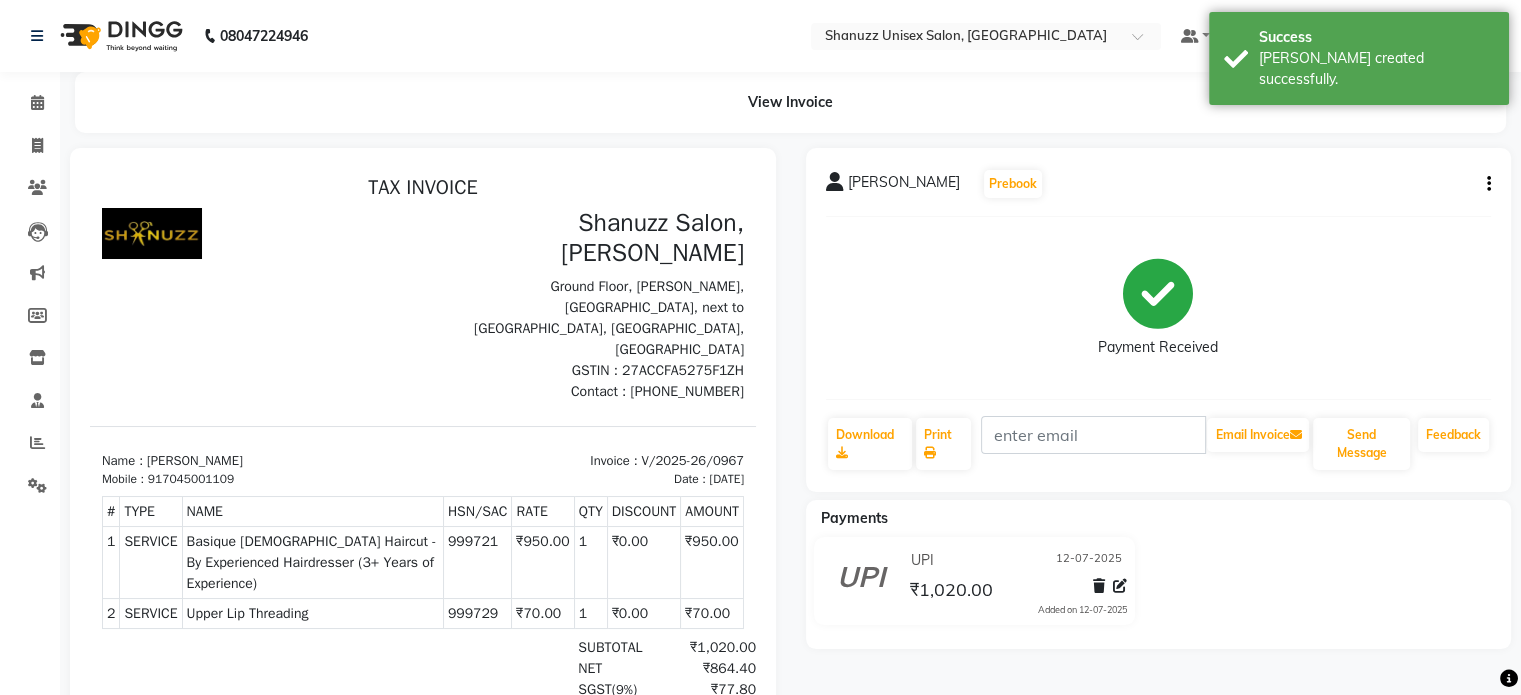 scroll, scrollTop: 0, scrollLeft: 0, axis: both 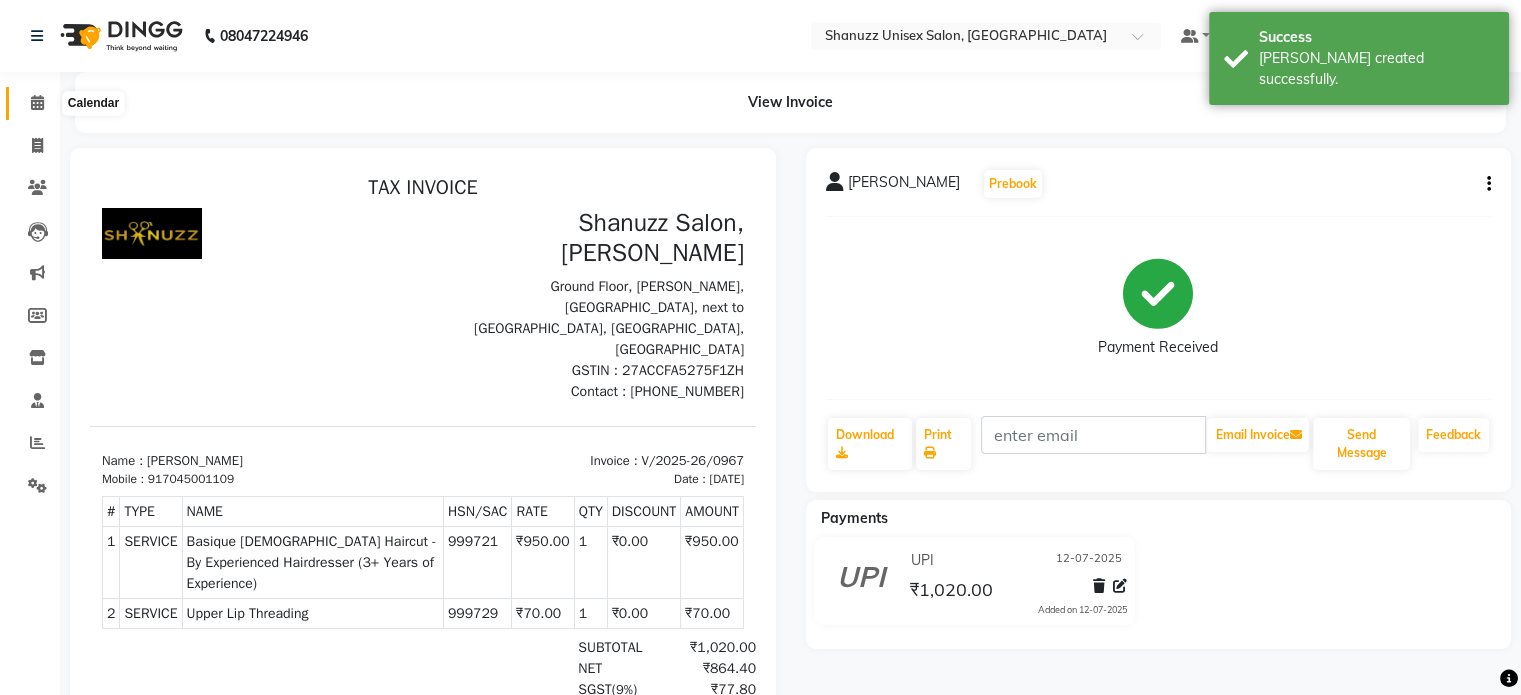click 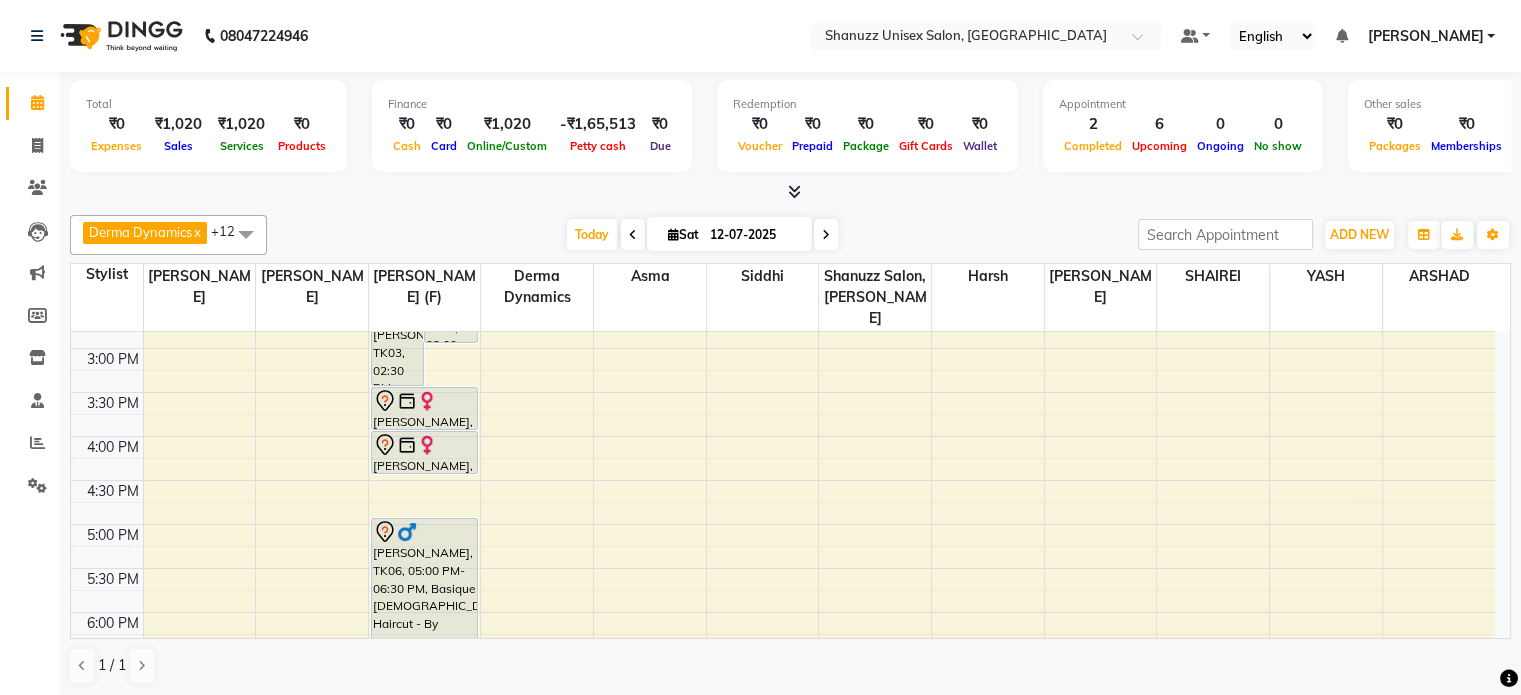 scroll, scrollTop: 512, scrollLeft: 0, axis: vertical 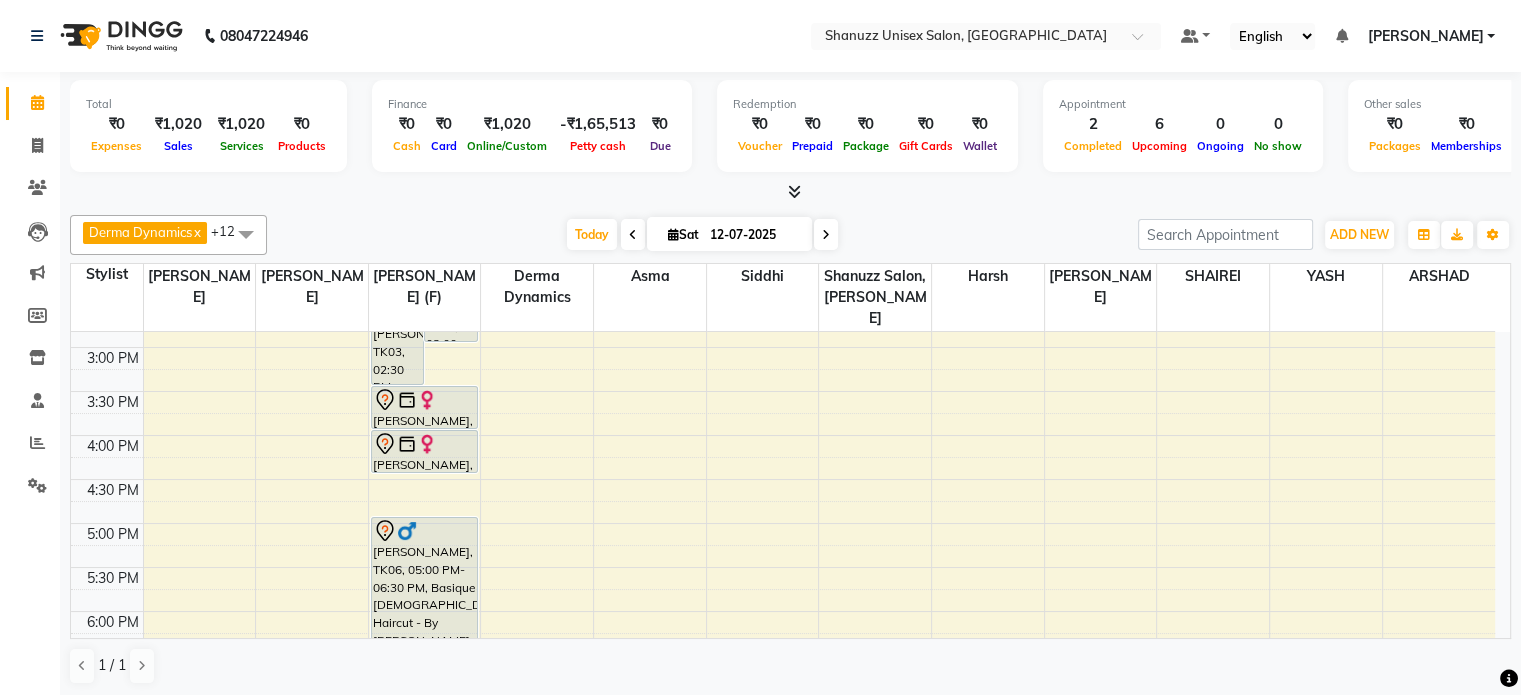 click at bounding box center [826, 234] 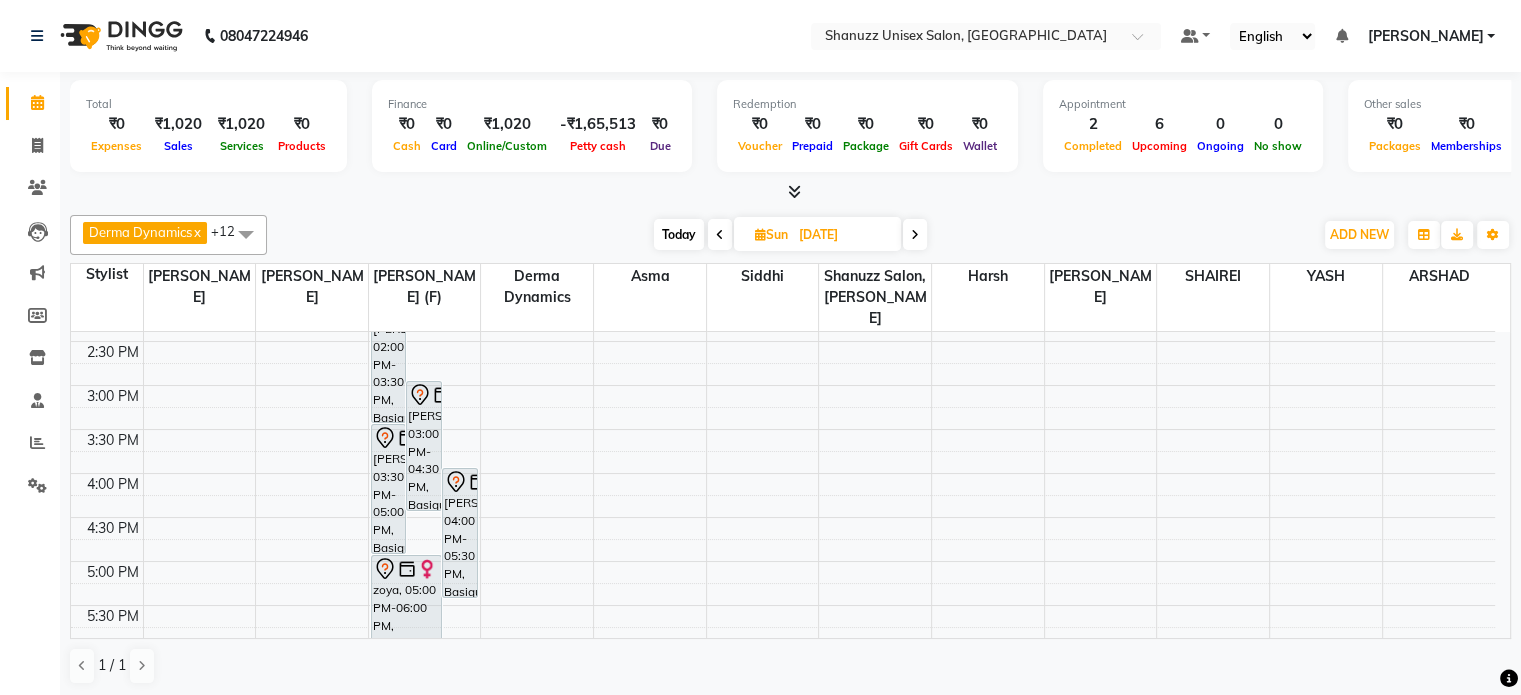 scroll, scrollTop: 473, scrollLeft: 0, axis: vertical 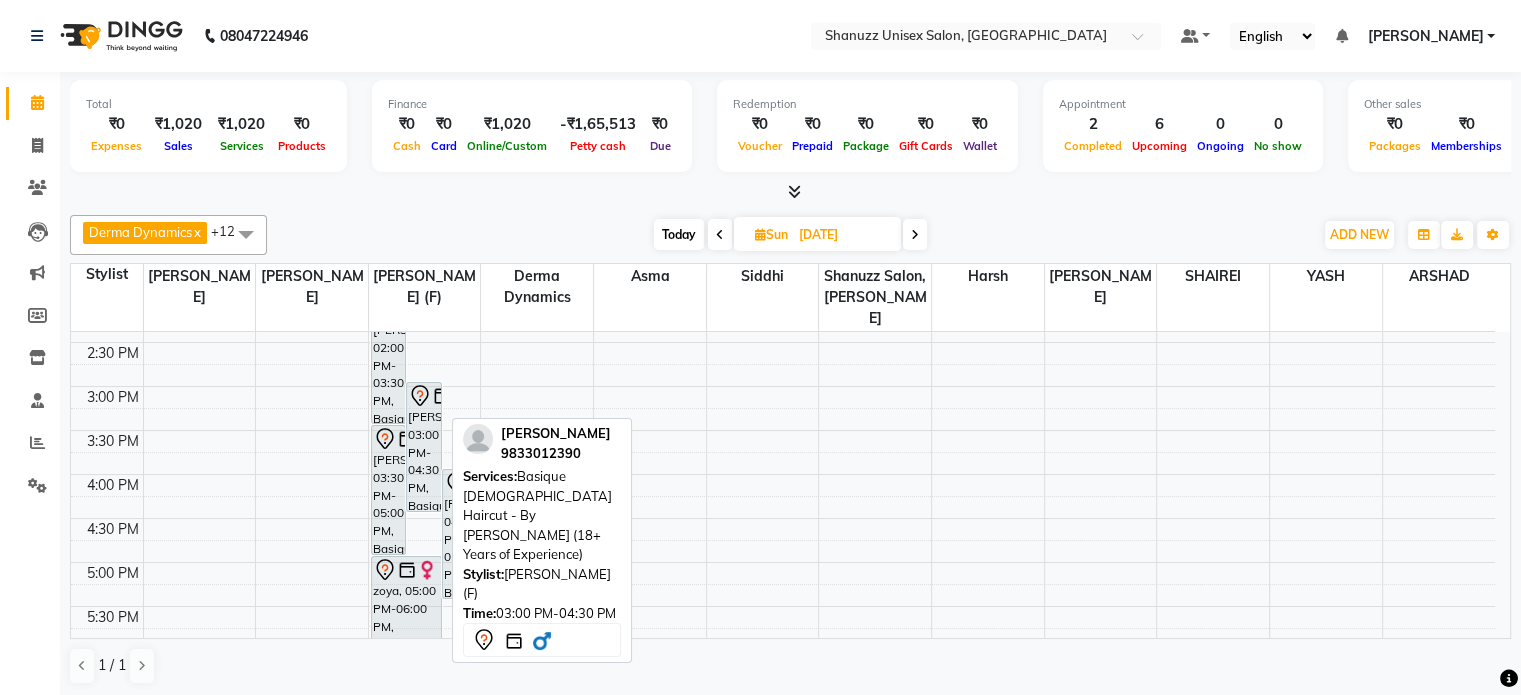 click on "NIRVAN SHAH, 03:00 PM-04:30 PM, Basique MALE Haircut - By Shanuzz (18+ Years of Experience)" at bounding box center [424, 447] 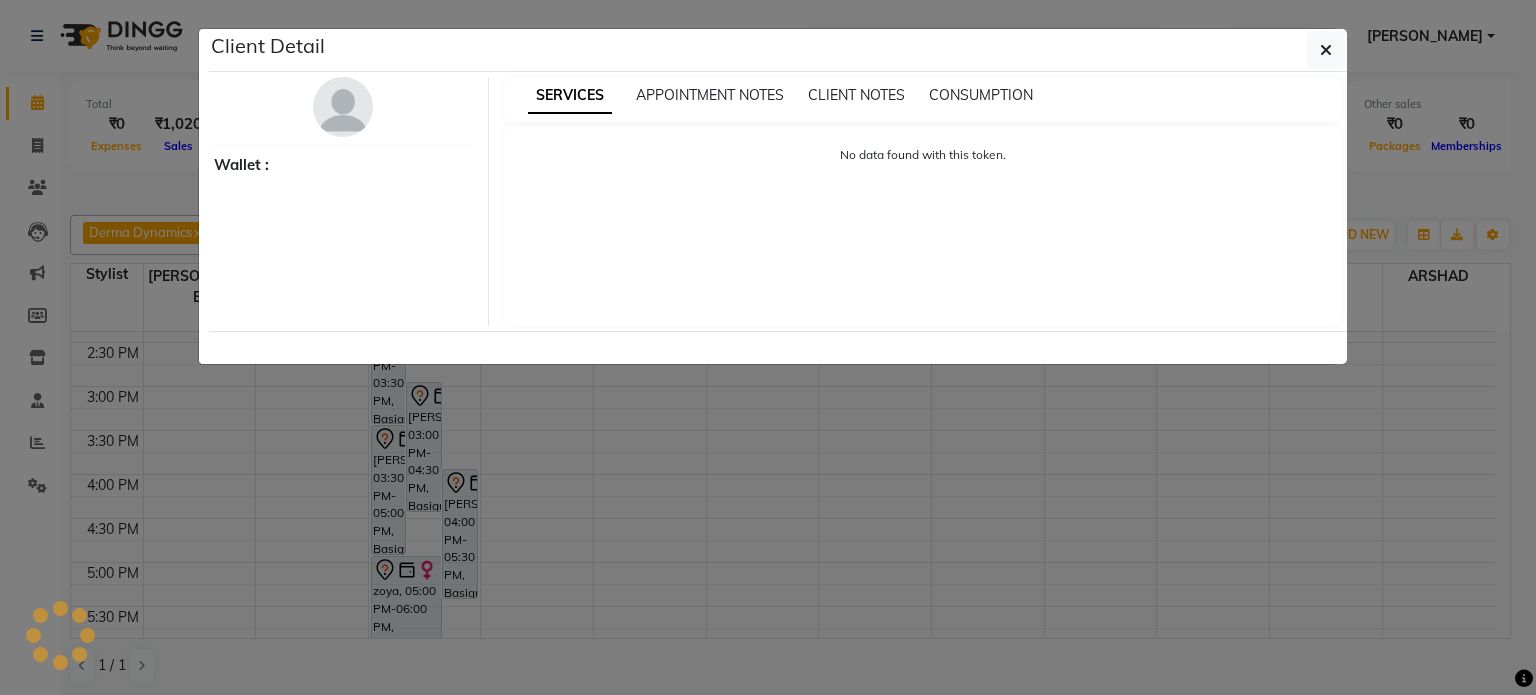 select on "7" 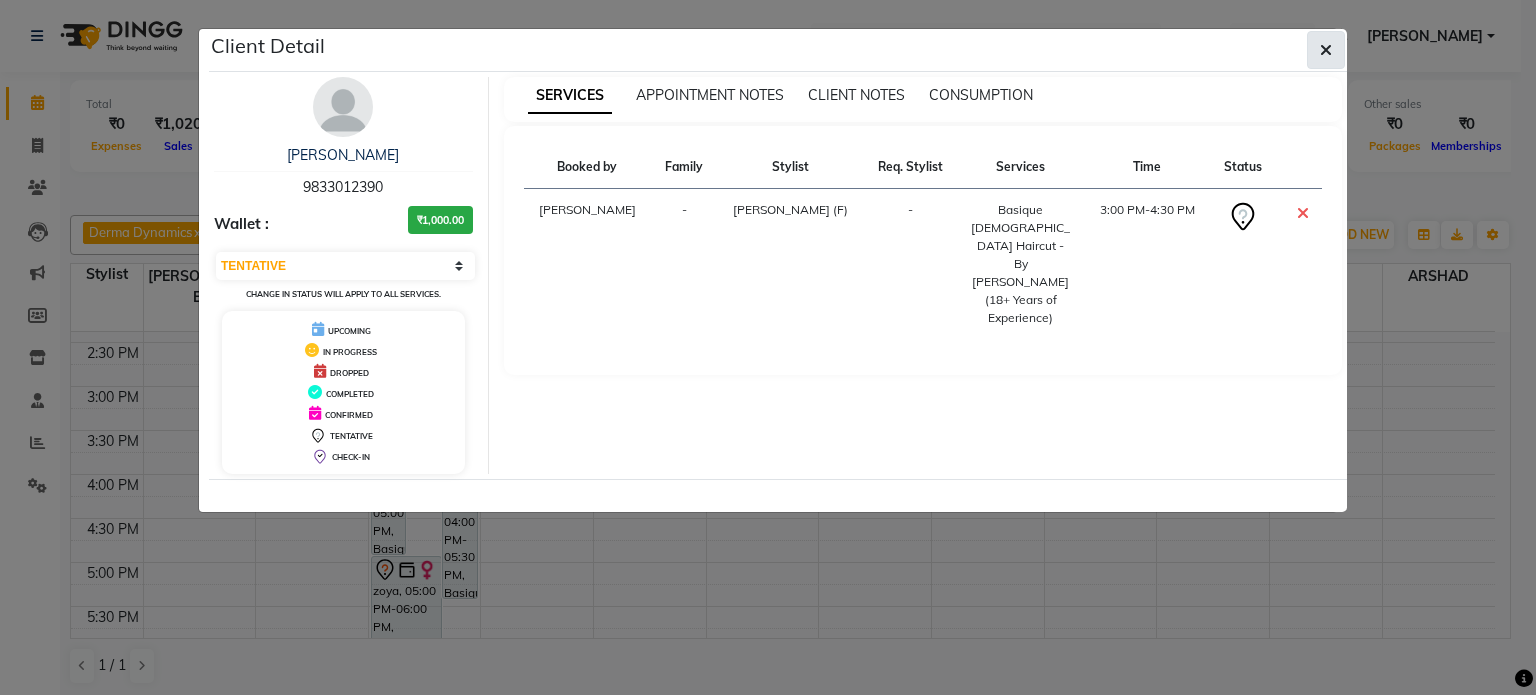 click 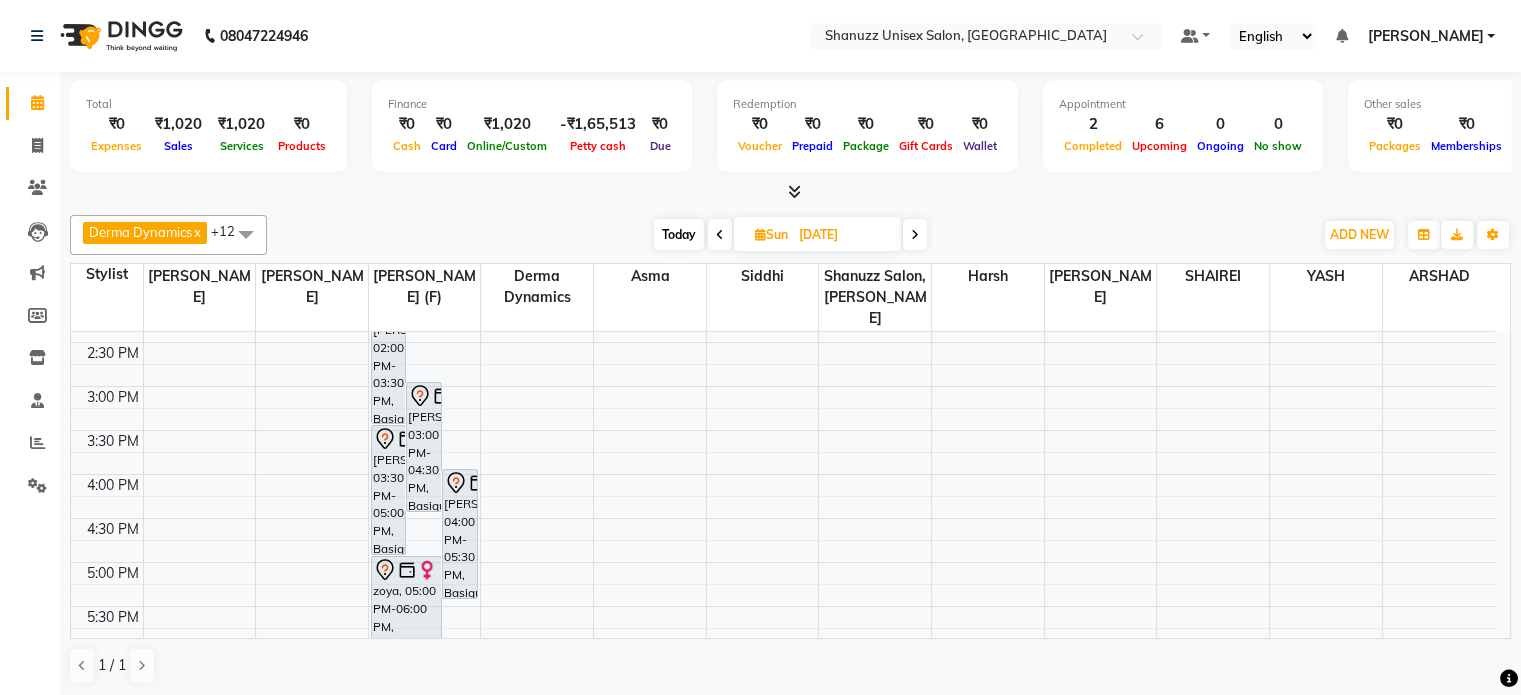 click at bounding box center [720, 235] 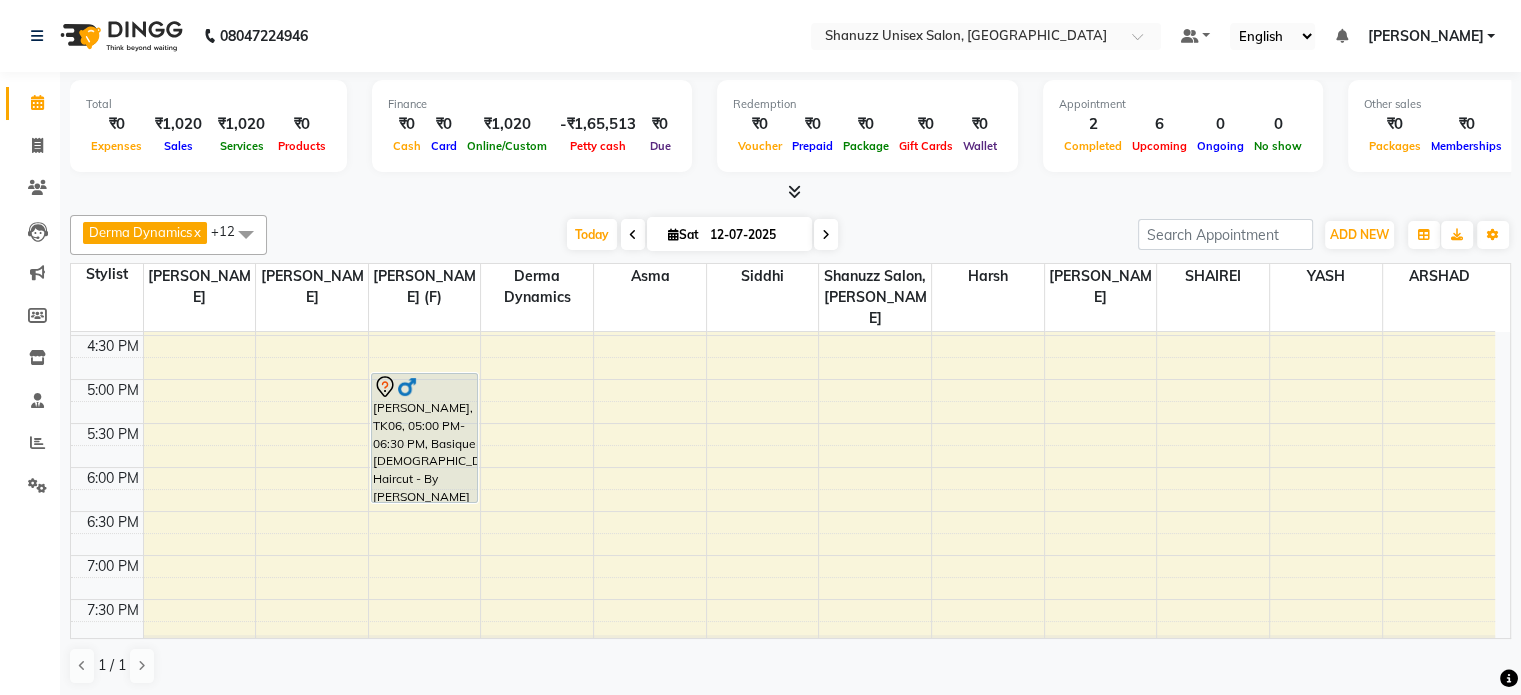scroll, scrollTop: 718, scrollLeft: 0, axis: vertical 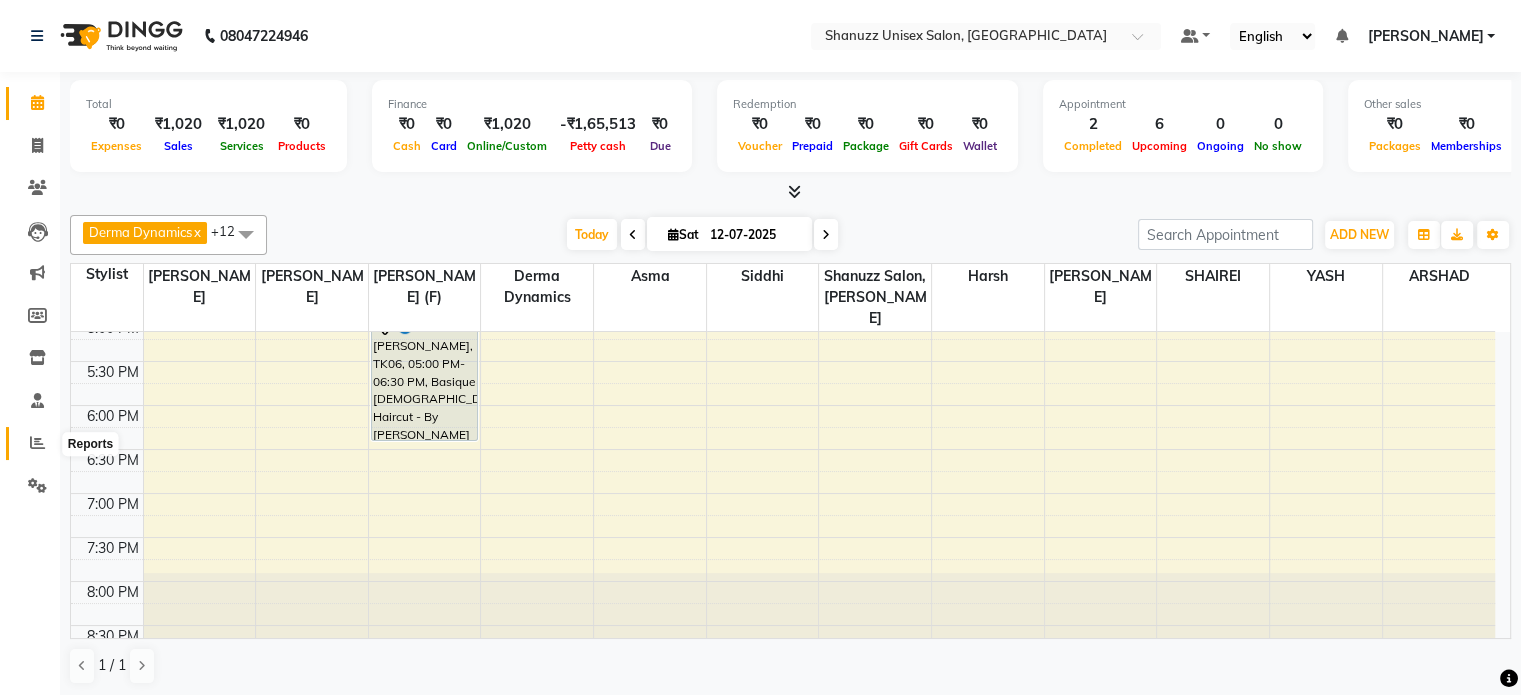 click 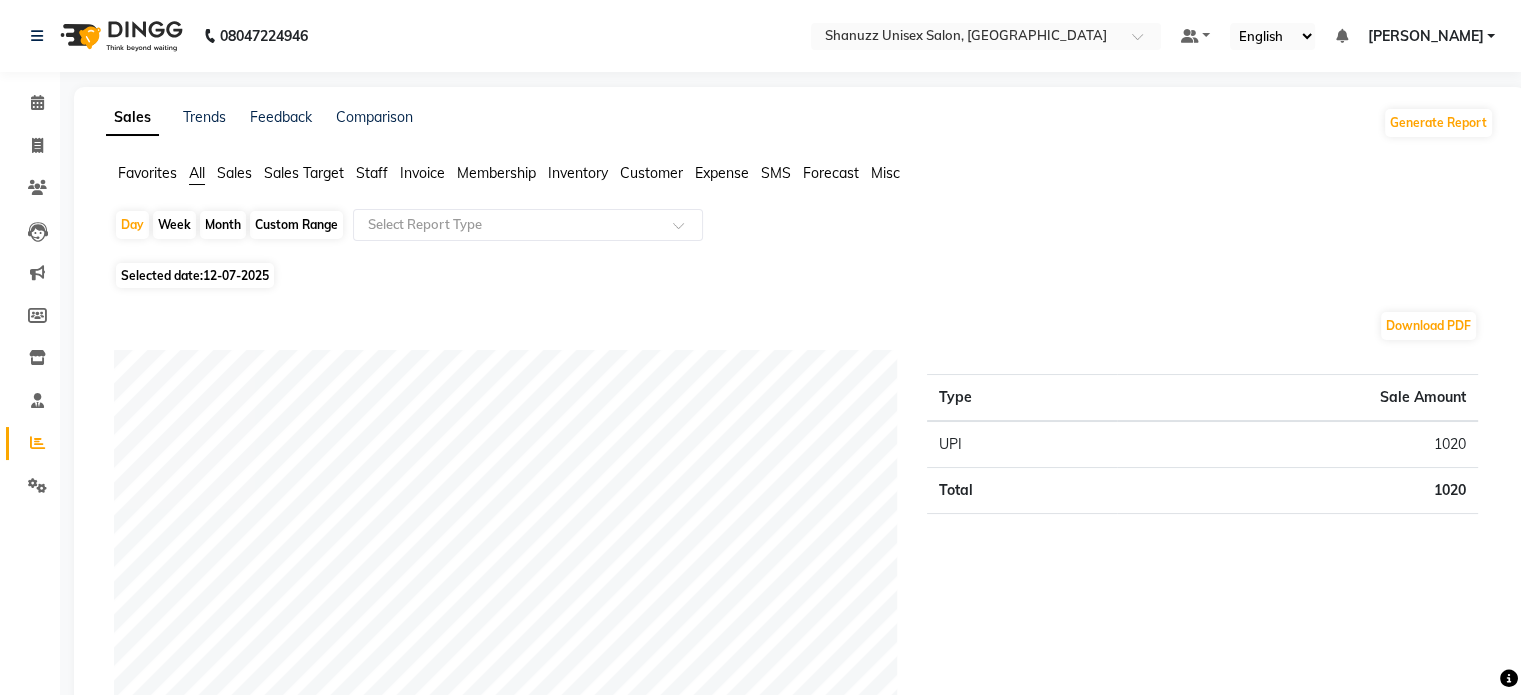 click on "Selected date:  12-07-2025" 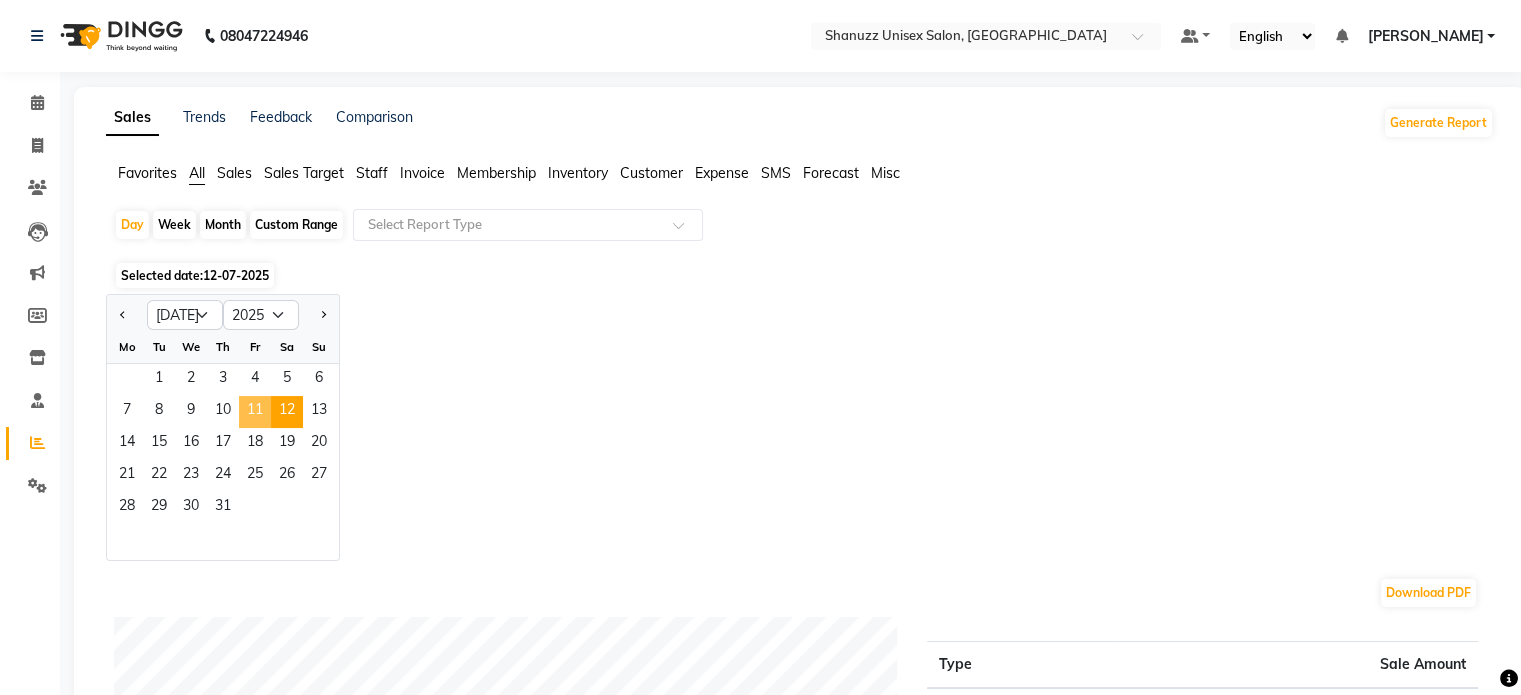 click on "11" 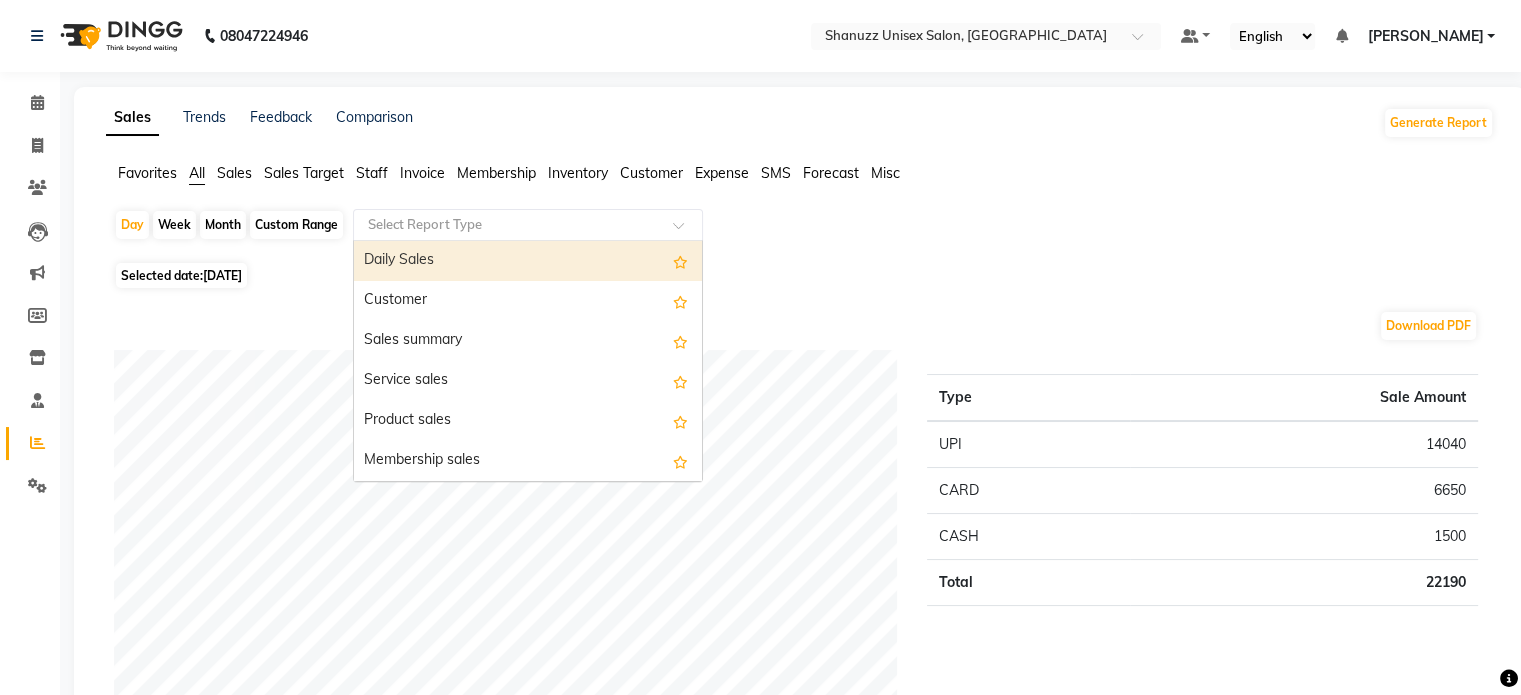 click 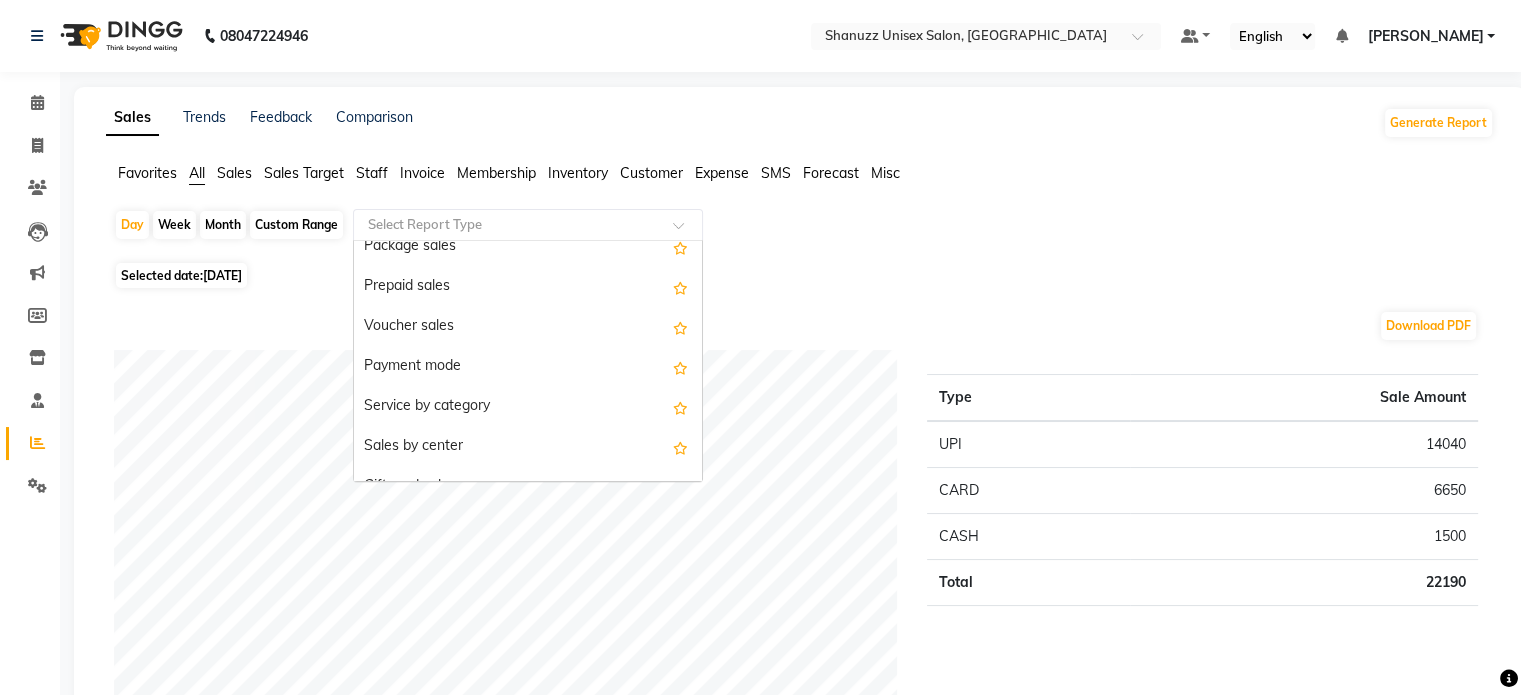 scroll, scrollTop: 254, scrollLeft: 0, axis: vertical 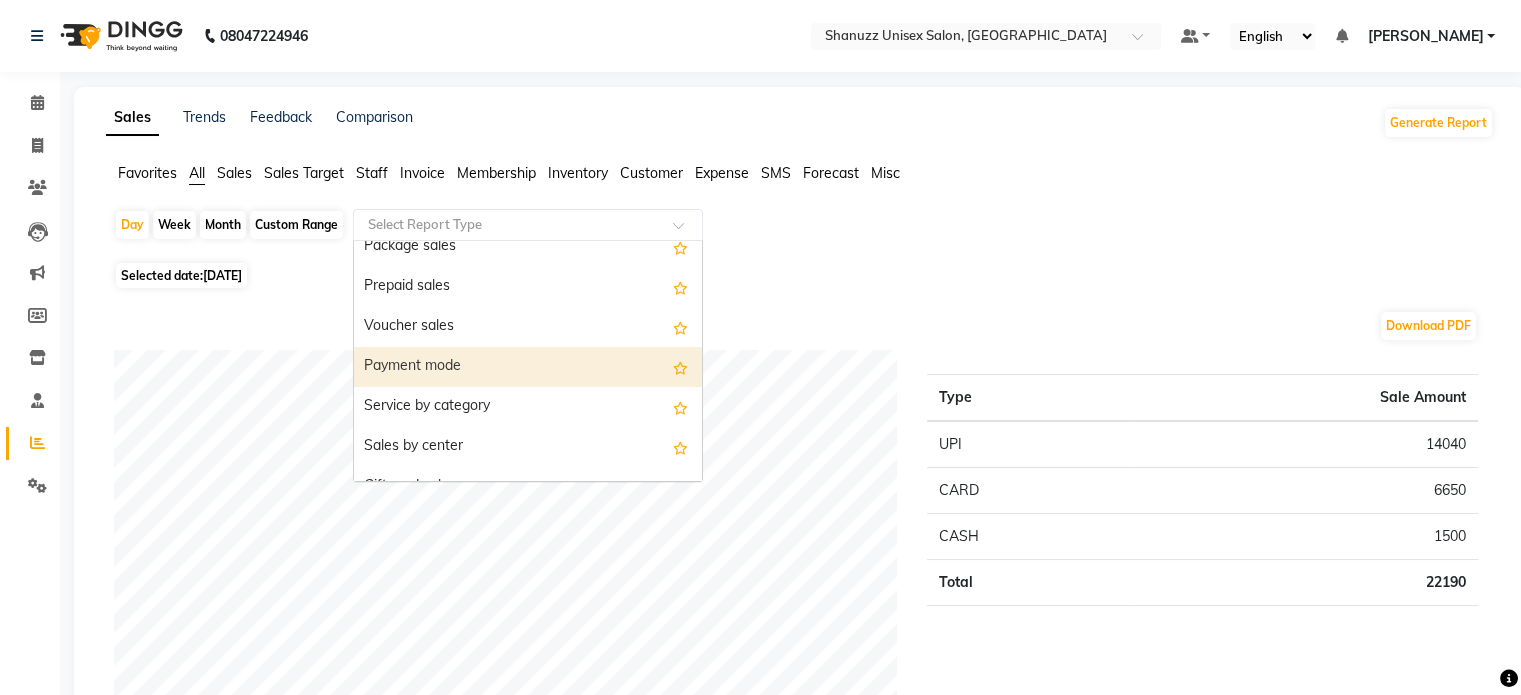 click on "Payment mode" at bounding box center [528, 367] 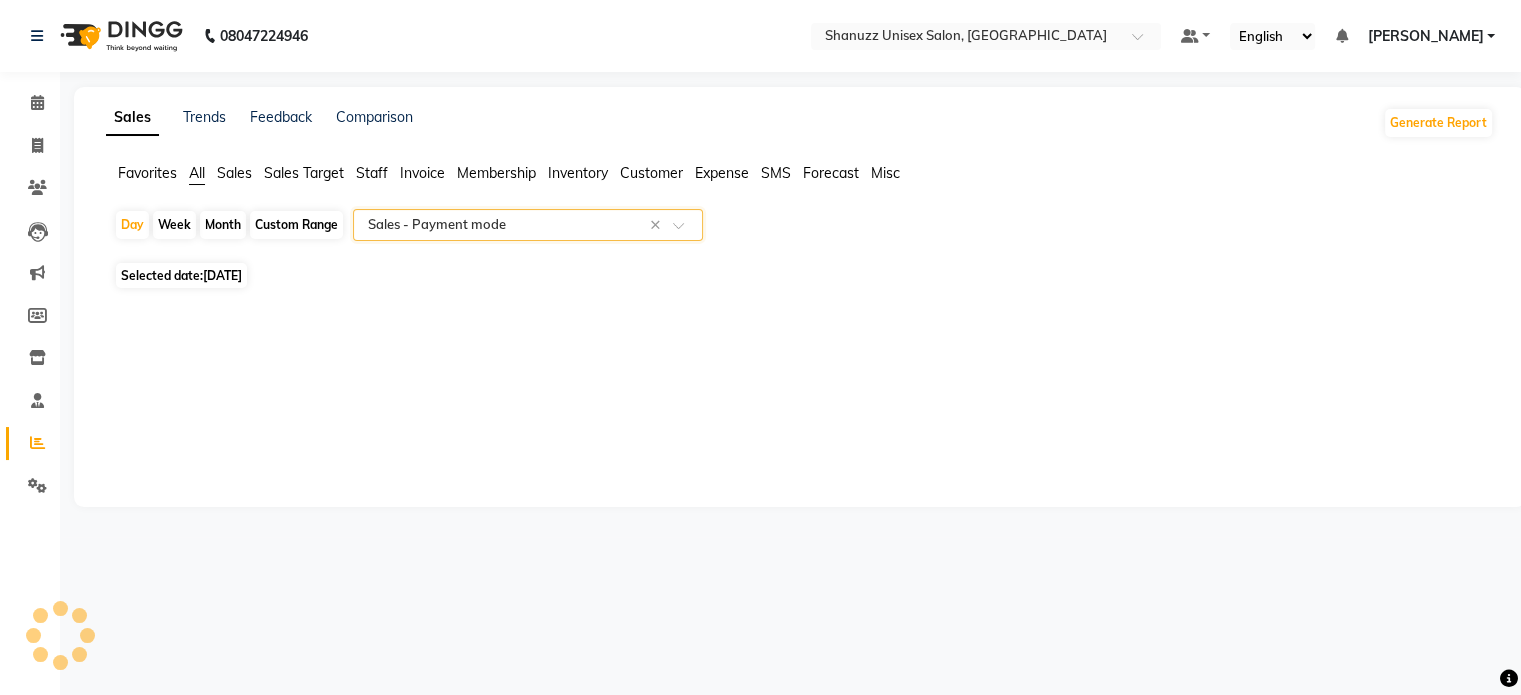 select on "full_report" 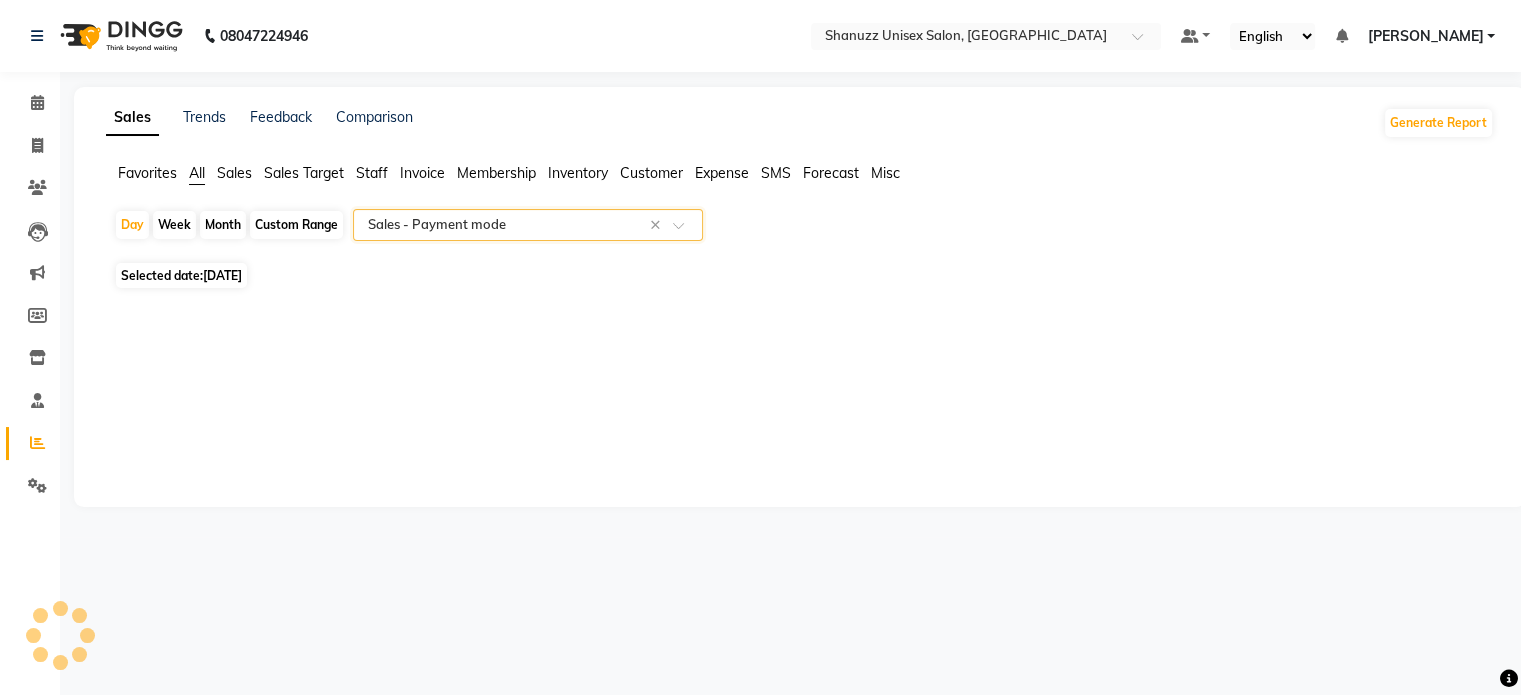 select on "csv" 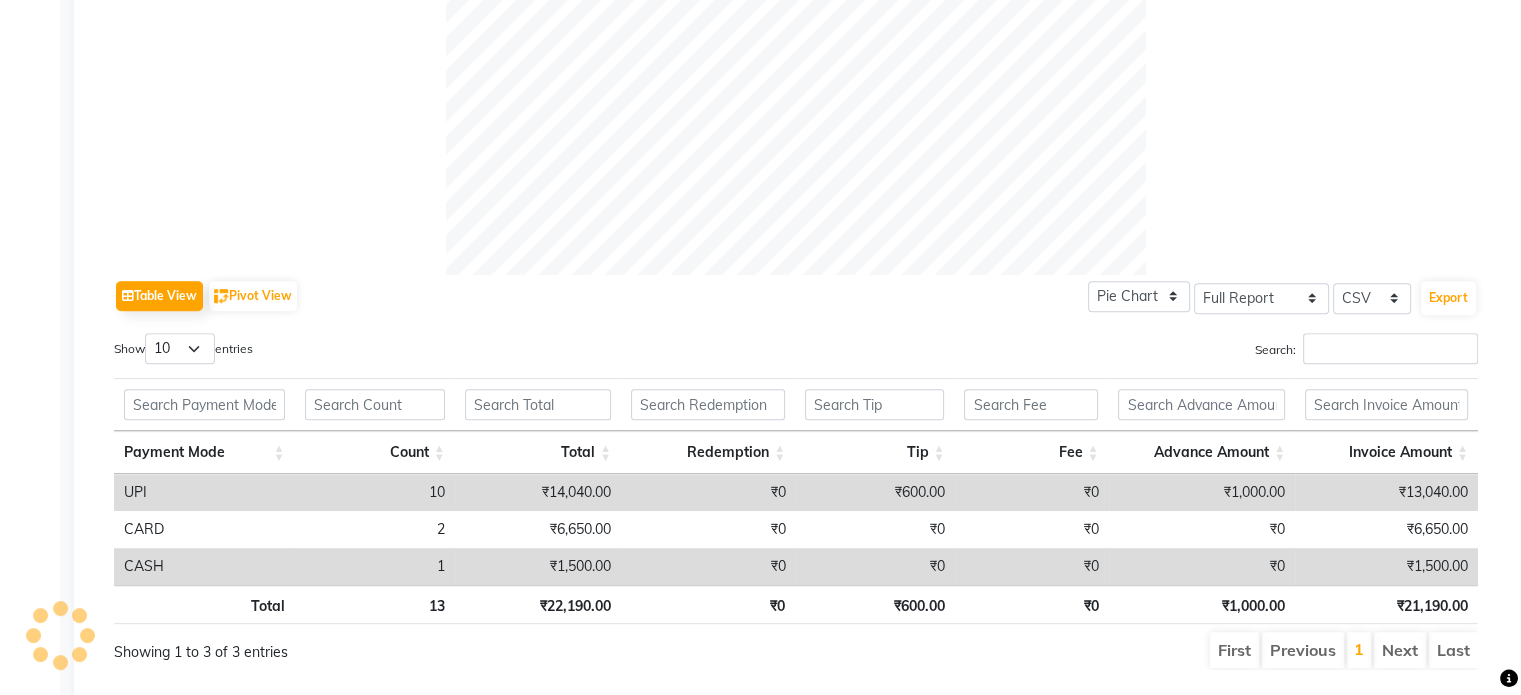 scroll, scrollTop: 0, scrollLeft: 0, axis: both 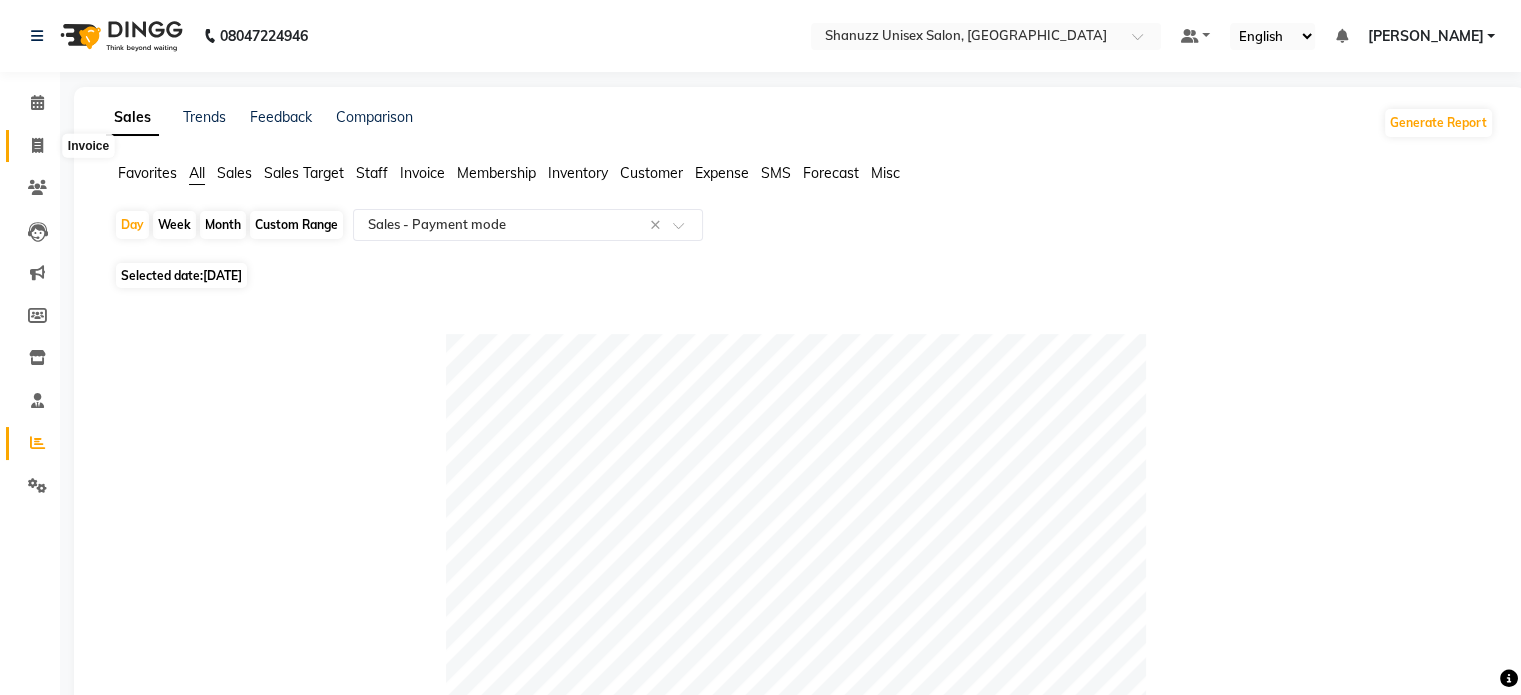 click 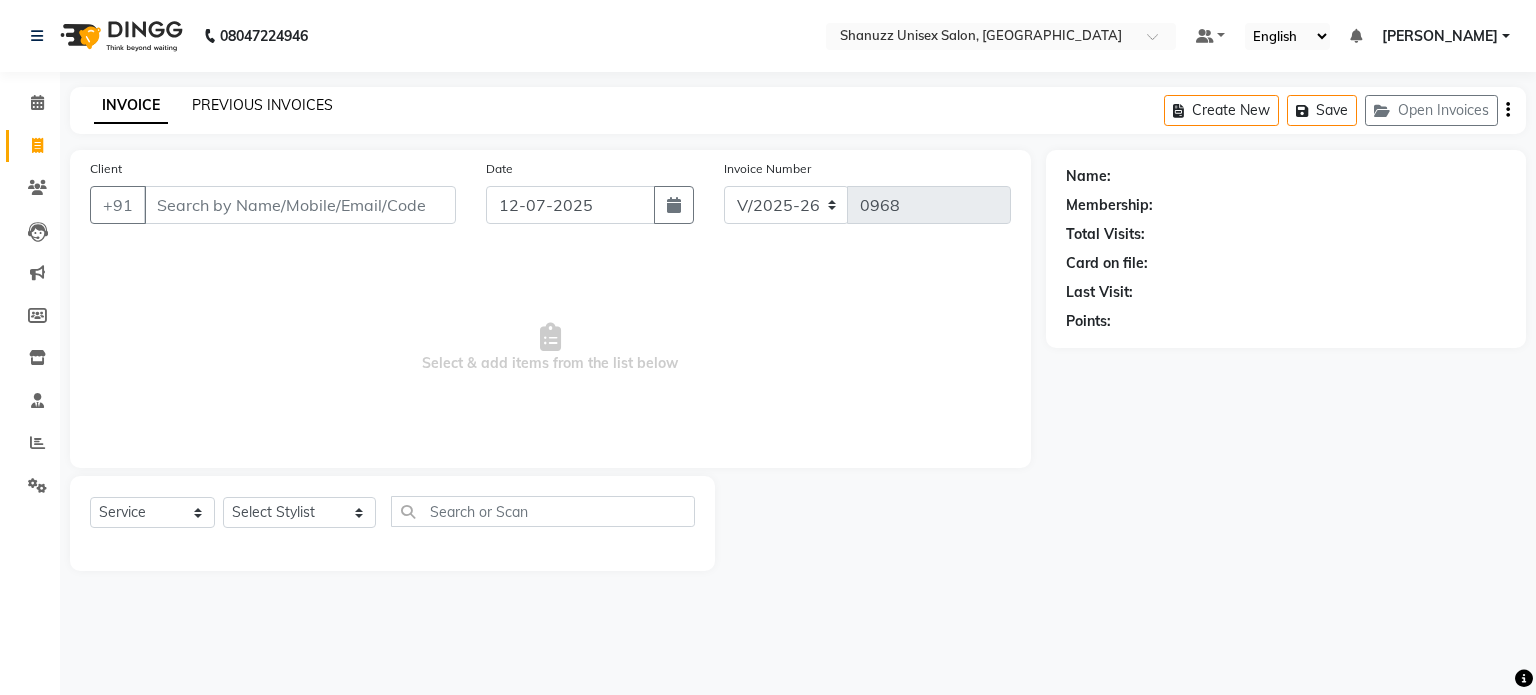 click on "PREVIOUS INVOICES" 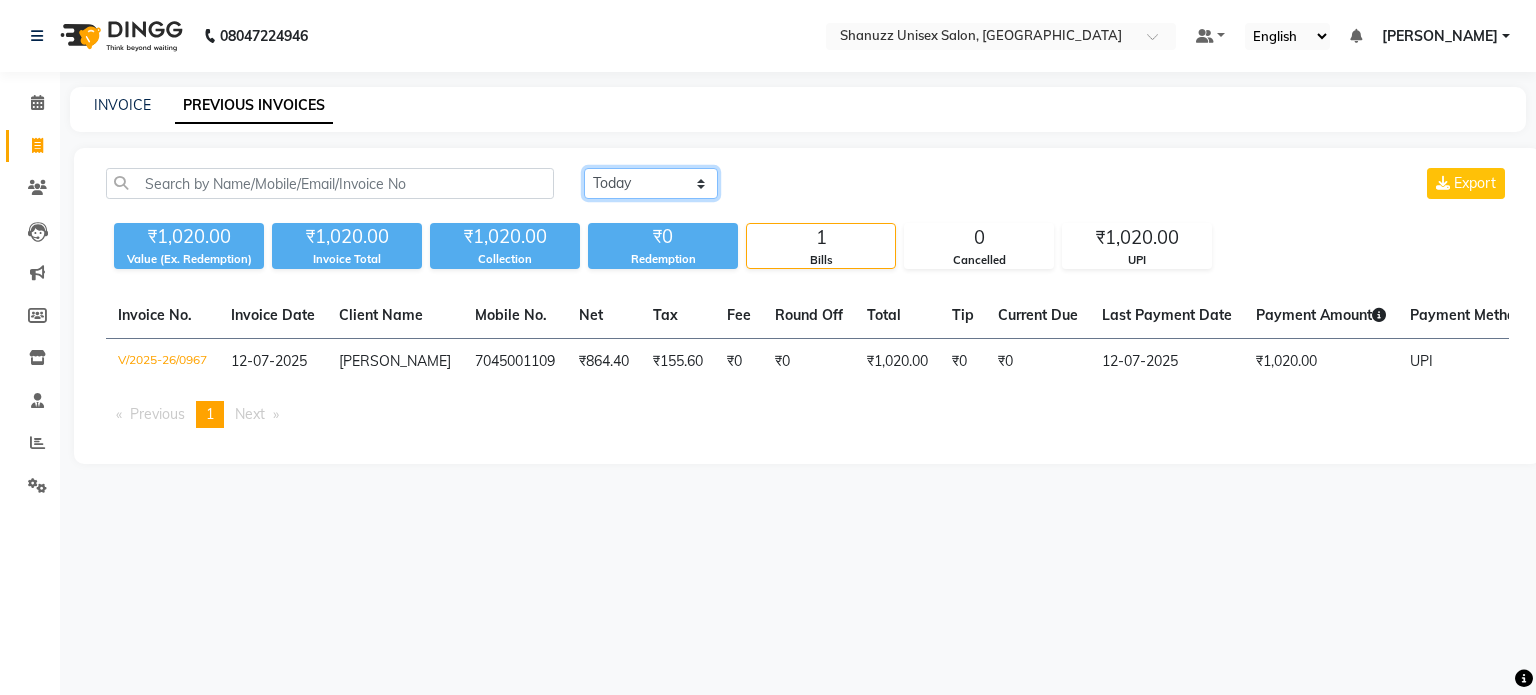 drag, startPoint x: 656, startPoint y: 190, endPoint x: 632, endPoint y: 228, distance: 44.94441 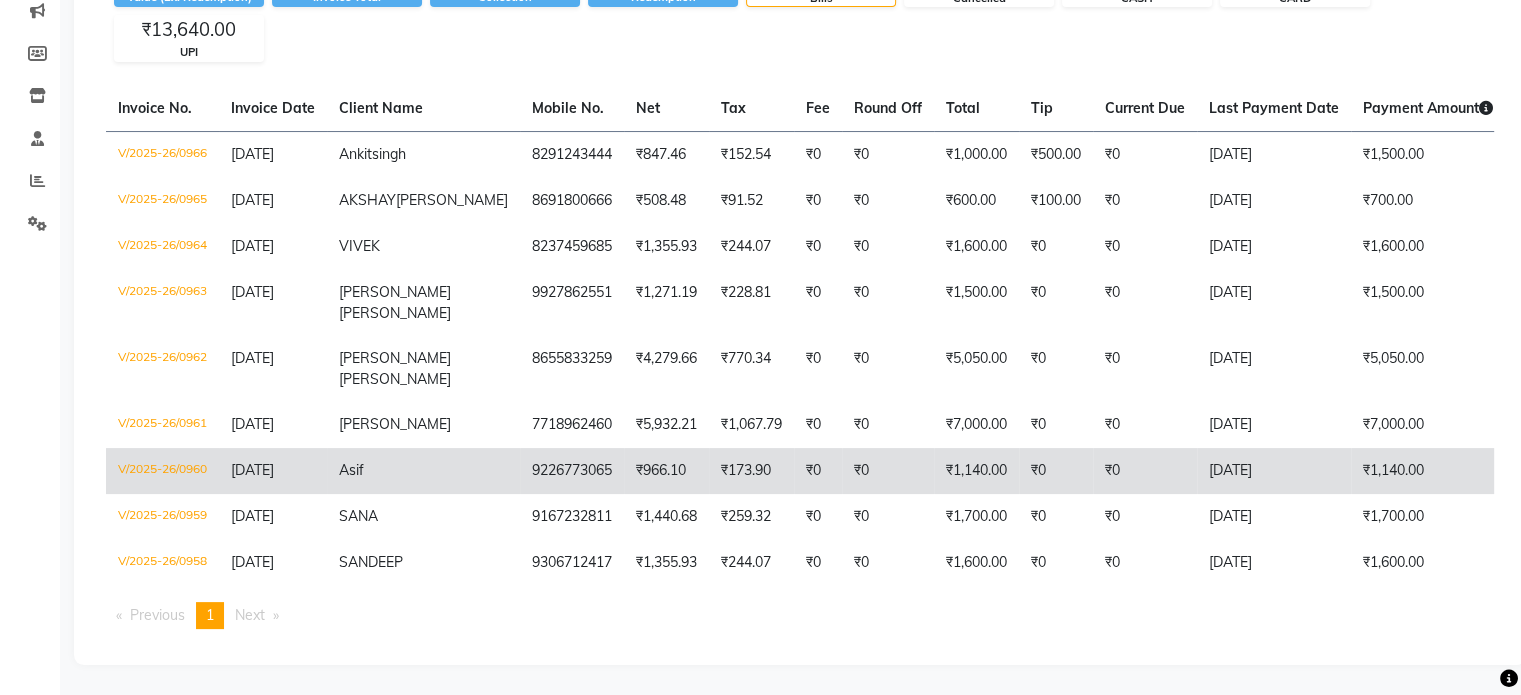 scroll, scrollTop: 296, scrollLeft: 0, axis: vertical 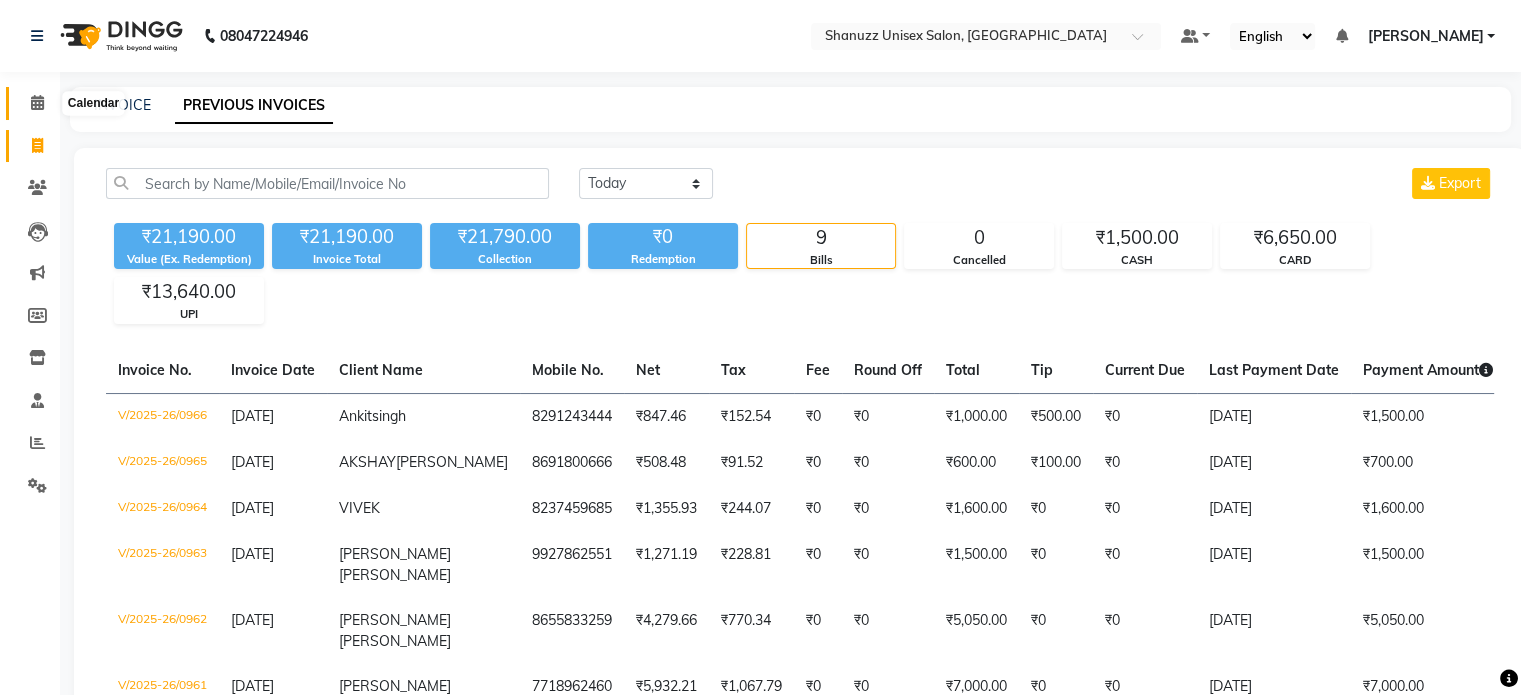 click 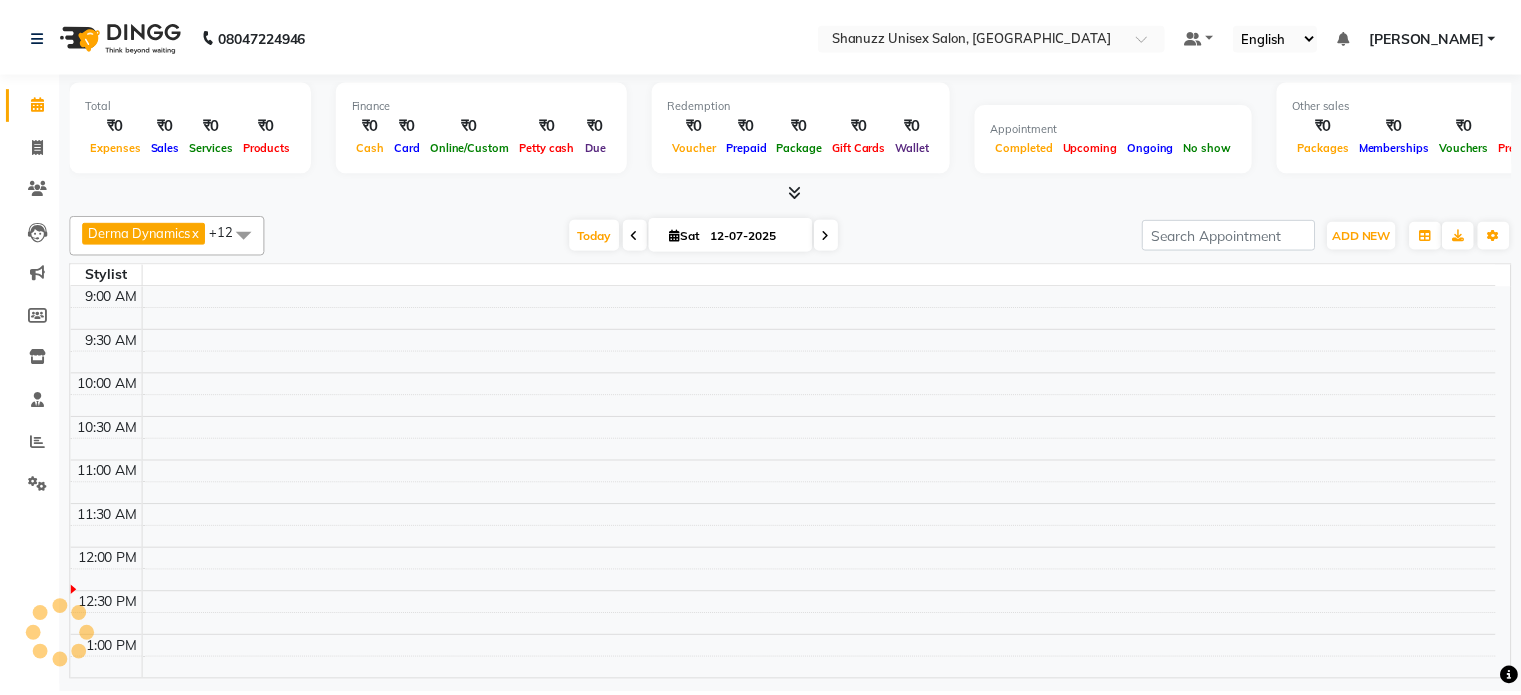 scroll, scrollTop: 0, scrollLeft: 0, axis: both 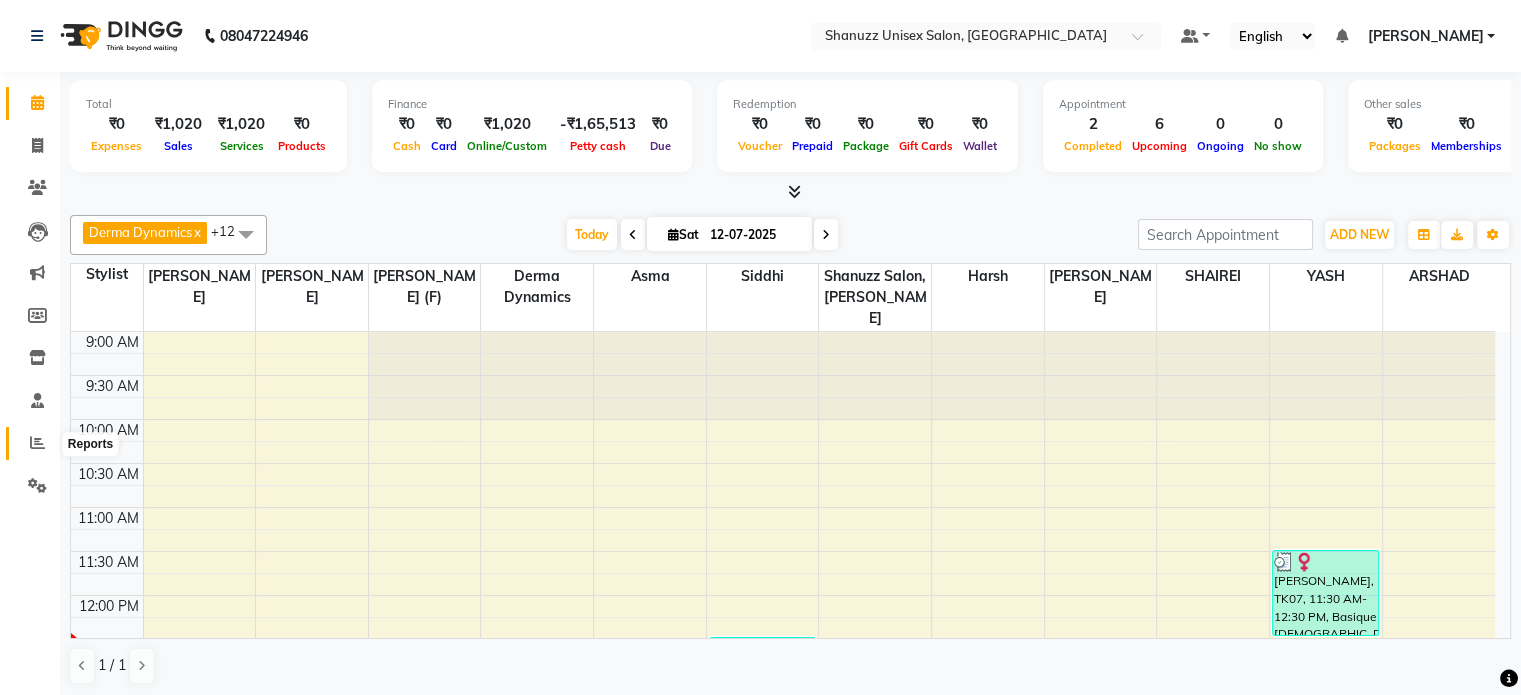 click 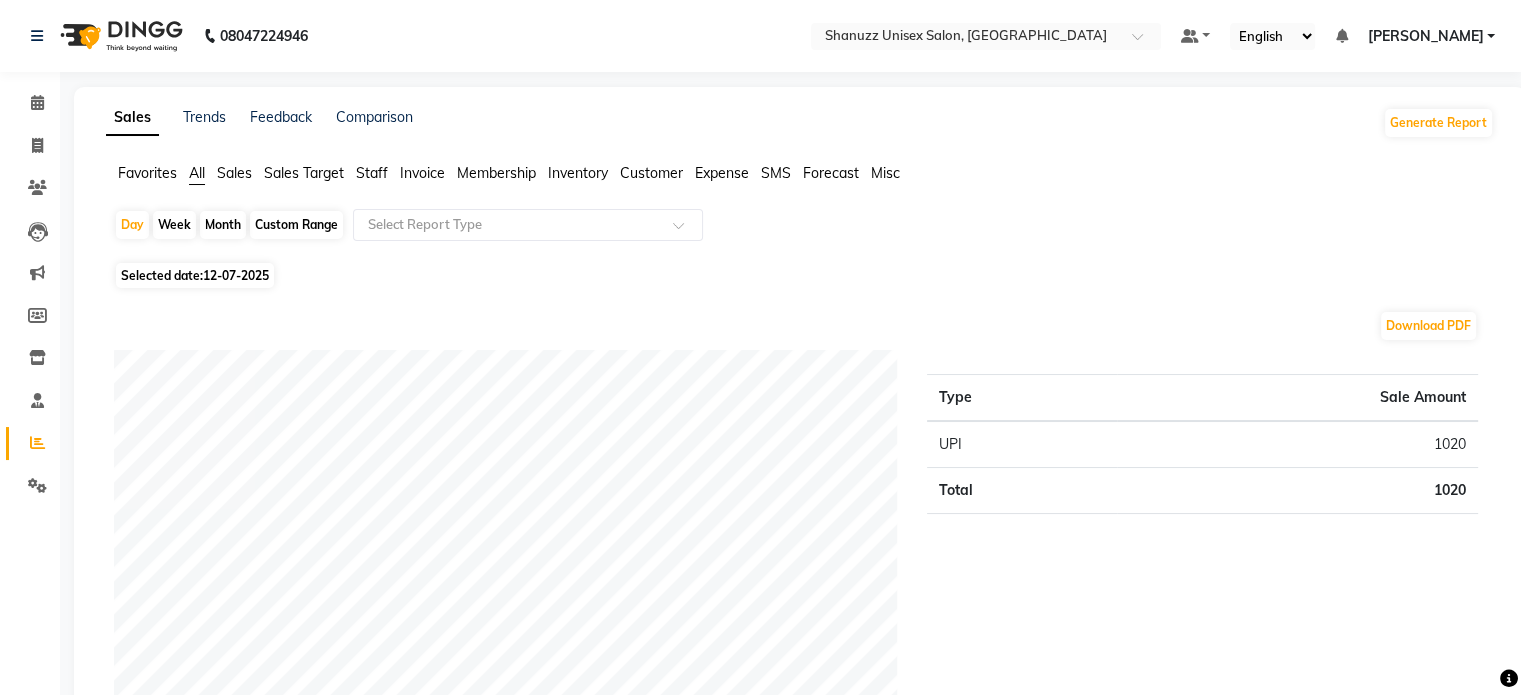 click on "12-07-2025" 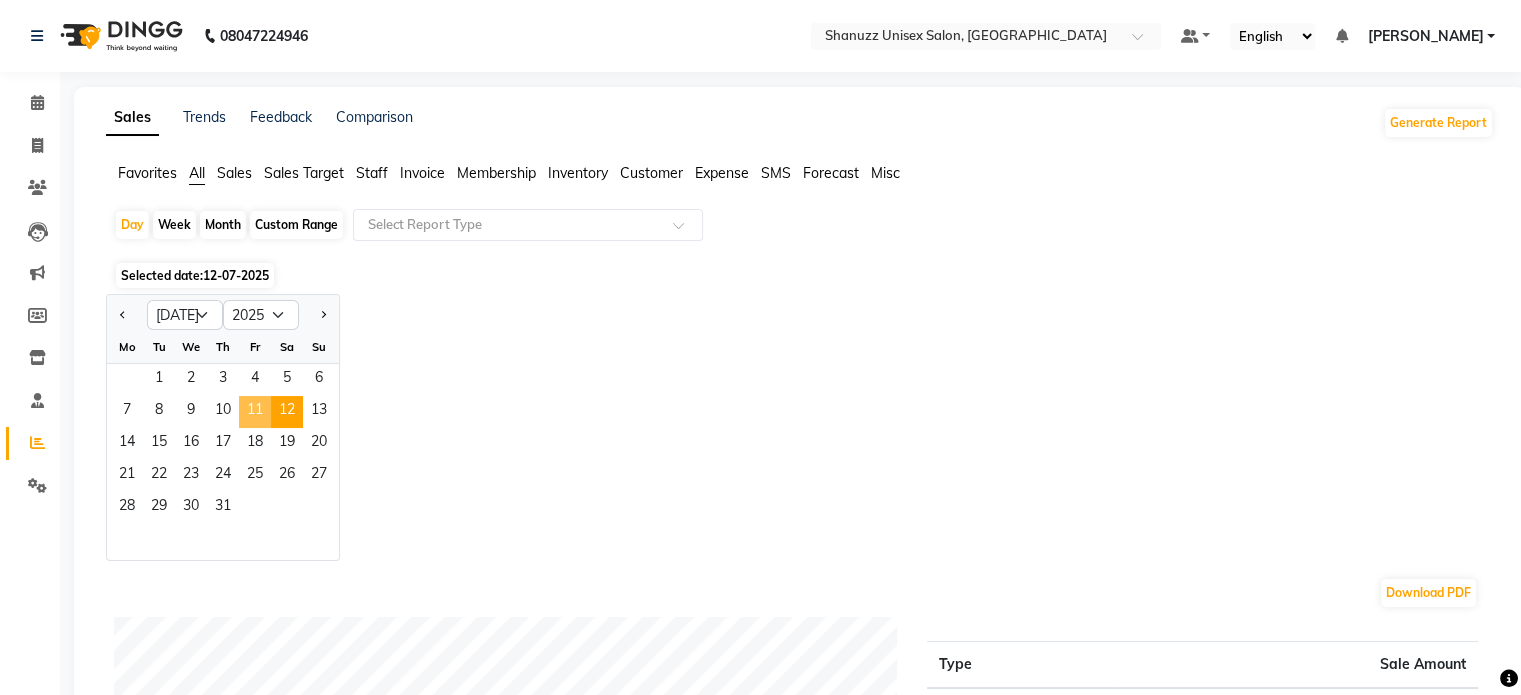 click on "11" 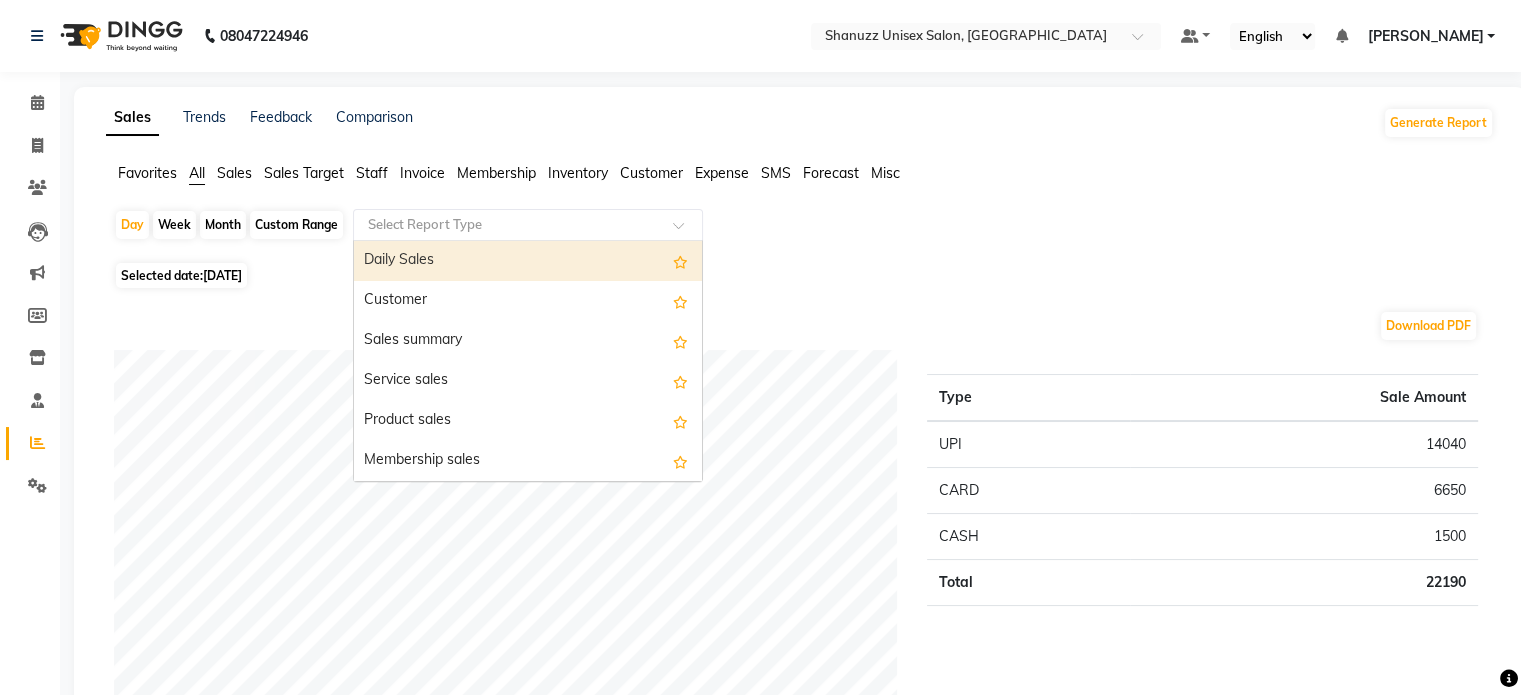 click 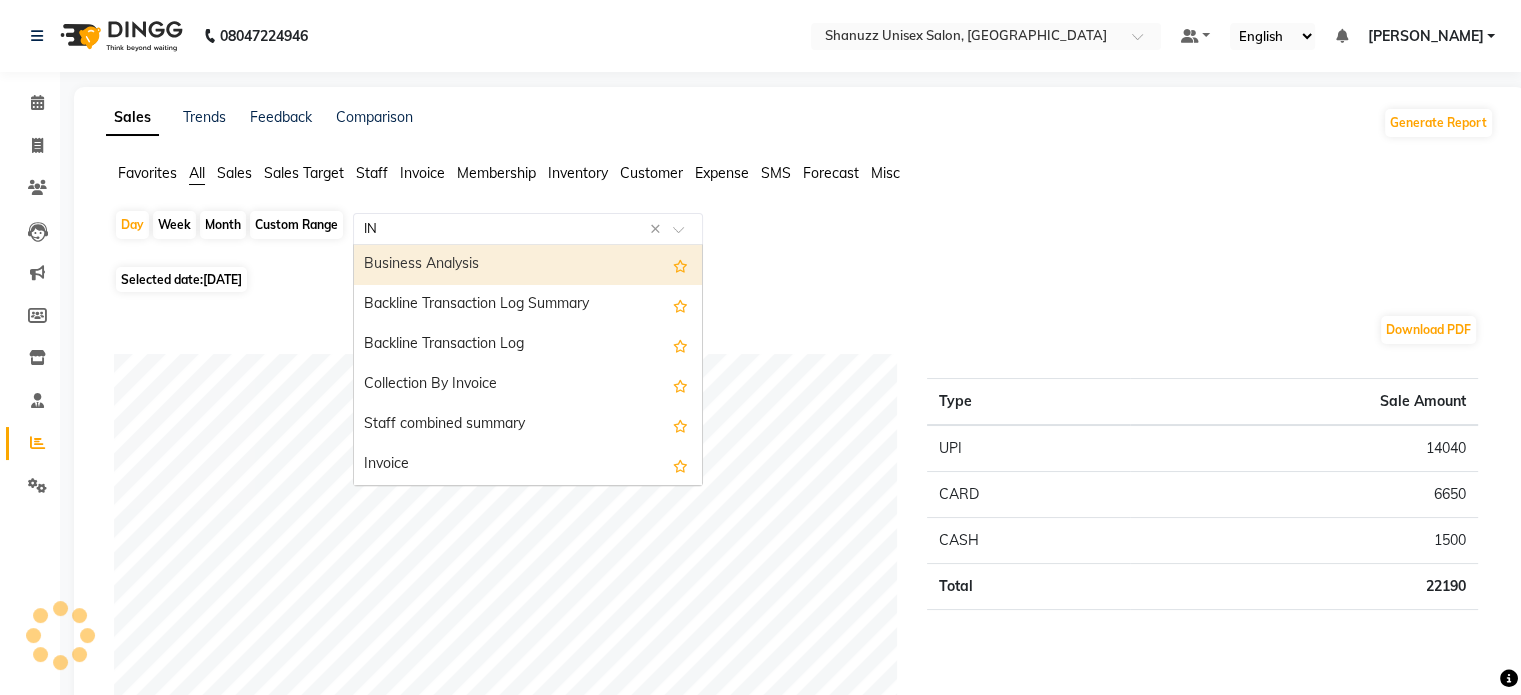 type on "INV" 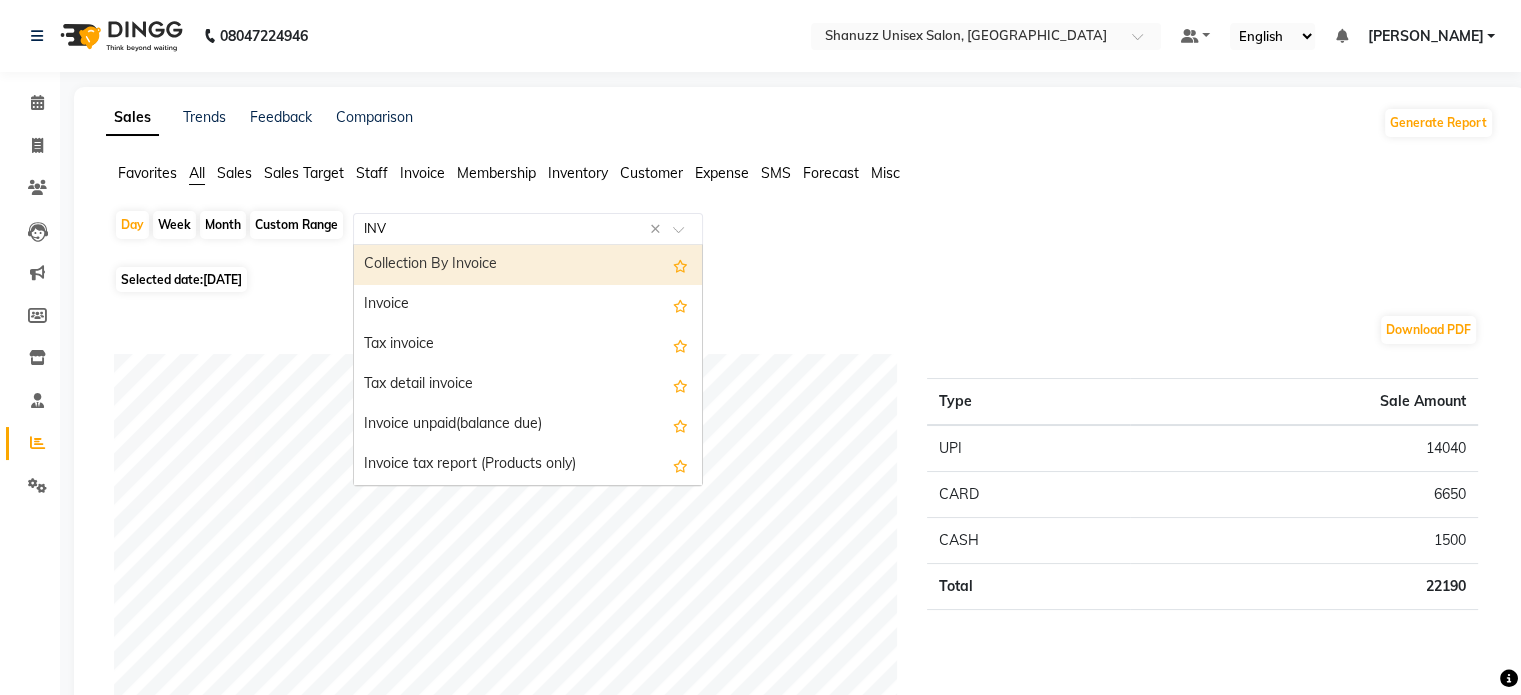 click on "Collection By Invoice" at bounding box center [528, 265] 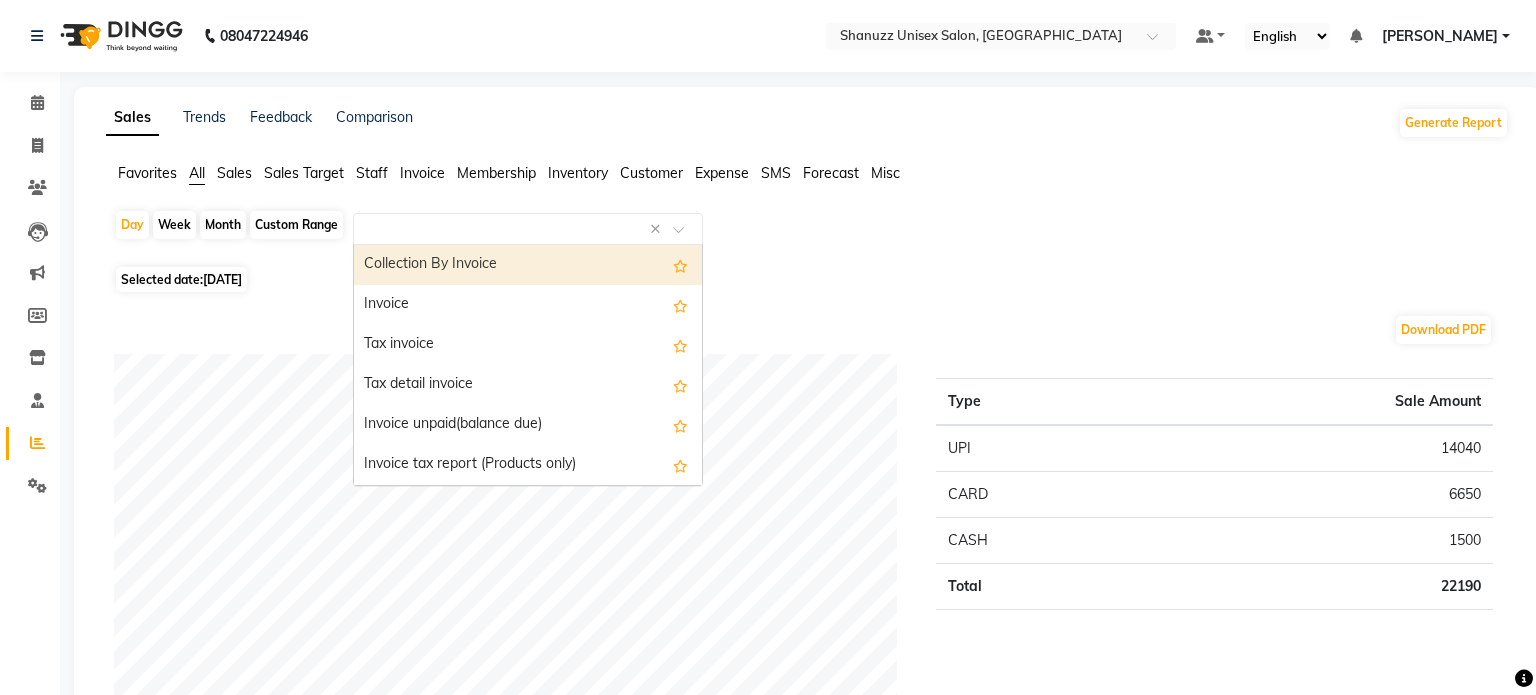 select on "full_report" 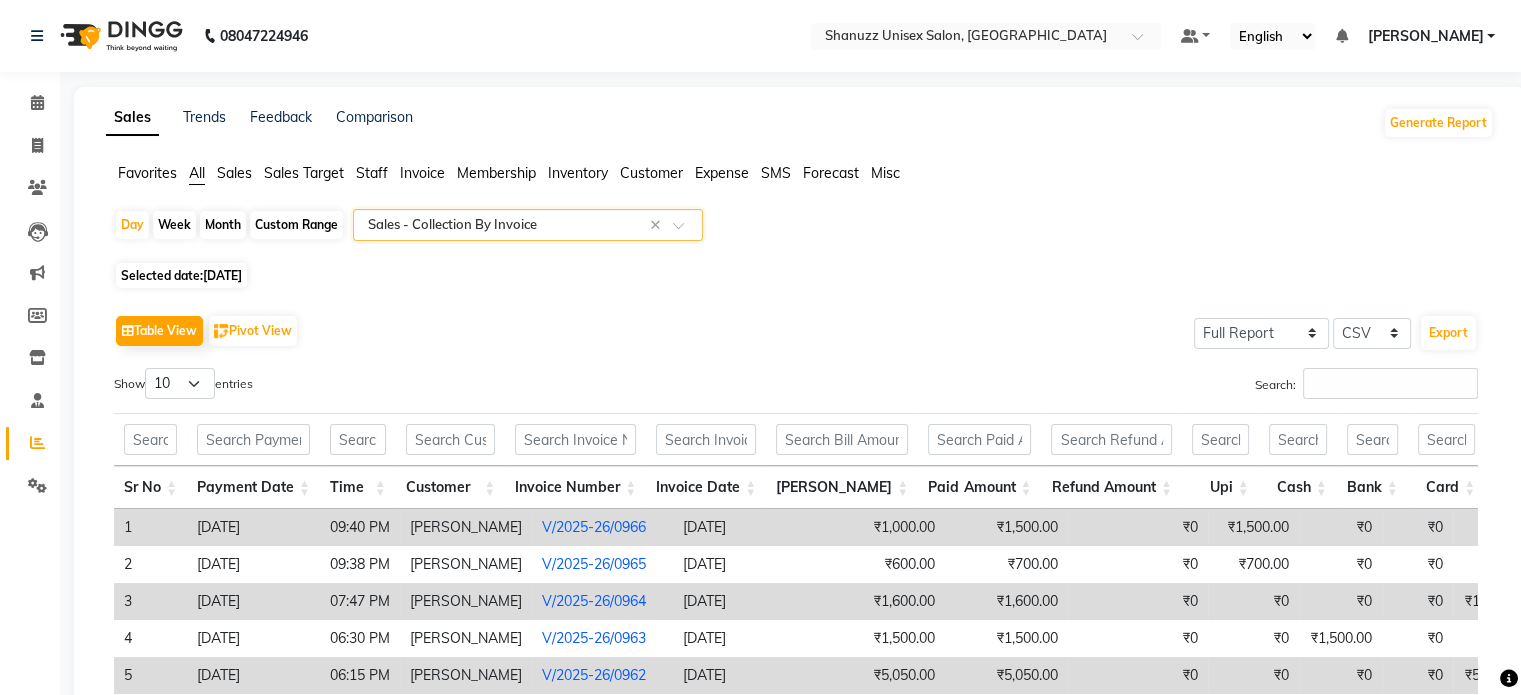 click on "Invoice Number" at bounding box center (575, 487) 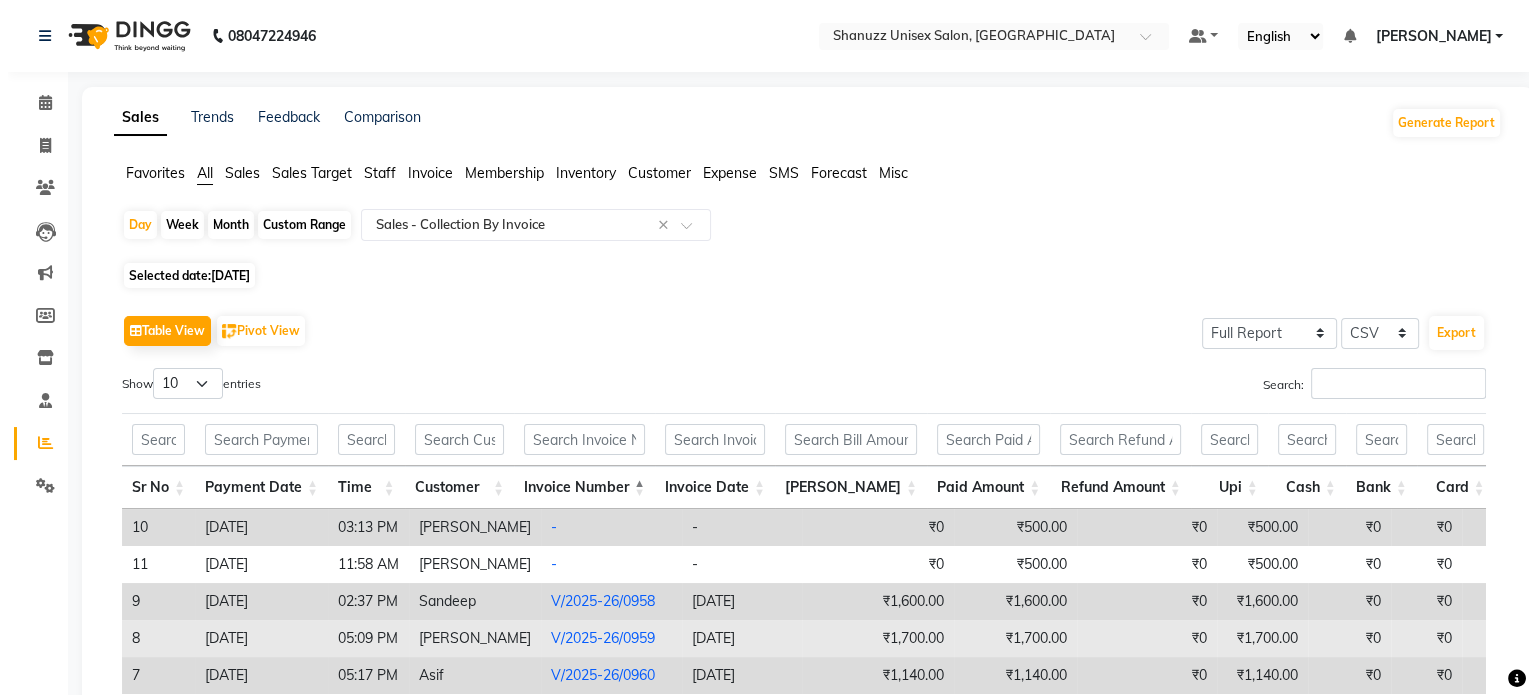 scroll, scrollTop: 231, scrollLeft: 0, axis: vertical 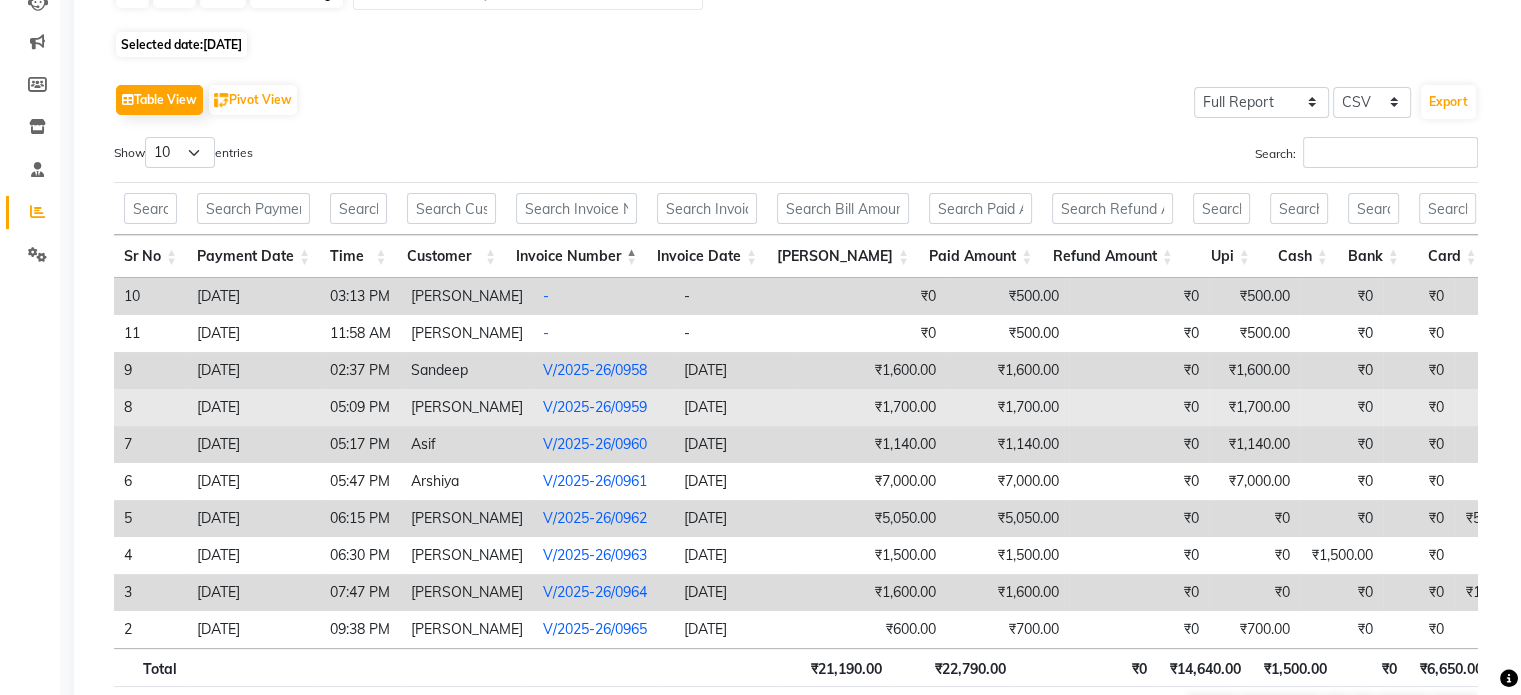 click on "Sana Faridi" at bounding box center [467, 407] 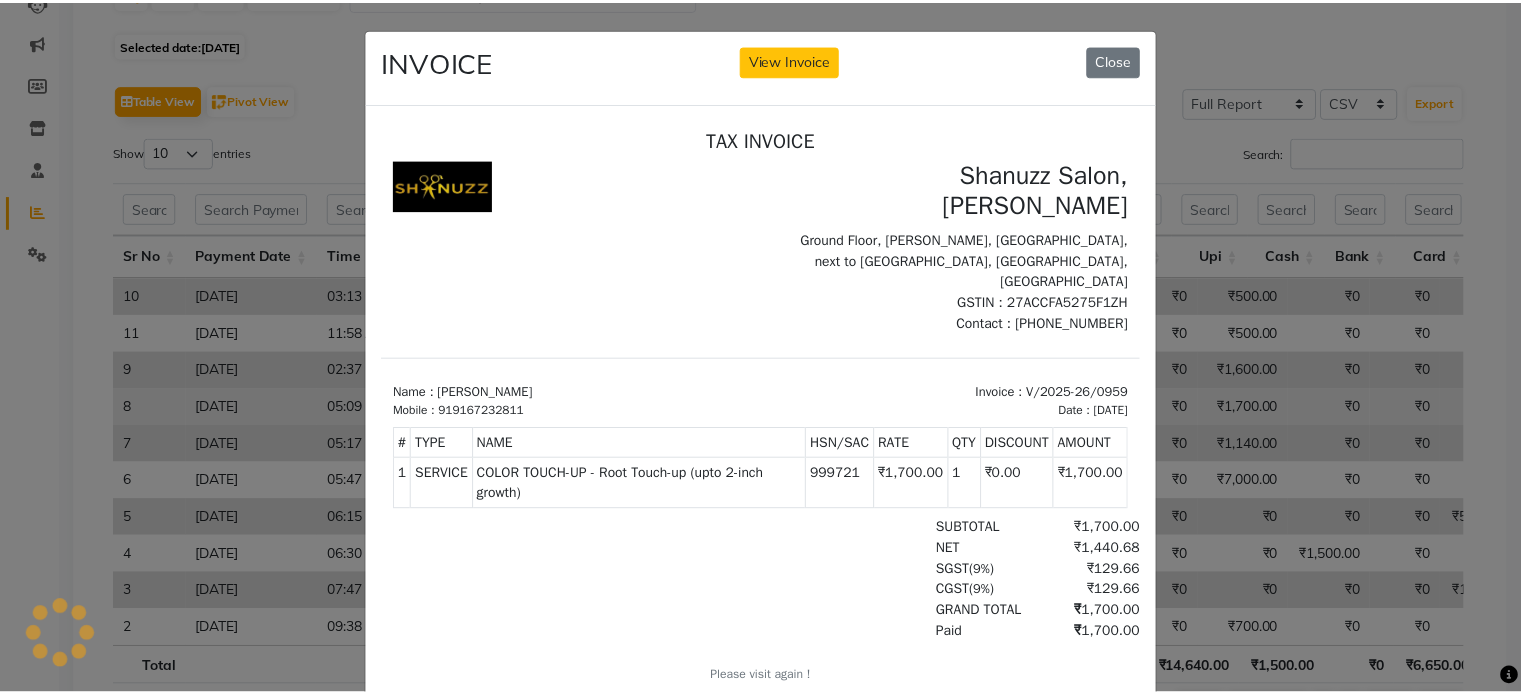 scroll, scrollTop: 0, scrollLeft: 0, axis: both 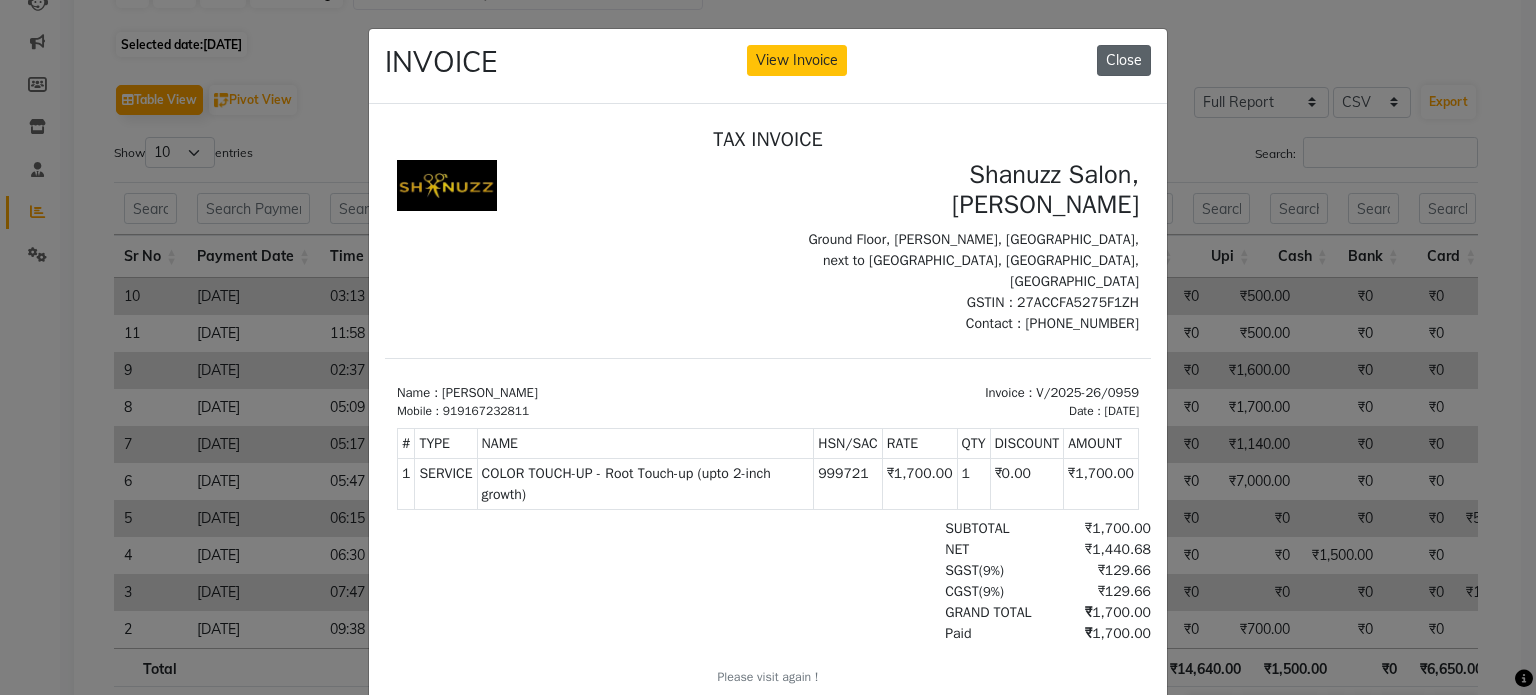 click on "Close" 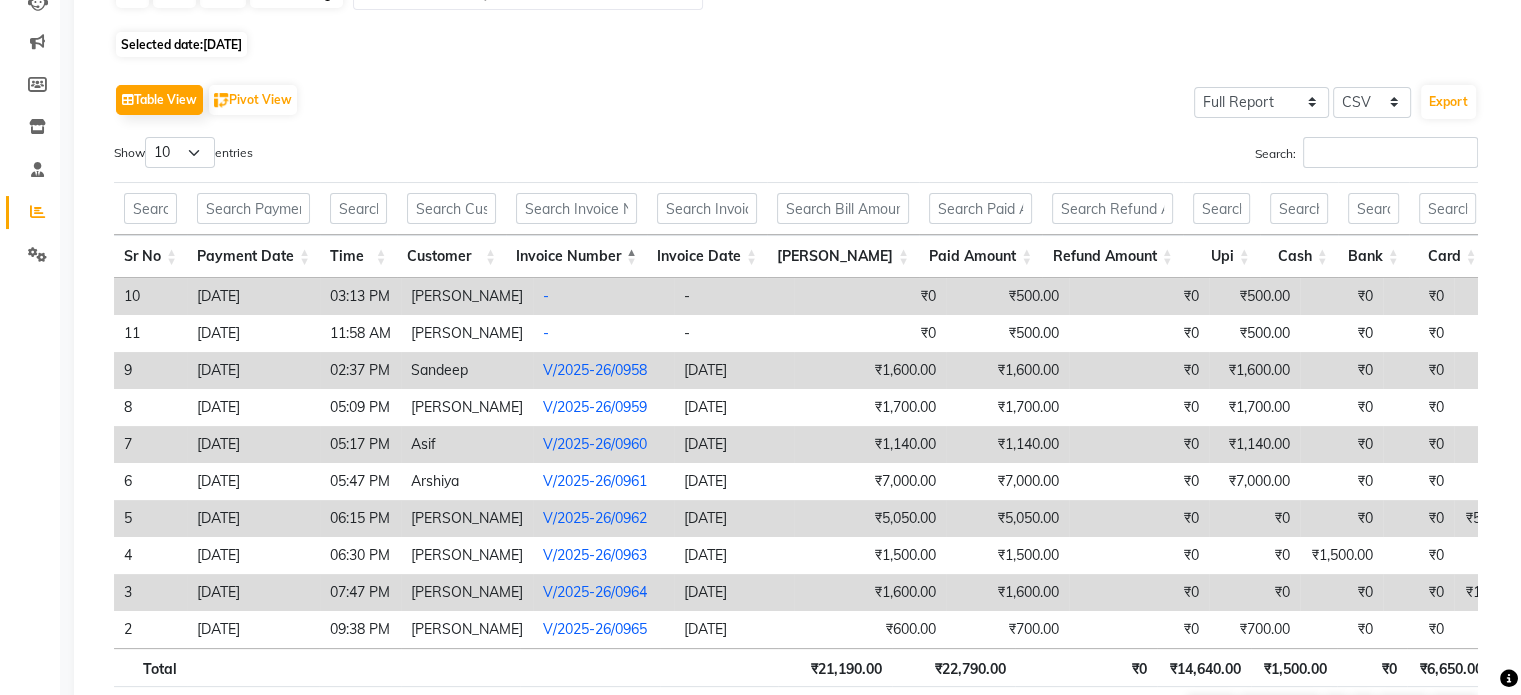 scroll, scrollTop: 0, scrollLeft: 0, axis: both 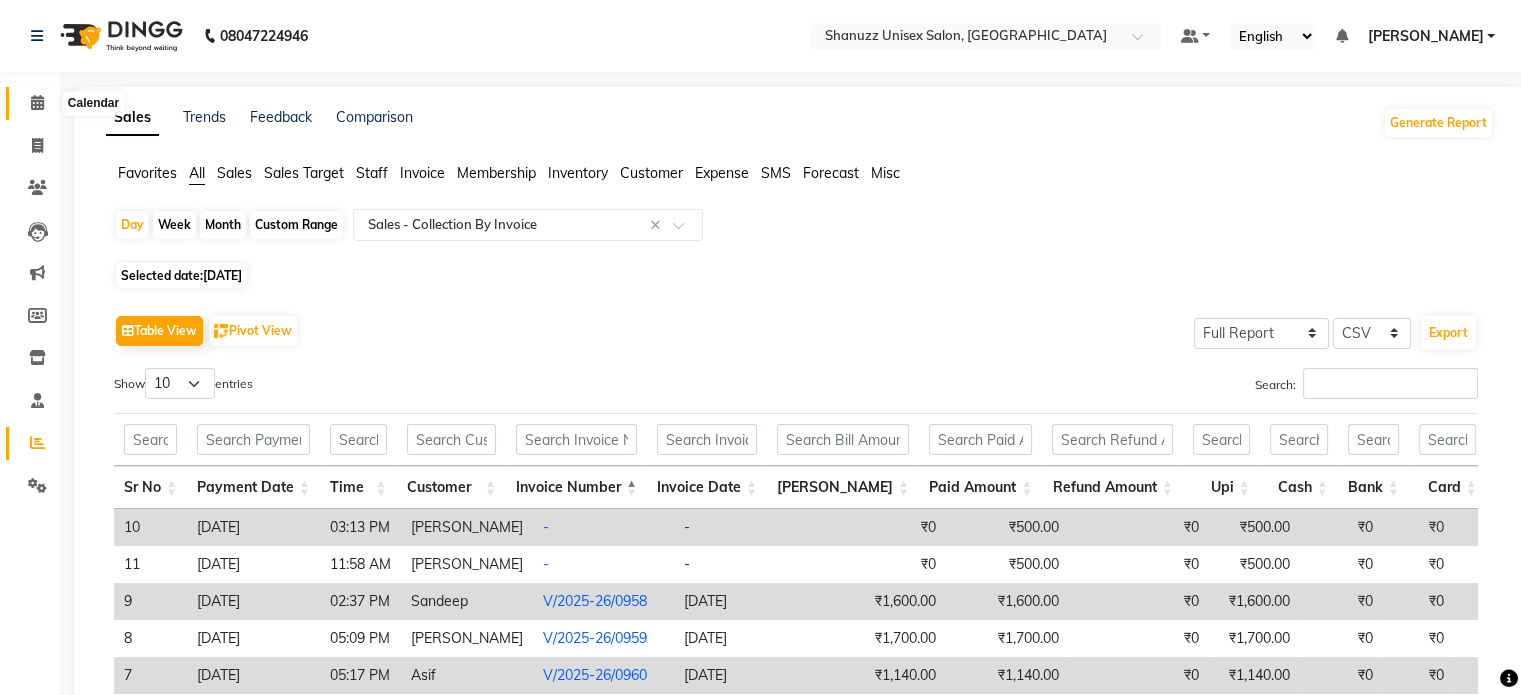 click 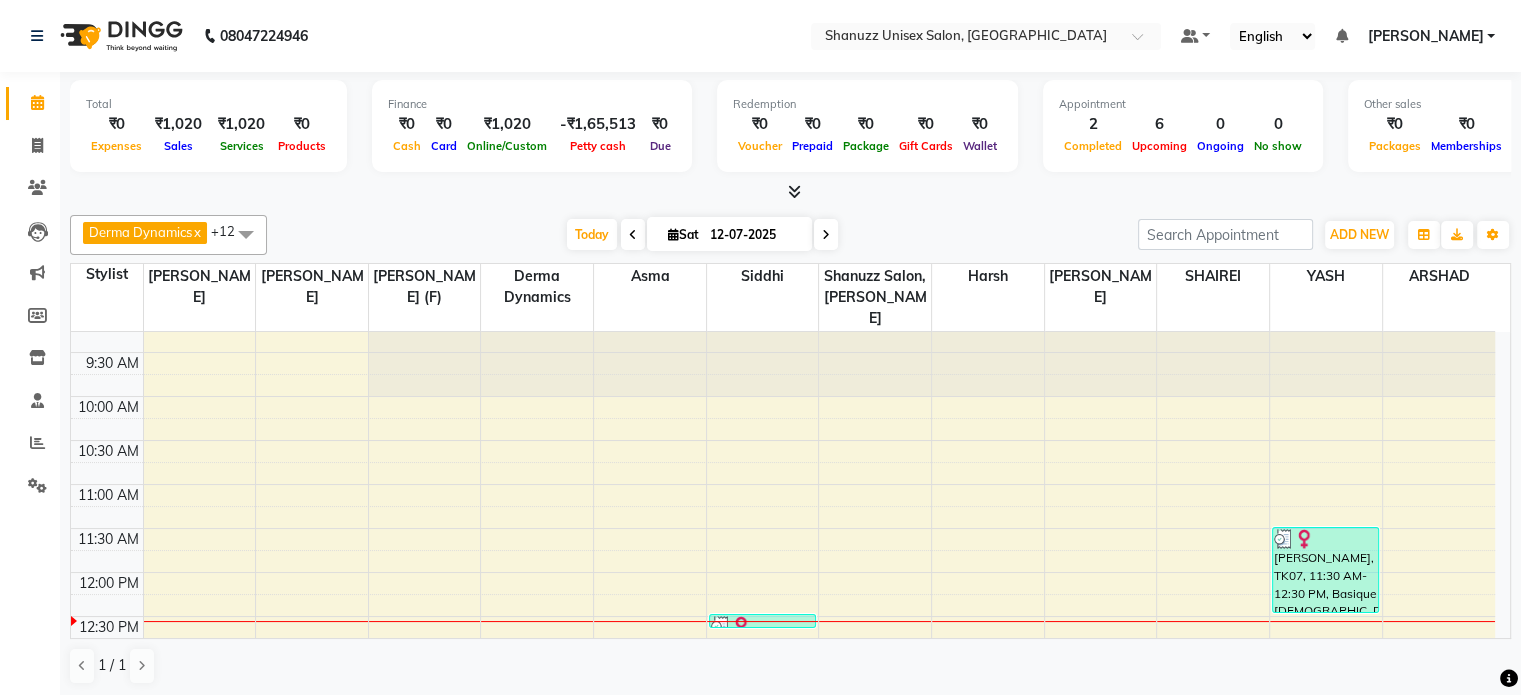 scroll, scrollTop: 16, scrollLeft: 0, axis: vertical 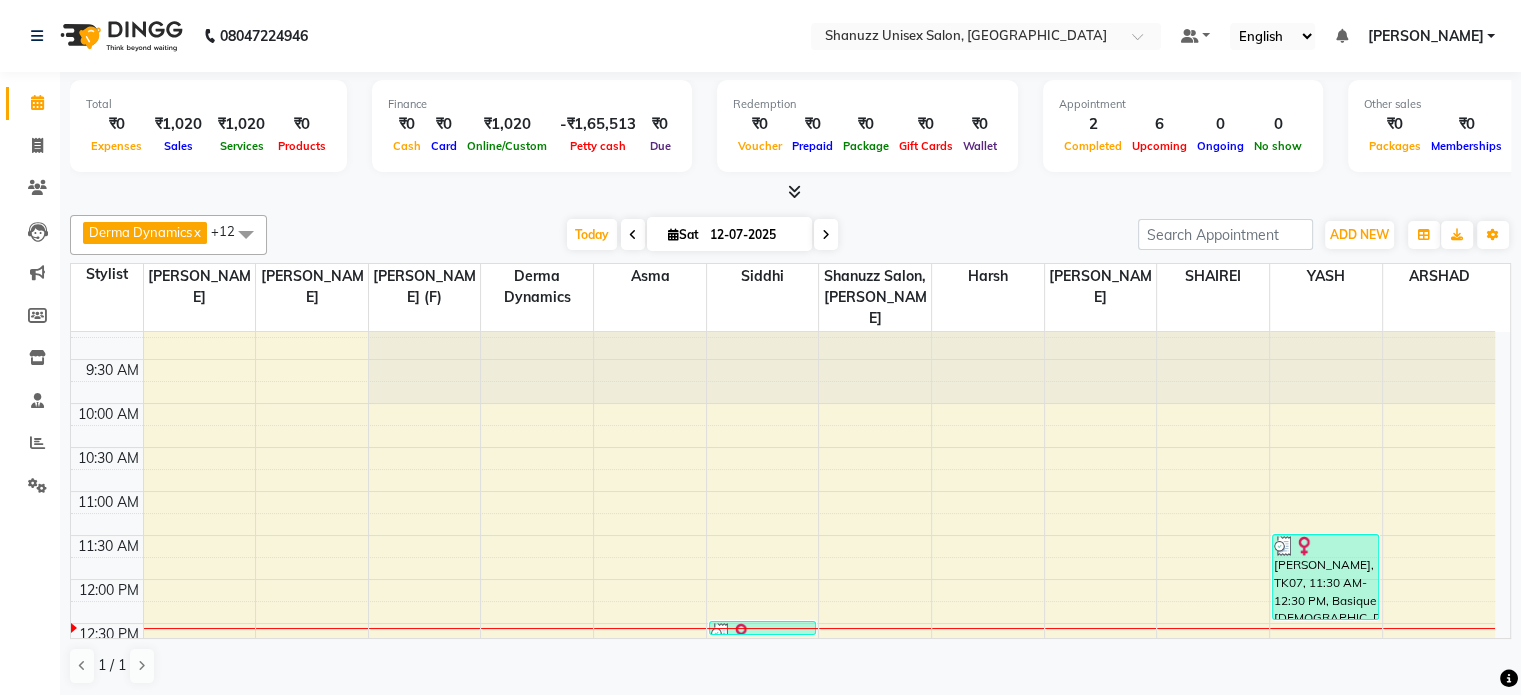click on "9:00 AM 9:30 AM 10:00 AM 10:30 AM 11:00 AM 11:30 AM 12:00 PM 12:30 PM 1:00 PM 1:30 PM 2:00 PM 2:30 PM 3:00 PM 3:30 PM 4:00 PM 4:30 PM 5:00 PM 5:30 PM 6:00 PM 6:30 PM 7:00 PM 7:30 PM 8:00 PM 8:30 PM             ABHIJEET ASHOK BODHE, TK01, 01:00 PM-02:30 PM, Basique MALE Haircut - By Shanuzz (18+ Years of Experience)             POORVA HODAVADEKAR, TK02, 02:00 PM-03:00 PM, Basique FEMALE Haircut - By Shanuzz (18+ Years of Experience)             SABA SHAIKH, TK03, 02:30 PM-03:30 PM, GLOBAL COLOR + HIGHLIGHTS  - Hair upto back             TASMIYA, TK05, 03:30 PM-04:00 PM, CONSULTATION             KAVITA SHINDE, TK04, 04:00 PM-04:30 PM, Basique FEMALE Haircut - By Shanuzz (18+ Years of Experience)             ARIF BOISAR, TK06, 05:00 PM-06:30 PM, Basique MALE Haircut - By Shanuzz (18+ Years of Experience)     HRITI, TK07, 12:30 PM-12:40 PM, Upper Lip Threading     HRITI, TK07, 11:30 AM-12:30 PM, Basique FEMALE Haircut - By Experienced Hairdresser (3+ Years of Experience)" at bounding box center (783, 843) 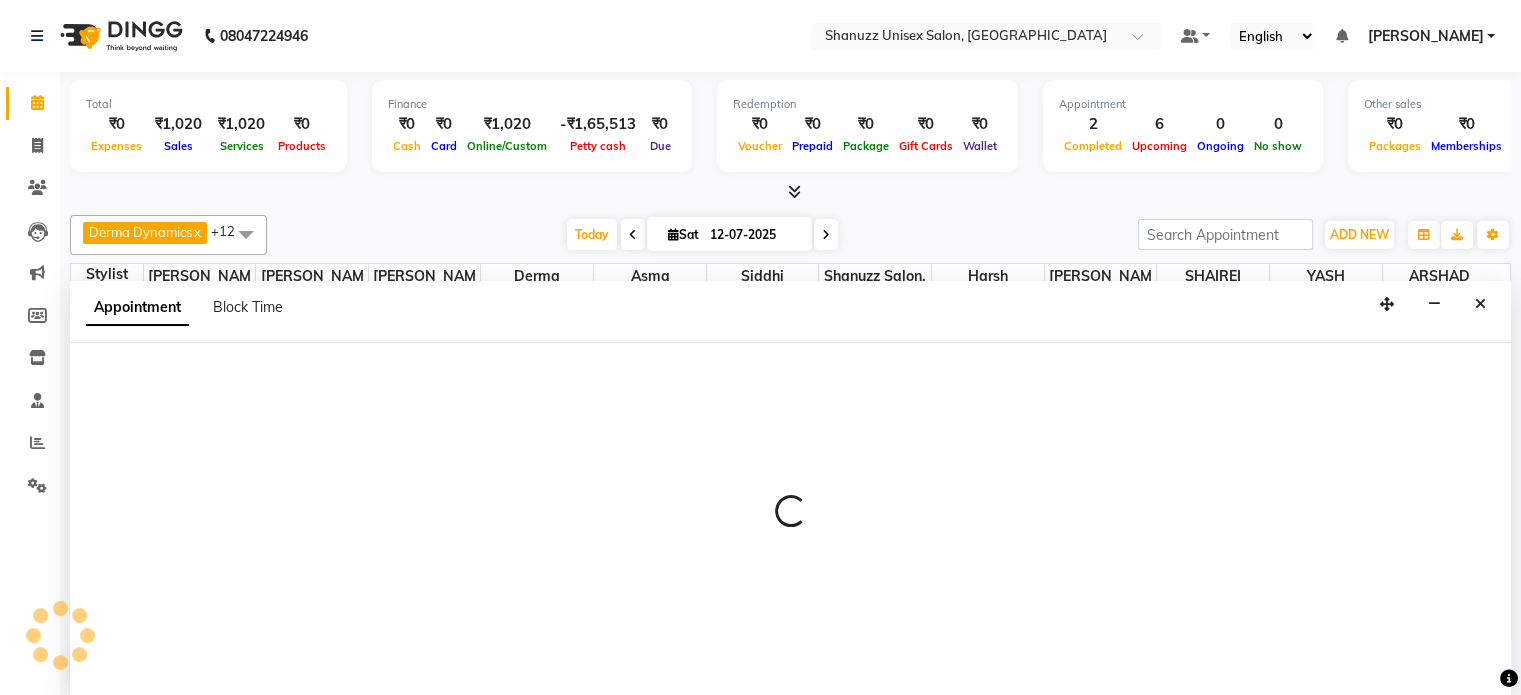 scroll, scrollTop: 0, scrollLeft: 0, axis: both 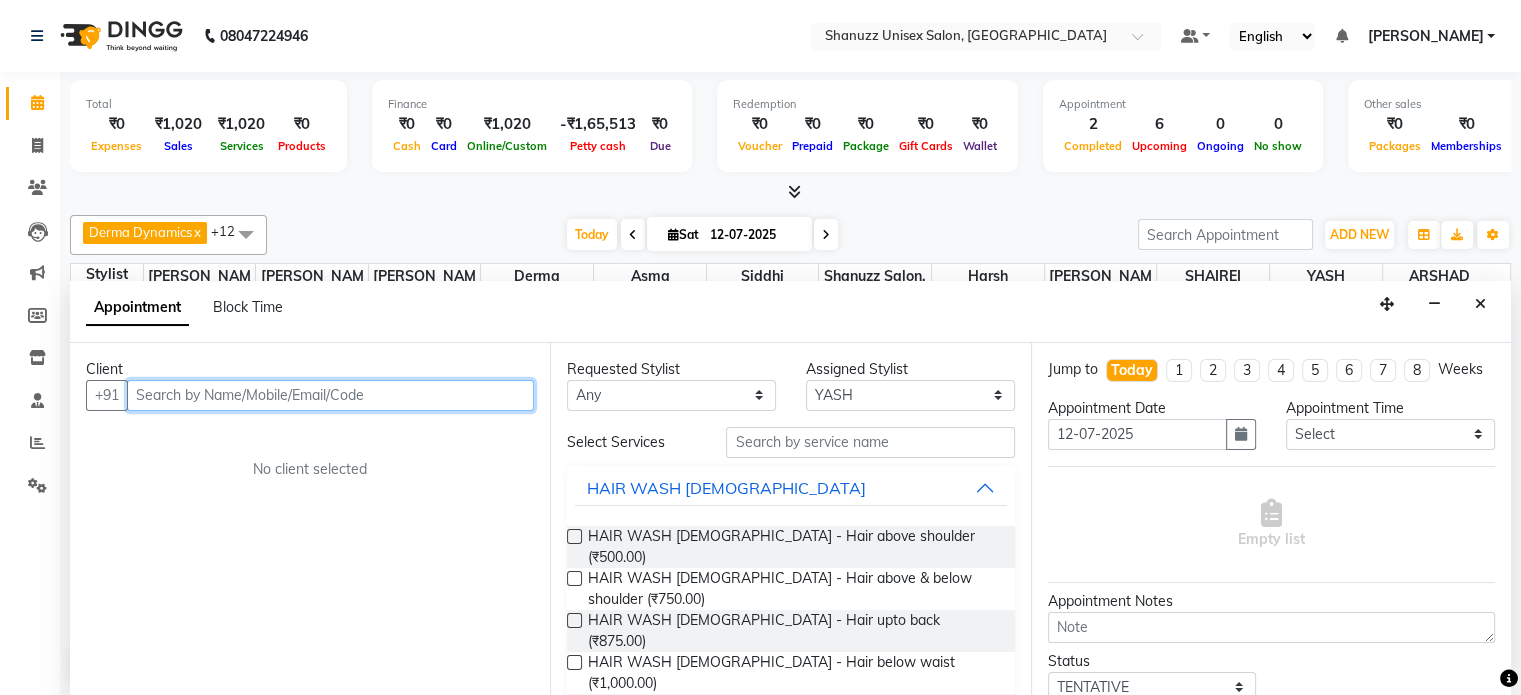 click at bounding box center [330, 395] 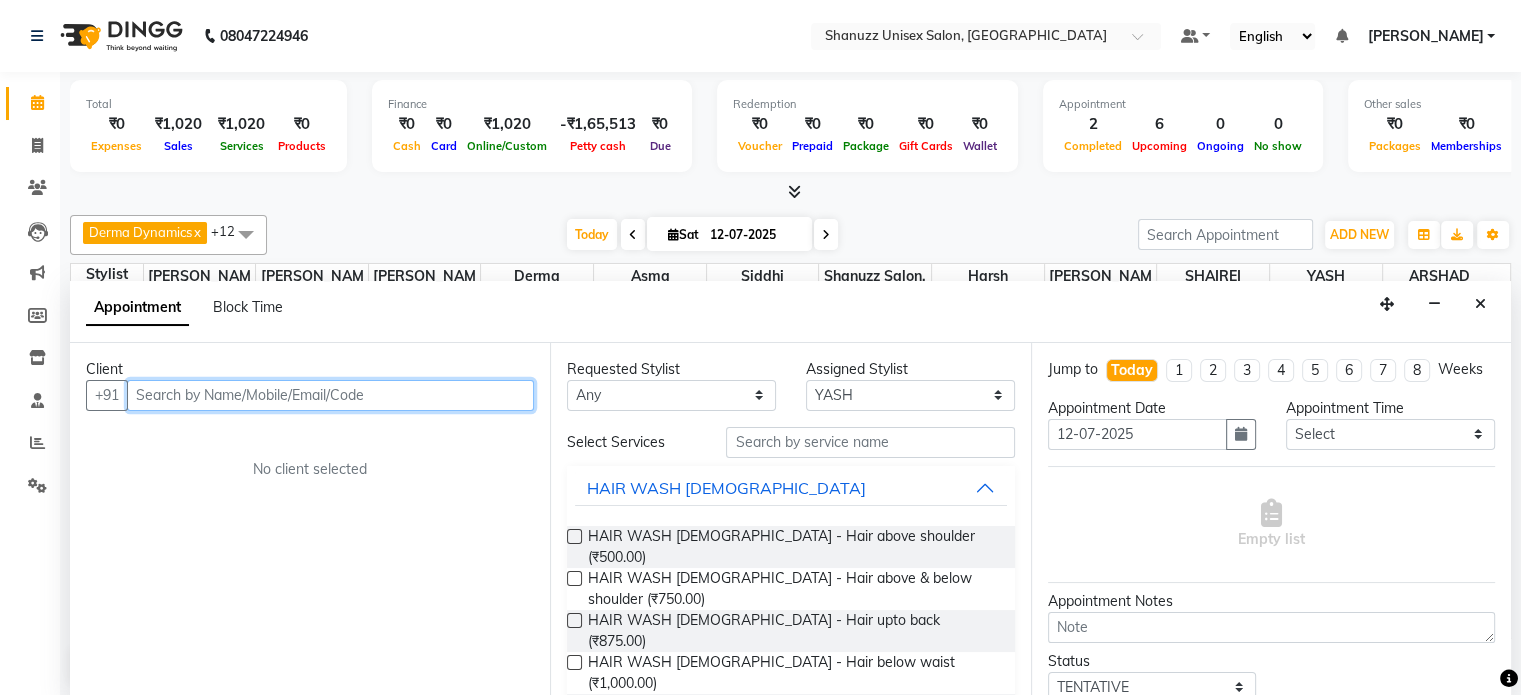 click at bounding box center (330, 395) 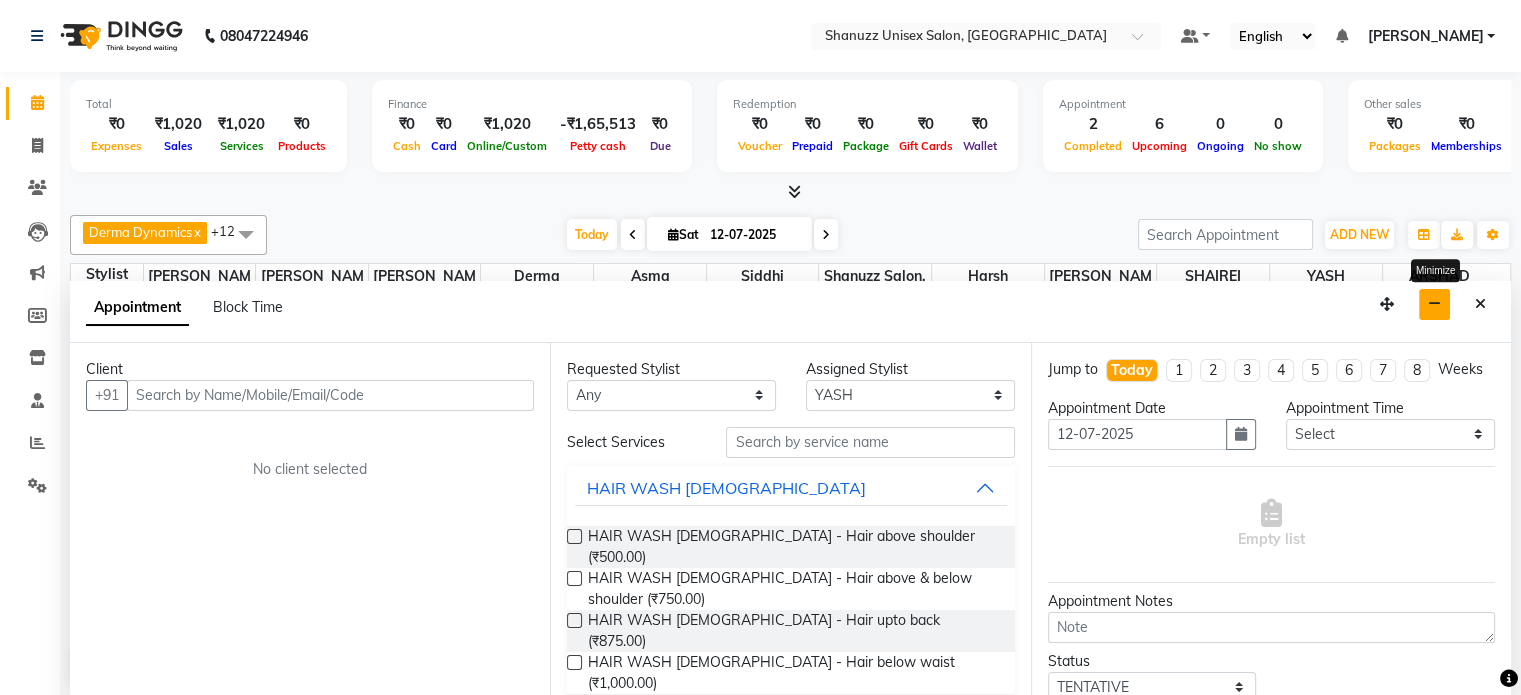 click at bounding box center [1434, 304] 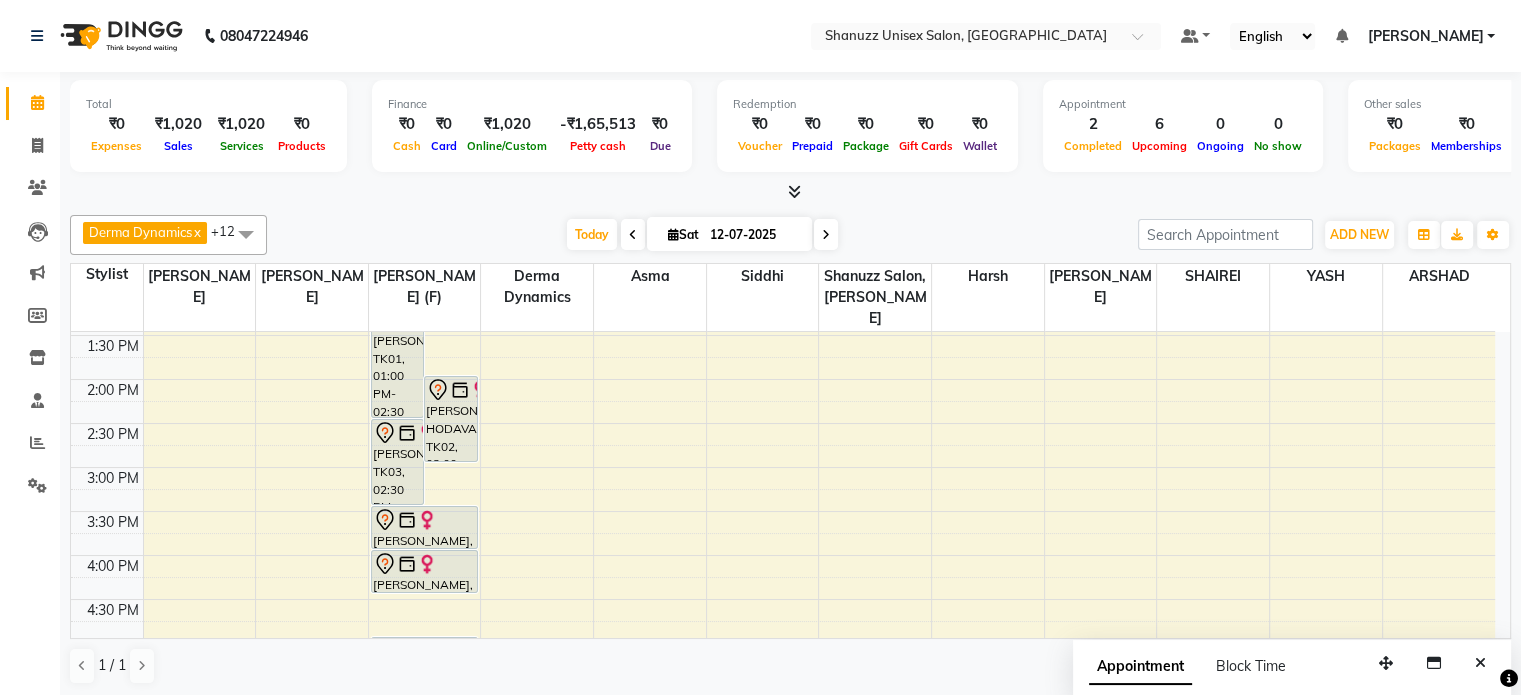 scroll, scrollTop: 396, scrollLeft: 0, axis: vertical 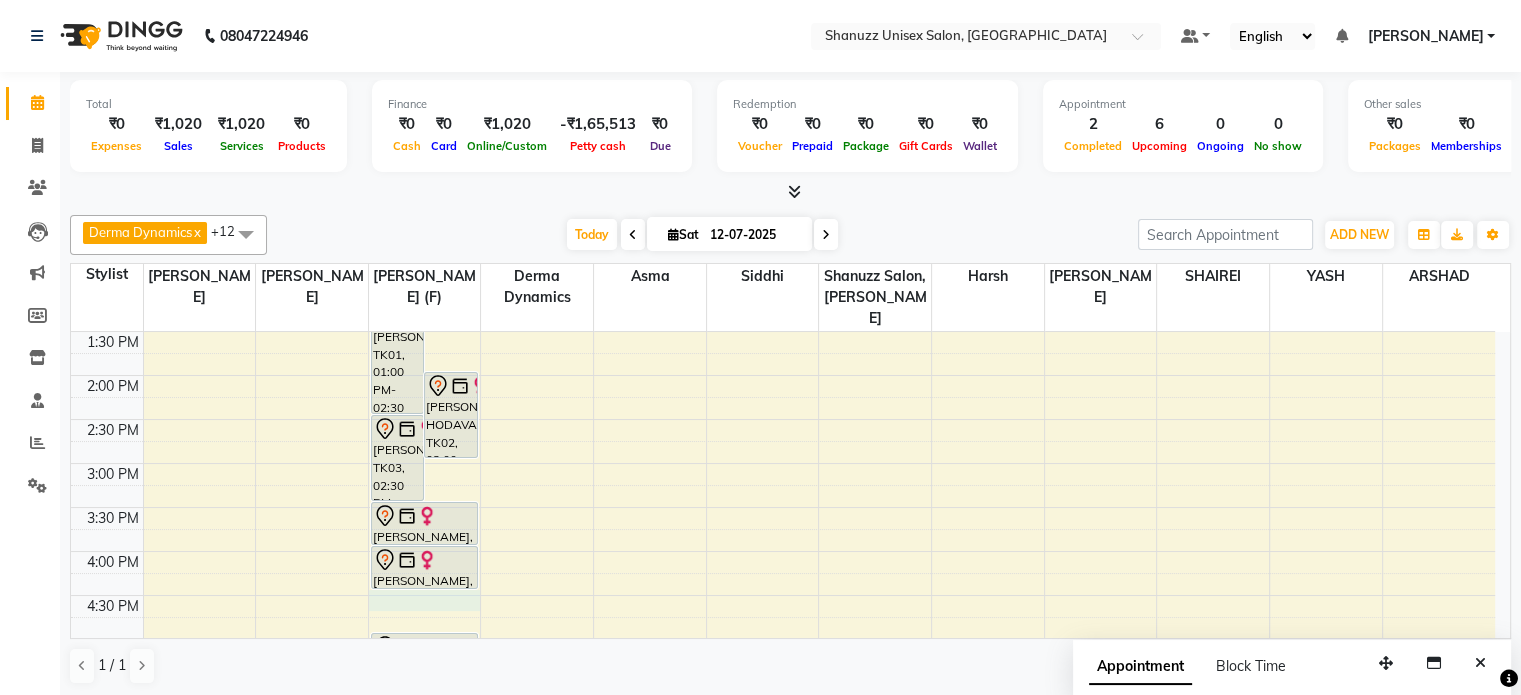 click on "9:00 AM 9:30 AM 10:00 AM 10:30 AM 11:00 AM 11:30 AM 12:00 PM 12:30 PM 1:00 PM 1:30 PM 2:00 PM 2:30 PM 3:00 PM 3:30 PM 4:00 PM 4:30 PM 5:00 PM 5:30 PM 6:00 PM 6:30 PM 7:00 PM 7:30 PM 8:00 PM 8:30 PM             ABHIJEET ASHOK BODHE, TK01, 01:00 PM-02:30 PM, Basique MALE Haircut - By Shanuzz (18+ Years of Experience)             POORVA HODAVADEKAR, TK02, 02:00 PM-03:00 PM, Basique FEMALE Haircut - By Shanuzz (18+ Years of Experience)             SABA SHAIKH, TK03, 02:30 PM-03:30 PM, GLOBAL COLOR + HIGHLIGHTS  - Hair upto back             TASMIYA, TK05, 03:30 PM-04:00 PM, CONSULTATION             KAVITA SHINDE, TK04, 04:00 PM-04:30 PM, Basique FEMALE Haircut - By Shanuzz (18+ Years of Experience)             ARIF BOISAR, TK06, 05:00 PM-06:30 PM, Basique MALE Haircut - By Shanuzz (18+ Years of Experience)     HRITI, TK07, 12:30 PM-12:40 PM, Upper Lip Threading     HRITI, TK07, 11:30 AM-12:30 PM, Basique FEMALE Haircut - By Experienced Hairdresser (3+ Years of Experience)" at bounding box center (783, 463) 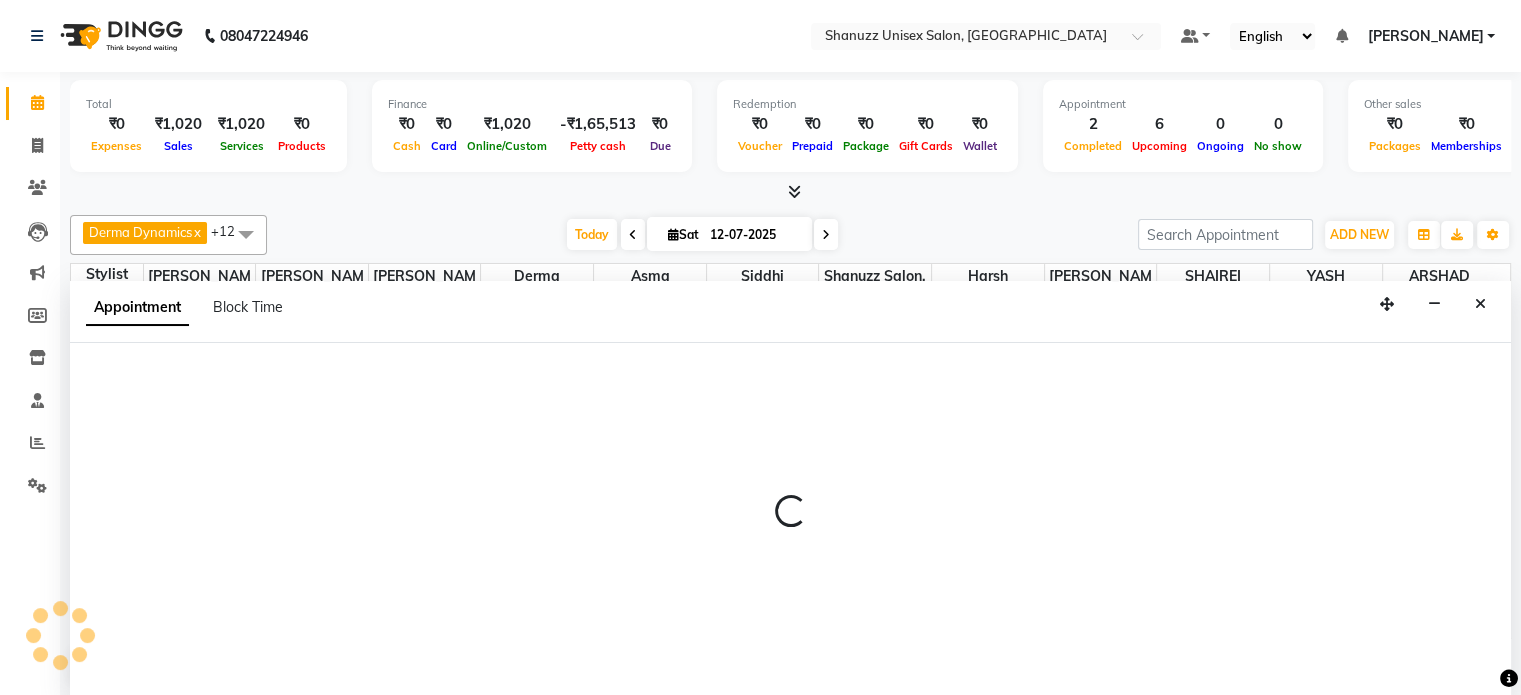 select on "59304" 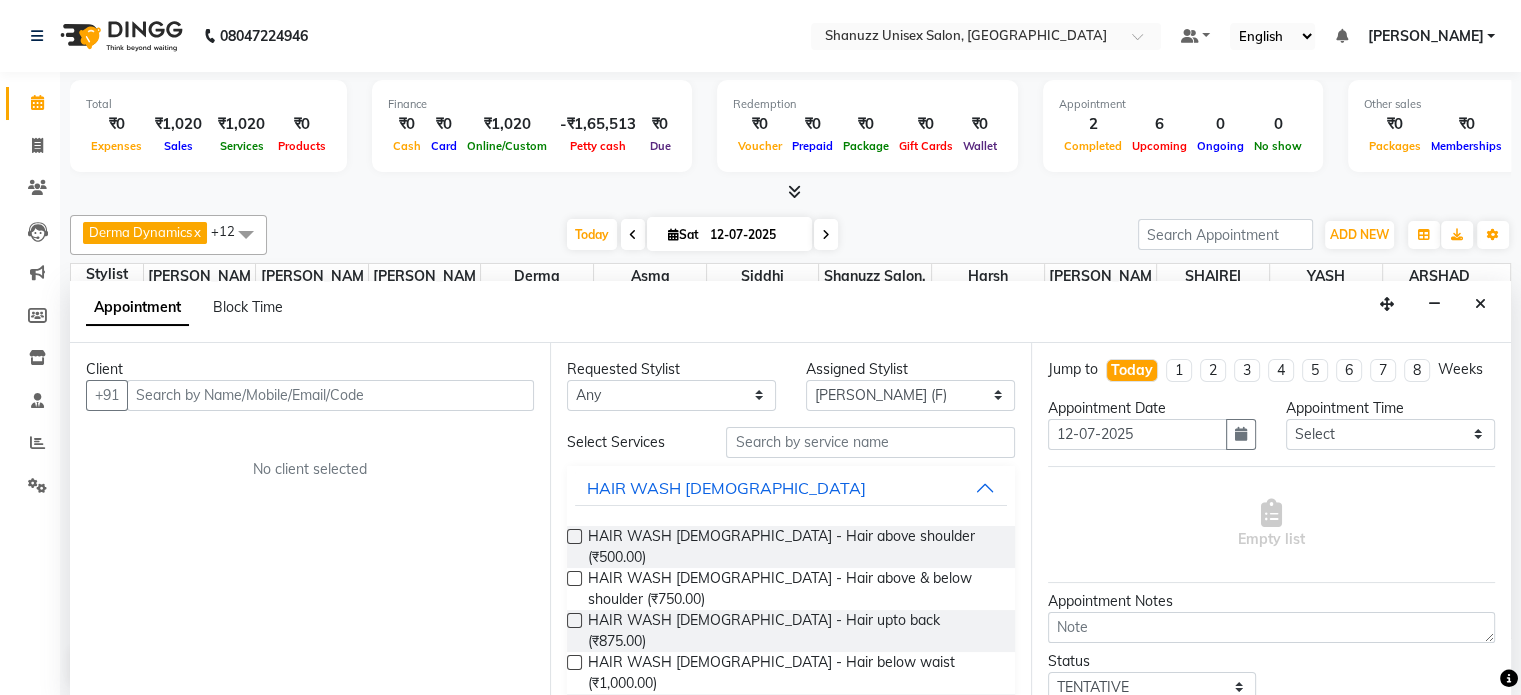 click at bounding box center (330, 395) 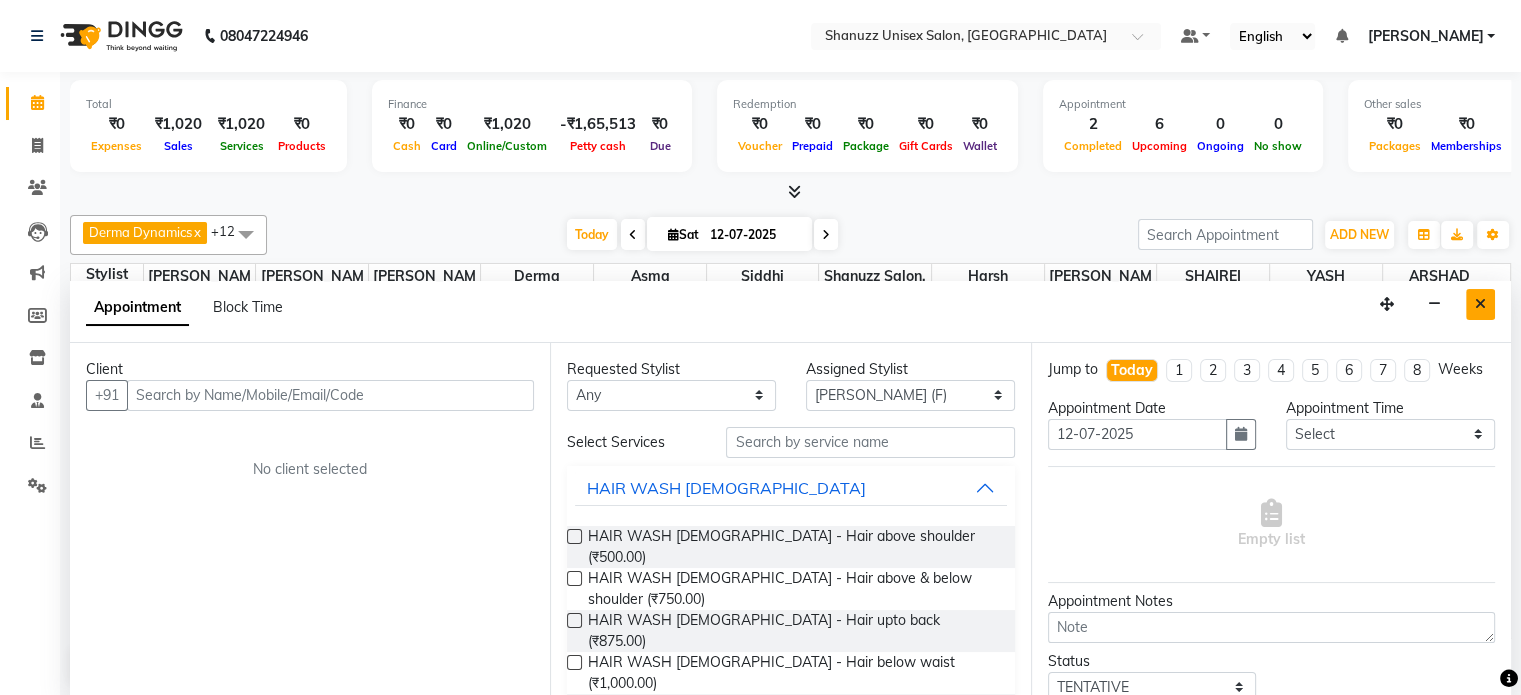 click at bounding box center [1480, 304] 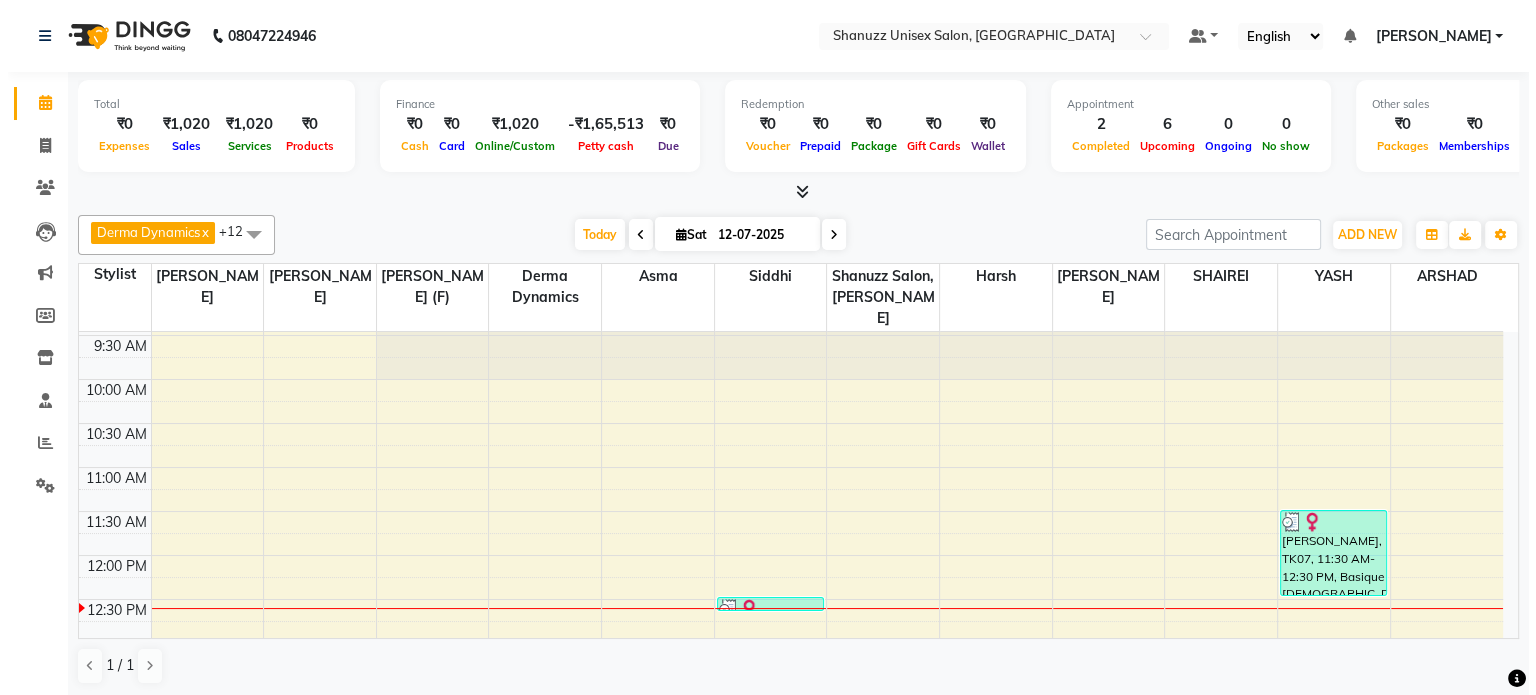 scroll, scrollTop: 32, scrollLeft: 0, axis: vertical 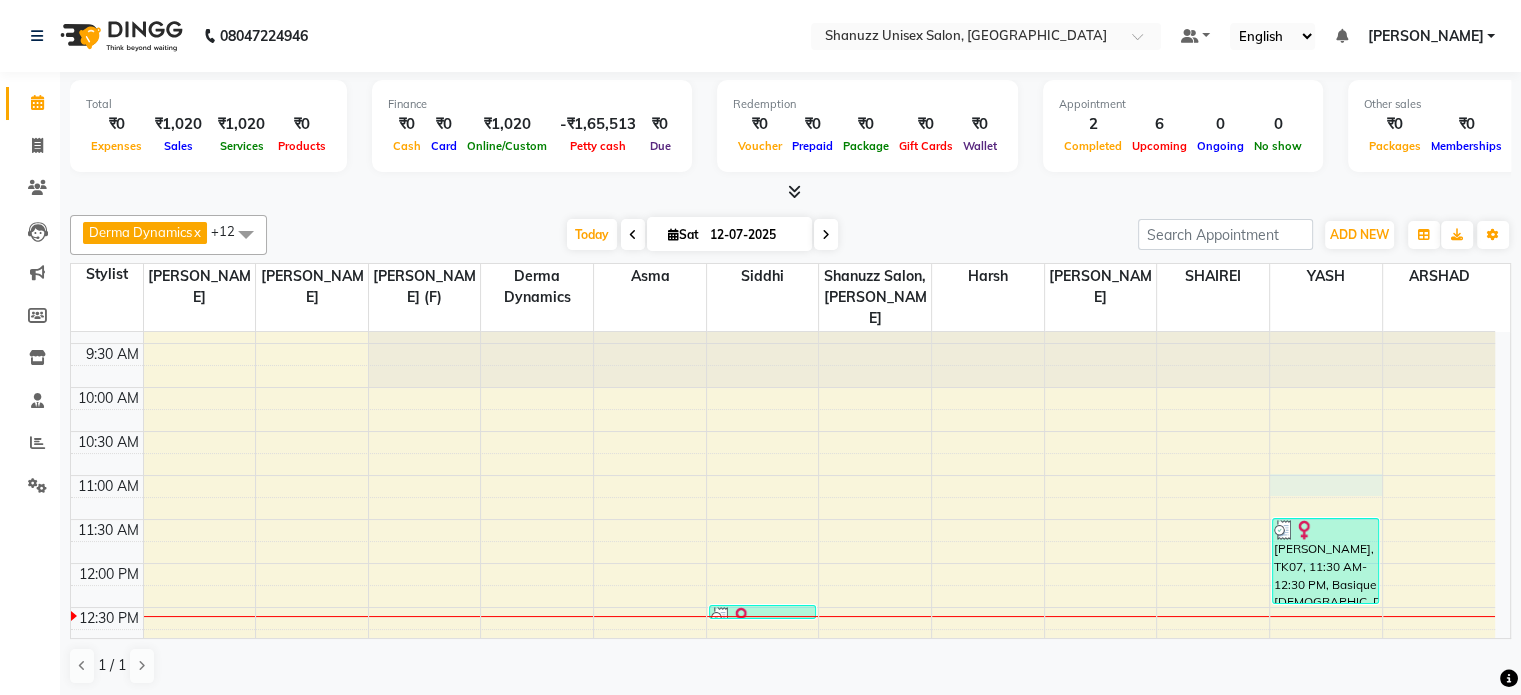 click on "9:00 AM 9:30 AM 10:00 AM 10:30 AM 11:00 AM 11:30 AM 12:00 PM 12:30 PM 1:00 PM 1:30 PM 2:00 PM 2:30 PM 3:00 PM 3:30 PM 4:00 PM 4:30 PM 5:00 PM 5:30 PM 6:00 PM 6:30 PM 7:00 PM 7:30 PM 8:00 PM 8:30 PM             ABHIJEET ASHOK BODHE, TK01, 01:00 PM-02:30 PM, Basique MALE Haircut - By Shanuzz (18+ Years of Experience)             POORVA HODAVADEKAR, TK02, 02:00 PM-03:00 PM, Basique FEMALE Haircut - By Shanuzz (18+ Years of Experience)             SABA SHAIKH, TK03, 02:30 PM-03:30 PM, GLOBAL COLOR + HIGHLIGHTS  - Hair upto back             TASMIYA, TK05, 03:30 PM-04:00 PM, CONSULTATION             KAVITA SHINDE, TK04, 04:00 PM-04:30 PM, Basique FEMALE Haircut - By Shanuzz (18+ Years of Experience)             ARIF BOISAR, TK06, 05:00 PM-06:30 PM, Basique MALE Haircut - By Shanuzz (18+ Years of Experience)     HRITI, TK07, 12:30 PM-12:40 PM, Upper Lip Threading     HRITI, TK07, 11:30 AM-12:30 PM, Basique FEMALE Haircut - By Experienced Hairdresser (3+ Years of Experience)" at bounding box center [783, 827] 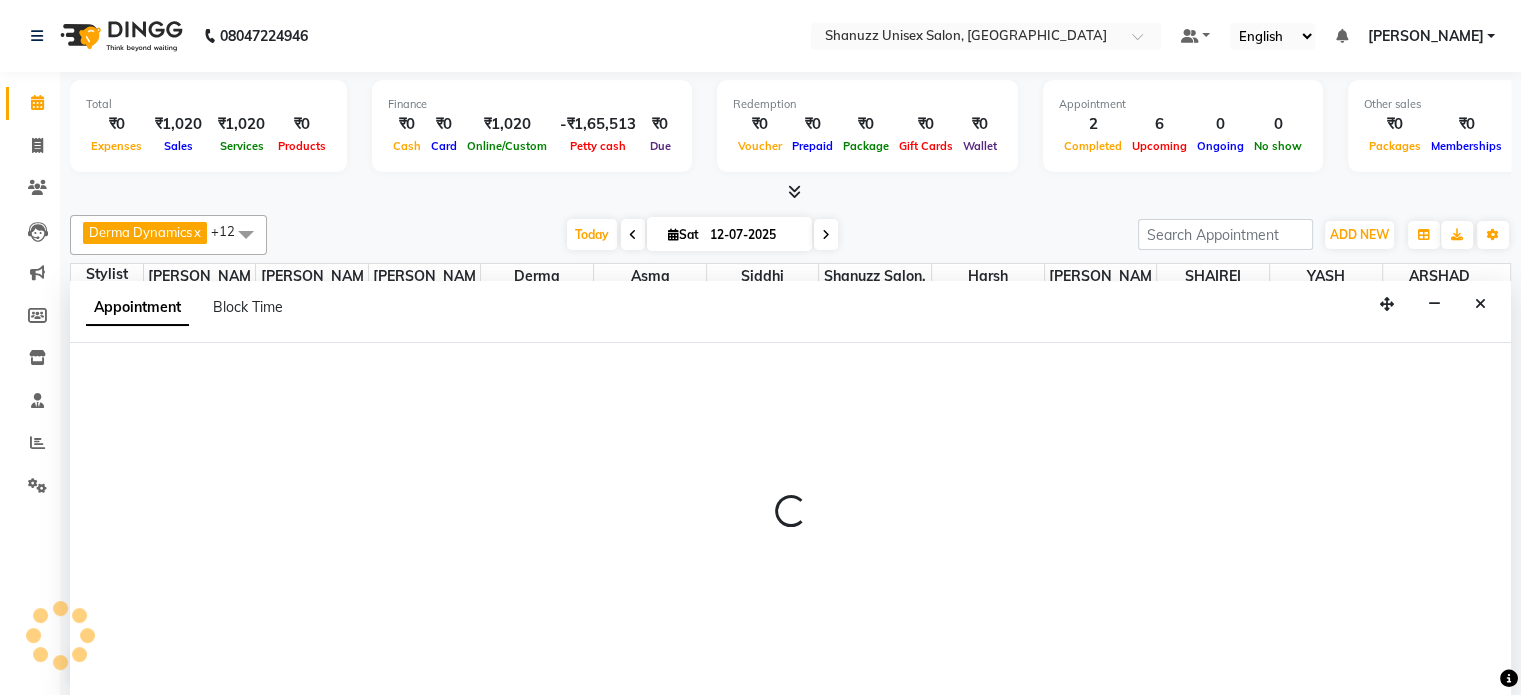 select on "84401" 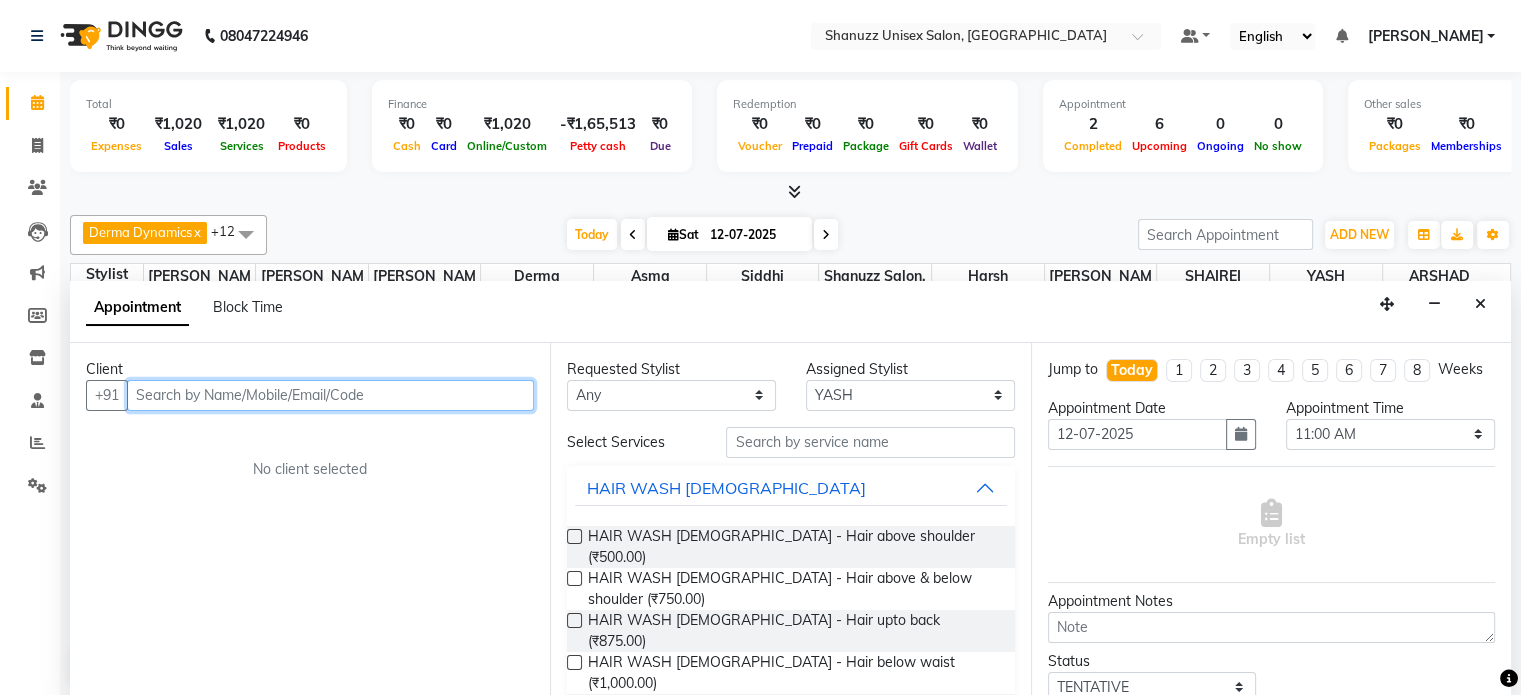click at bounding box center [330, 395] 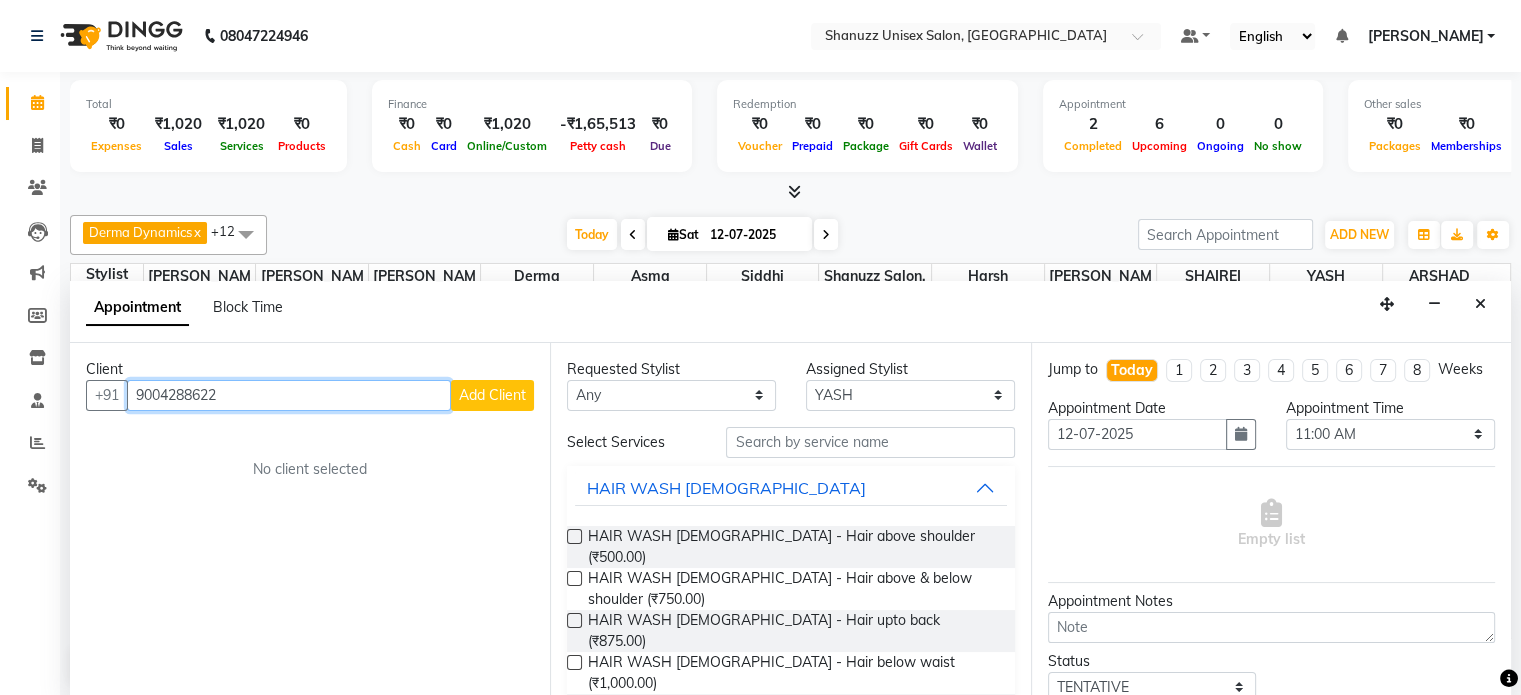 type on "9004288622" 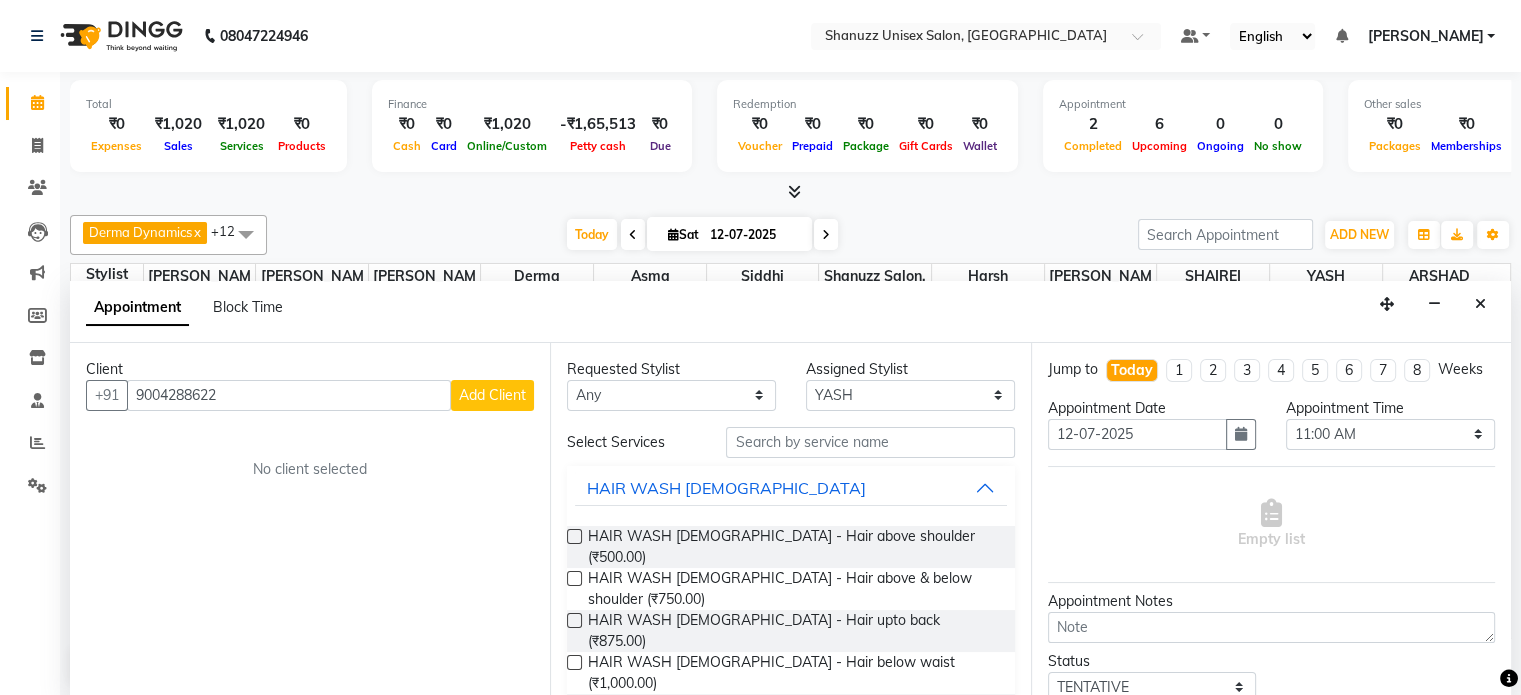 click on "Add Client" at bounding box center [492, 395] 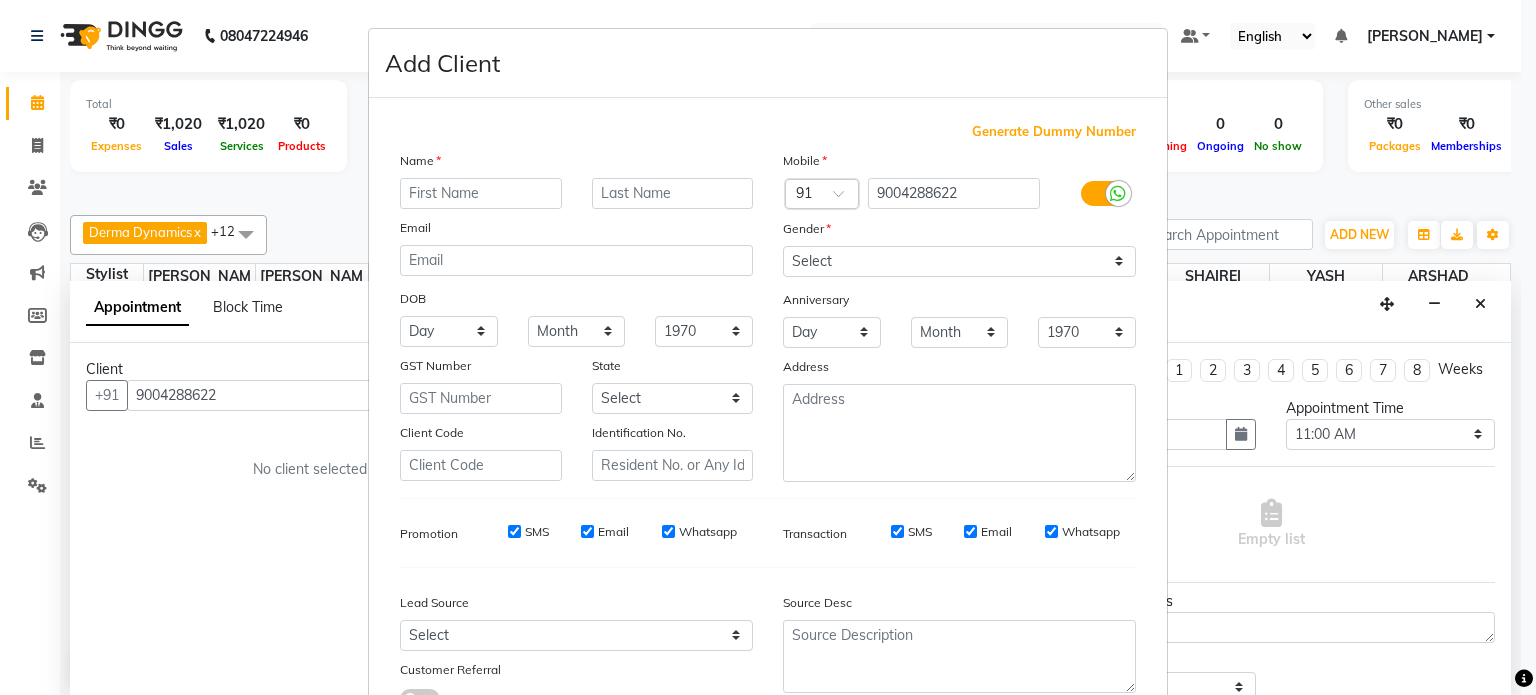 click at bounding box center (481, 193) 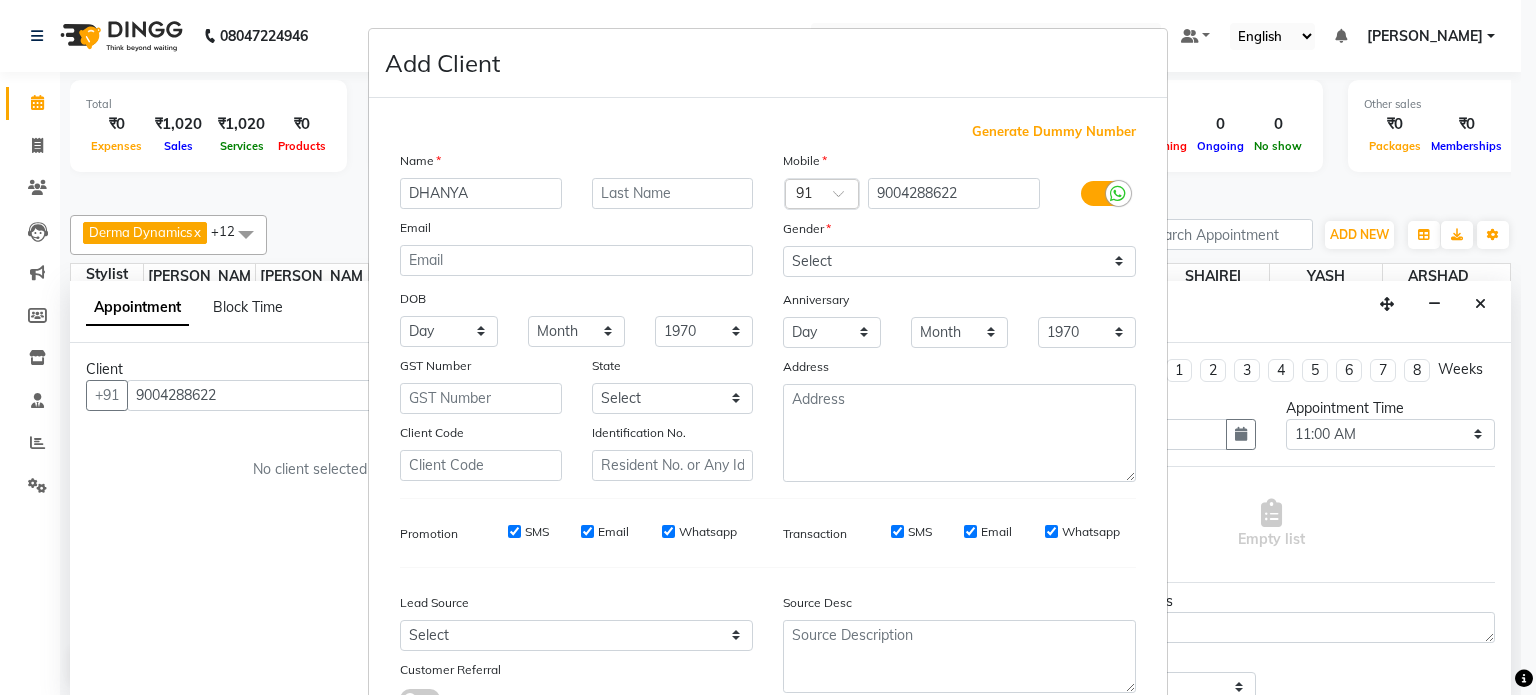 type on "DHANYA" 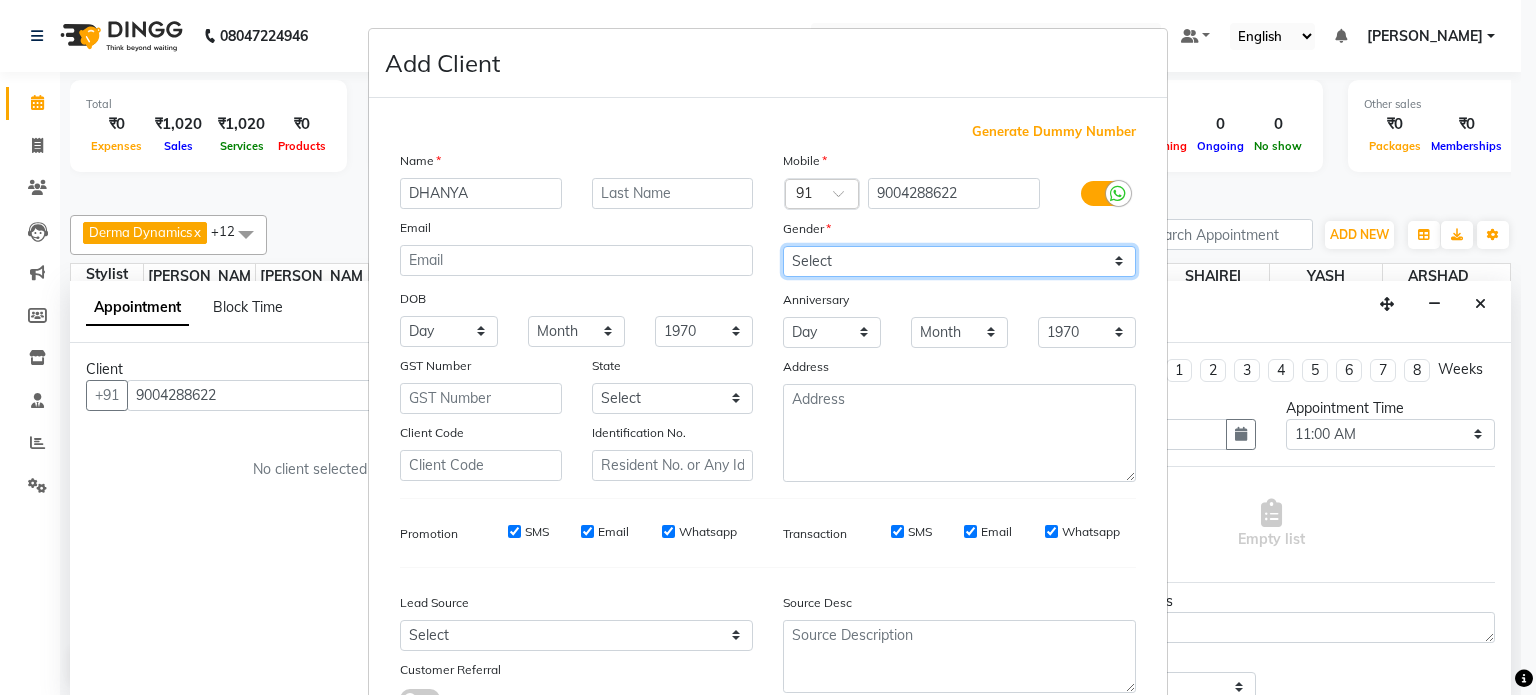 click on "Select Male Female Other Prefer Not To Say" at bounding box center [959, 261] 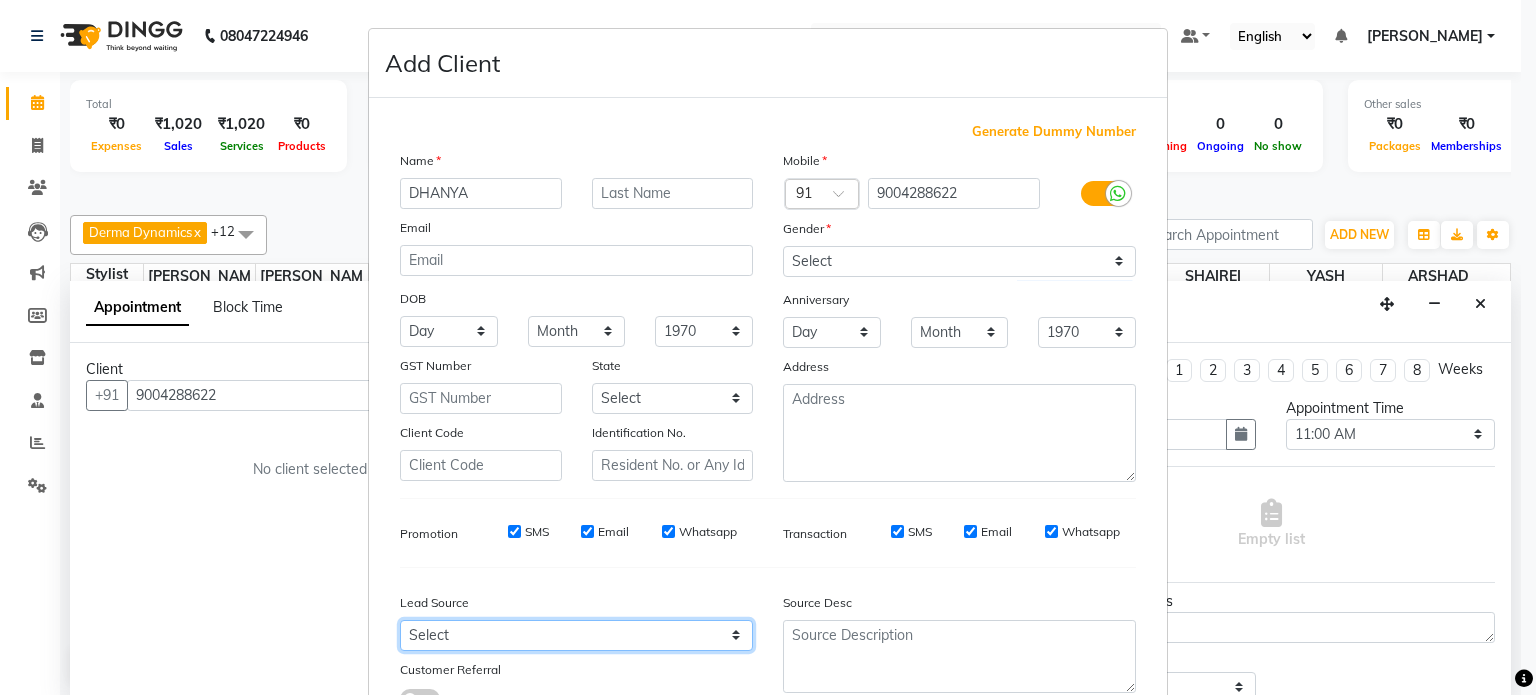 click on "Select Walk-in Referral Internet Friend Word of Mouth Advertisement Facebook JustDial Google Other" at bounding box center [576, 635] 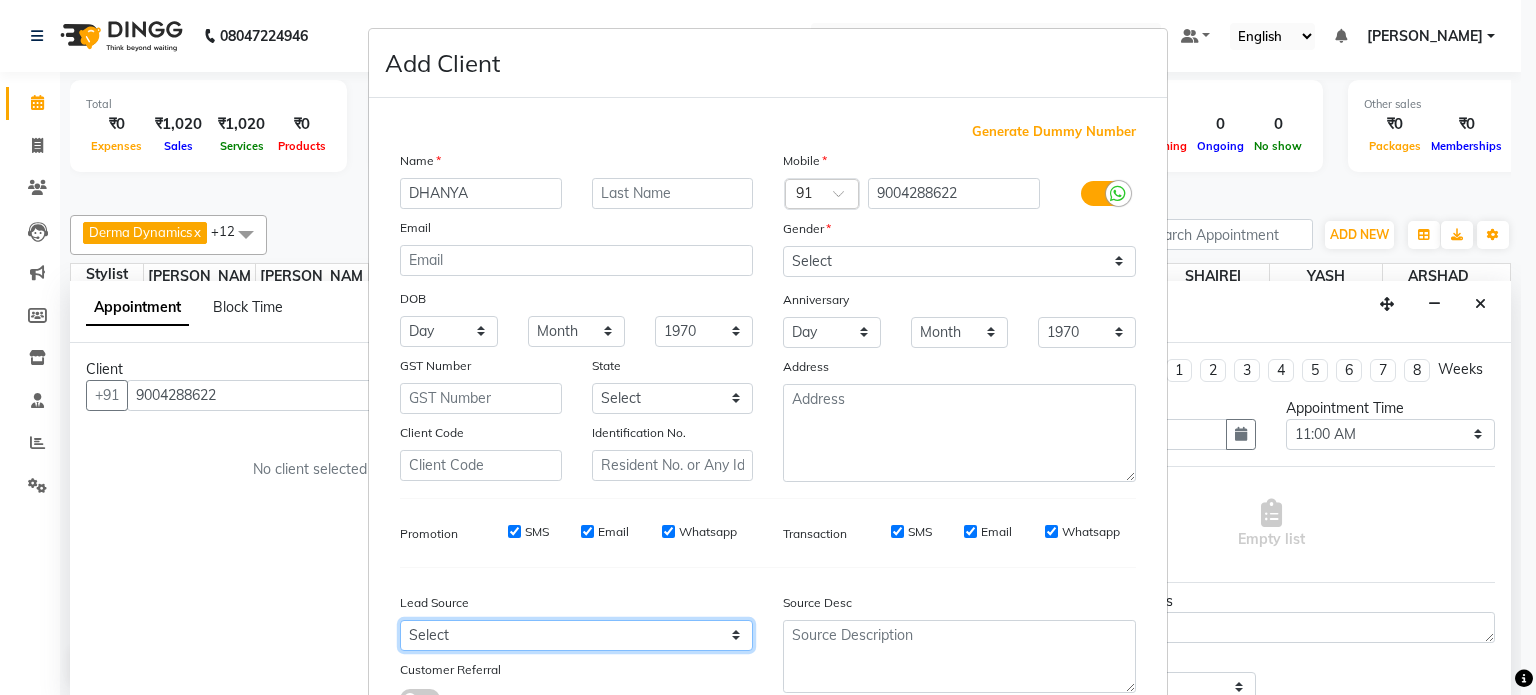 select on "49172" 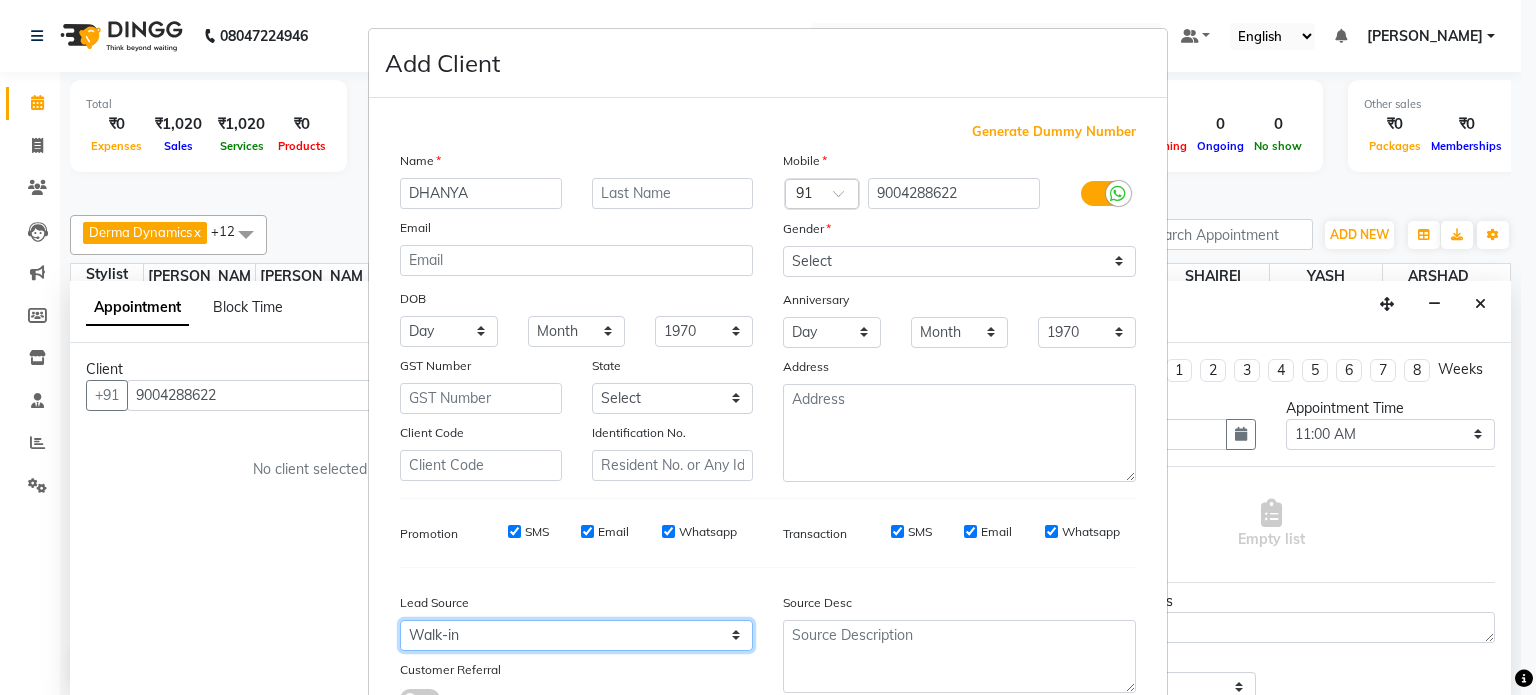 click on "Select Walk-in Referral Internet Friend Word of Mouth Advertisement Facebook JustDial Google Other" at bounding box center (576, 635) 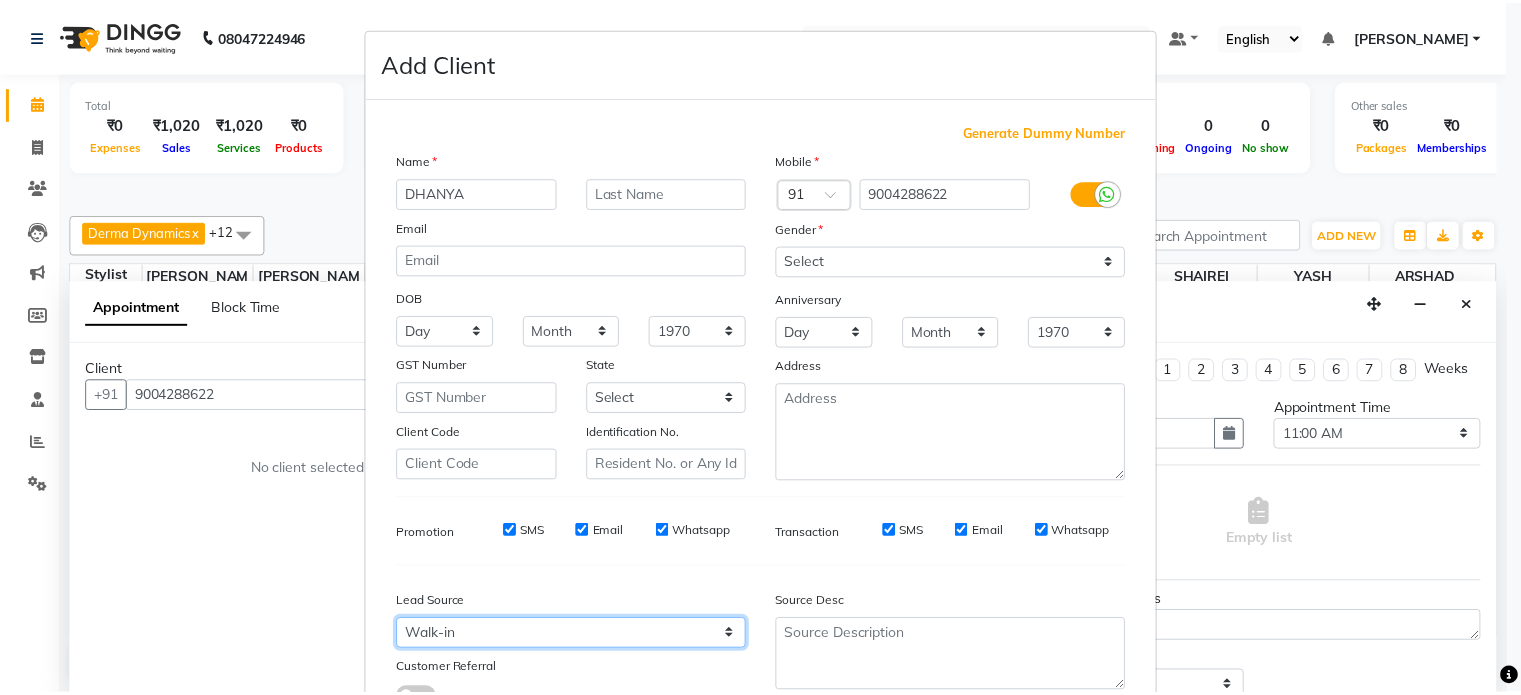 scroll, scrollTop: 161, scrollLeft: 0, axis: vertical 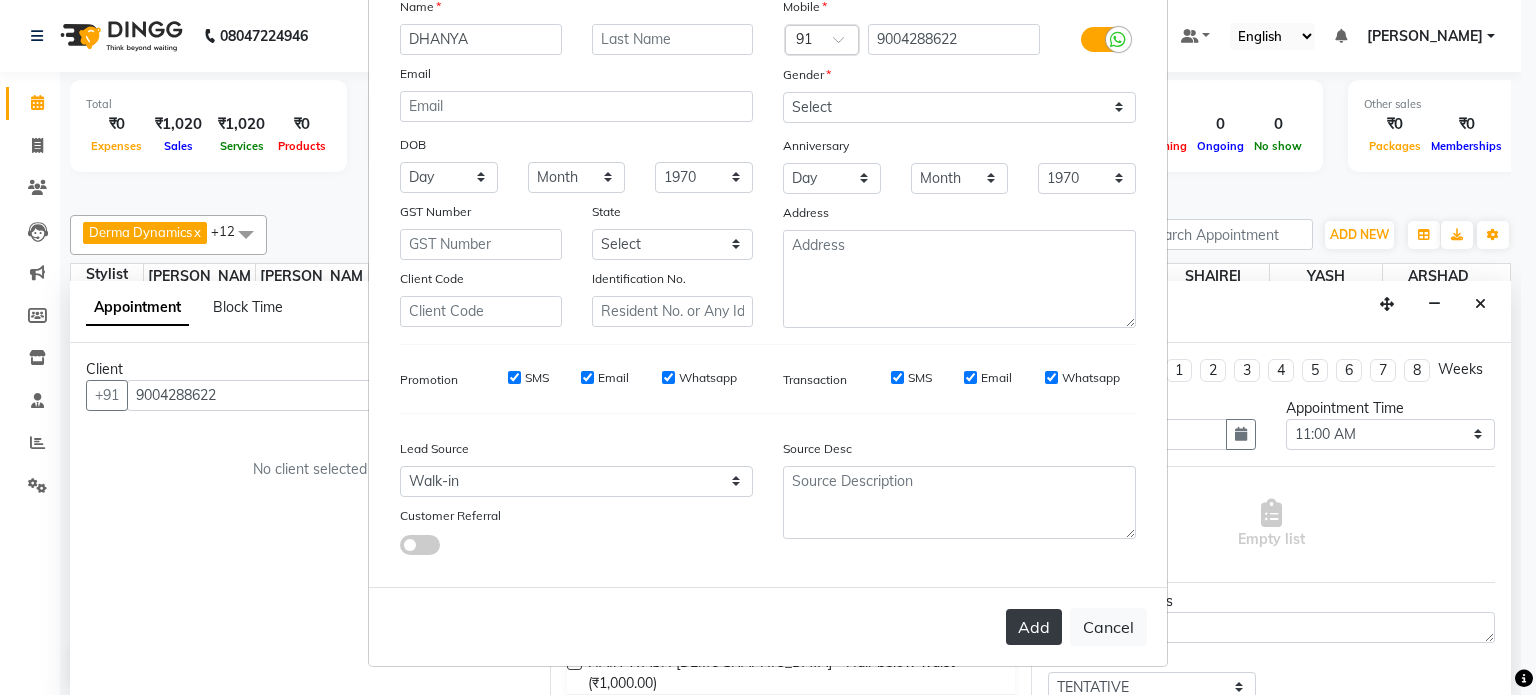 click on "Add" at bounding box center (1034, 627) 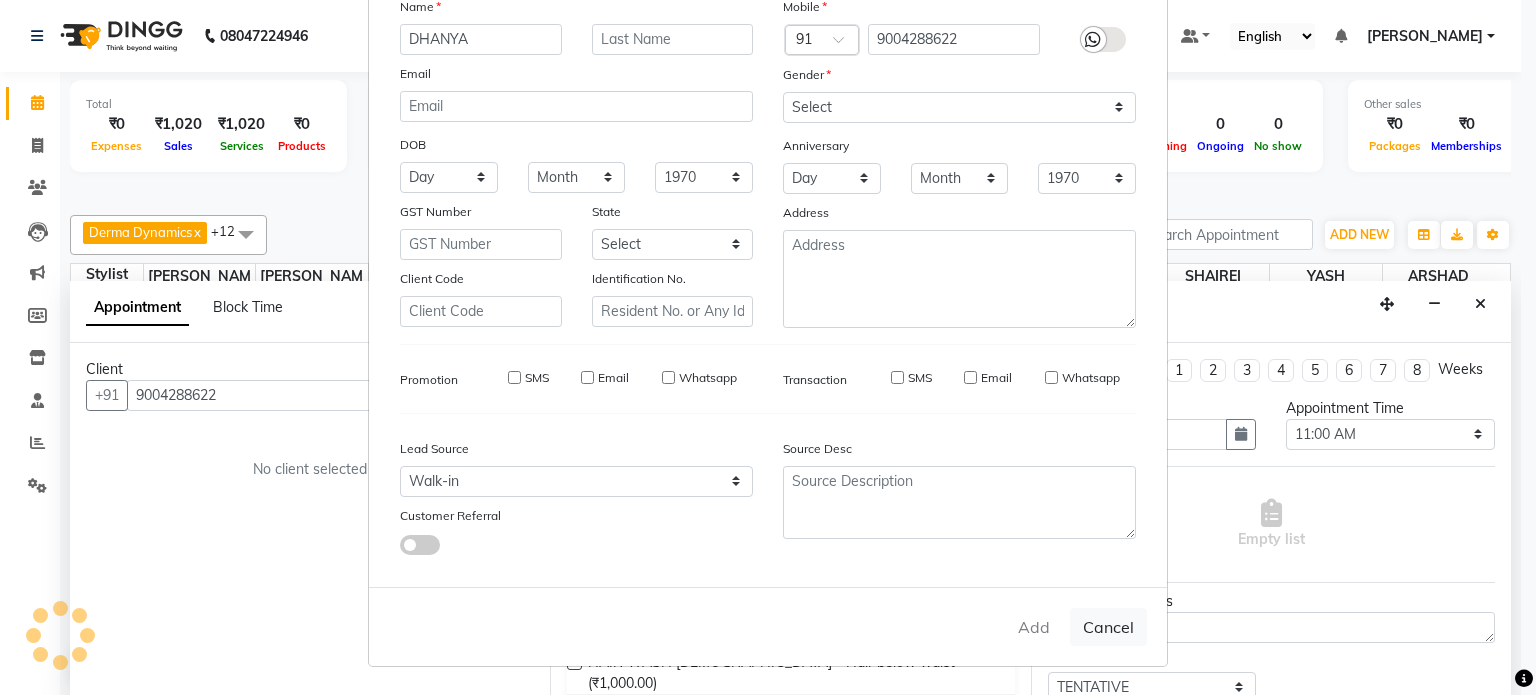type 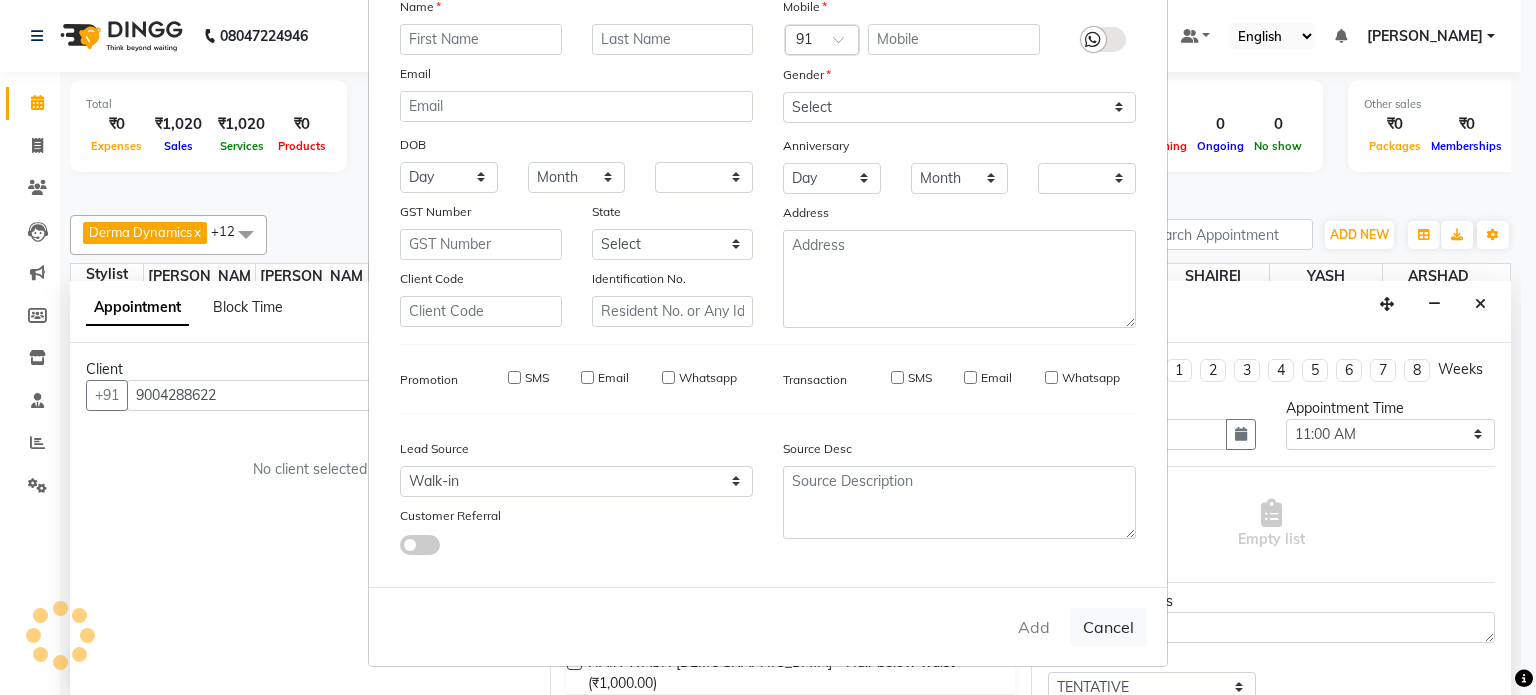 checkbox on "false" 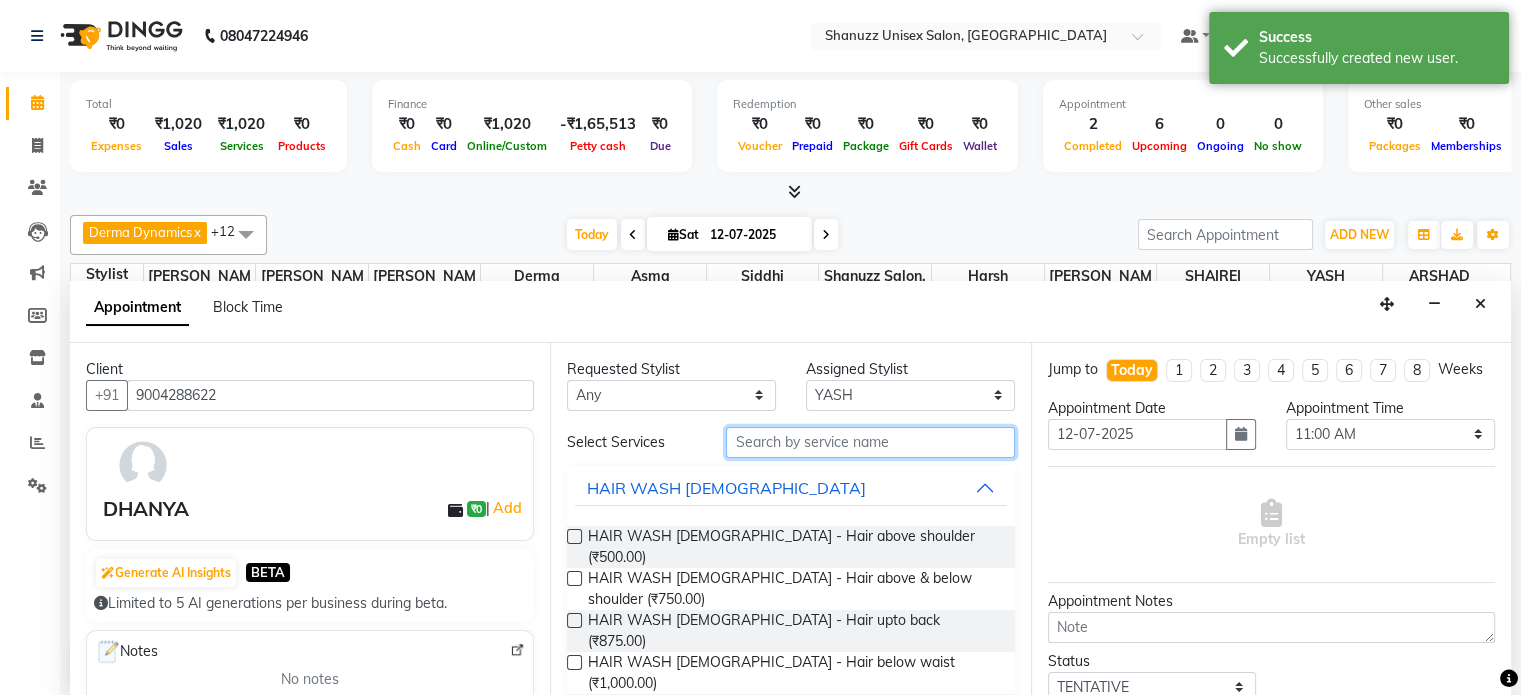 click at bounding box center [870, 442] 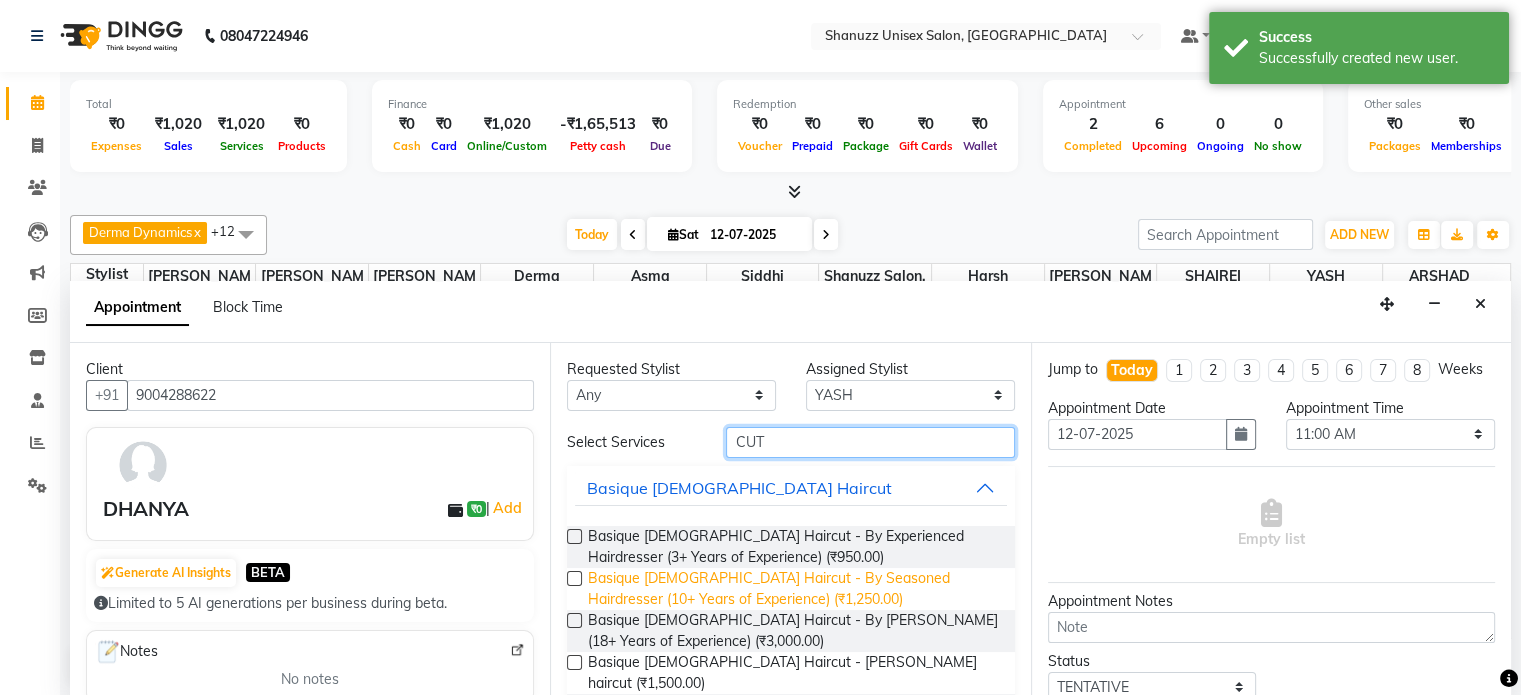 scroll, scrollTop: 148, scrollLeft: 0, axis: vertical 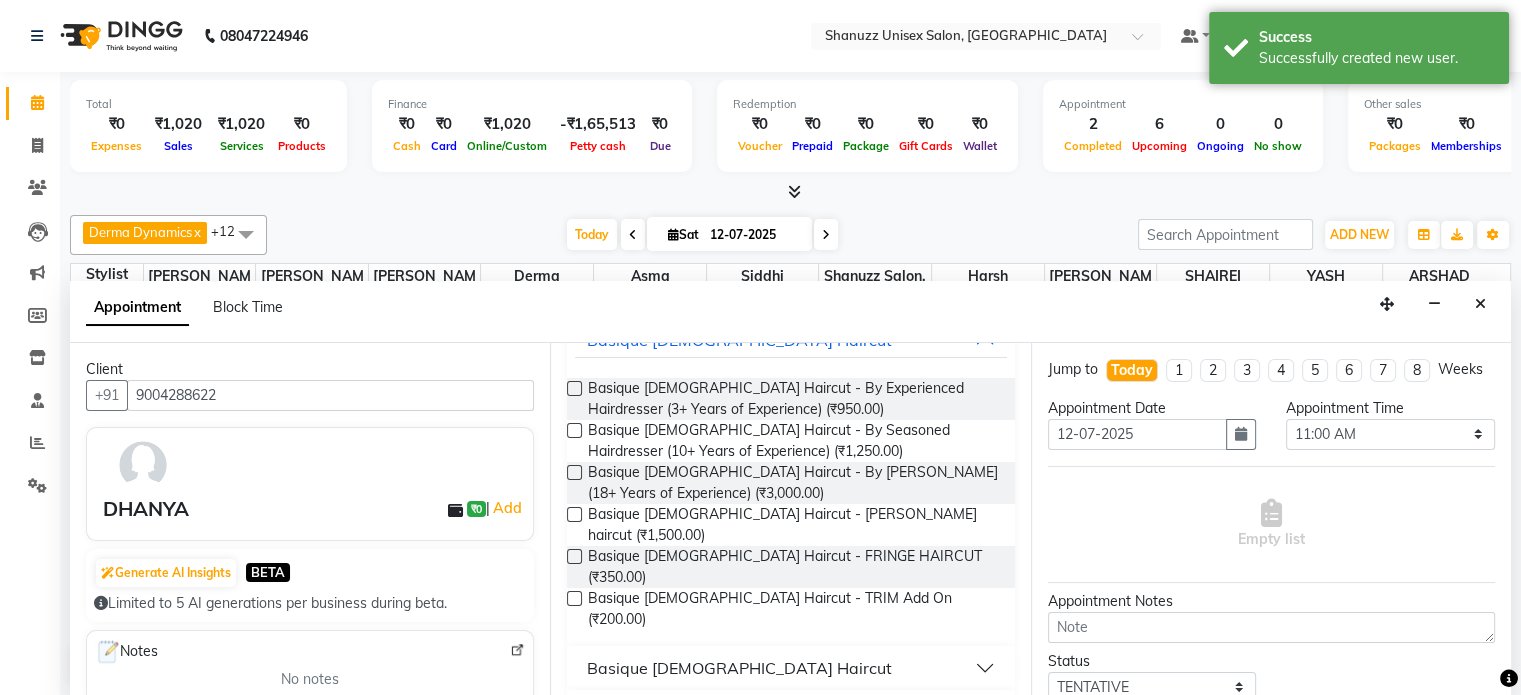 type on "CUT" 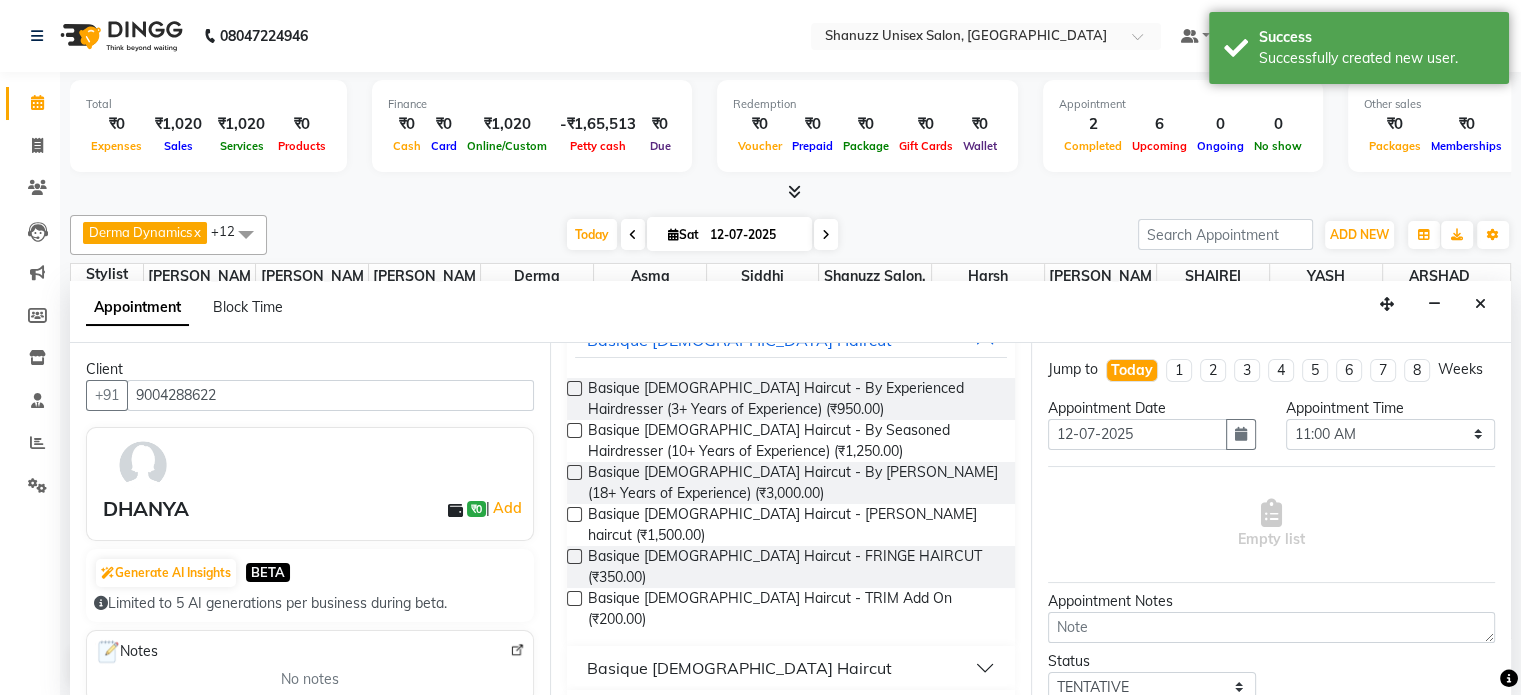 click on "Basique MALE Haircut" at bounding box center [739, 668] 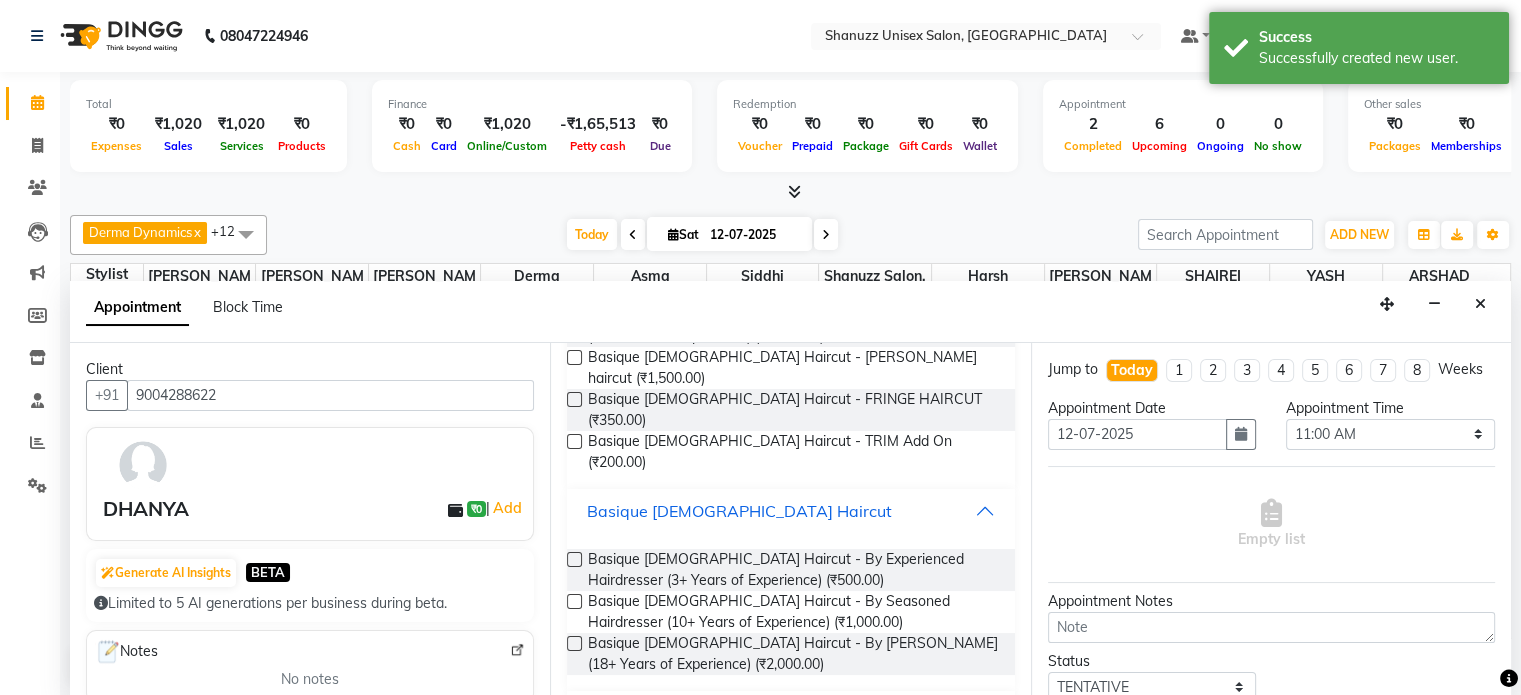 scroll, scrollTop: 306, scrollLeft: 0, axis: vertical 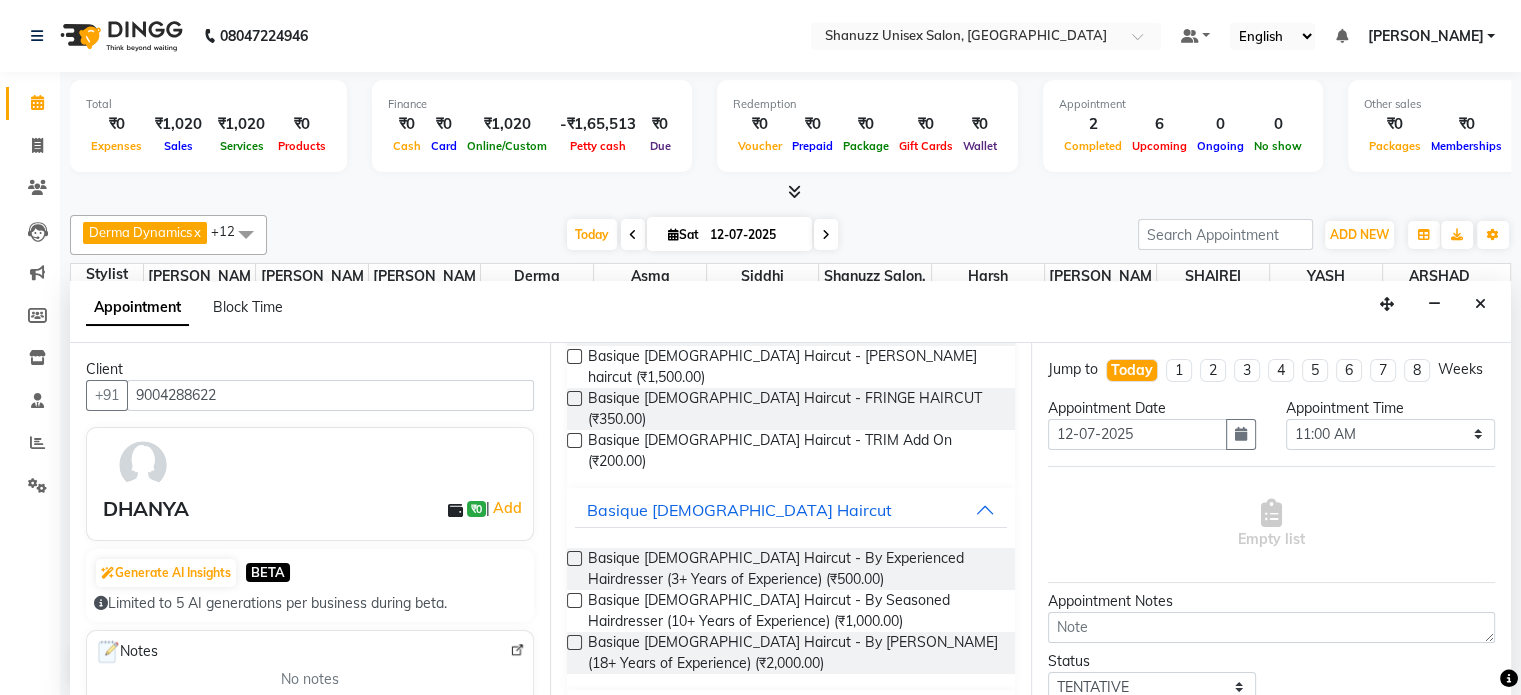 click at bounding box center (574, 558) 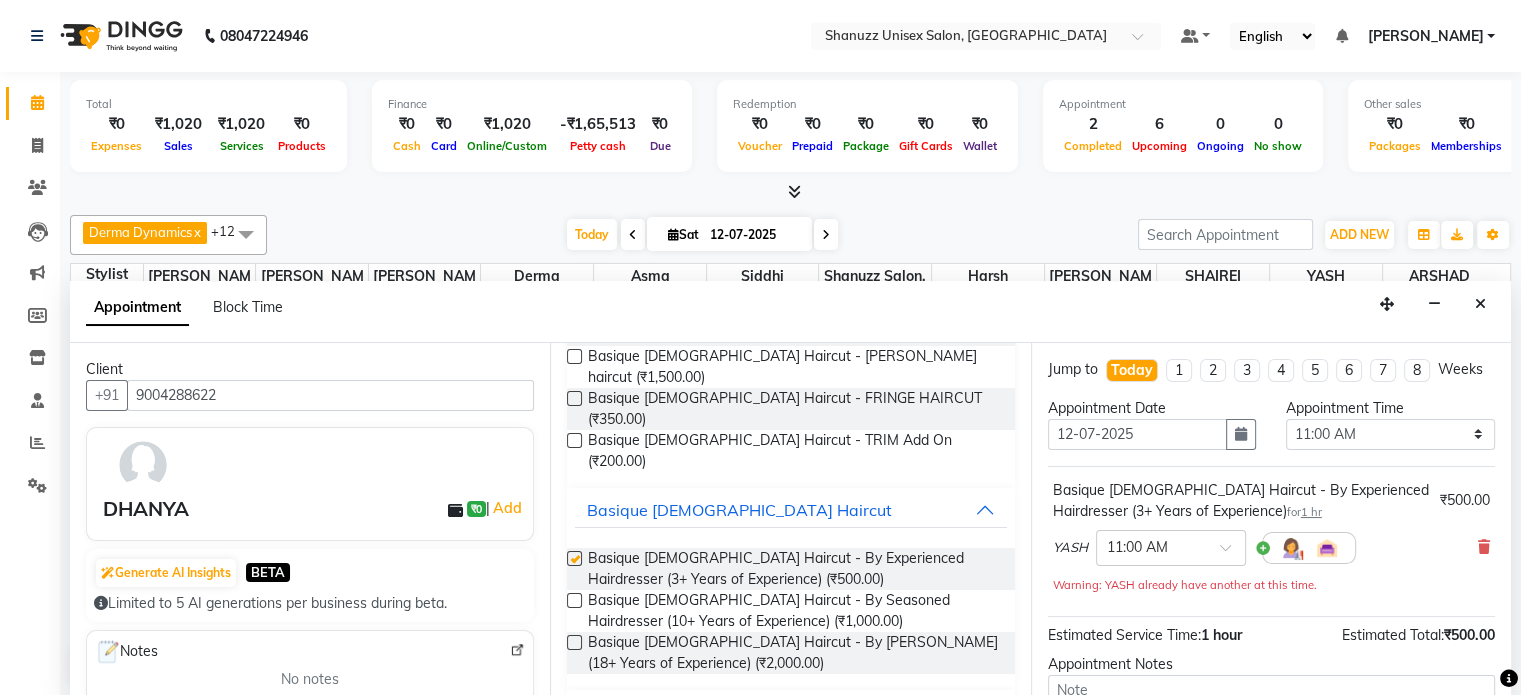 checkbox on "false" 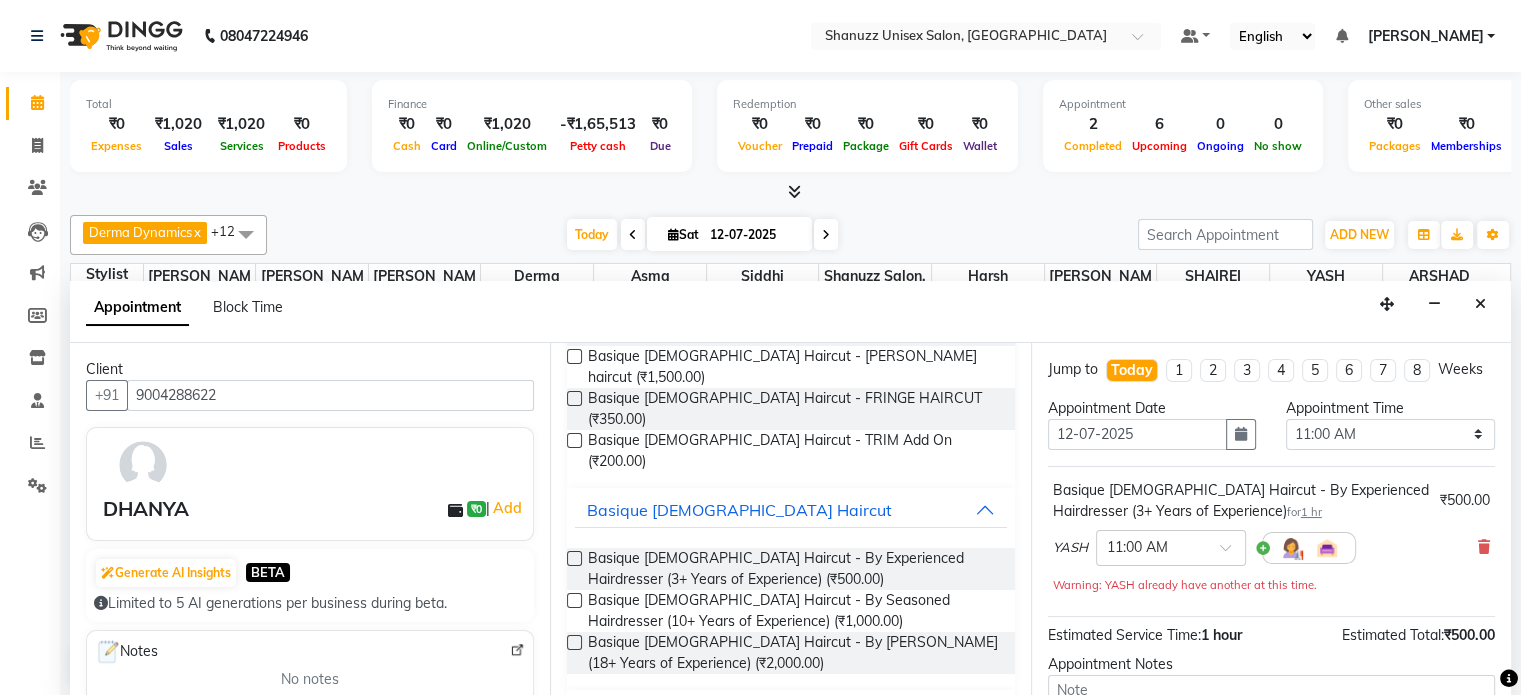 scroll, scrollTop: 212, scrollLeft: 0, axis: vertical 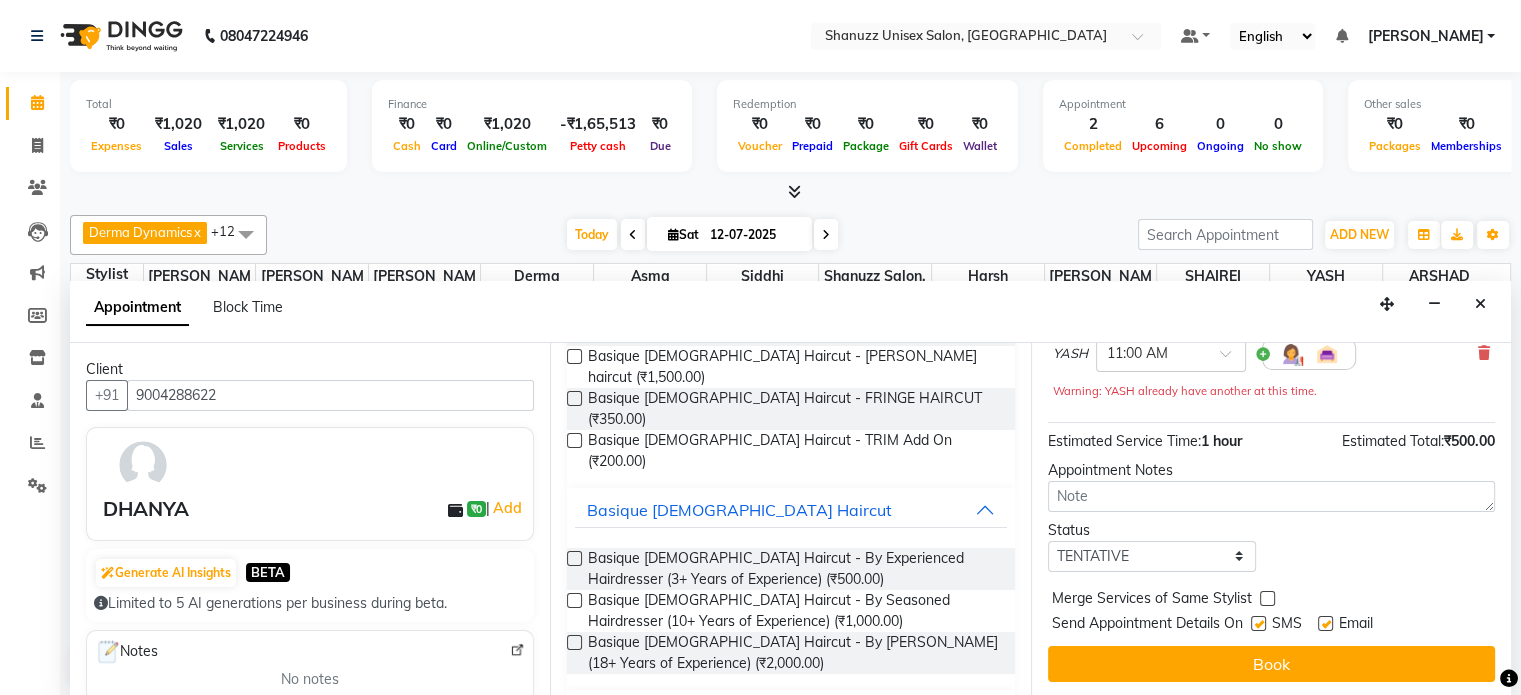 click at bounding box center (1258, 623) 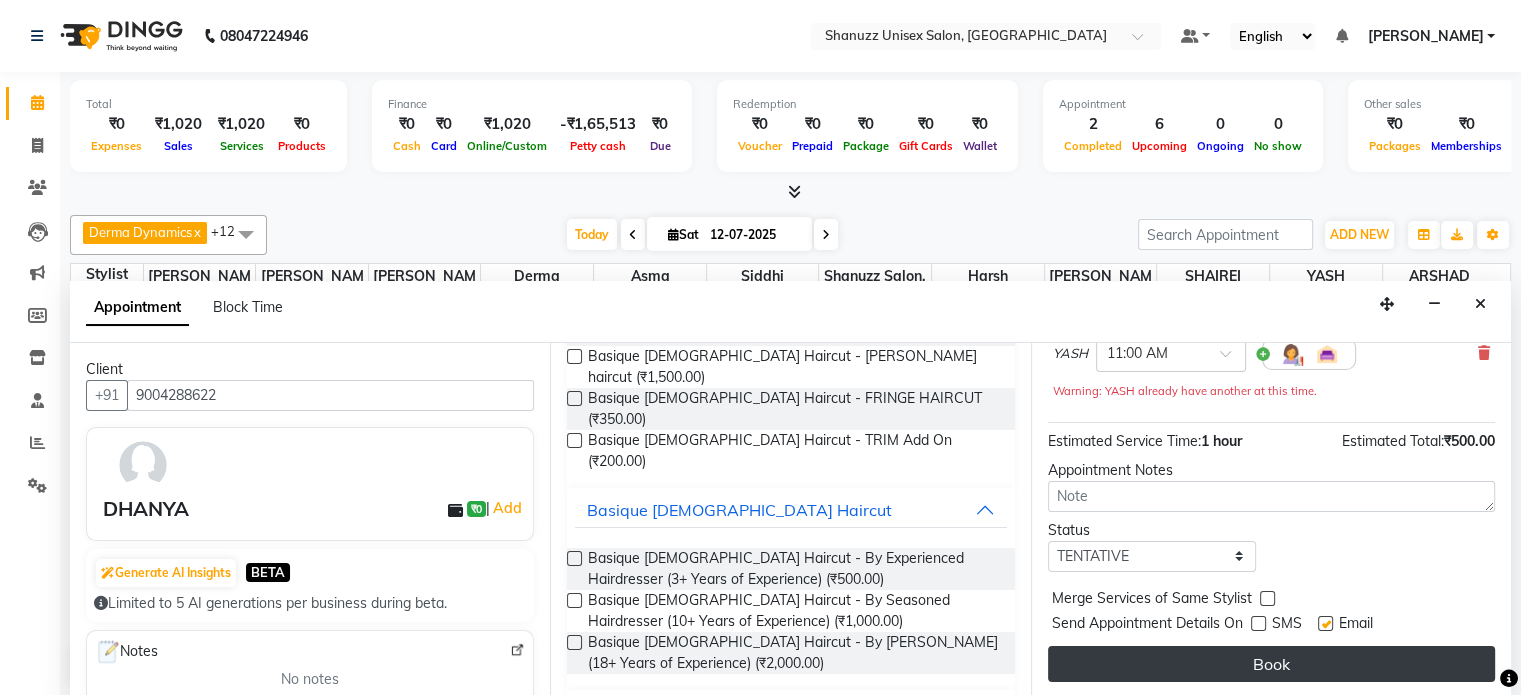 click on "Book" at bounding box center (1271, 664) 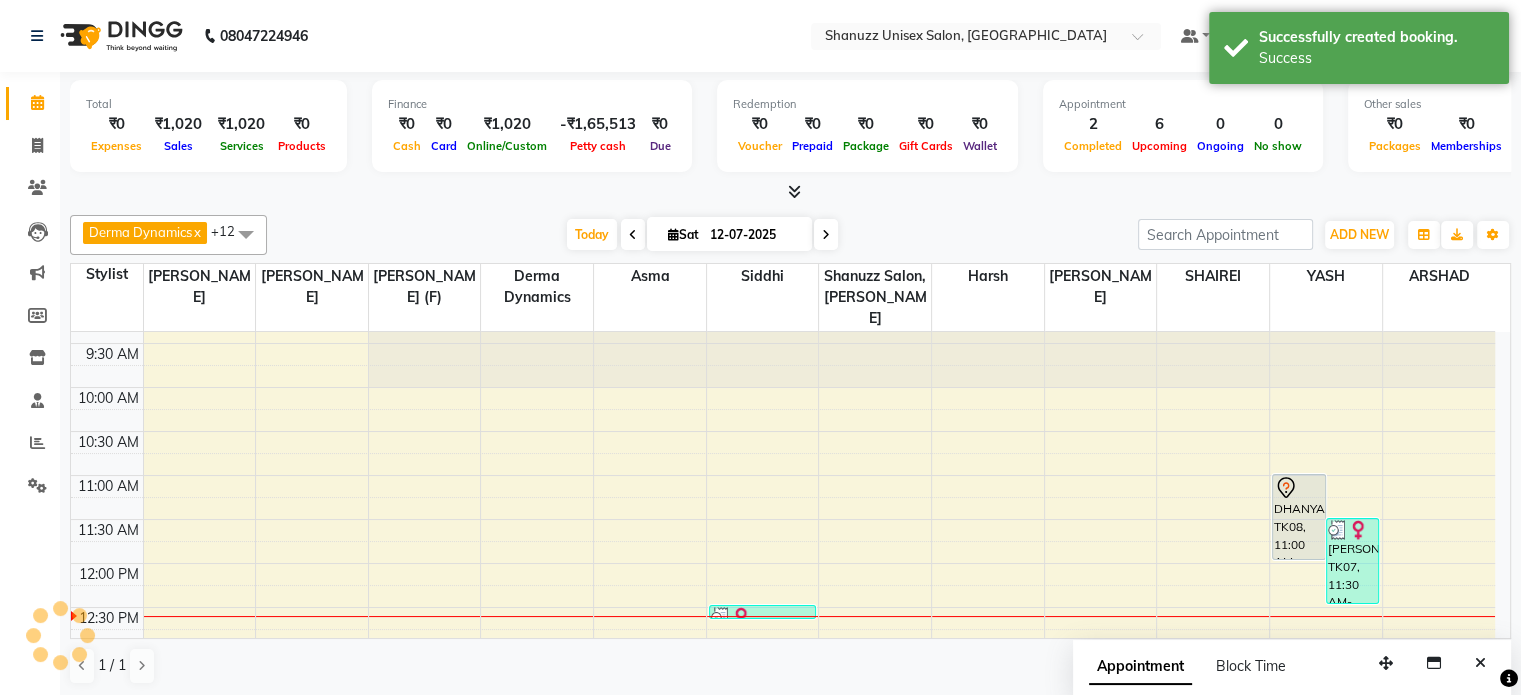 scroll, scrollTop: 0, scrollLeft: 0, axis: both 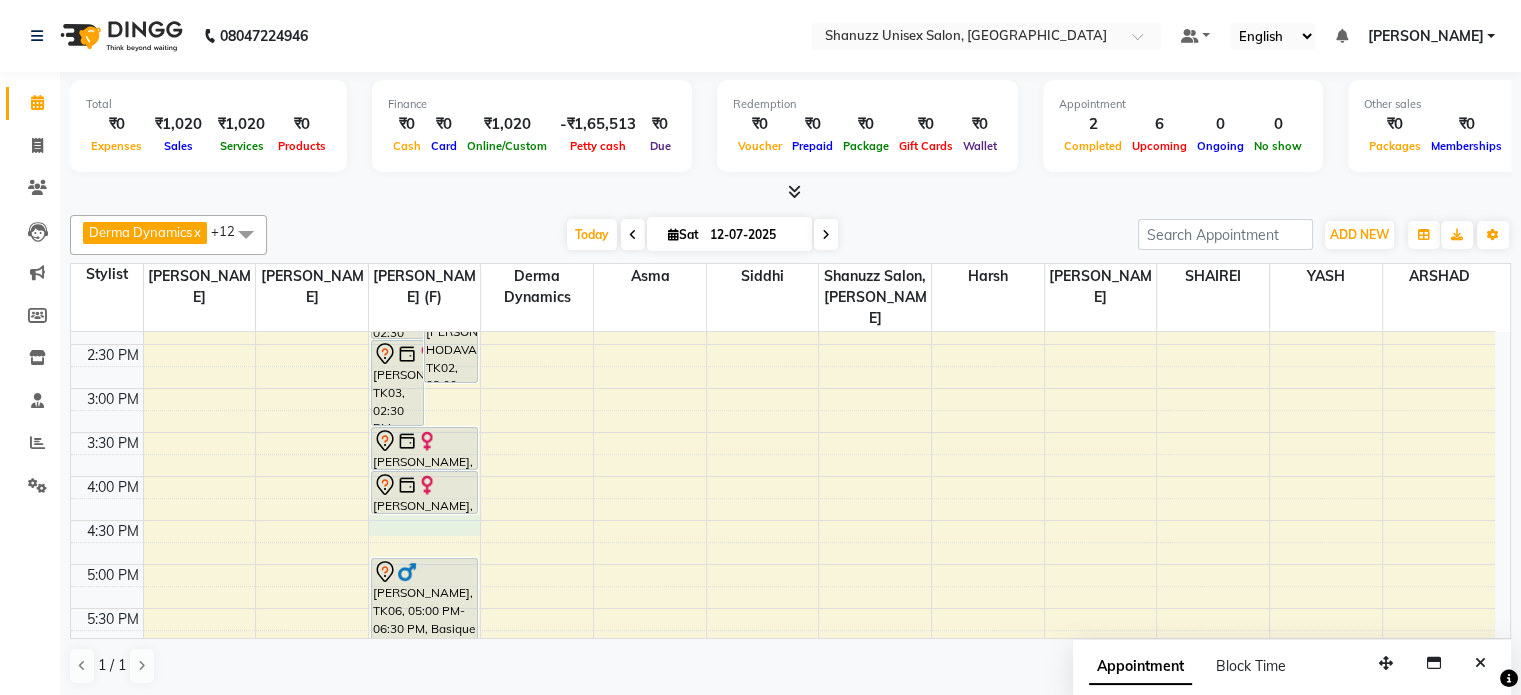 click on "9:00 AM 9:30 AM 10:00 AM 10:30 AM 11:00 AM 11:30 AM 12:00 PM 12:30 PM 1:00 PM 1:30 PM 2:00 PM 2:30 PM 3:00 PM 3:30 PM 4:00 PM 4:30 PM 5:00 PM 5:30 PM 6:00 PM 6:30 PM 7:00 PM 7:30 PM 8:00 PM 8:30 PM             ABHIJEET ASHOK BODHE, TK01, 01:00 PM-02:30 PM, Basique MALE Haircut - By Shanuzz (18+ Years of Experience)             POORVA HODAVADEKAR, TK02, 02:00 PM-03:00 PM, Basique FEMALE Haircut - By Shanuzz (18+ Years of Experience)             SABA SHAIKH, TK03, 02:30 PM-03:30 PM, GLOBAL COLOR + HIGHLIGHTS  - Hair upto back             TASMIYA, TK05, 03:30 PM-04:00 PM, CONSULTATION             KAVITA SHINDE, TK04, 04:00 PM-04:30 PM, Basique FEMALE Haircut - By Shanuzz (18+ Years of Experience)             ARIF BOISAR, TK06, 05:00 PM-06:30 PM, Basique MALE Haircut - By Shanuzz (18+ Years of Experience)     HRITI, TK07, 12:30 PM-12:40 PM, Upper Lip Threading             DHANYA, TK08, 11:00 AM-12:00 PM, Basique MALE Haircut - By Experienced Hairdresser (3+ Years of Experience)" at bounding box center [783, 388] 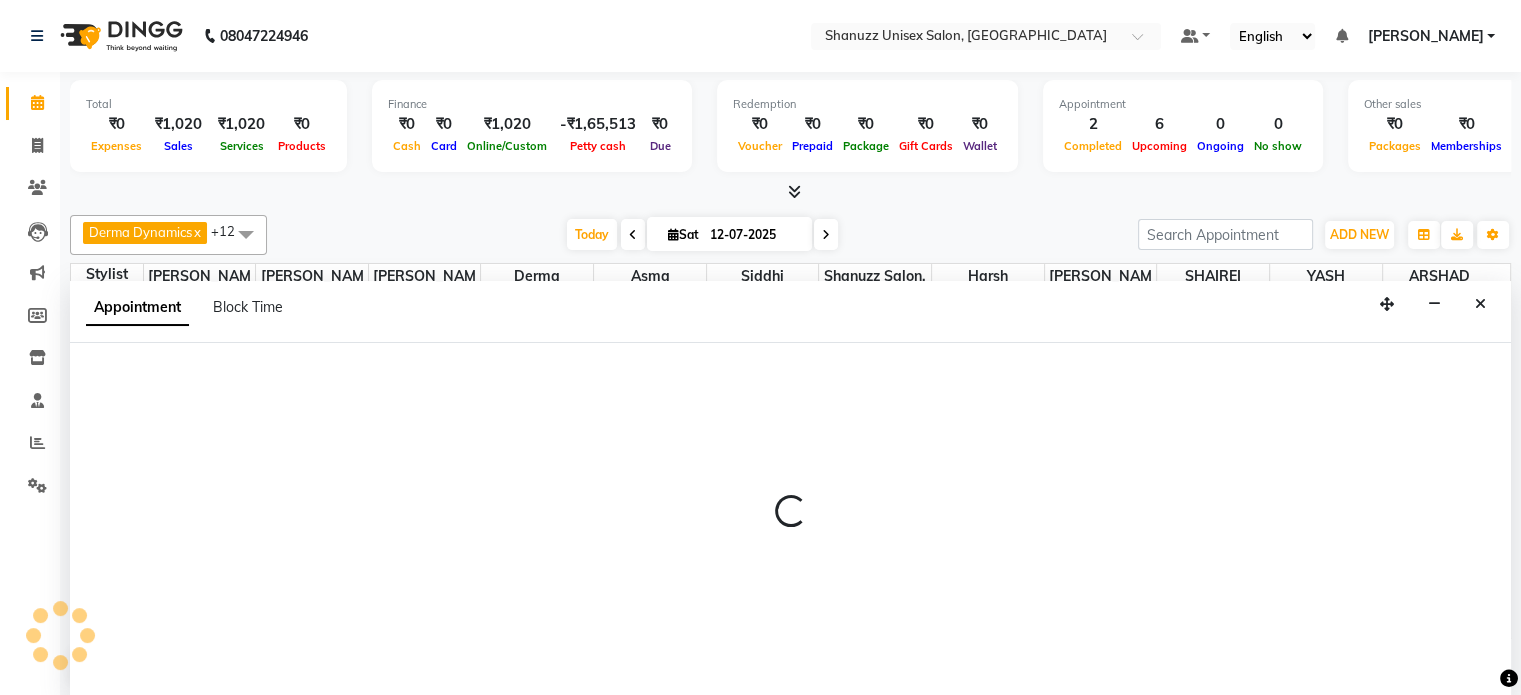 select on "59304" 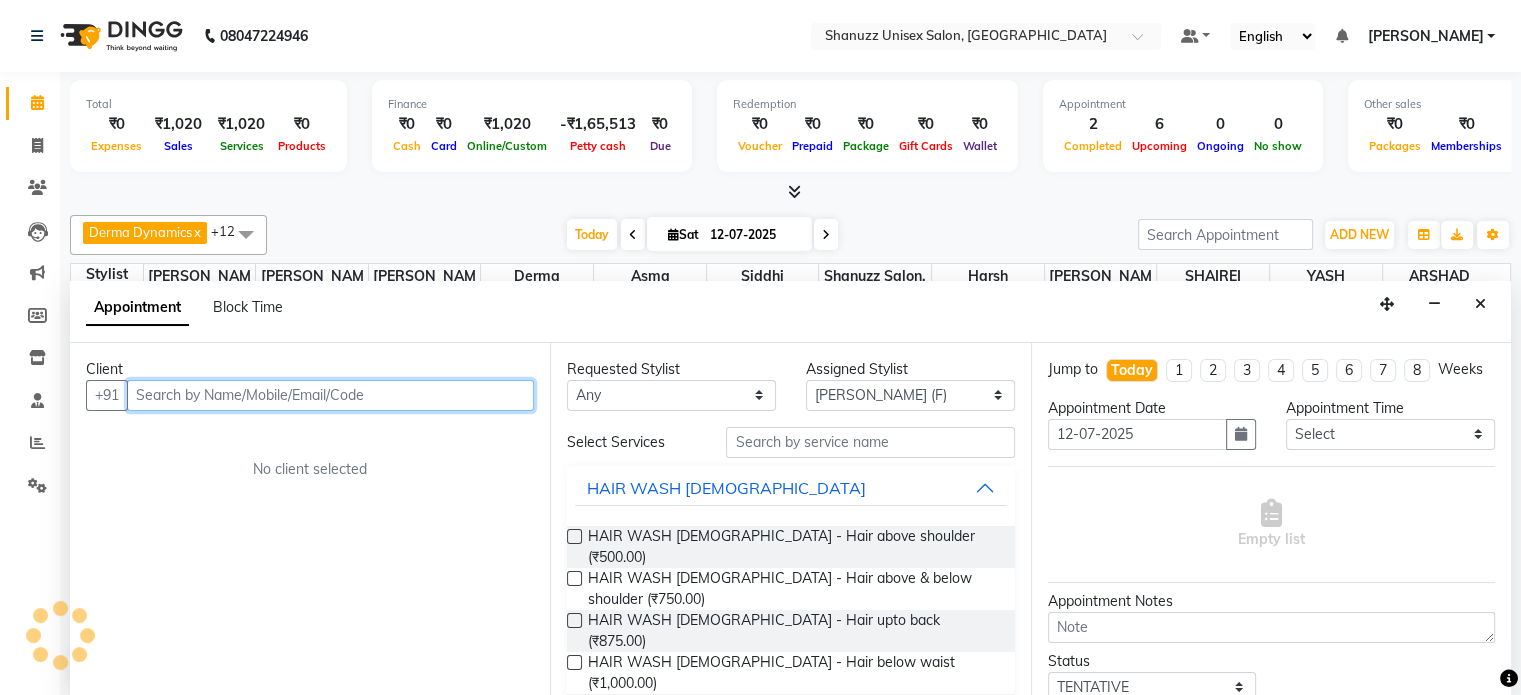 scroll, scrollTop: 0, scrollLeft: 0, axis: both 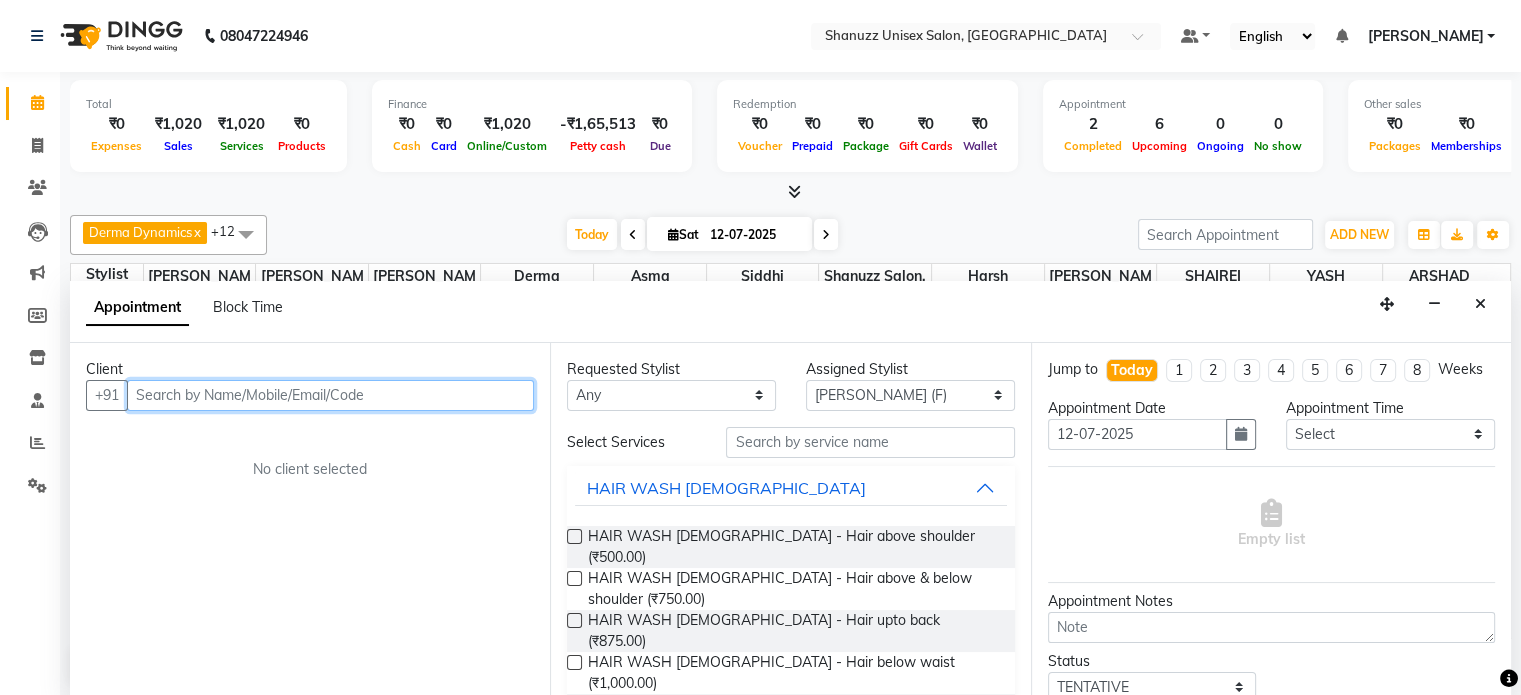 click at bounding box center [330, 395] 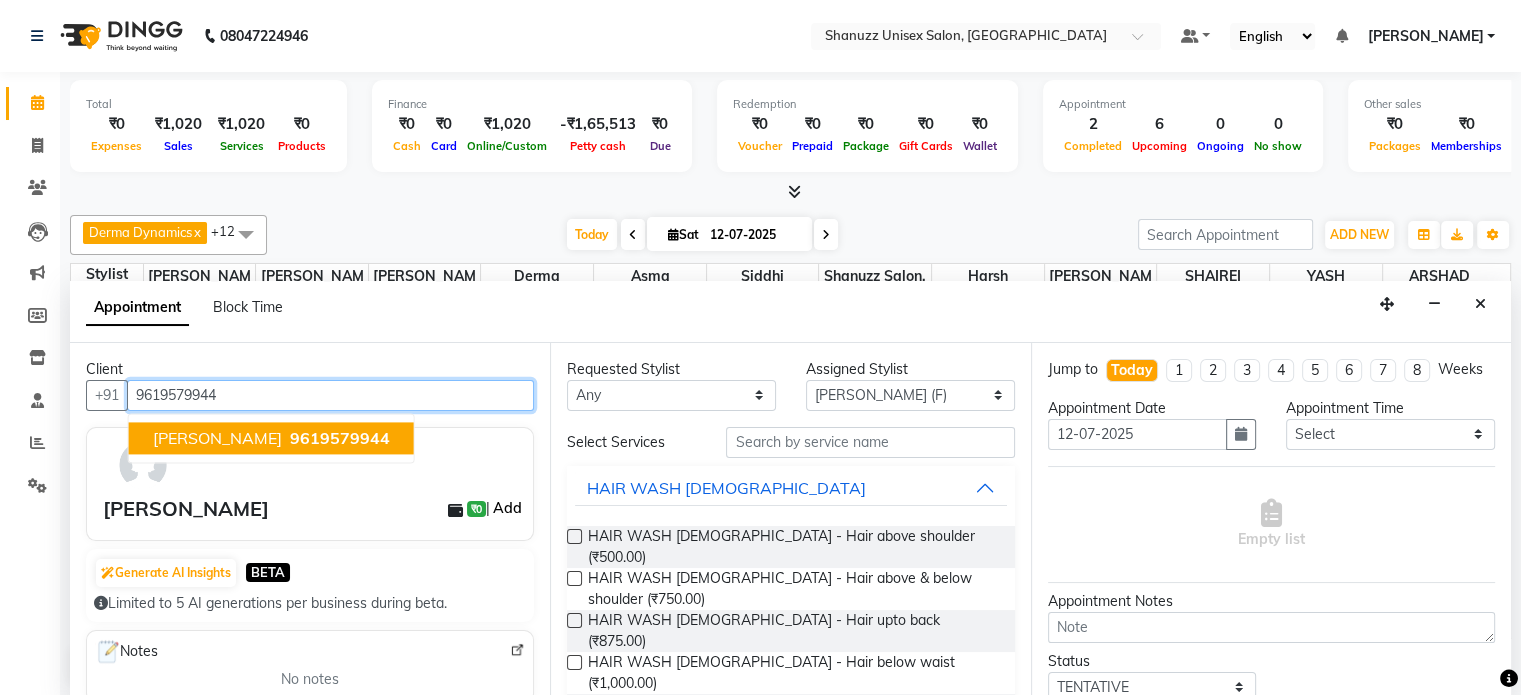 type on "9619579944" 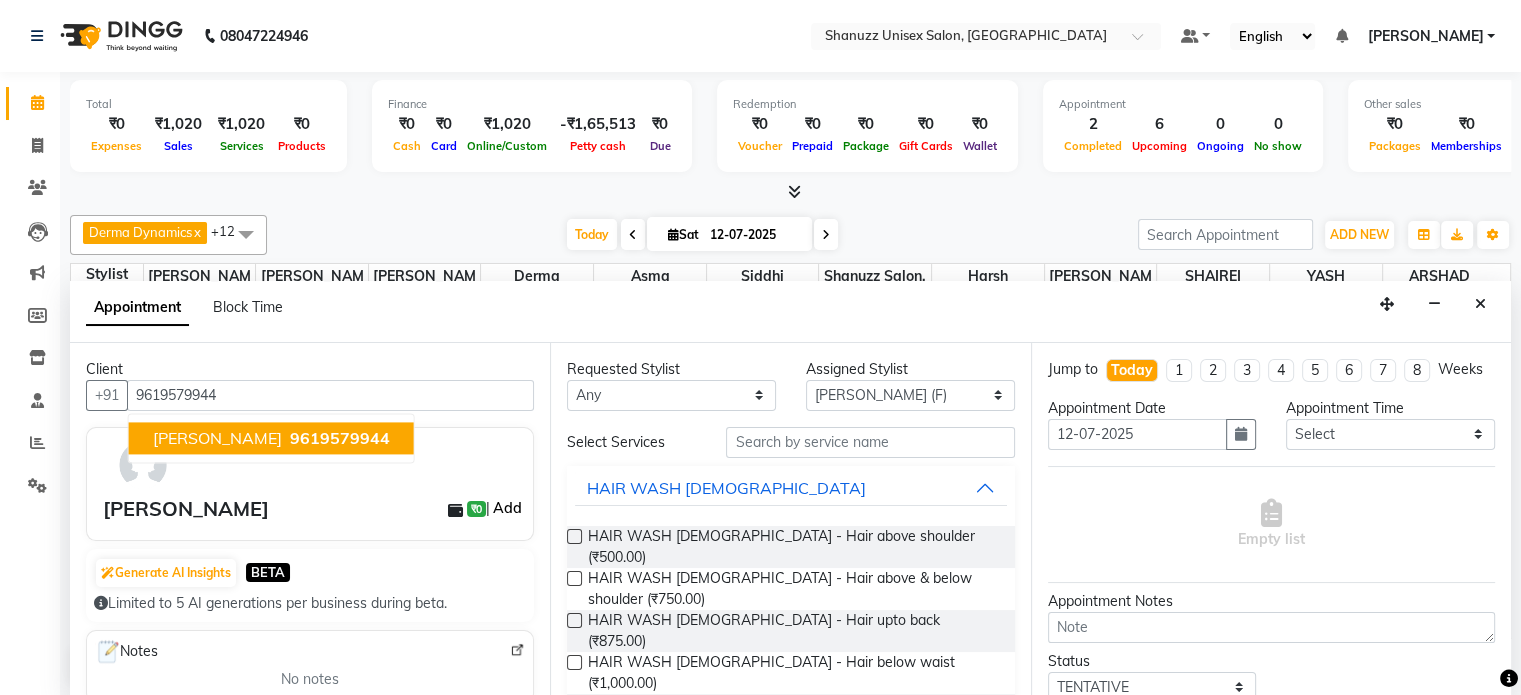 click on "Add" at bounding box center [507, 508] 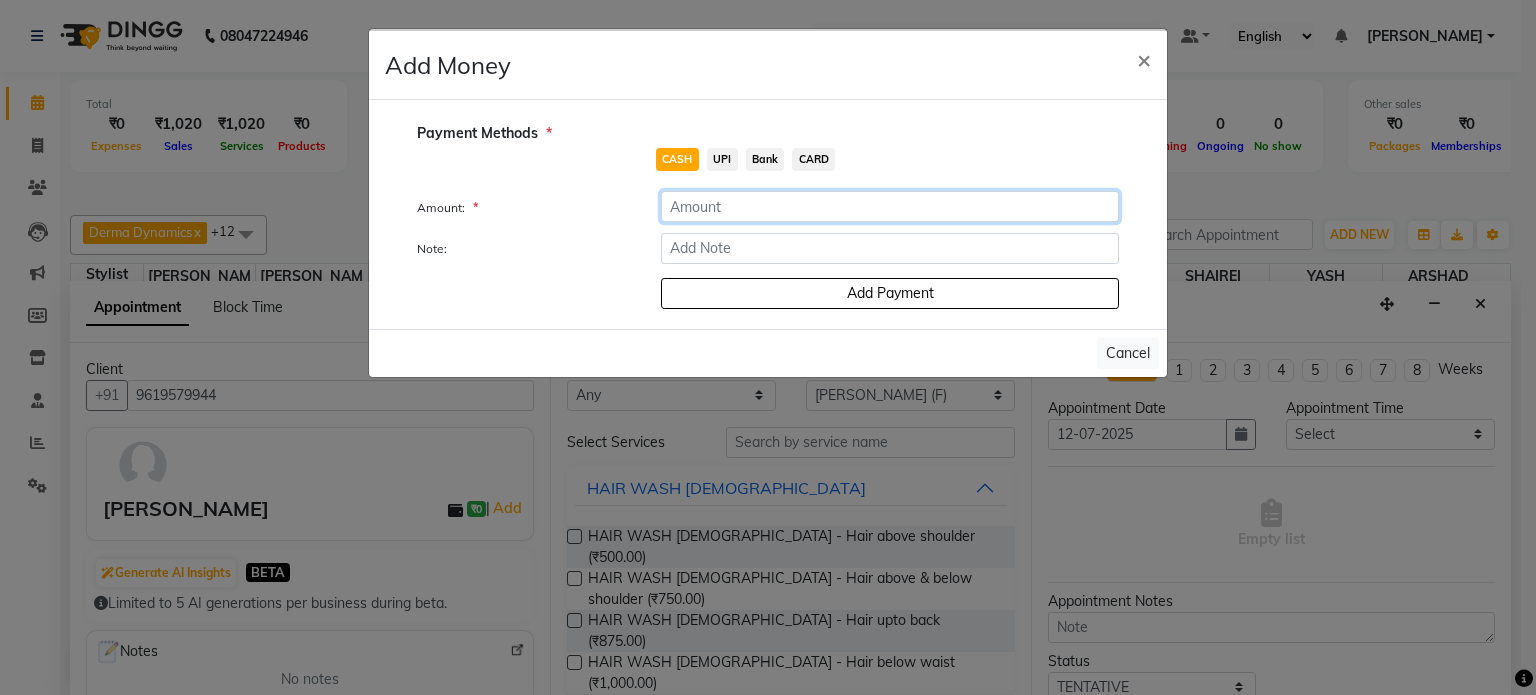 click 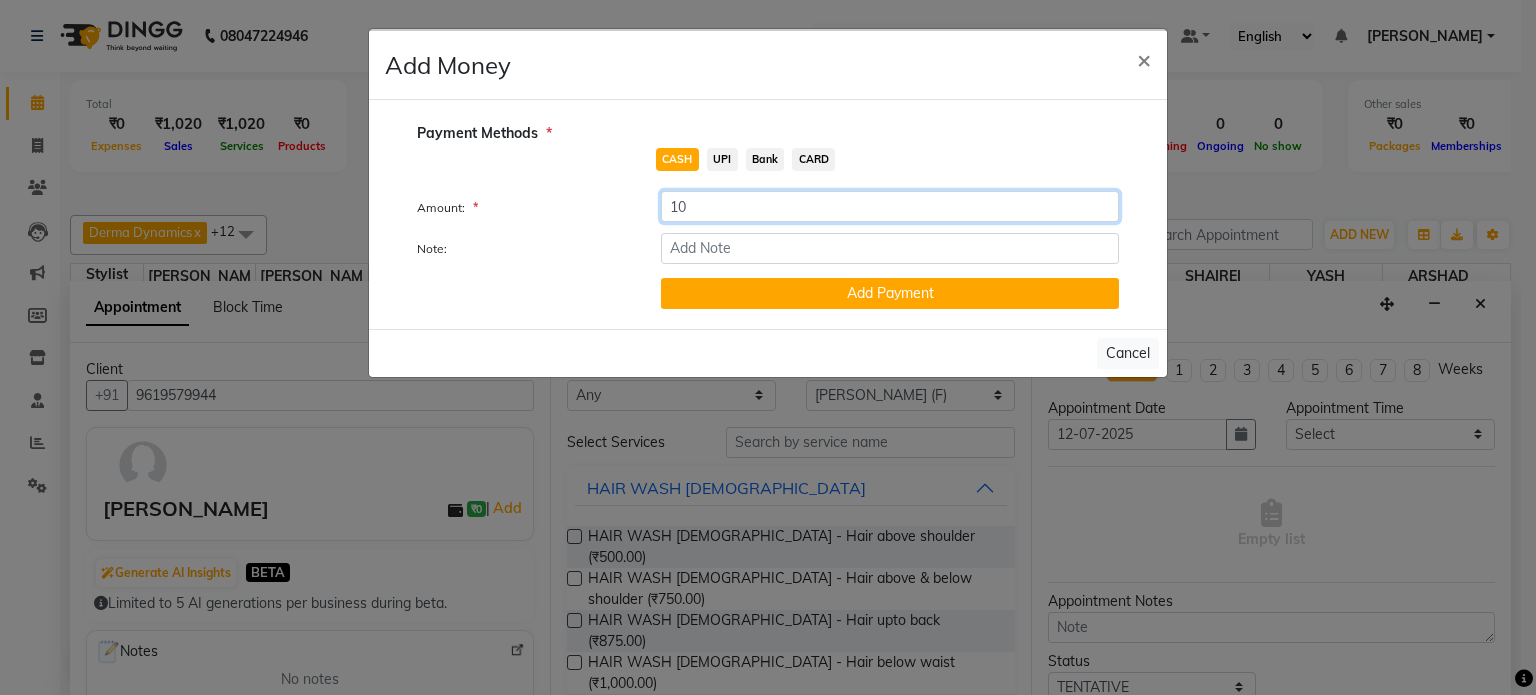 type on "1" 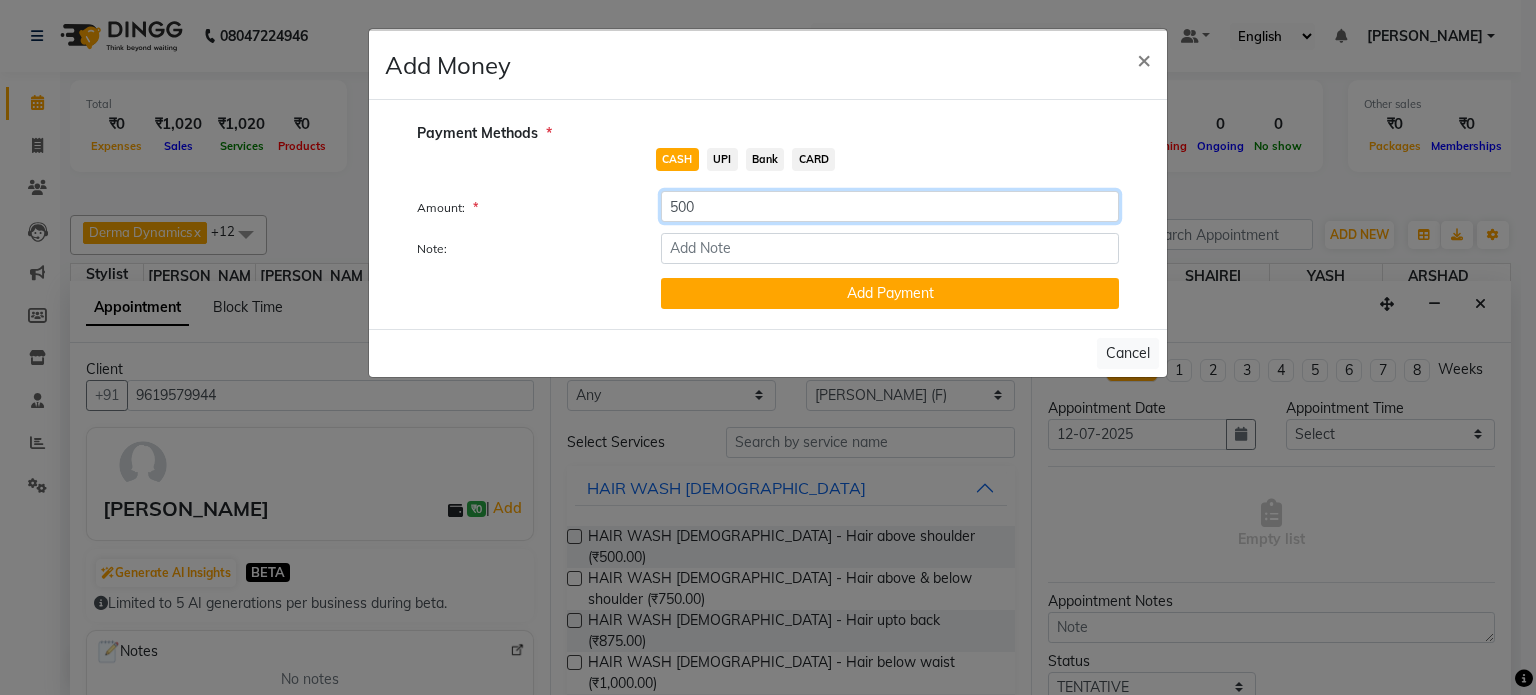 type on "500" 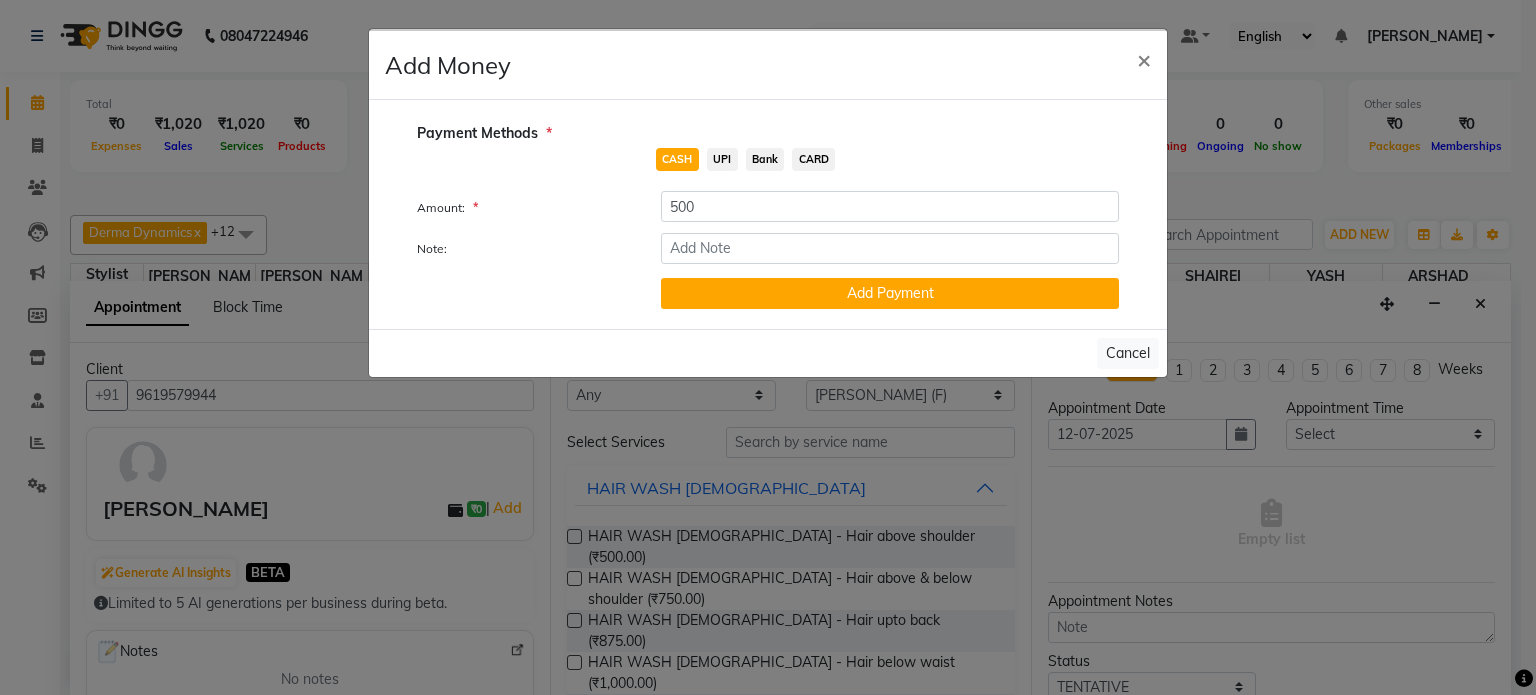 click on "UPI" 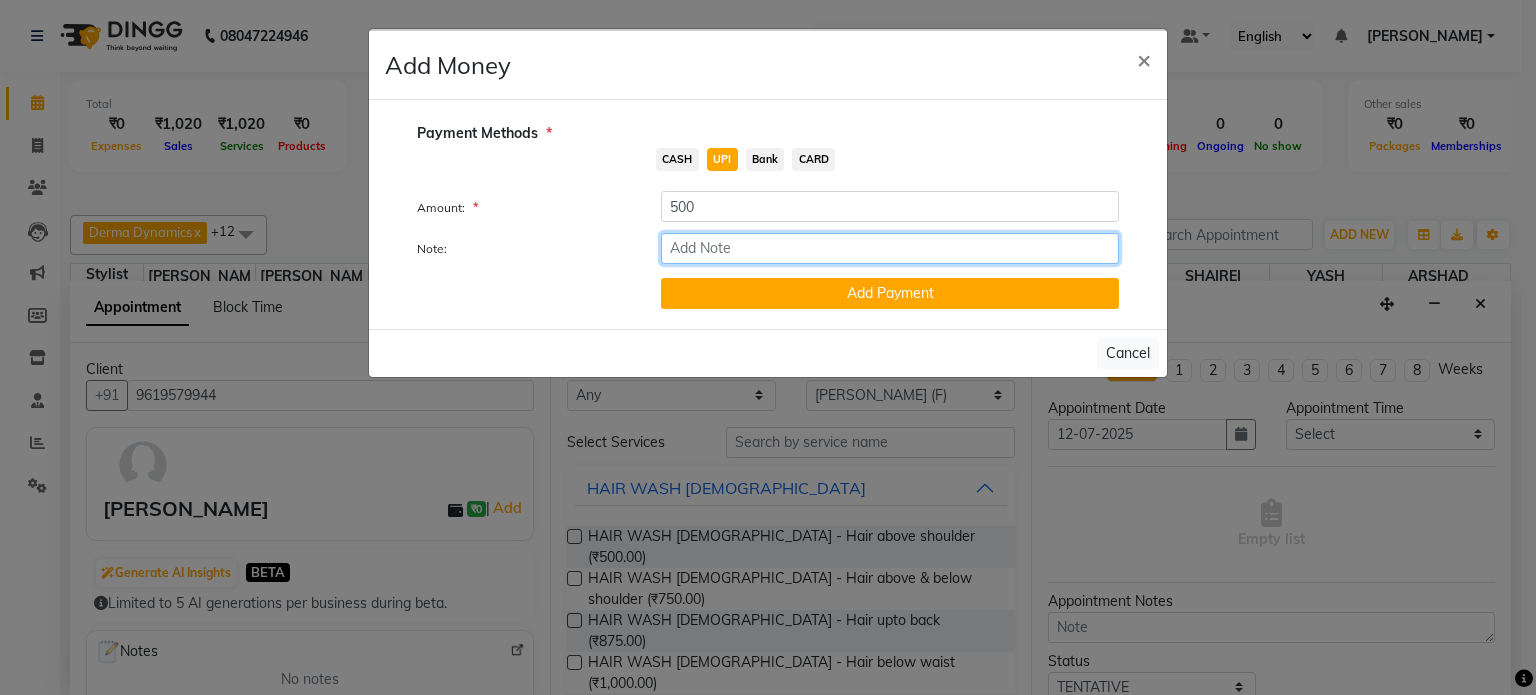 click on "Note:" at bounding box center (890, 248) 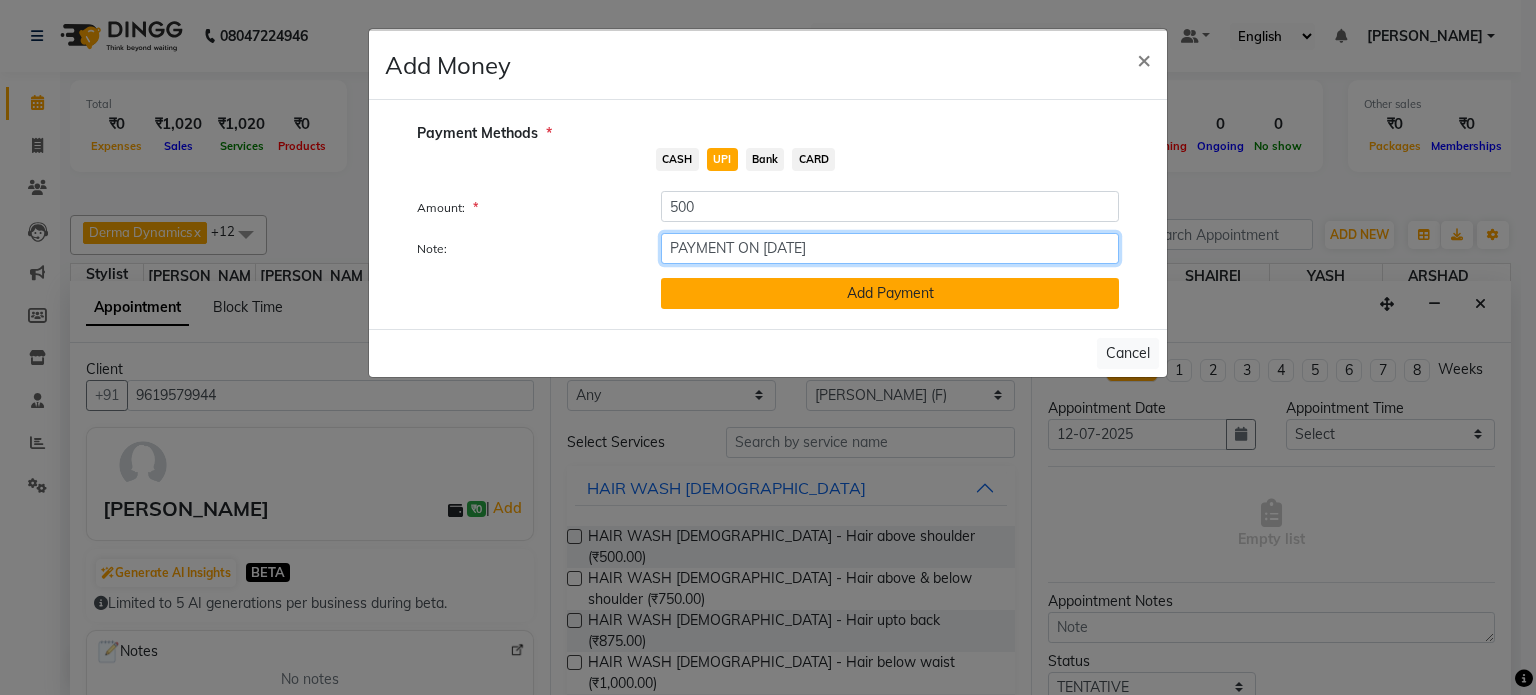 type on "PAYMENT ON 11TH JULY" 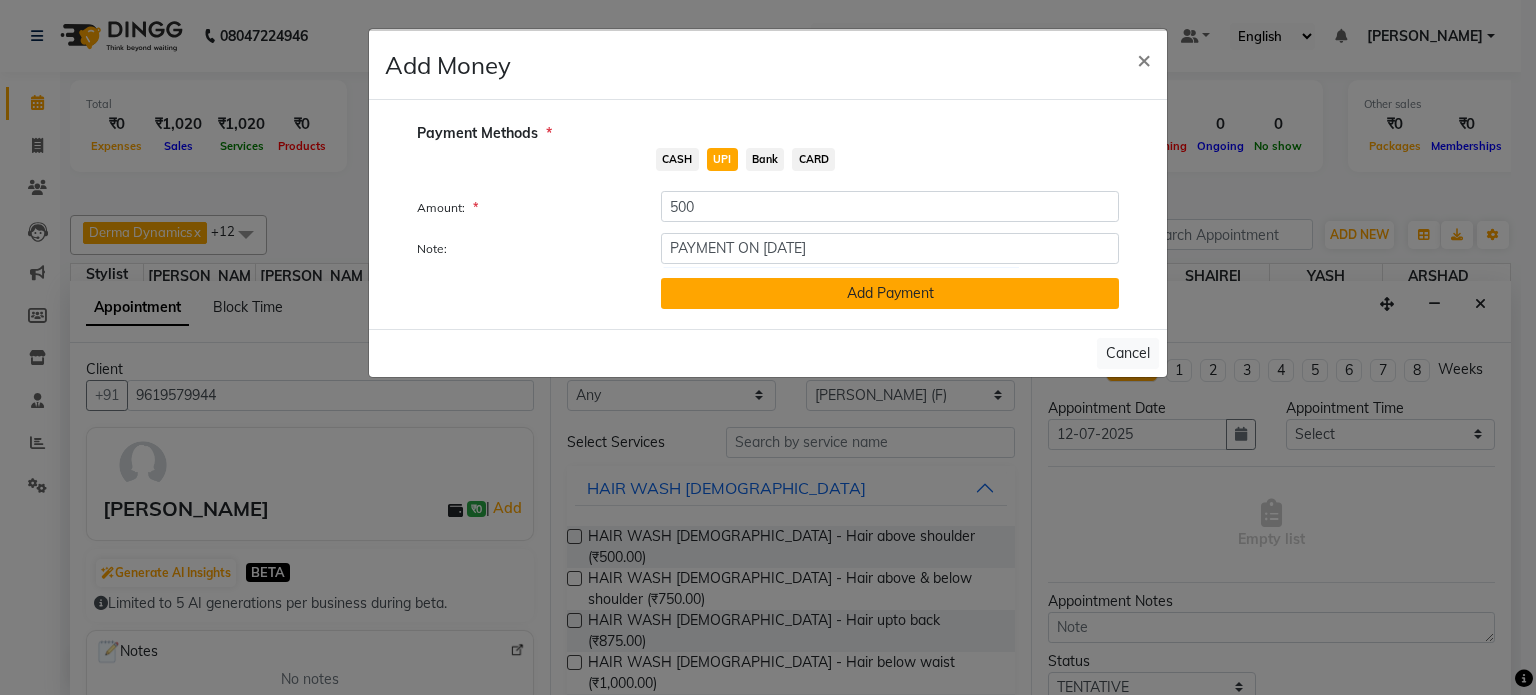 click on "Add Payment" 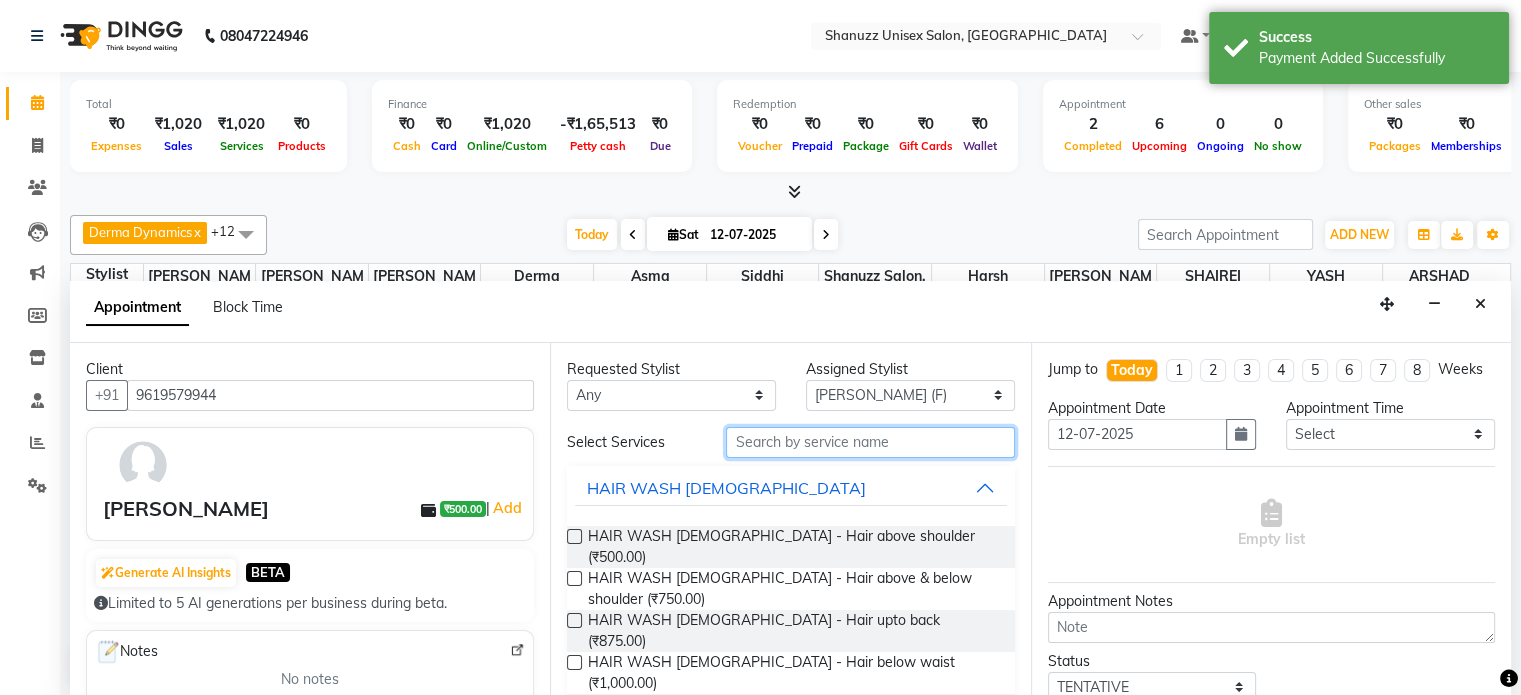 click at bounding box center [870, 442] 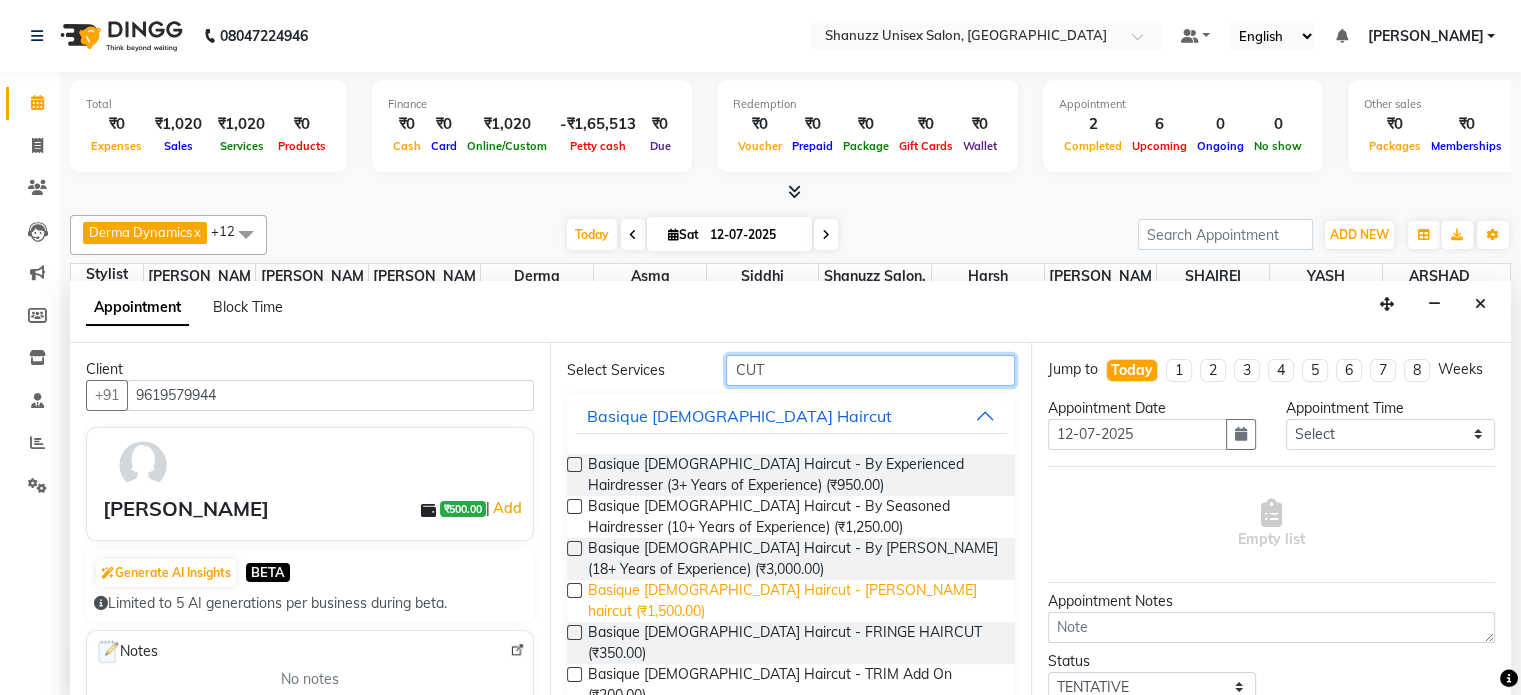 scroll, scrollTop: 76, scrollLeft: 0, axis: vertical 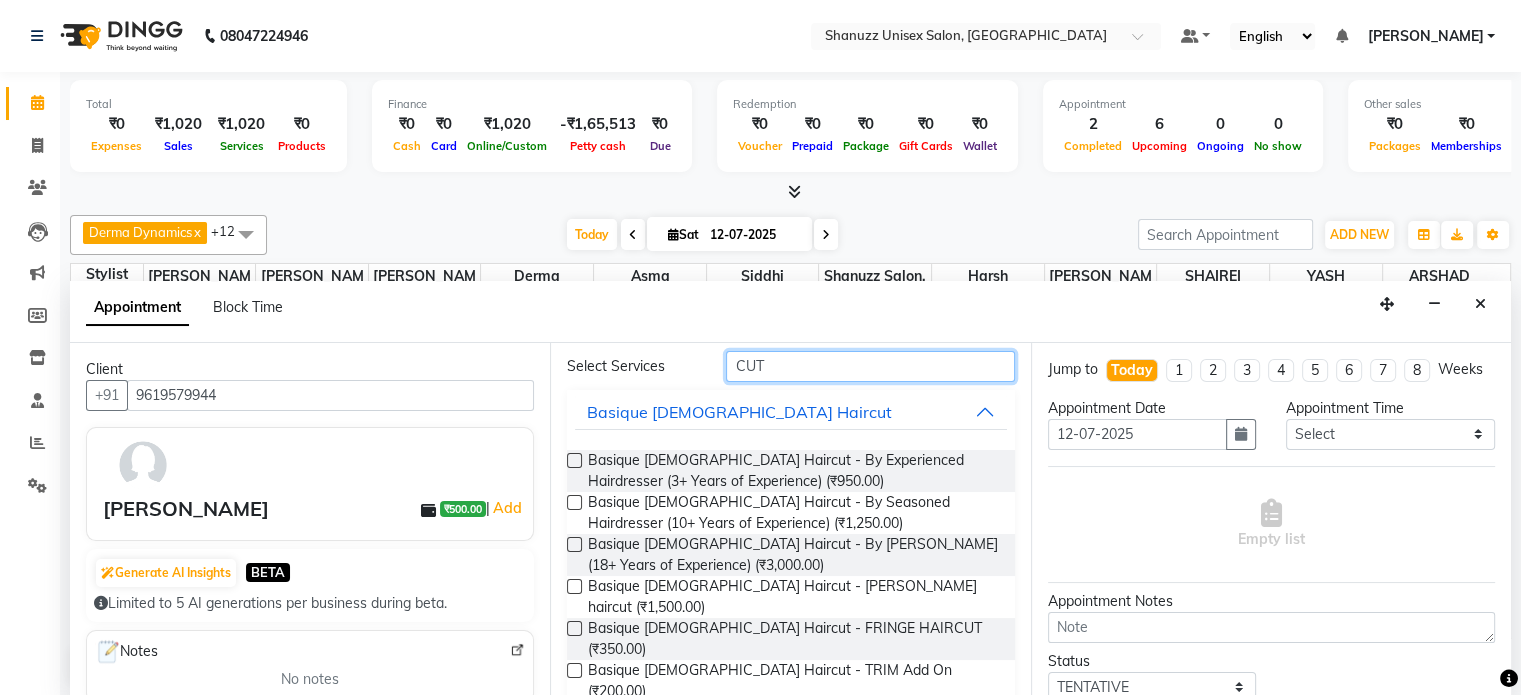 type on "CUT" 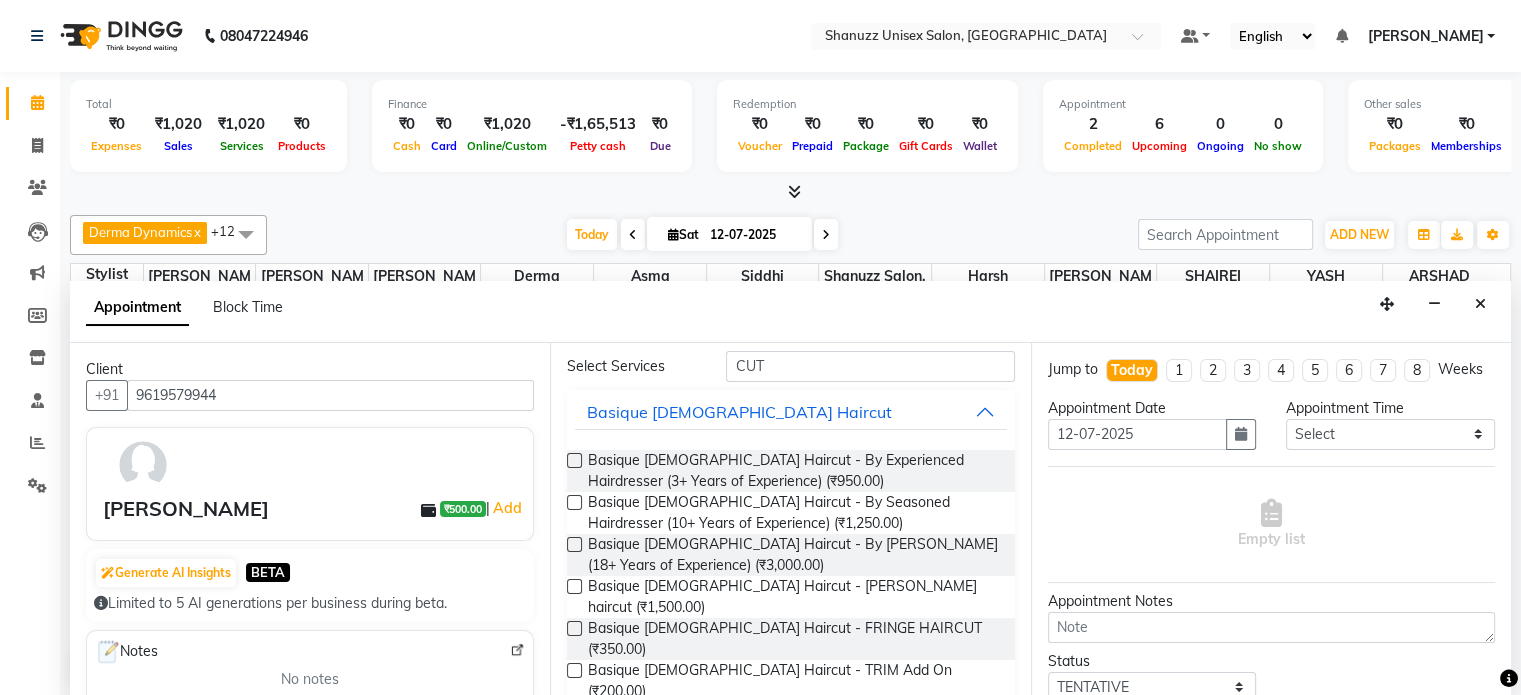 click at bounding box center (574, 544) 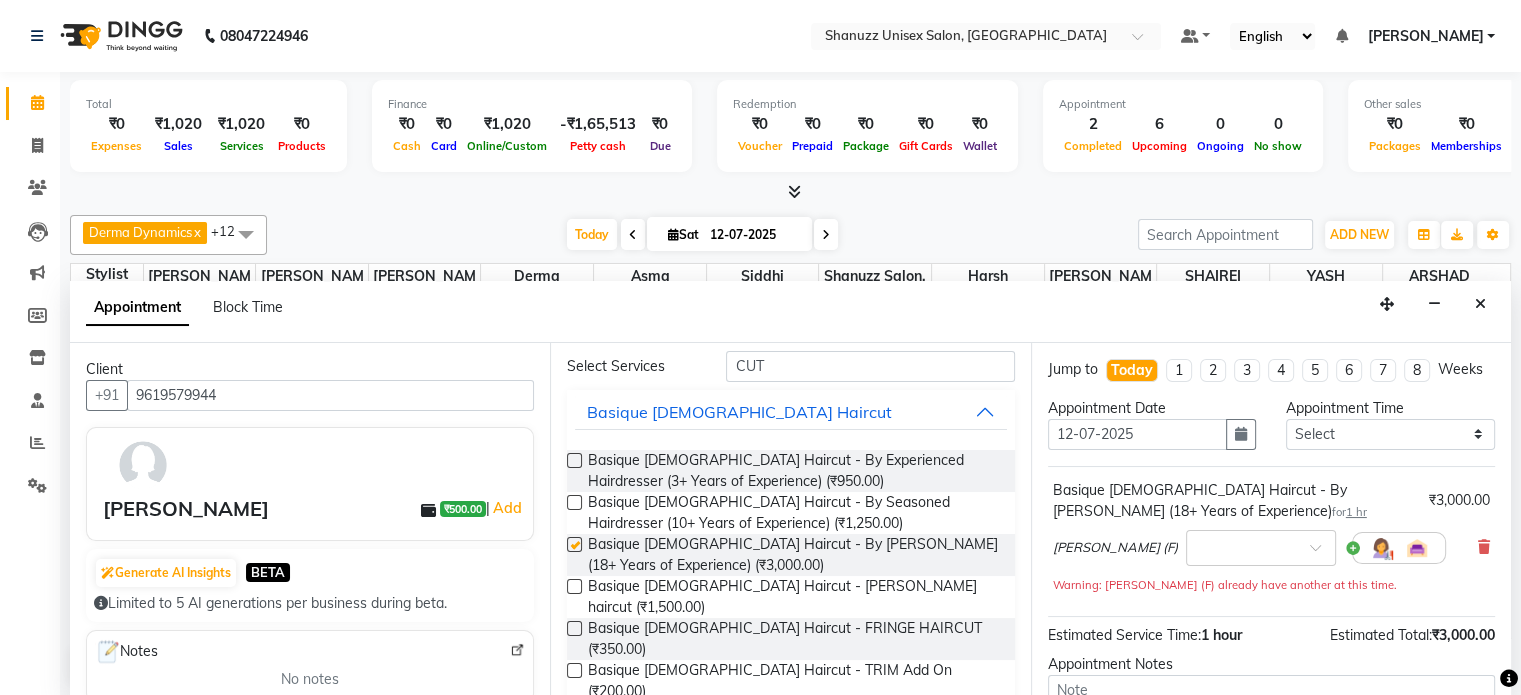 checkbox on "false" 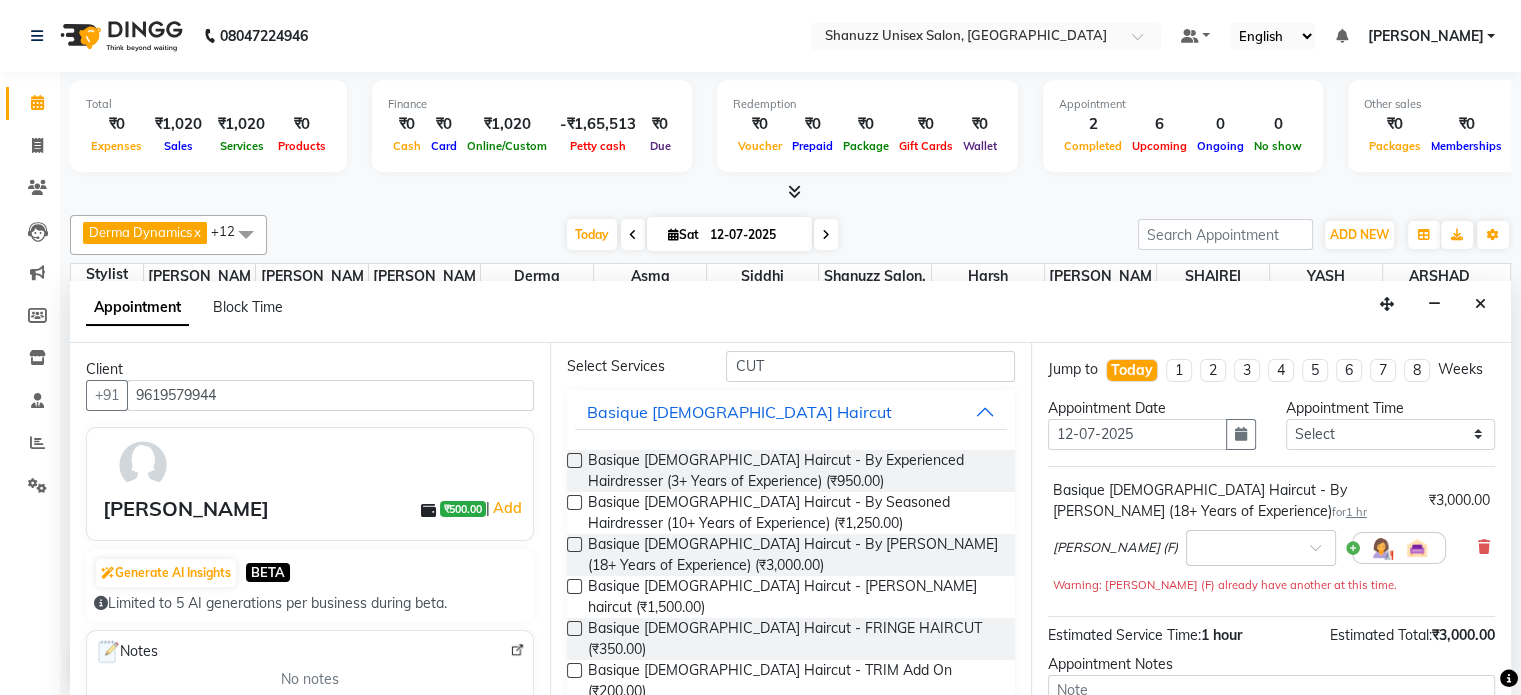 scroll, scrollTop: 212, scrollLeft: 0, axis: vertical 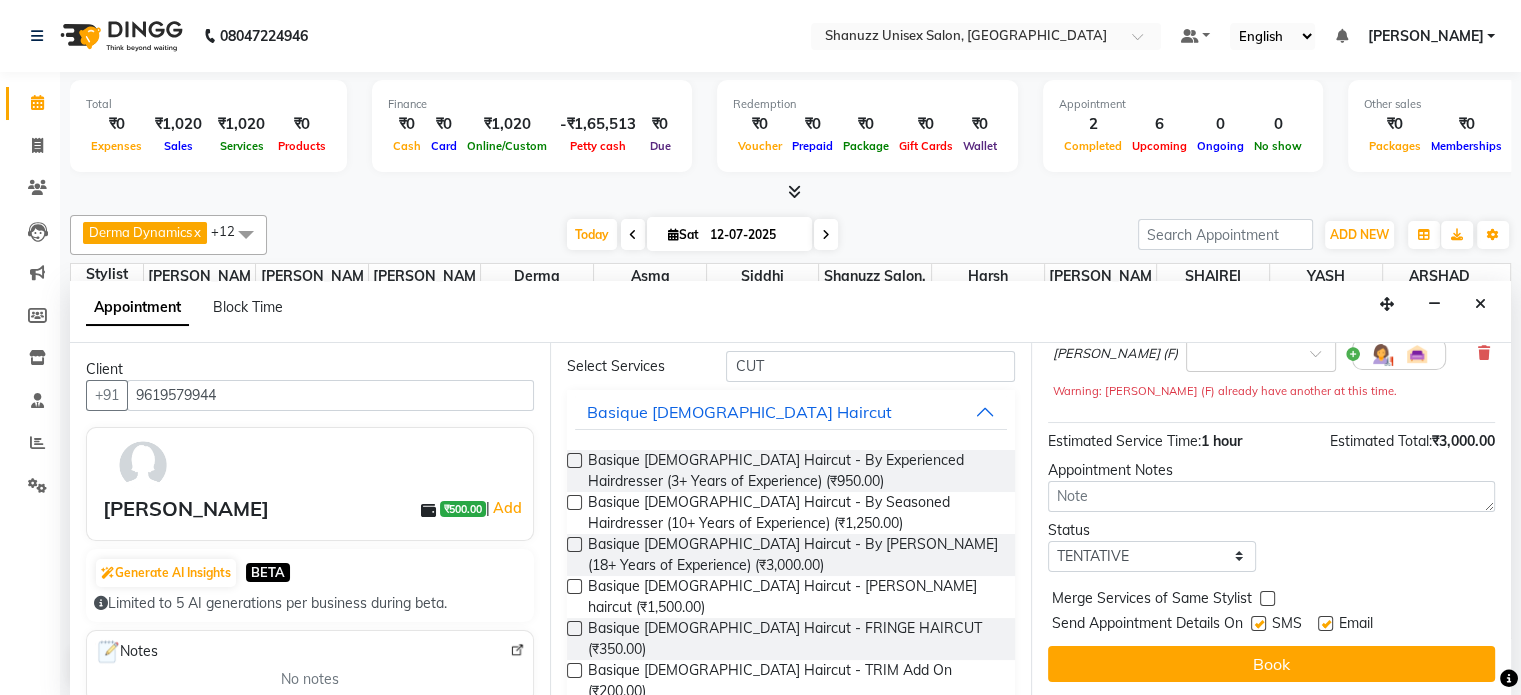 click at bounding box center (1258, 623) 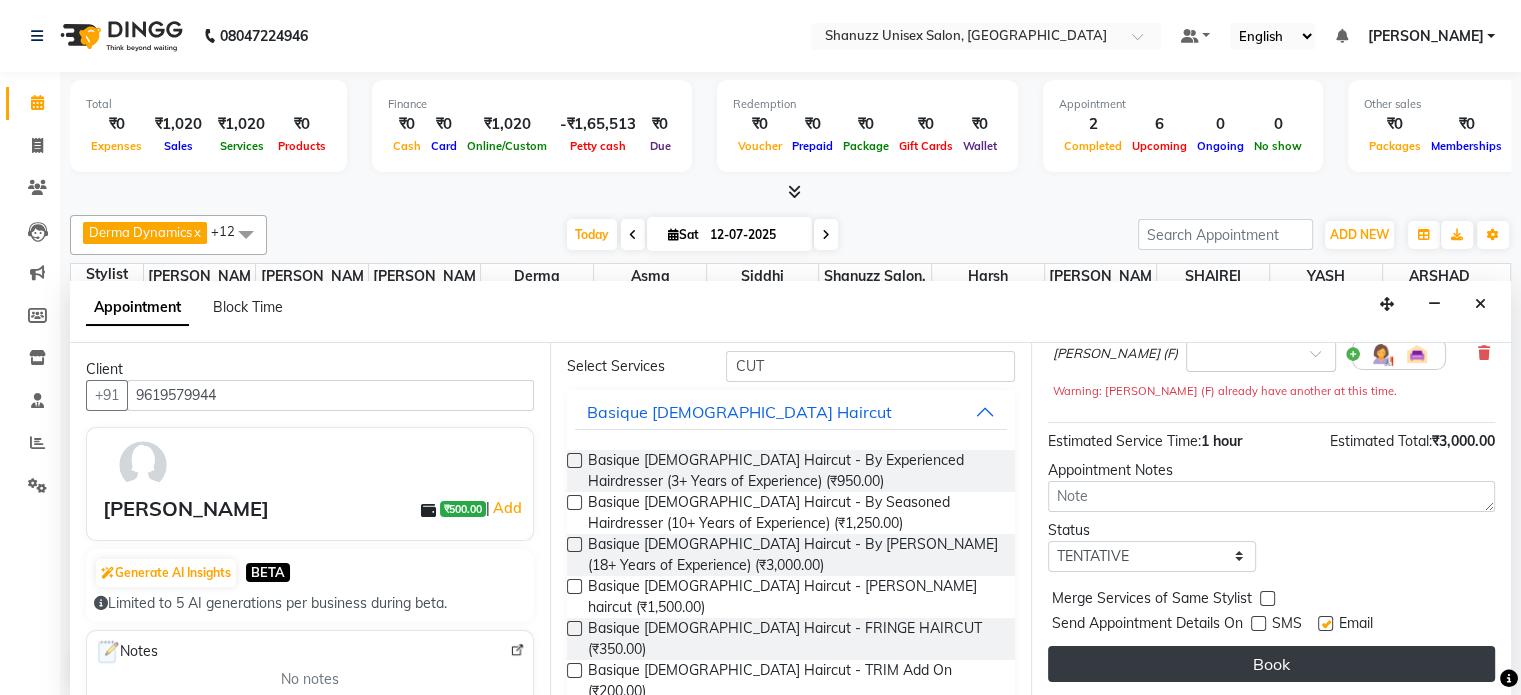 click on "Book" at bounding box center (1271, 664) 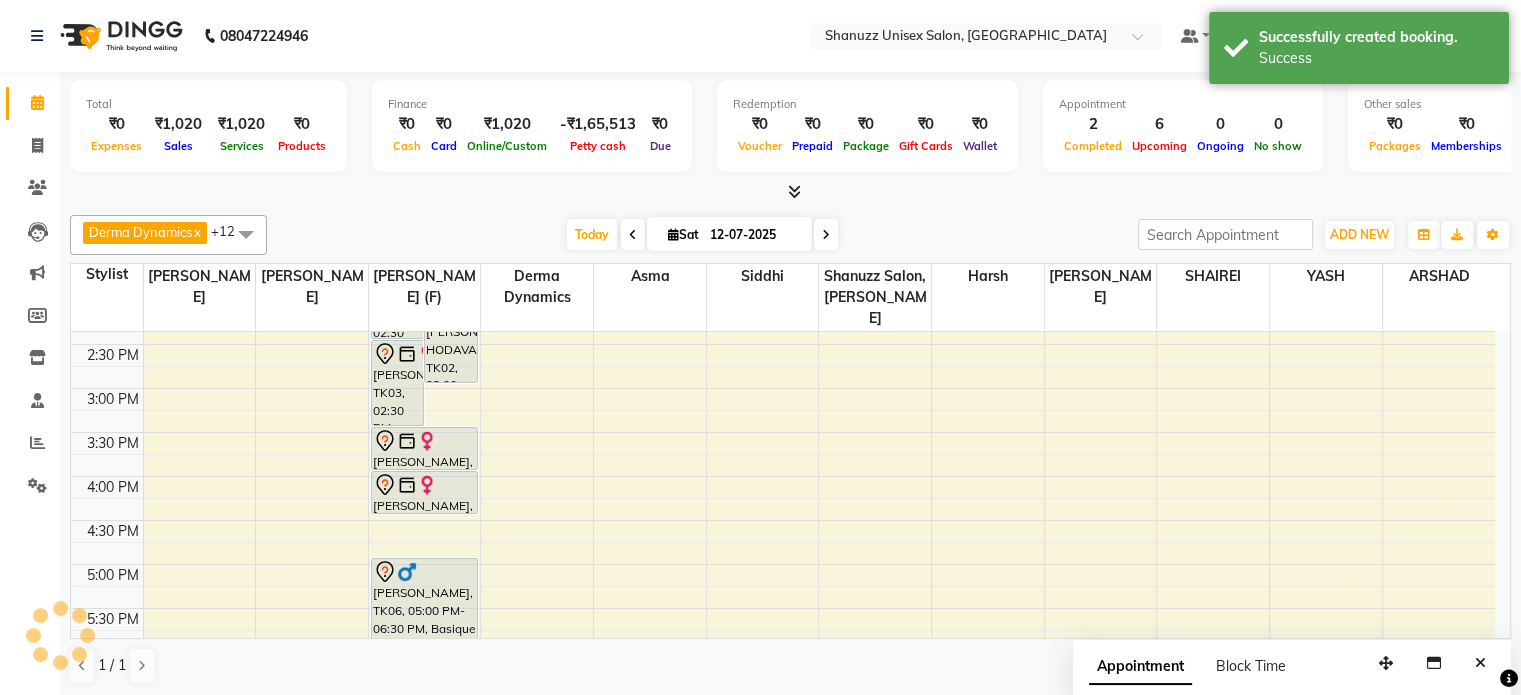 scroll, scrollTop: 0, scrollLeft: 0, axis: both 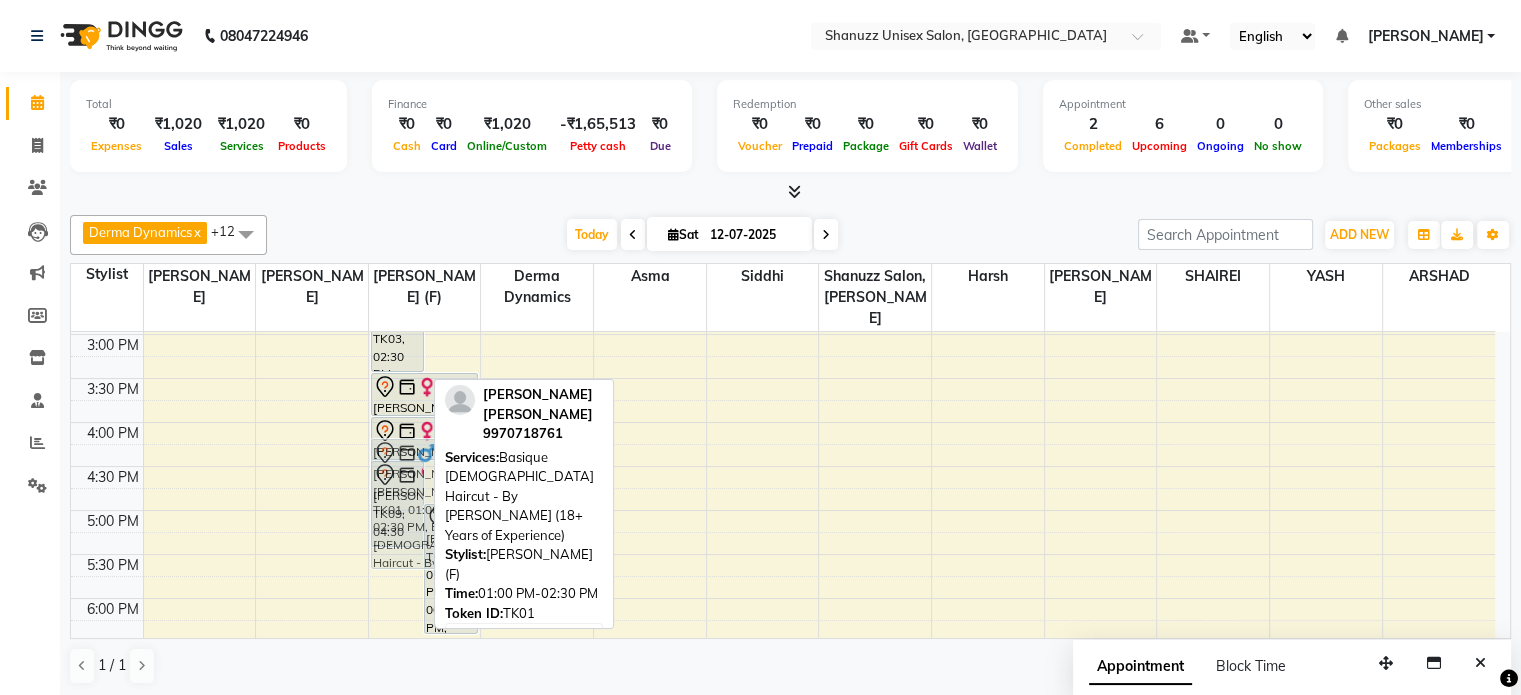 drag, startPoint x: 408, startPoint y: 405, endPoint x: 408, endPoint y: 463, distance: 58 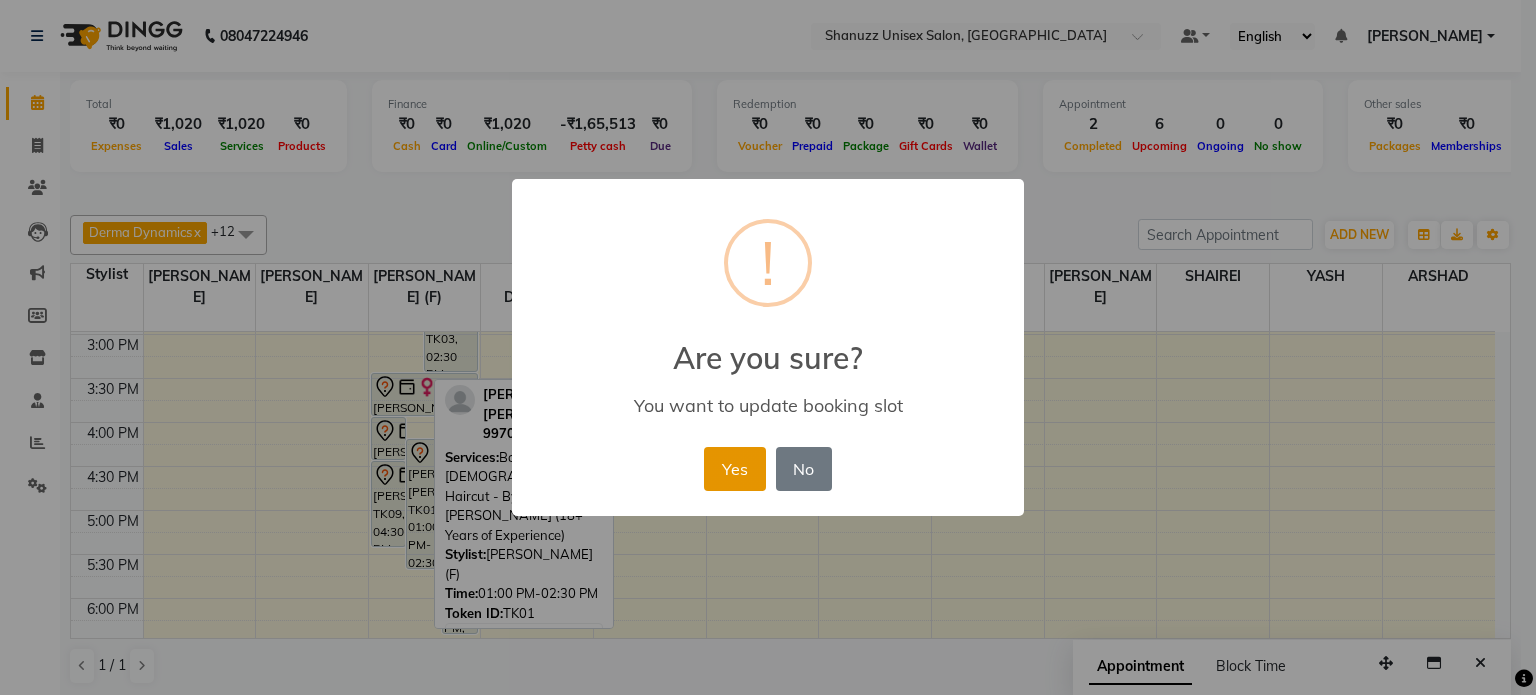 click on "Yes" at bounding box center [734, 469] 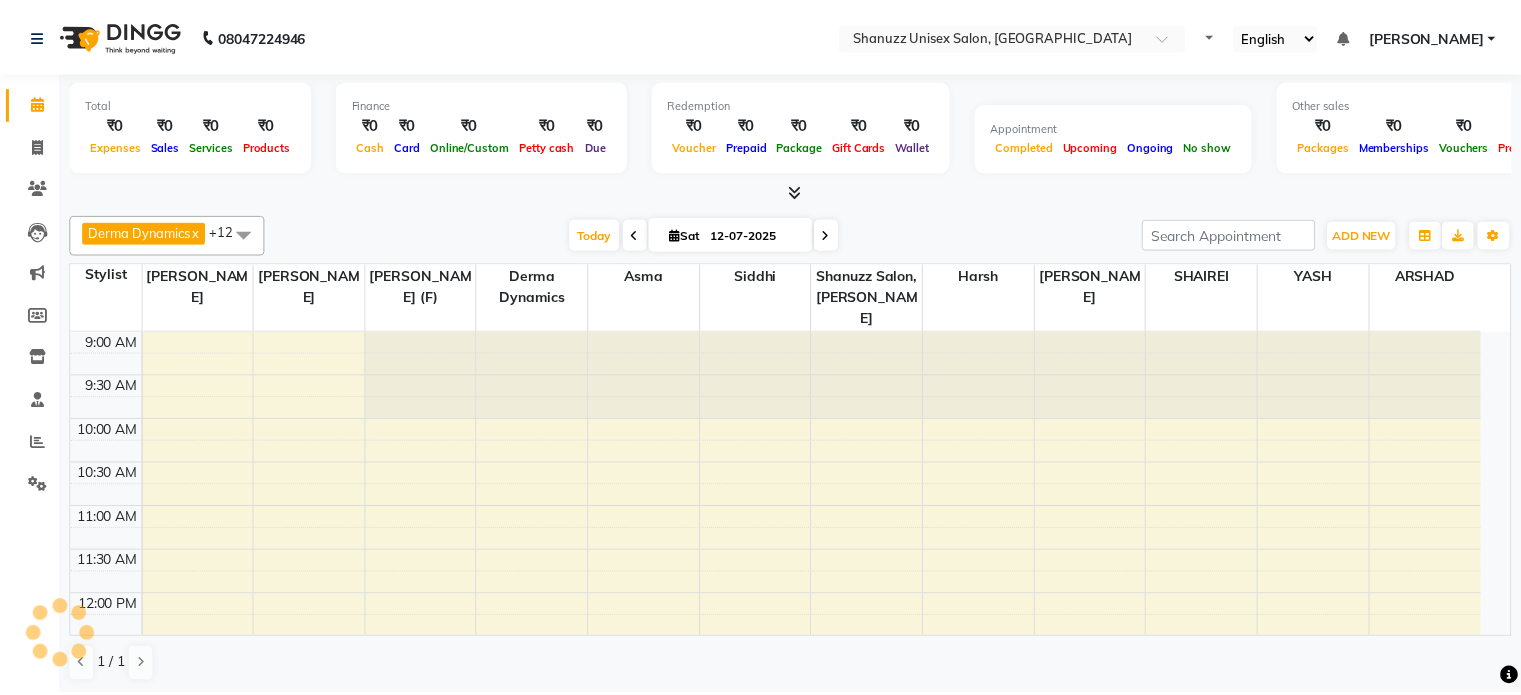 scroll, scrollTop: 0, scrollLeft: 0, axis: both 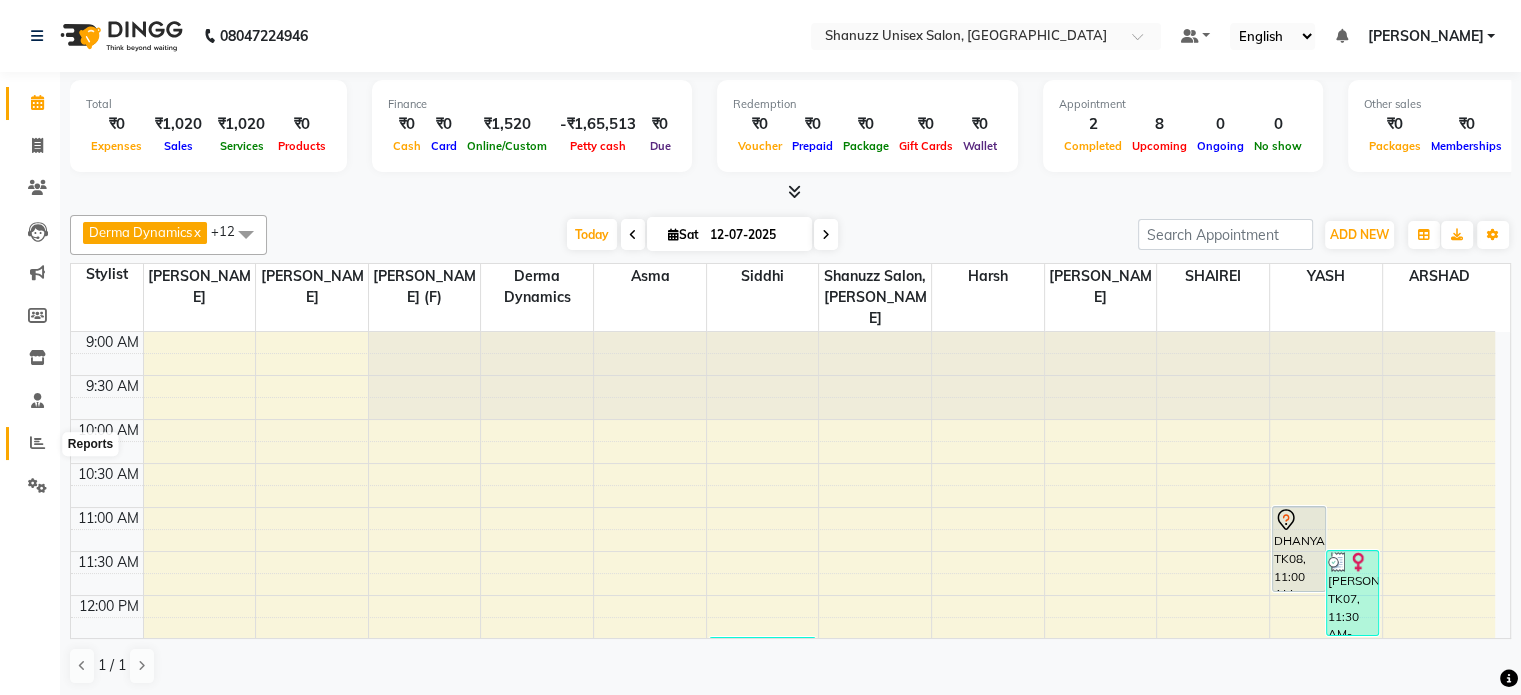 click 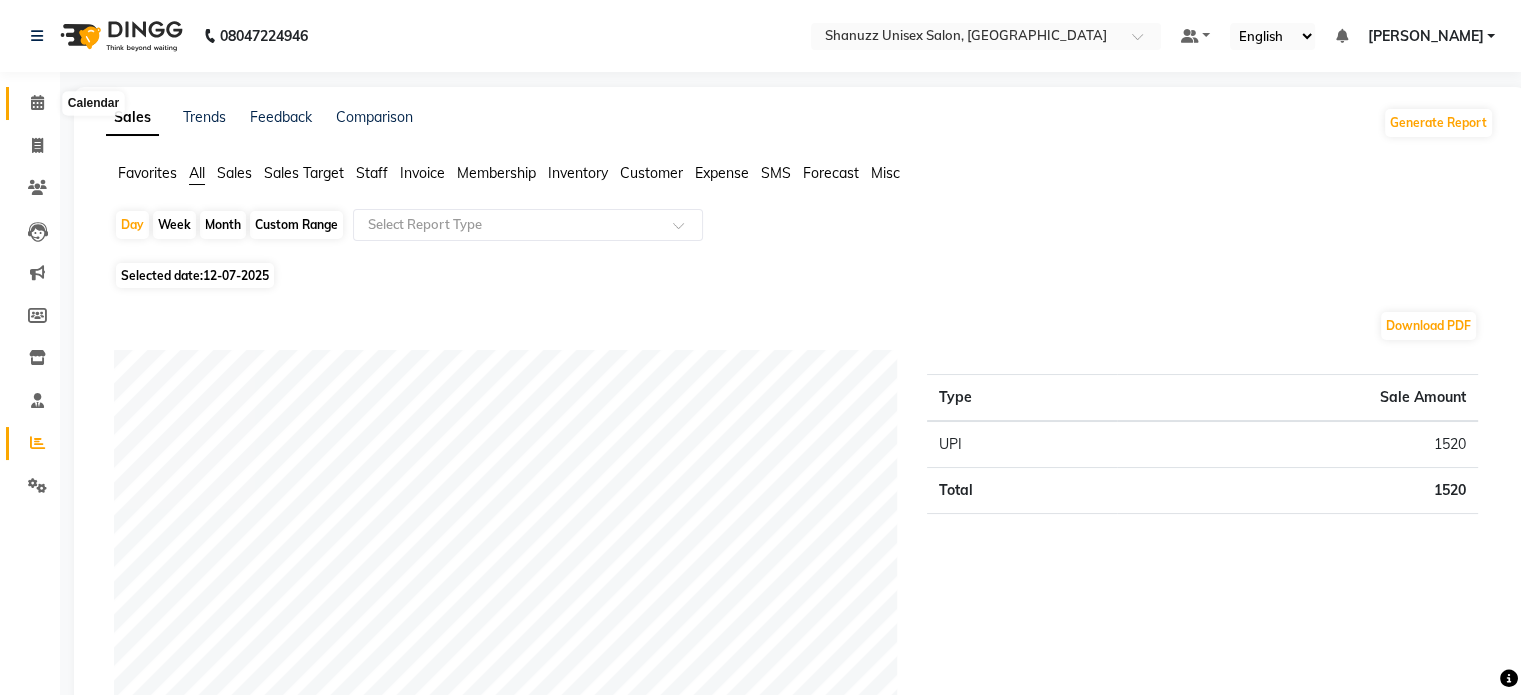 click 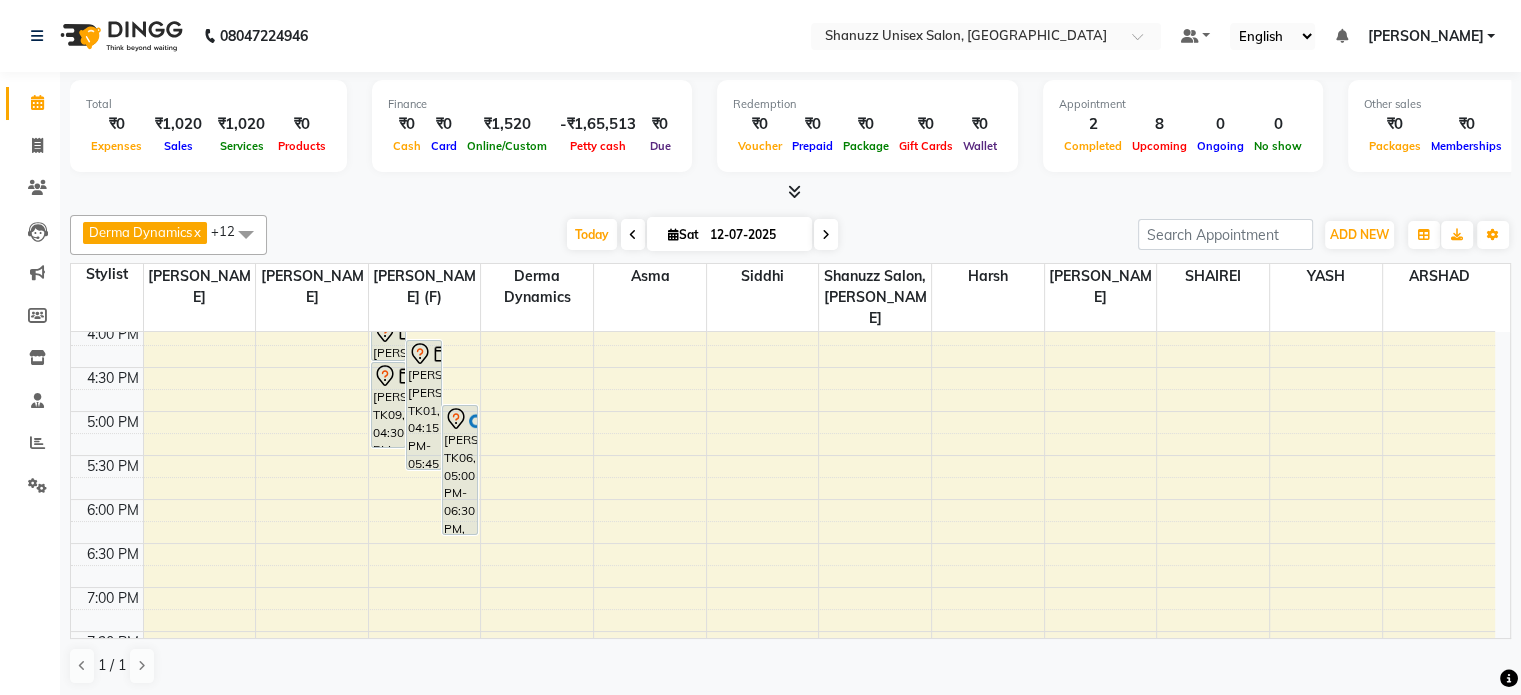 scroll, scrollTop: 628, scrollLeft: 0, axis: vertical 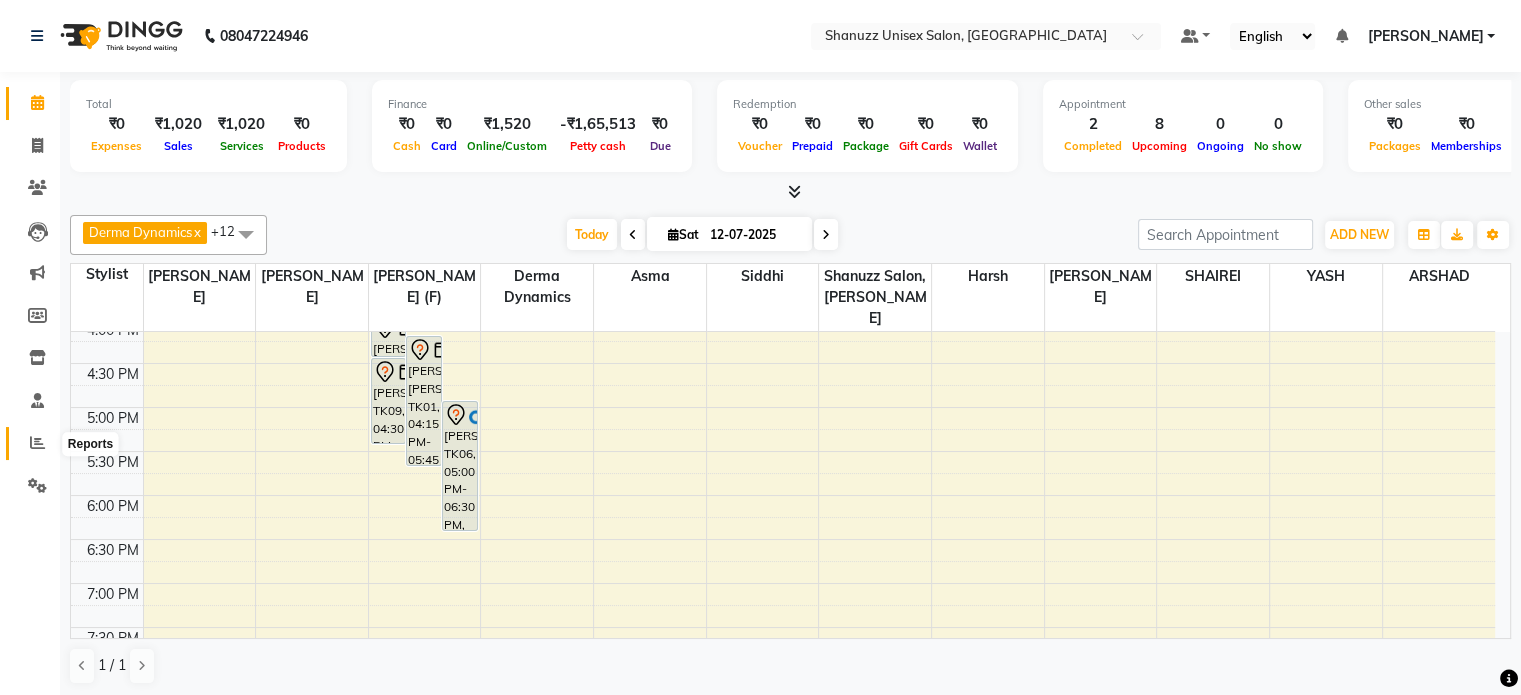 click 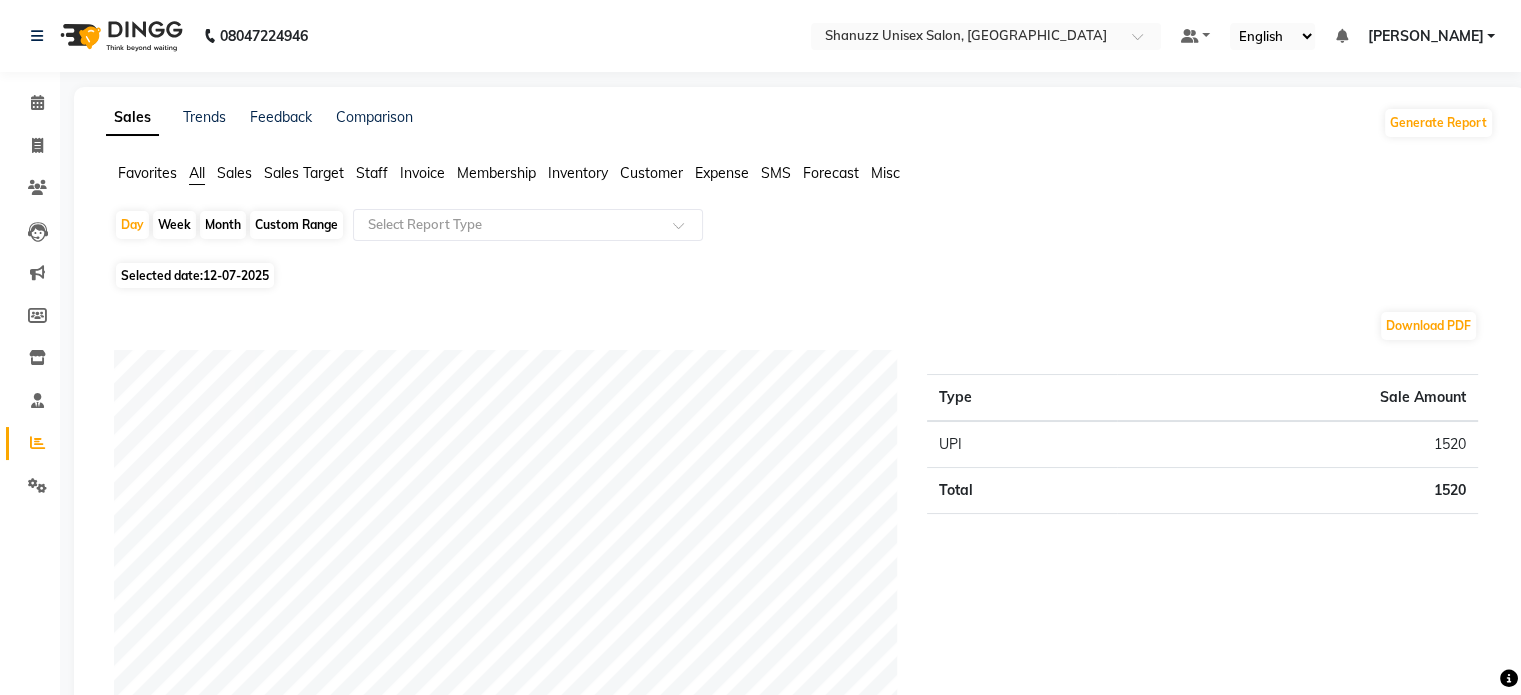 click on "Selected date:  12-07-2025" 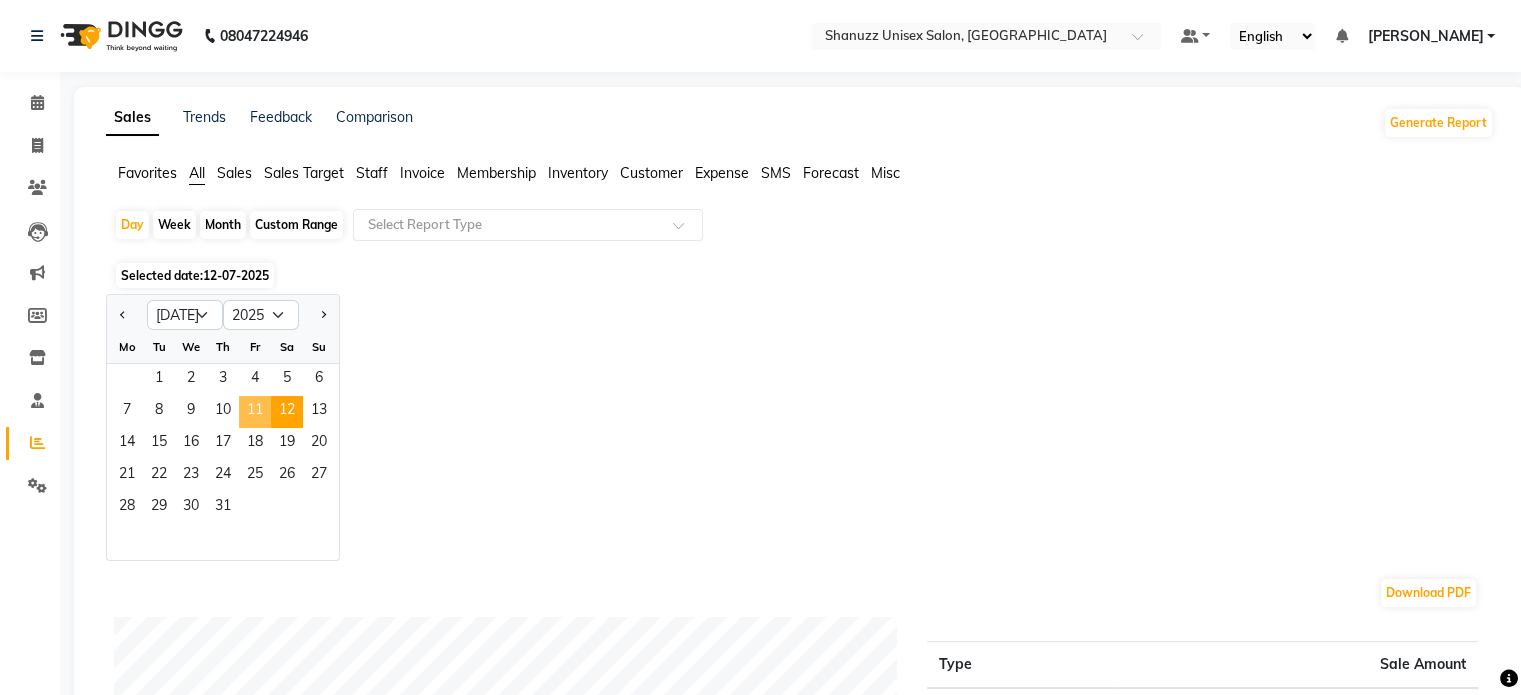click on "11" 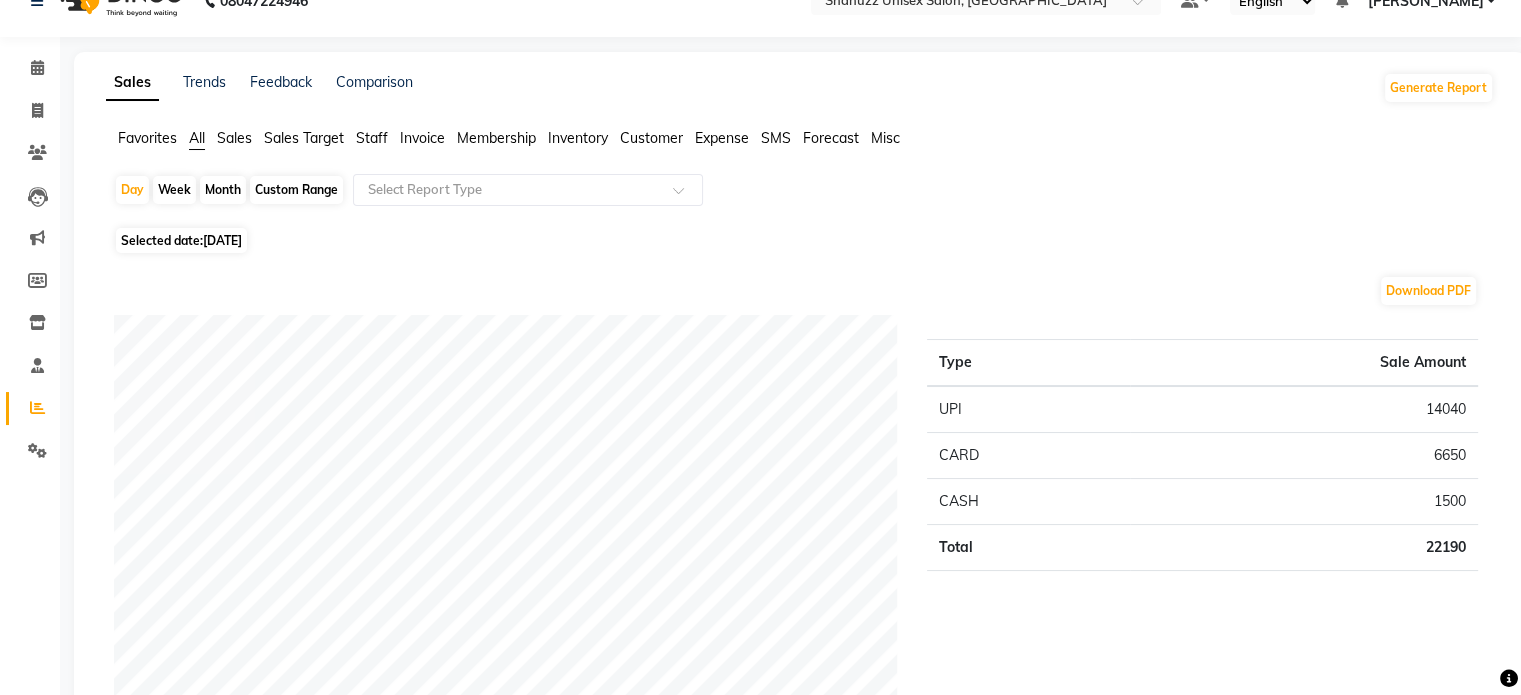 scroll, scrollTop: 16, scrollLeft: 0, axis: vertical 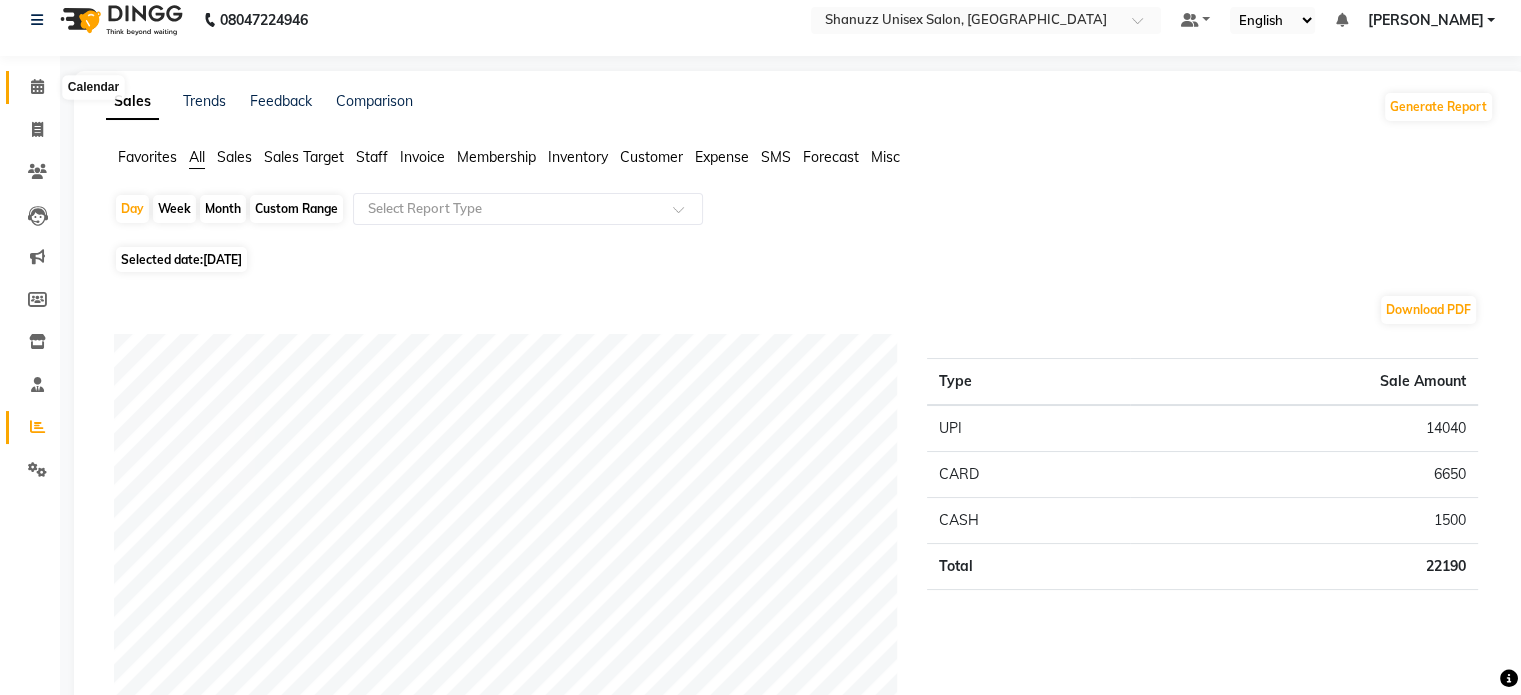 click 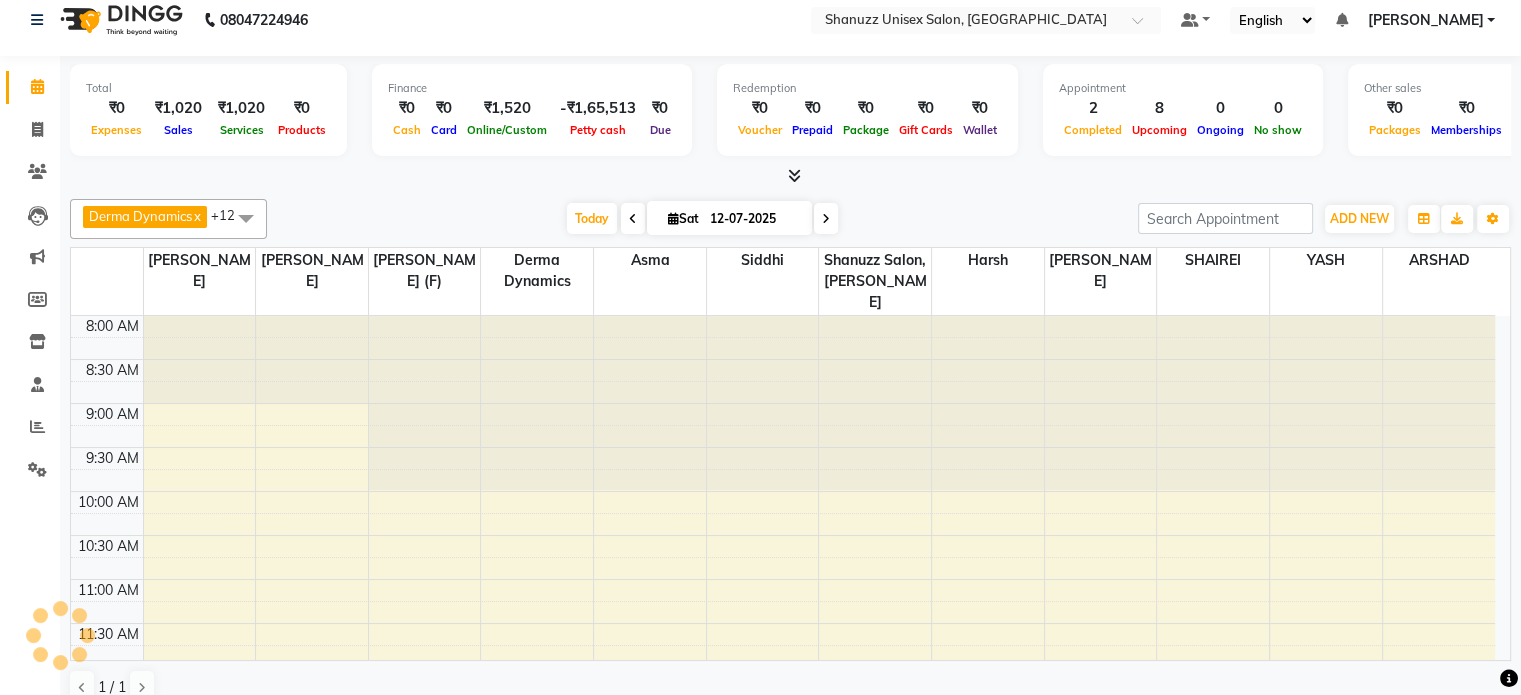 scroll, scrollTop: 0, scrollLeft: 0, axis: both 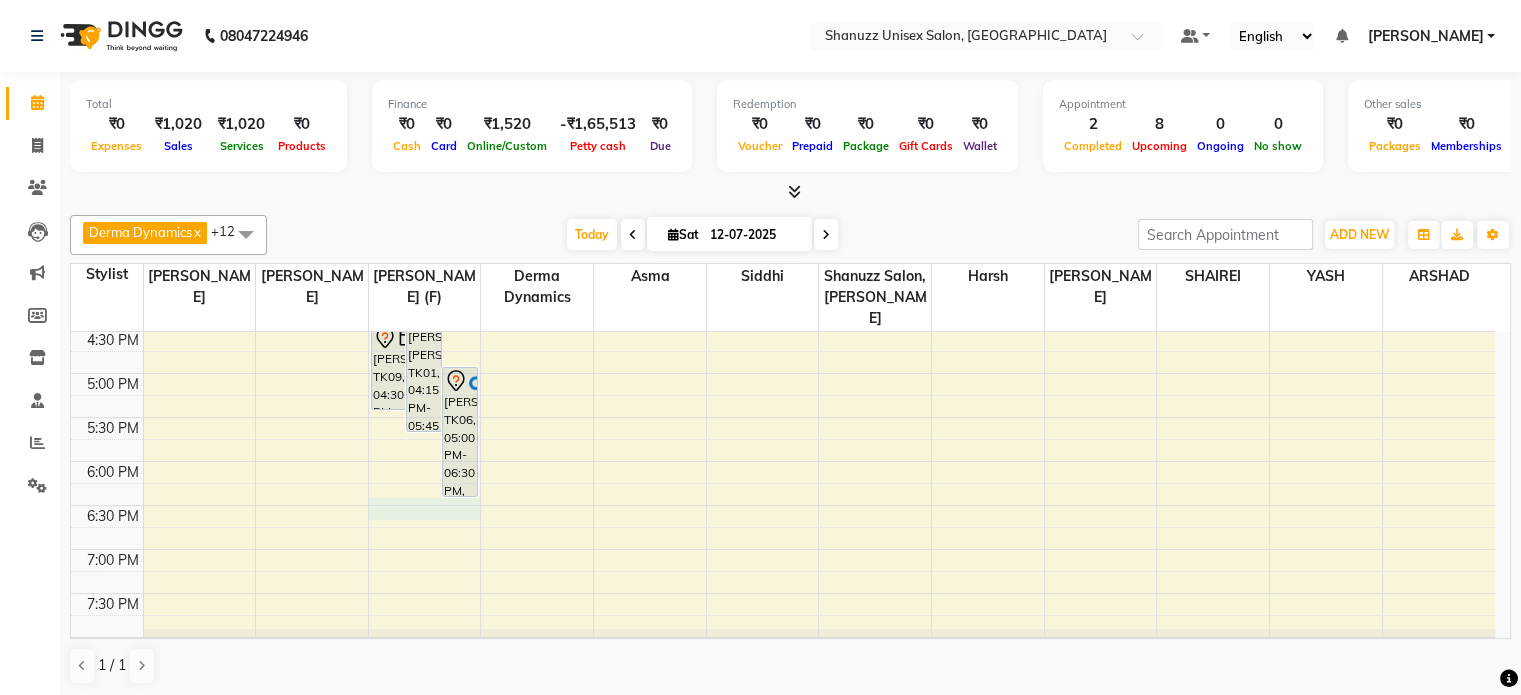 click on "9:00 AM 9:30 AM 10:00 AM 10:30 AM 11:00 AM 11:30 AM 12:00 PM 12:30 PM 1:00 PM 1:30 PM 2:00 PM 2:30 PM 3:00 PM 3:30 PM 4:00 PM 4:30 PM 5:00 PM 5:30 PM 6:00 PM 6:30 PM 7:00 PM 7:30 PM 8:00 PM 8:30 PM             KAVITA SHINDE, TK04, 04:00 PM-04:30 PM, Basique FEMALE Haircut - By Shanuzz (18+ Years of Experience)             ABHIJEET ASHOK BODHE, TK01, 04:15 PM-05:45 PM, Basique MALE Haircut - By Shanuzz (18+ Years of Experience)             ARIF BOISAR, TK06, 05:00 PM-06:30 PM, Basique MALE Haircut - By Shanuzz (18+ Years of Experience)             PRAGATI AGRAWAL, TK09, 04:30 PM-05:30 PM, Basique FEMALE Haircut - By Shanuzz (18+ Years of Experience)             POORVA HODAVADEKAR, TK02, 02:00 PM-03:00 PM, Basique FEMALE Haircut - By Shanuzz (18+ Years of Experience)             SABA SHAIKH, TK03, 02:30 PM-03:30 PM, GLOBAL COLOR + HIGHLIGHTS  - Hair upto back             TASMIYA, TK05, 03:30 PM-04:00 PM, CONSULTATION     HRITI, TK07, 12:30 PM-12:40 PM, Upper Lip Threading" at bounding box center (783, 197) 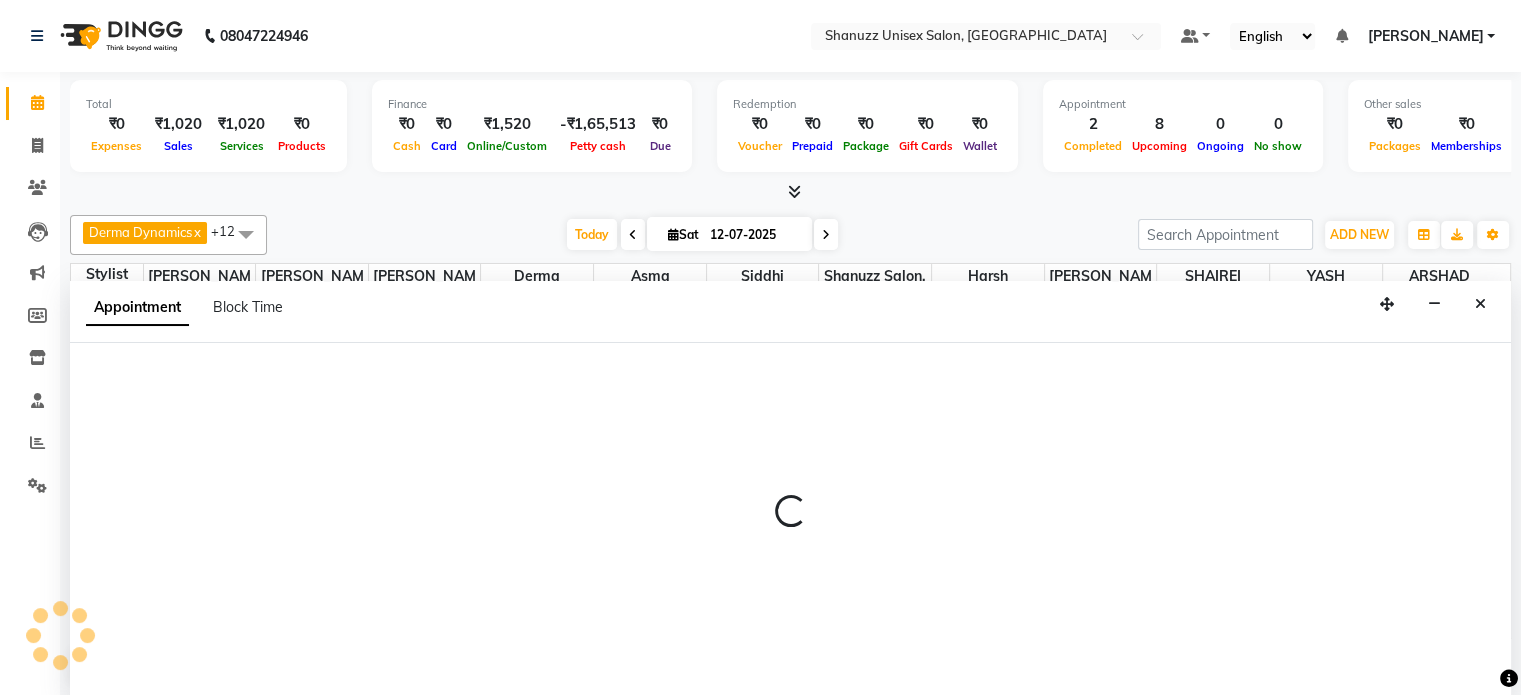 scroll, scrollTop: 0, scrollLeft: 0, axis: both 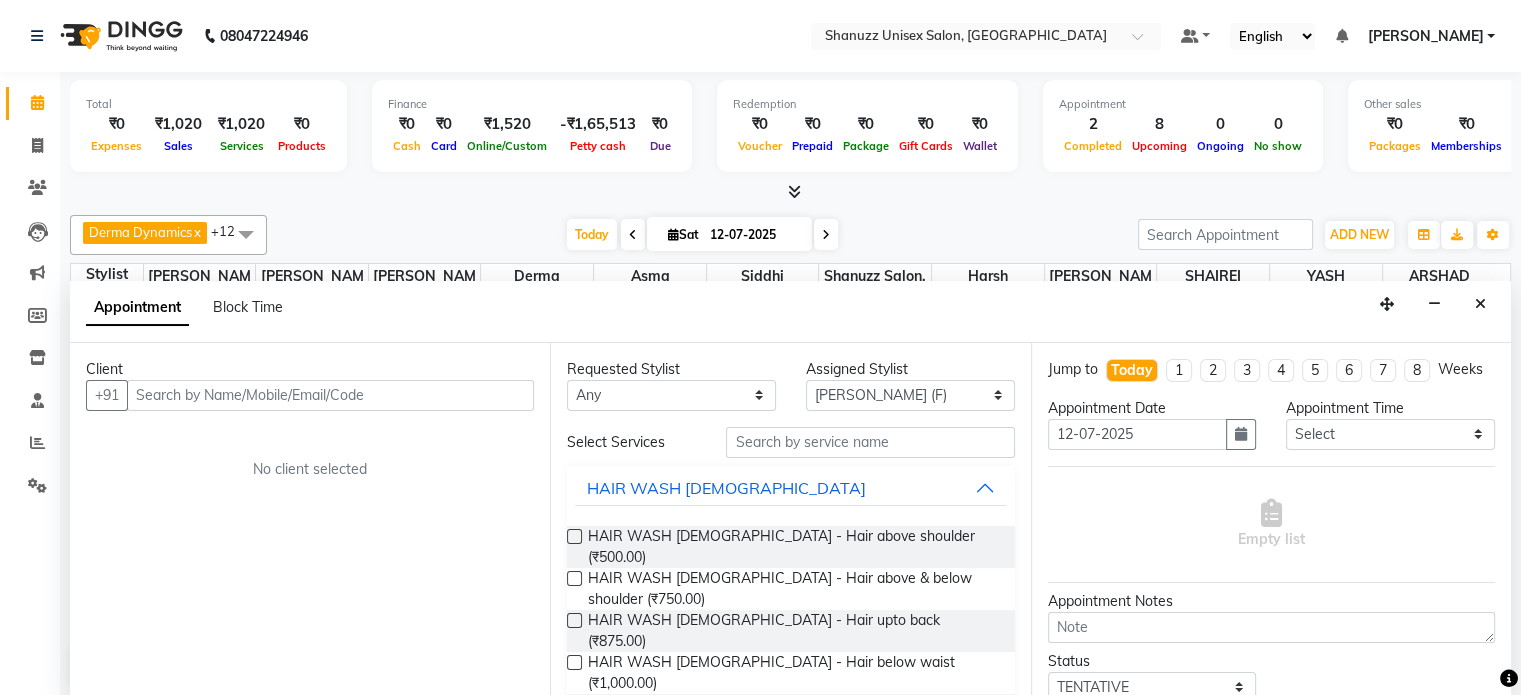 click at bounding box center [330, 395] 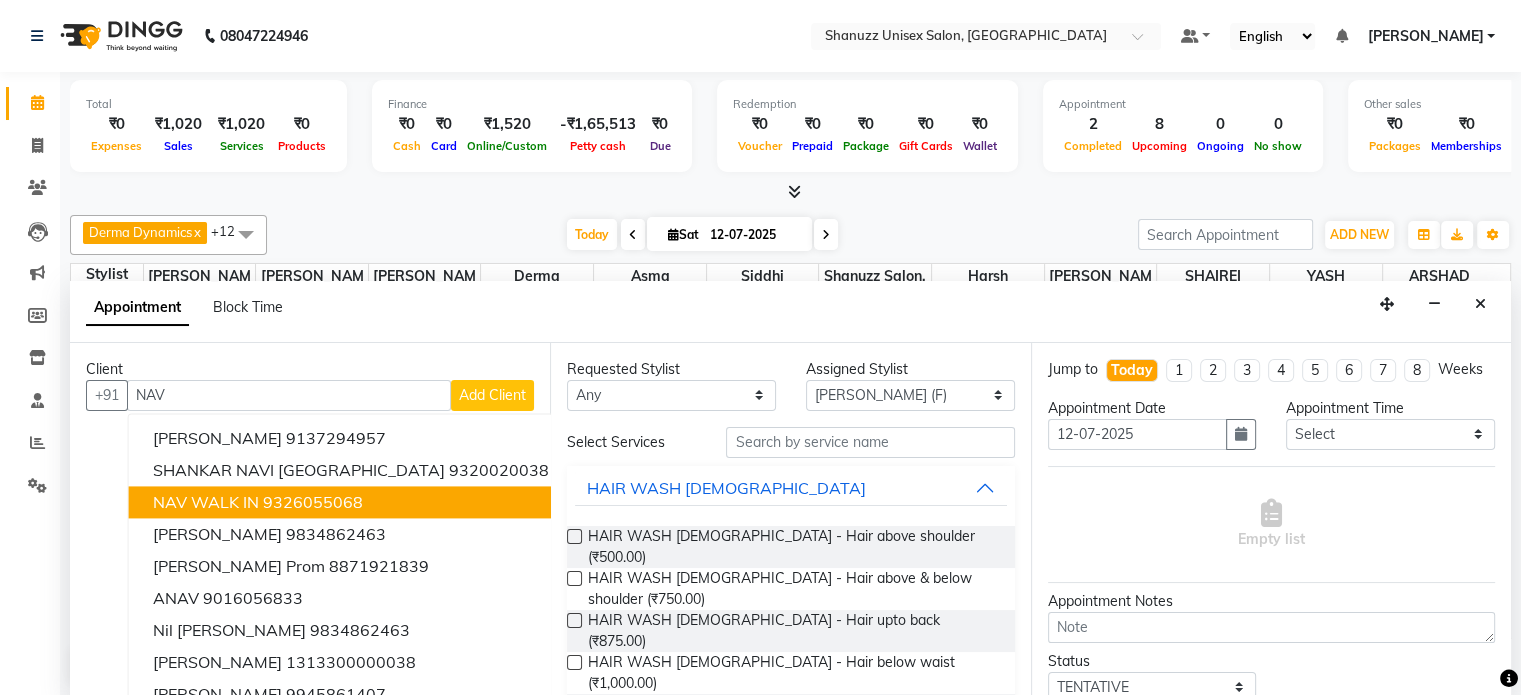 click on "9326055068" at bounding box center [313, 502] 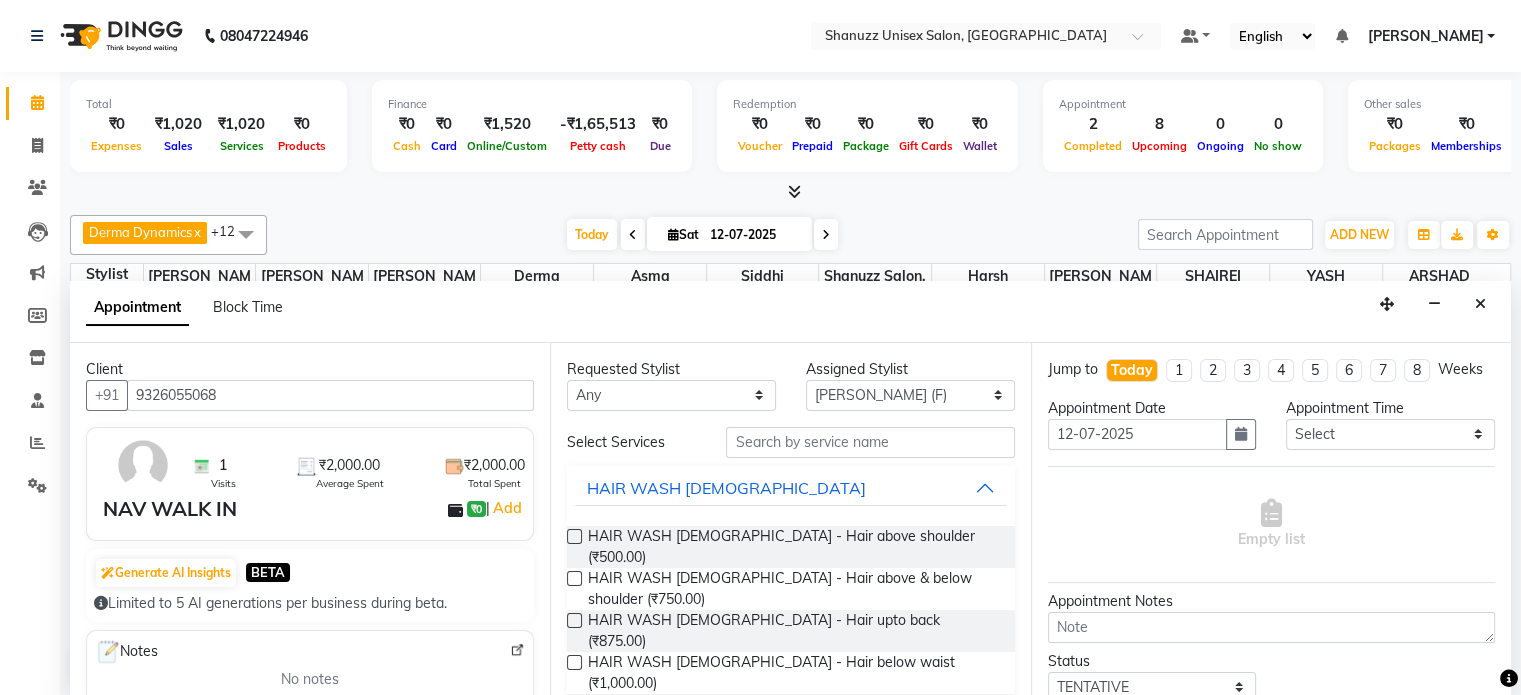 type on "9326055068" 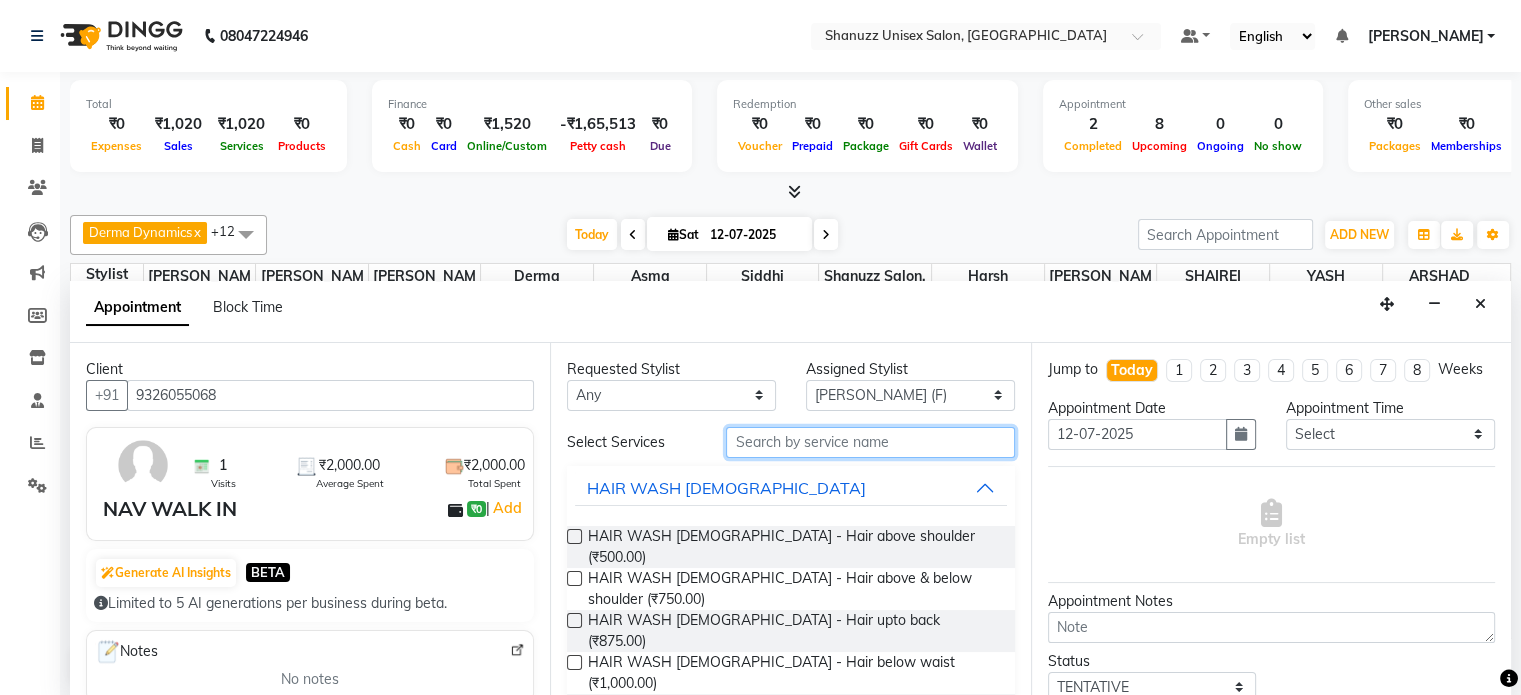 click at bounding box center [870, 442] 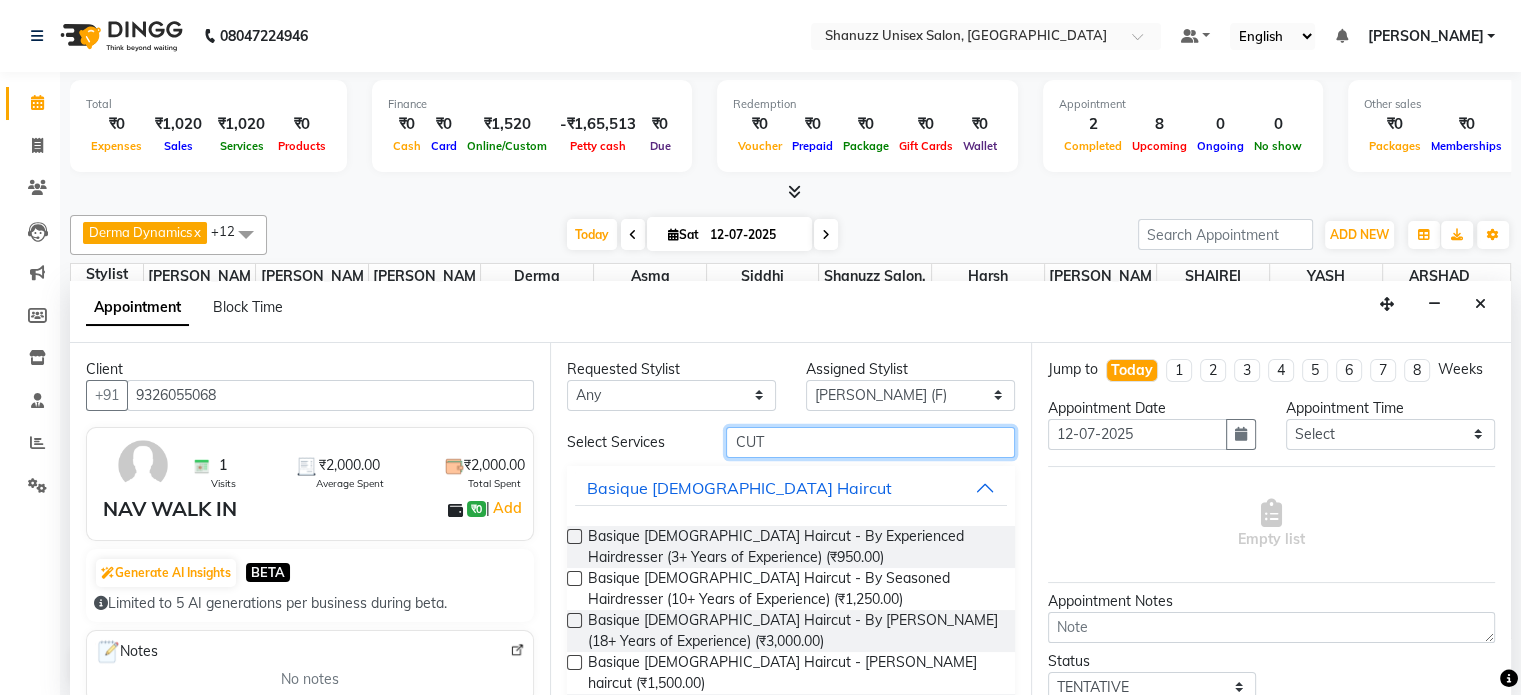scroll, scrollTop: 148, scrollLeft: 0, axis: vertical 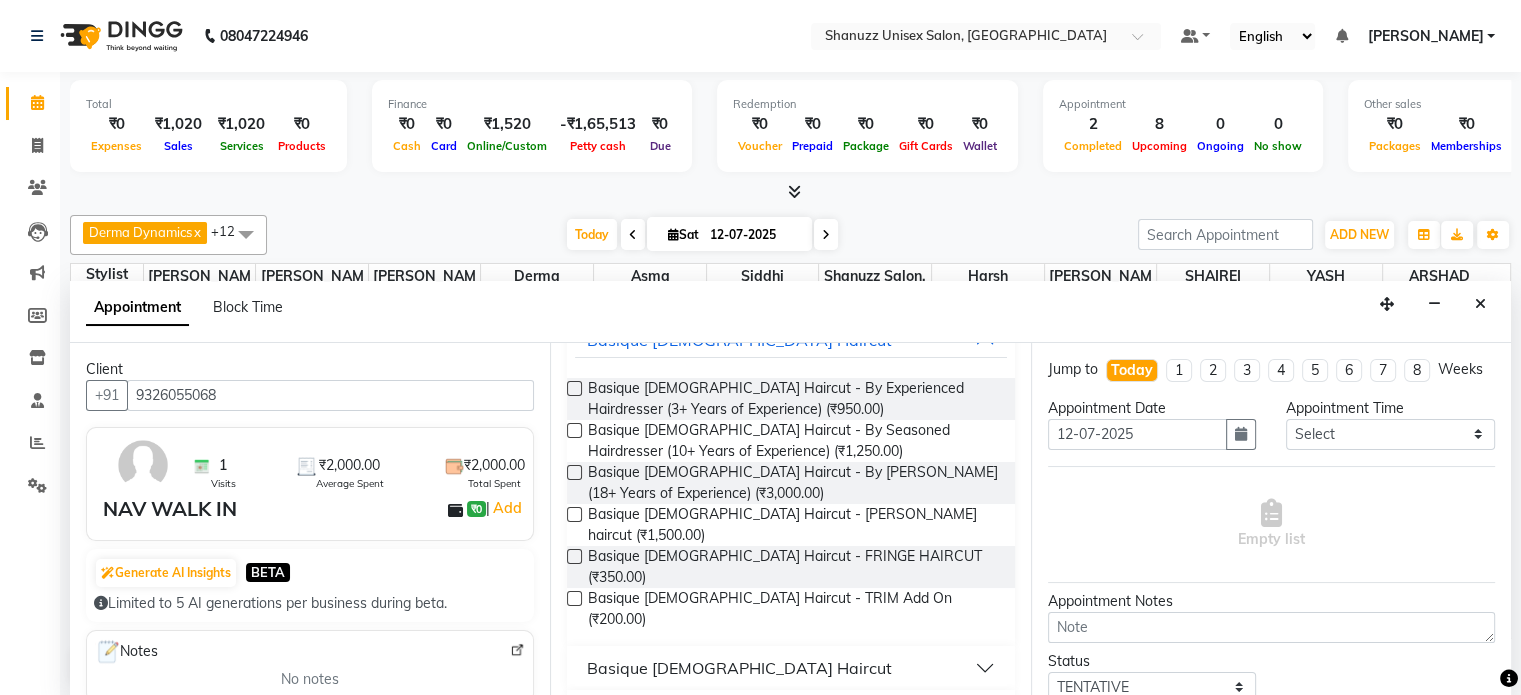 type on "CUT" 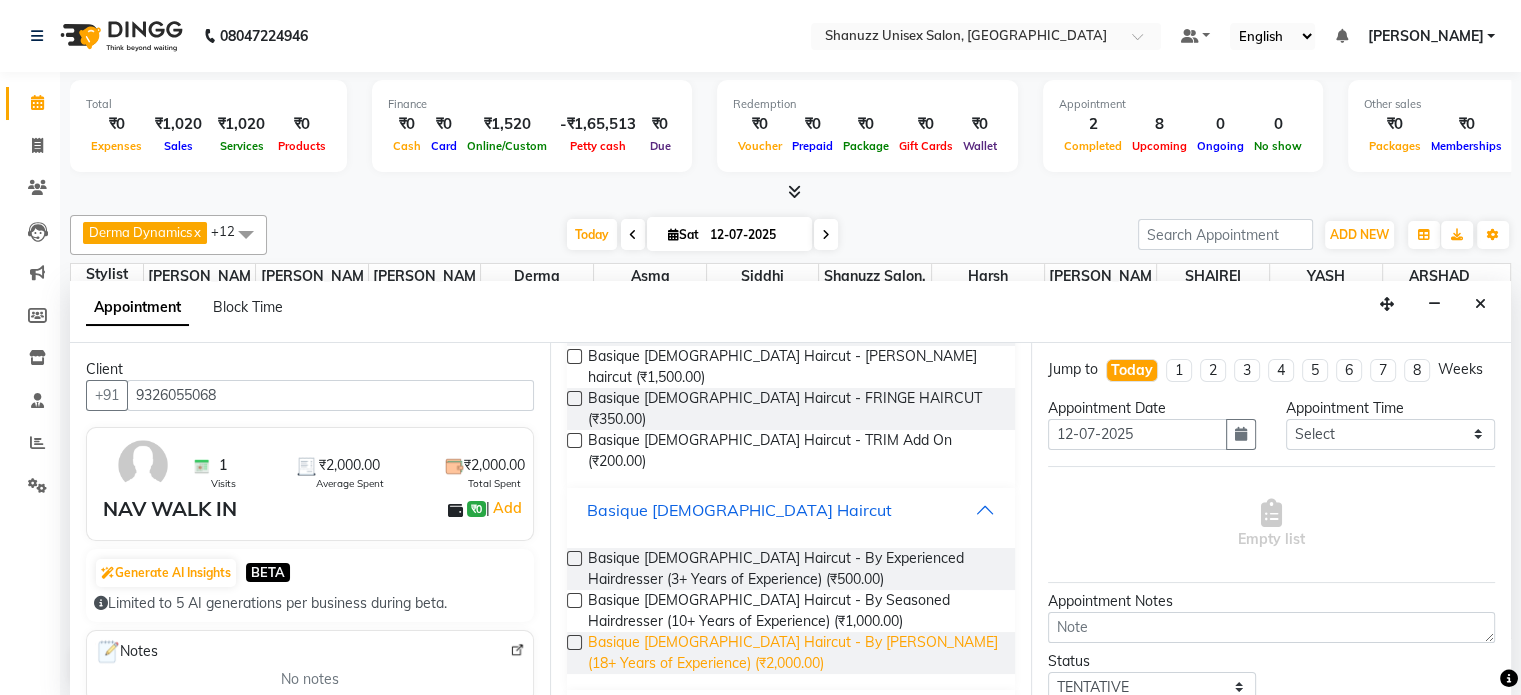 scroll, scrollTop: 305, scrollLeft: 0, axis: vertical 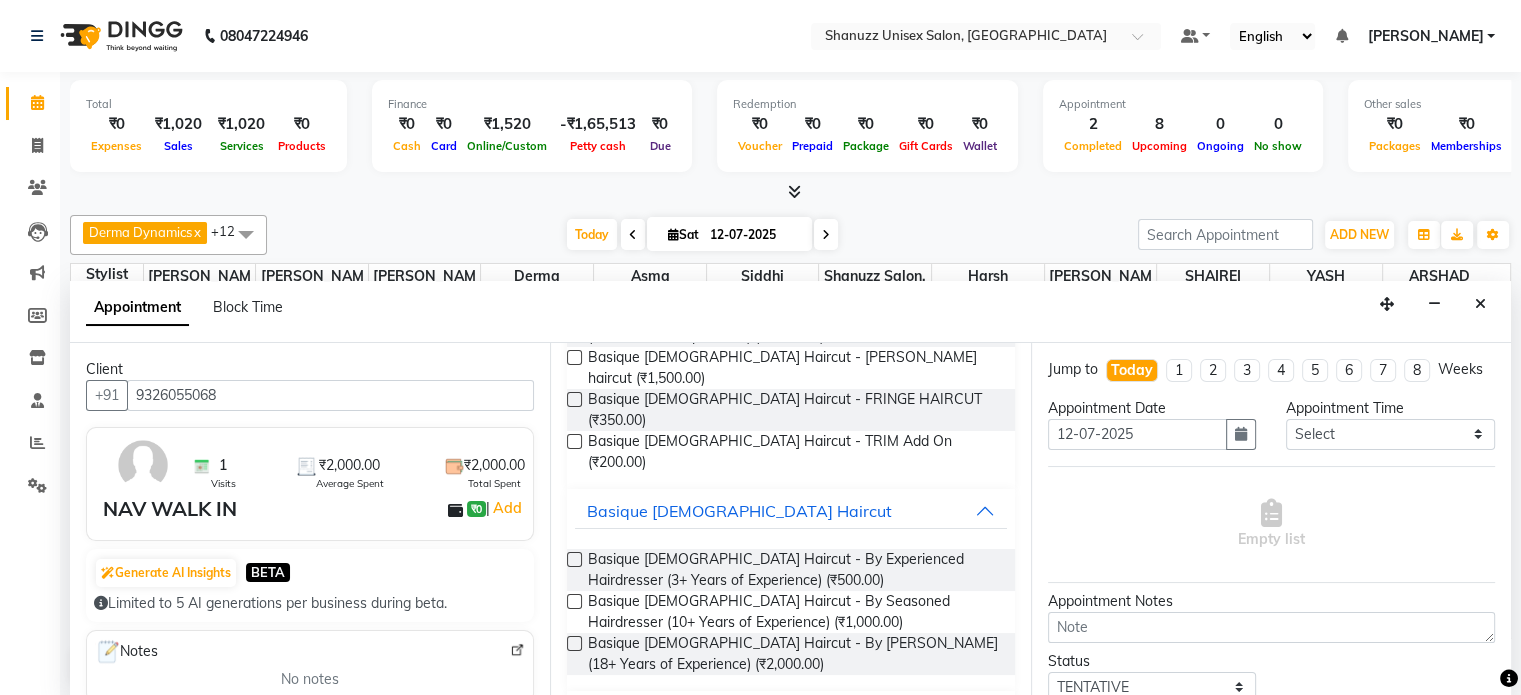 click at bounding box center [574, 643] 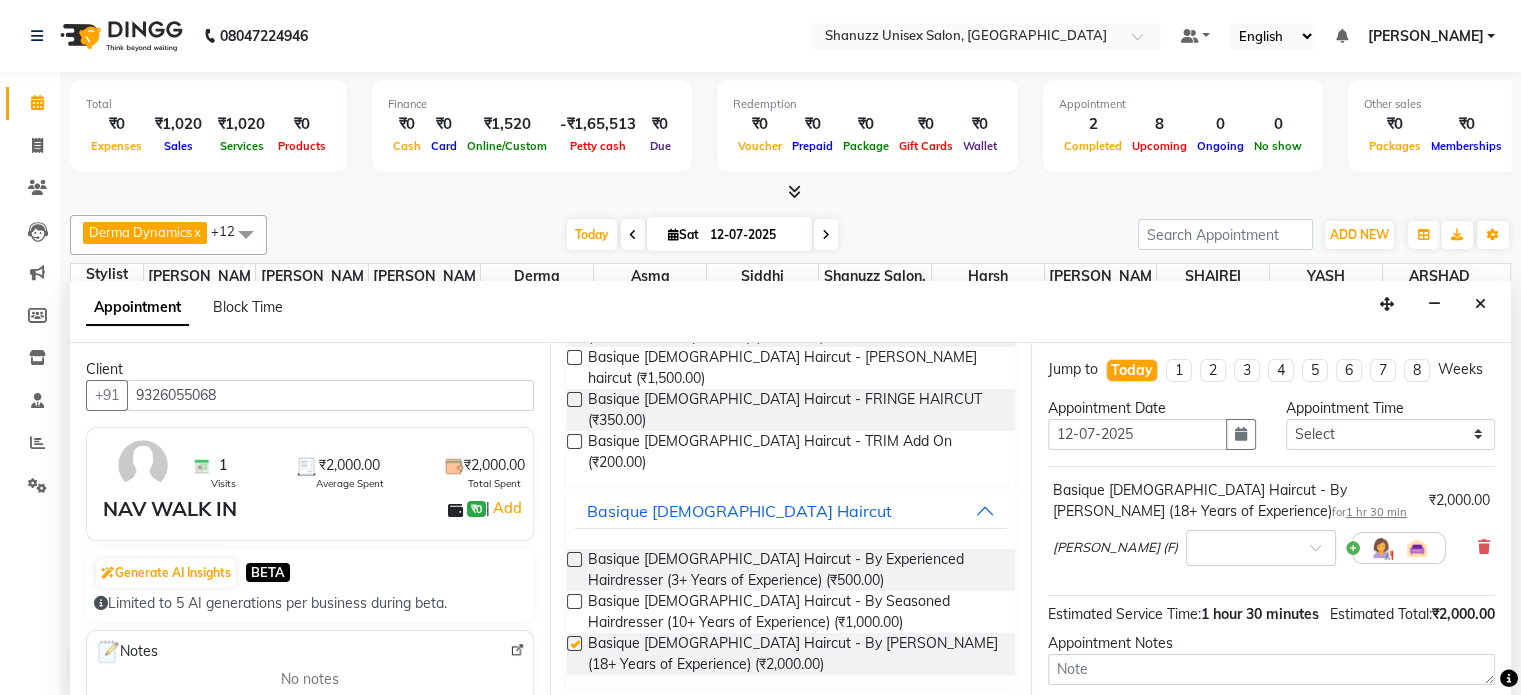 checkbox on "false" 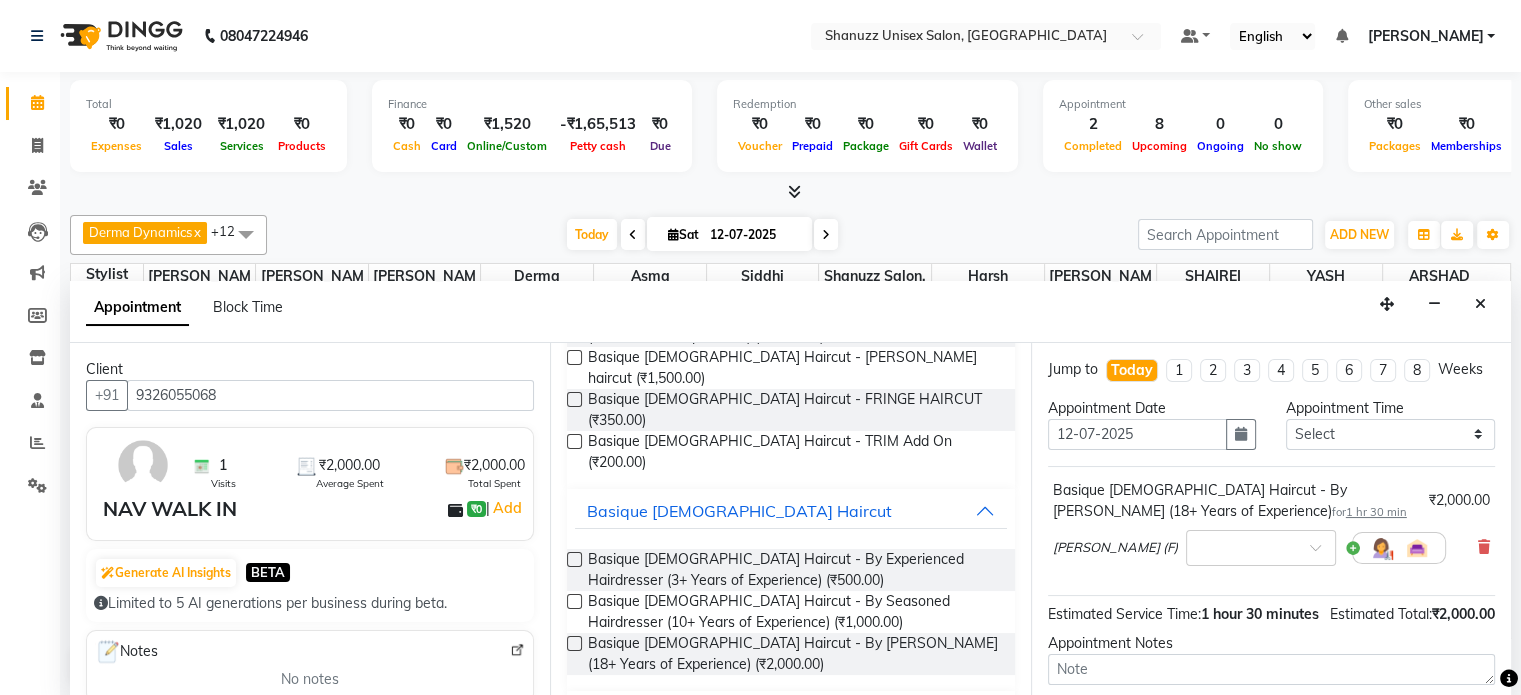 scroll, scrollTop: 212, scrollLeft: 0, axis: vertical 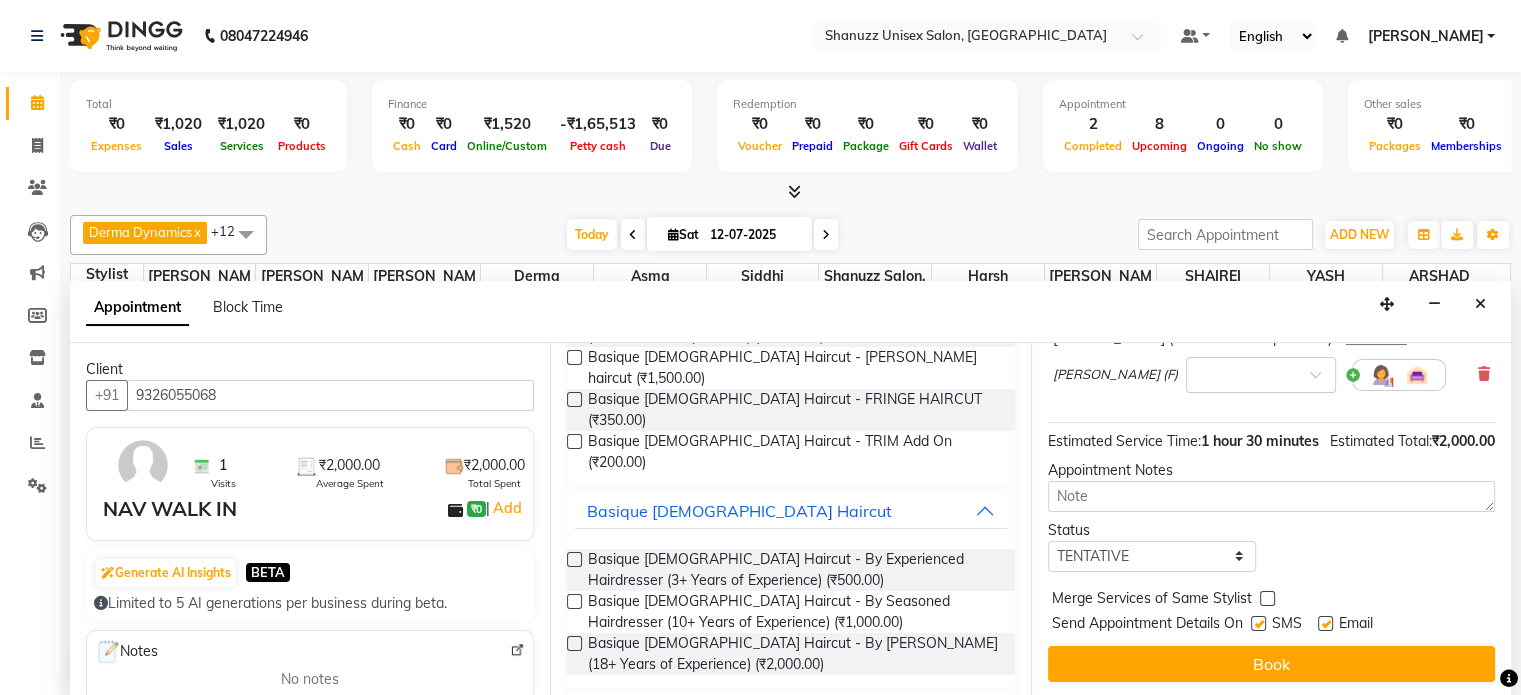 click at bounding box center (1258, 623) 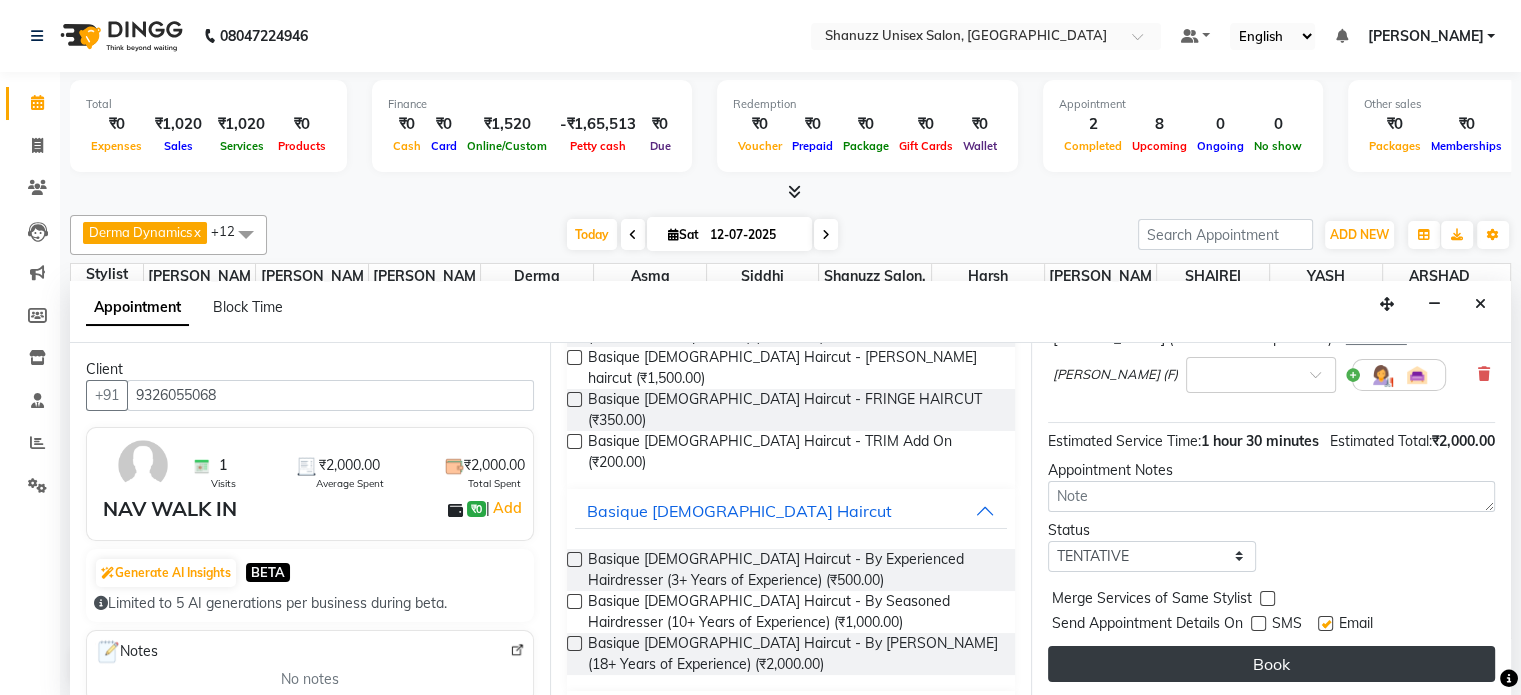 click on "Book" at bounding box center (1271, 664) 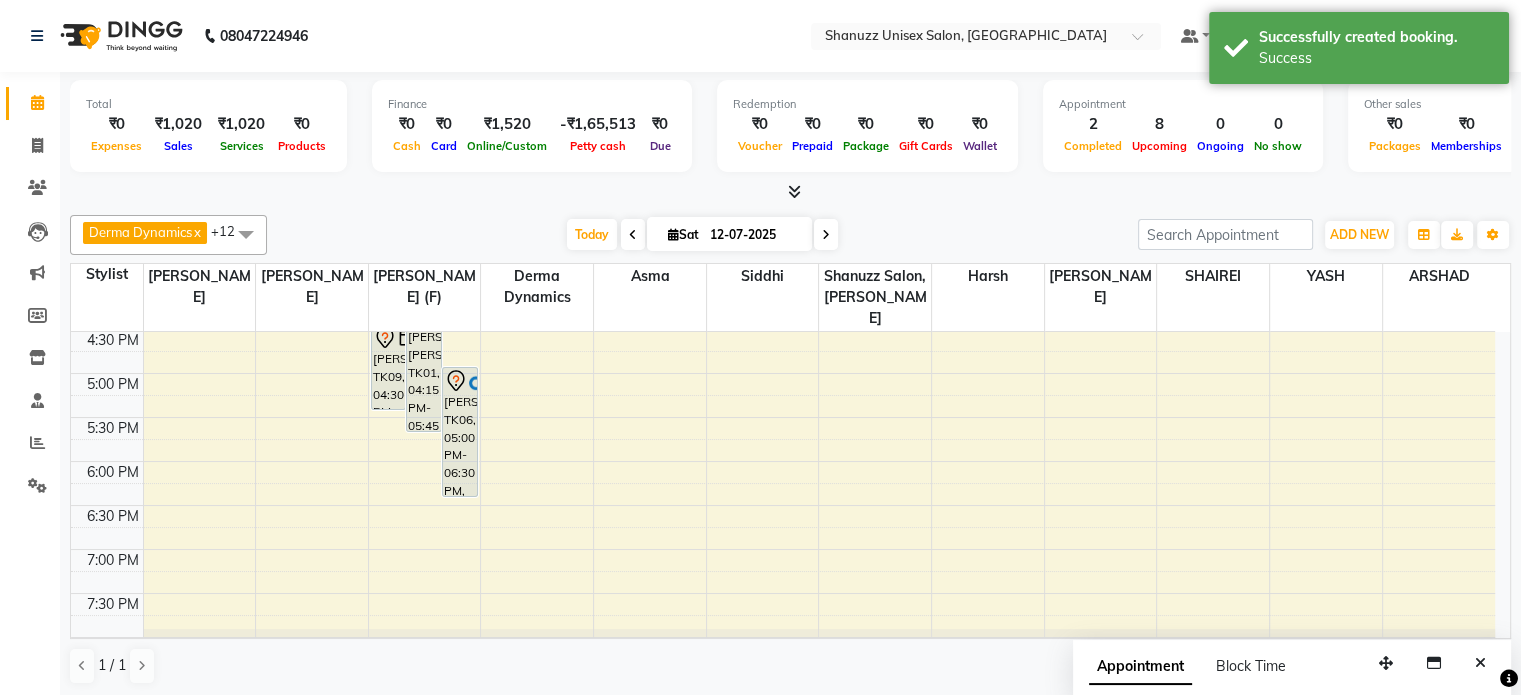scroll, scrollTop: 0, scrollLeft: 0, axis: both 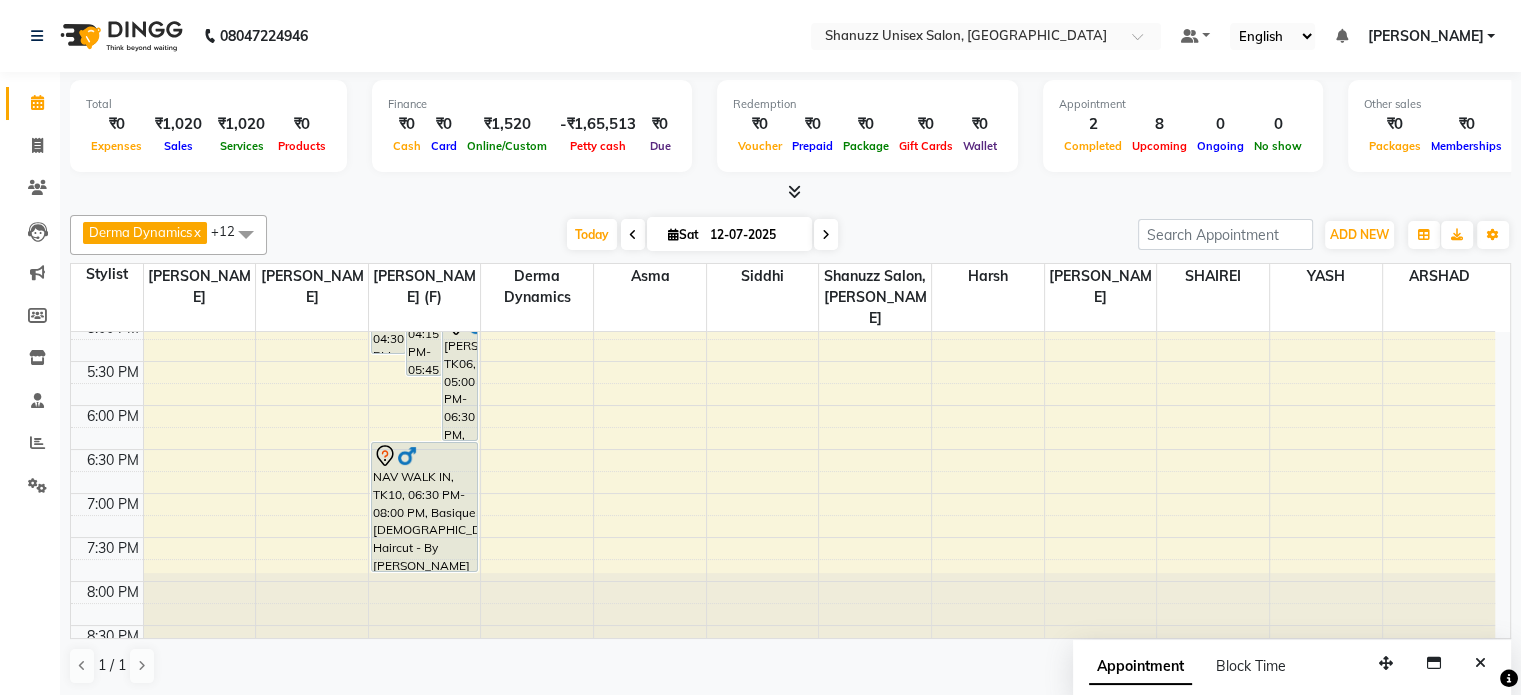 click on "12-07-2025" at bounding box center (754, 235) 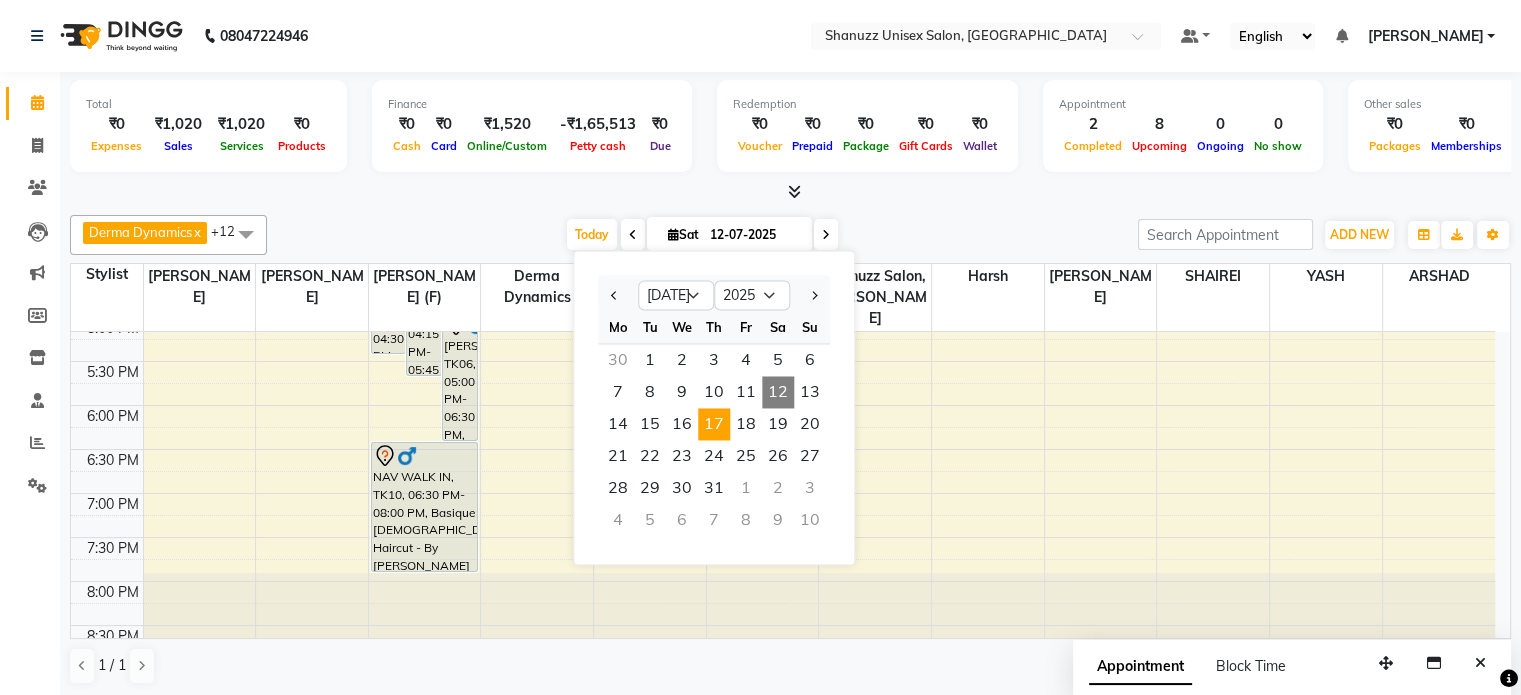 click on "17" at bounding box center (714, 424) 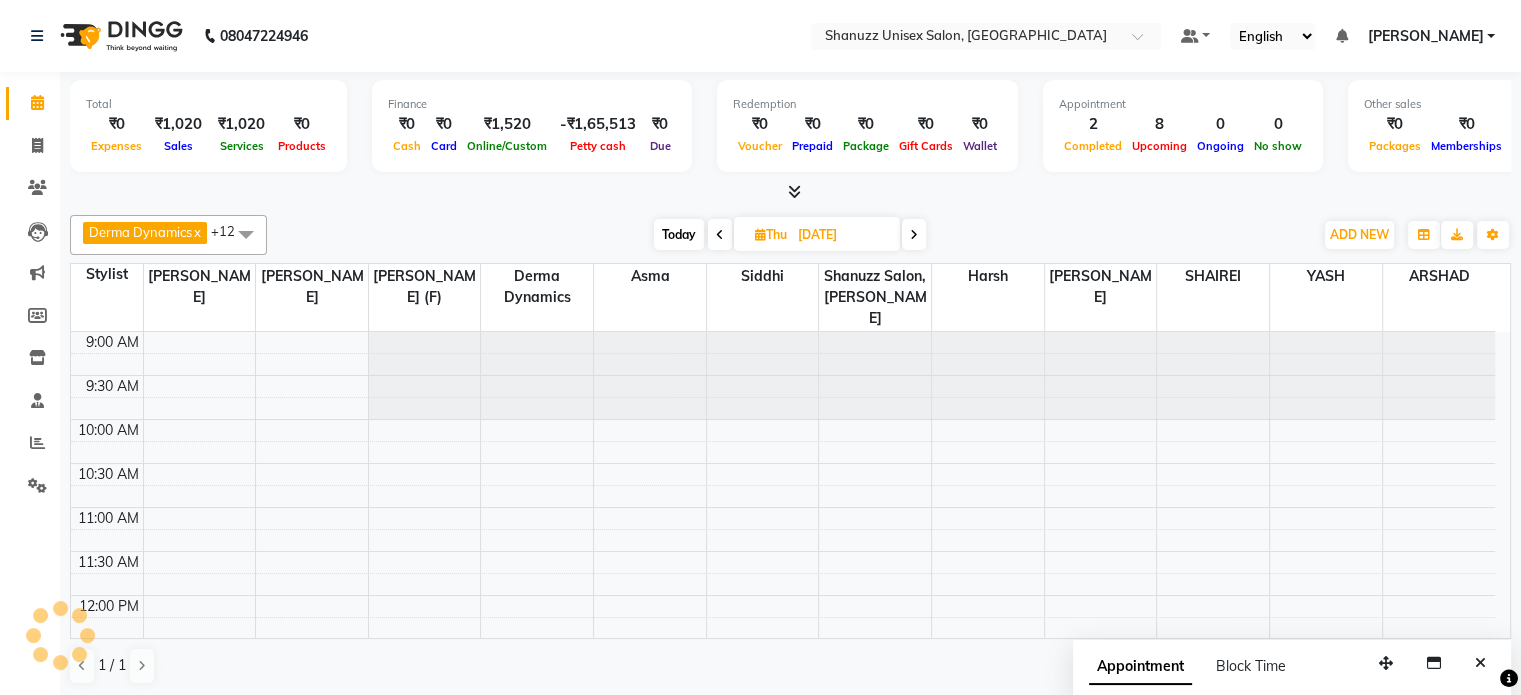 scroll, scrollTop: 350, scrollLeft: 0, axis: vertical 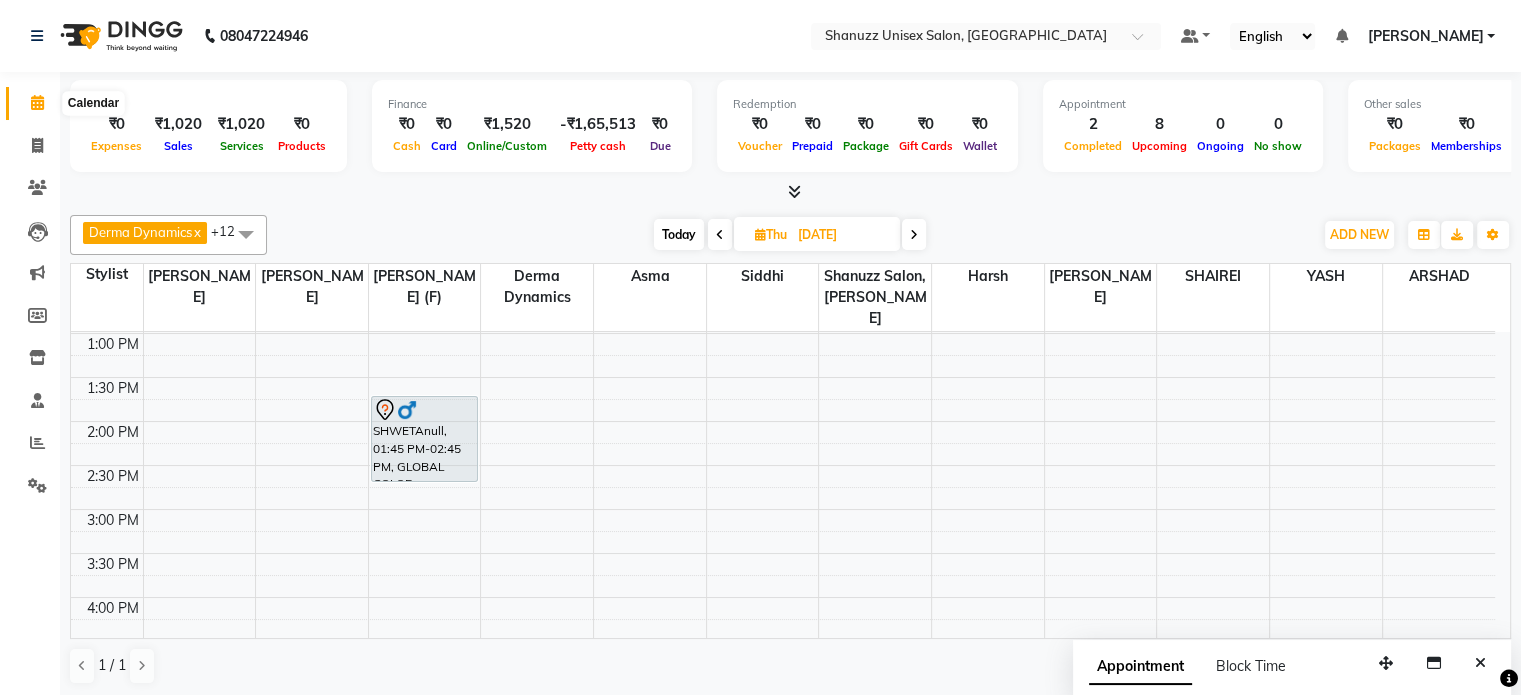click 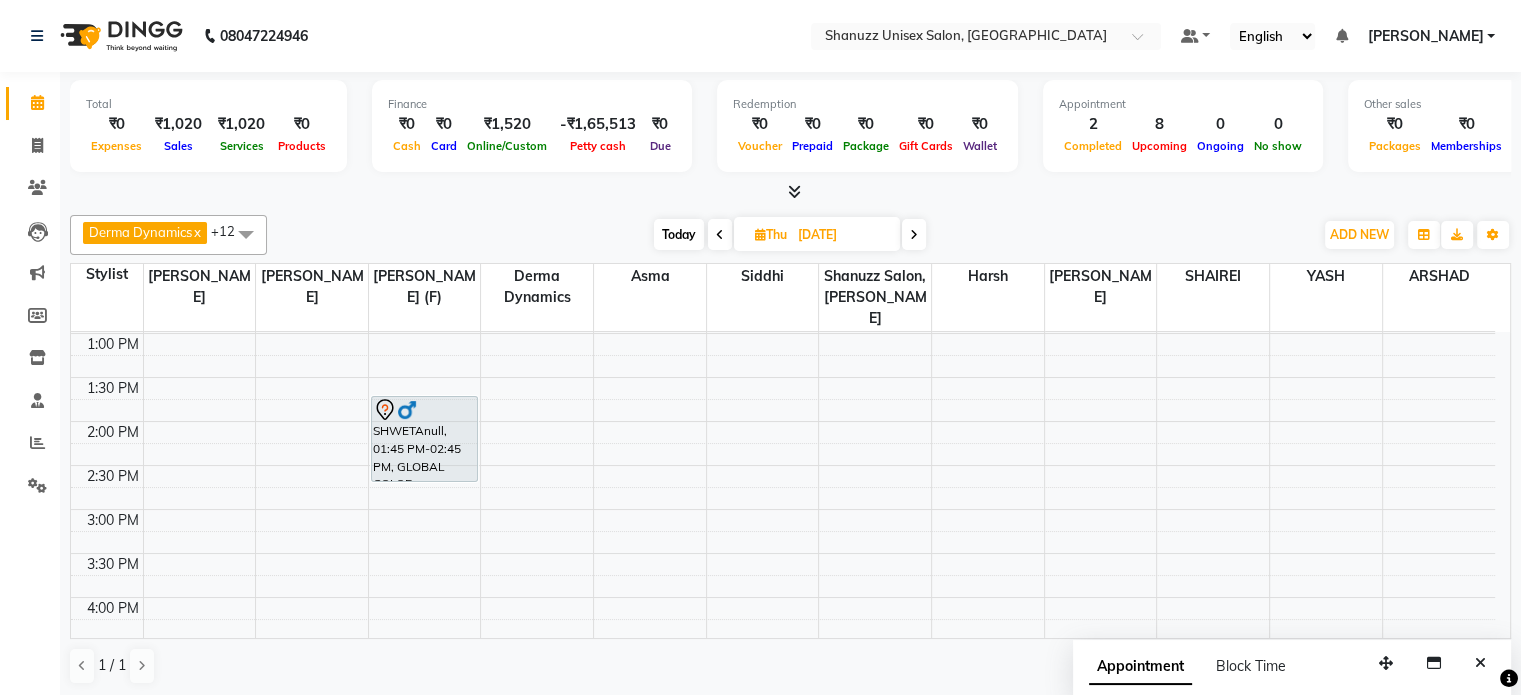click 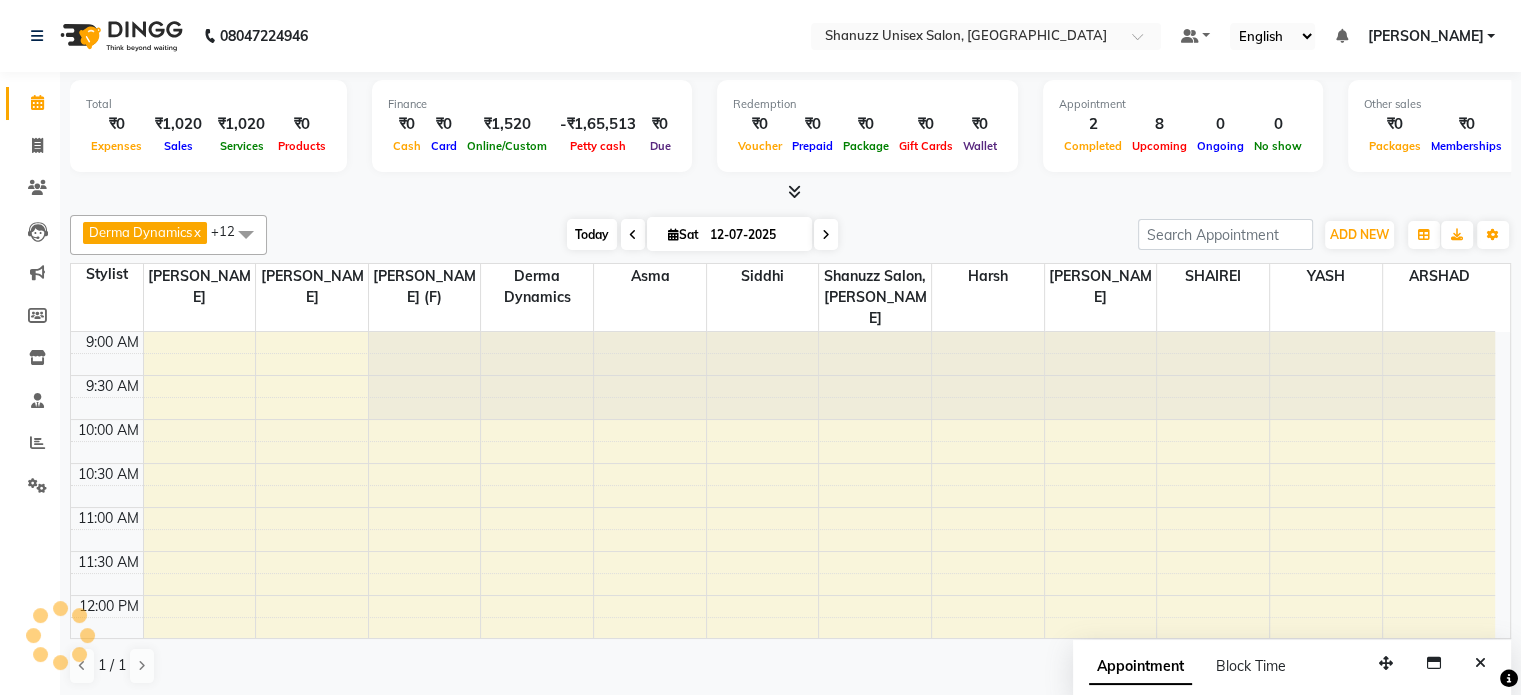 scroll, scrollTop: 350, scrollLeft: 0, axis: vertical 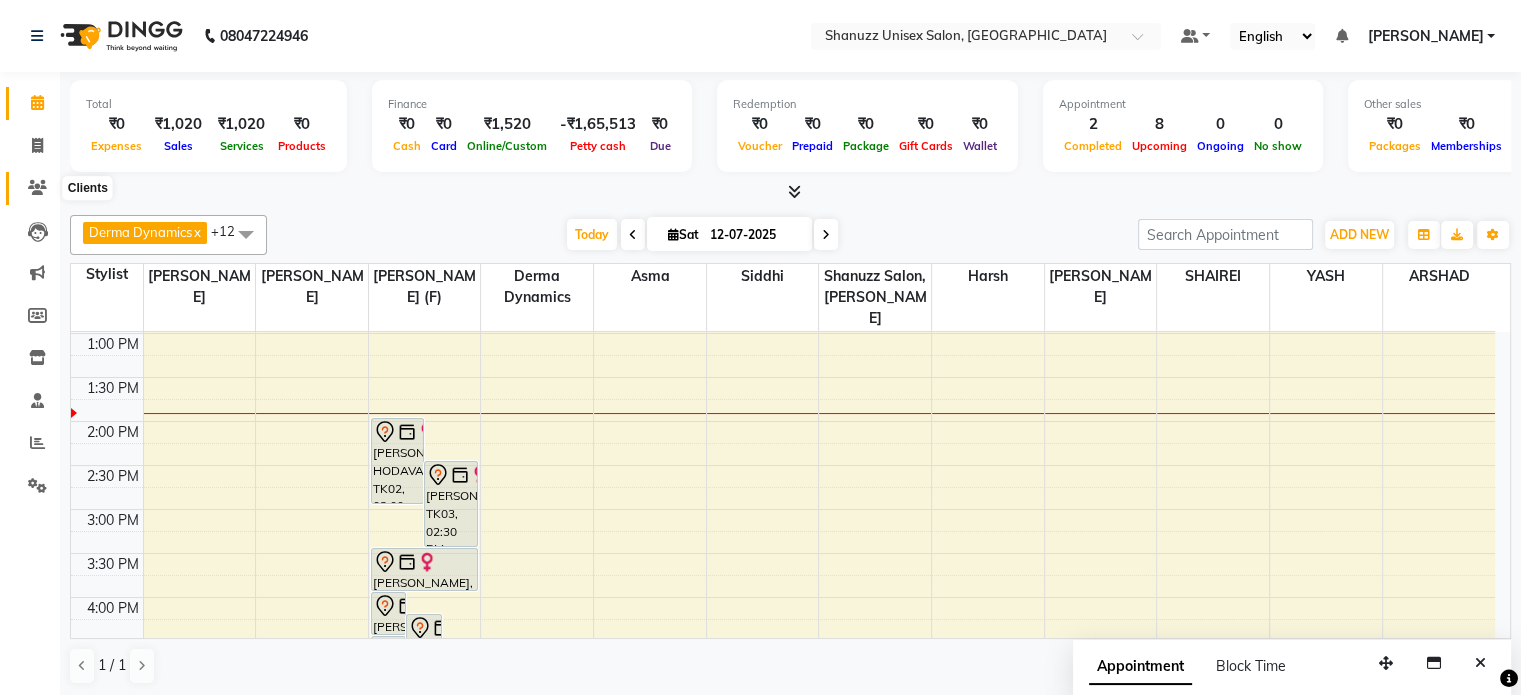 click 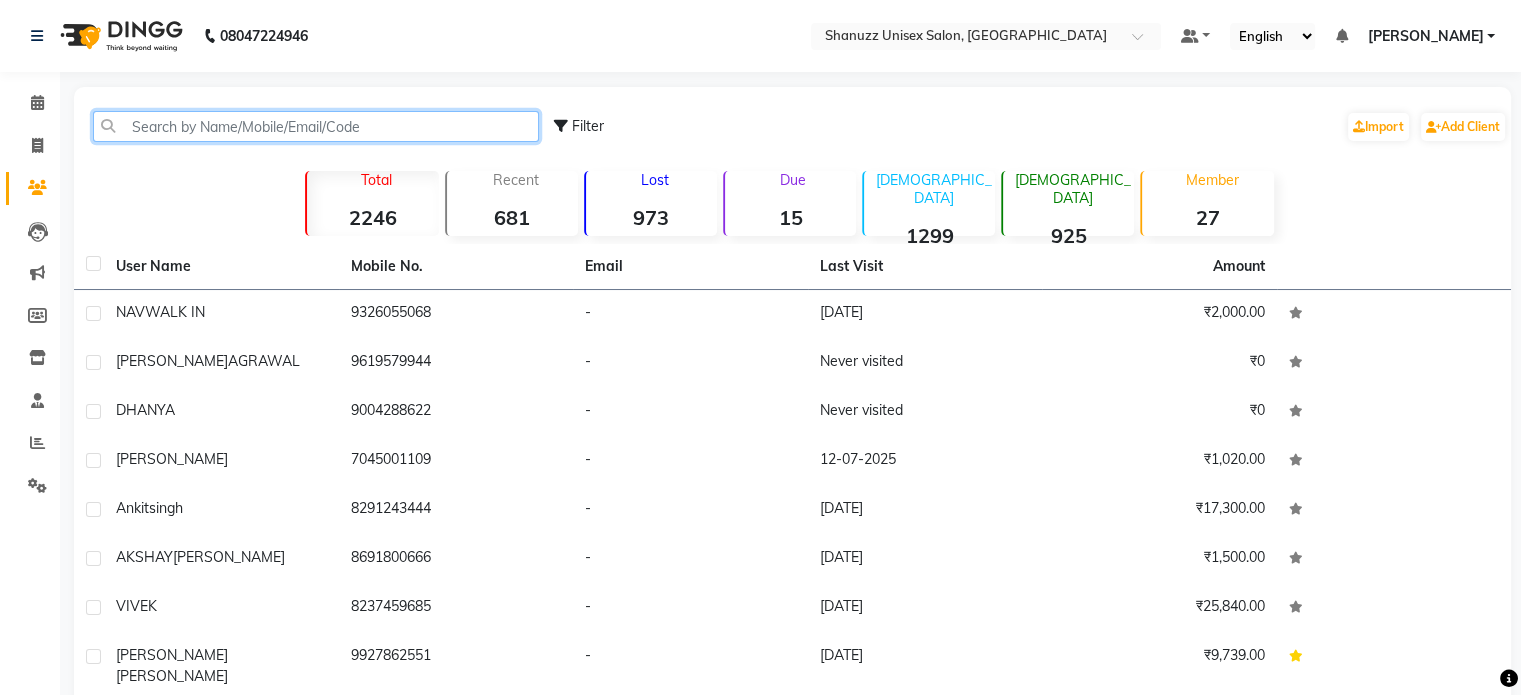 click 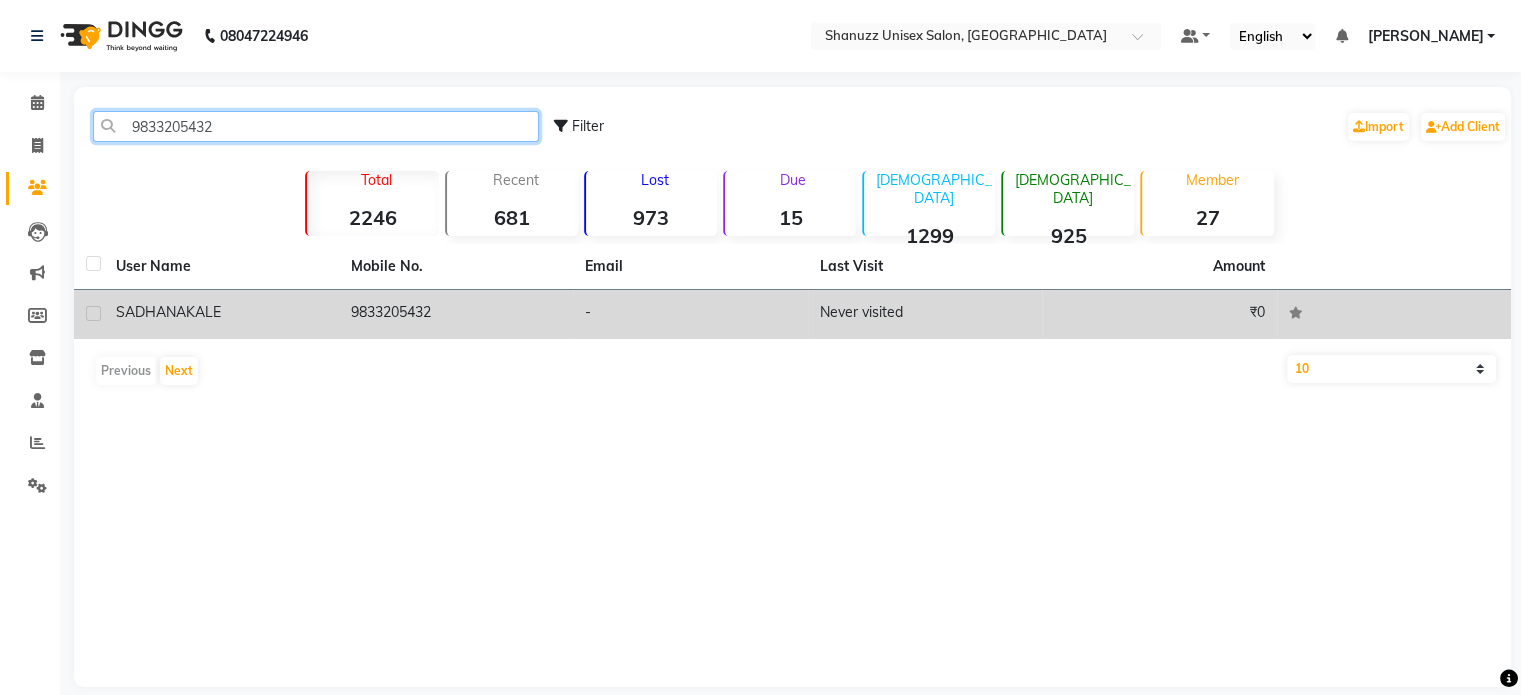 type on "9833205432" 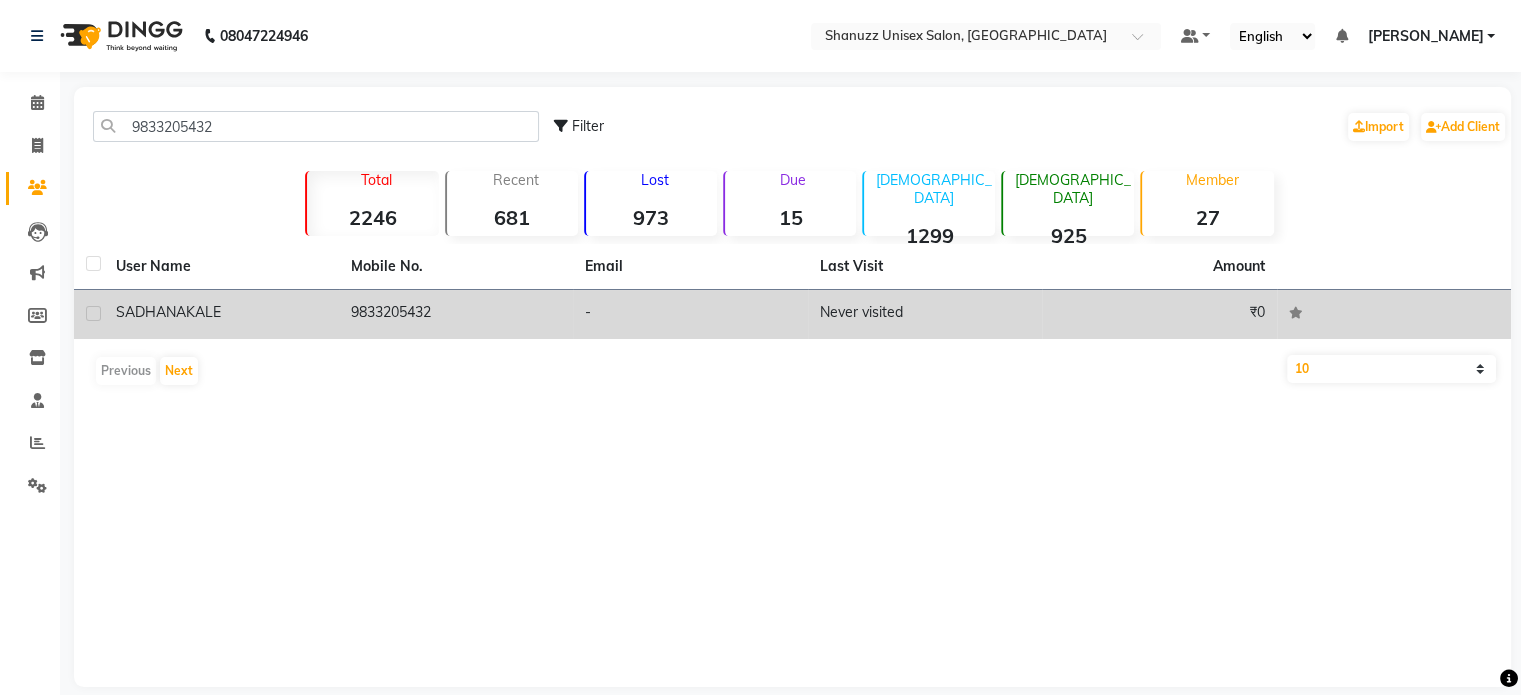 click on "KALE" 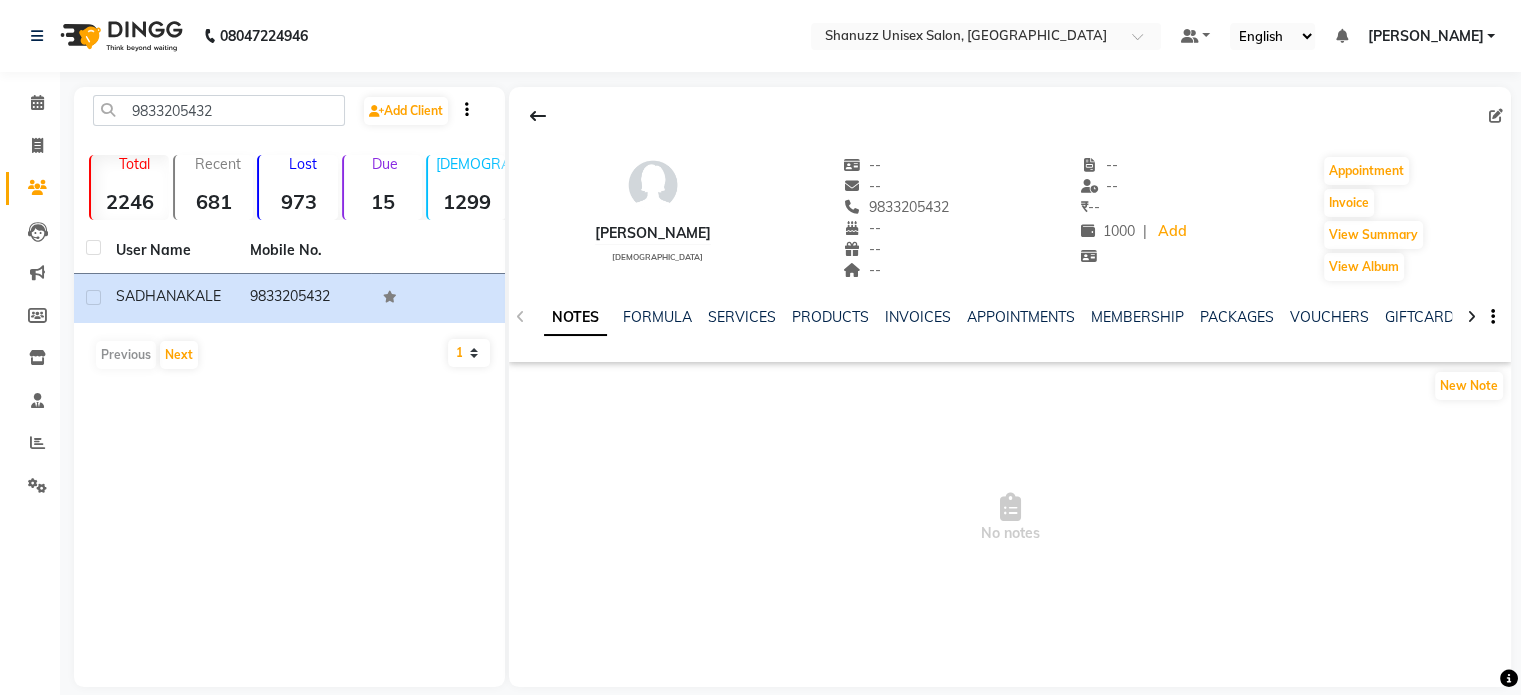 click on "NOTES FORMULA SERVICES PRODUCTS INVOICES APPOINTMENTS MEMBERSHIP PACKAGES VOUCHERS GIFTCARDS POINTS FORMS FAMILY CARDS WALLET" 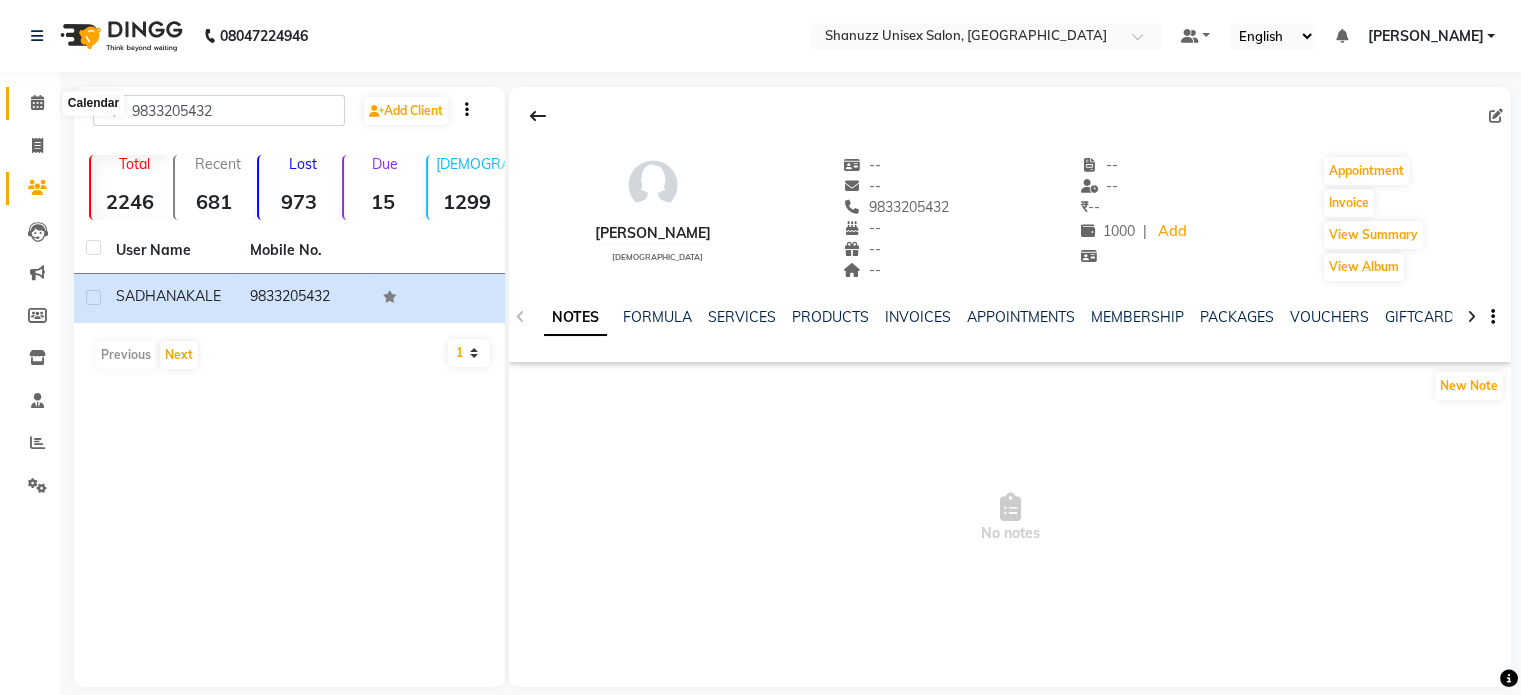 click 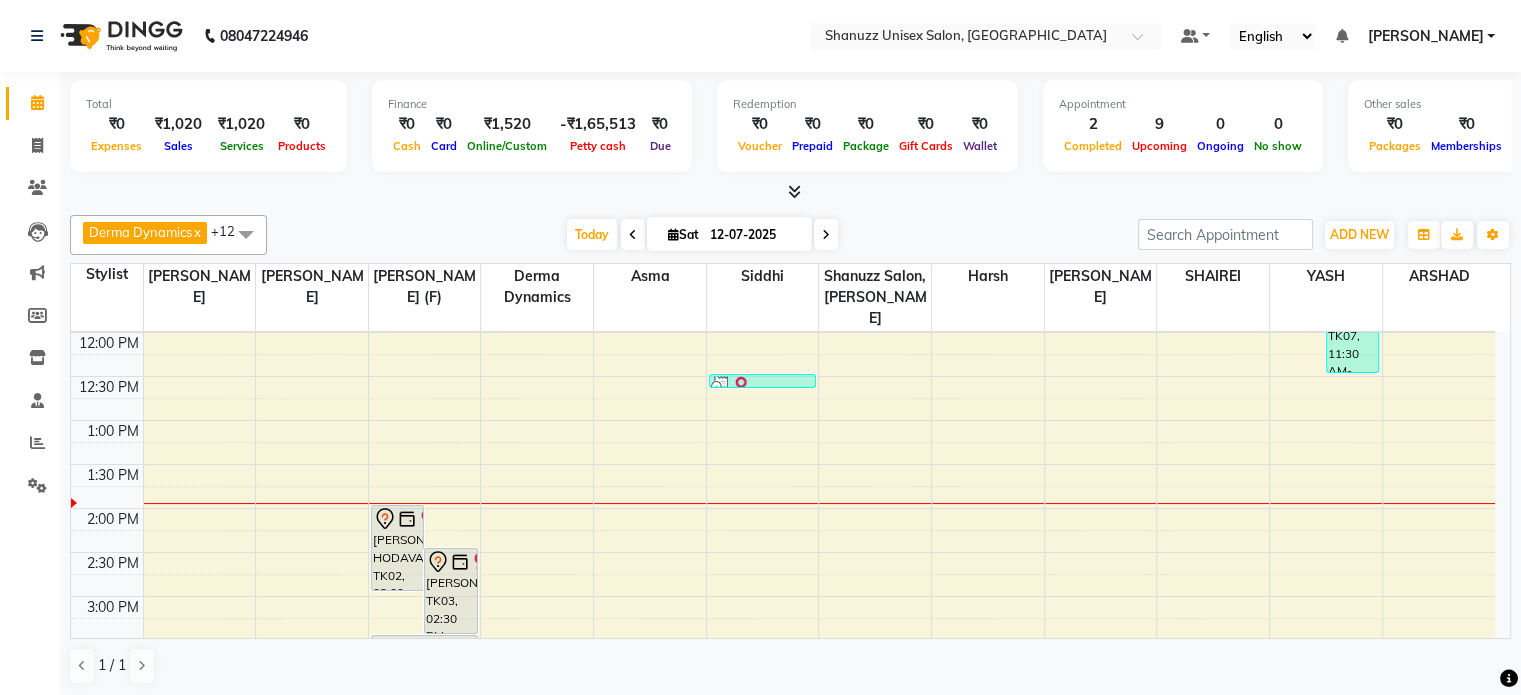 scroll, scrollTop: 264, scrollLeft: 0, axis: vertical 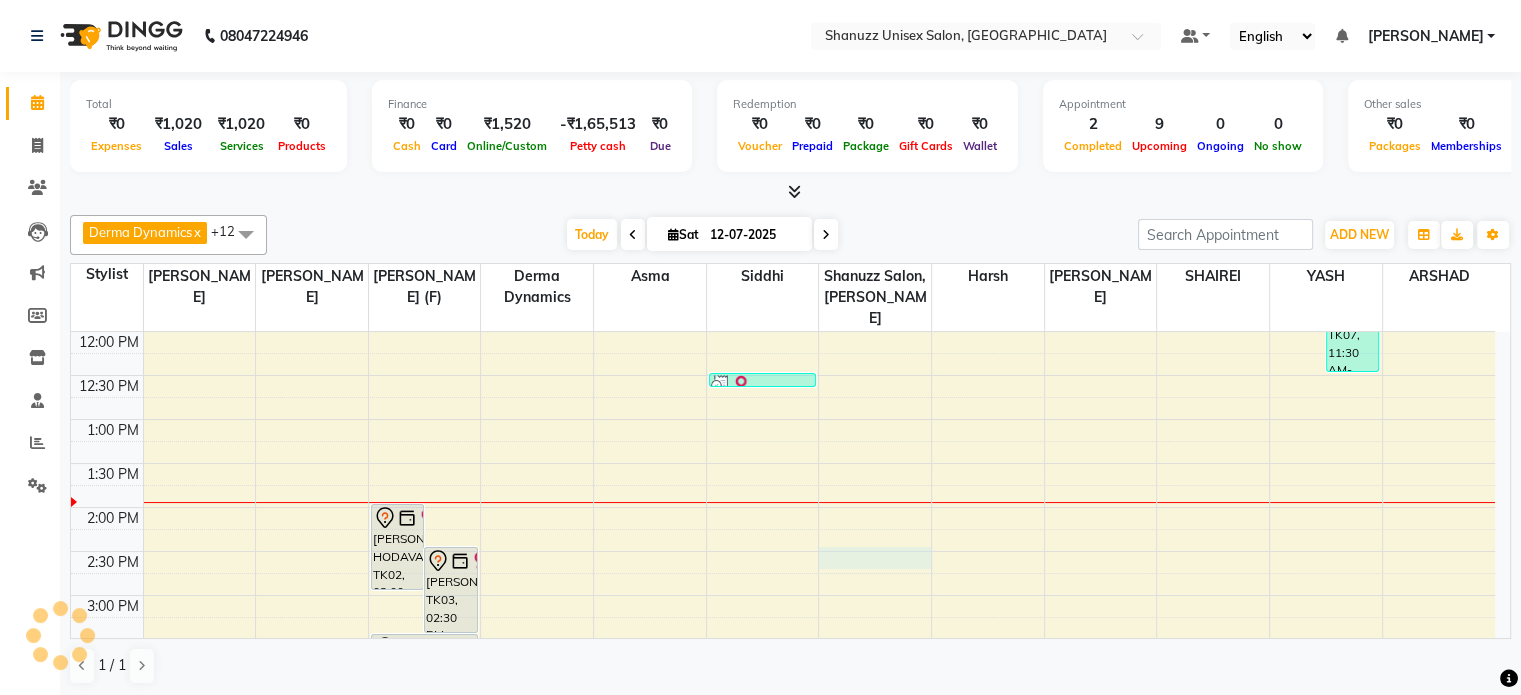click on "9:00 AM 9:30 AM 10:00 AM 10:30 AM 11:00 AM 11:30 AM 12:00 PM 12:30 PM 1:00 PM 1:30 PM 2:00 PM 2:30 PM 3:00 PM 3:30 PM 4:00 PM 4:30 PM 5:00 PM 5:30 PM 6:00 PM 6:30 PM 7:00 PM 7:30 PM 8:00 PM 8:30 PM             KAVITA SHINDE, TK04, 04:00 PM-04:30 PM, Basique FEMALE Haircut - By Shanuzz (18+ Years of Experience)             ABHIJEET ASHOK BODHE, TK01, 04:15 PM-05:45 PM, Basique MALE Haircut - By Shanuzz (18+ Years of Experience)             ARIF BOISAR, TK06, 05:00 PM-06:30 PM, Basique MALE Haircut - By Shanuzz (18+ Years of Experience)             PRAGATI AGRAWAL, TK09, 04:30 PM-05:30 PM, Basique FEMALE Haircut - By Shanuzz (18+ Years of Experience)             POORVA HODAVADEKAR, TK02, 02:00 PM-03:00 PM, Basique FEMALE Haircut - By Shanuzz (18+ Years of Experience)             SABA SHAIKH, TK03, 02:30 PM-03:30 PM, GLOBAL COLOR + HIGHLIGHTS  - Hair upto back             TASMIYA, TK05, 03:30 PM-04:00 PM, CONSULTATION                 HRITI, TK07, 12:30 PM-12:40 PM, Upper Lip Threading" at bounding box center [783, 595] 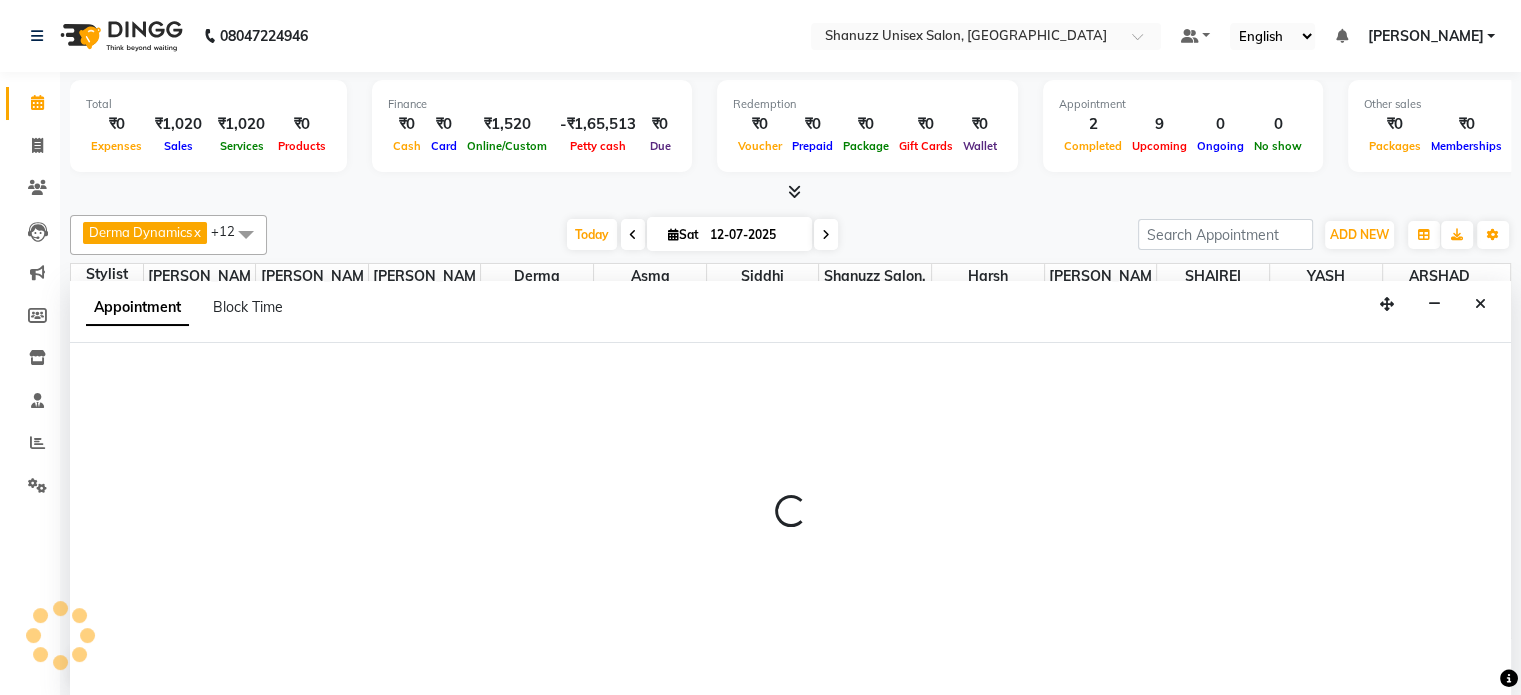 scroll, scrollTop: 0, scrollLeft: 0, axis: both 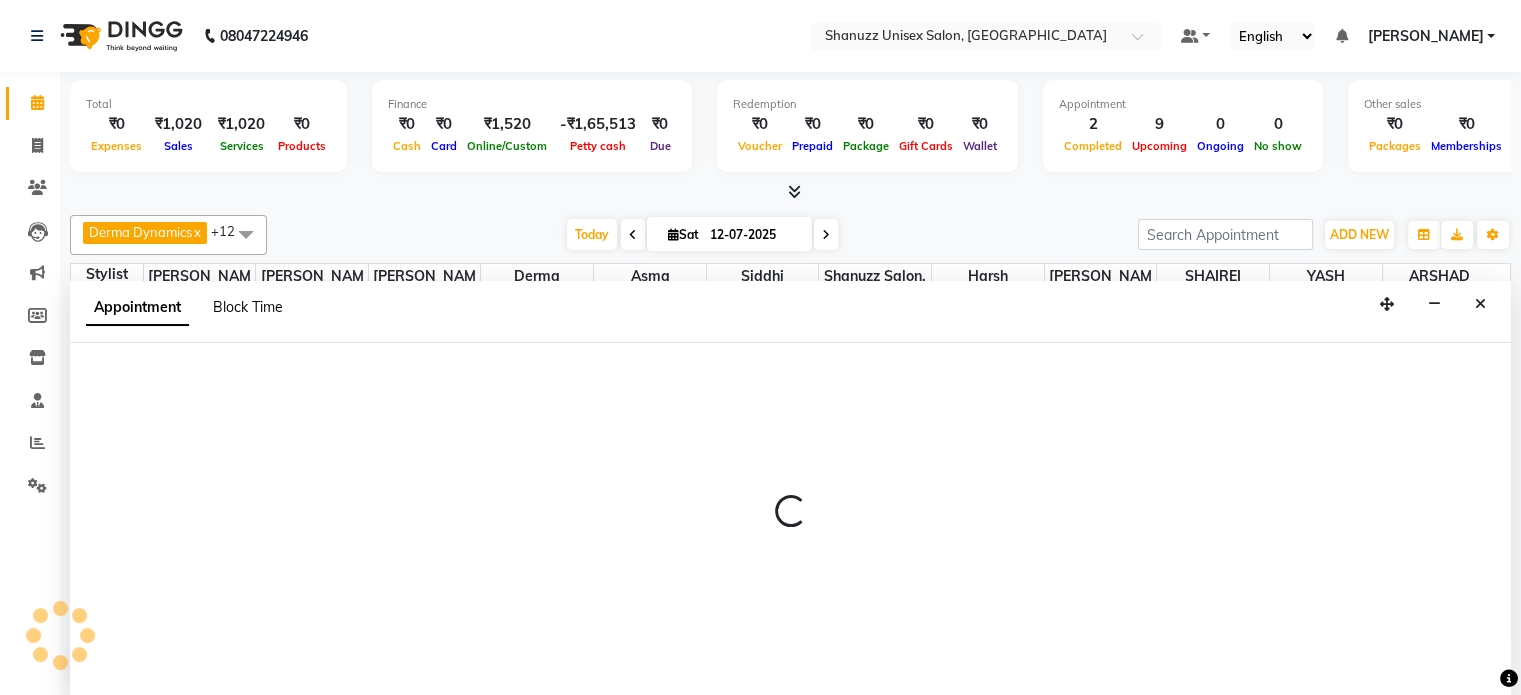 select on "70702" 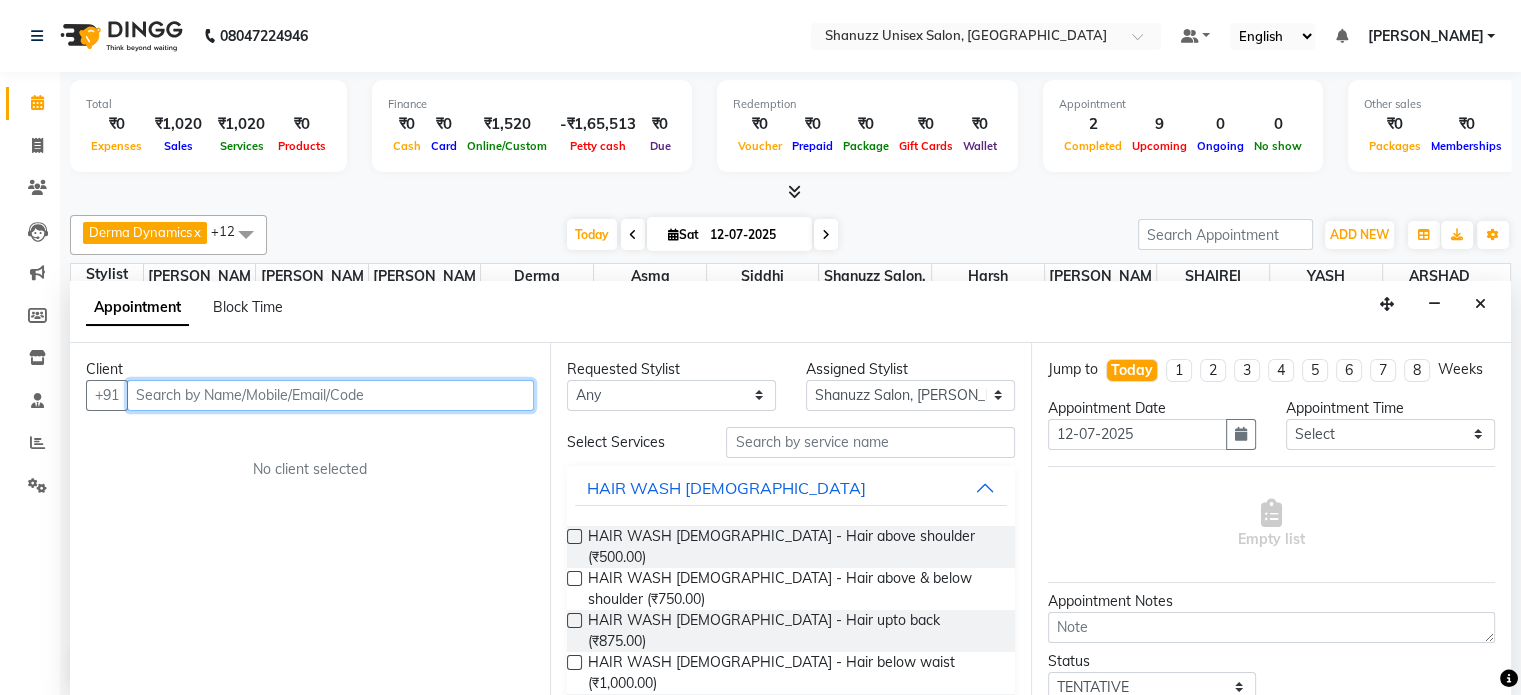 click at bounding box center (330, 395) 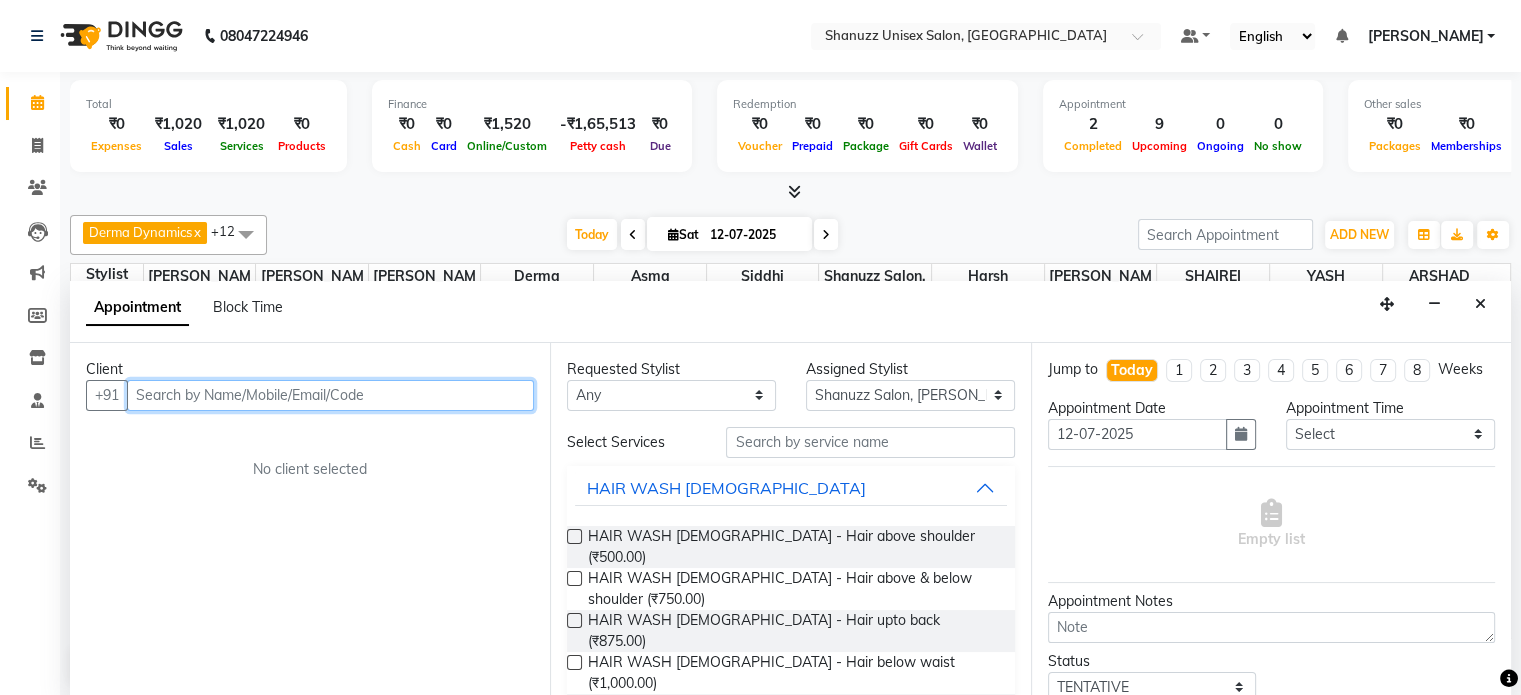 click at bounding box center (330, 395) 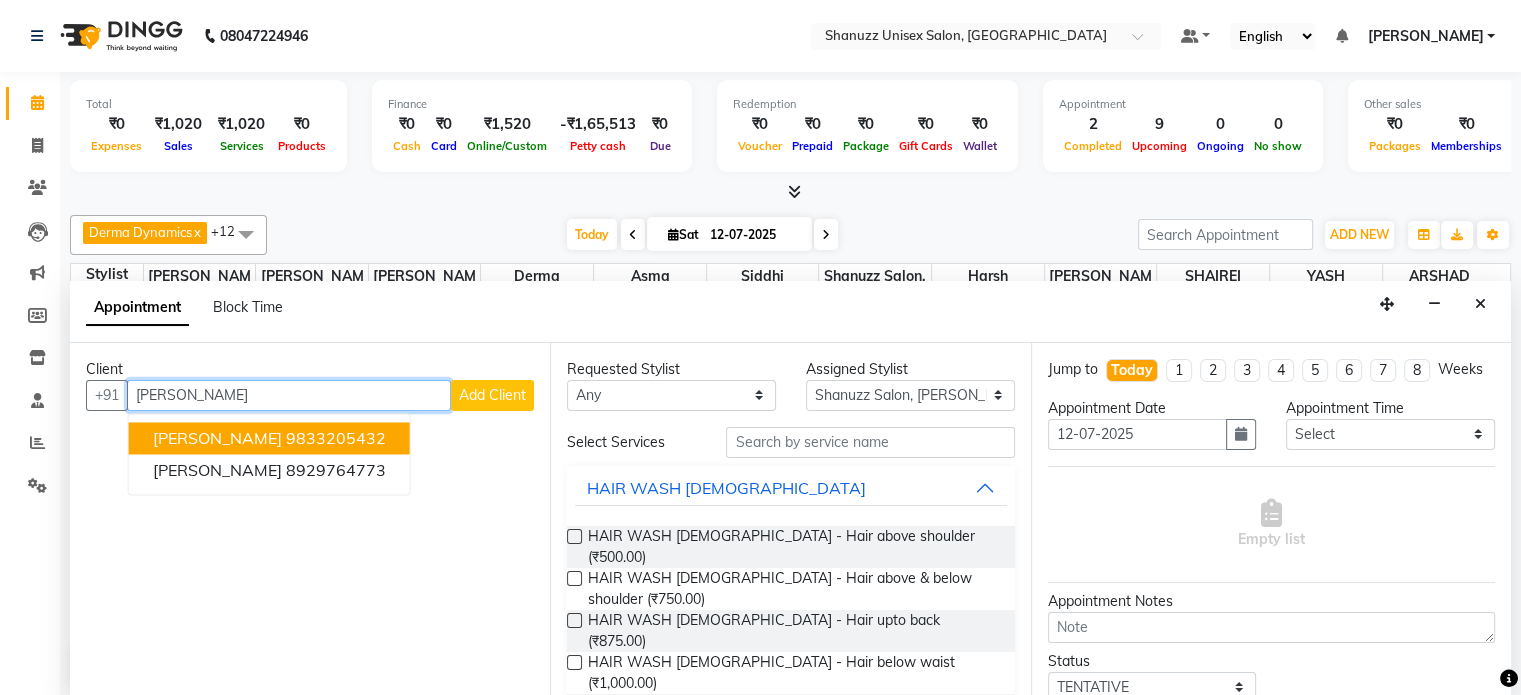 click on "SADHANA KALE" at bounding box center (217, 438) 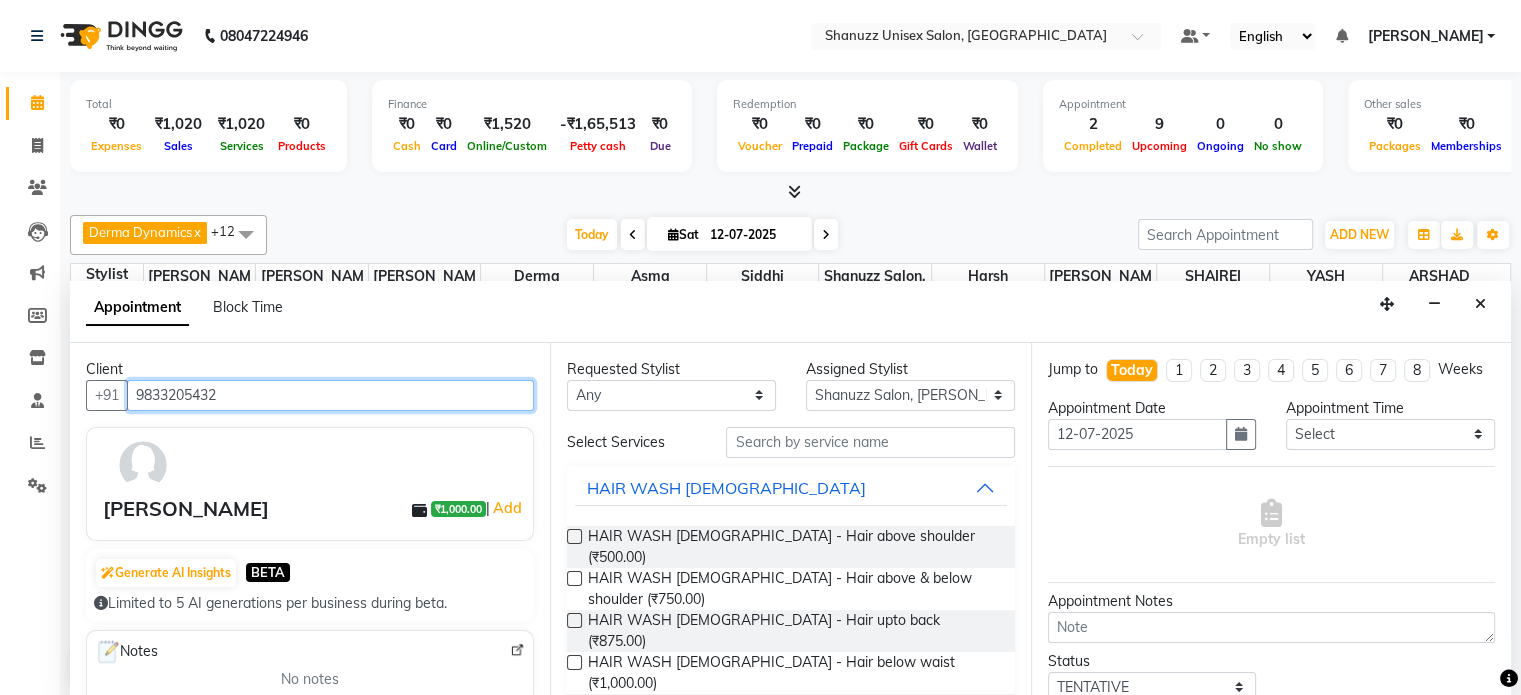 type on "9833205432" 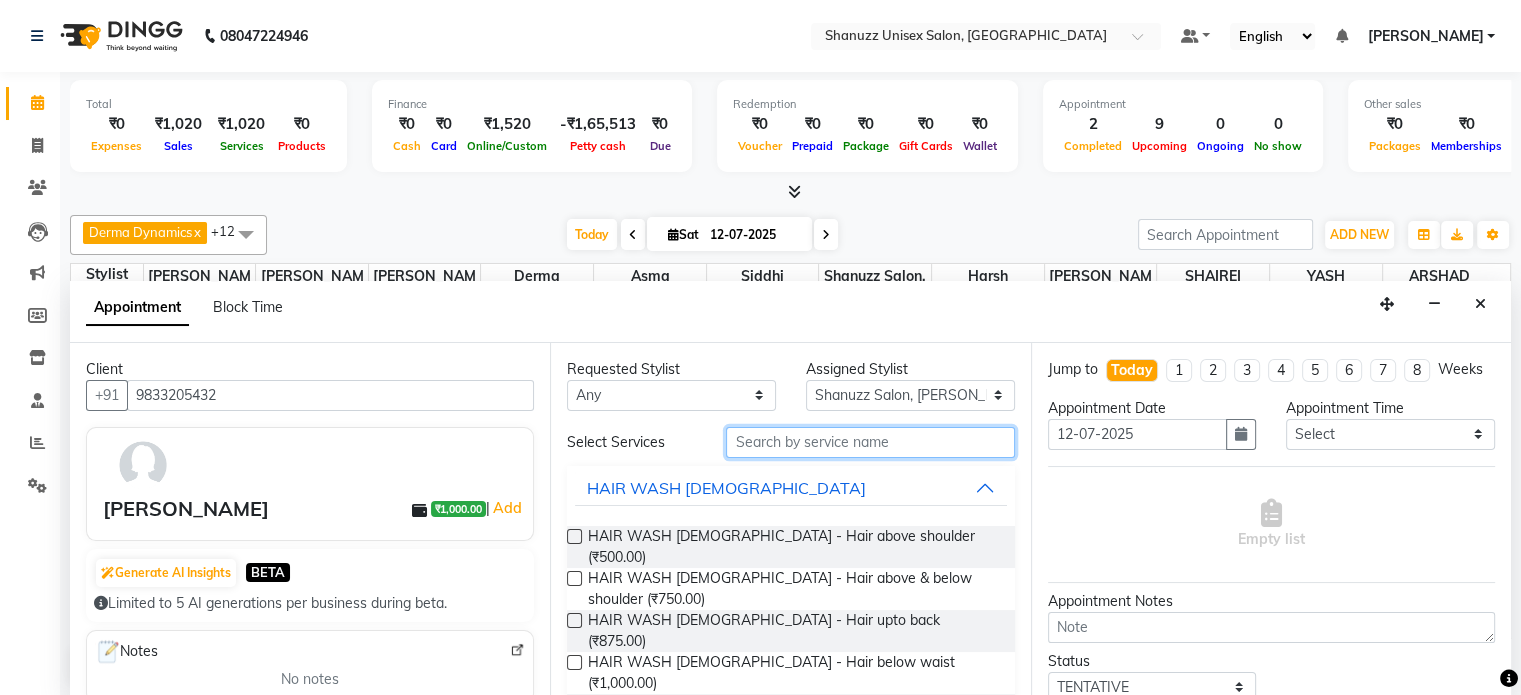 click at bounding box center (870, 442) 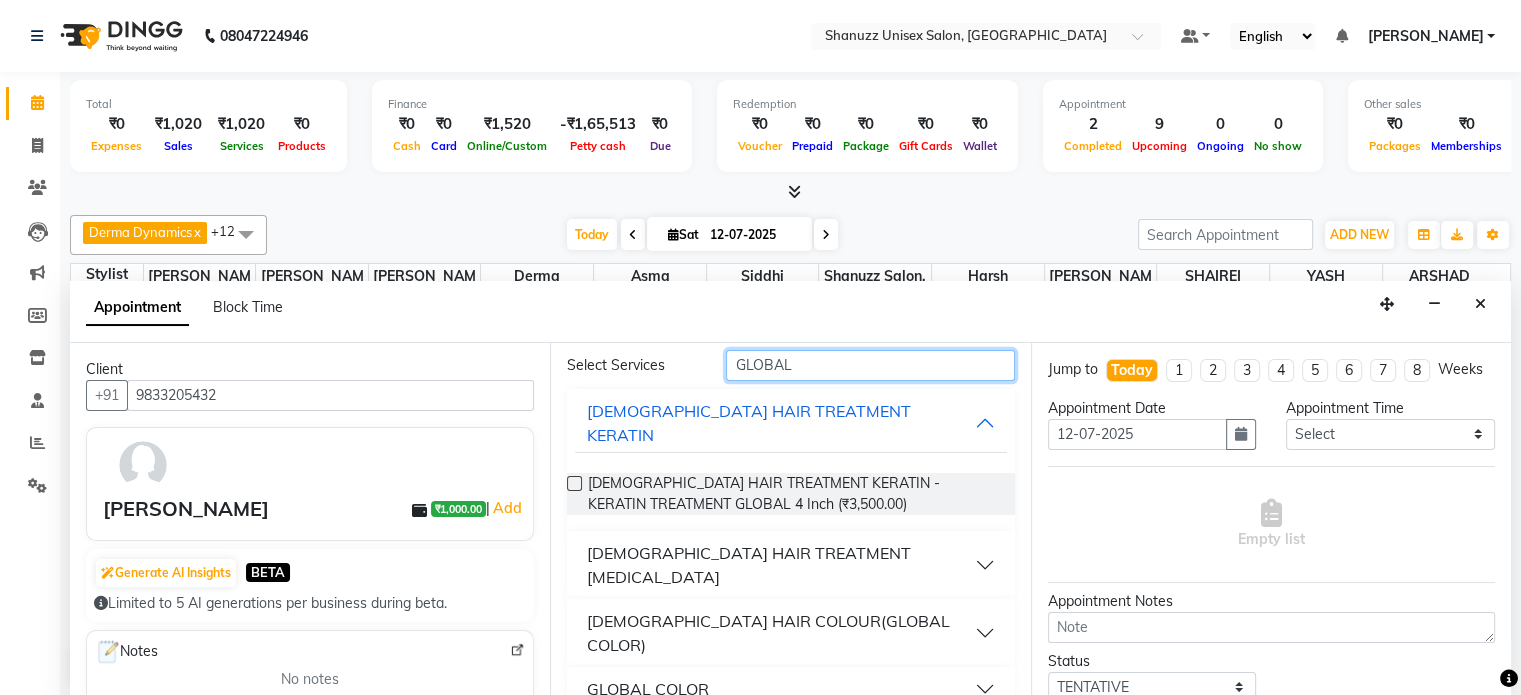 scroll, scrollTop: 76, scrollLeft: 0, axis: vertical 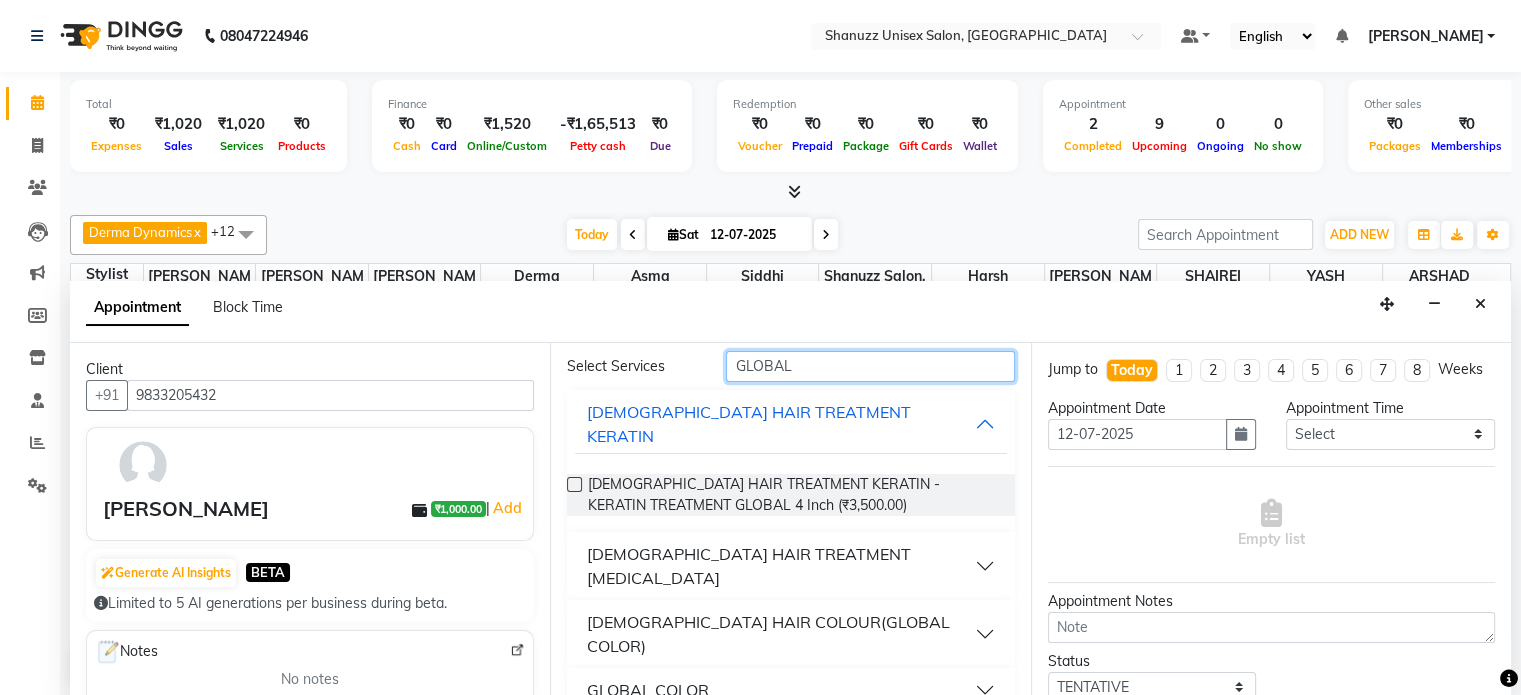 type on "GLOBAL" 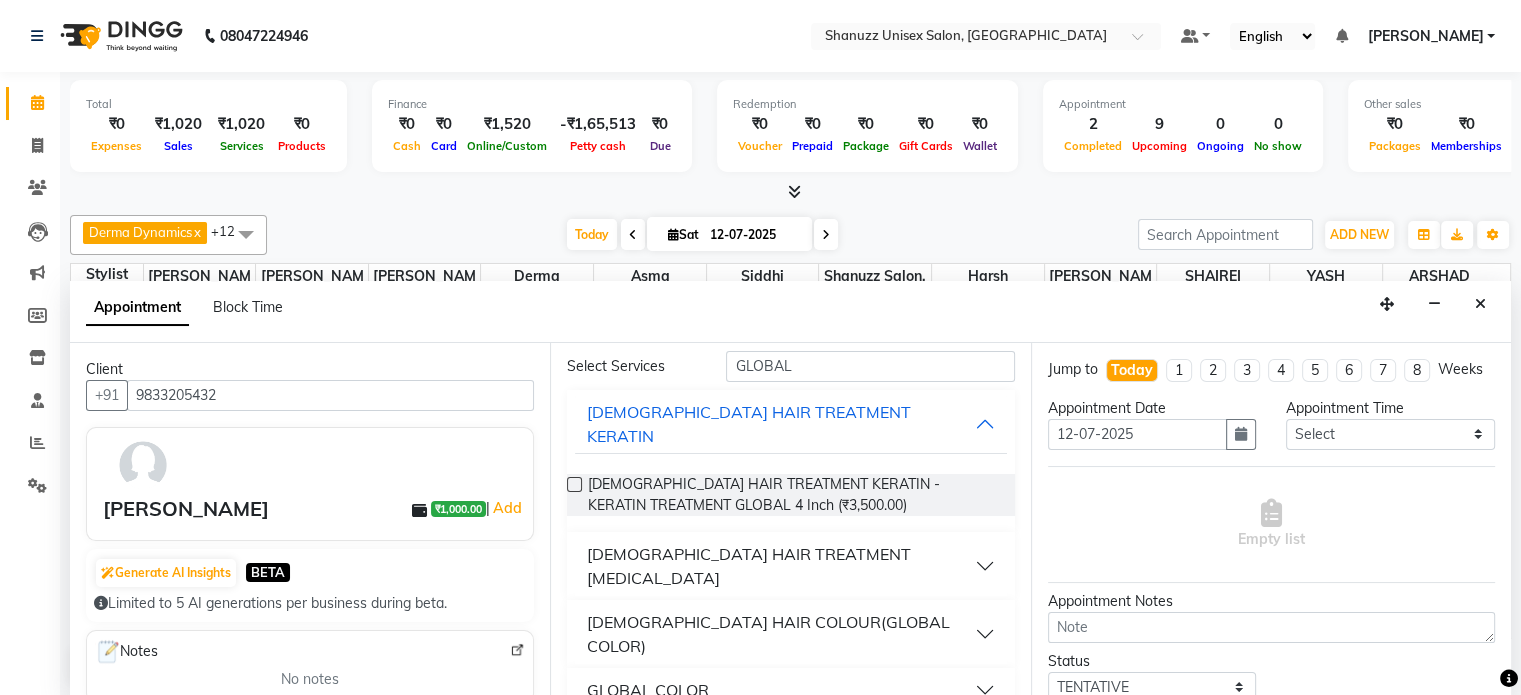 click on "GLOBAL COLOR" at bounding box center [648, 690] 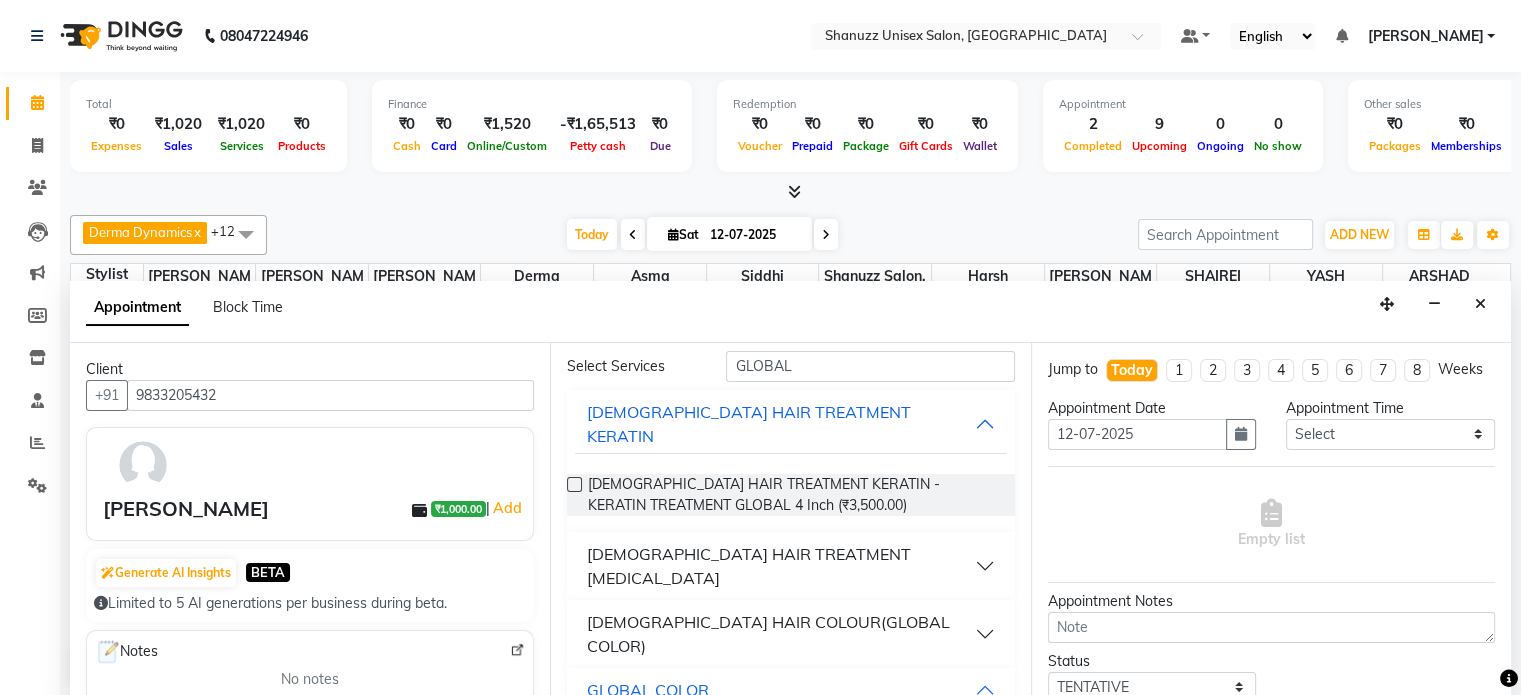 click on "MALE HAIR COLOUR(GLOBAL COLOR)" at bounding box center (780, 634) 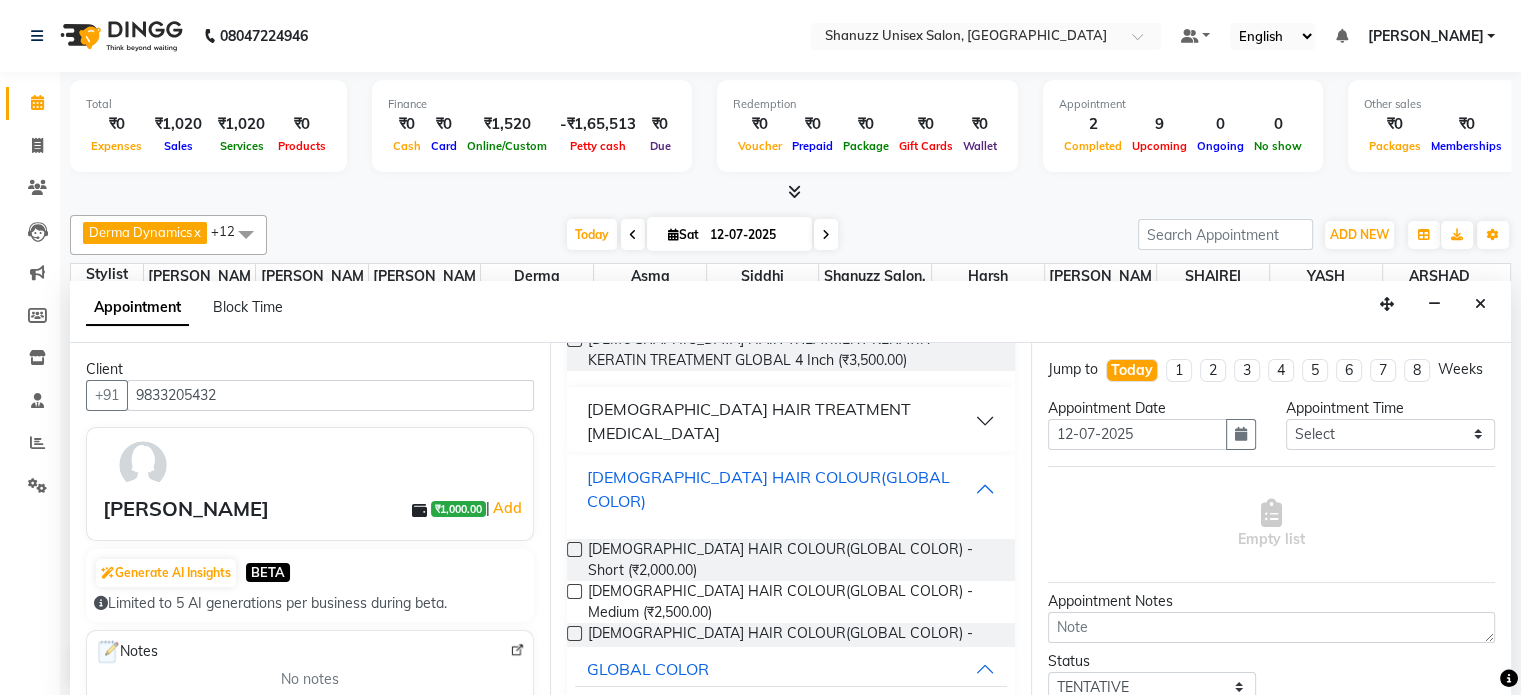 scroll, scrollTop: 333, scrollLeft: 0, axis: vertical 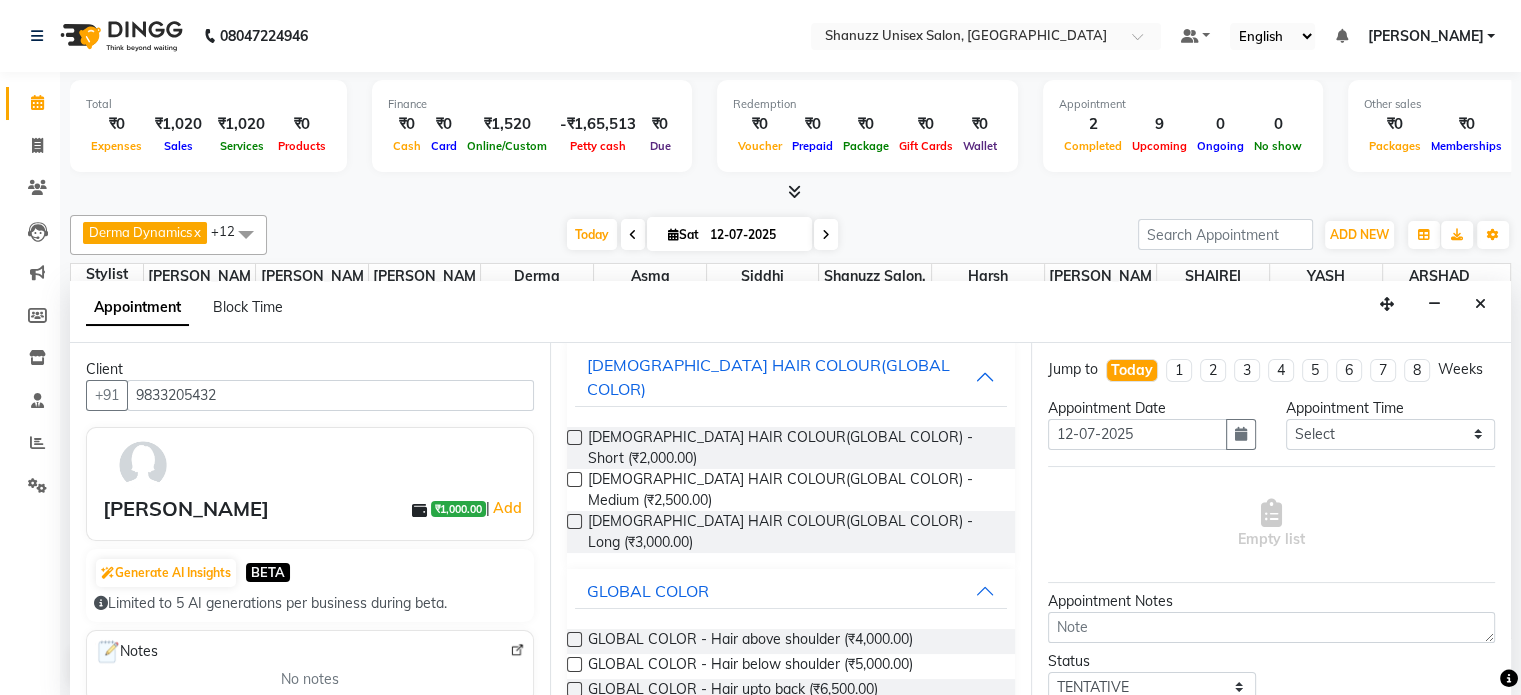 click at bounding box center [574, 521] 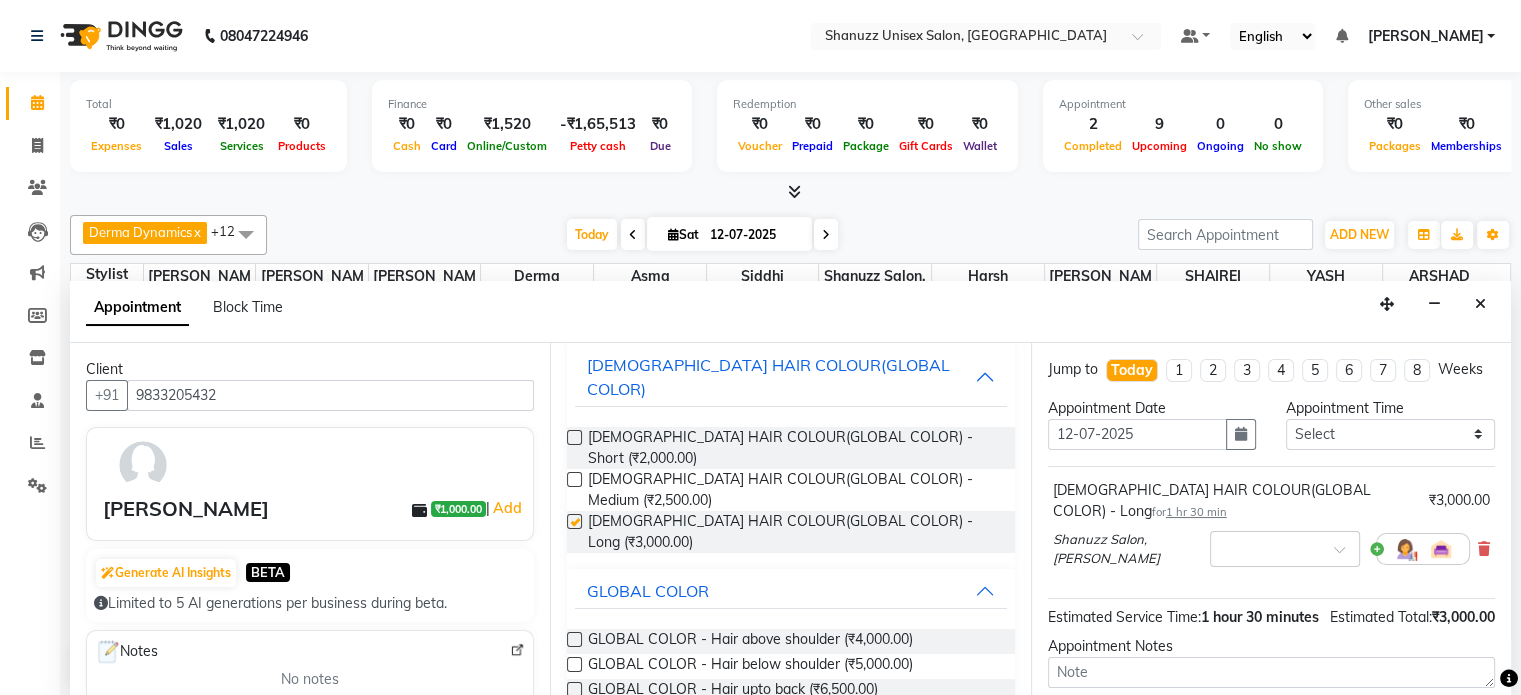 checkbox on "false" 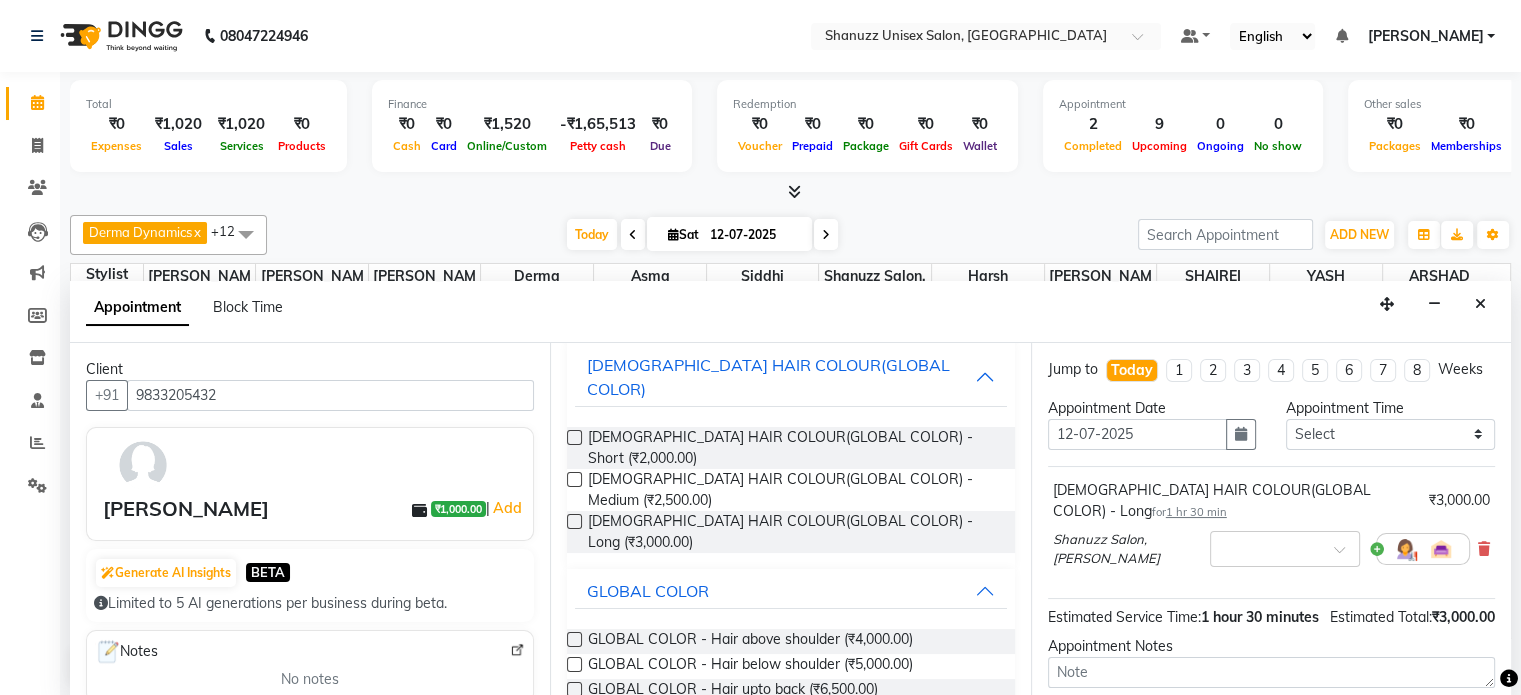 scroll, scrollTop: 215, scrollLeft: 0, axis: vertical 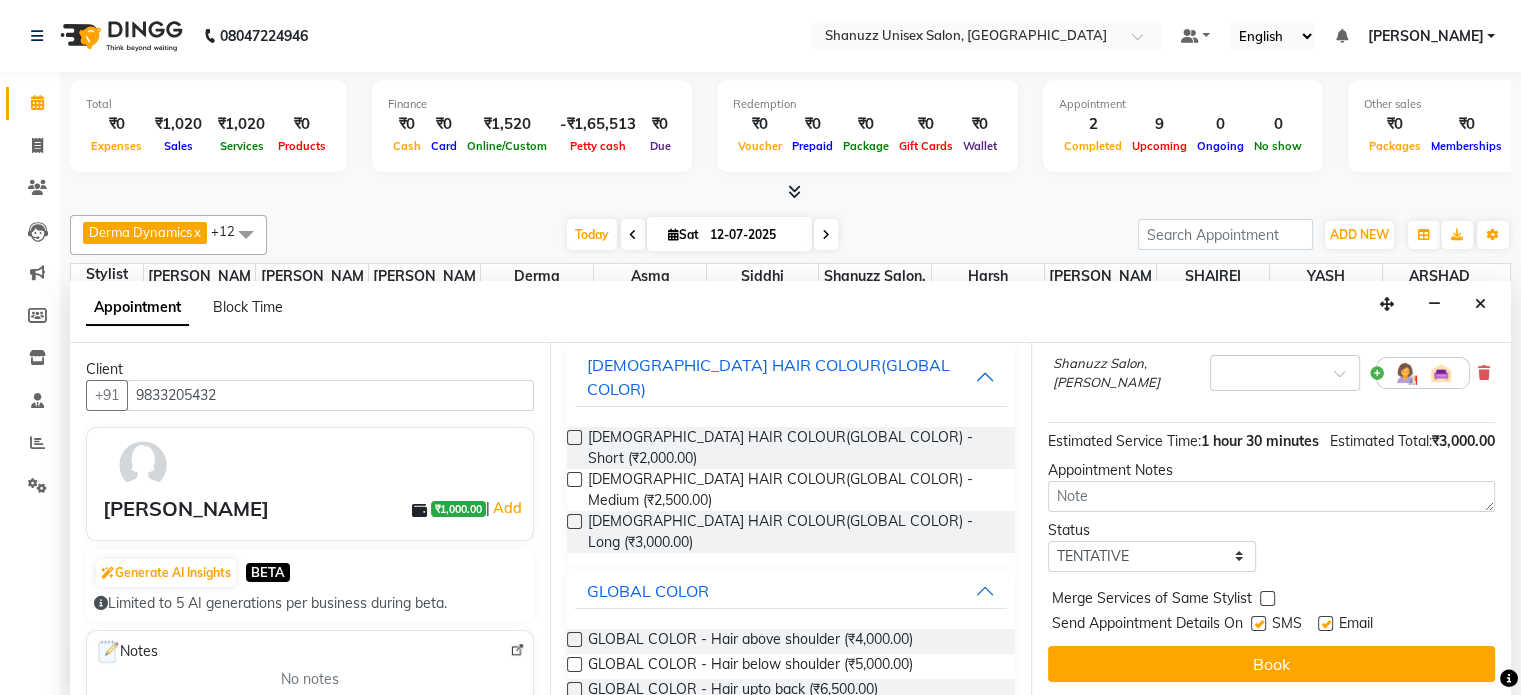 click at bounding box center (1258, 623) 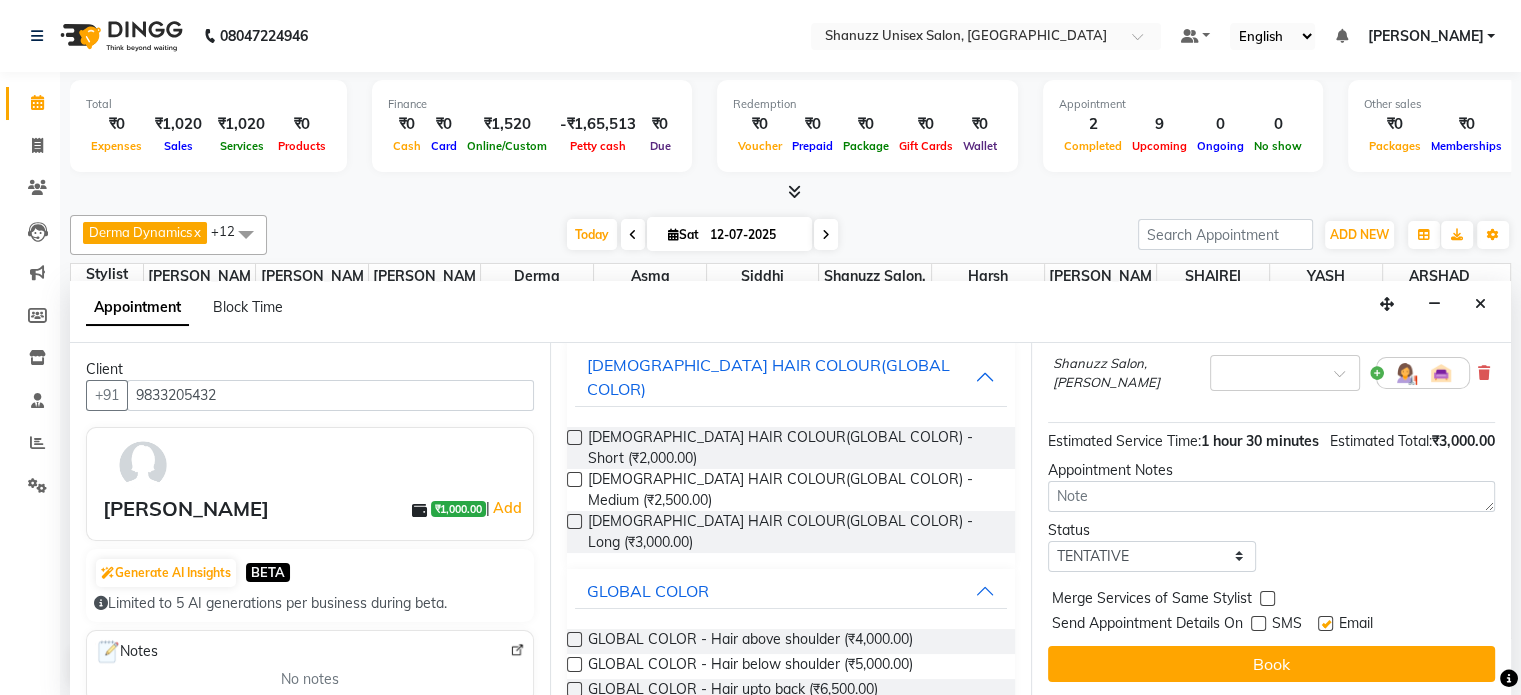 click at bounding box center (1325, 623) 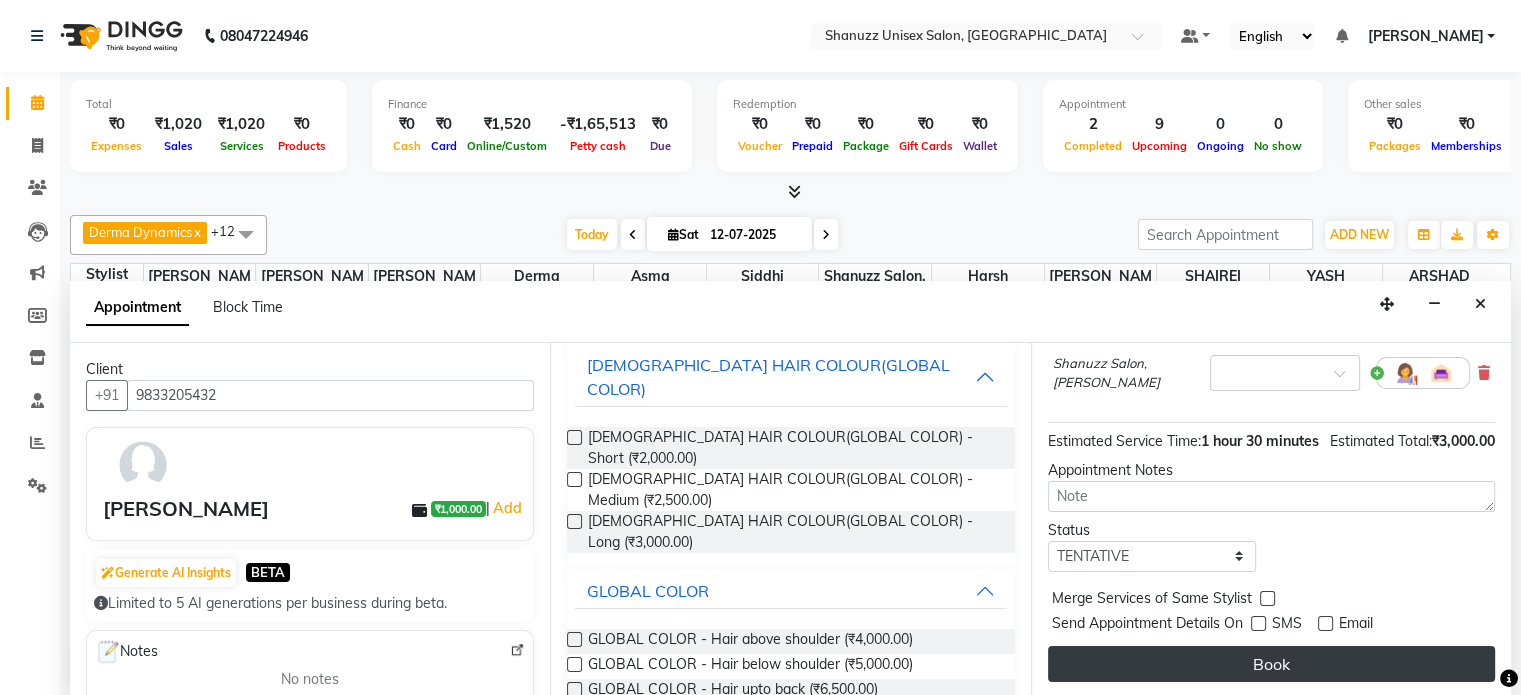 click on "Book" at bounding box center (1271, 664) 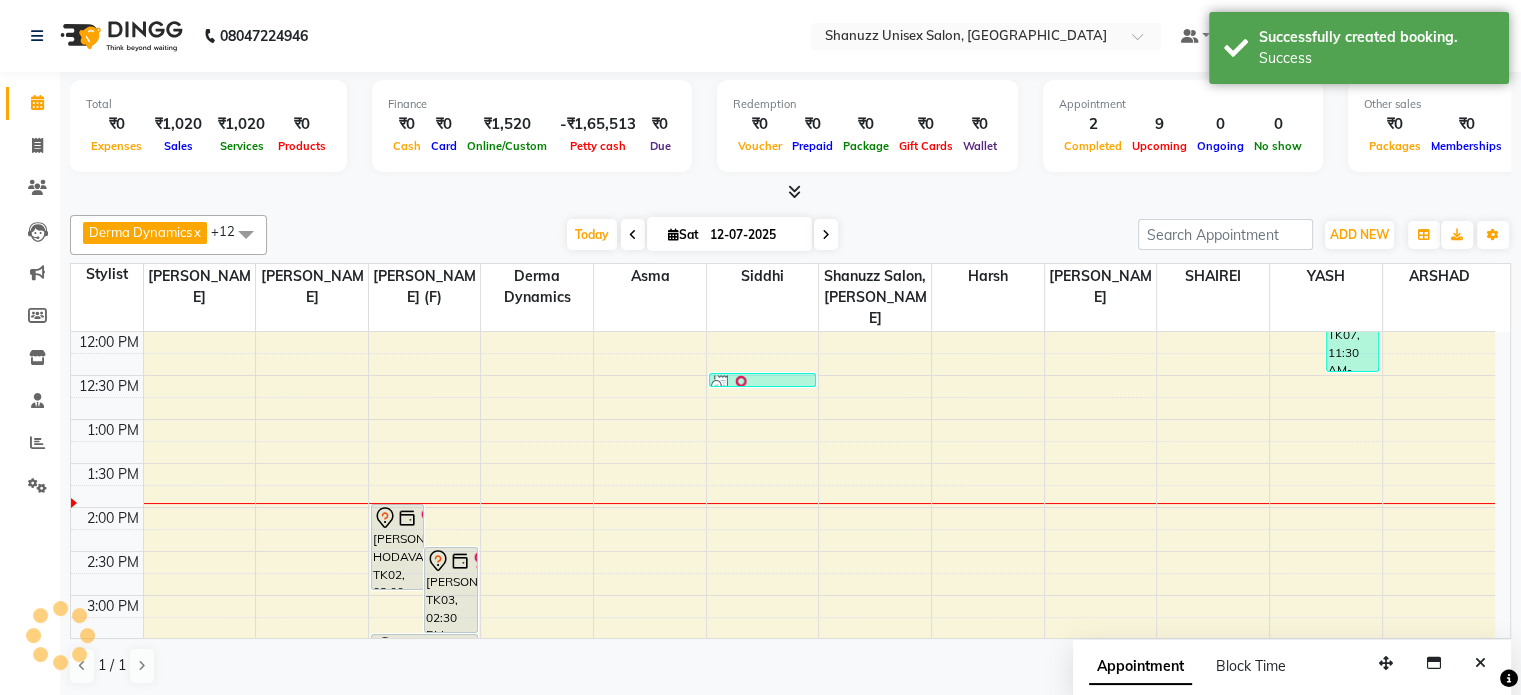 scroll, scrollTop: 0, scrollLeft: 0, axis: both 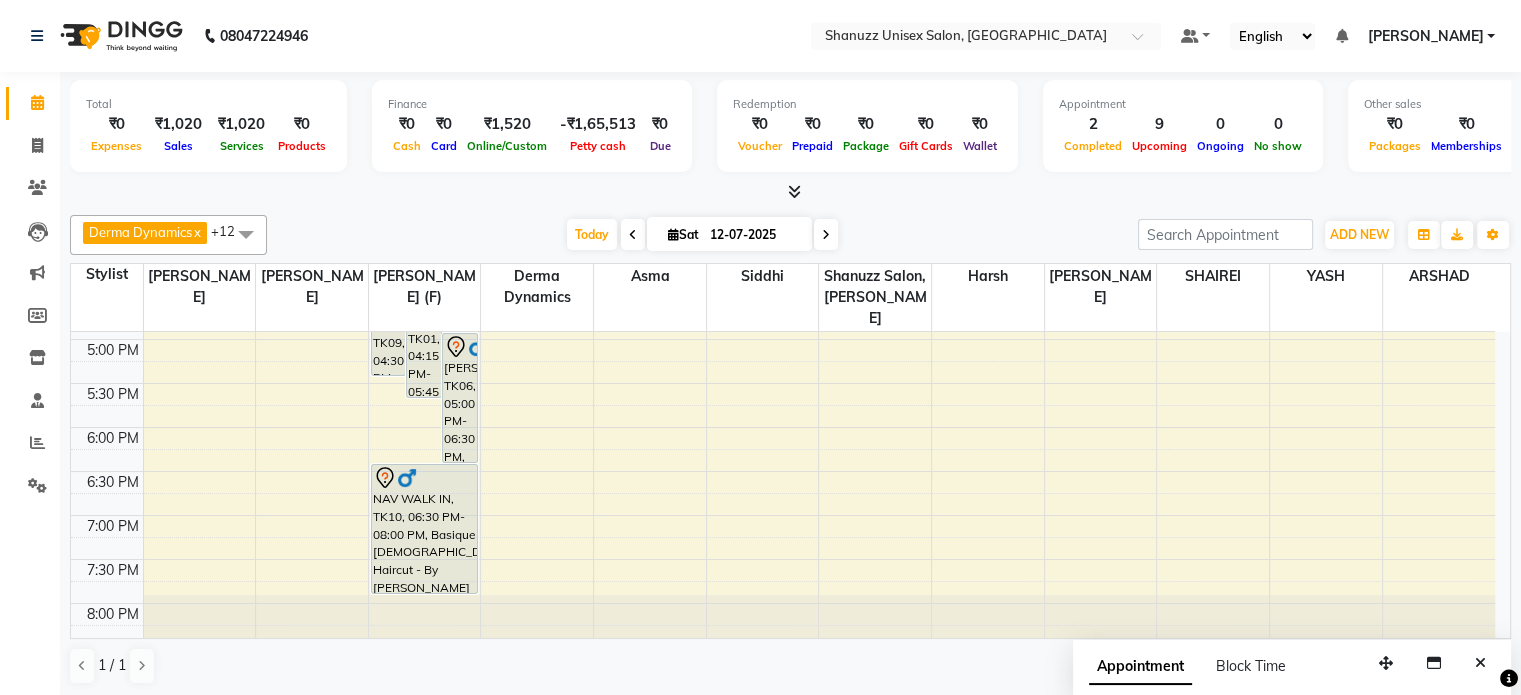 click at bounding box center [826, 234] 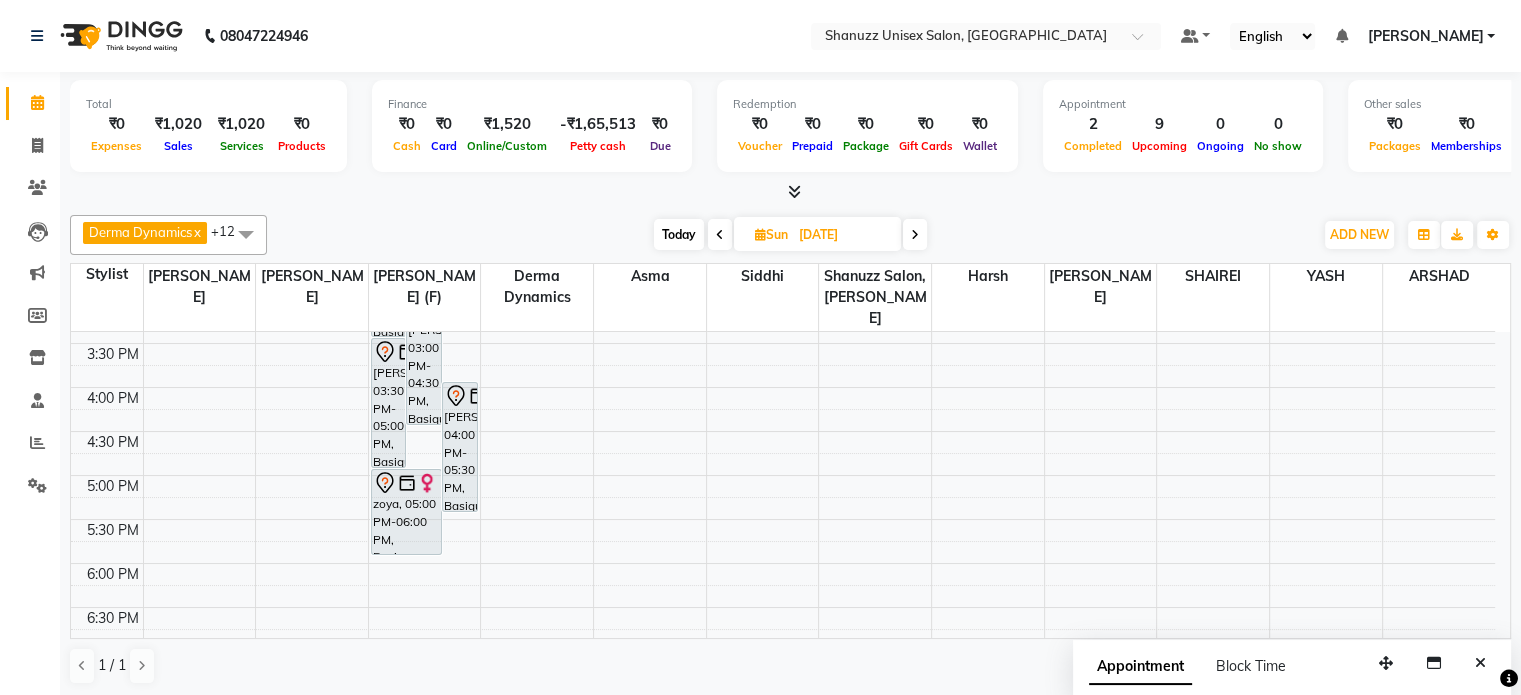 scroll, scrollTop: 572, scrollLeft: 0, axis: vertical 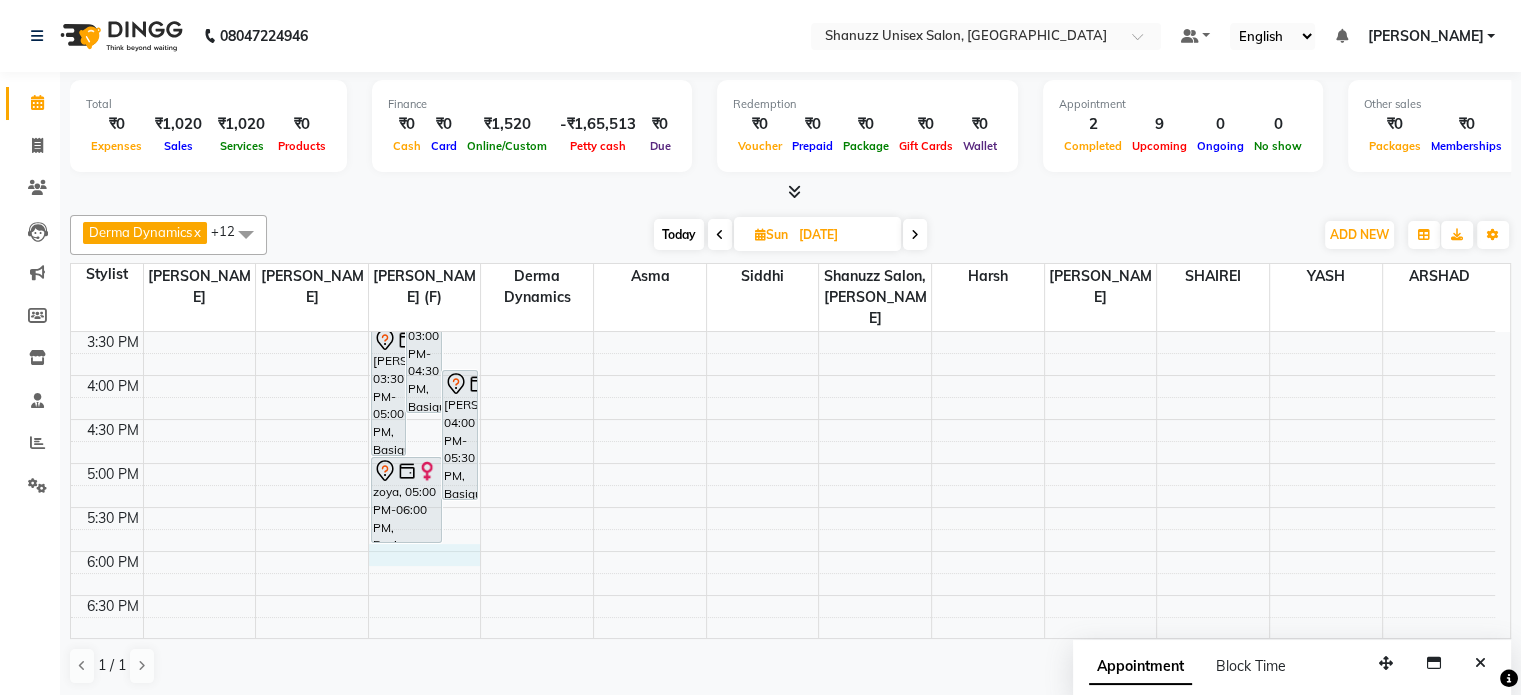 click on "9:00 AM 9:30 AM 10:00 AM 10:30 AM 11:00 AM 11:30 AM 12:00 PM 12:30 PM 1:00 PM 1:30 PM 2:00 PM 2:30 PM 3:00 PM 3:30 PM 4:00 PM 4:30 PM 5:00 PM 5:30 PM 6:00 PM 6:30 PM 7:00 PM 7:30 PM 8:00 PM 8:30 PM             MRAGENDRA CHANDEL, 02:00 PM-03:30 PM, Basique MALE Haircut - By Shanuzz (18+ Years of Experience)             NIRVAN SHAH, 03:00 PM-04:30 PM, Basique MALE Haircut - By Shanuzz (18+ Years of Experience)             SUNNY RATHOD, 04:00 PM-05:30 PM, Basique MALE Haircut - By Shanuzz (18+ Years of Experience)             SUNNY RATHOD, 03:30 PM-05:00 PM, Basique MALE Haircut - By Shanuzz (18+ Years of Experience)             zoya, 05:00 PM-06:00 PM, Basique FEMALE Haircut - By Shanuzz (18+ Years of Experience)" at bounding box center (783, 287) 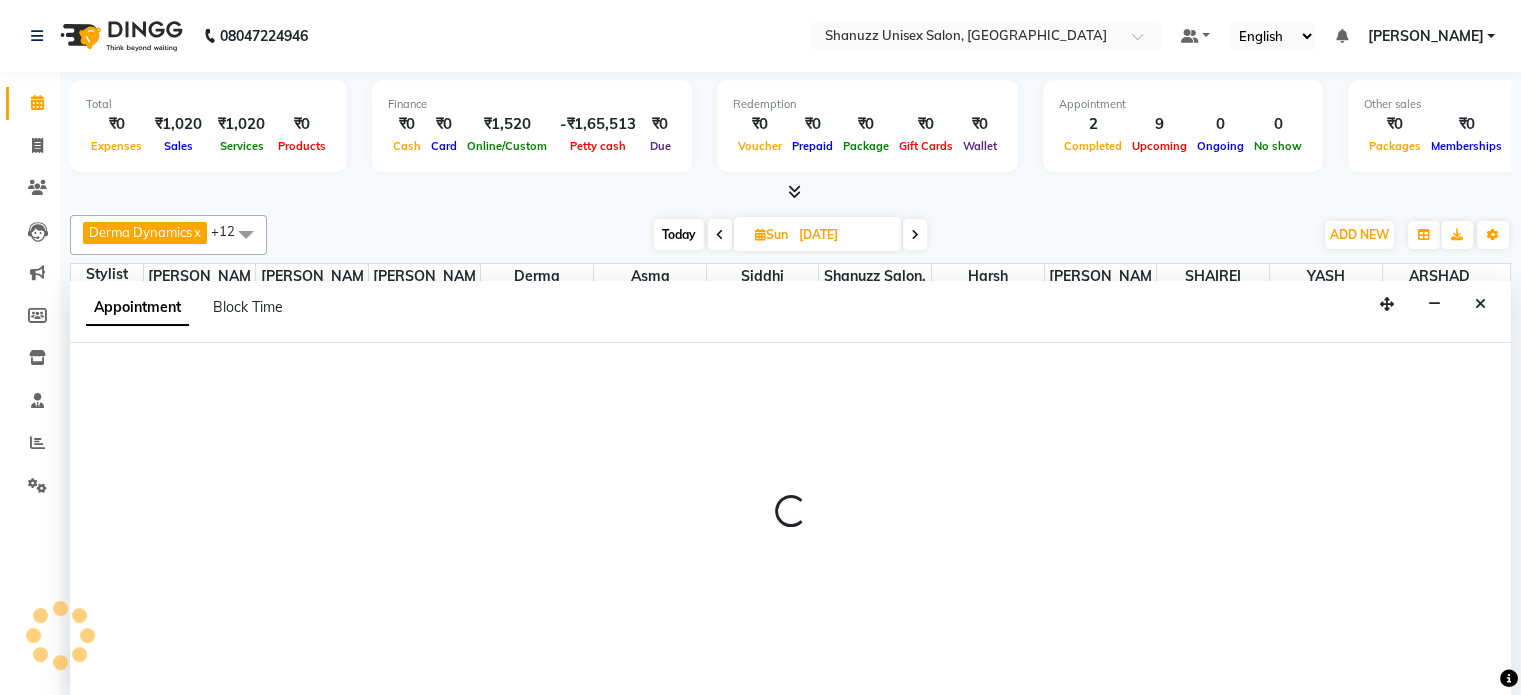scroll, scrollTop: 0, scrollLeft: 0, axis: both 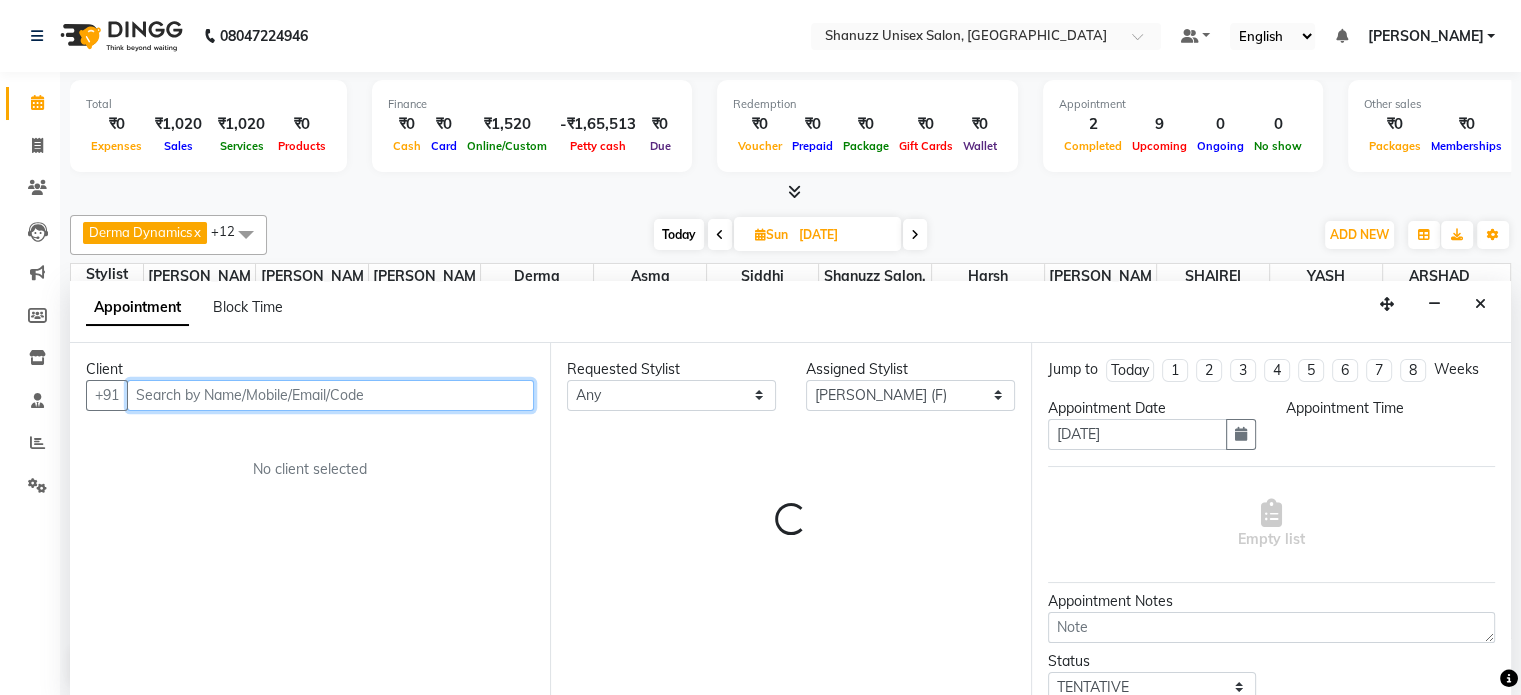 select on "1080" 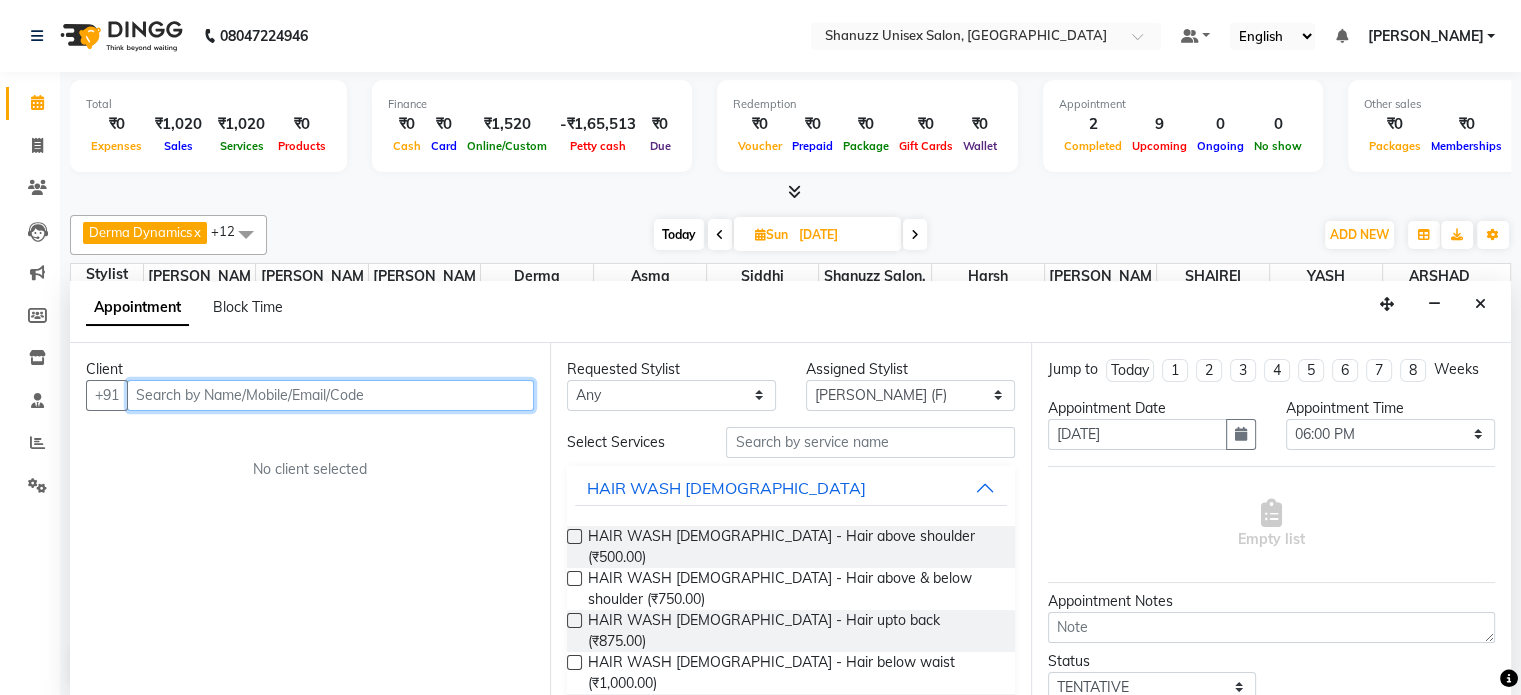 click at bounding box center (330, 395) 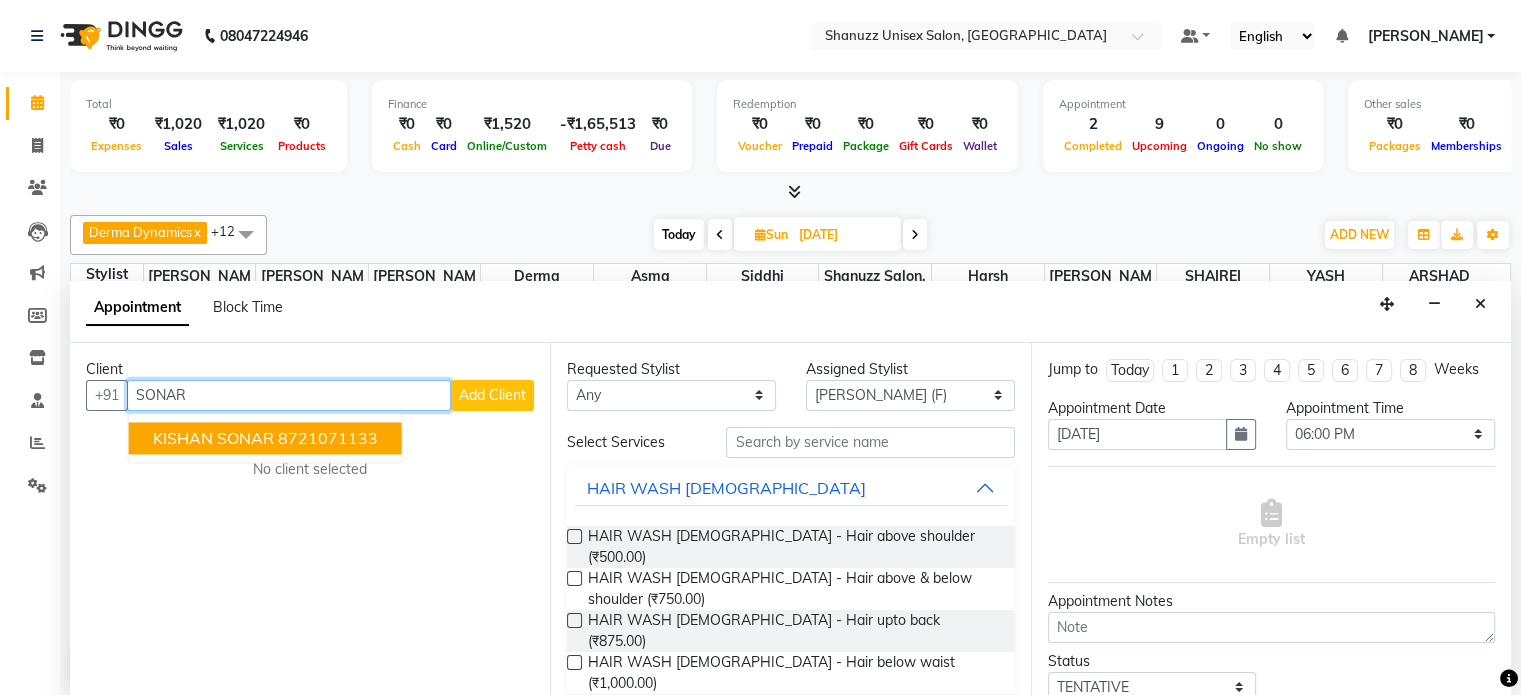 click on "KISHAN SONAR  8721071133" at bounding box center [265, 438] 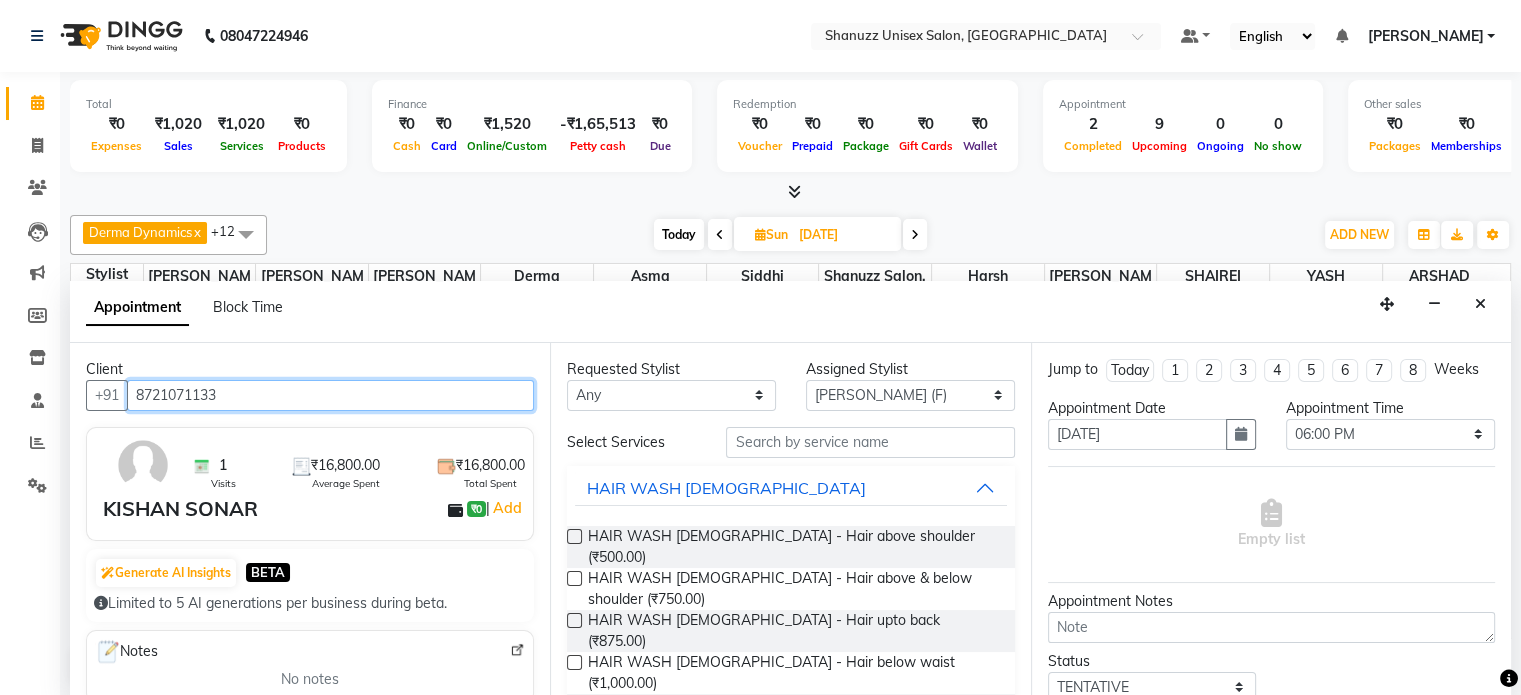 type on "8721071133" 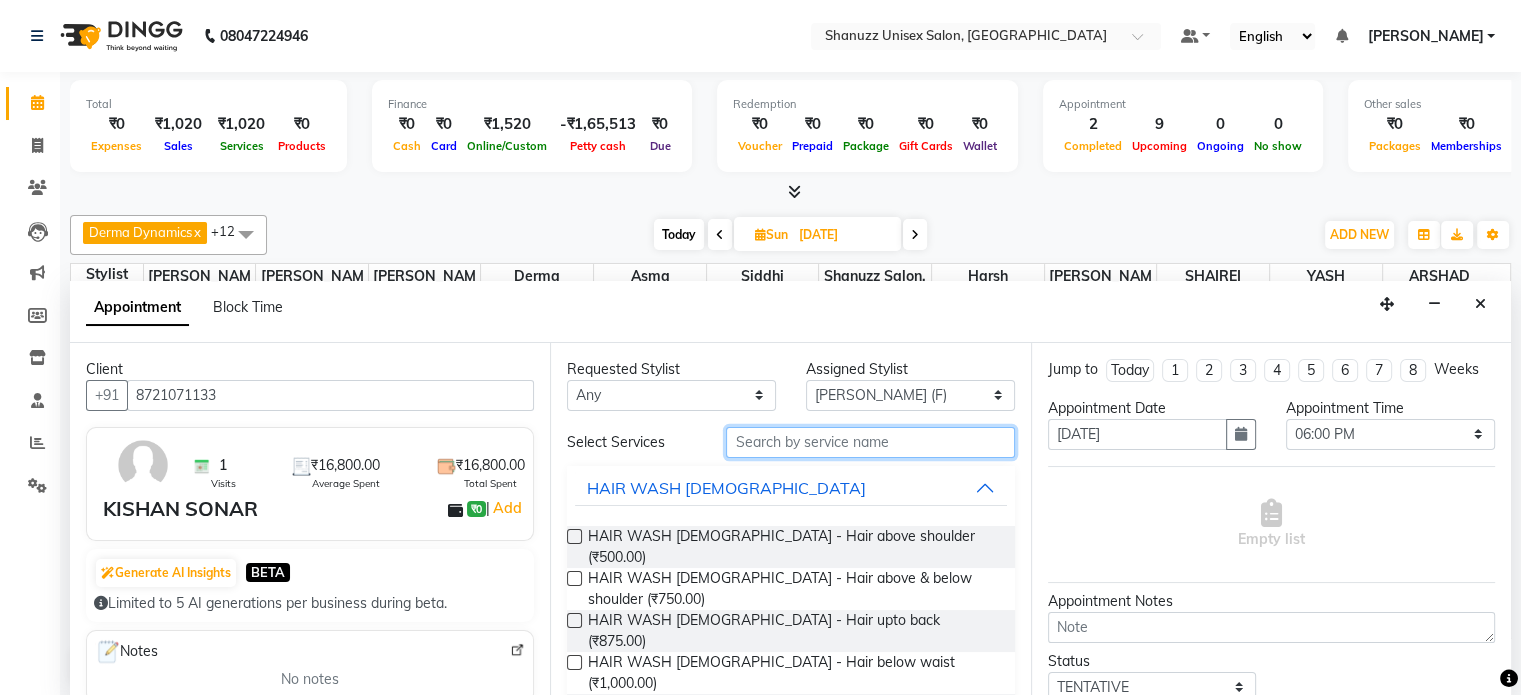 click at bounding box center (870, 442) 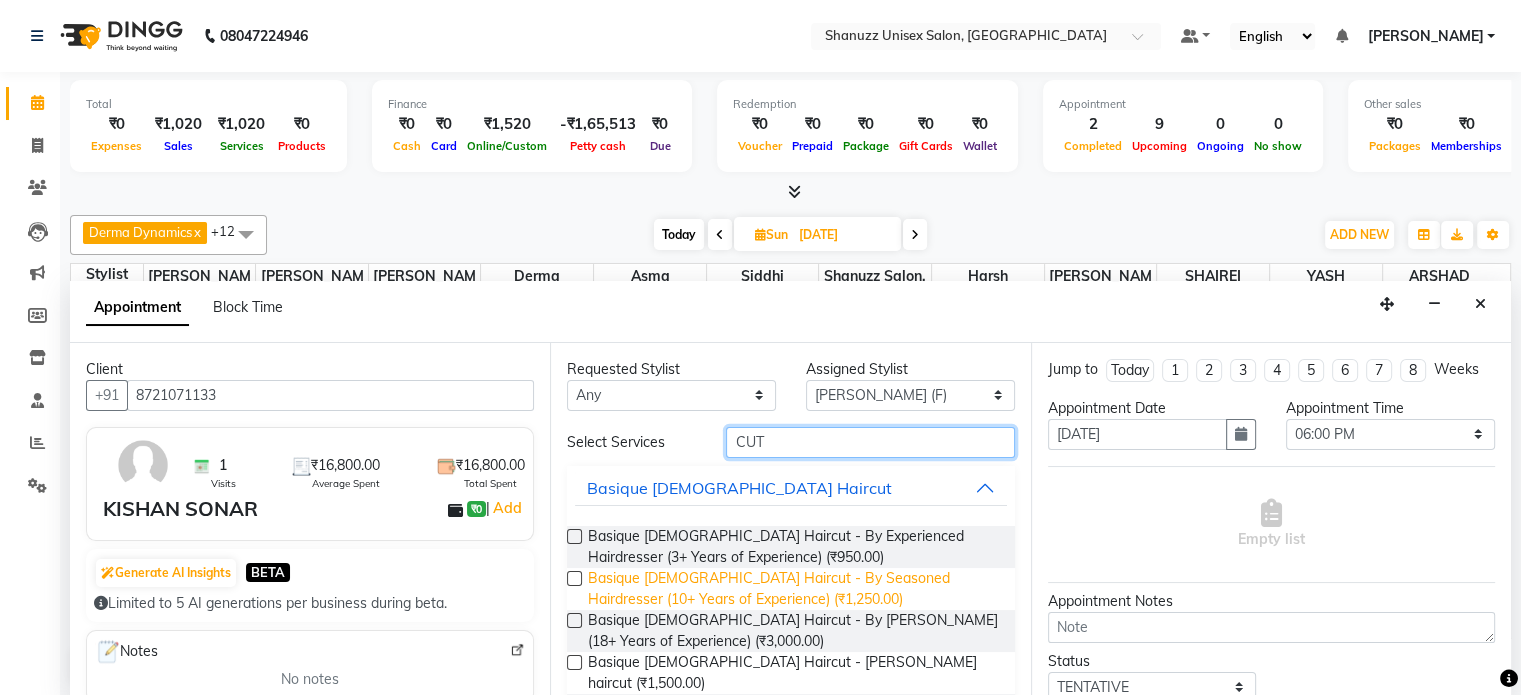 scroll, scrollTop: 148, scrollLeft: 0, axis: vertical 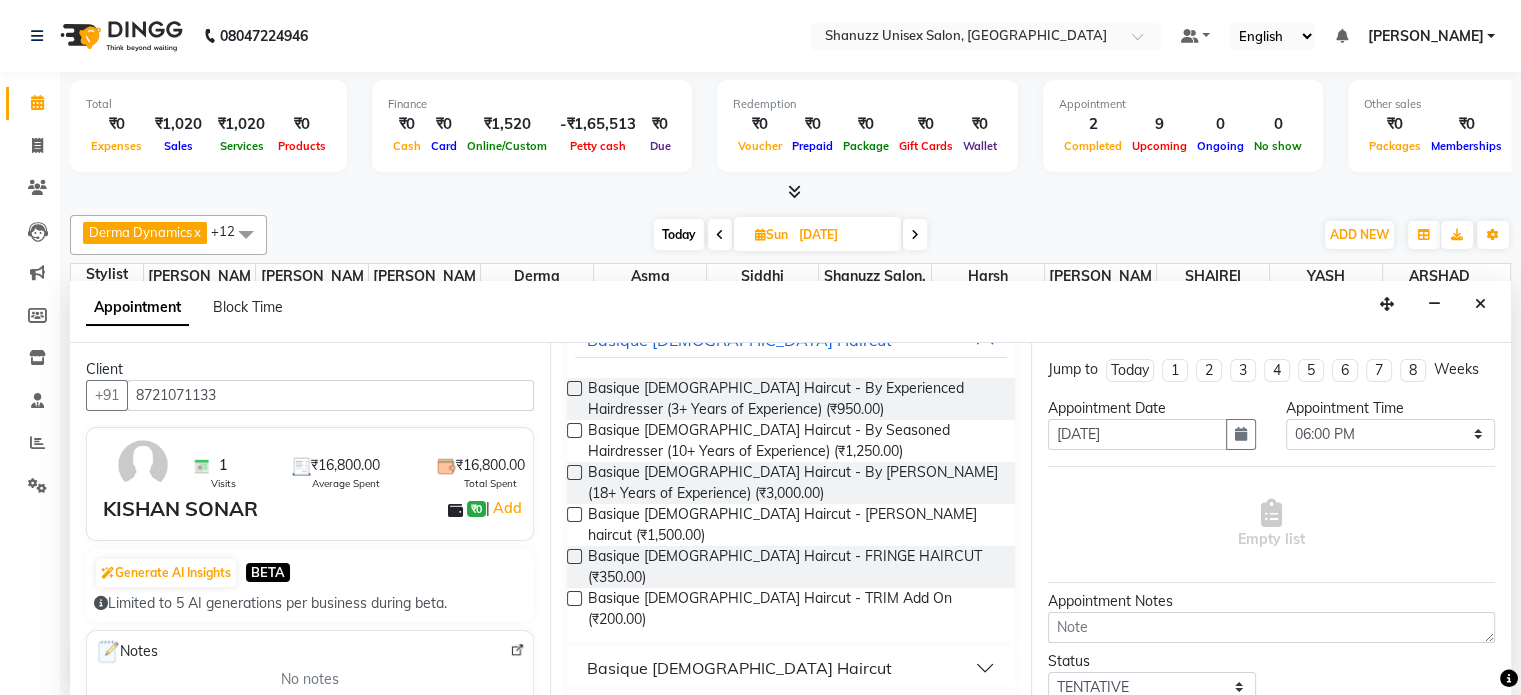 type on "CUT" 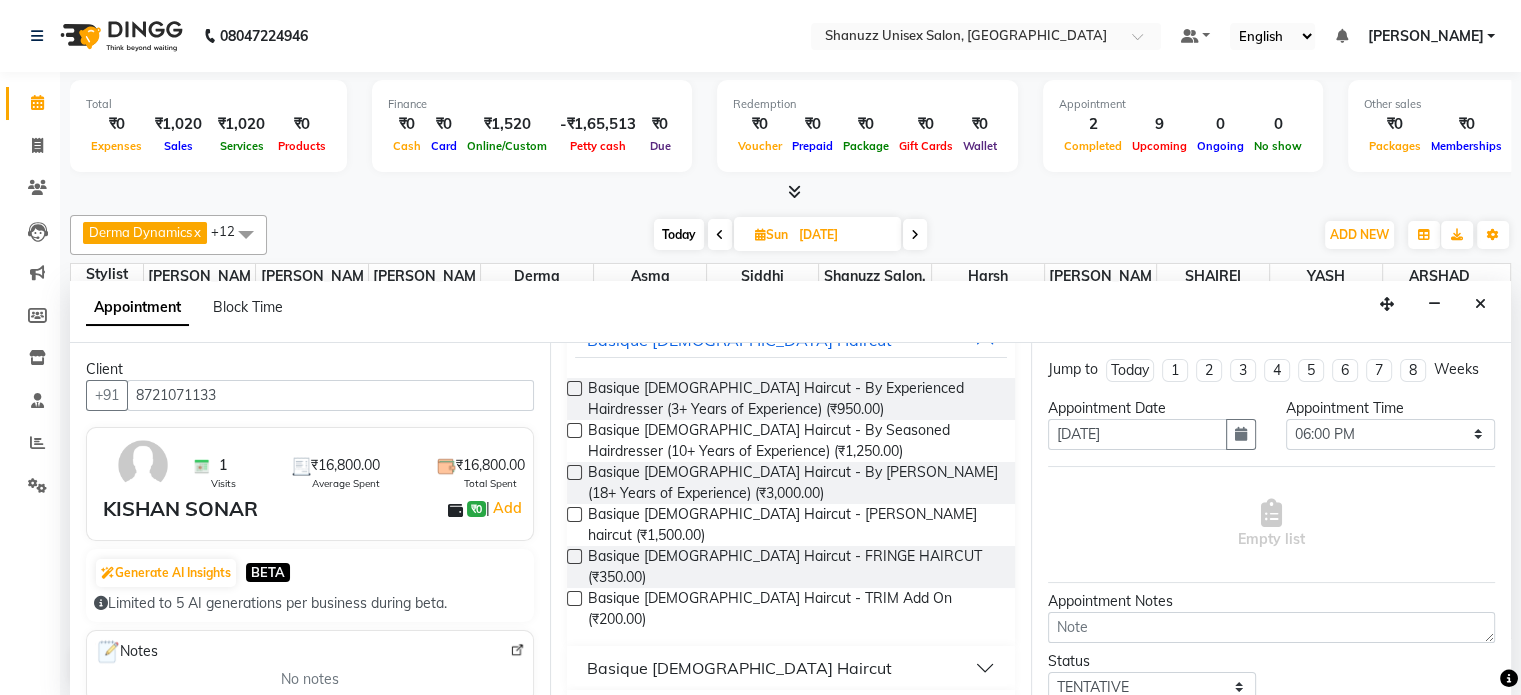 click on "Basique MALE Haircut" at bounding box center (739, 668) 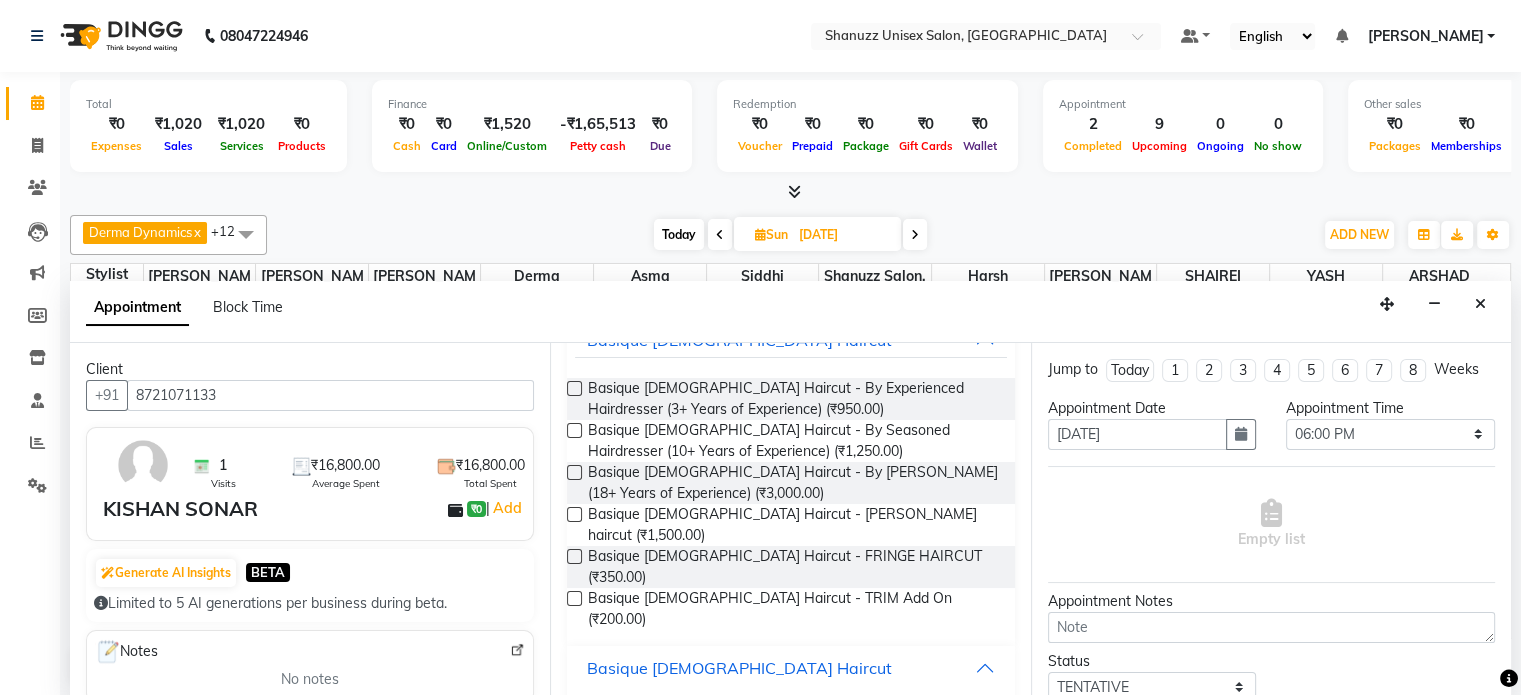 scroll, scrollTop: 306, scrollLeft: 0, axis: vertical 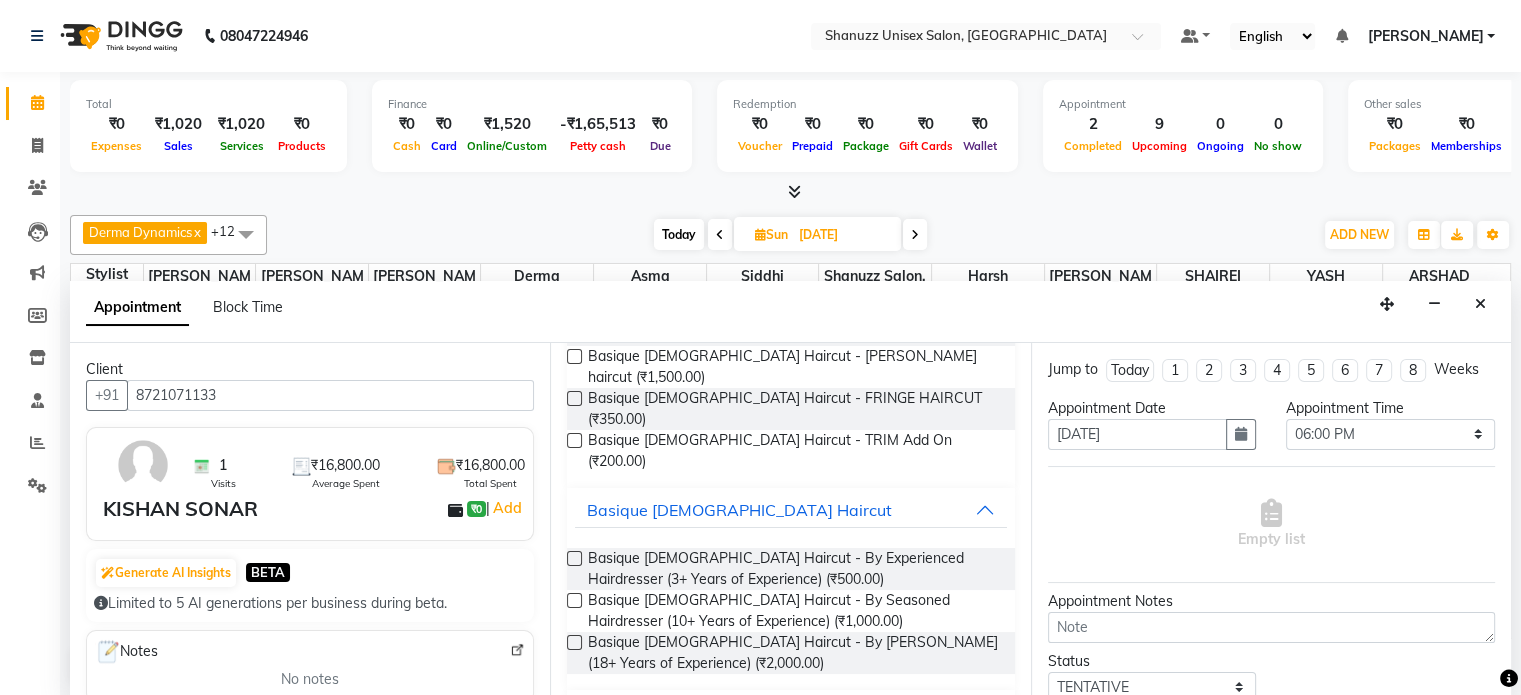 click at bounding box center [574, 642] 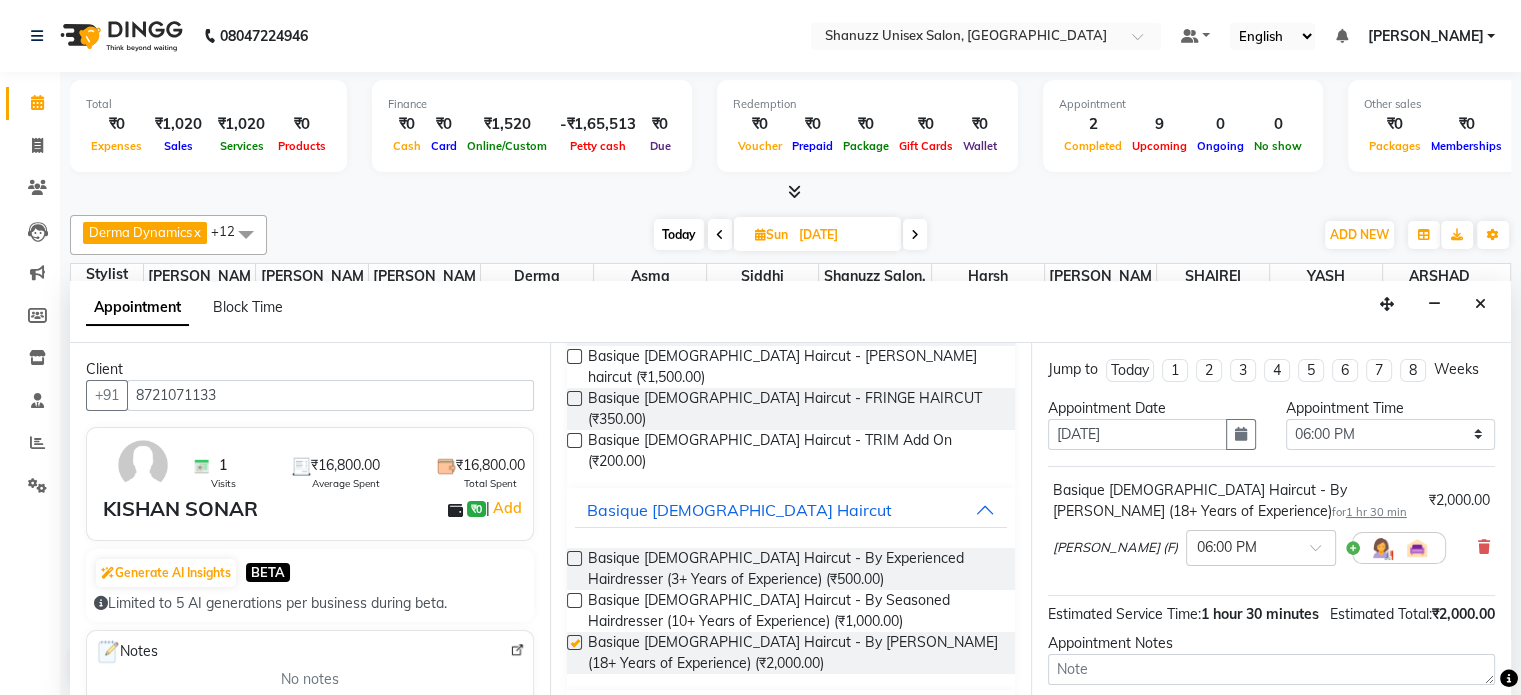 checkbox on "false" 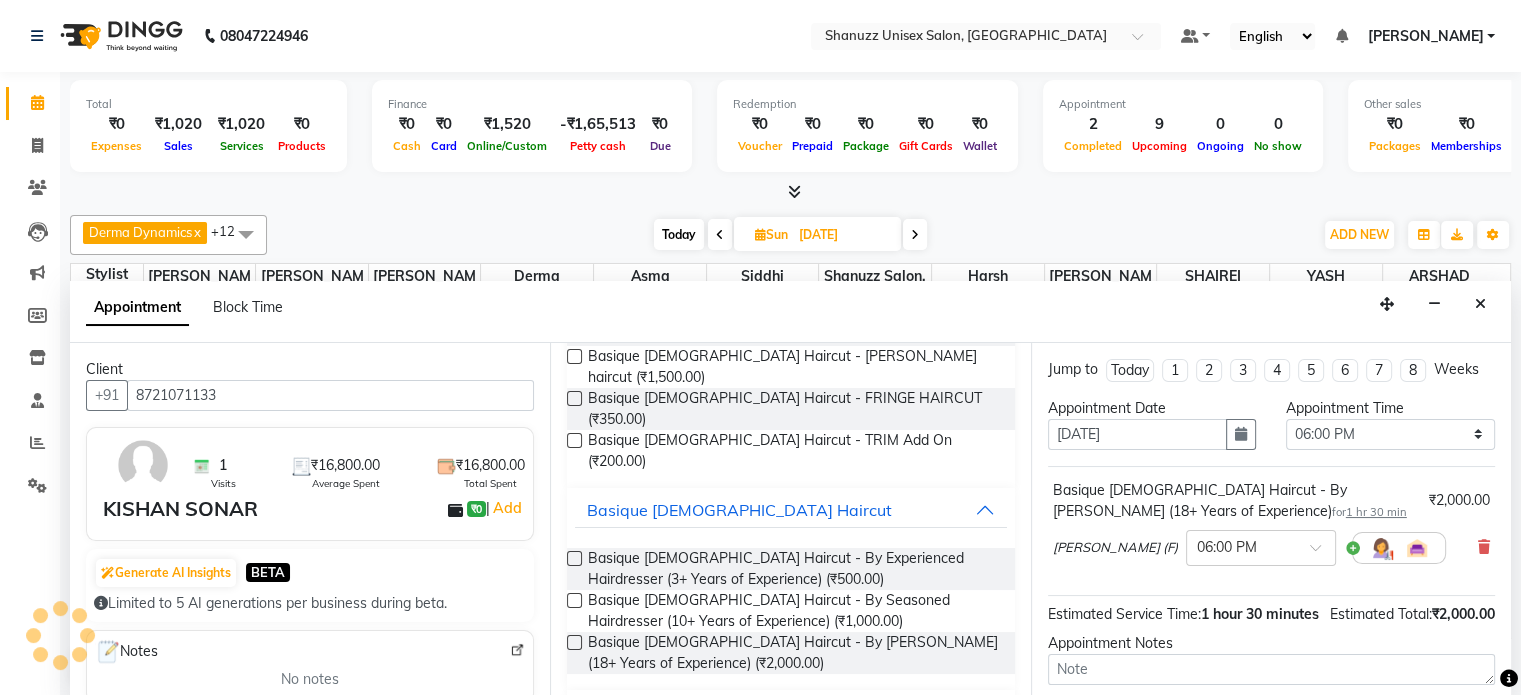 scroll, scrollTop: 192, scrollLeft: 0, axis: vertical 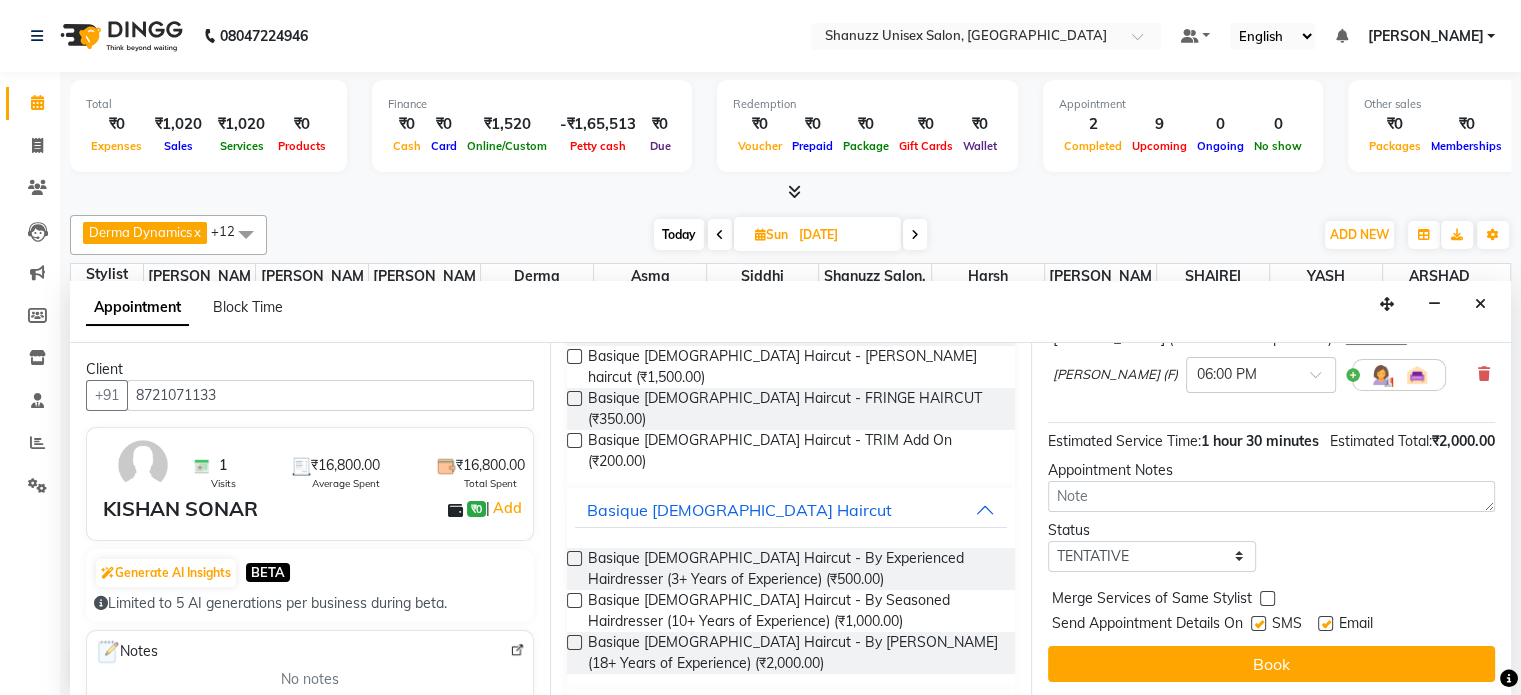 click at bounding box center (1258, 623) 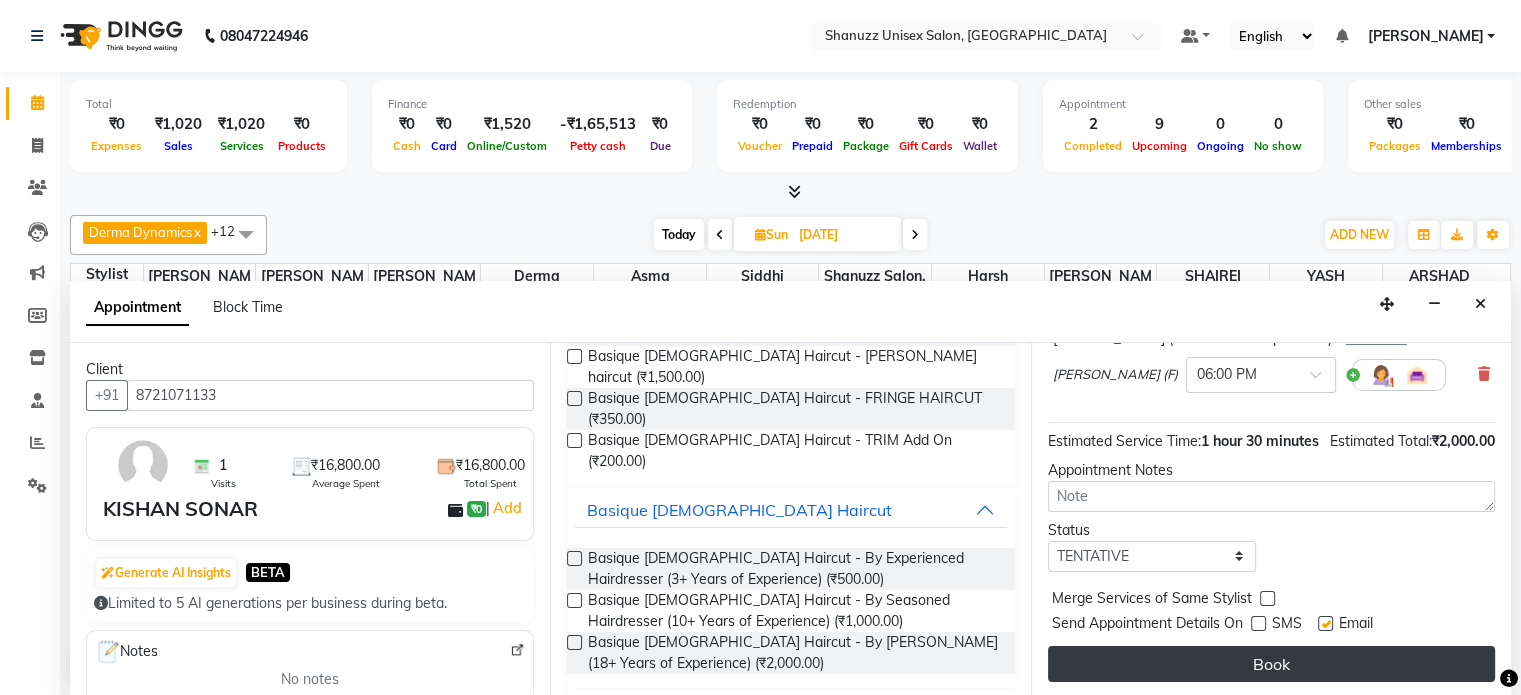 click on "Book" at bounding box center [1271, 664] 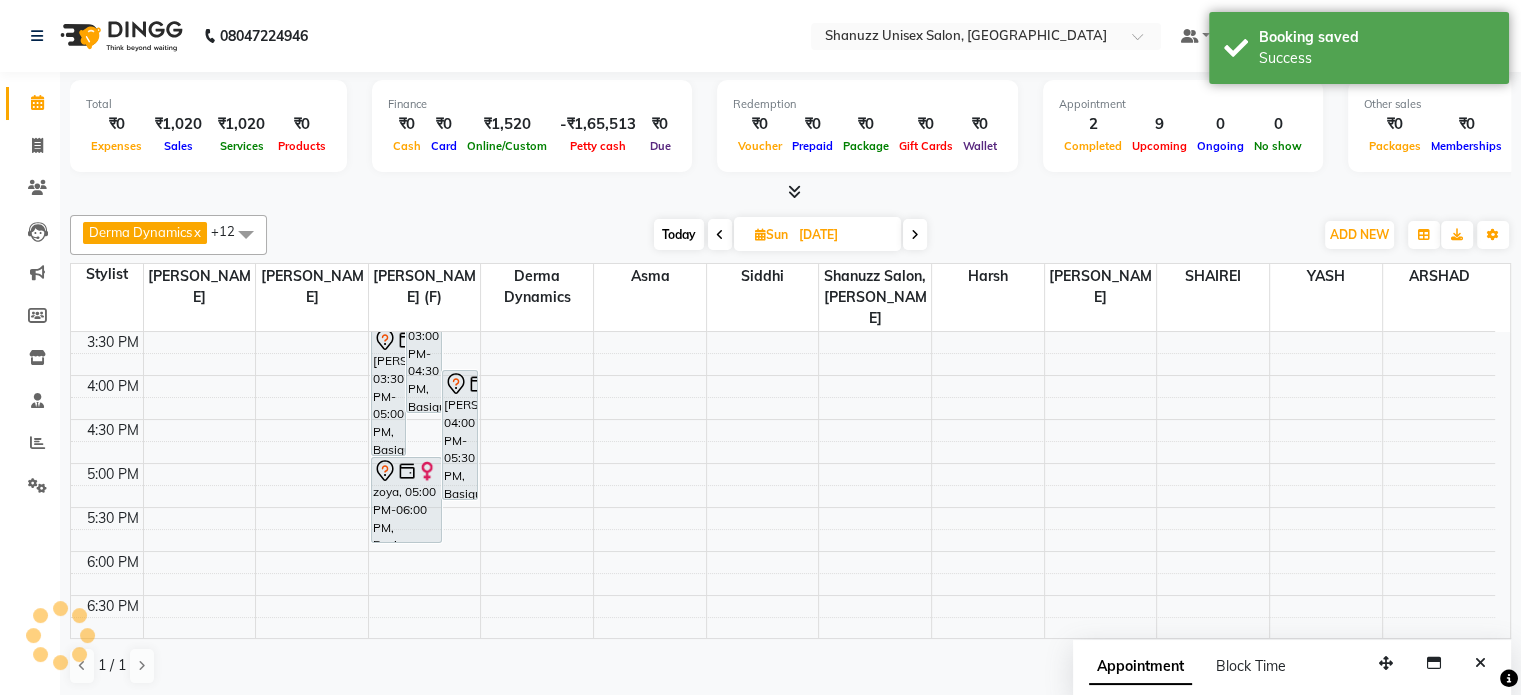 scroll, scrollTop: 0, scrollLeft: 0, axis: both 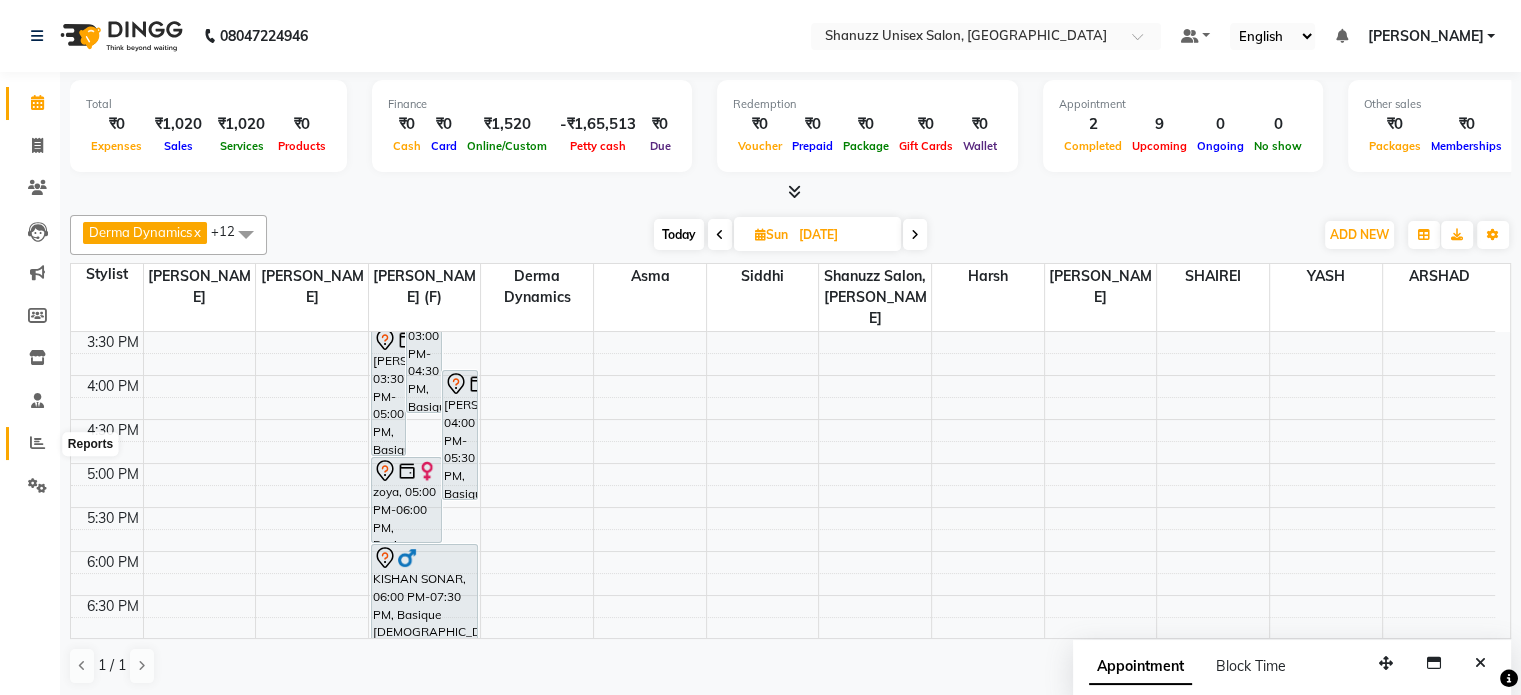 click 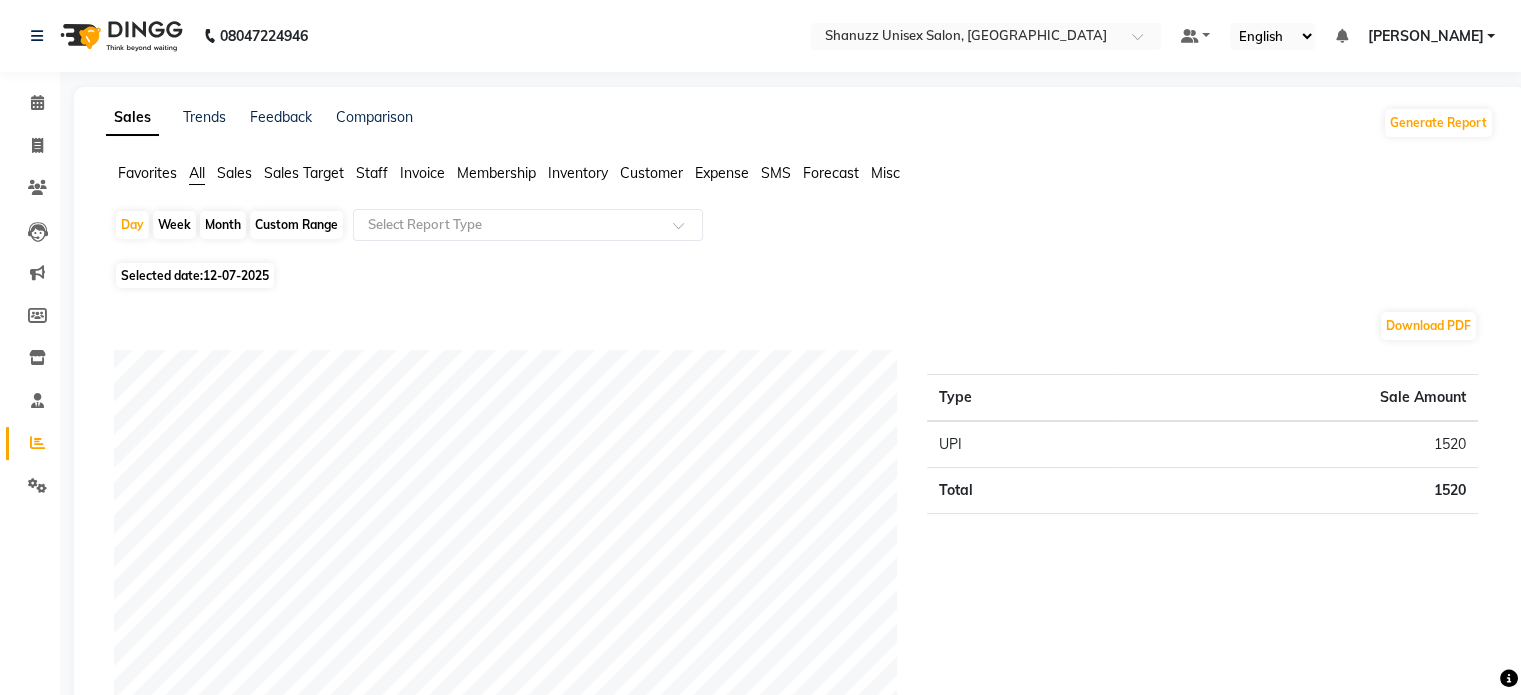 click on "Selected date:  12-07-2025" 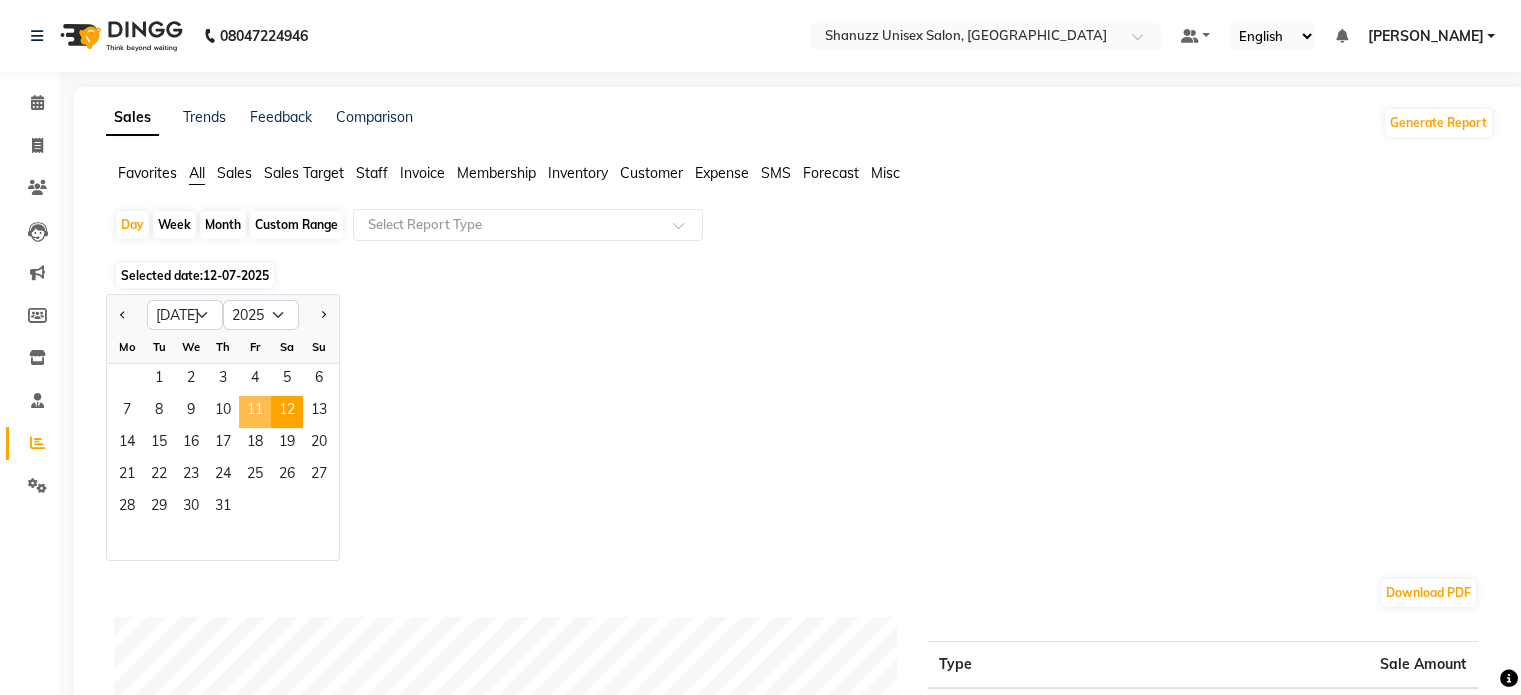 click on "11" 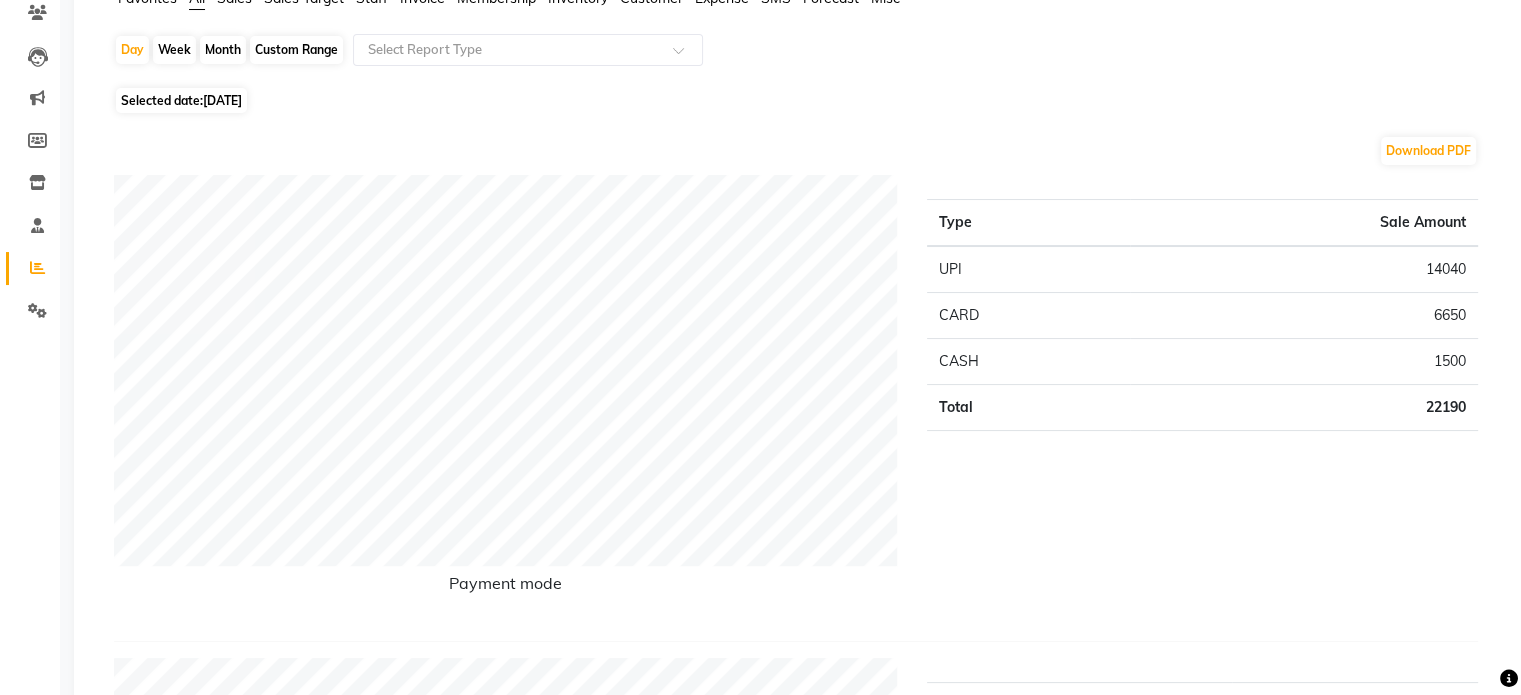 scroll, scrollTop: 176, scrollLeft: 0, axis: vertical 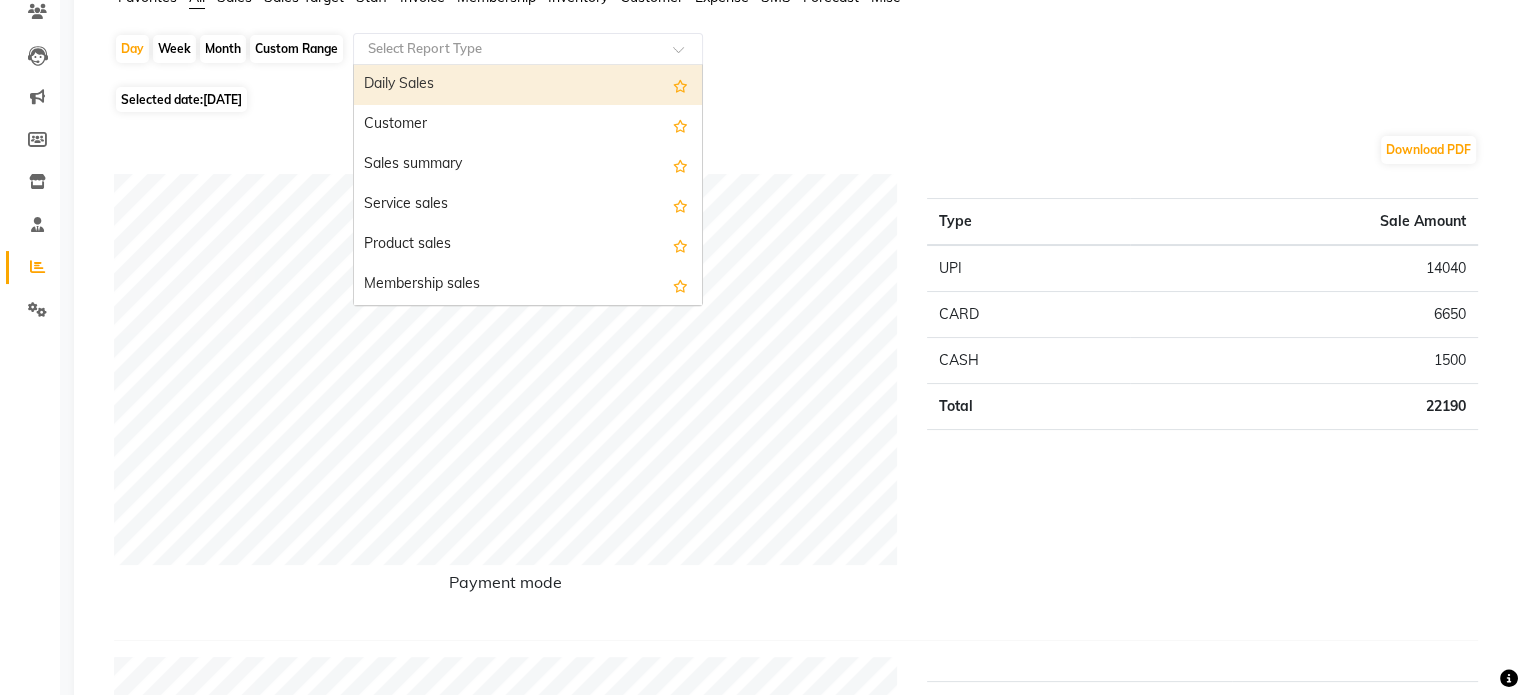 click 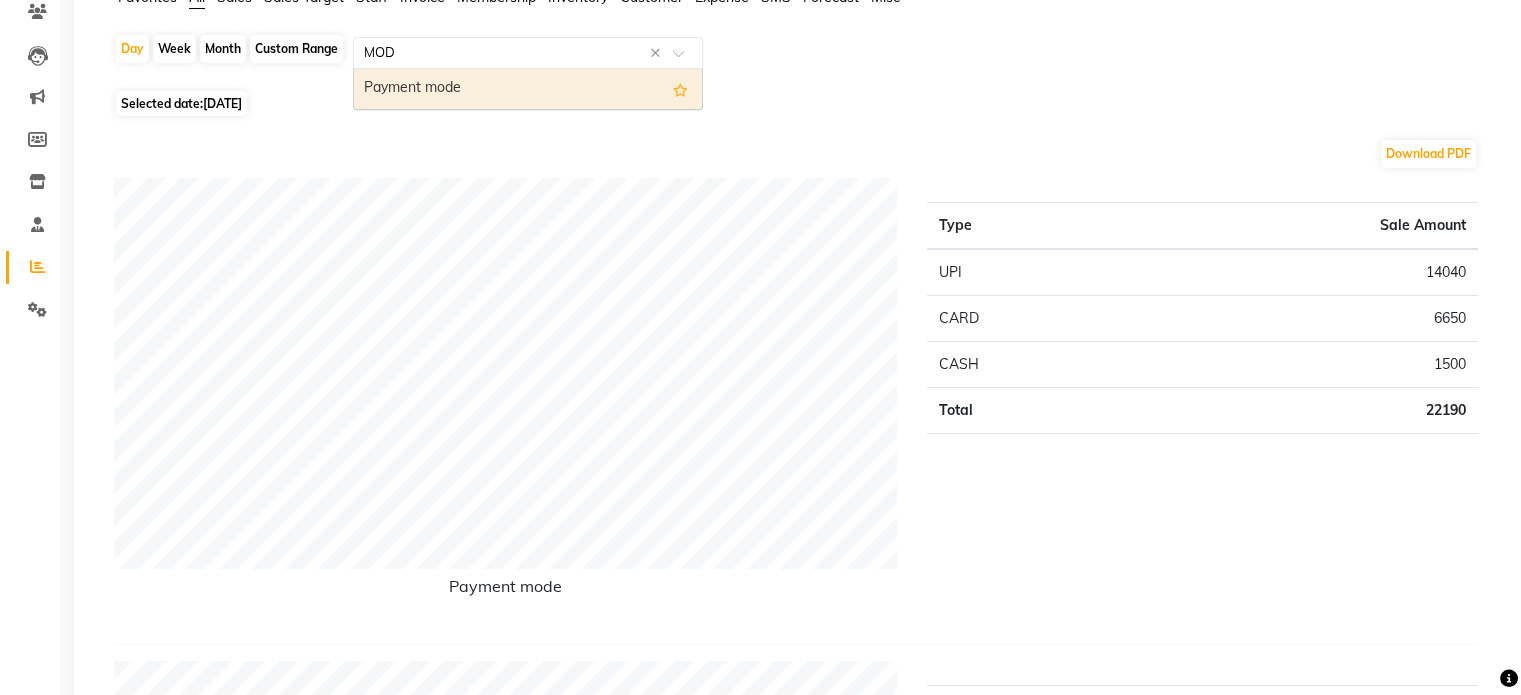 type on "MODE" 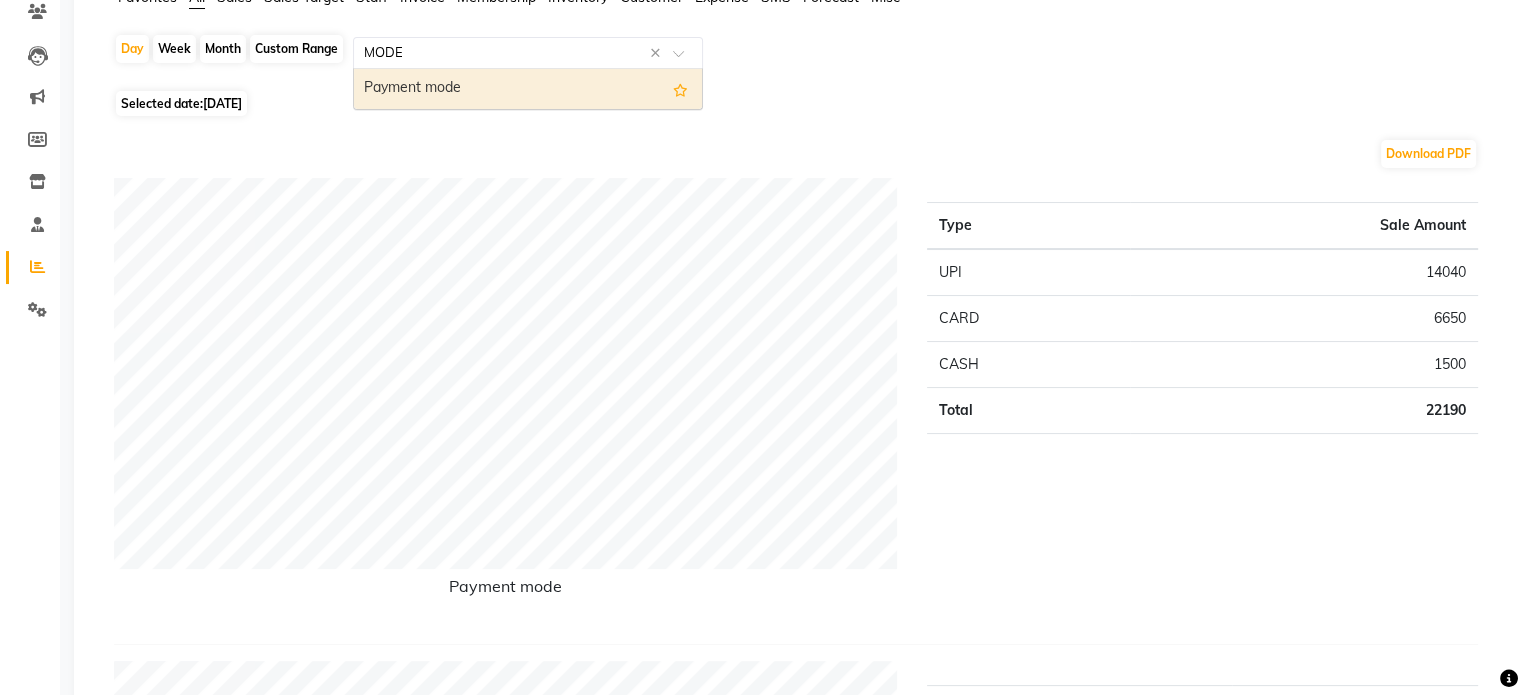 click on "Payment mode" at bounding box center (528, 89) 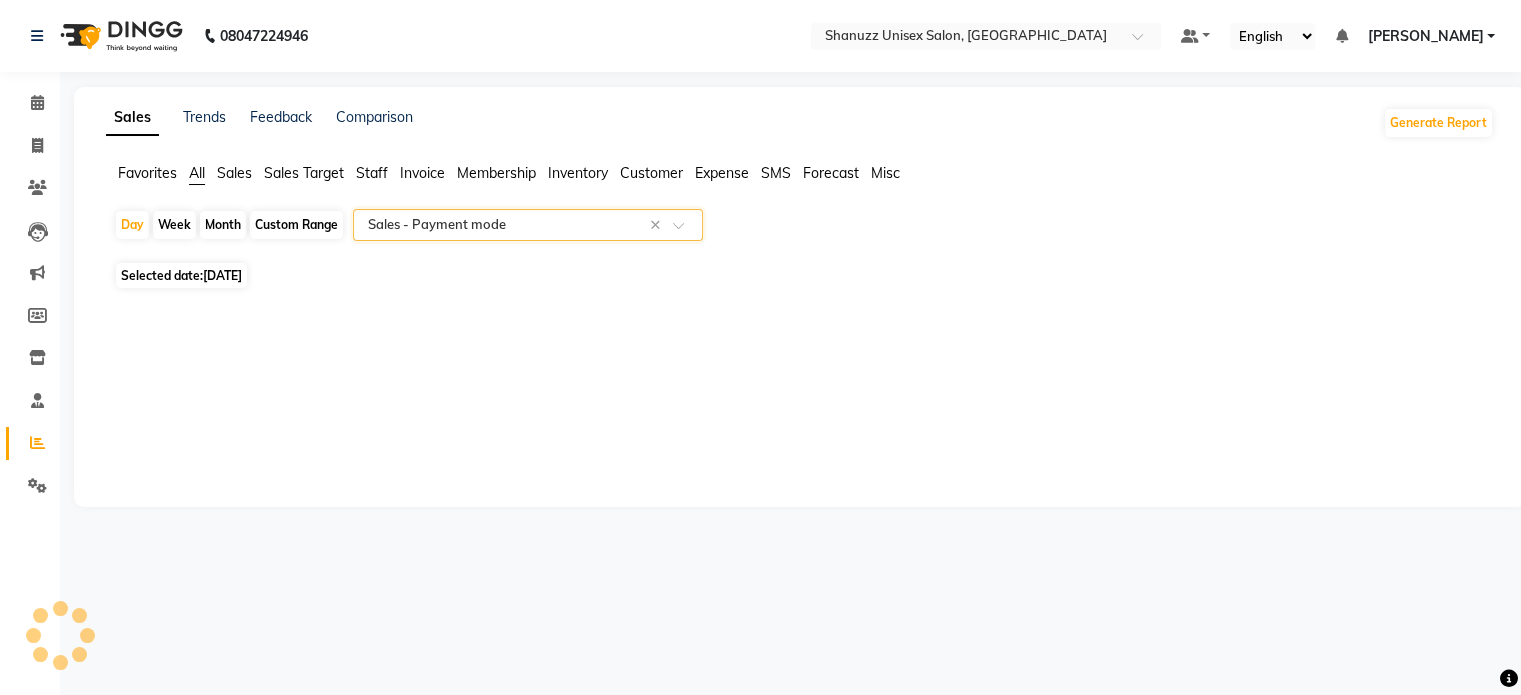 scroll, scrollTop: 0, scrollLeft: 0, axis: both 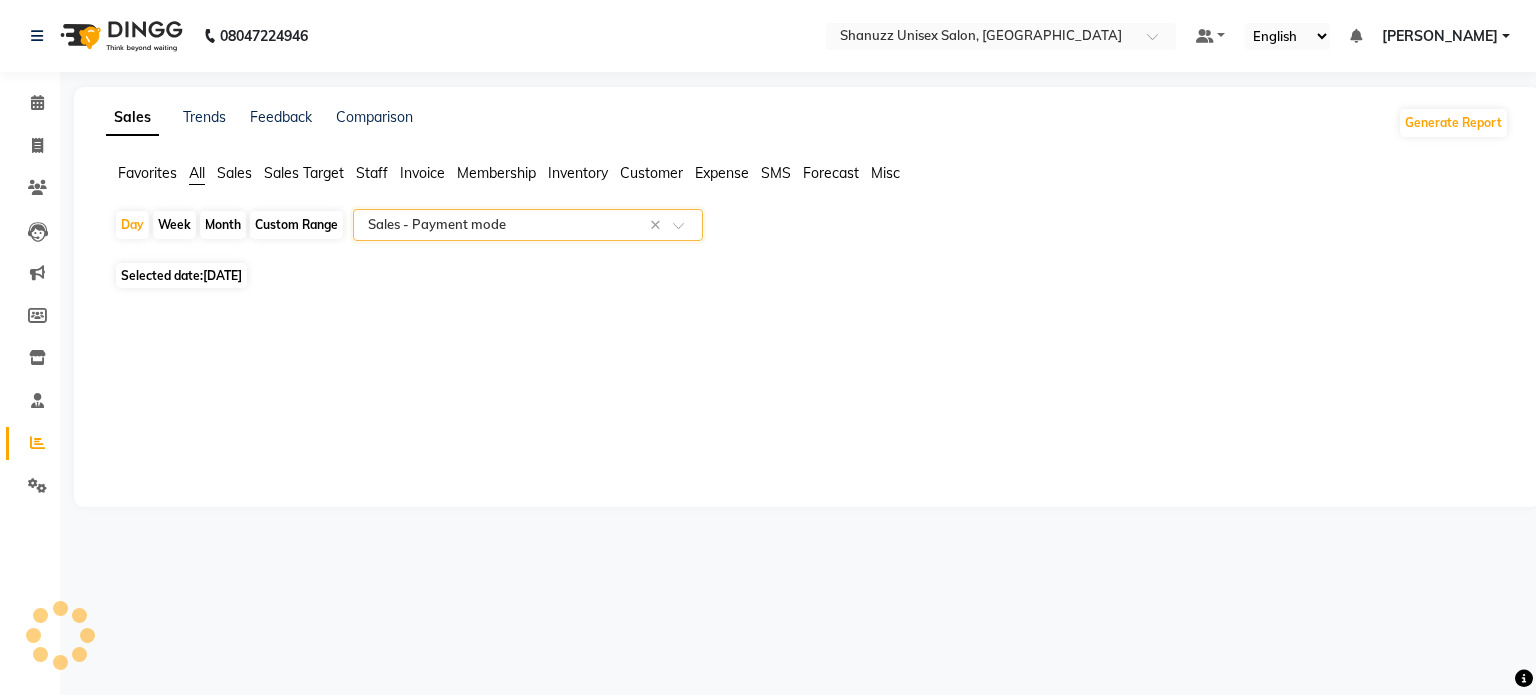 select on "full_report" 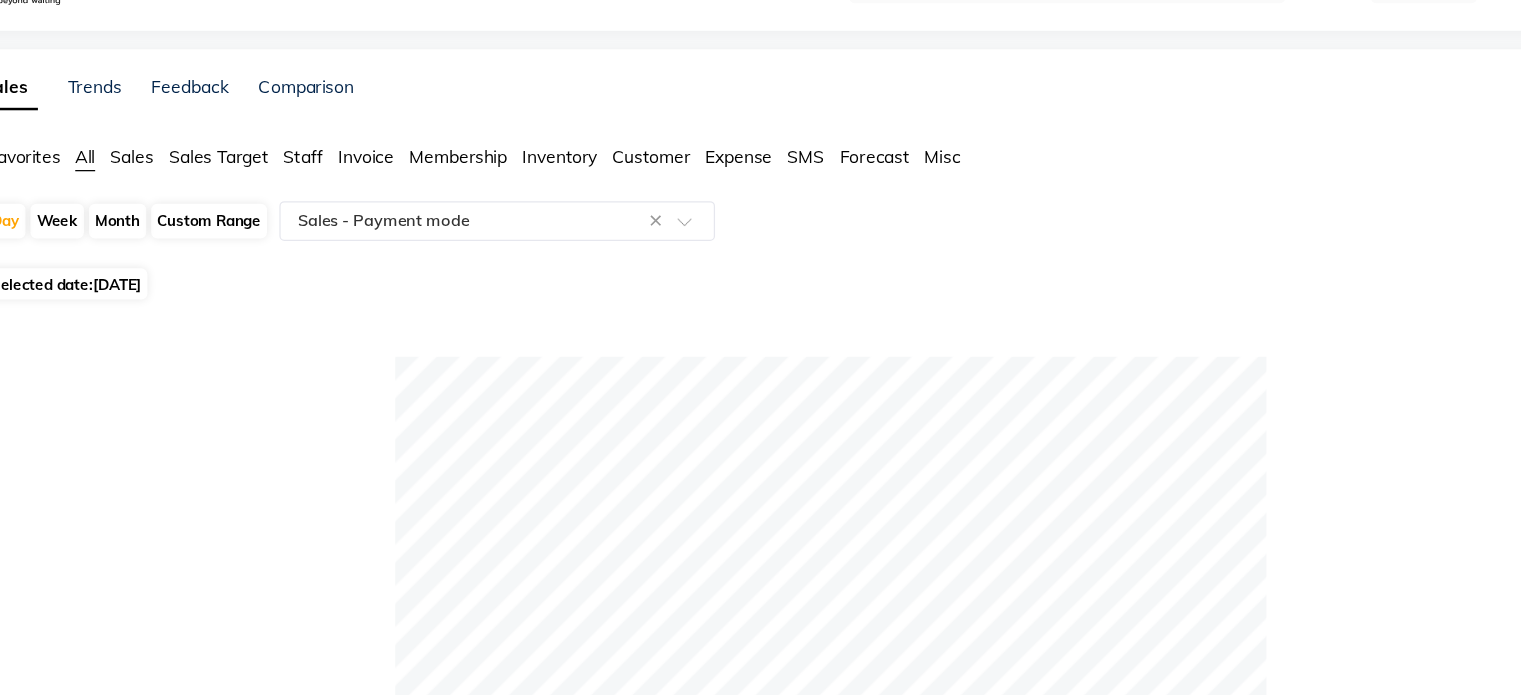click 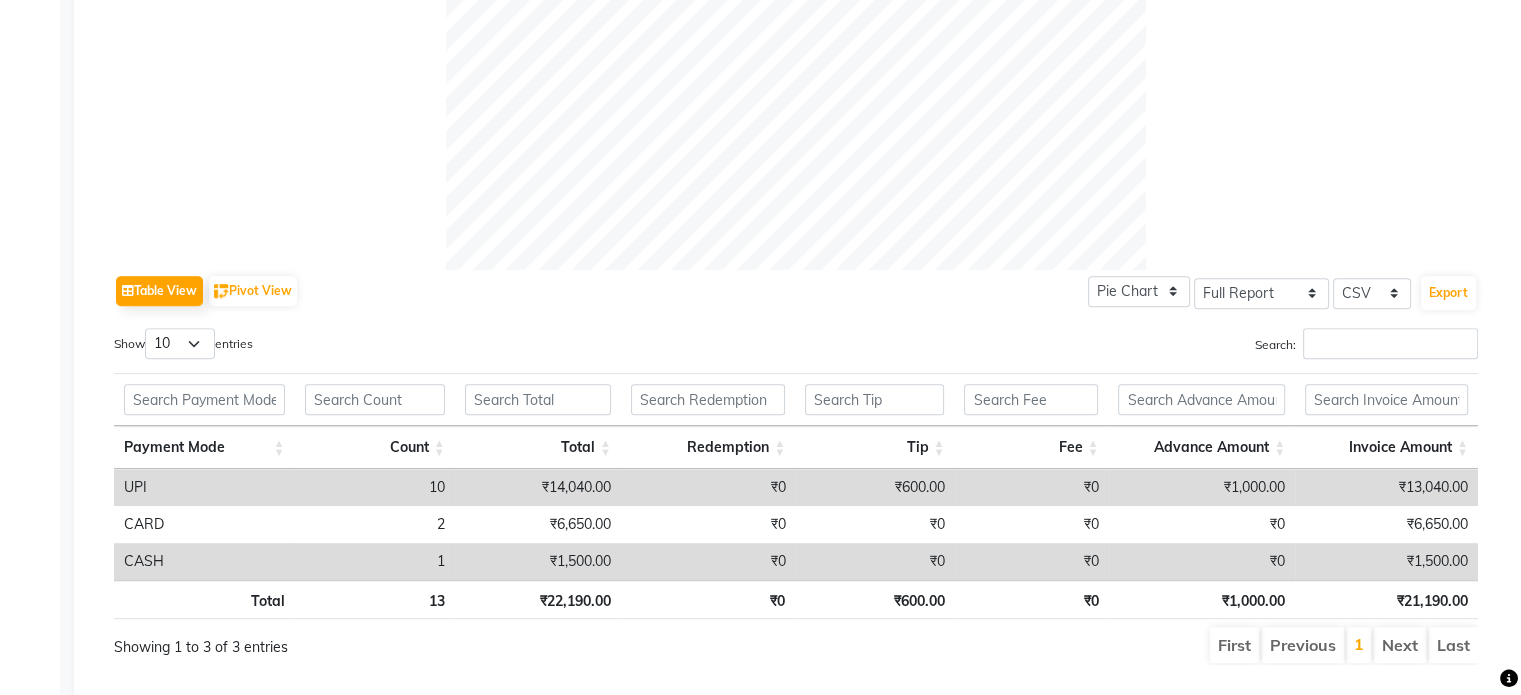 scroll, scrollTop: 812, scrollLeft: 0, axis: vertical 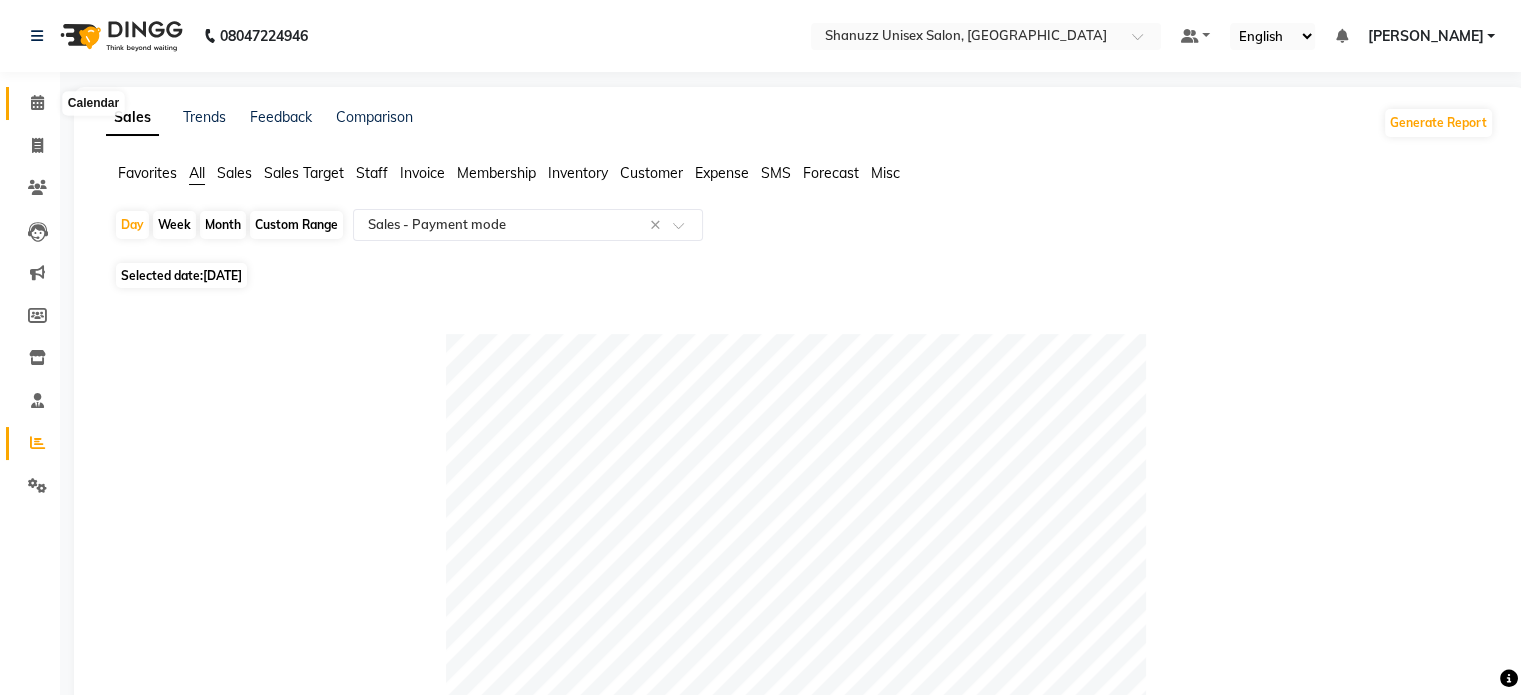 click 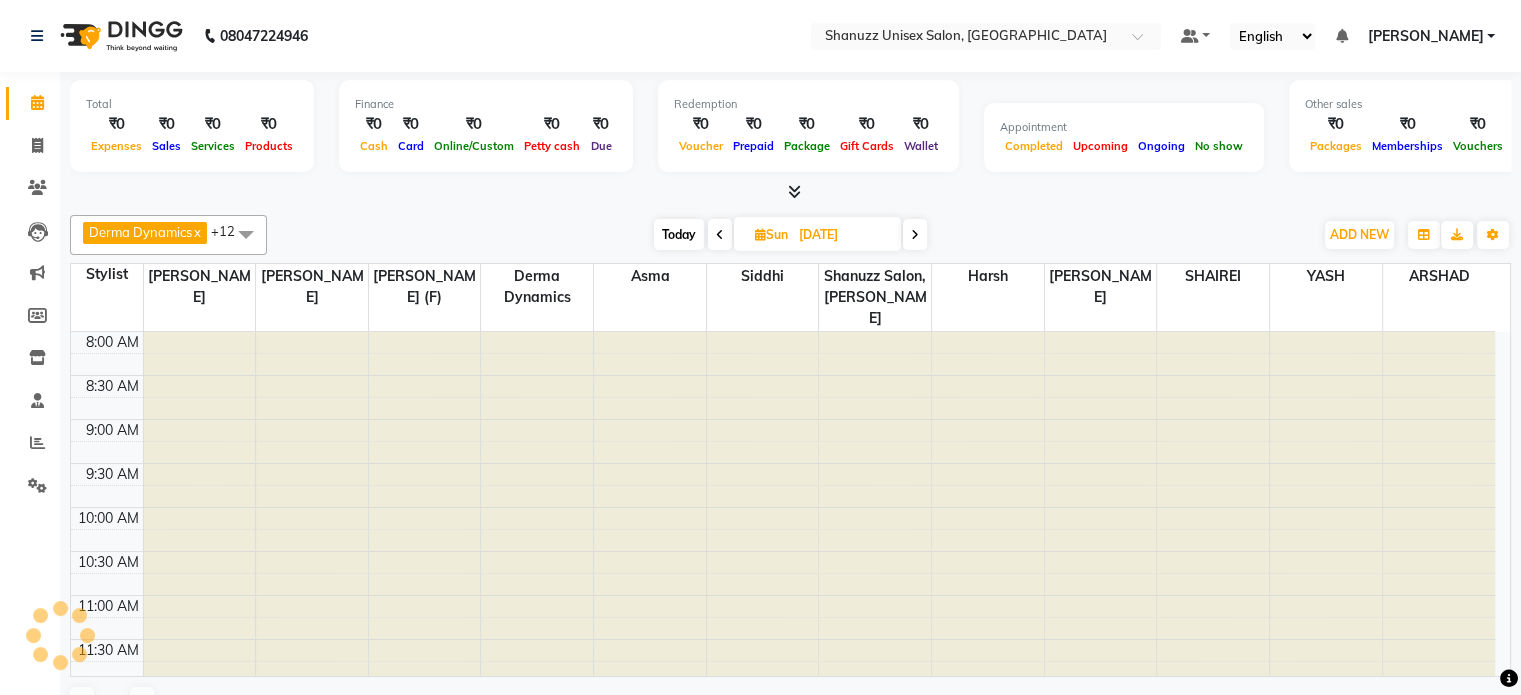 scroll, scrollTop: 0, scrollLeft: 0, axis: both 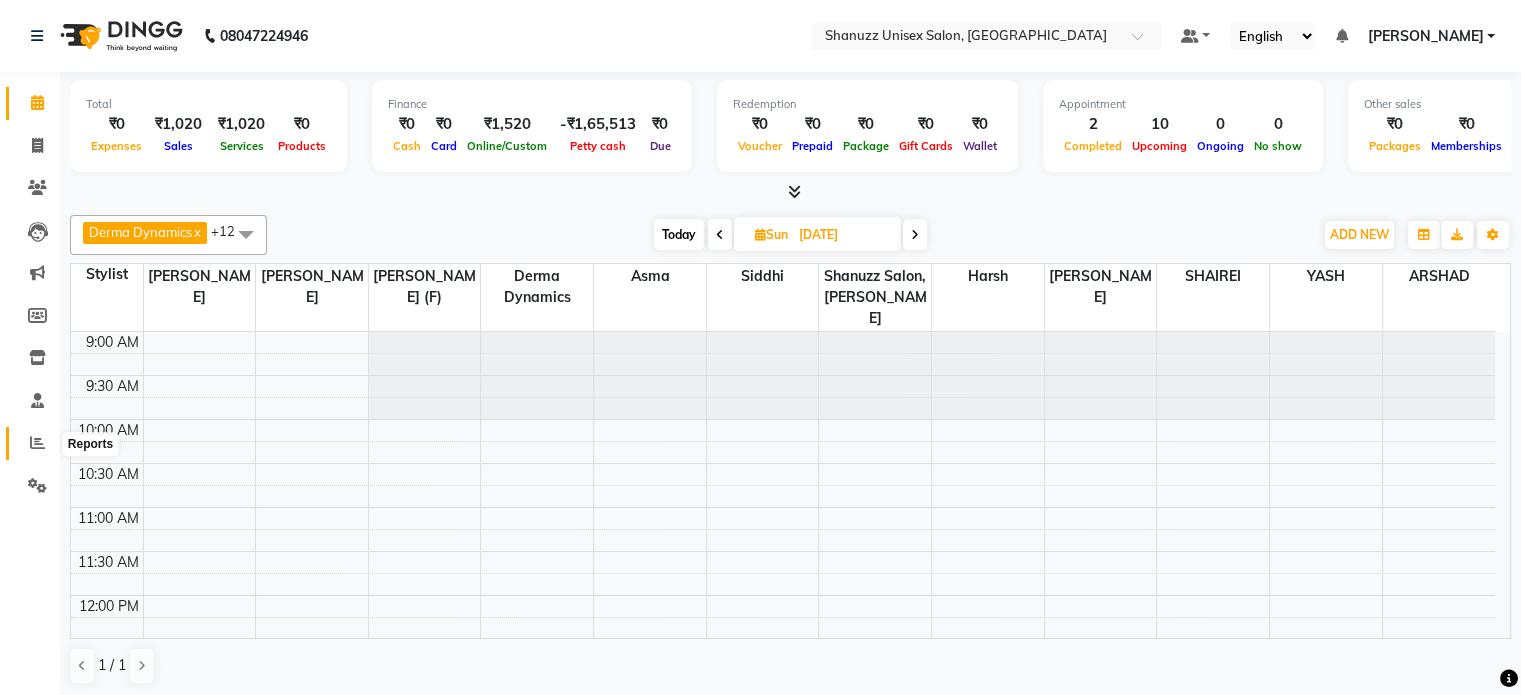click 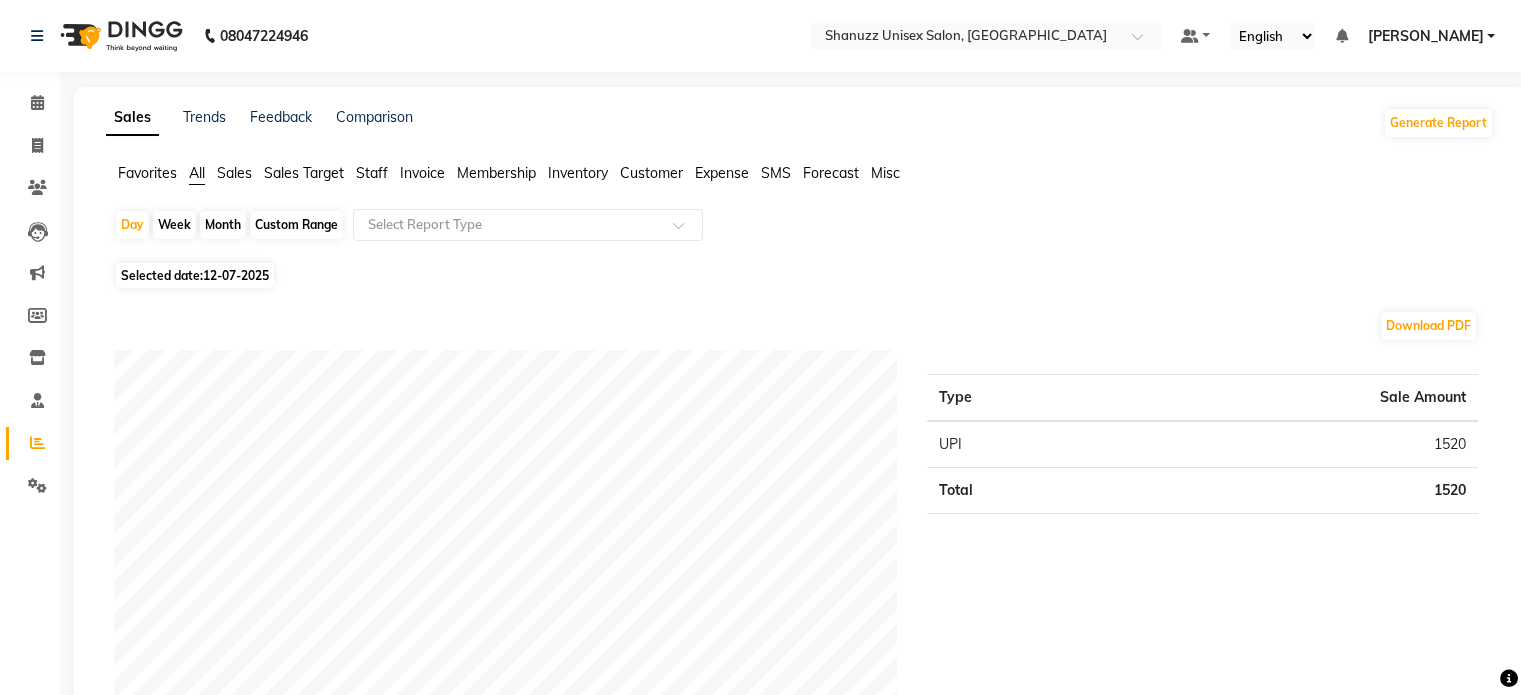 click on "Selected date:  12-07-2025" 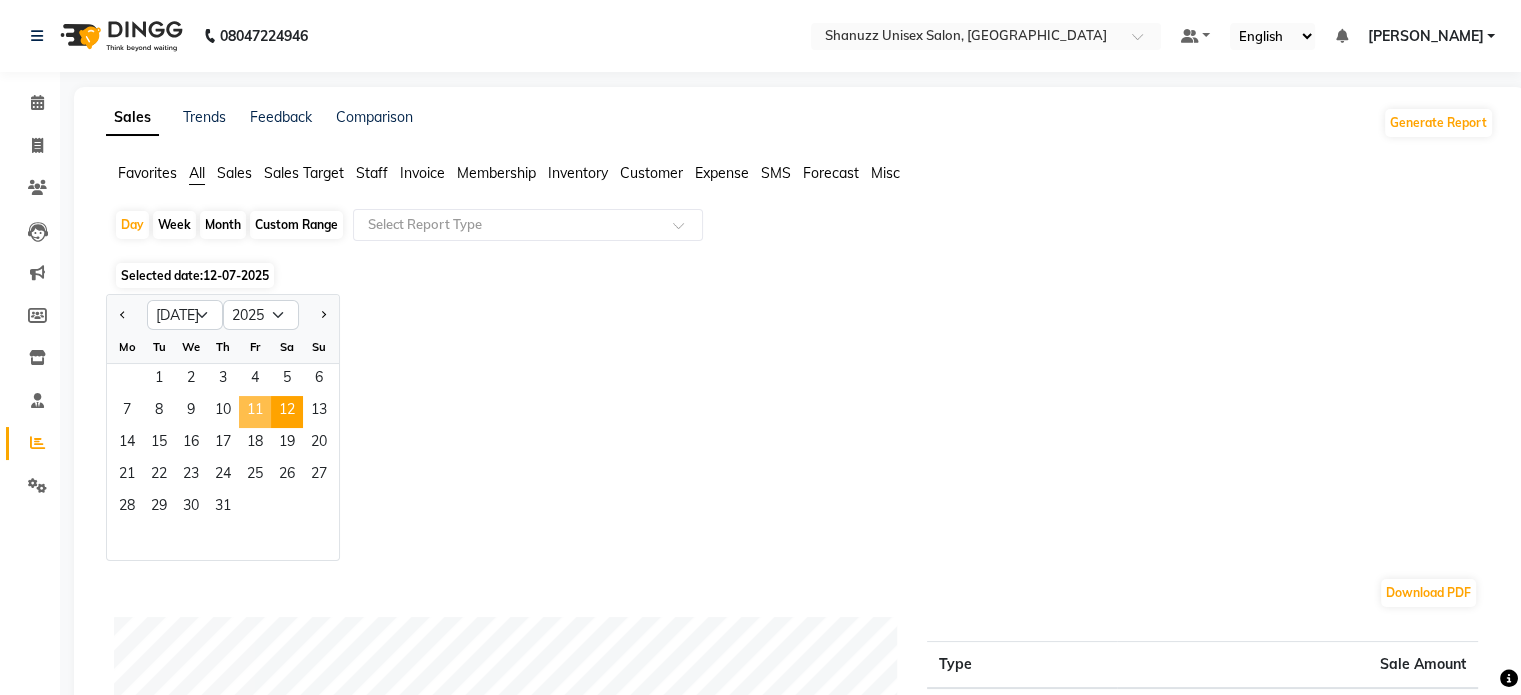 click on "11" 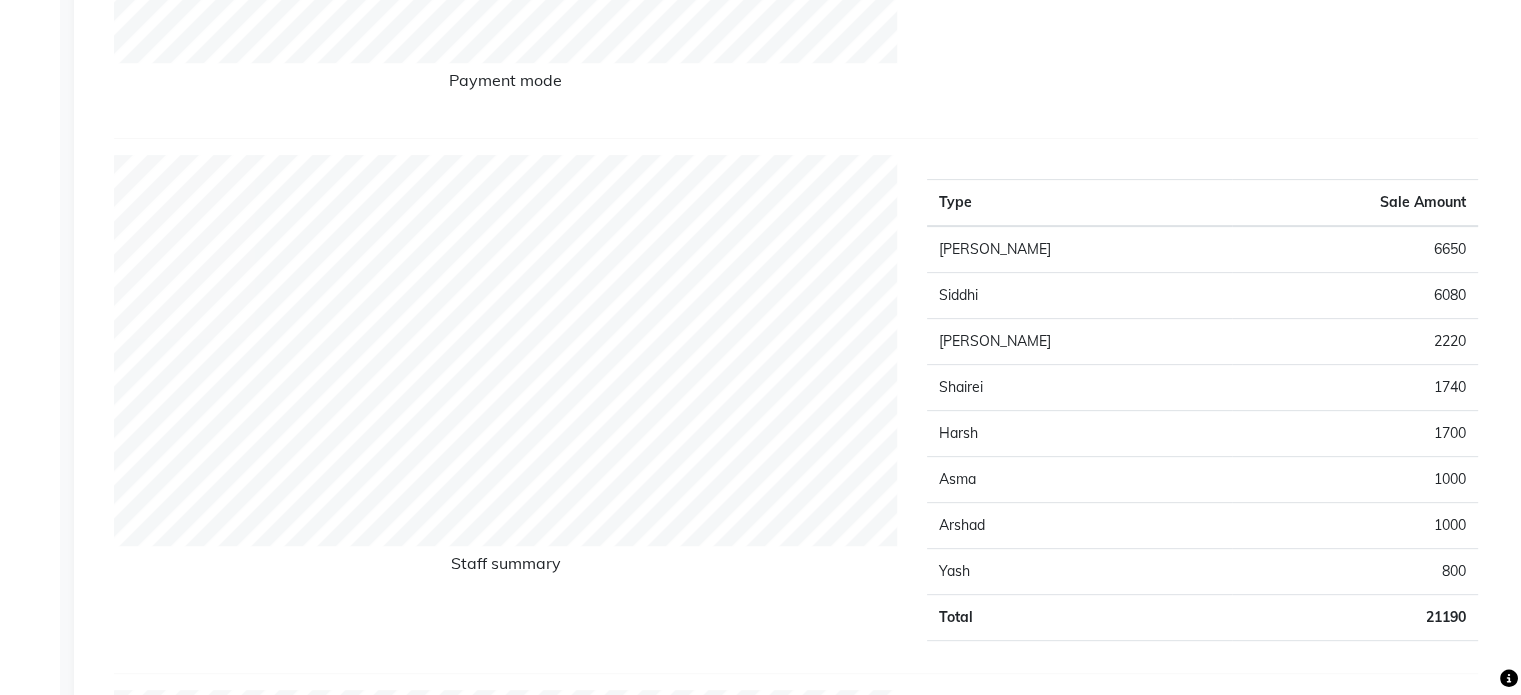 scroll, scrollTop: 0, scrollLeft: 0, axis: both 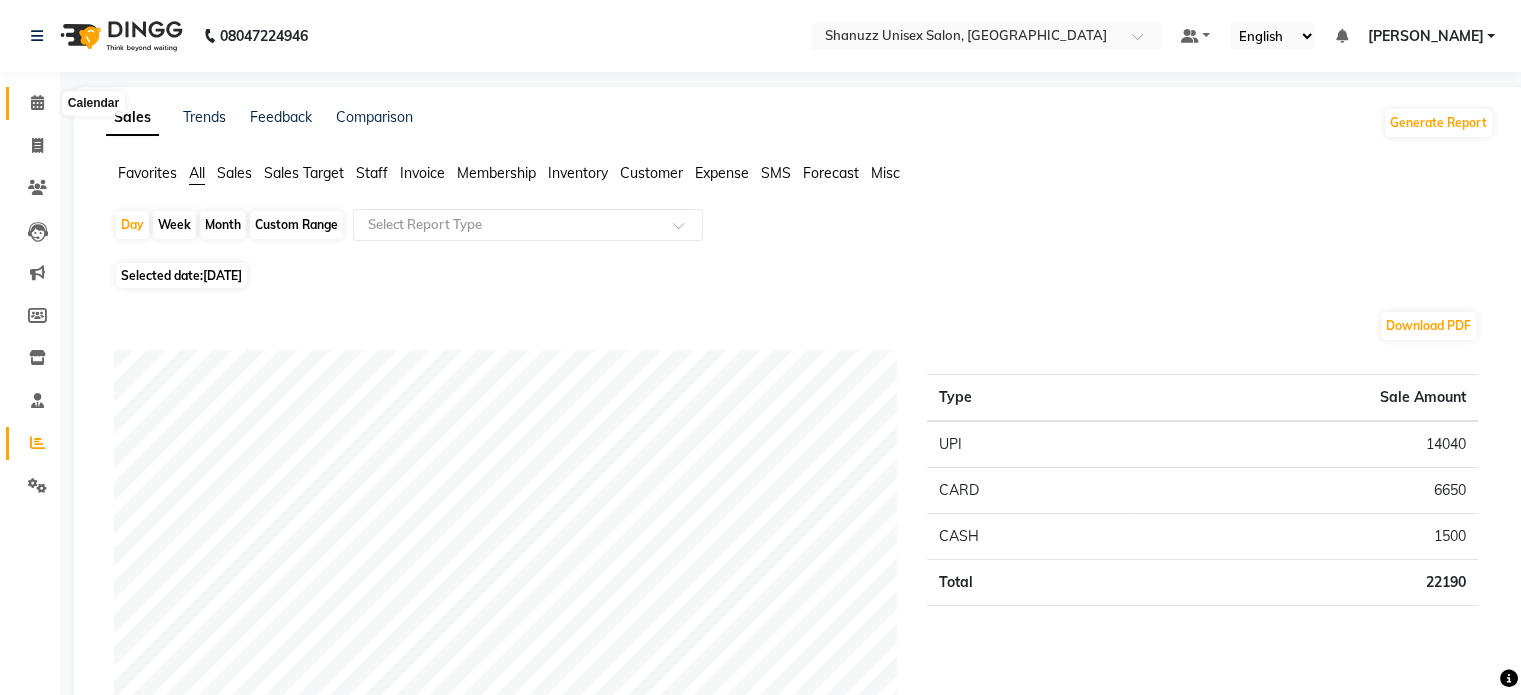 click 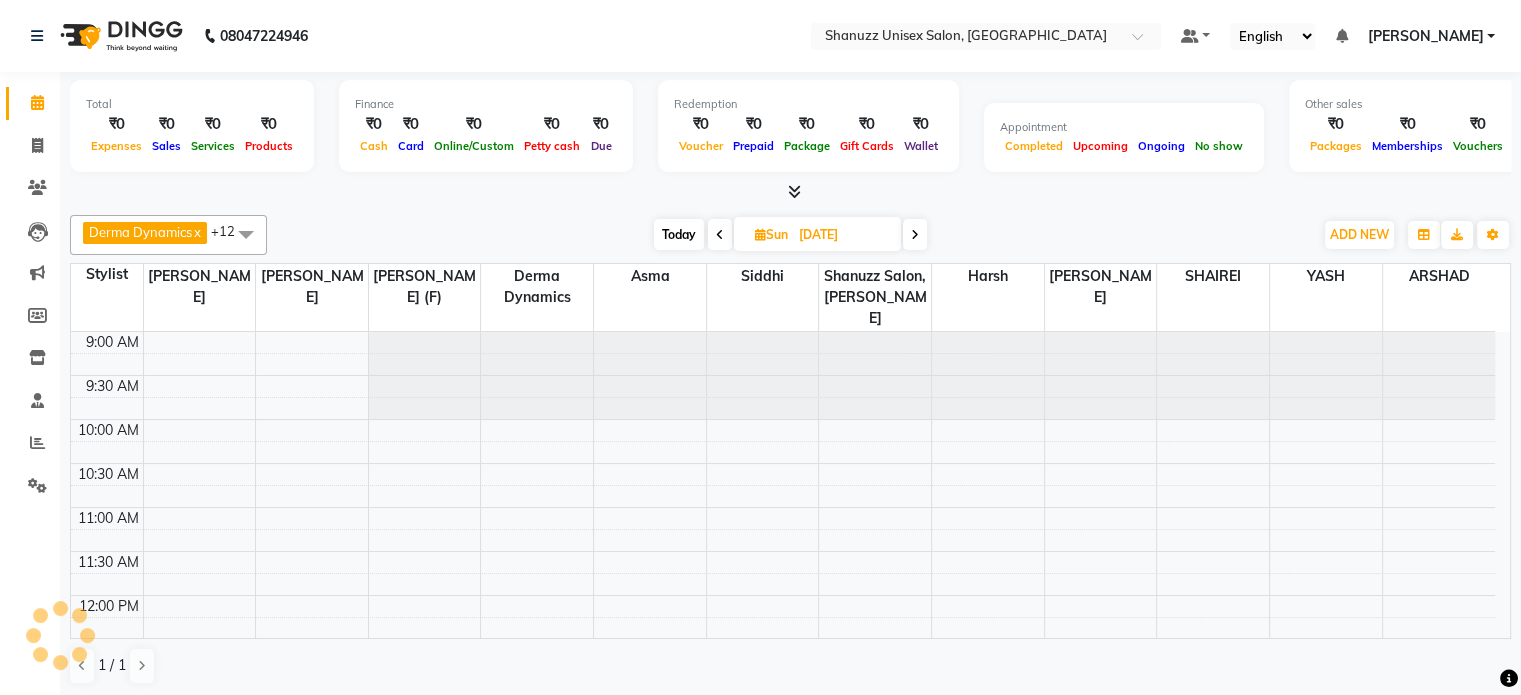 scroll, scrollTop: 0, scrollLeft: 0, axis: both 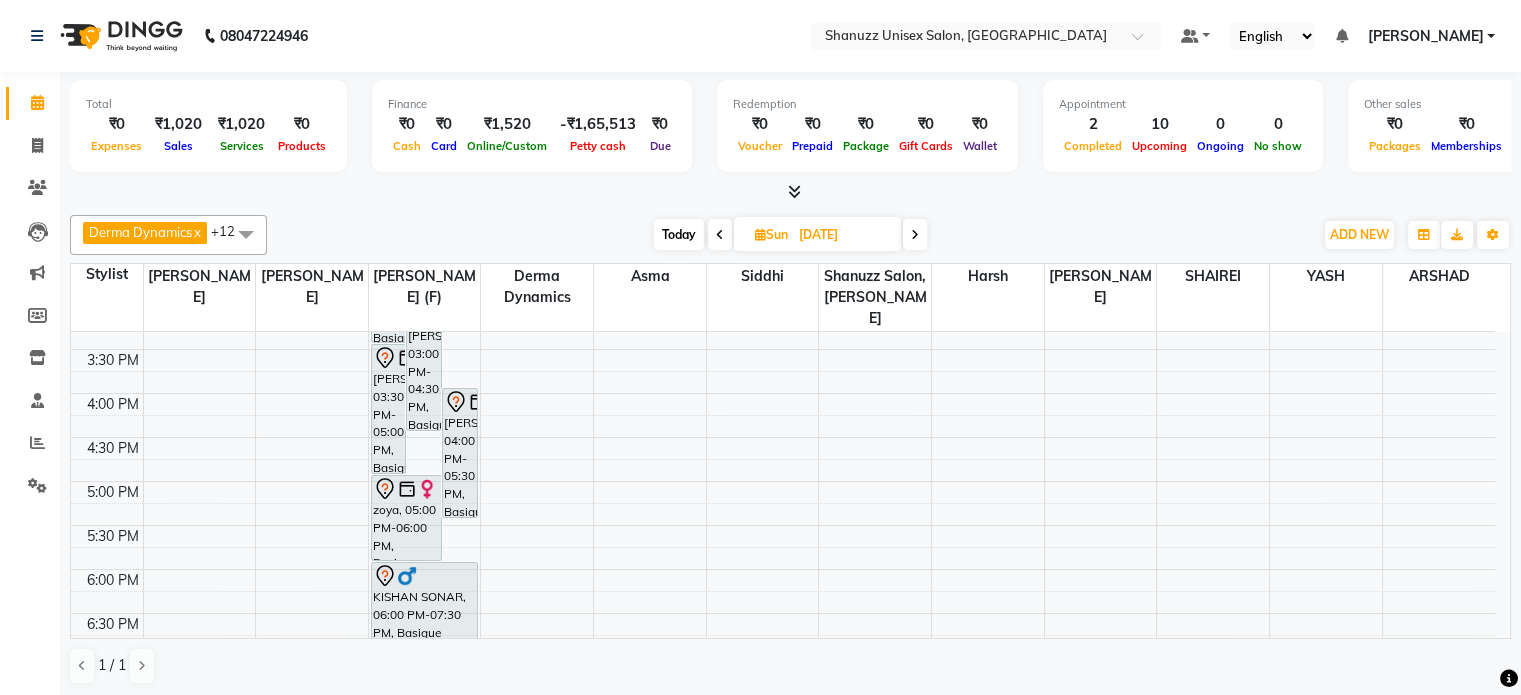 click on "Today" at bounding box center [679, 234] 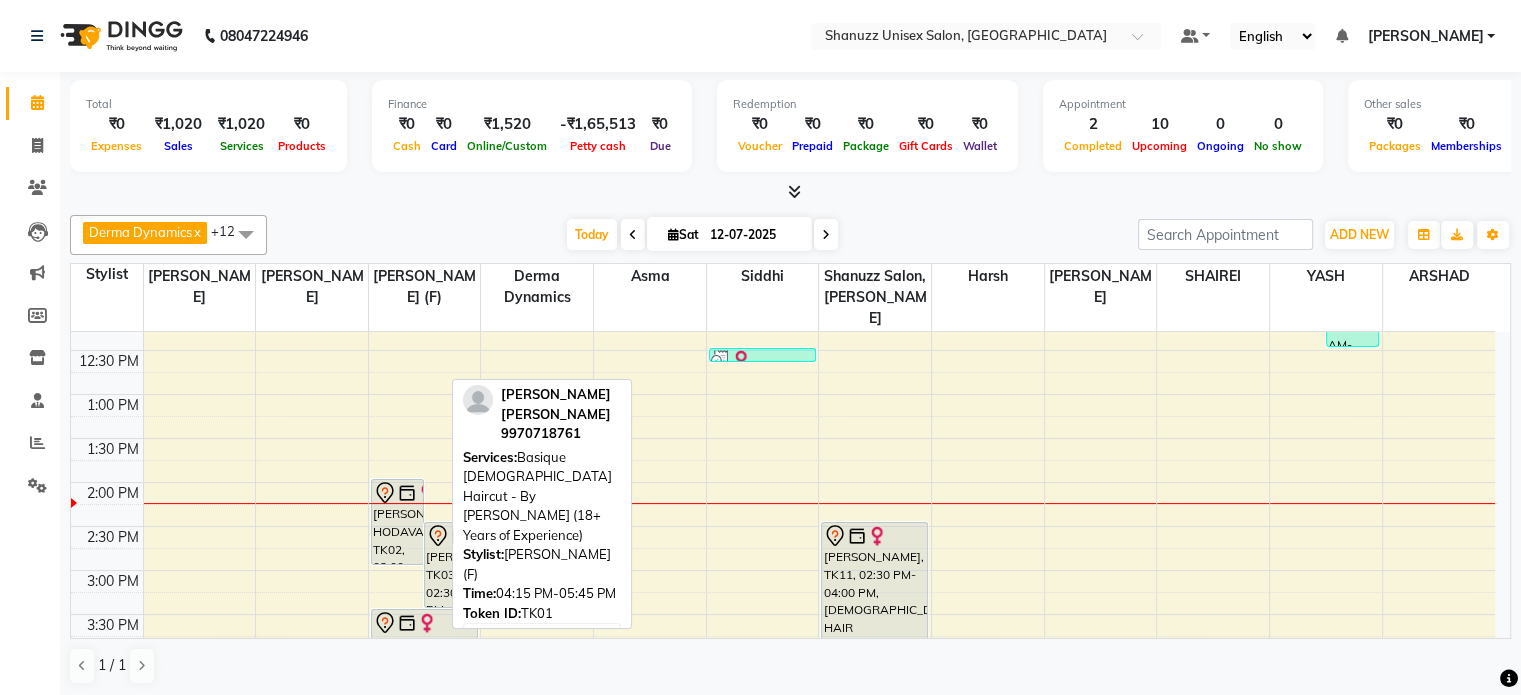 scroll, scrollTop: 286, scrollLeft: 0, axis: vertical 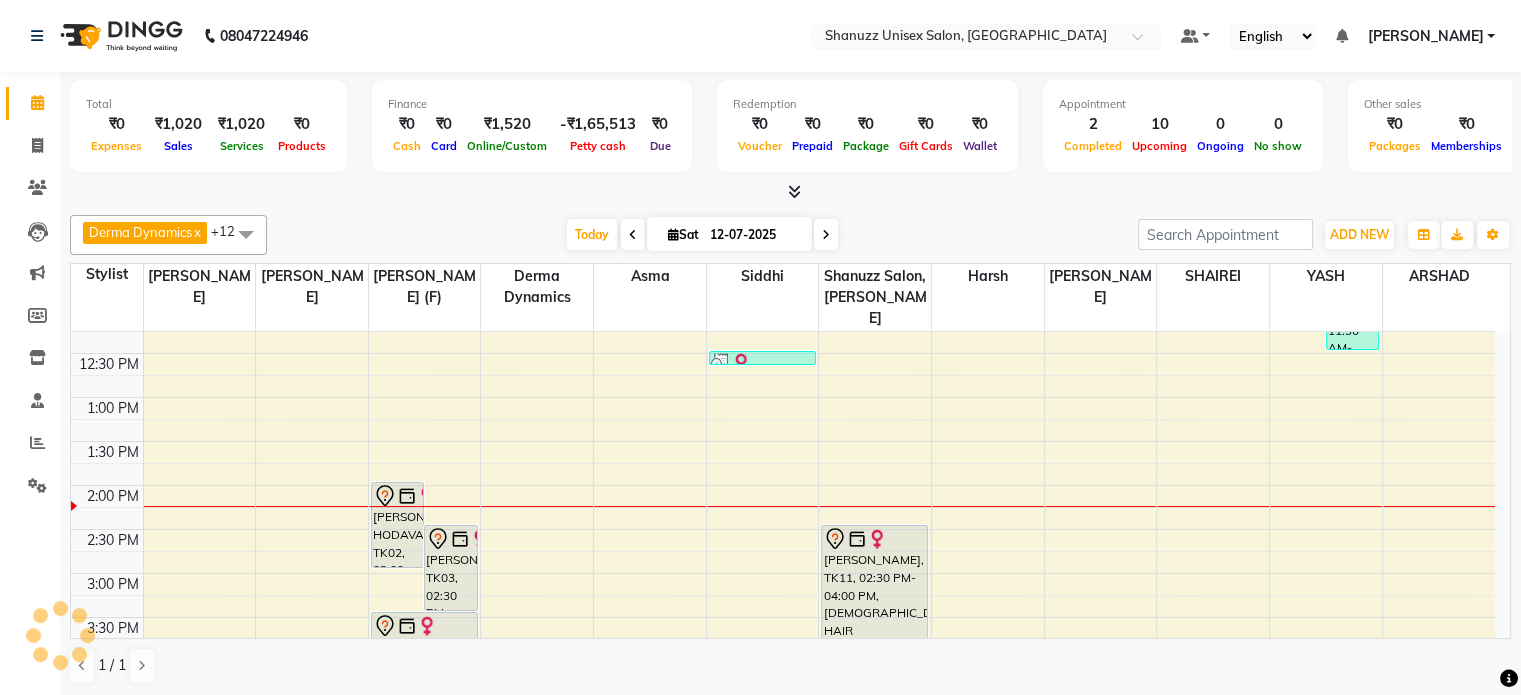 click at bounding box center (826, 235) 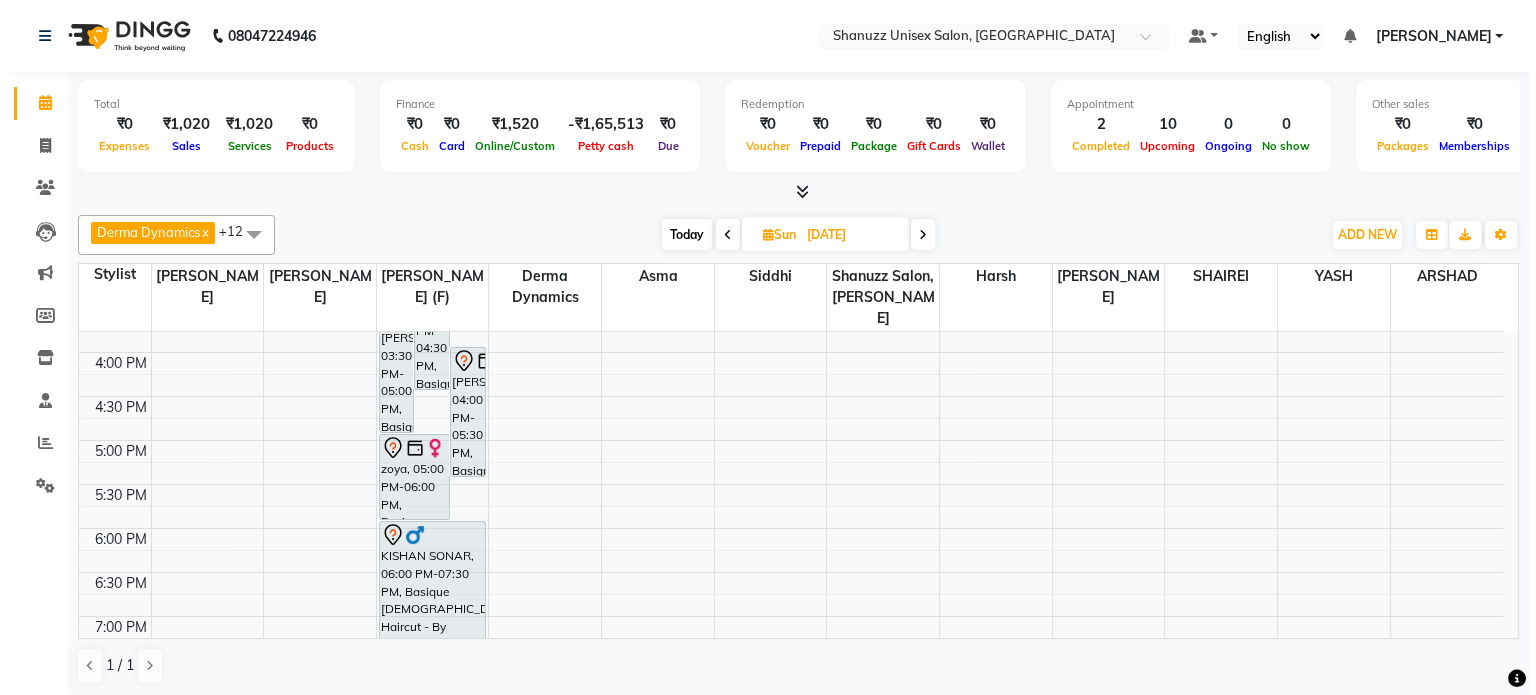 scroll, scrollTop: 718, scrollLeft: 0, axis: vertical 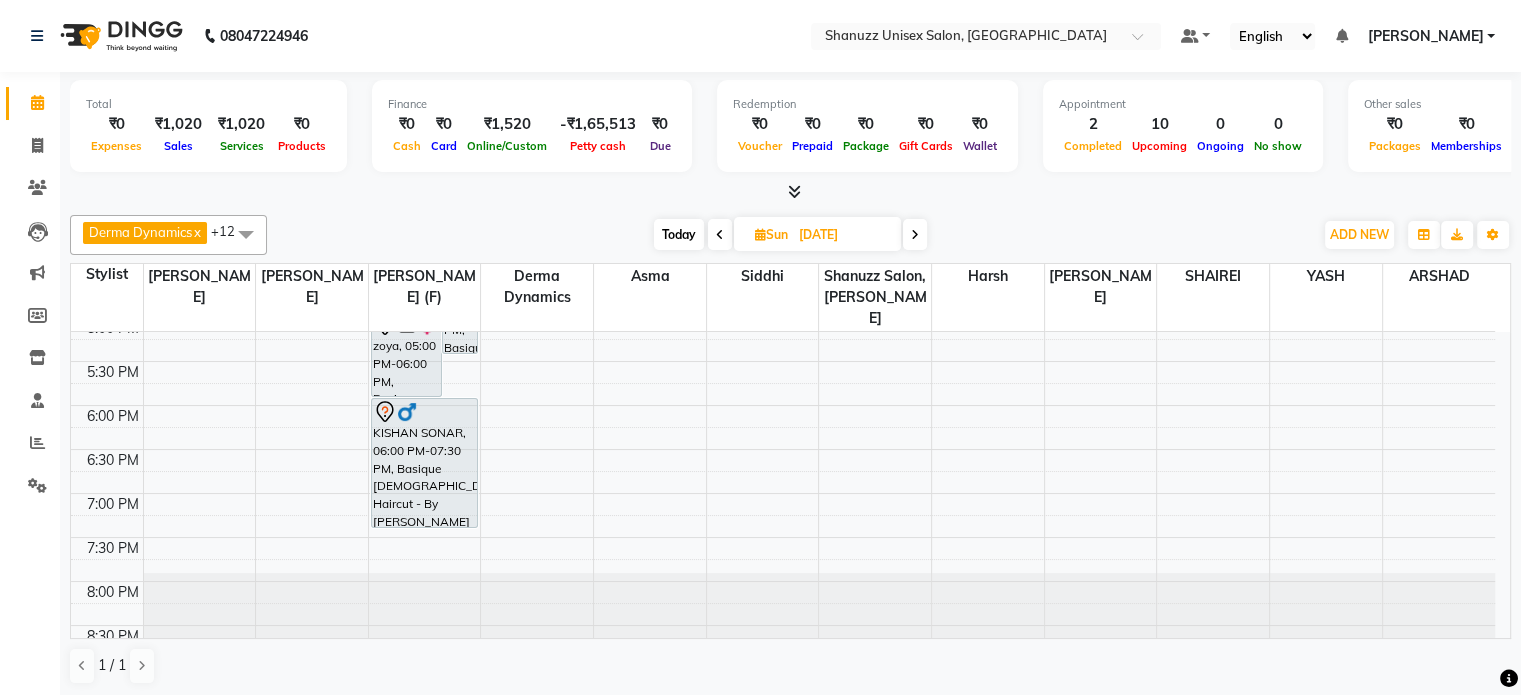 click at bounding box center (819, 548) 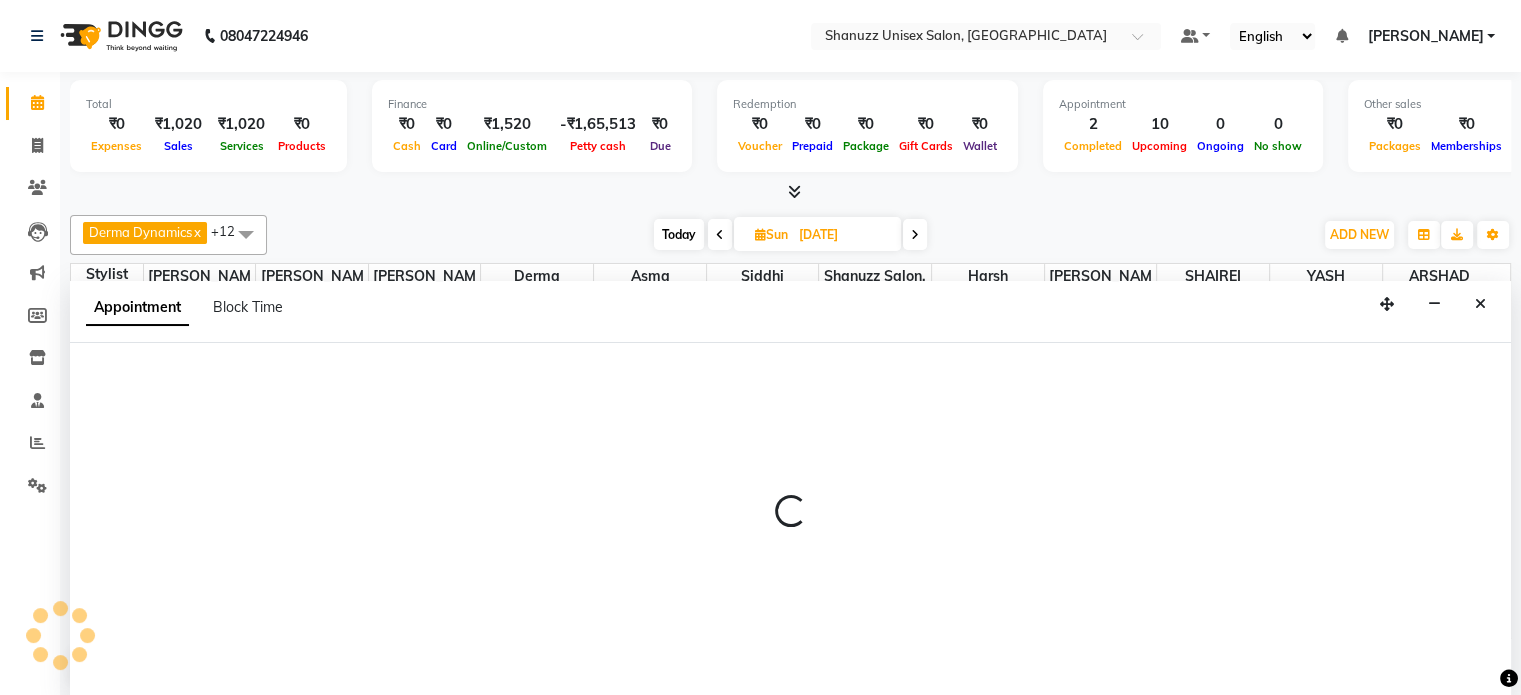 select on "59235" 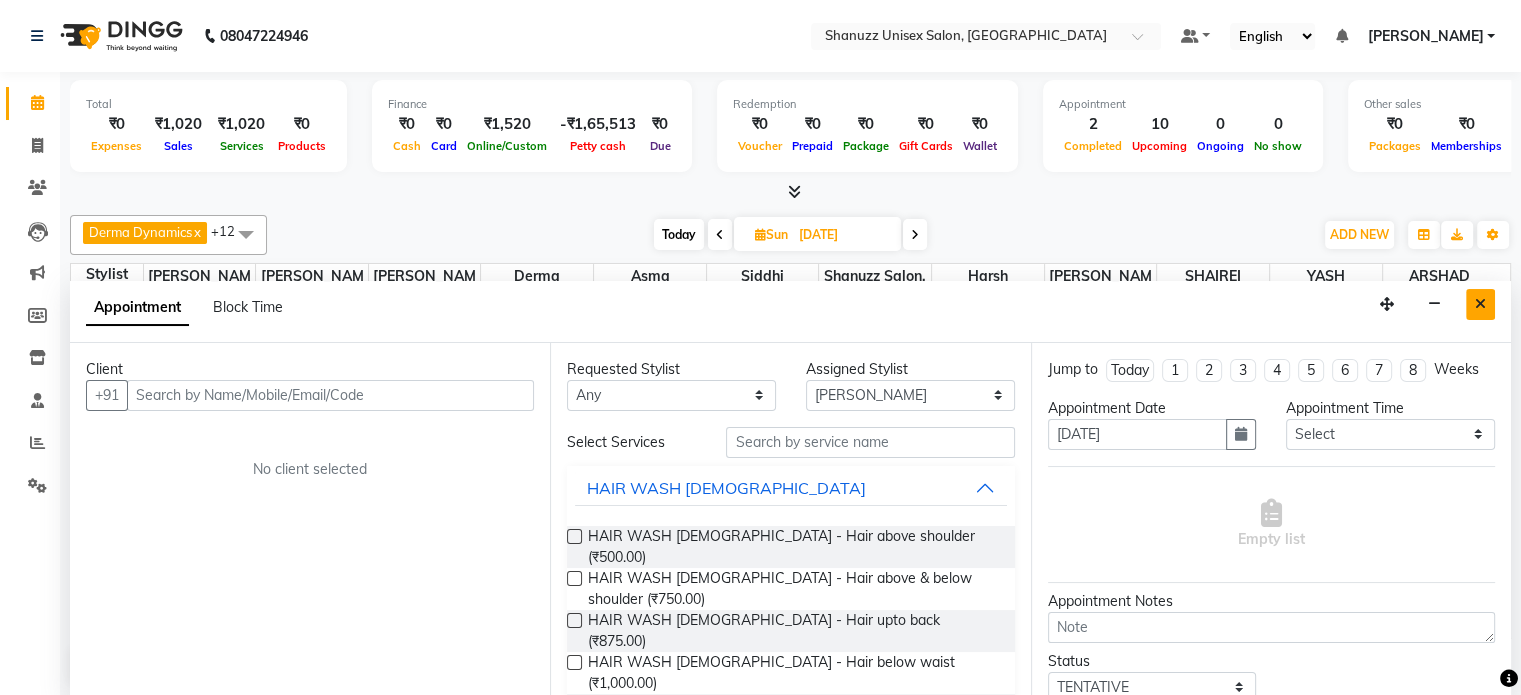 click at bounding box center (1480, 304) 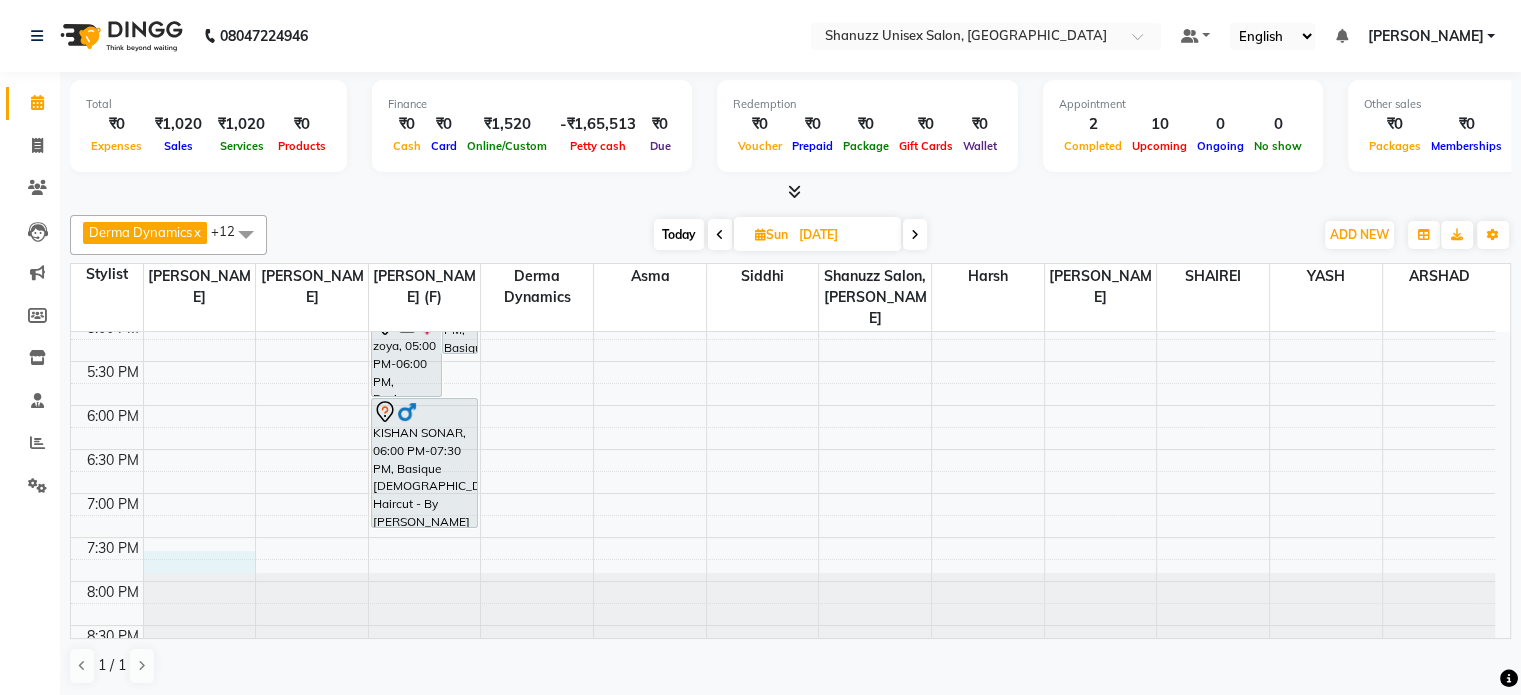 click on "9:00 AM 9:30 AM 10:00 AM 10:30 AM 11:00 AM 11:30 AM 12:00 PM 12:30 PM 1:00 PM 1:30 PM 2:00 PM 2:30 PM 3:00 PM 3:30 PM 4:00 PM 4:30 PM 5:00 PM 5:30 PM 6:00 PM 6:30 PM 7:00 PM 7:30 PM 8:00 PM 8:30 PM             MRAGENDRA CHANDEL, 02:00 PM-03:30 PM, Basique MALE Haircut - By Shanuzz (18+ Years of Experience)             NIRVAN SHAH, 03:00 PM-04:30 PM, Basique MALE Haircut - By Shanuzz (18+ Years of Experience)             SUNNY RATHOD, 04:00 PM-05:30 PM, Basique MALE Haircut - By Shanuzz (18+ Years of Experience)             SUNNY RATHOD, 03:30 PM-05:00 PM, Basique MALE Haircut - By Shanuzz (18+ Years of Experience)             zoya, 05:00 PM-06:00 PM, Basique FEMALE Haircut - By Shanuzz (18+ Years of Experience)             KISHAN SONAR, 06:00 PM-07:30 PM, Basique MALE Haircut - By Shanuzz (18+ Years of Experience)" at bounding box center (783, 141) 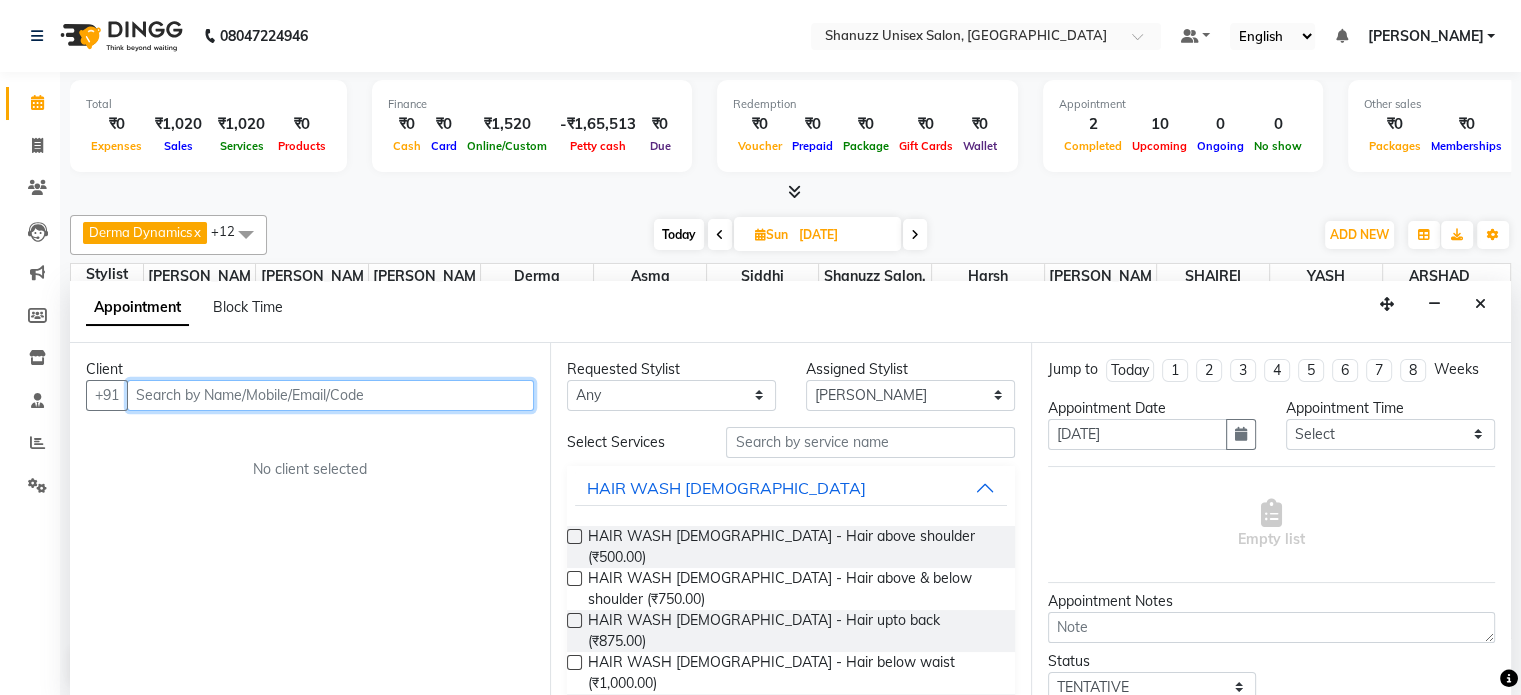 click at bounding box center [330, 395] 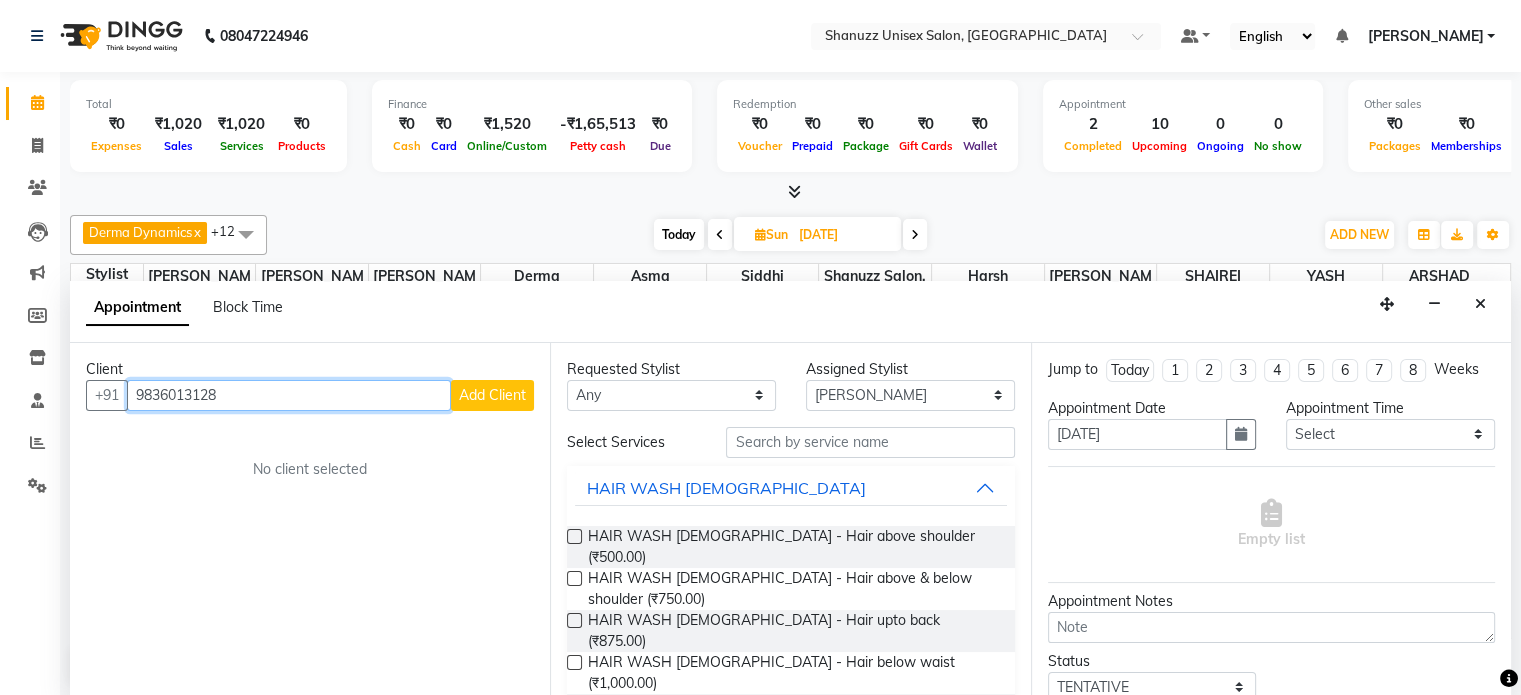 type on "9836013128" 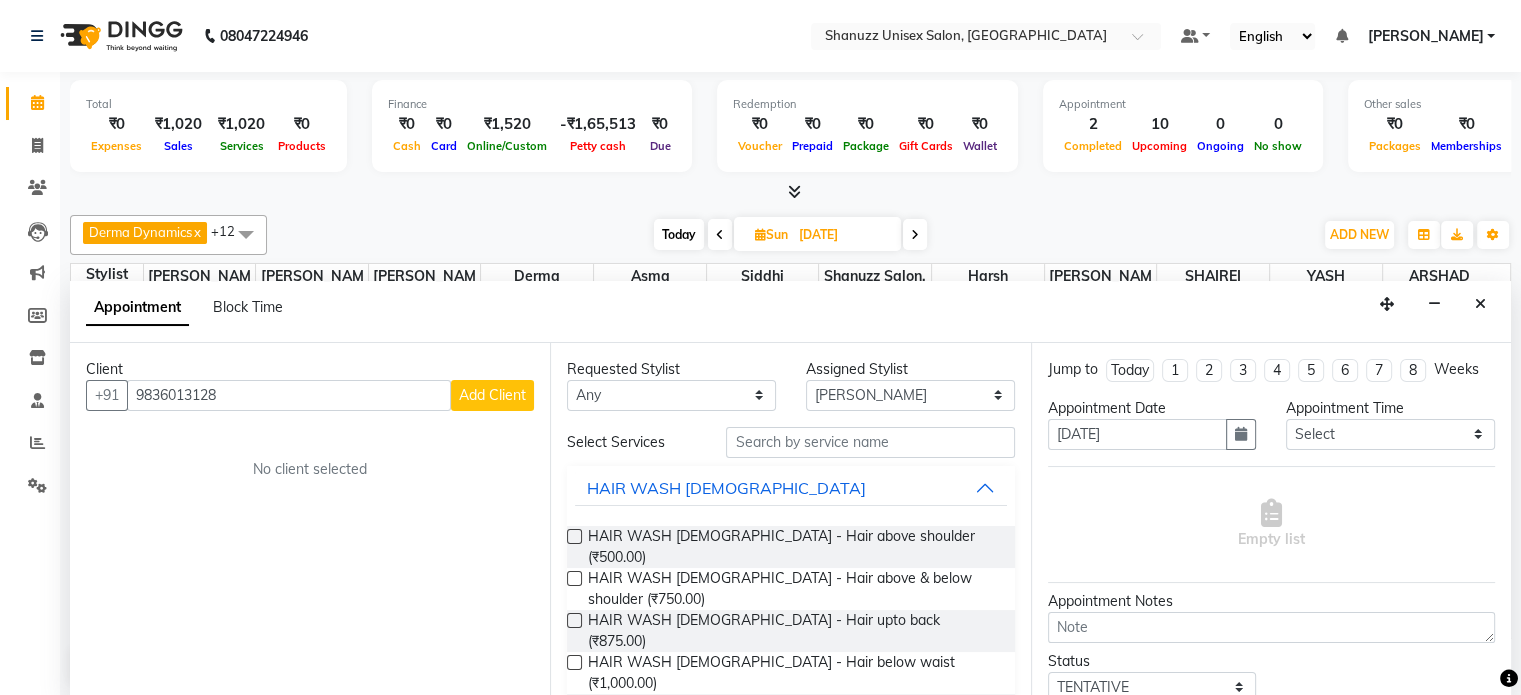 click on "Add Client" at bounding box center [492, 395] 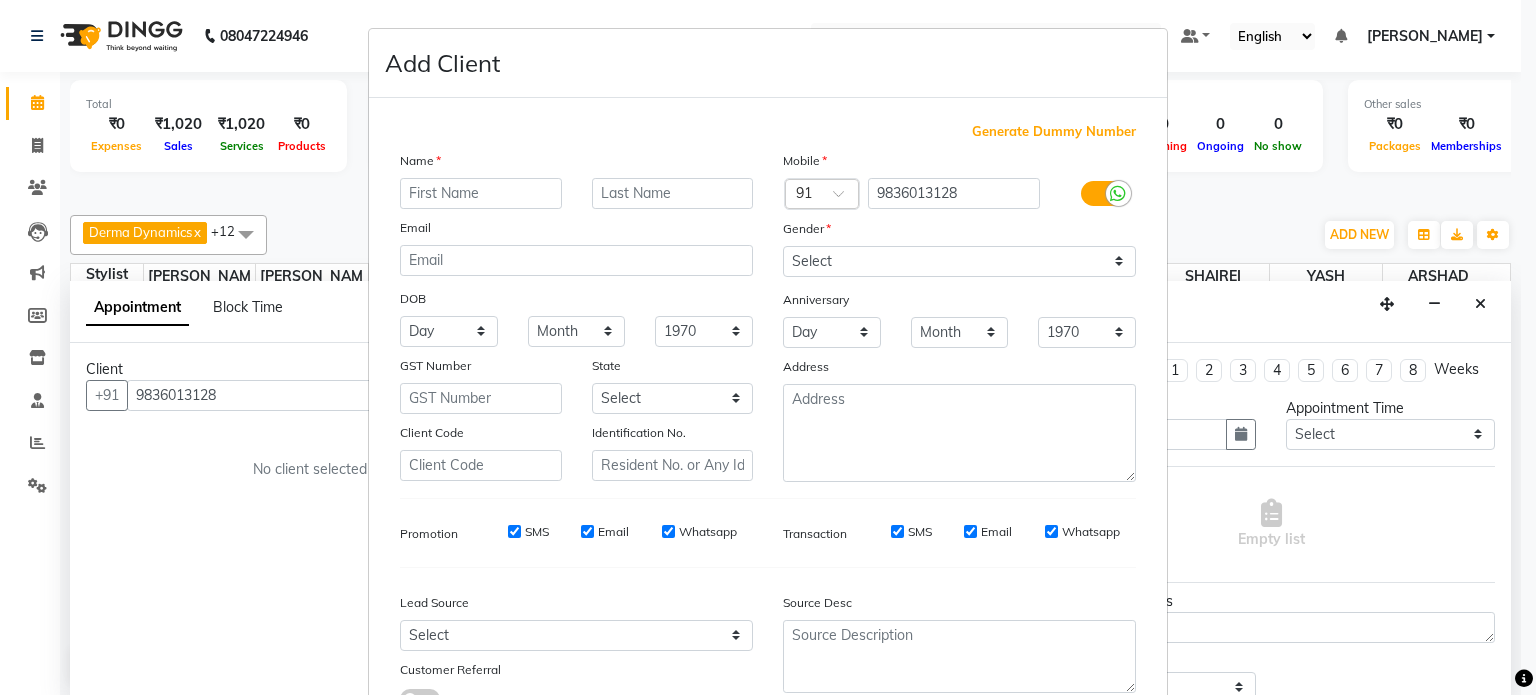 click at bounding box center [481, 193] 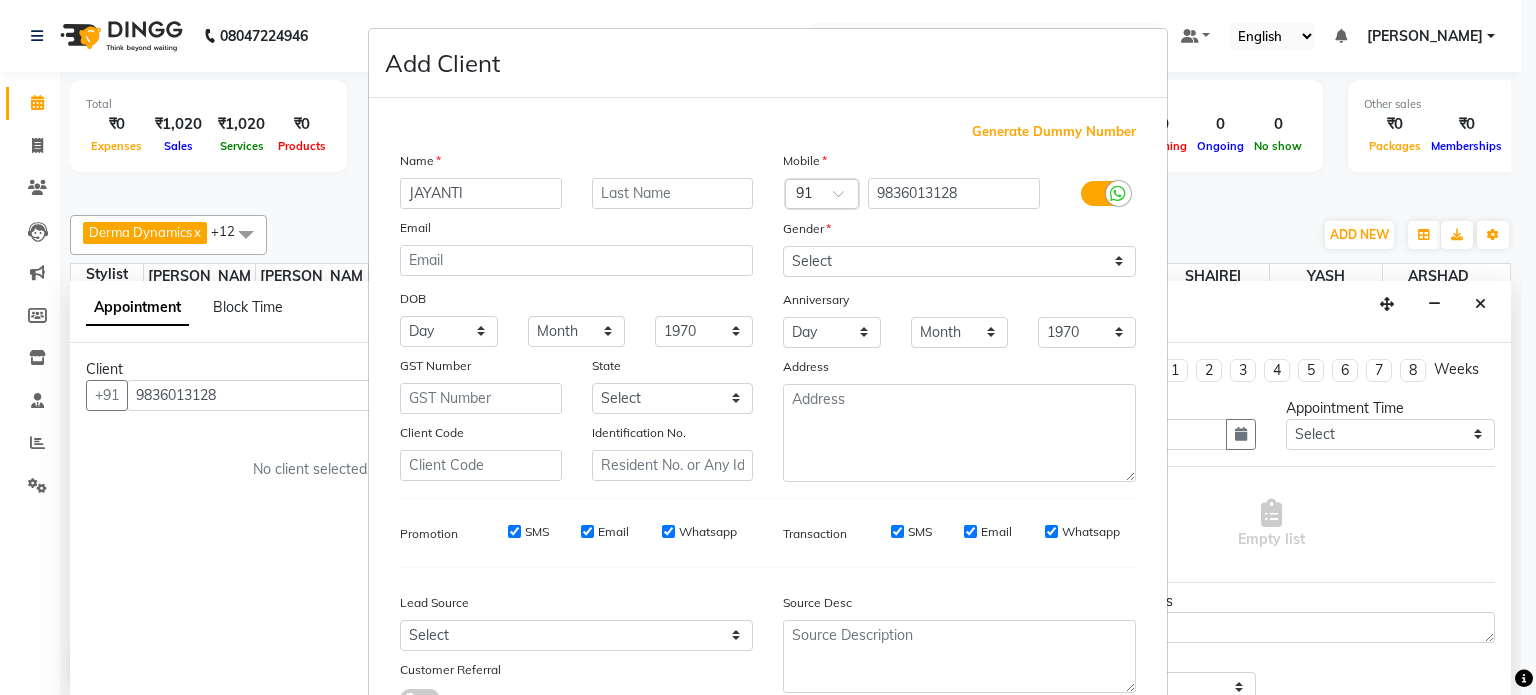 type on "JAYANTI" 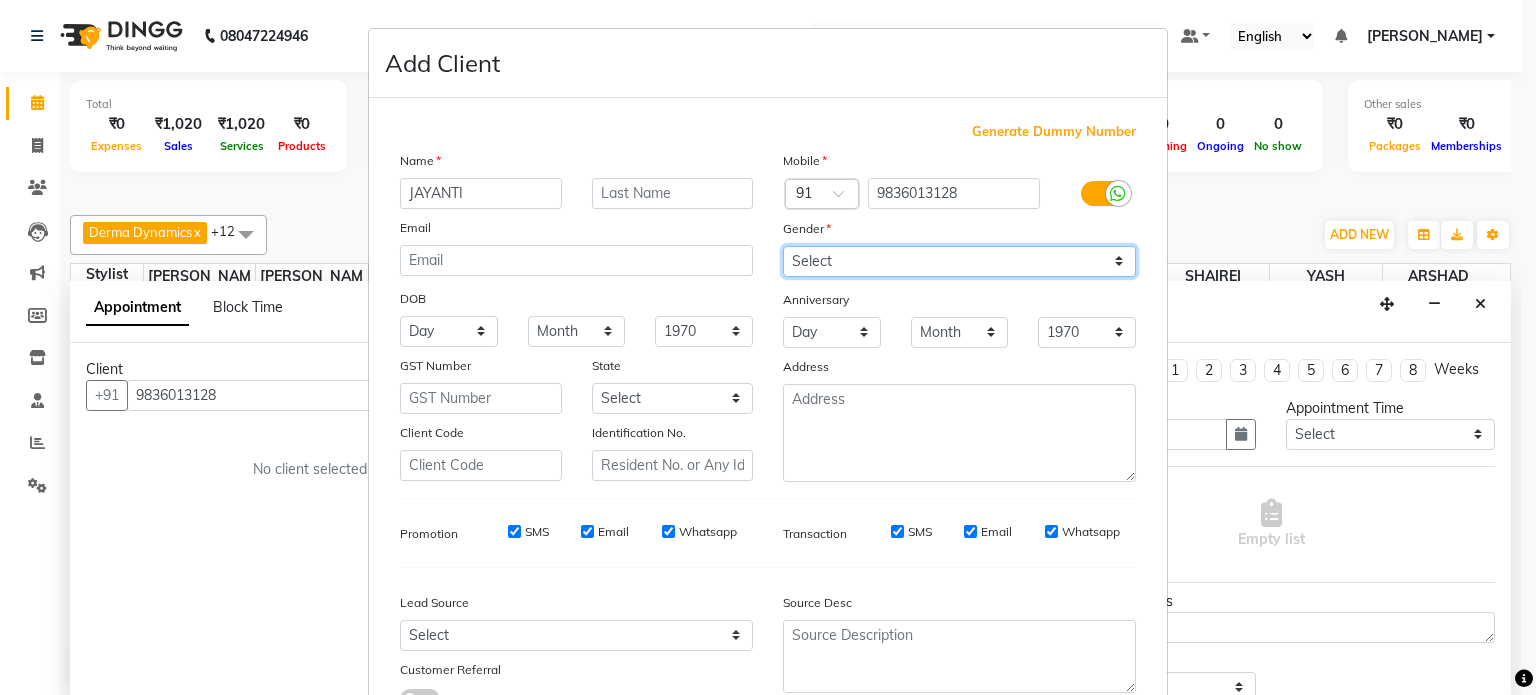 click on "Select Male Female Other Prefer Not To Say" at bounding box center [959, 261] 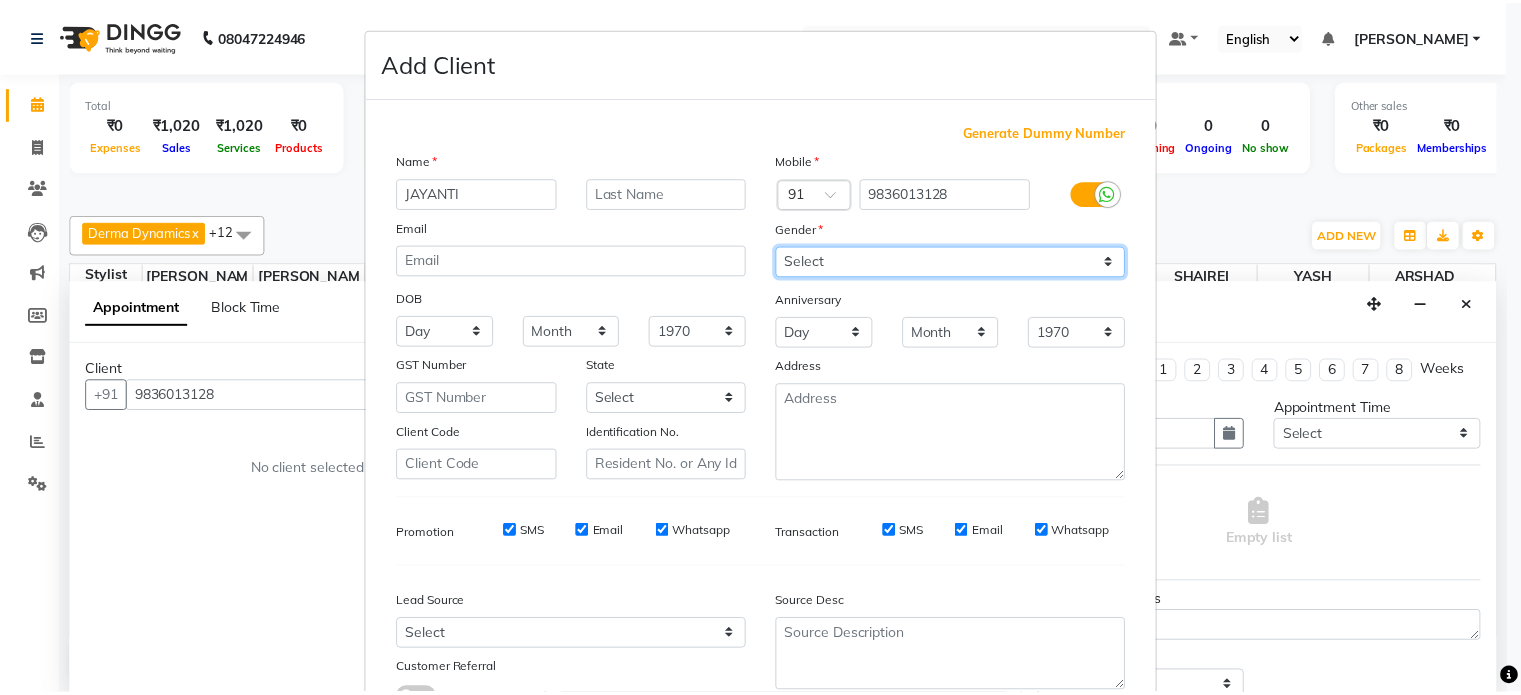scroll, scrollTop: 161, scrollLeft: 0, axis: vertical 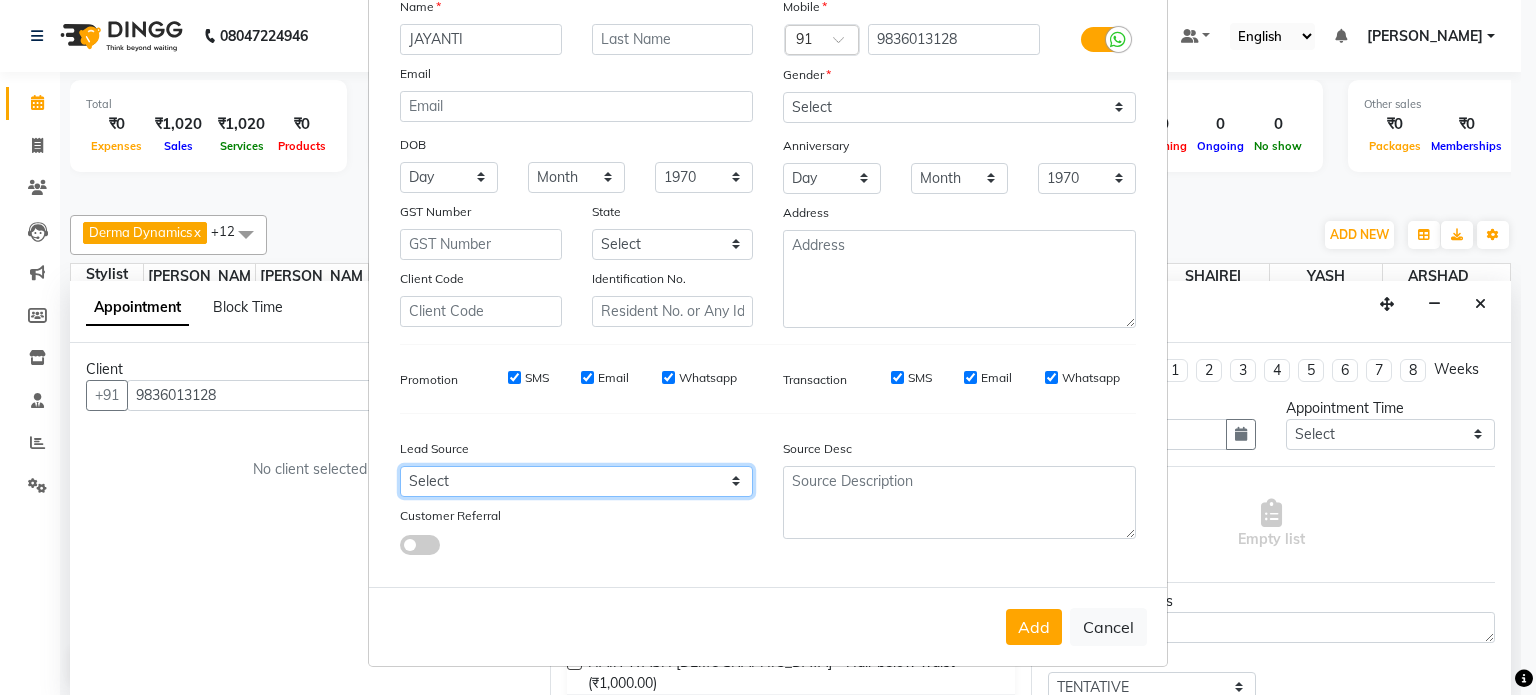 click on "Select Walk-in Referral Internet Friend Word of Mouth Advertisement Facebook JustDial Google Other" at bounding box center (576, 481) 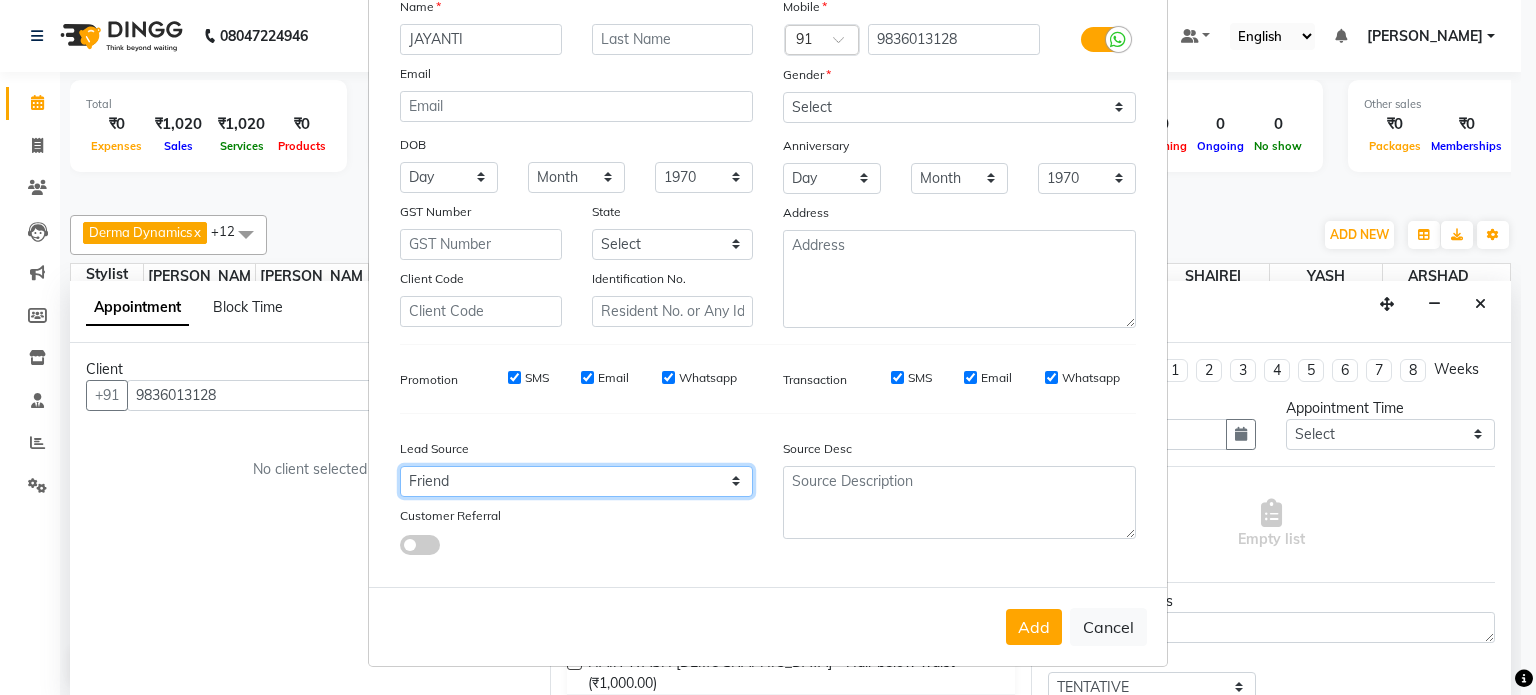 click on "Select Walk-in Referral Internet Friend Word of Mouth Advertisement Facebook JustDial Google Other" at bounding box center (576, 481) 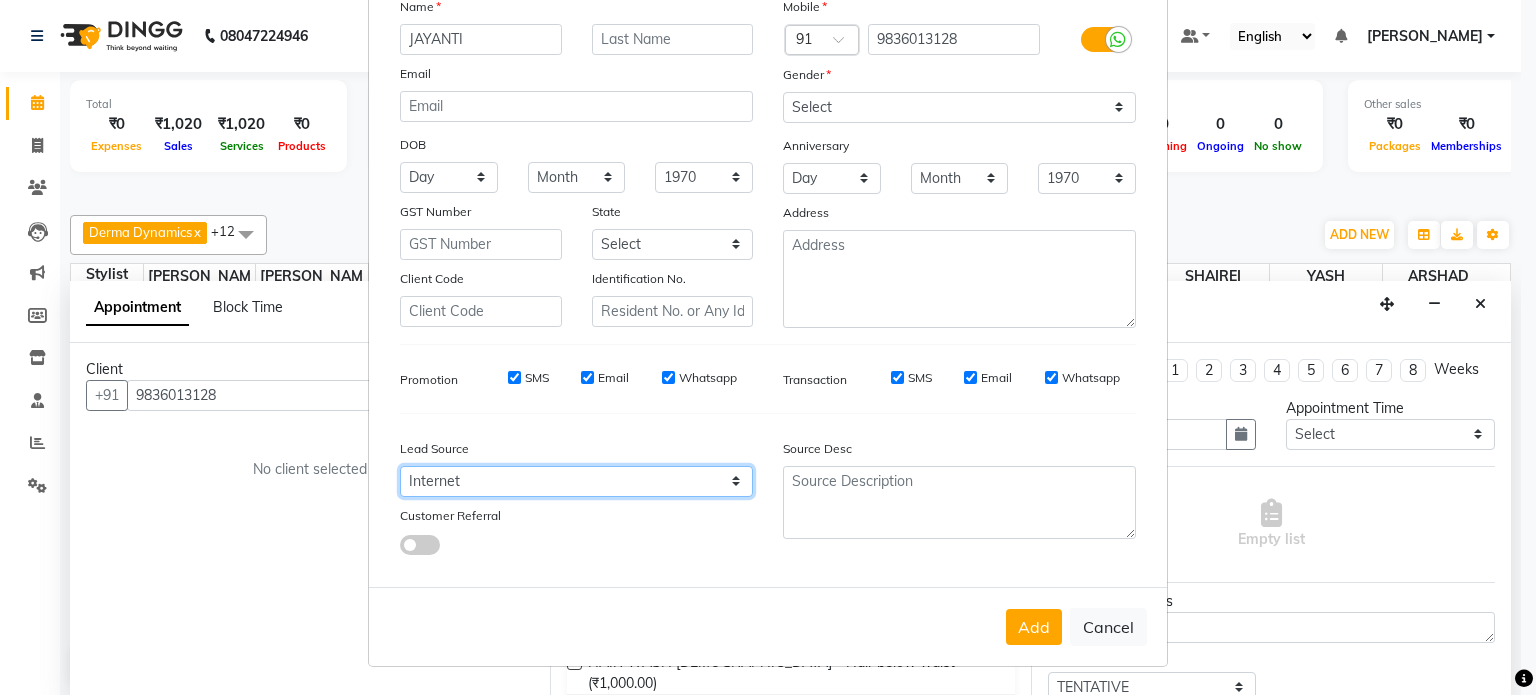 click on "Select Walk-in Referral Internet Friend Word of Mouth Advertisement Facebook JustDial Google Other" at bounding box center (576, 481) 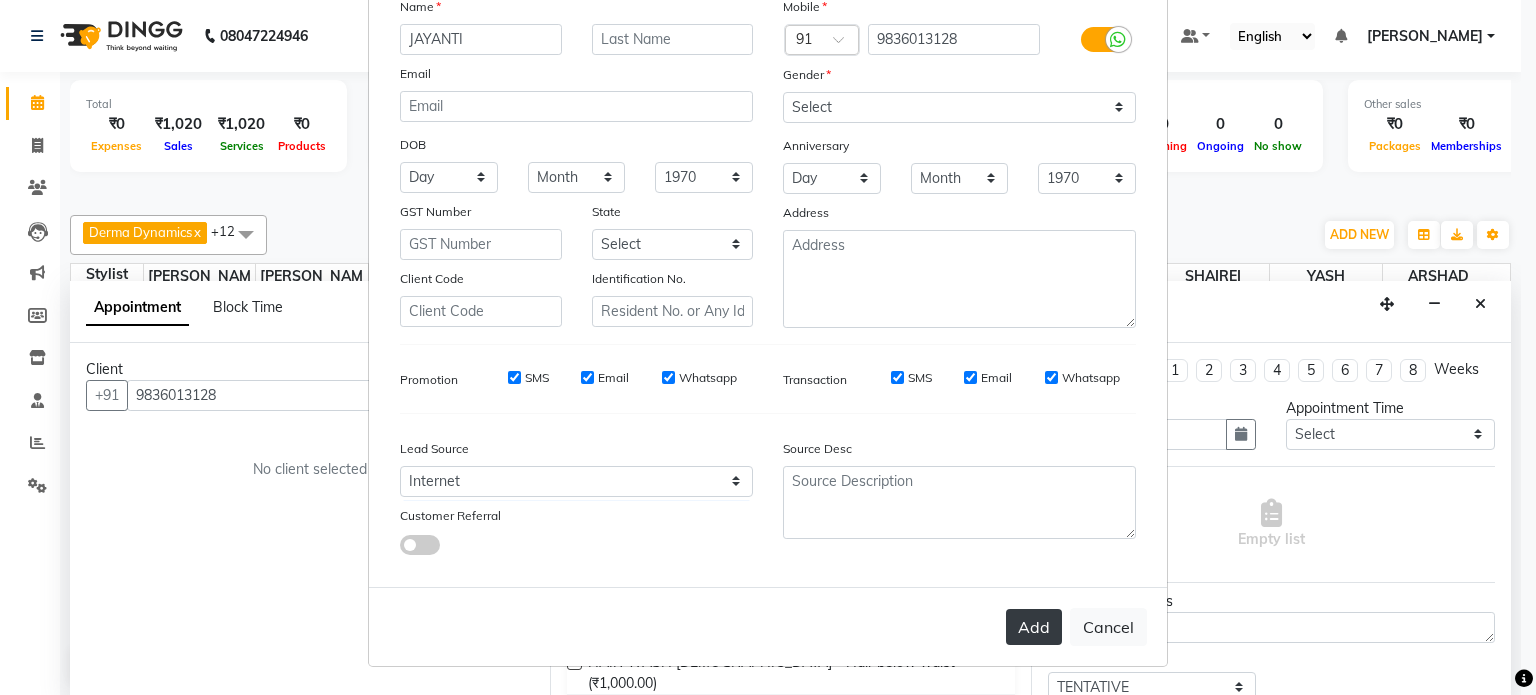 click on "Add" at bounding box center [1034, 627] 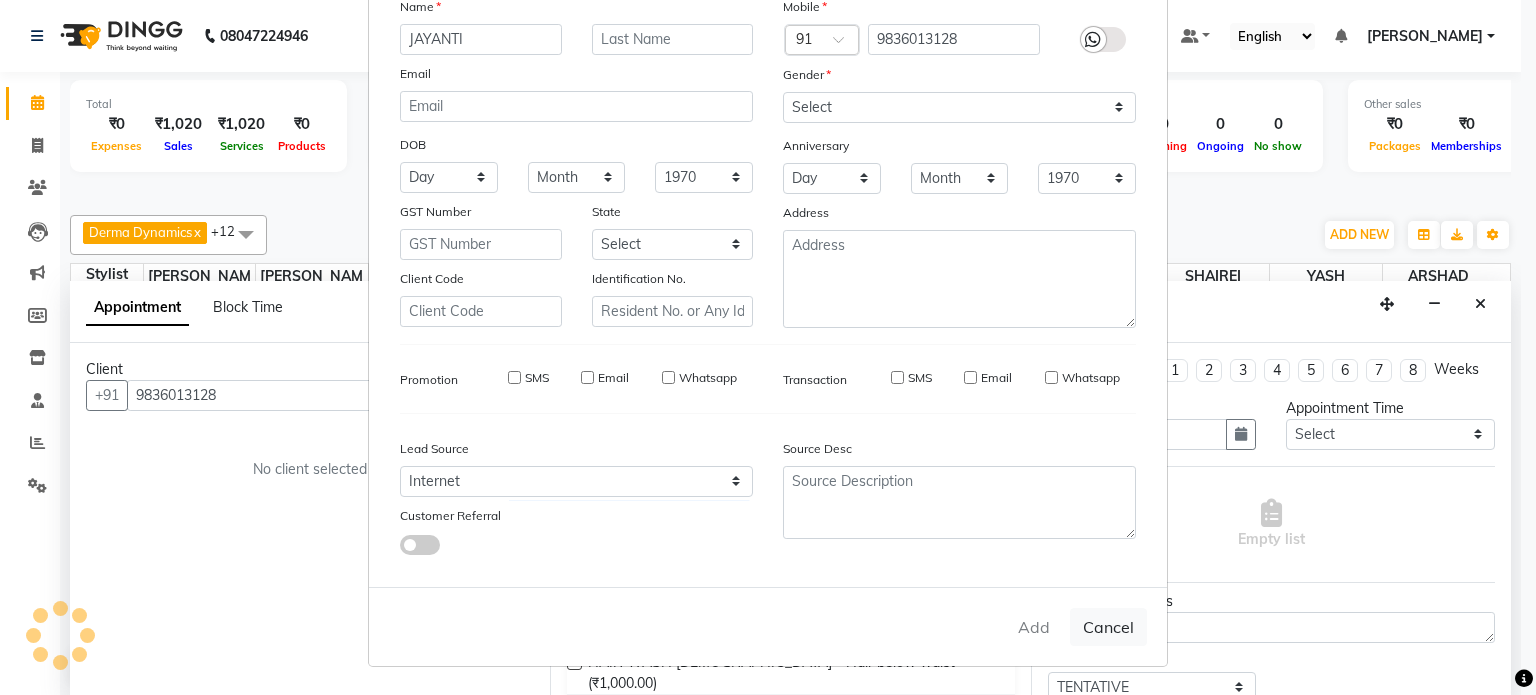 type 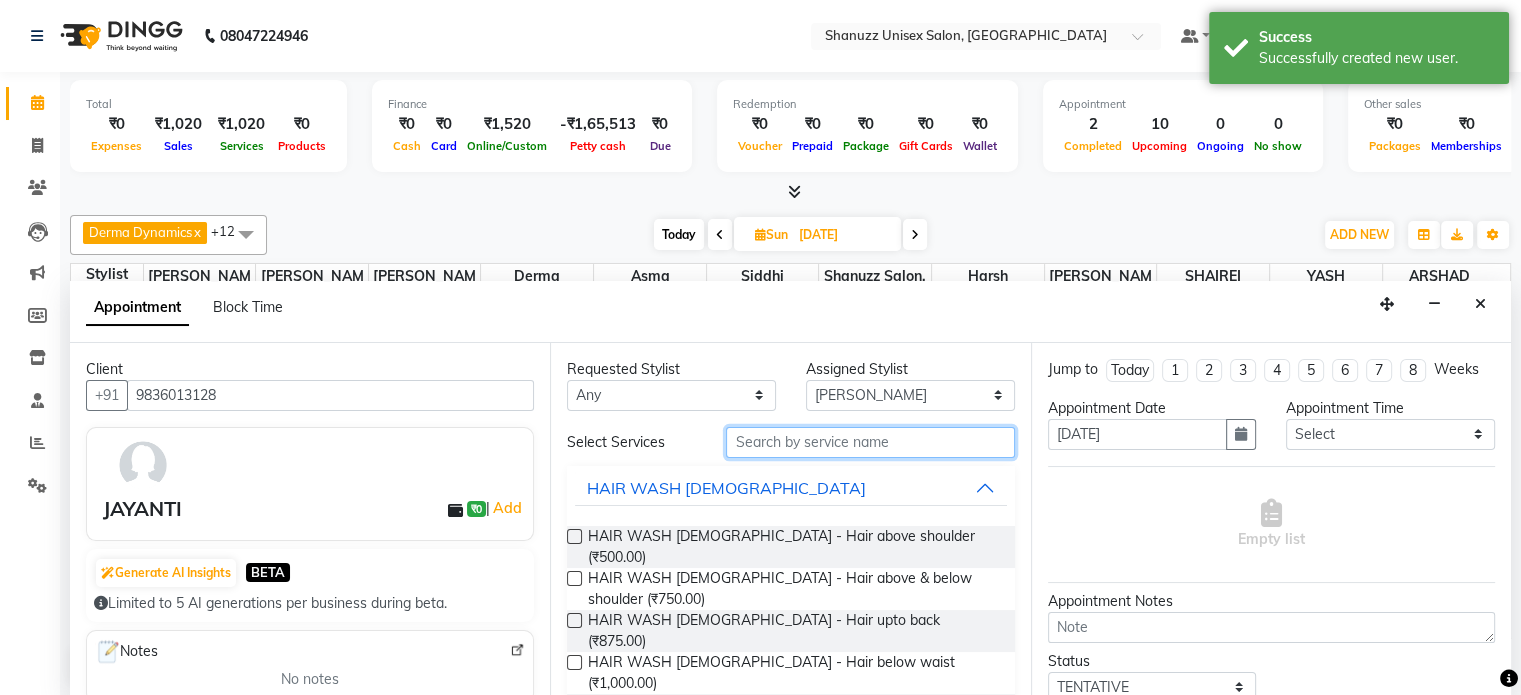 click at bounding box center (870, 442) 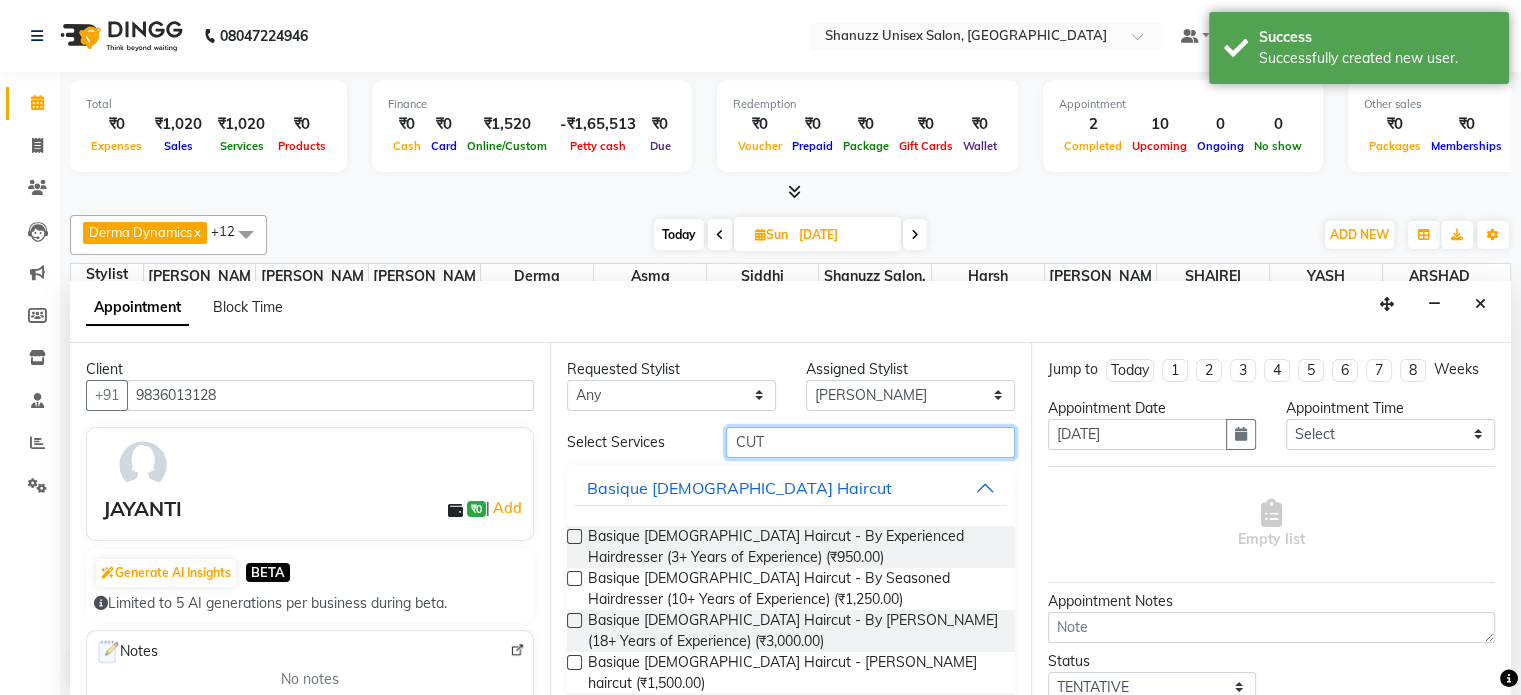 type on "CUT" 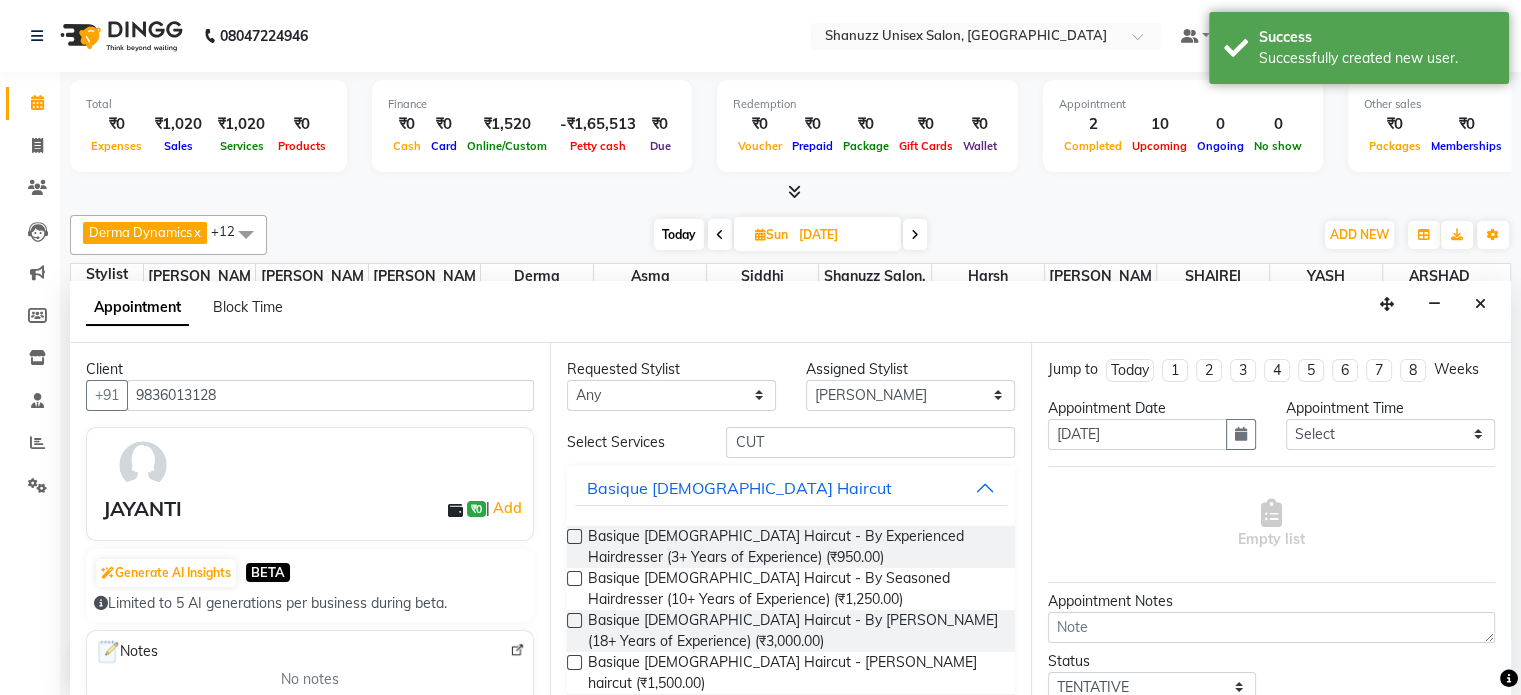 click at bounding box center (574, 578) 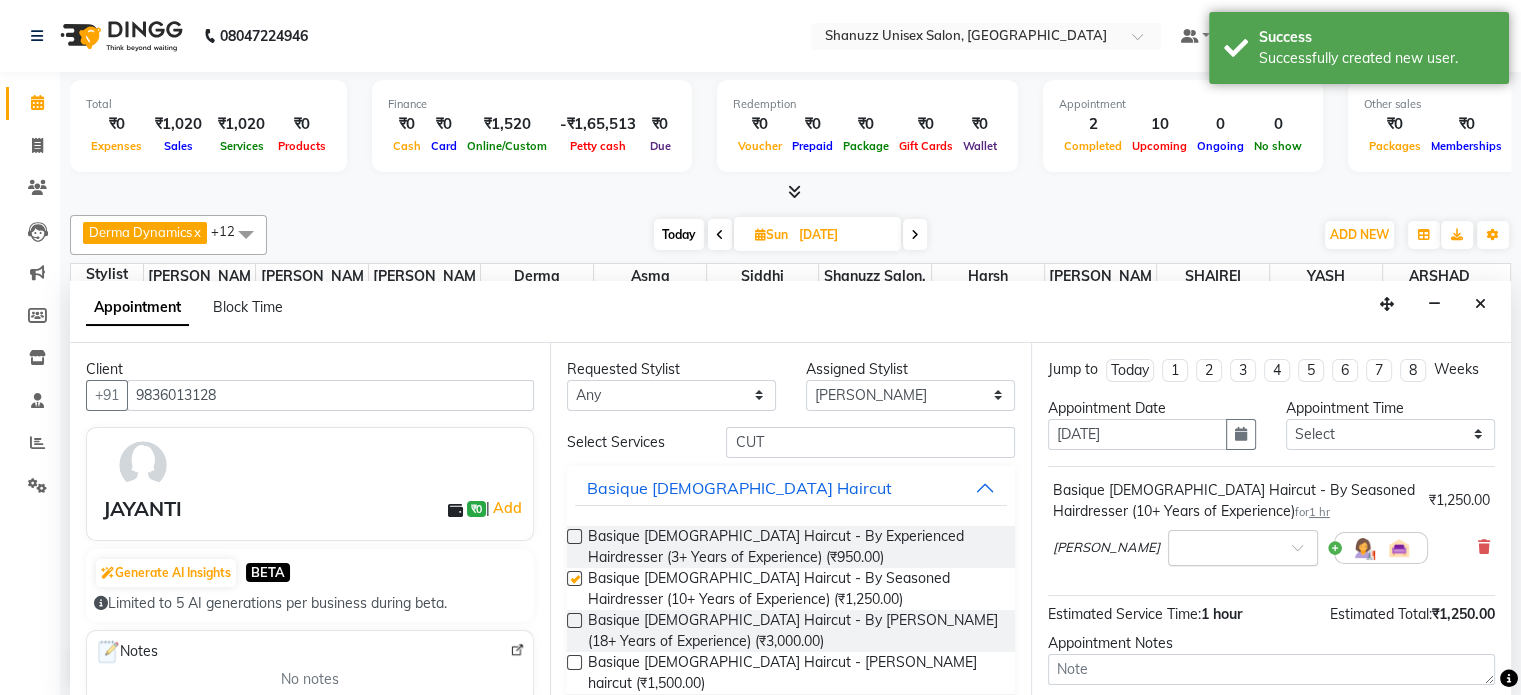 checkbox on "false" 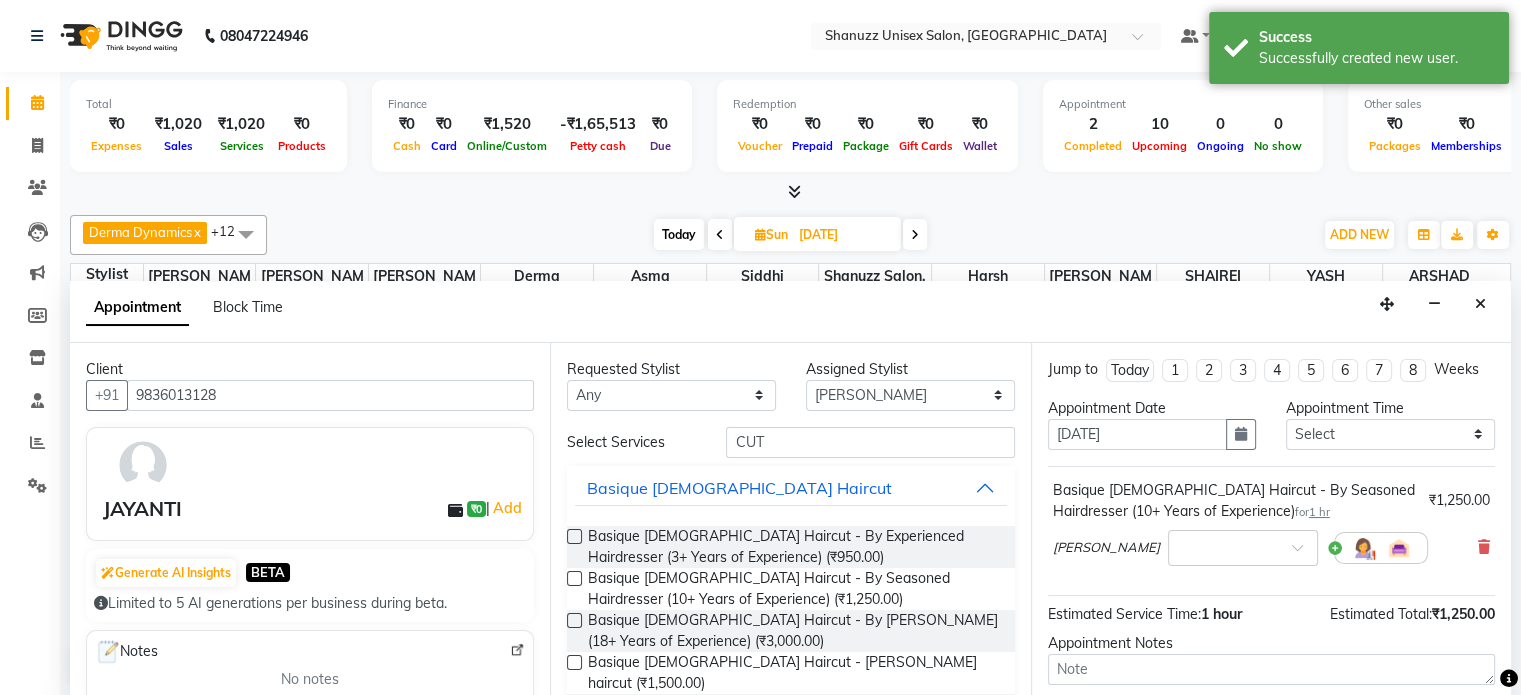 scroll, scrollTop: 172, scrollLeft: 0, axis: vertical 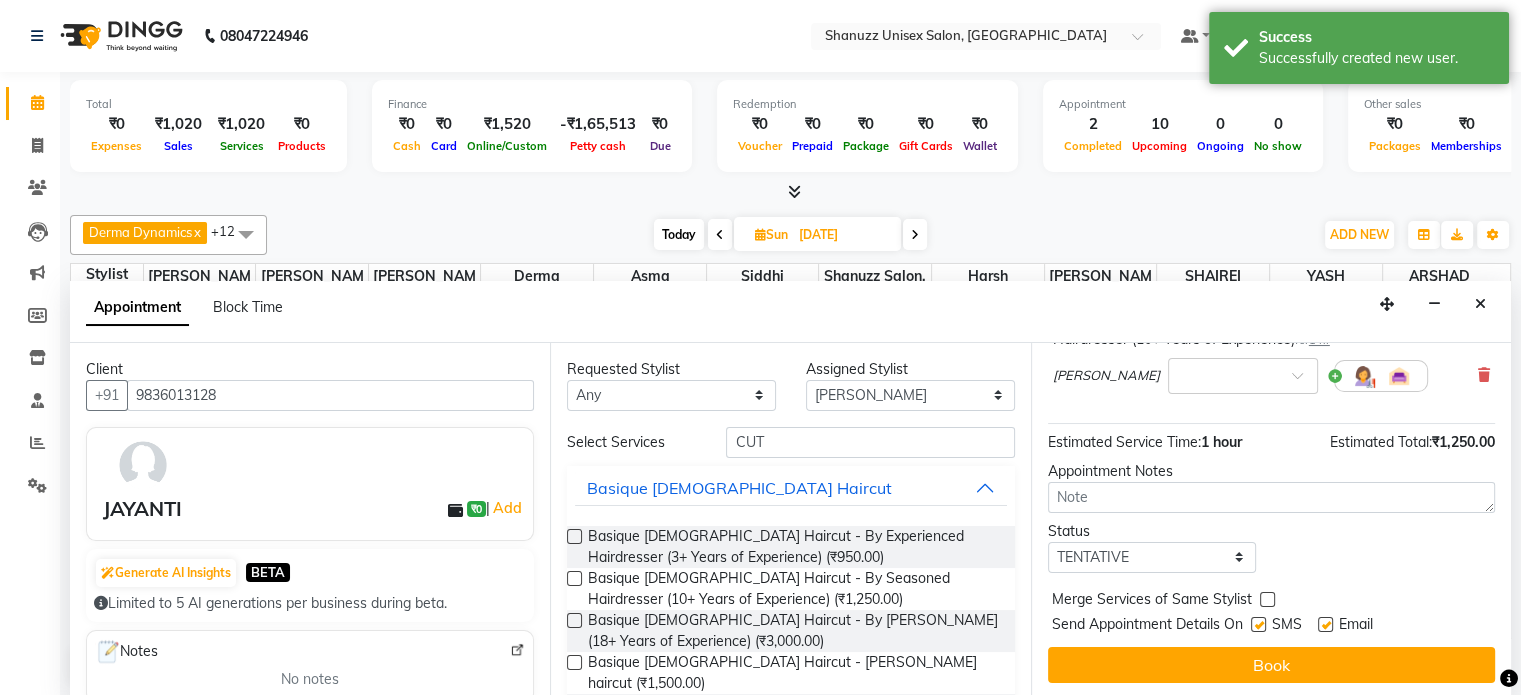 click at bounding box center [1258, 624] 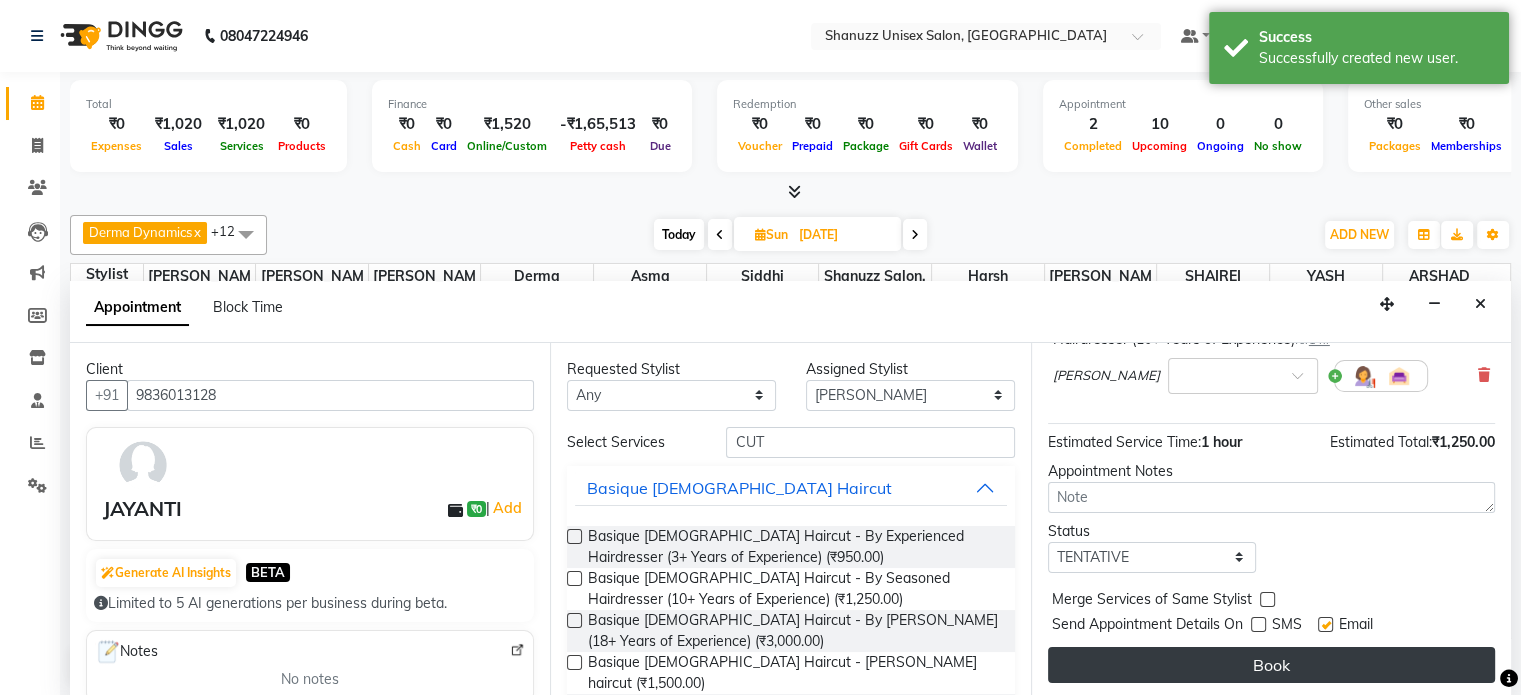 click on "Book" at bounding box center [1271, 665] 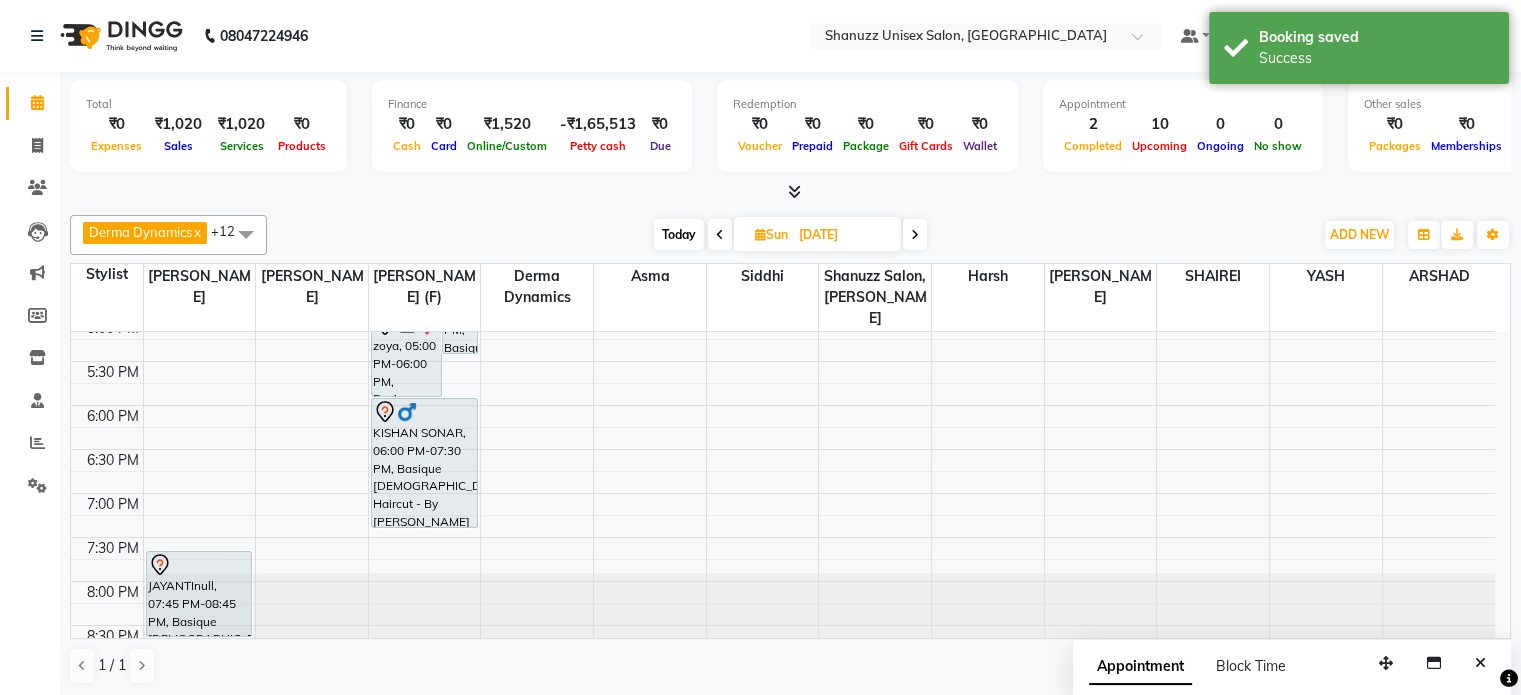 scroll, scrollTop: 0, scrollLeft: 0, axis: both 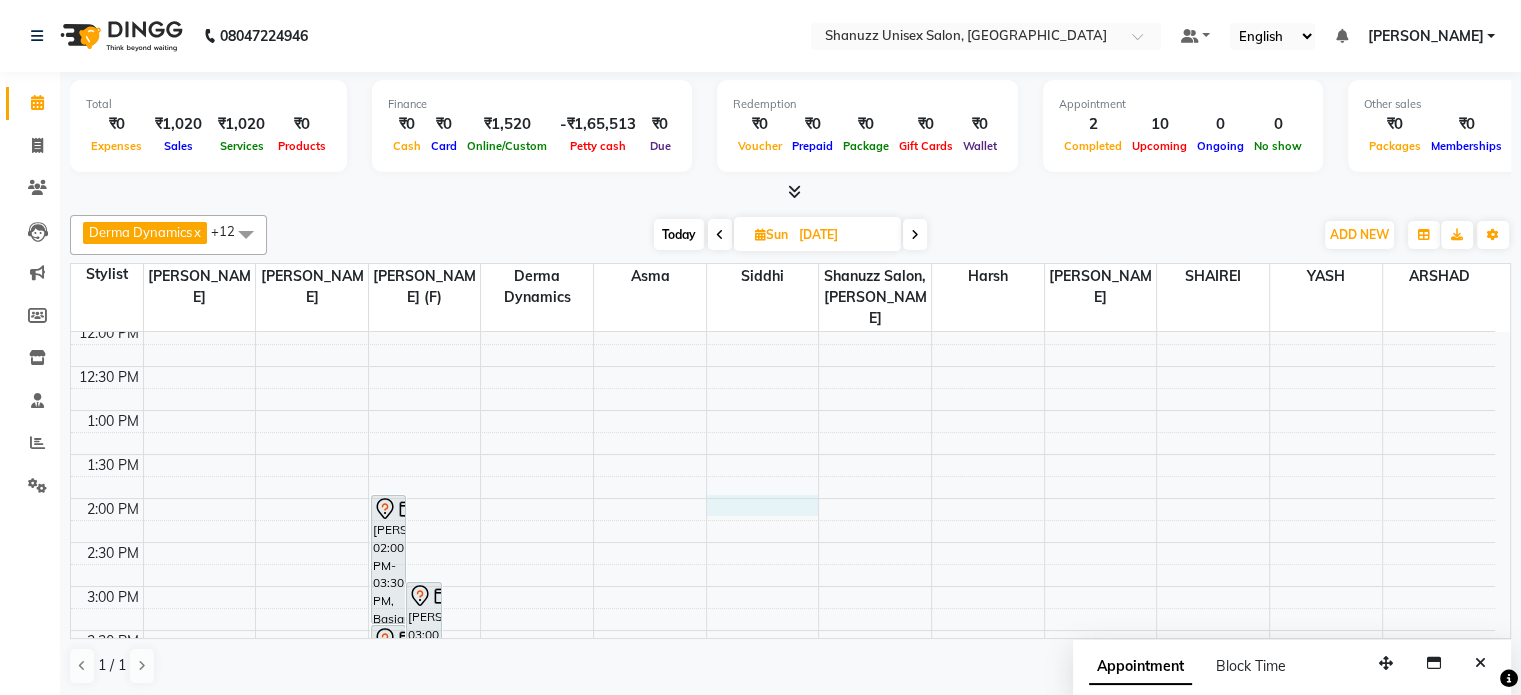 click on "9:00 AM 9:30 AM 10:00 AM 10:30 AM 11:00 AM 11:30 AM 12:00 PM 12:30 PM 1:00 PM 1:30 PM 2:00 PM 2:30 PM 3:00 PM 3:30 PM 4:00 PM 4:30 PM 5:00 PM 5:30 PM 6:00 PM 6:30 PM 7:00 PM 7:30 PM 8:00 PM 8:30 PM             JAYANTInull, 07:45 PM-08:45 PM, Basique FEMALE Haircut - By Seasoned Hairdresser (10+ Years of Experience)             MRAGENDRA CHANDEL, 02:00 PM-03:30 PM, Basique MALE Haircut - By Shanuzz (18+ Years of Experience)             NIRVAN SHAH, 03:00 PM-04:30 PM, Basique MALE Haircut - By Shanuzz (18+ Years of Experience)             SUNNY RATHOD, 04:00 PM-05:30 PM, Basique MALE Haircut - By Shanuzz (18+ Years of Experience)             SUNNY RATHOD, 03:30 PM-05:00 PM, Basique MALE Haircut - By Shanuzz (18+ Years of Experience)             zoya, 05:00 PM-06:00 PM, Basique FEMALE Haircut - By Shanuzz (18+ Years of Experience)             KISHAN SONAR, 06:00 PM-07:30 PM, Basique MALE Haircut - By Shanuzz (18+ Years of Experience)" at bounding box center [783, 586] 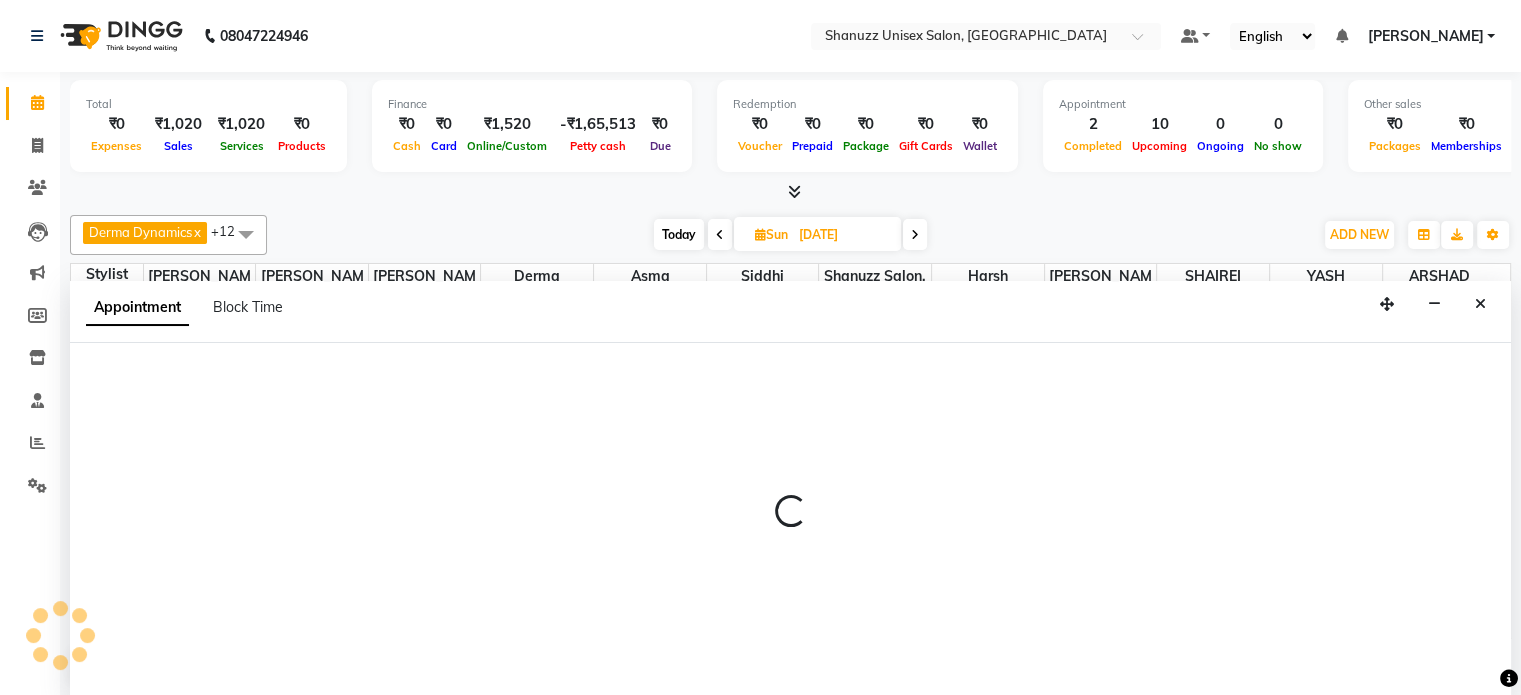 select on "61243" 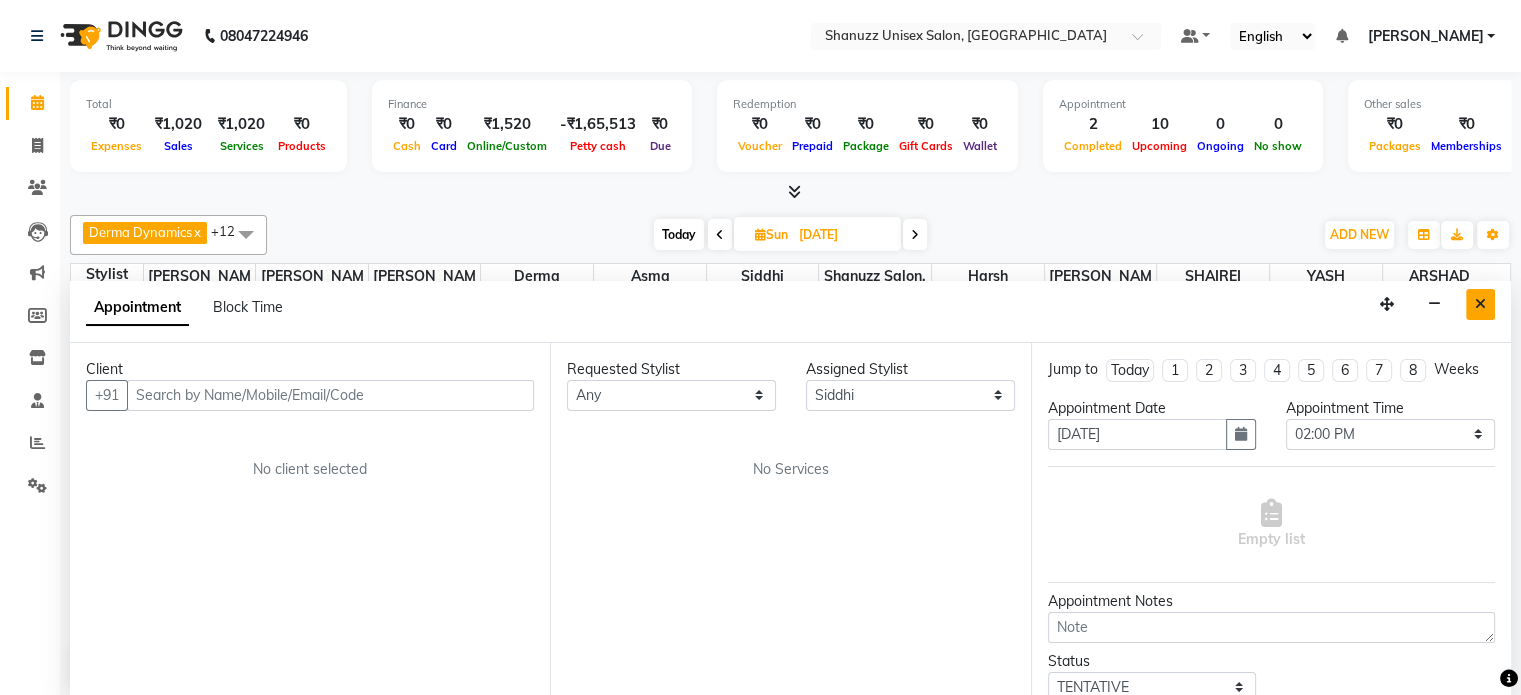 click at bounding box center [1480, 304] 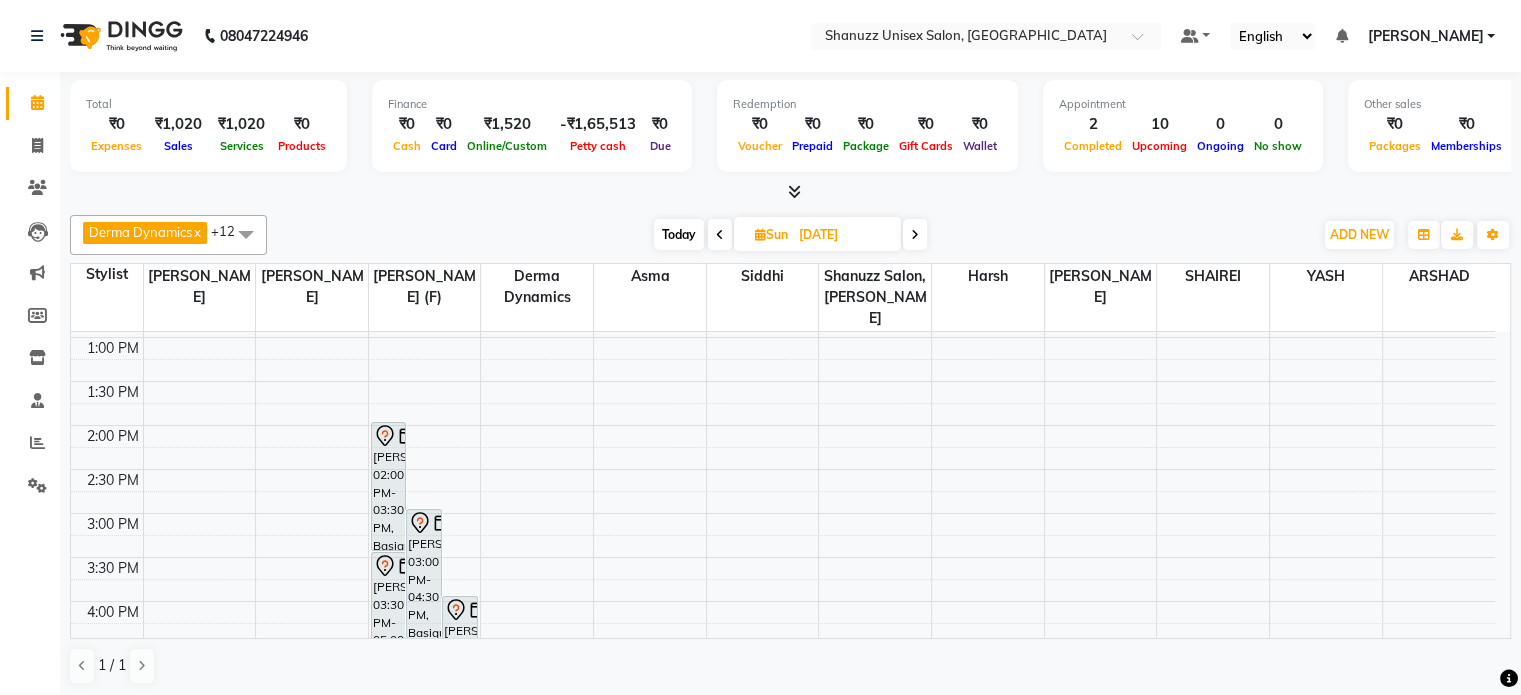 scroll, scrollTop: 347, scrollLeft: 0, axis: vertical 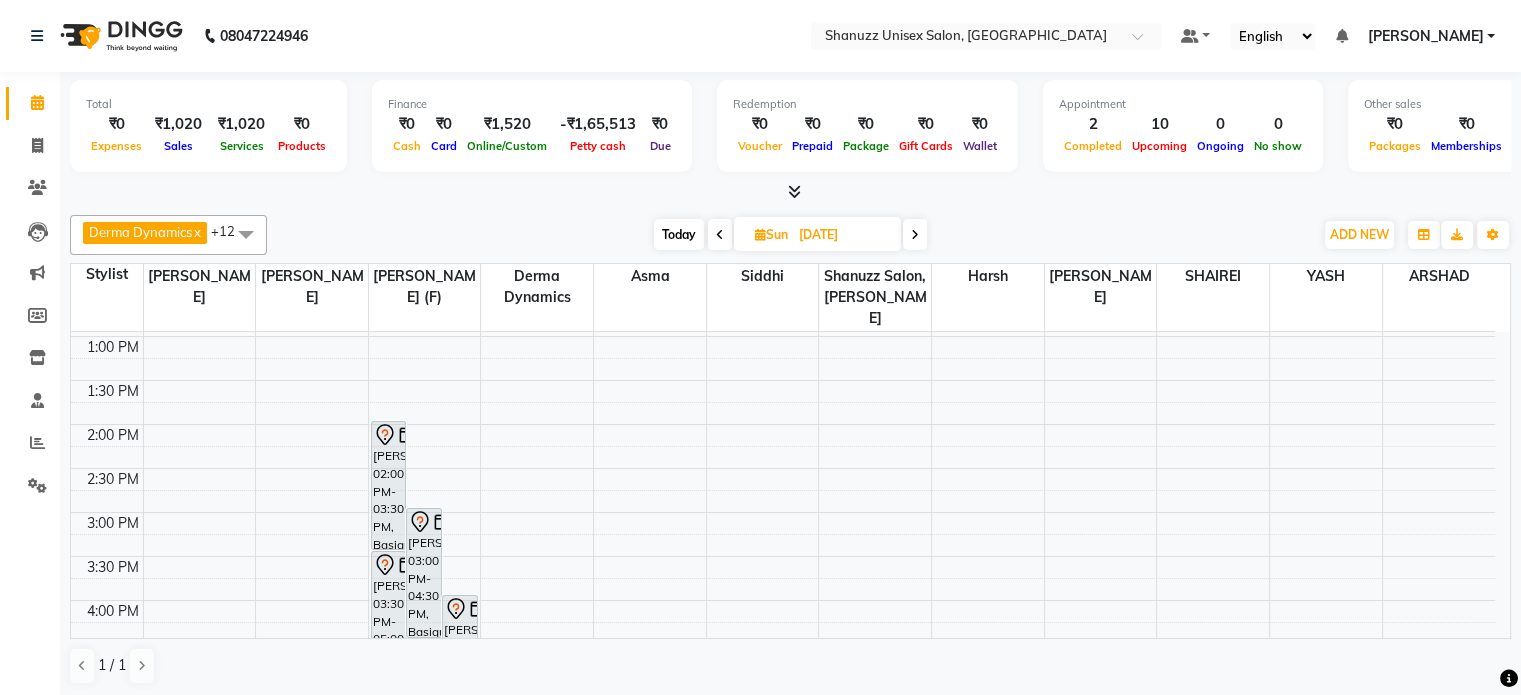 click on "Today" at bounding box center [679, 234] 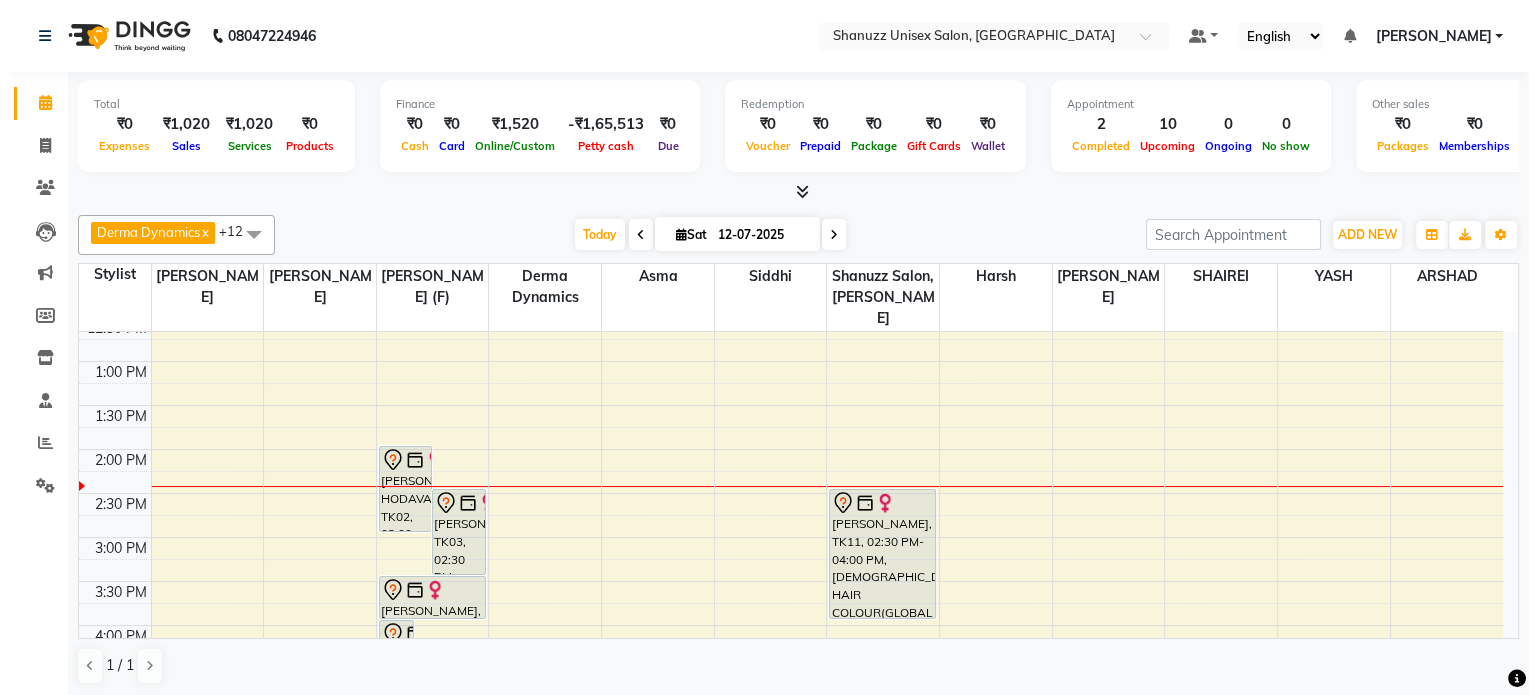 scroll, scrollTop: 300, scrollLeft: 0, axis: vertical 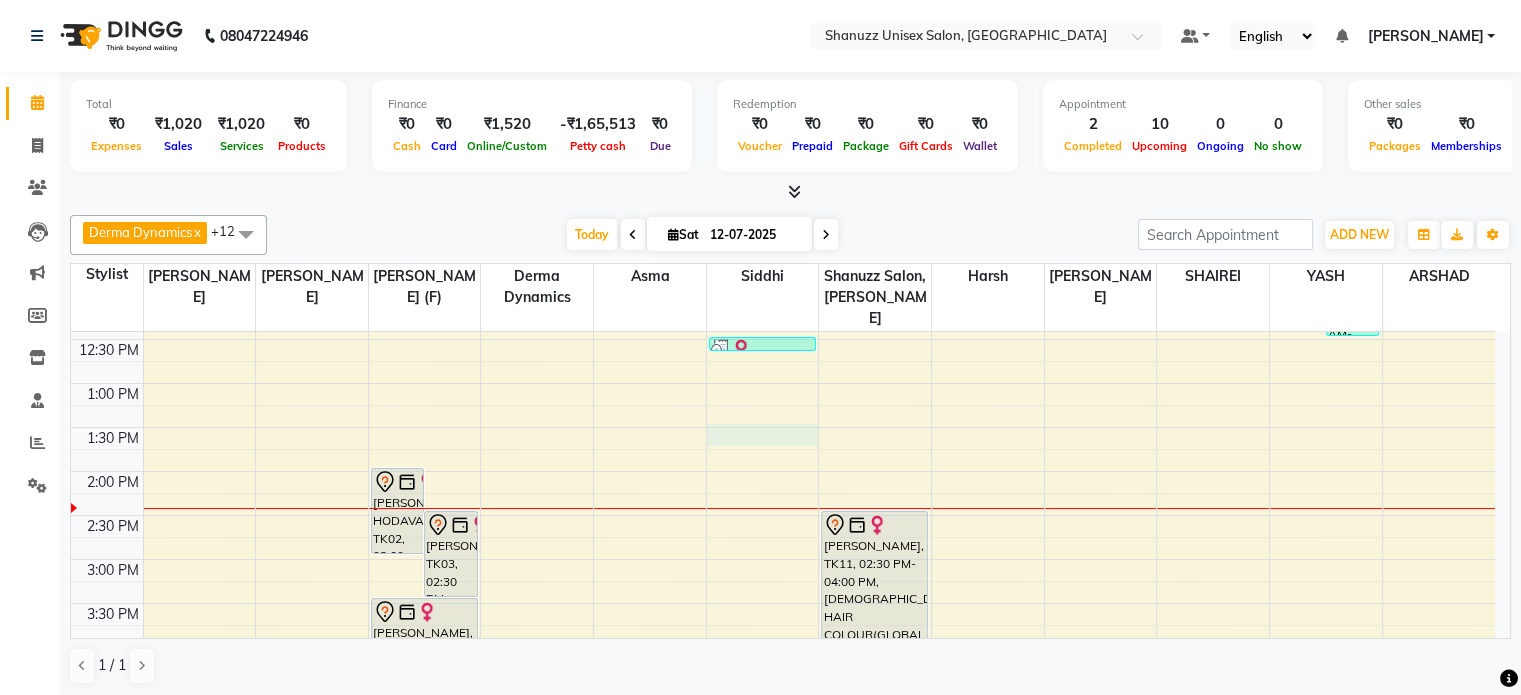 click on "9:00 AM 9:30 AM 10:00 AM 10:30 AM 11:00 AM 11:30 AM 12:00 PM 12:30 PM 1:00 PM 1:30 PM 2:00 PM 2:30 PM 3:00 PM 3:30 PM 4:00 PM 4:30 PM 5:00 PM 5:30 PM 6:00 PM 6:30 PM 7:00 PM 7:30 PM 8:00 PM 8:30 PM             KAVITA SHINDE, TK04, 04:00 PM-04:30 PM, Basique FEMALE Haircut - By Shanuzz (18+ Years of Experience)             ABHIJEET ASHOK BODHE, TK01, 04:15 PM-05:45 PM, Basique MALE Haircut - By Shanuzz (18+ Years of Experience)             ARIF BOISAR, TK06, 05:00 PM-06:30 PM, Basique MALE Haircut - By Shanuzz (18+ Years of Experience)             PRAGATI AGRAWAL, TK09, 04:30 PM-05:30 PM, Basique FEMALE Haircut - By Shanuzz (18+ Years of Experience)             POORVA HODAVADEKAR, TK02, 02:00 PM-03:00 PM, Basique FEMALE Haircut - By Shanuzz (18+ Years of Experience)             SABA SHAIKH, TK03, 02:30 PM-03:30 PM, GLOBAL COLOR + HIGHLIGHTS  - Hair upto back             TASMIYA, TK05, 03:30 PM-04:00 PM, CONSULTATION                 HRITI, TK07, 12:30 PM-12:40 PM, Upper Lip Threading" at bounding box center [783, 559] 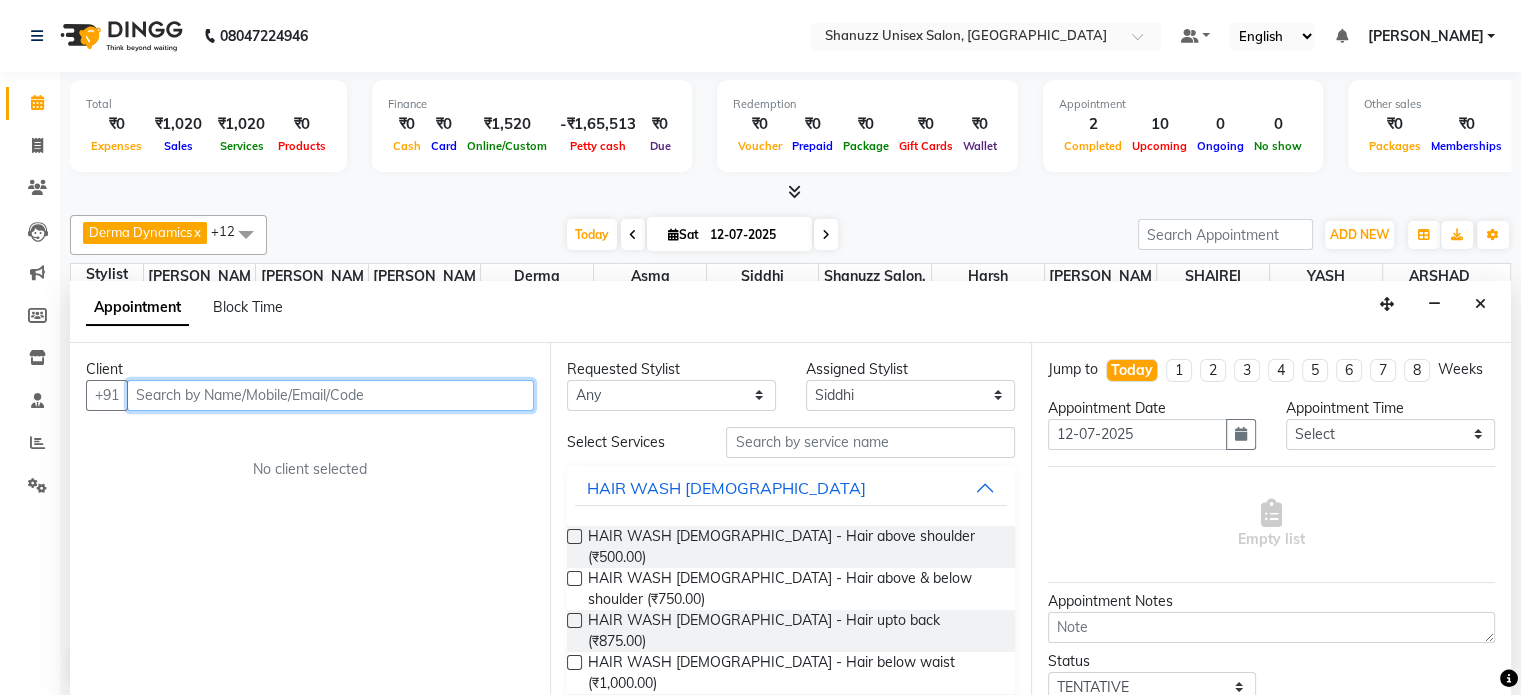 click at bounding box center (330, 395) 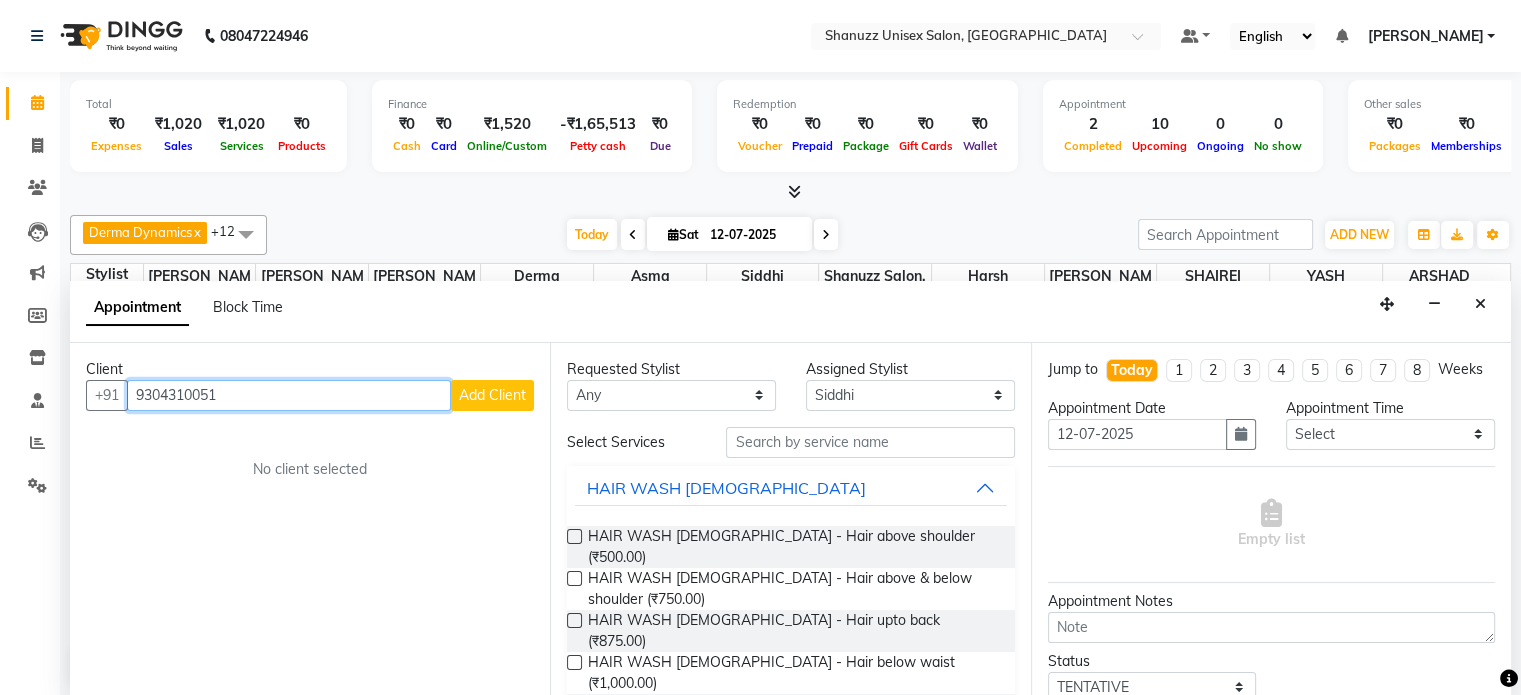 type on "9304310051" 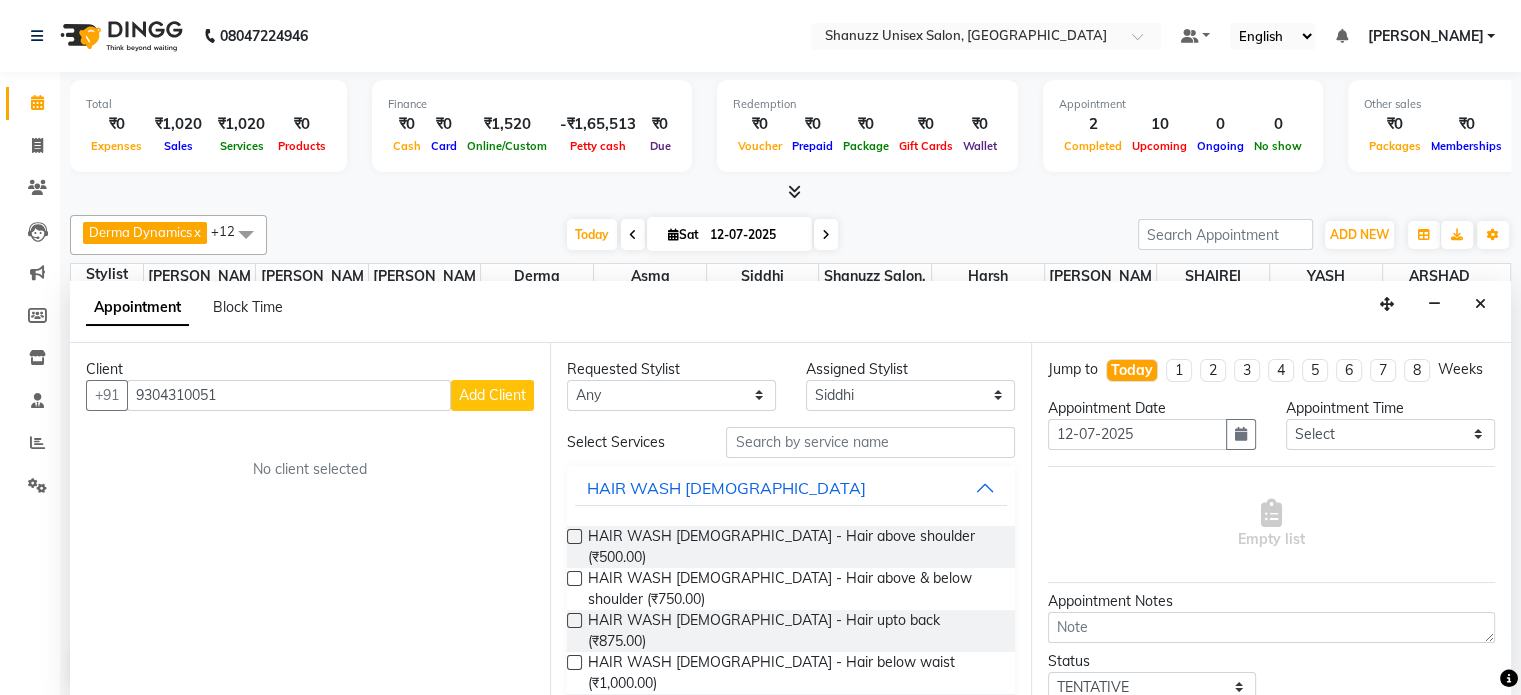 click on "Add Client" at bounding box center (492, 395) 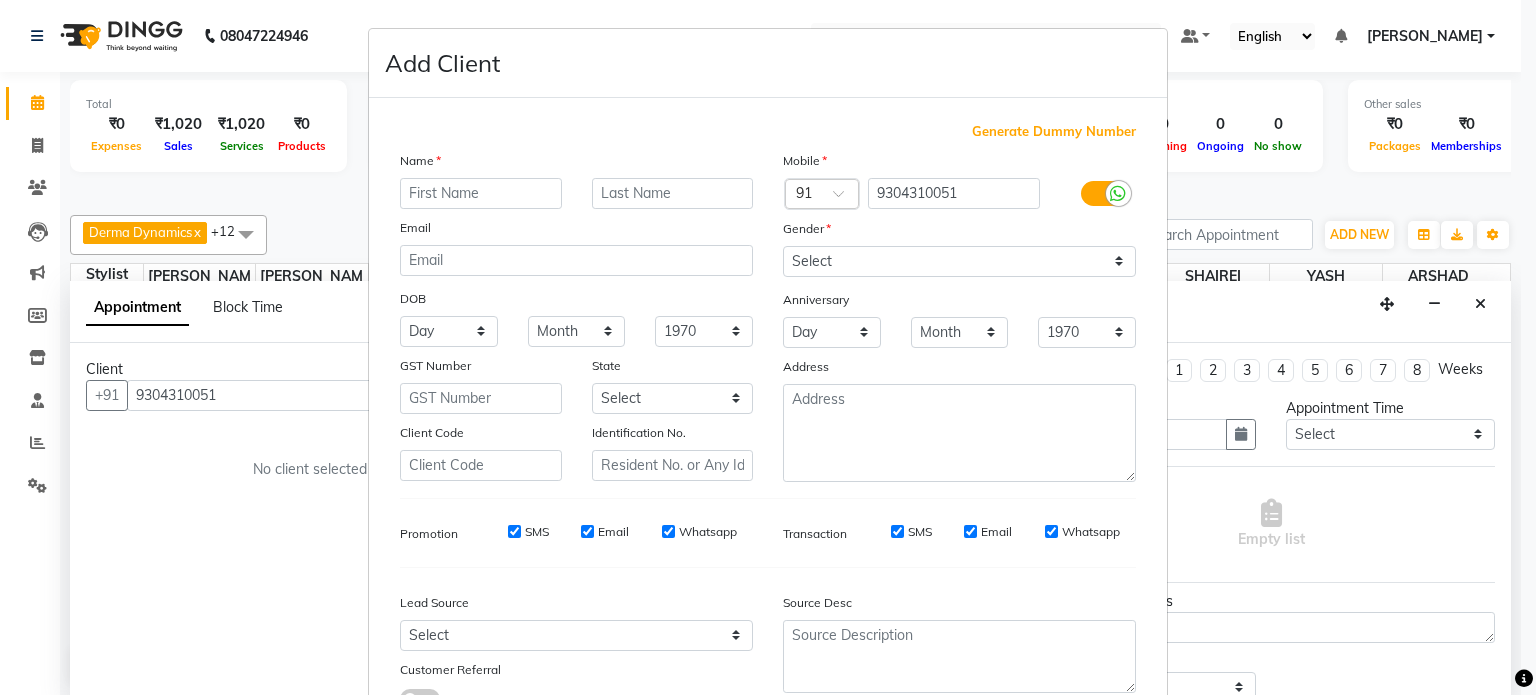 click at bounding box center (481, 193) 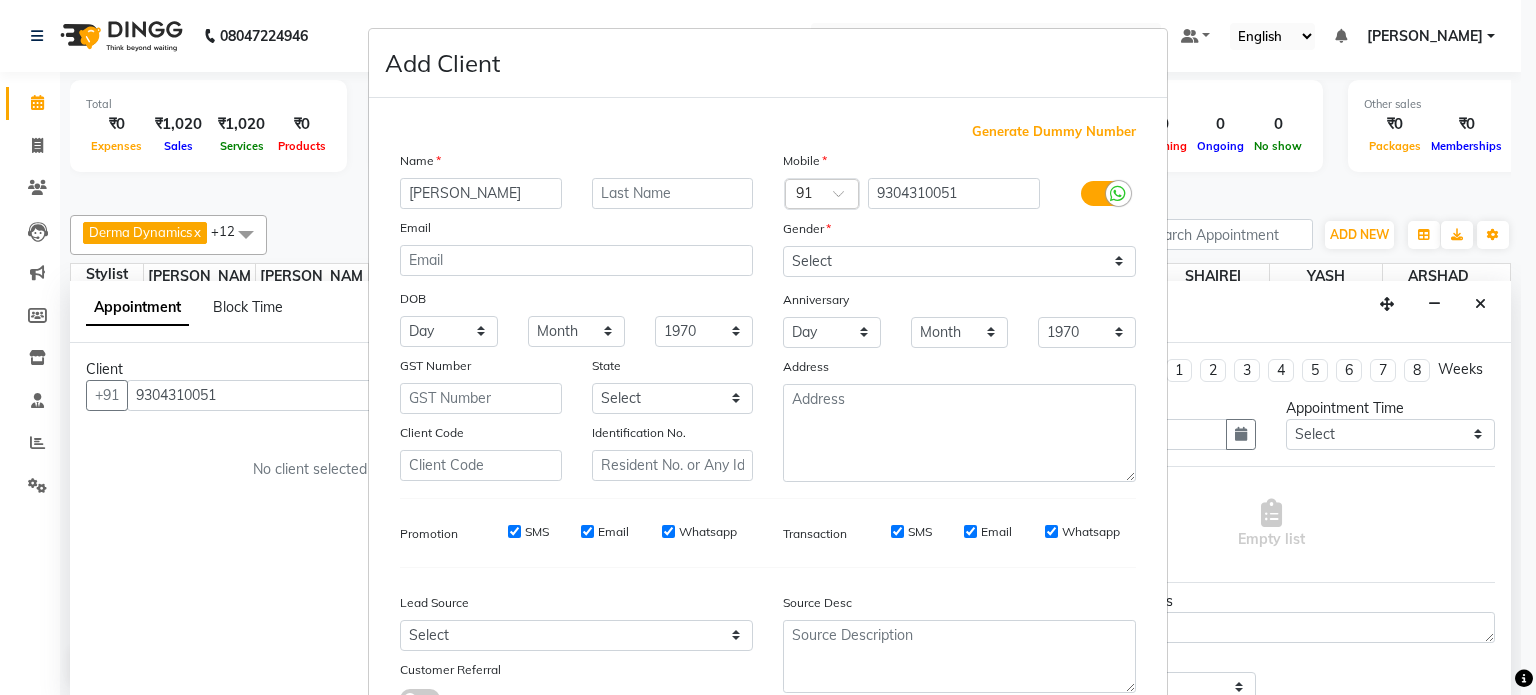 type on "SONAM" 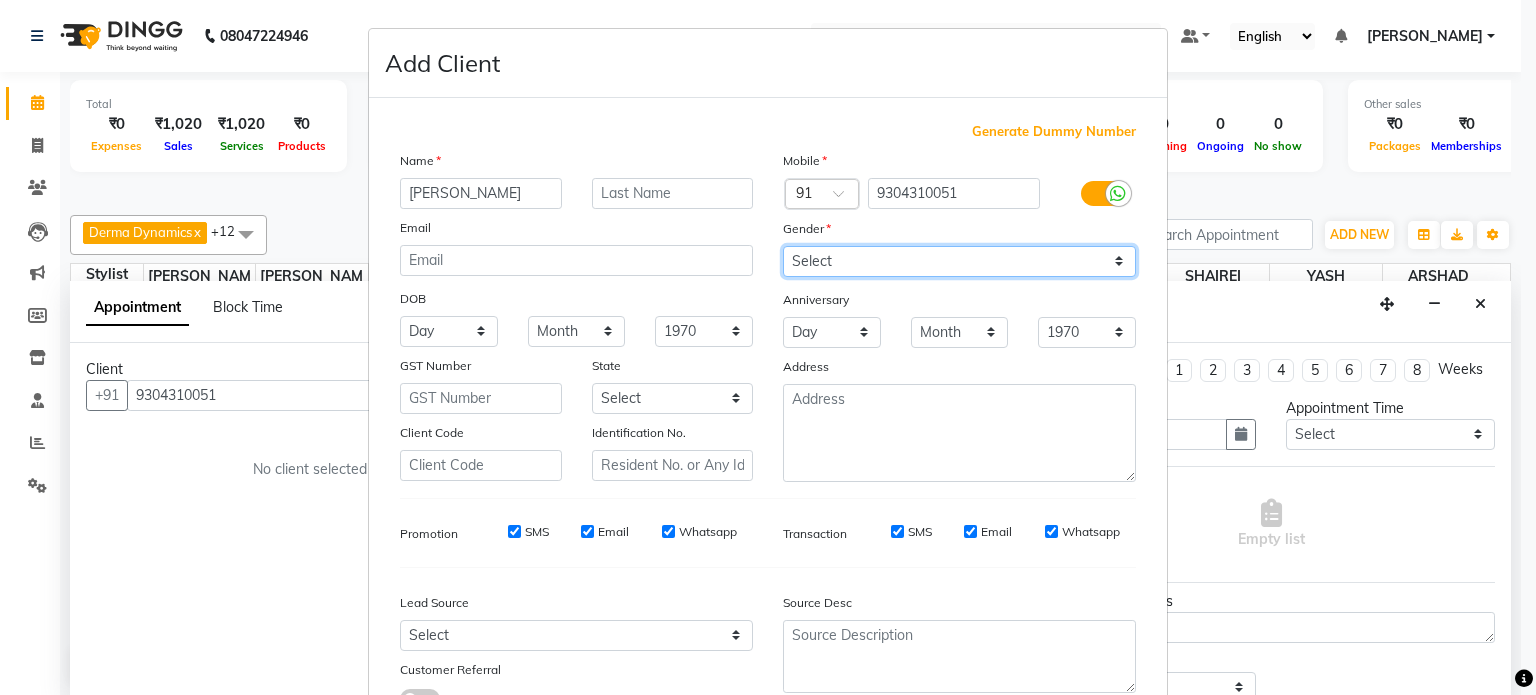 click on "Select Male Female Other Prefer Not To Say" at bounding box center (959, 261) 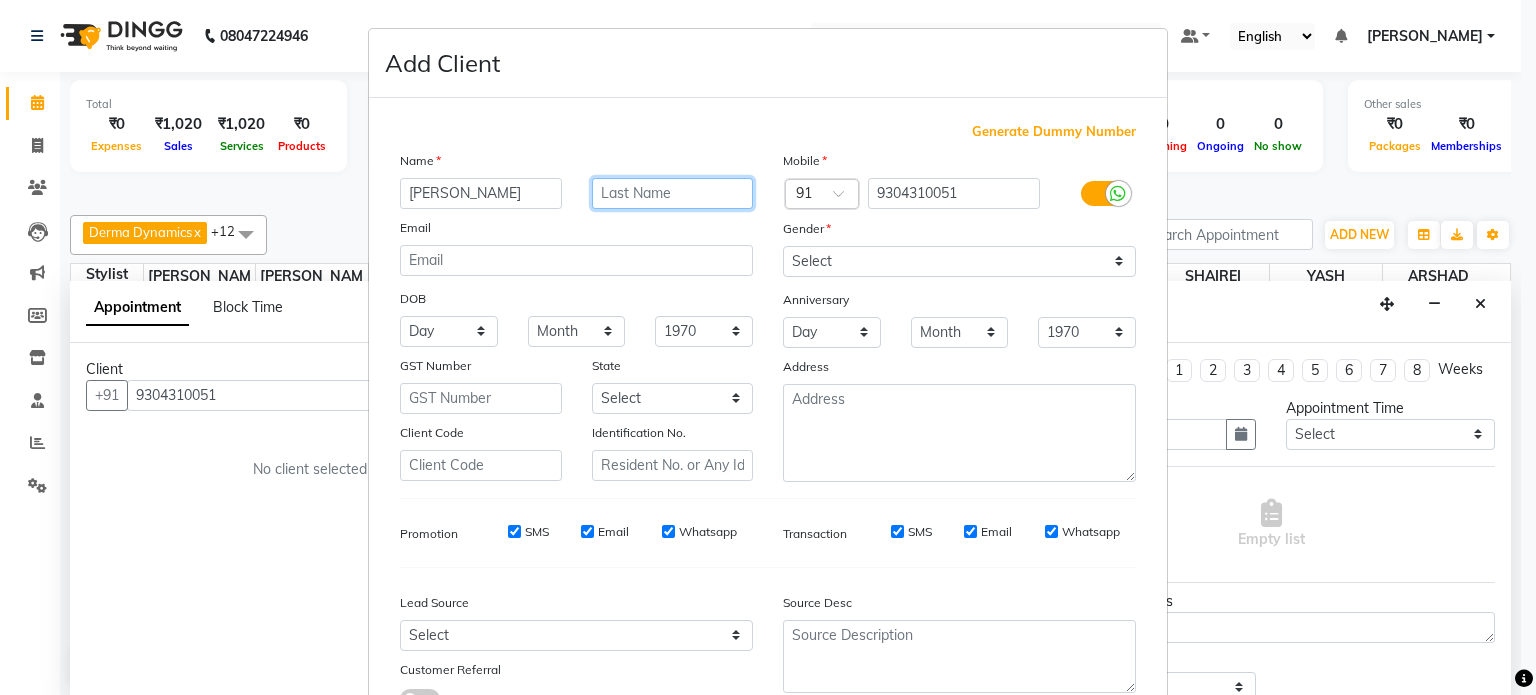 click at bounding box center [673, 193] 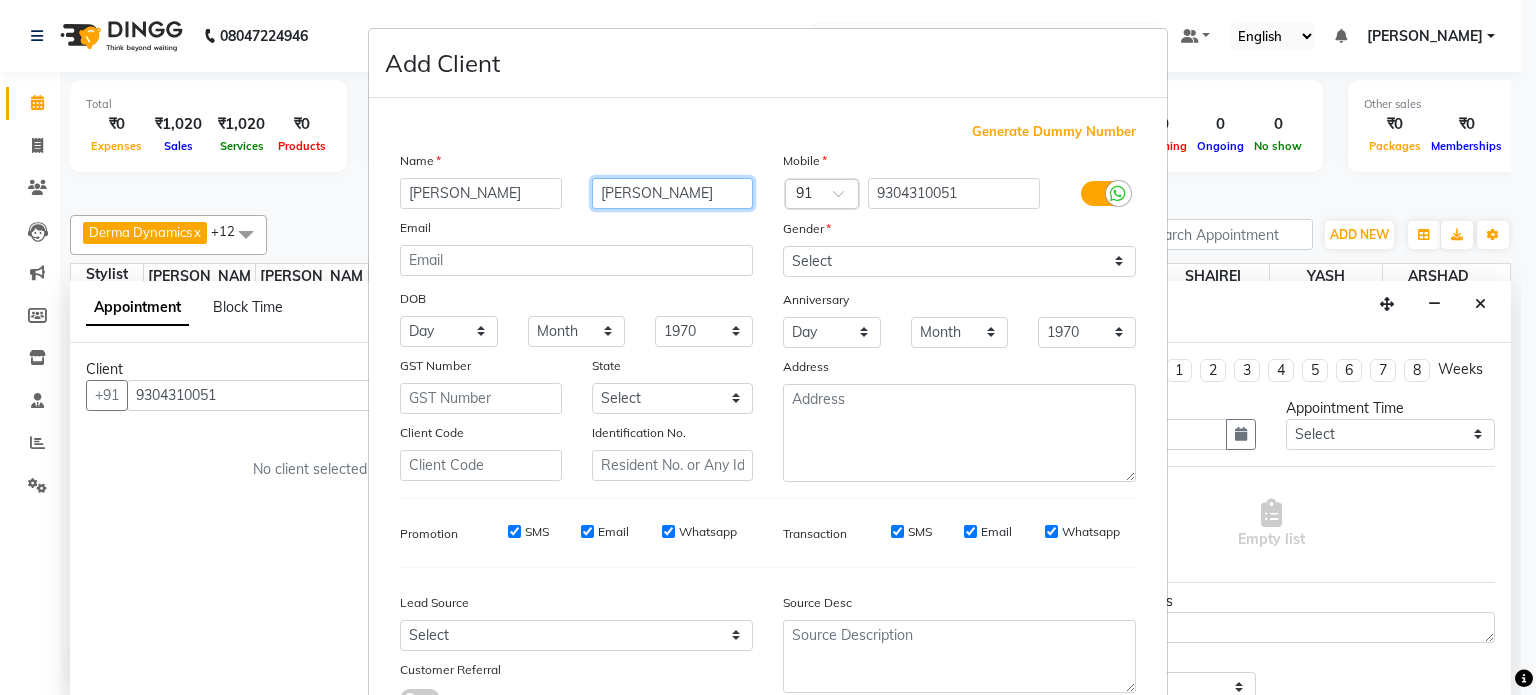 type on "KEJRIWAL" 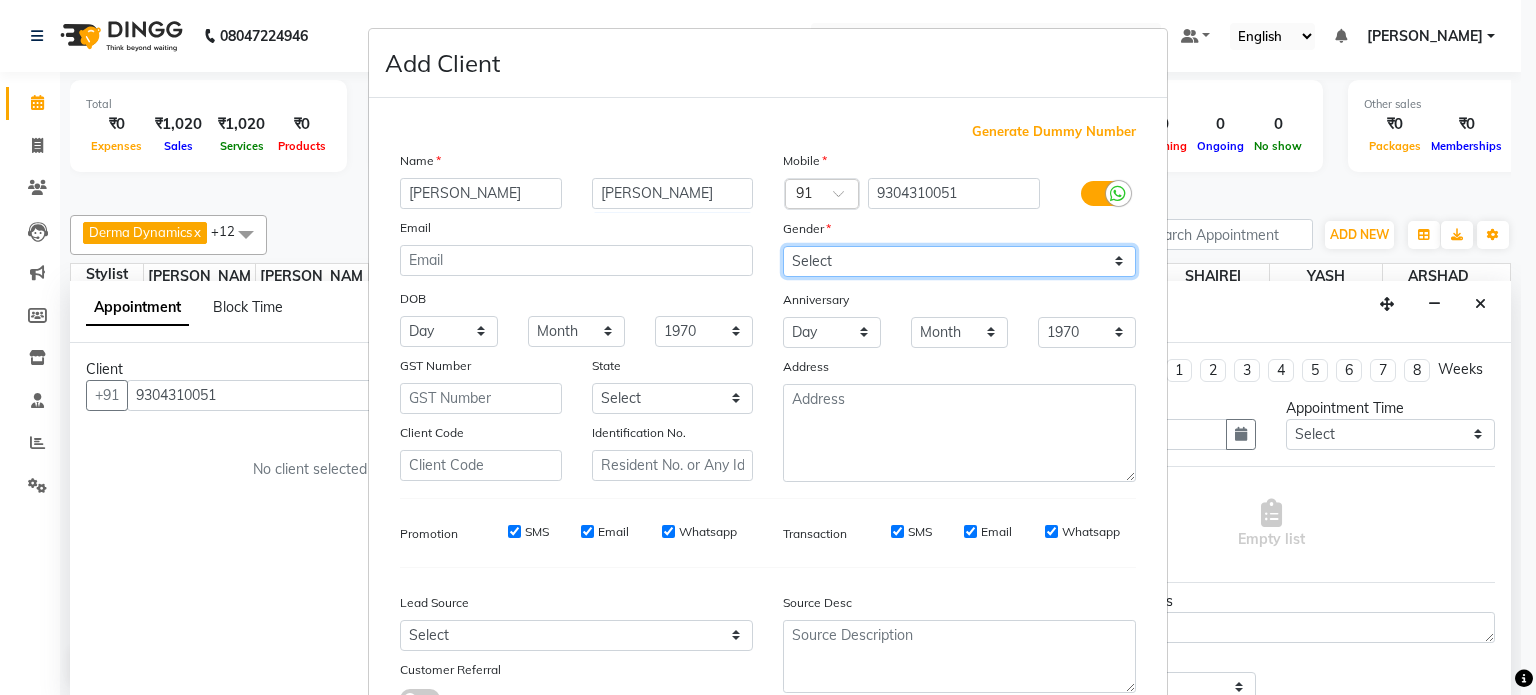 drag, startPoint x: 842, startPoint y: 269, endPoint x: 847, endPoint y: 345, distance: 76.1643 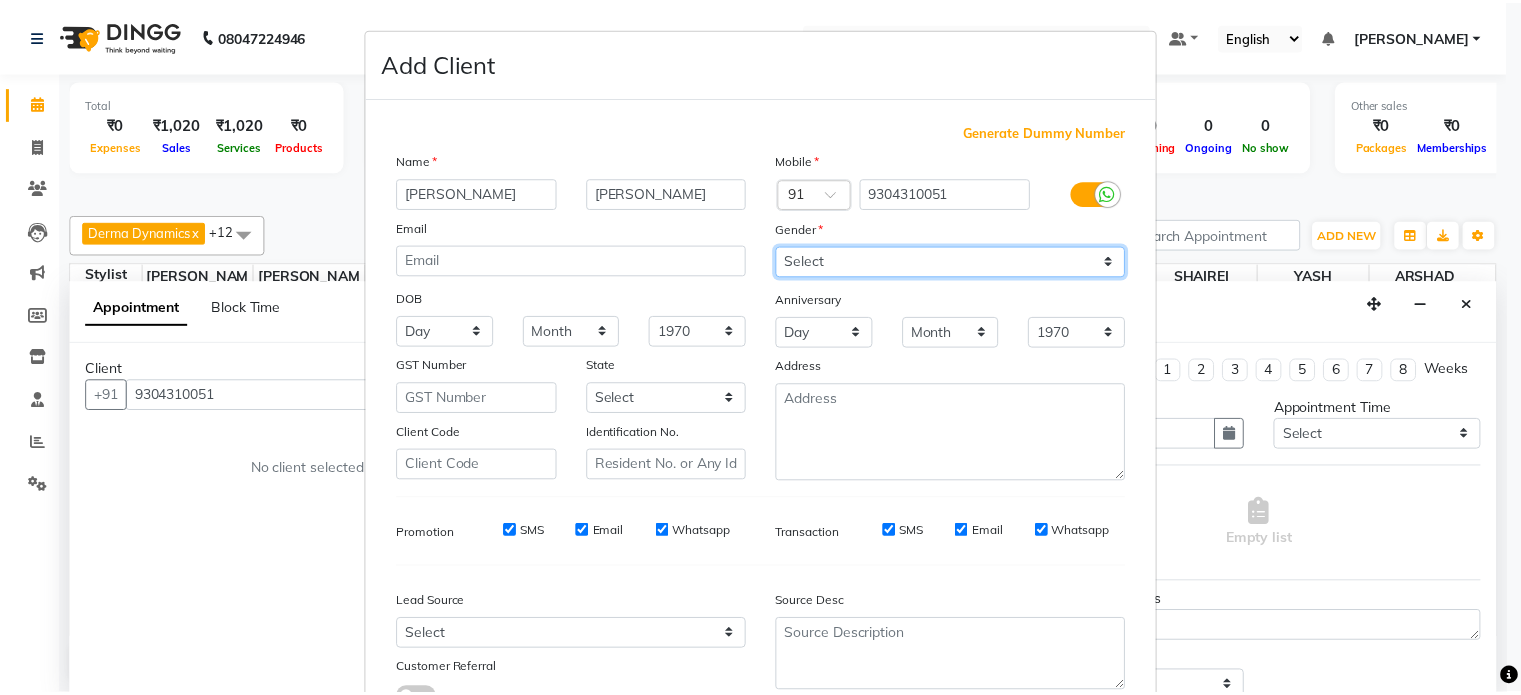 scroll, scrollTop: 161, scrollLeft: 0, axis: vertical 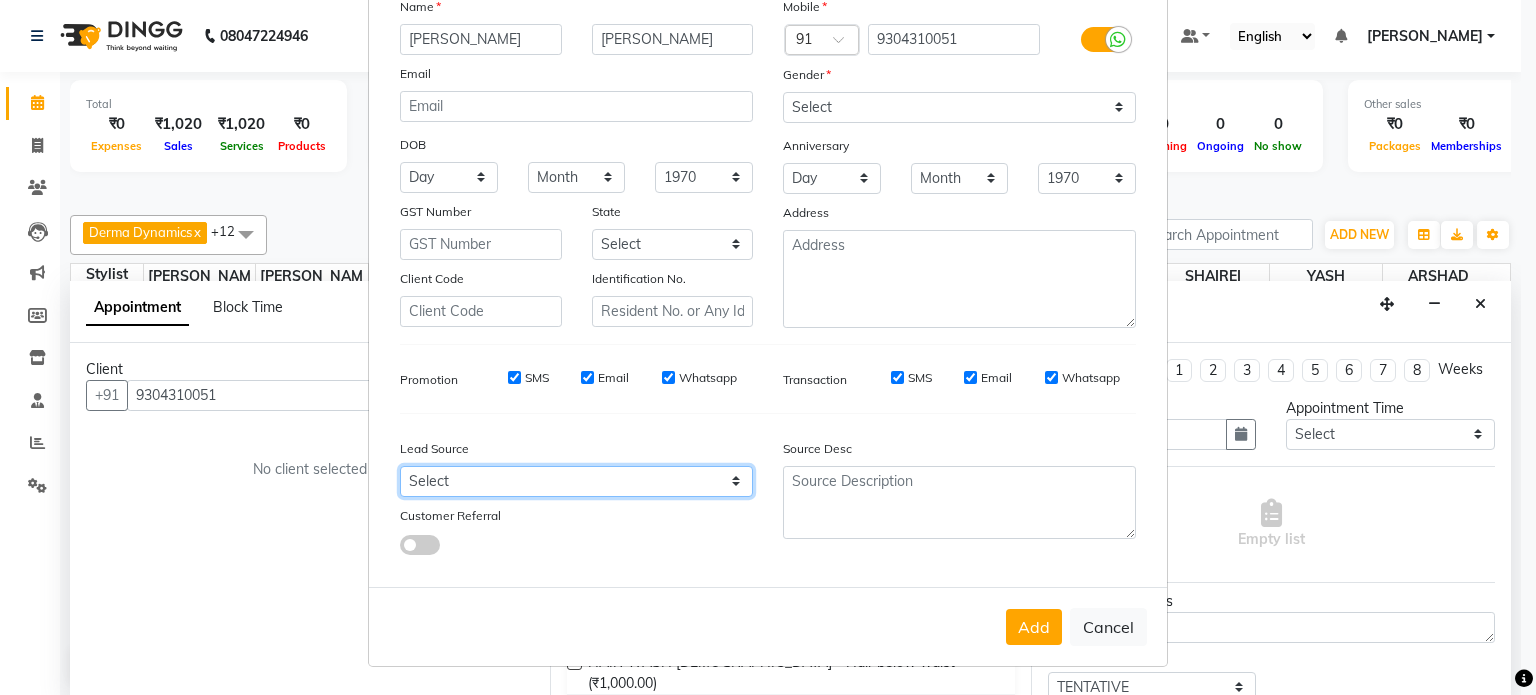 click on "Select Walk-in Referral Internet Friend Word of Mouth Advertisement Facebook JustDial Google Other" at bounding box center [576, 481] 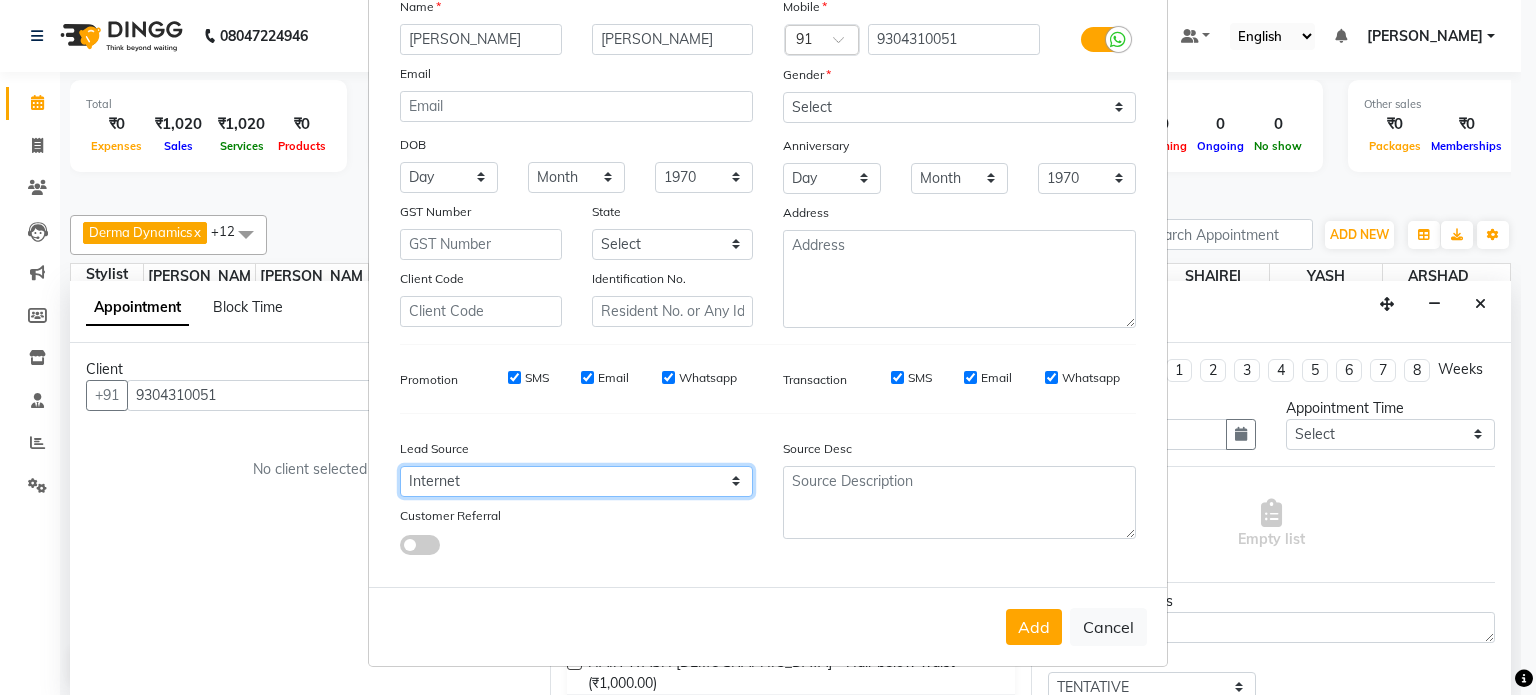 click on "Select Walk-in Referral Internet Friend Word of Mouth Advertisement Facebook JustDial Google Other" at bounding box center (576, 481) 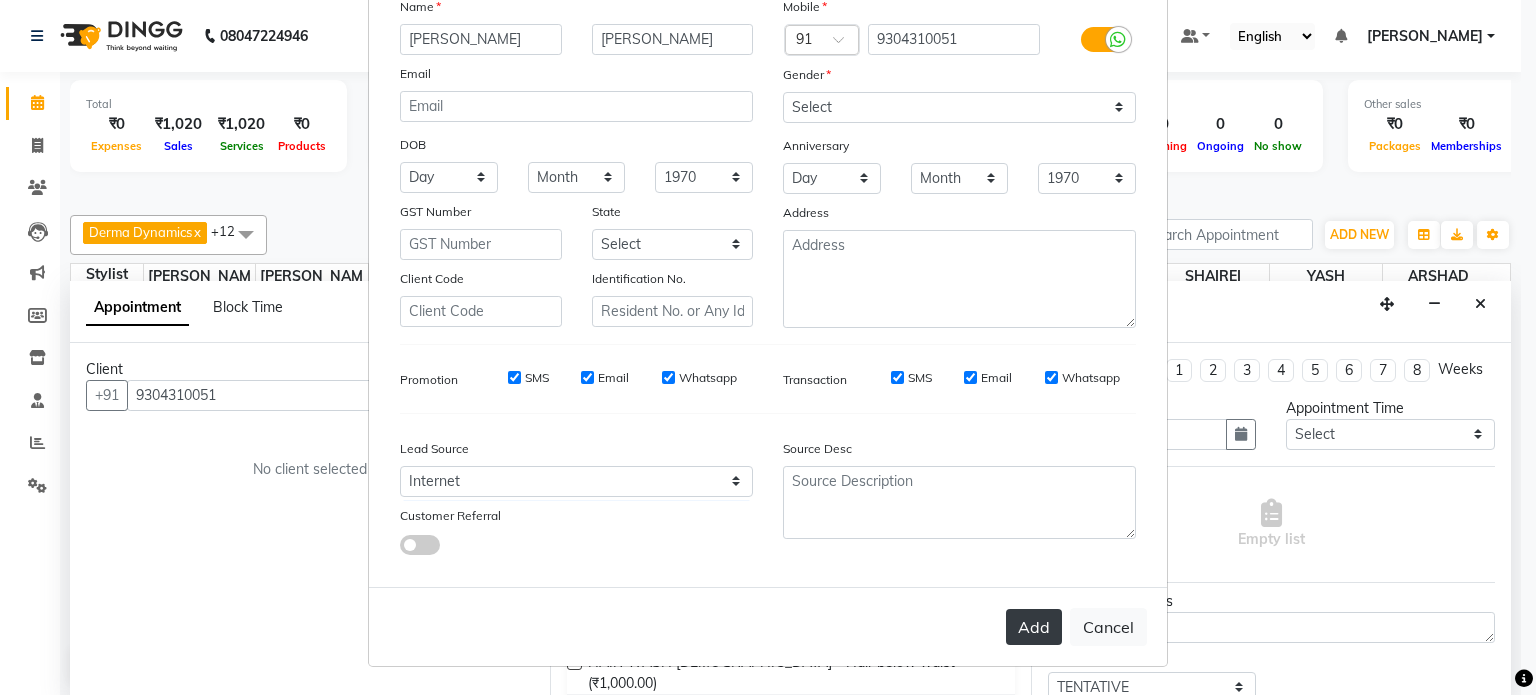 click on "Add" at bounding box center [1034, 627] 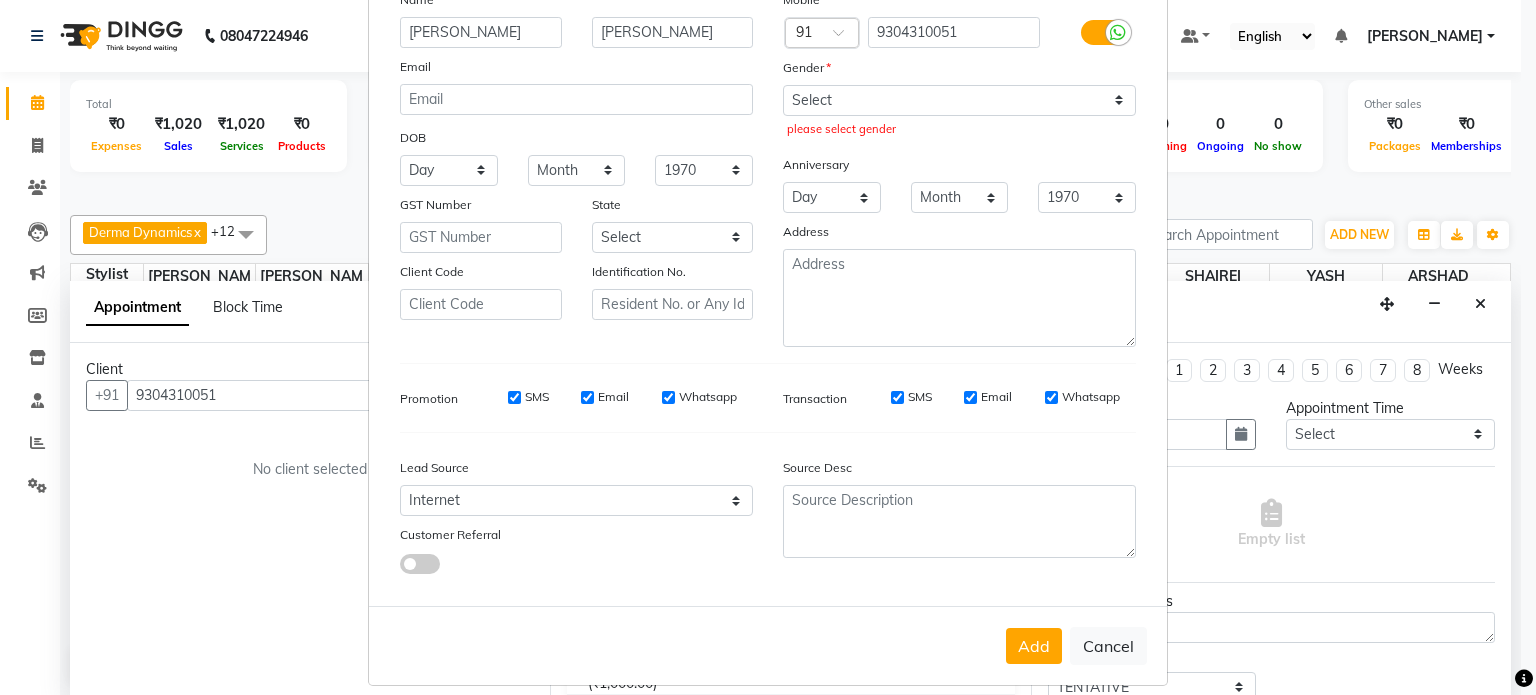 click on "Select Male Female Other Prefer Not To Say  please select gender" at bounding box center (959, 114) 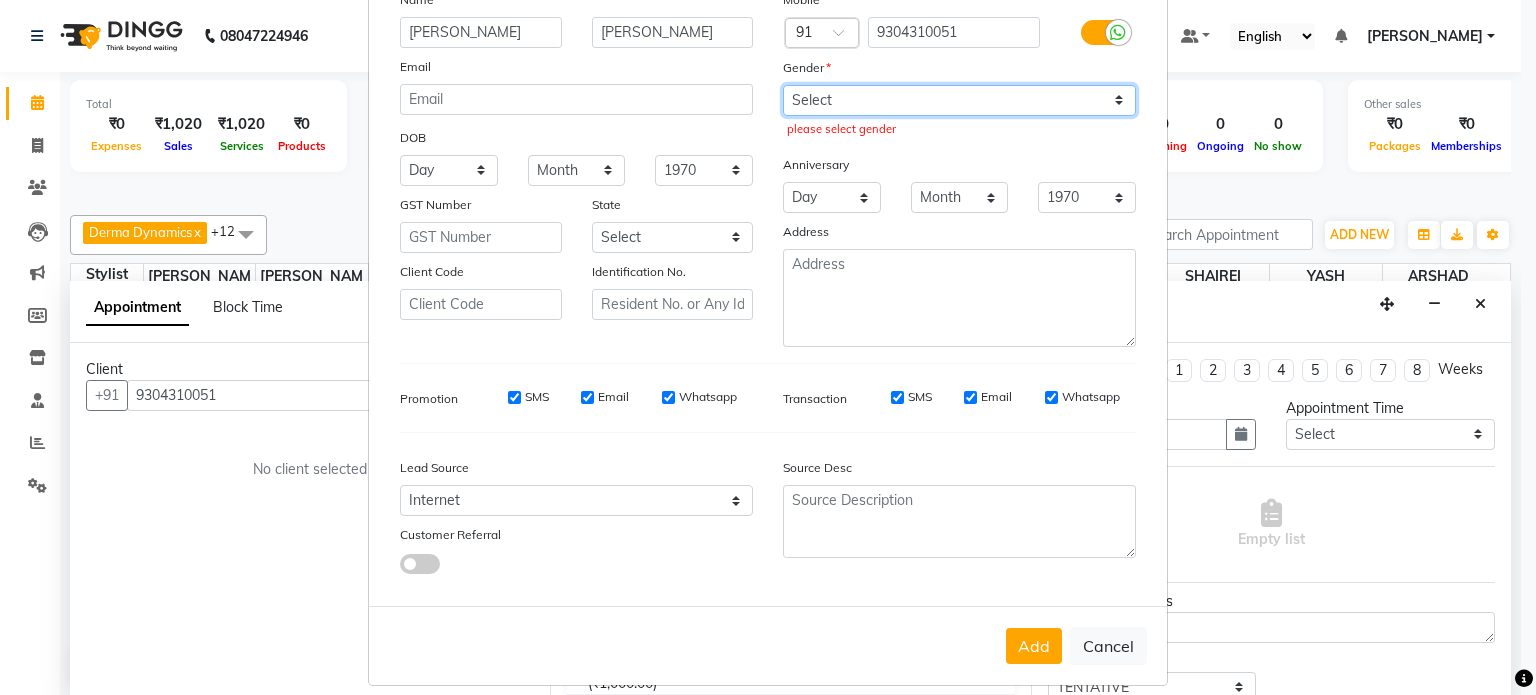 click on "Select Male Female Other Prefer Not To Say" at bounding box center [959, 100] 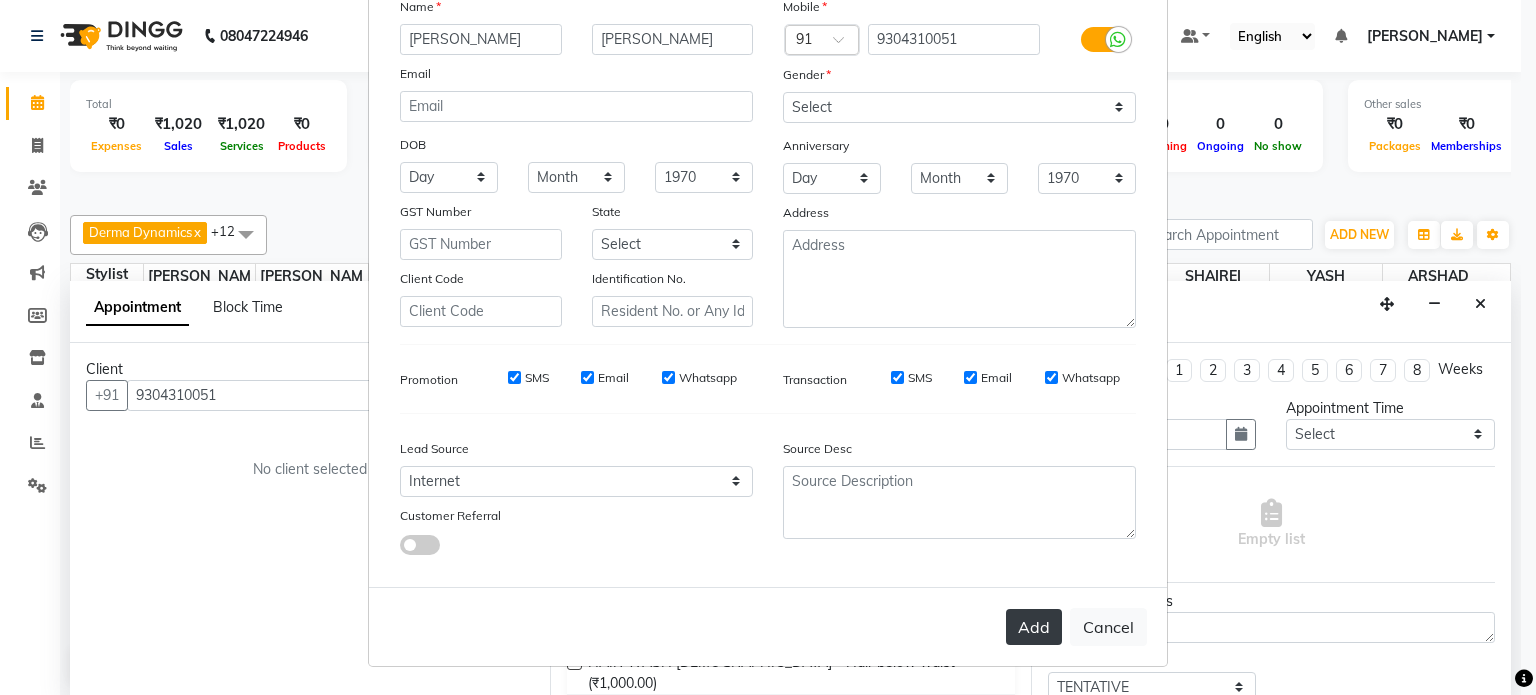 click on "Add" at bounding box center [1034, 627] 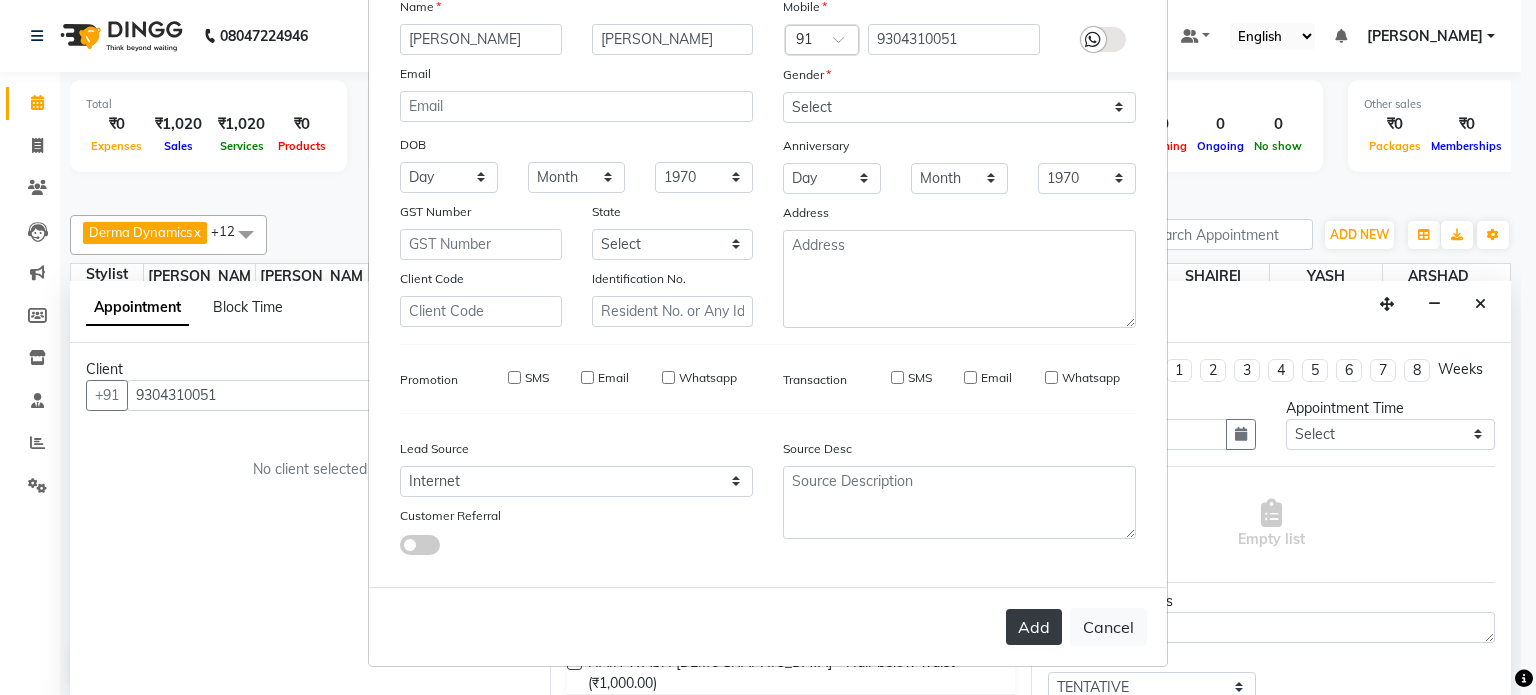 type 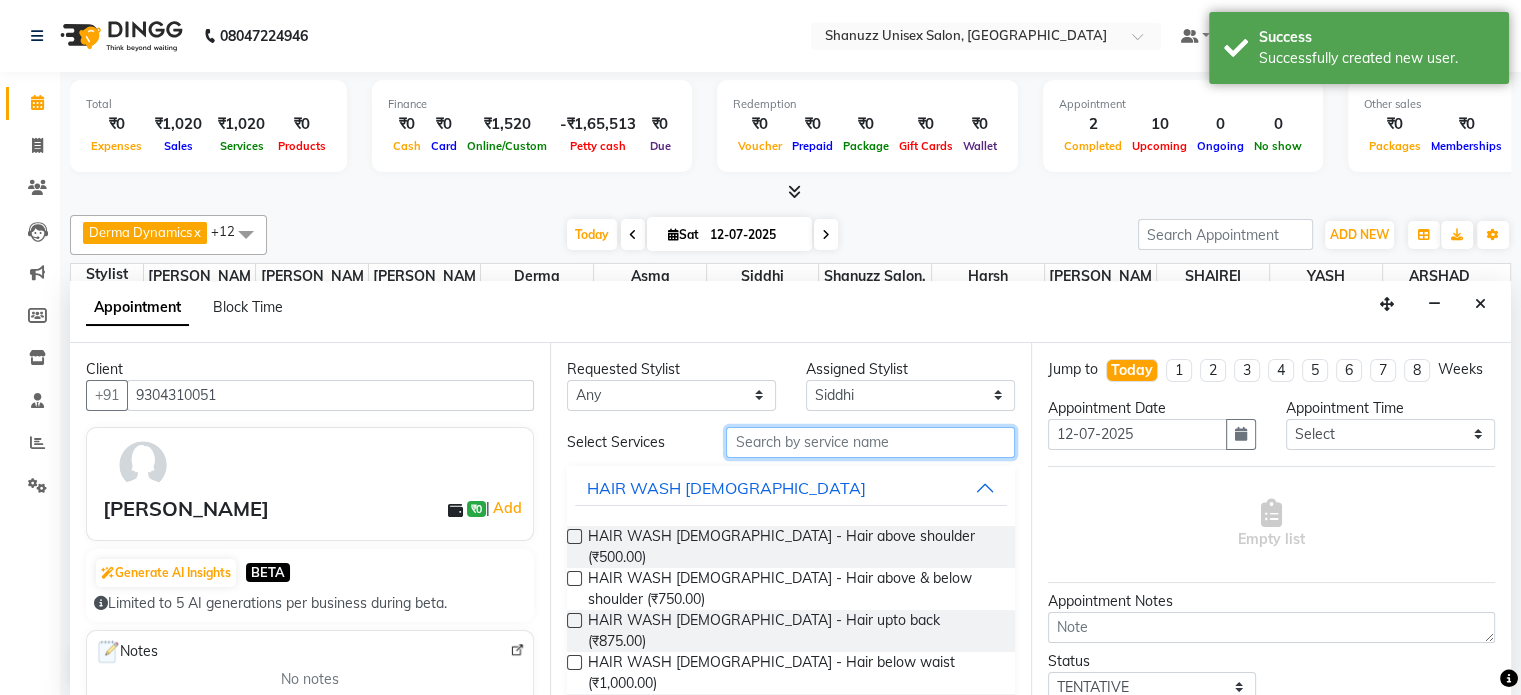 click at bounding box center (870, 442) 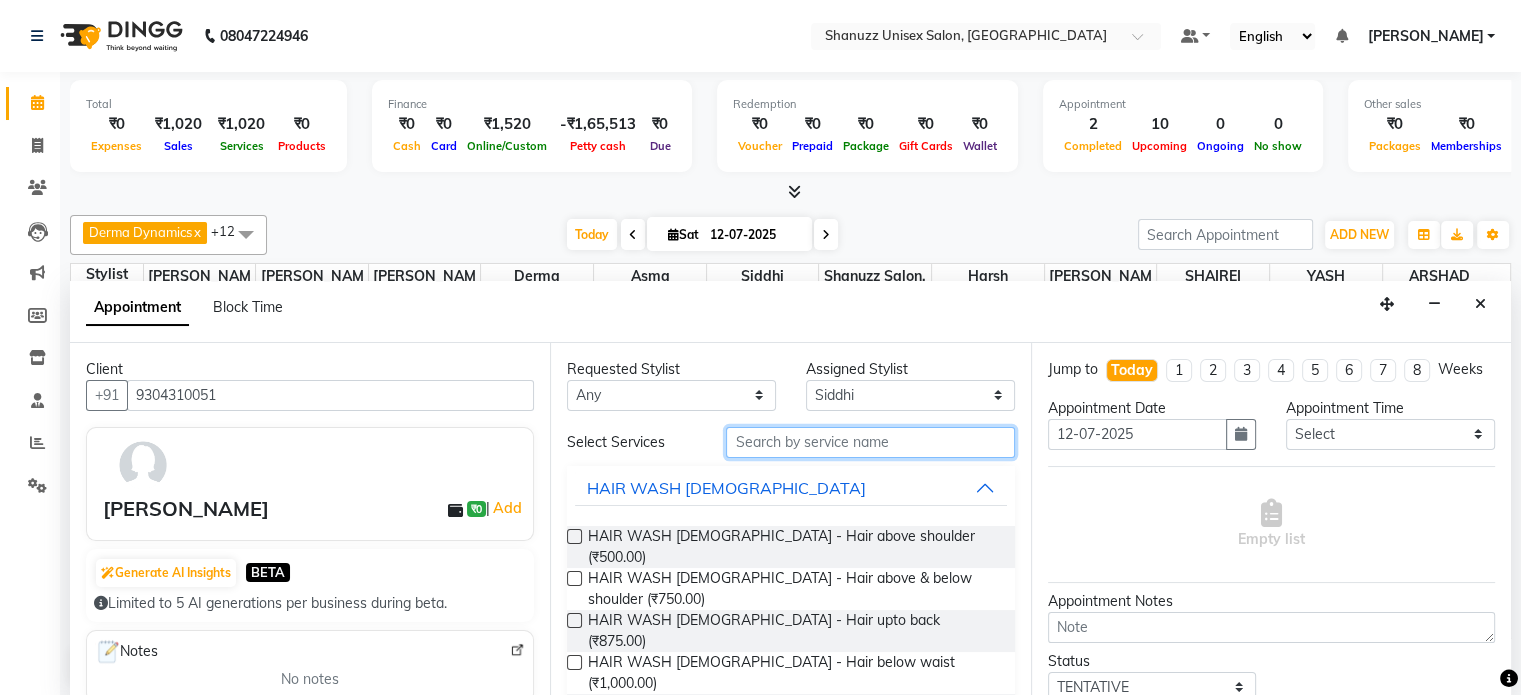 click at bounding box center [870, 442] 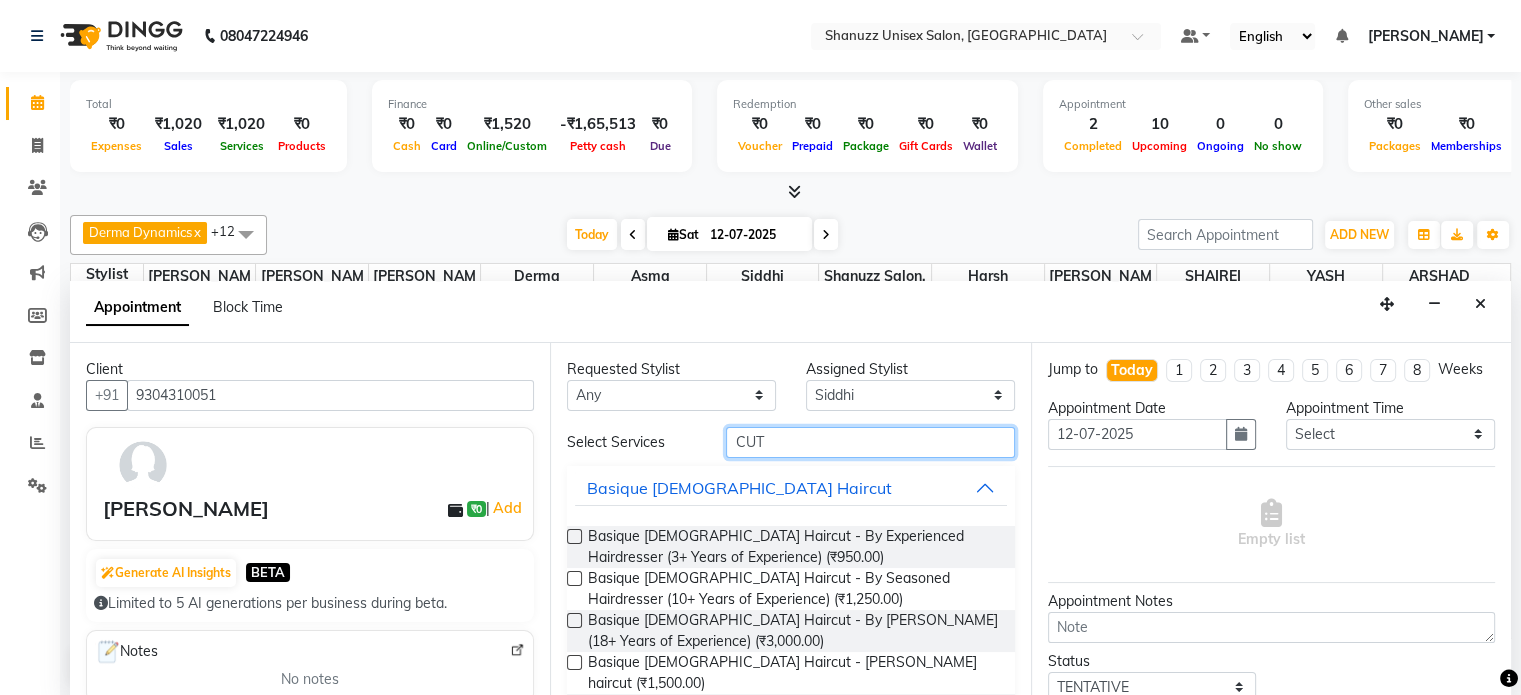 type on "CUT" 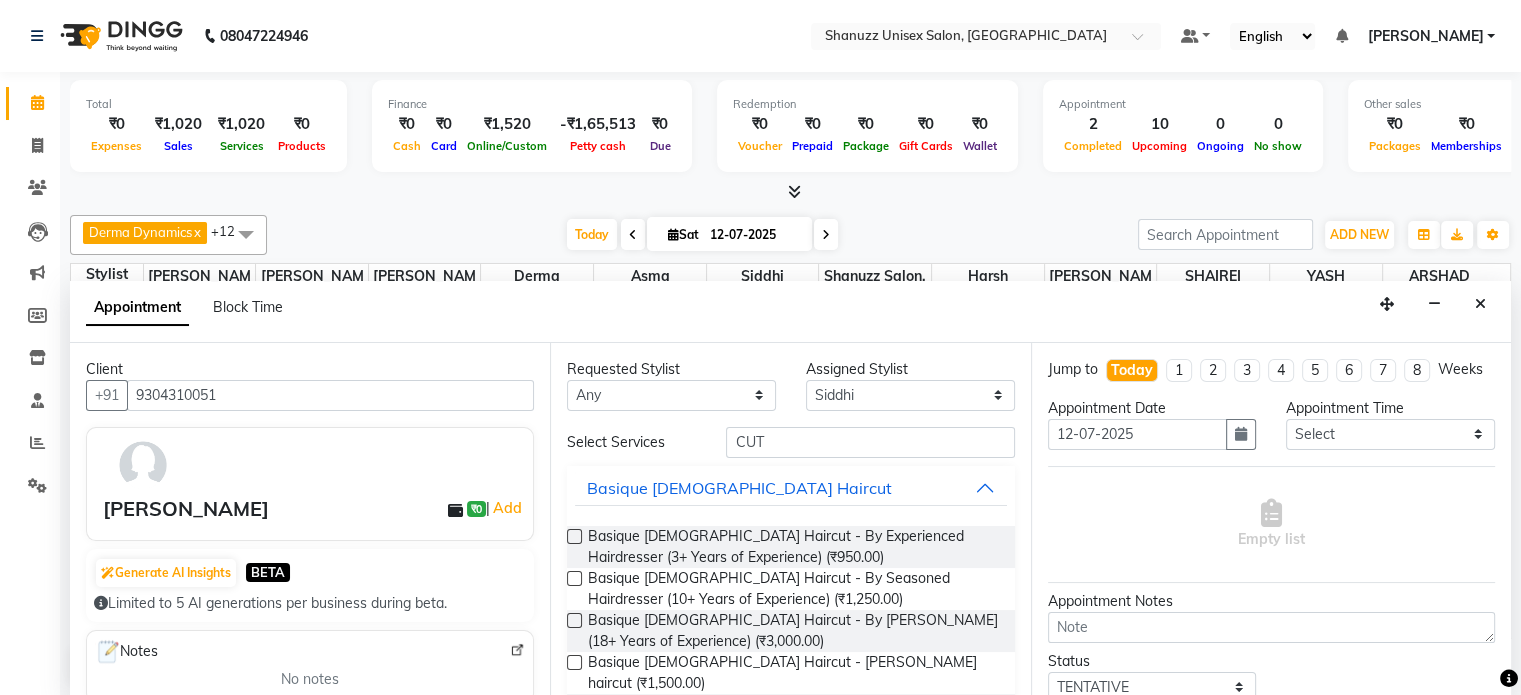 click at bounding box center [574, 578] 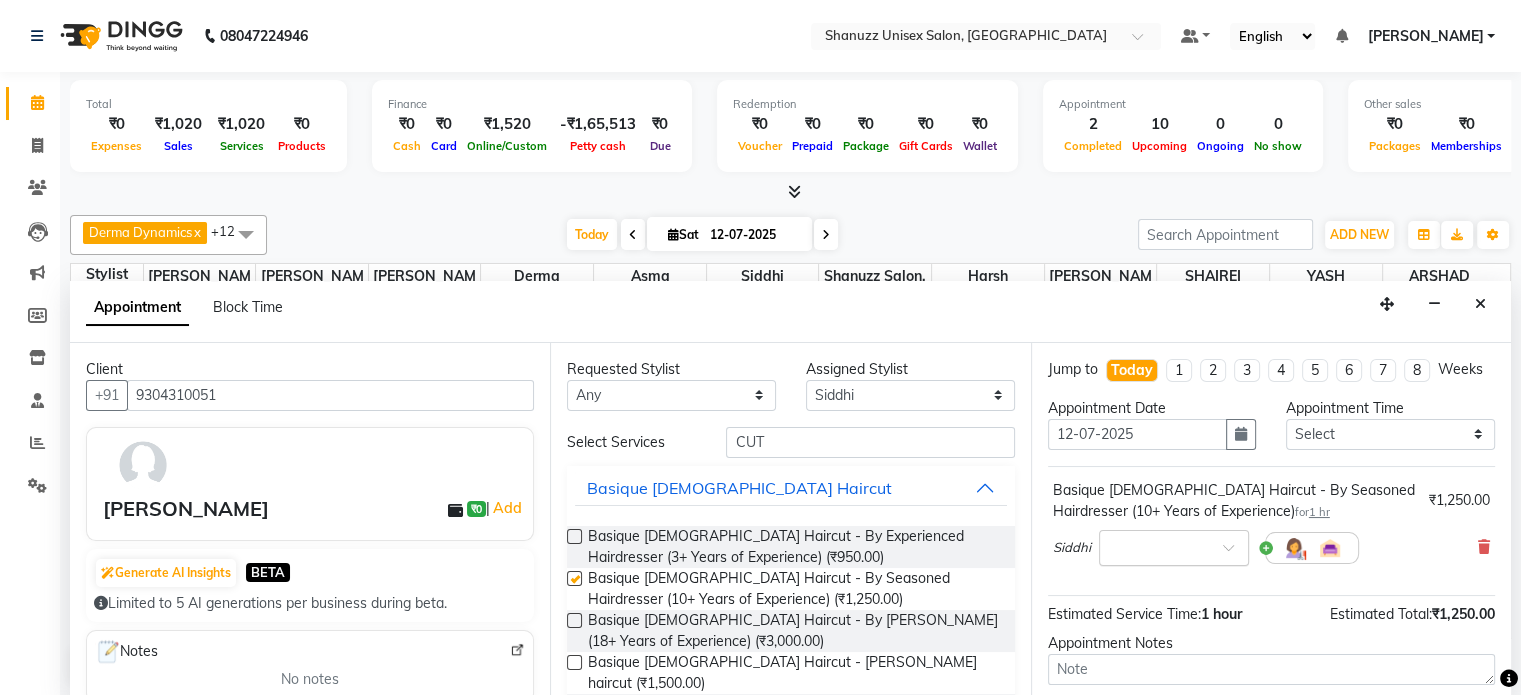 checkbox on "false" 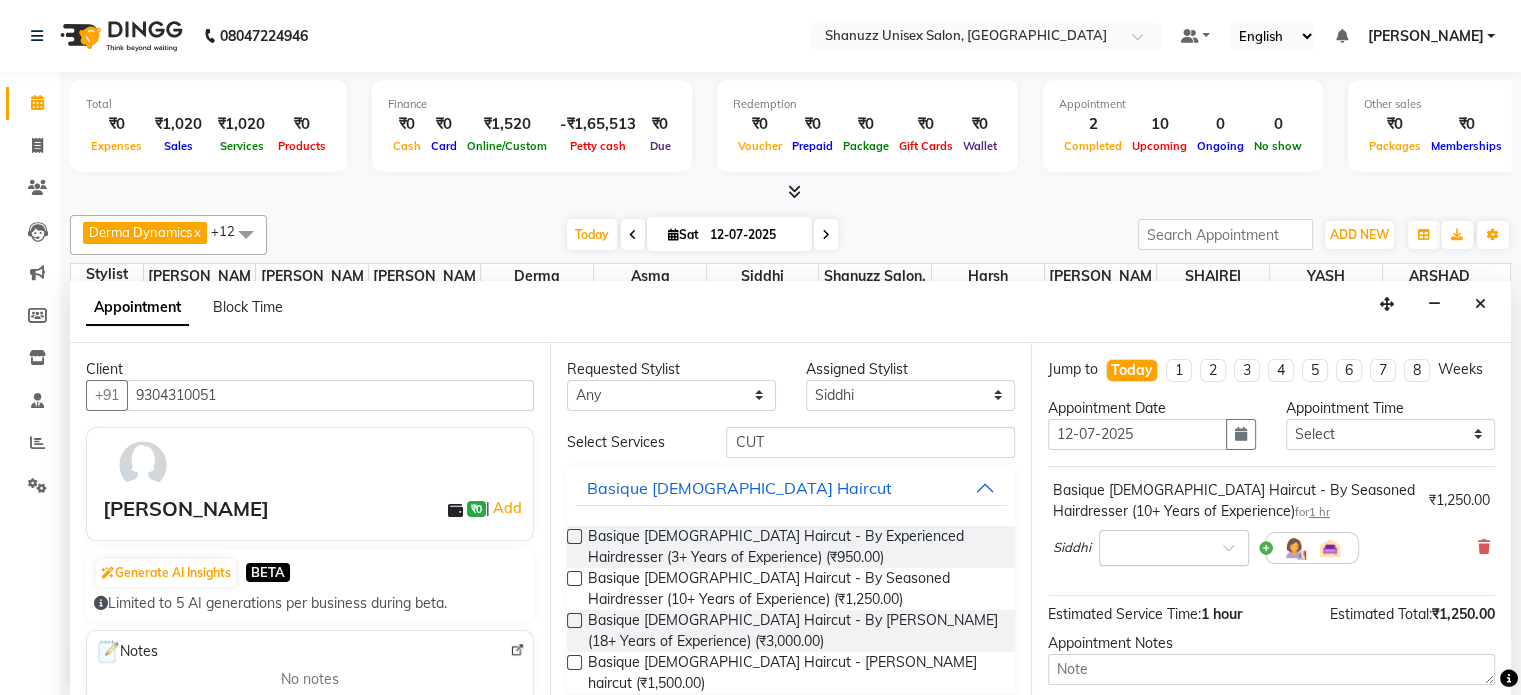 scroll, scrollTop: 191, scrollLeft: 0, axis: vertical 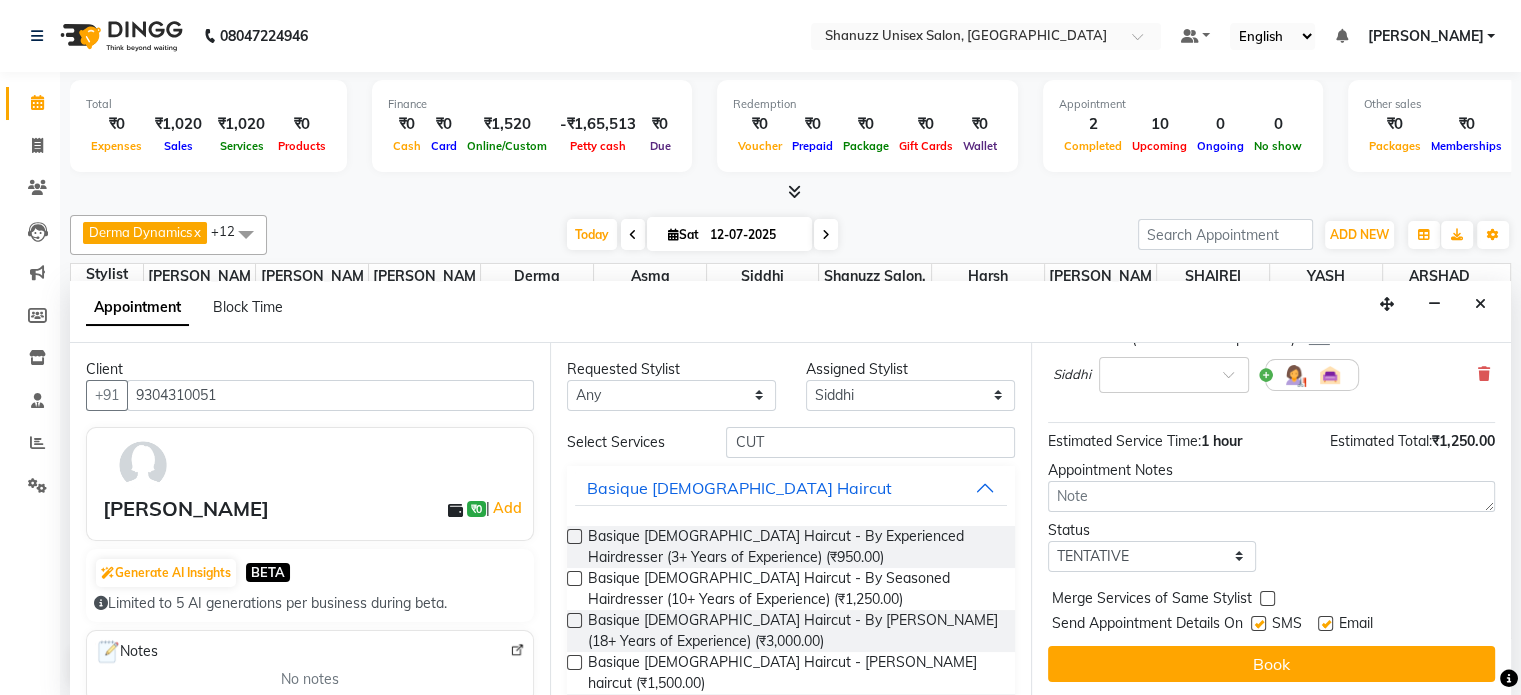 click at bounding box center (1258, 623) 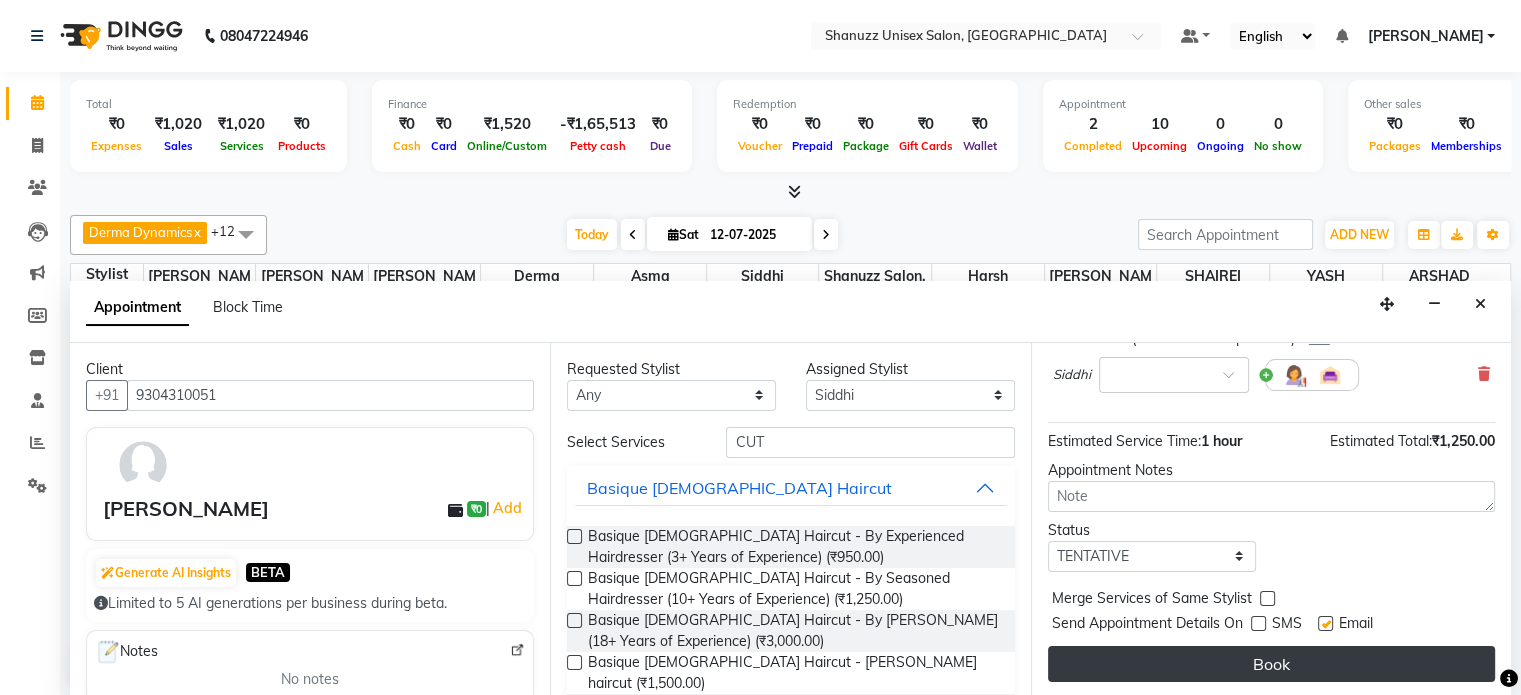 click on "Book" at bounding box center [1271, 664] 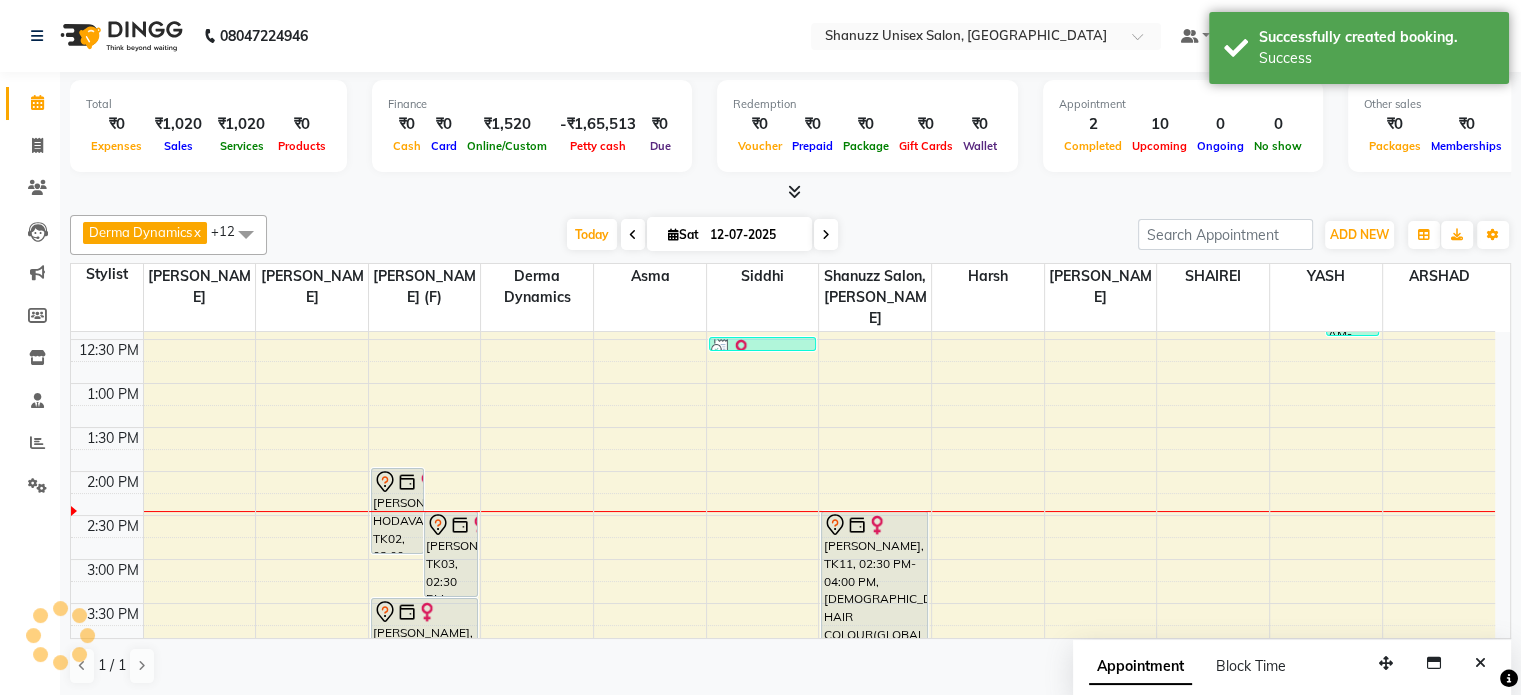 scroll, scrollTop: 0, scrollLeft: 0, axis: both 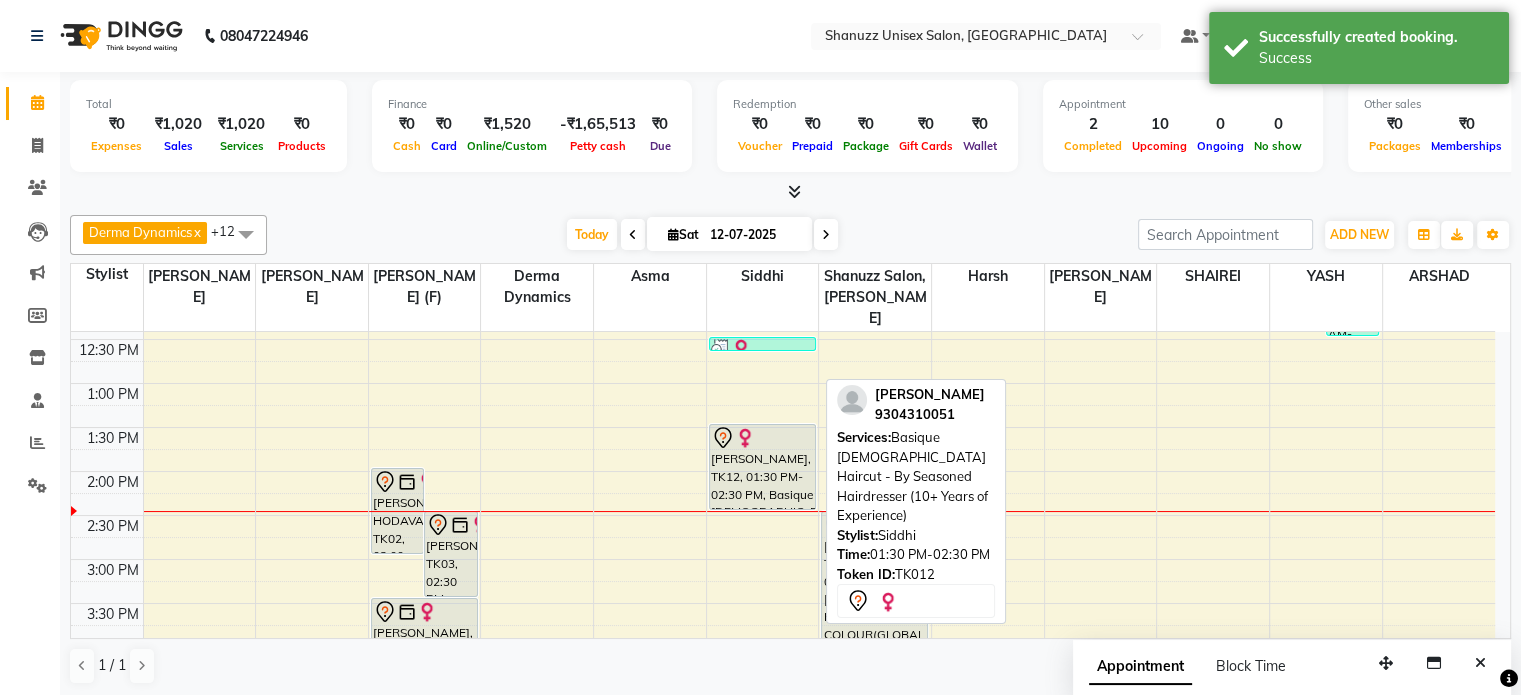 click on "SONAM KEJRIWAL, TK12, 01:30 PM-02:30 PM, Basique FEMALE Haircut - By Seasoned Hairdresser (10+ Years of Experience)" at bounding box center [762, 467] 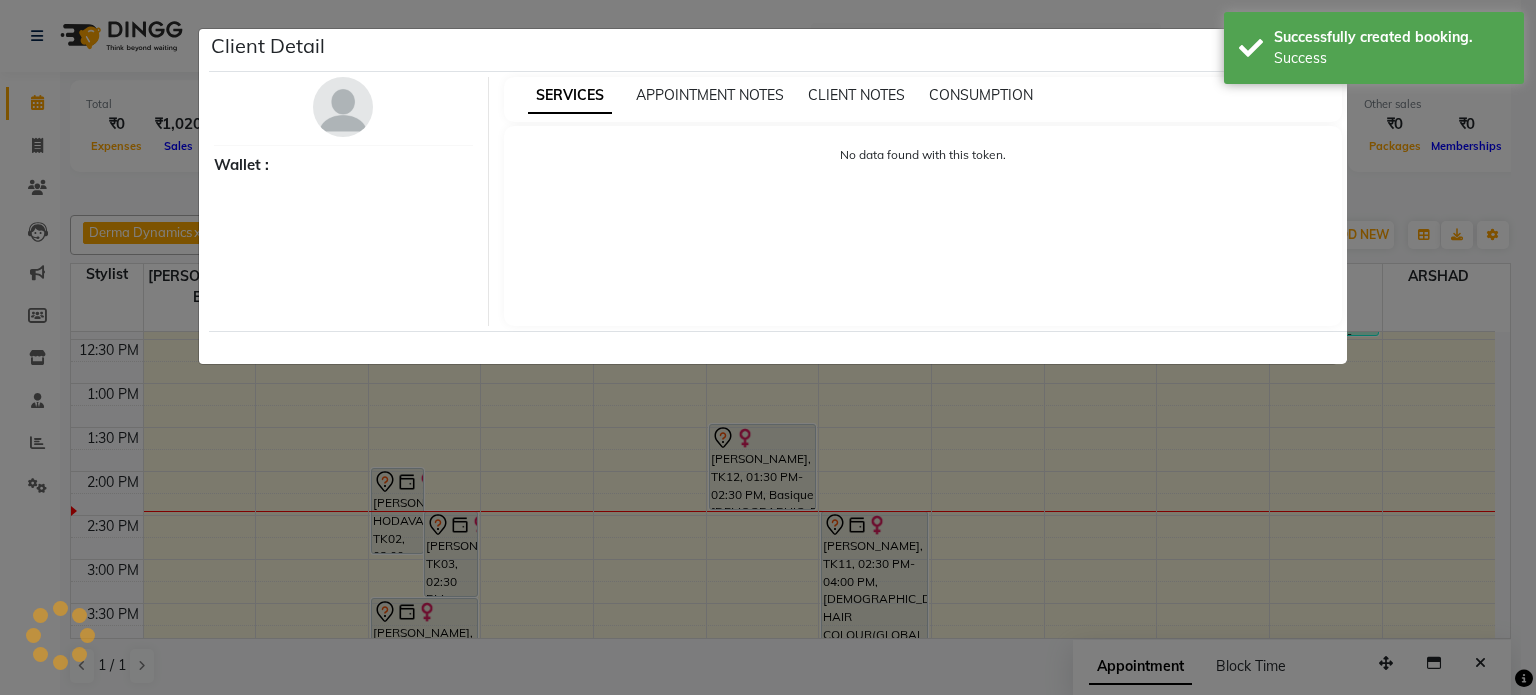 select on "7" 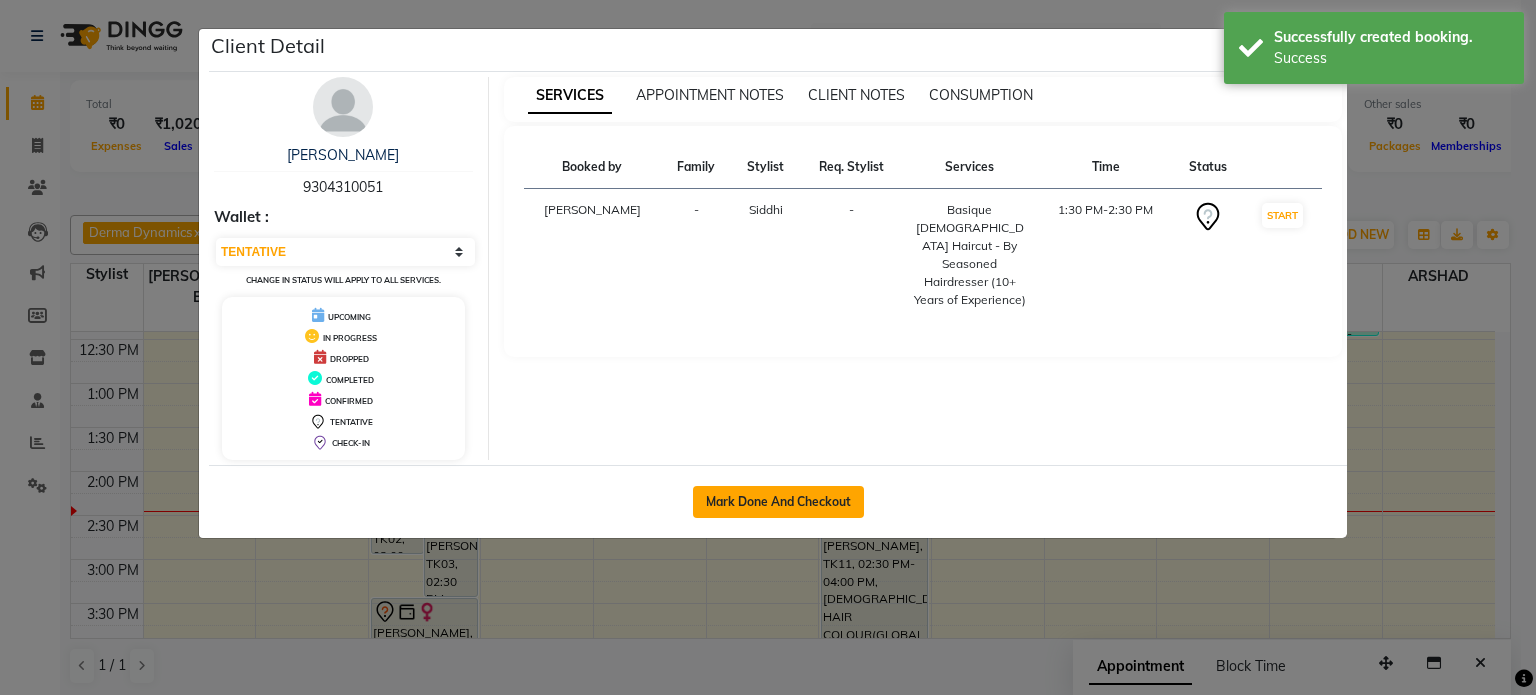 click on "Mark Done And Checkout" 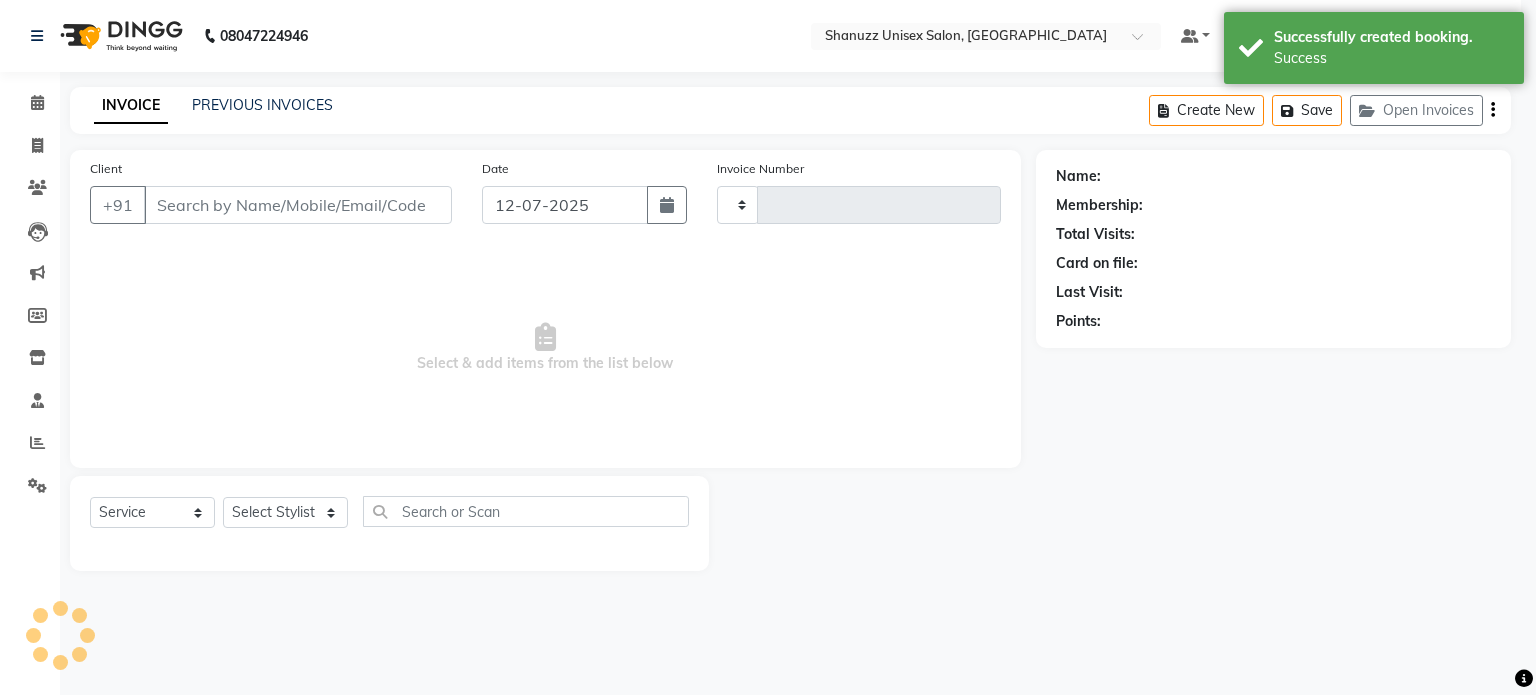 type on "0968" 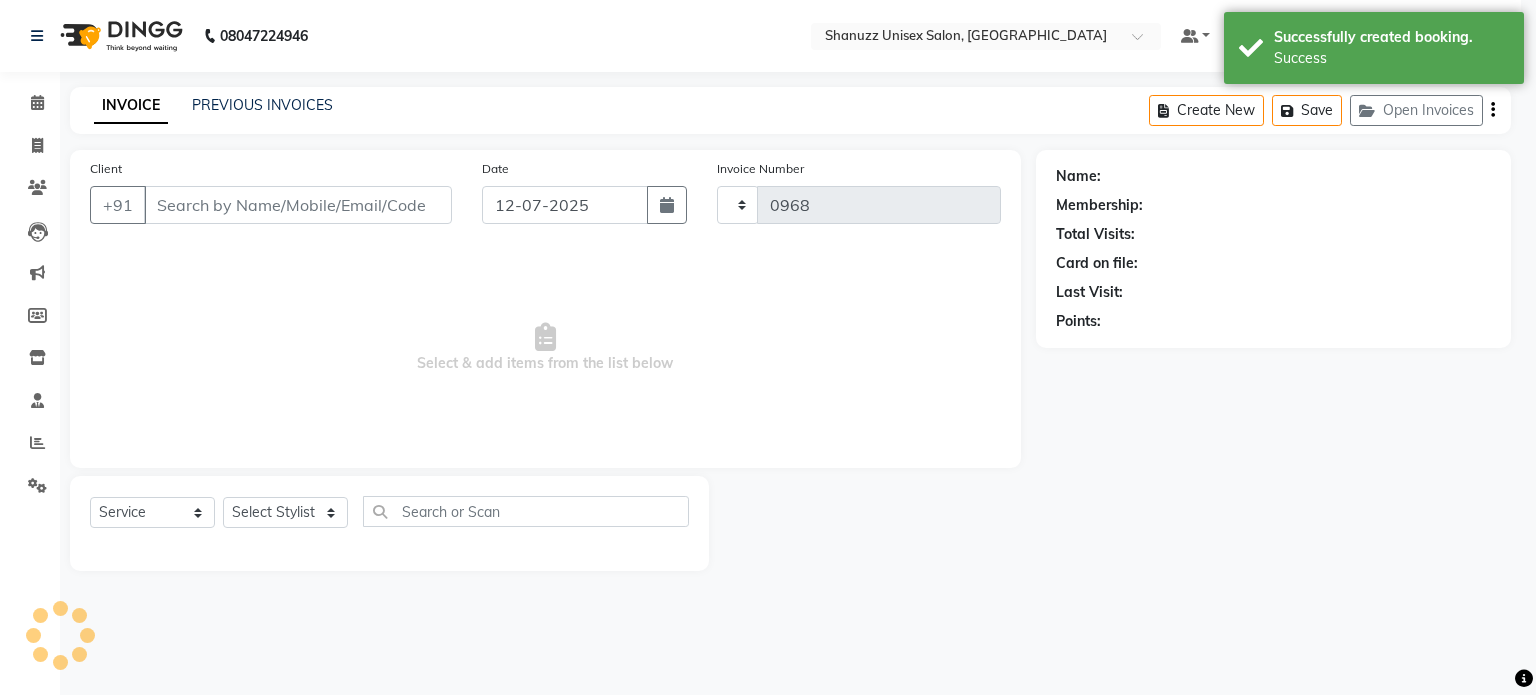 select on "7102" 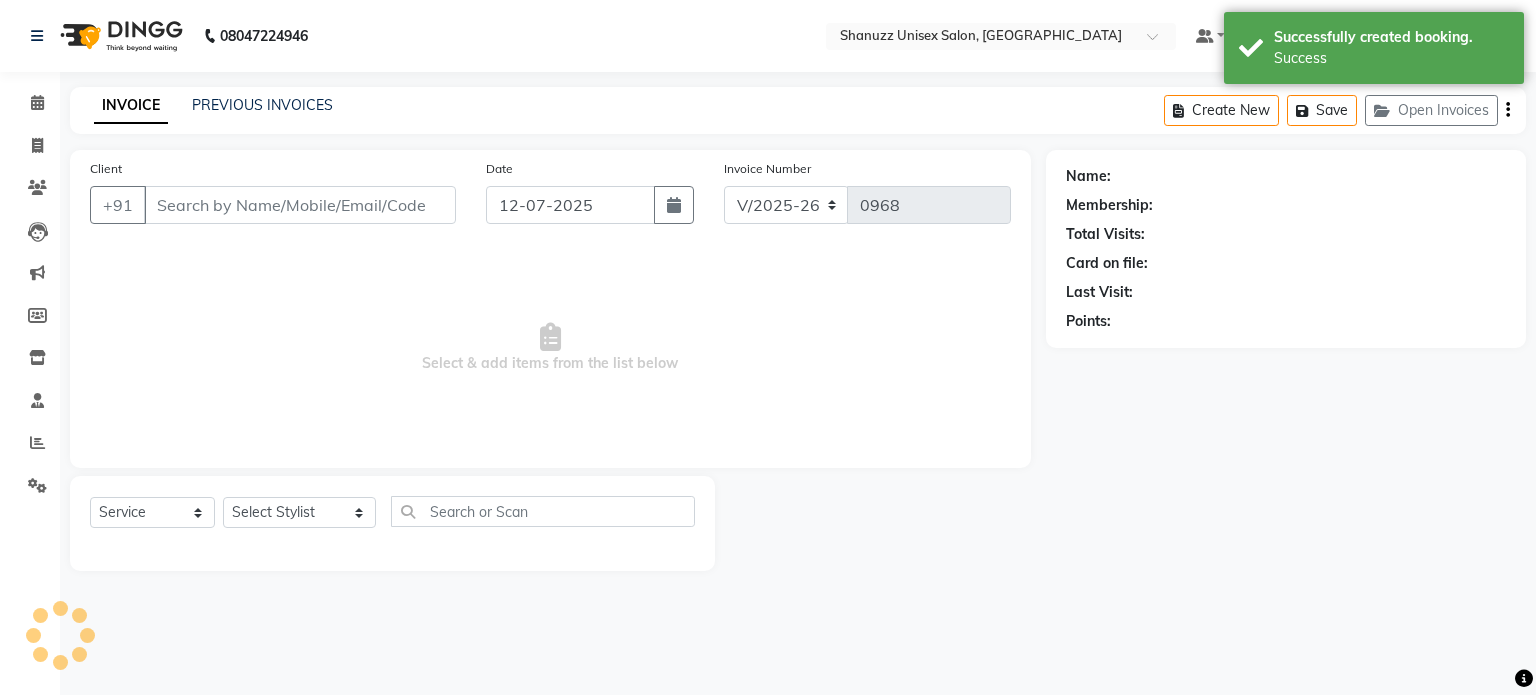 type on "9304310051" 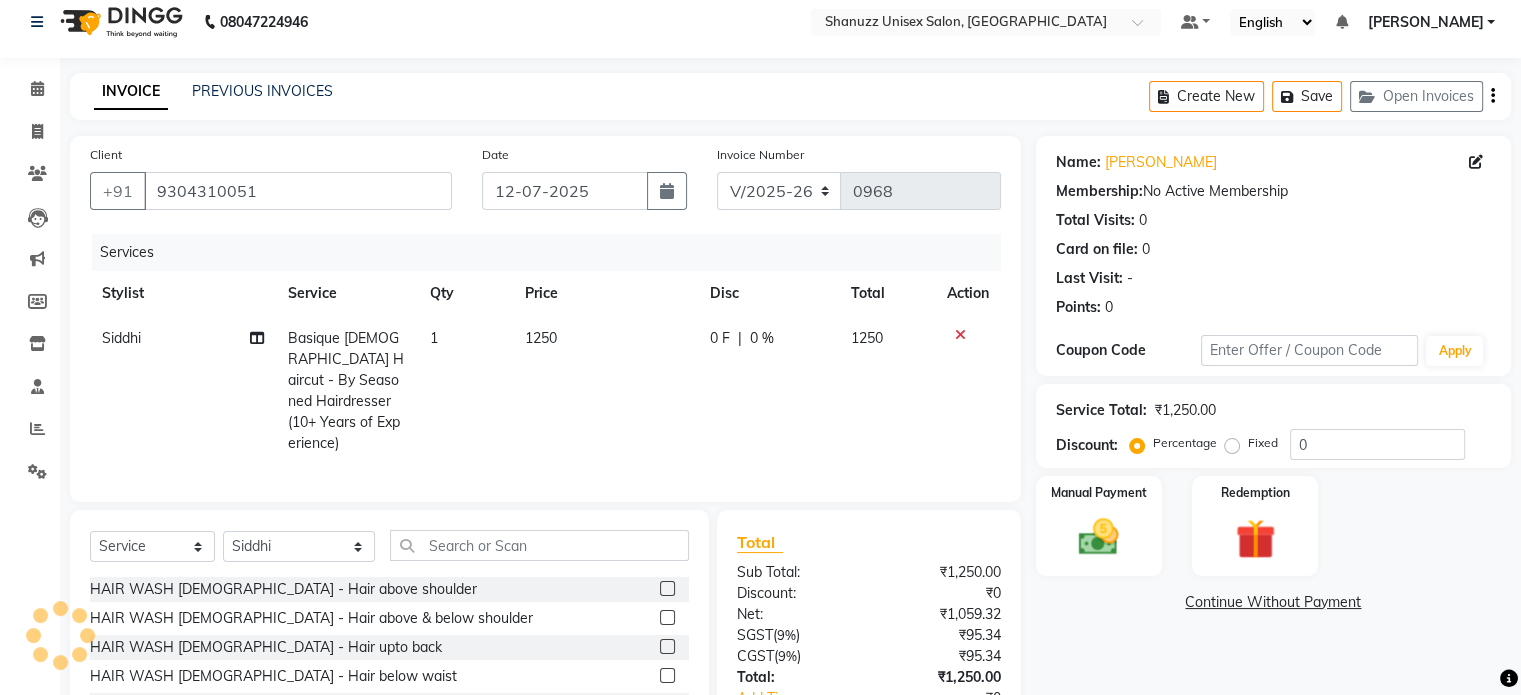 scroll, scrollTop: 148, scrollLeft: 0, axis: vertical 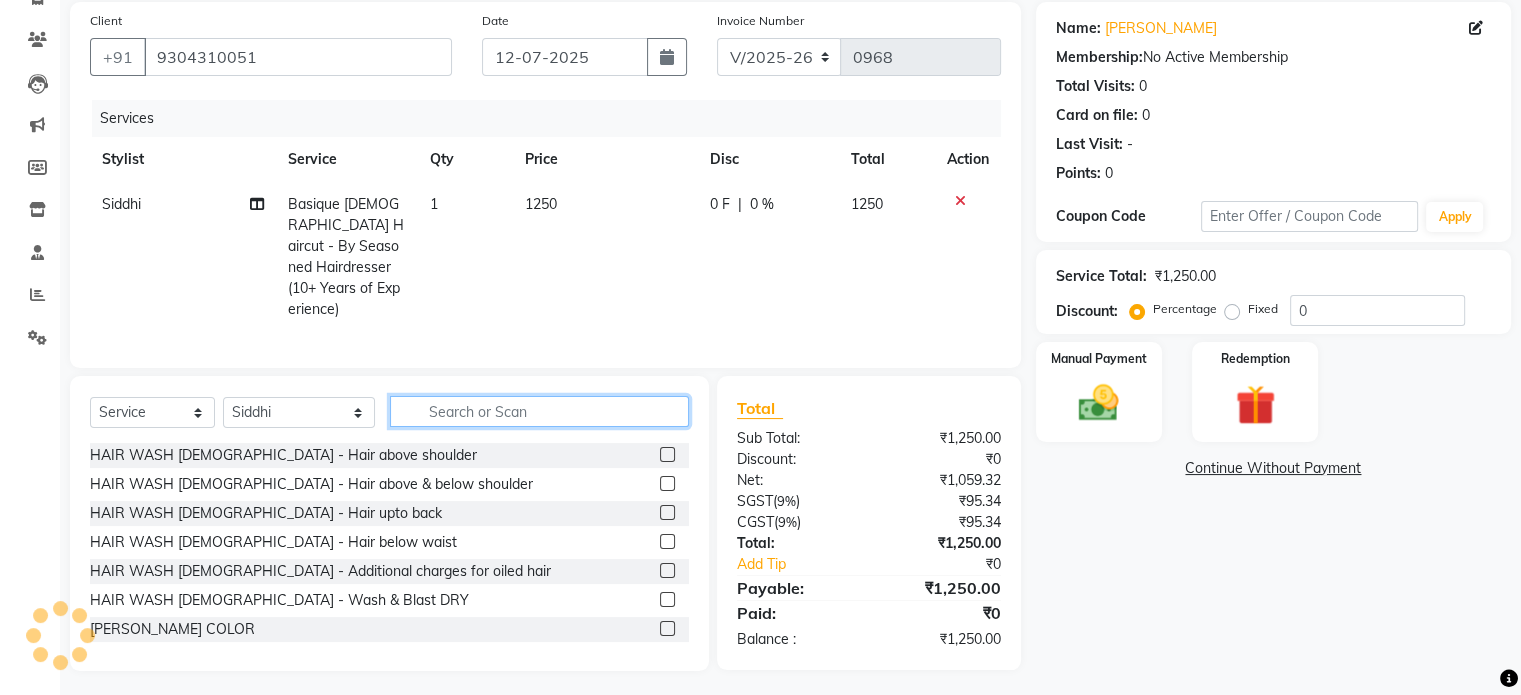 click 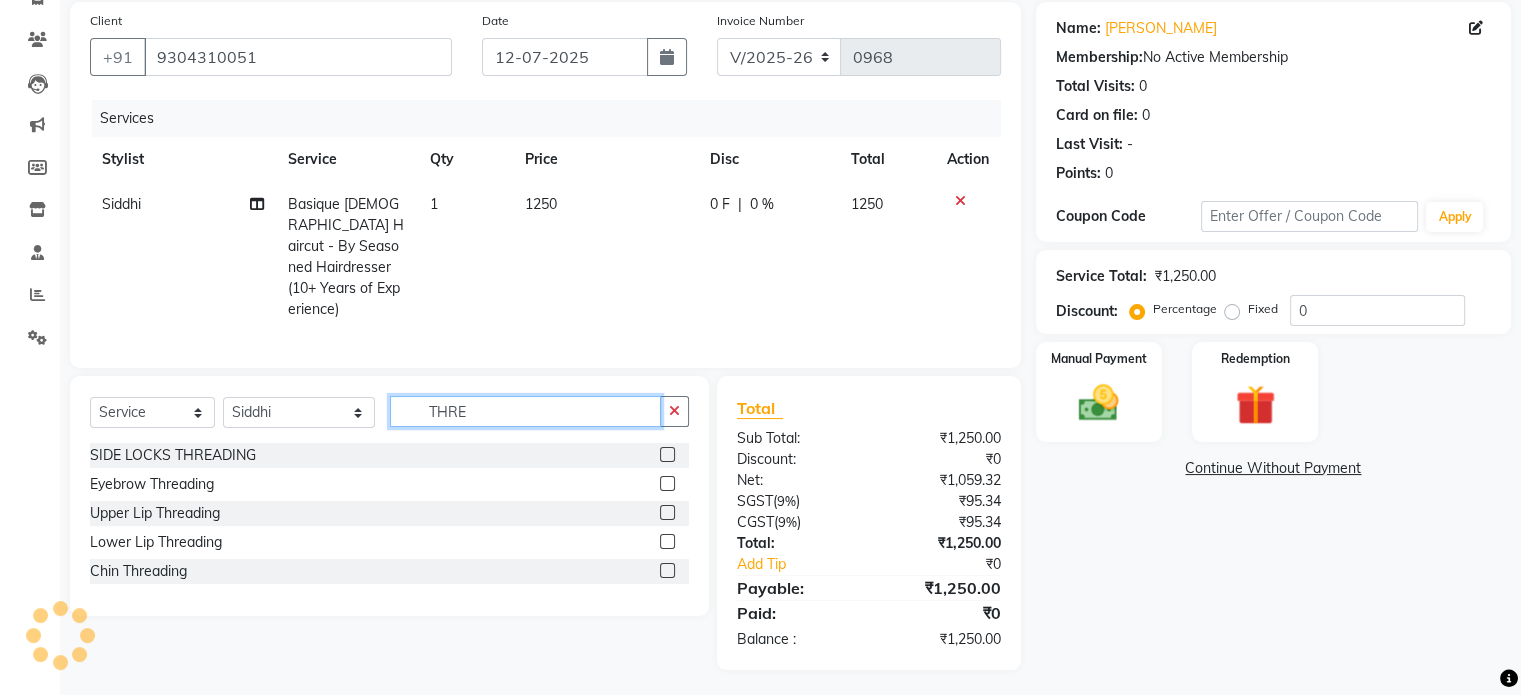 scroll, scrollTop: 148, scrollLeft: 0, axis: vertical 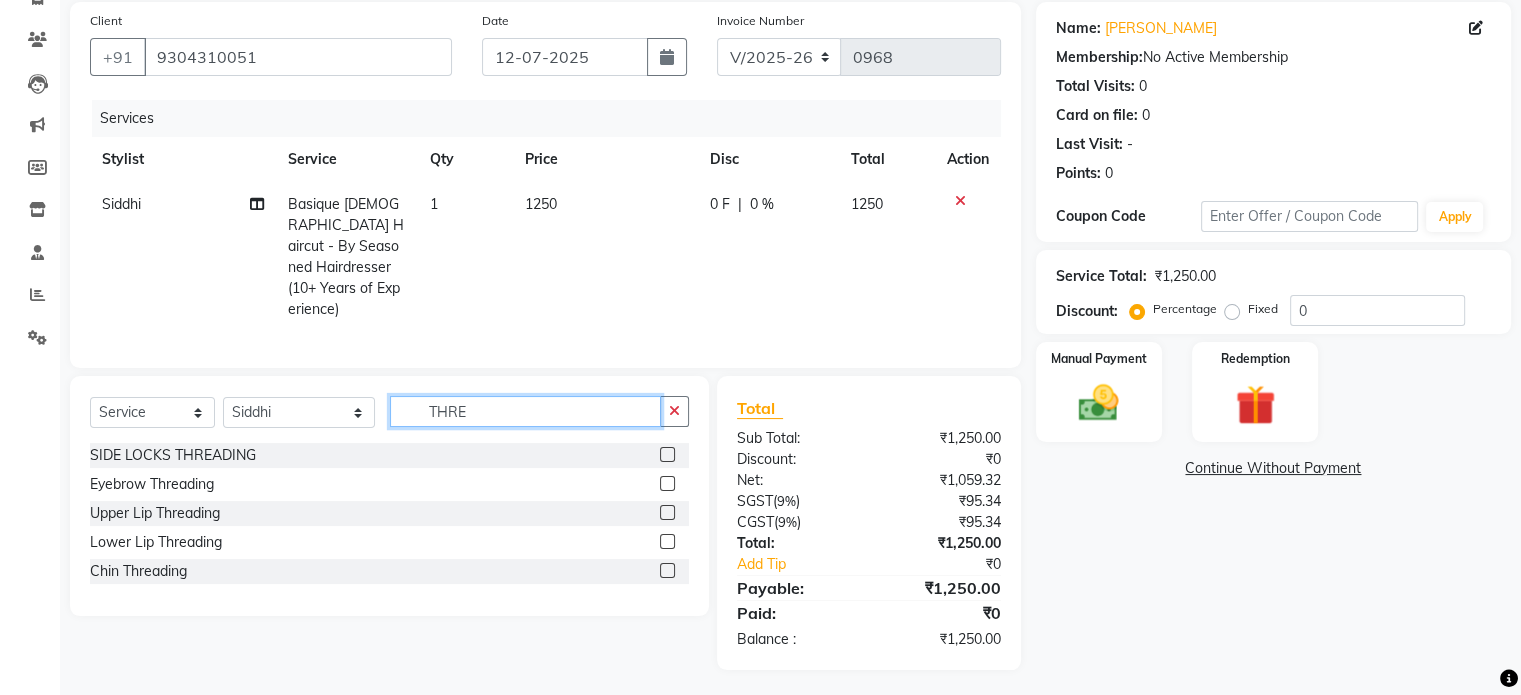 type on "THRE" 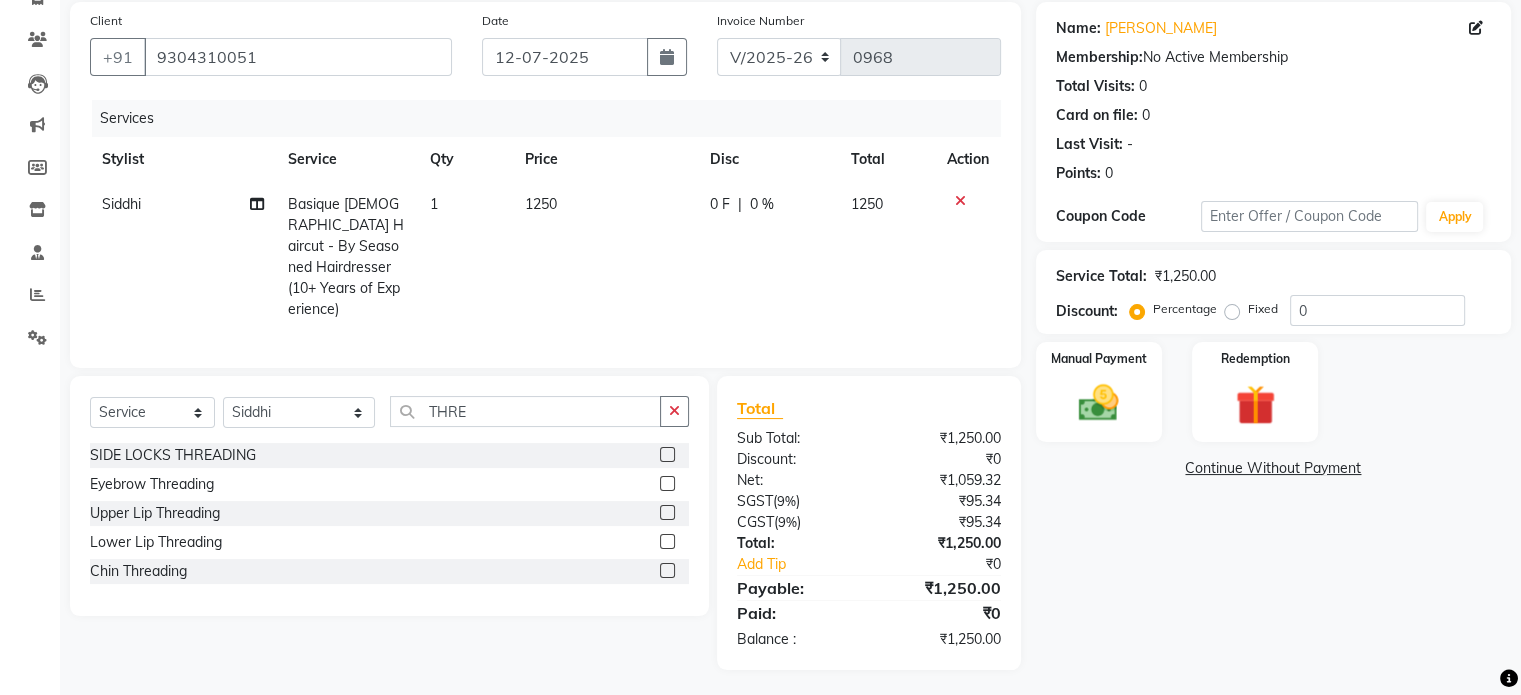 click 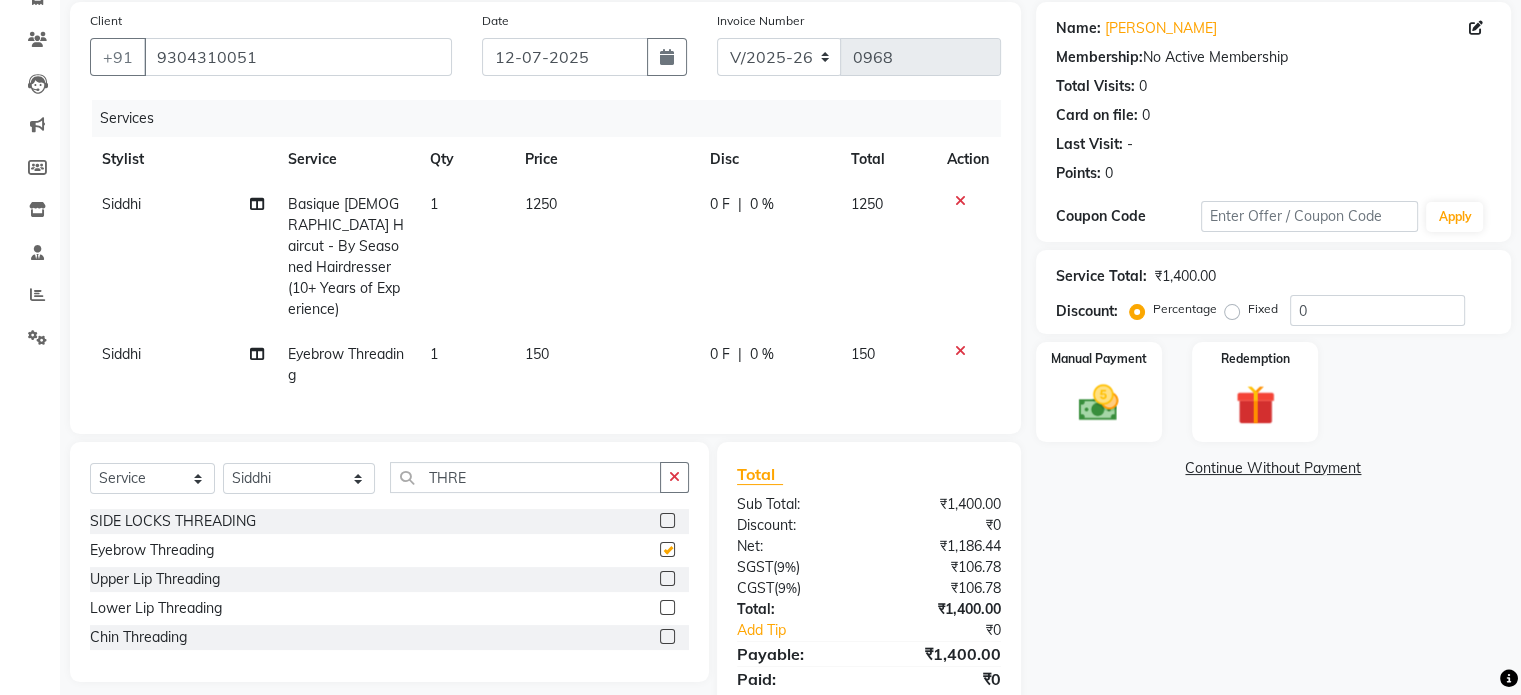 checkbox on "false" 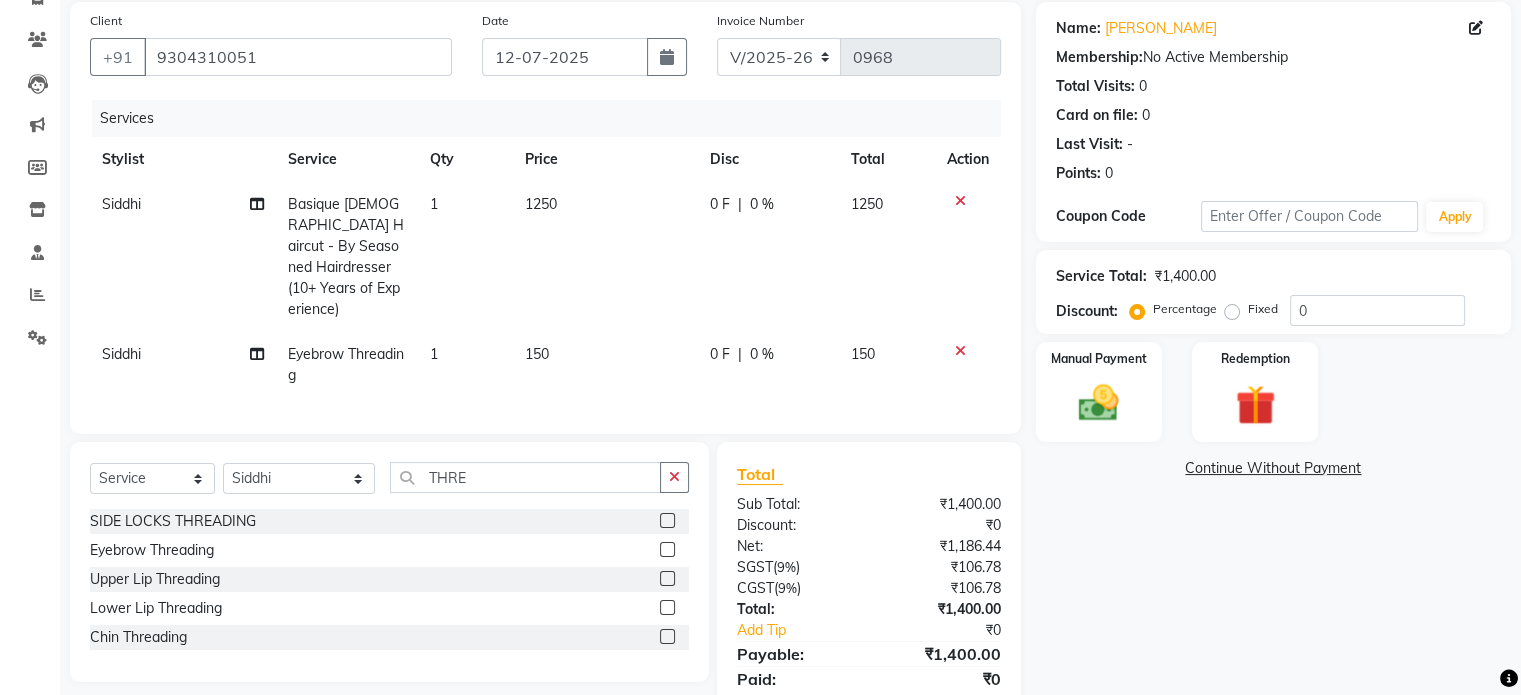click on "150" 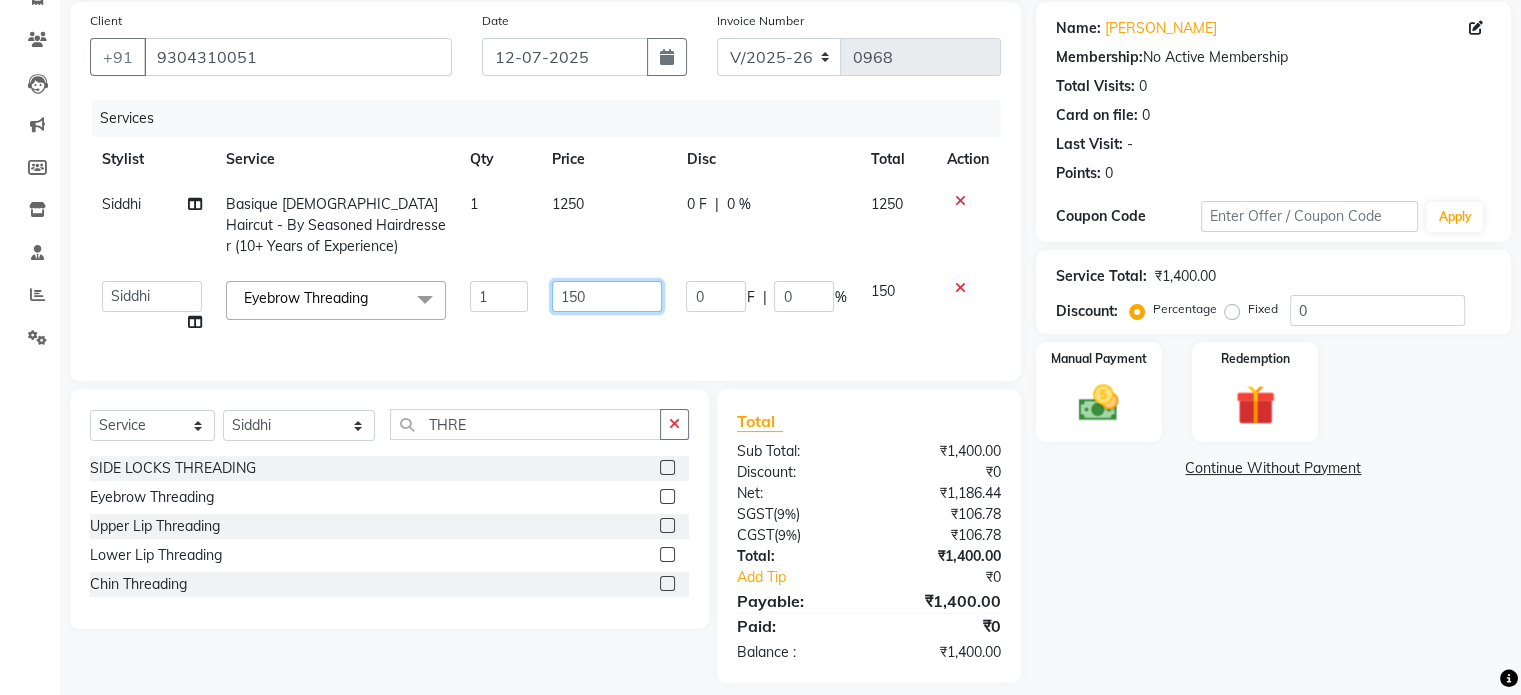 click on "150" 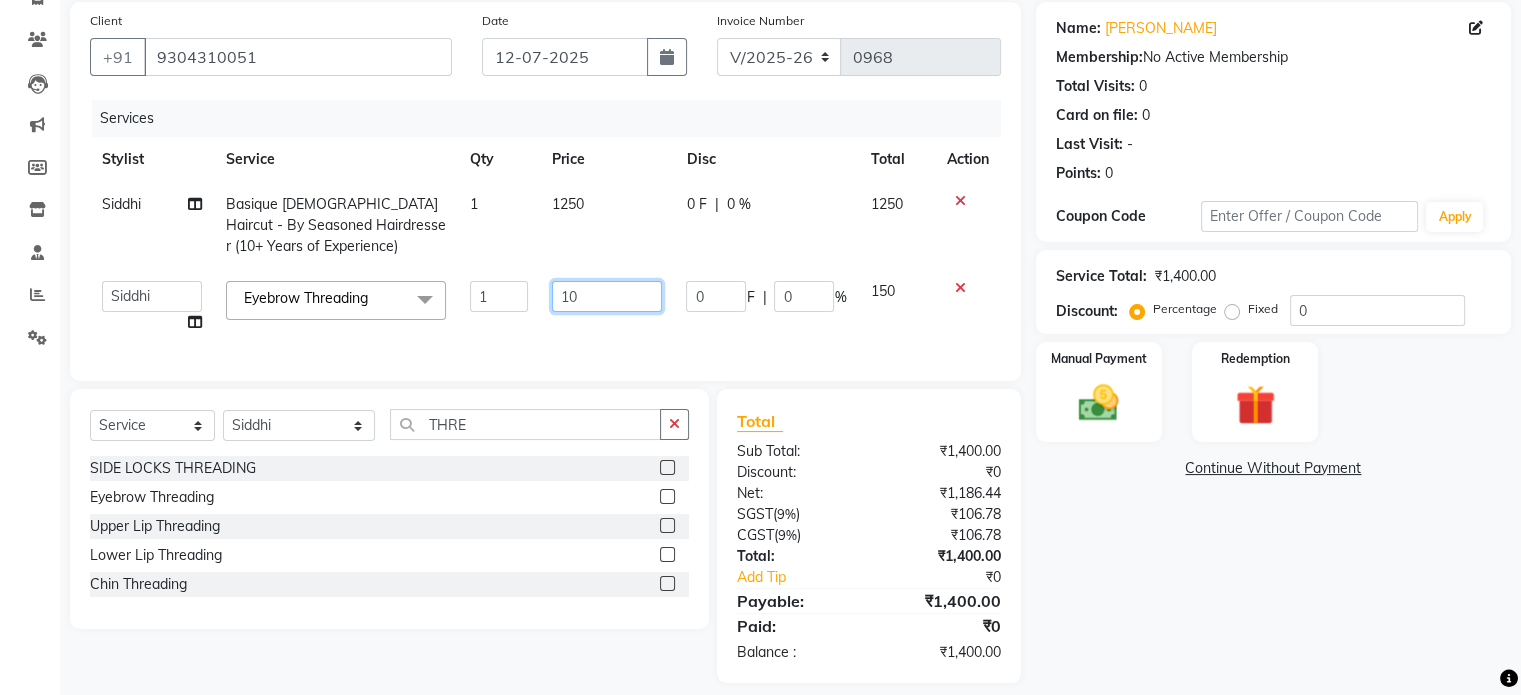 type on "100" 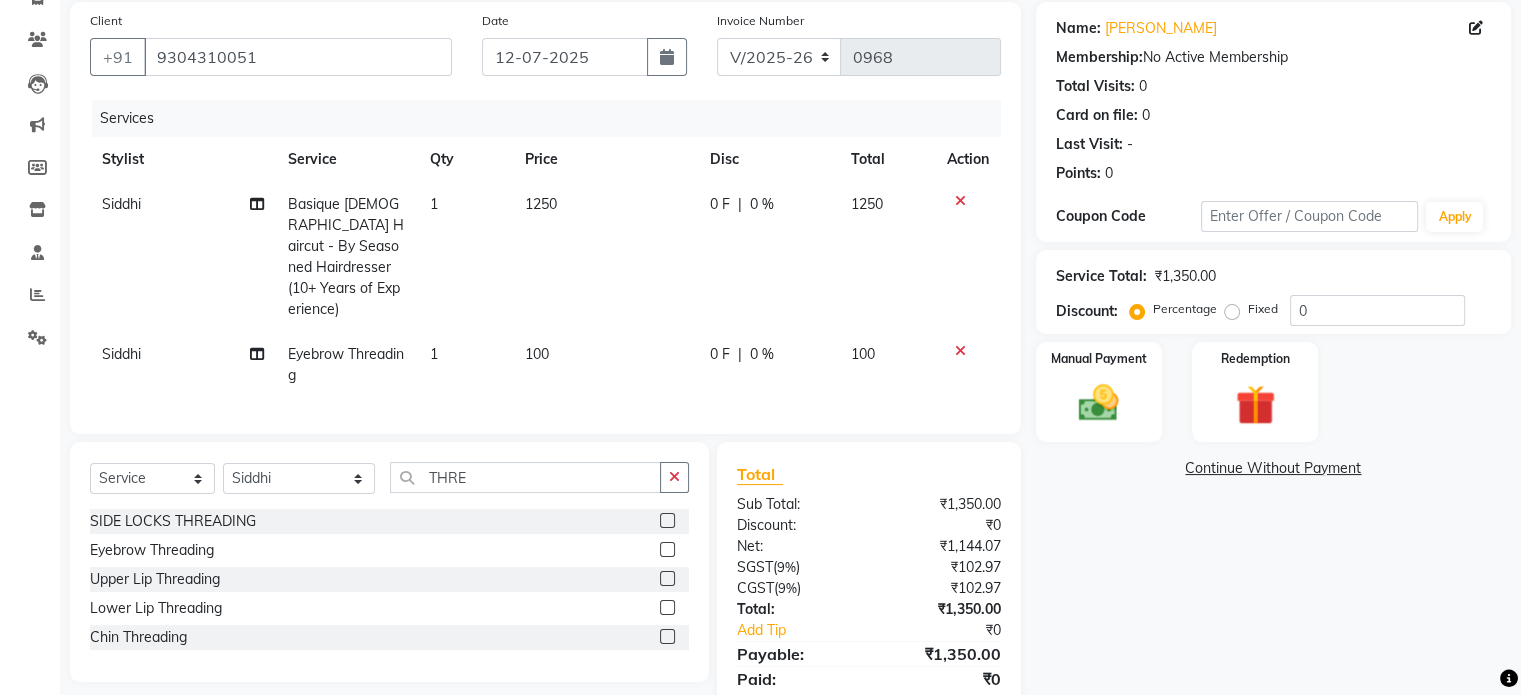 click on "100" 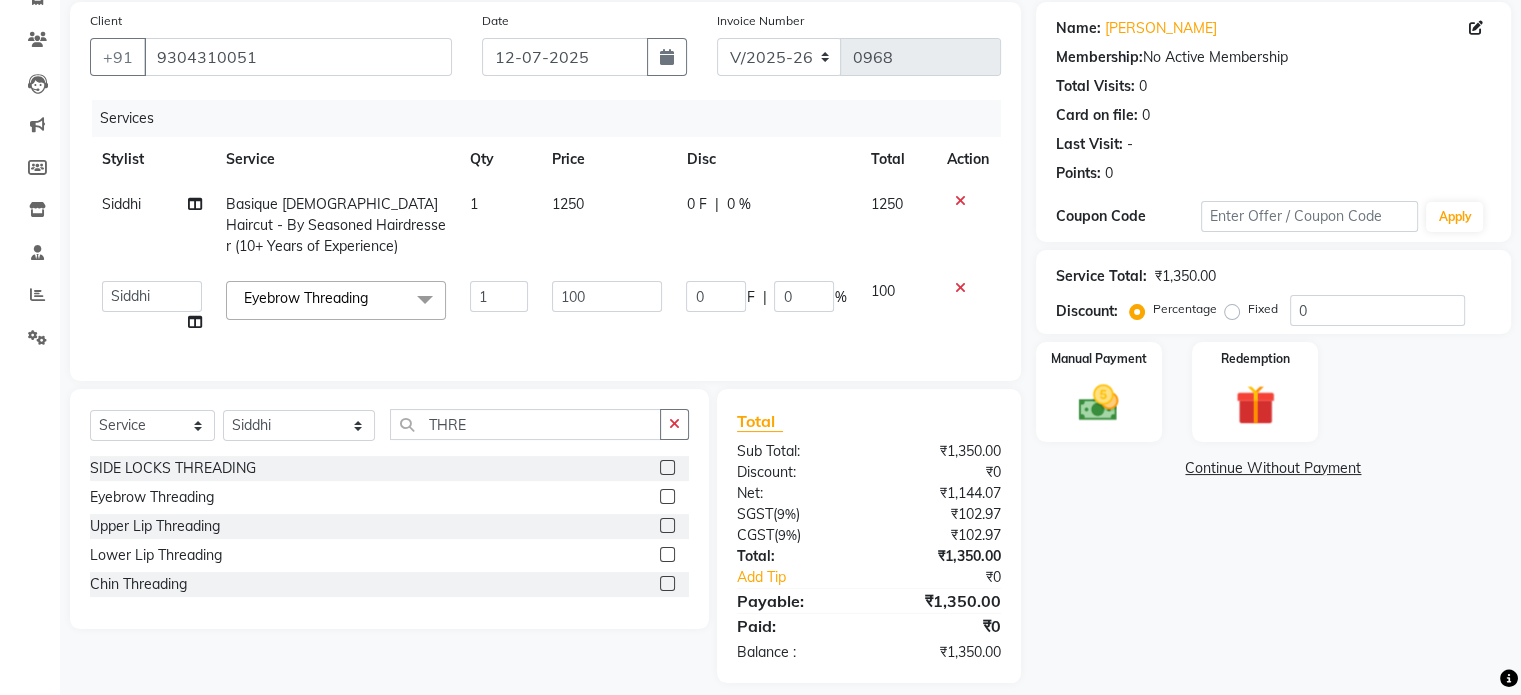 scroll, scrollTop: 181, scrollLeft: 0, axis: vertical 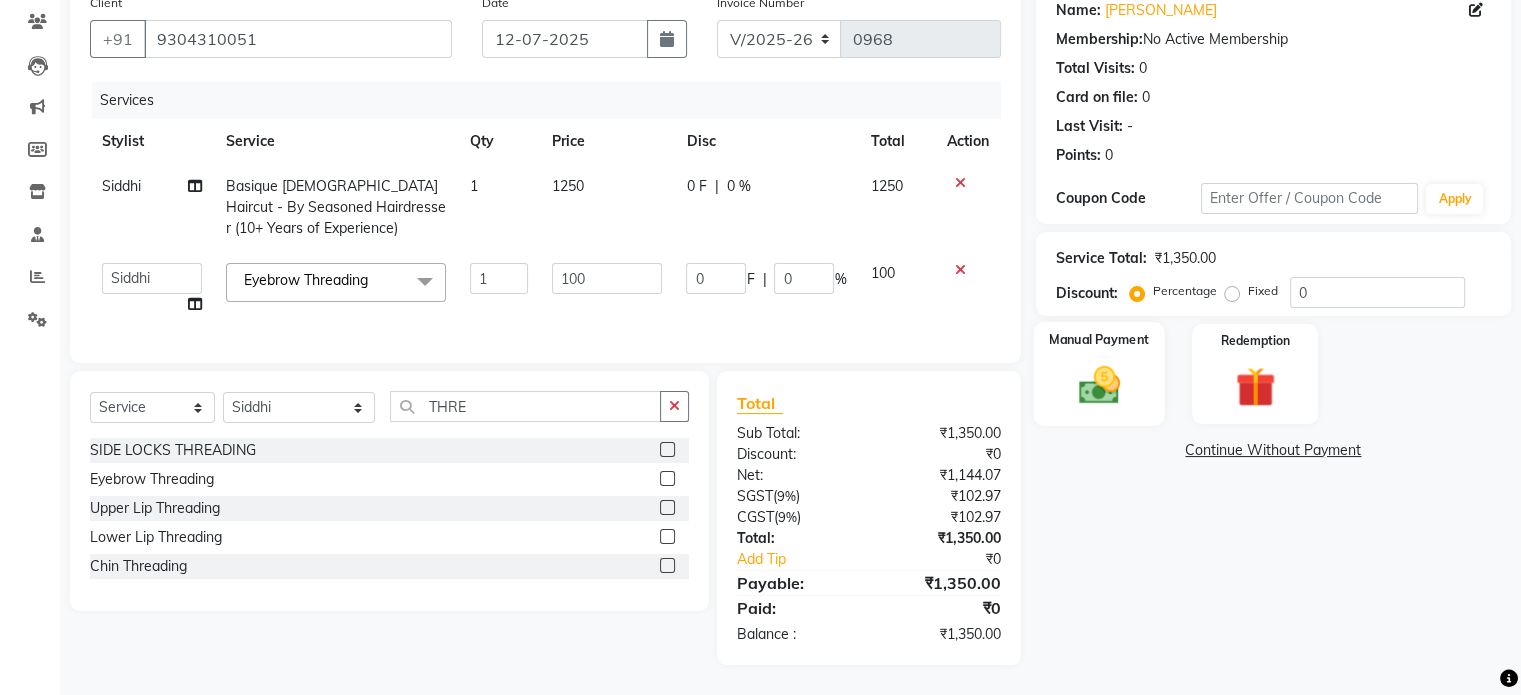click 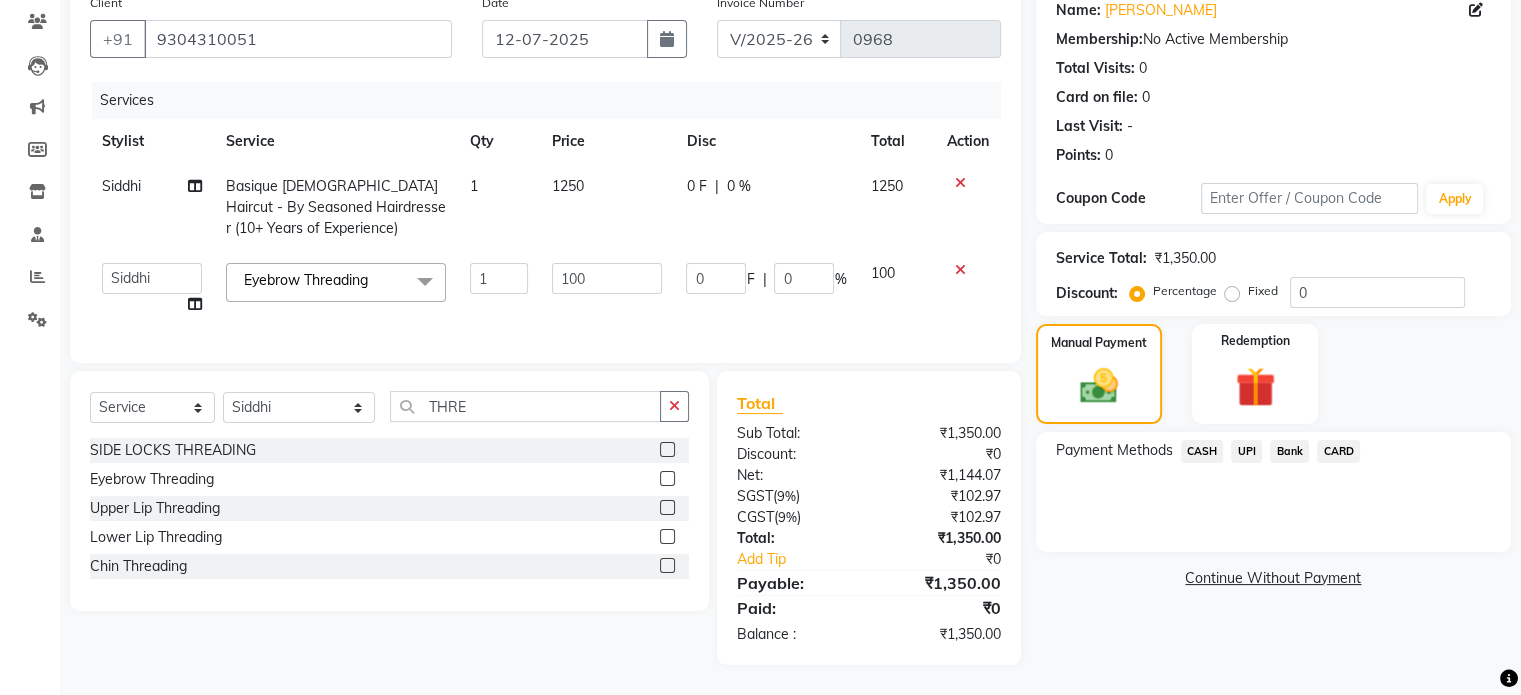 click on "UPI" 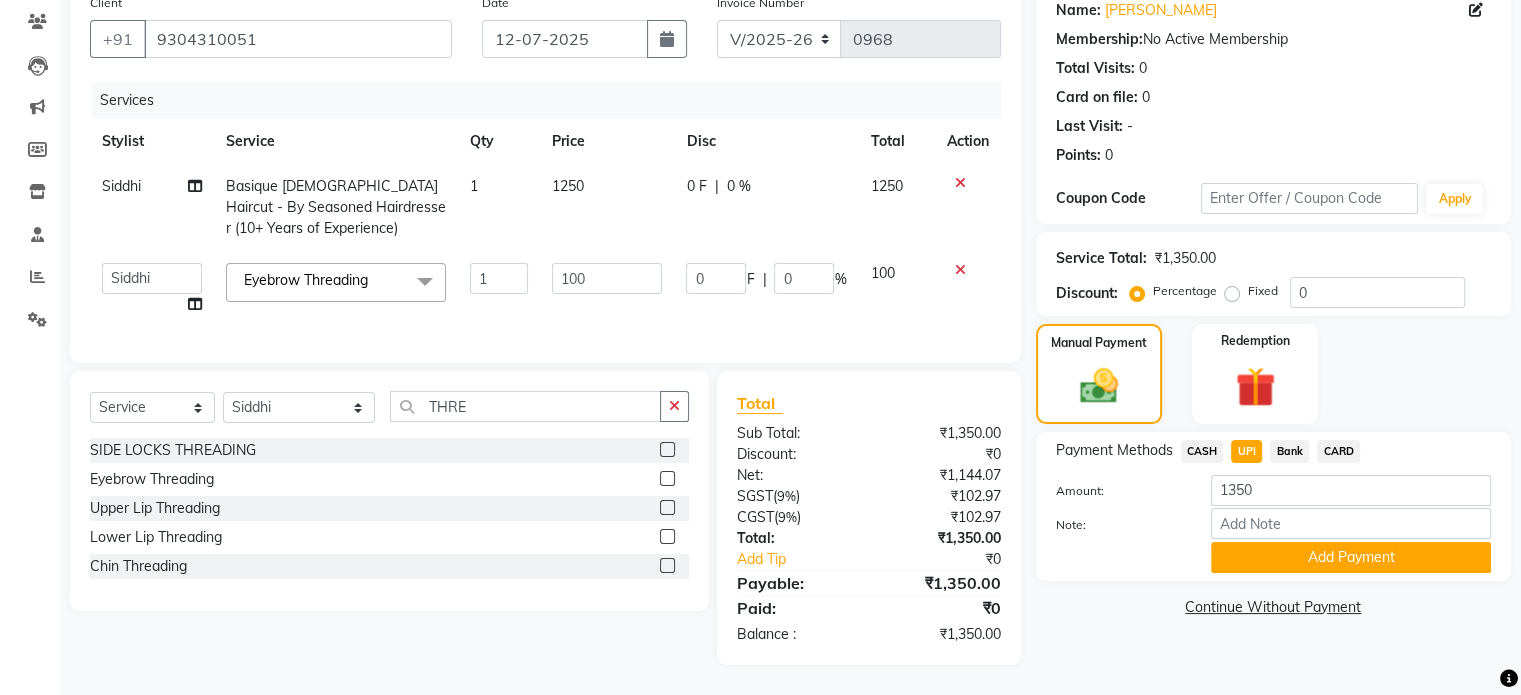 click on "CARD" 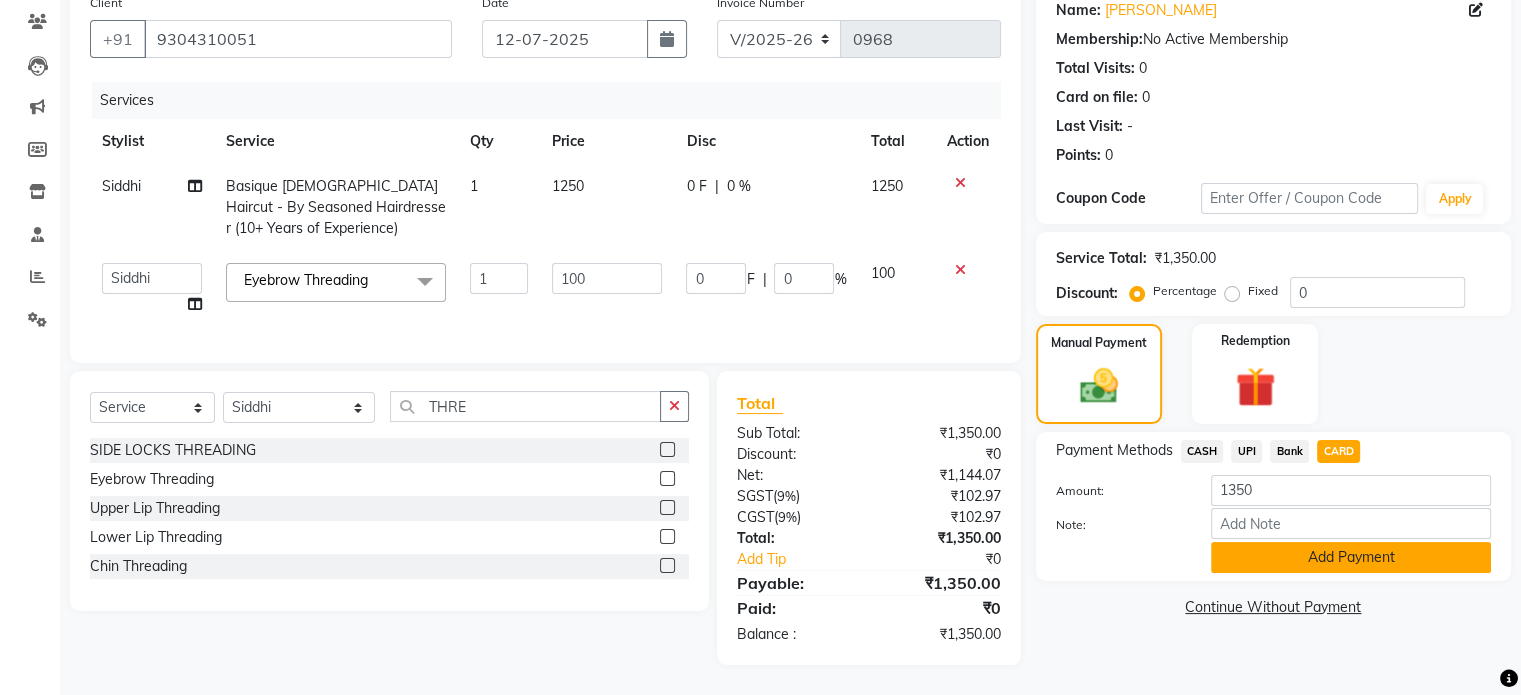 click on "Add Payment" 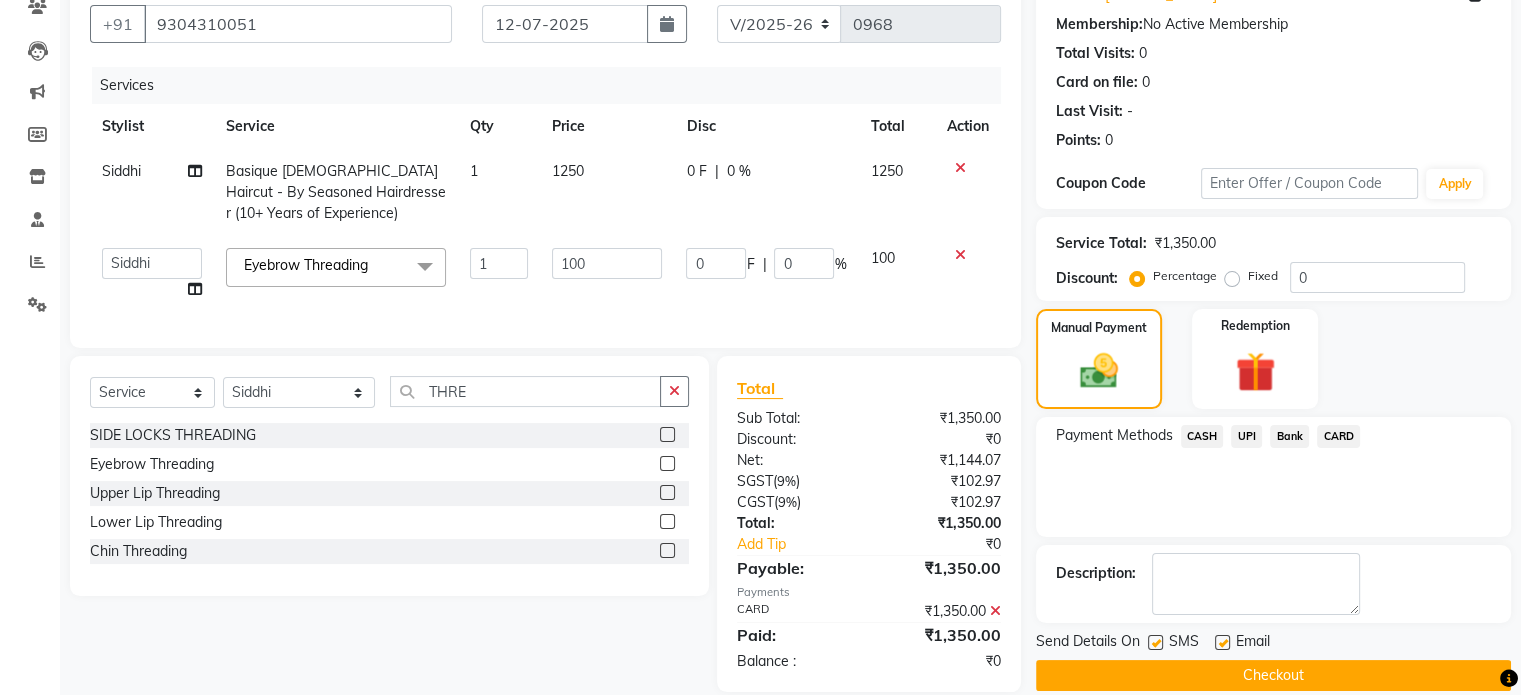 scroll, scrollTop: 223, scrollLeft: 0, axis: vertical 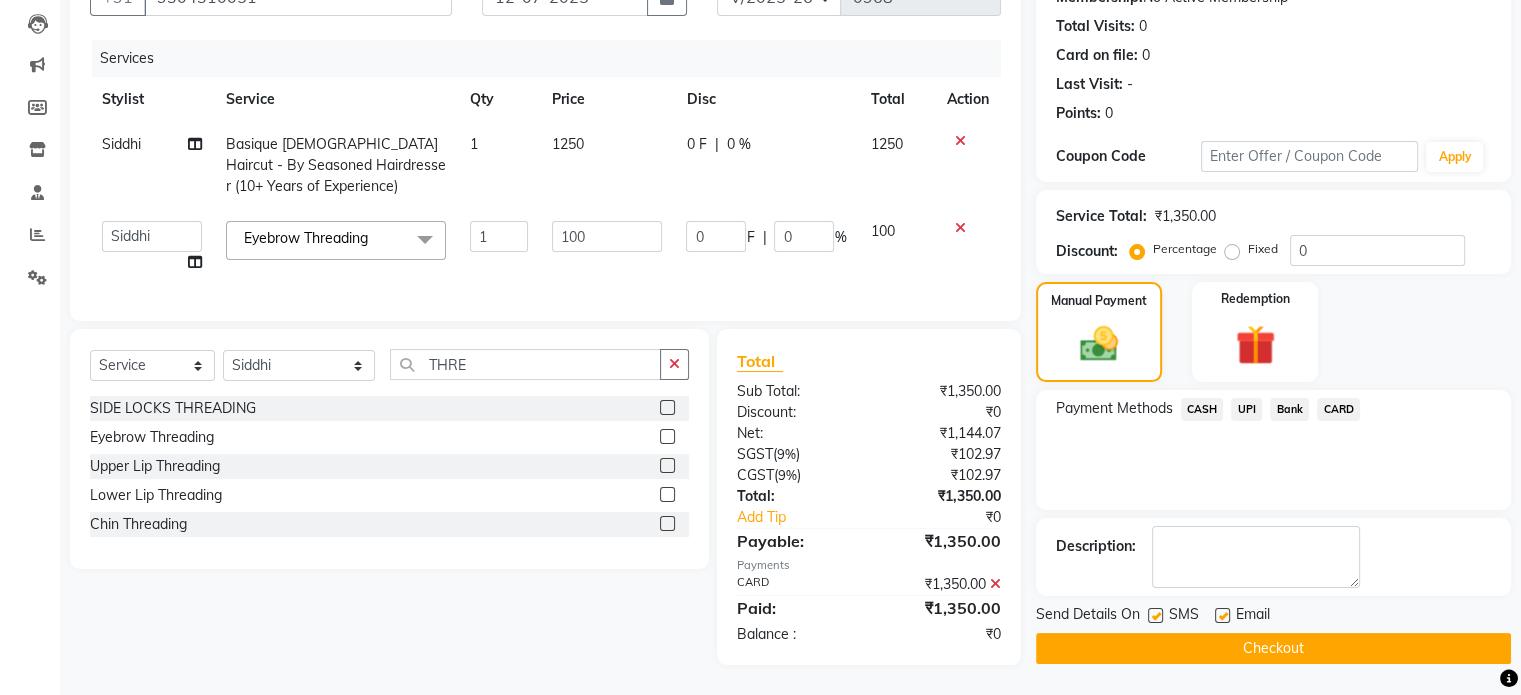 click 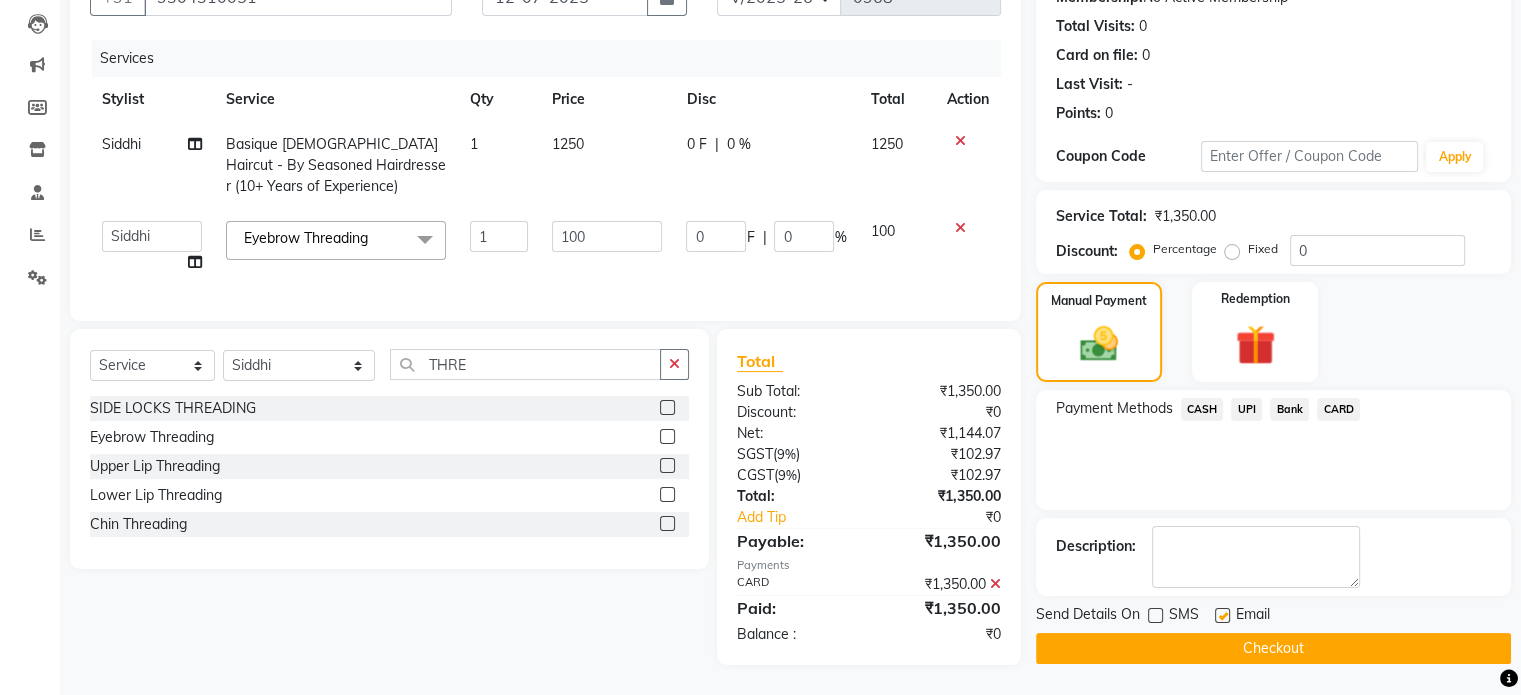 click 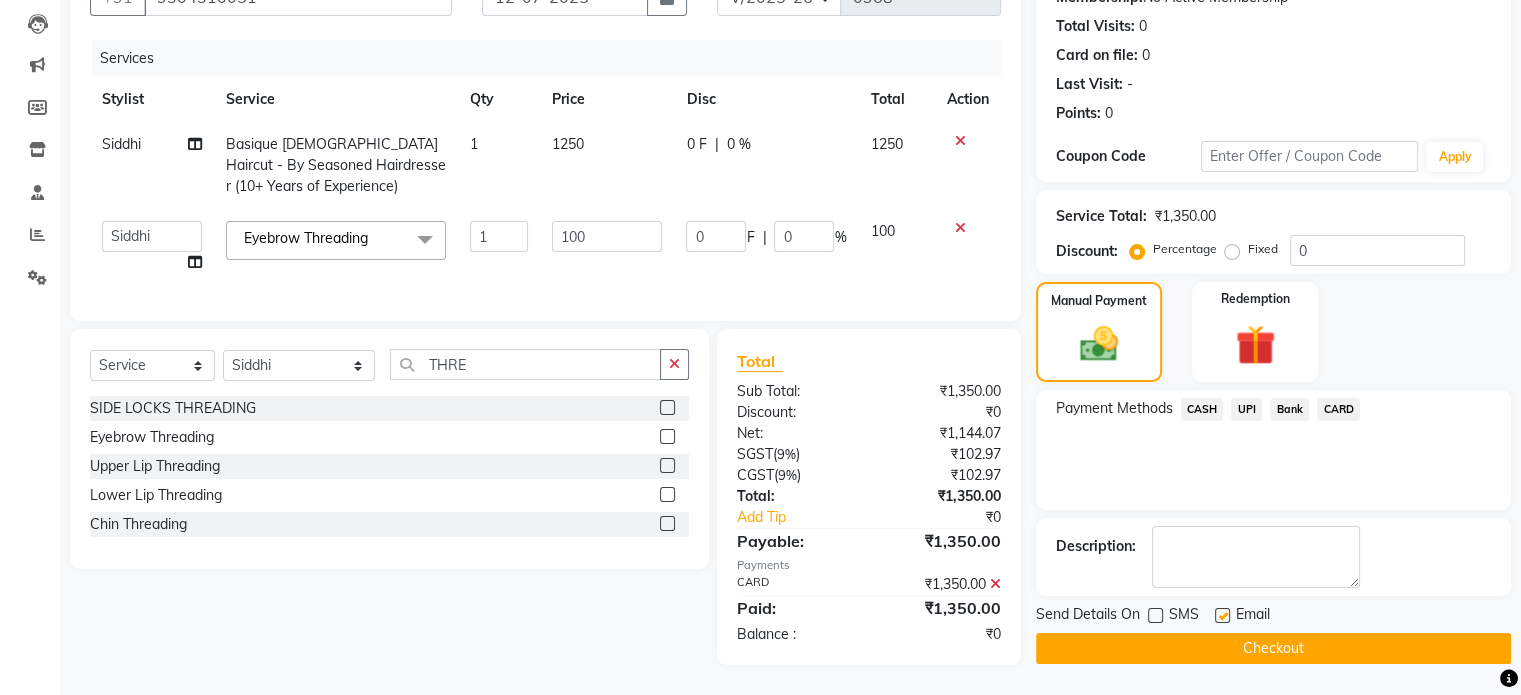 click at bounding box center (1221, 616) 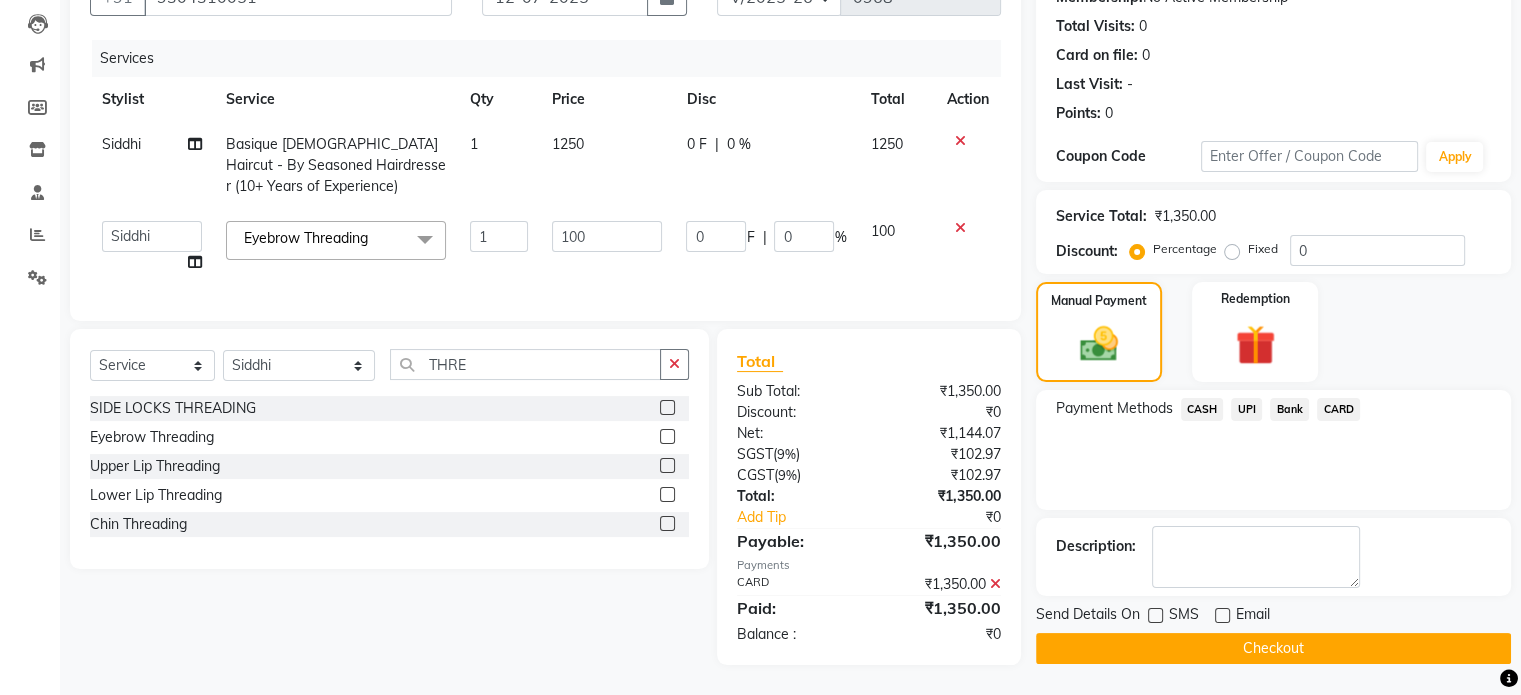 click on "Checkout" 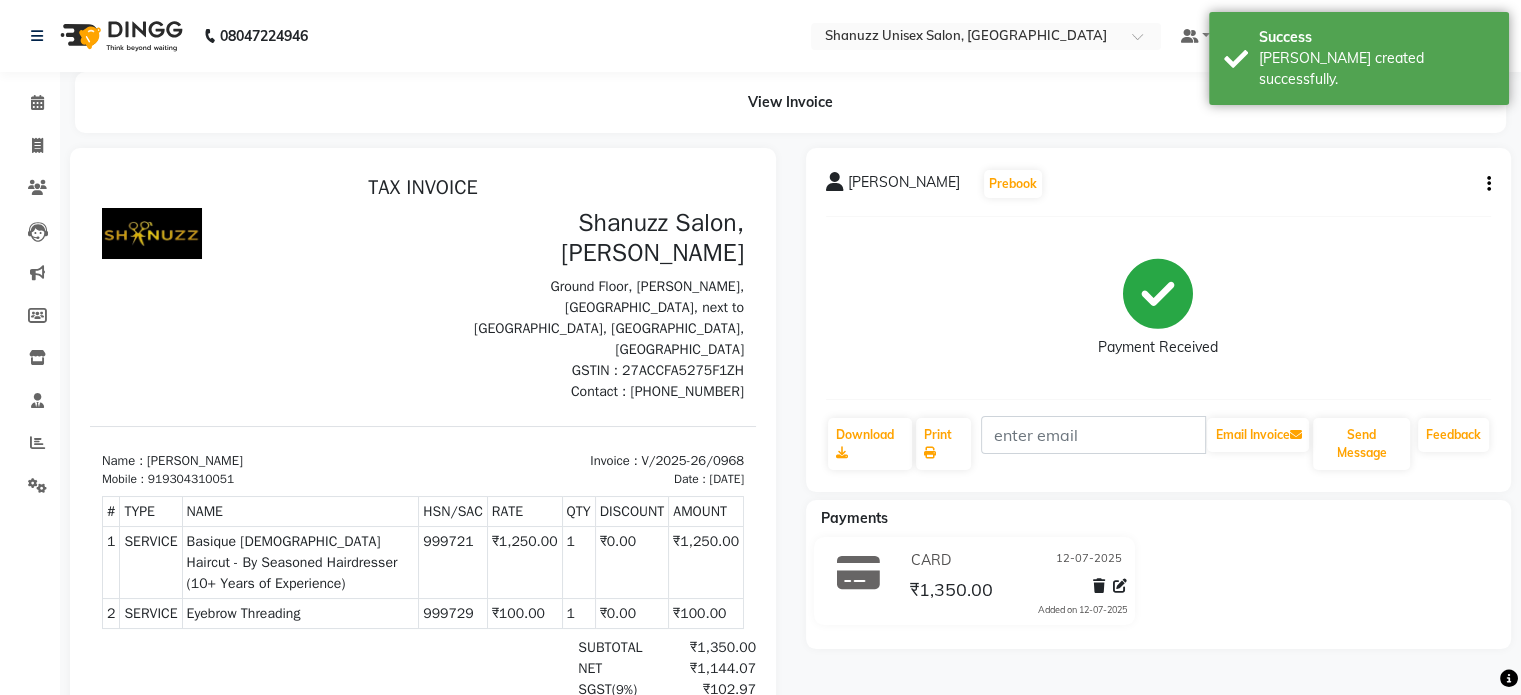scroll, scrollTop: 0, scrollLeft: 0, axis: both 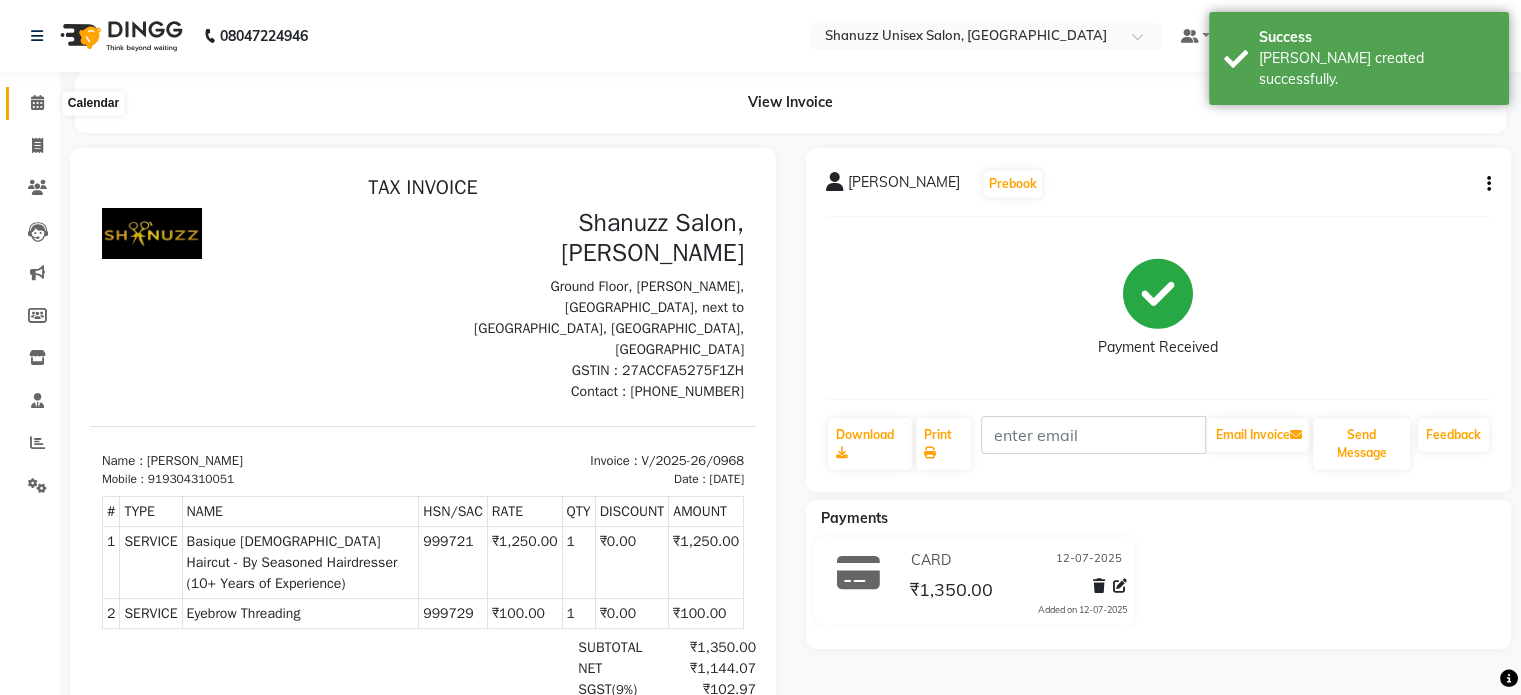 click 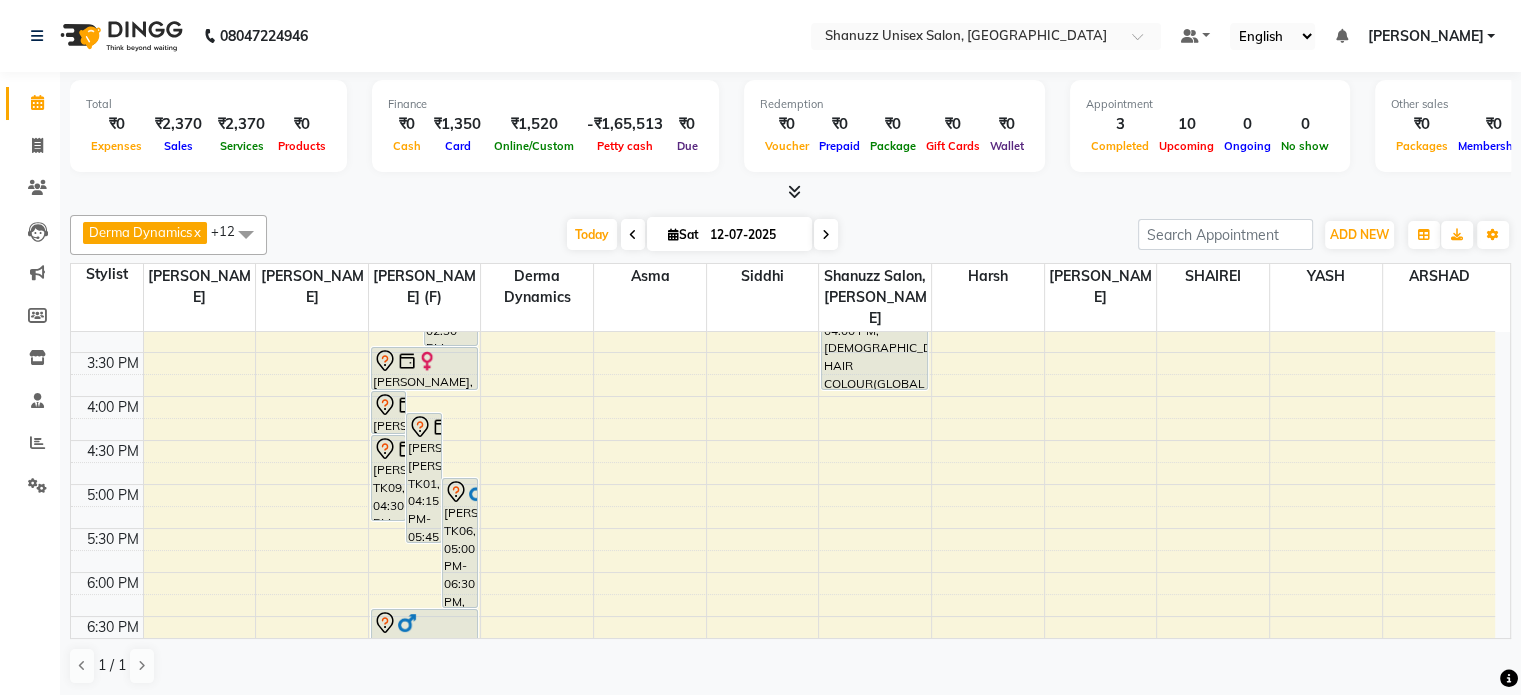 scroll, scrollTop: 552, scrollLeft: 0, axis: vertical 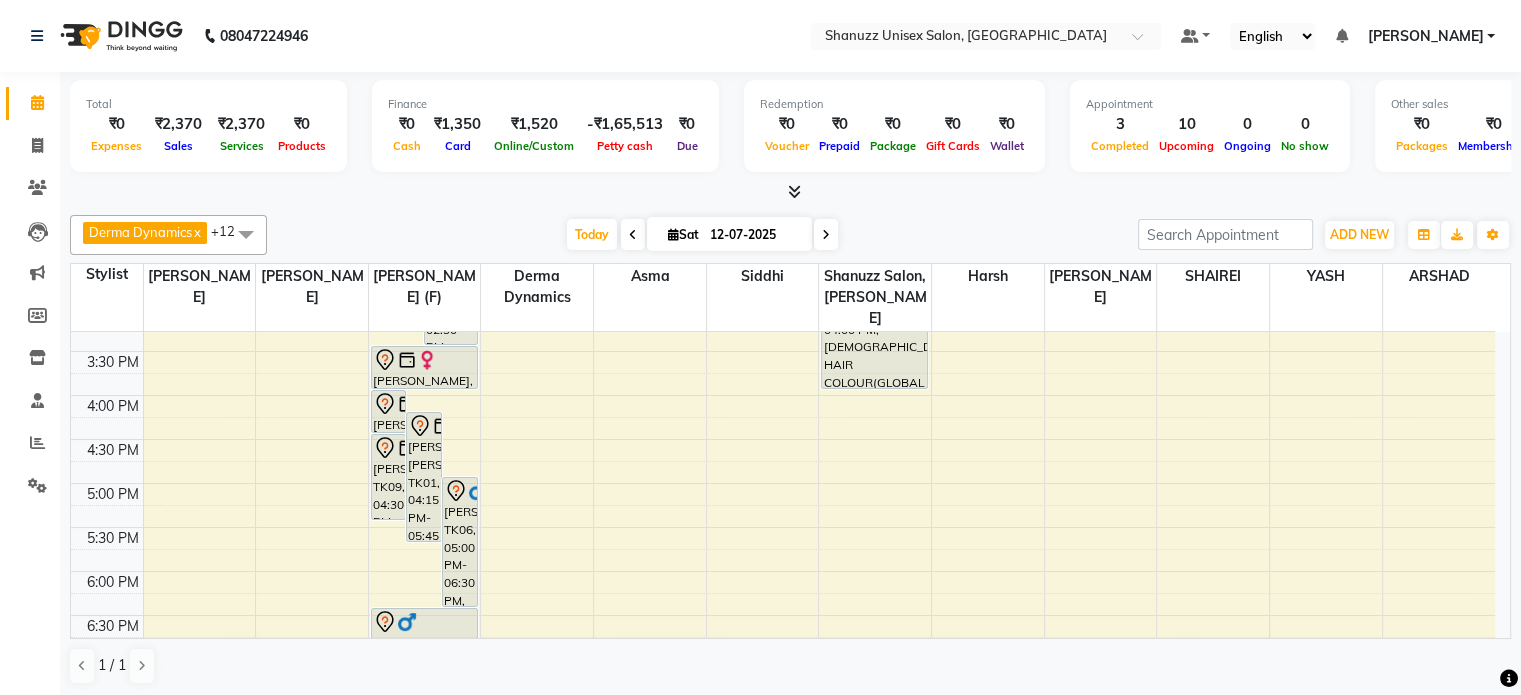 click on "Total  ₹0  Expenses ₹2,370  Sales ₹2,370  Services ₹0  Products Finance  ₹0  Cash ₹1,350  Card ₹1,520  Online/Custom -₹1,65,513 Petty cash ₹0 Due  Redemption  ₹0 Voucher ₹0 Prepaid ₹0 Package ₹0  Gift Cards ₹0  Wallet  Appointment  3 Completed 10 Upcoming 0 Ongoing 0 No show  Other sales  ₹0  Packages ₹0  Memberships ₹0  Vouchers ₹0  Prepaids ₹0  Gift Cards" at bounding box center (790, 137) 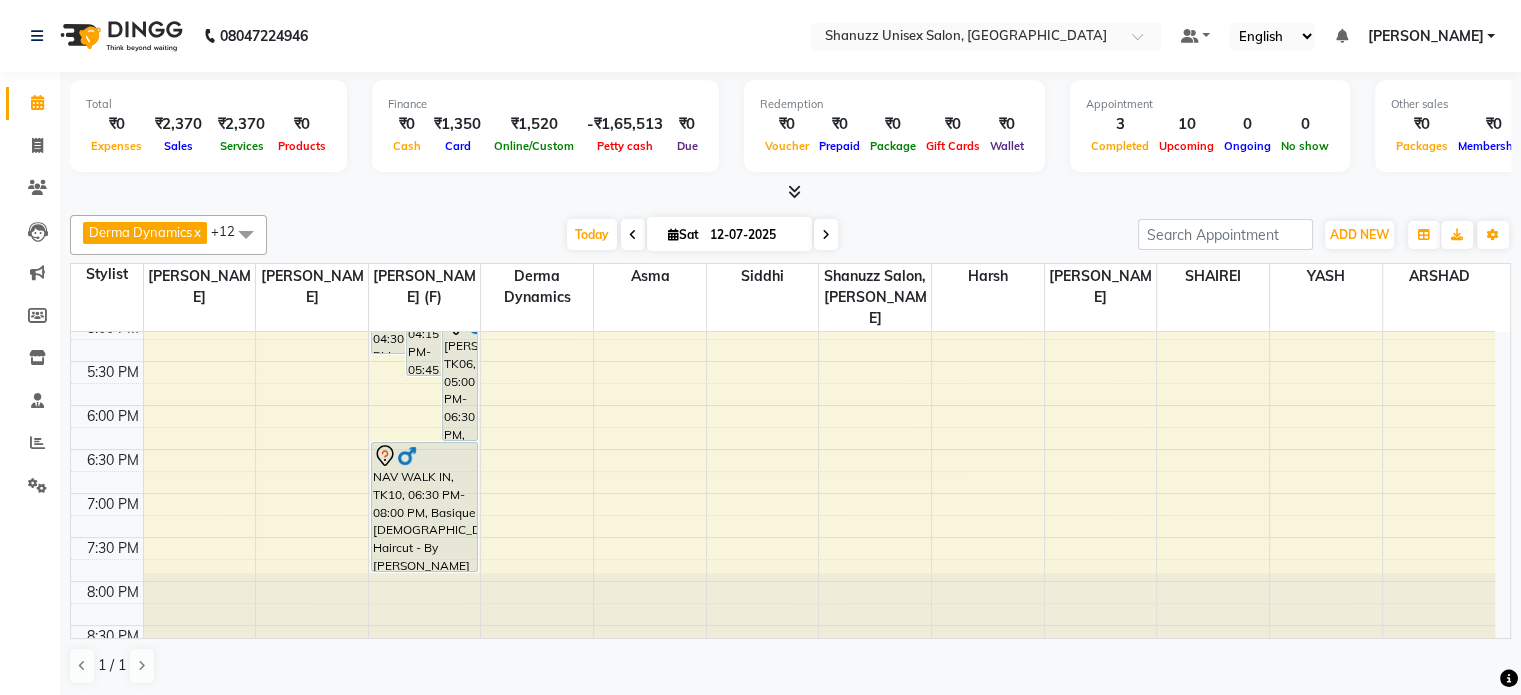 click at bounding box center [826, 234] 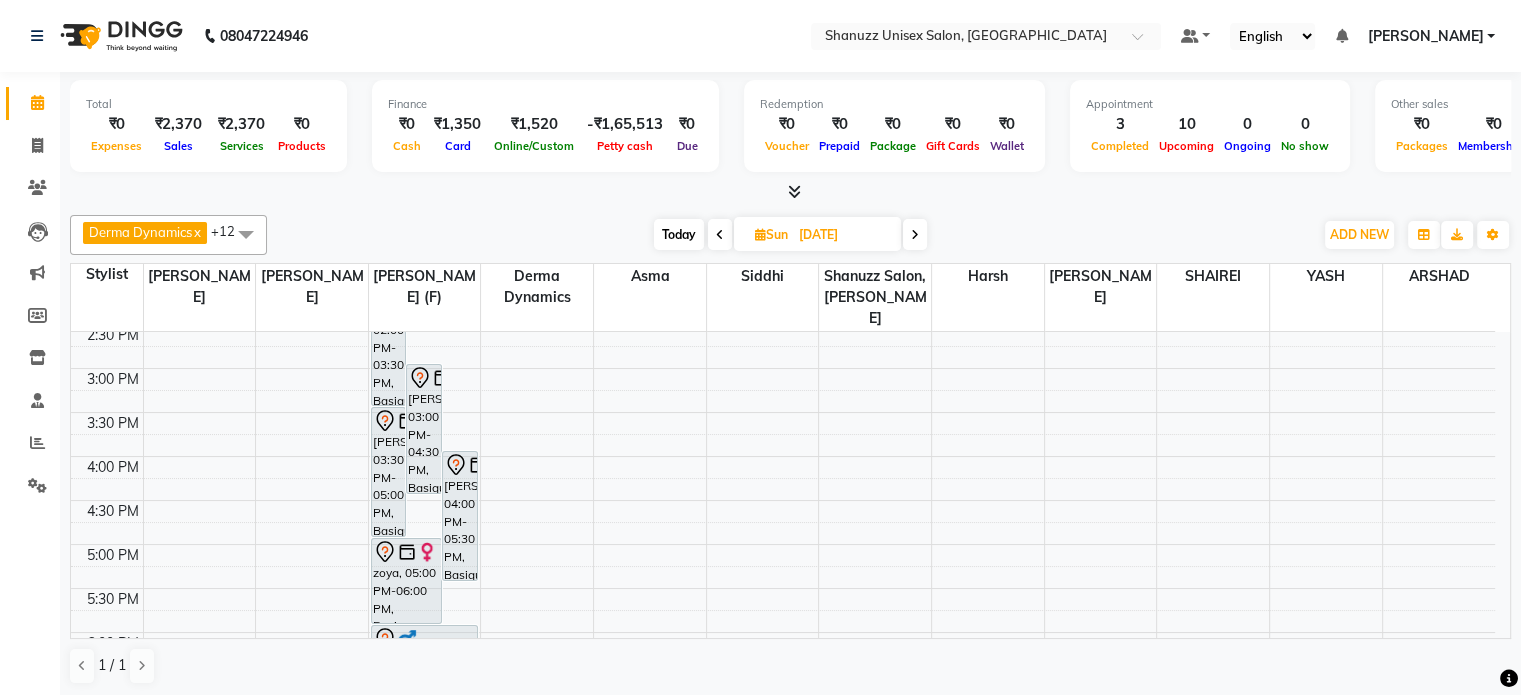 scroll, scrollTop: 541, scrollLeft: 0, axis: vertical 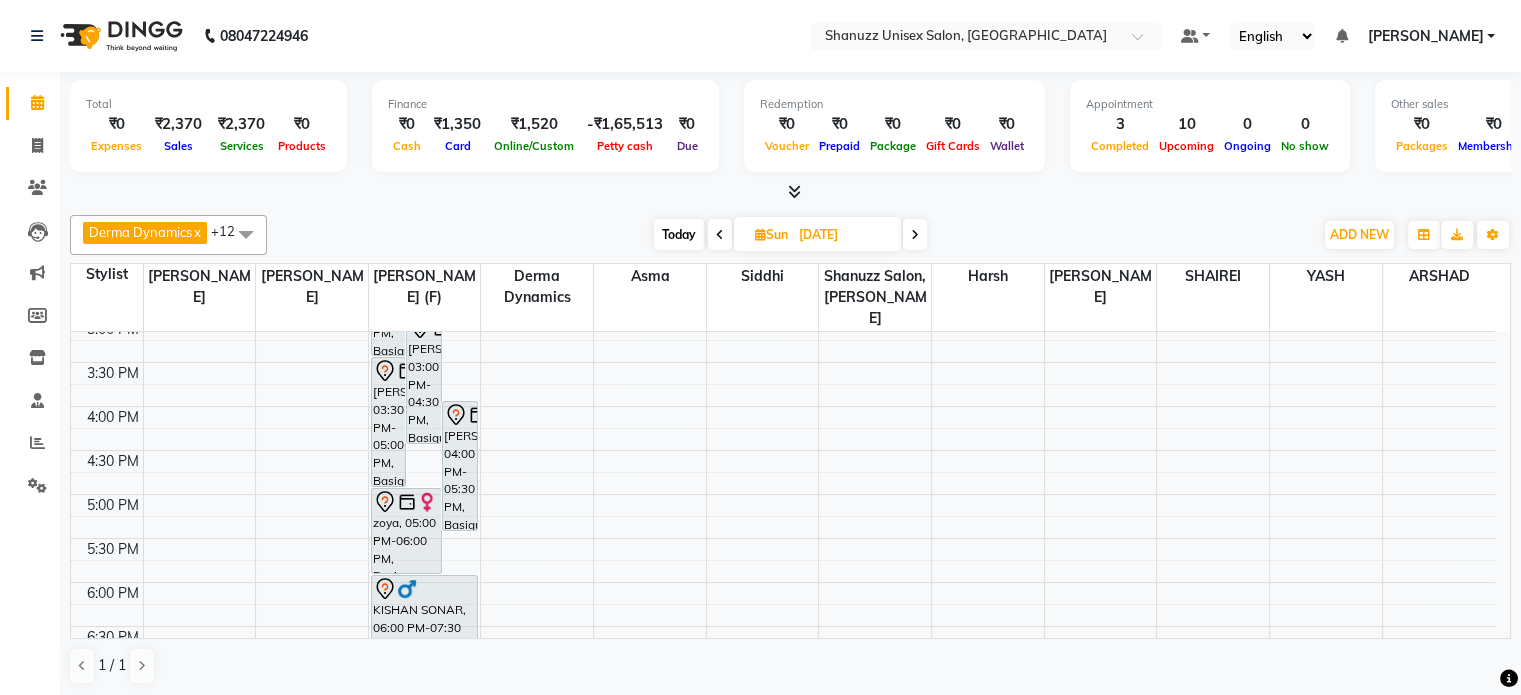 click on "Today" at bounding box center [679, 234] 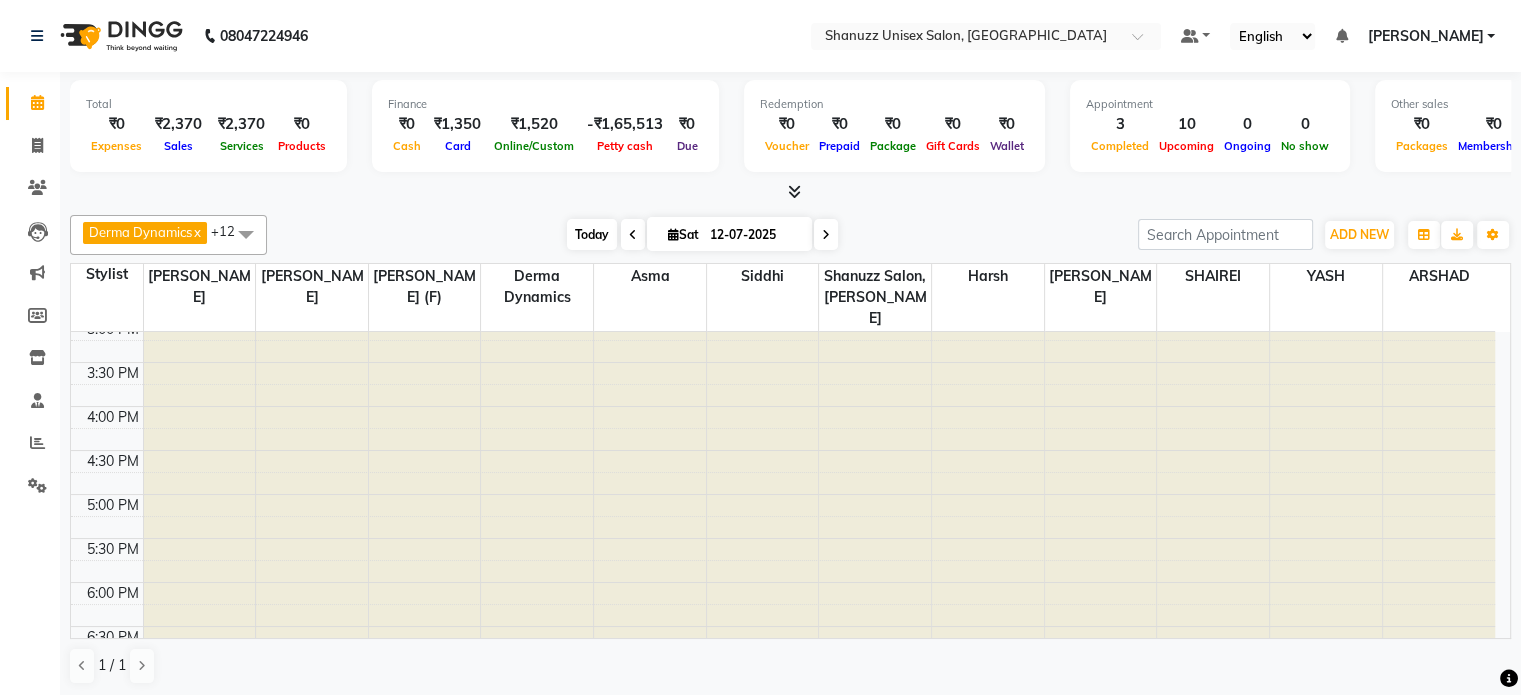 scroll, scrollTop: 436, scrollLeft: 0, axis: vertical 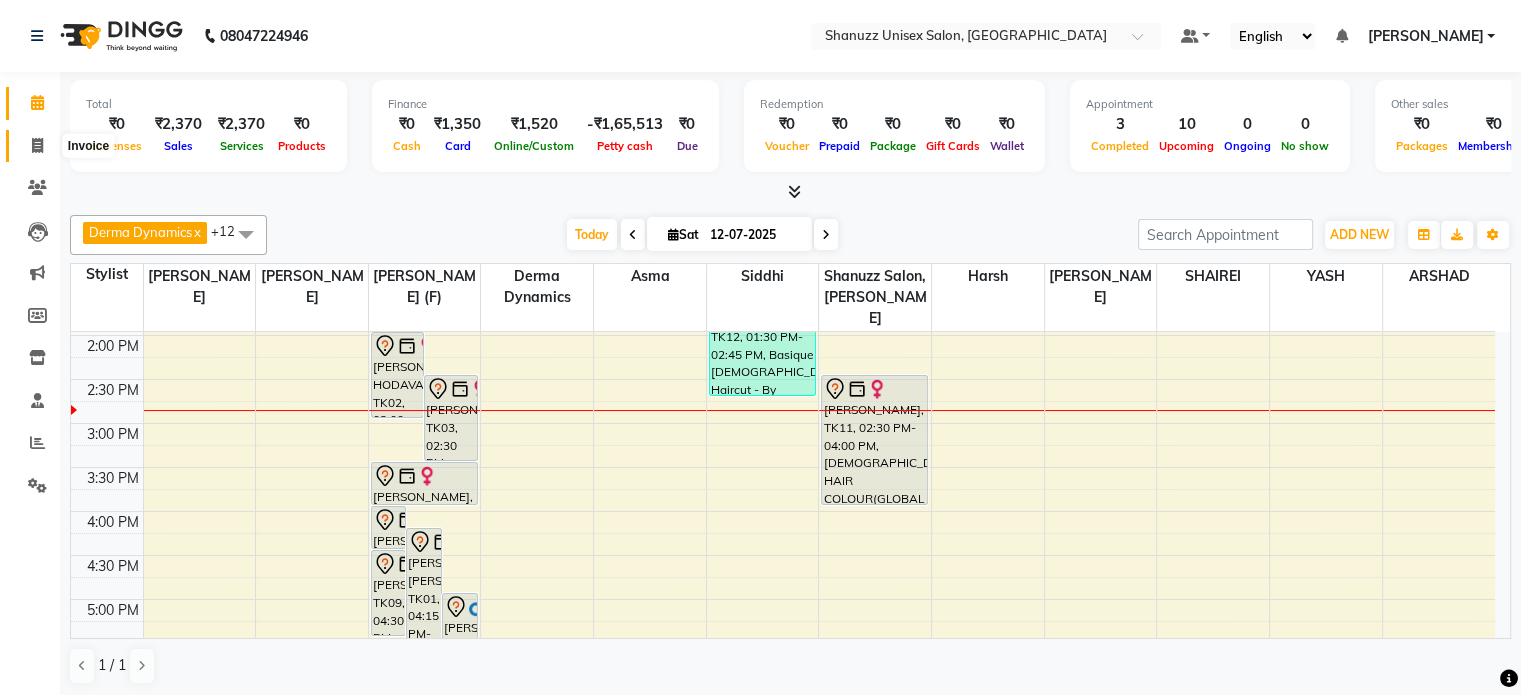 click 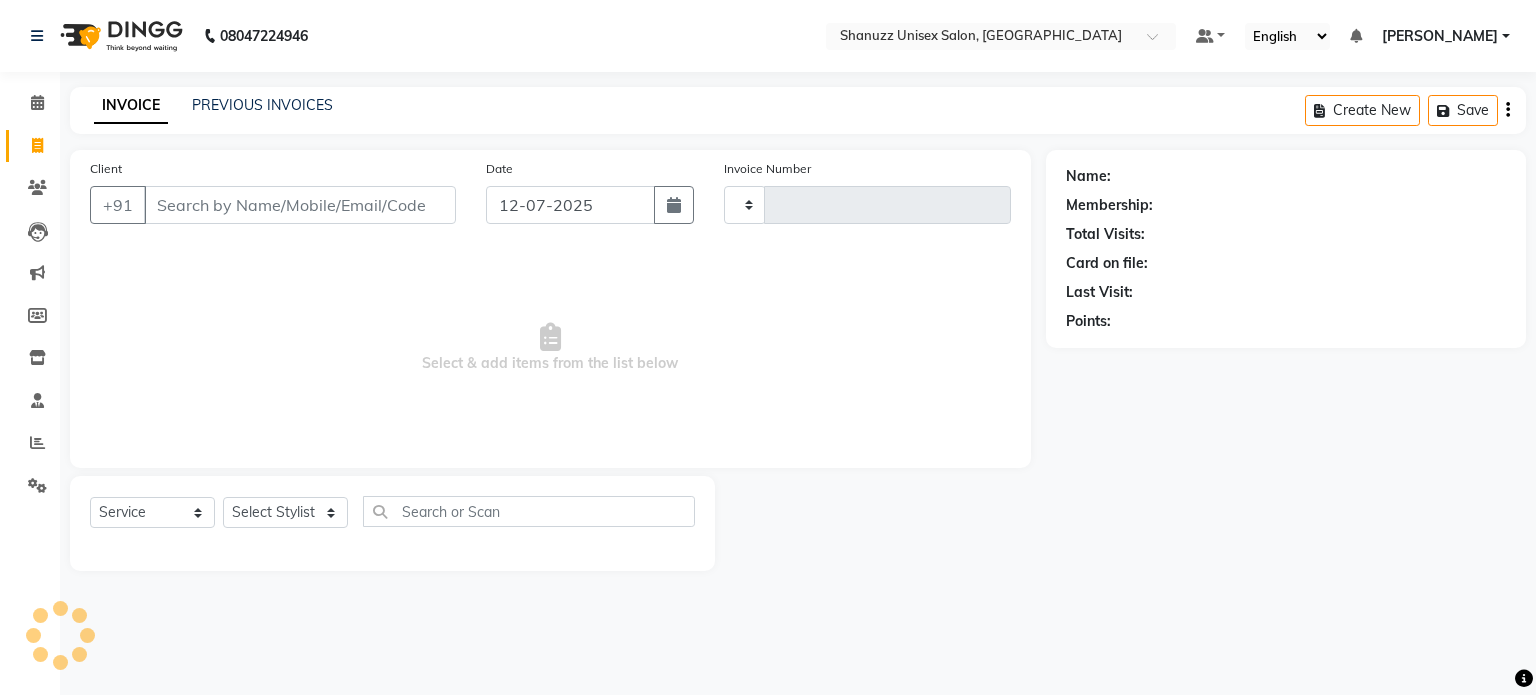 type on "0969" 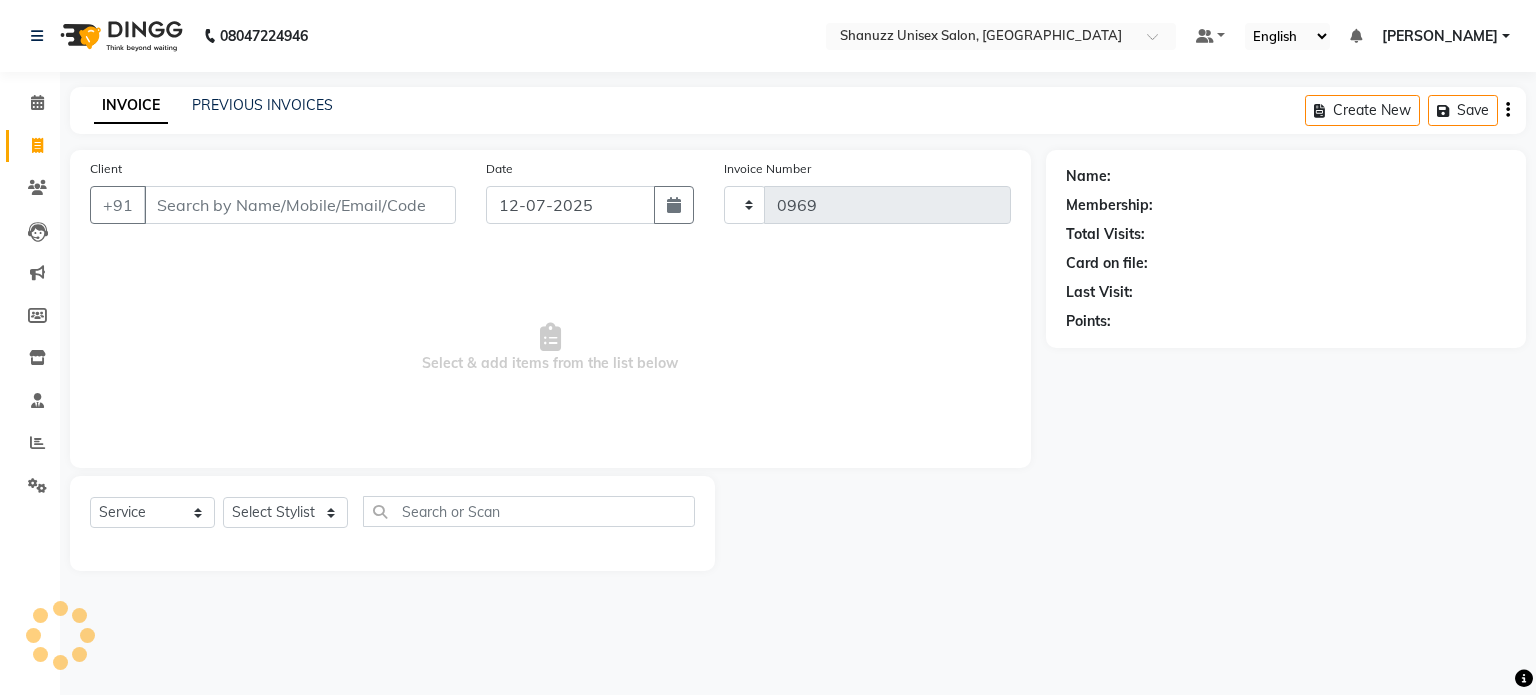 select on "7102" 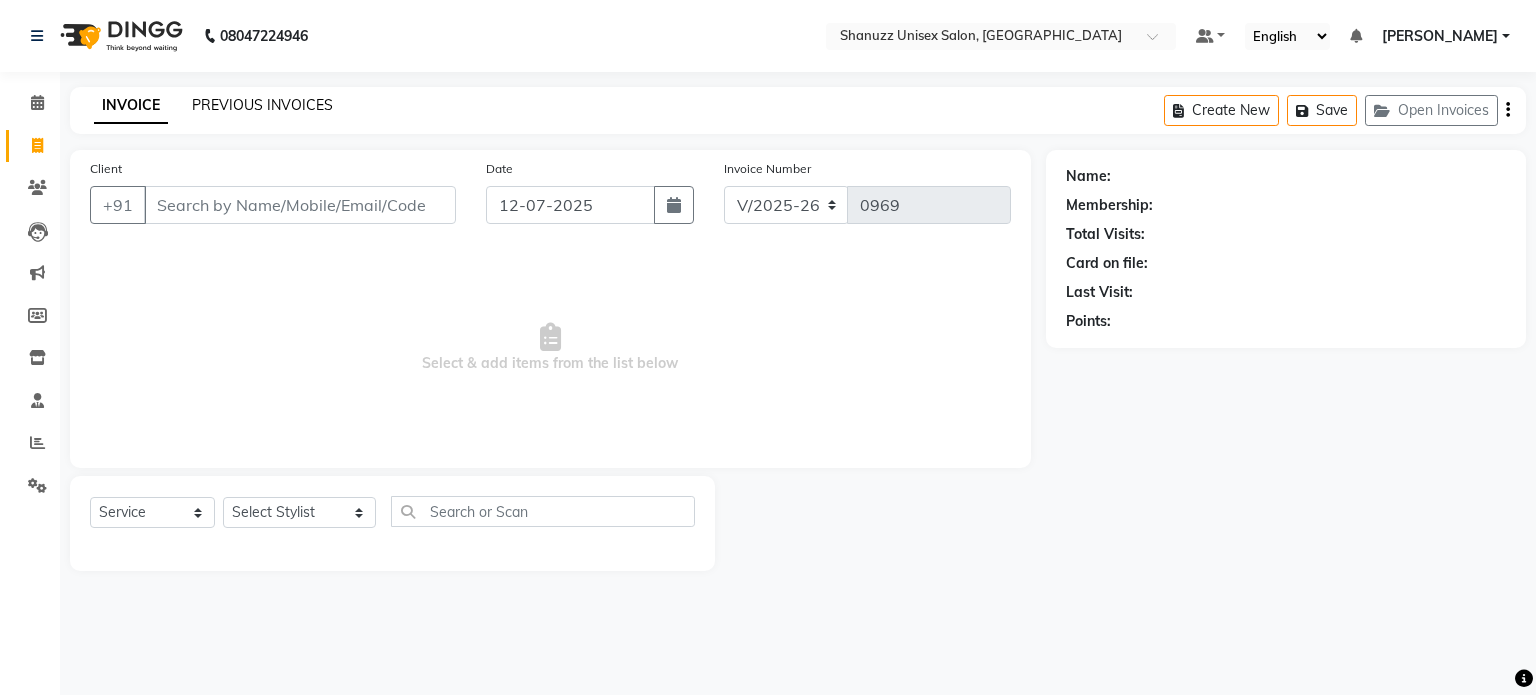 click on "PREVIOUS INVOICES" 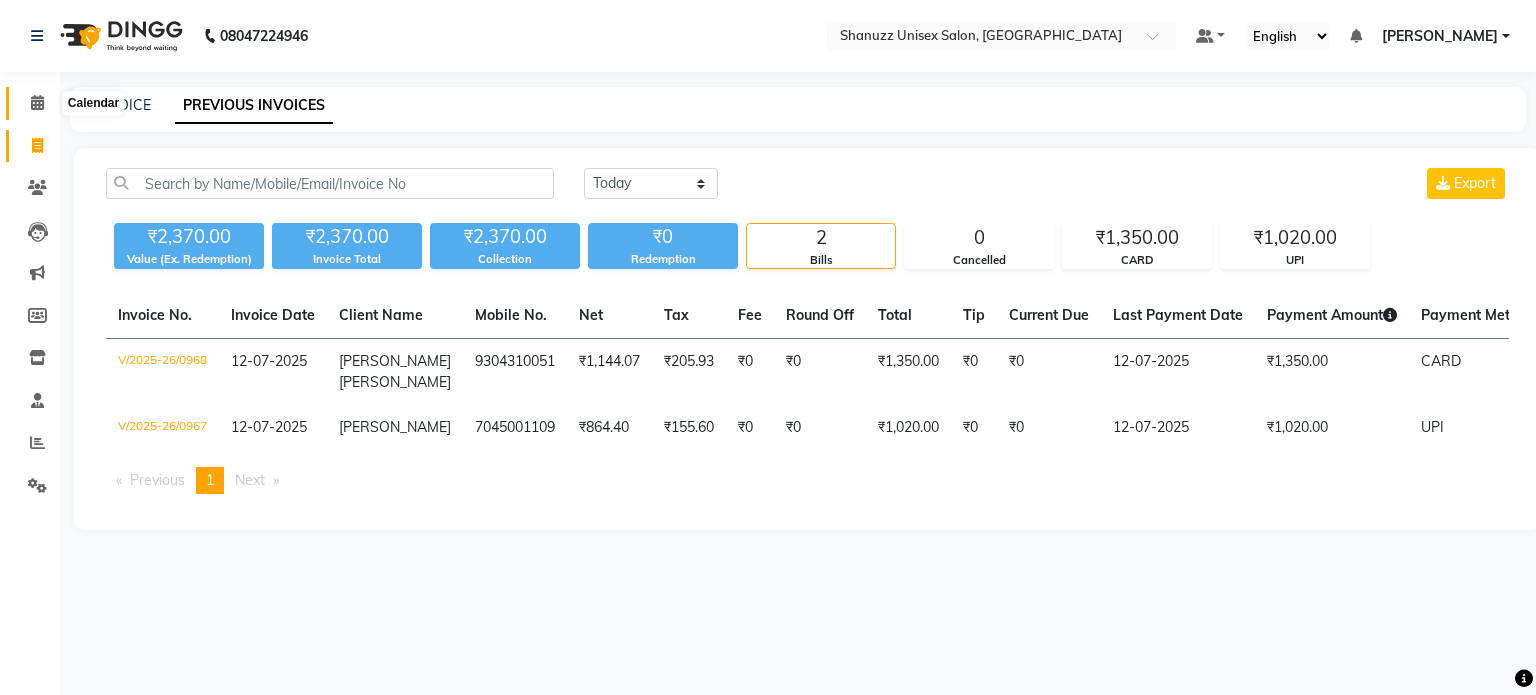 click 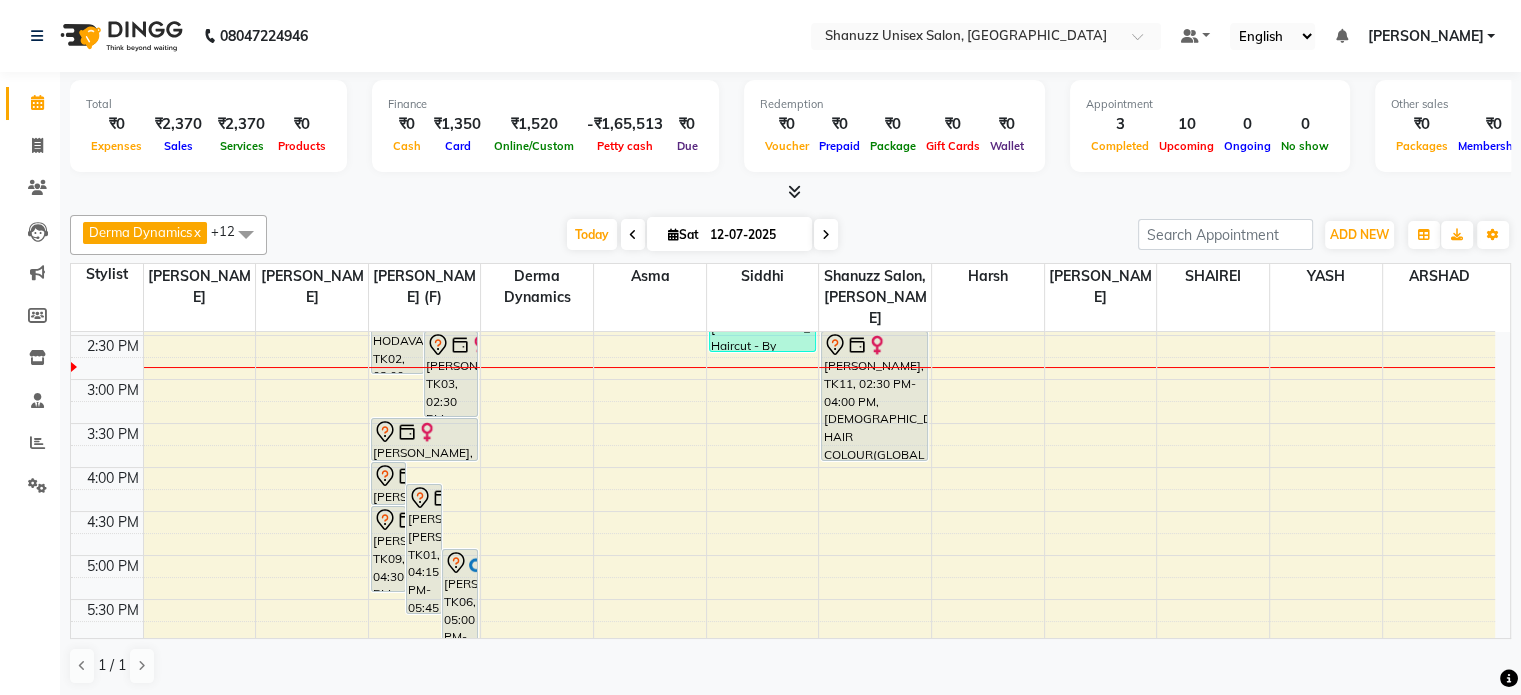 scroll, scrollTop: 488, scrollLeft: 0, axis: vertical 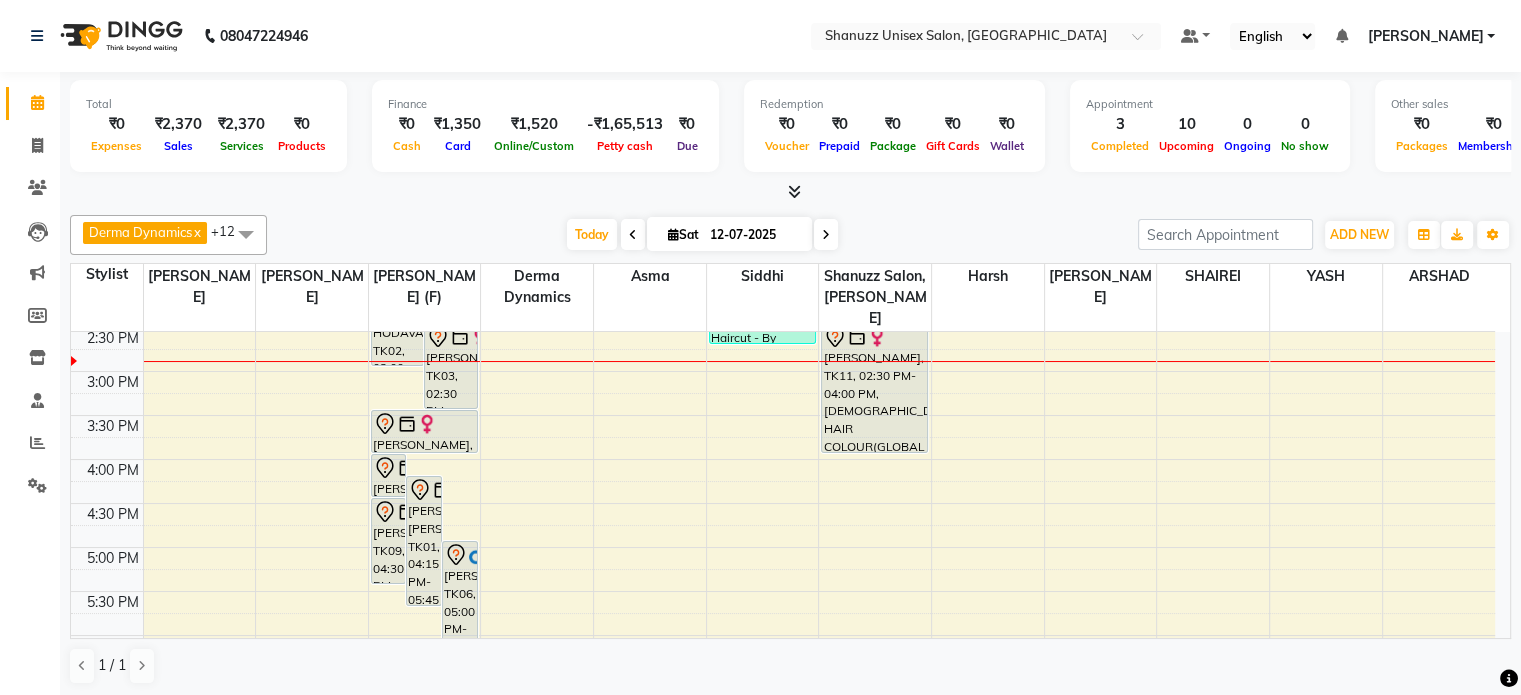 click at bounding box center (826, 235) 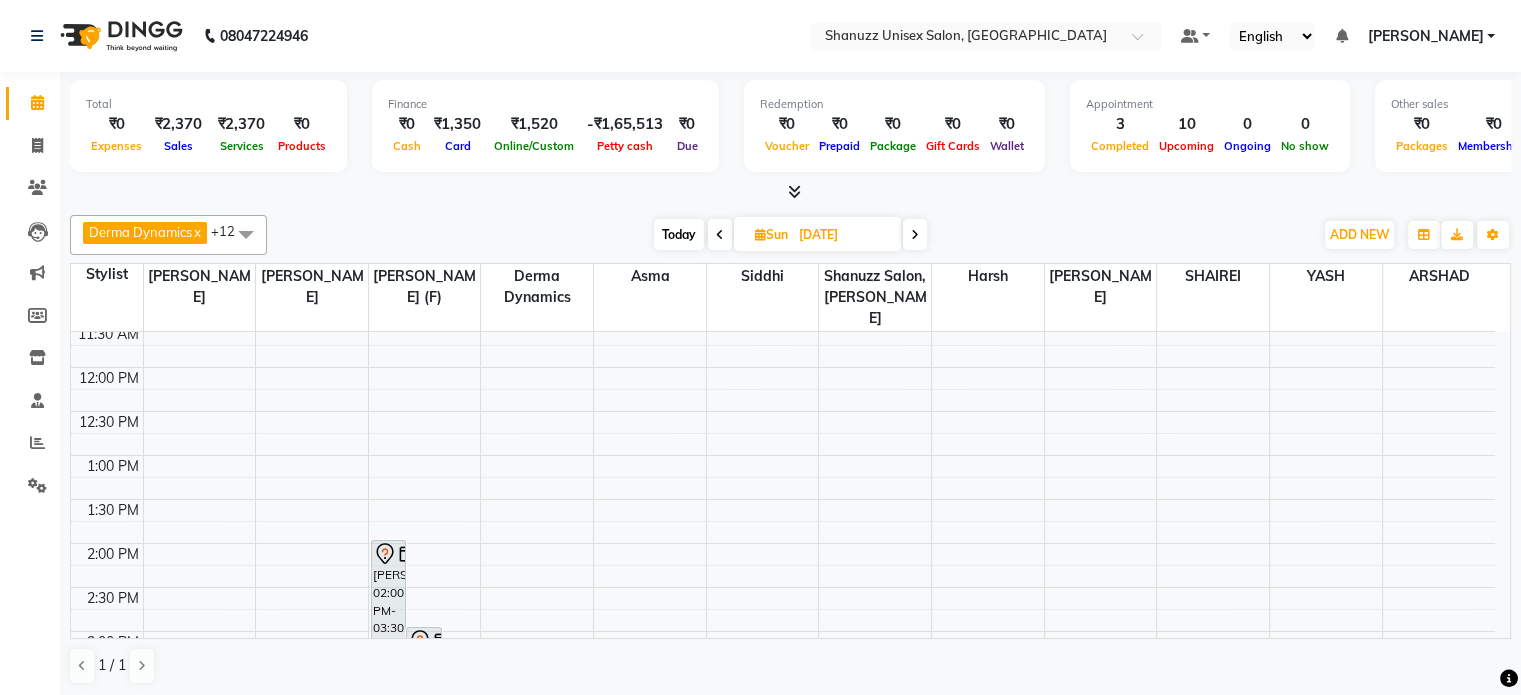 scroll, scrollTop: 231, scrollLeft: 0, axis: vertical 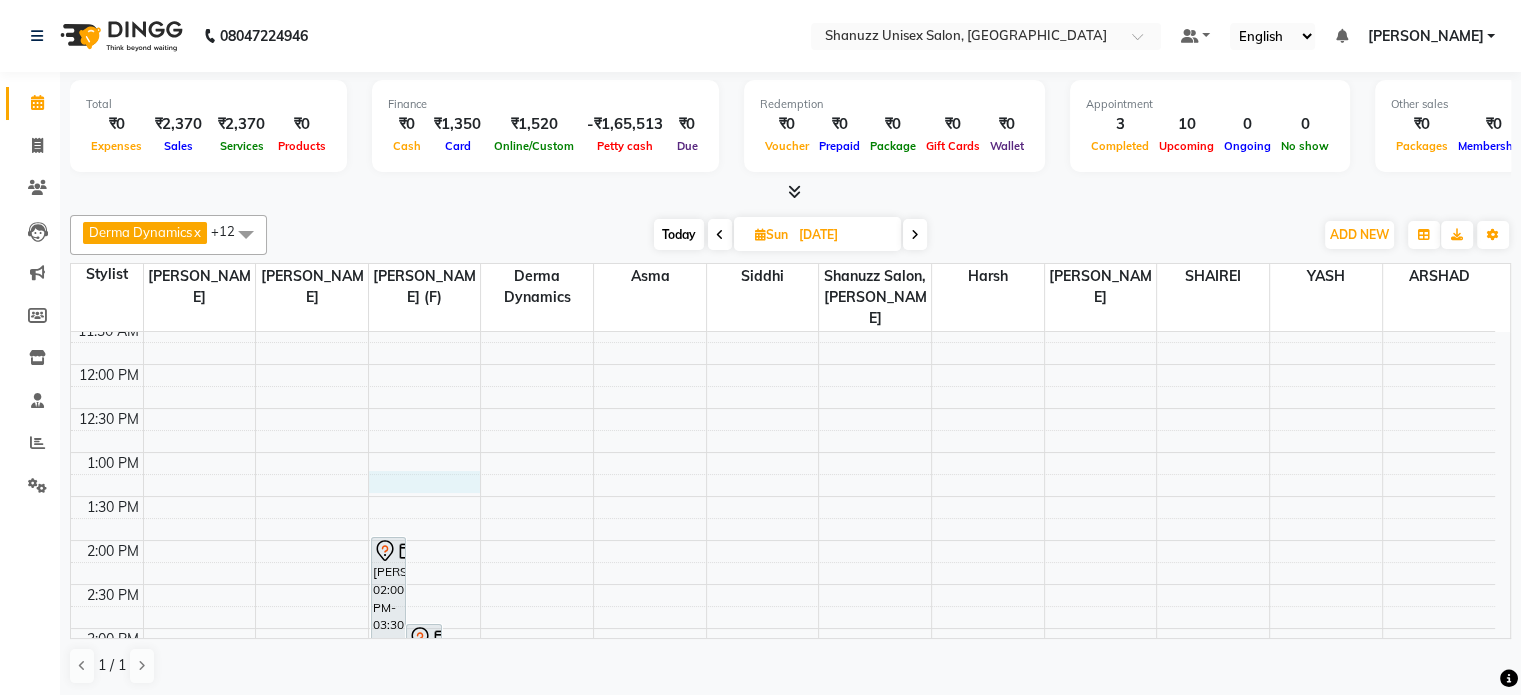 click on "9:00 AM 9:30 AM 10:00 AM 10:30 AM 11:00 AM 11:30 AM 12:00 PM 12:30 PM 1:00 PM 1:30 PM 2:00 PM 2:30 PM 3:00 PM 3:30 PM 4:00 PM 4:30 PM 5:00 PM 5:30 PM 6:00 PM 6:30 PM 7:00 PM 7:30 PM 8:00 PM 8:30 PM             JAYANTInull, 07:45 PM-08:45 PM, Basique FEMALE Haircut - By Seasoned Hairdresser (10+ Years of Experience)             MRAGENDRA CHANDEL, 02:00 PM-03:30 PM, Basique MALE Haircut - By Shanuzz (18+ Years of Experience)             NIRVAN SHAH, 03:00 PM-04:30 PM, Basique MALE Haircut - By Shanuzz (18+ Years of Experience)             SUNNY RATHOD, 04:00 PM-05:30 PM, Basique MALE Haircut - By Shanuzz (18+ Years of Experience)             SUNNY RATHOD, 03:30 PM-05:00 PM, Basique MALE Haircut - By Shanuzz (18+ Years of Experience)             zoya, 05:00 PM-06:00 PM, Basique FEMALE Haircut - By Shanuzz (18+ Years of Experience)             KISHAN SONAR, 06:00 PM-07:30 PM, Basique MALE Haircut - By Shanuzz (18+ Years of Experience)" at bounding box center (783, 628) 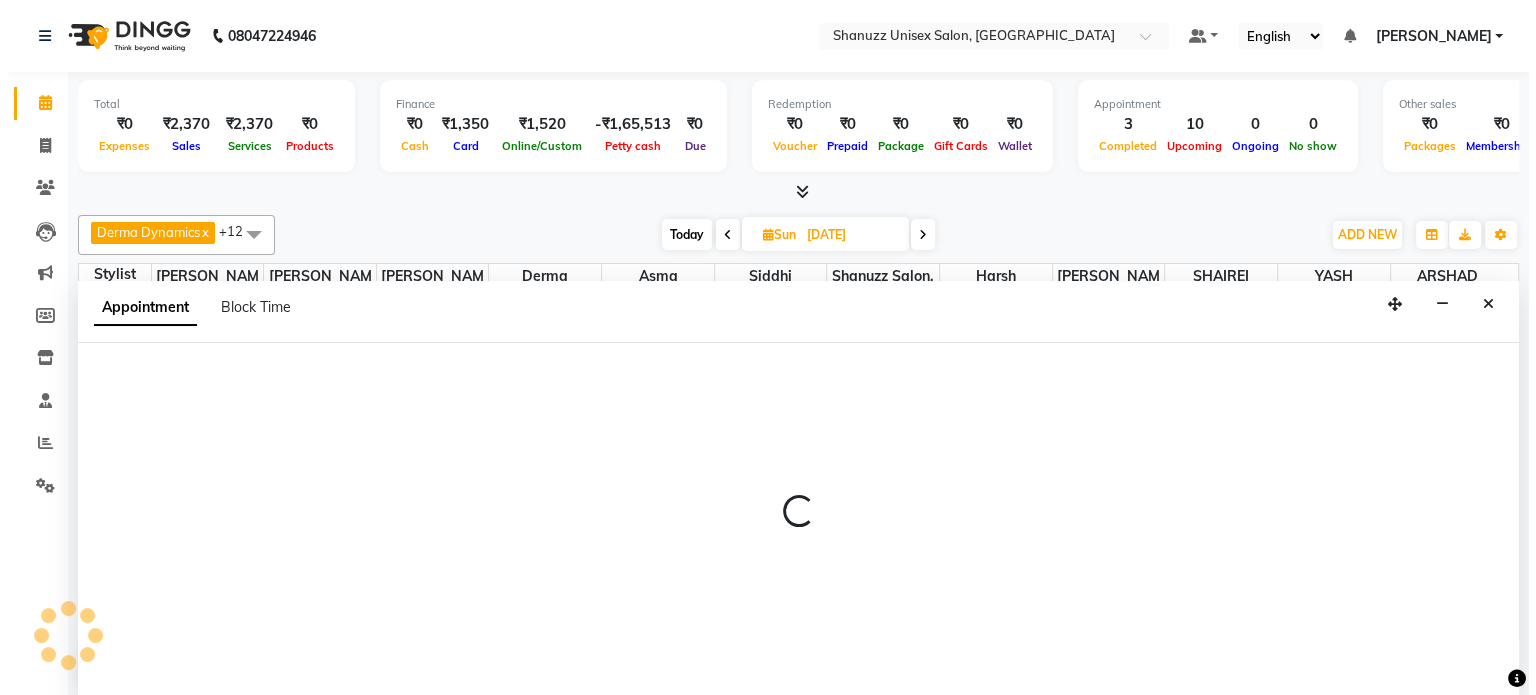 scroll, scrollTop: 0, scrollLeft: 0, axis: both 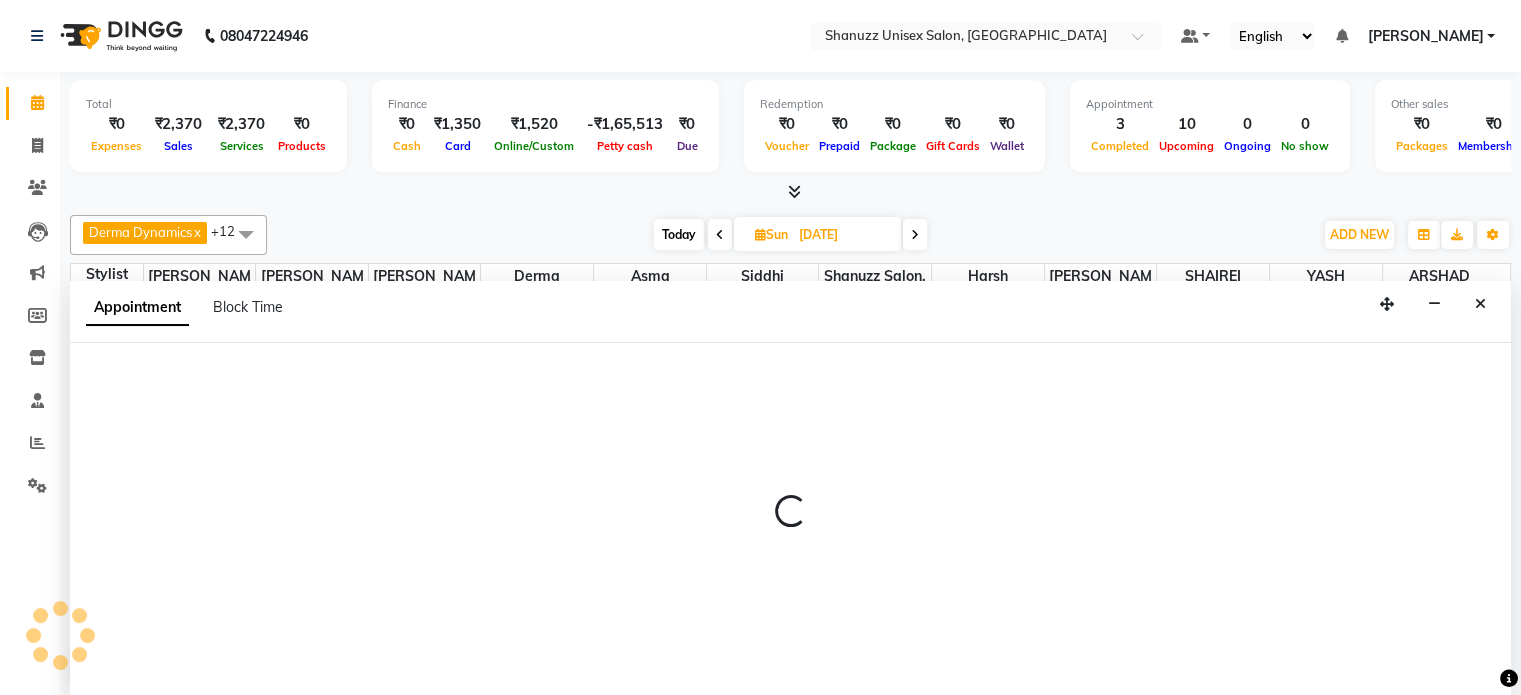 select on "59304" 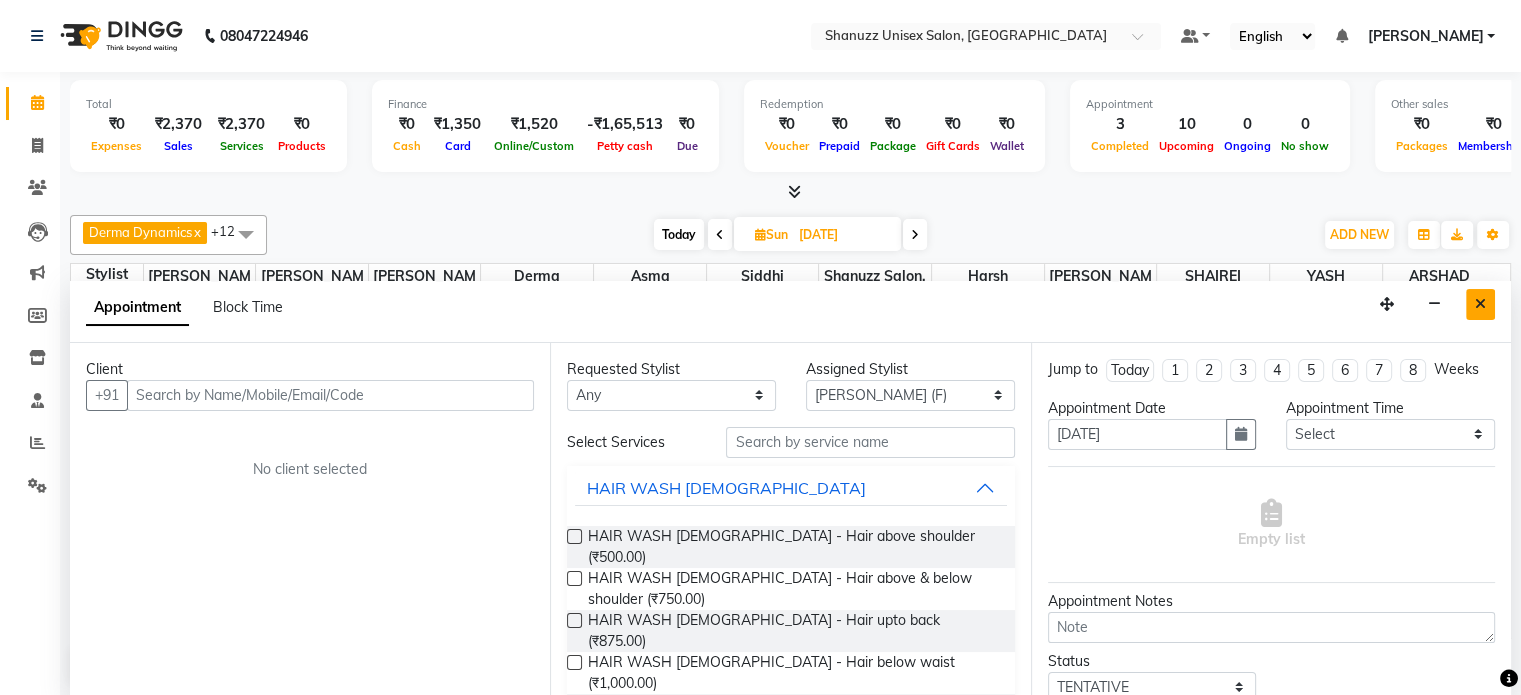 click at bounding box center [1480, 304] 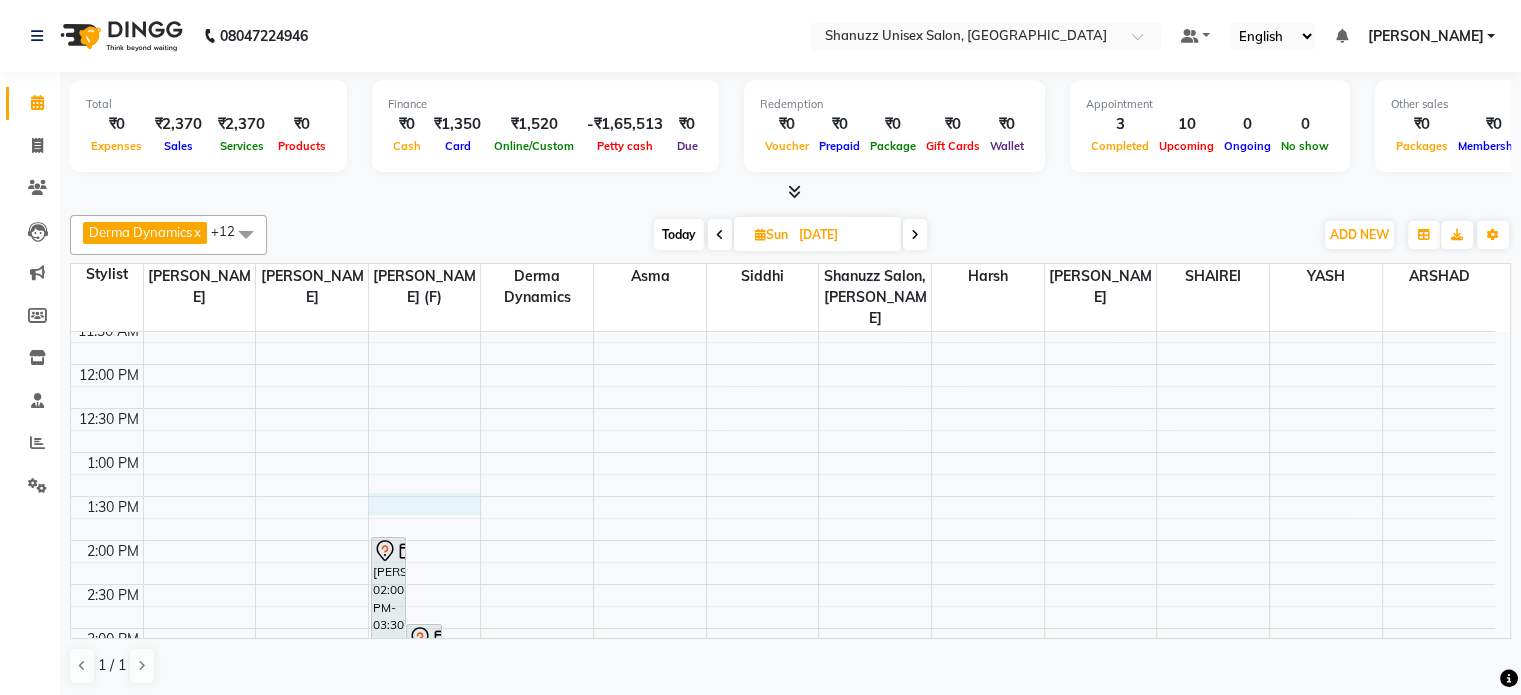click on "9:00 AM 9:30 AM 10:00 AM 10:30 AM 11:00 AM 11:30 AM 12:00 PM 12:30 PM 1:00 PM 1:30 PM 2:00 PM 2:30 PM 3:00 PM 3:30 PM 4:00 PM 4:30 PM 5:00 PM 5:30 PM 6:00 PM 6:30 PM 7:00 PM 7:30 PM 8:00 PM 8:30 PM             JAYANTInull, 07:45 PM-08:45 PM, Basique FEMALE Haircut - By Seasoned Hairdresser (10+ Years of Experience)             MRAGENDRA CHANDEL, 02:00 PM-03:30 PM, Basique MALE Haircut - By Shanuzz (18+ Years of Experience)             NIRVAN SHAH, 03:00 PM-04:30 PM, Basique MALE Haircut - By Shanuzz (18+ Years of Experience)             SUNNY RATHOD, 04:00 PM-05:30 PM, Basique MALE Haircut - By Shanuzz (18+ Years of Experience)             SUNNY RATHOD, 03:30 PM-05:00 PM, Basique MALE Haircut - By Shanuzz (18+ Years of Experience)             zoya, 05:00 PM-06:00 PM, Basique FEMALE Haircut - By Shanuzz (18+ Years of Experience)             KISHAN SONAR, 06:00 PM-07:30 PM, Basique MALE Haircut - By Shanuzz (18+ Years of Experience)" at bounding box center [783, 628] 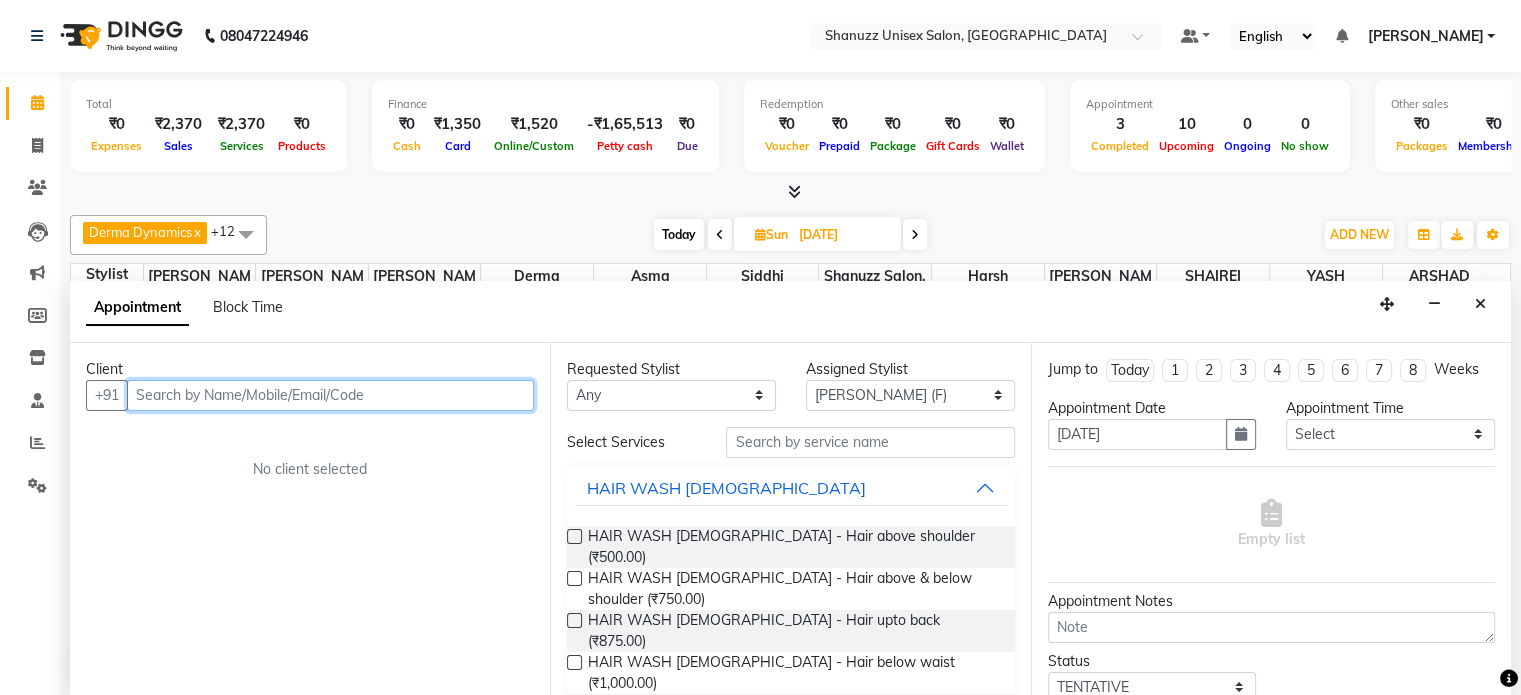 click at bounding box center (330, 395) 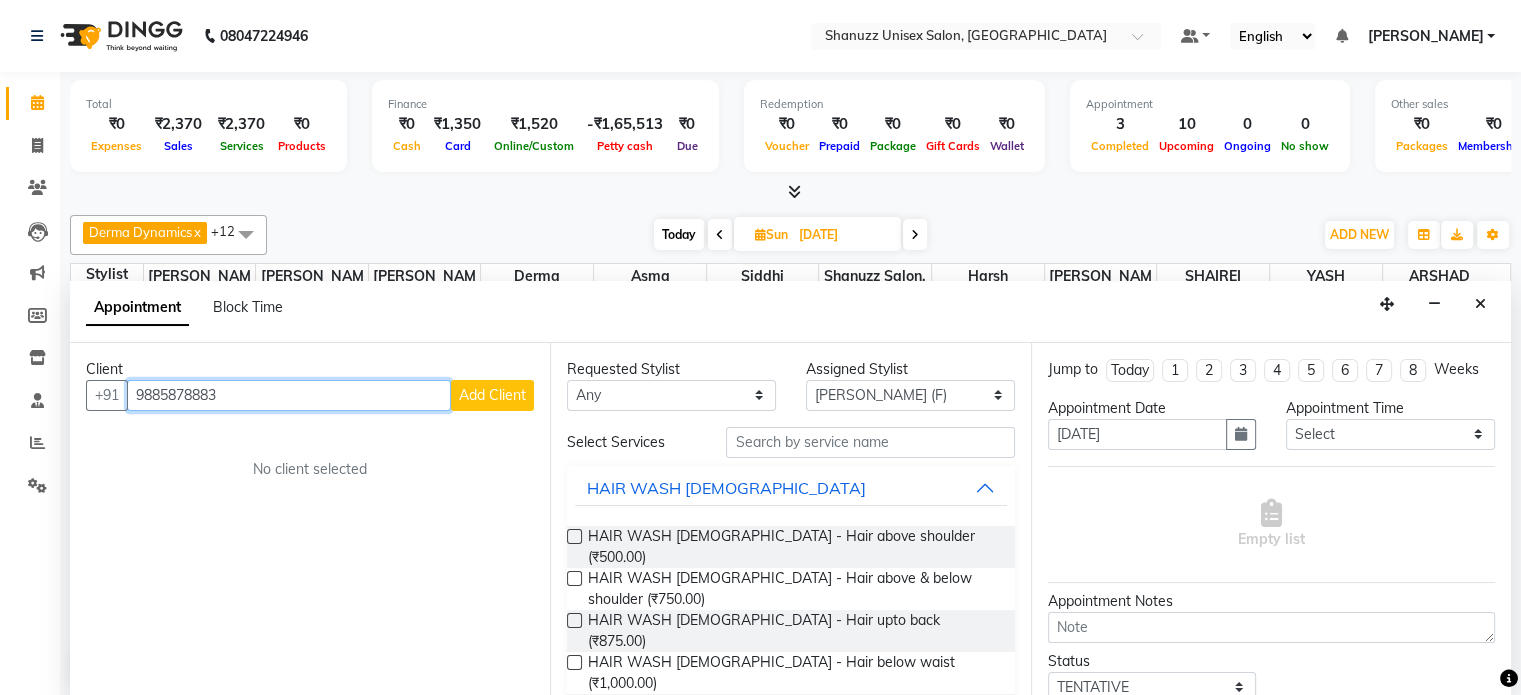 type on "9885878883" 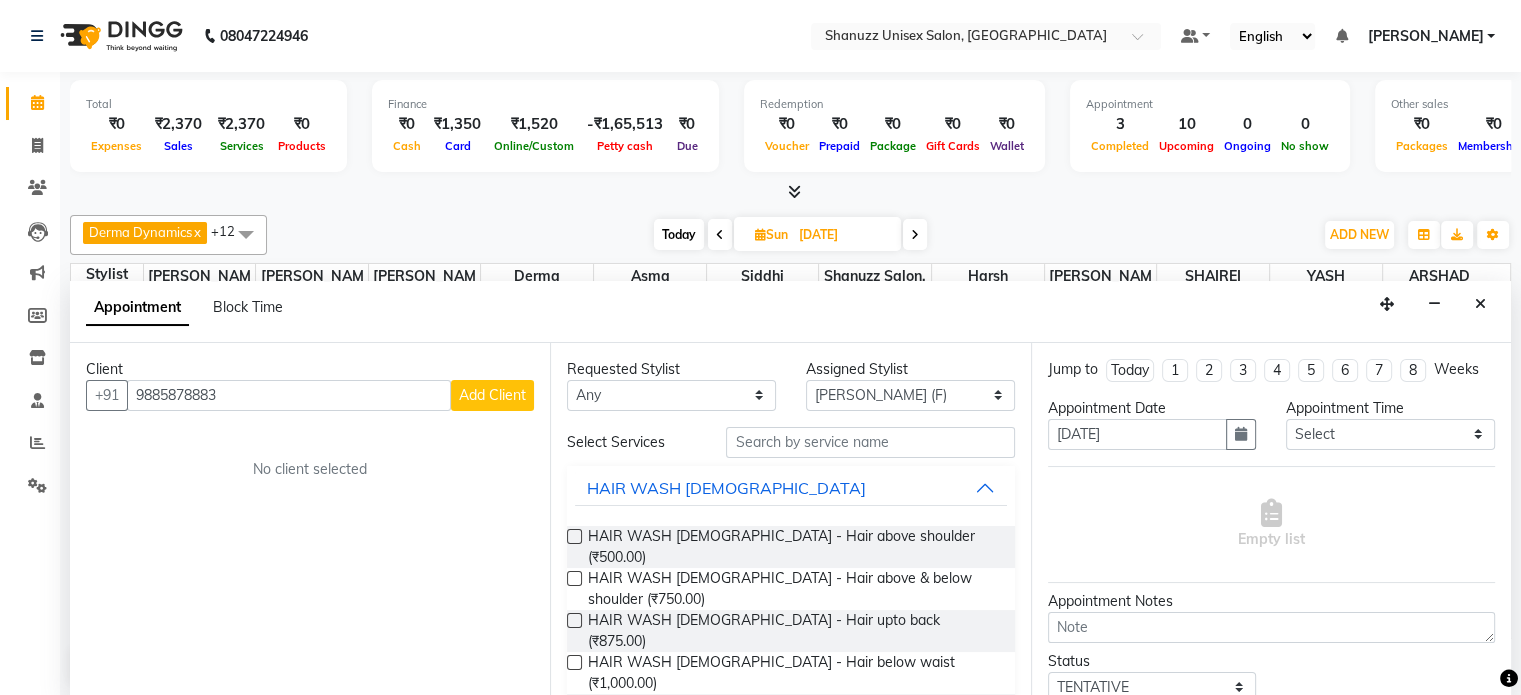click on "Add Client" at bounding box center [492, 395] 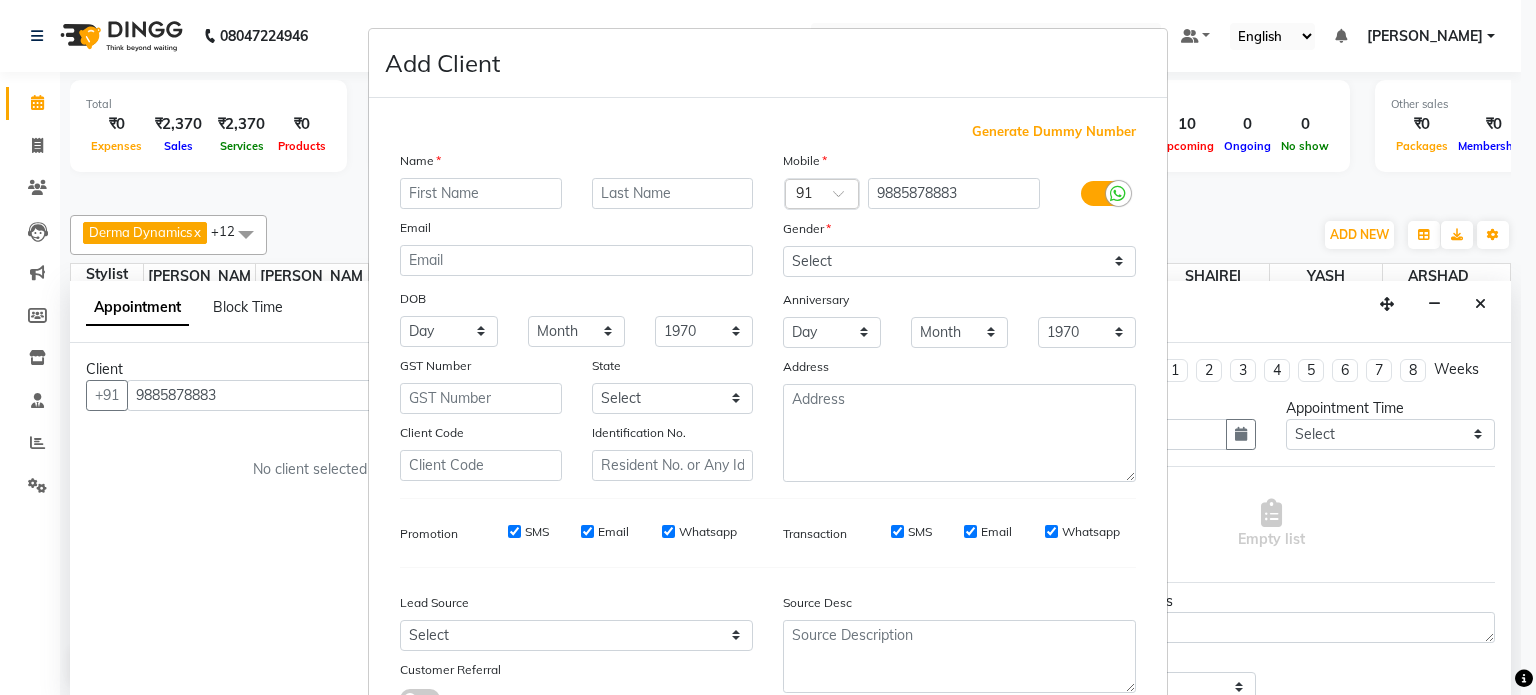 click at bounding box center (481, 193) 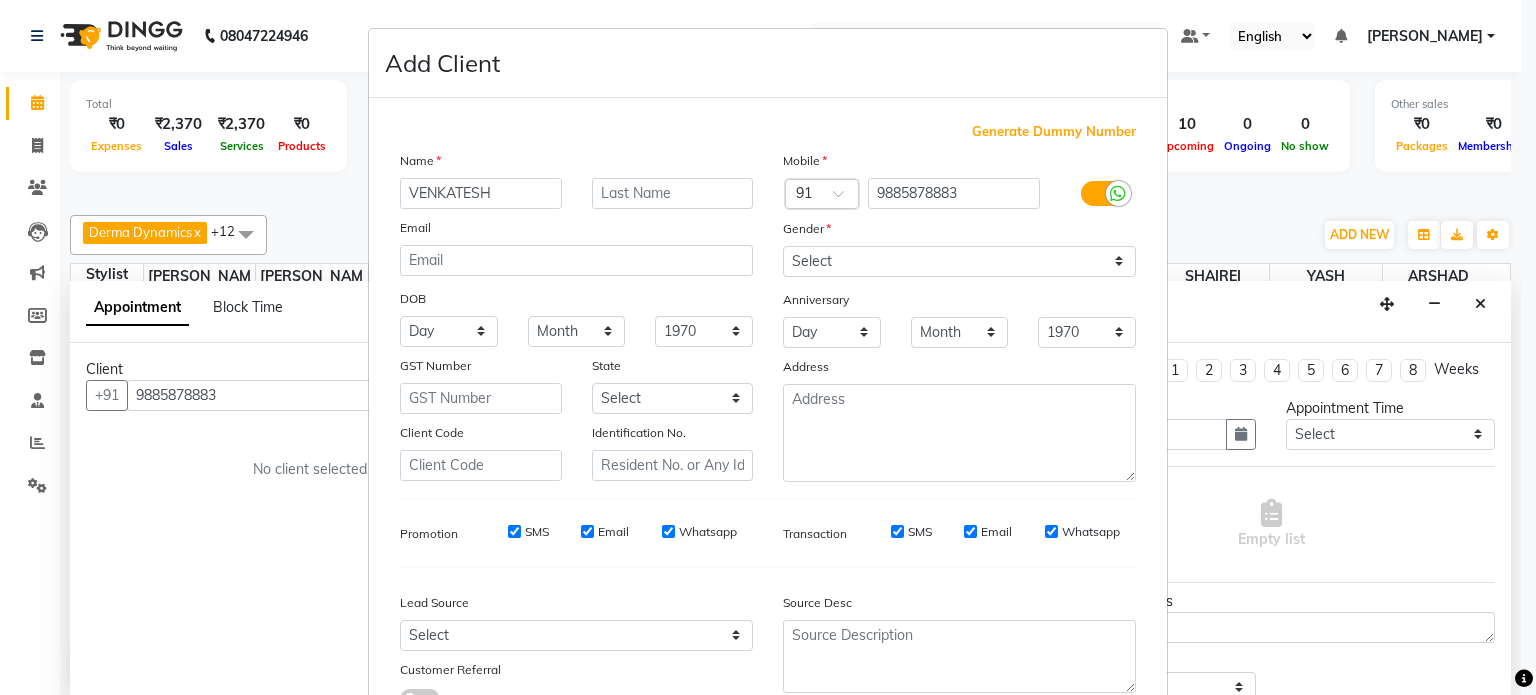 type on "VENKATESH" 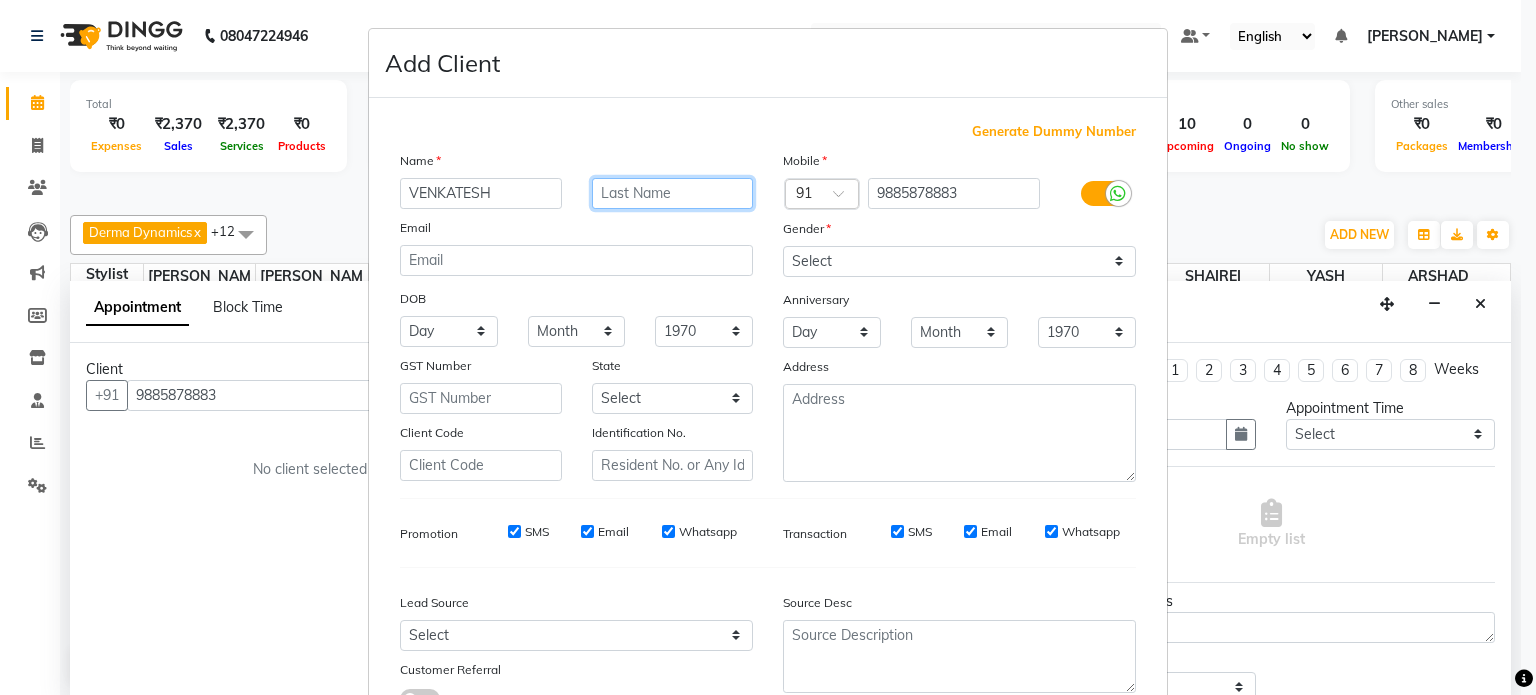 click at bounding box center [673, 193] 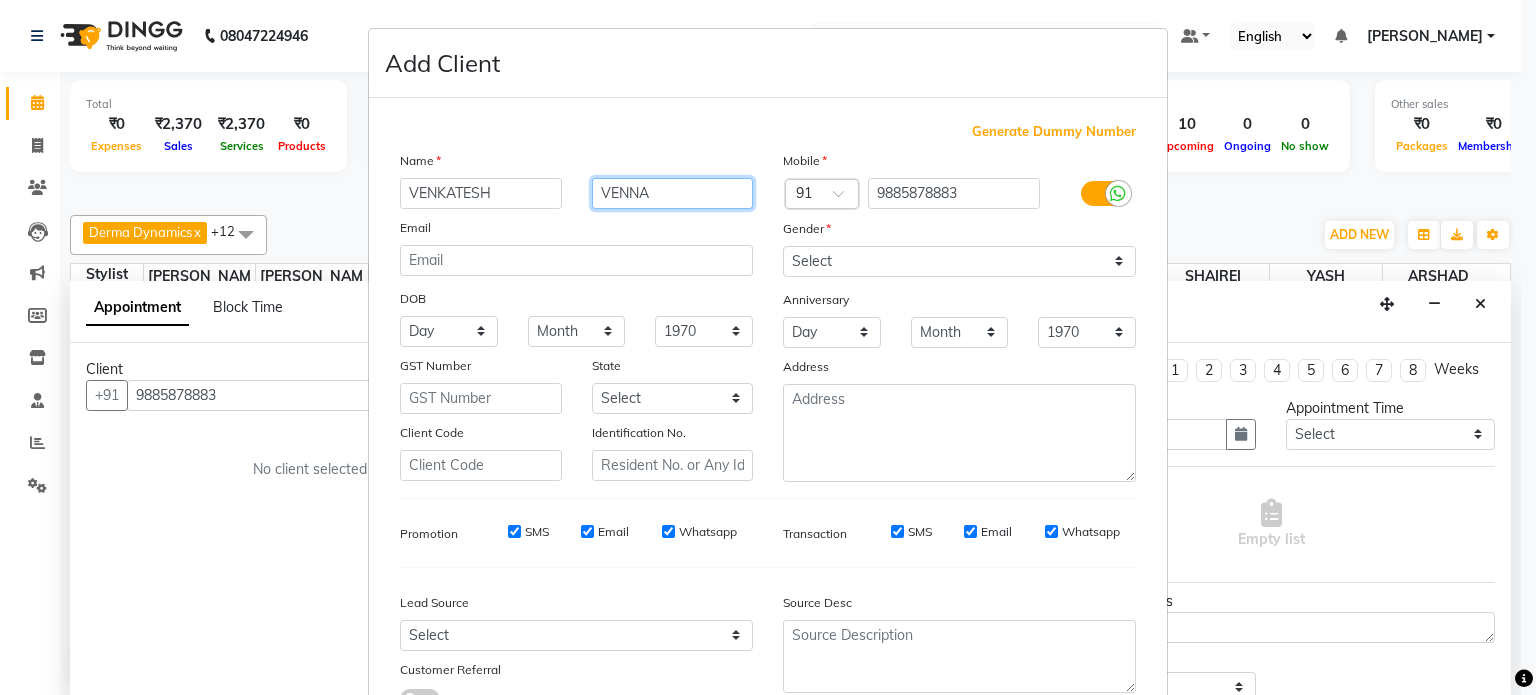 type on "VENNA" 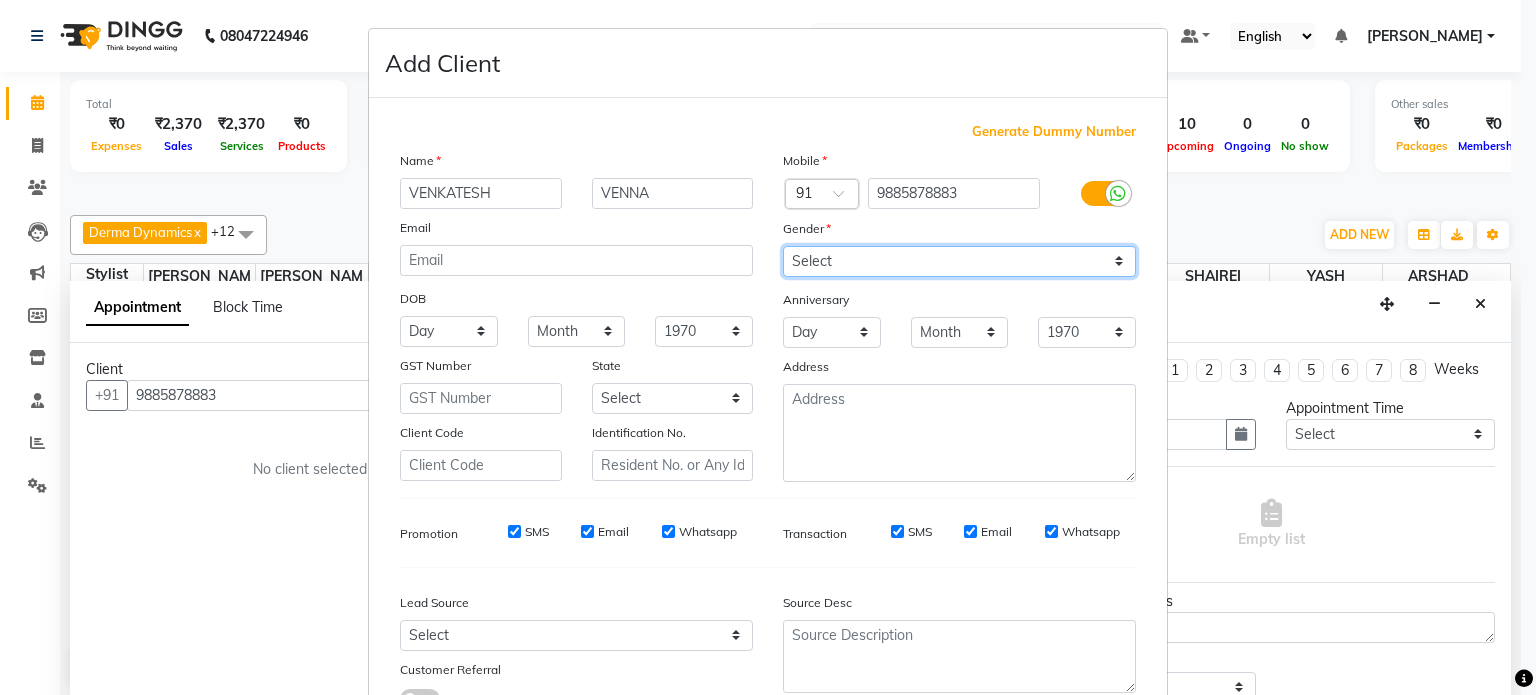 click on "Select Male Female Other Prefer Not To Say" at bounding box center [959, 261] 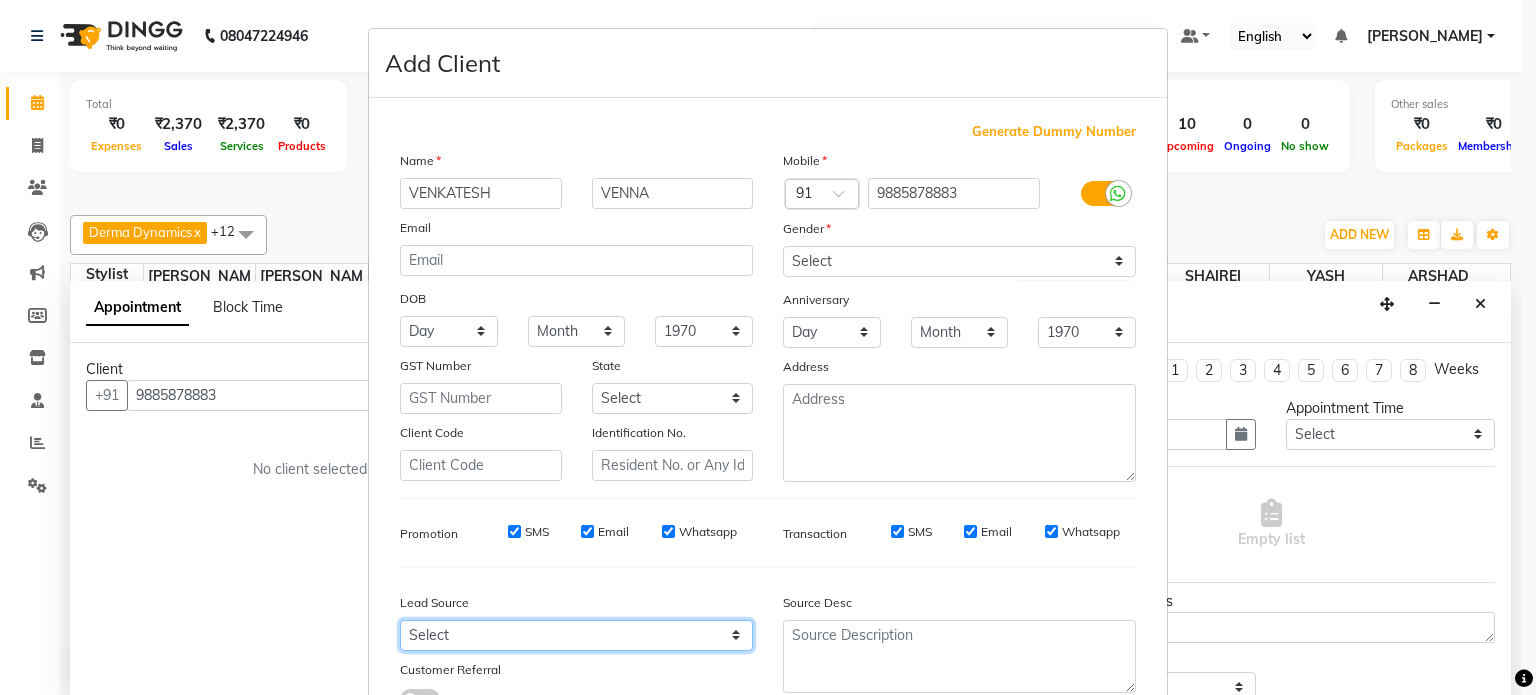click on "Select Walk-in Referral Internet Friend Word of Mouth Advertisement Facebook JustDial Google Other" at bounding box center (576, 635) 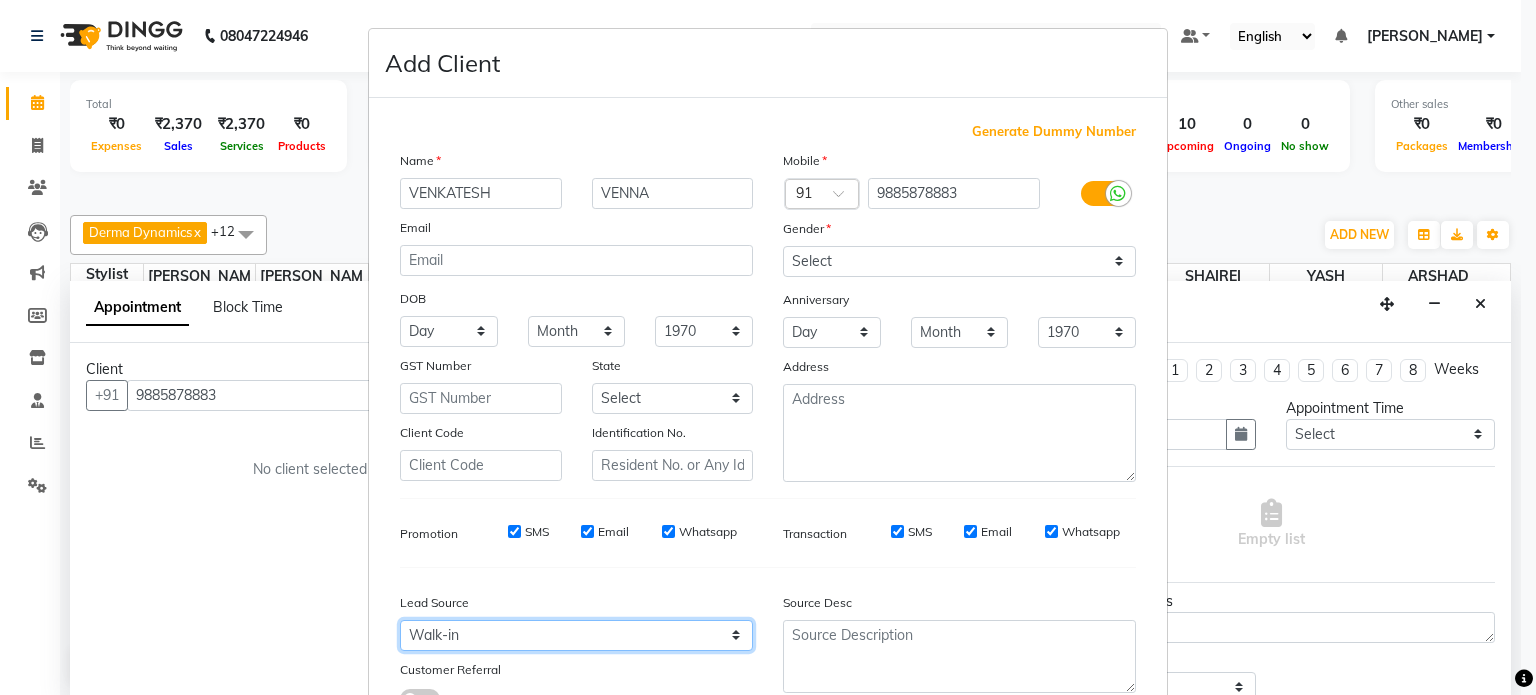 click on "Select Walk-in Referral Internet Friend Word of Mouth Advertisement Facebook JustDial Google Other" at bounding box center [576, 635] 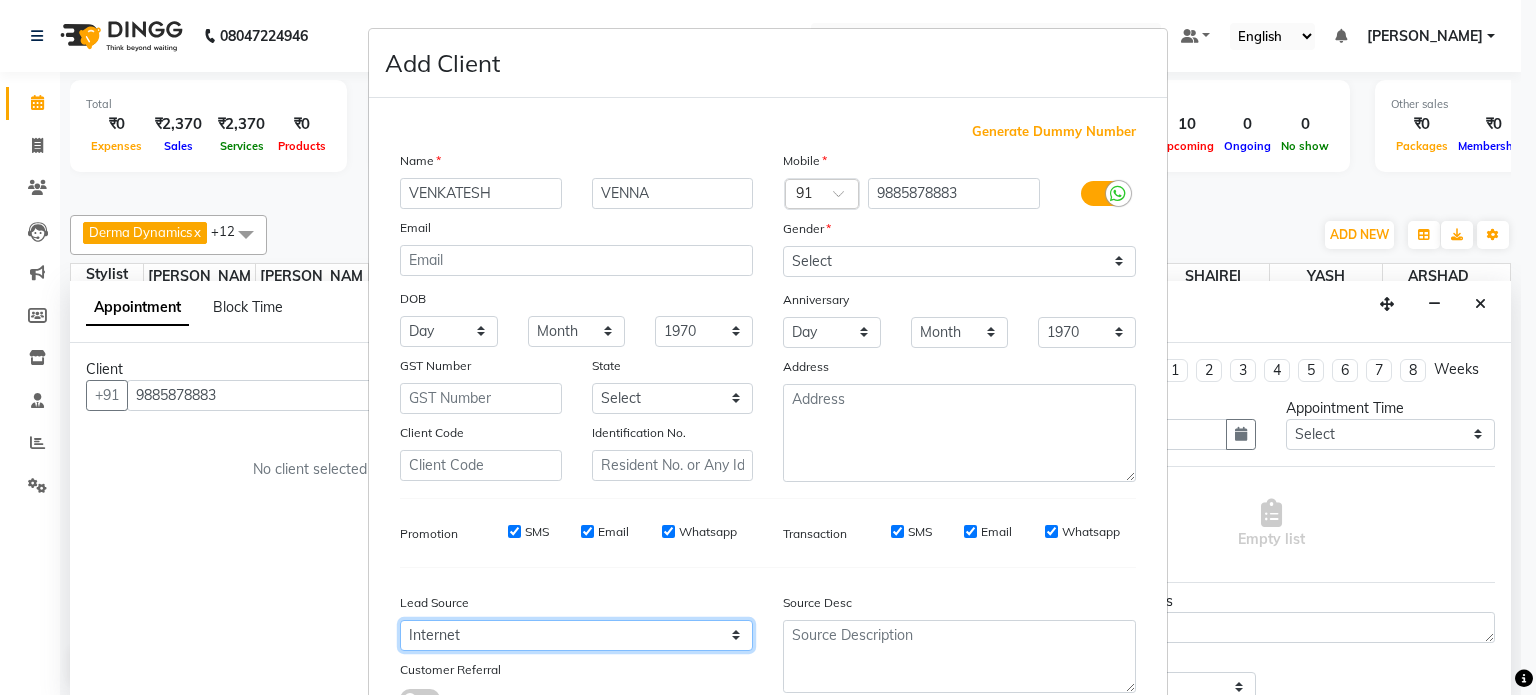 click on "Select Walk-in Referral Internet Friend Word of Mouth Advertisement Facebook JustDial Google Other" at bounding box center [576, 635] 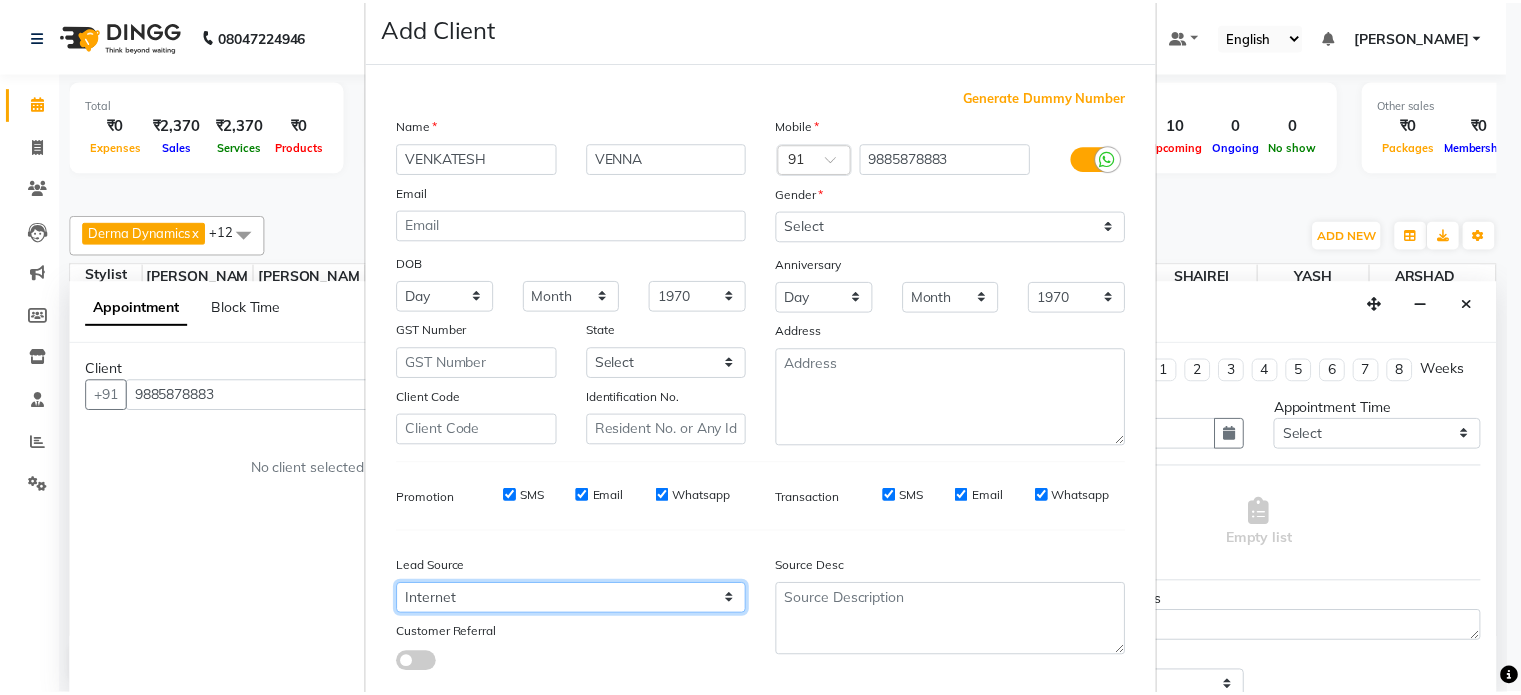 scroll, scrollTop: 161, scrollLeft: 0, axis: vertical 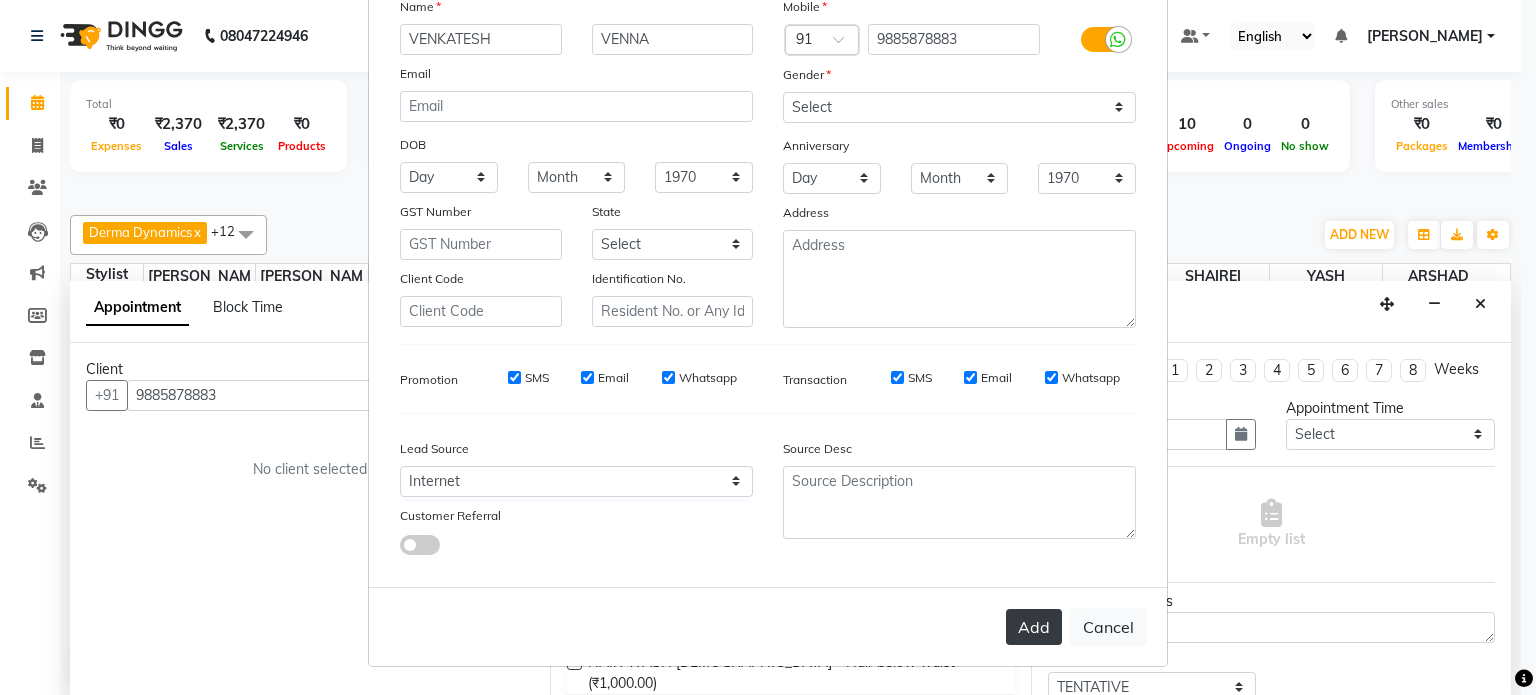 click on "Add" at bounding box center (1034, 627) 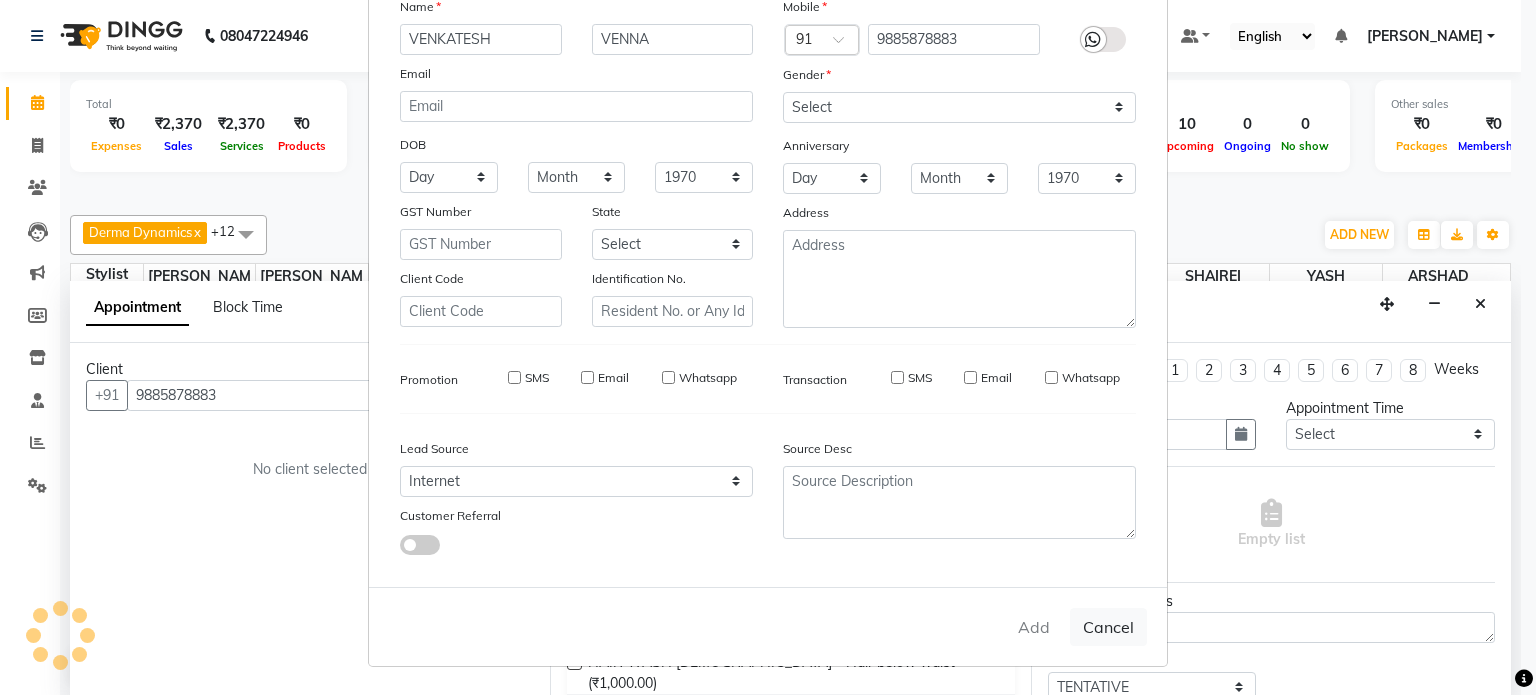 type 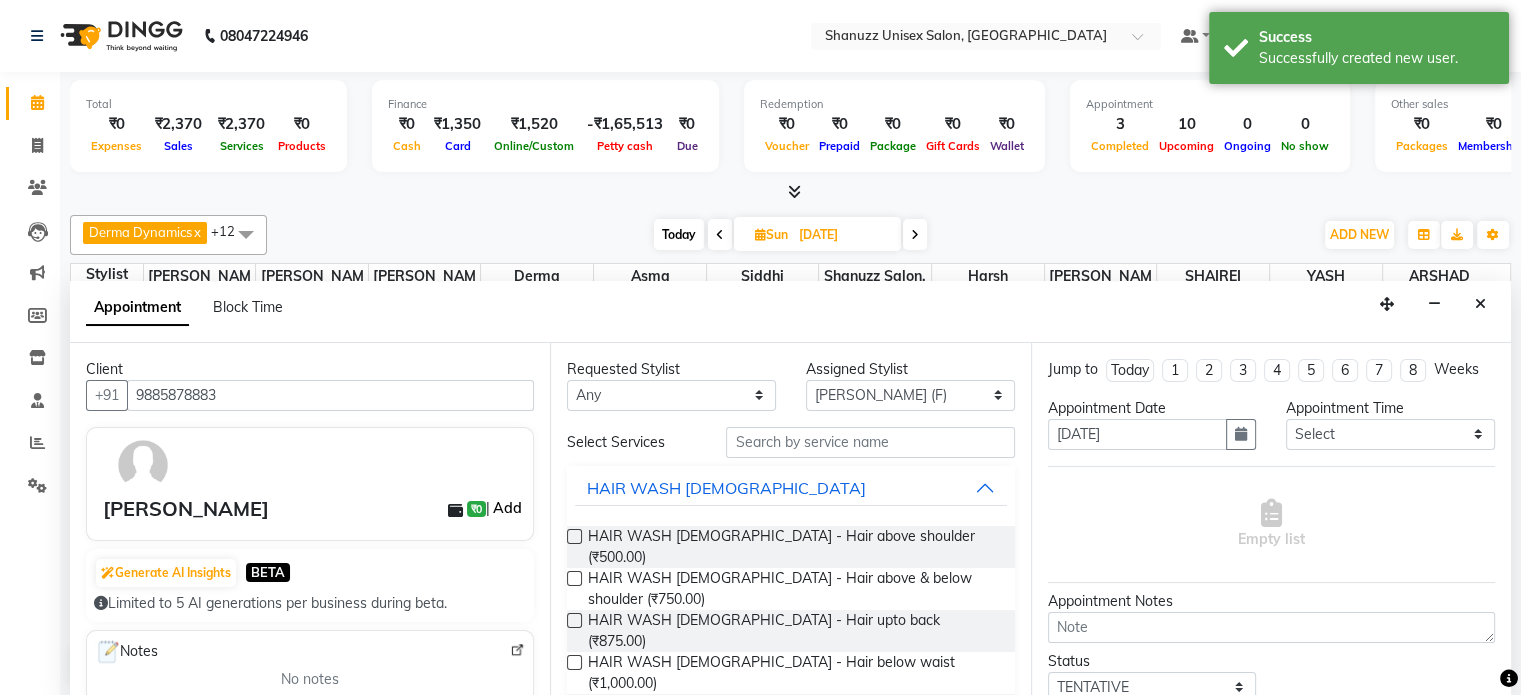 click on "Add" at bounding box center (507, 508) 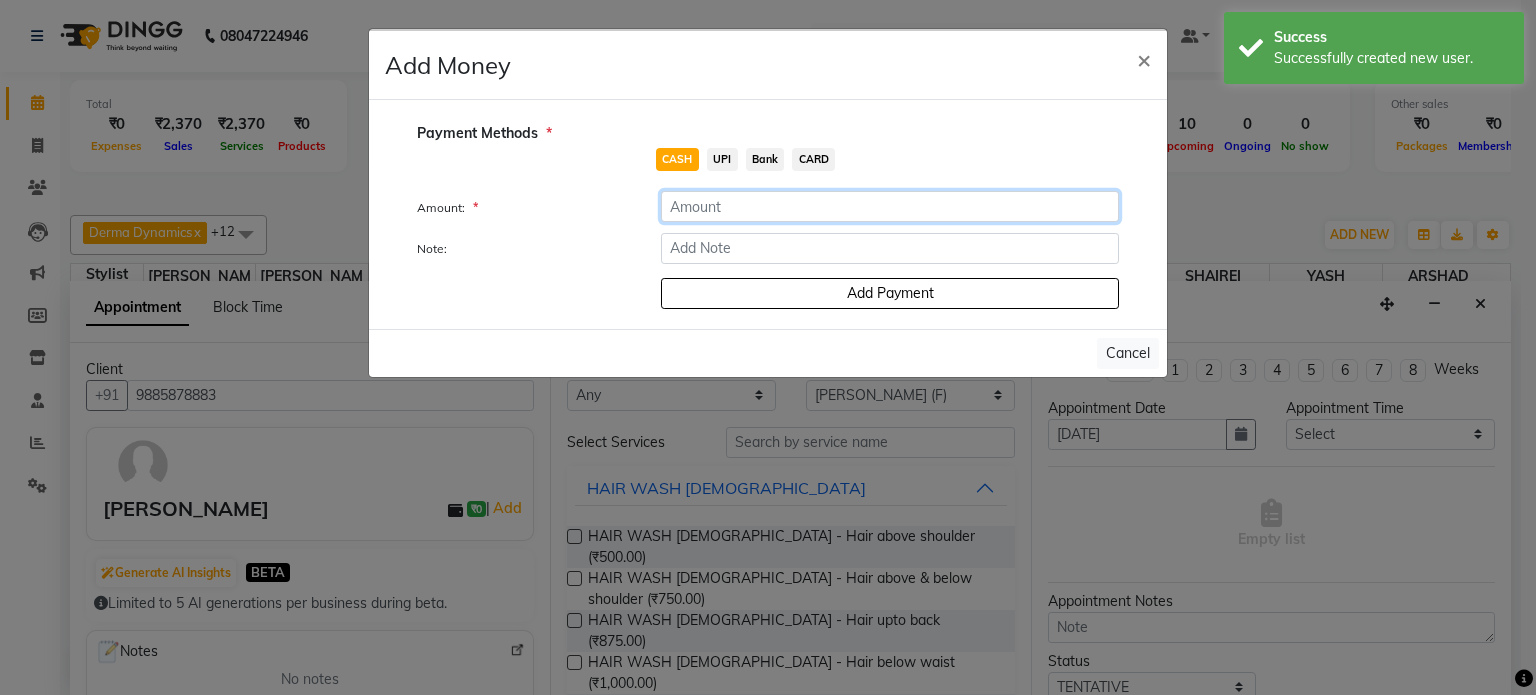click 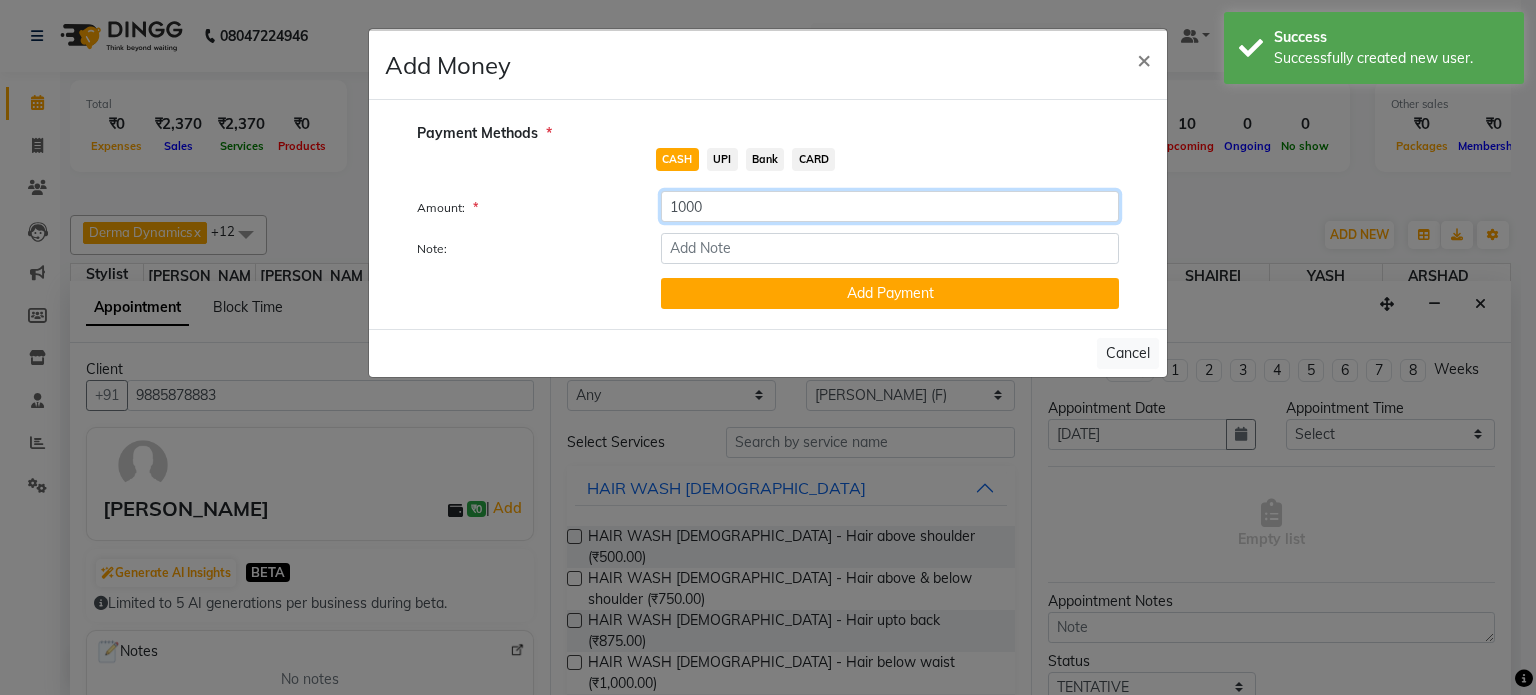 type on "1000" 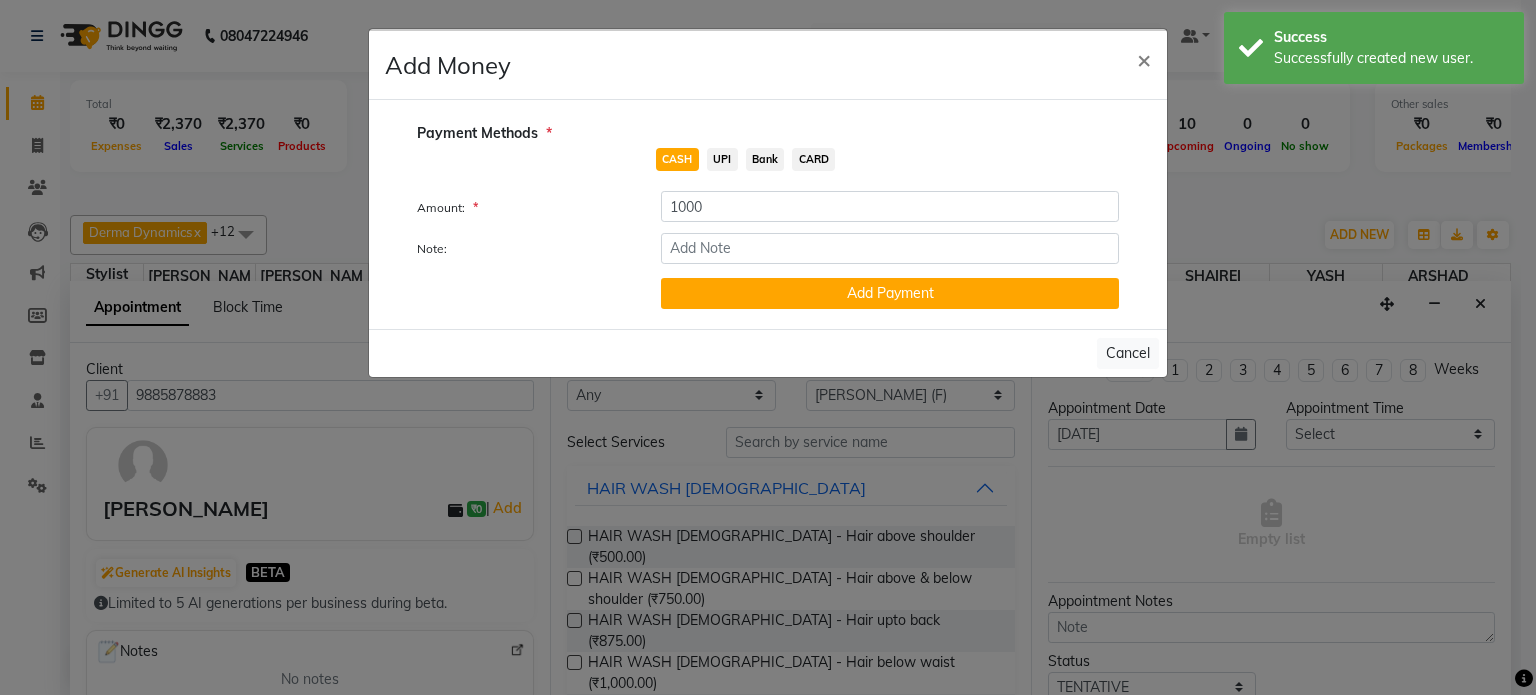 click on "UPI" 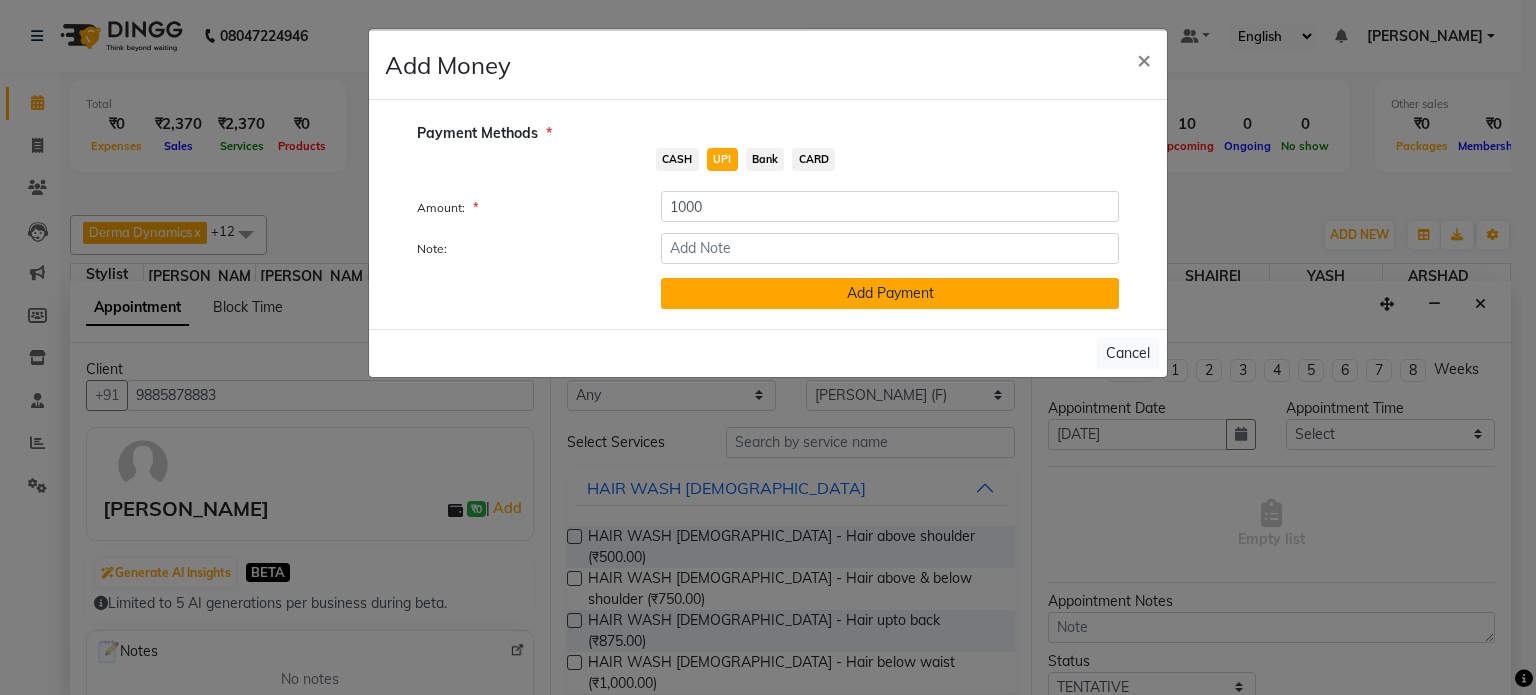 click on "Add Payment" 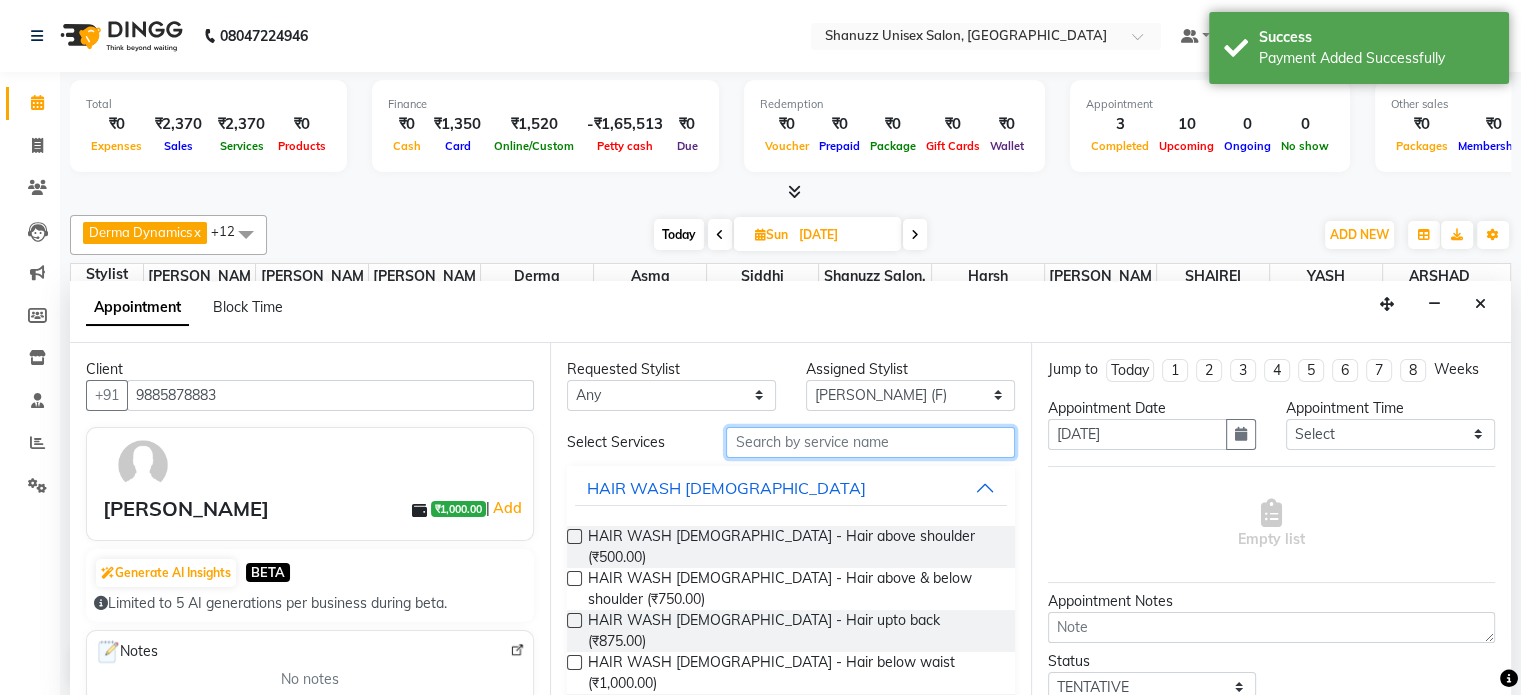 click at bounding box center [870, 442] 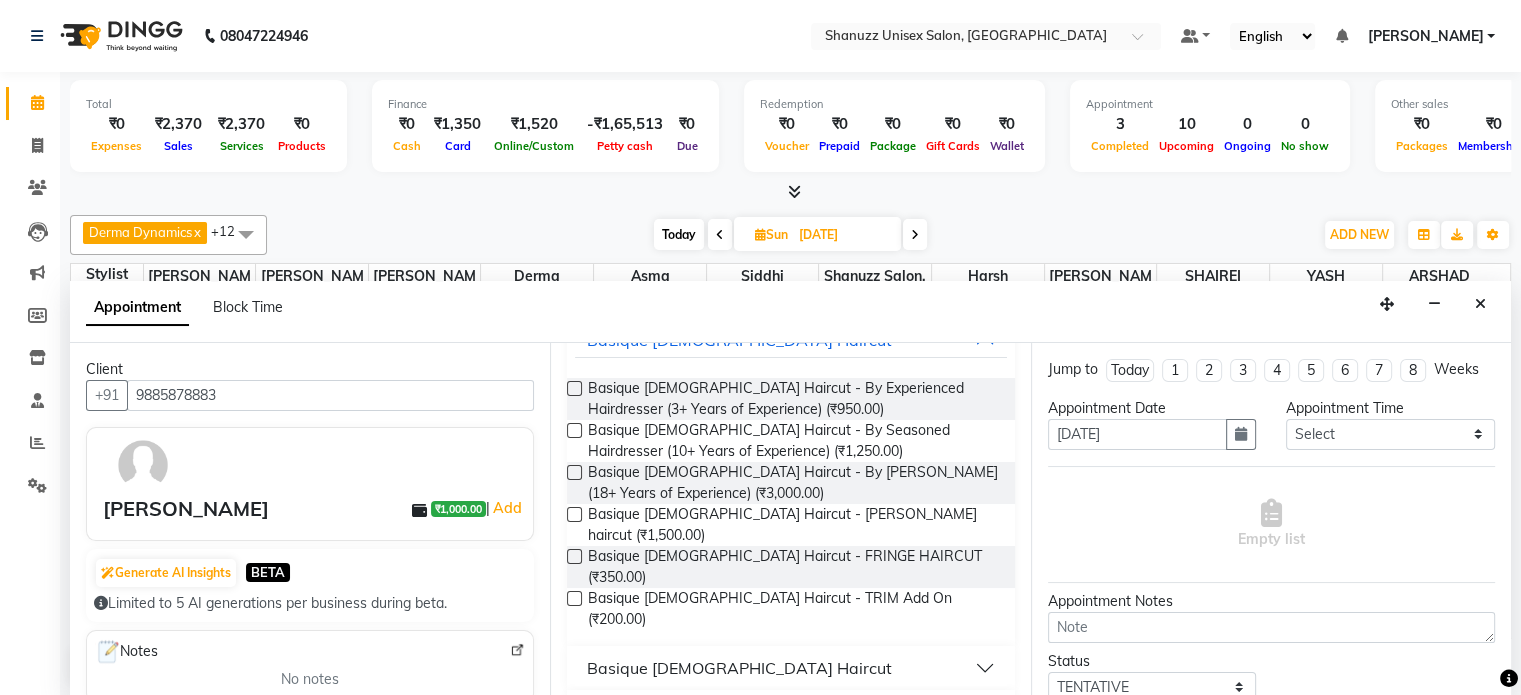 scroll, scrollTop: 148, scrollLeft: 0, axis: vertical 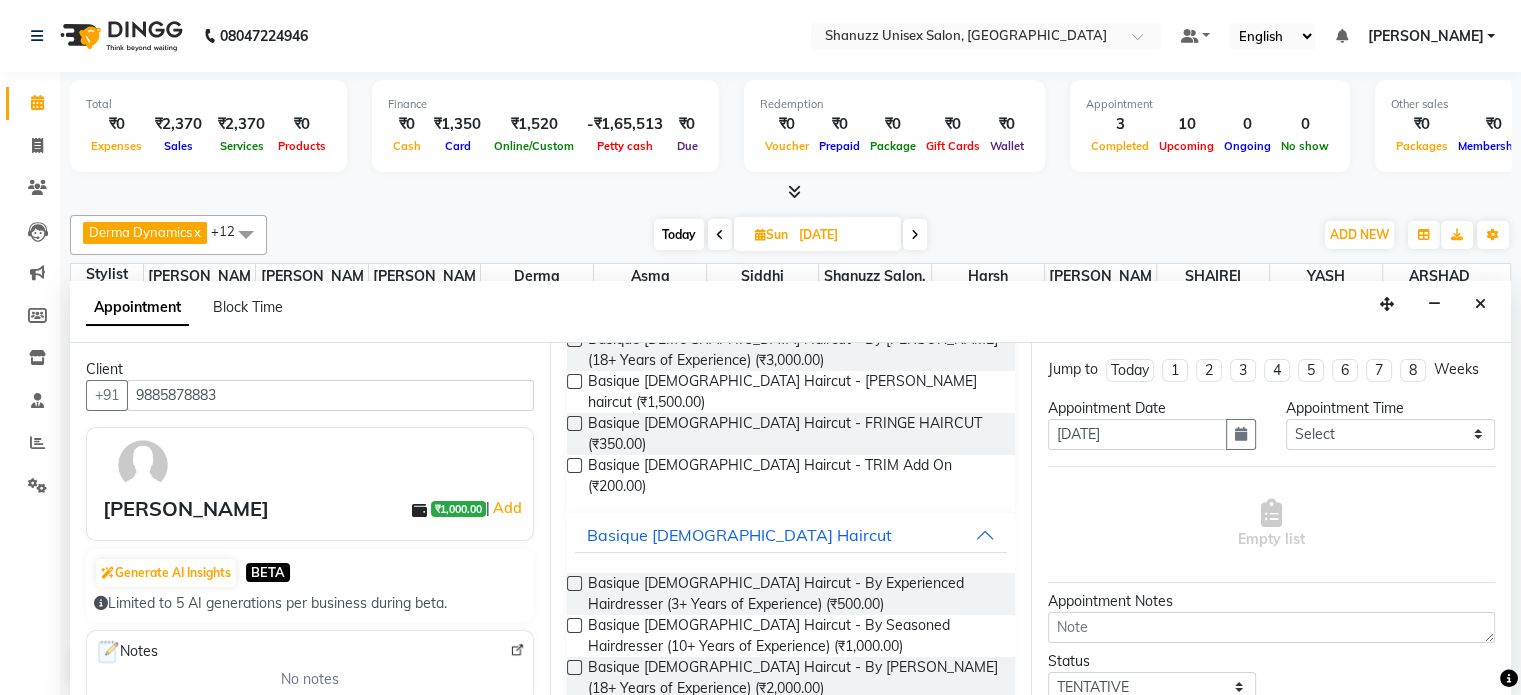 click at bounding box center [574, 667] 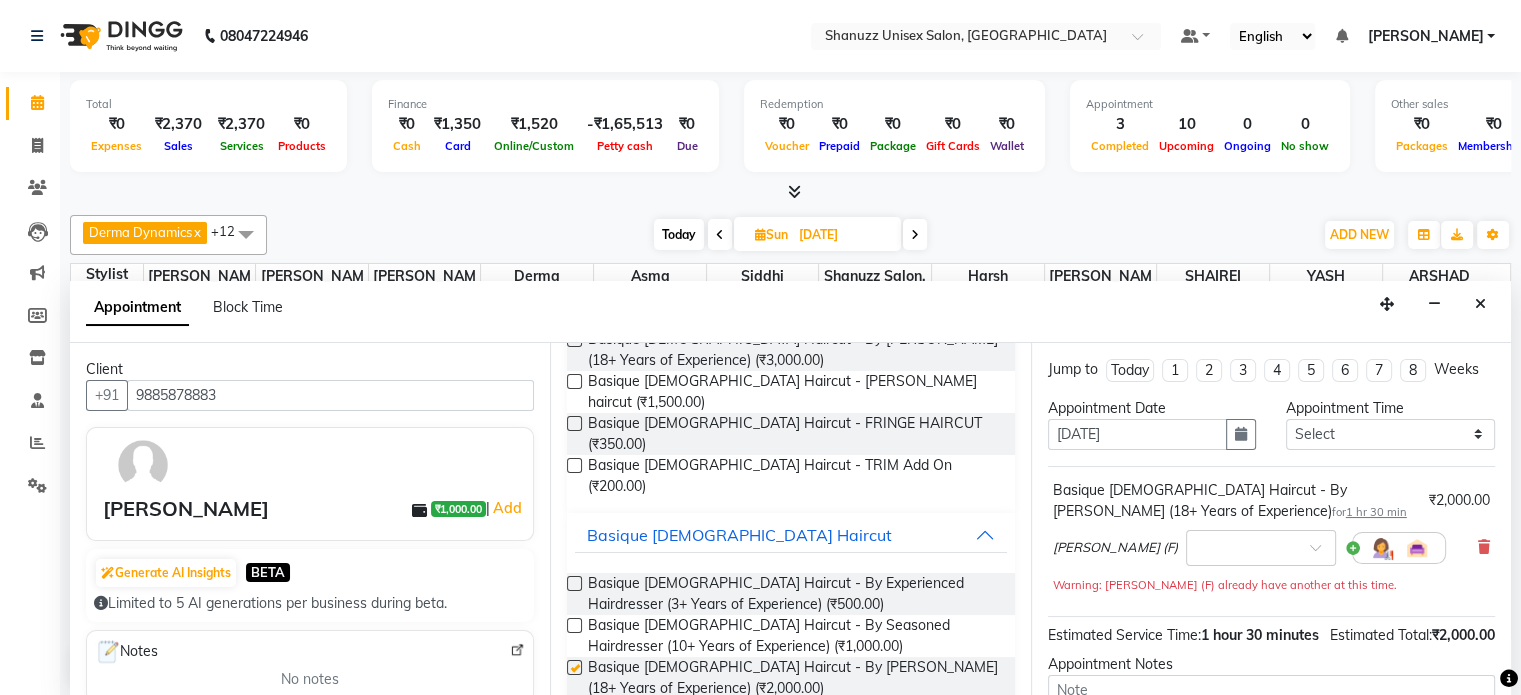 checkbox on "false" 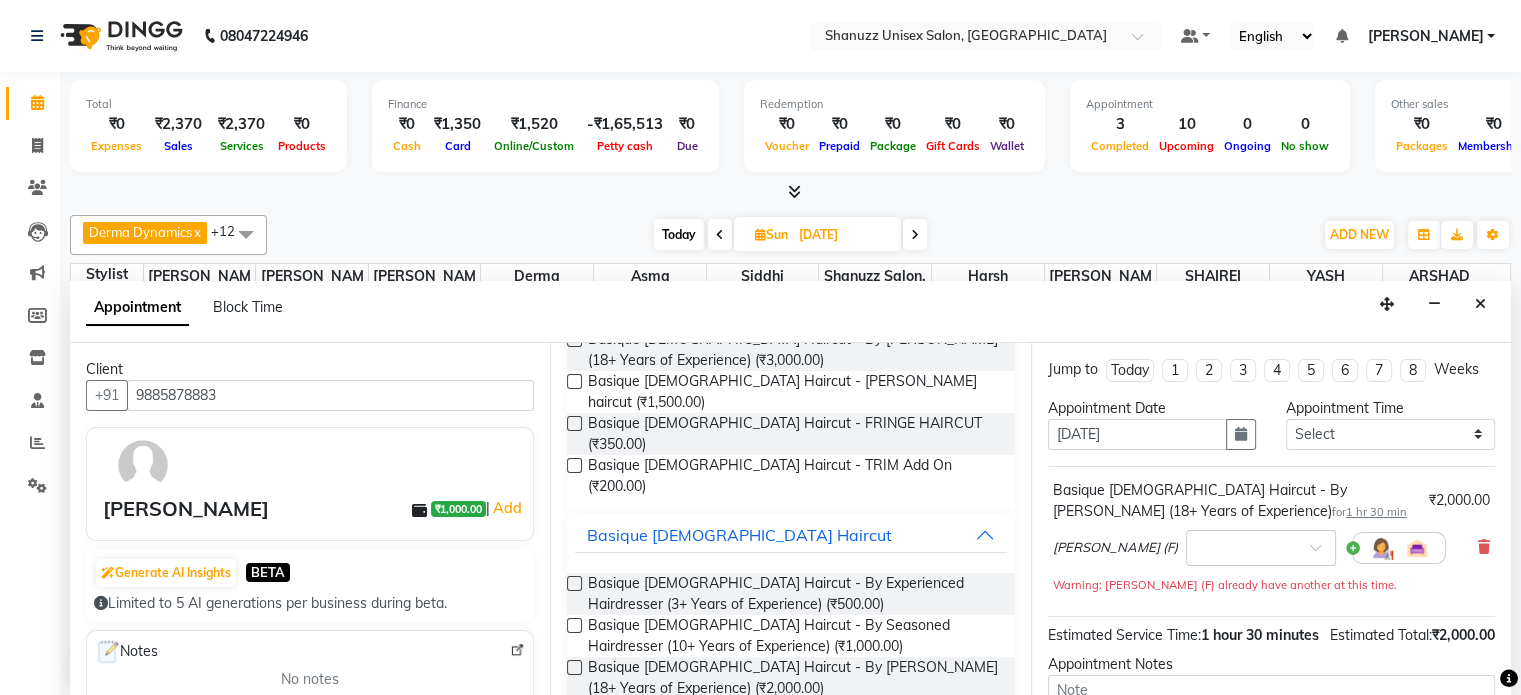 scroll, scrollTop: 213, scrollLeft: 0, axis: vertical 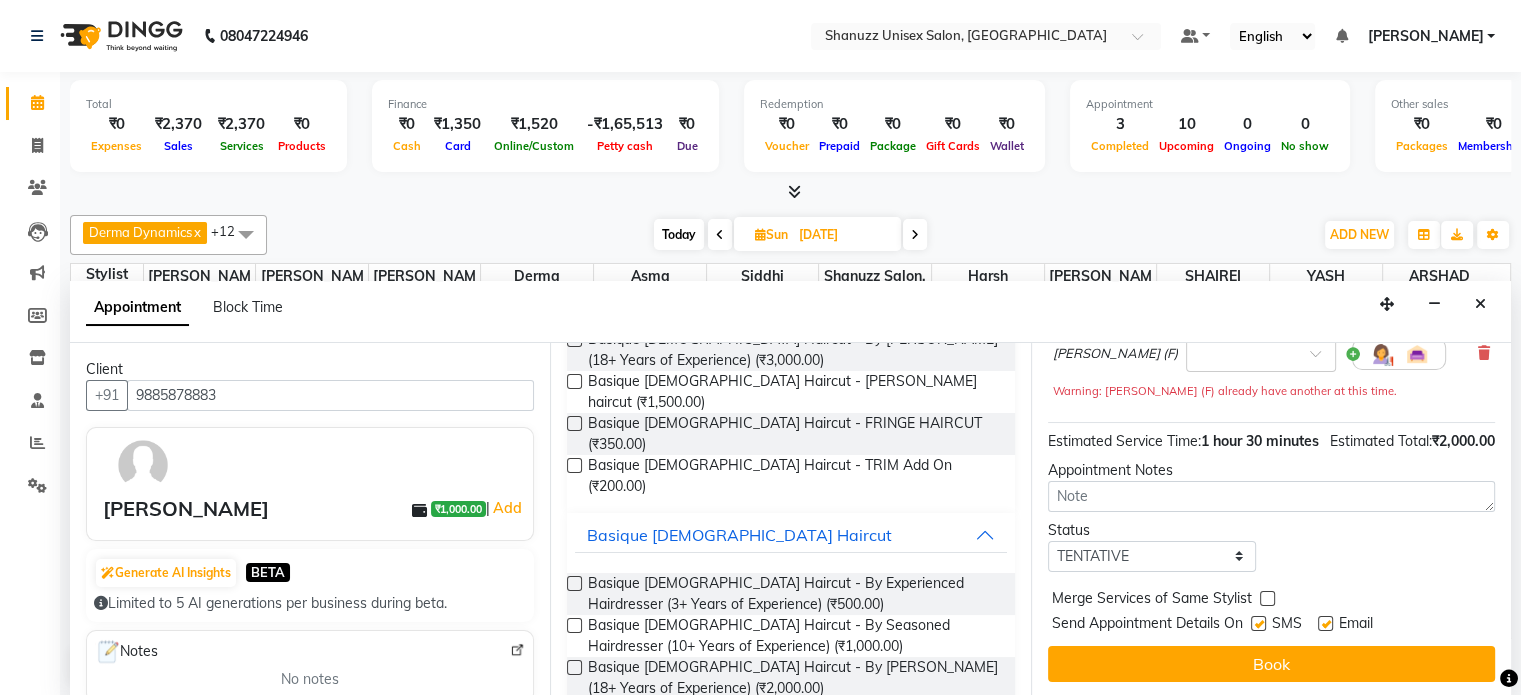 click at bounding box center (1258, 623) 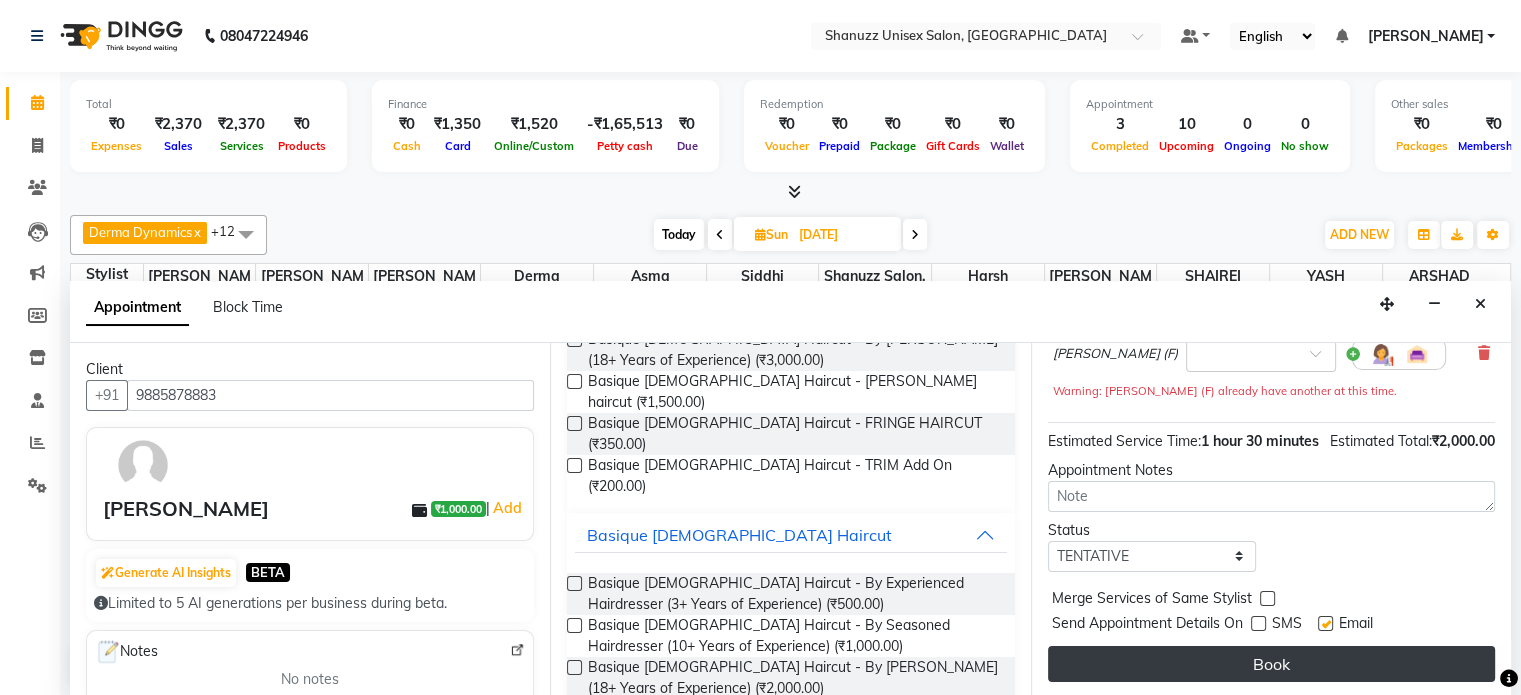 click on "Book" at bounding box center (1271, 664) 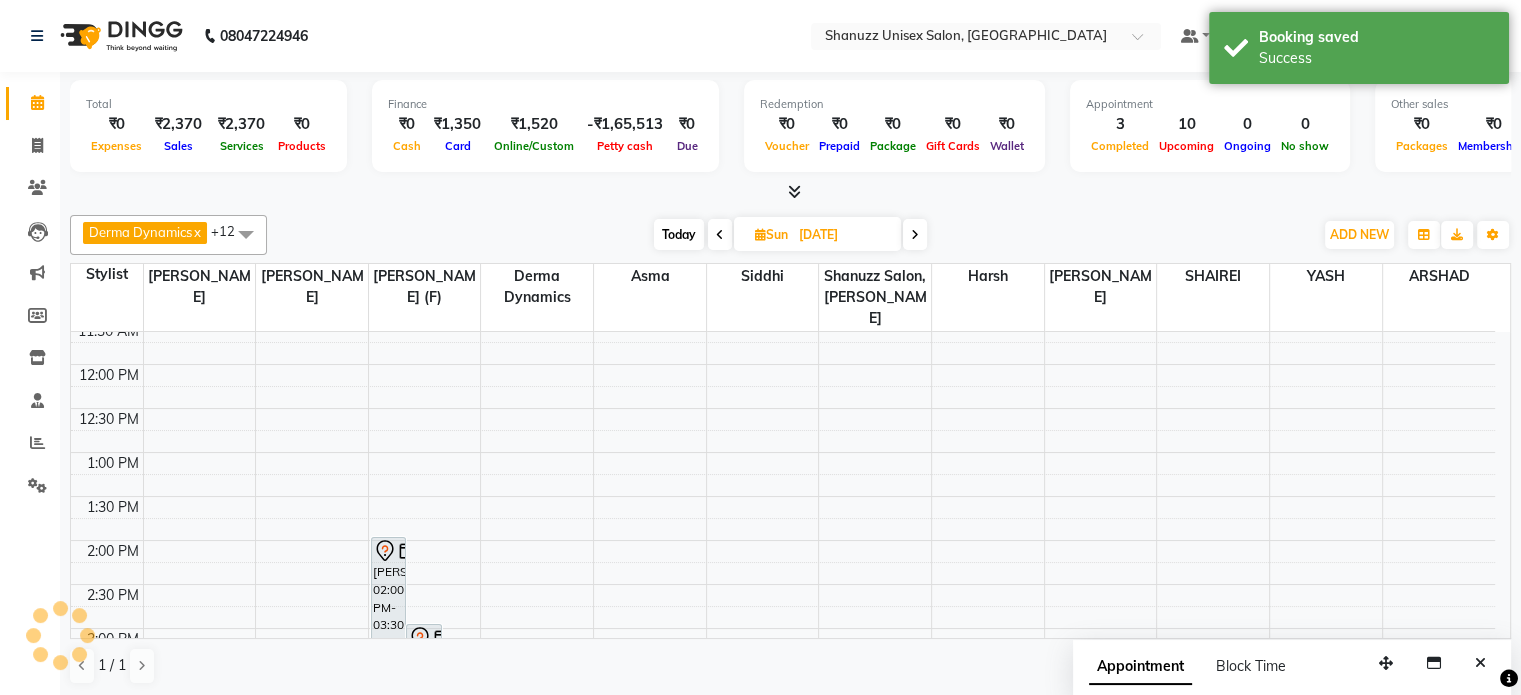 scroll, scrollTop: 0, scrollLeft: 0, axis: both 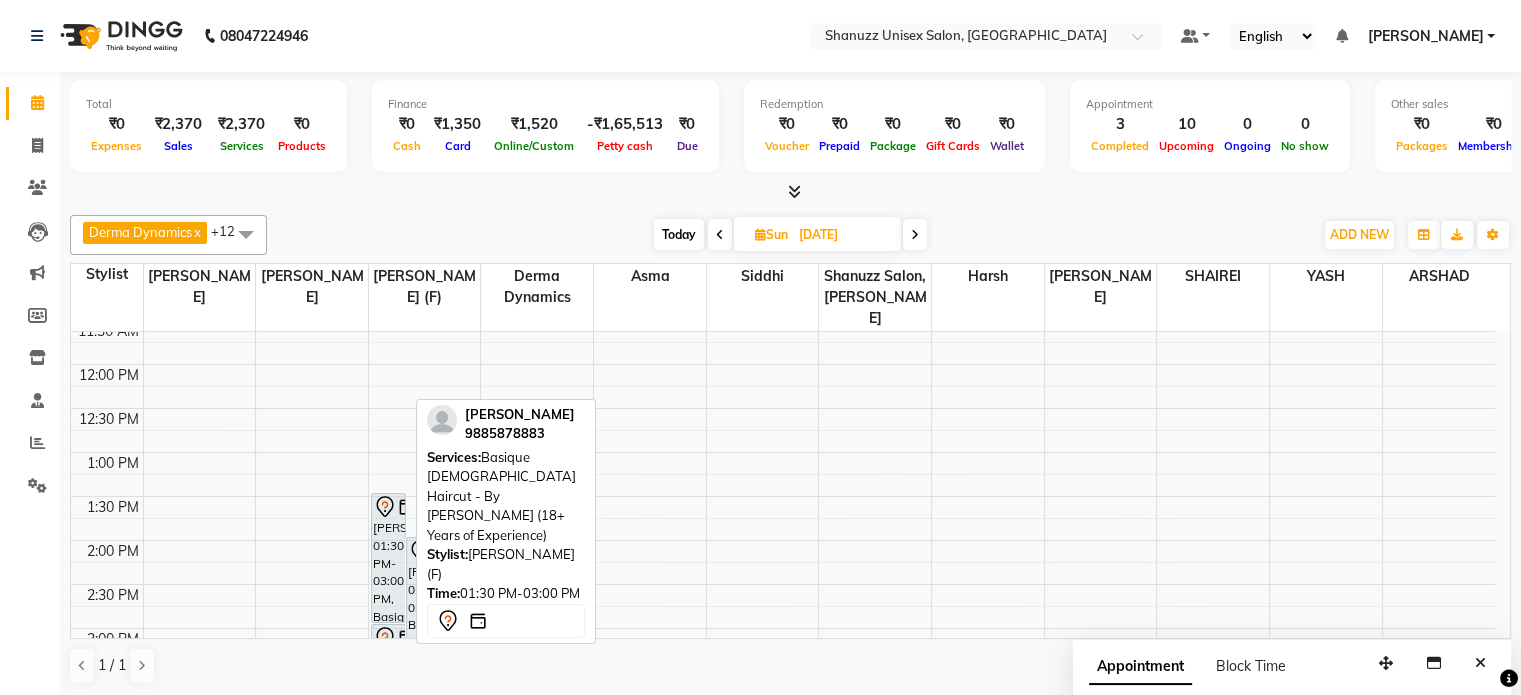 click on "VENKATESH VENNA, 01:30 PM-03:00 PM, Basique MALE Haircut - By Shanuzz (18+ Years of Experience)" at bounding box center [389, 558] 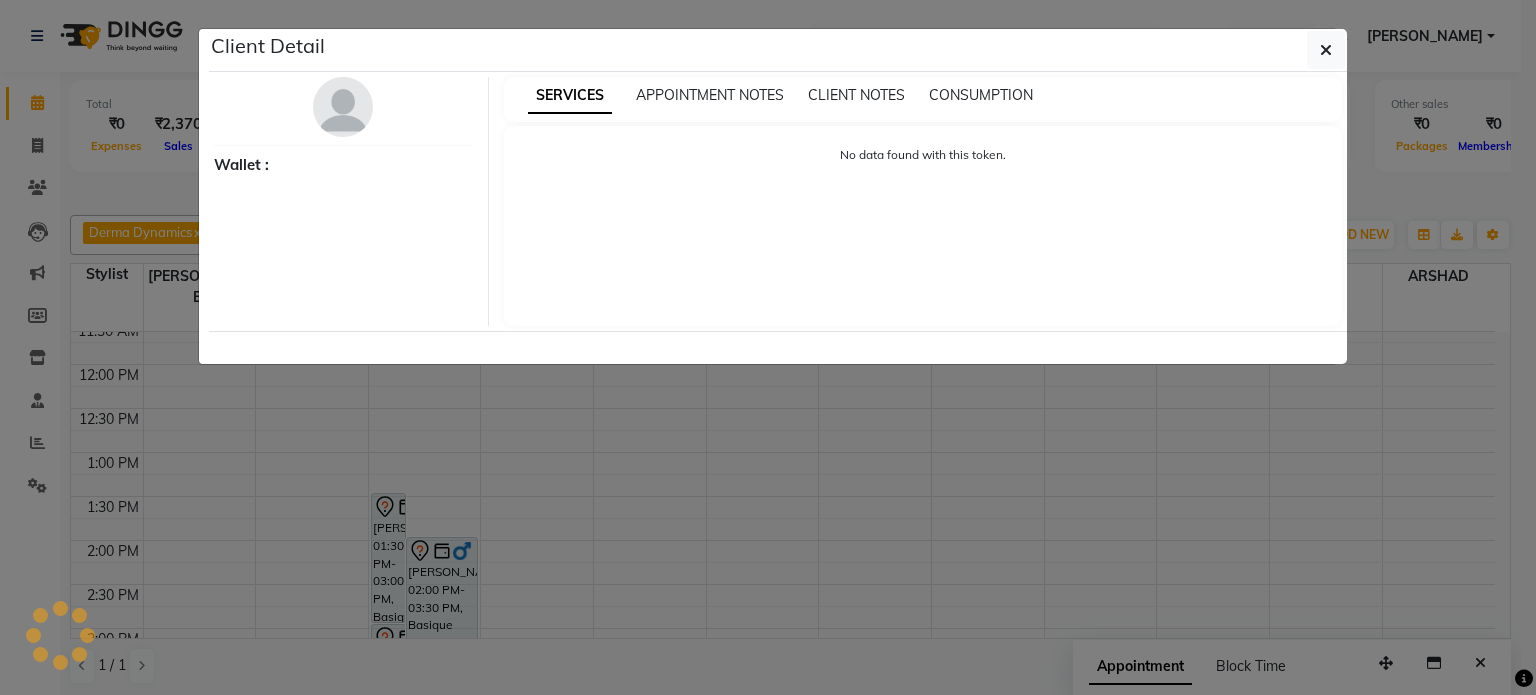 select on "7" 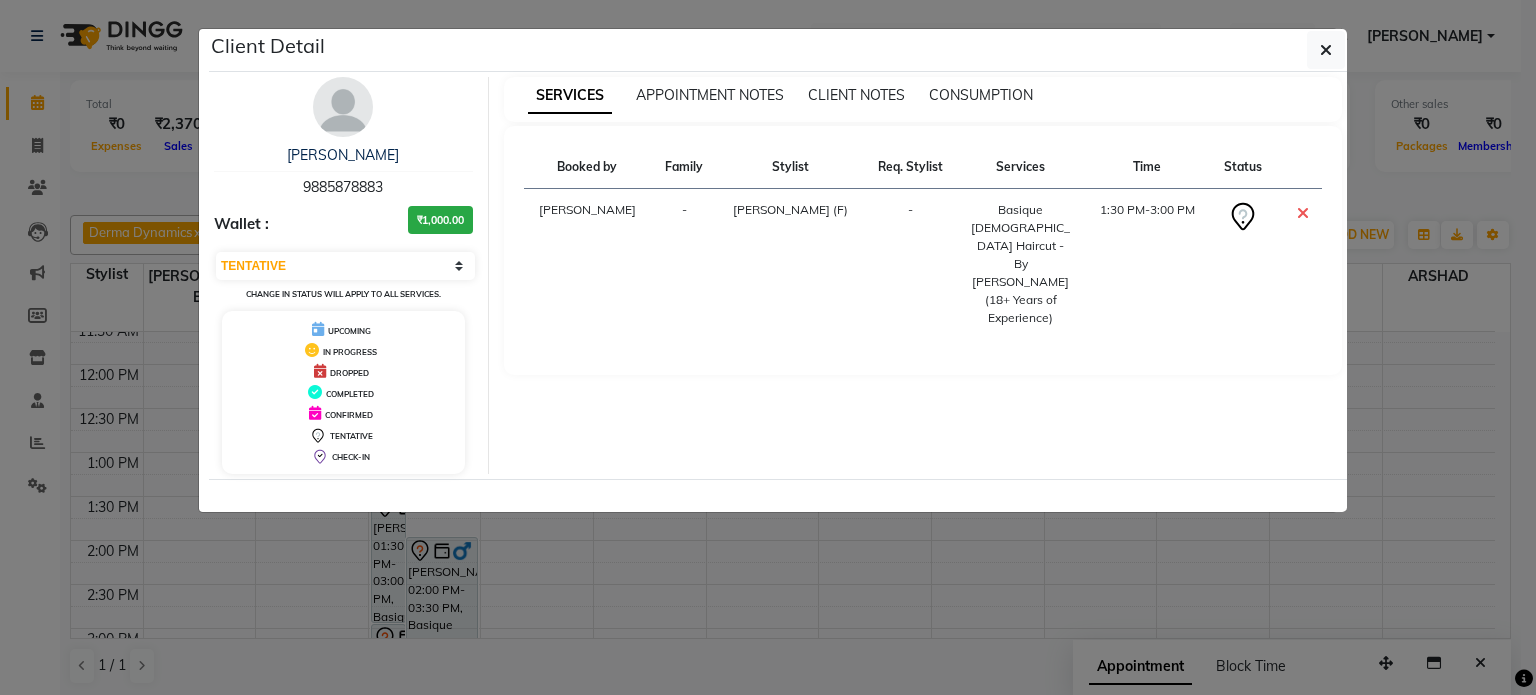type 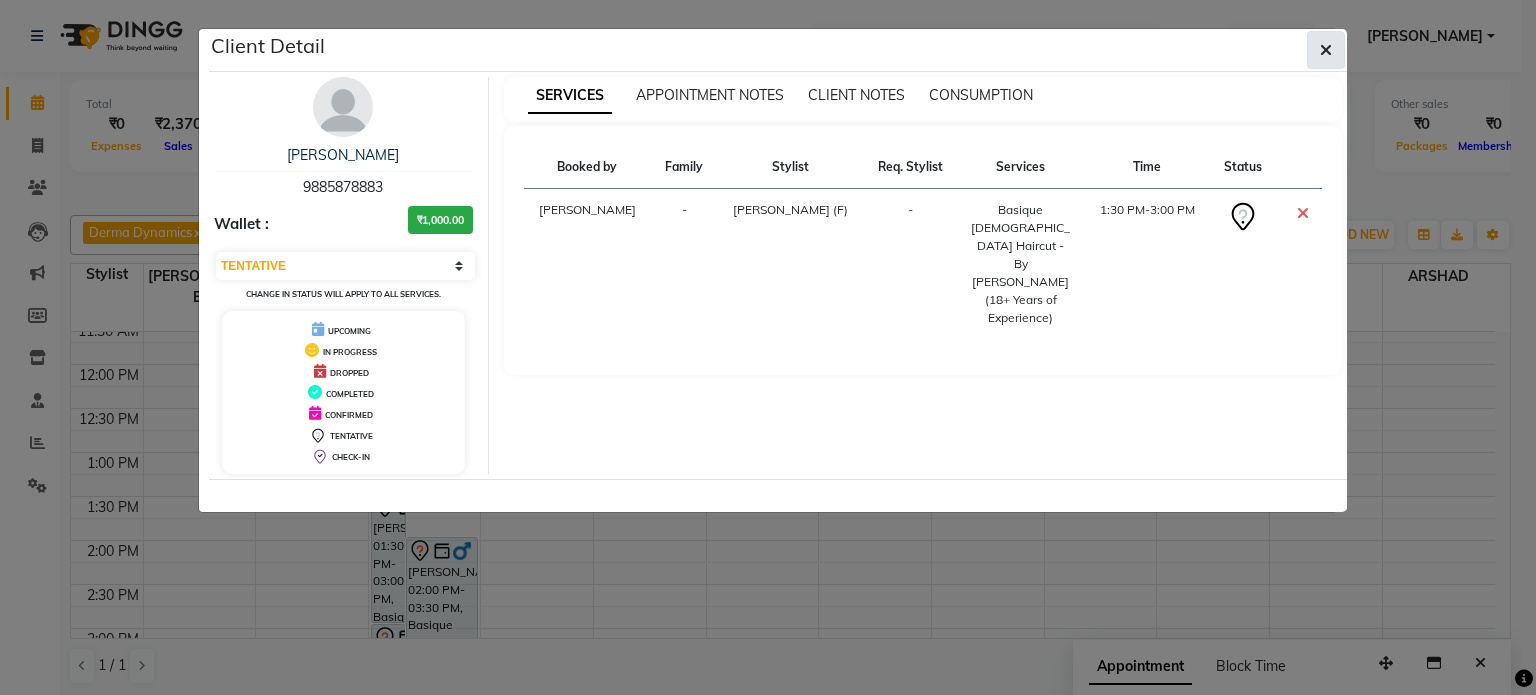click 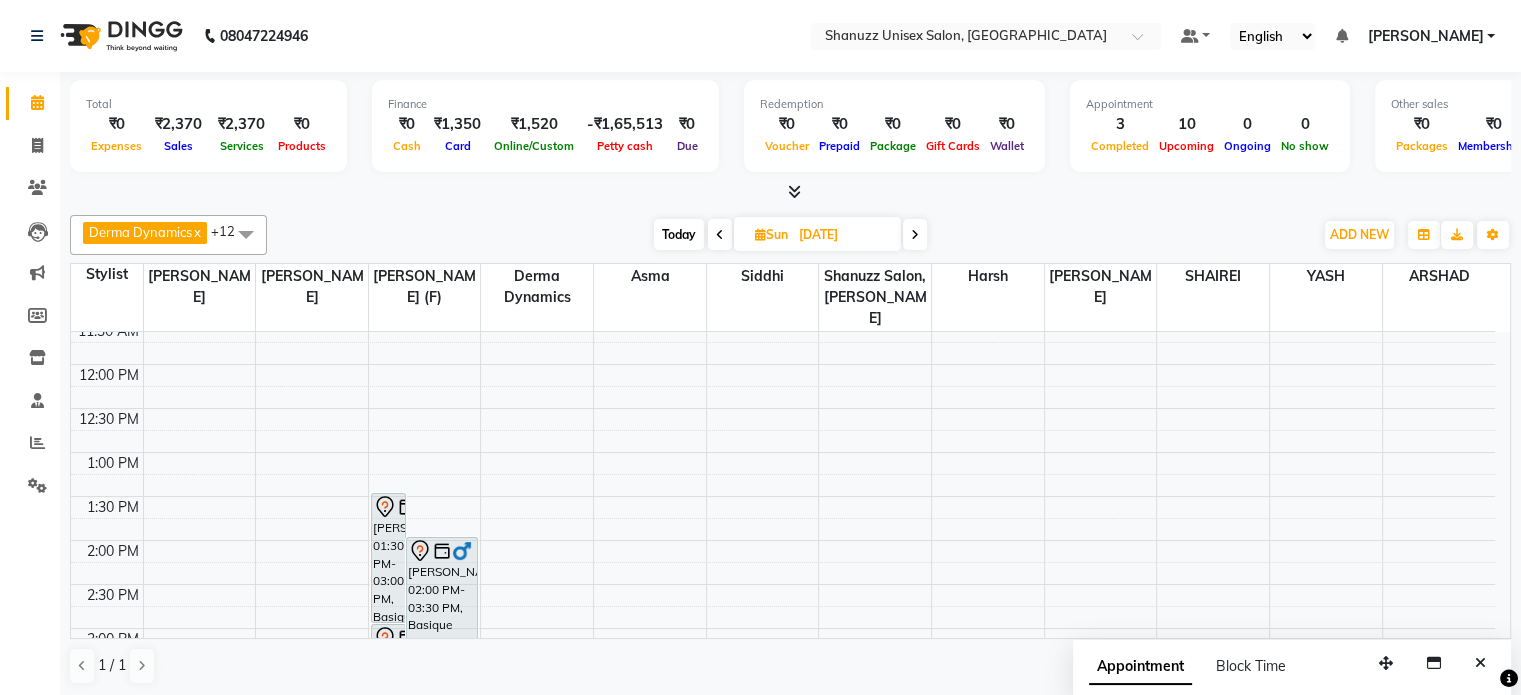 click on "Today" at bounding box center [679, 234] 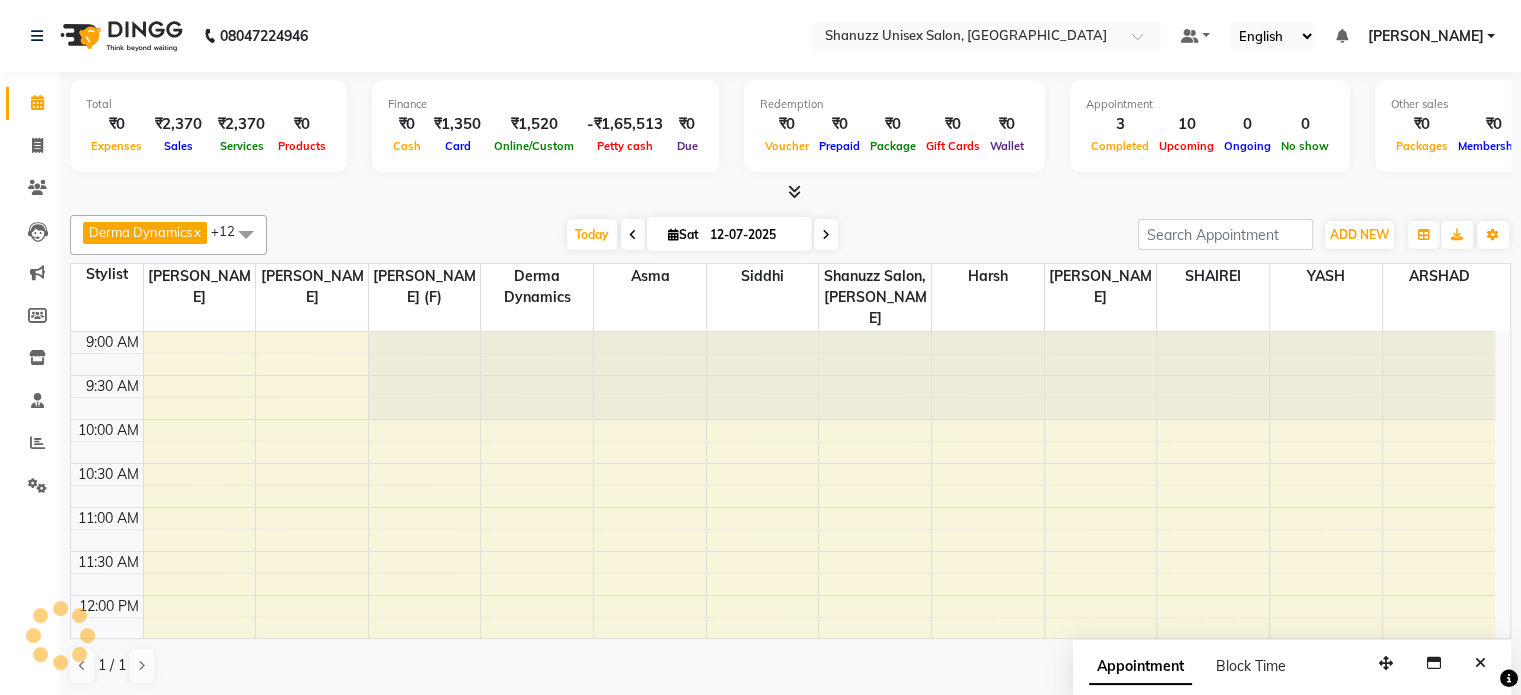 scroll, scrollTop: 524, scrollLeft: 0, axis: vertical 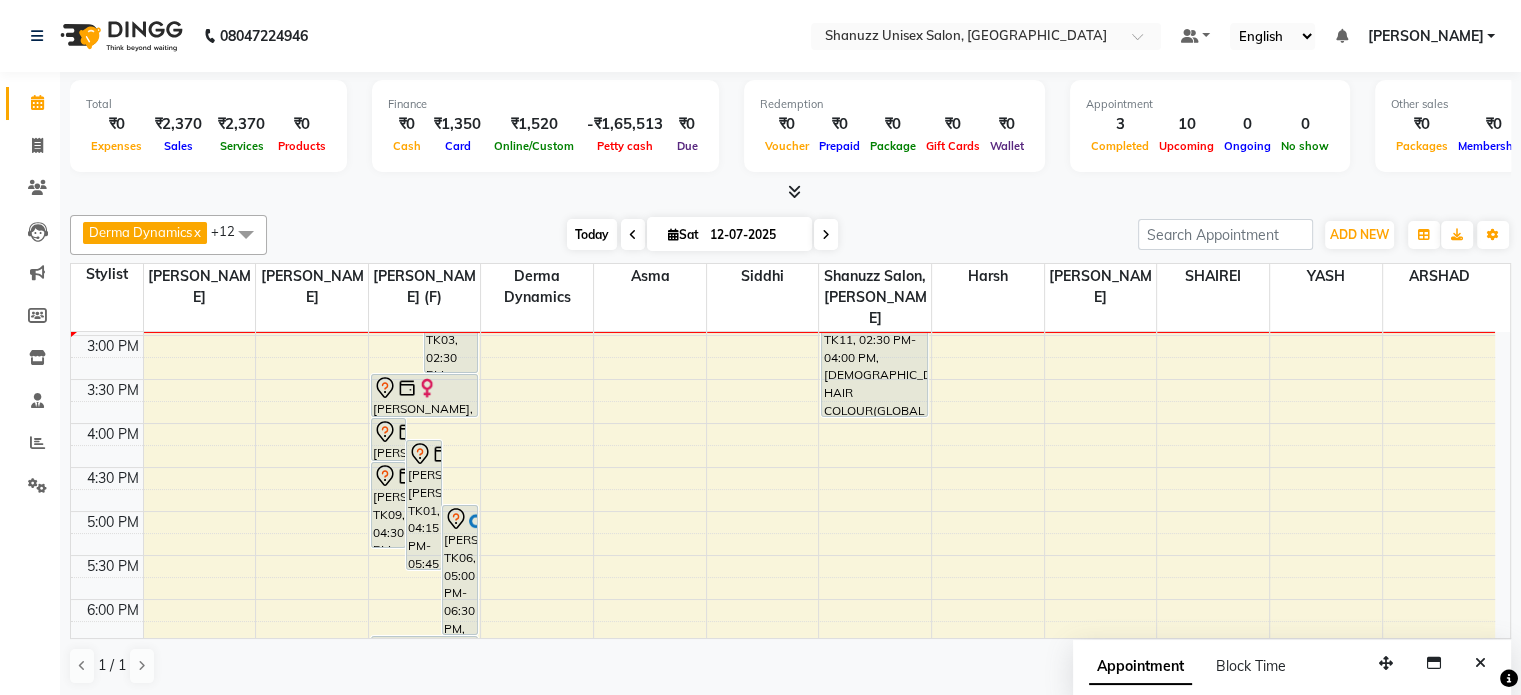 click on "Today" at bounding box center [592, 234] 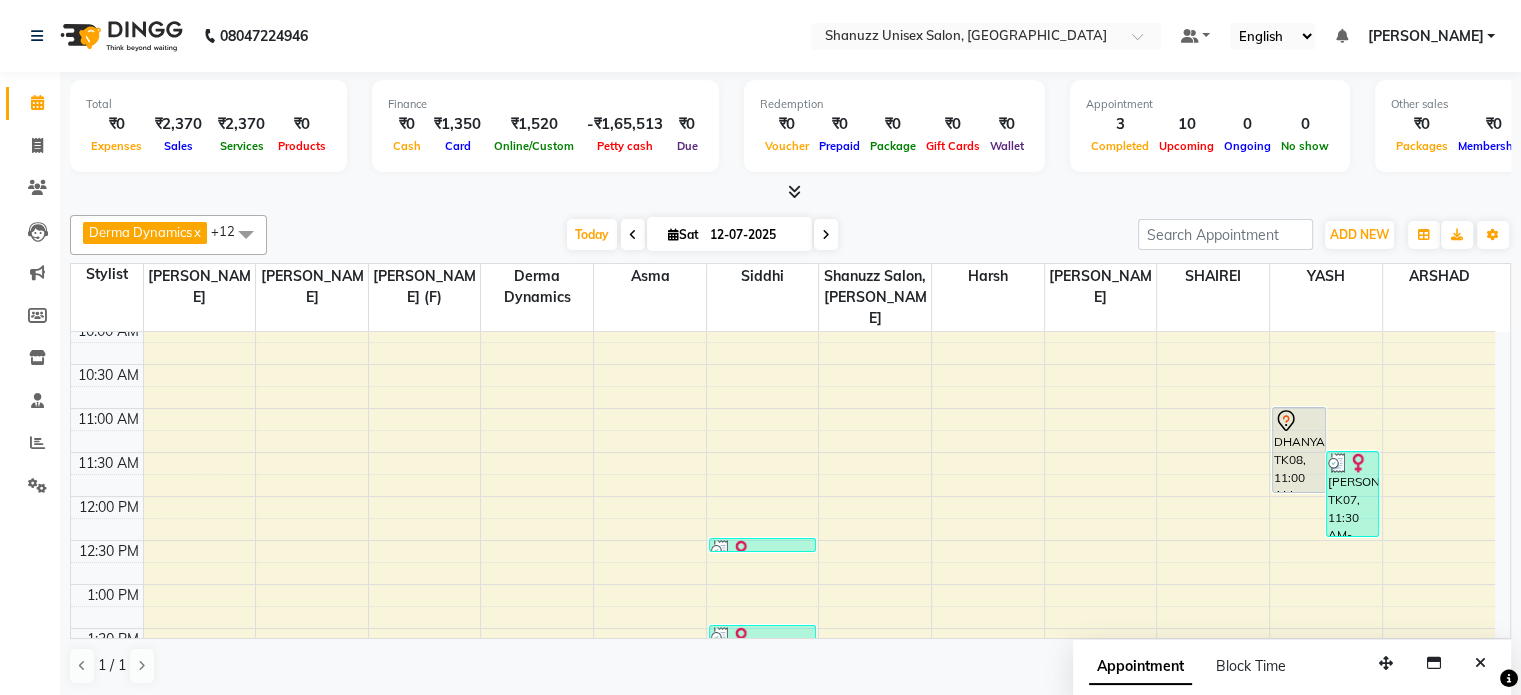 scroll, scrollTop: 58, scrollLeft: 0, axis: vertical 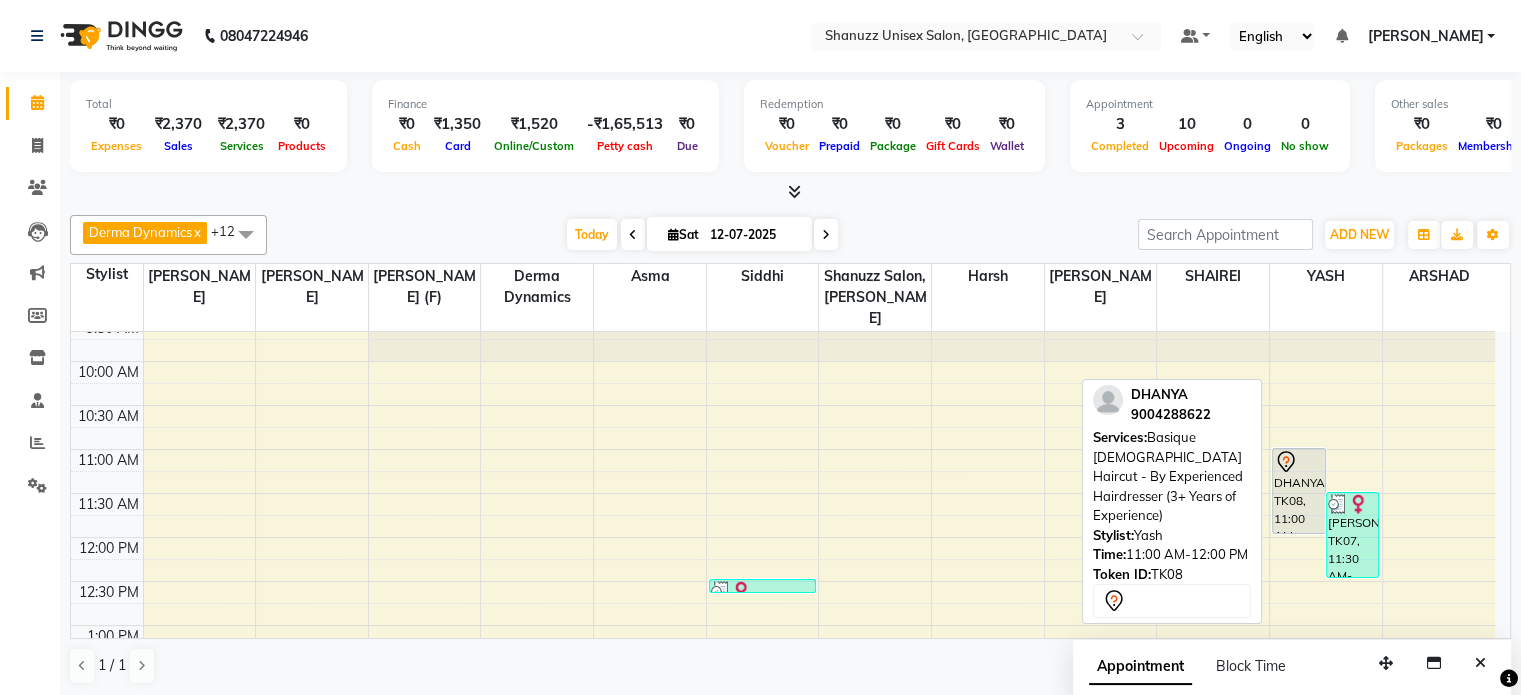 click on "DHANYA, TK08, 11:00 AM-12:00 PM, Basique MALE Haircut - By Experienced Hairdresser (3+ Years of Experience)" at bounding box center [1298, 491] 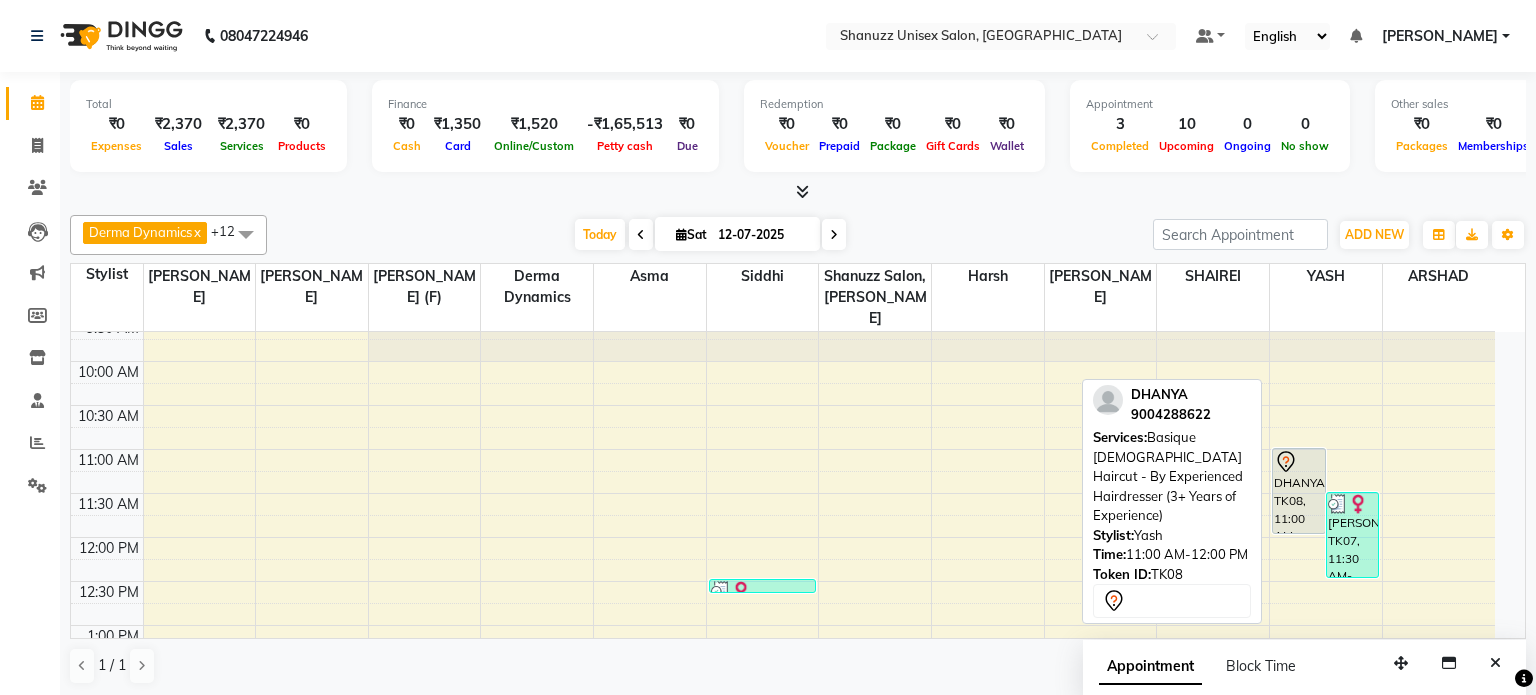 select on "7" 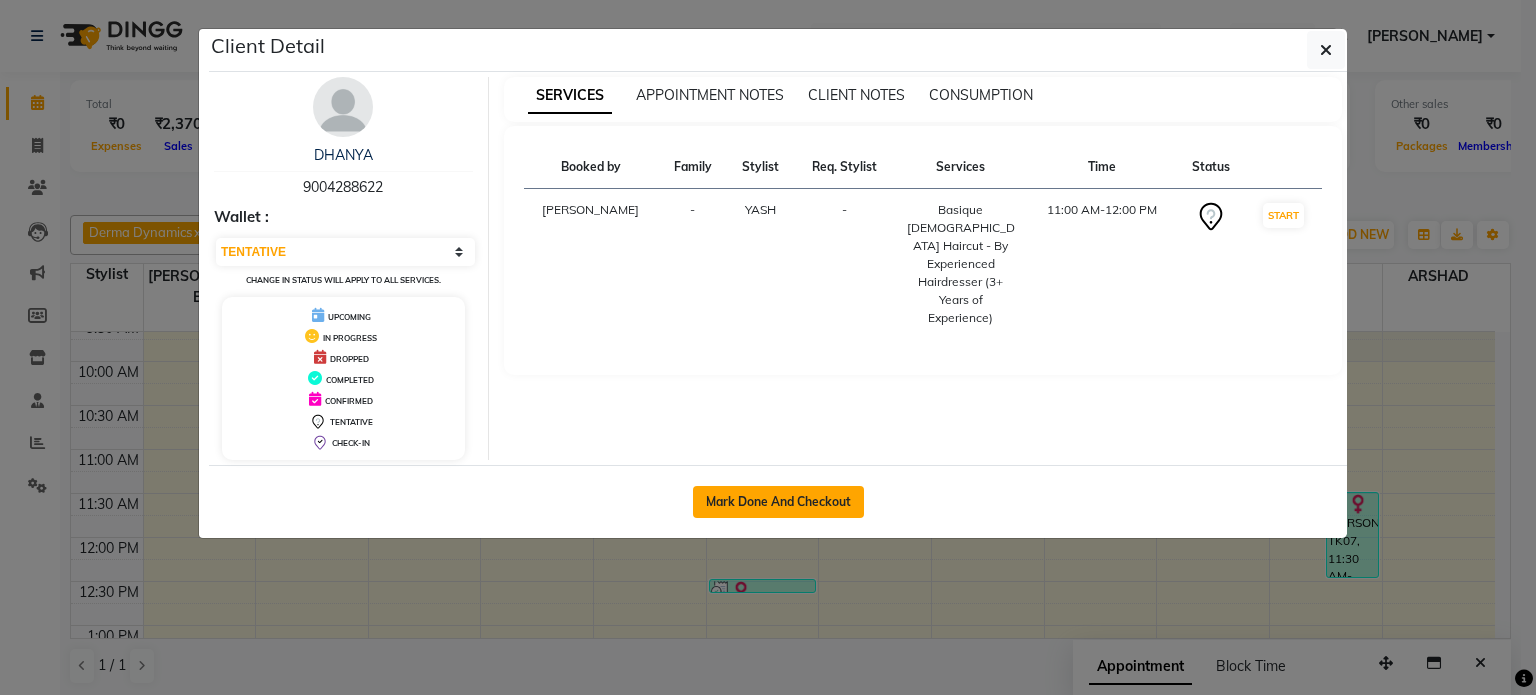 click on "Mark Done And Checkout" 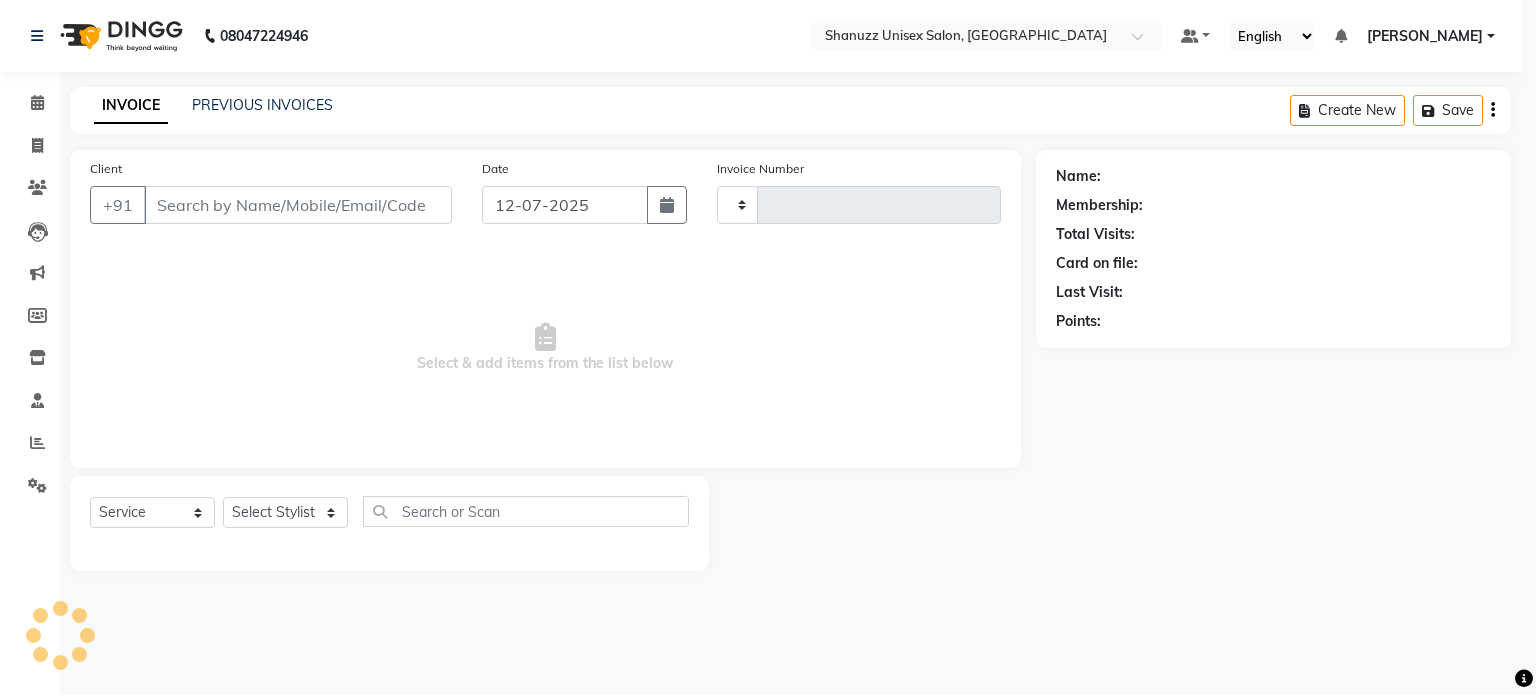 type on "0969" 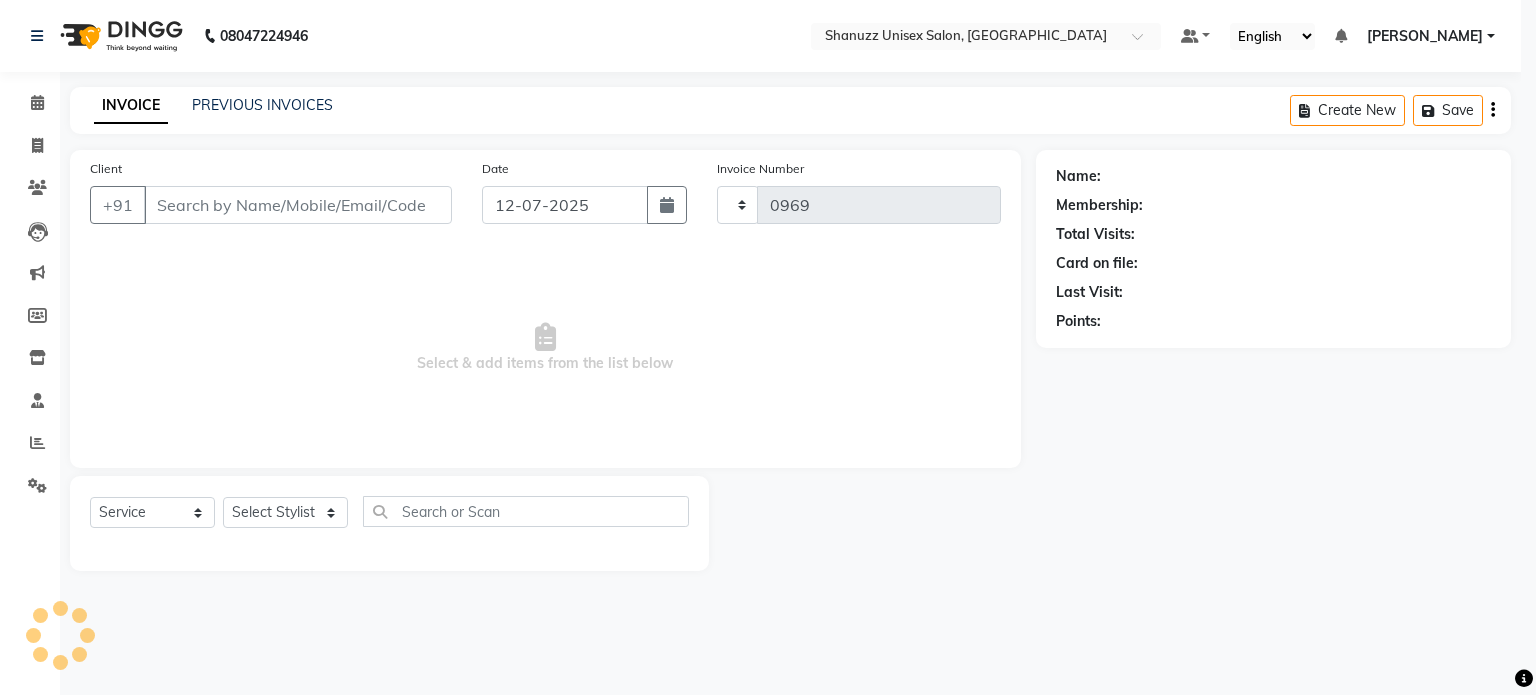 select on "7102" 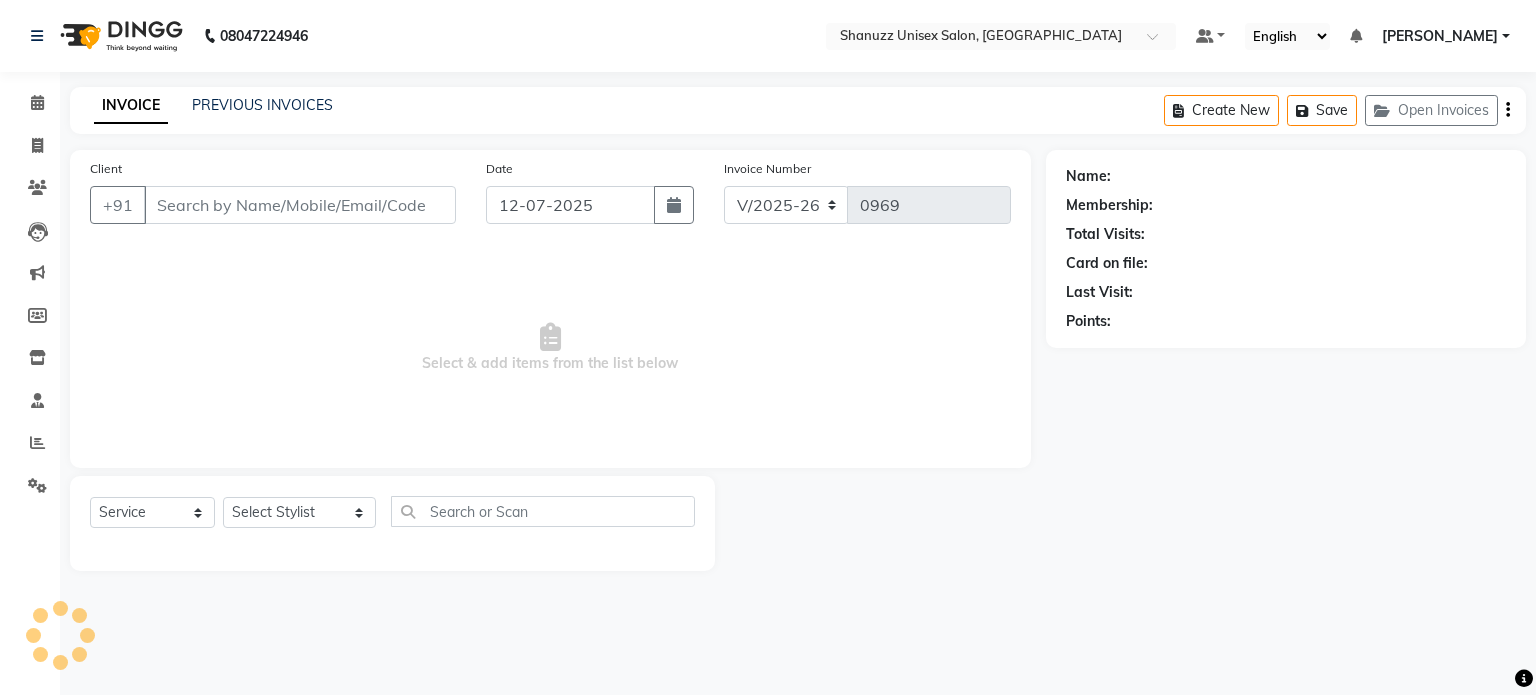 type on "9004288622" 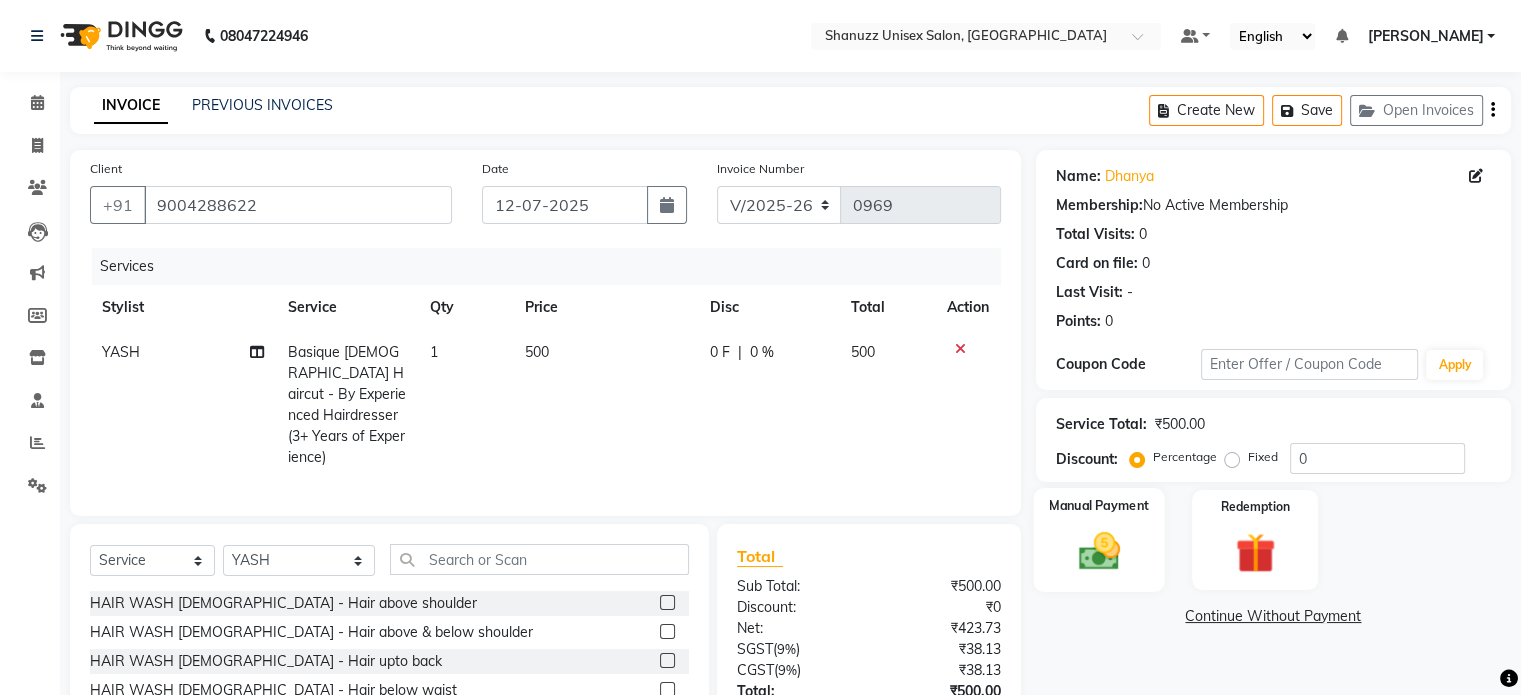 click on "Manual Payment" 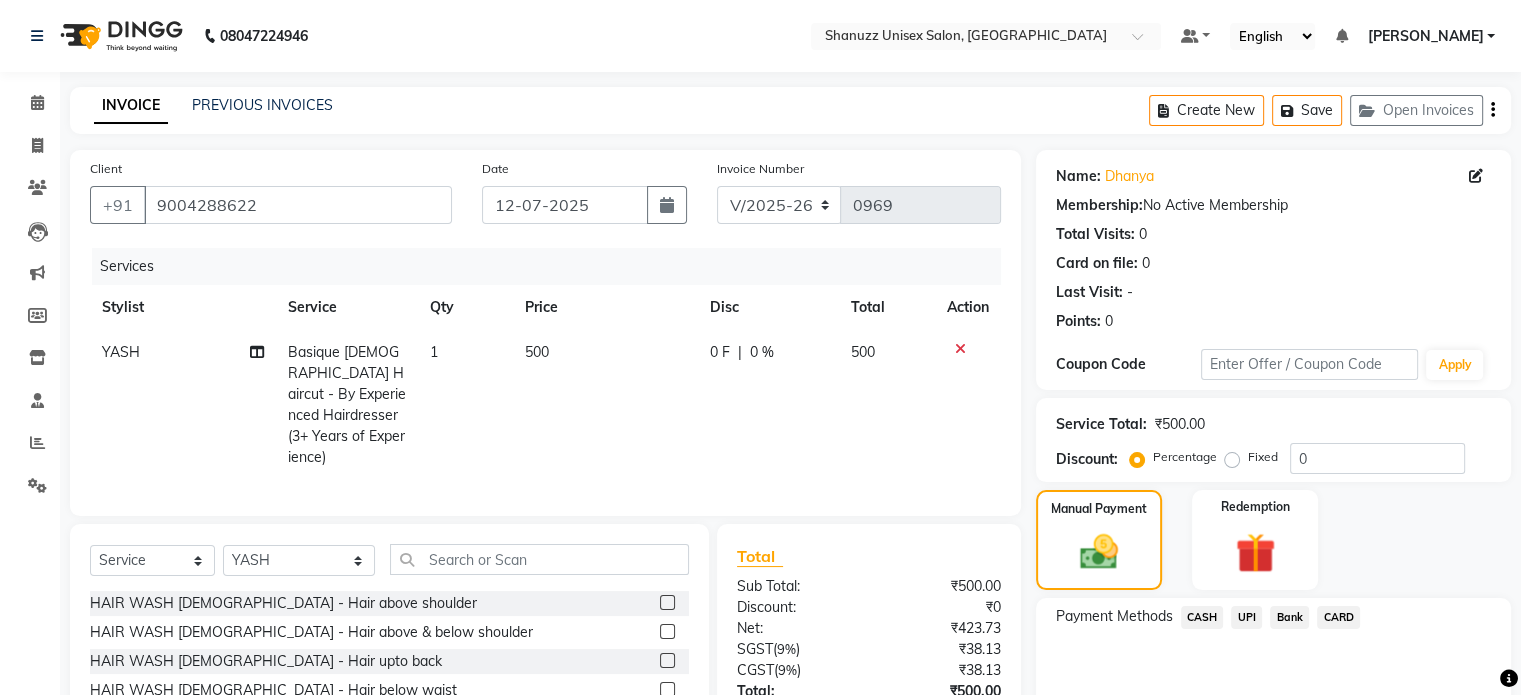 click on "UPI" 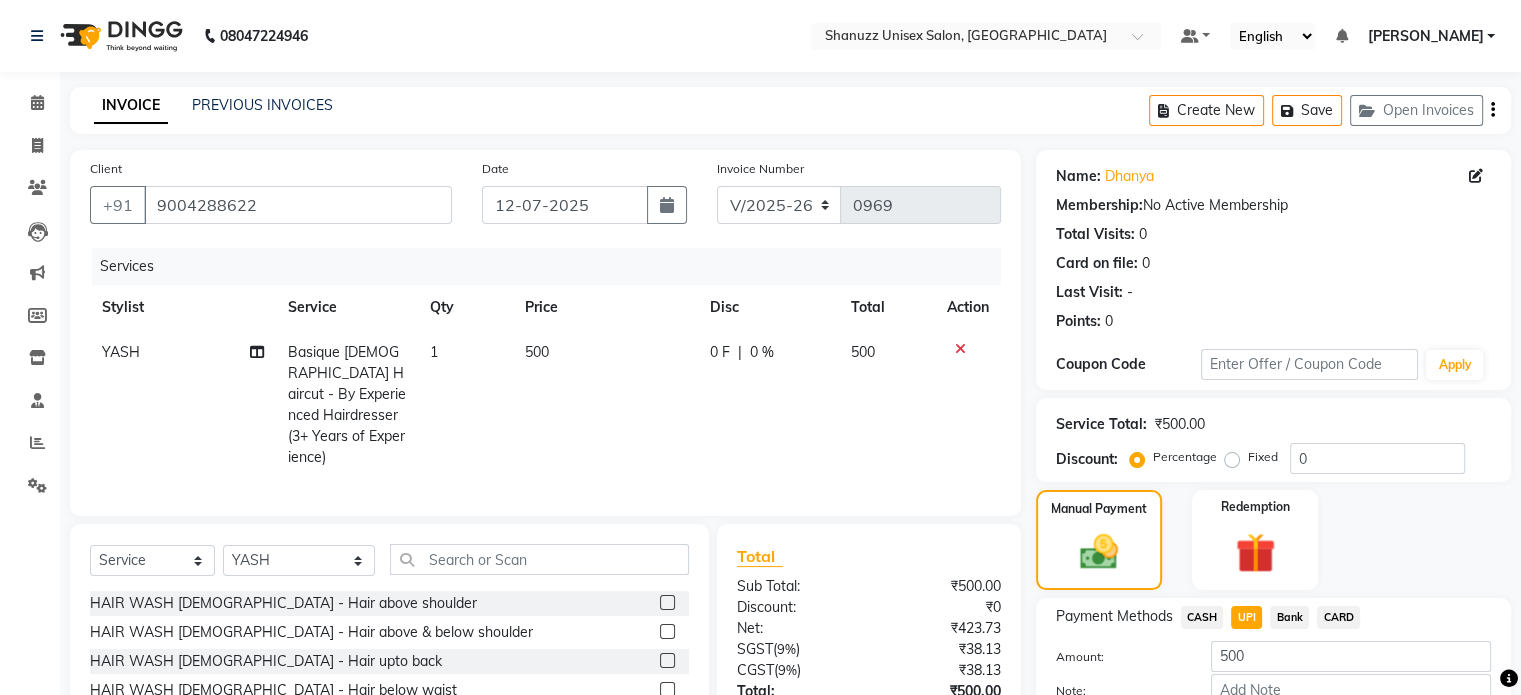 scroll, scrollTop: 148, scrollLeft: 0, axis: vertical 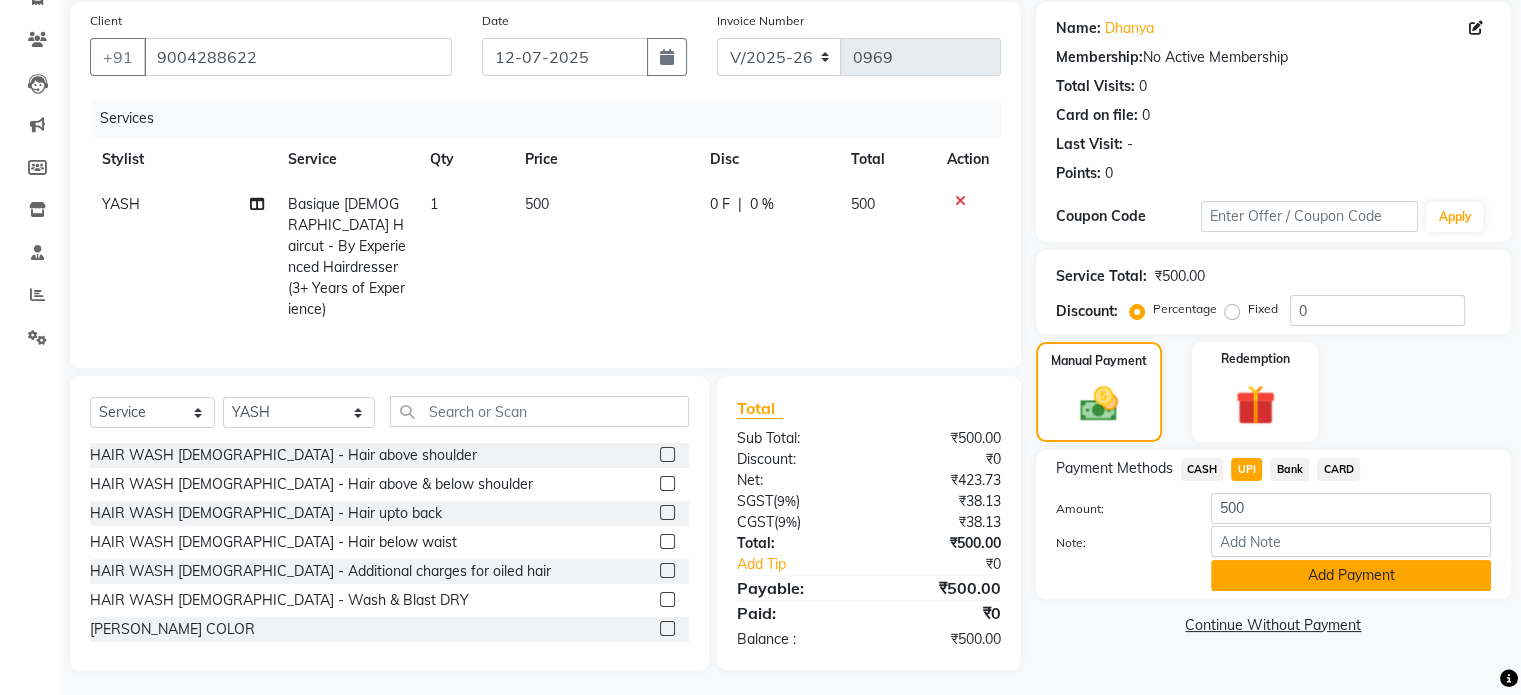 click on "Add Payment" 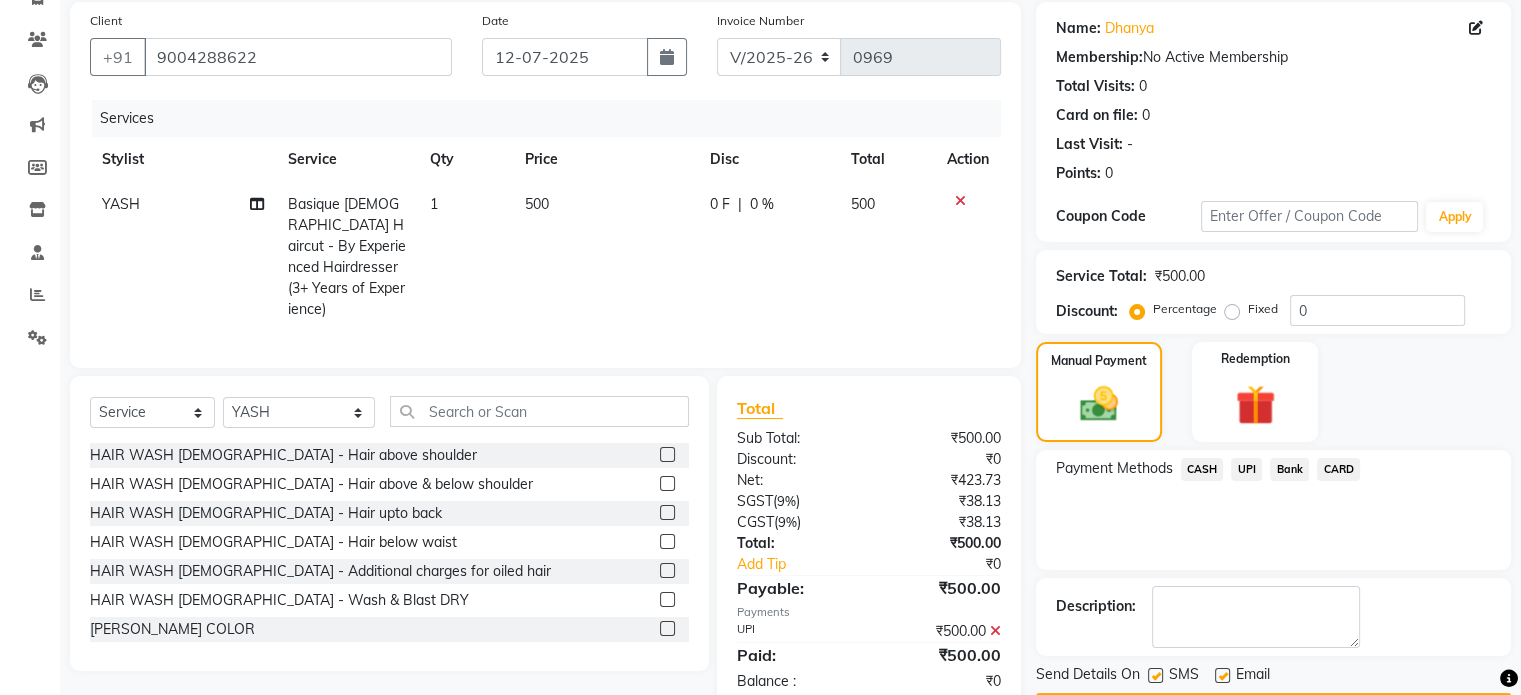 scroll, scrollTop: 205, scrollLeft: 0, axis: vertical 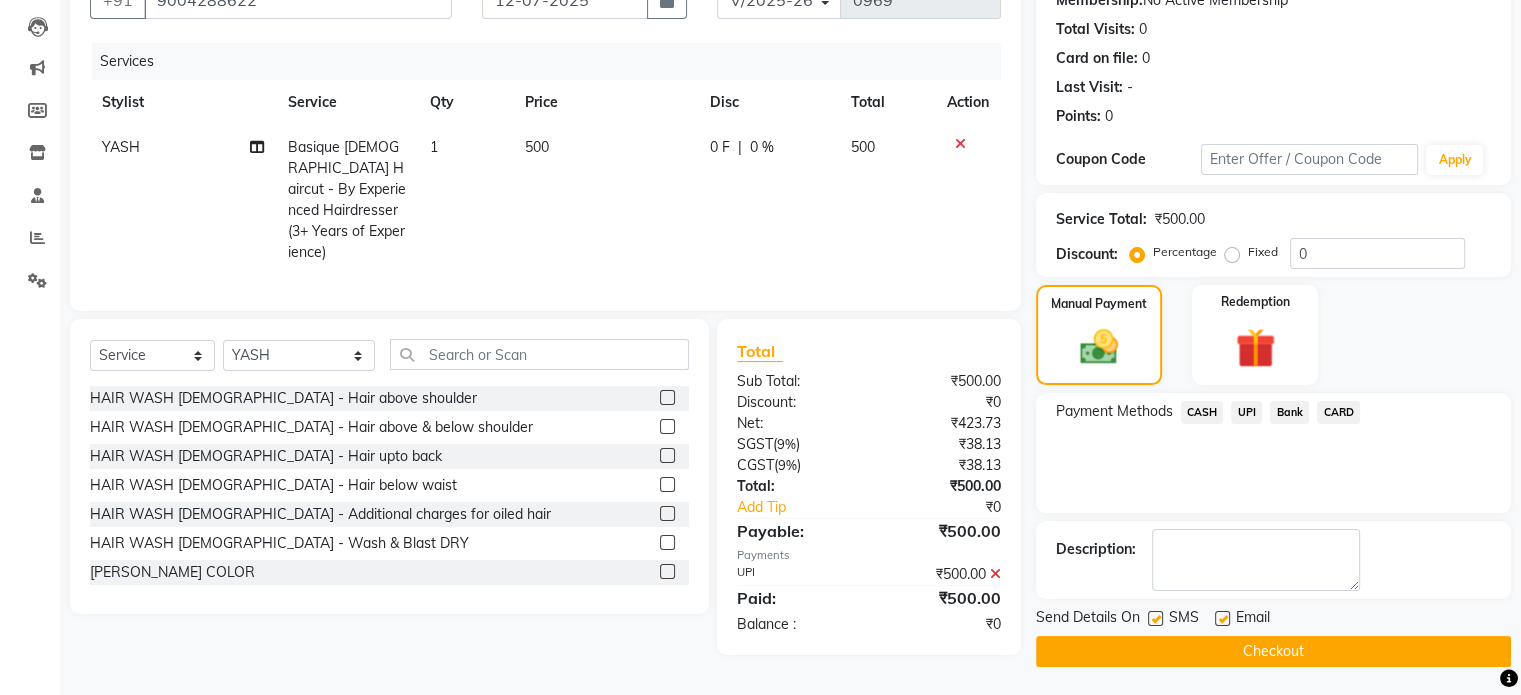 click 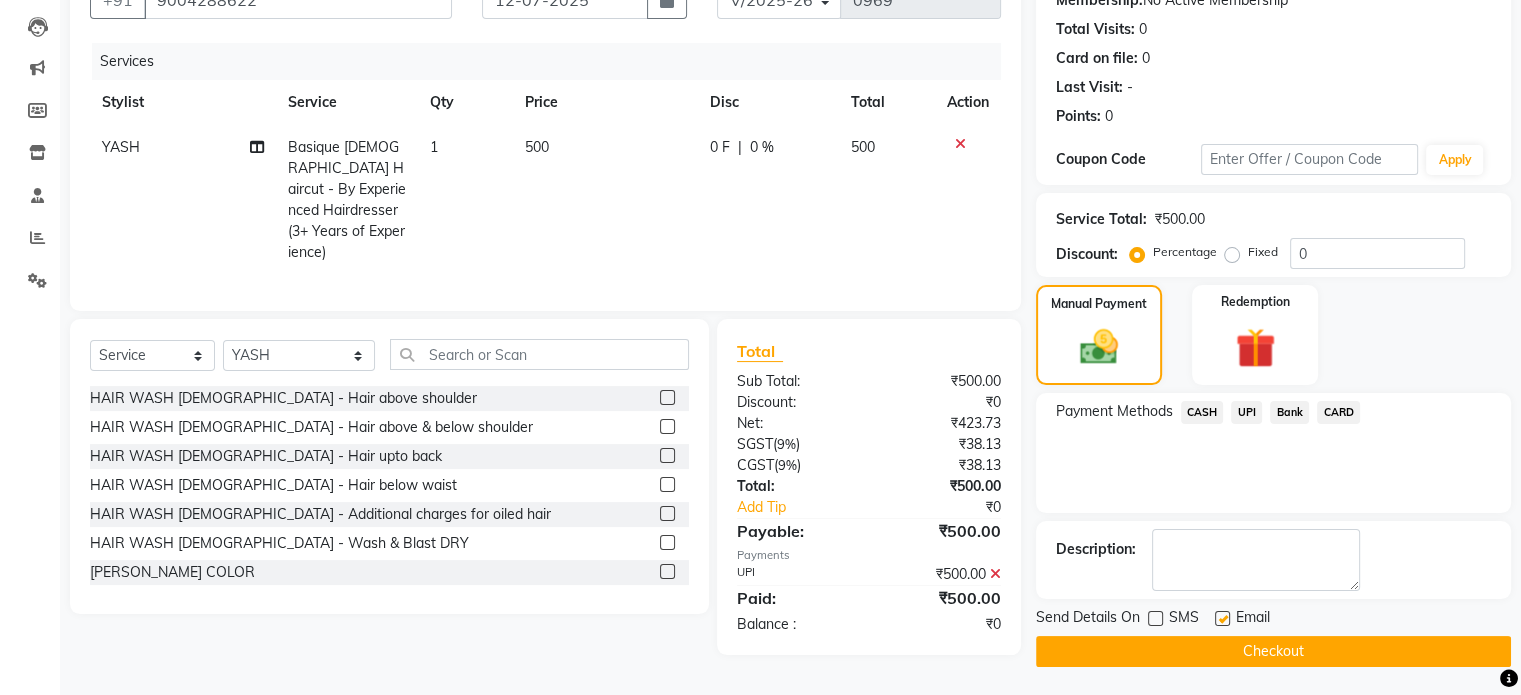 click on "Checkout" 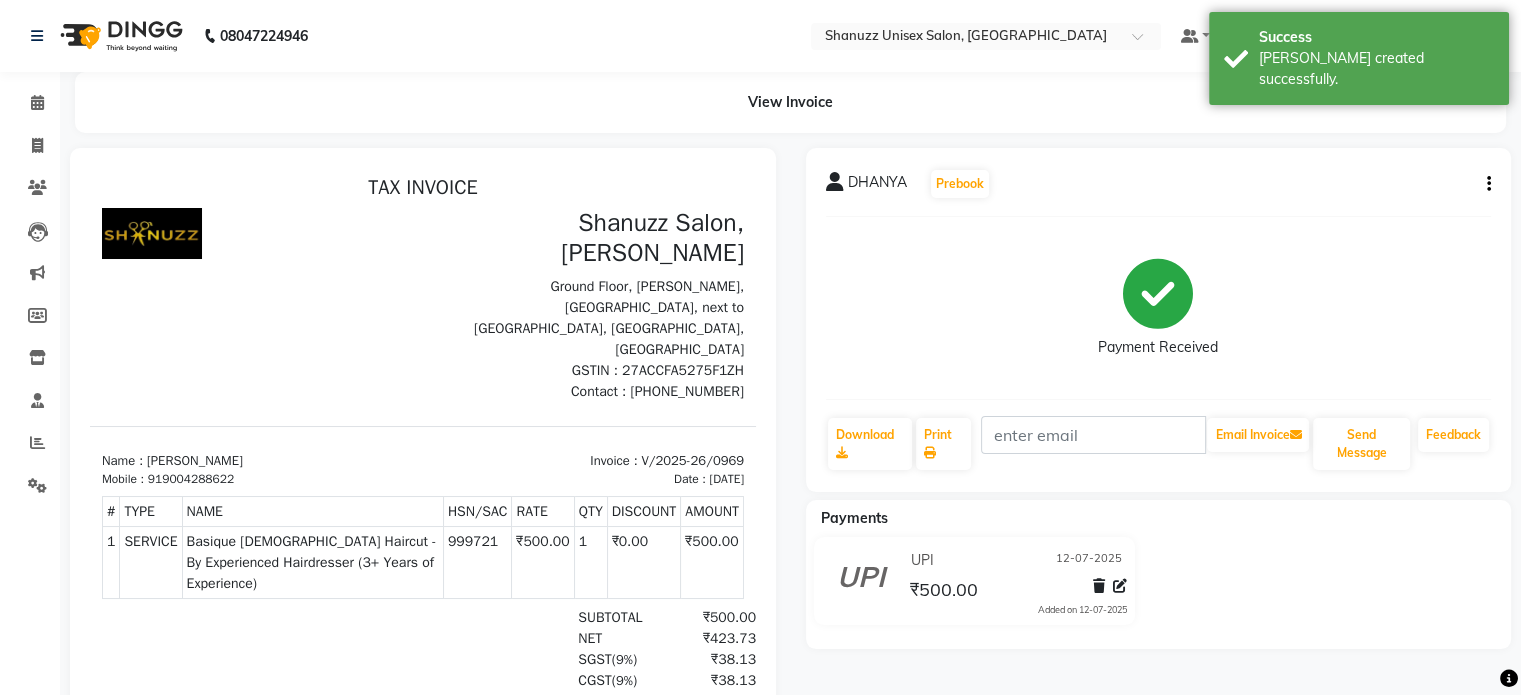 scroll, scrollTop: 0, scrollLeft: 0, axis: both 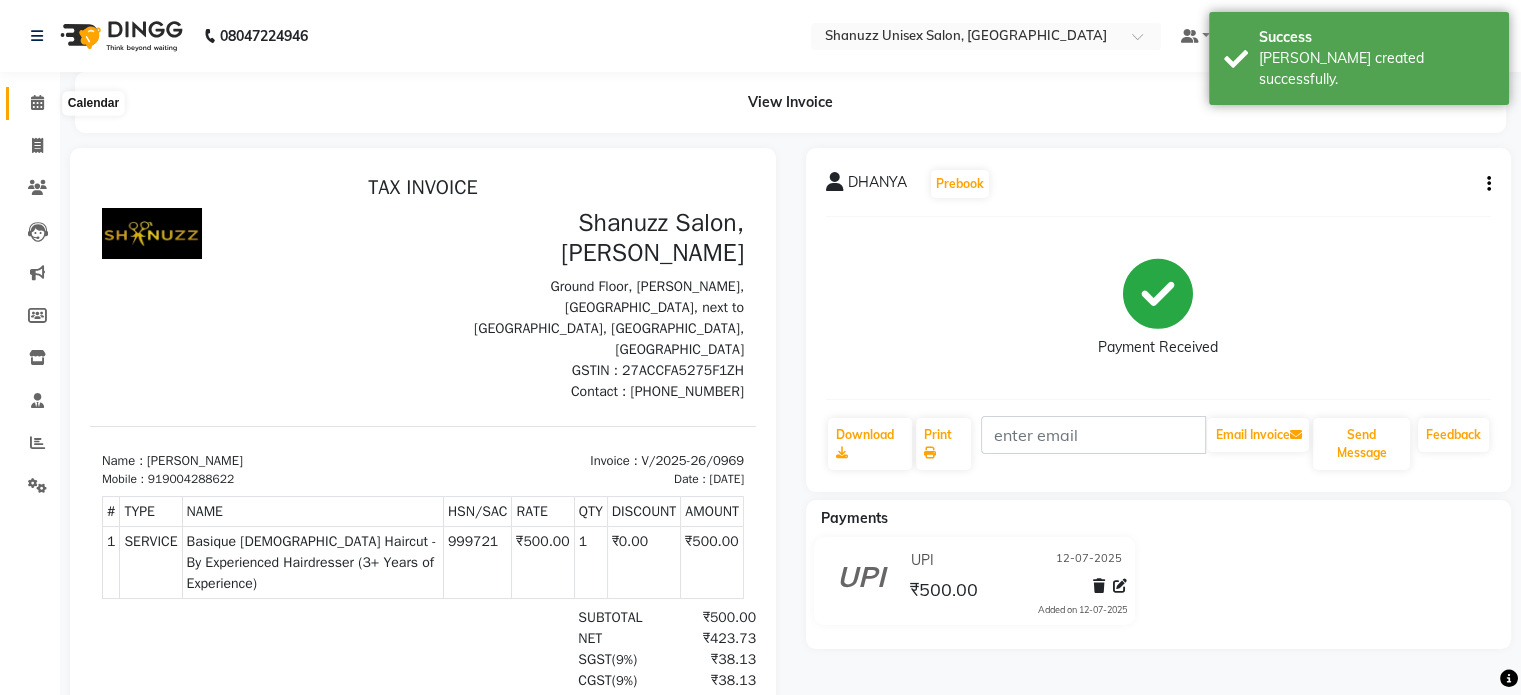 click 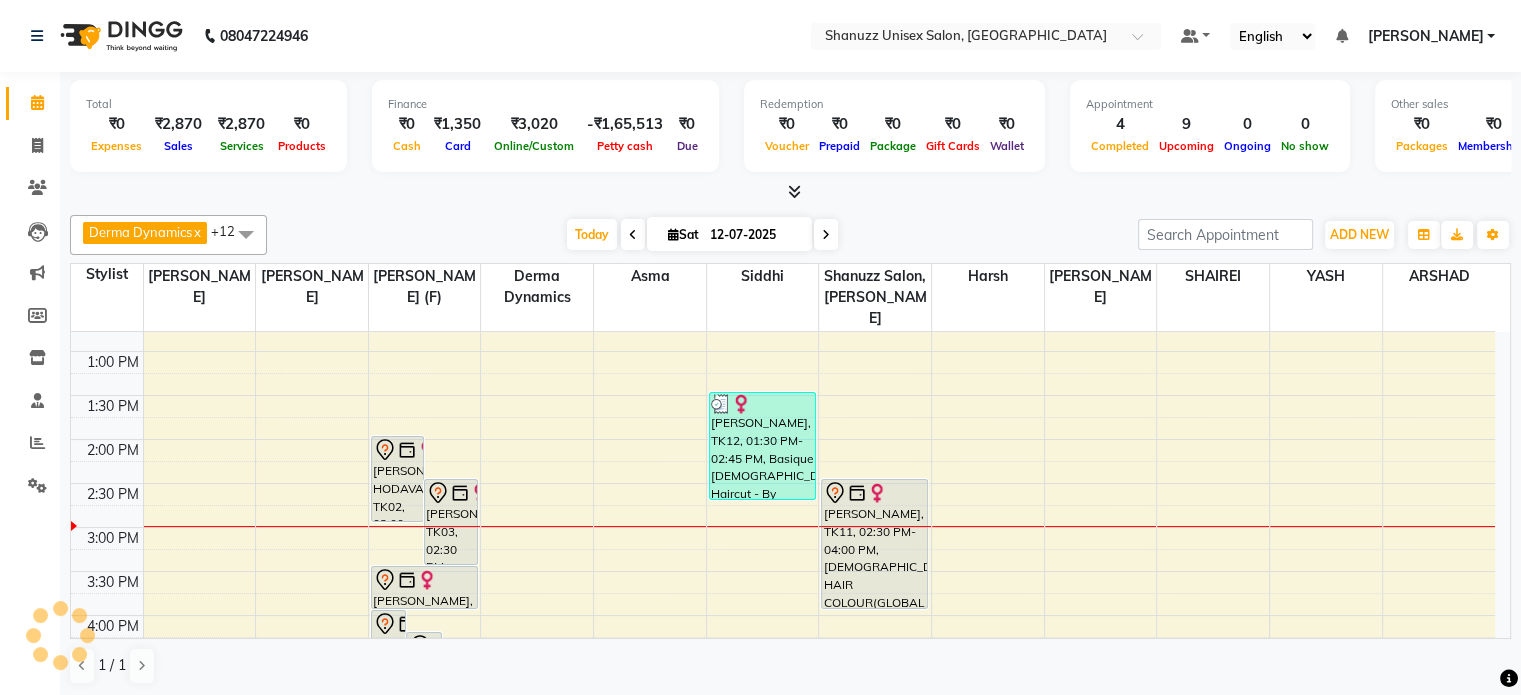 scroll, scrollTop: 348, scrollLeft: 0, axis: vertical 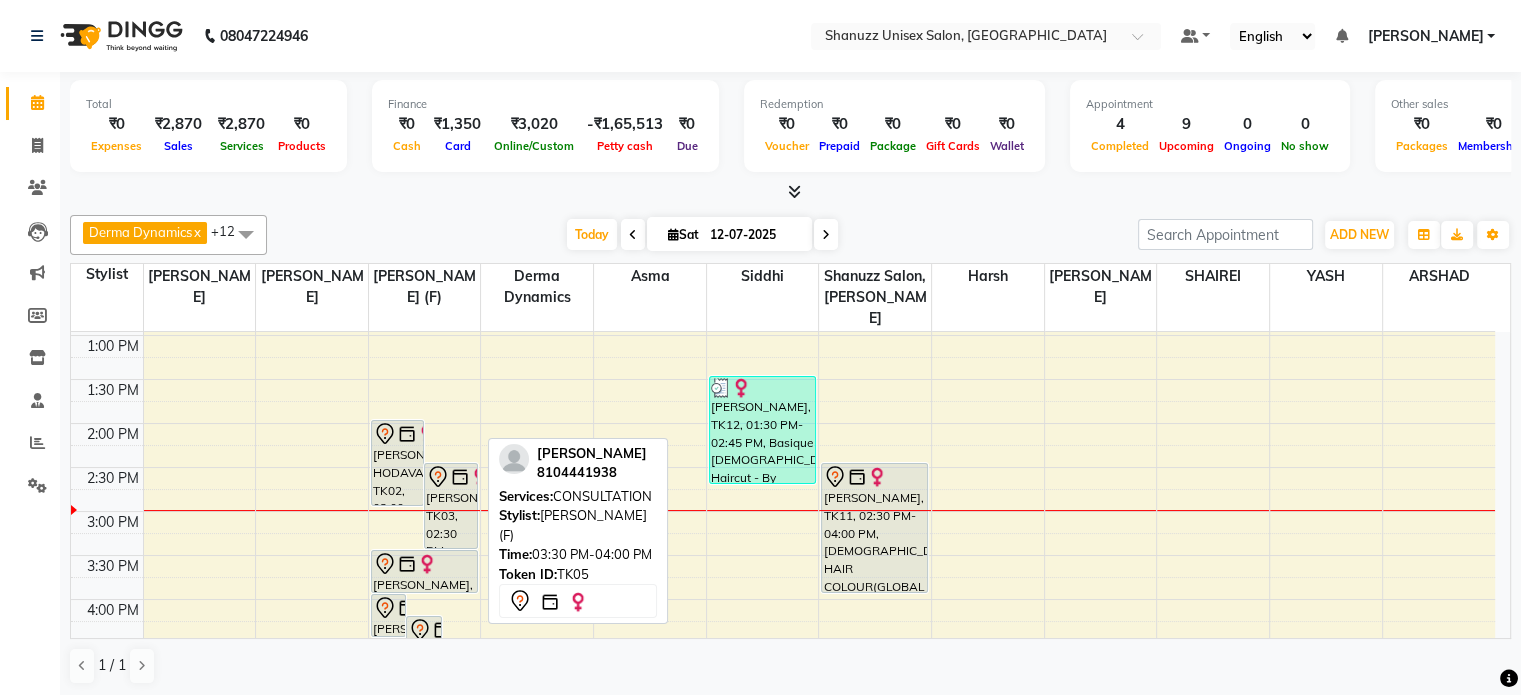 click 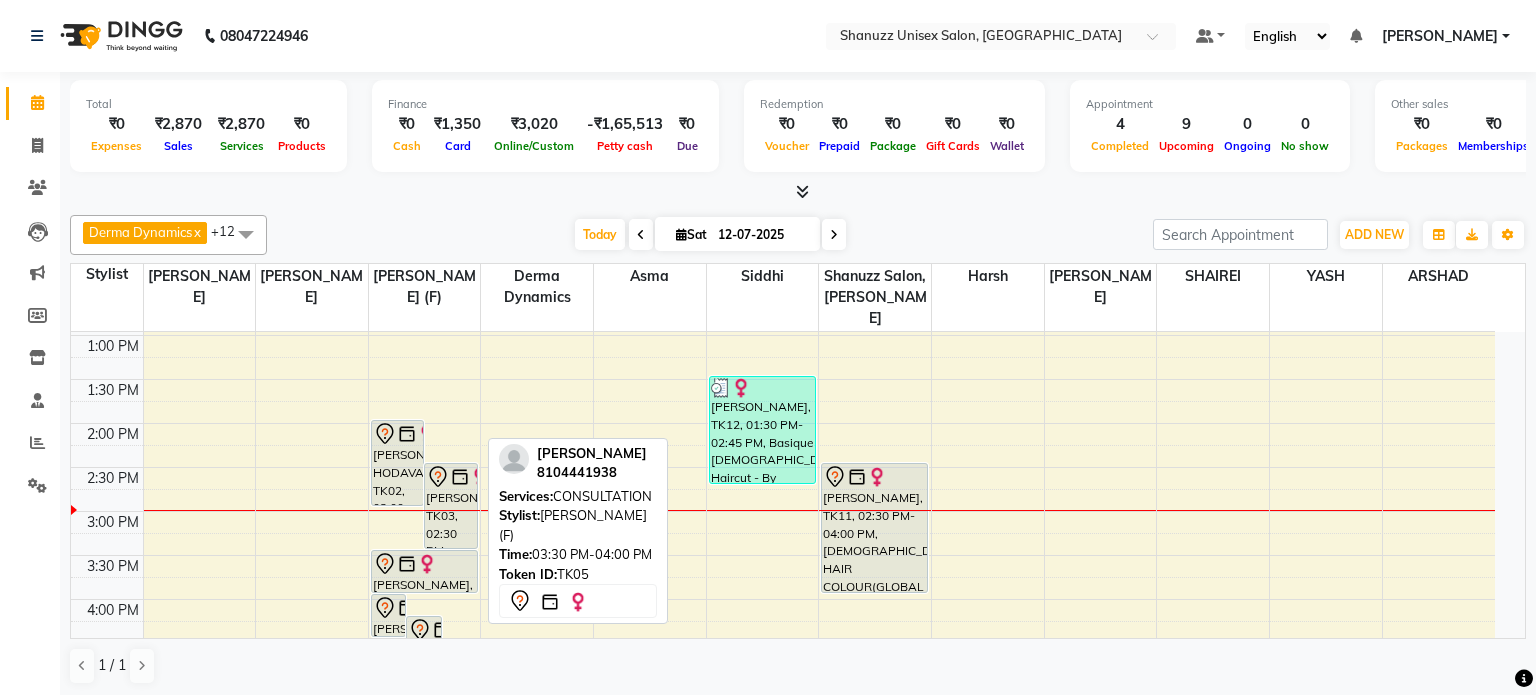 select on "7" 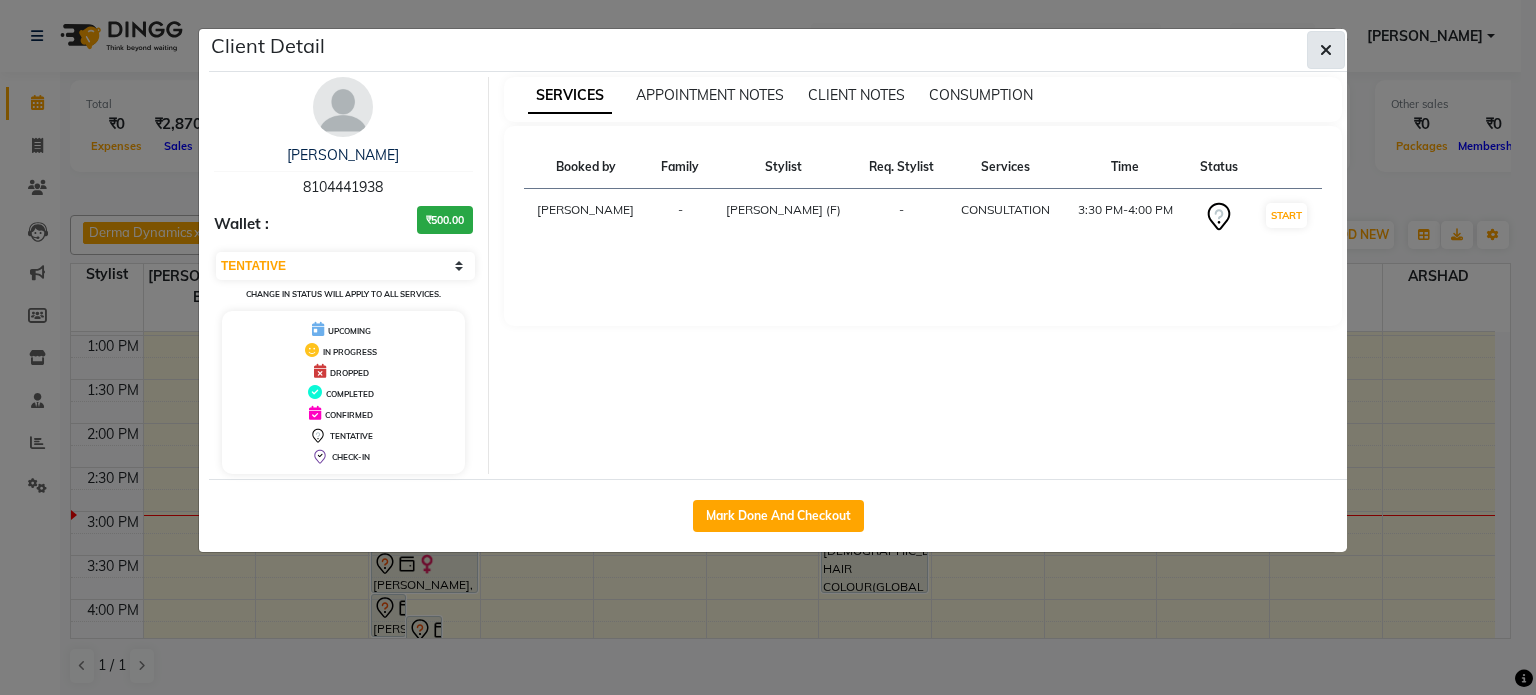 click 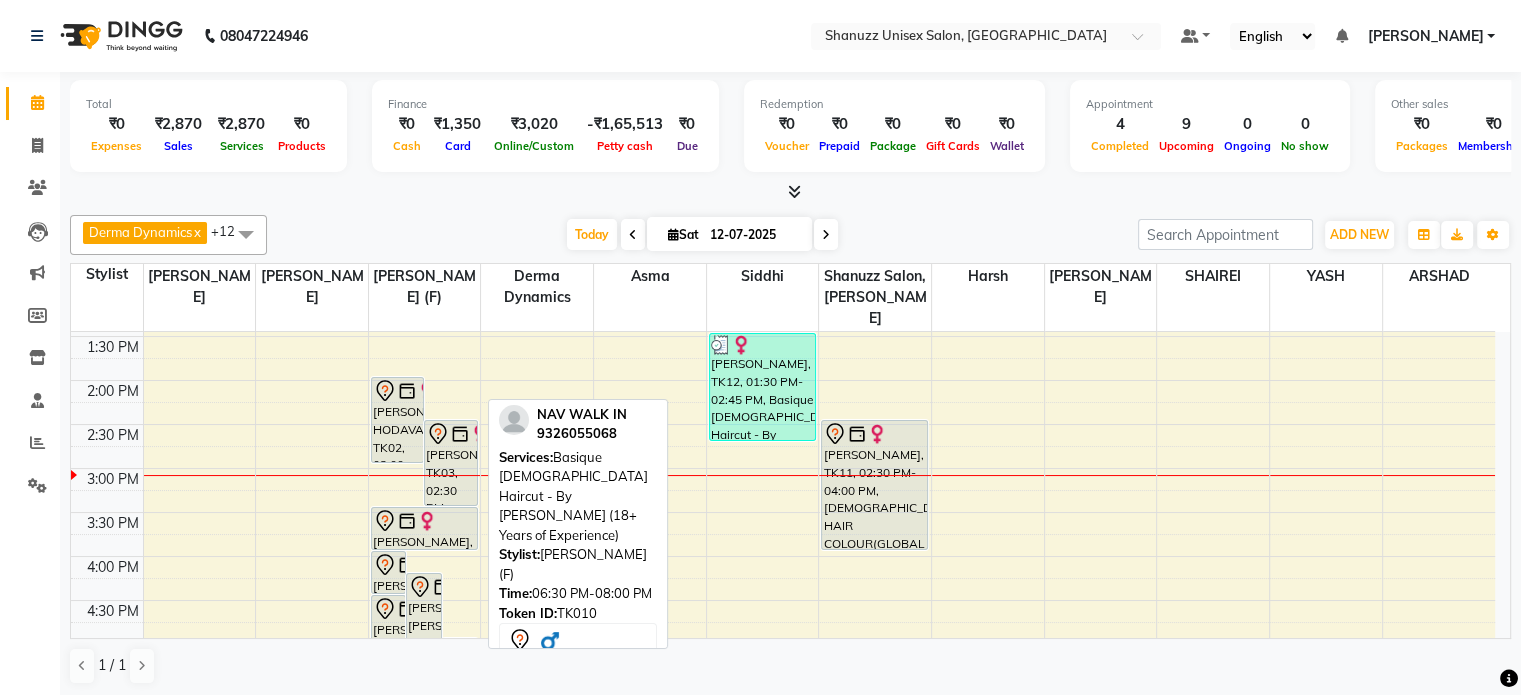 scroll, scrollTop: 380, scrollLeft: 0, axis: vertical 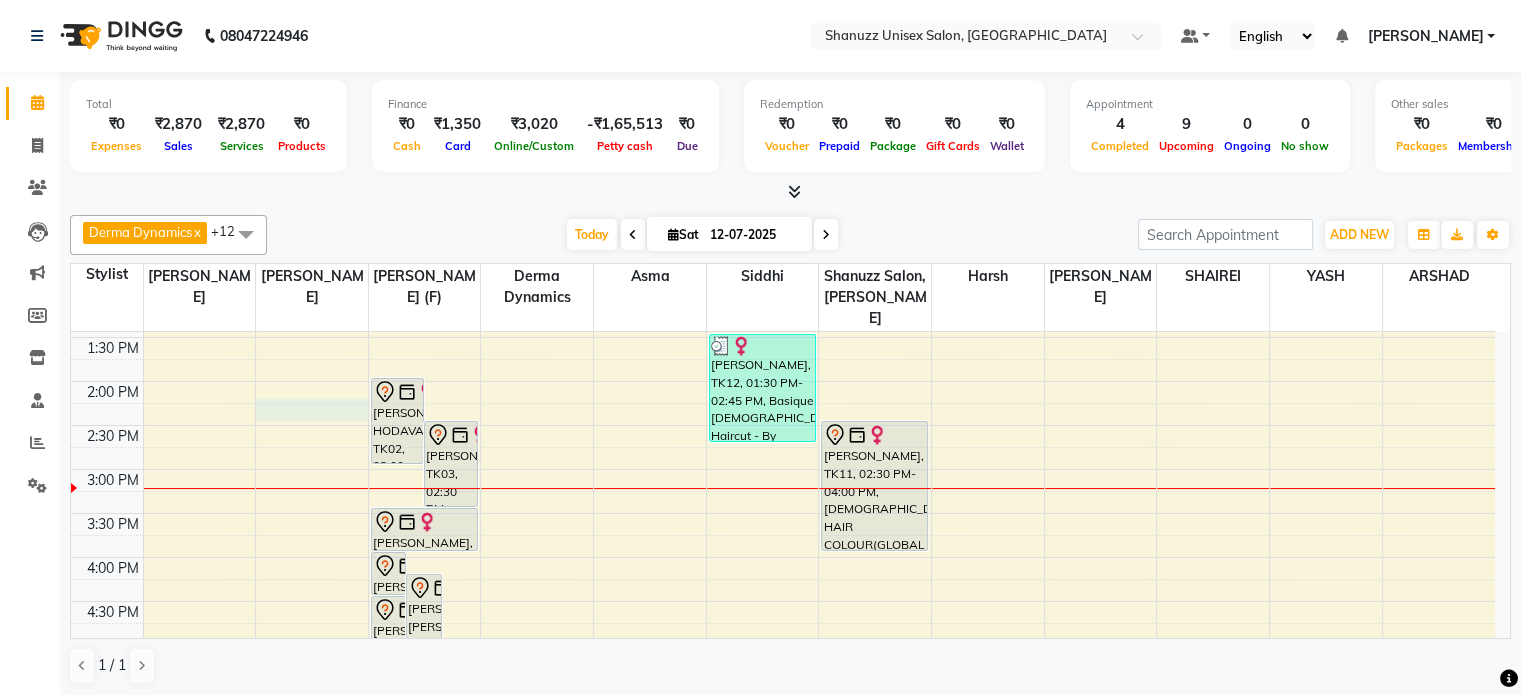 click on "9:00 AM 9:30 AM 10:00 AM 10:30 AM 11:00 AM 11:30 AM 12:00 PM 12:30 PM 1:00 PM 1:30 PM 2:00 PM 2:30 PM 3:00 PM 3:30 PM 4:00 PM 4:30 PM 5:00 PM 5:30 PM 6:00 PM 6:30 PM 7:00 PM 7:30 PM 8:00 PM 8:30 PM             KAVITA SHINDE, TK04, 04:00 PM-04:30 PM, Basique FEMALE Haircut - By Shanuzz (18+ Years of Experience)             ABHIJEET ASHOK BODHE, TK01, 04:15 PM-05:45 PM, Basique MALE Haircut - By Shanuzz (18+ Years of Experience)             ARIF BOISAR, TK06, 05:00 PM-06:30 PM, Basique MALE Haircut - By Shanuzz (18+ Years of Experience)             PRAGATI AGRAWAL, TK09, 04:30 PM-05:30 PM, Basique FEMALE Haircut - By Shanuzz (18+ Years of Experience)             POORVA HODAVADEKAR, TK02, 02:00 PM-03:00 PM, Basique FEMALE Haircut - By Shanuzz (18+ Years of Experience)             SABA SHAIKH, TK03, 02:30 PM-03:30 PM, GLOBAL COLOR + HIGHLIGHTS  - Hair upto back             TASMIYA, TK05, 03:30 PM-04:00 PM, CONSULTATION                 HRITI, TK07, 12:30 PM-12:40 PM, Upper Lip Threading" at bounding box center (783, 469) 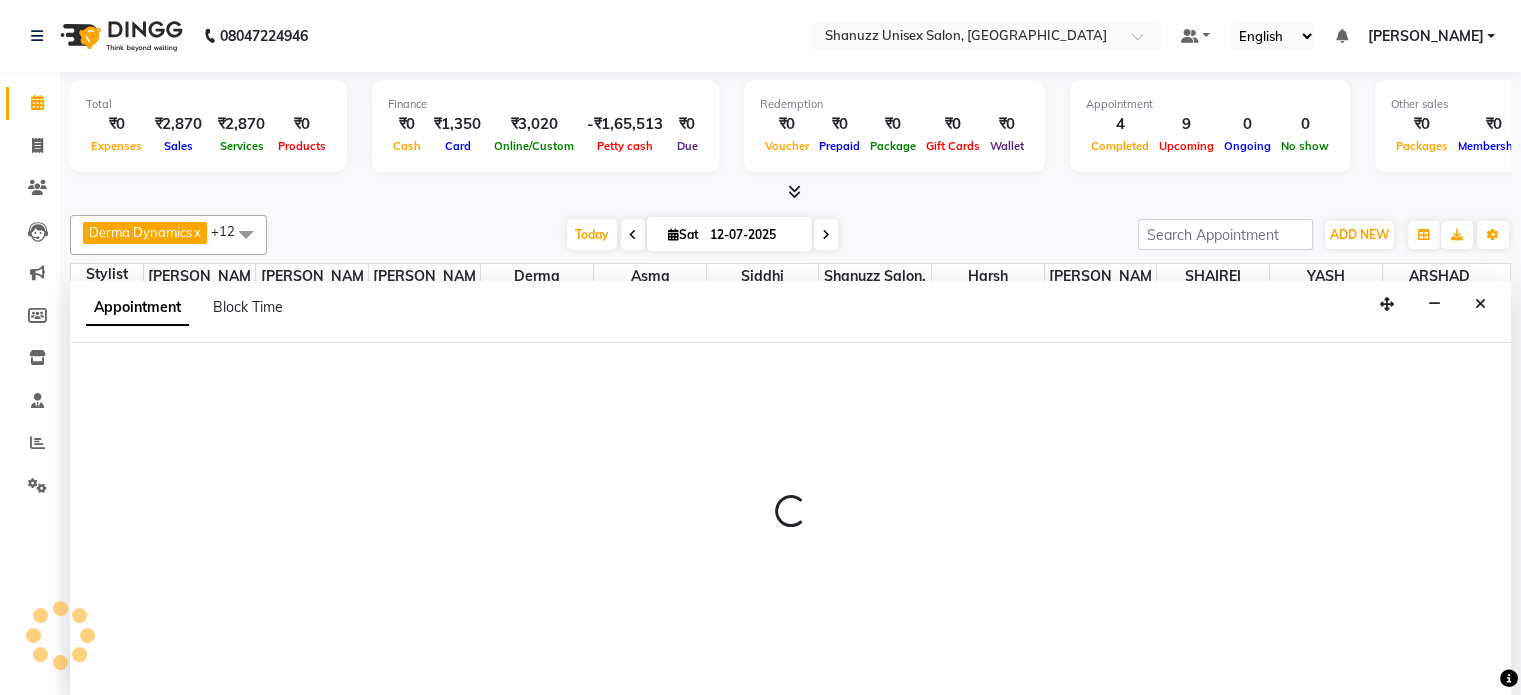 scroll, scrollTop: 0, scrollLeft: 0, axis: both 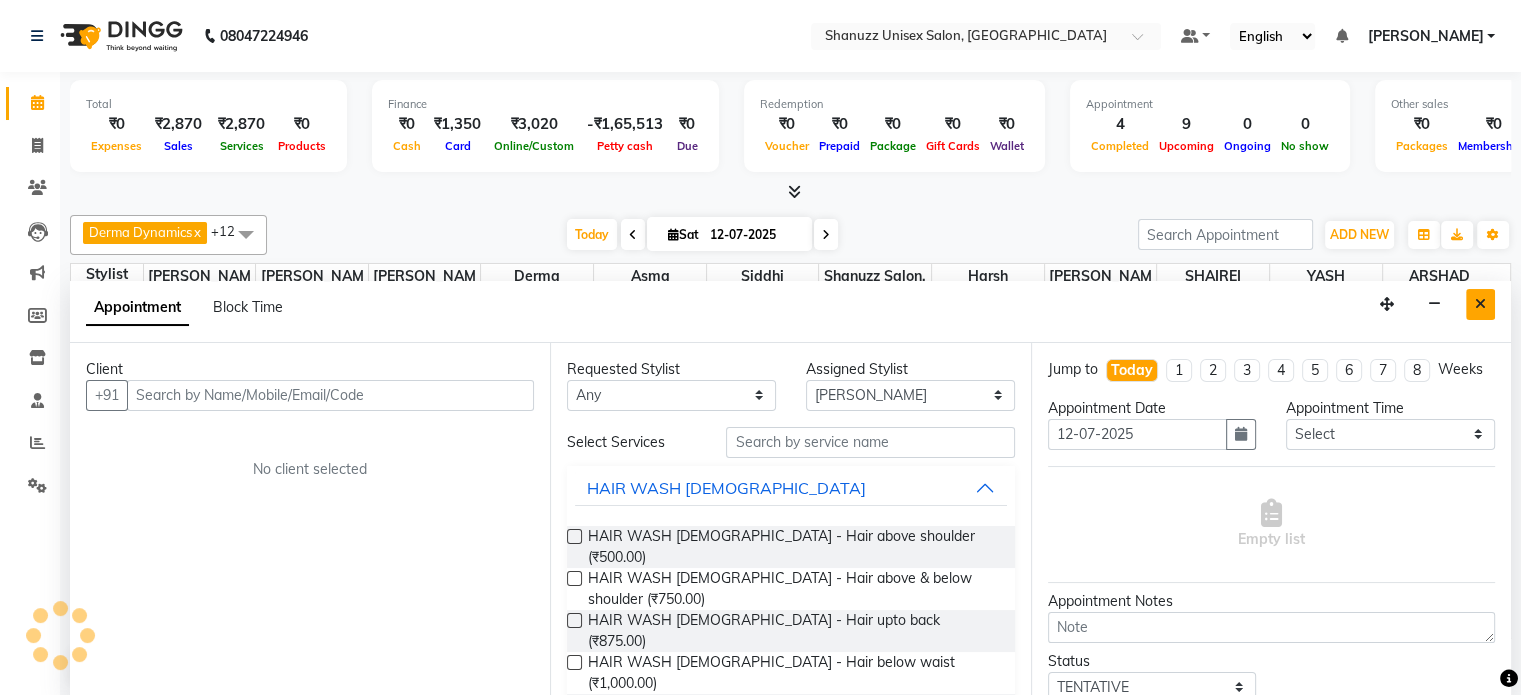 click at bounding box center (1480, 304) 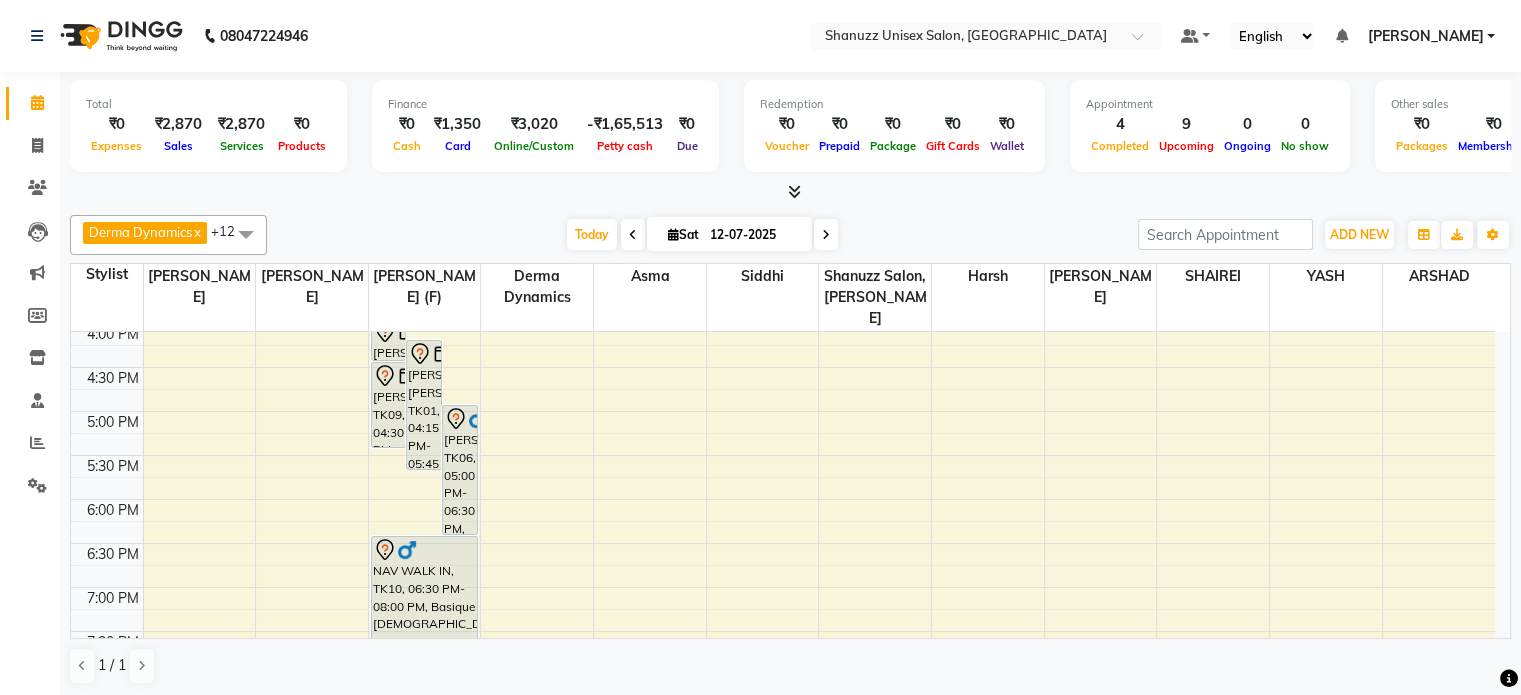 scroll, scrollTop: 626, scrollLeft: 0, axis: vertical 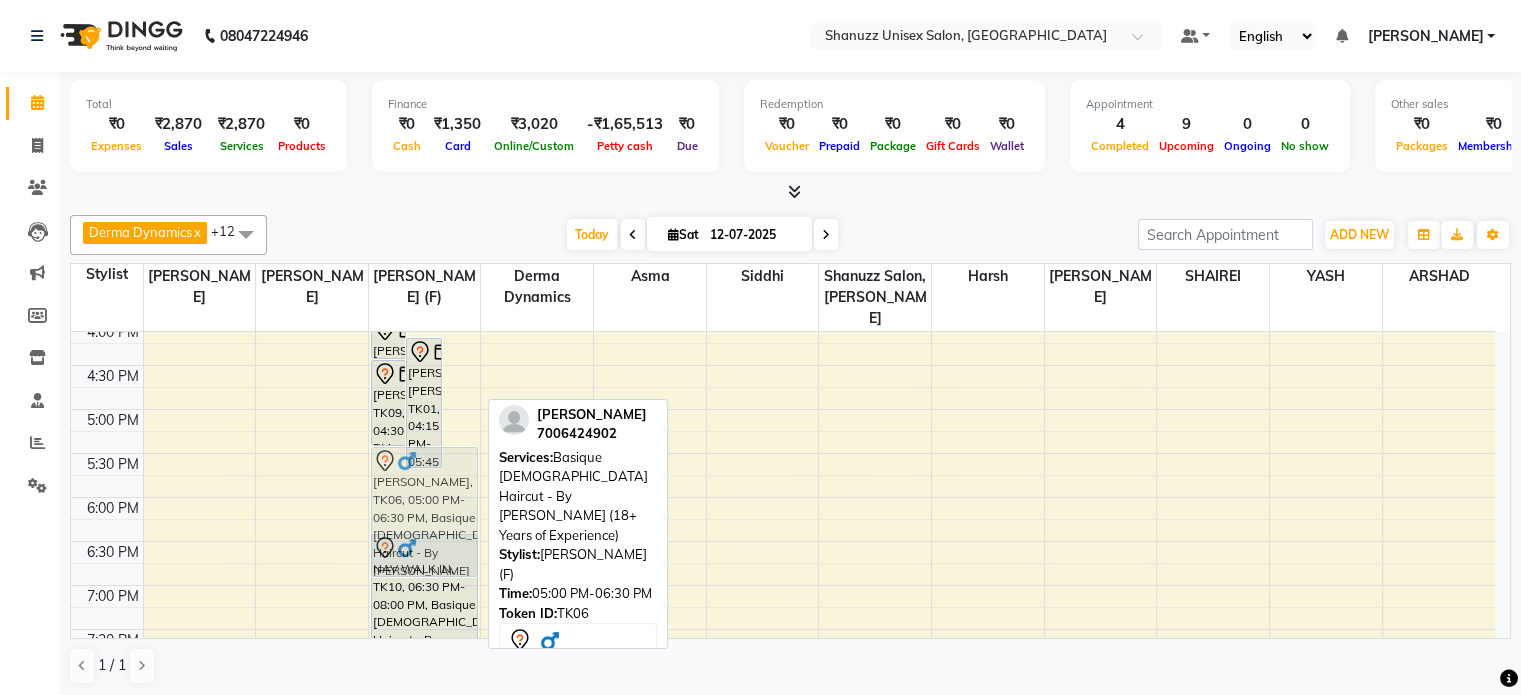 drag, startPoint x: 448, startPoint y: 435, endPoint x: 445, endPoint y: 481, distance: 46.09772 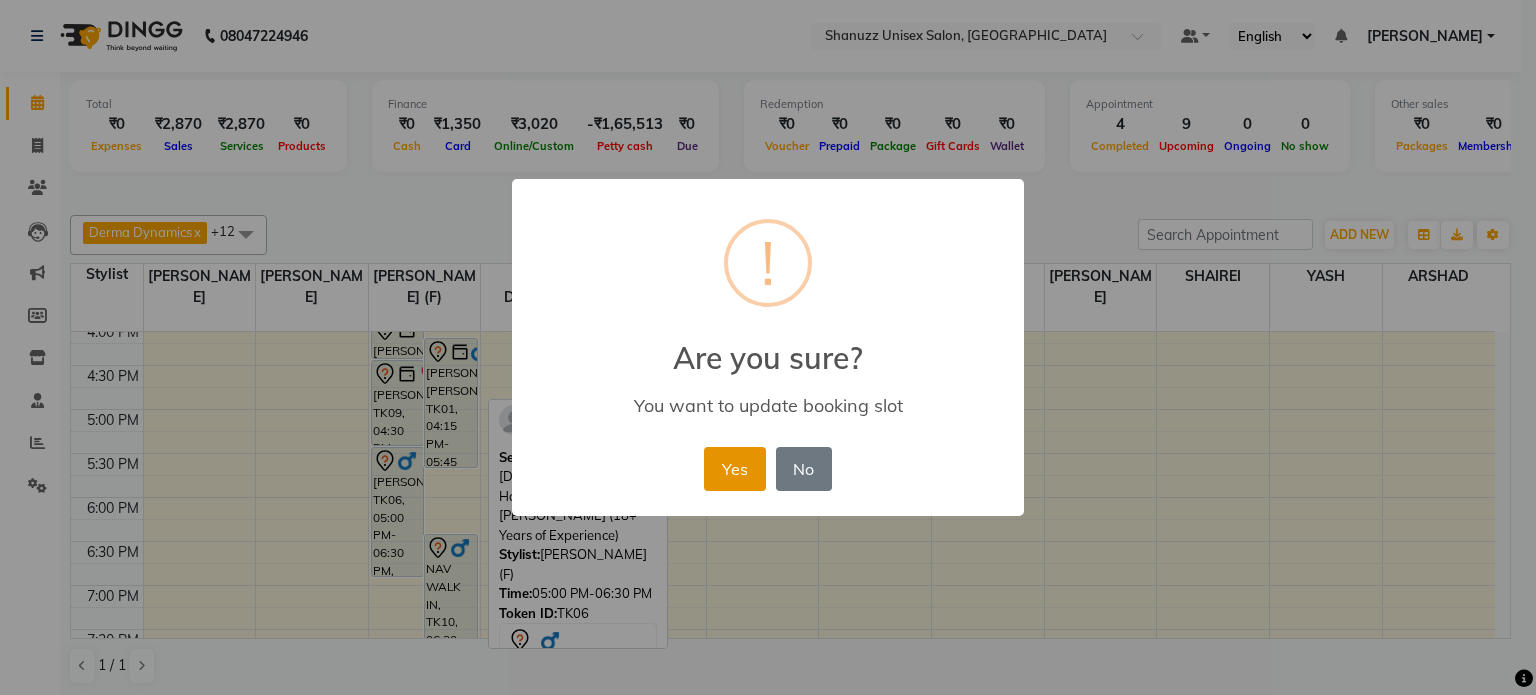 click on "Yes" at bounding box center [734, 469] 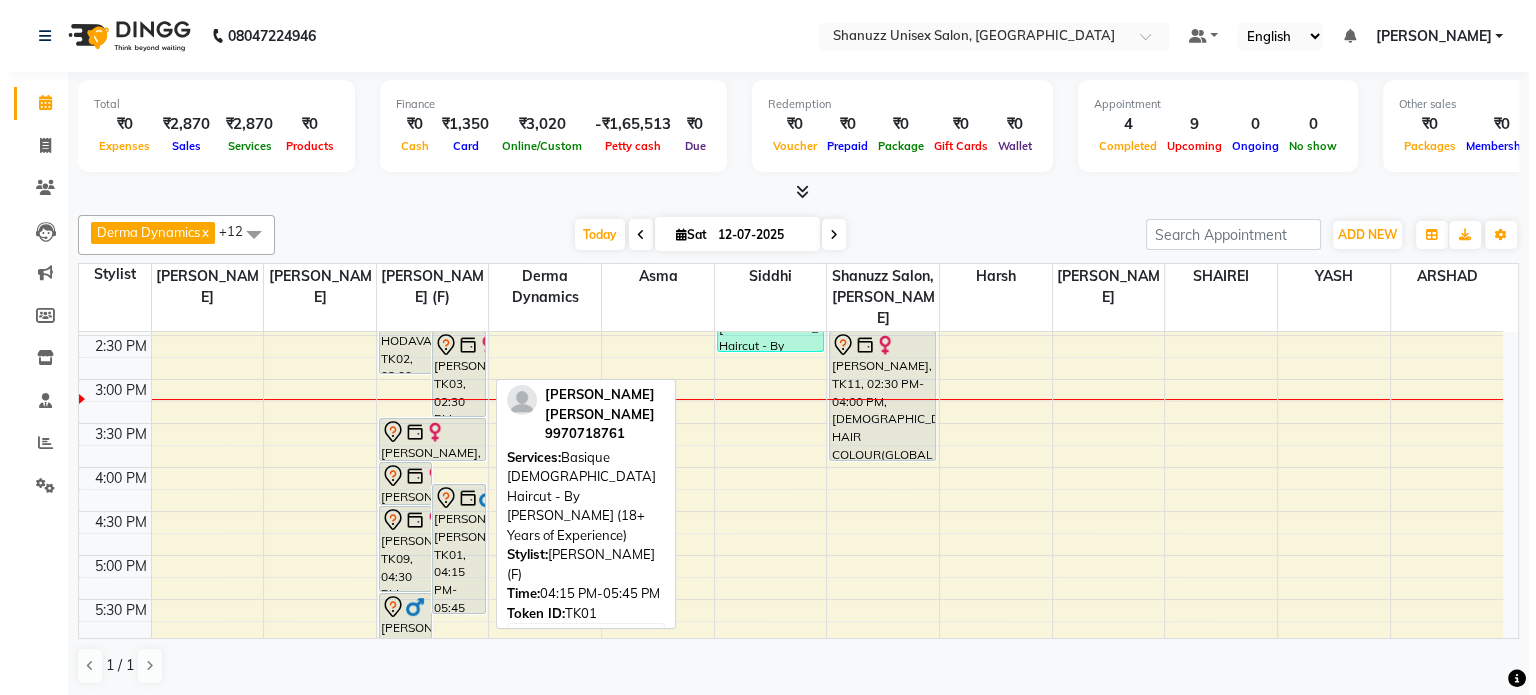 scroll, scrollTop: 479, scrollLeft: 0, axis: vertical 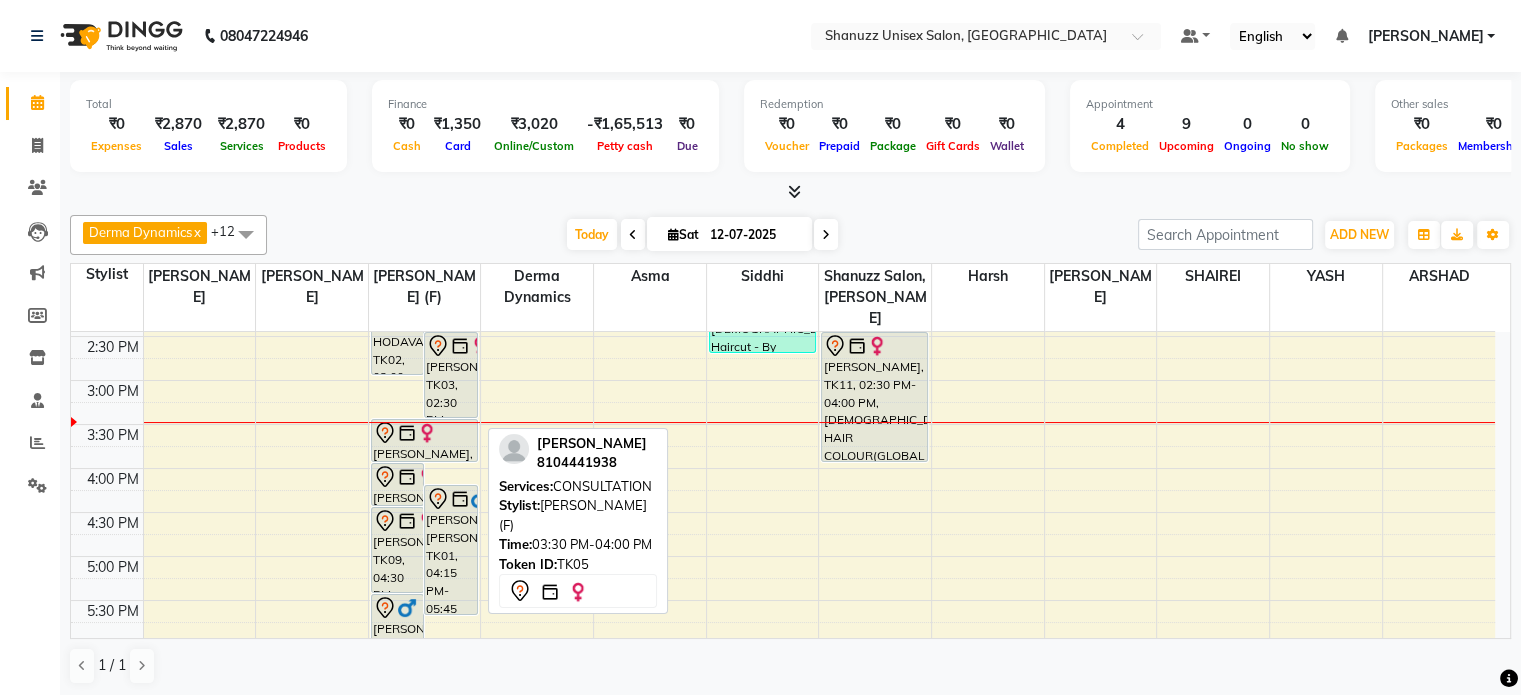 click on "TASMIYA, TK05, 03:30 PM-04:00 PM, CONSULTATION" at bounding box center [424, 440] 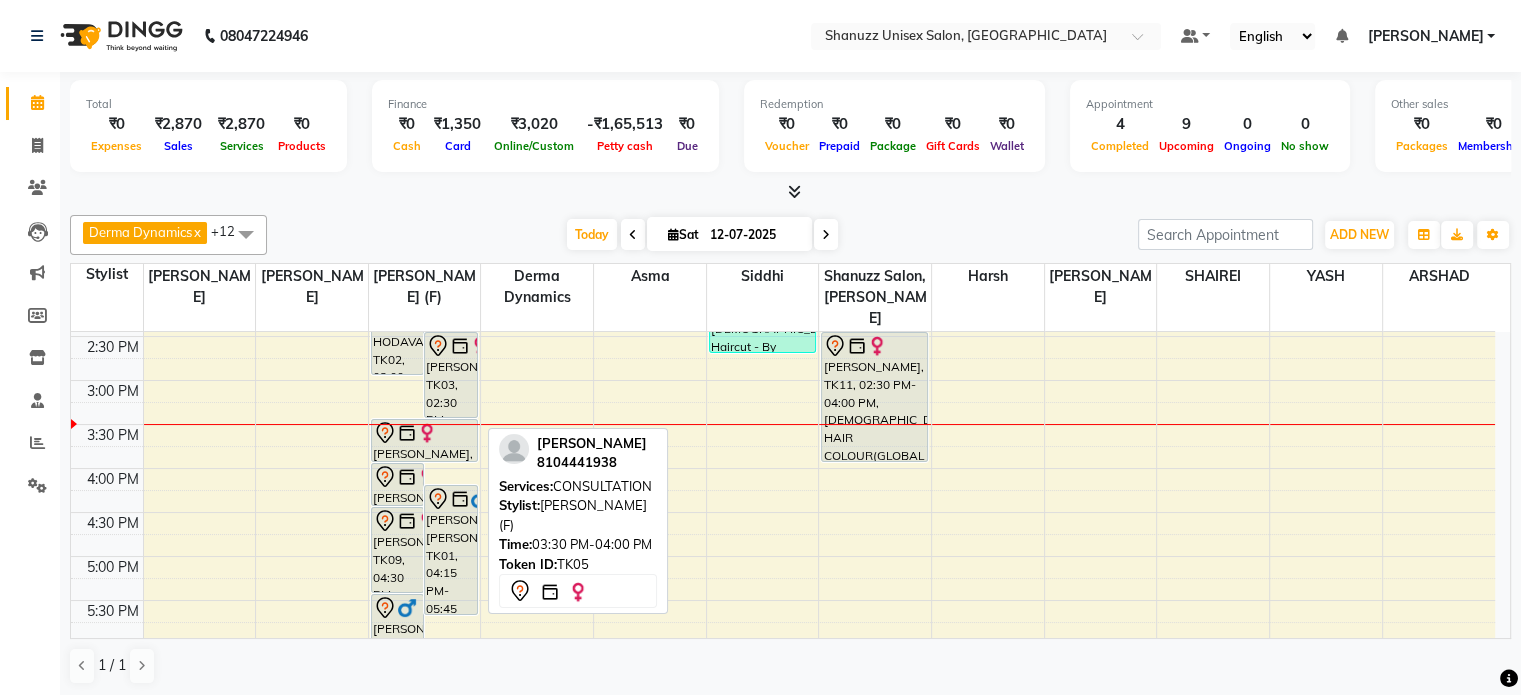 click on "TASMIYA, TK05, 03:30 PM-04:00 PM, CONSULTATION" at bounding box center (424, 440) 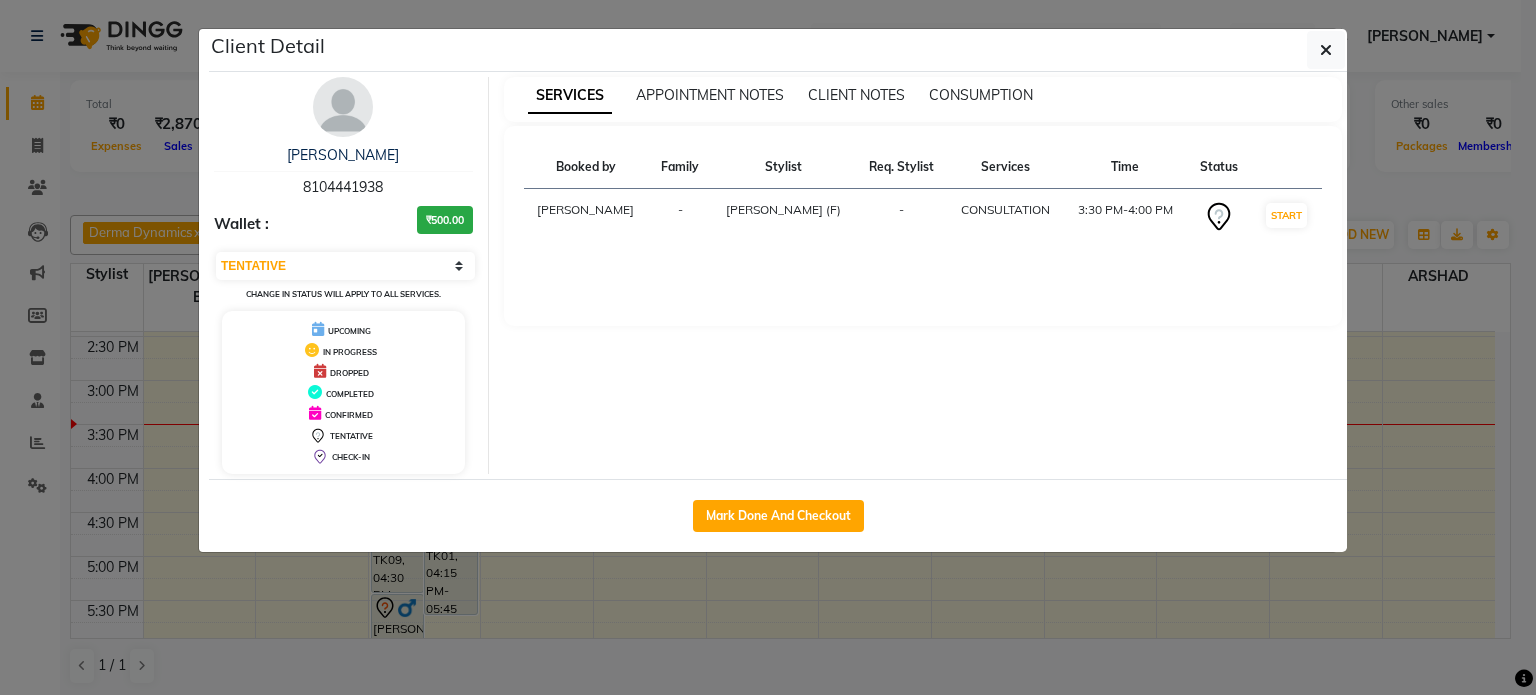 click on "Client Detail  TASMIYA    8104441938 Wallet : ₹500.00 Select IN SERVICE CONFIRMED TENTATIVE CHECK IN MARK DONE DROPPED UPCOMING Change in status will apply to all services. UPCOMING IN PROGRESS DROPPED COMPLETED CONFIRMED TENTATIVE CHECK-IN SERVICES APPOINTMENT NOTES CLIENT NOTES CONSUMPTION Booked by Family Stylist Req. Stylist Services Time Status  Salvana Motha  - Shanu Sir (F) -  CONSULTATION   3:30 PM-4:00 PM   START   Mark Done And Checkout" 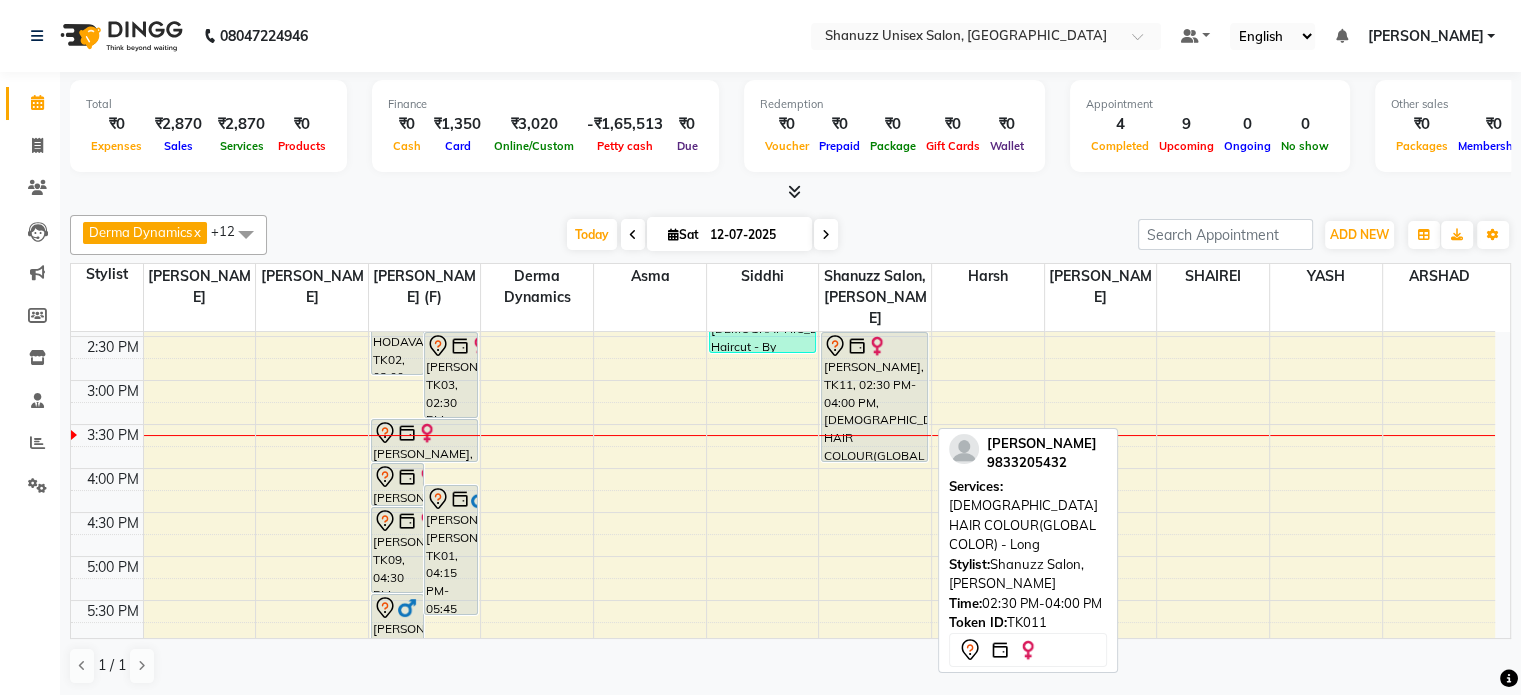 click on "SADHANA KALE, TK11, 02:30 PM-04:00 PM, MALE HAIR COLOUR(GLOBAL COLOR) - Long" at bounding box center [874, 397] 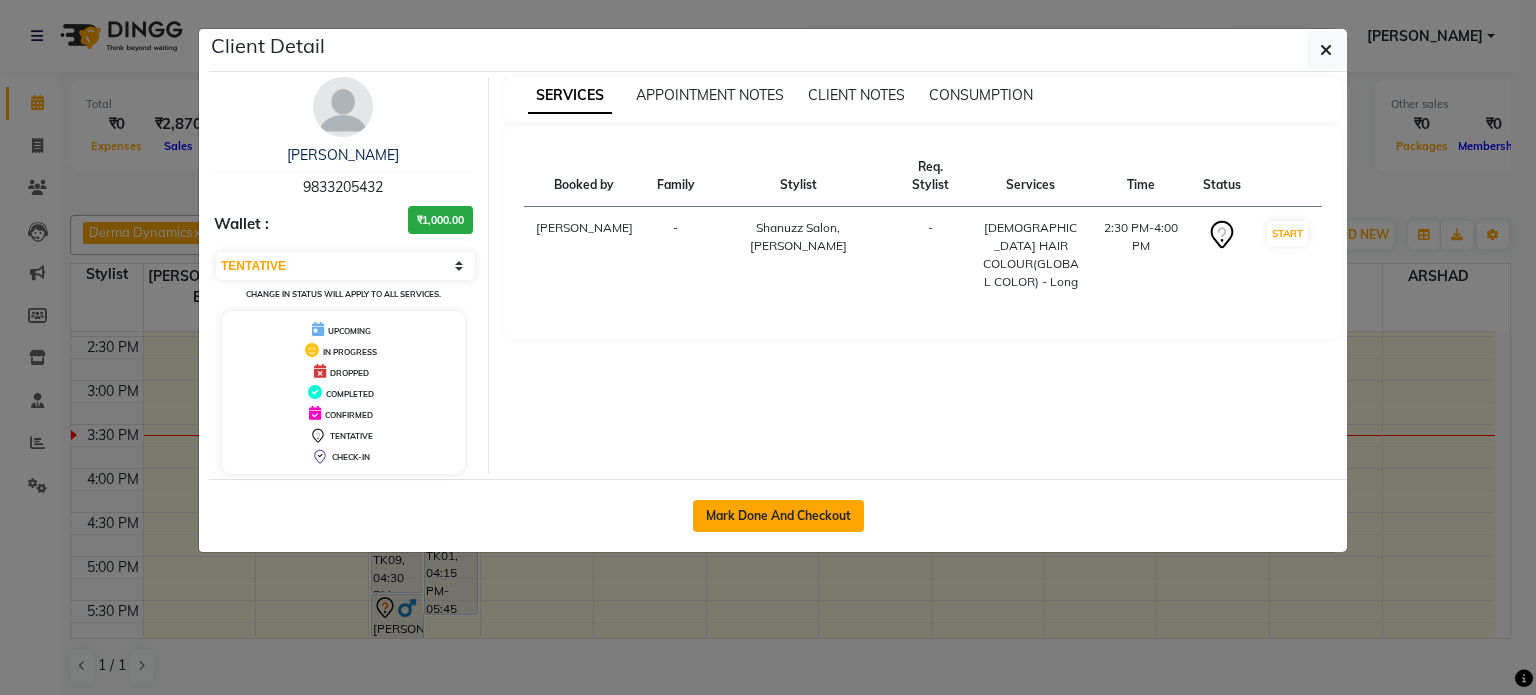 click on "Mark Done And Checkout" 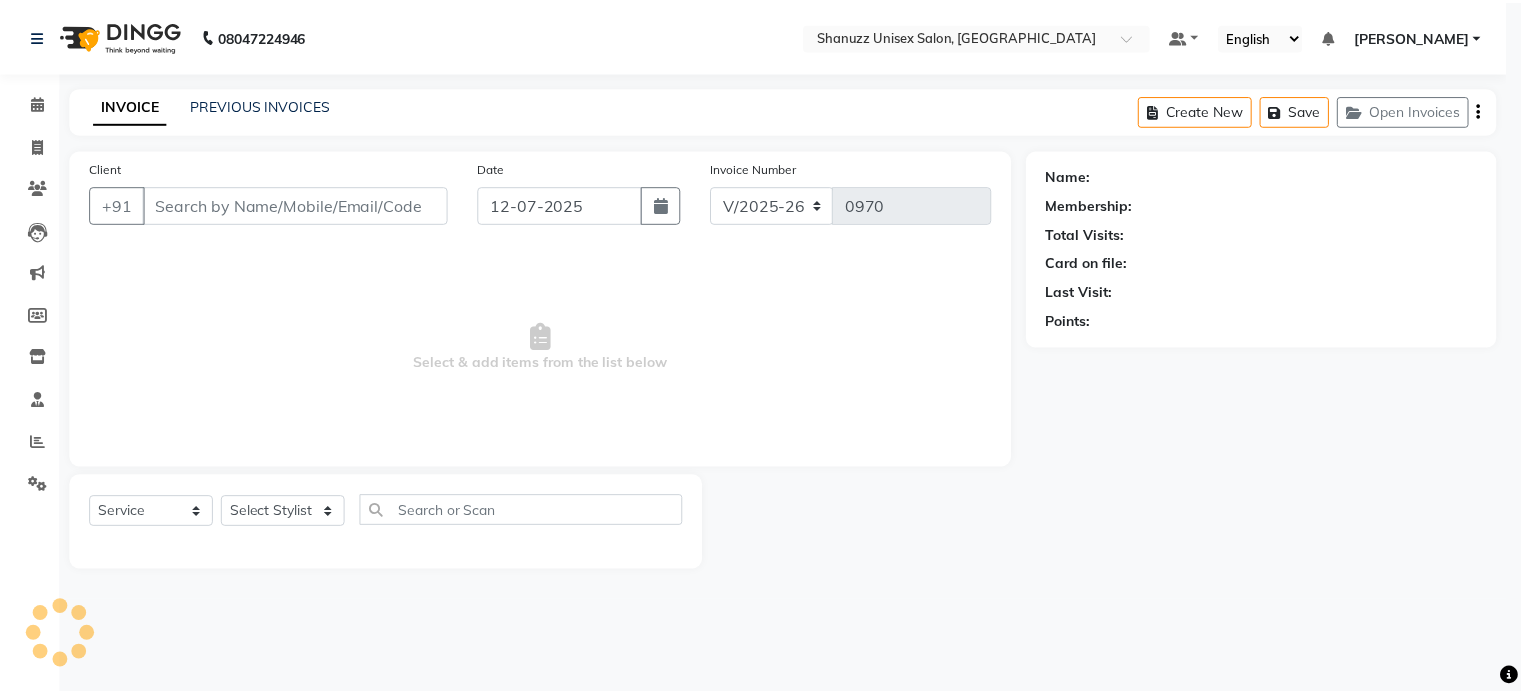 scroll, scrollTop: 0, scrollLeft: 0, axis: both 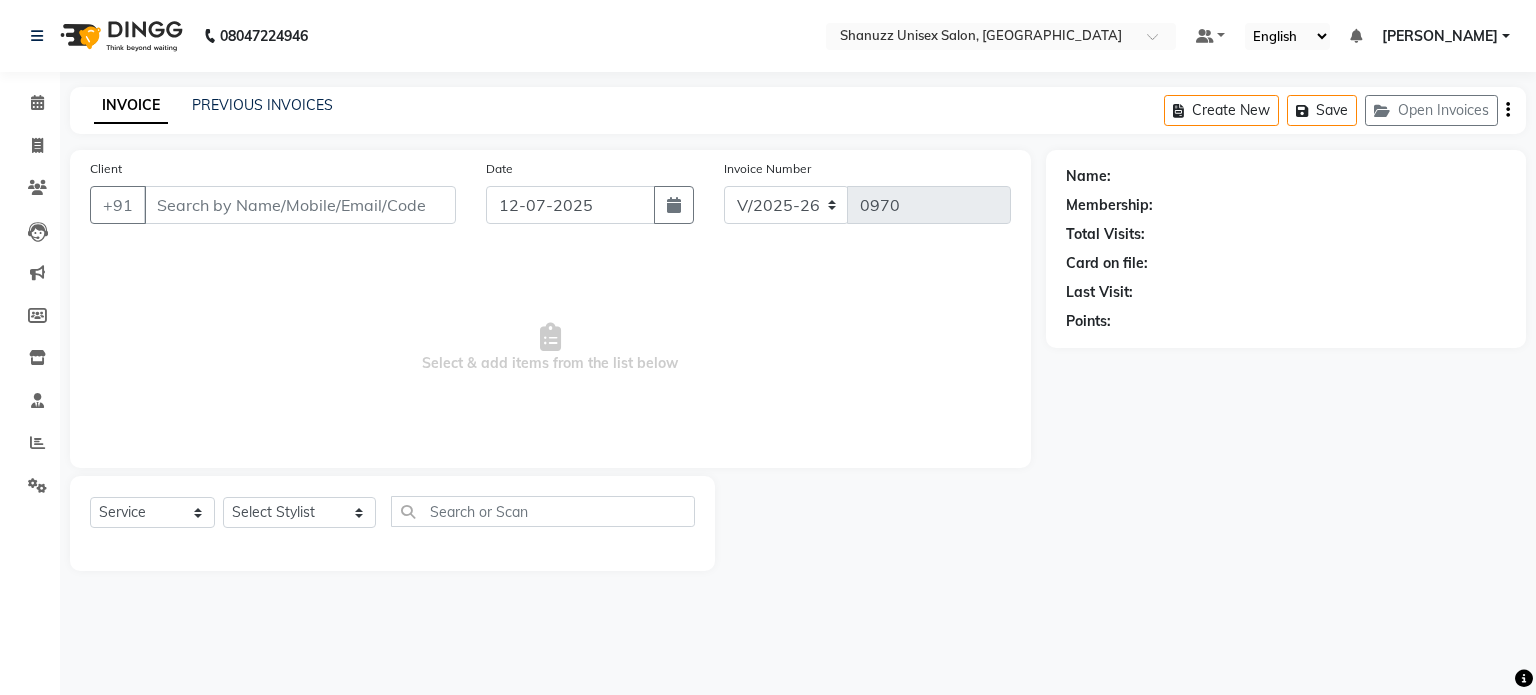 type on "9833205432" 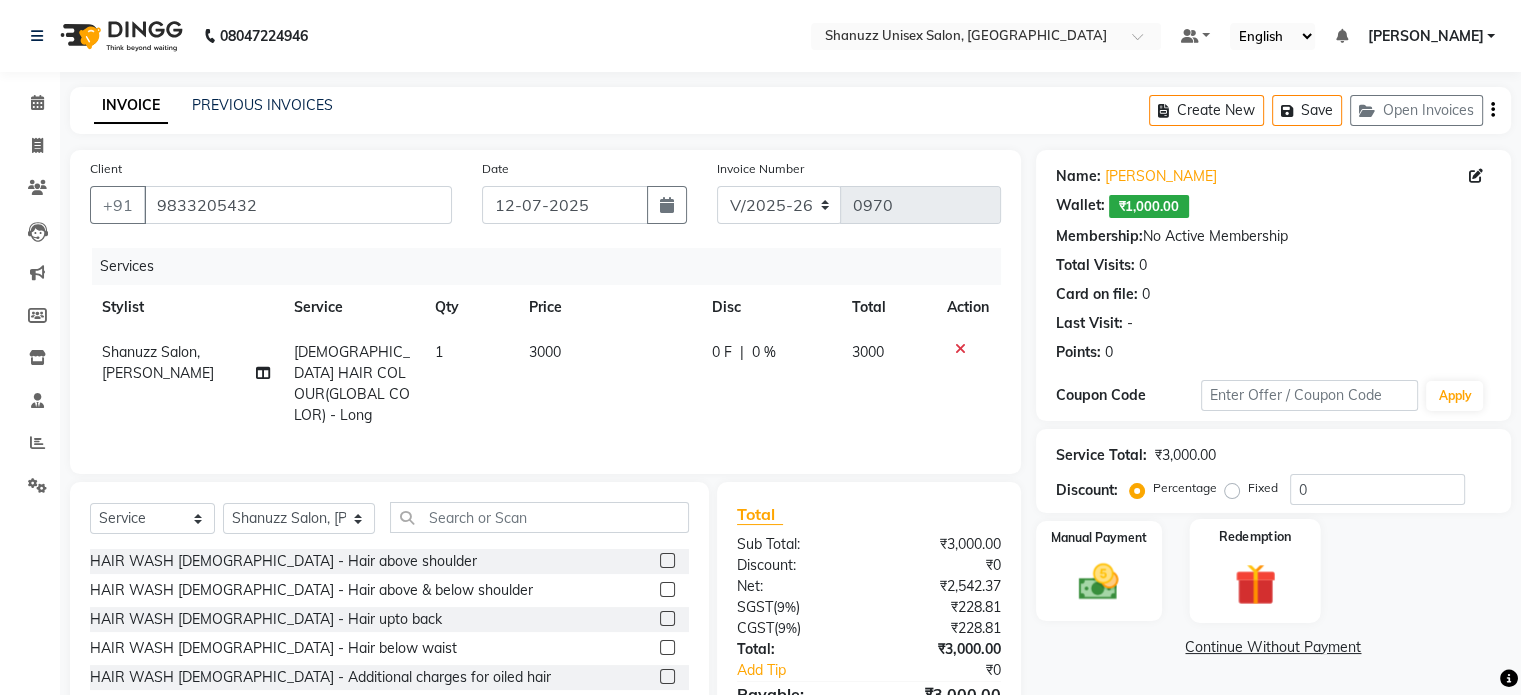 click on "Redemption" 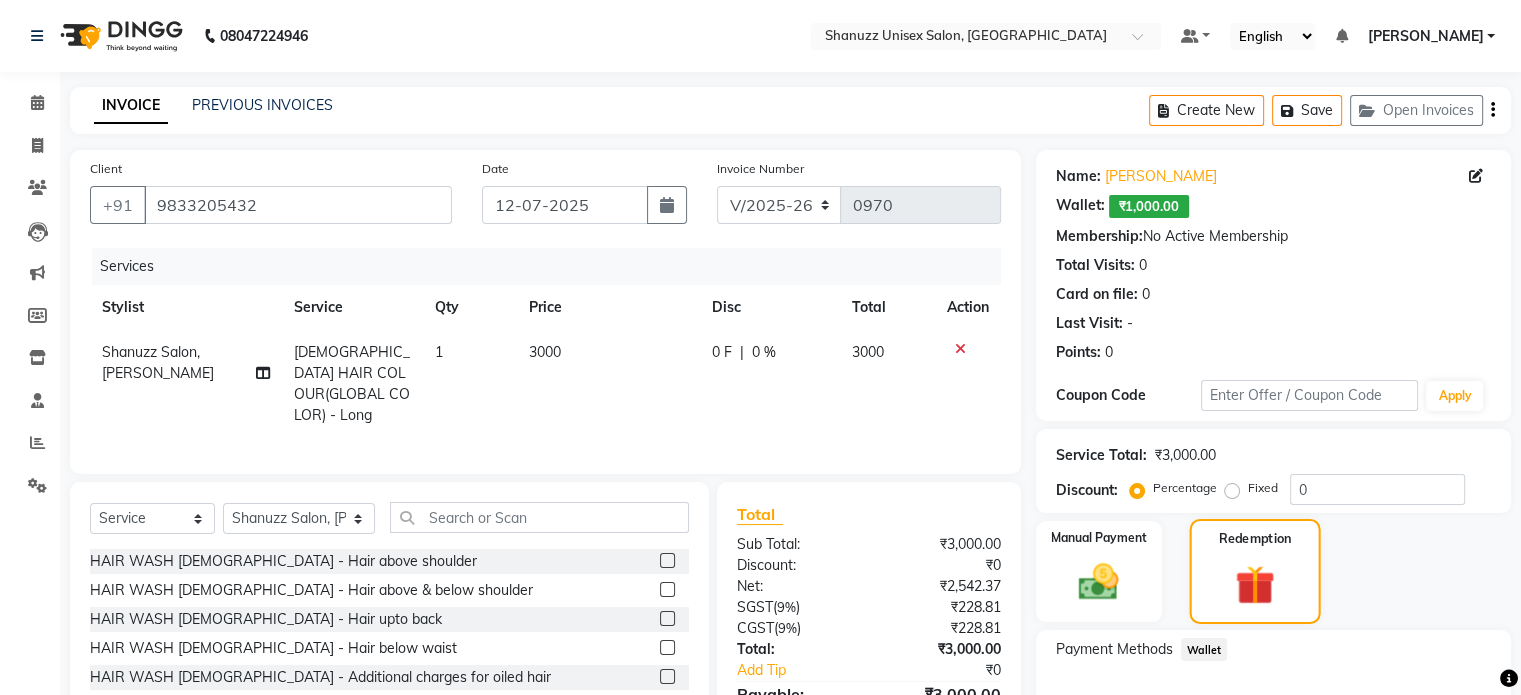 scroll, scrollTop: 124, scrollLeft: 0, axis: vertical 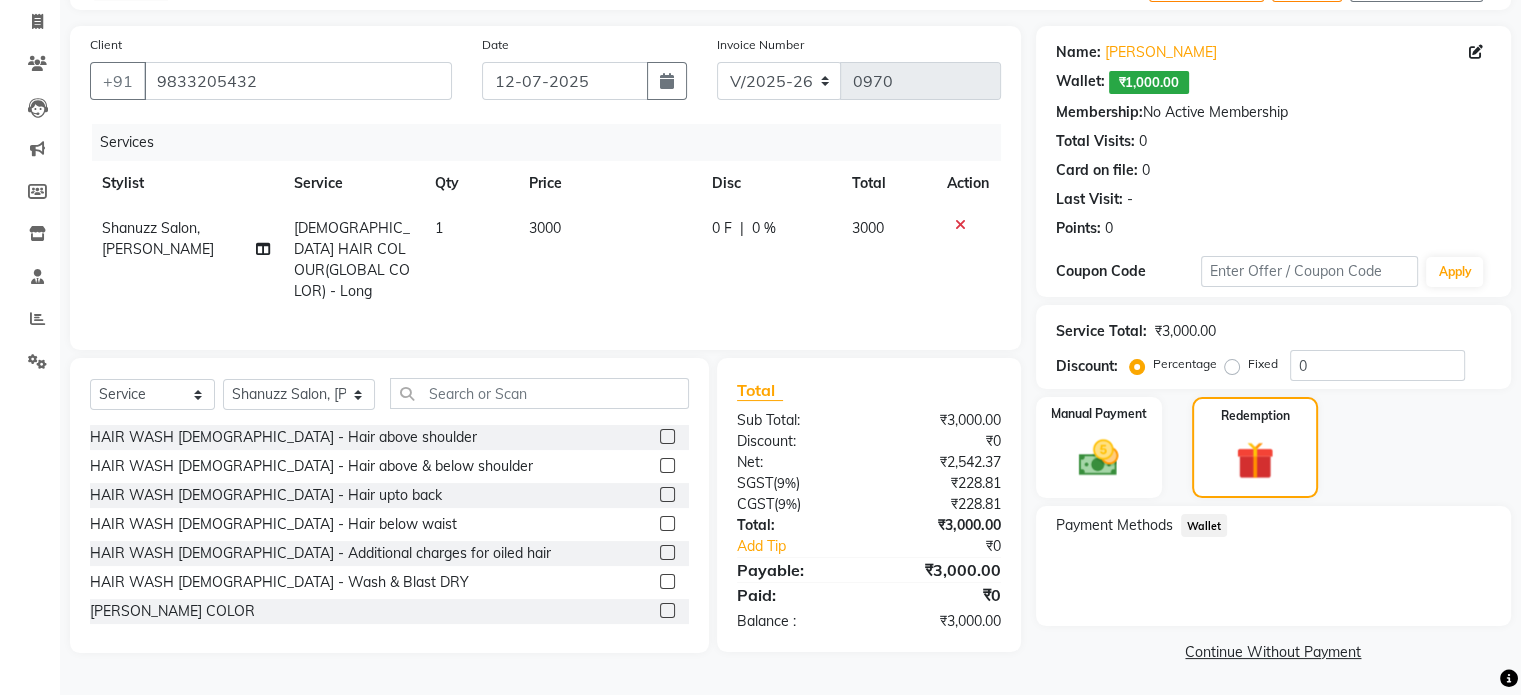 click on "Wallet" 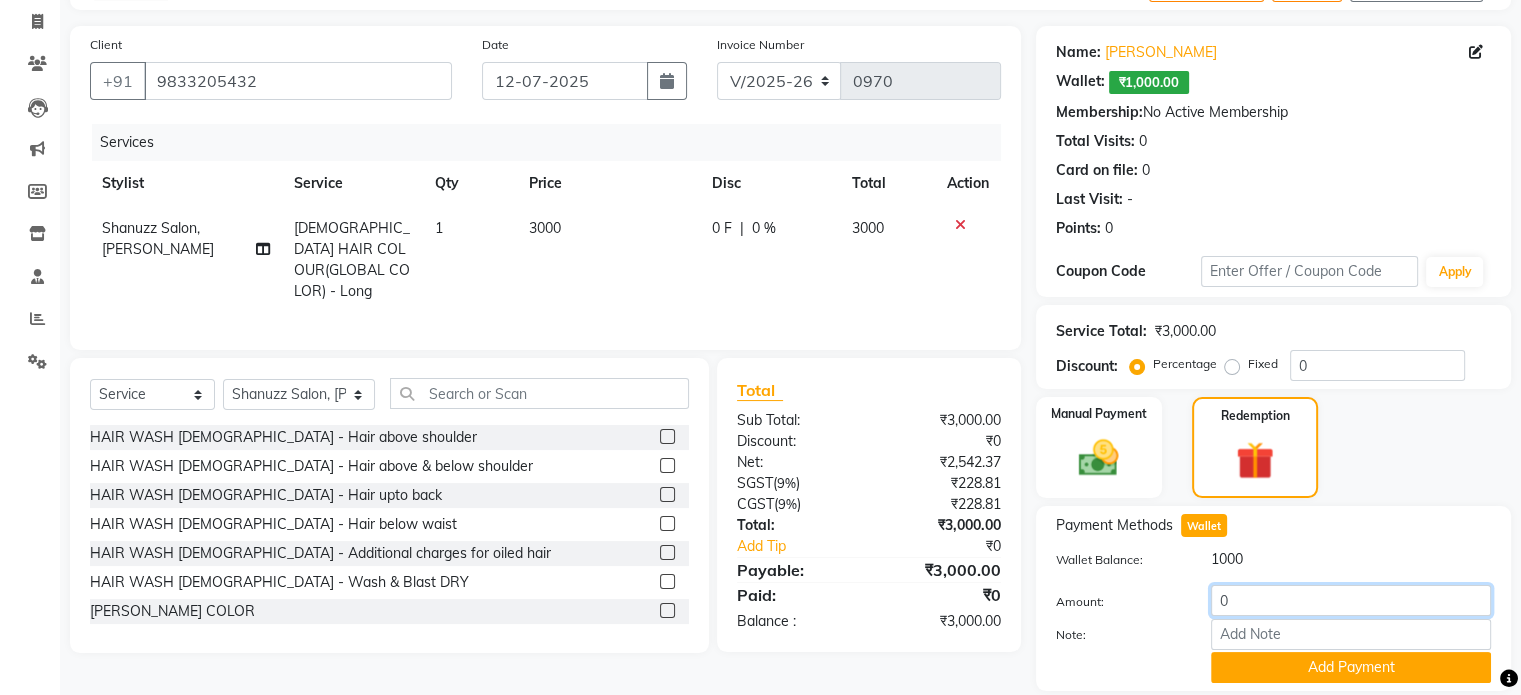 click on "0" 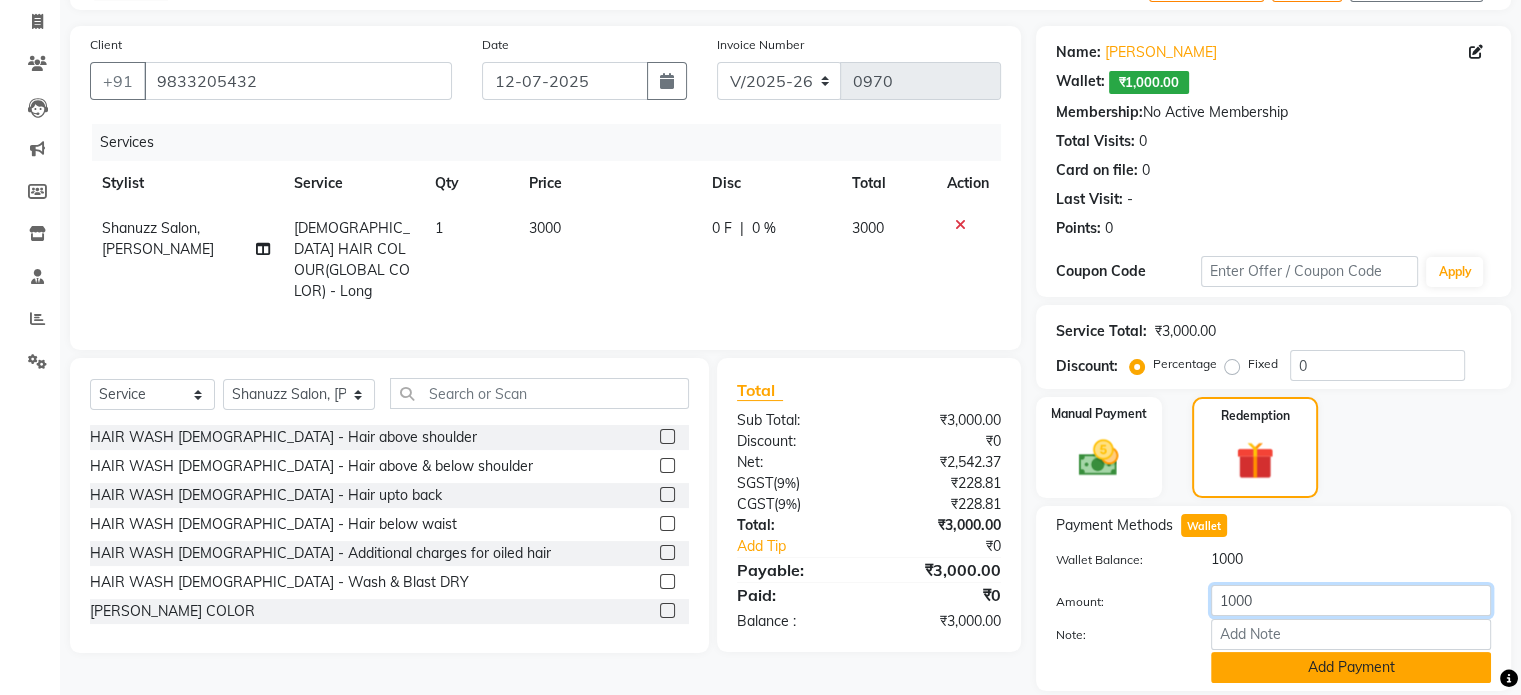 type on "1000" 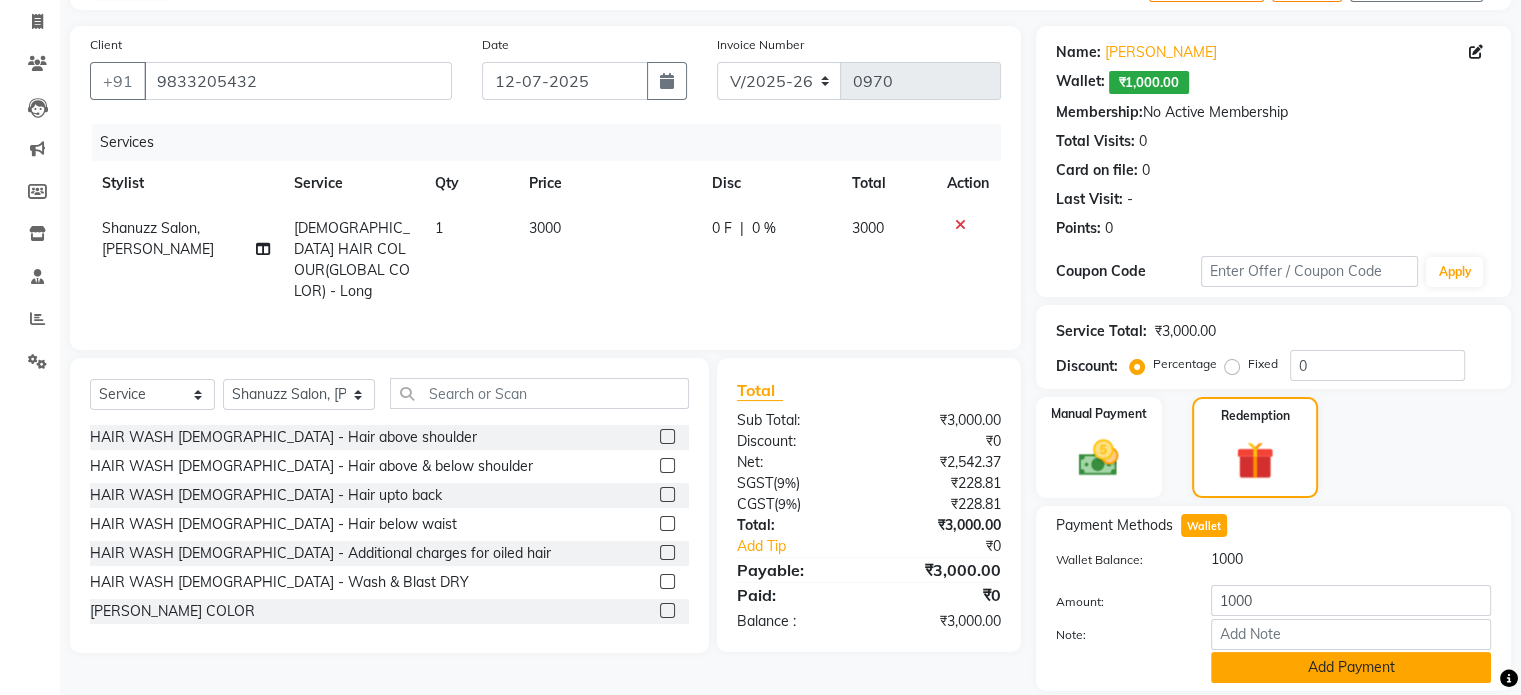 click on "Add Payment" 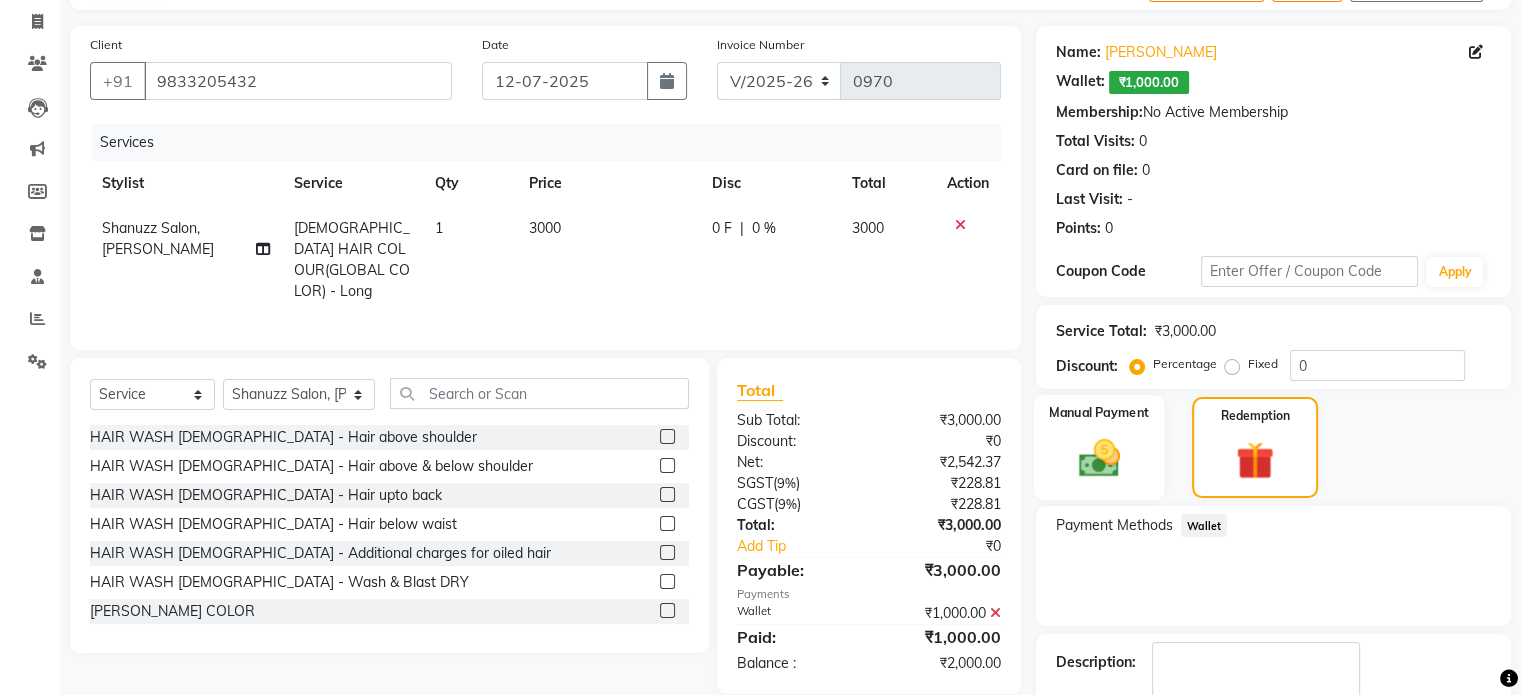 click on "Manual Payment" 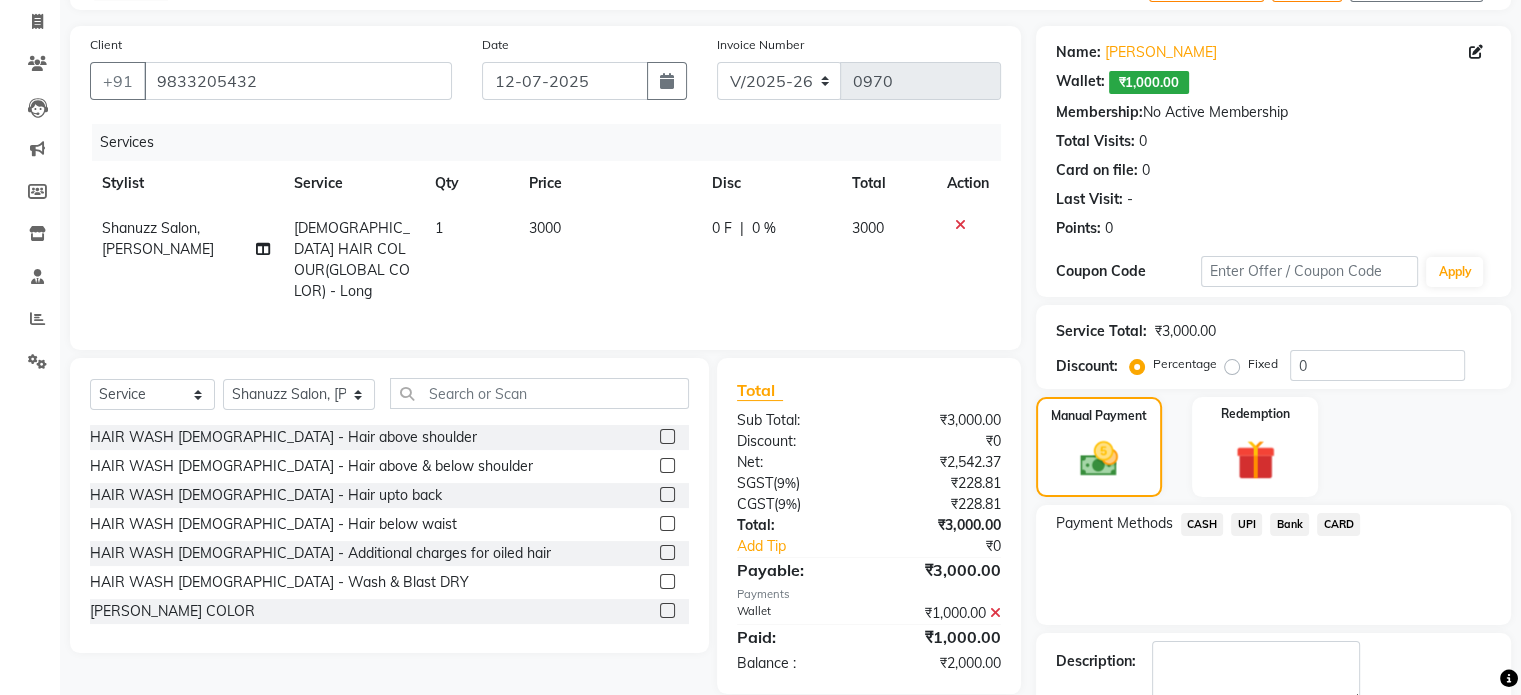 click on "CARD" 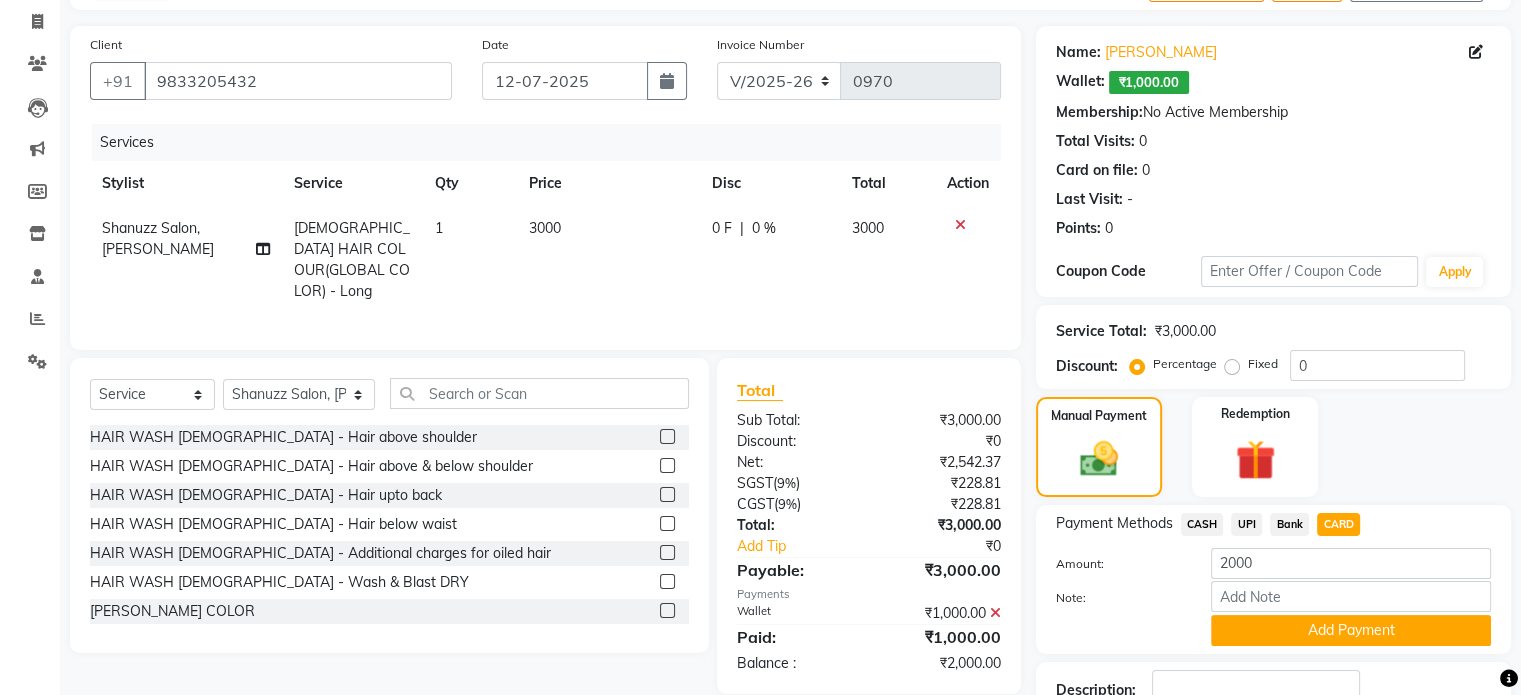 scroll, scrollTop: 267, scrollLeft: 0, axis: vertical 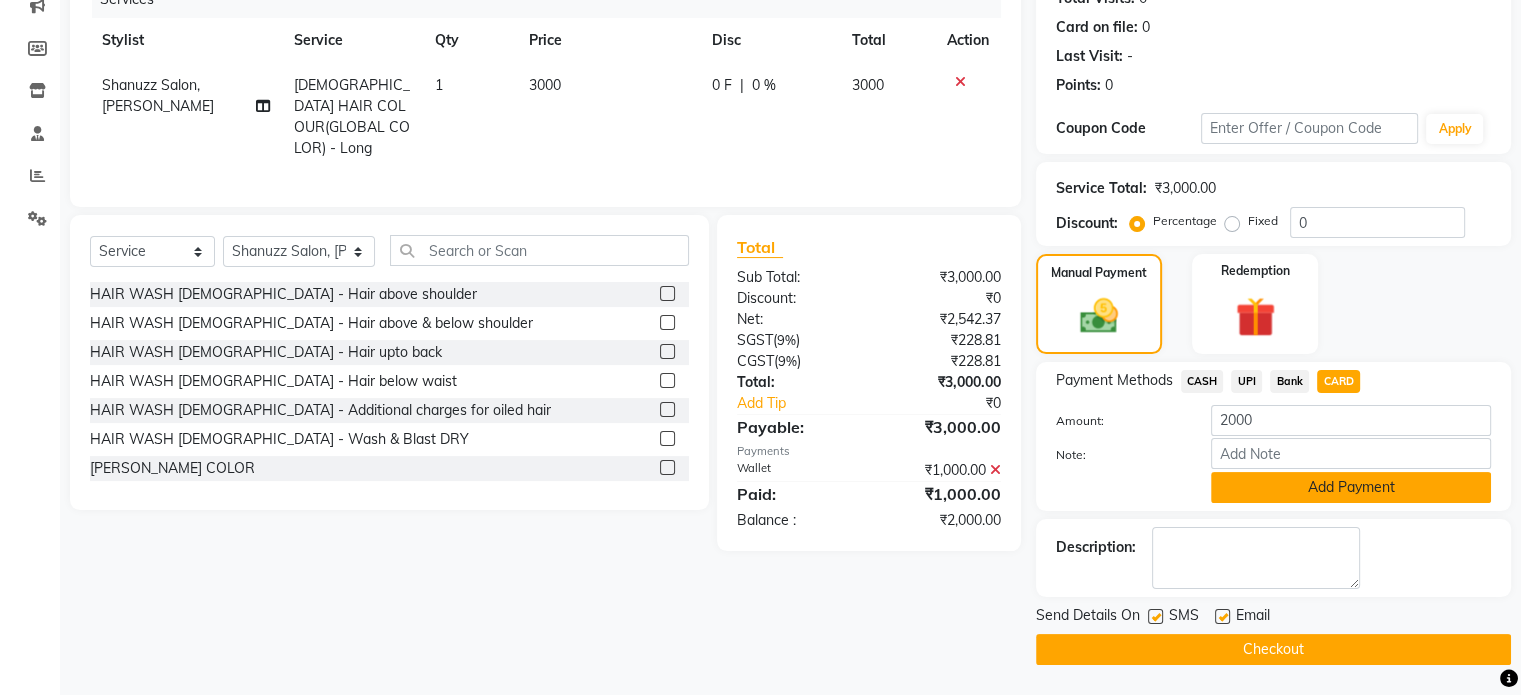 click on "Add Payment" 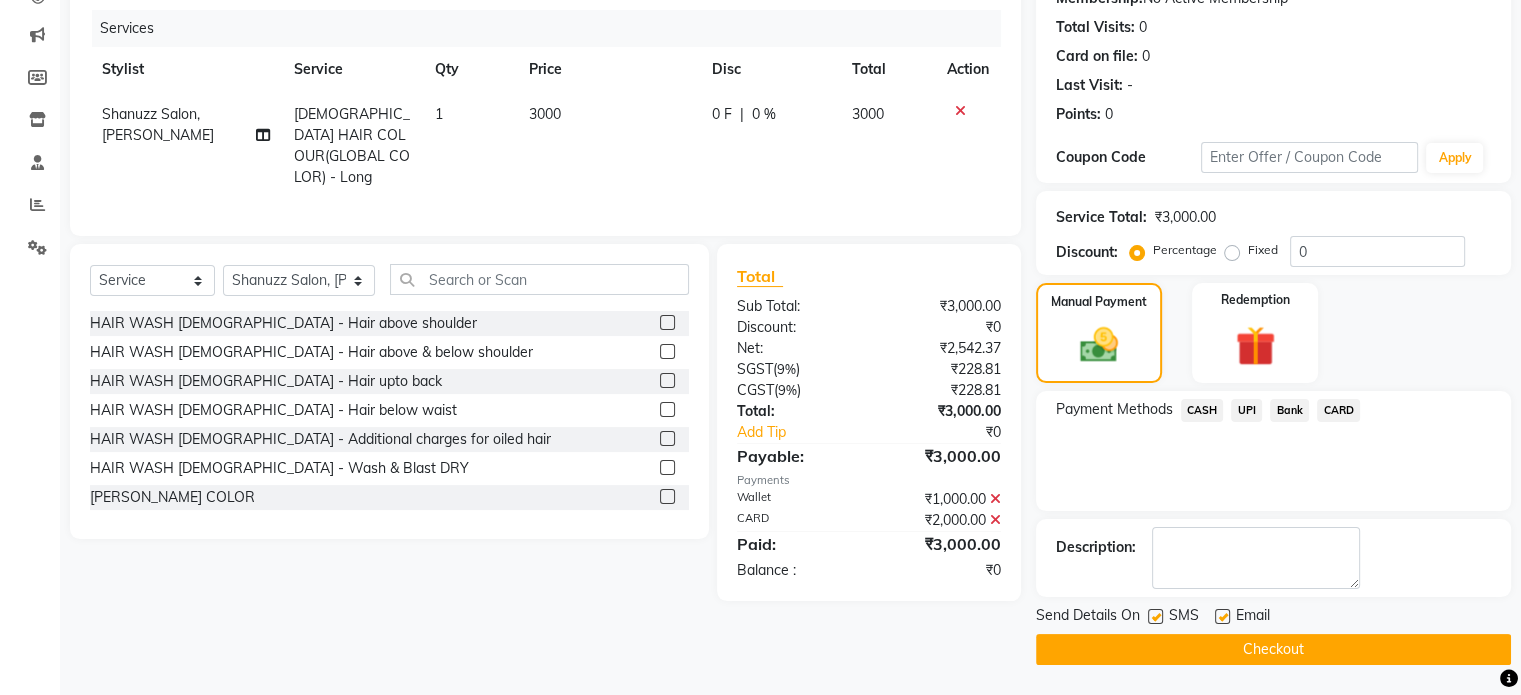 scroll, scrollTop: 236, scrollLeft: 0, axis: vertical 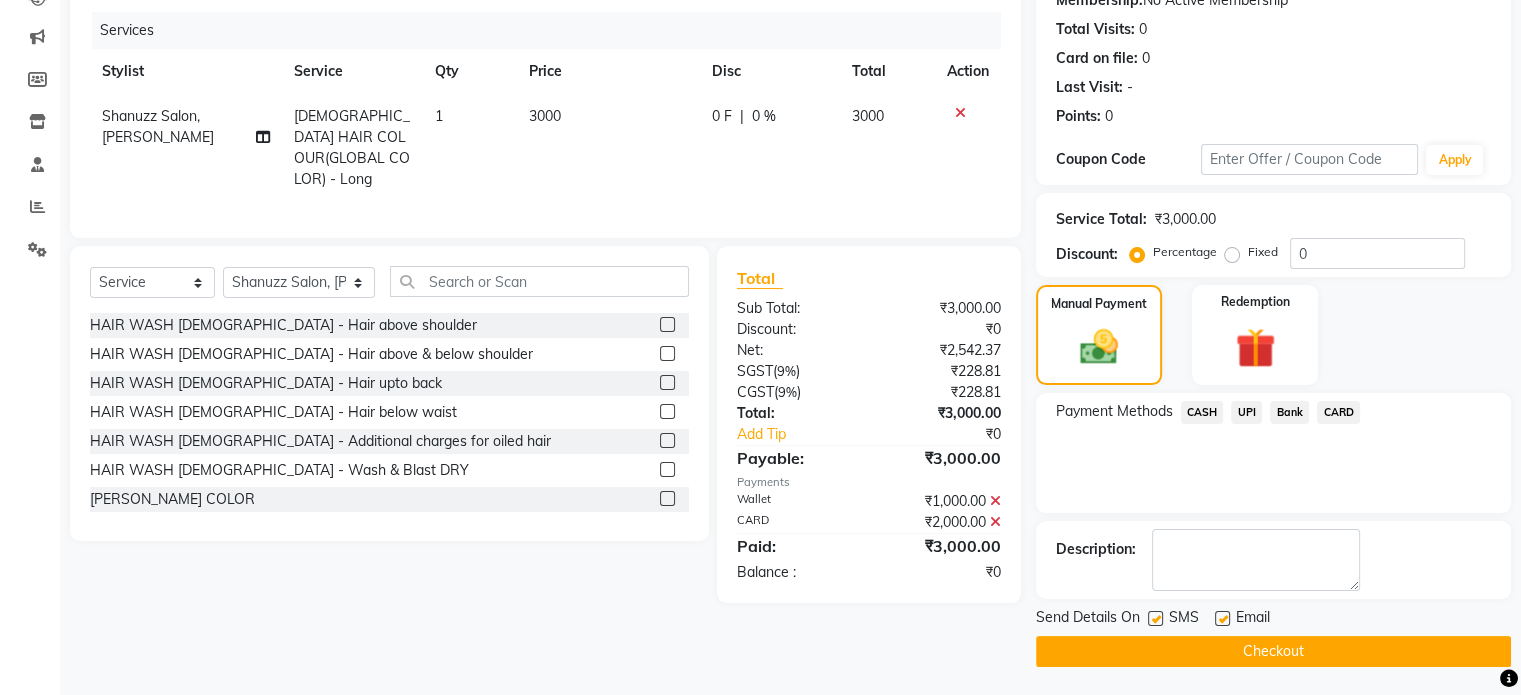 click 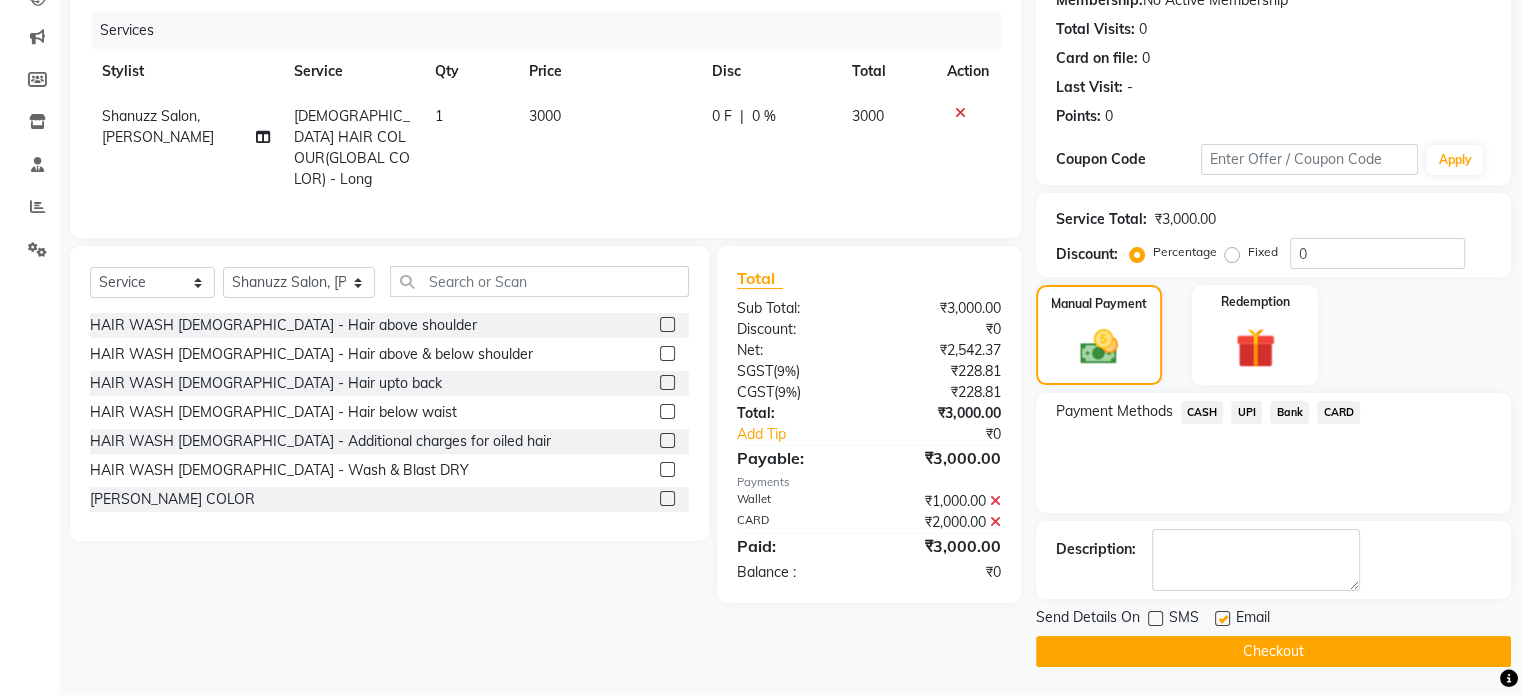 click on "Checkout" 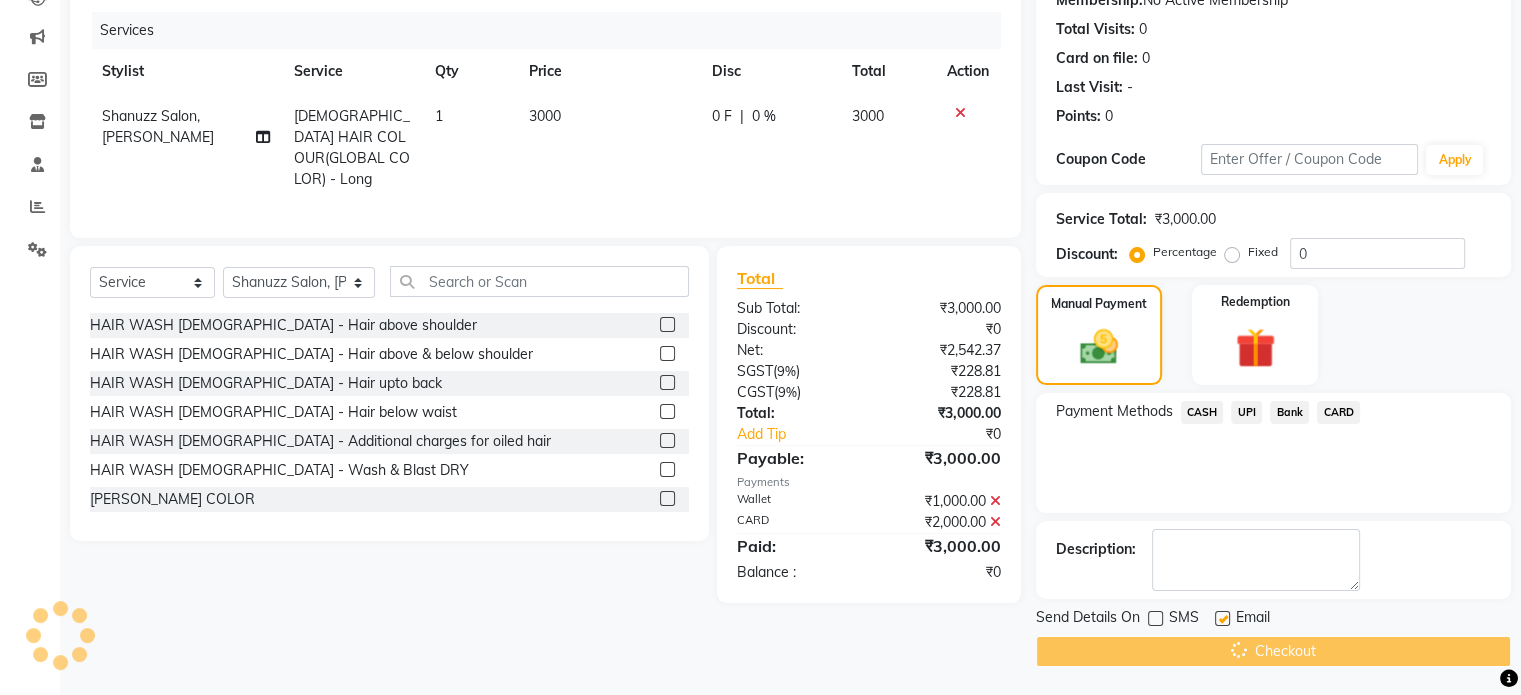scroll, scrollTop: 0, scrollLeft: 0, axis: both 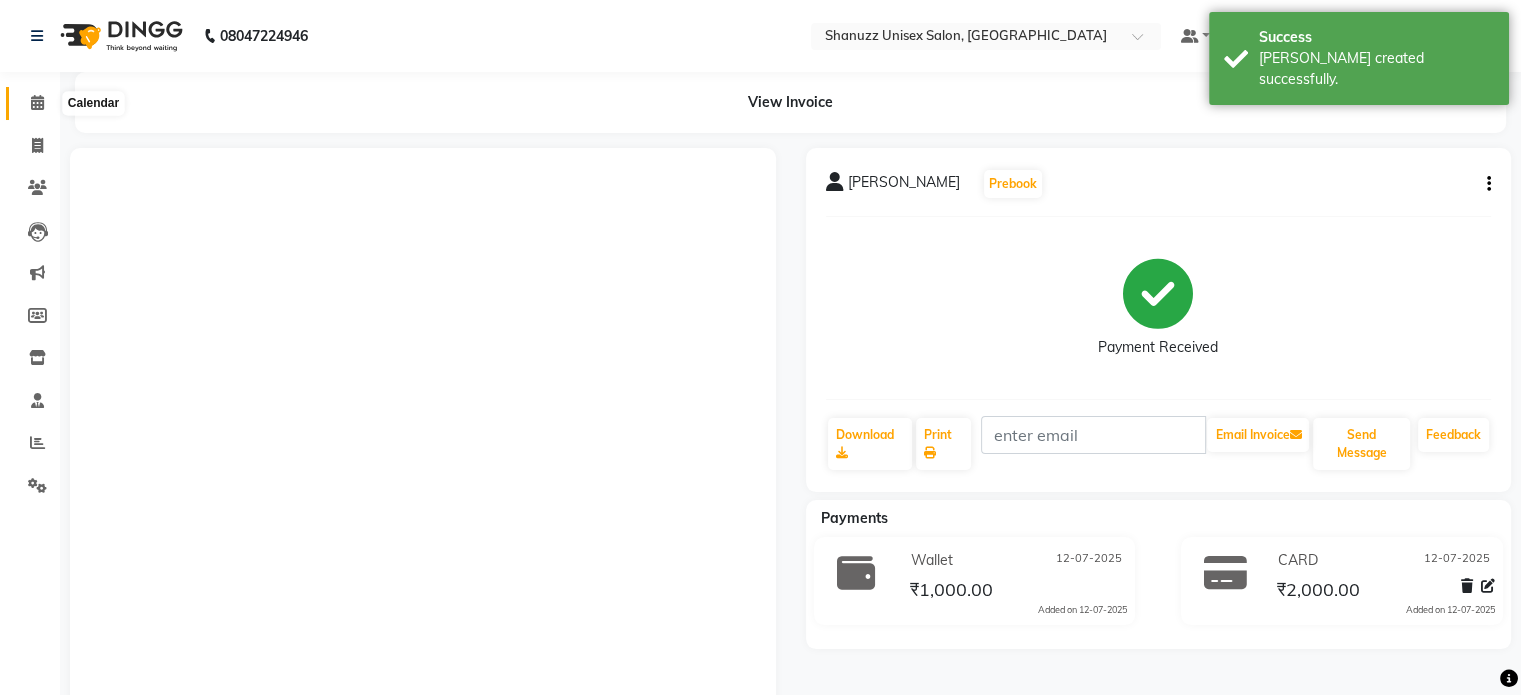 click 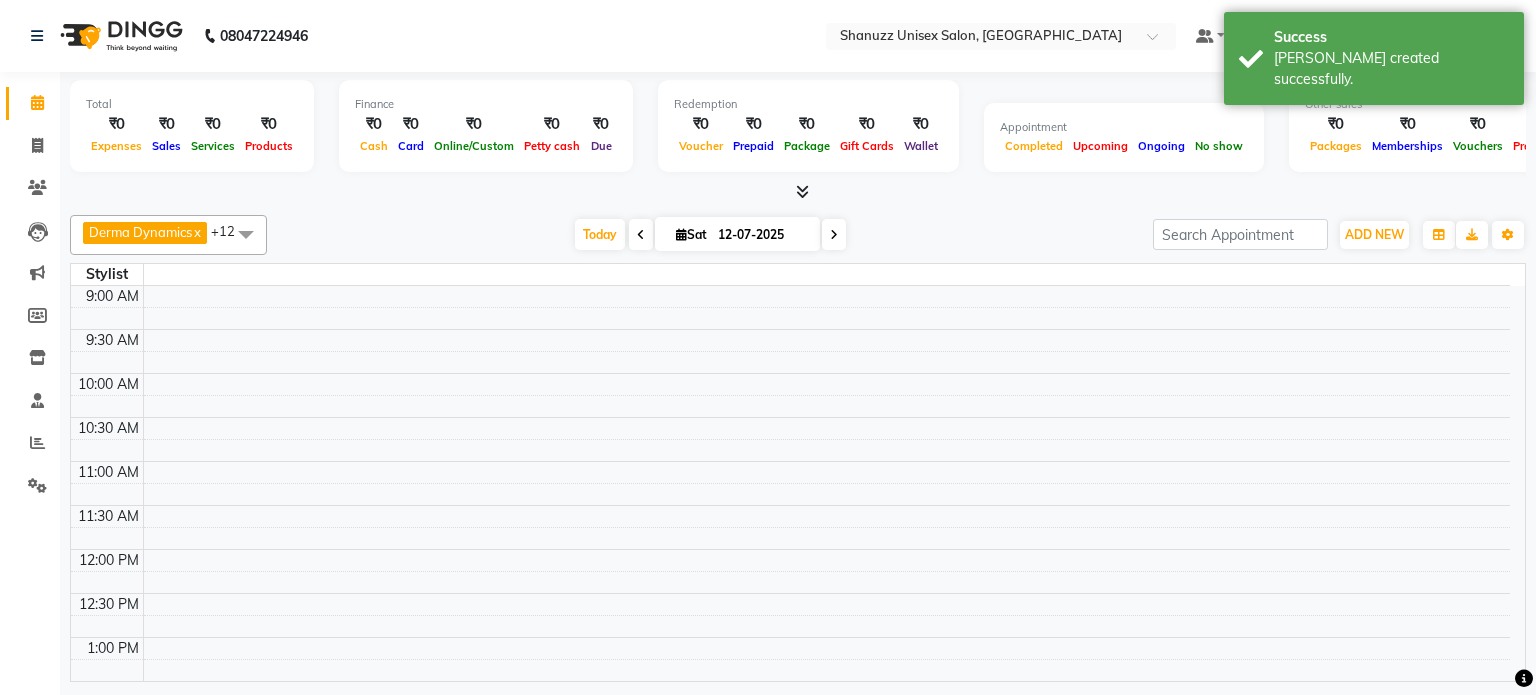 scroll, scrollTop: 0, scrollLeft: 0, axis: both 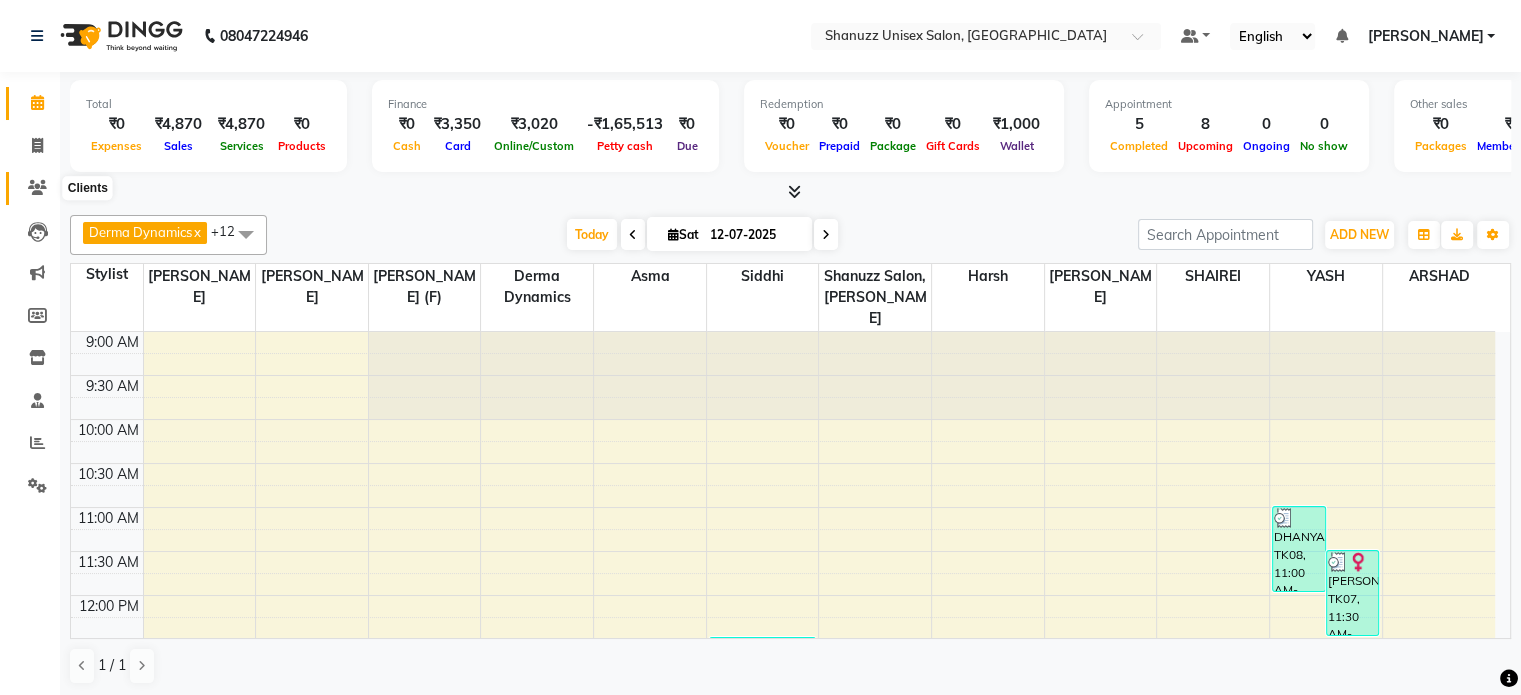 click 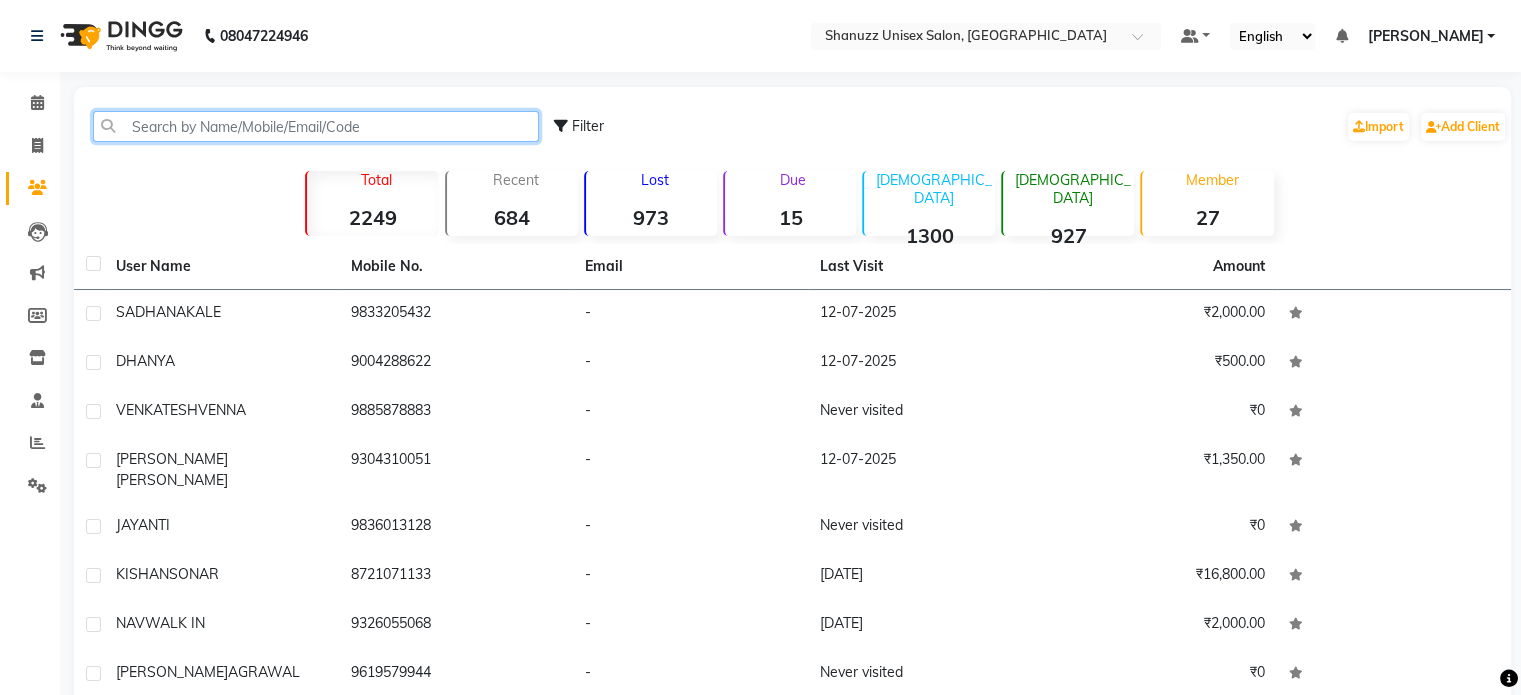click 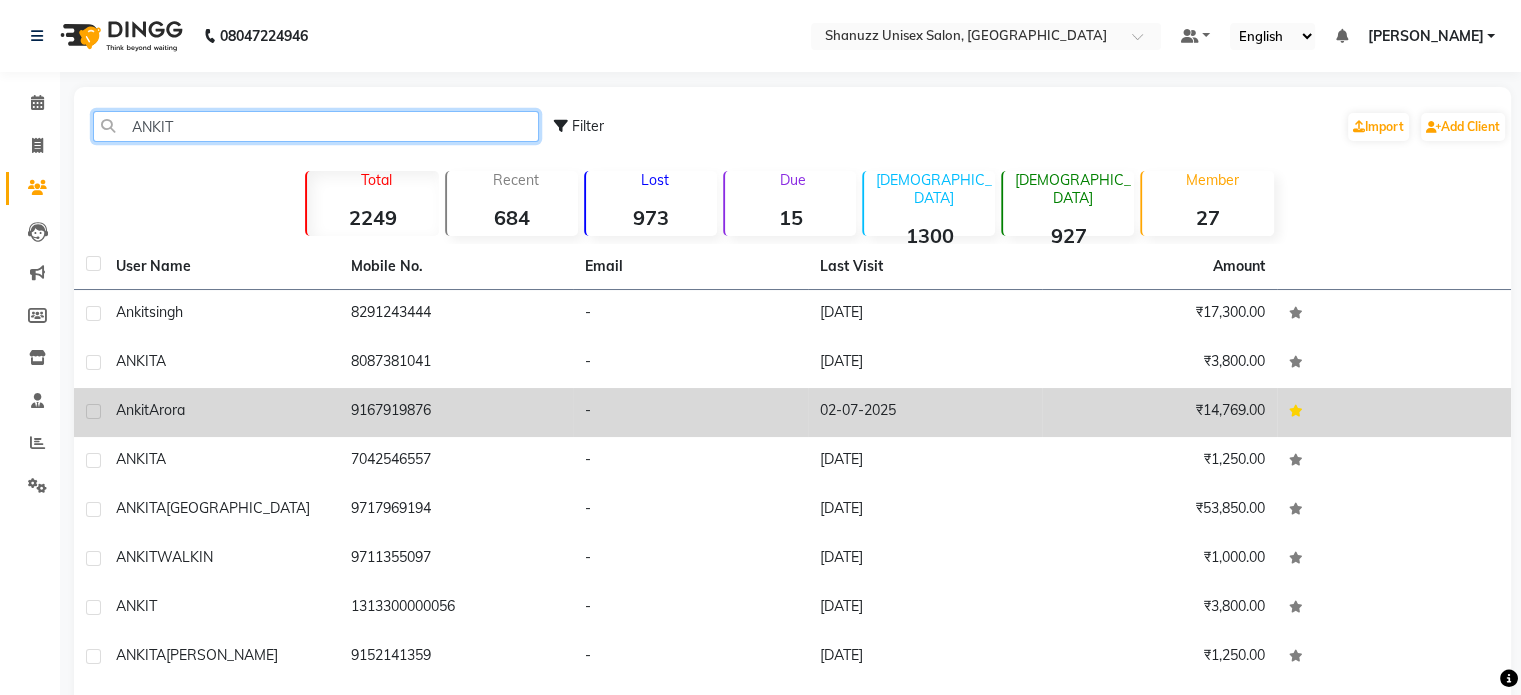 type on "ANKIT" 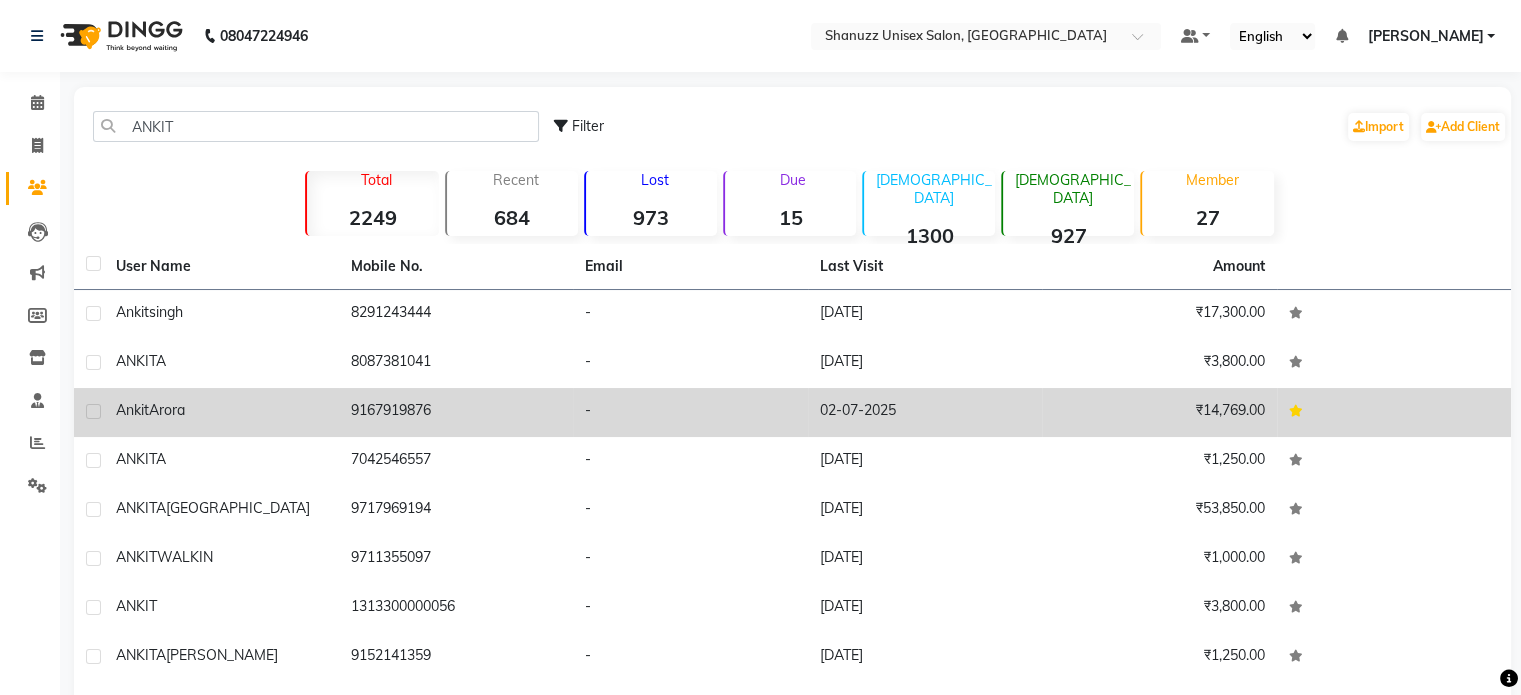 click on "Ankit  Arora" 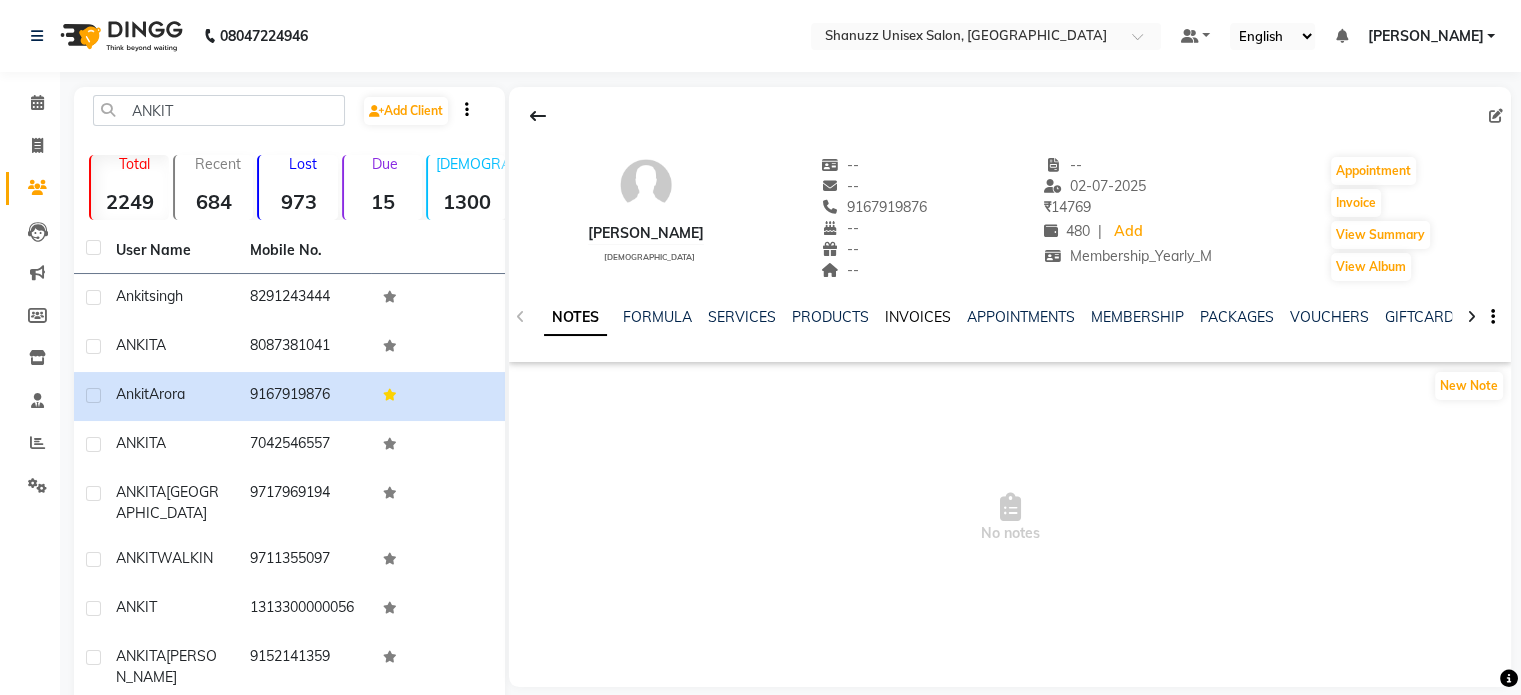 click on "INVOICES" 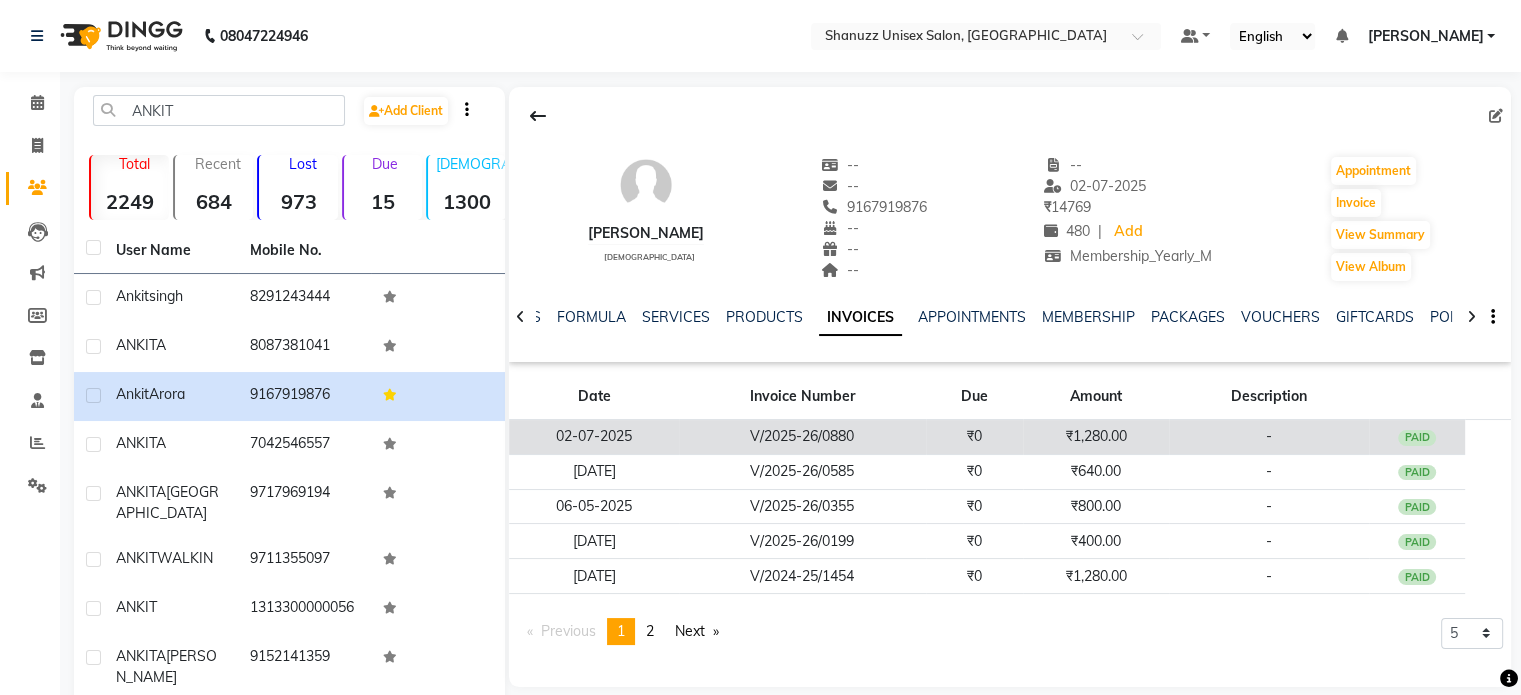 click on "V/2025-26/0880" 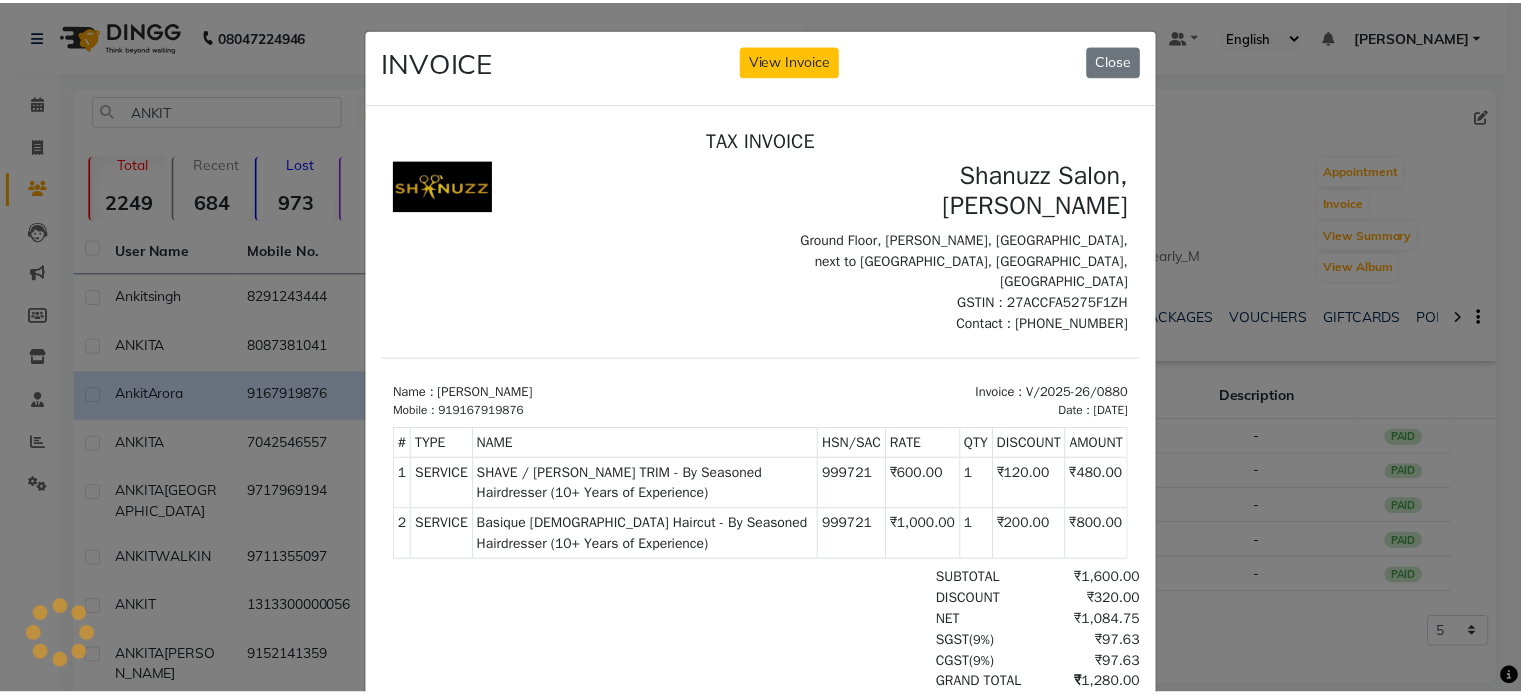 scroll, scrollTop: 0, scrollLeft: 0, axis: both 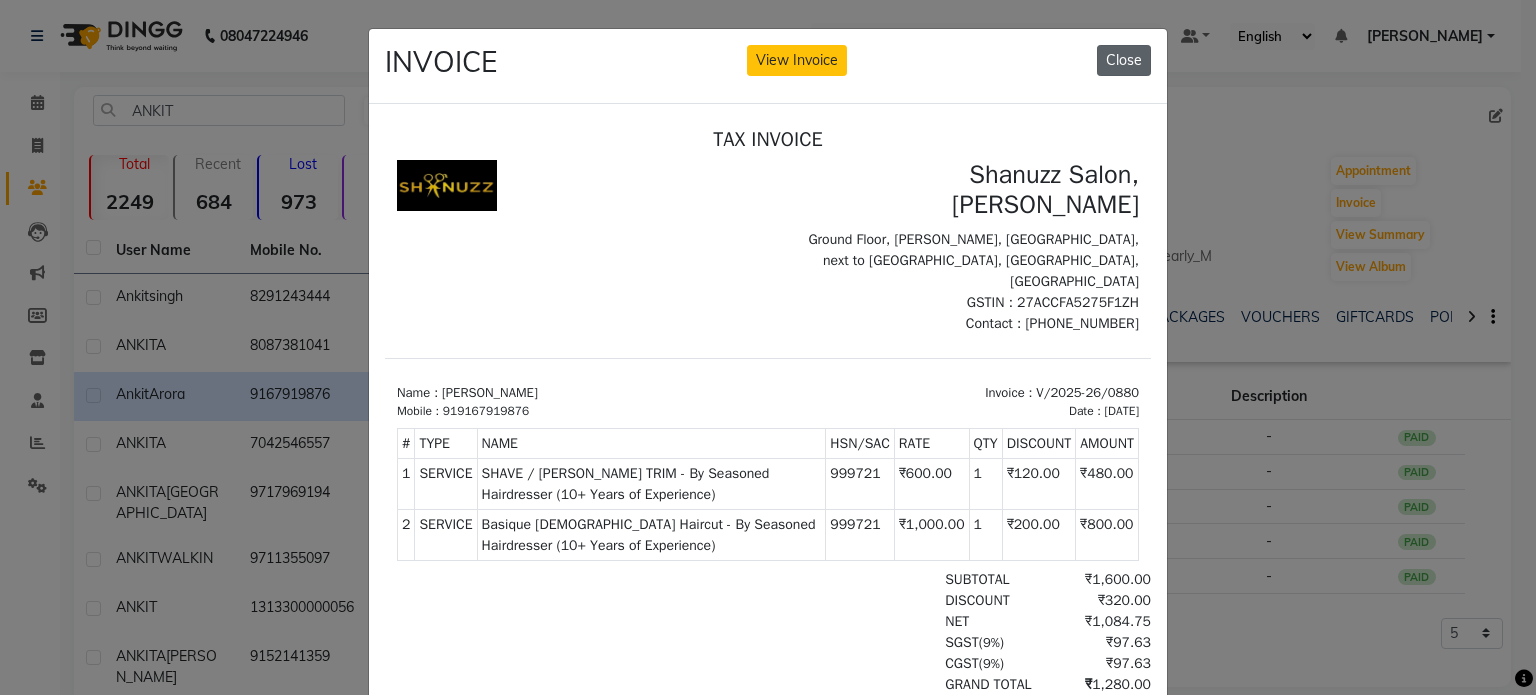 click on "Close" 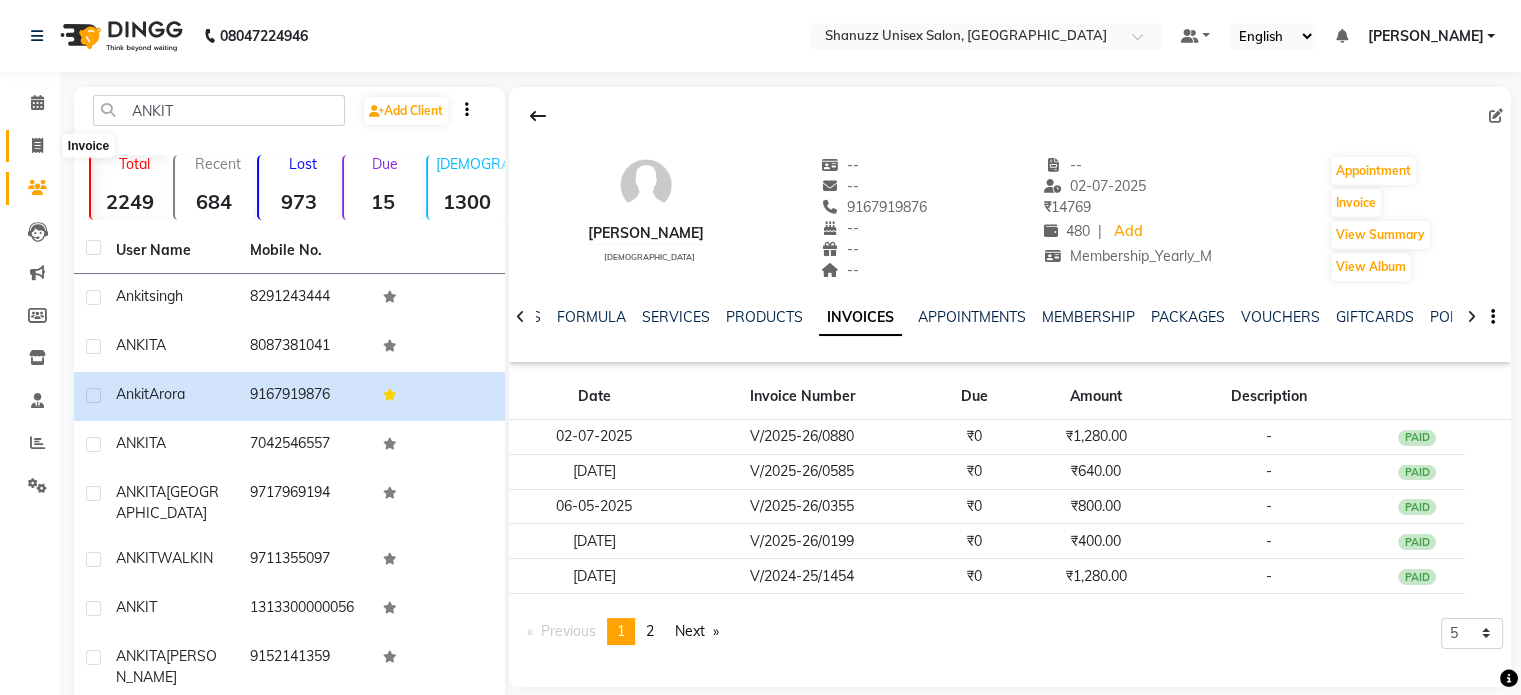 click 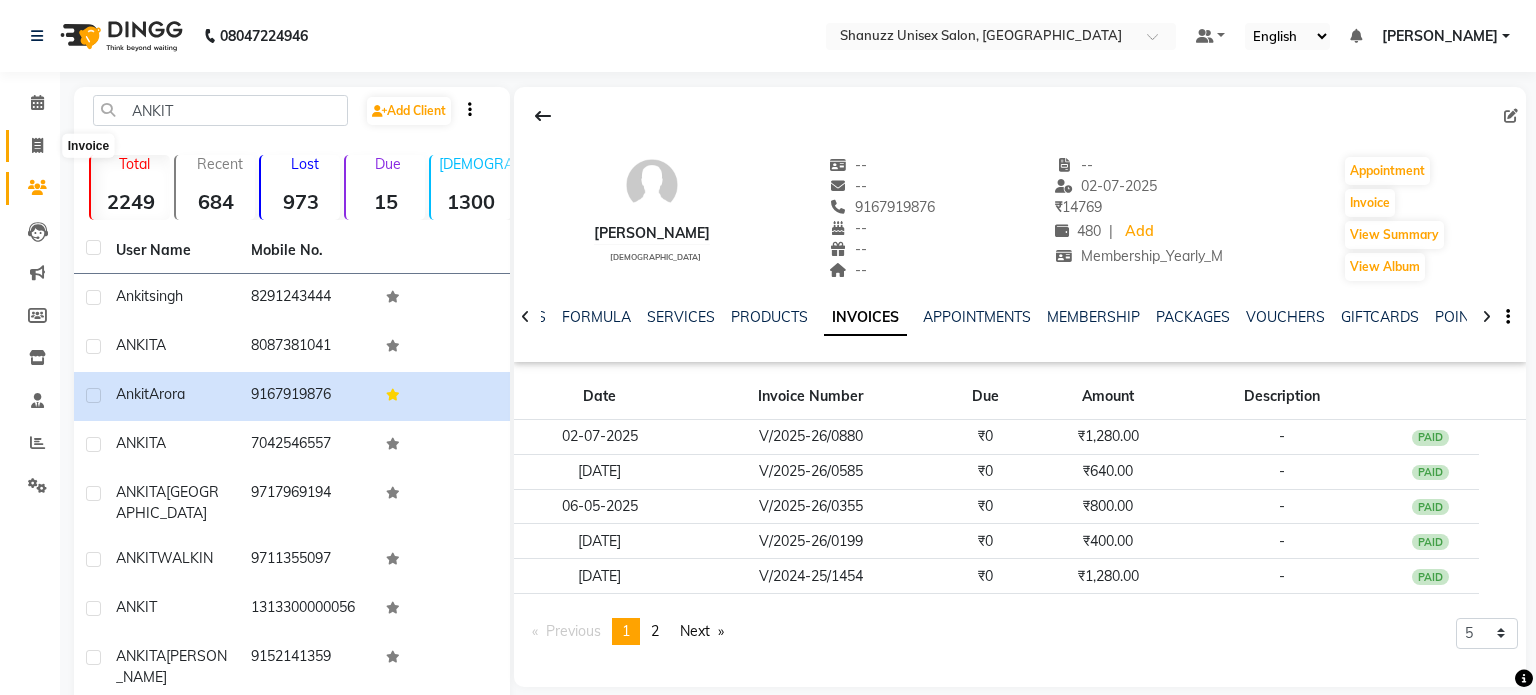 select on "7102" 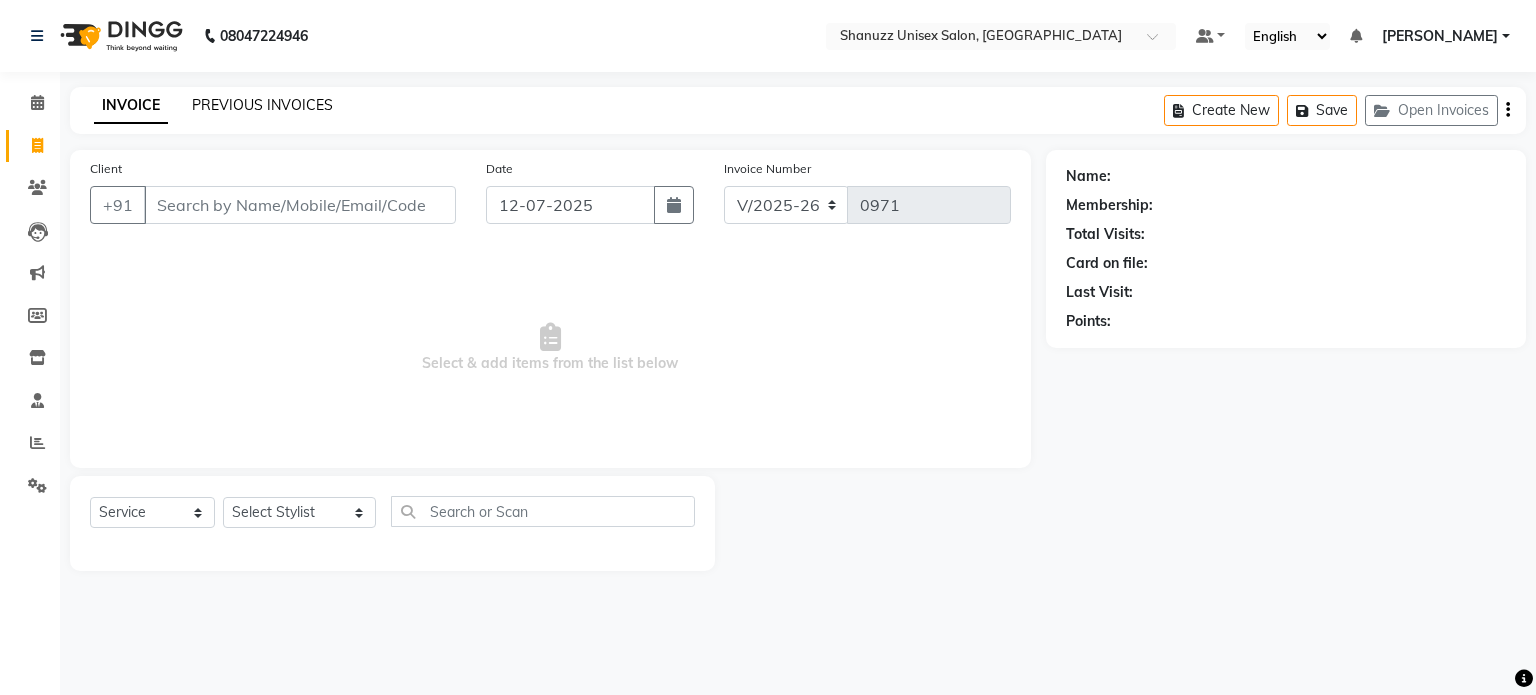 click on "PREVIOUS INVOICES" 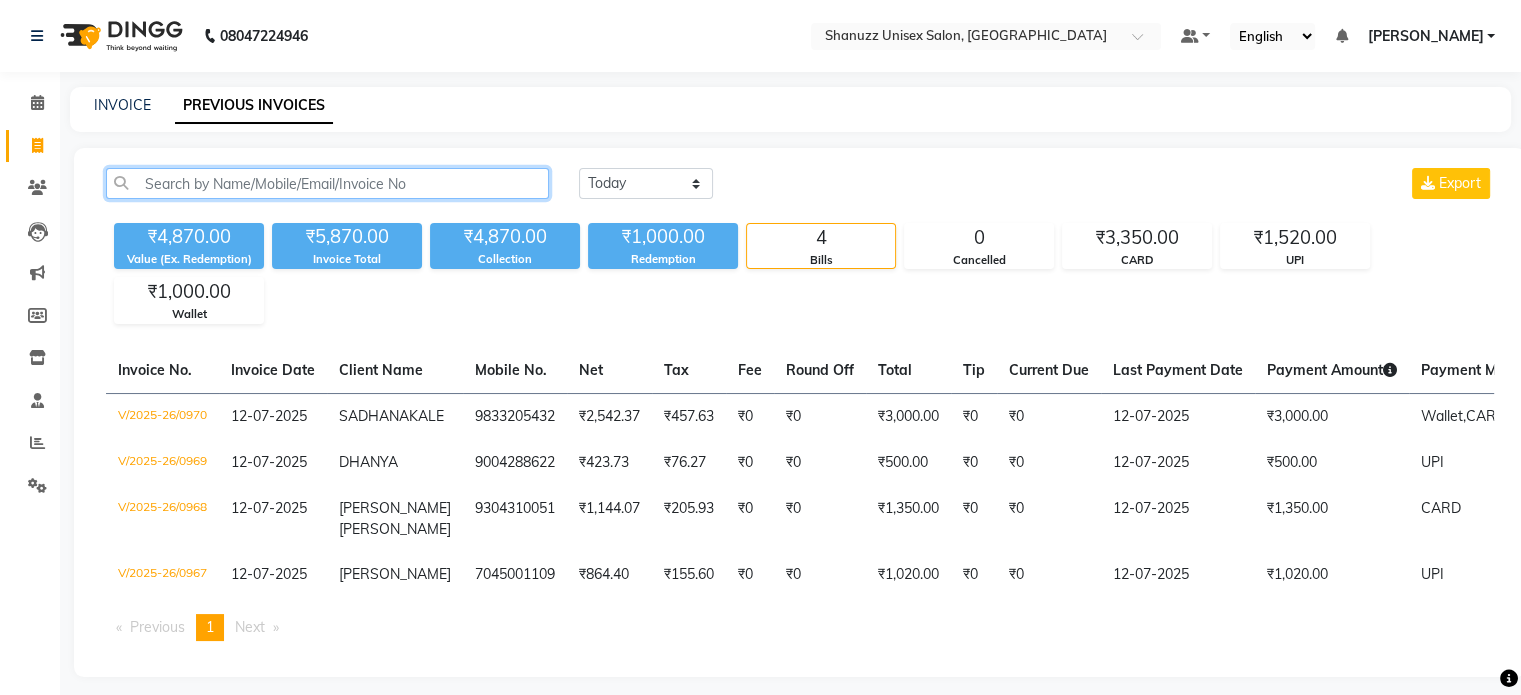 click 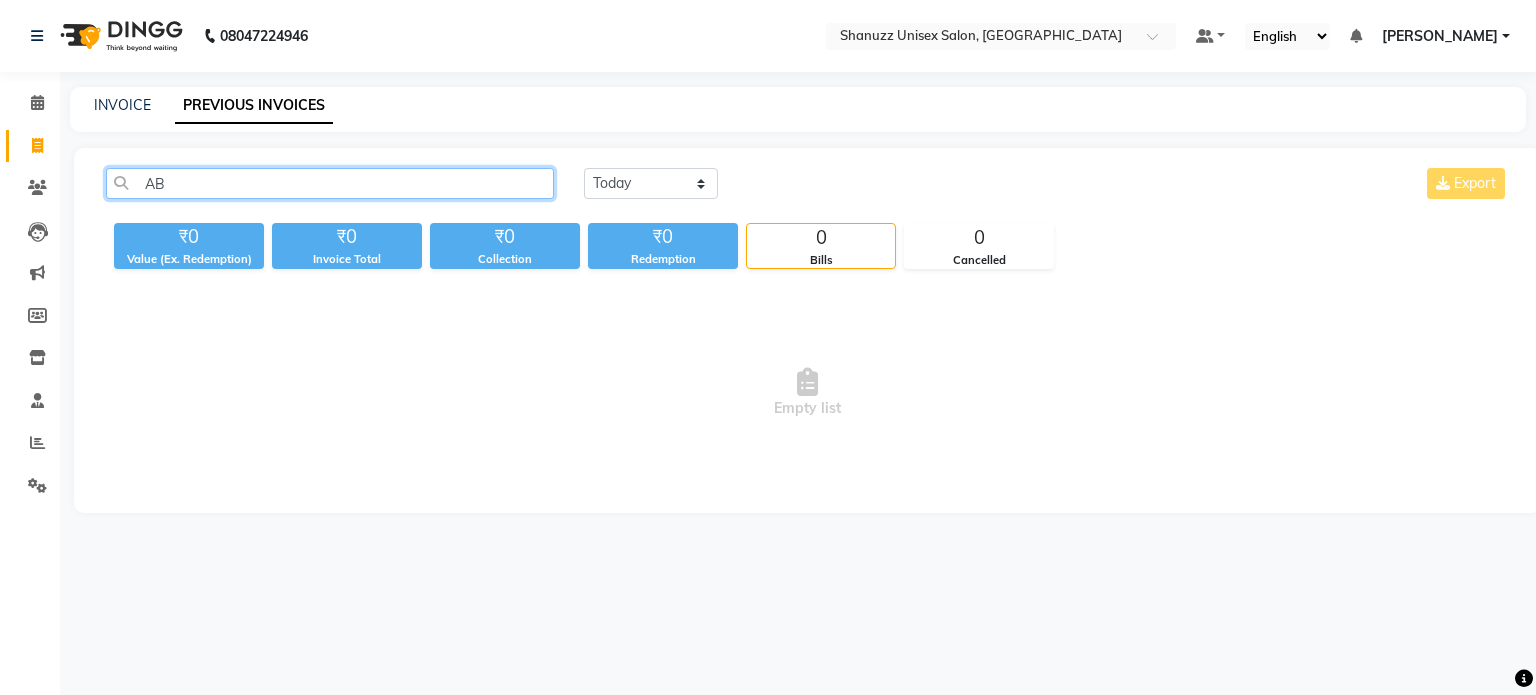 type on "A" 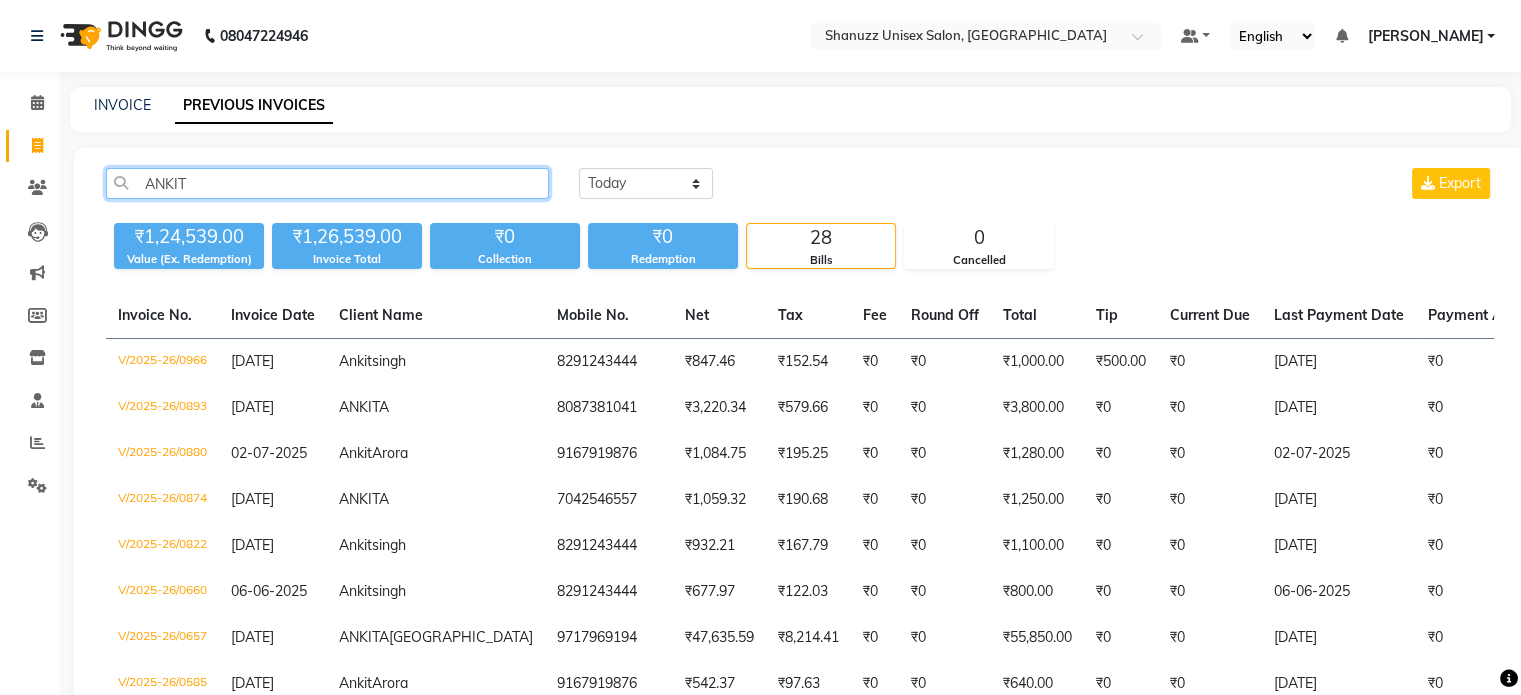 type on "ANKIT" 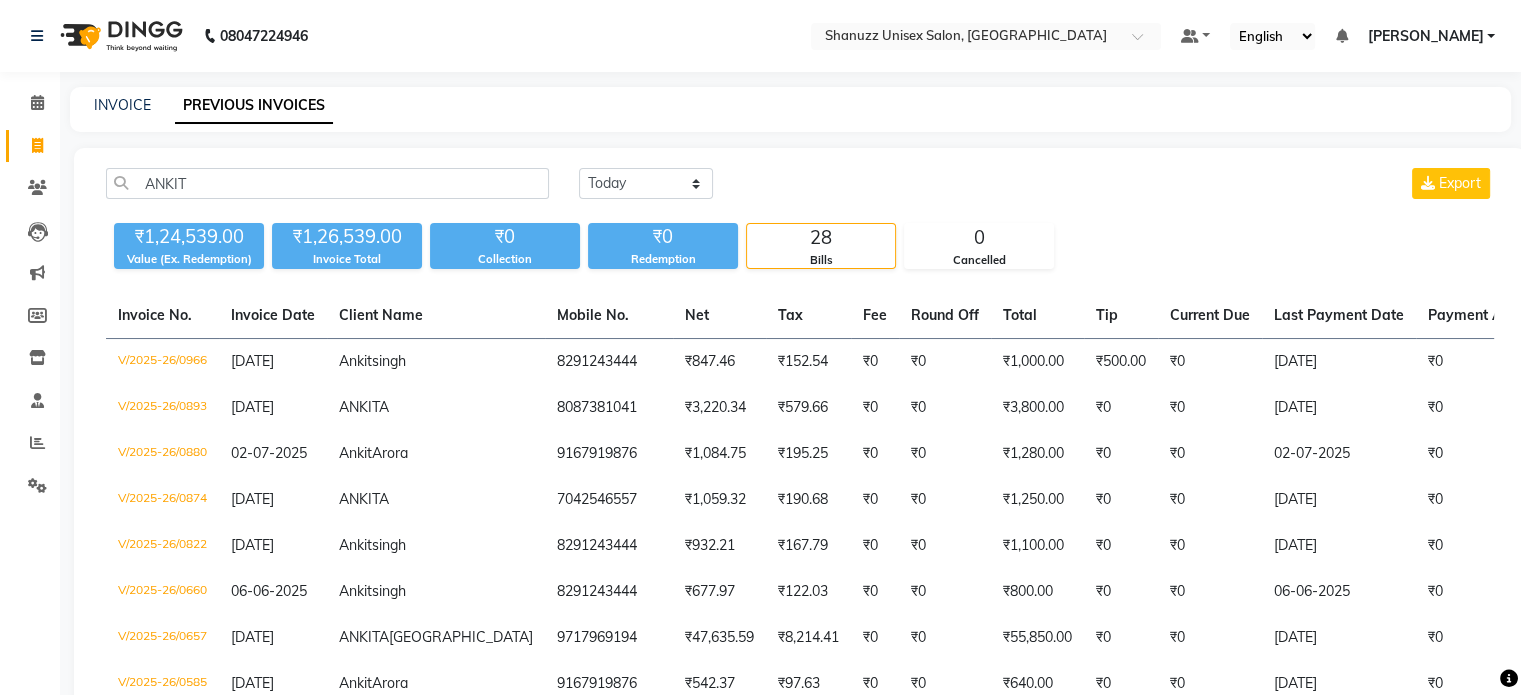 click on "Ankit  Arora" 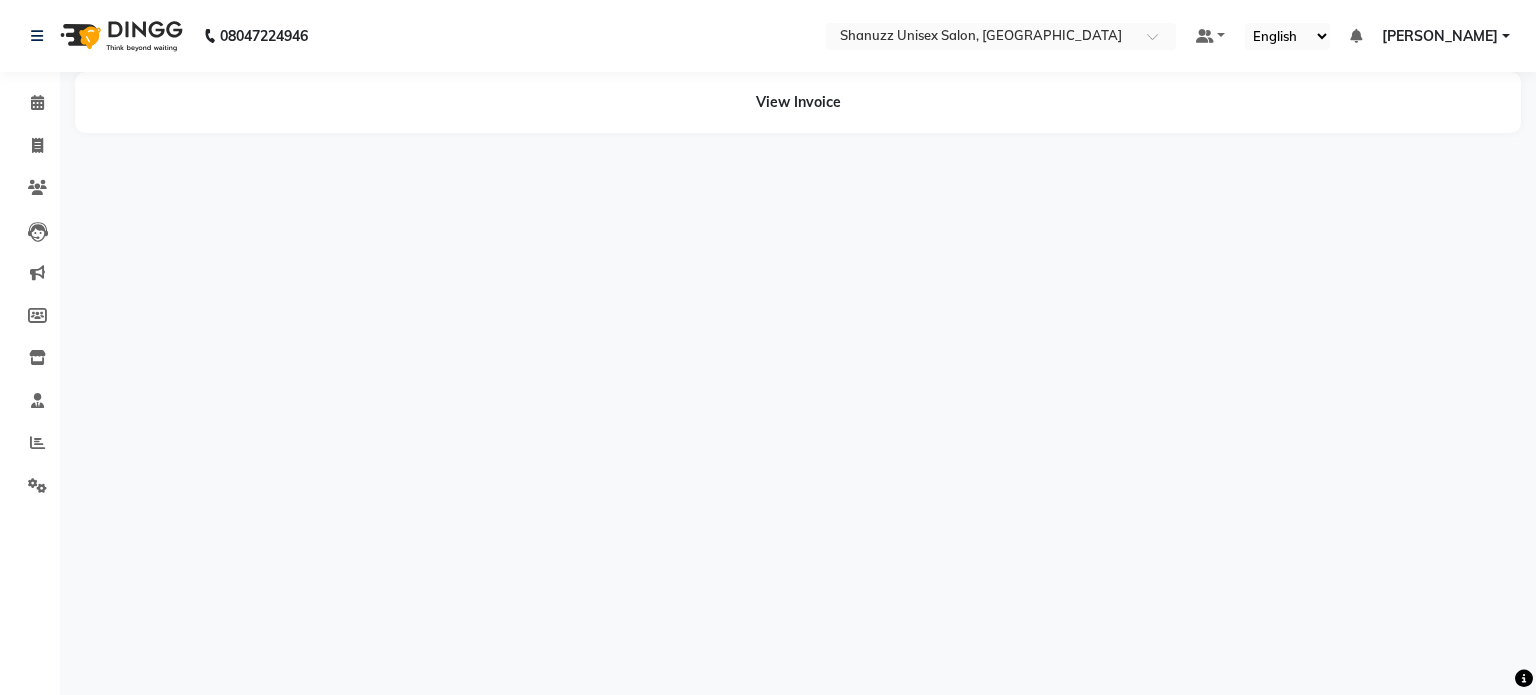 scroll, scrollTop: 0, scrollLeft: 0, axis: both 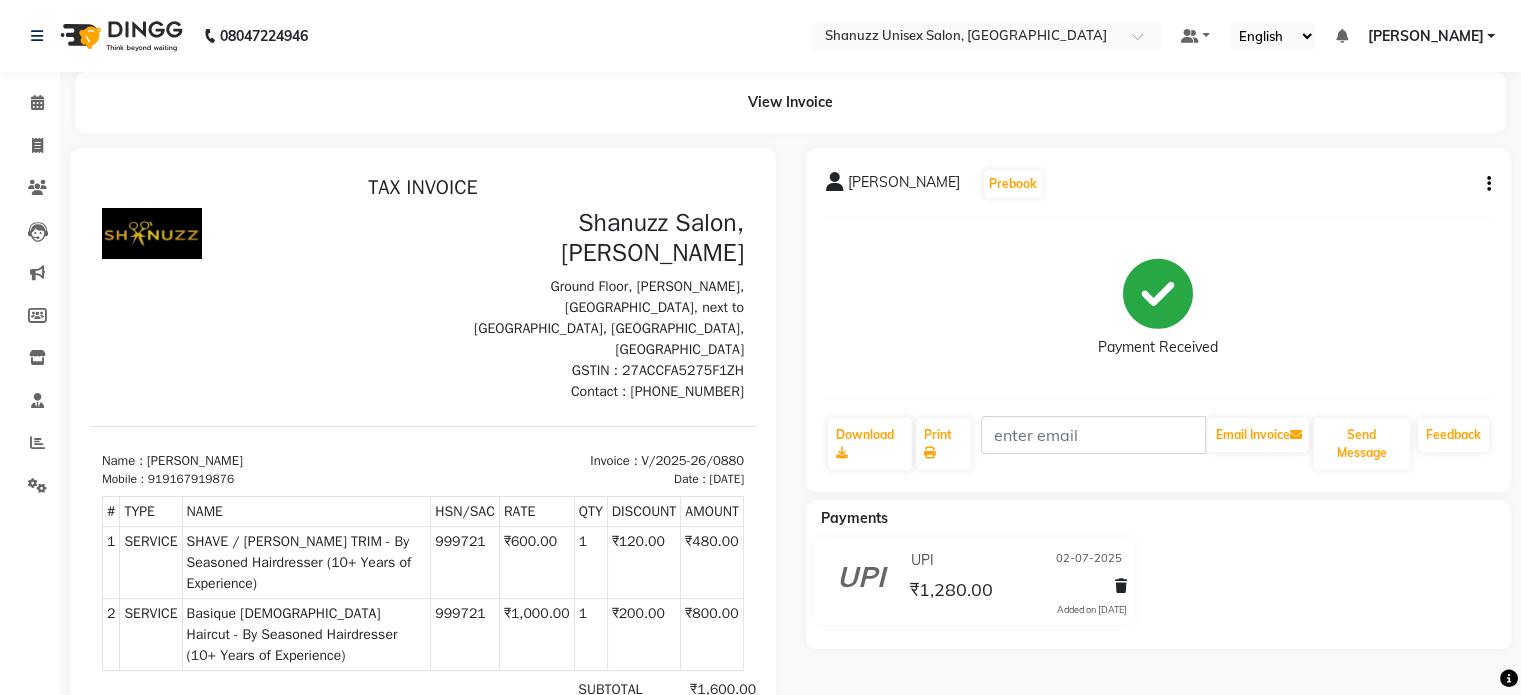 click 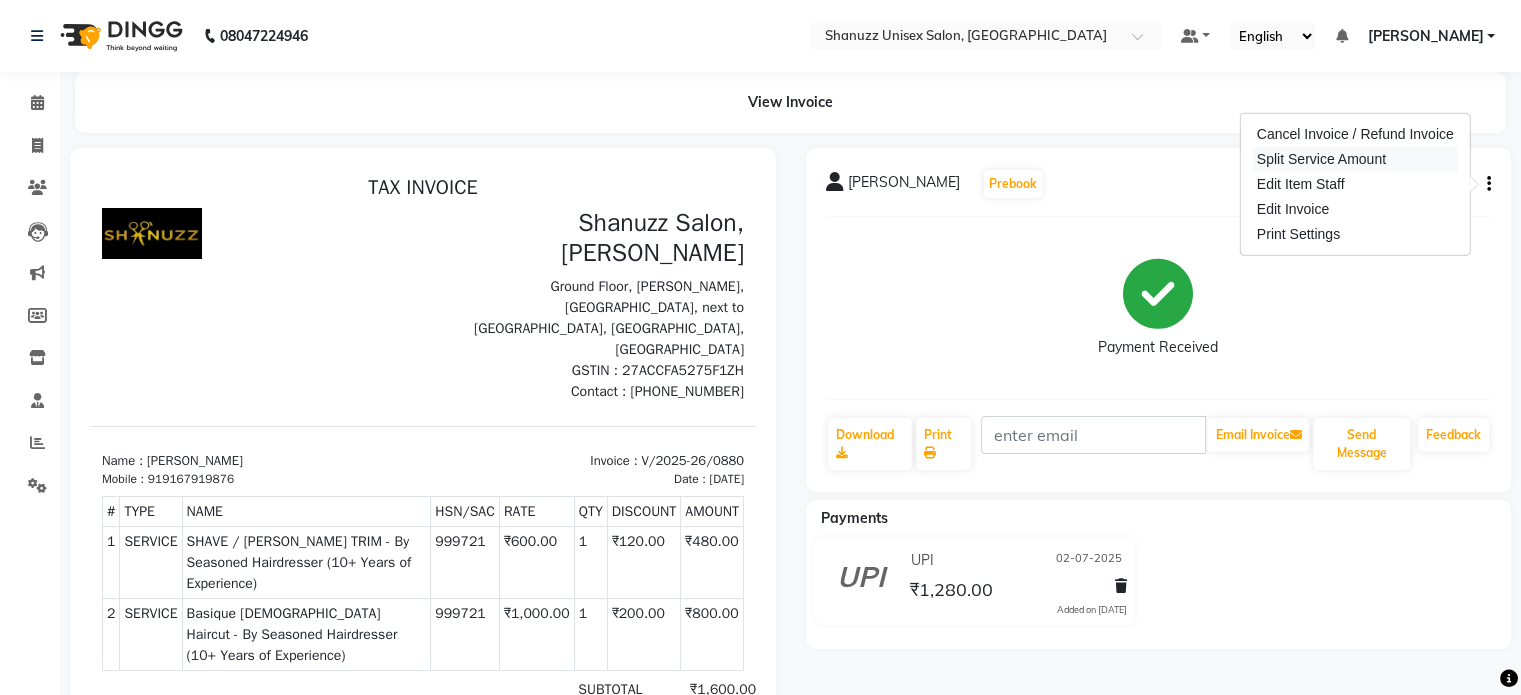 click on "Split Service Amount" at bounding box center (1355, 159) 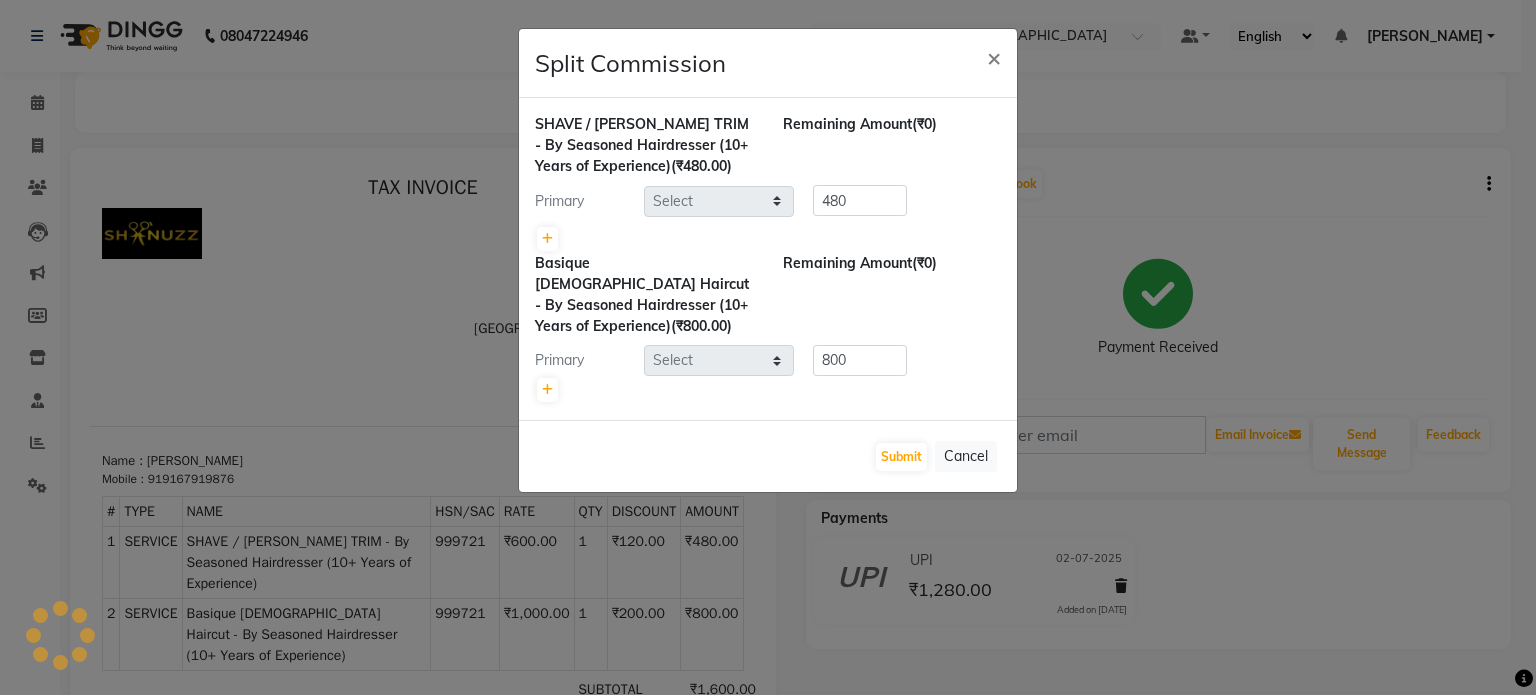 select on "78152" 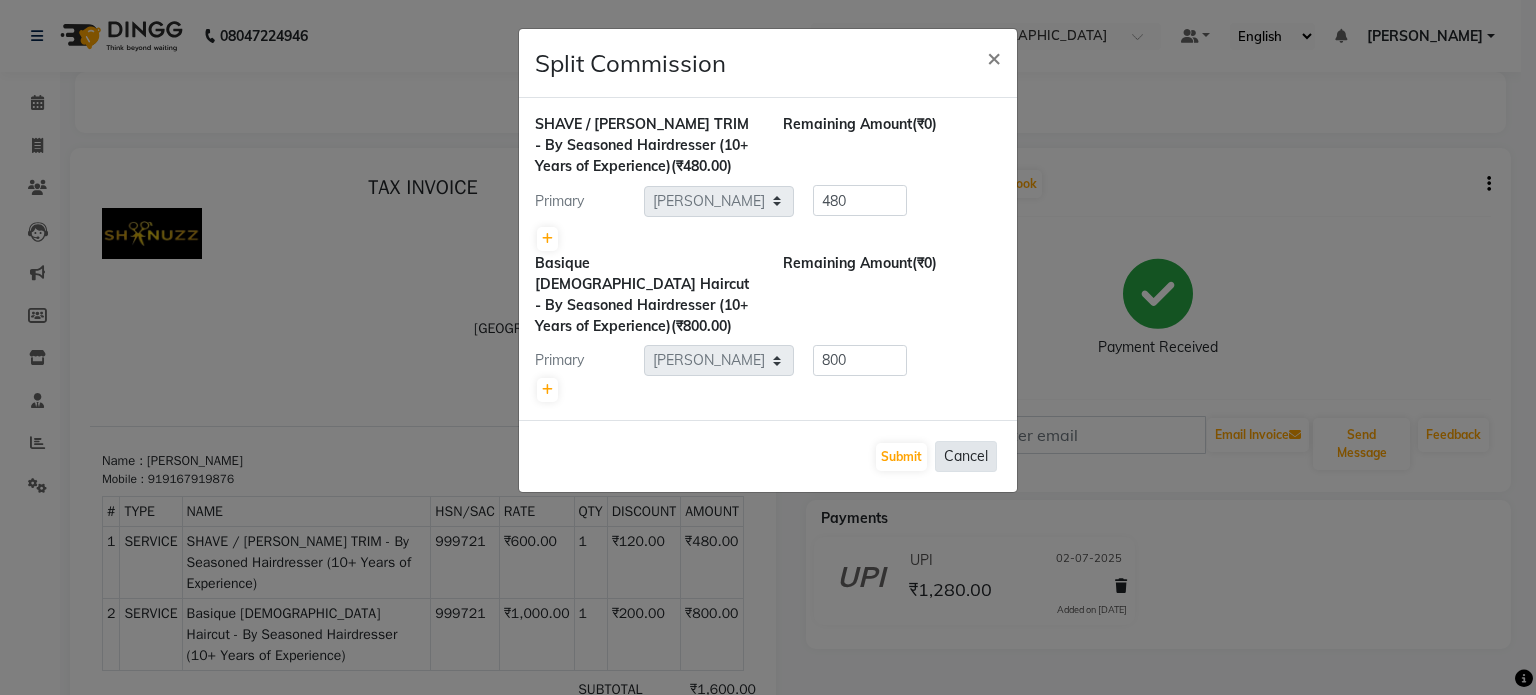 click on "Cancel" 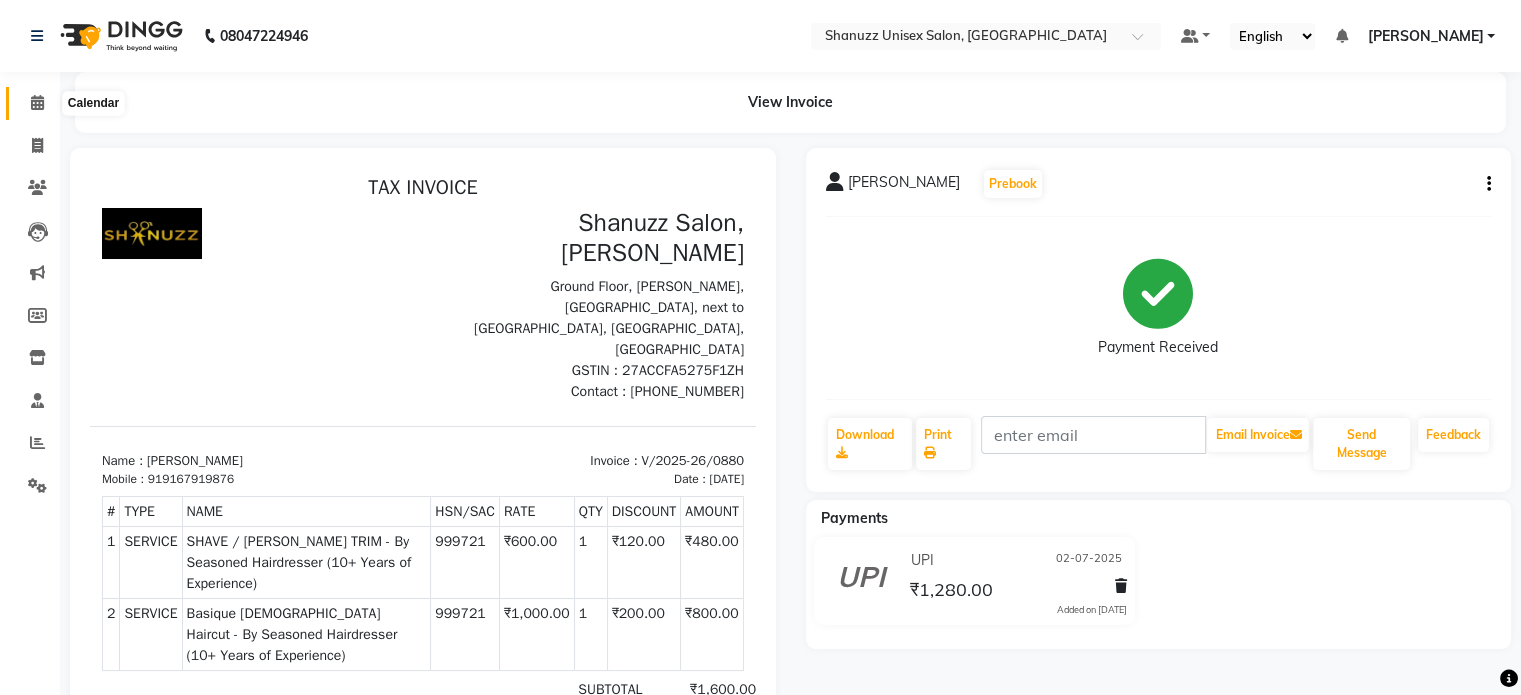 click 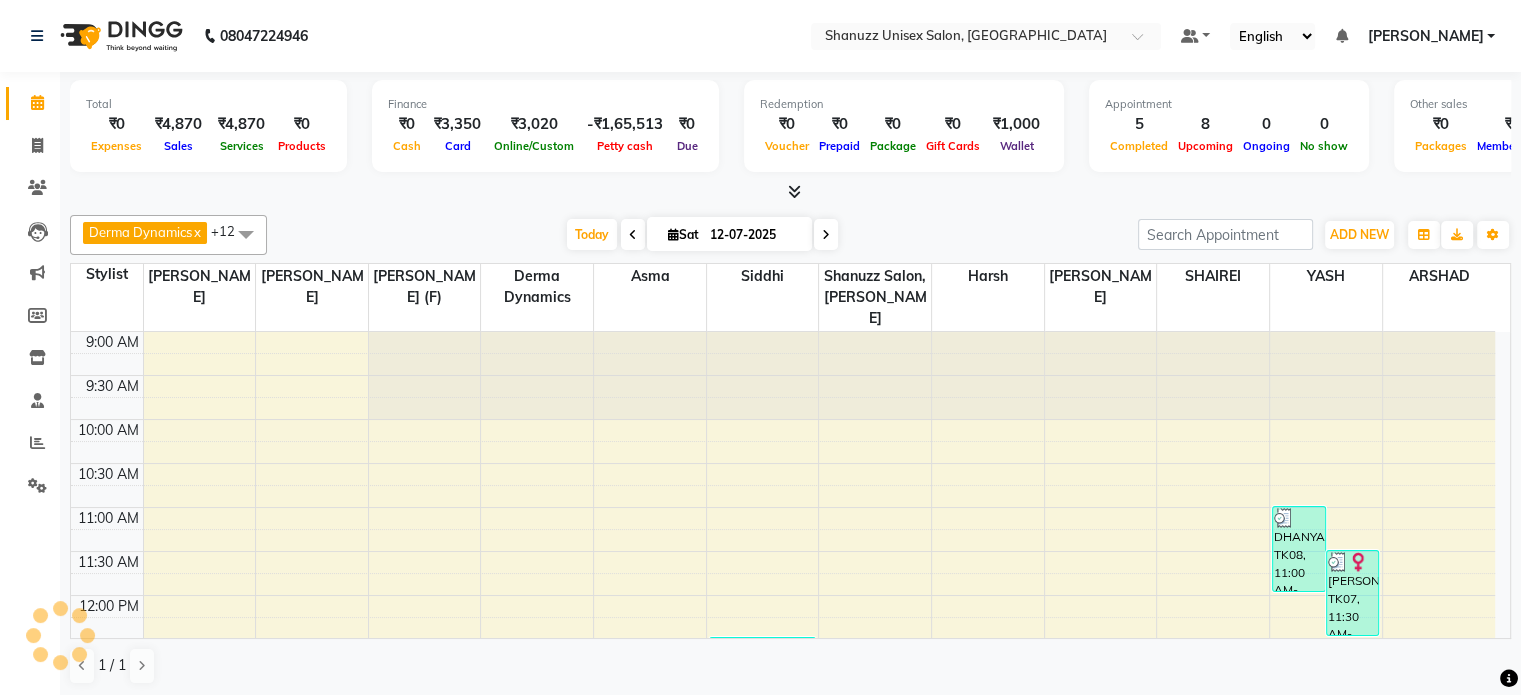scroll, scrollTop: 0, scrollLeft: 0, axis: both 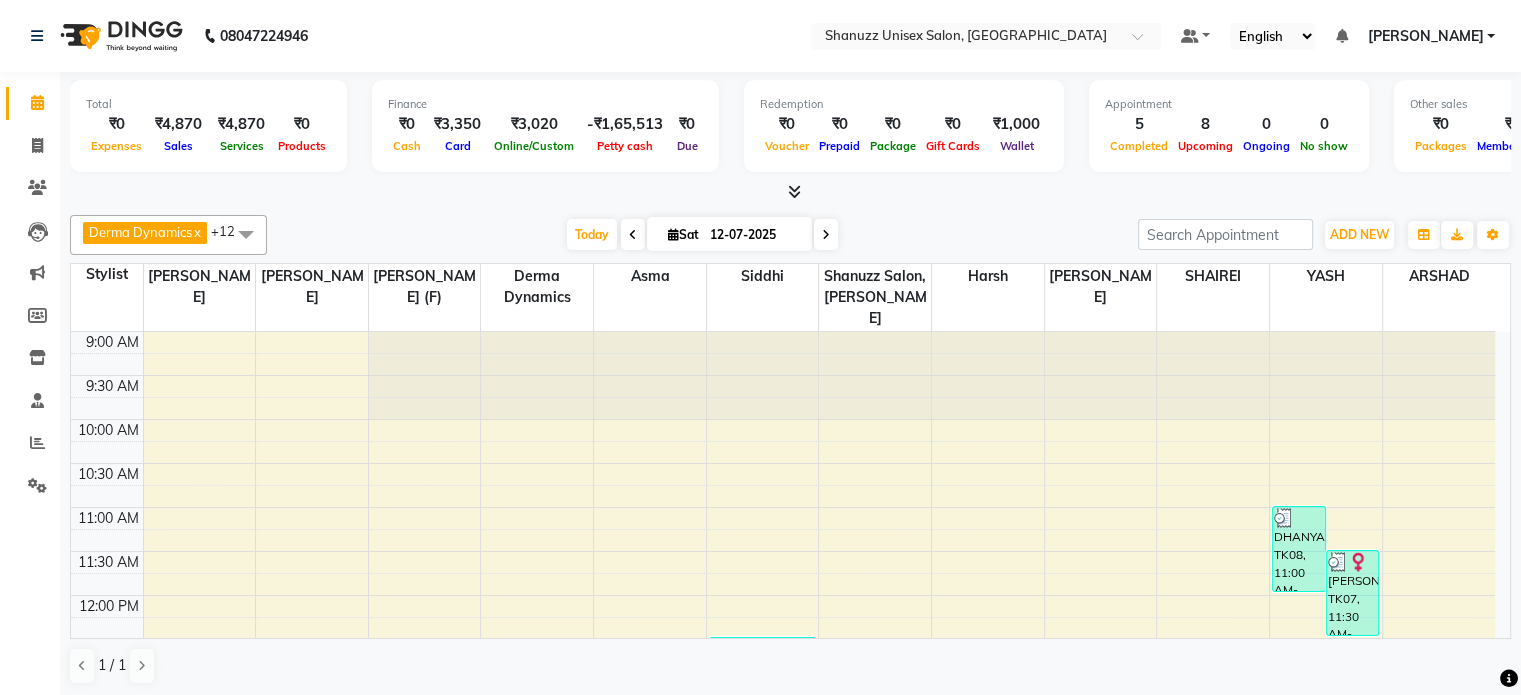 click at bounding box center [826, 235] 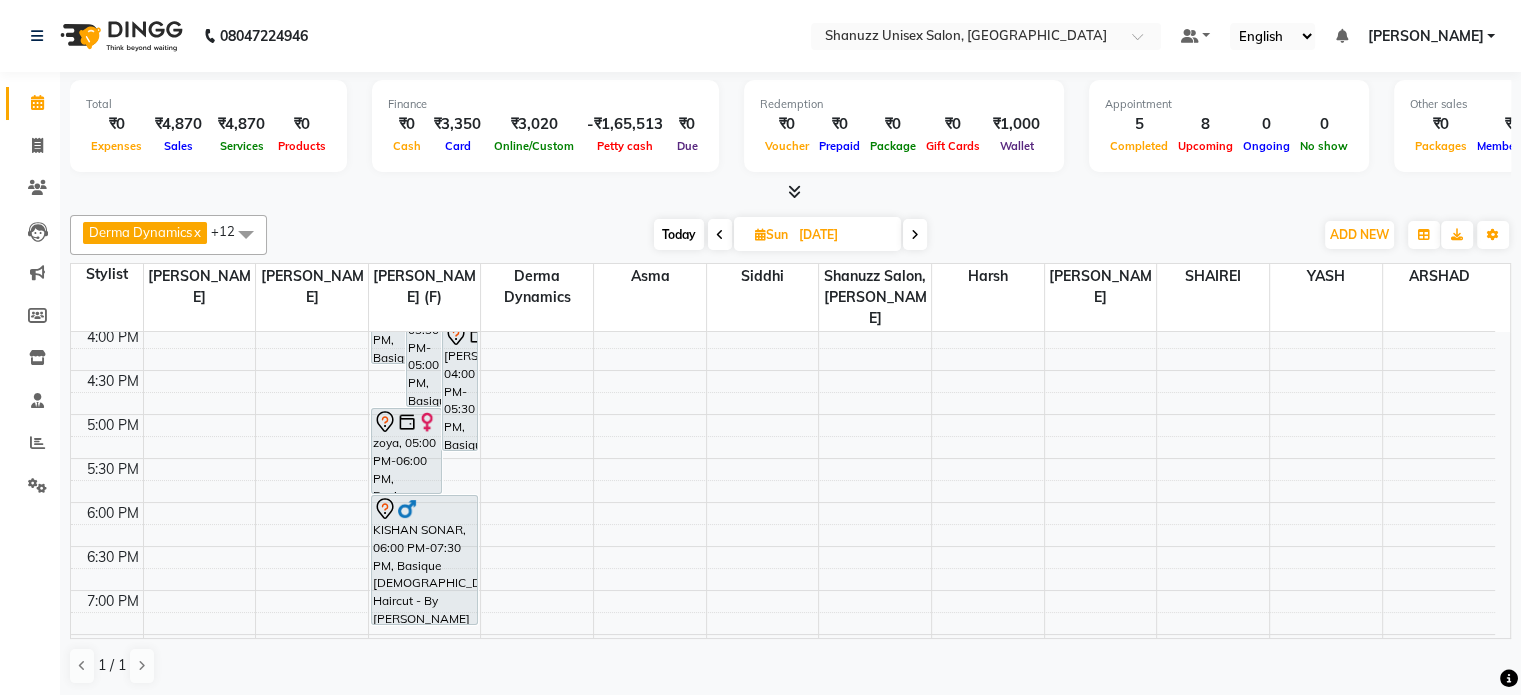 scroll, scrollTop: 622, scrollLeft: 0, axis: vertical 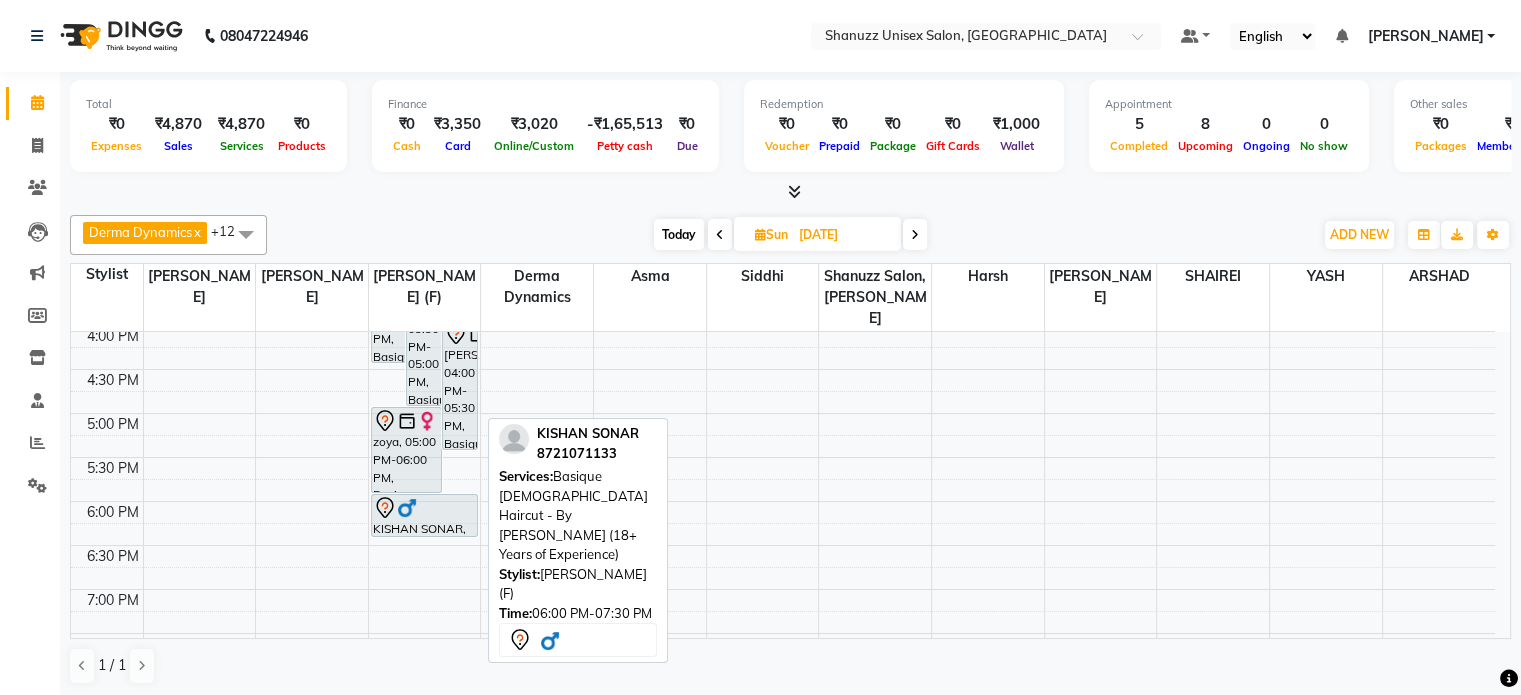 drag, startPoint x: 389, startPoint y: 595, endPoint x: 395, endPoint y: 508, distance: 87.20665 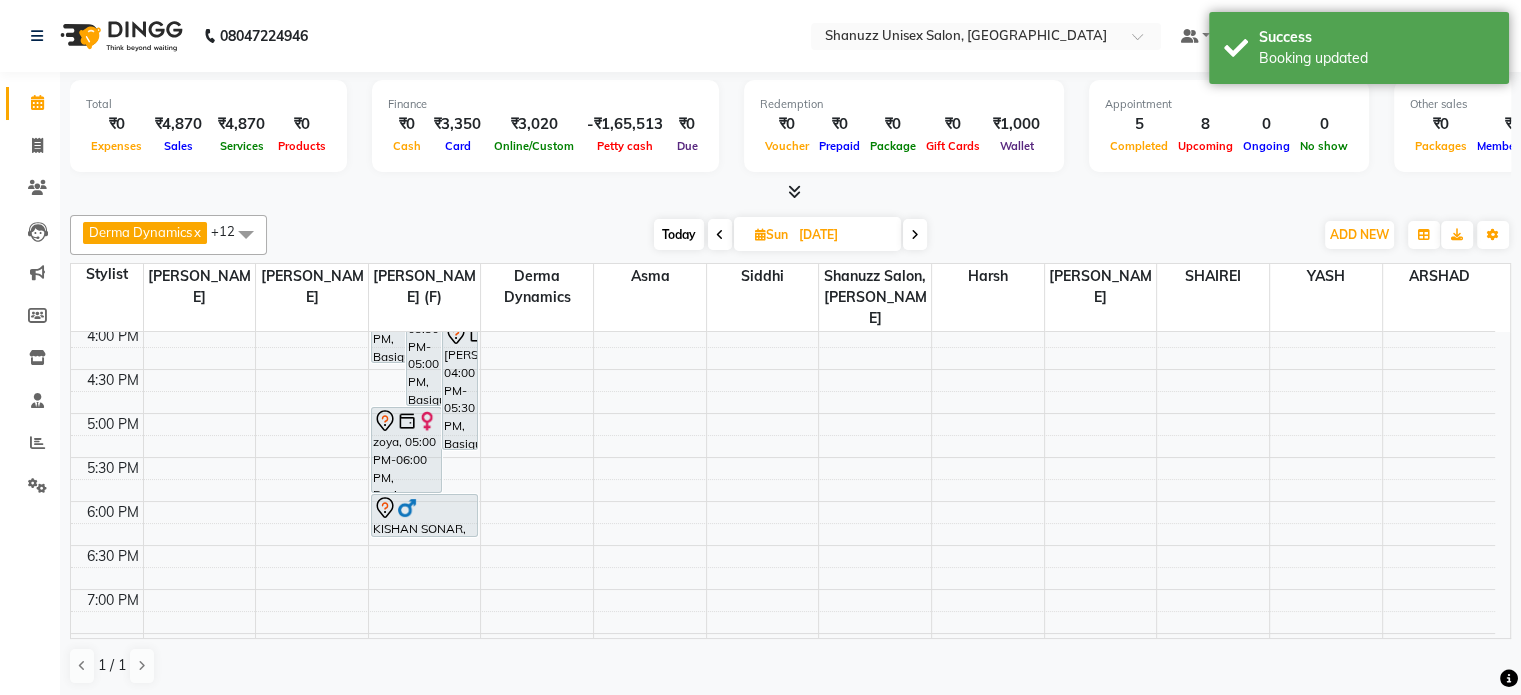click on "9:00 AM 9:30 AM 10:00 AM 10:30 AM 11:00 AM 11:30 AM 12:00 PM 12:30 PM 1:00 PM 1:30 PM 2:00 PM 2:30 PM 3:00 PM 3:30 PM 4:00 PM 4:30 PM 5:00 PM 5:30 PM 6:00 PM 6:30 PM 7:00 PM 7:30 PM 8:00 PM 8:30 PM             JAYANTInull, 07:45 PM-08:45 PM, Basique FEMALE Haircut - By Seasoned Hairdresser (10+ Years of Experience)             NIRVAN SHAH, 03:00 PM-04:30 PM, Basique MALE Haircut - By Shanuzz (18+ Years of Experience)             SUNNY RATHOD, 03:30 PM-05:00 PM, Basique MALE Haircut - By Shanuzz (18+ Years of Experience)             SUNNY RATHOD, 04:00 PM-05:30 PM, Basique MALE Haircut - By Shanuzz (18+ Years of Experience)             MRAGENDRA CHANDEL, 02:00 PM-03:30 PM, Basique MALE Haircut - By Shanuzz (18+ Years of Experience)             VENKATESH VENNA, 01:30 PM-03:00 PM, Basique MALE Haircut - By Shanuzz (18+ Years of Experience)             zoya, 05:00 PM-06:00 PM, Basique FEMALE Haircut - By Shanuzz (18+ Years of Experience)" at bounding box center (783, 237) 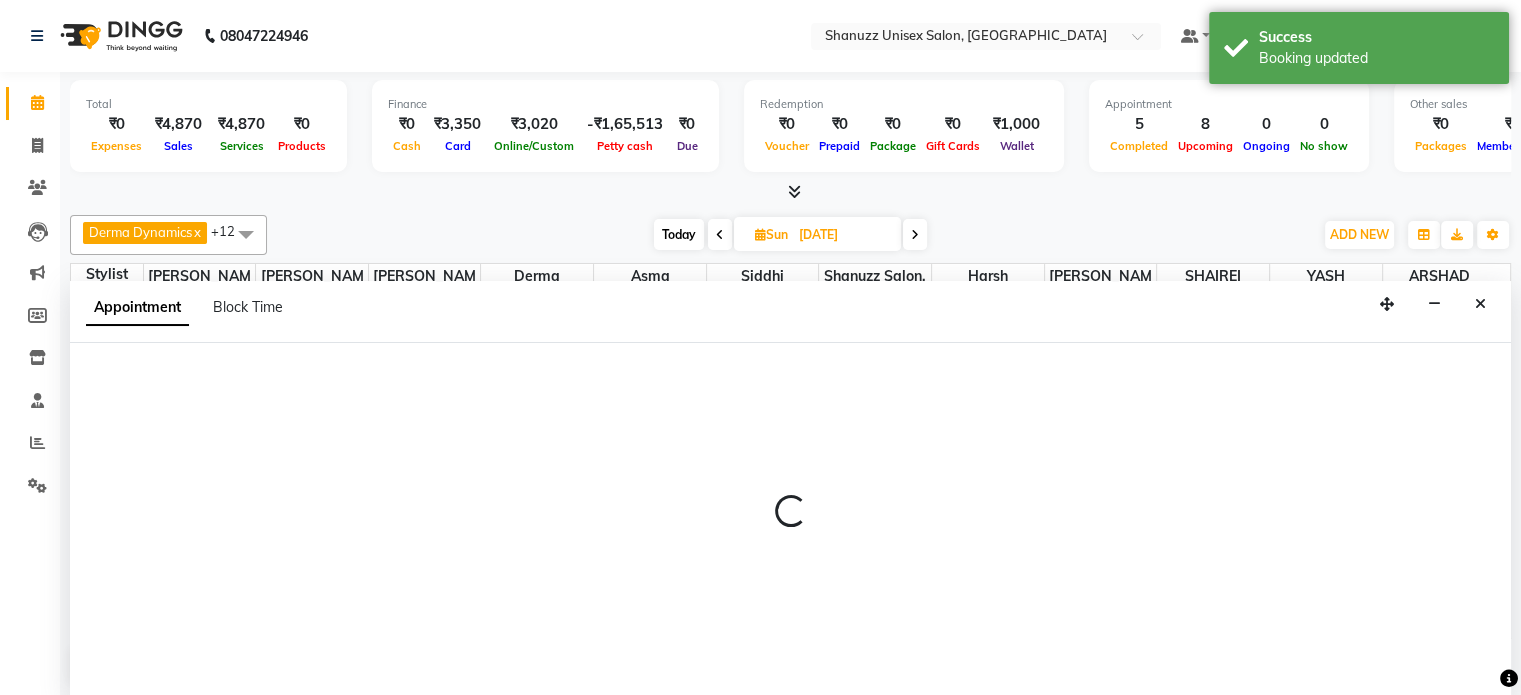 scroll, scrollTop: 0, scrollLeft: 0, axis: both 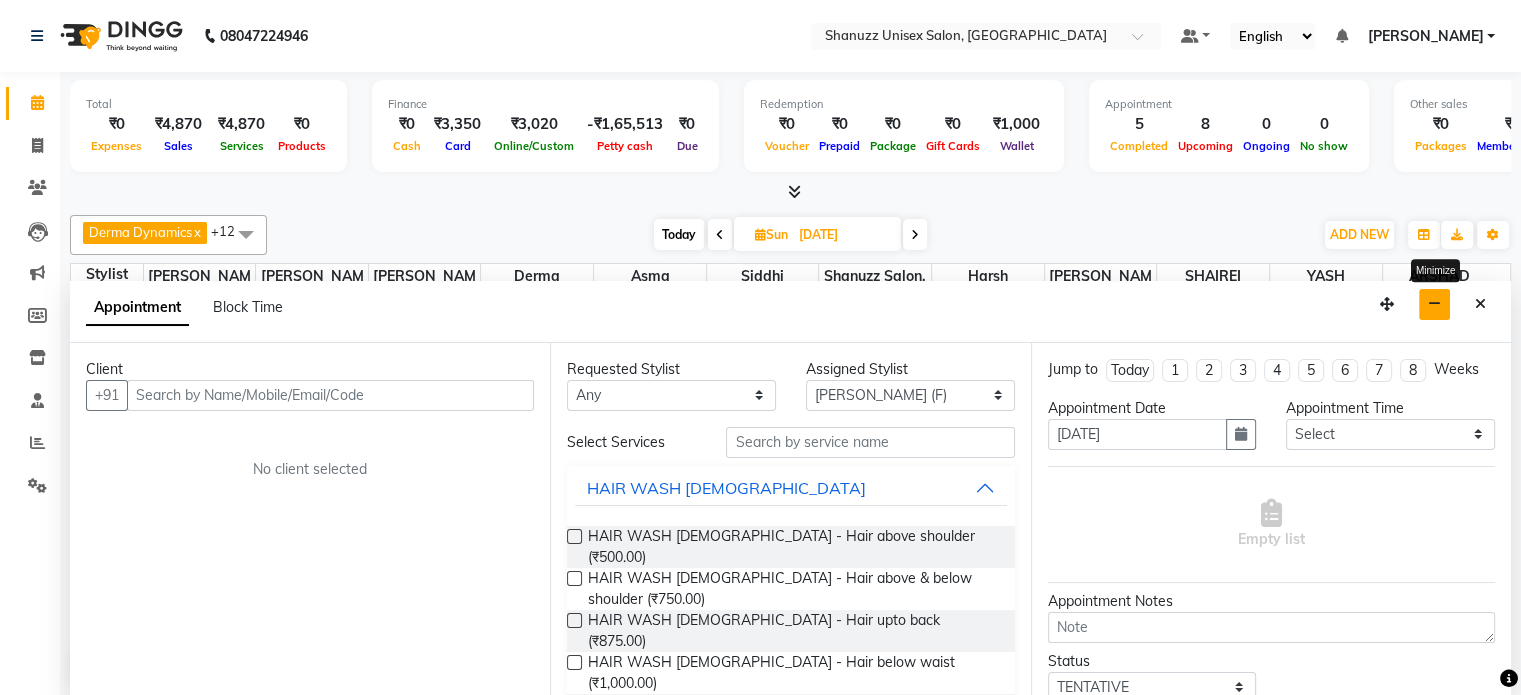 click at bounding box center (1434, 304) 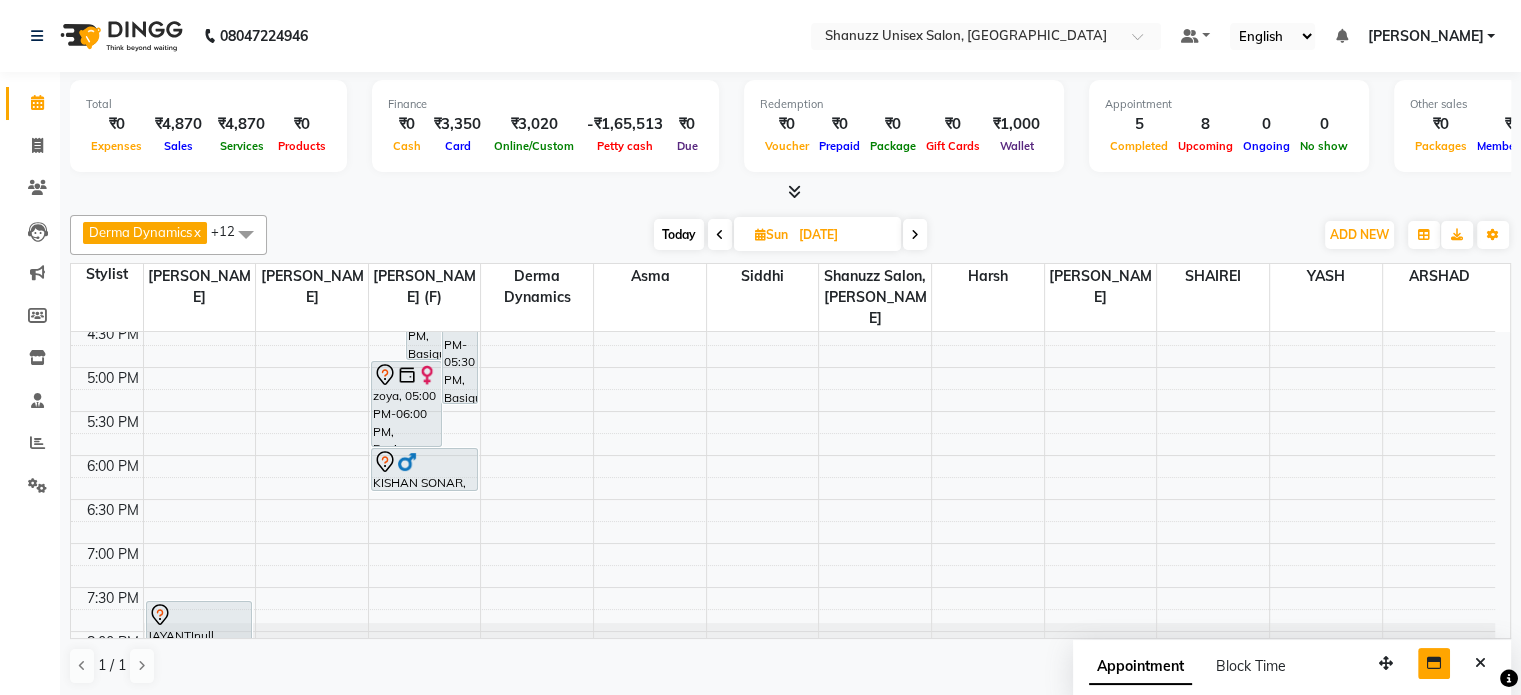 scroll, scrollTop: 669, scrollLeft: 0, axis: vertical 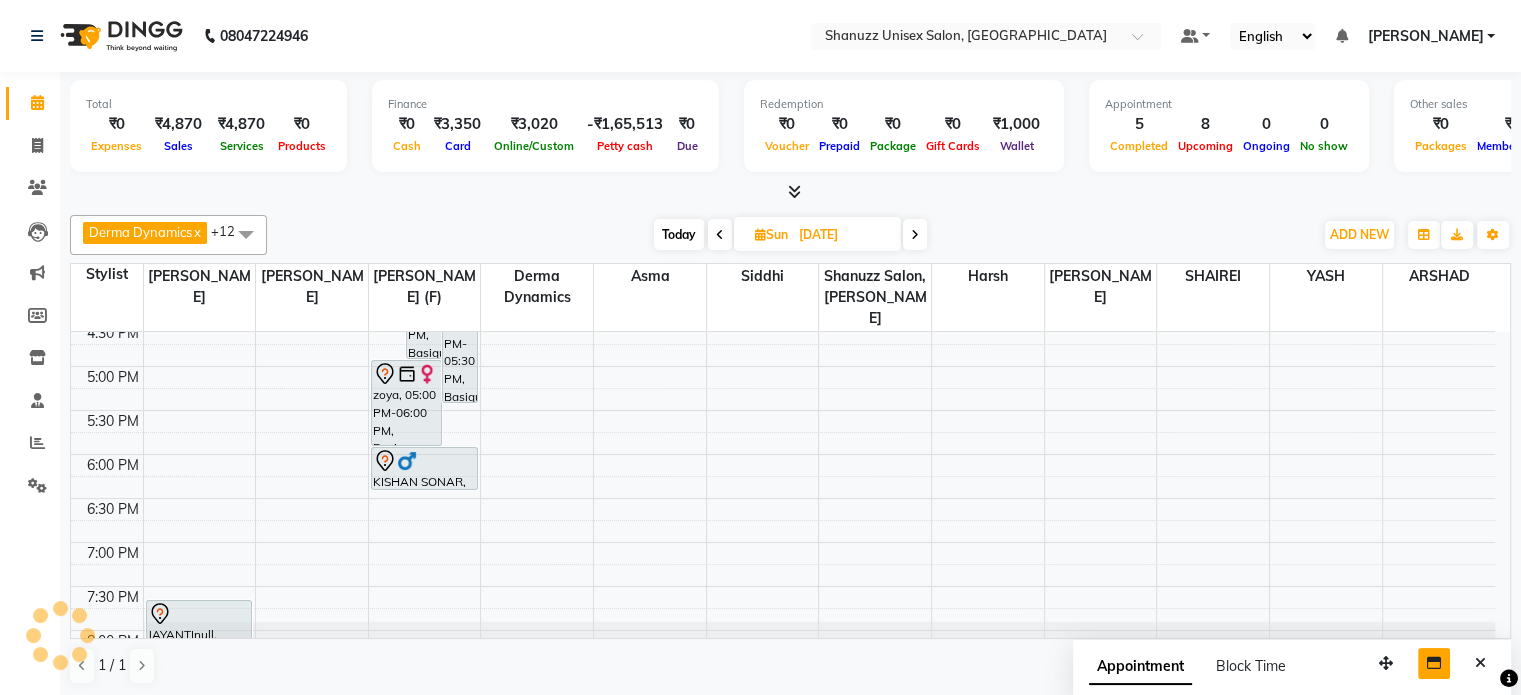 click at bounding box center (720, 234) 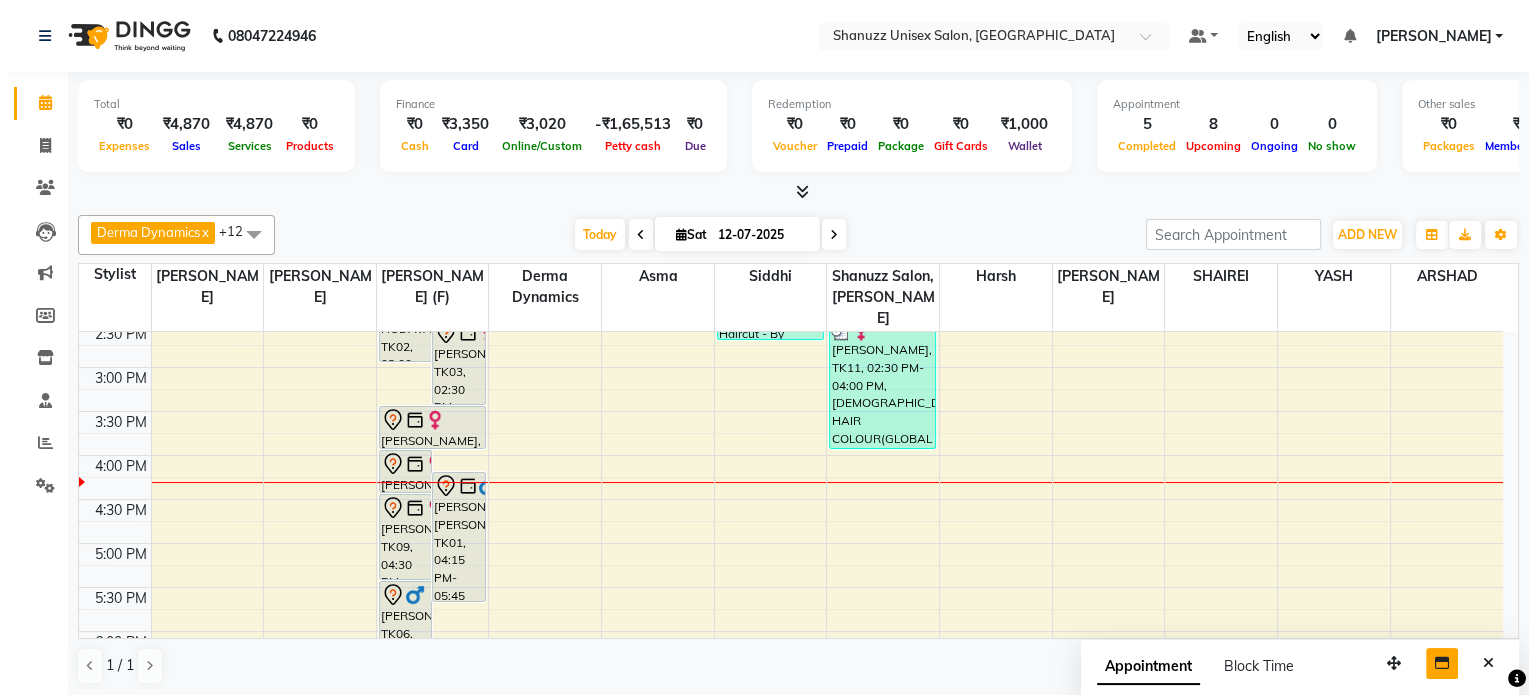 scroll, scrollTop: 453, scrollLeft: 0, axis: vertical 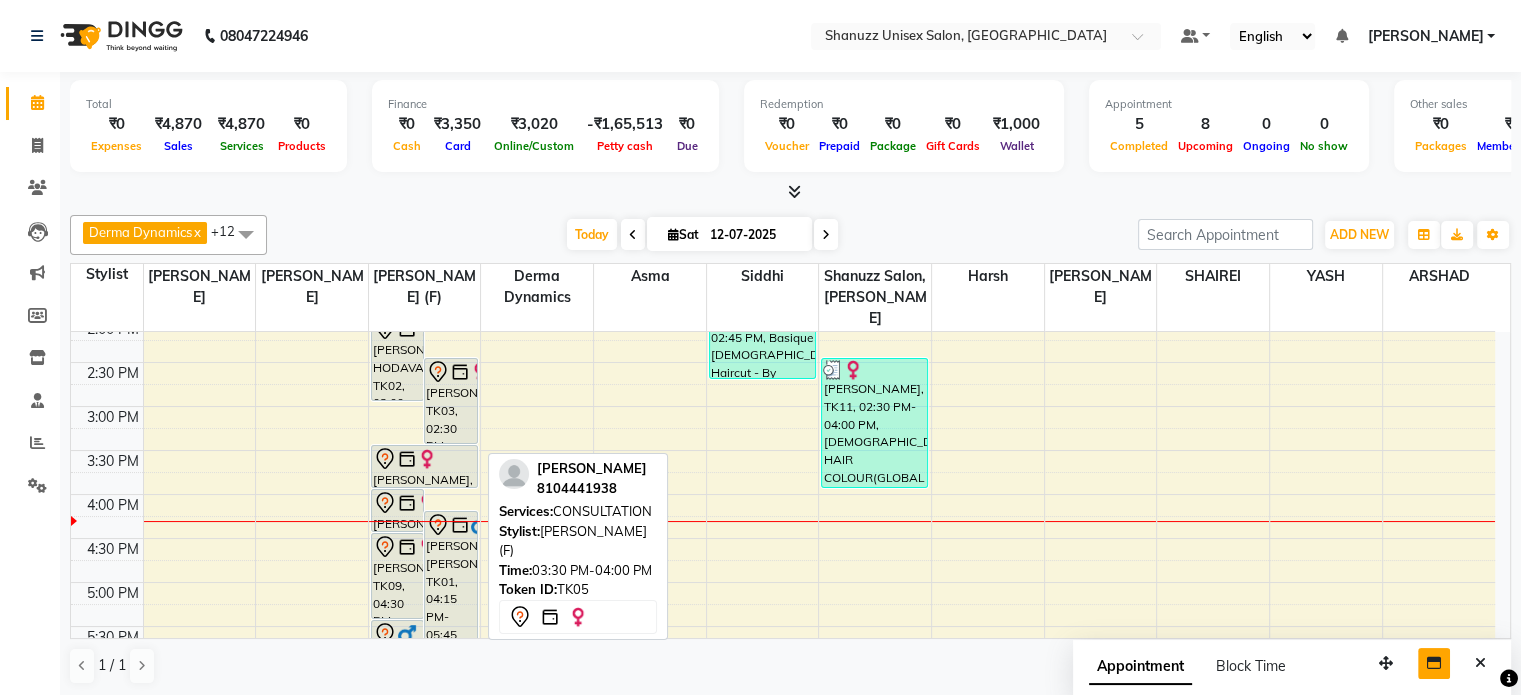 click at bounding box center [407, 459] 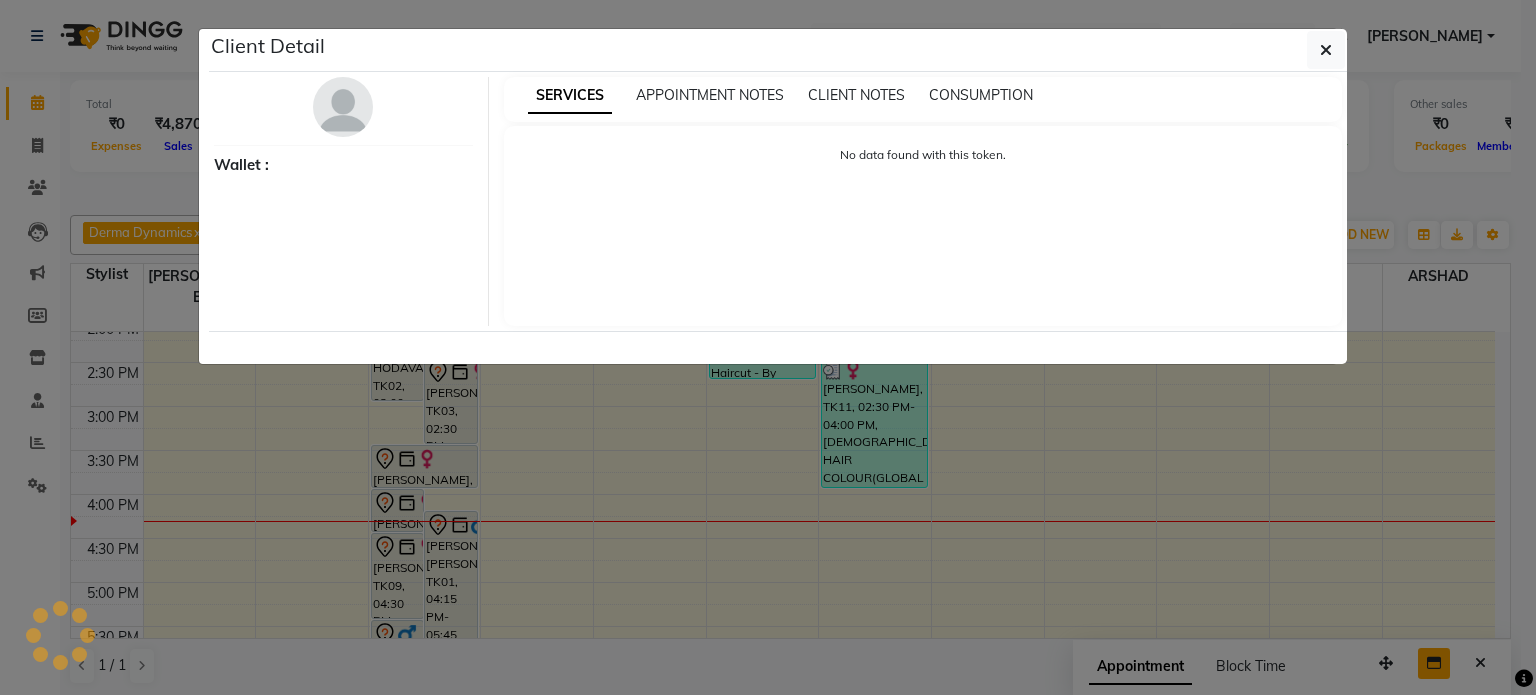 select on "7" 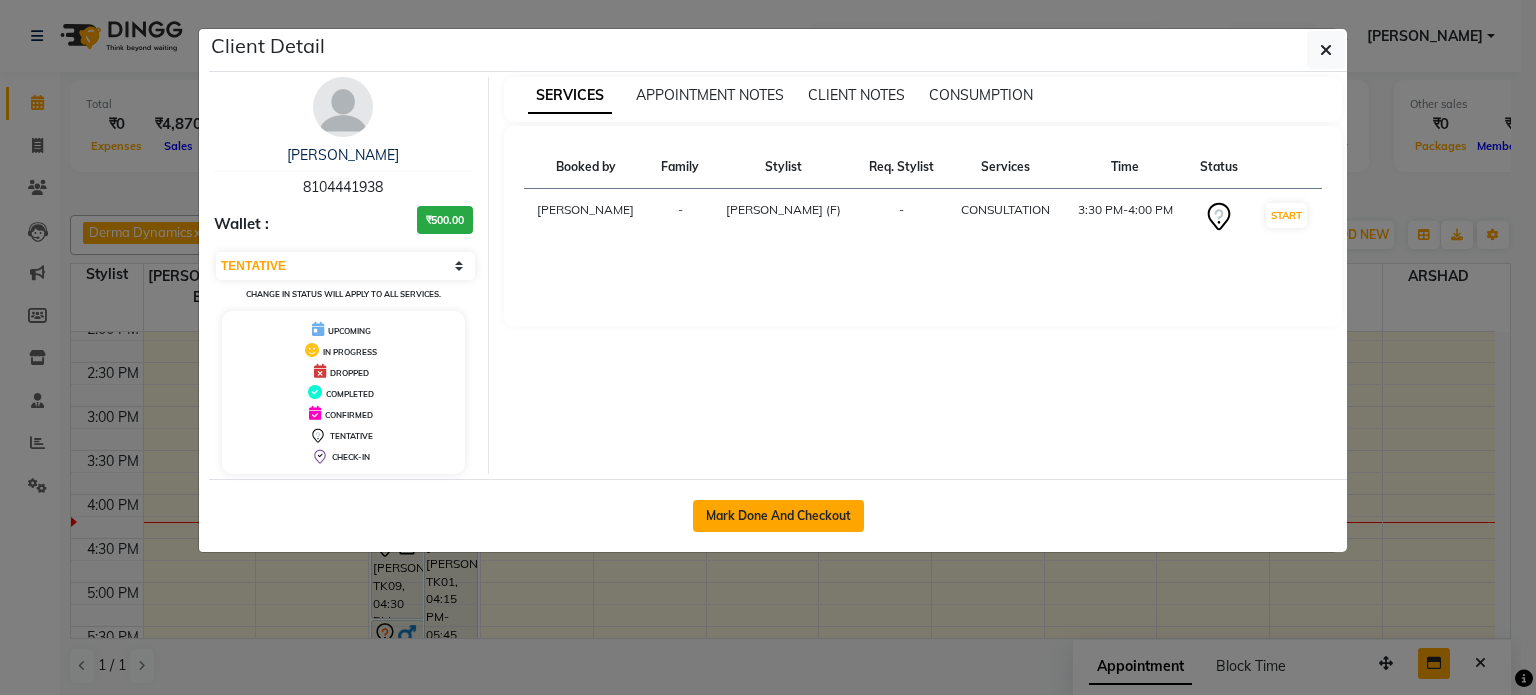 click on "Mark Done And Checkout" 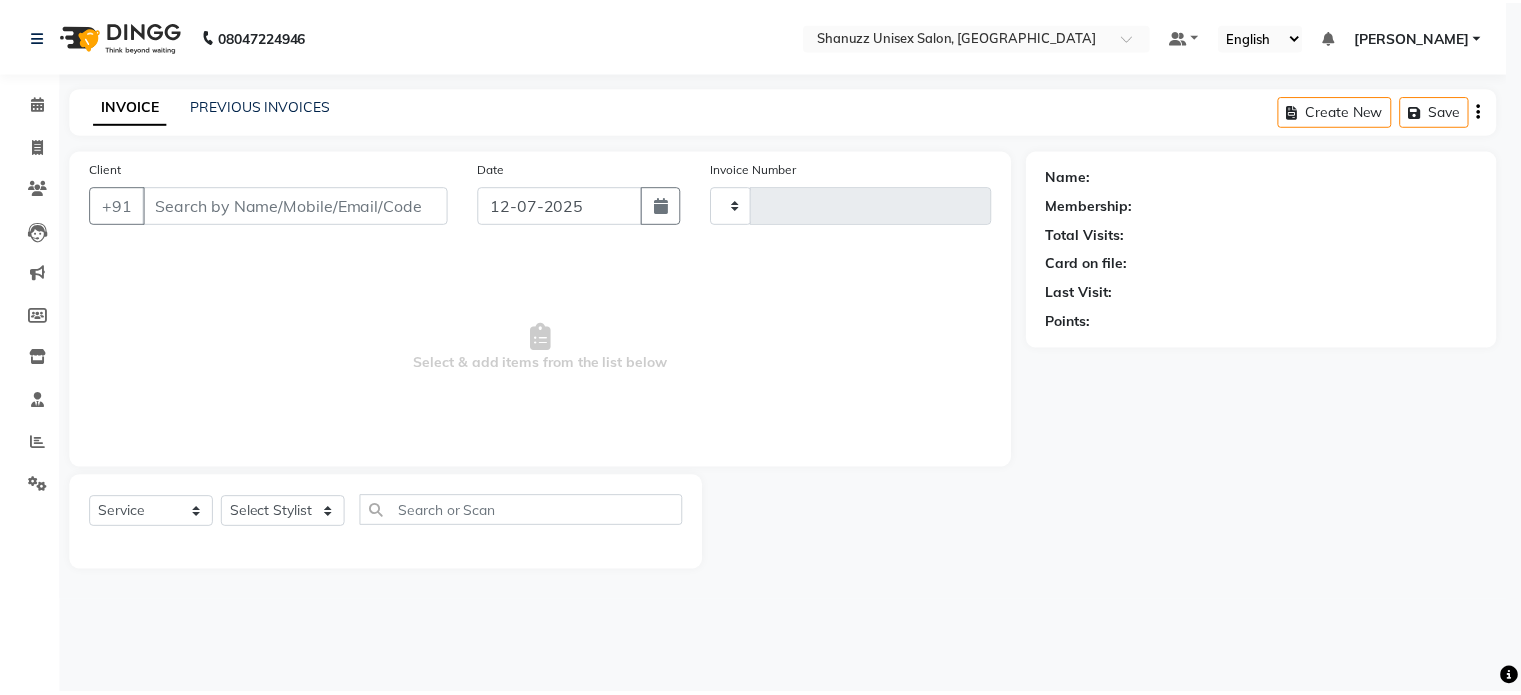 scroll, scrollTop: 0, scrollLeft: 0, axis: both 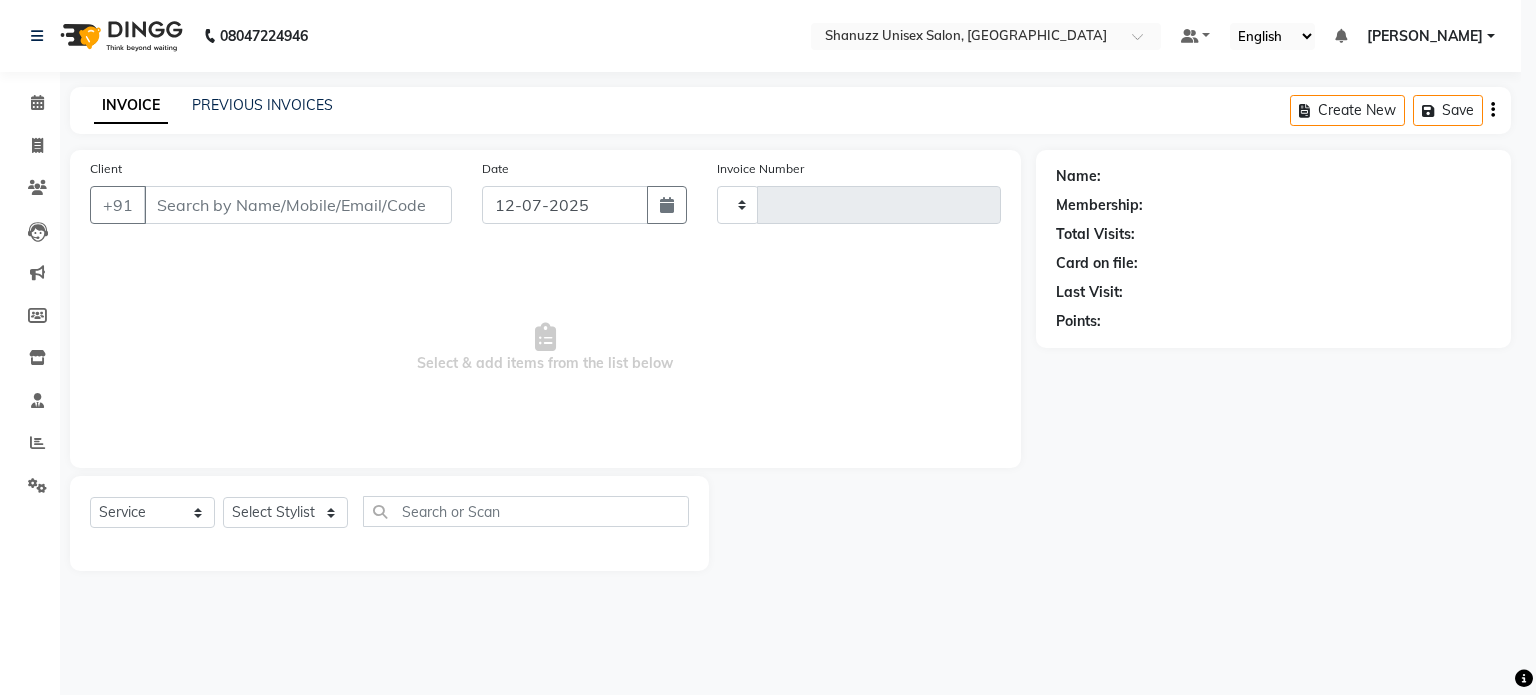 type on "0971" 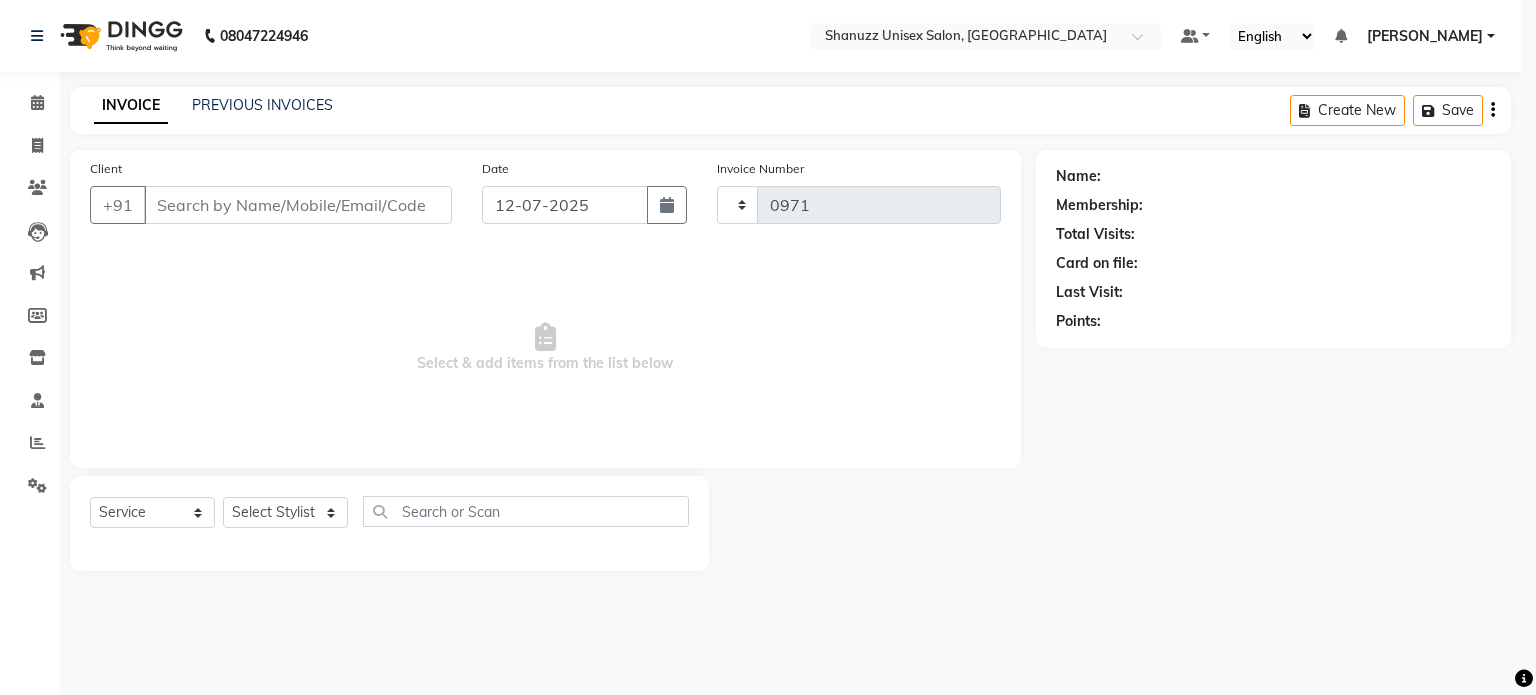 select on "7102" 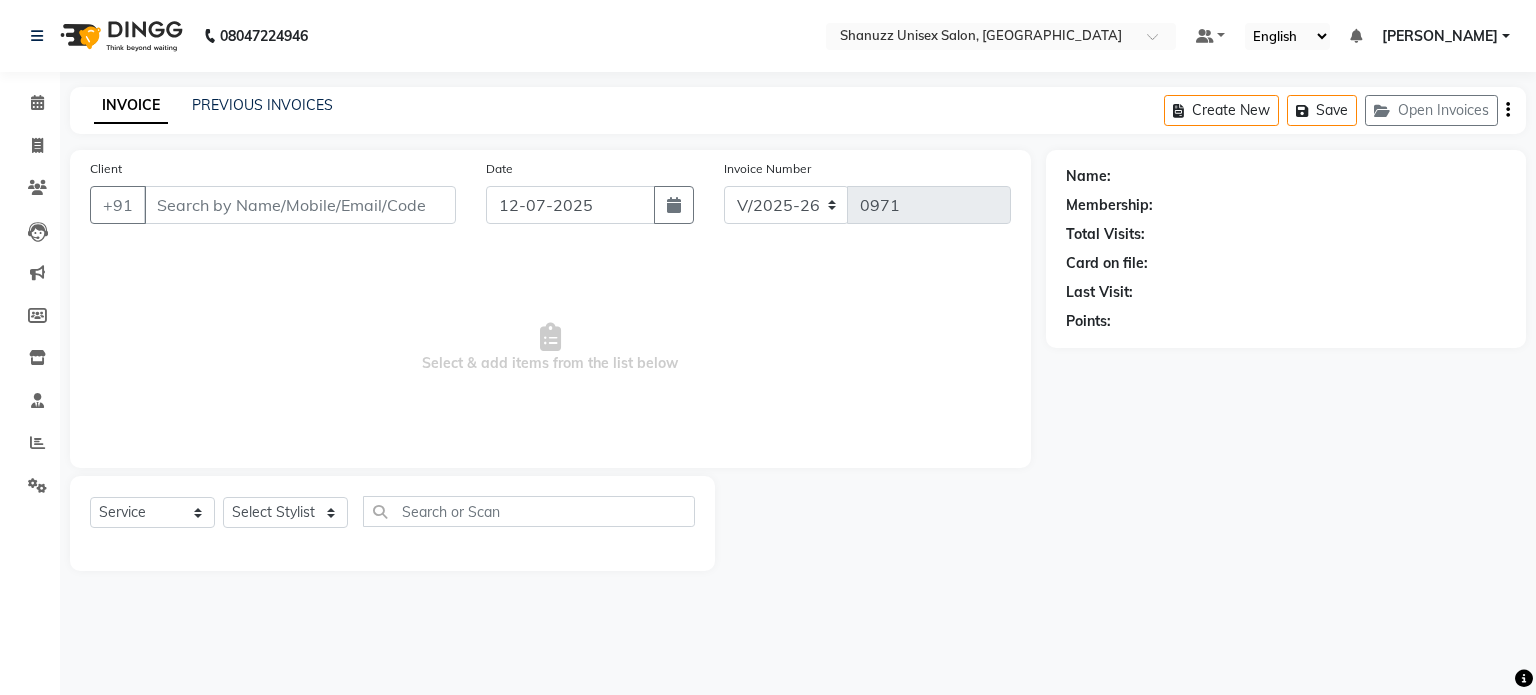 type on "8104441938" 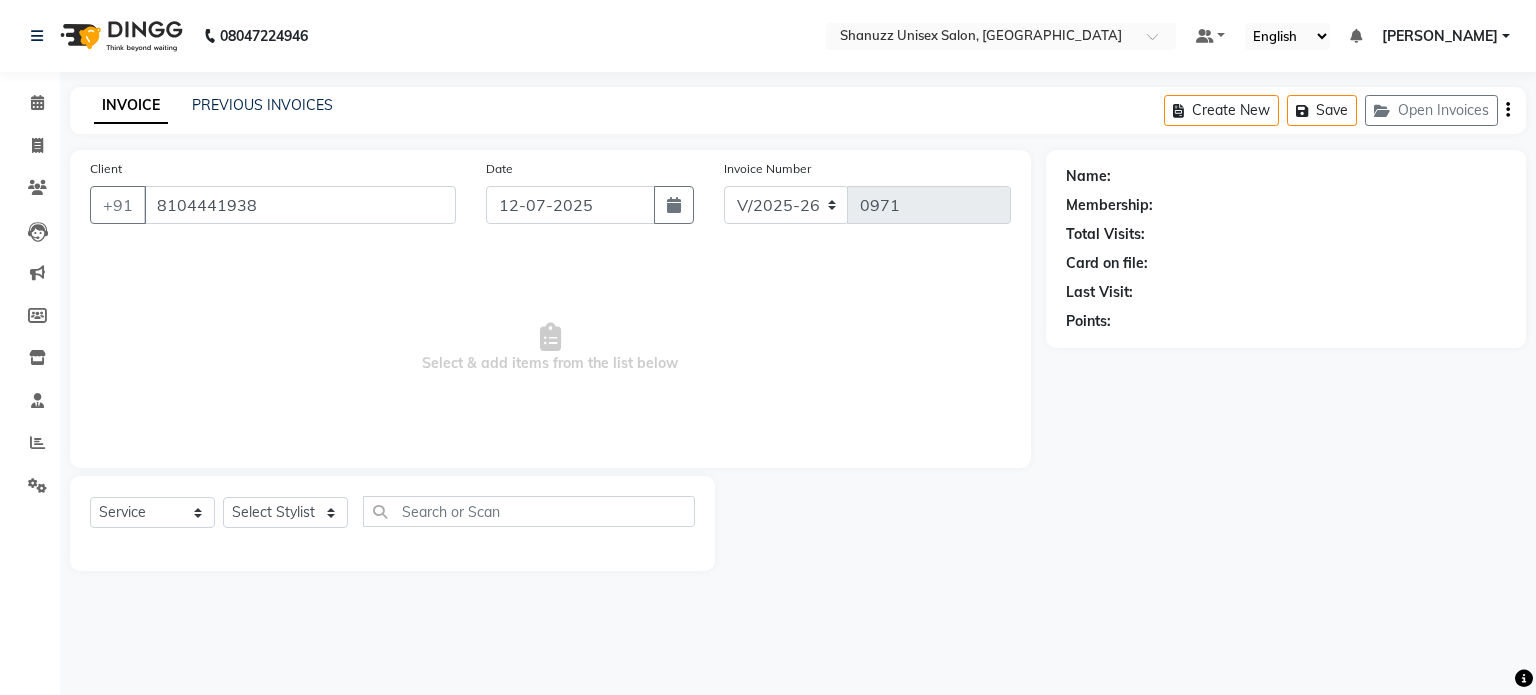 select on "59304" 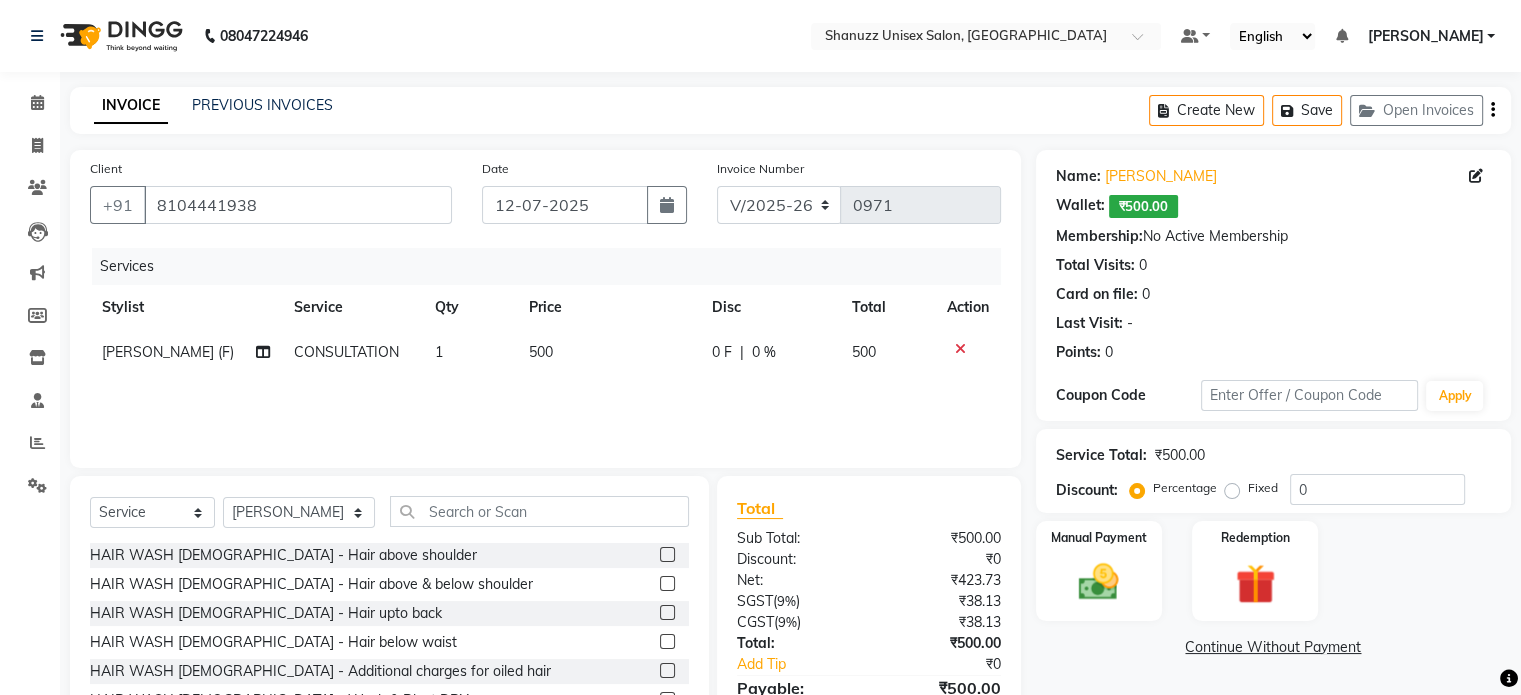 scroll, scrollTop: 106, scrollLeft: 0, axis: vertical 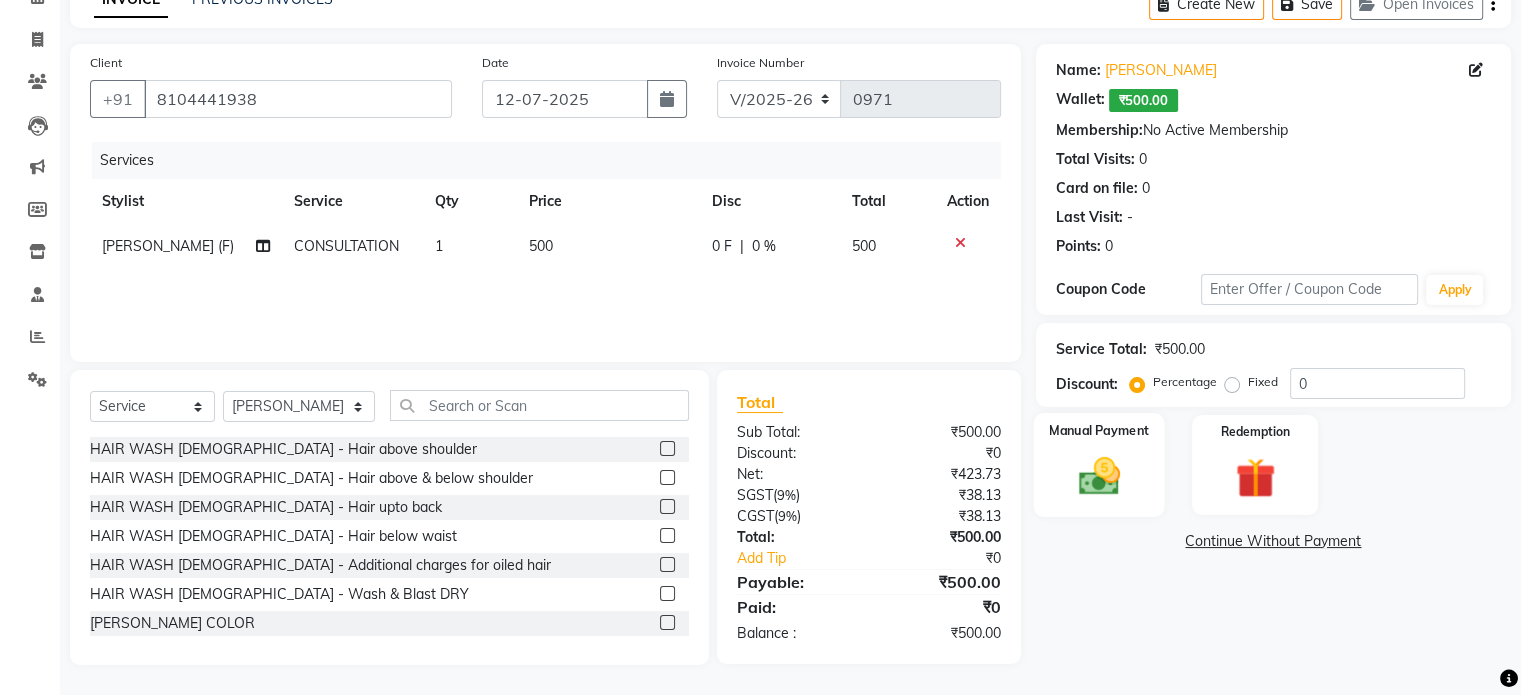 click 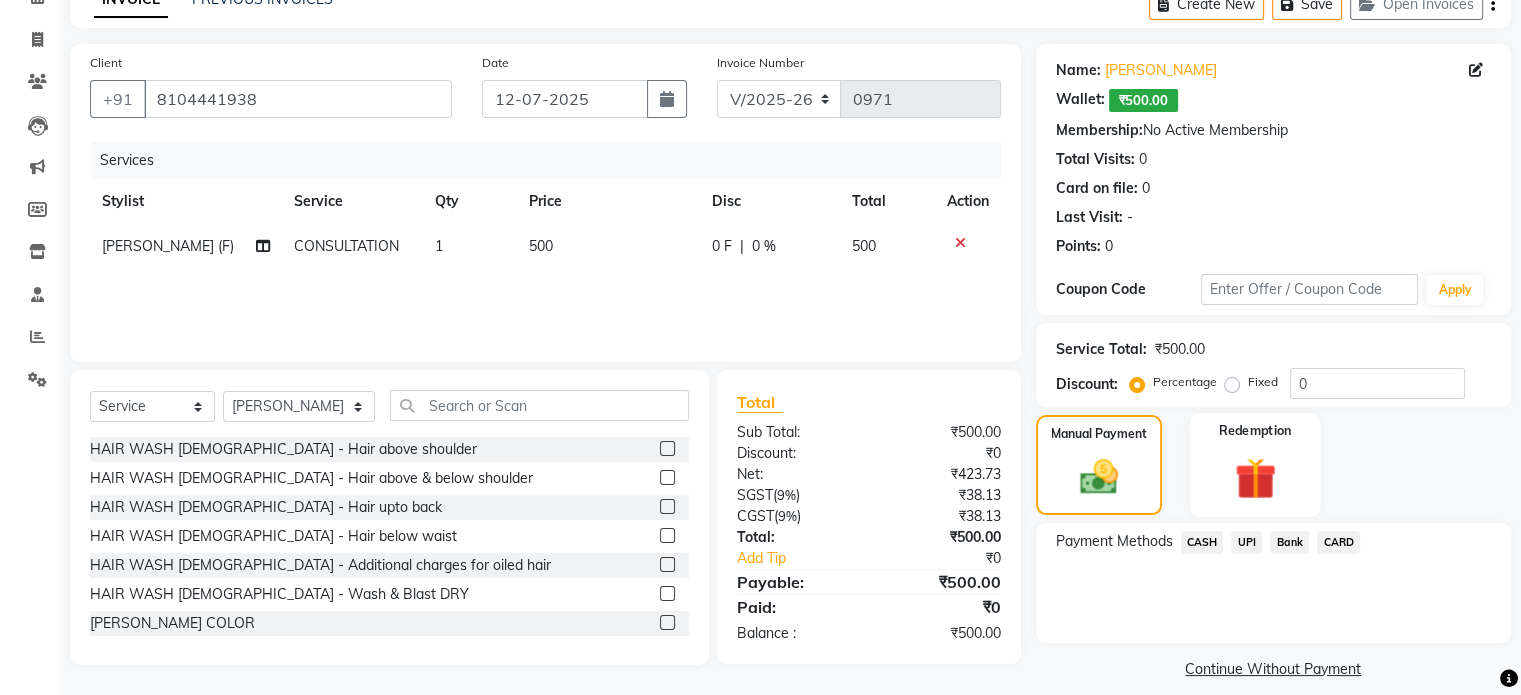 click 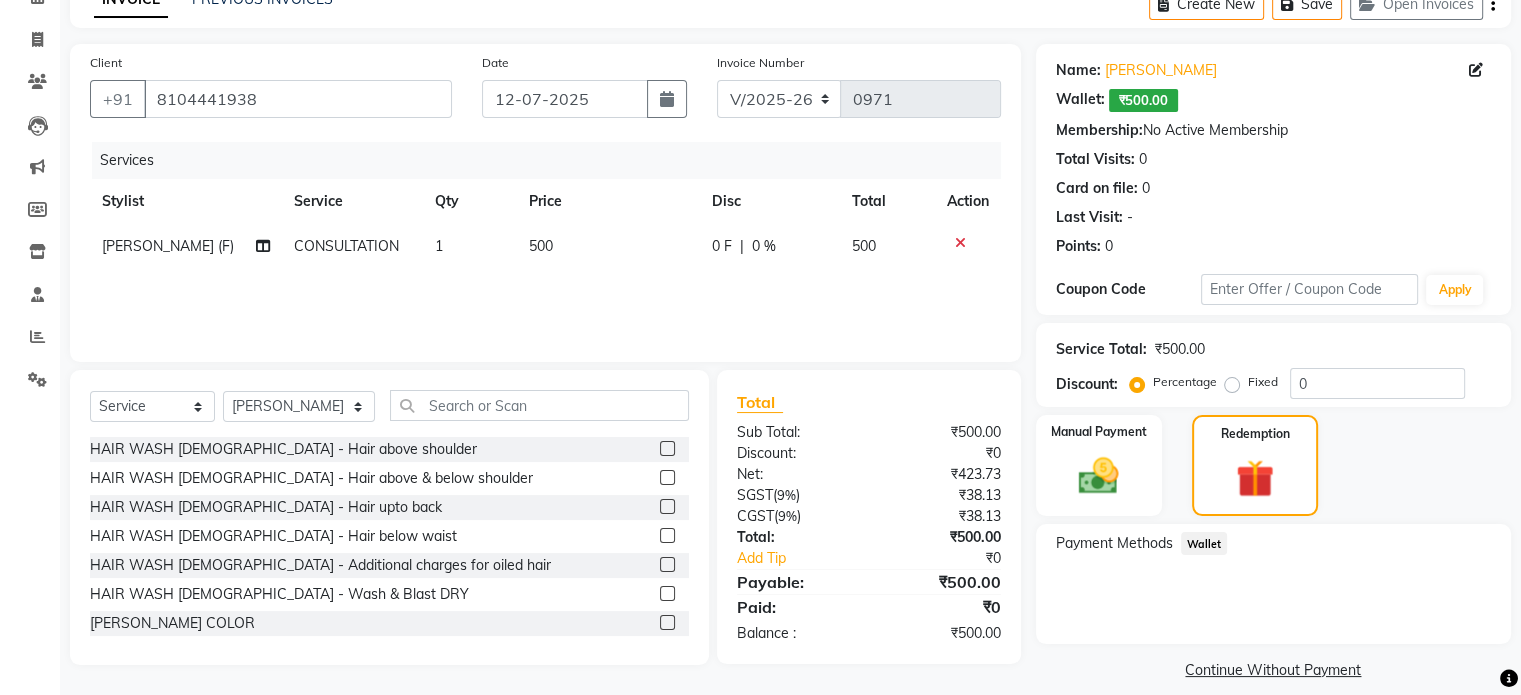 click on "Wallet" 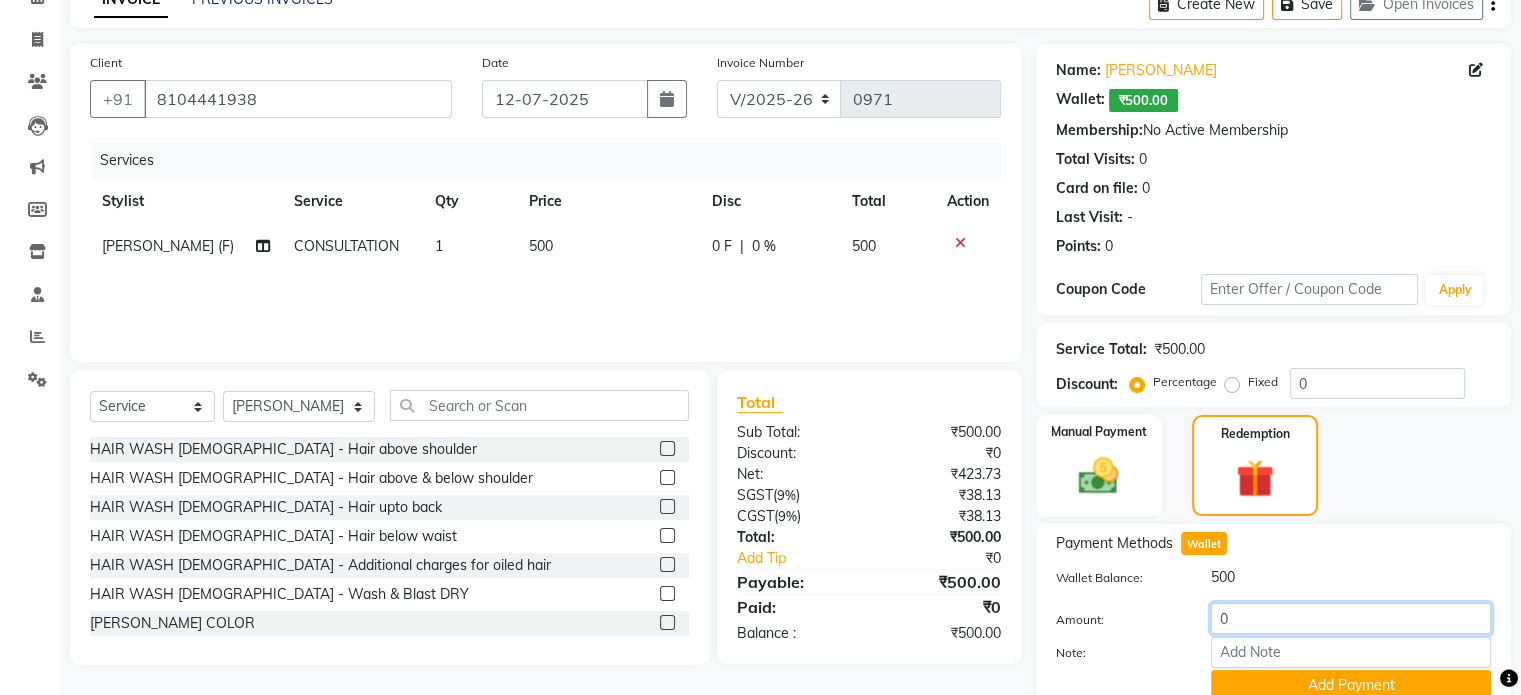 click on "0" 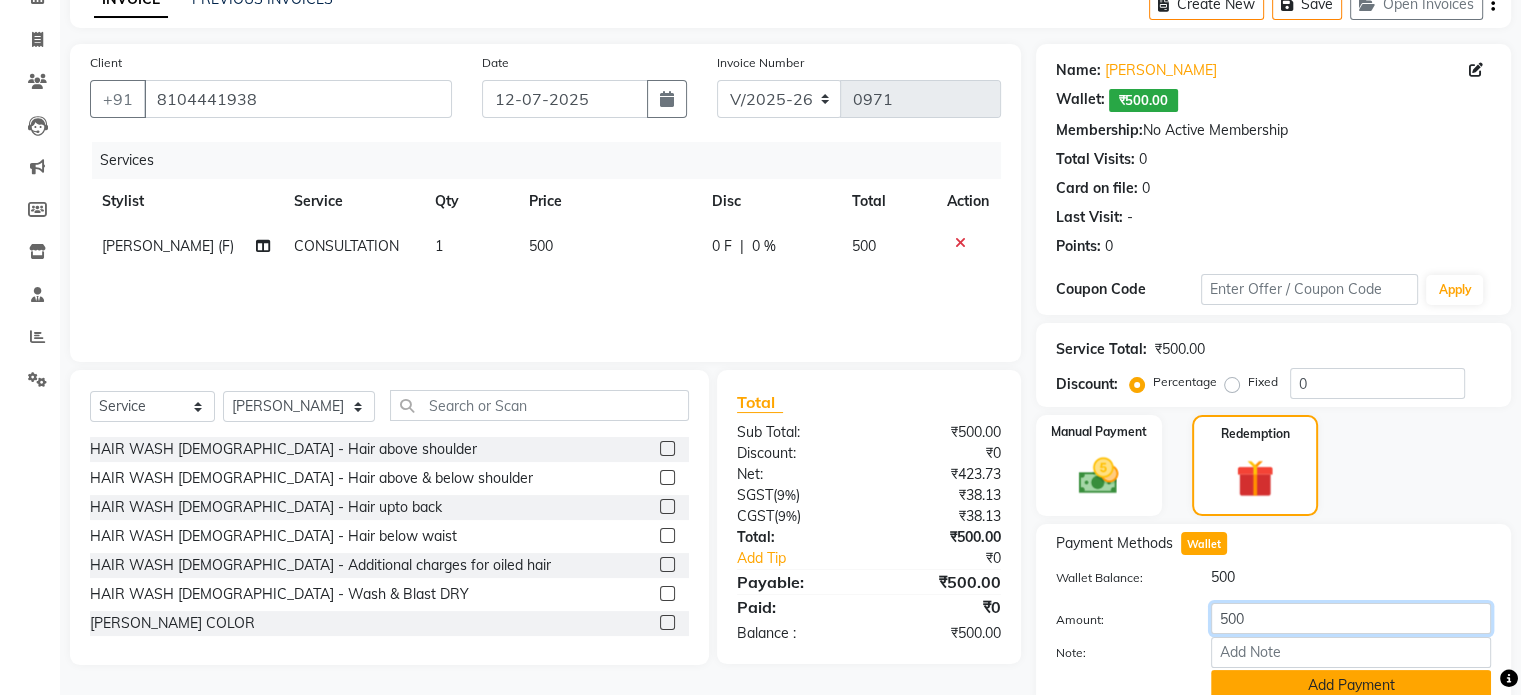 scroll, scrollTop: 193, scrollLeft: 0, axis: vertical 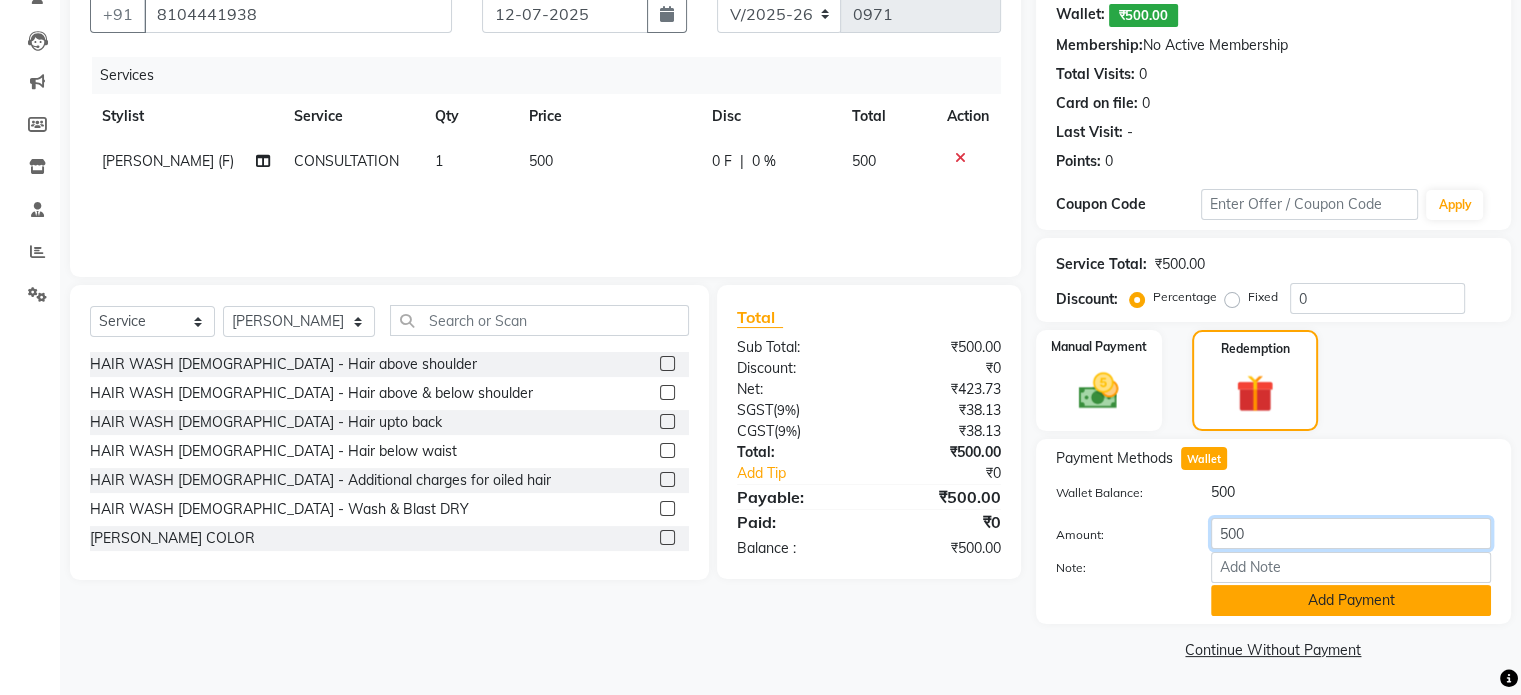 type on "500" 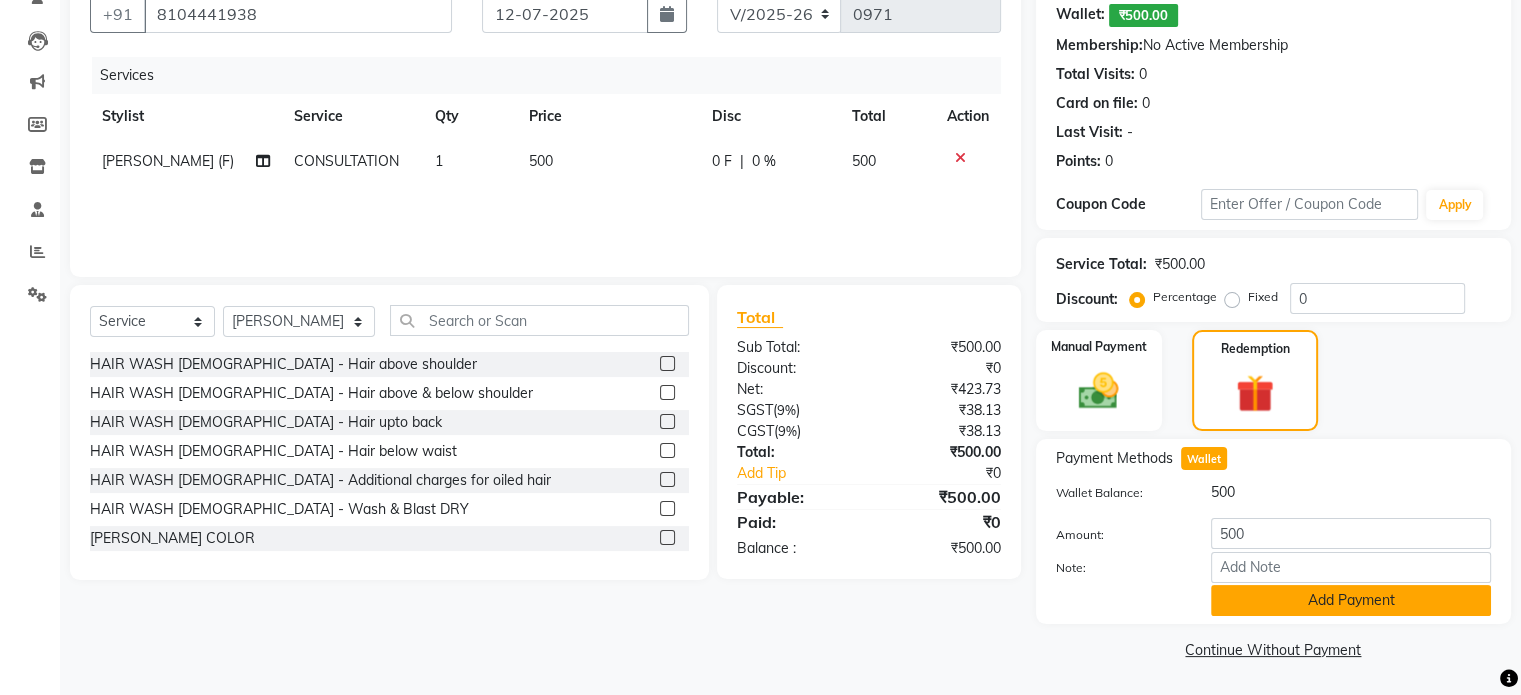 click on "Add Payment" 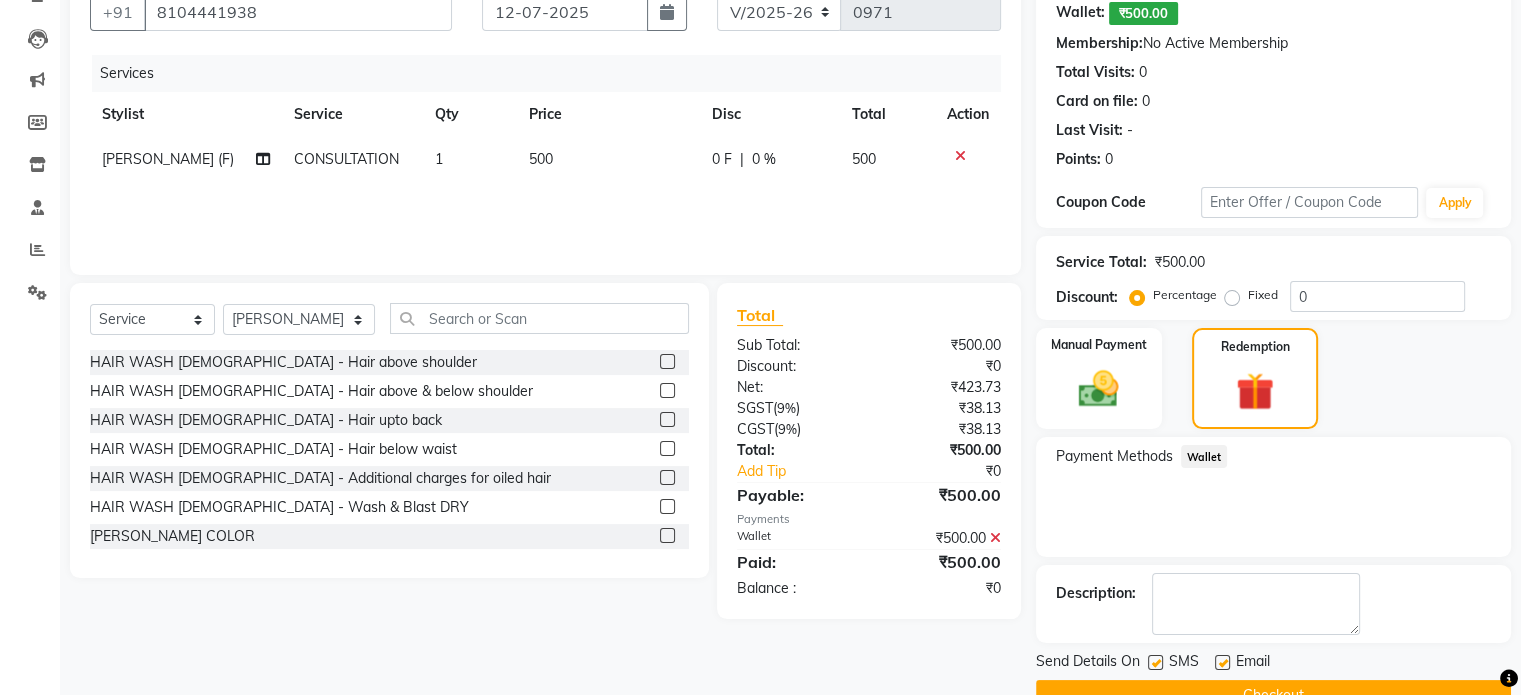 click 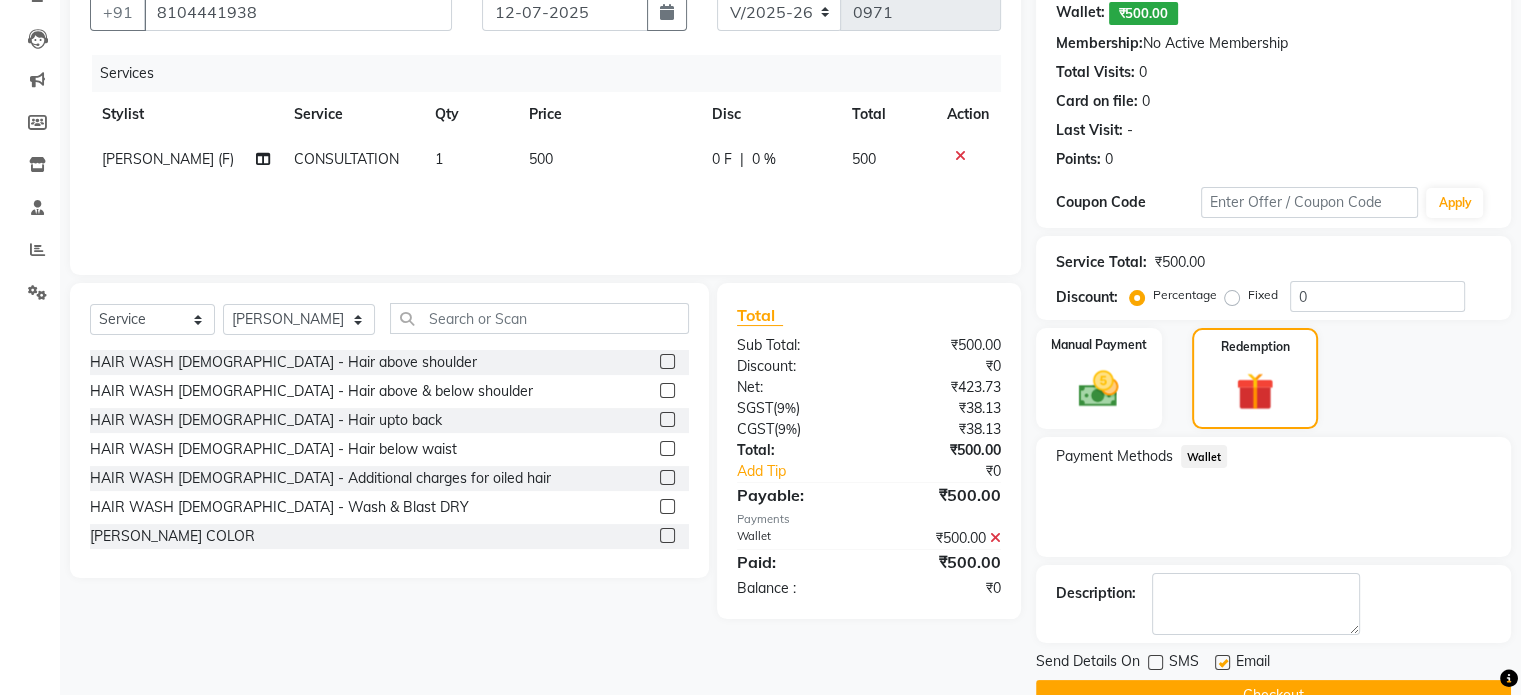 scroll, scrollTop: 237, scrollLeft: 0, axis: vertical 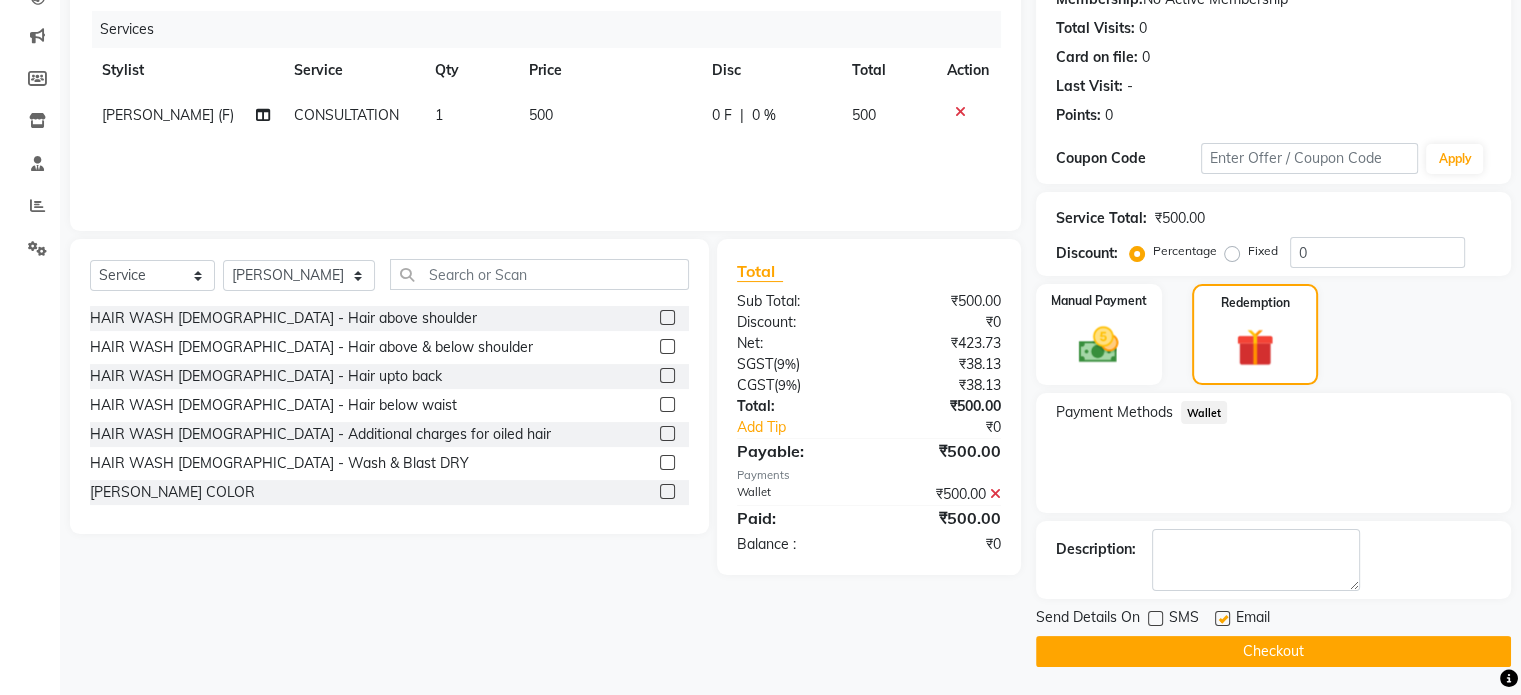 click on "Checkout" 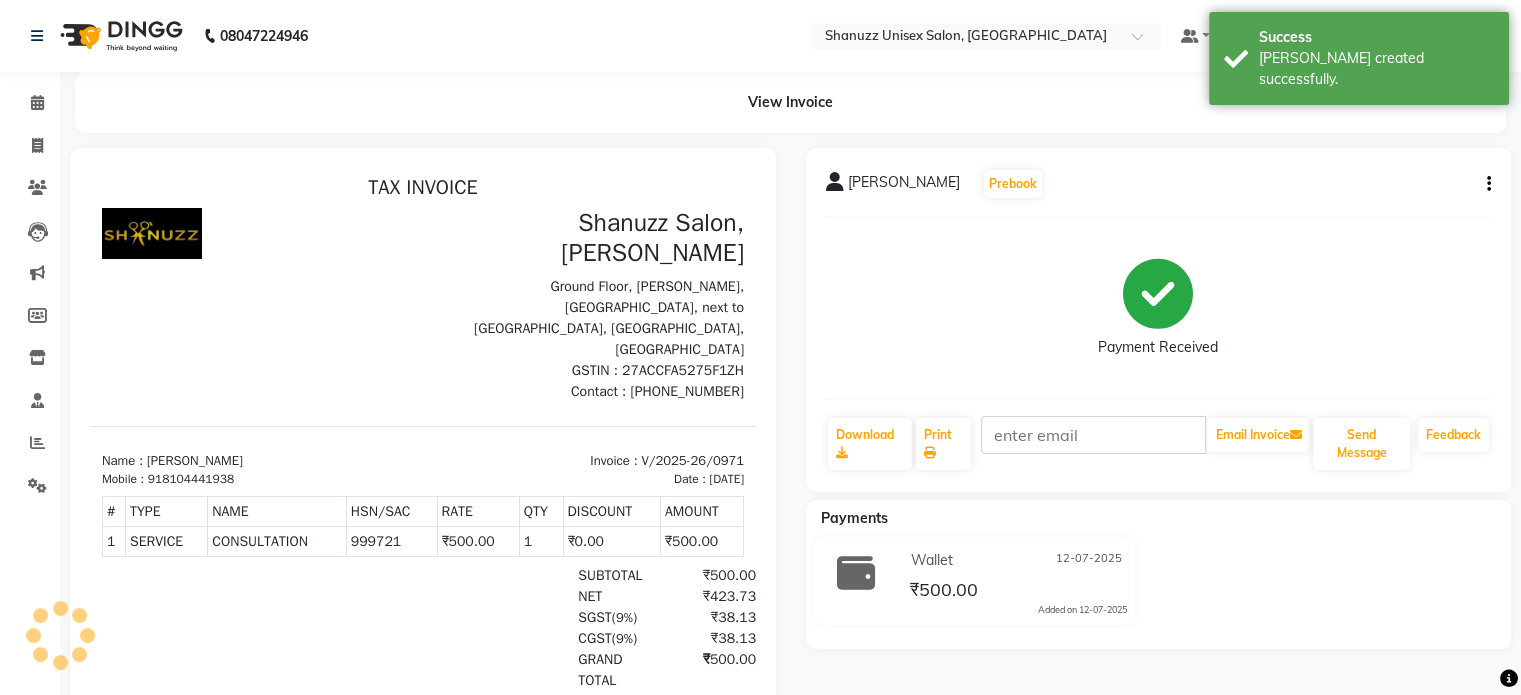 scroll, scrollTop: 0, scrollLeft: 0, axis: both 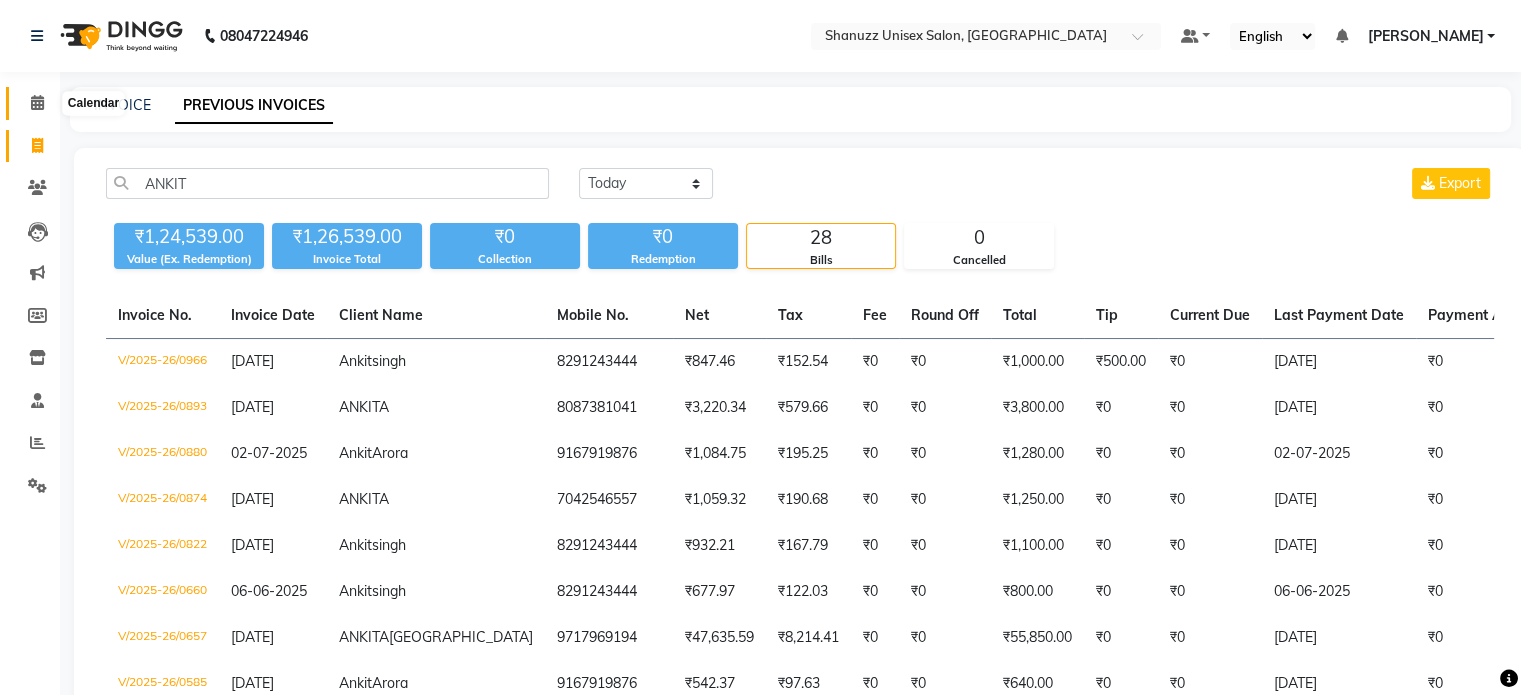 click 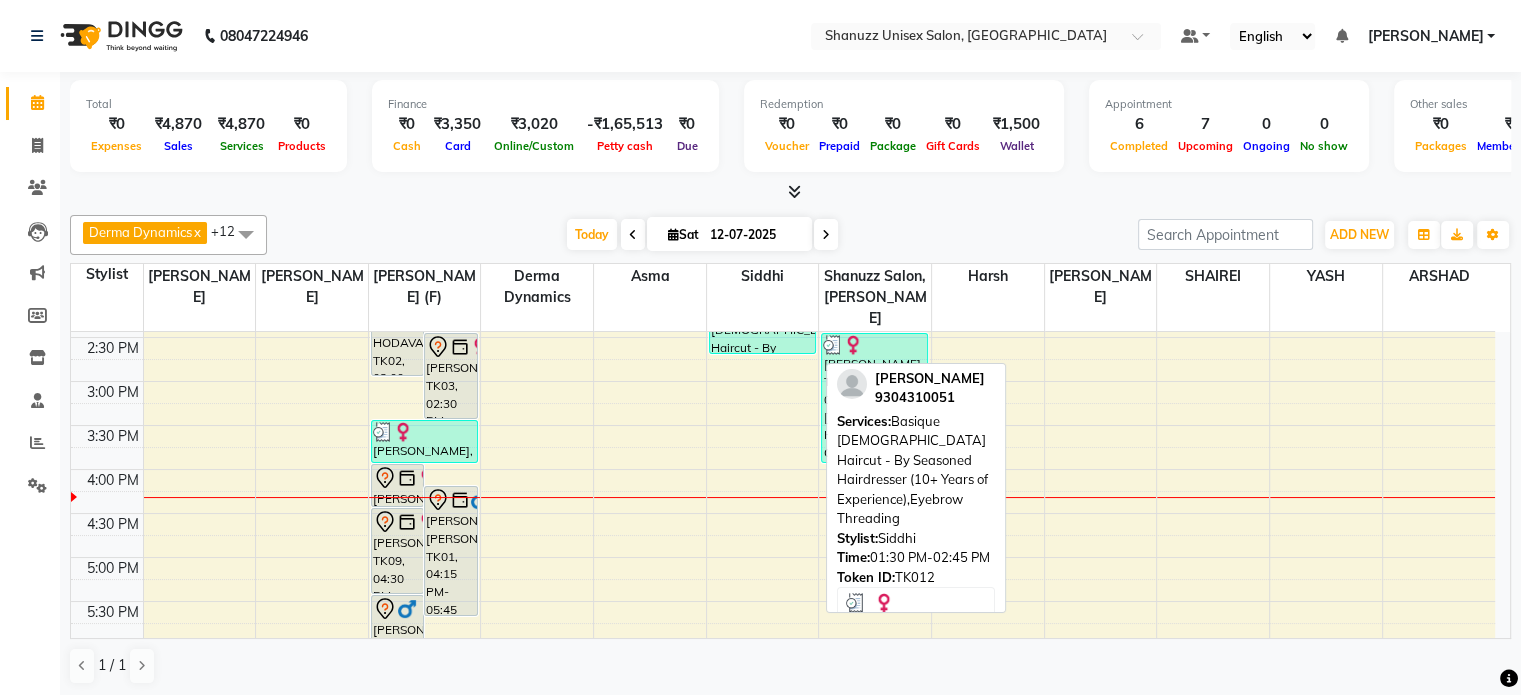 scroll, scrollTop: 479, scrollLeft: 0, axis: vertical 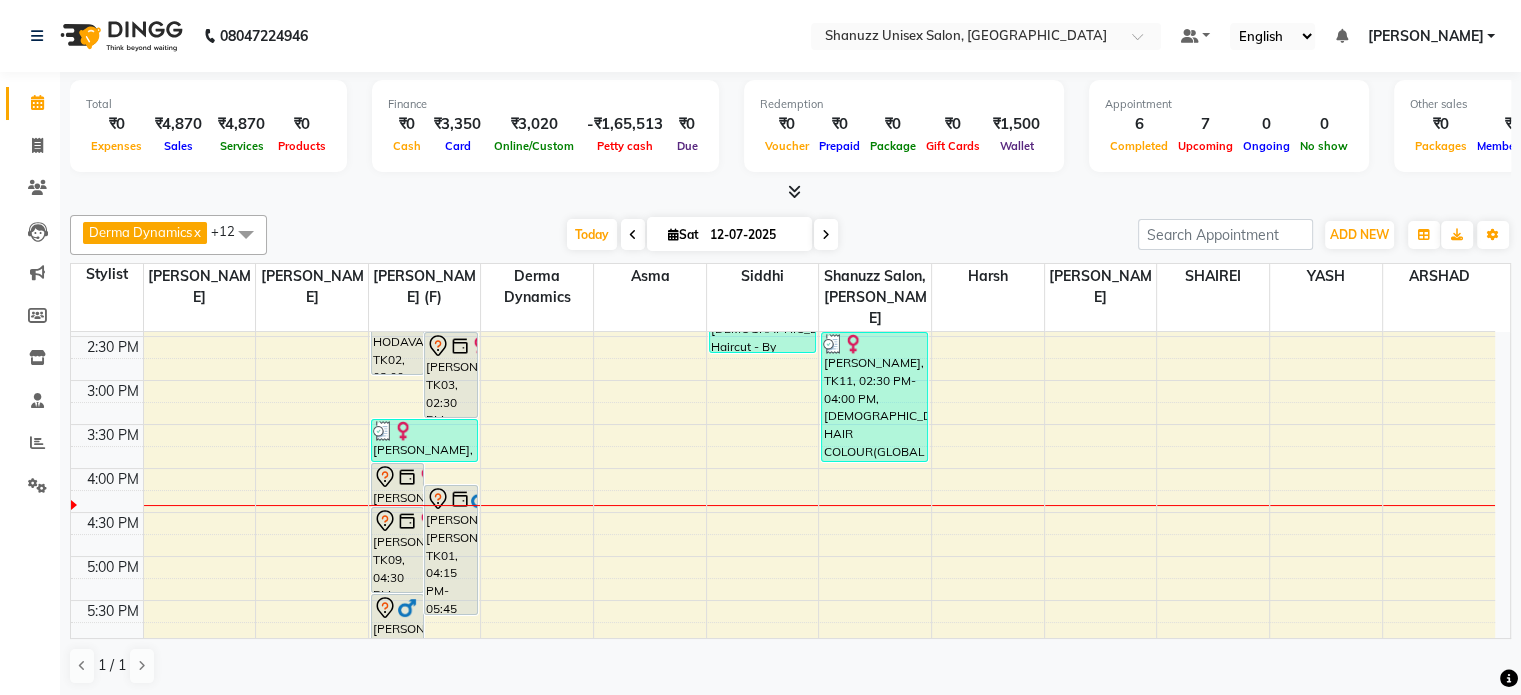 click at bounding box center [826, 234] 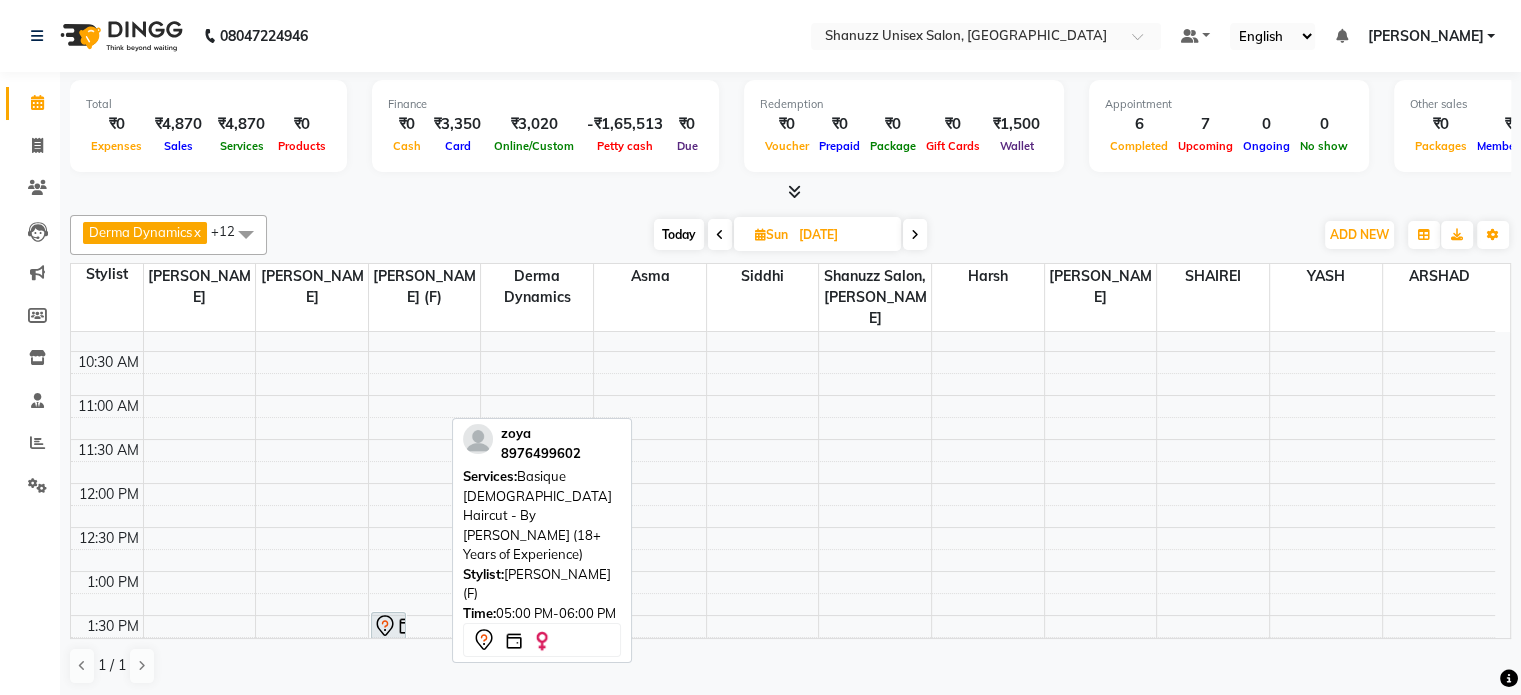 scroll, scrollTop: 99, scrollLeft: 0, axis: vertical 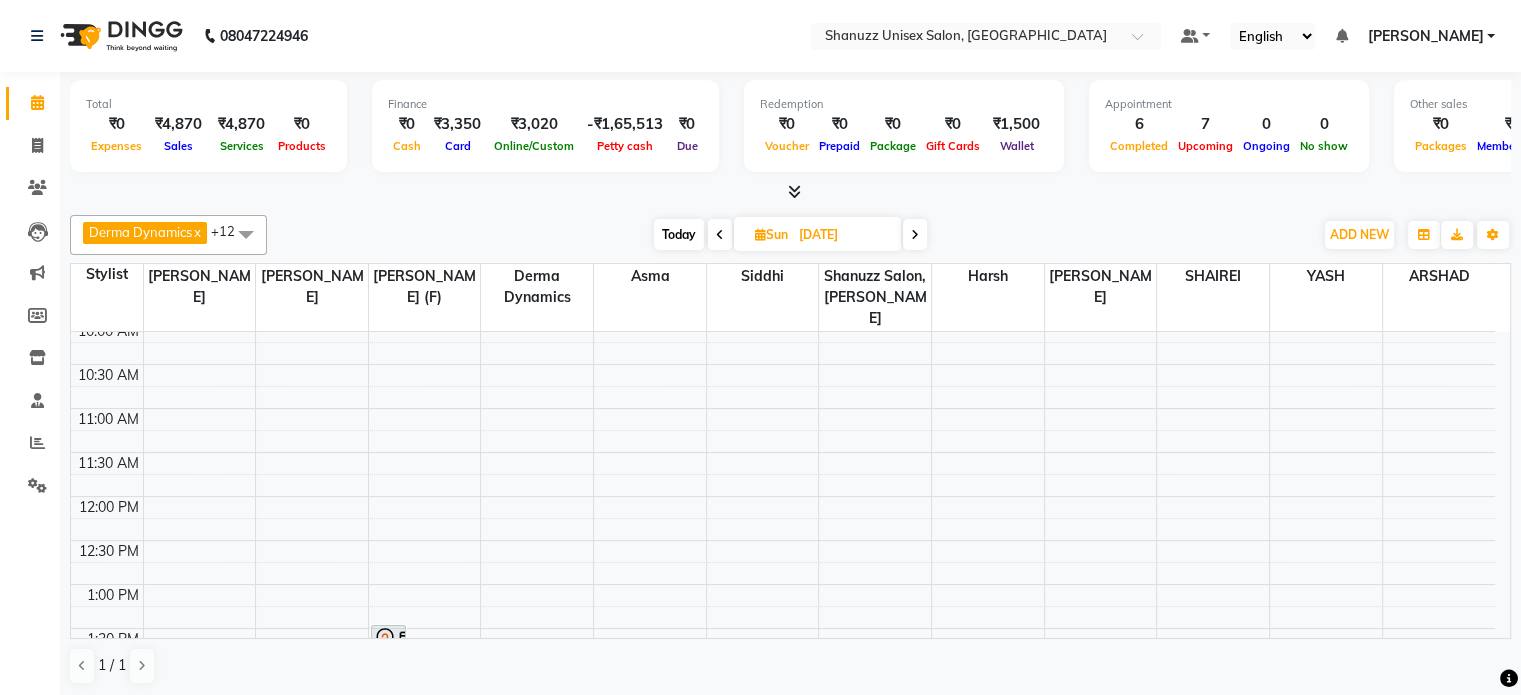 click on "Today" at bounding box center (679, 234) 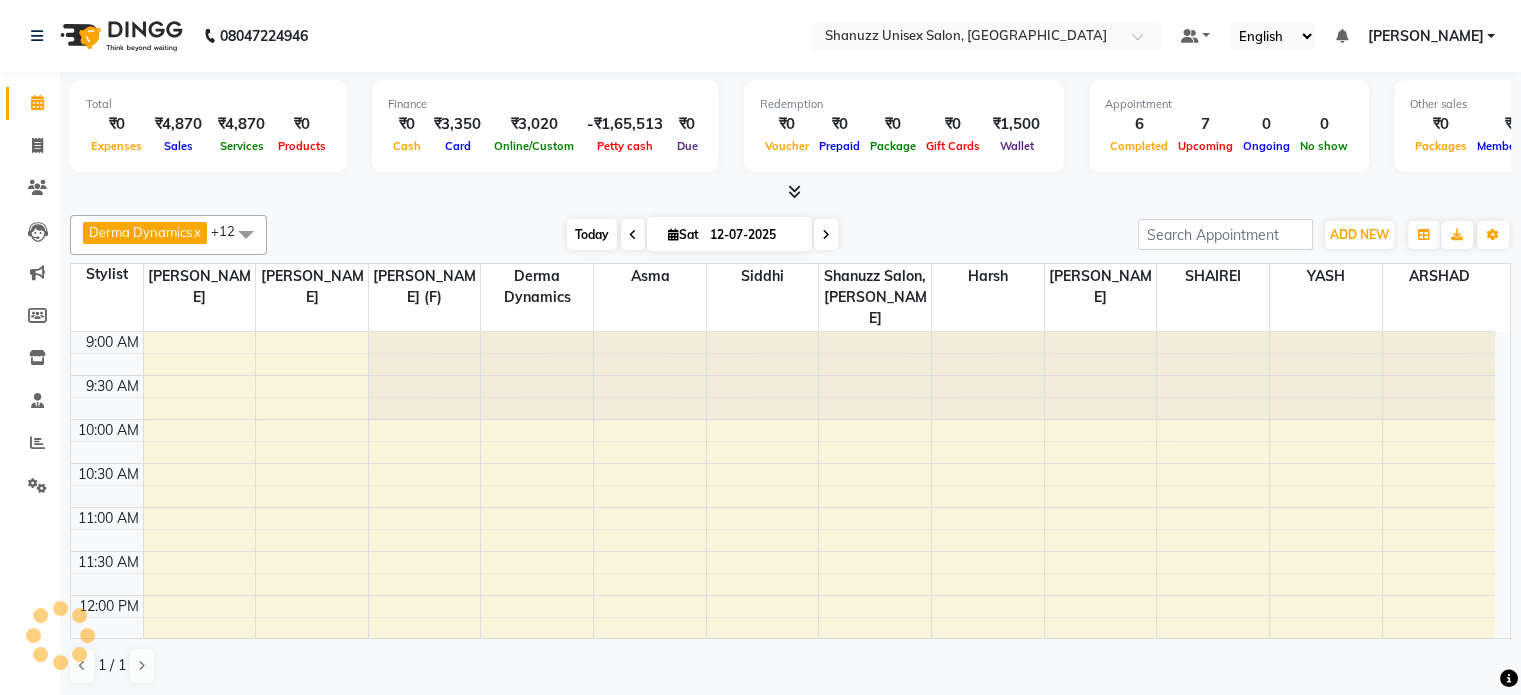 scroll, scrollTop: 612, scrollLeft: 0, axis: vertical 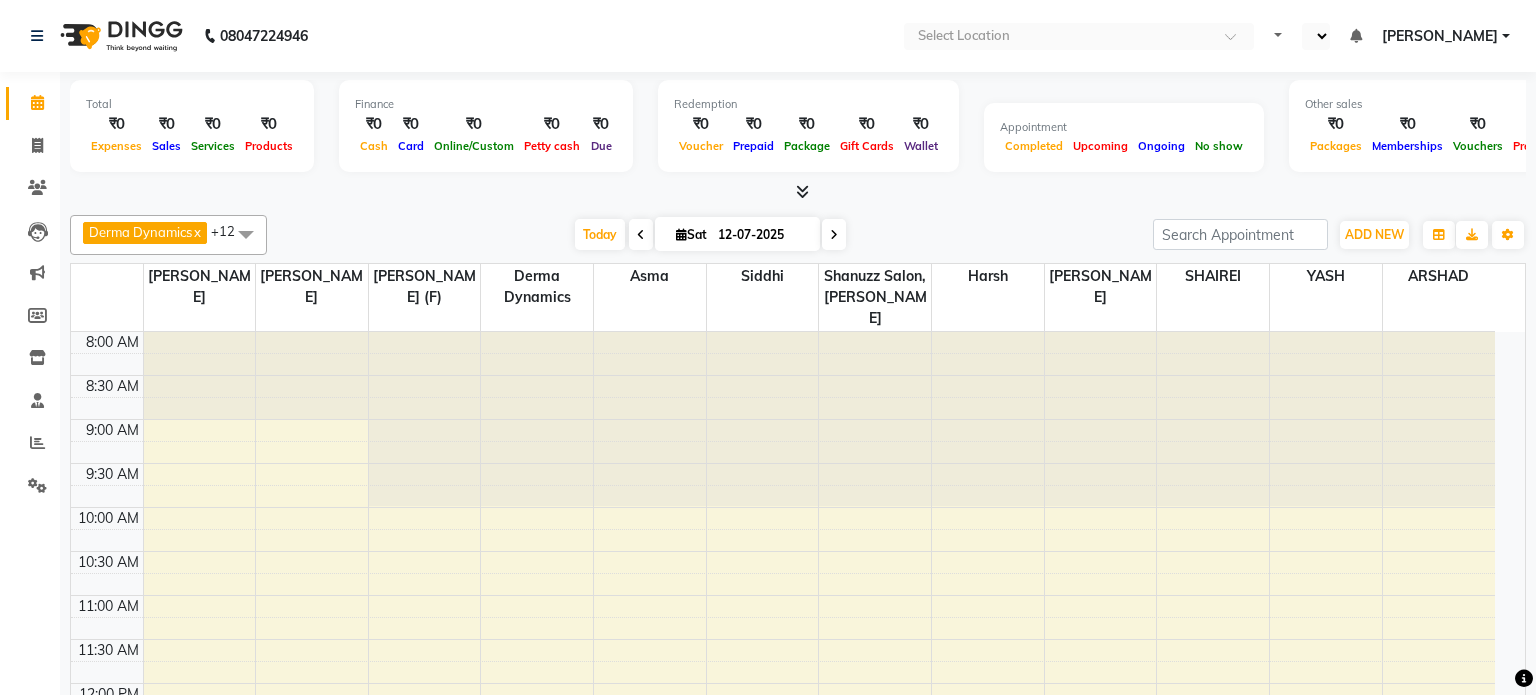 select on "en" 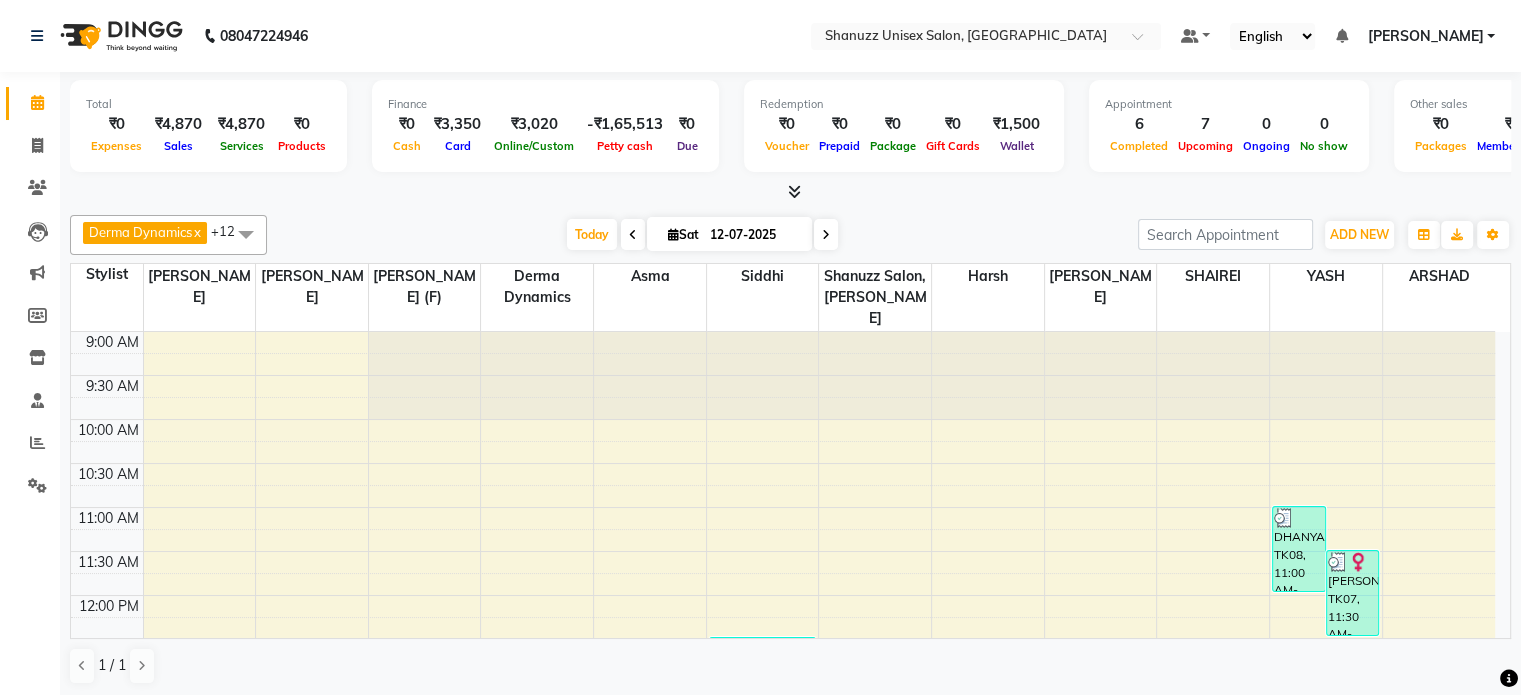 scroll, scrollTop: 0, scrollLeft: 0, axis: both 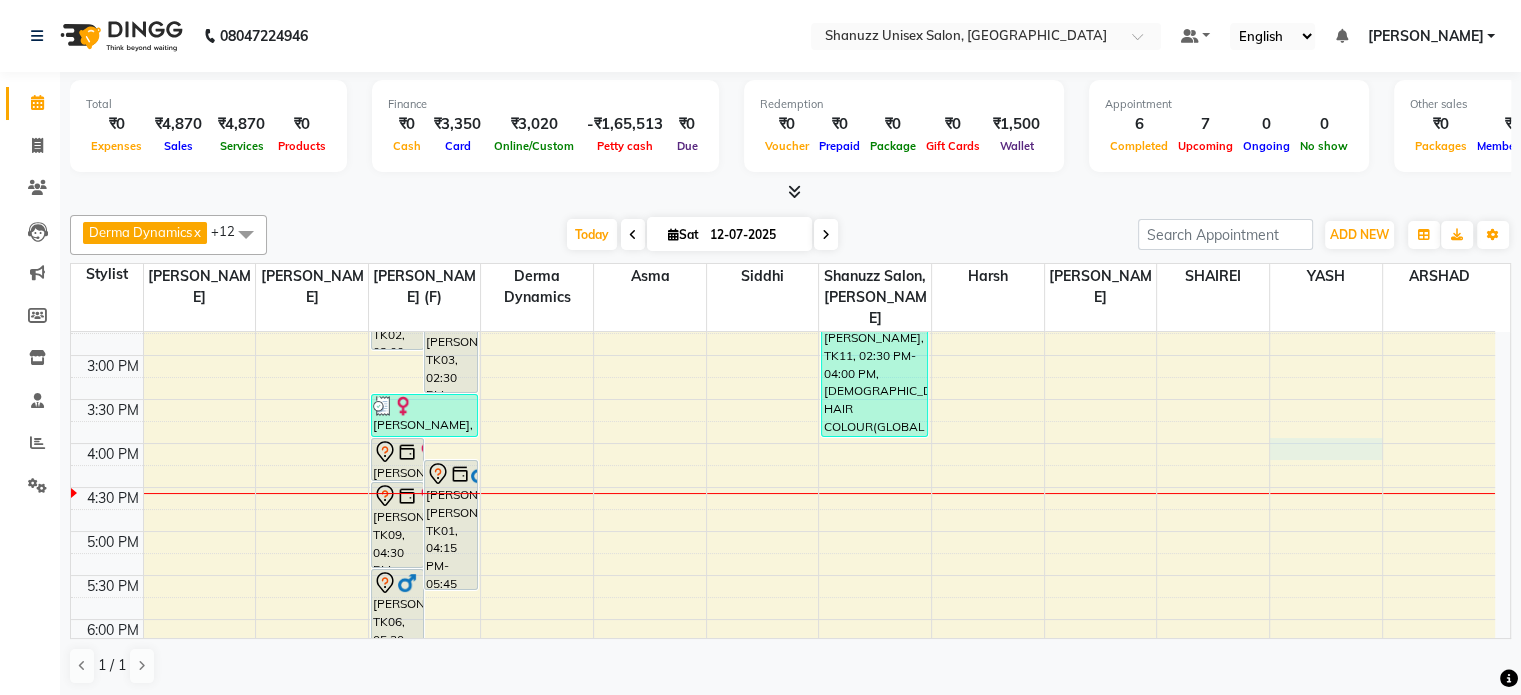 click on "9:00 AM 9:30 AM 10:00 AM 10:30 AM 11:00 AM 11:30 AM 12:00 PM 12:30 PM 1:00 PM 1:30 PM 2:00 PM 2:30 PM 3:00 PM 3:30 PM 4:00 PM 4:30 PM 5:00 PM 5:30 PM 6:00 PM 6:30 PM 7:00 PM 7:30 PM 8:00 PM 8:30 PM             [PERSON_NAME] HODAVADEKAR, TK02, 02:00 PM-03:00 PM, Basique [DEMOGRAPHIC_DATA] Haircut - By [PERSON_NAME] (18+ Years of Experience)             [PERSON_NAME], TK03, 02:30 PM-03:30 PM, GLOBAL COLOR + HIGHLIGHTS  - Hair upto back             [PERSON_NAME], TK04, 04:00 PM-04:30 PM, Basique [DEMOGRAPHIC_DATA] Haircut - By [PERSON_NAME] (18+ Years of Experience)             [PERSON_NAME] [PERSON_NAME], TK01, 04:15 PM-05:45 PM, Basique [DEMOGRAPHIC_DATA] Haircut - By [PERSON_NAME] (18+ Years of Experience)             [PERSON_NAME], TK09, 04:30 PM-05:30 PM, Basique [DEMOGRAPHIC_DATA] Haircut - By [PERSON_NAME] (18+ Years of Experience)             [PERSON_NAME], TK06, 05:30 PM-07:00 PM, Basique [DEMOGRAPHIC_DATA] Haircut - By [PERSON_NAME] (18+ Years of Experience)             NAV WALK IN, TK10, 06:30 PM-08:00 PM, Basique [DEMOGRAPHIC_DATA] Haircut - By [PERSON_NAME] (18+ Years of Experience)" at bounding box center [783, 355] 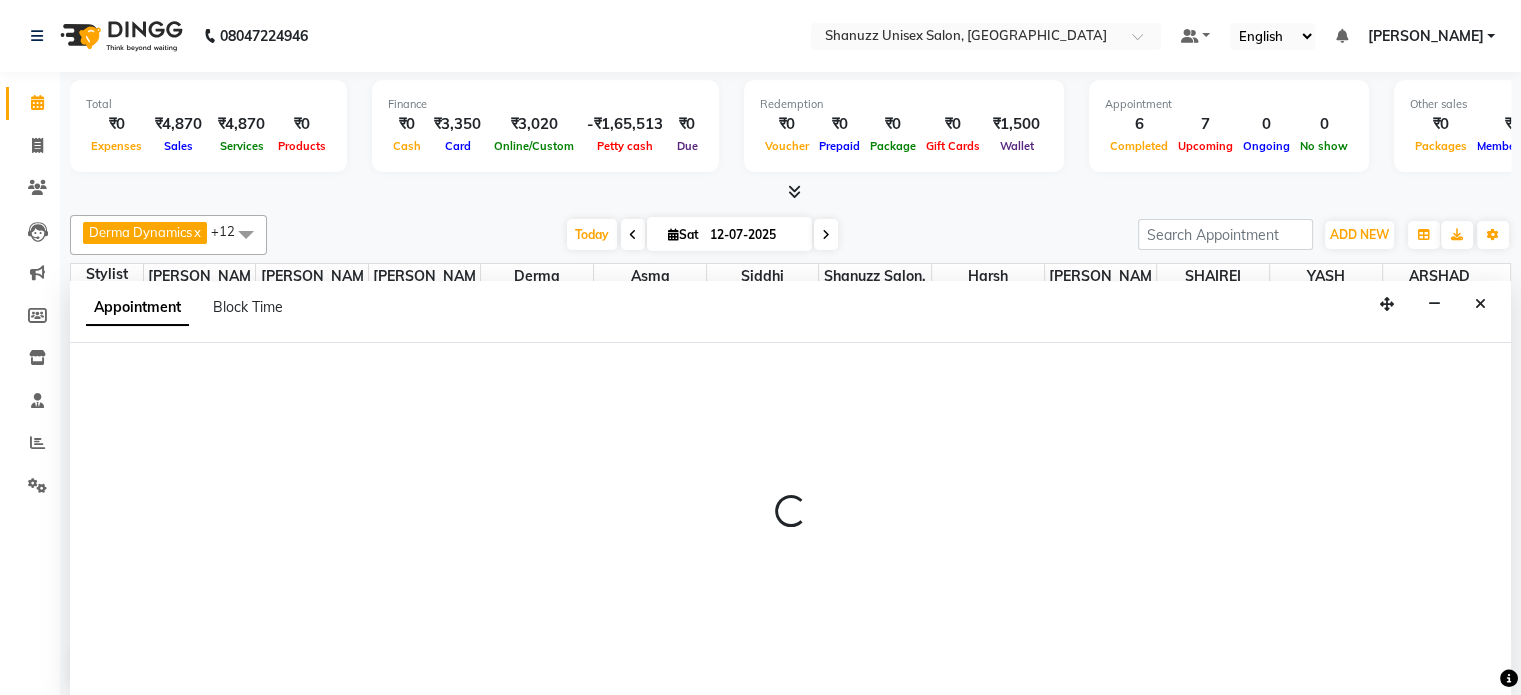 scroll, scrollTop: 0, scrollLeft: 0, axis: both 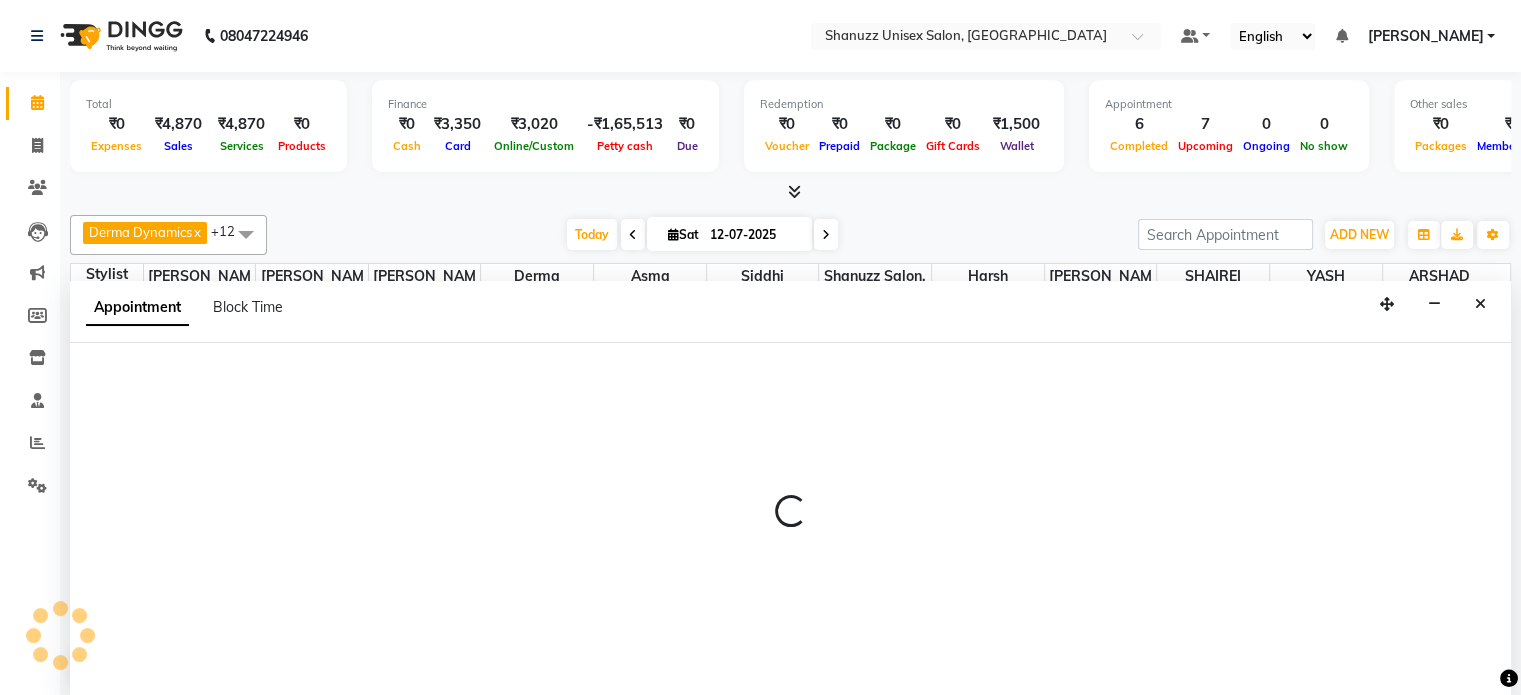 select on "84401" 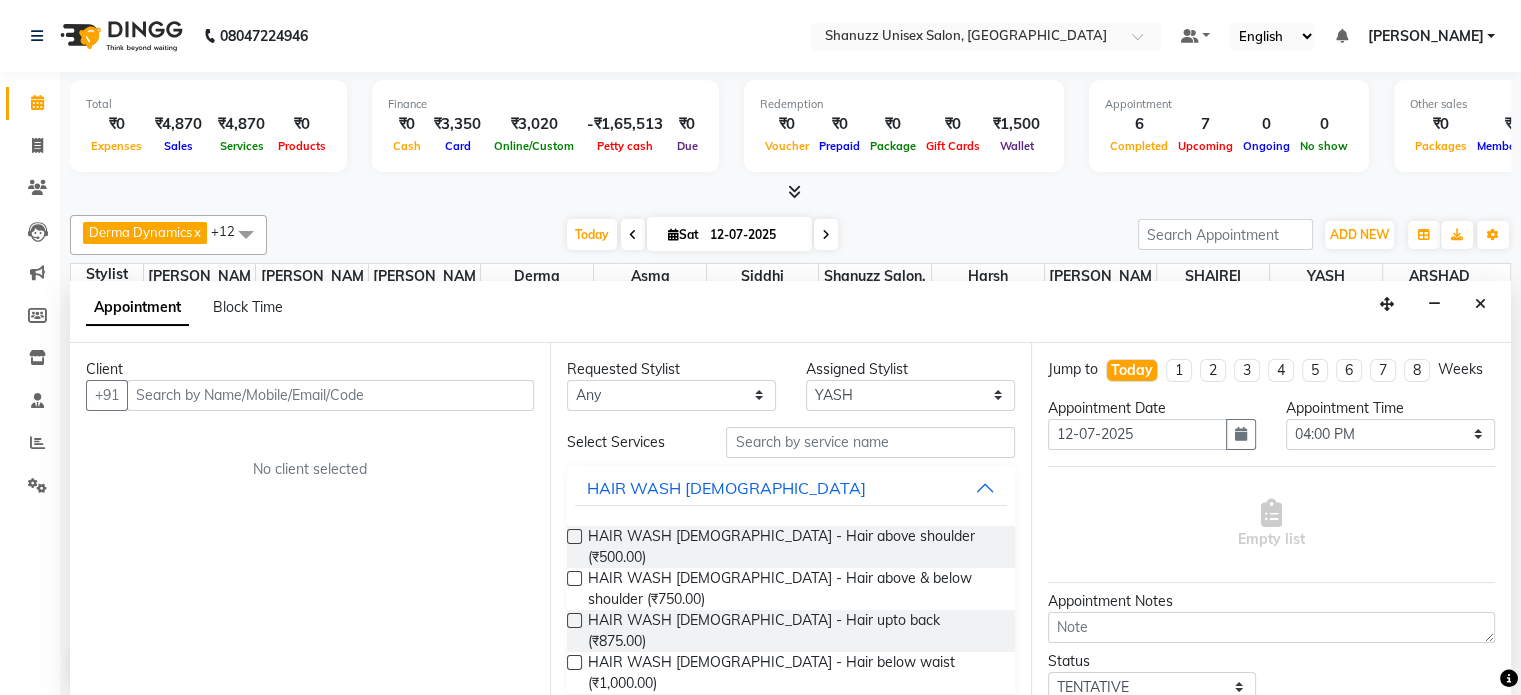 click at bounding box center (330, 395) 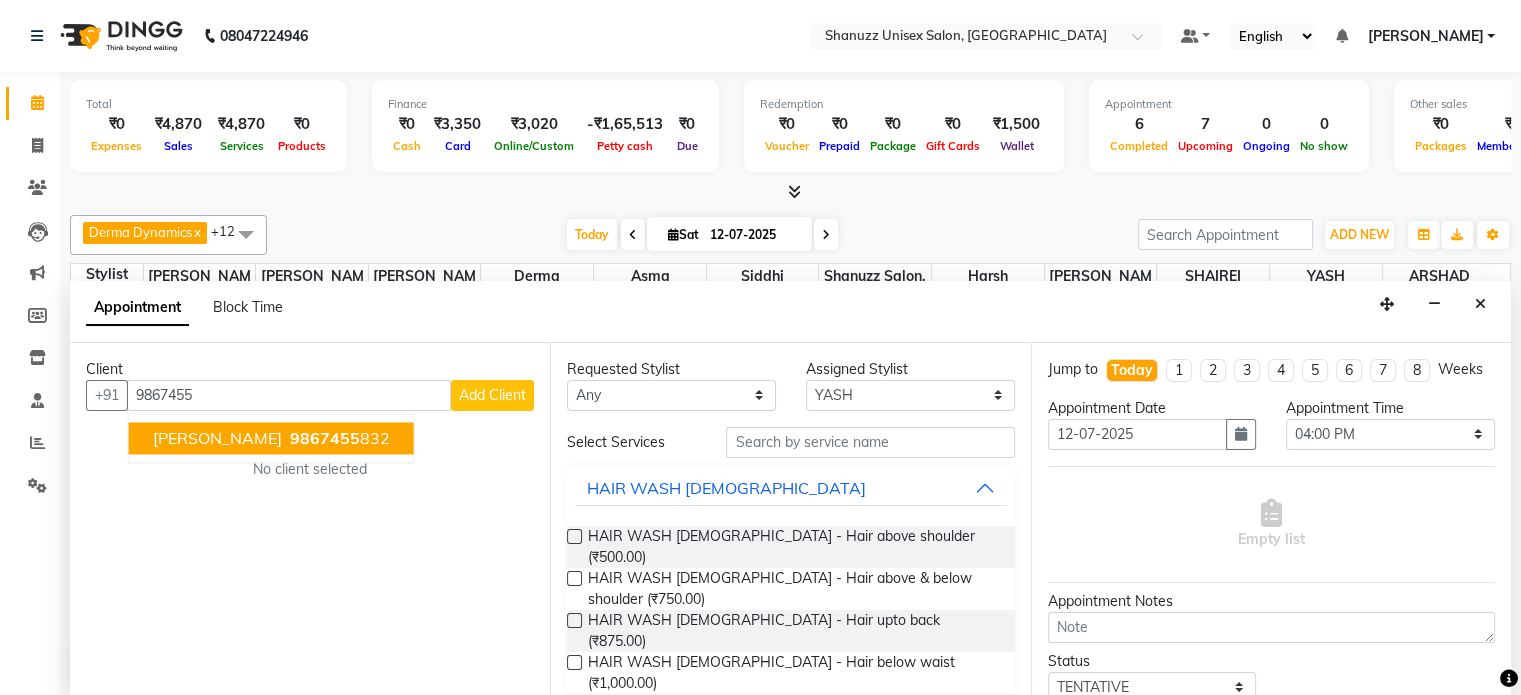 click on "9867455" at bounding box center [325, 438] 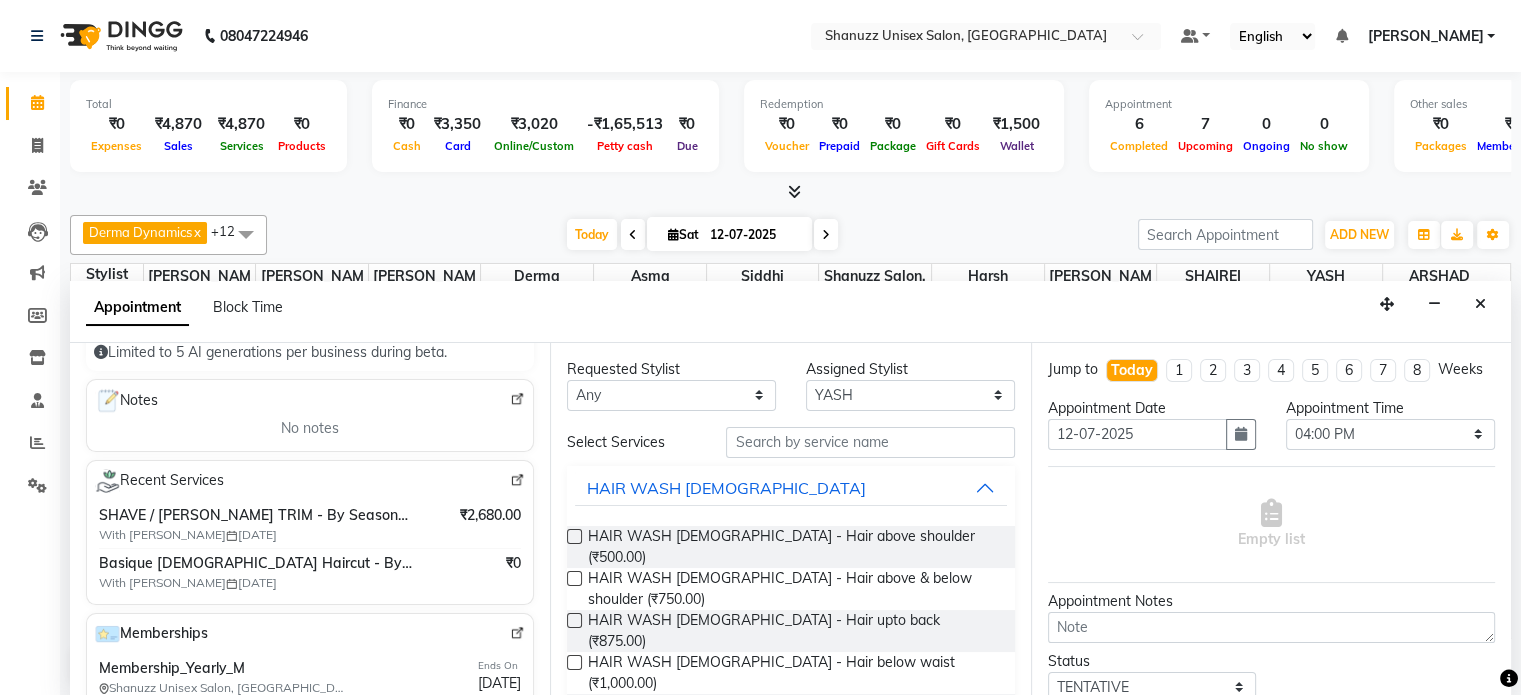 scroll, scrollTop: 0, scrollLeft: 0, axis: both 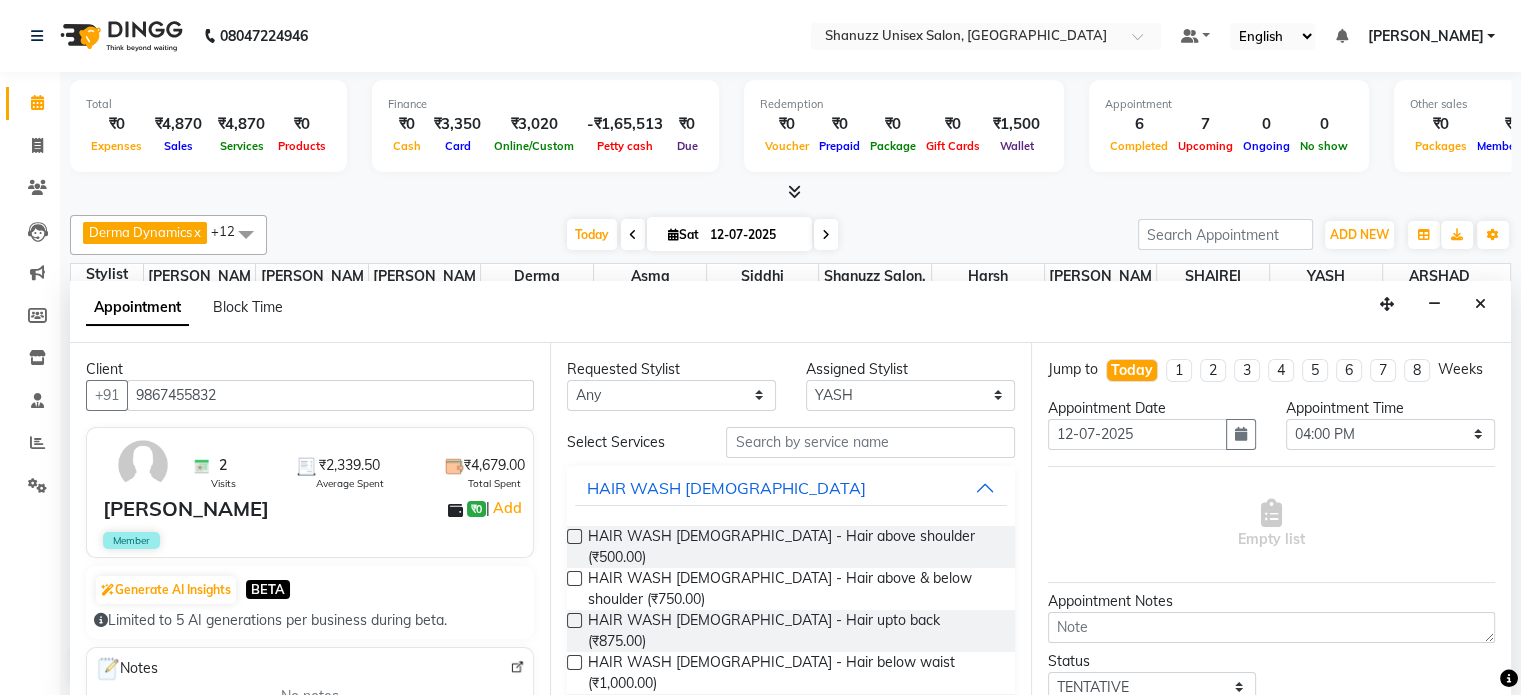 type on "9867455832" 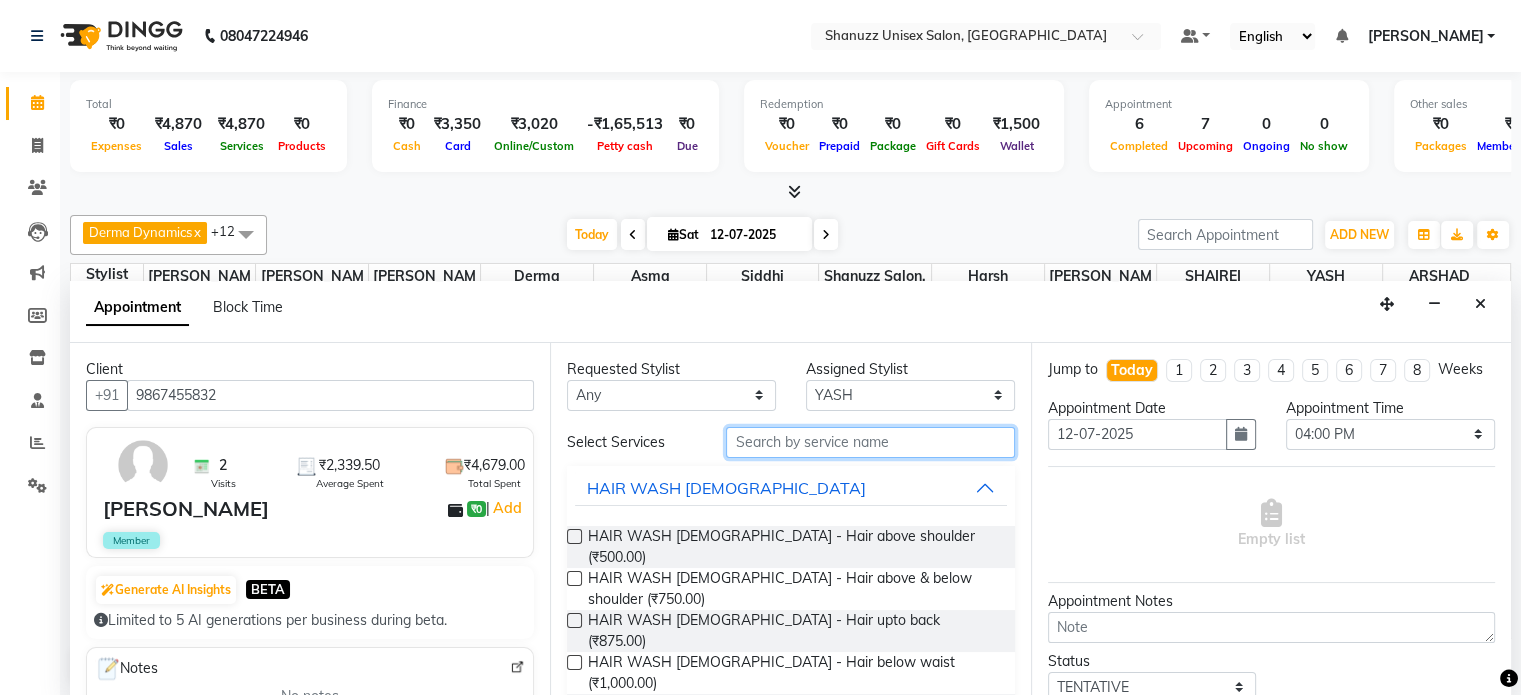 click at bounding box center [870, 442] 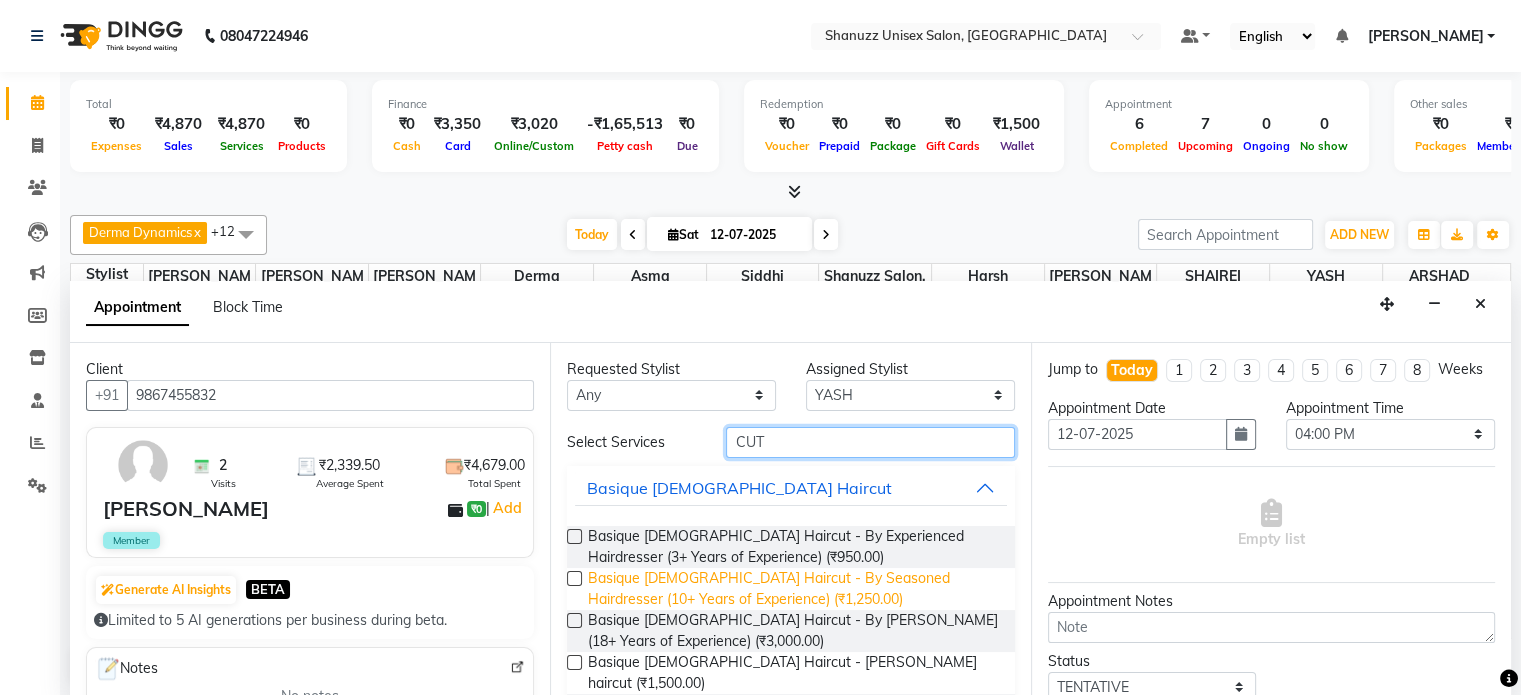 scroll, scrollTop: 148, scrollLeft: 0, axis: vertical 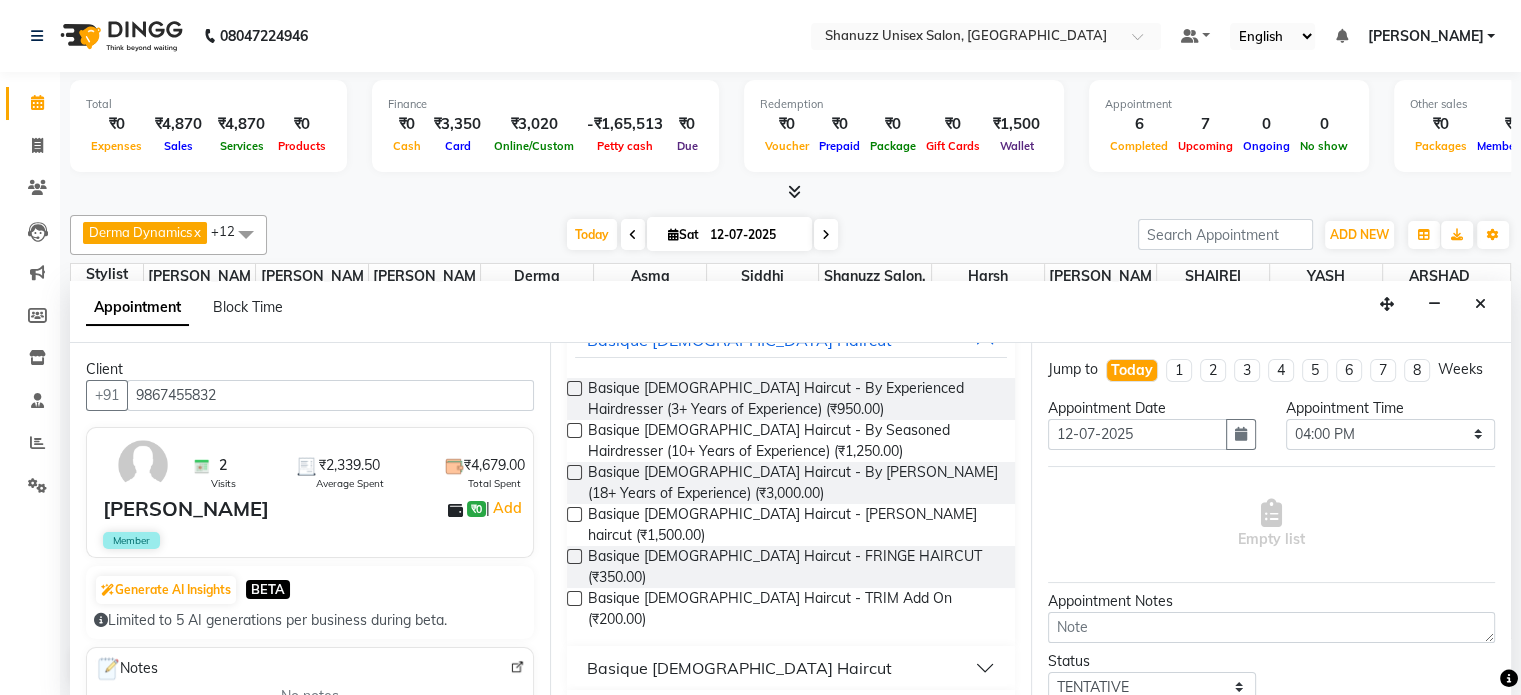 type on "CUT" 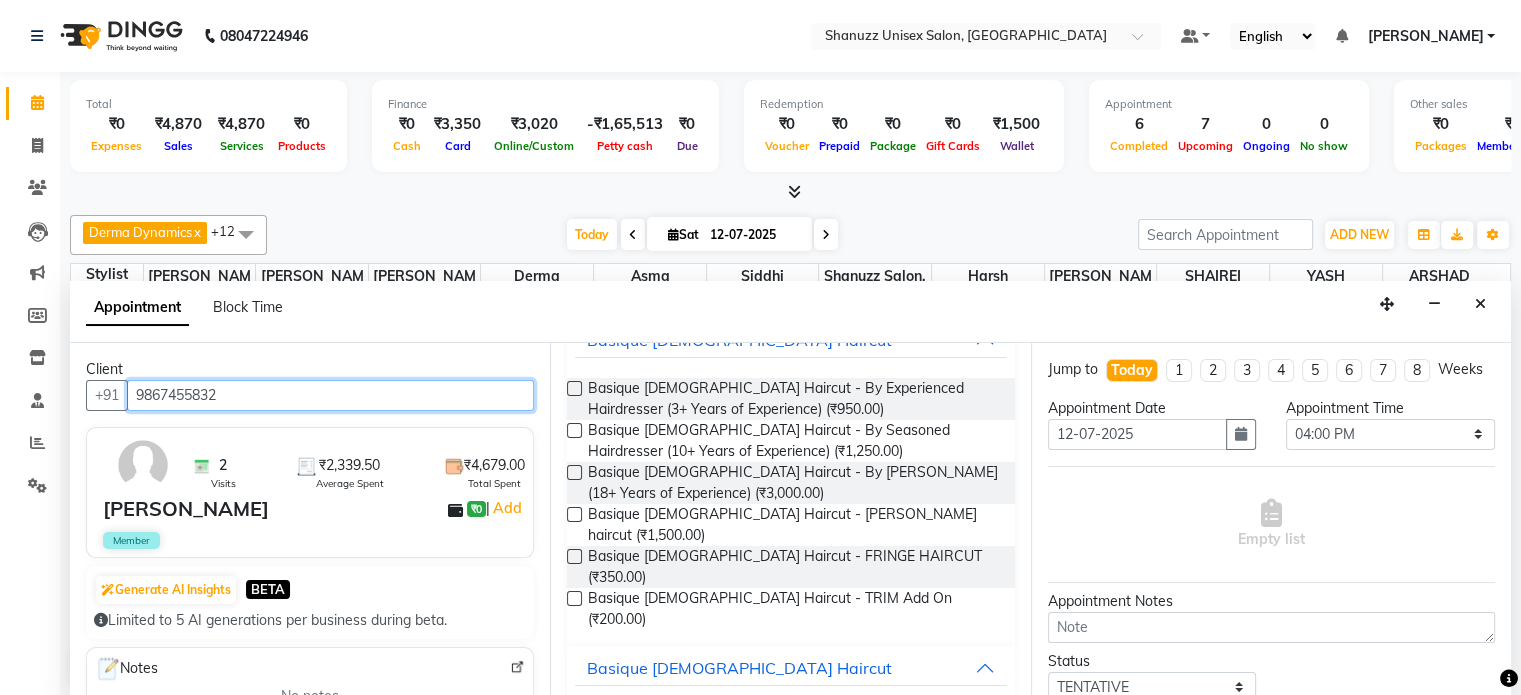 click on "9867455832" at bounding box center (330, 395) 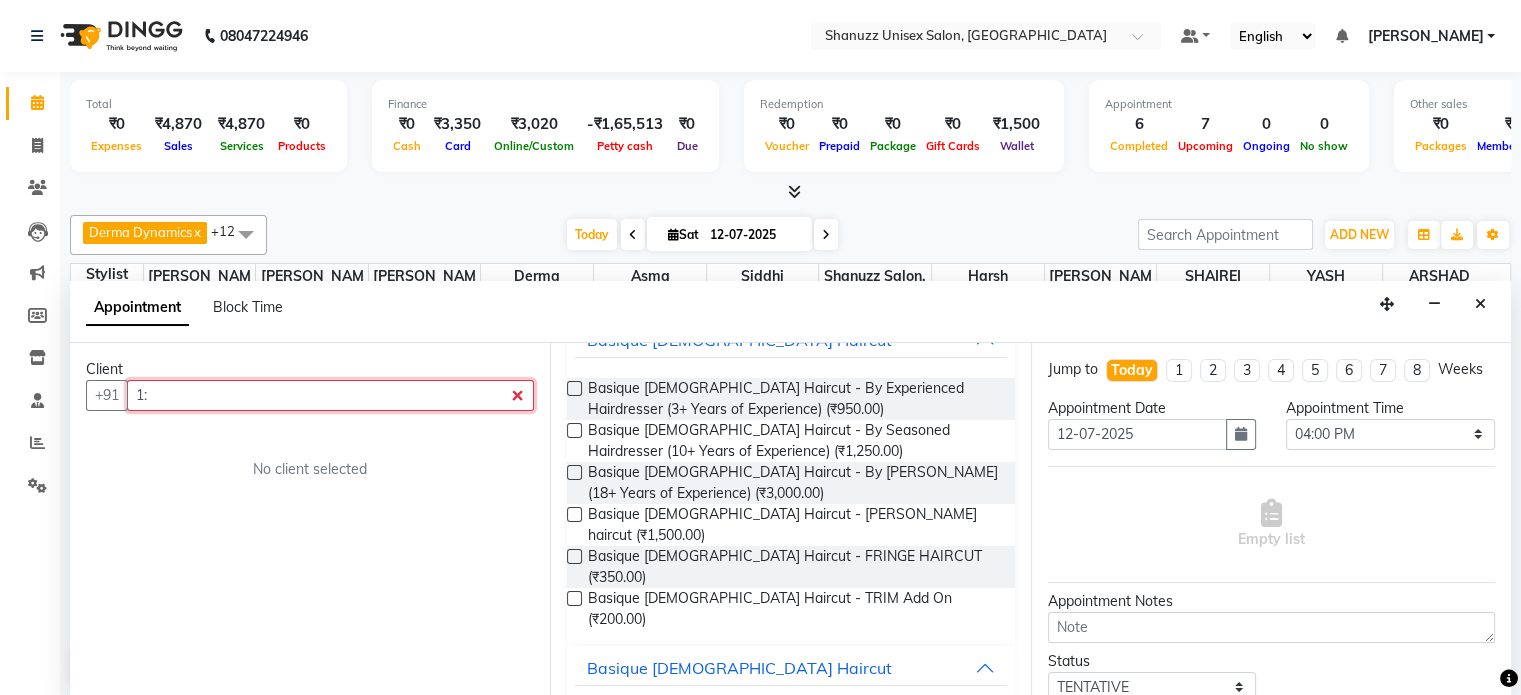 type on "1" 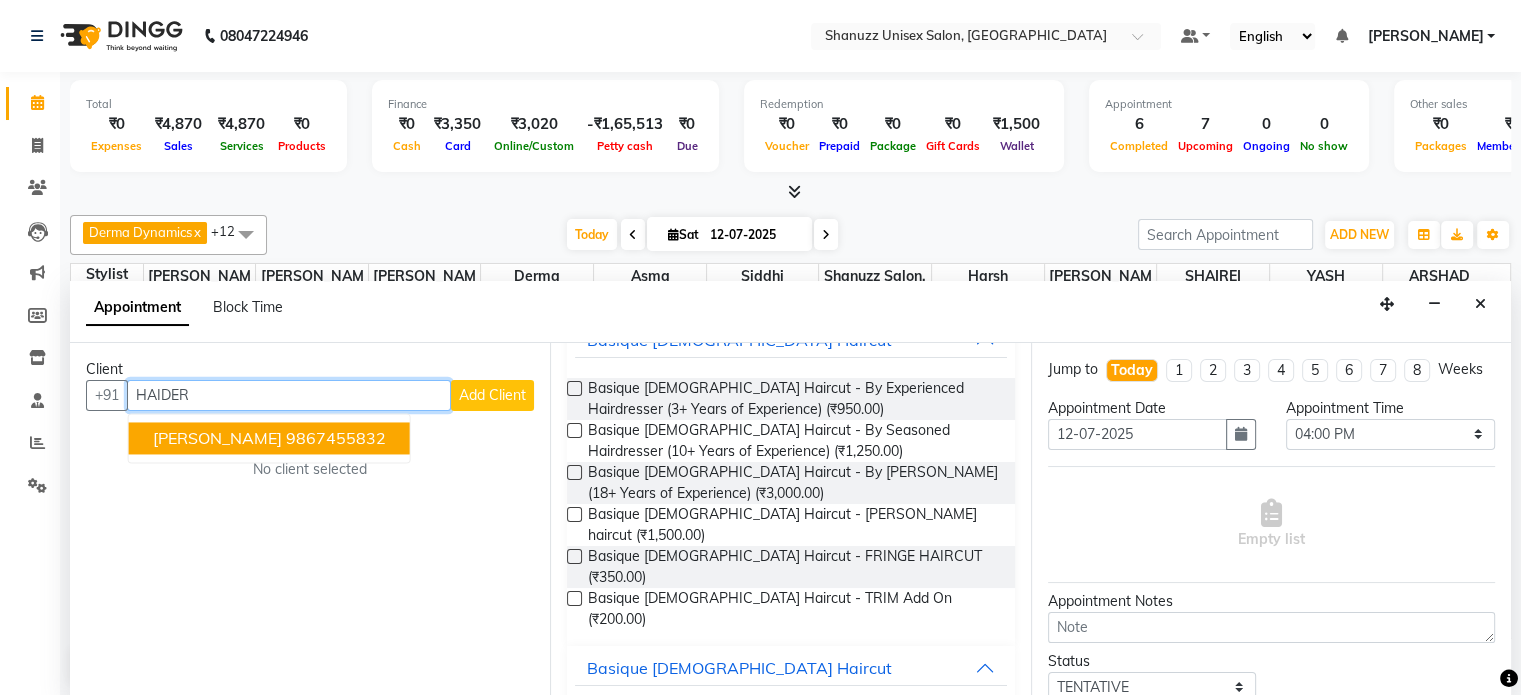 click on "HAIDER ALI" at bounding box center [217, 438] 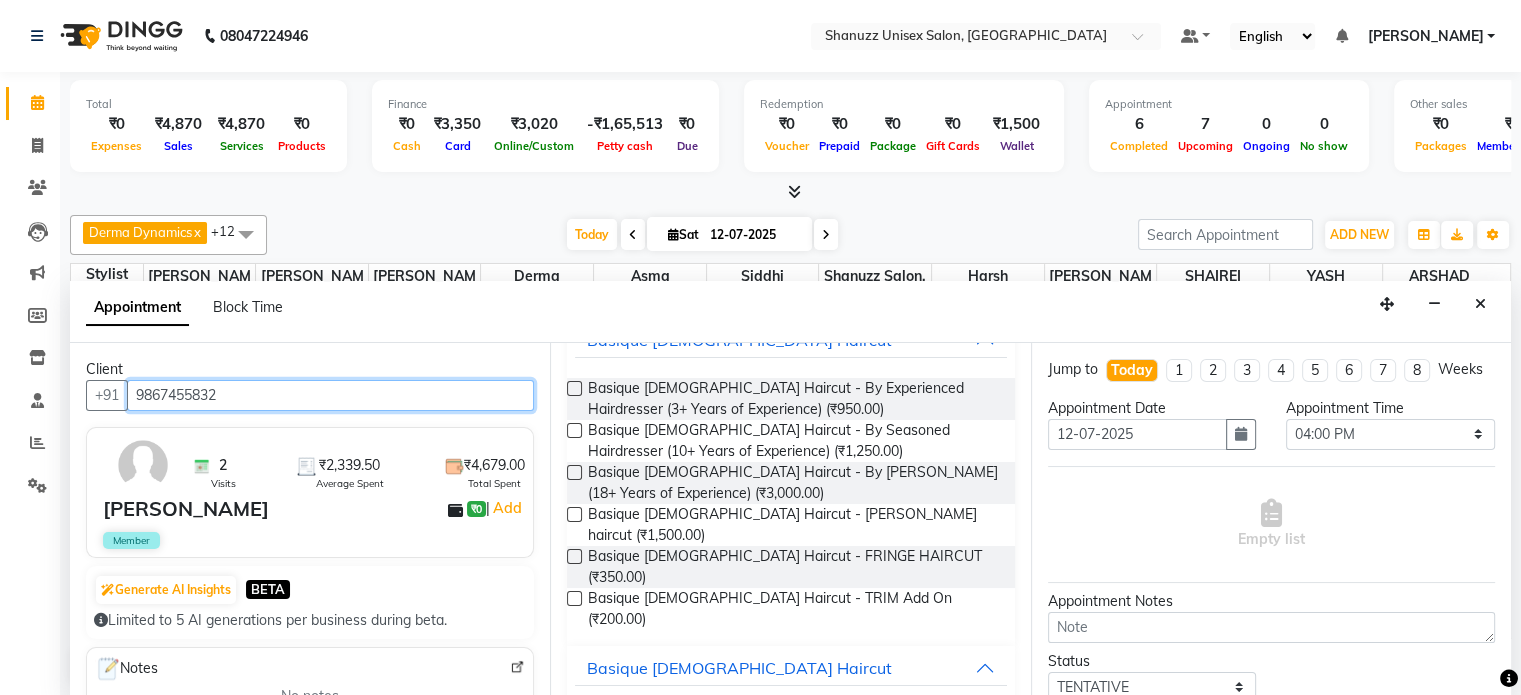 click on "9867455832" at bounding box center (330, 395) 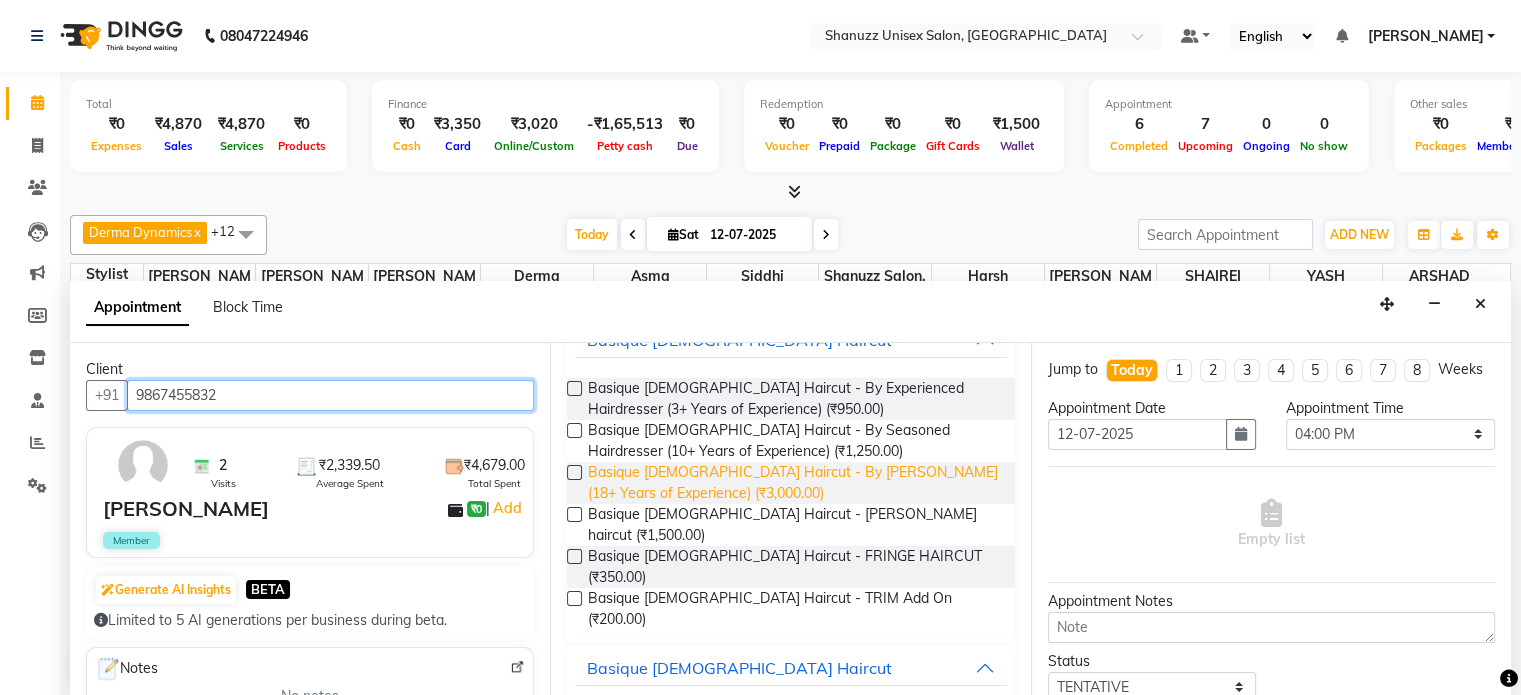scroll, scrollTop: 0, scrollLeft: 0, axis: both 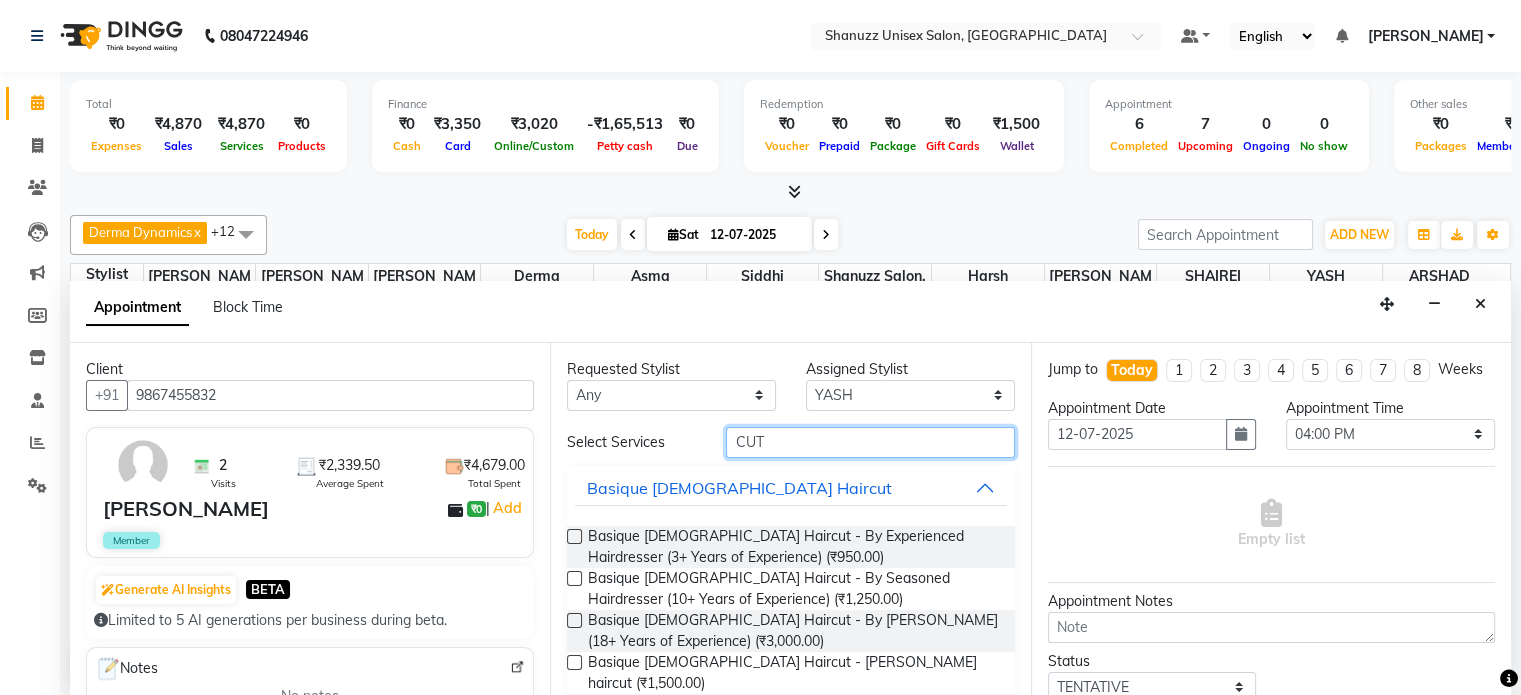 click on "CUT" at bounding box center [870, 442] 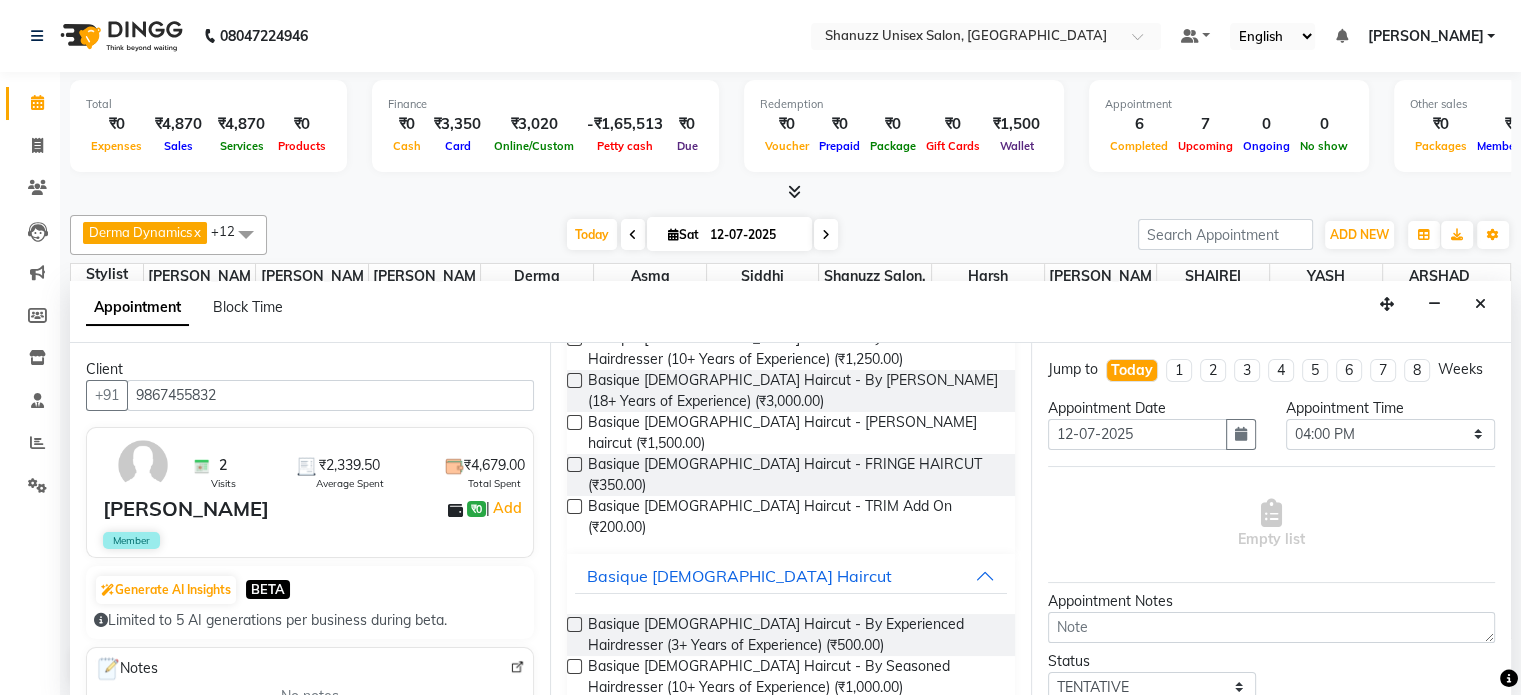 scroll, scrollTop: 306, scrollLeft: 0, axis: vertical 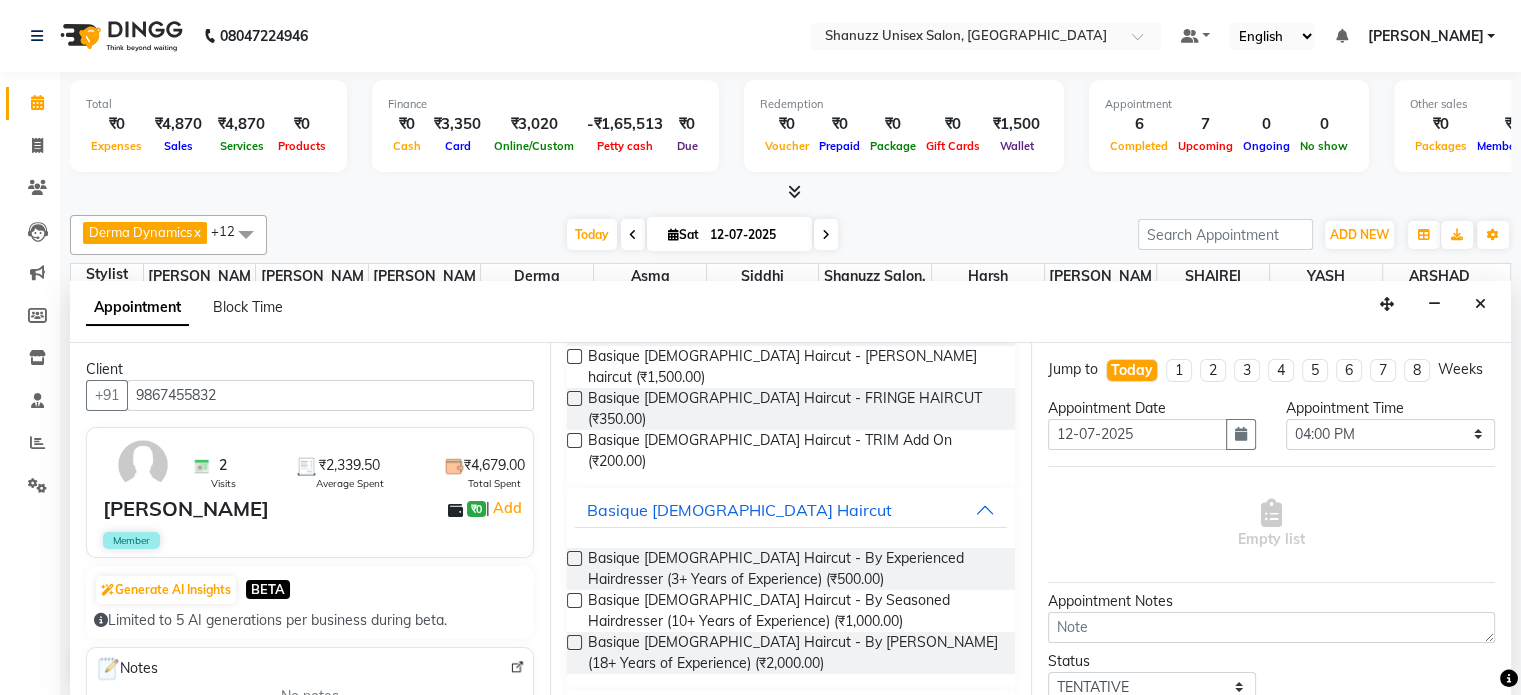 click at bounding box center [574, 558] 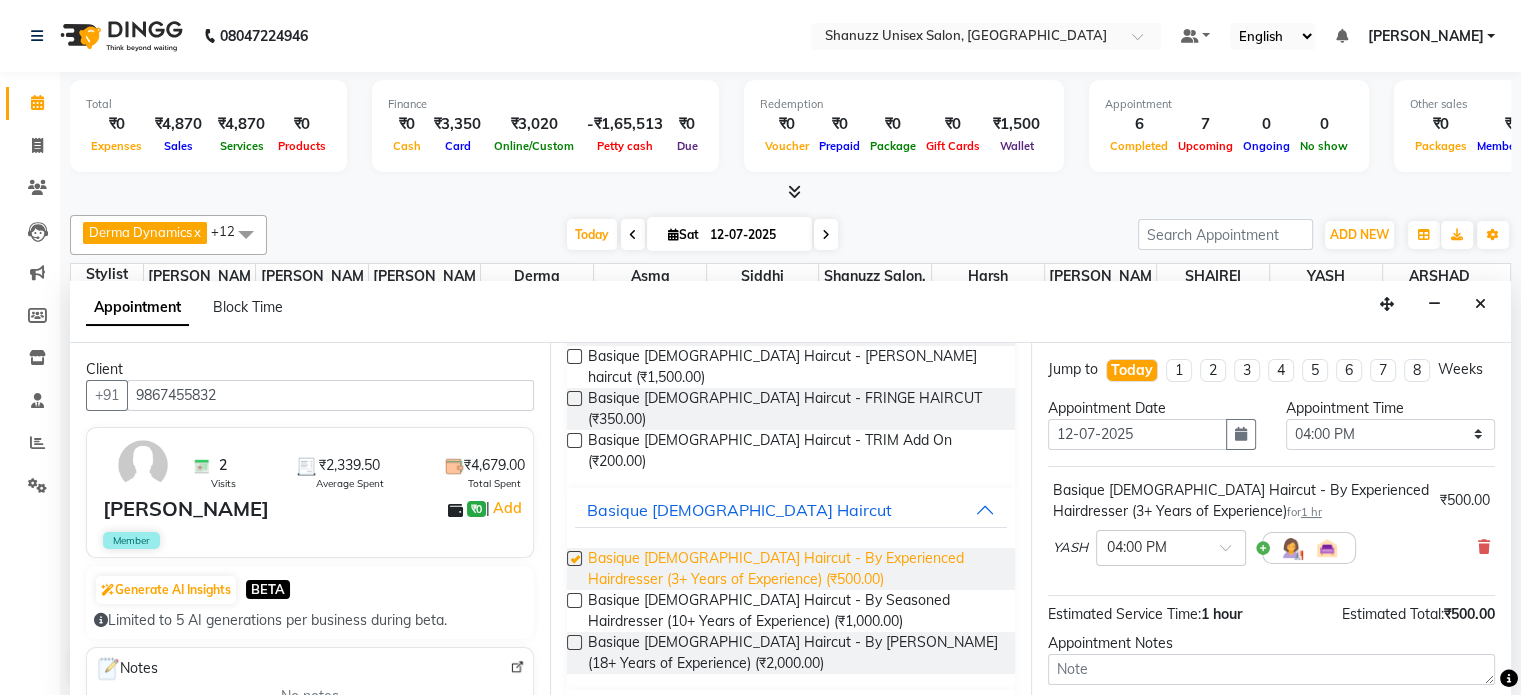 checkbox on "false" 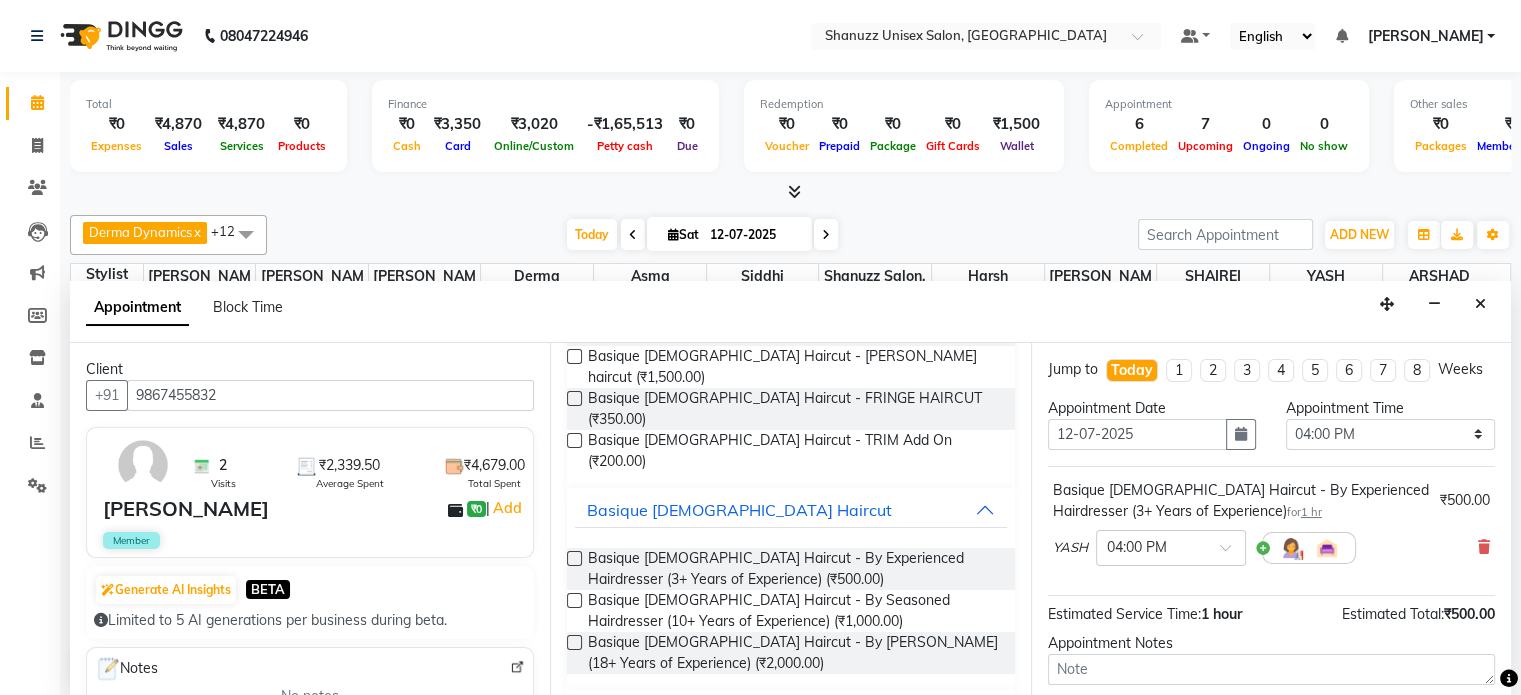 scroll, scrollTop: 191, scrollLeft: 0, axis: vertical 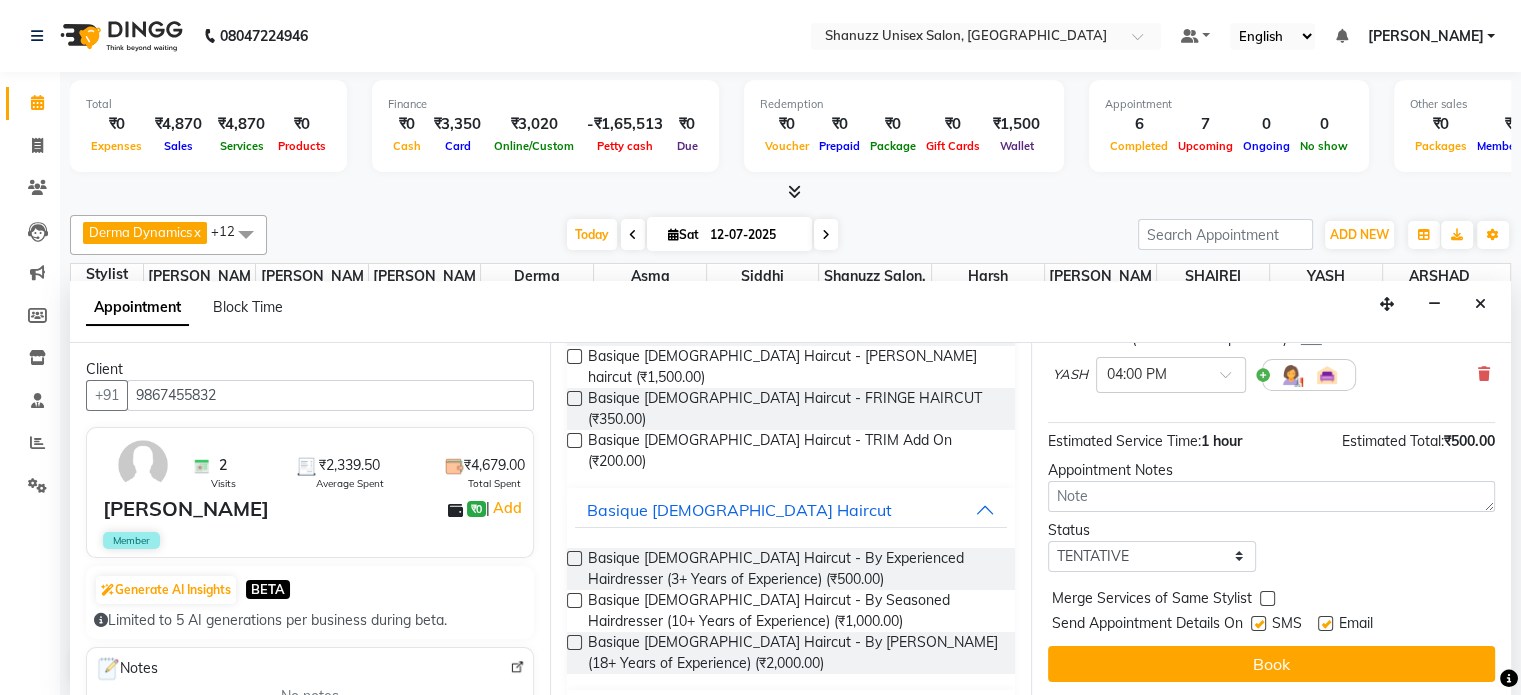 click at bounding box center (1258, 623) 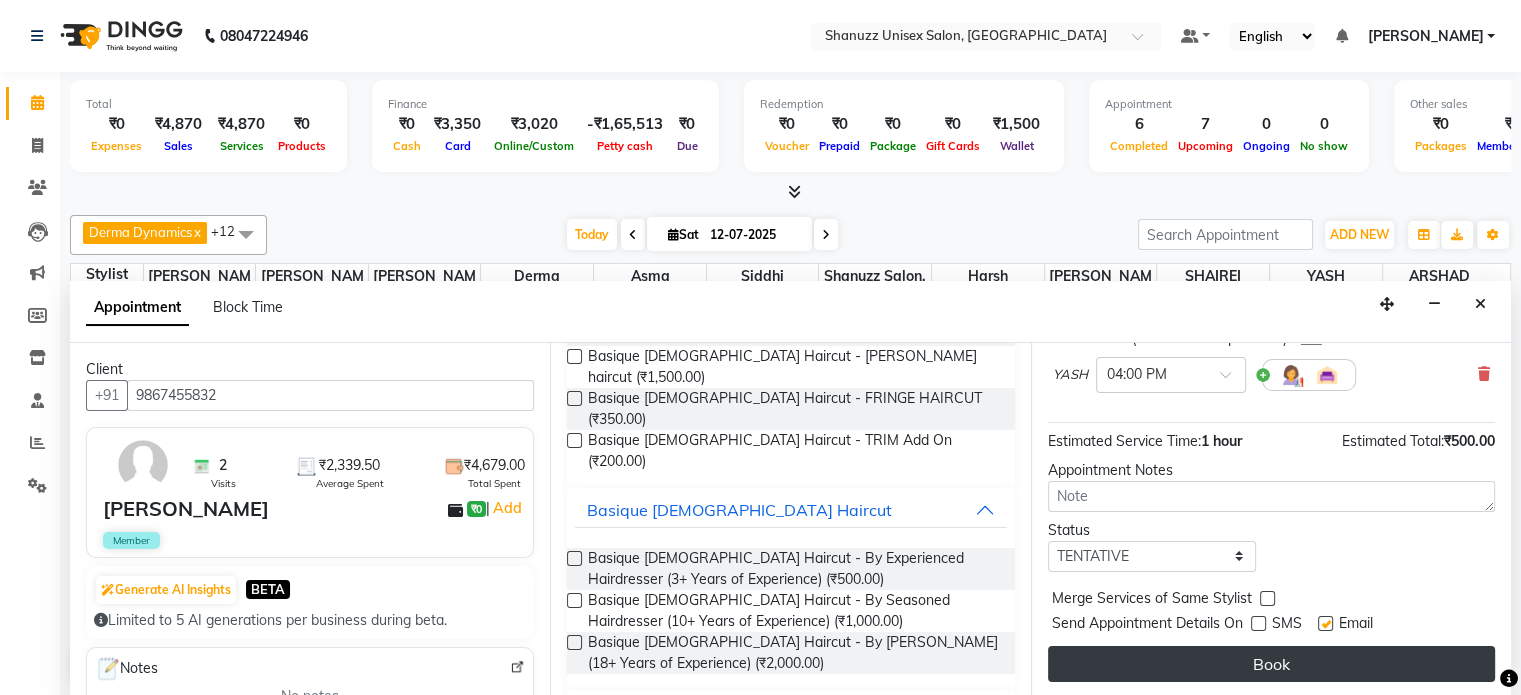 click on "Book" at bounding box center (1271, 664) 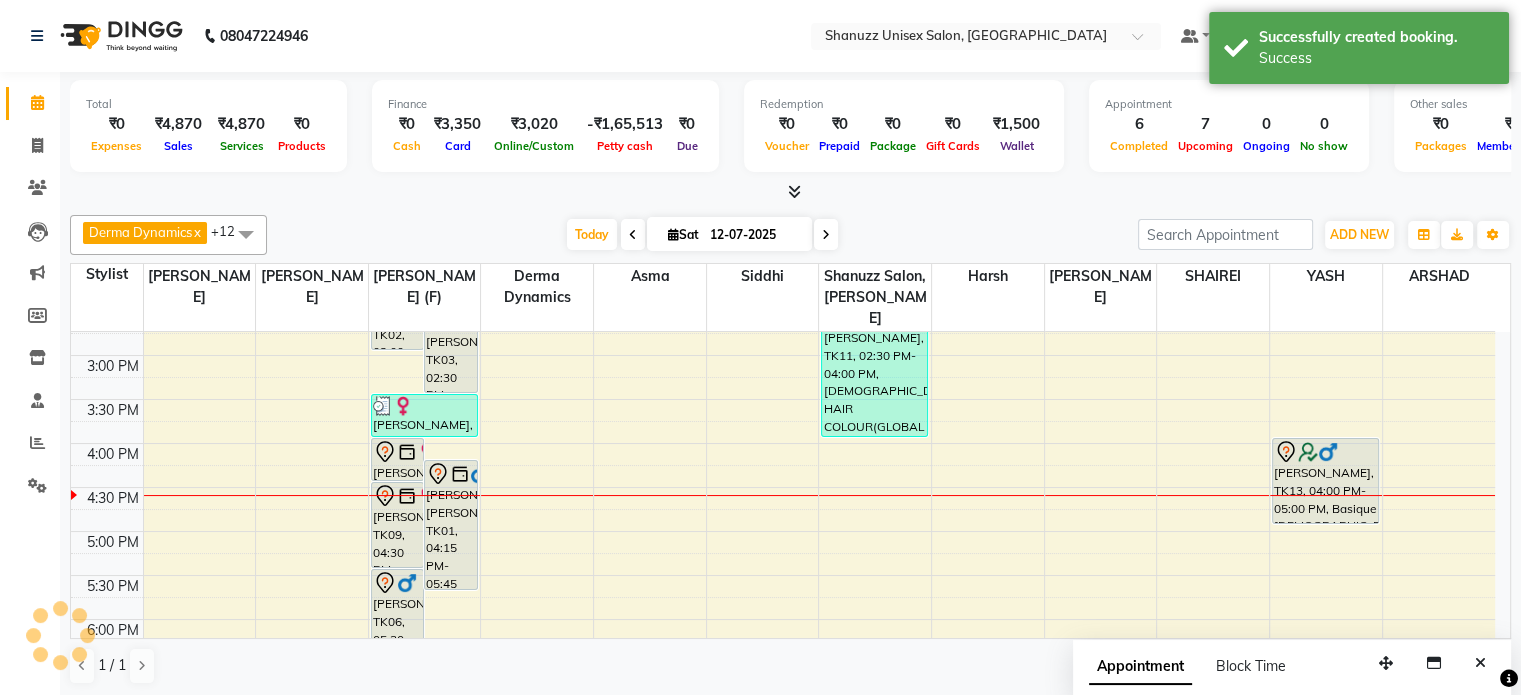 scroll, scrollTop: 0, scrollLeft: 0, axis: both 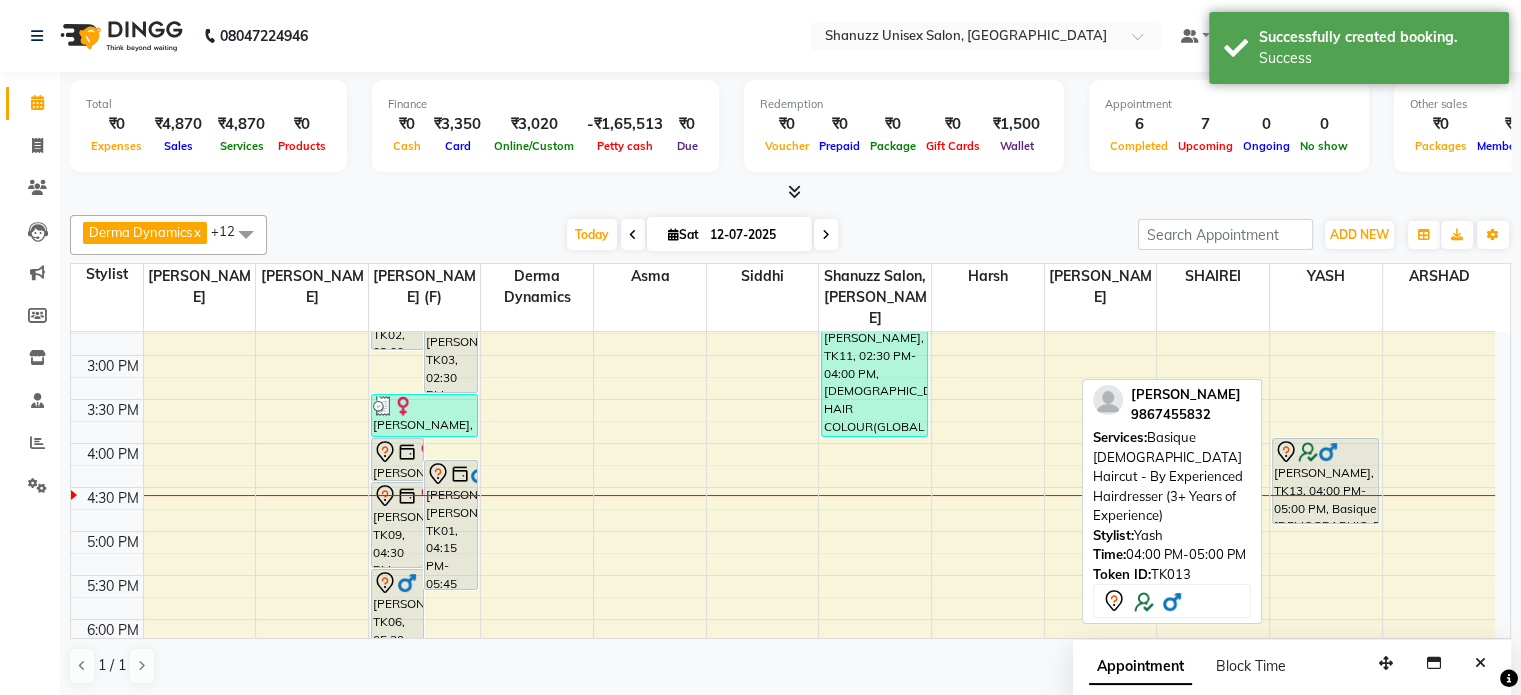 click on "HAIDER ALI, TK13, 04:00 PM-05:00 PM, Basique MALE Haircut - By Experienced Hairdresser (3+ Years of Experience)" at bounding box center (1325, 481) 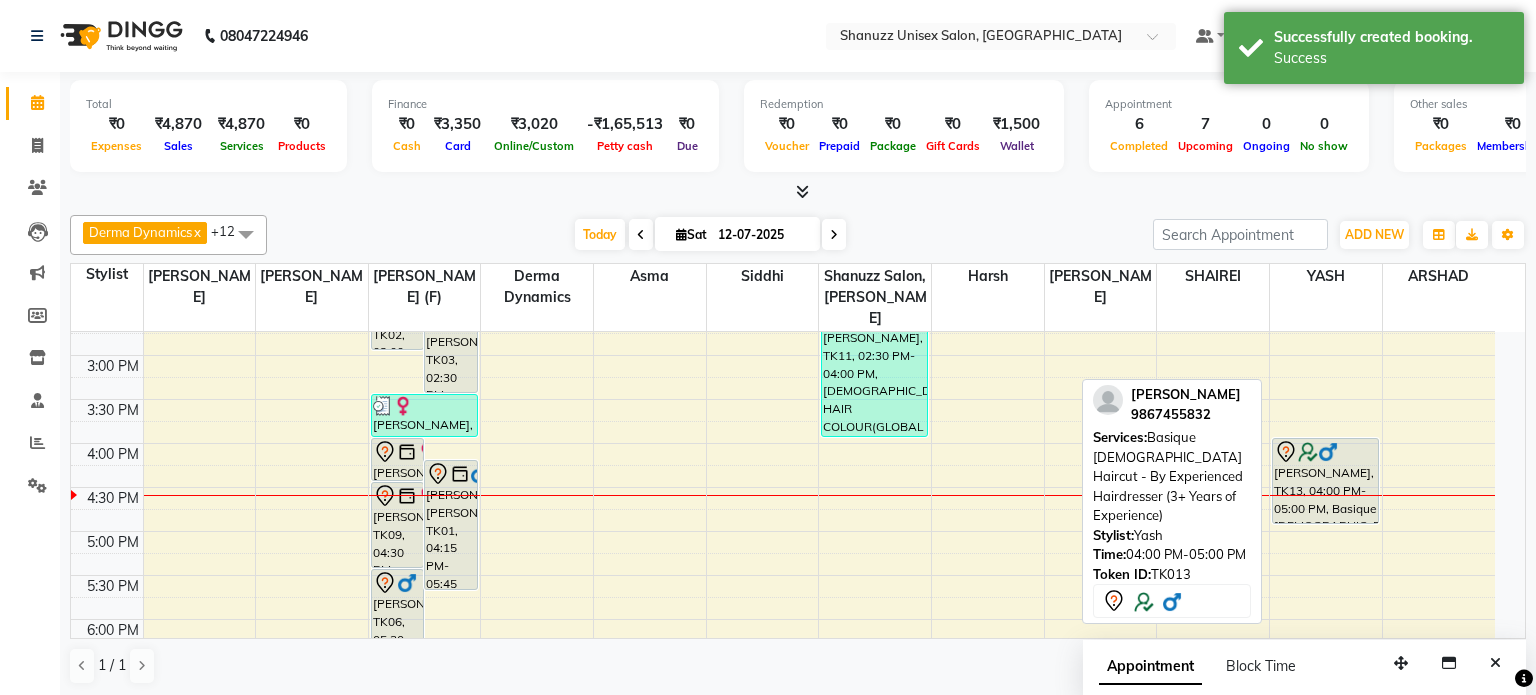 select on "7" 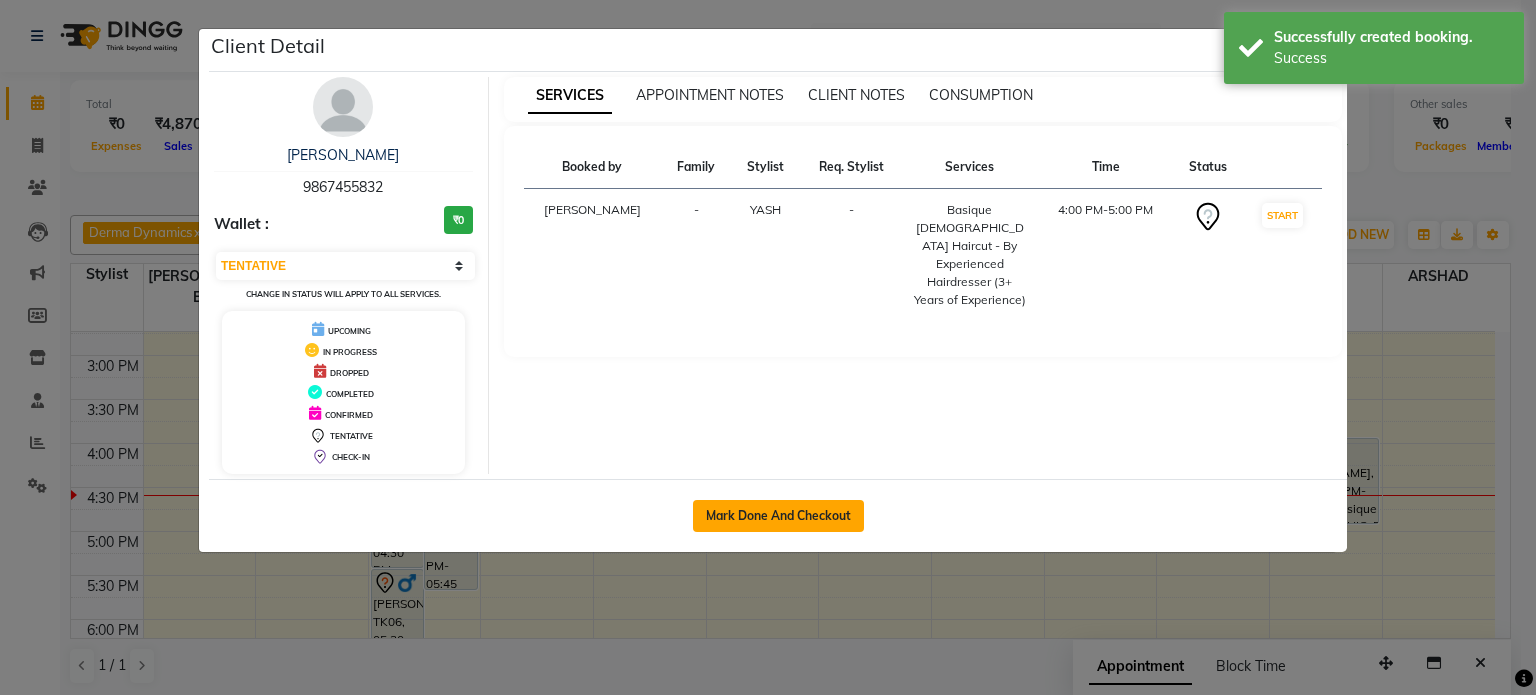 click on "Mark Done And Checkout" 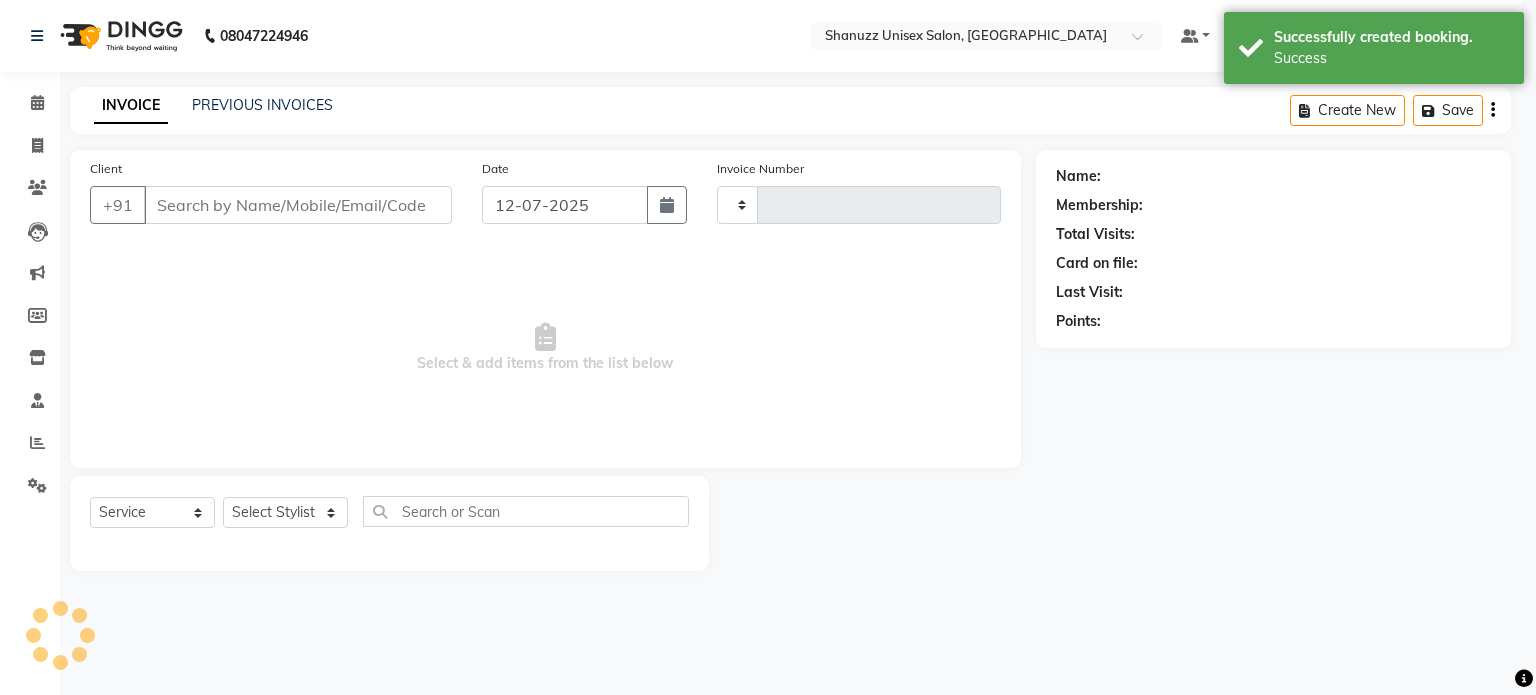 type on "0972" 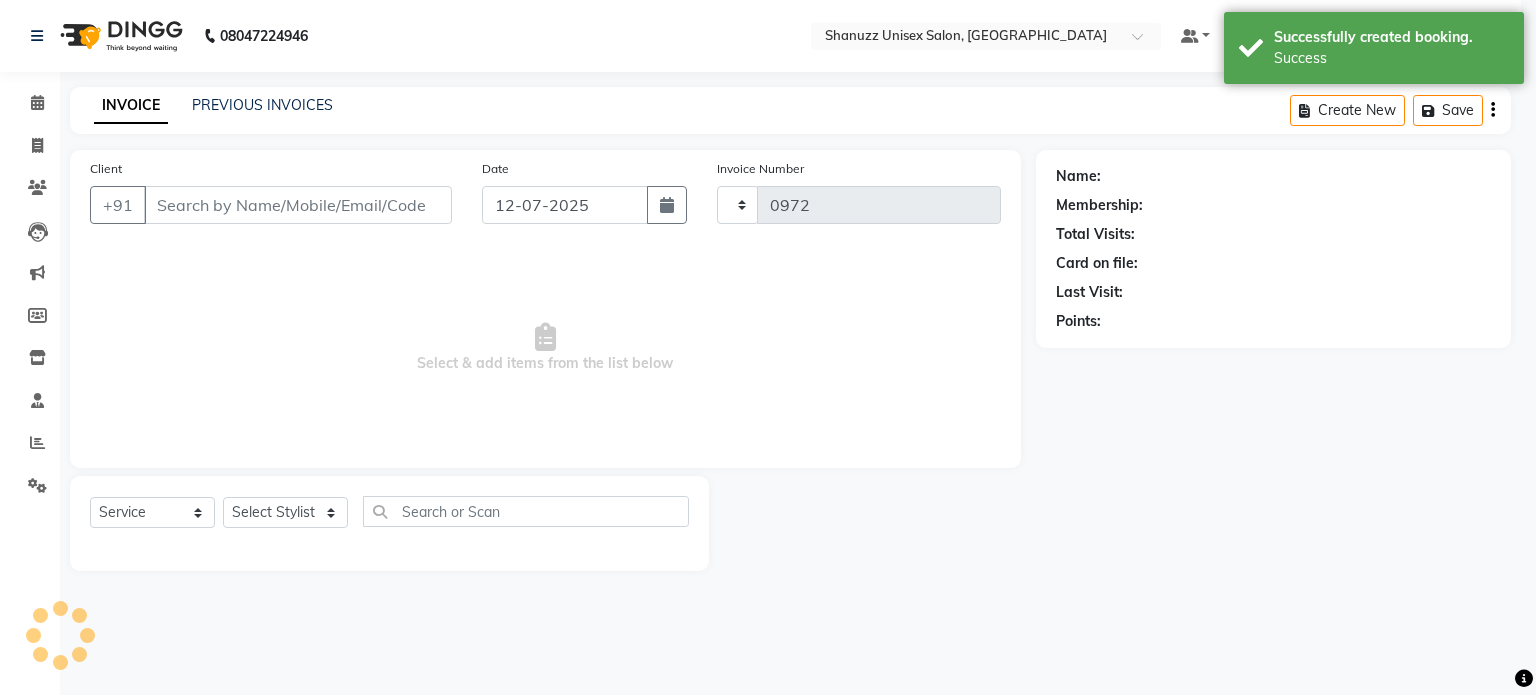 select on "7102" 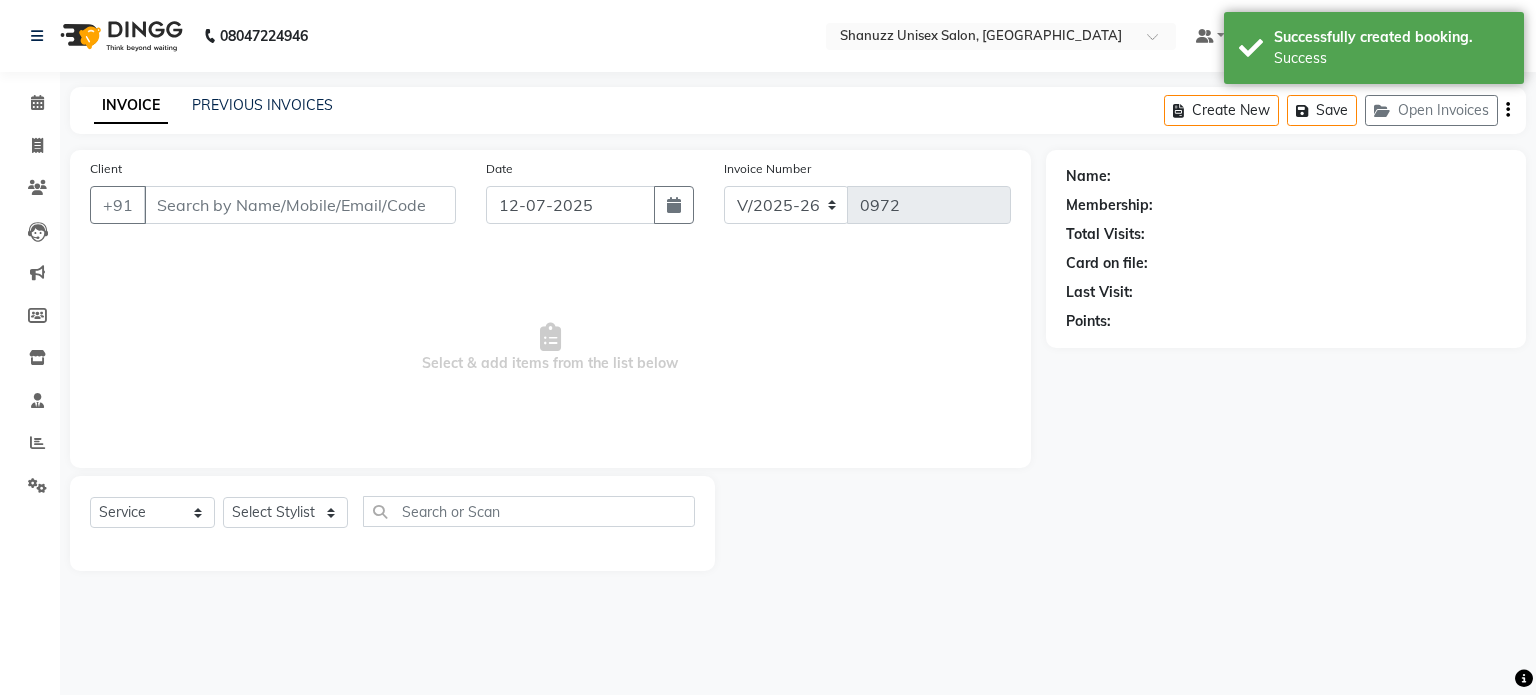 type on "9867455832" 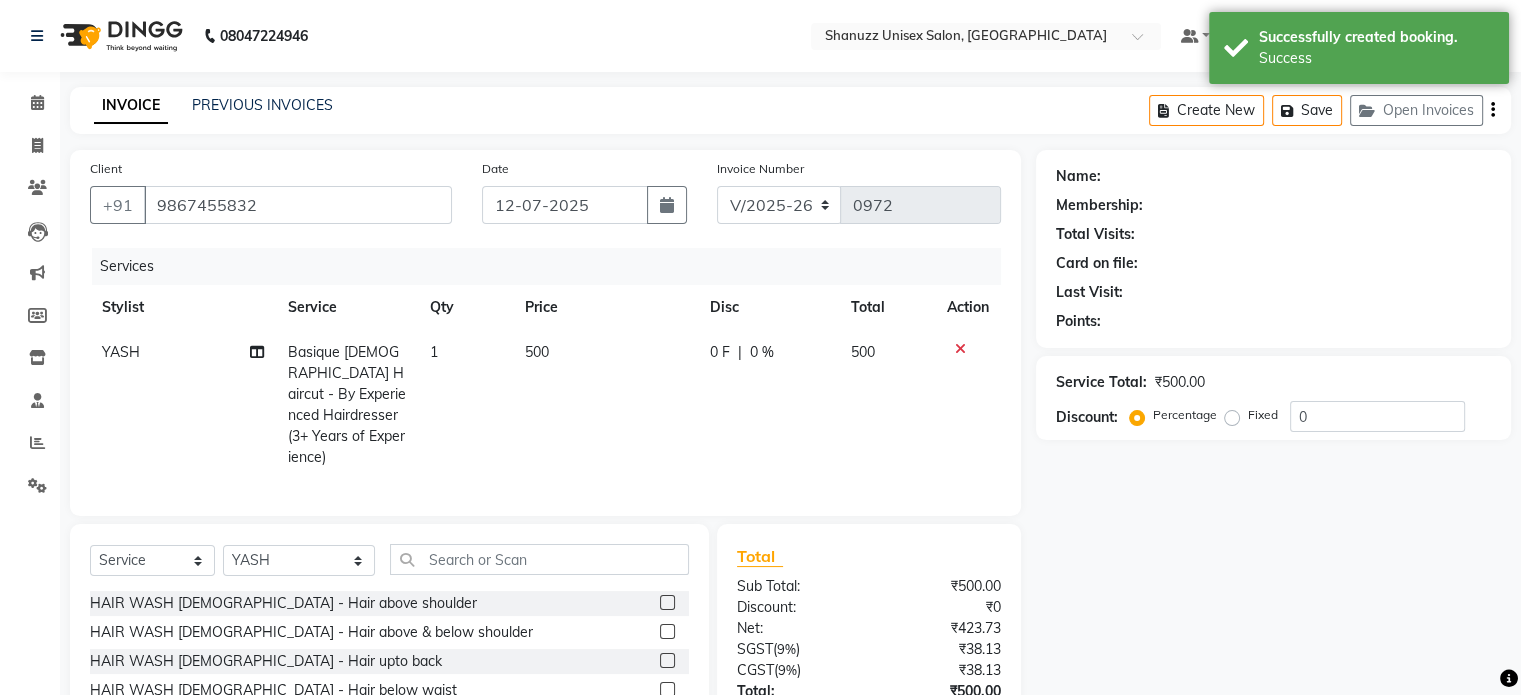 select on "1: Object" 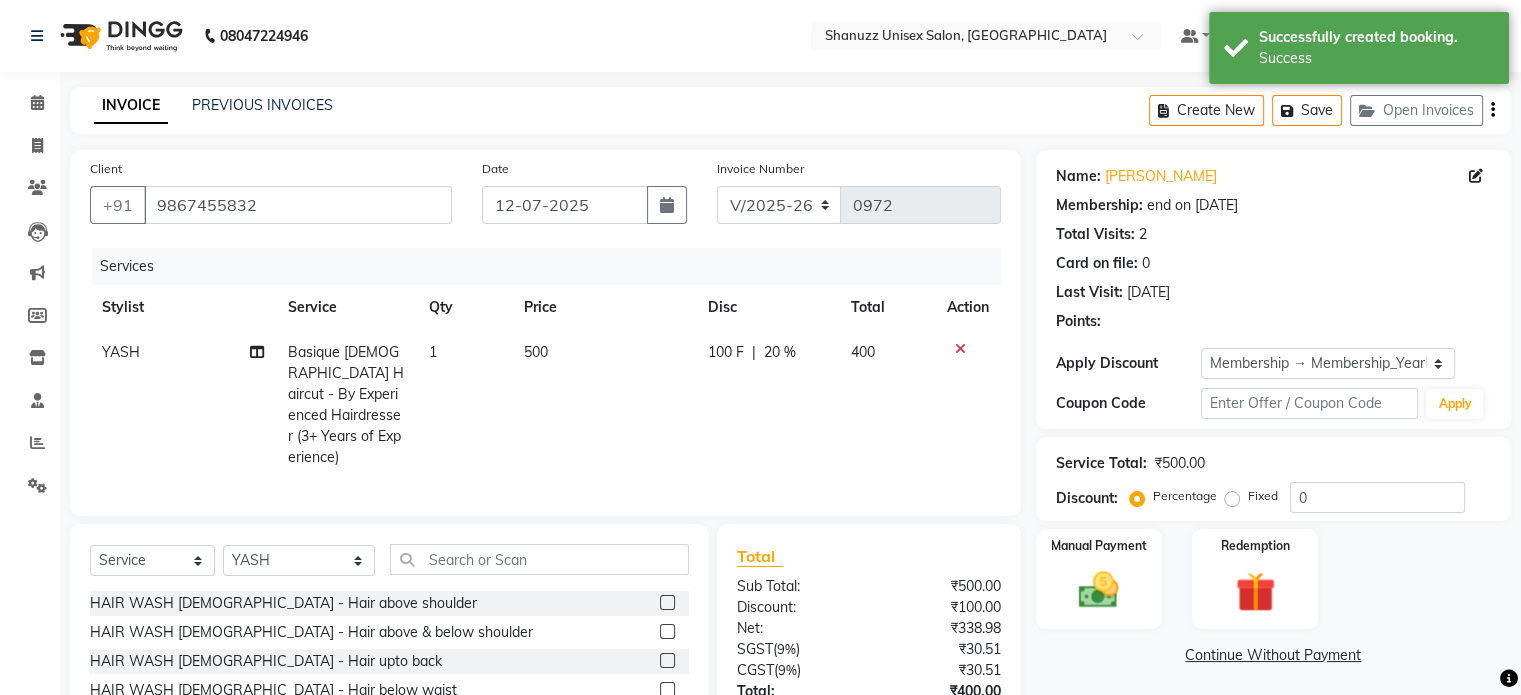 type on "20" 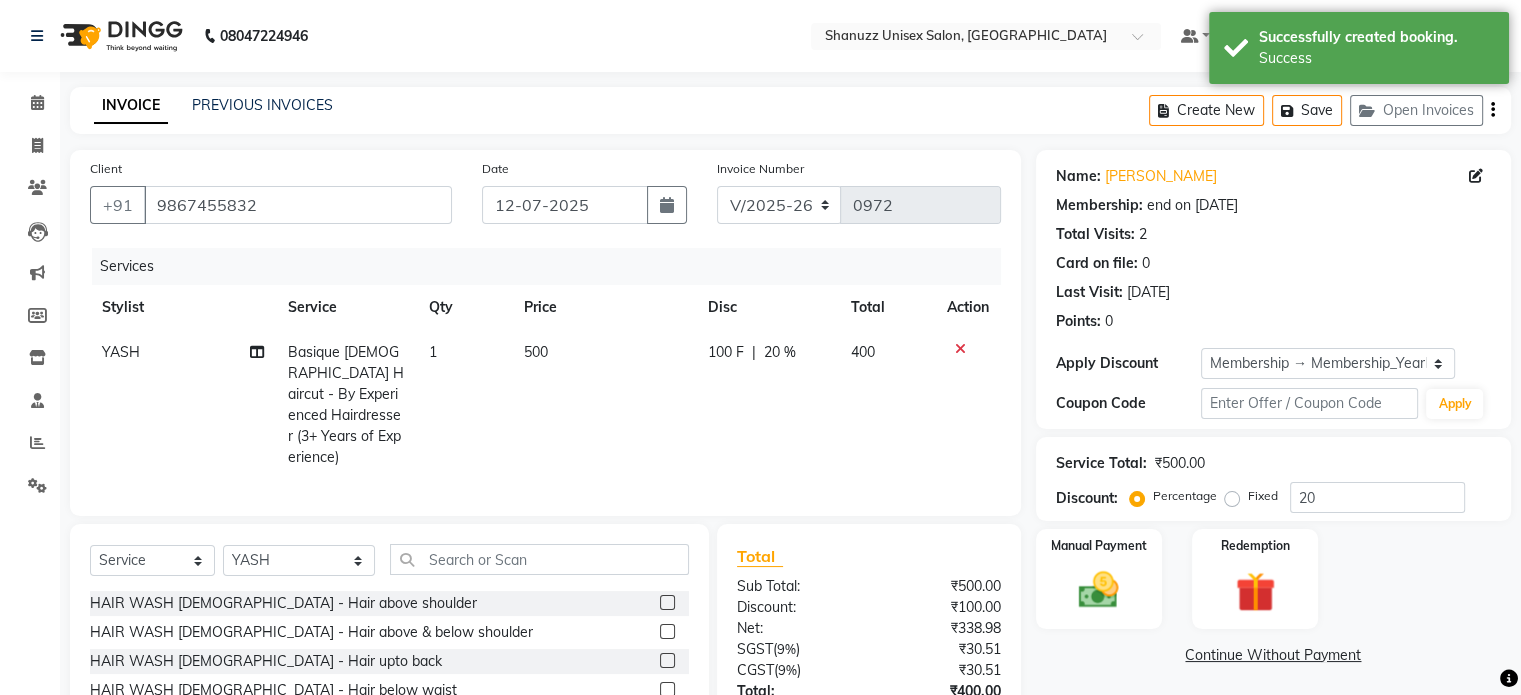 scroll, scrollTop: 148, scrollLeft: 0, axis: vertical 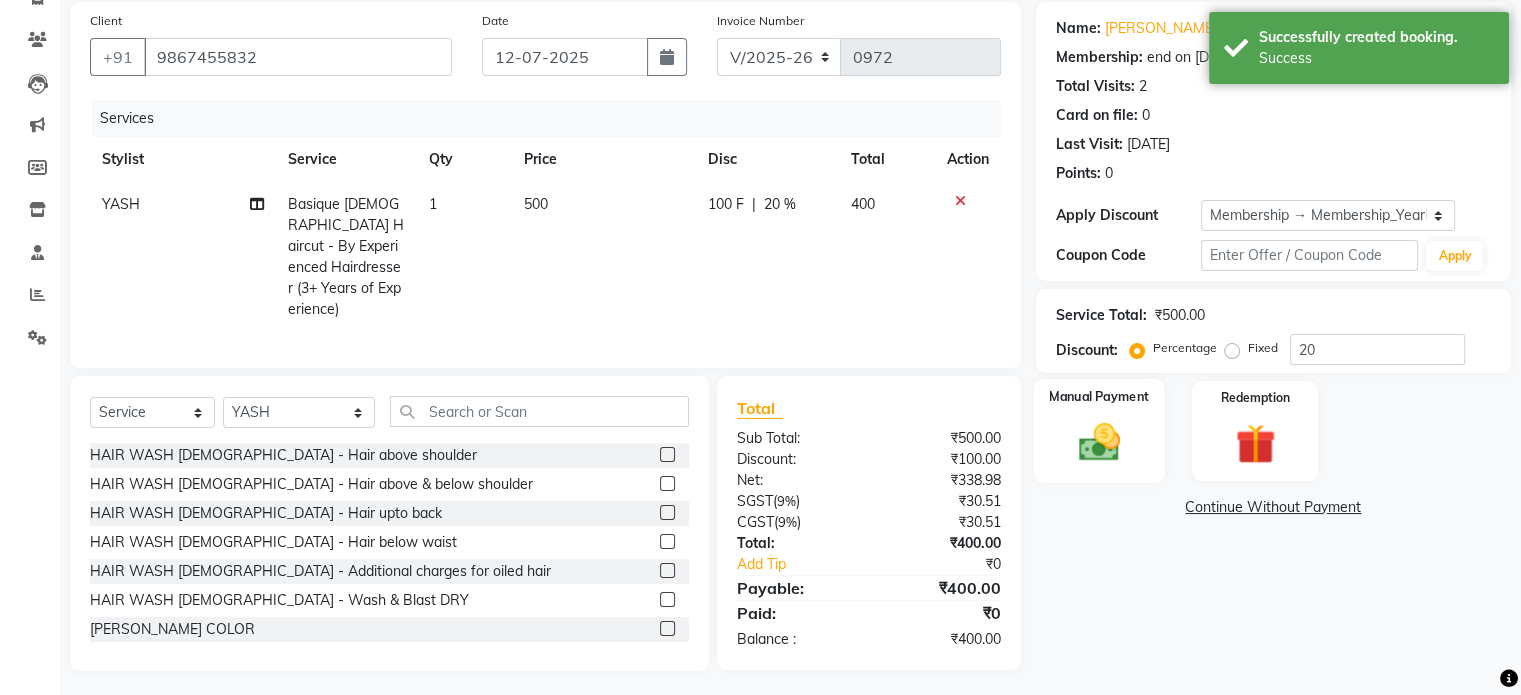 click on "Manual Payment" 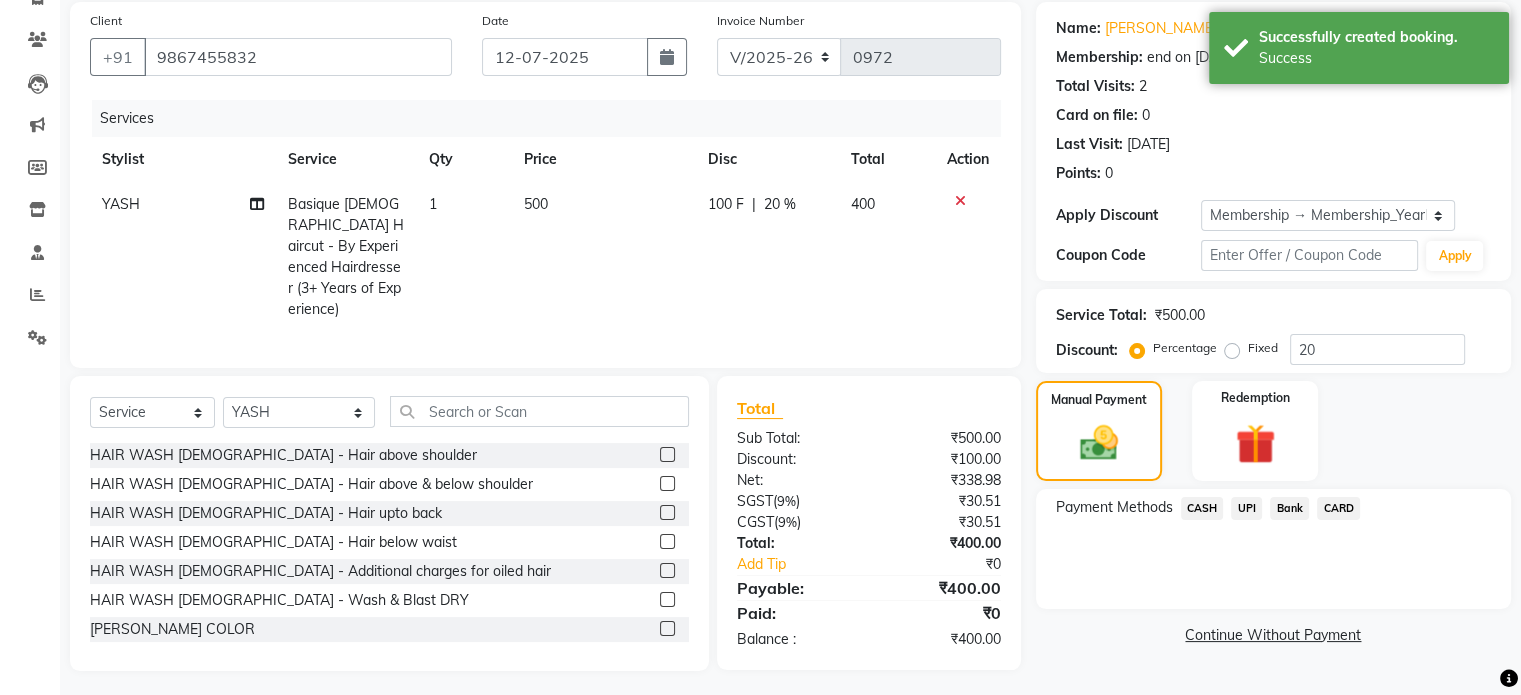 click on "UPI" 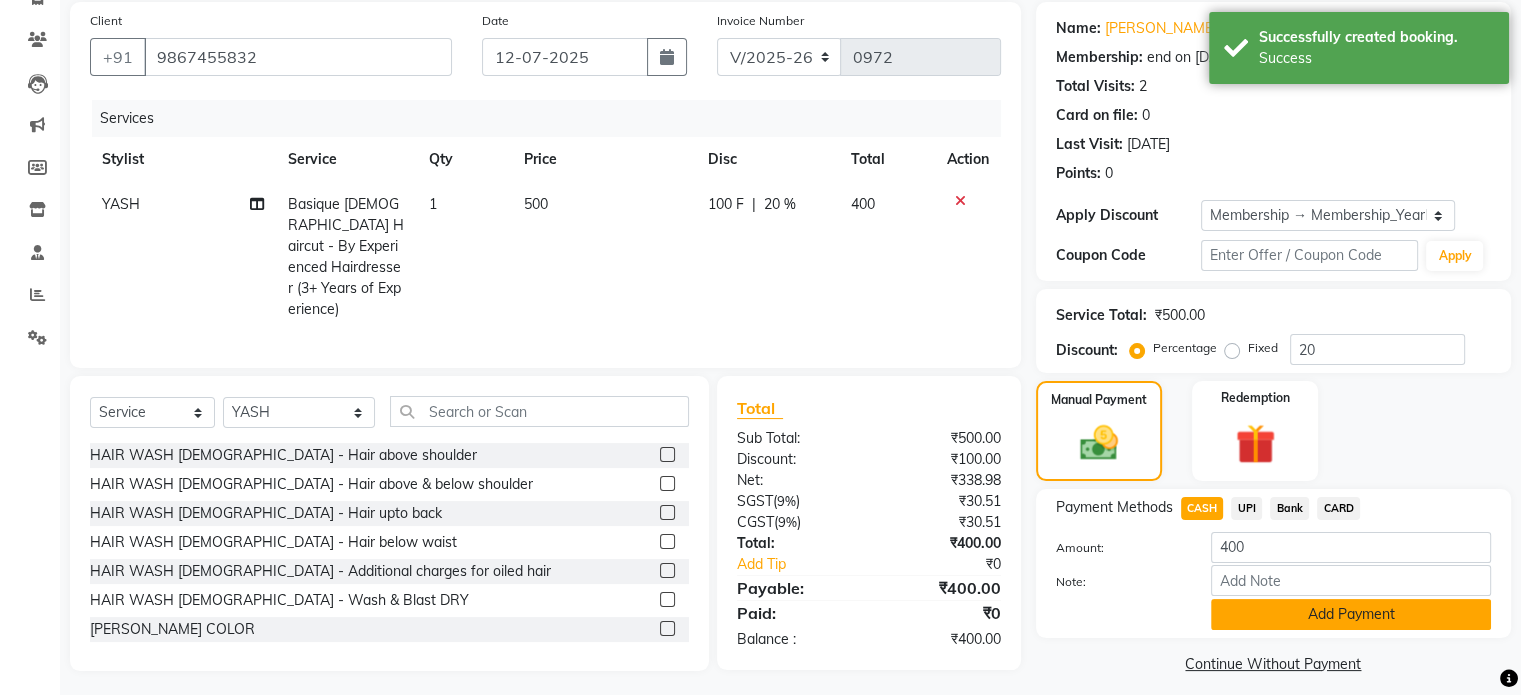 click on "Add Payment" 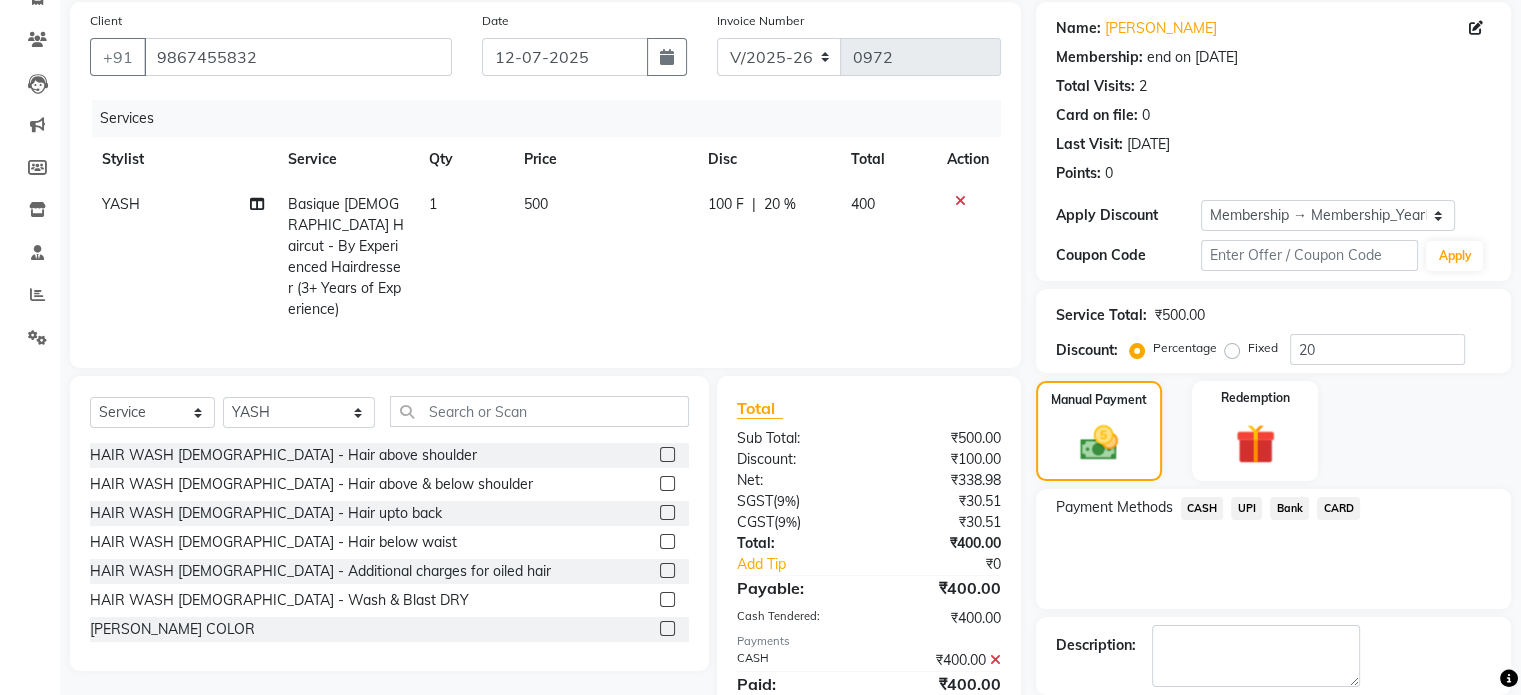 scroll, scrollTop: 244, scrollLeft: 0, axis: vertical 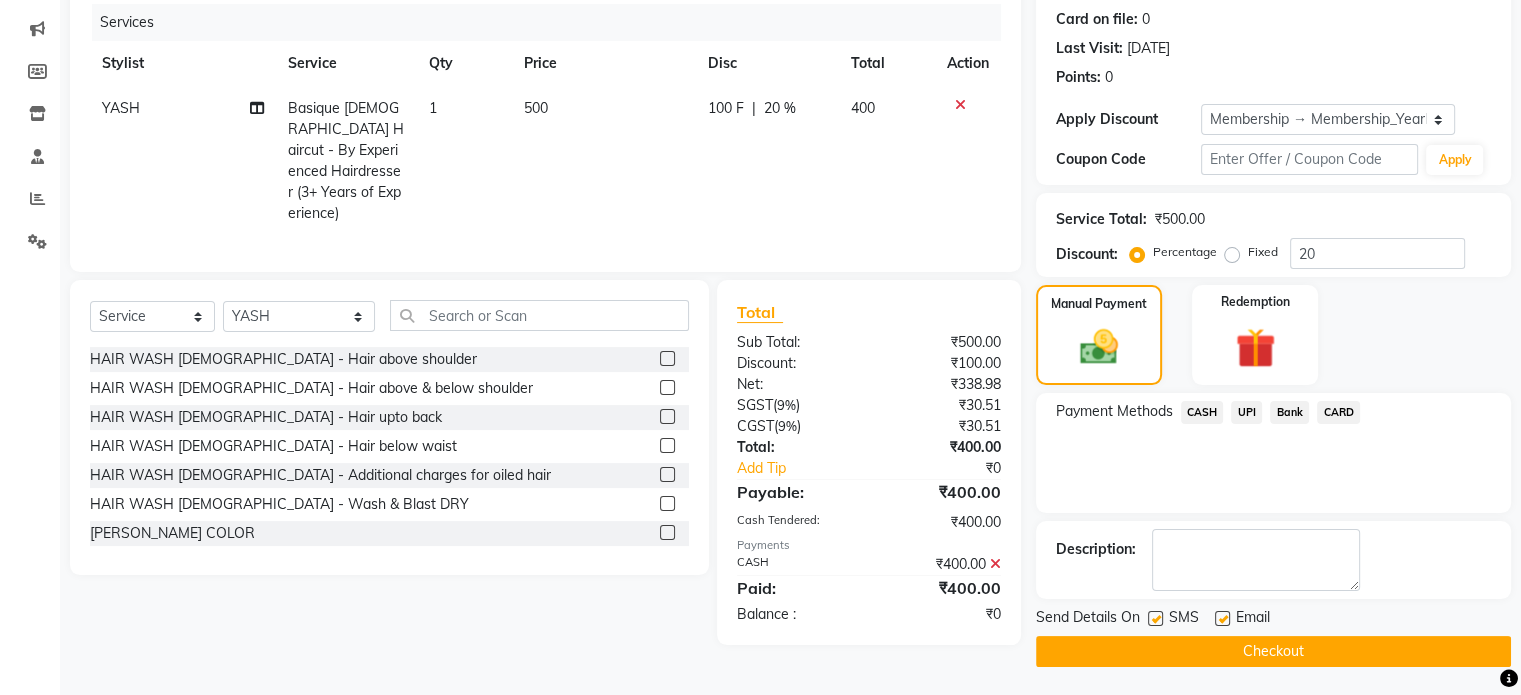 click 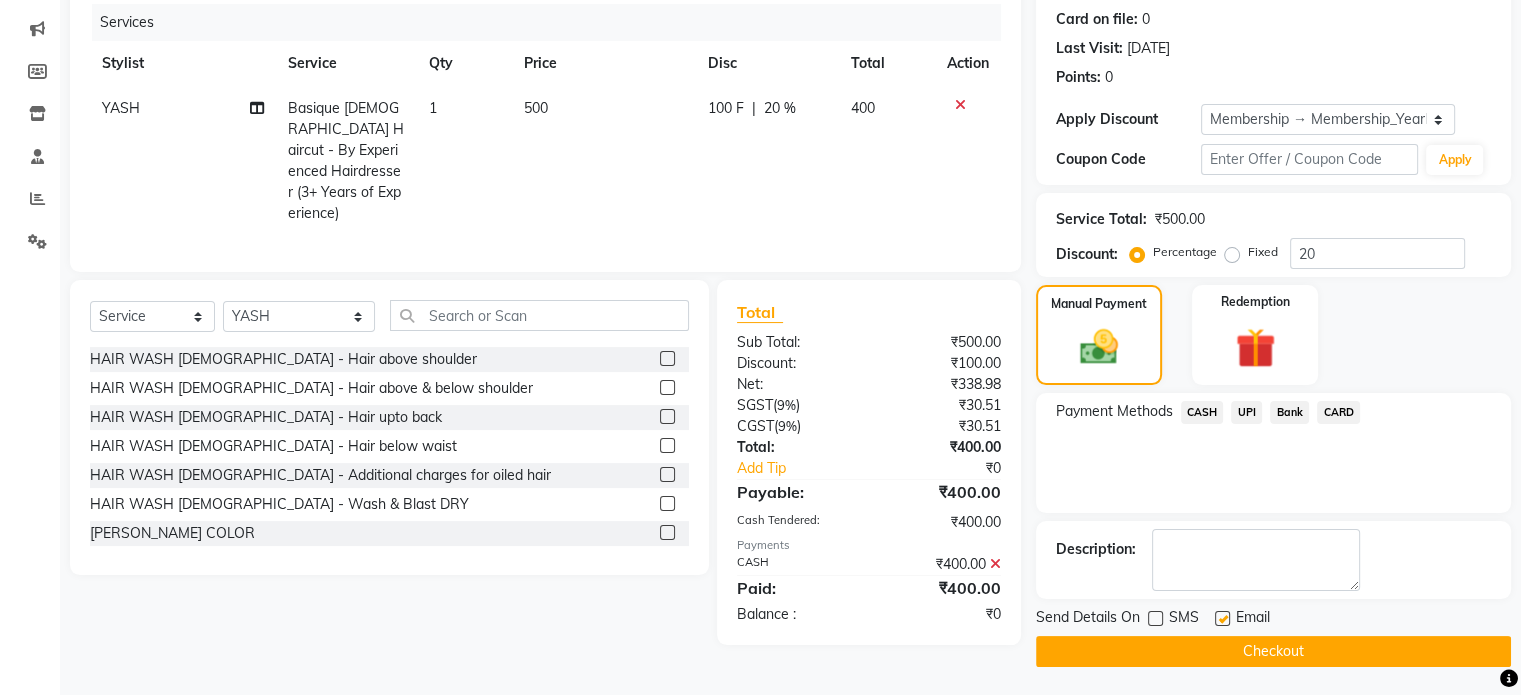 click on "Checkout" 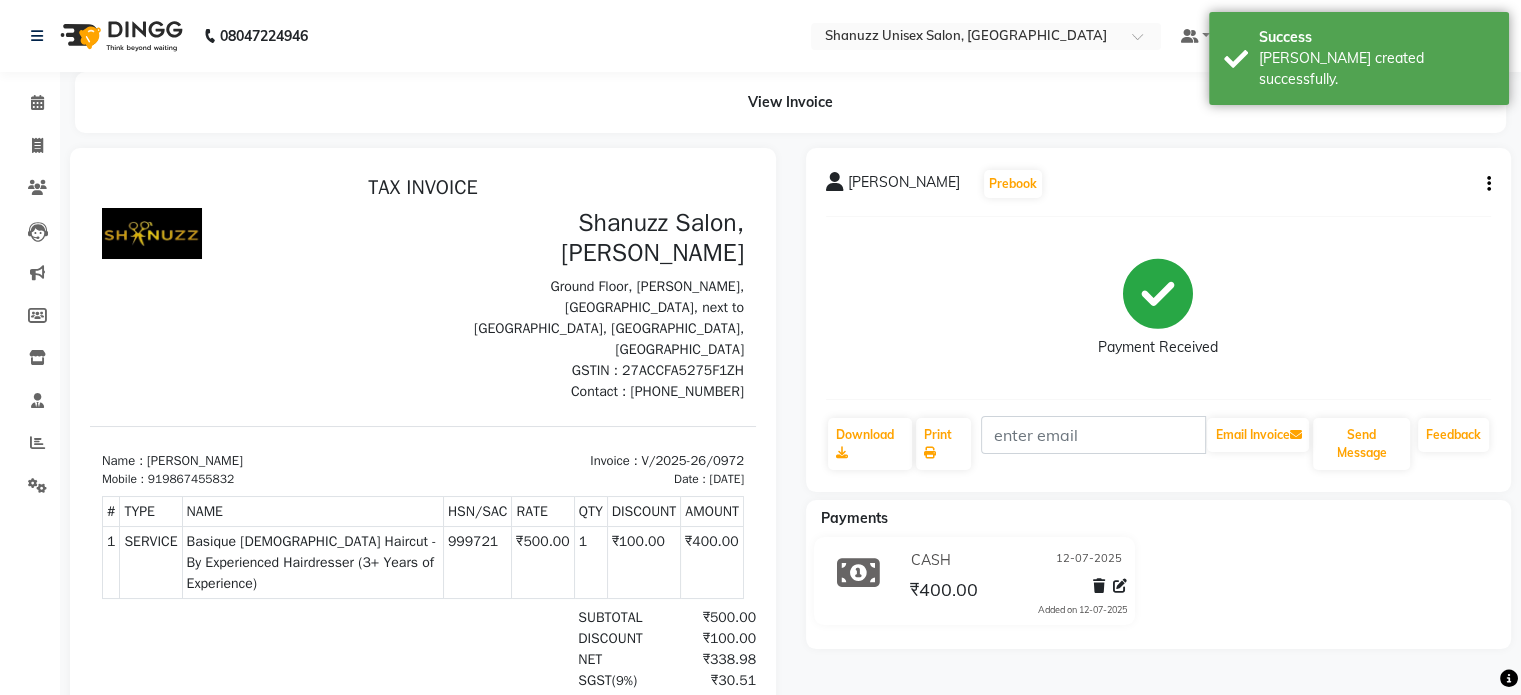 scroll, scrollTop: 0, scrollLeft: 0, axis: both 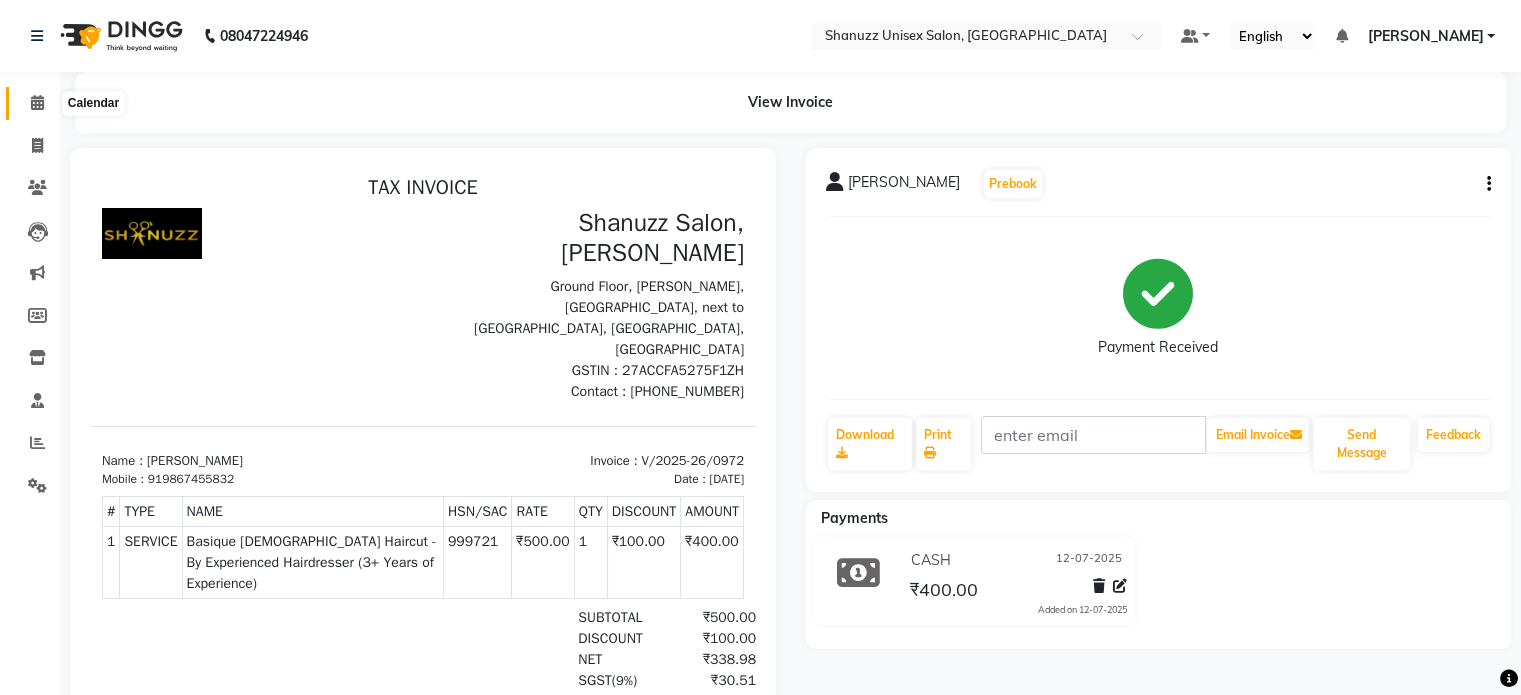 click 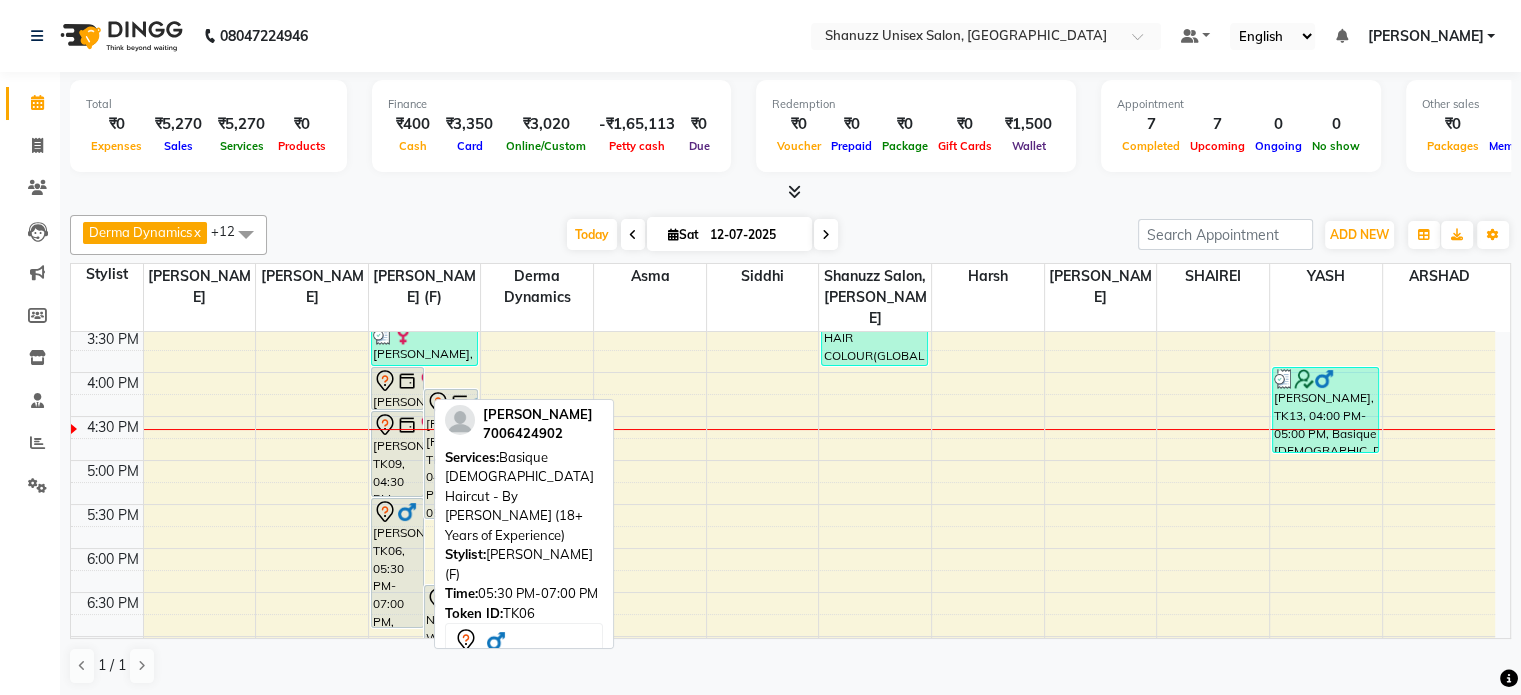 scroll, scrollTop: 514, scrollLeft: 0, axis: vertical 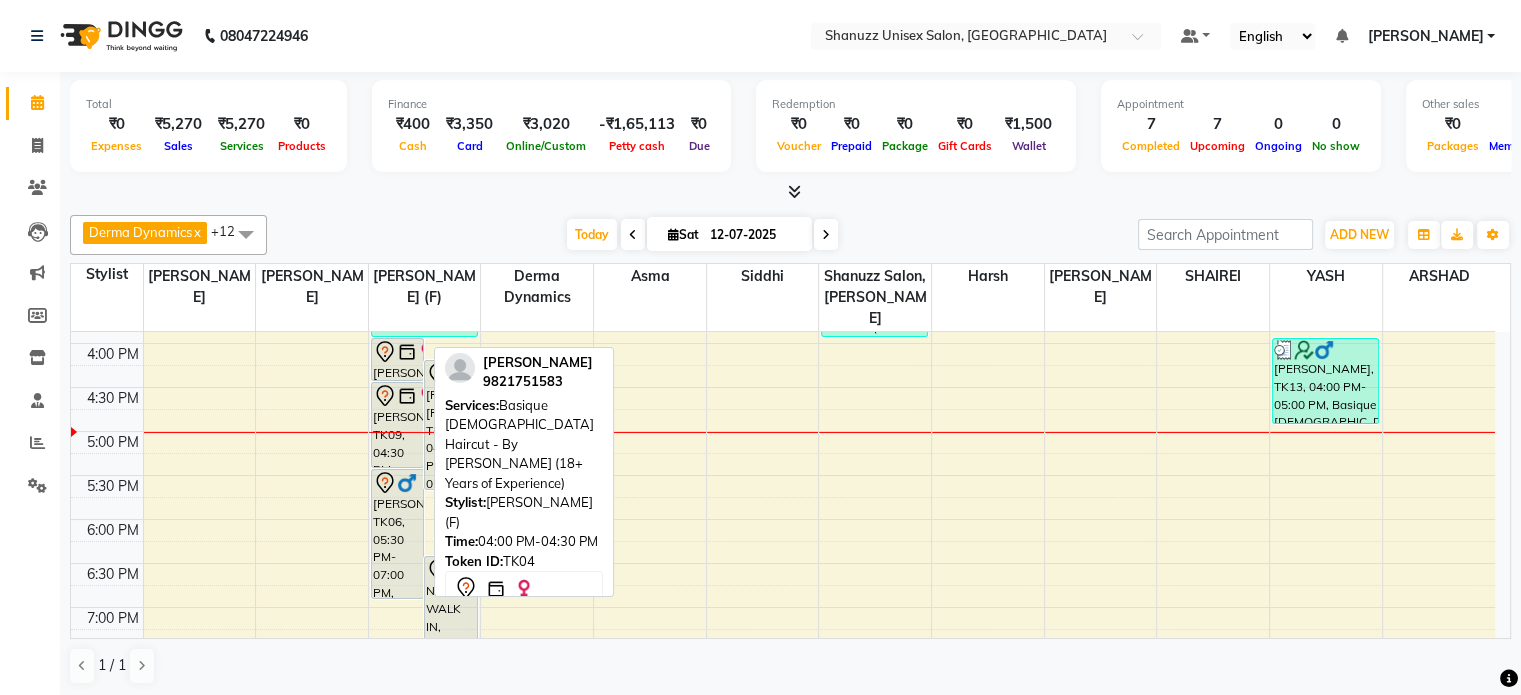 click 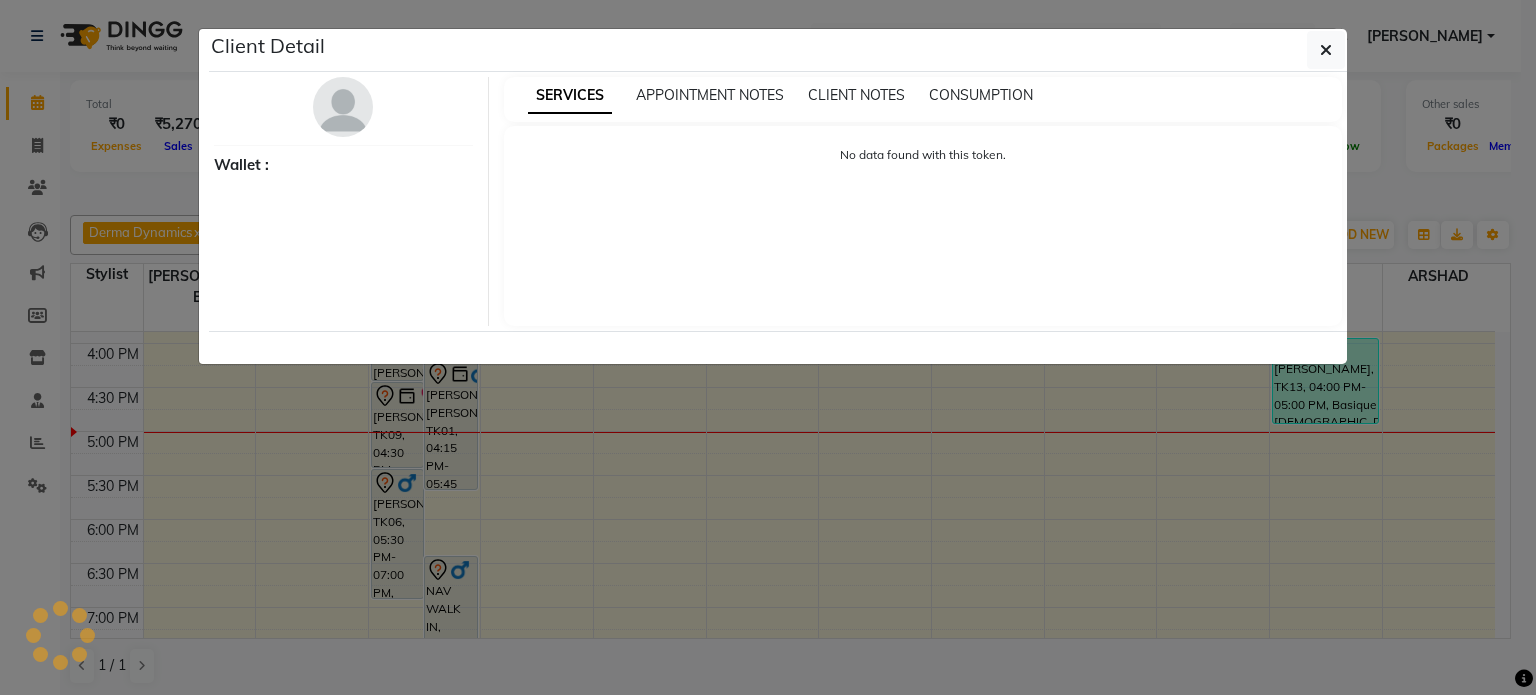 select on "7" 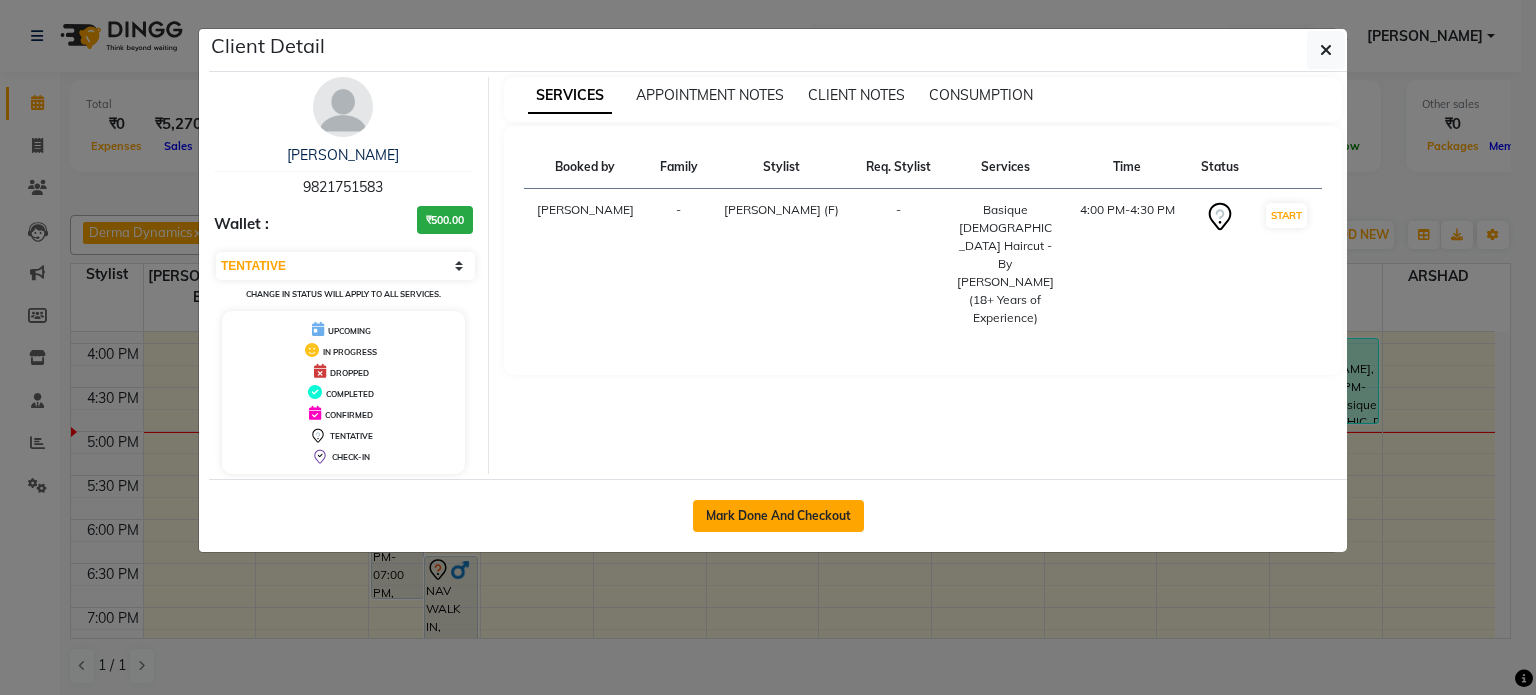 click on "Mark Done And Checkout" 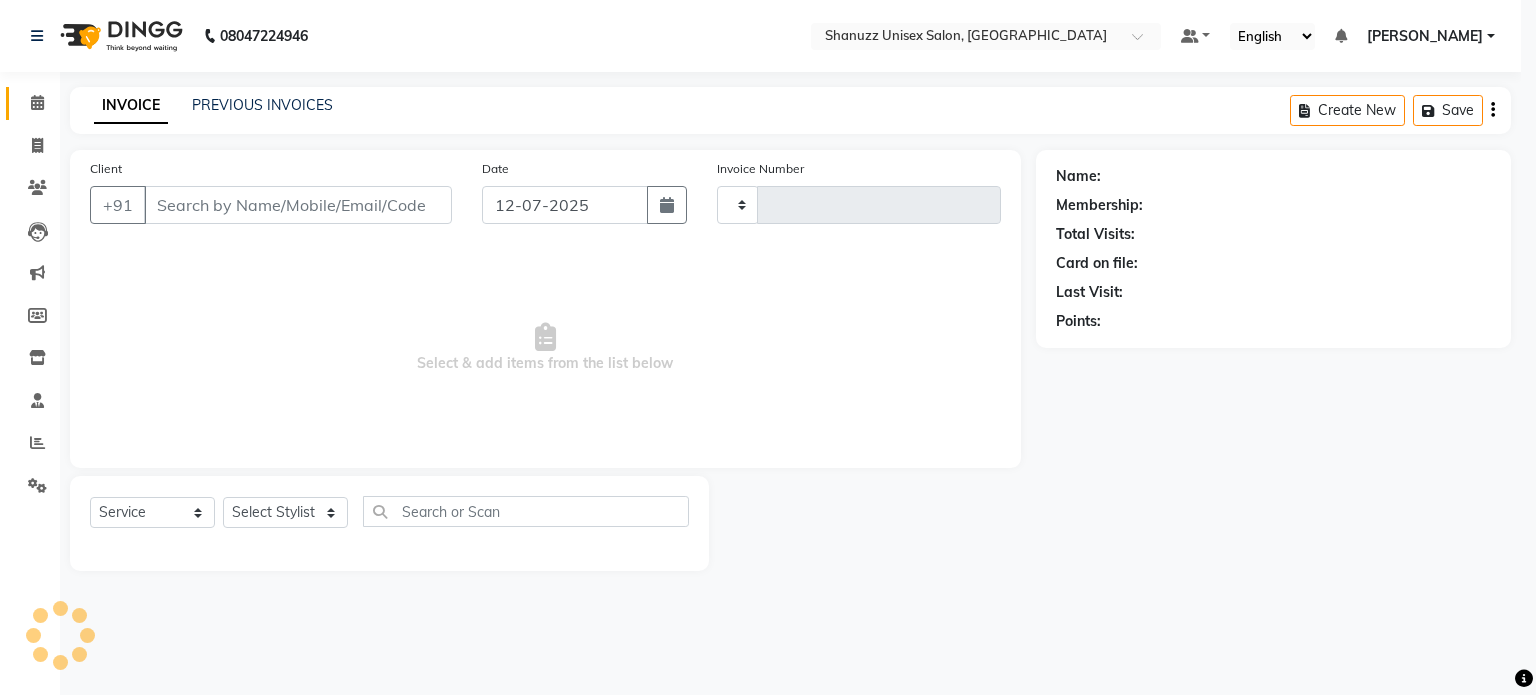 type on "0973" 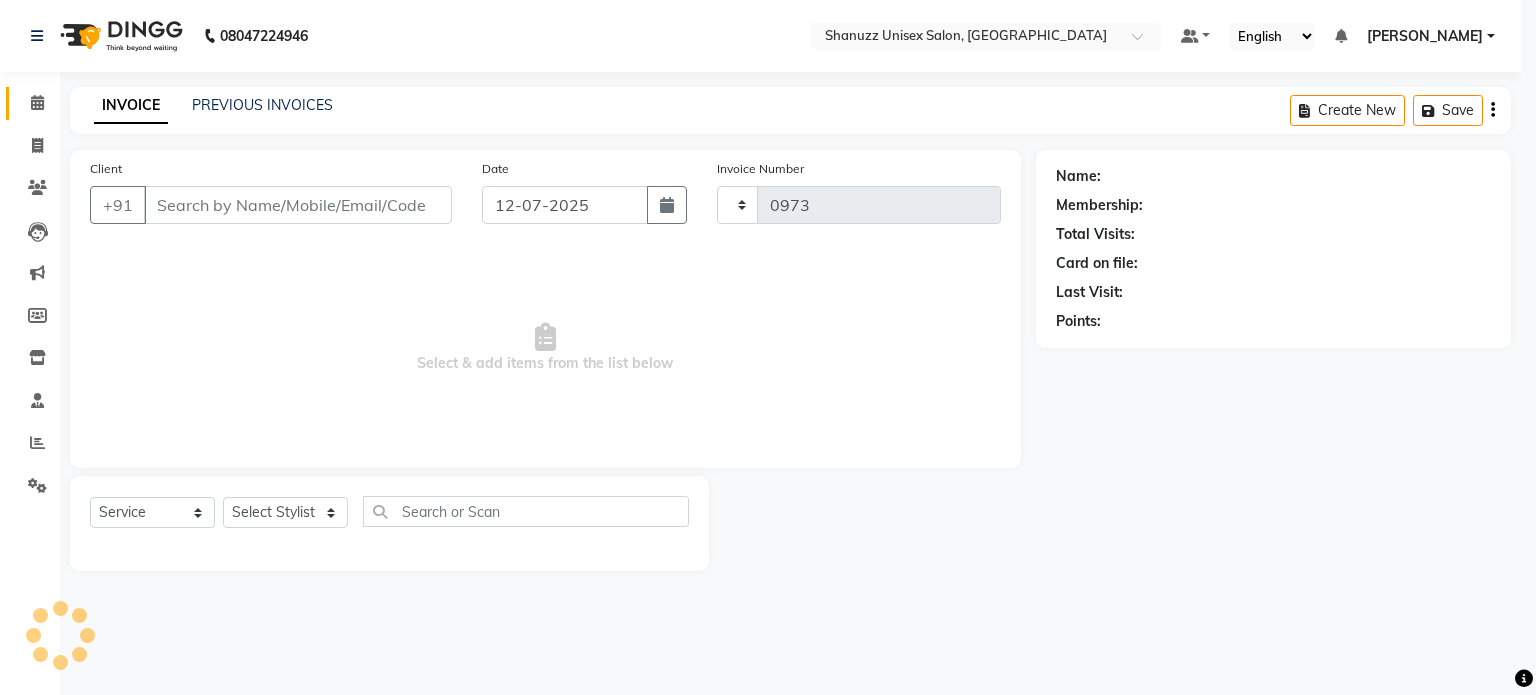 select on "3" 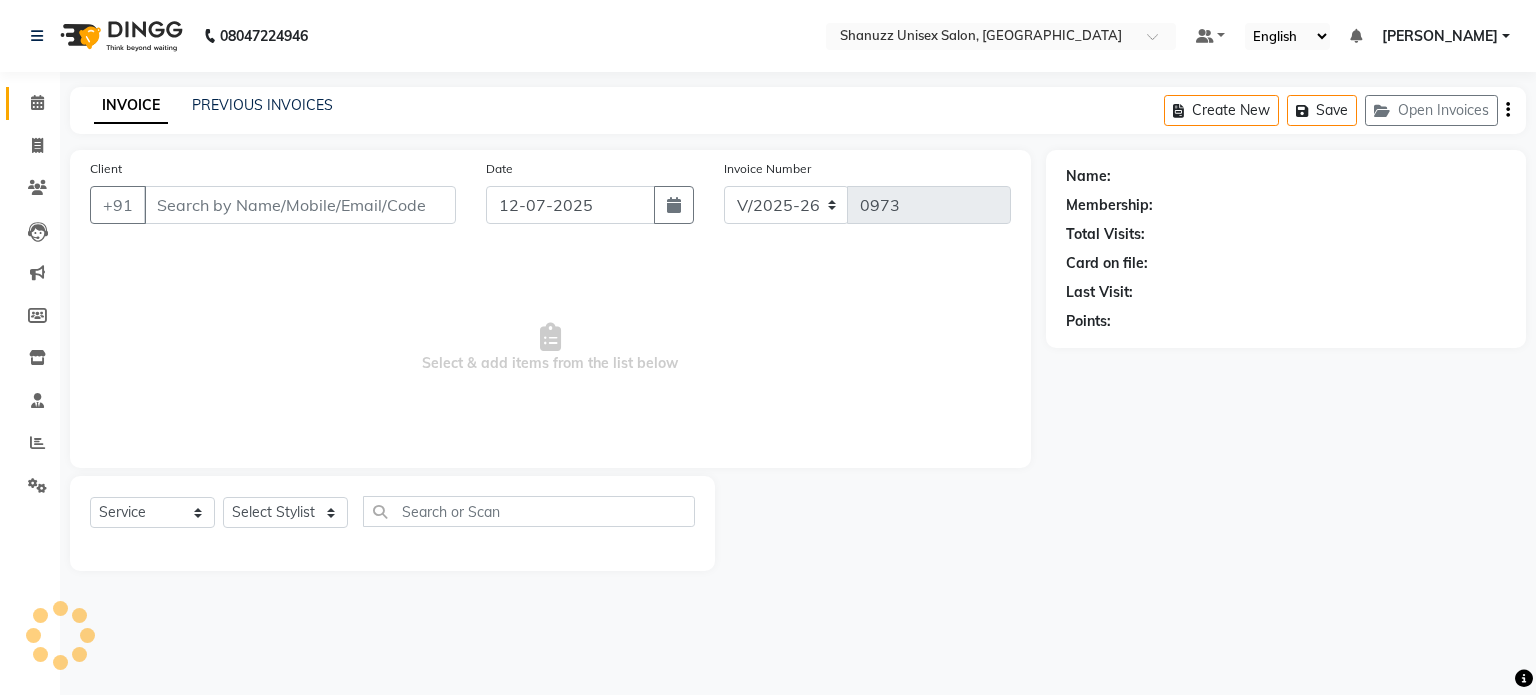 type on "9821751583" 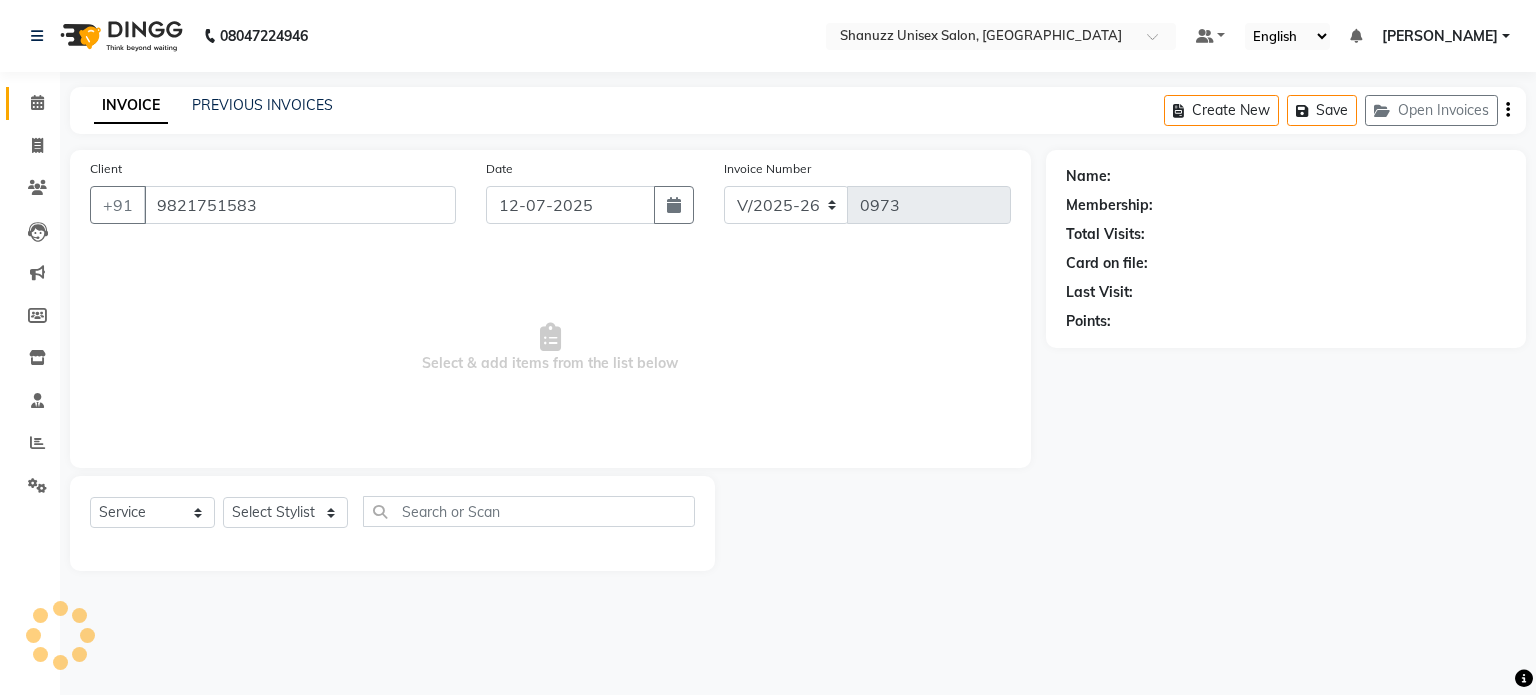 select on "59304" 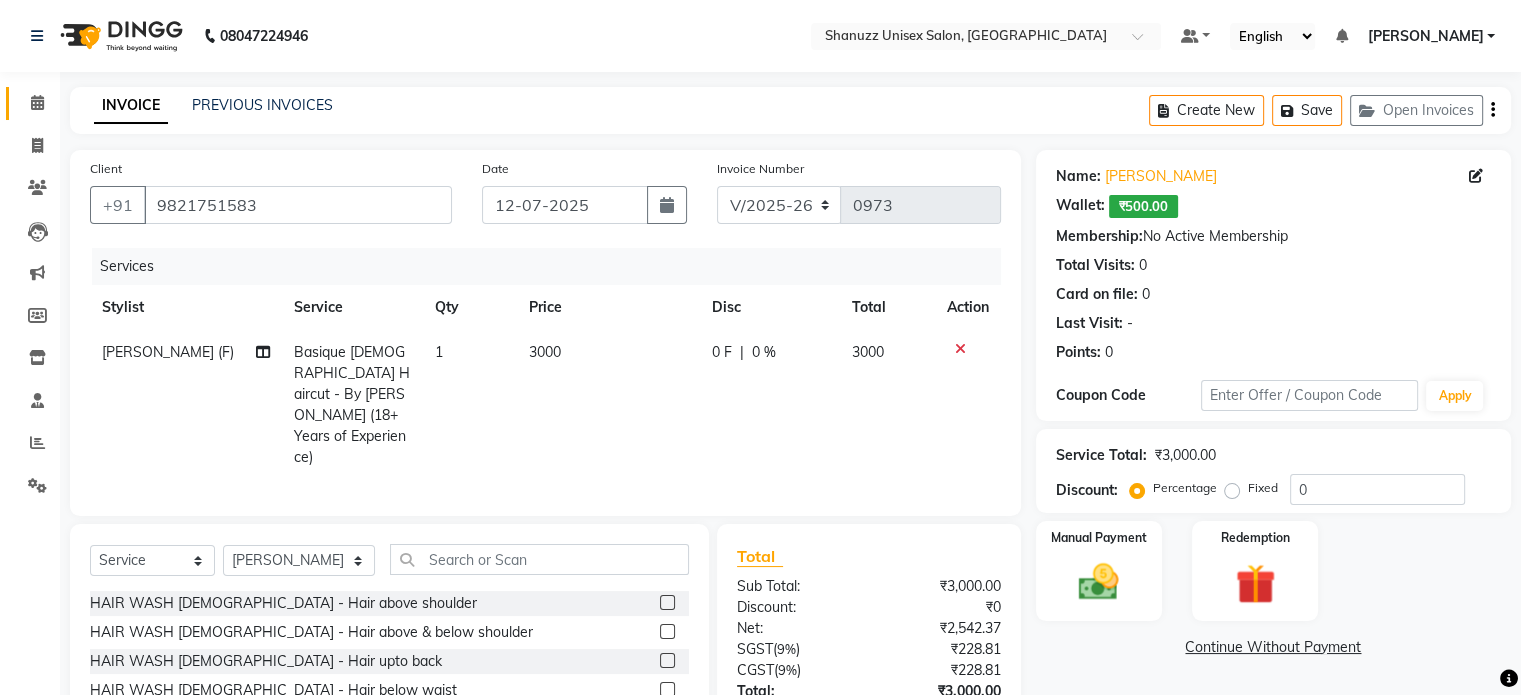 scroll, scrollTop: 128, scrollLeft: 0, axis: vertical 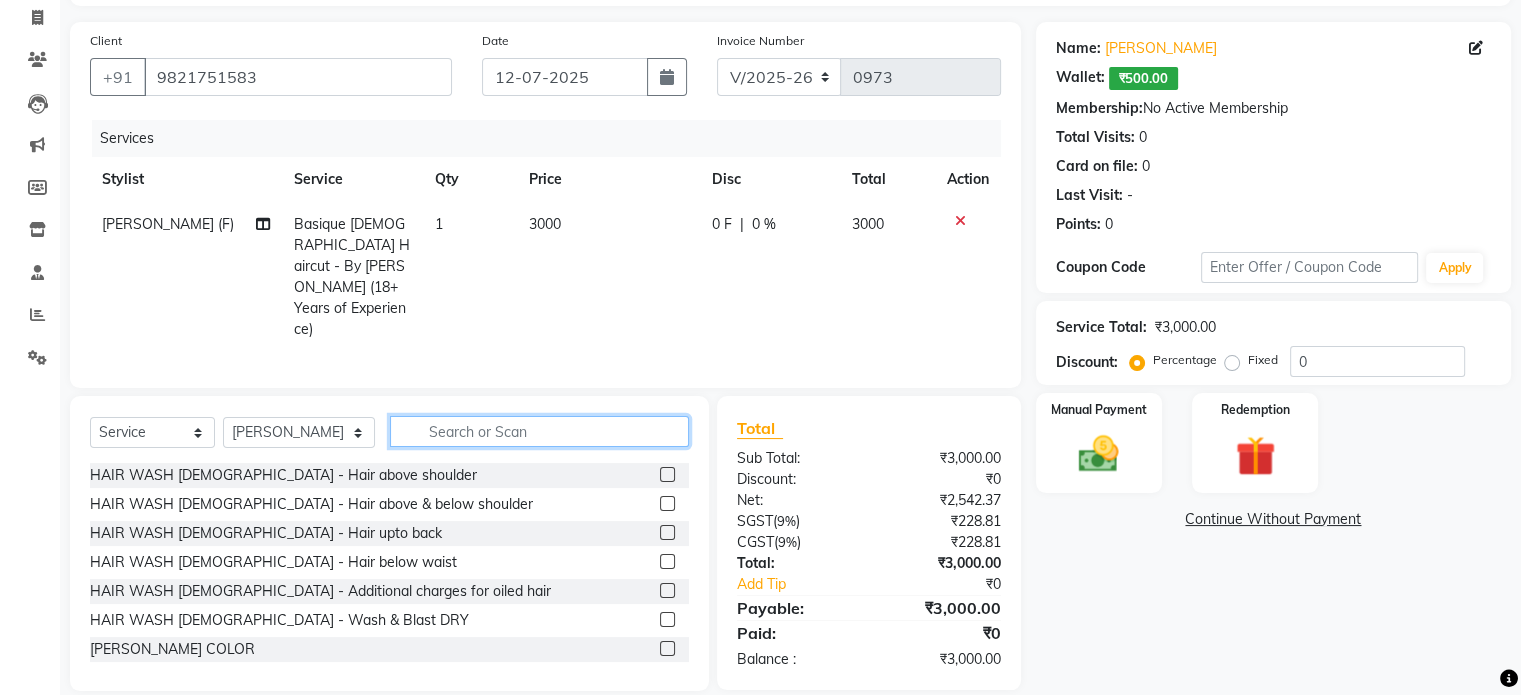 click 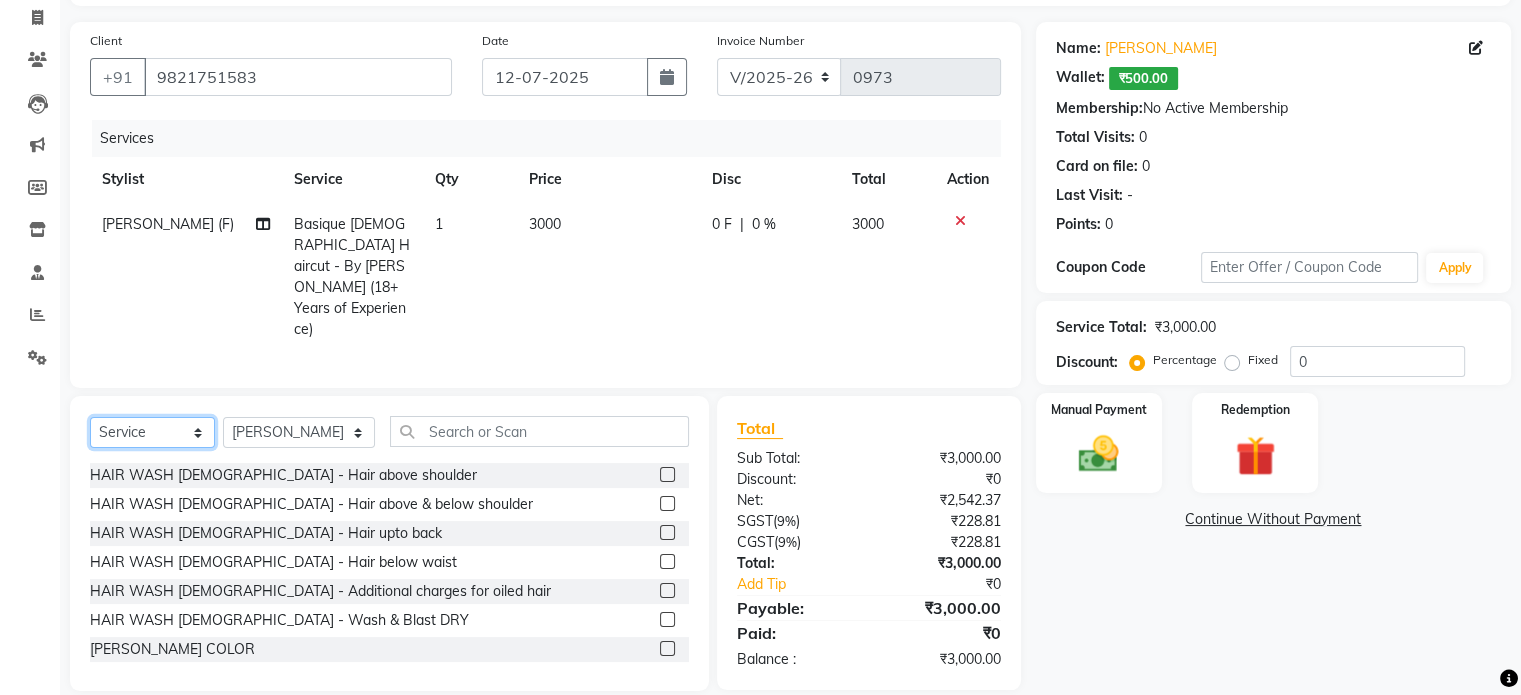 click on "Select  Service  Product  Membership  Package Voucher Prepaid Gift Card" 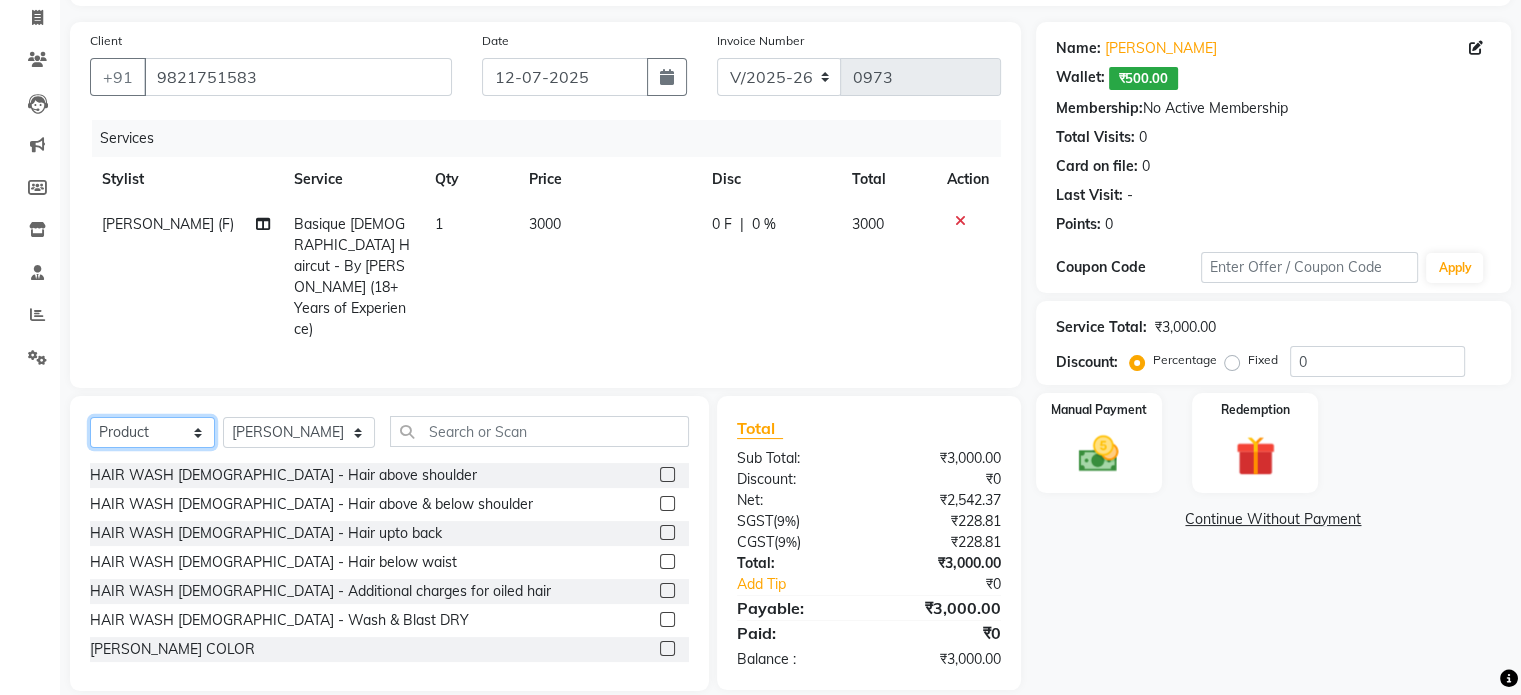 click on "Select  Service  Product  Membership  Package Voucher Prepaid Gift Card" 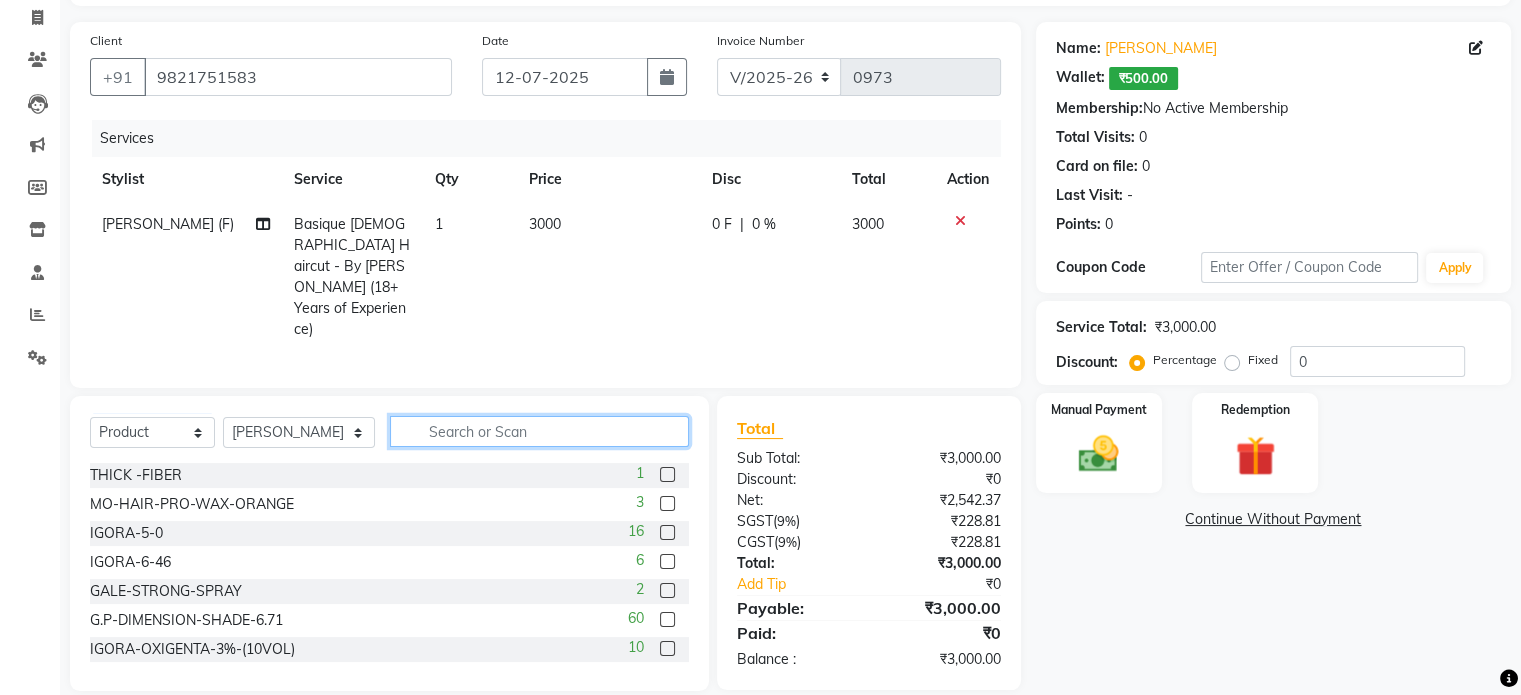 click 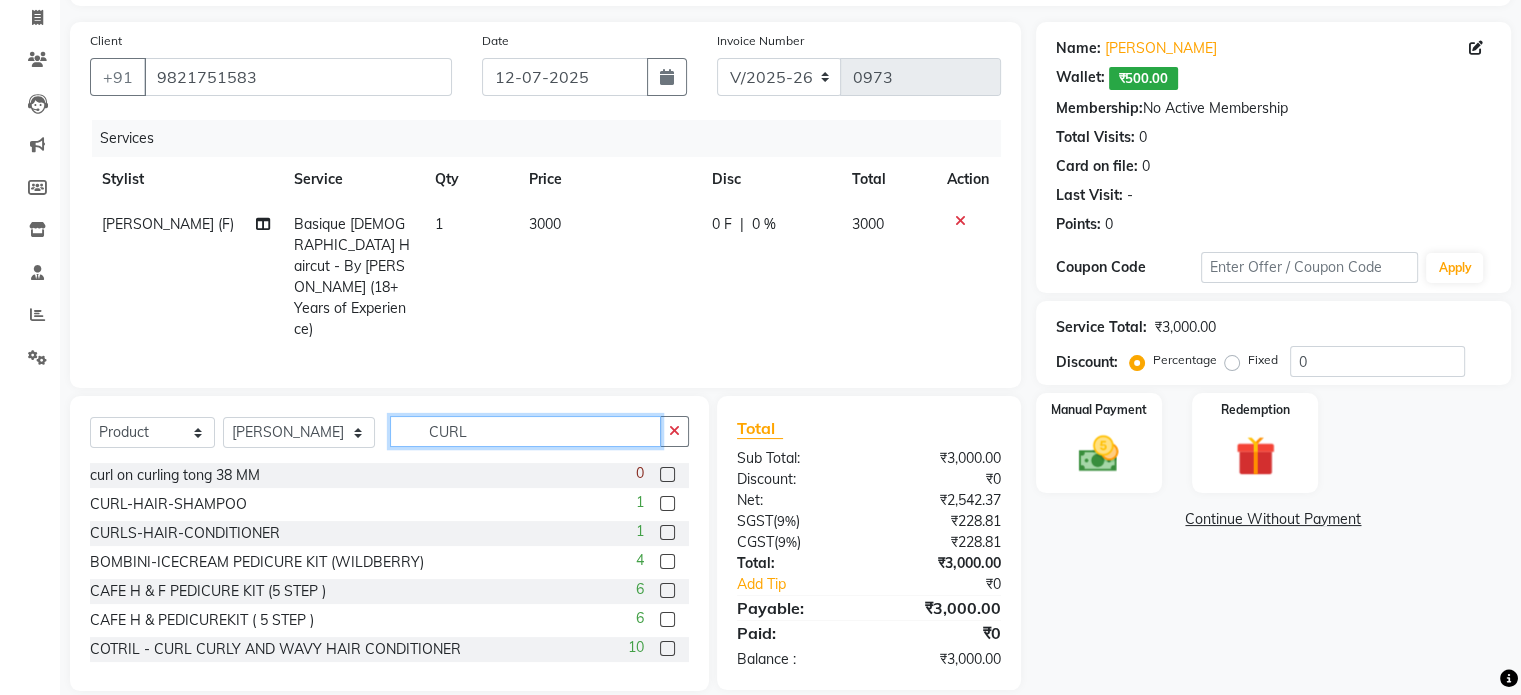scroll, scrollTop: 126, scrollLeft: 0, axis: vertical 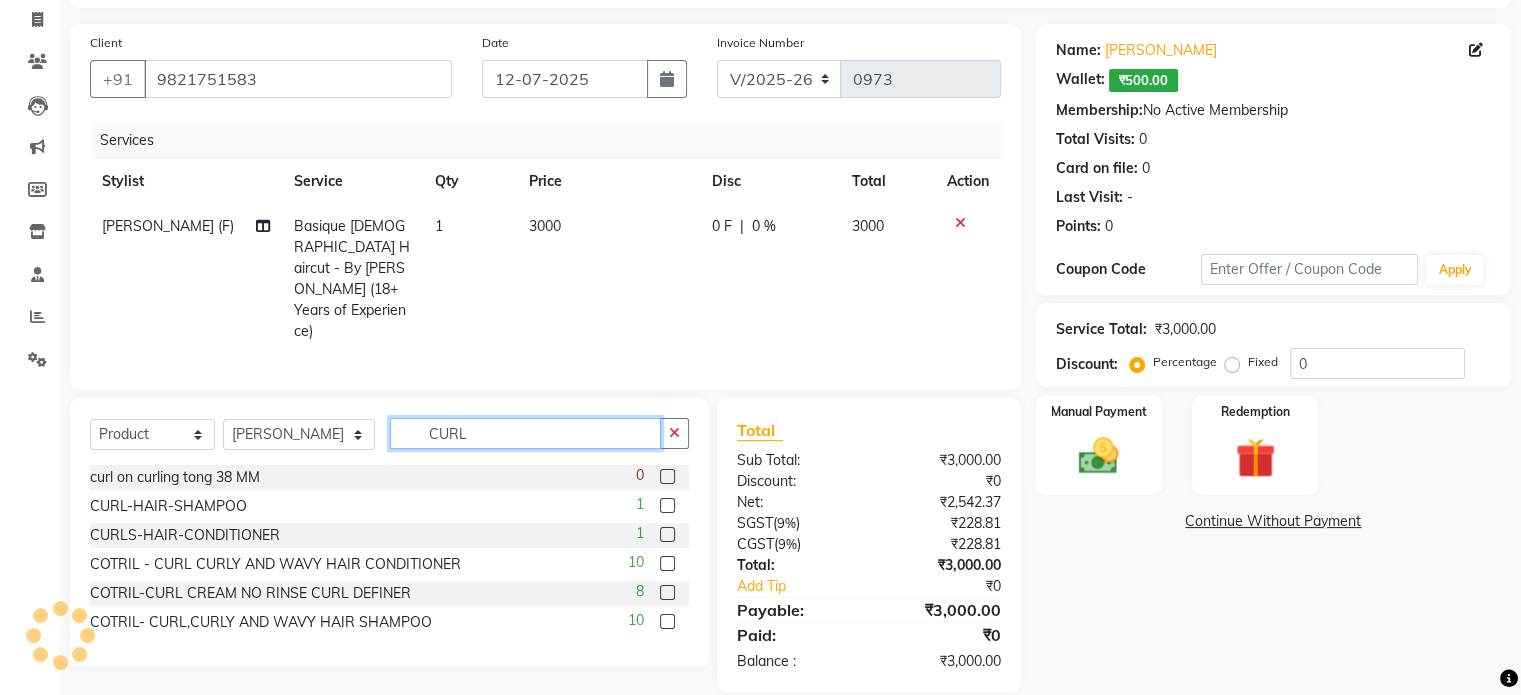 type on "CURL" 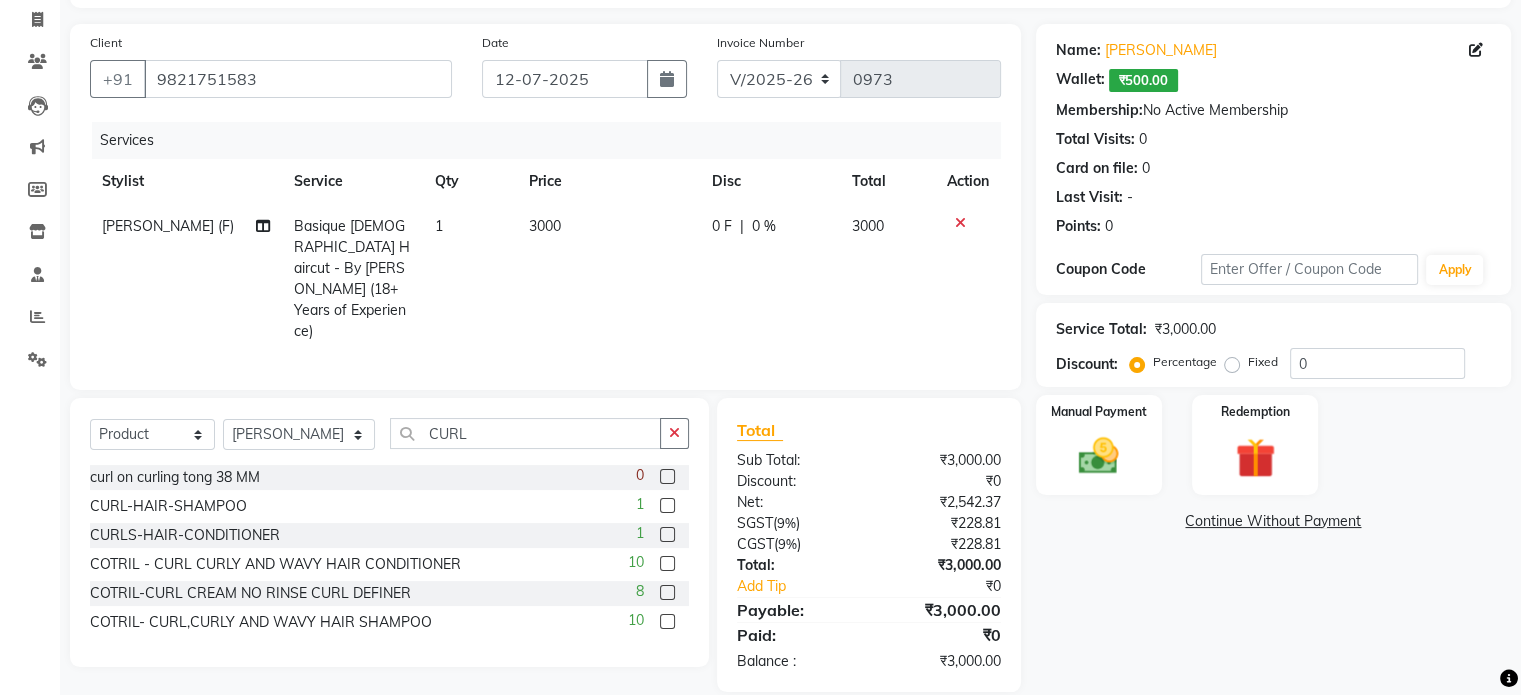 click 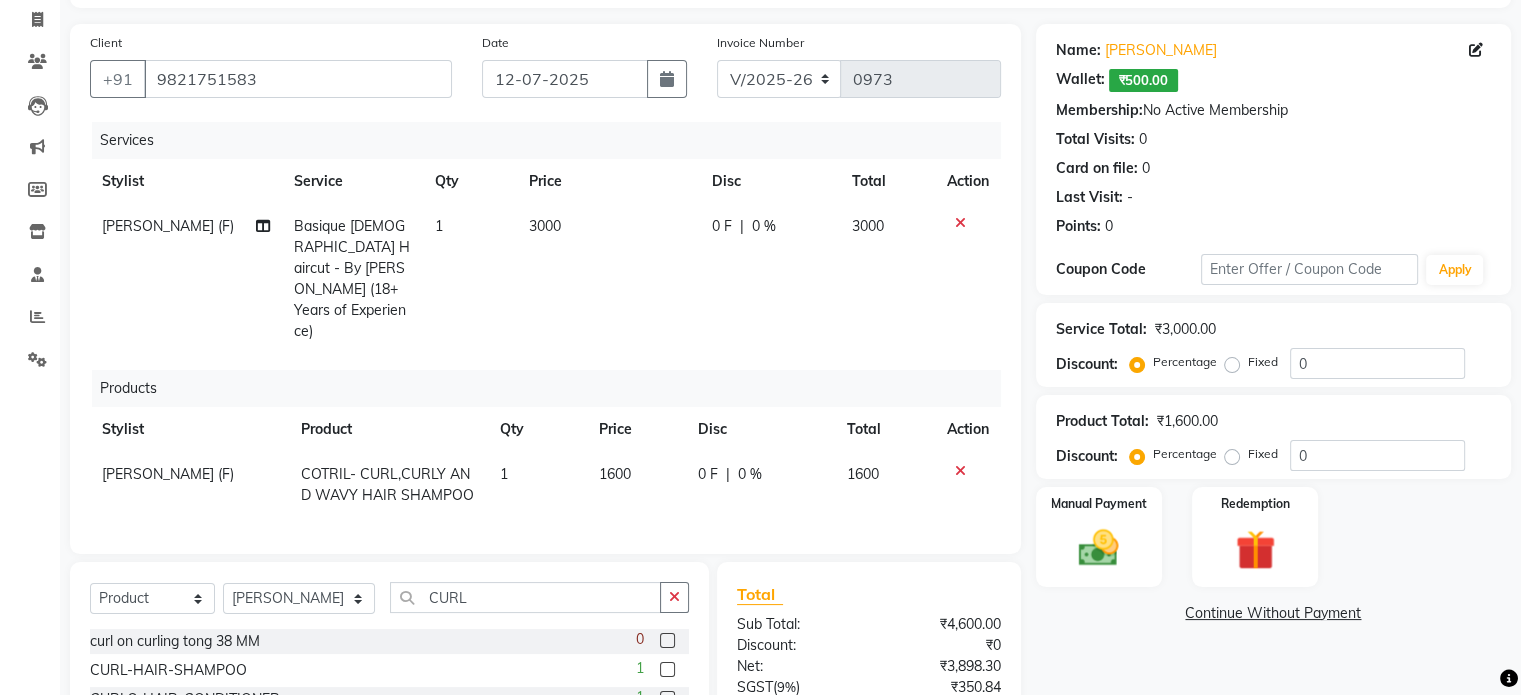 checkbox on "false" 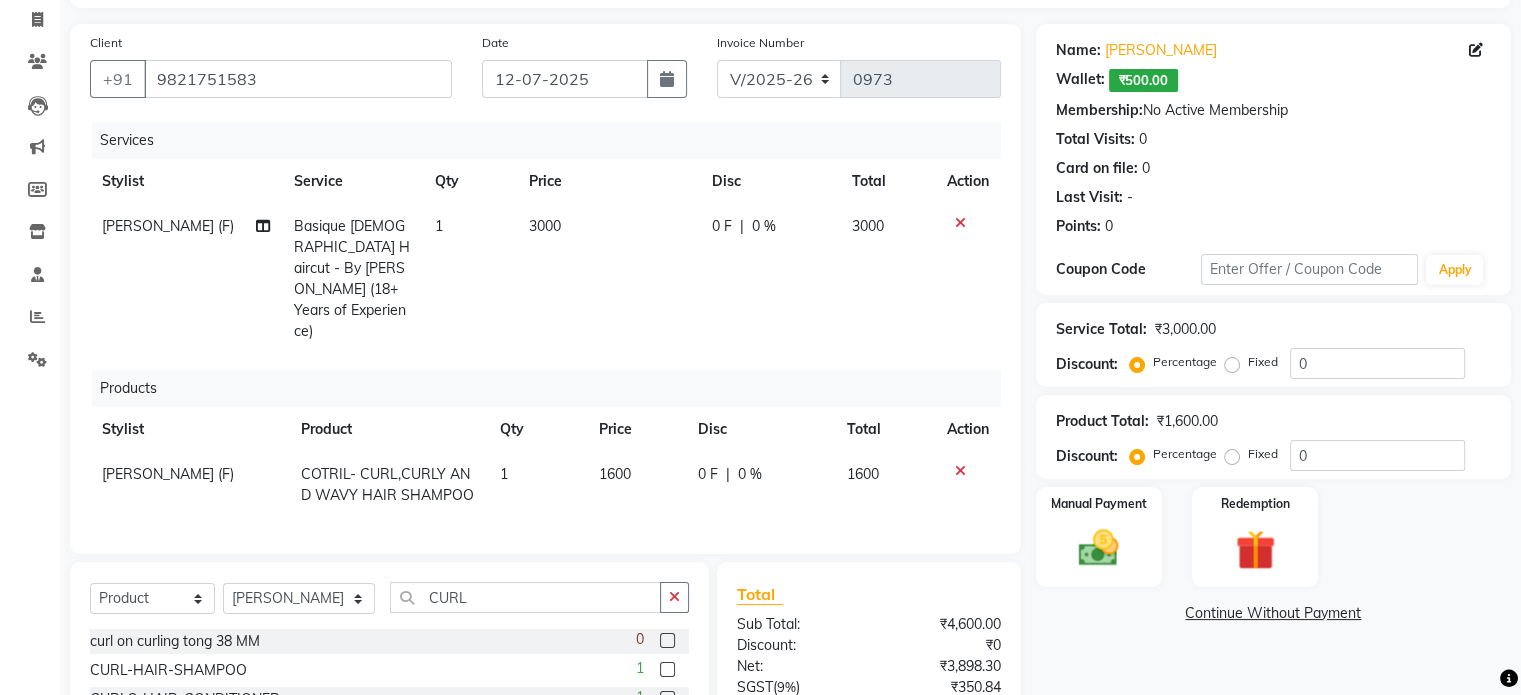 click on "Shanu Sir (F)" 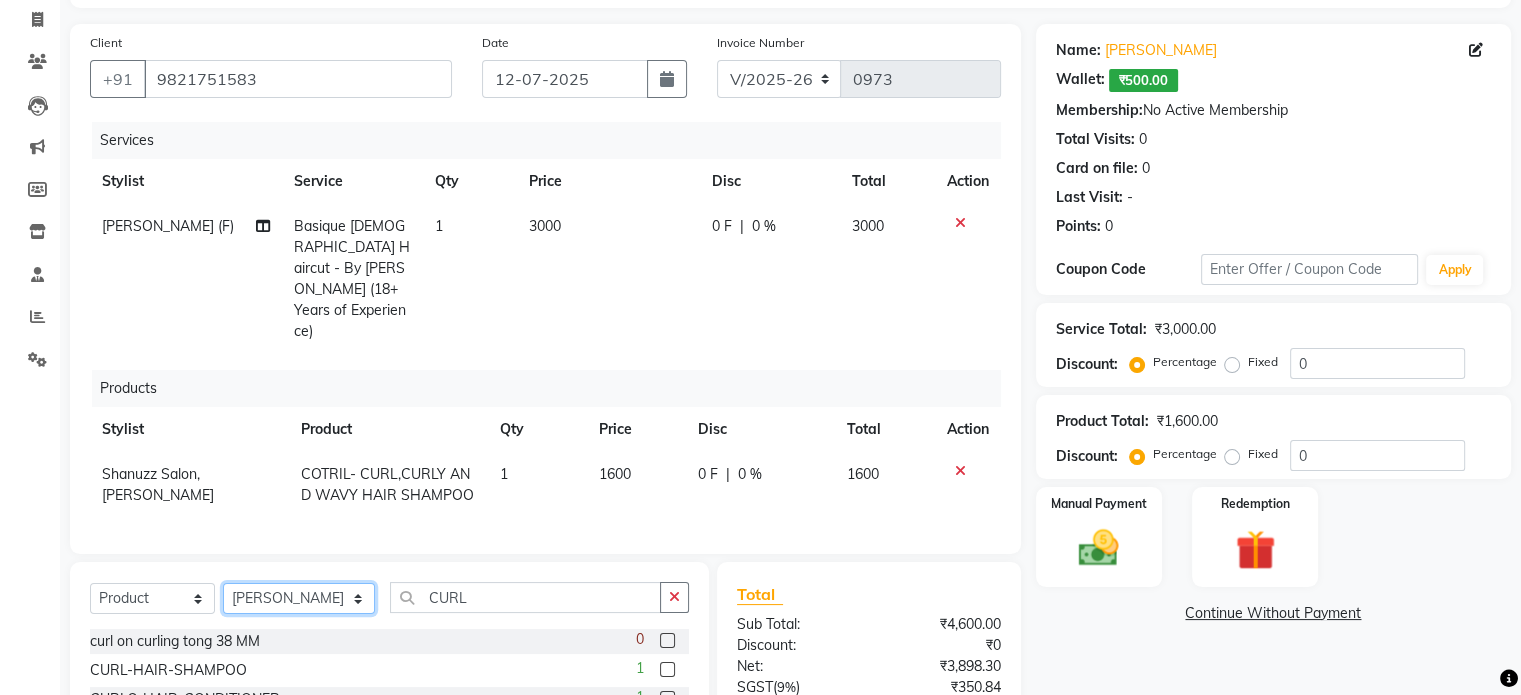 click on "Select Stylist Adnan  ARSHAD Asma  Derma Dynamics Devesh Francis (MO) Gufran Mansuri Harsh Mohd Faizan Mohd Imran  Omkar Osama Patel Rohan  ROSHAN Salvana Motha SAM Shahbaz (D) Shahne Alam SHAIREI Shanu Sir (F) Shanuzz (Oshiwara) Shanuzz Salon, Andheri Siddhi  SUBHASH  Tanishka Panchal VARSHADA JUVALE YASH" 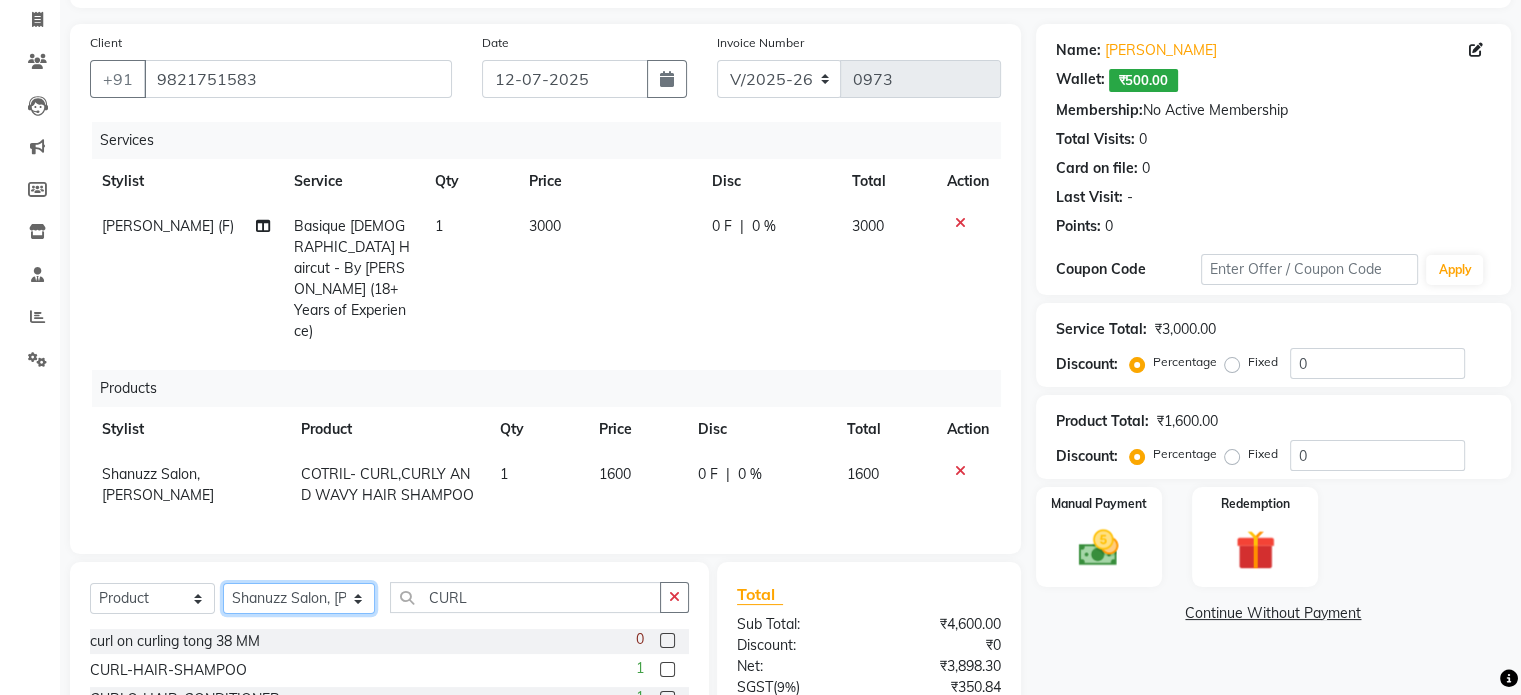 click on "Select Stylist Adnan  ARSHAD Asma  Derma Dynamics Devesh Francis (MO) Gufran Mansuri Harsh Mohd Faizan Mohd Imran  Omkar Osama Patel Rohan  ROSHAN Salvana Motha SAM Shahbaz (D) Shahne Alam SHAIREI Shanu Sir (F) Shanuzz (Oshiwara) Shanuzz Salon, Andheri Siddhi  SUBHASH  Tanishka Panchal VARSHADA JUVALE YASH" 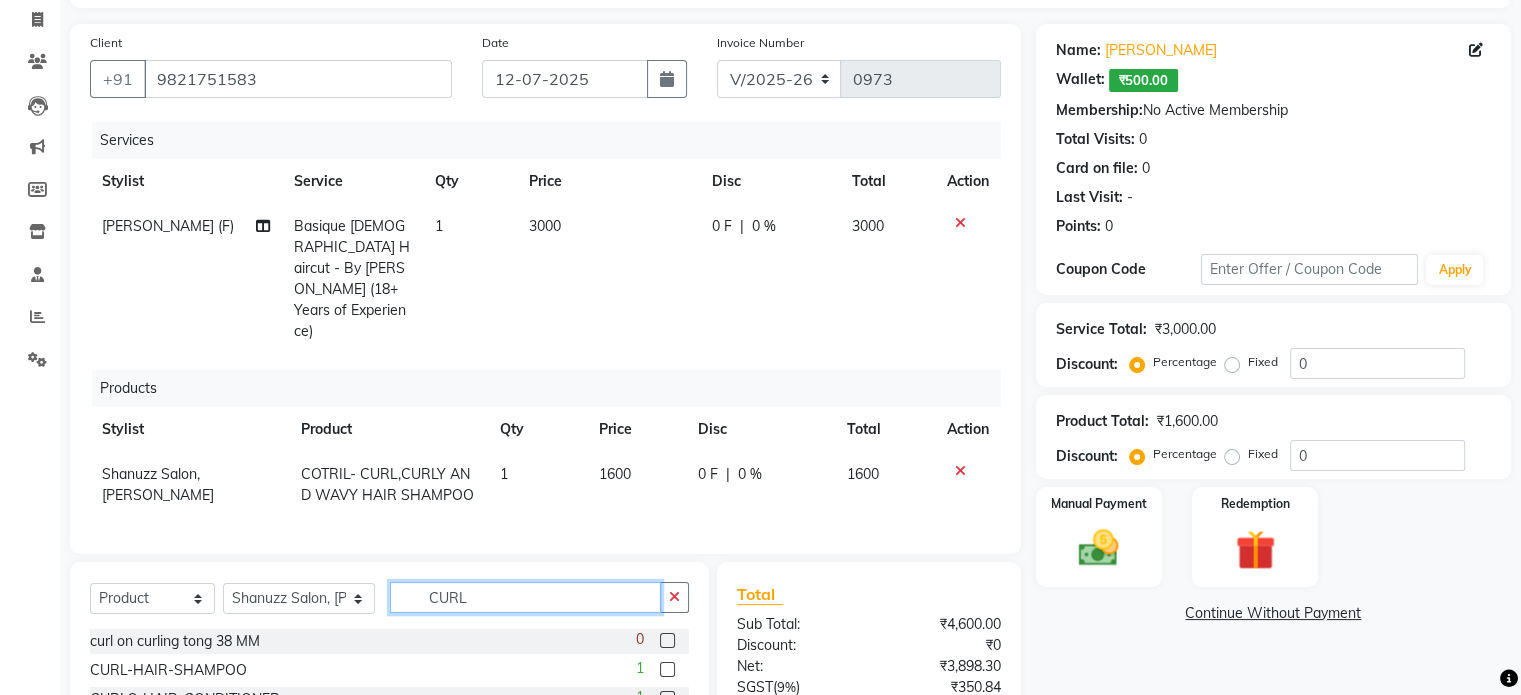 click on "CURL" 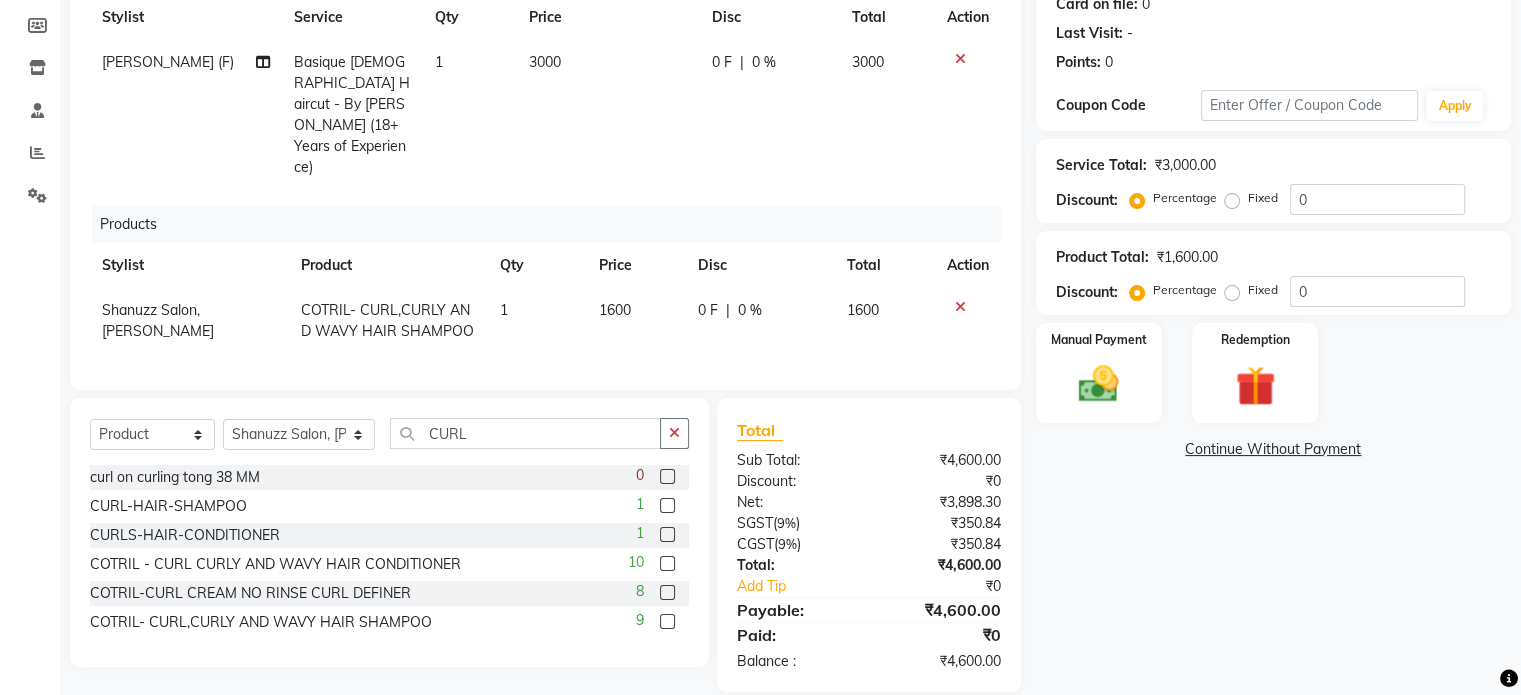 click 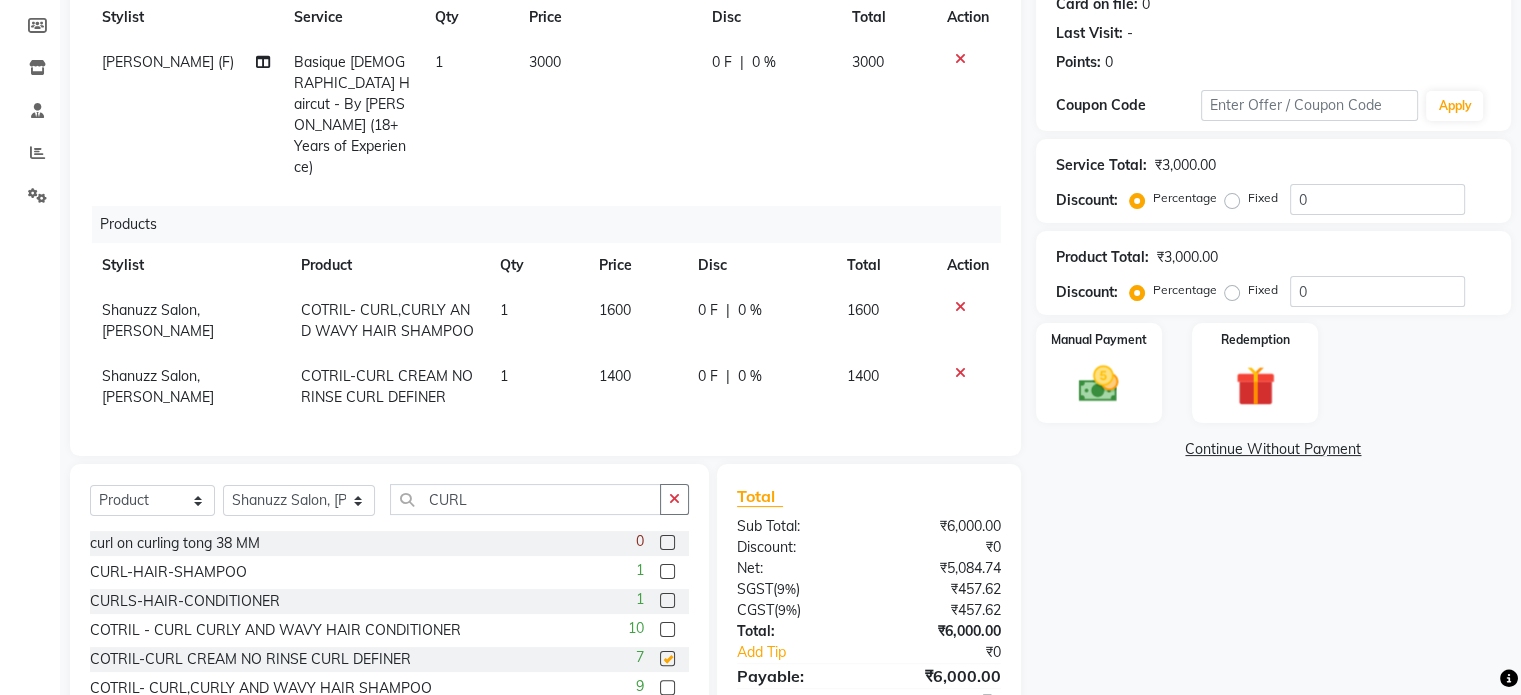 checkbox on "false" 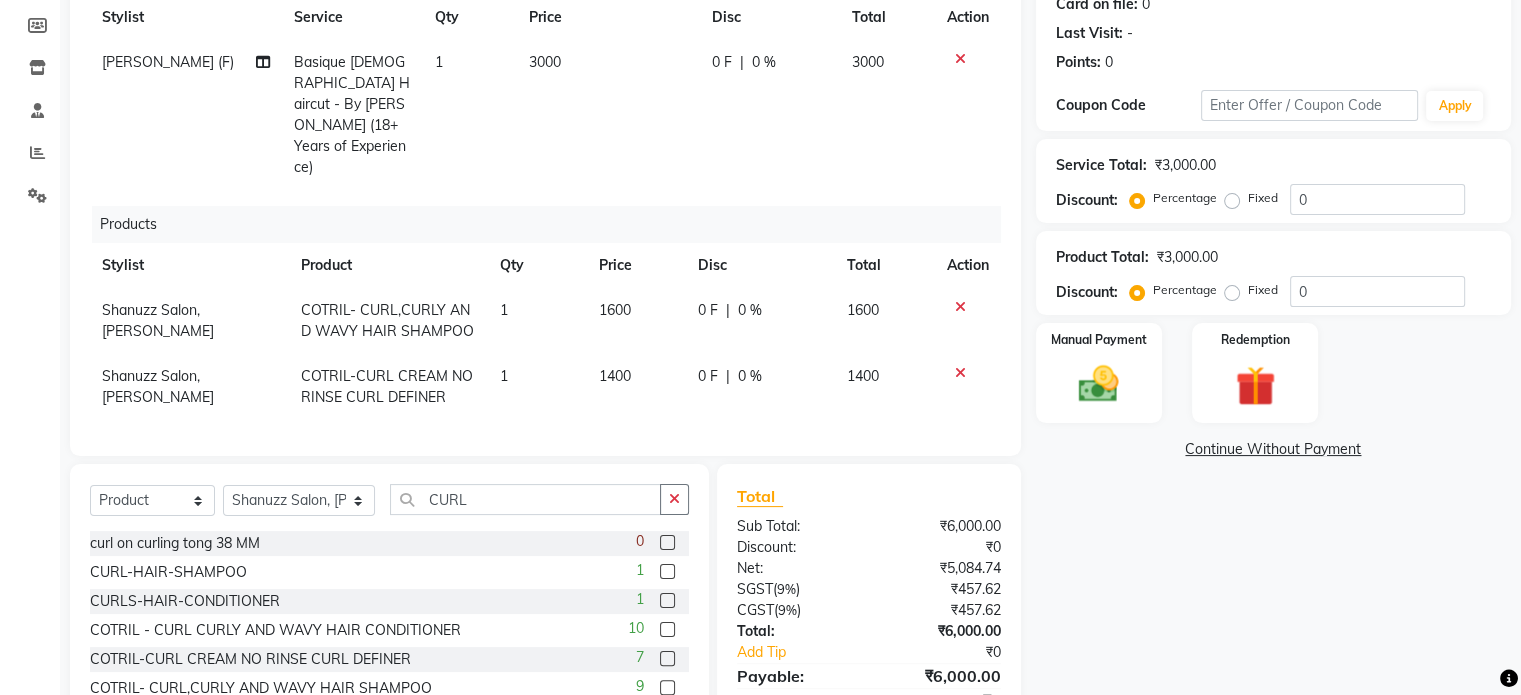 scroll, scrollTop: 356, scrollLeft: 0, axis: vertical 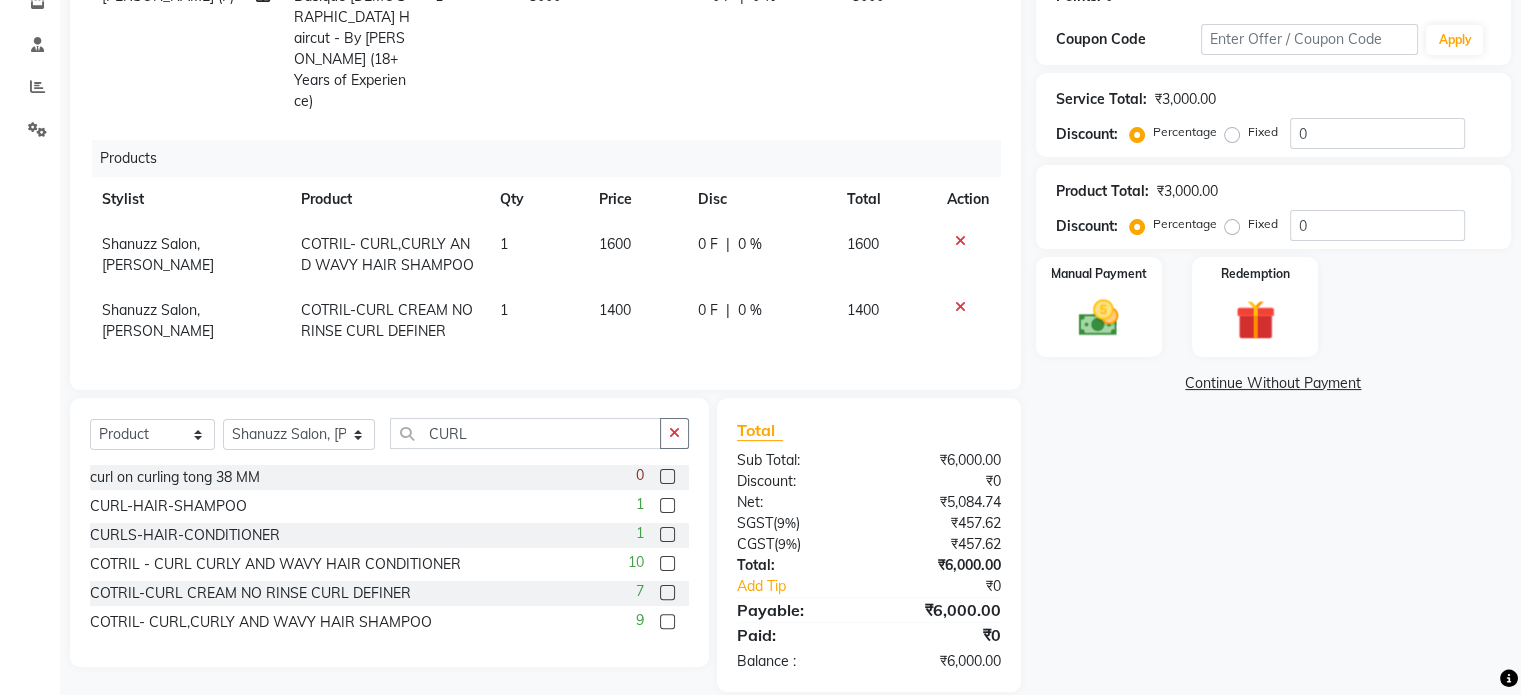 click on "1400" 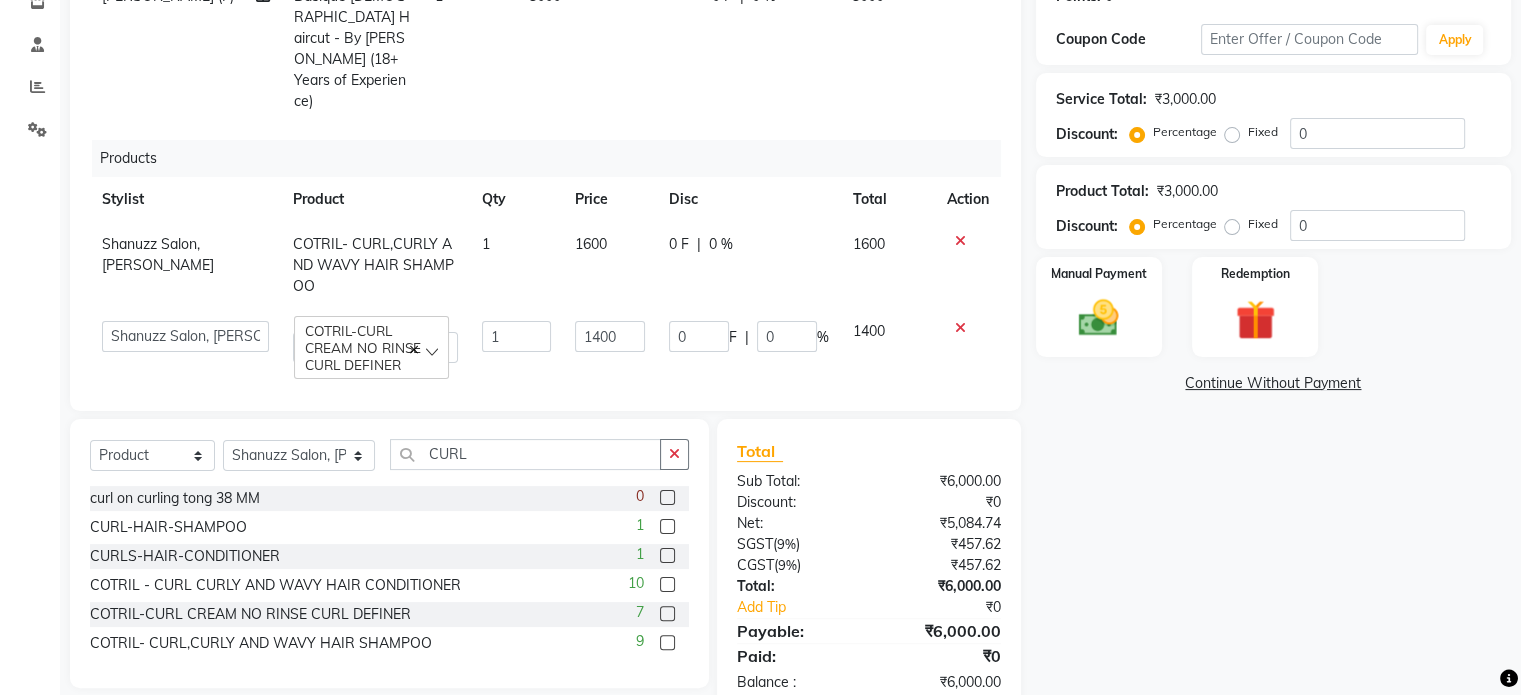 click 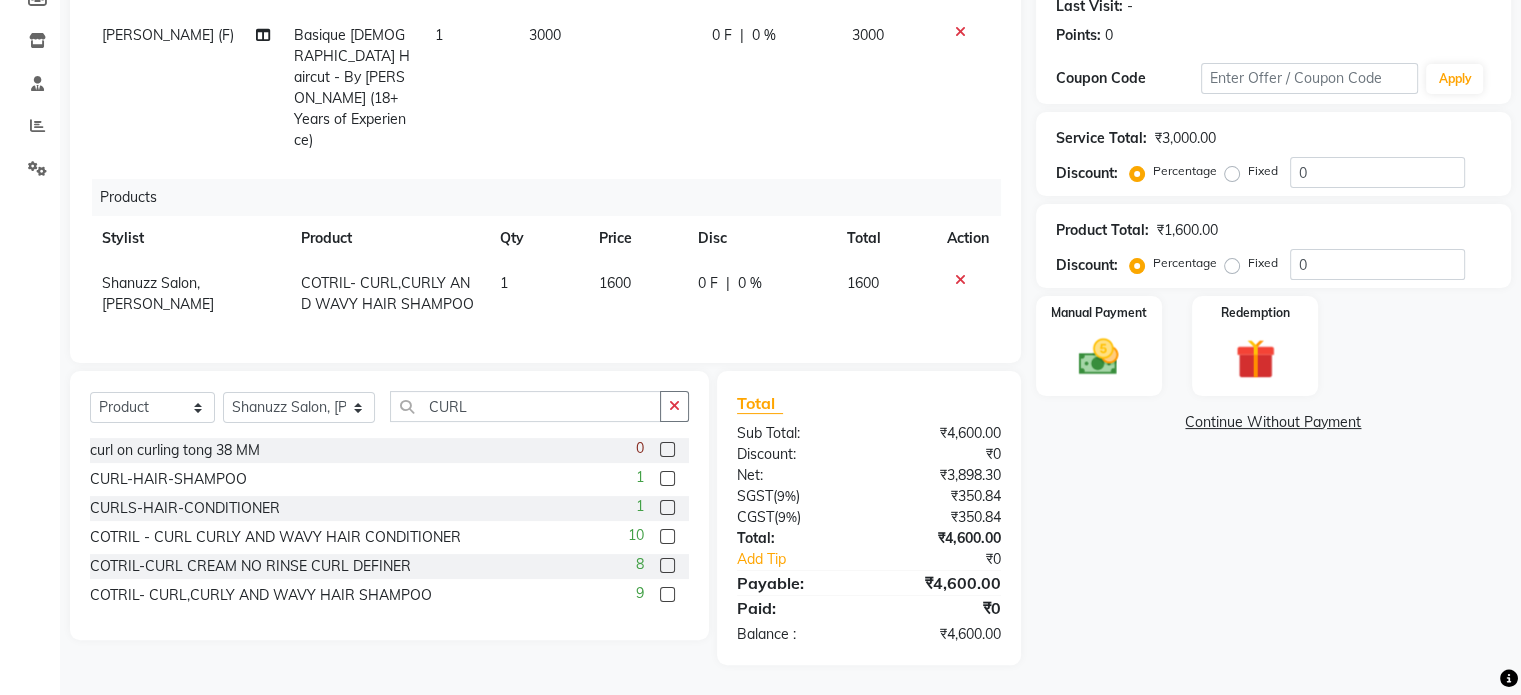 scroll, scrollTop: 290, scrollLeft: 0, axis: vertical 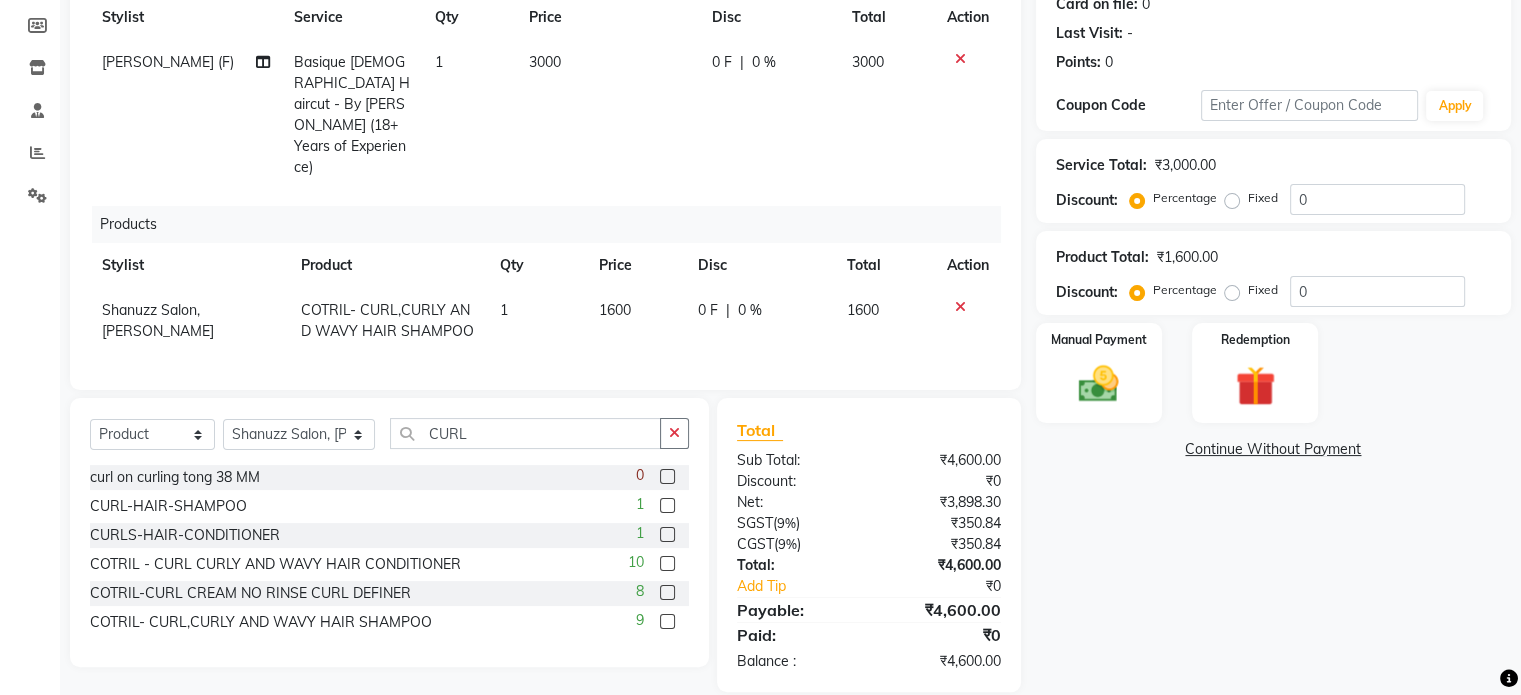 click 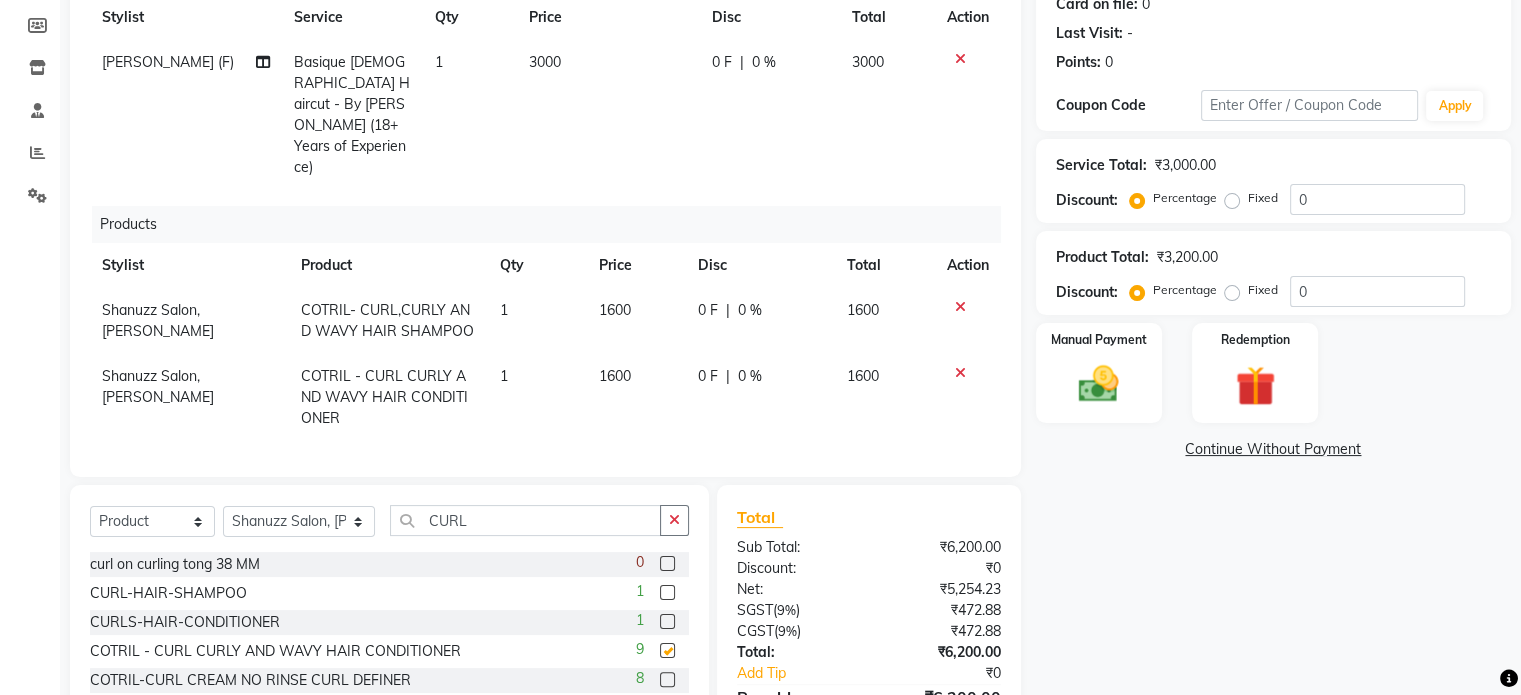 scroll, scrollTop: 356, scrollLeft: 0, axis: vertical 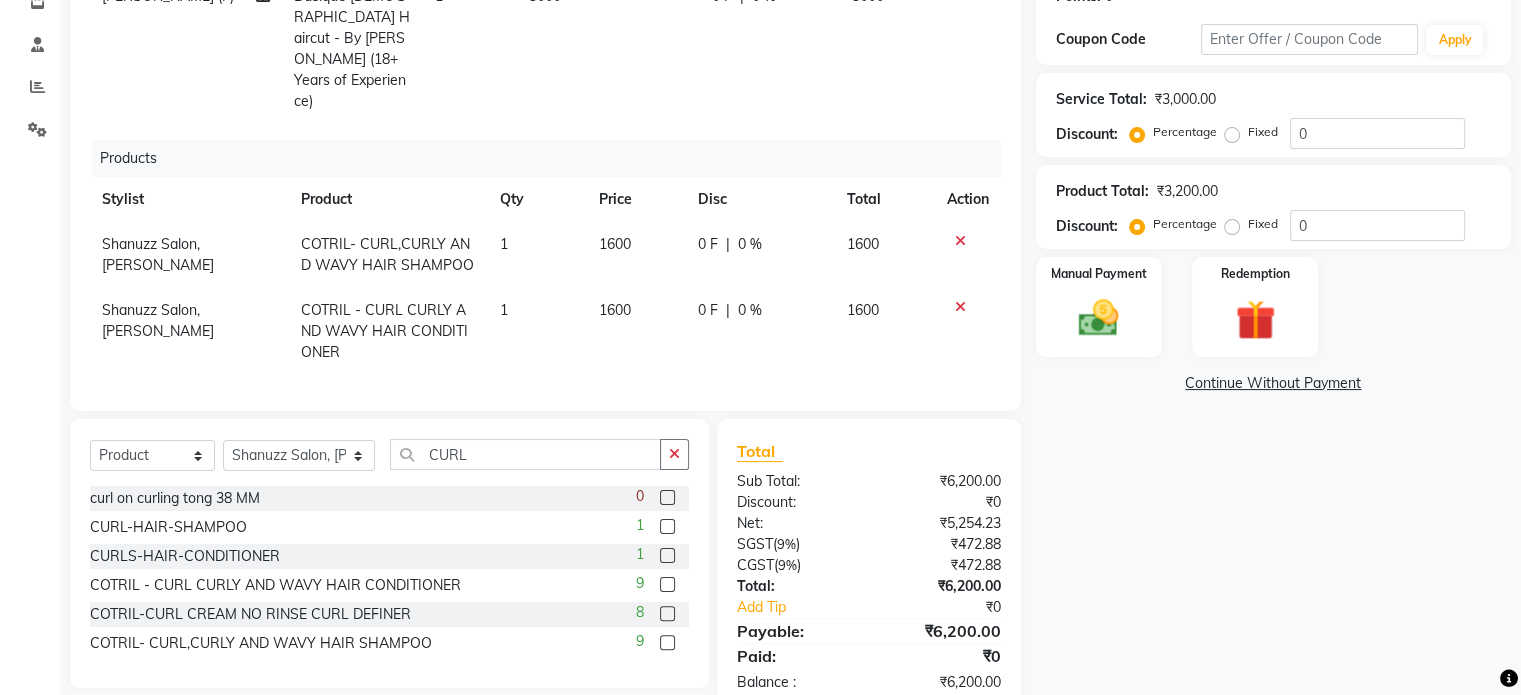 checkbox on "false" 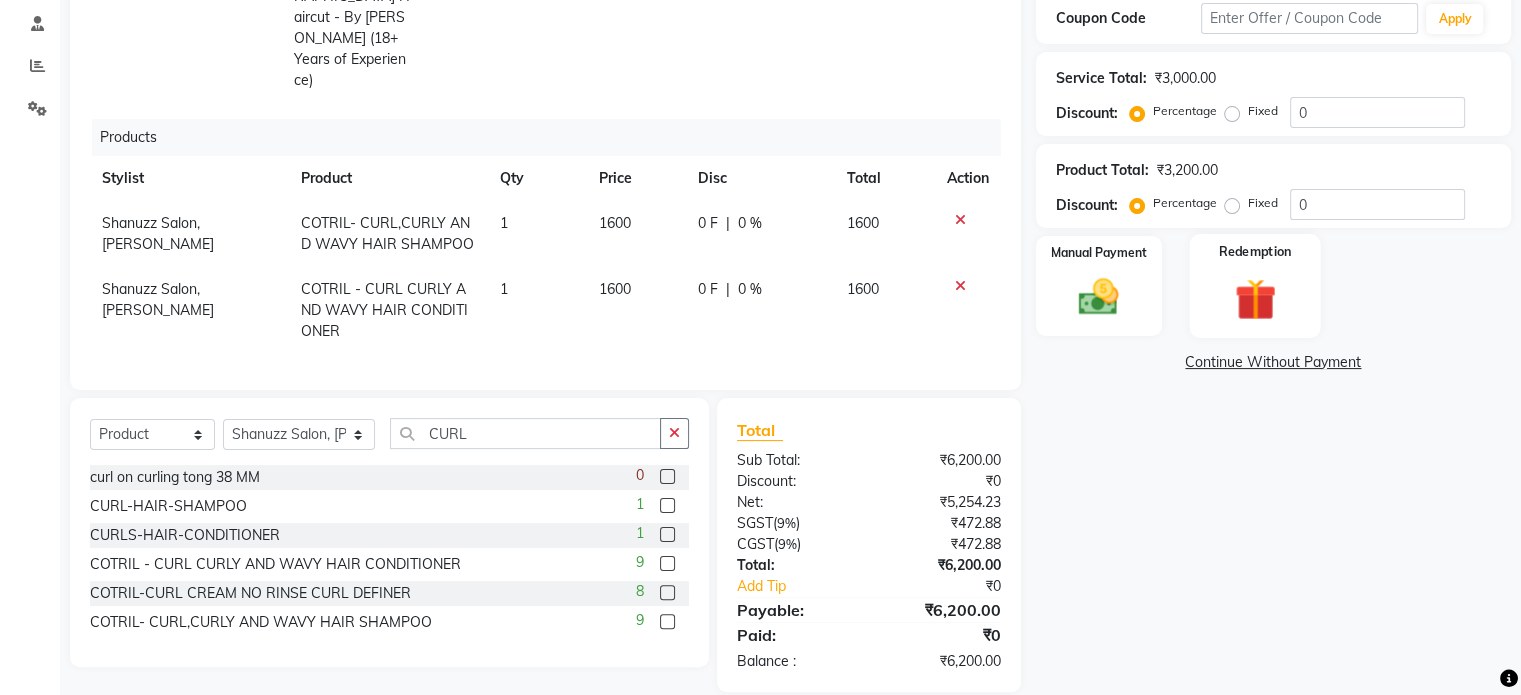 click 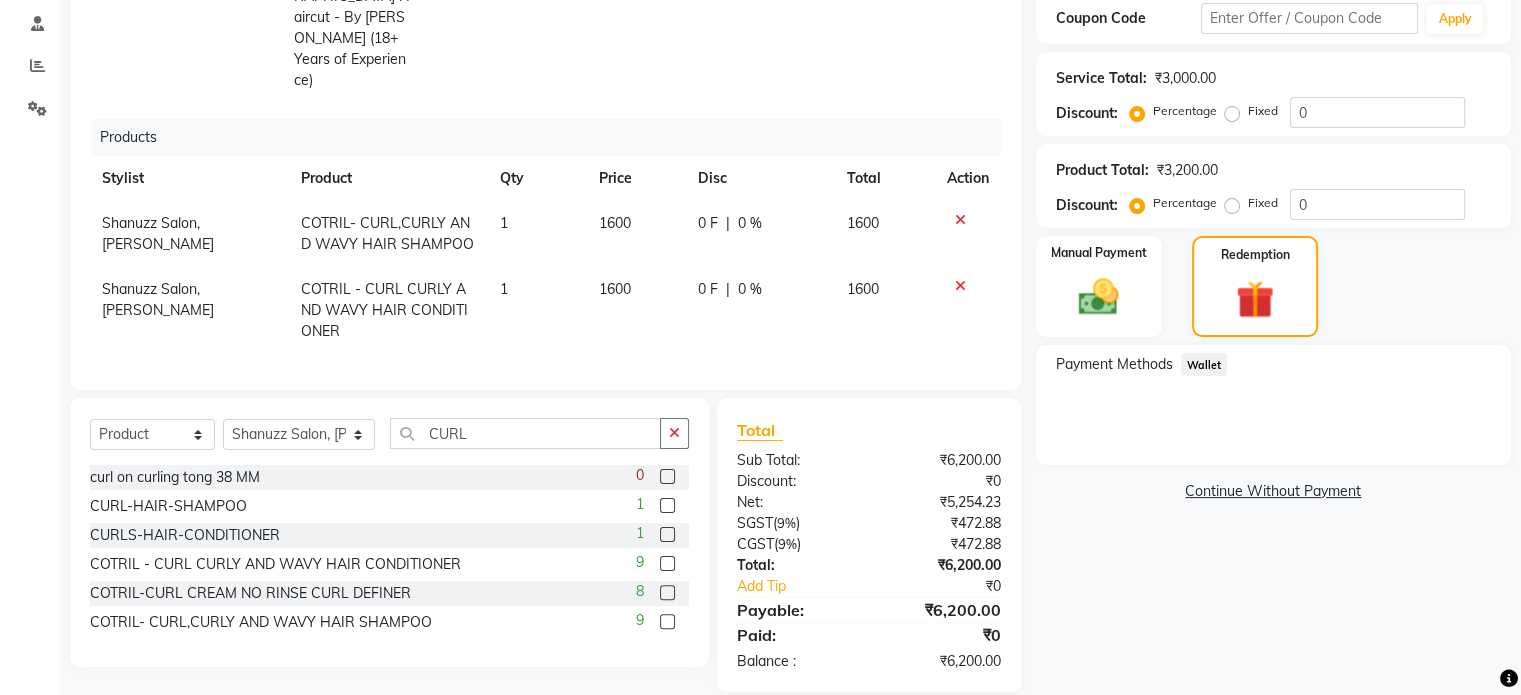 click on "Wallet" 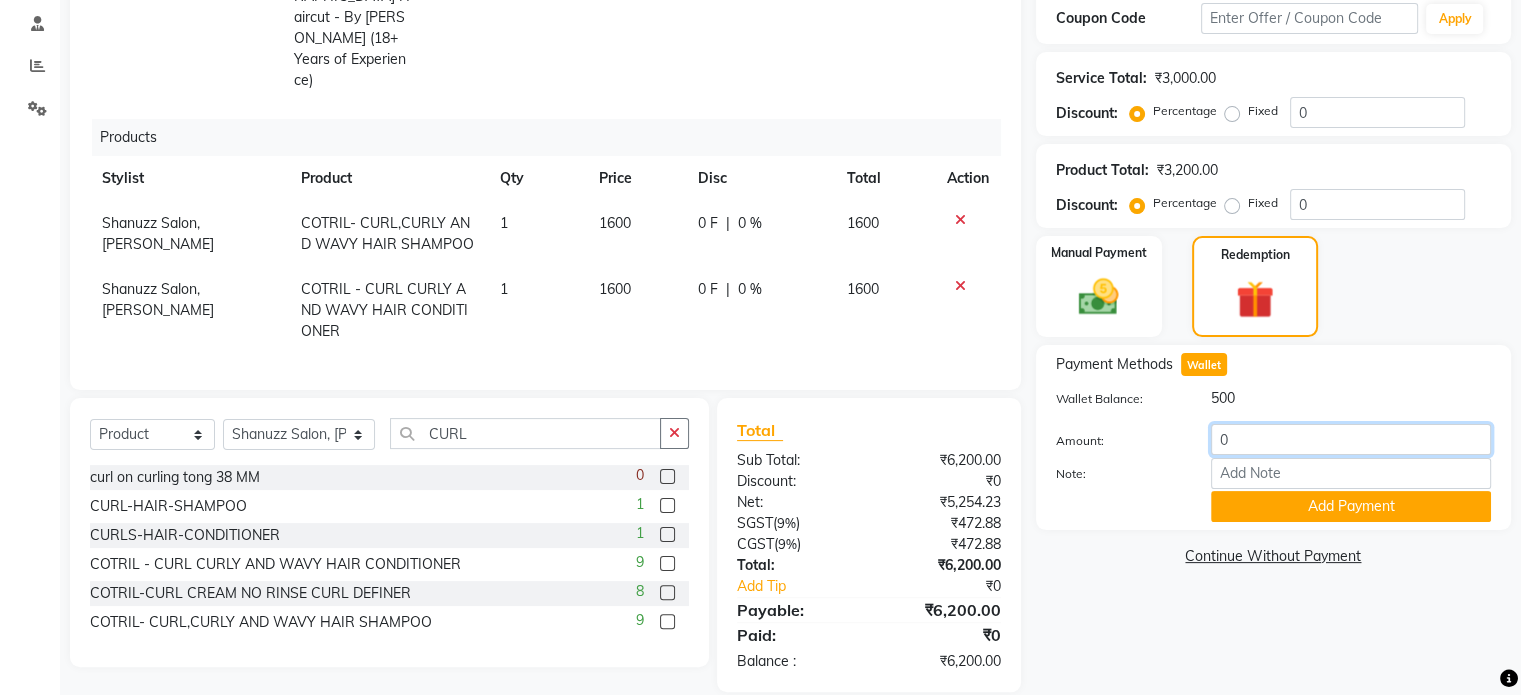 click on "0" 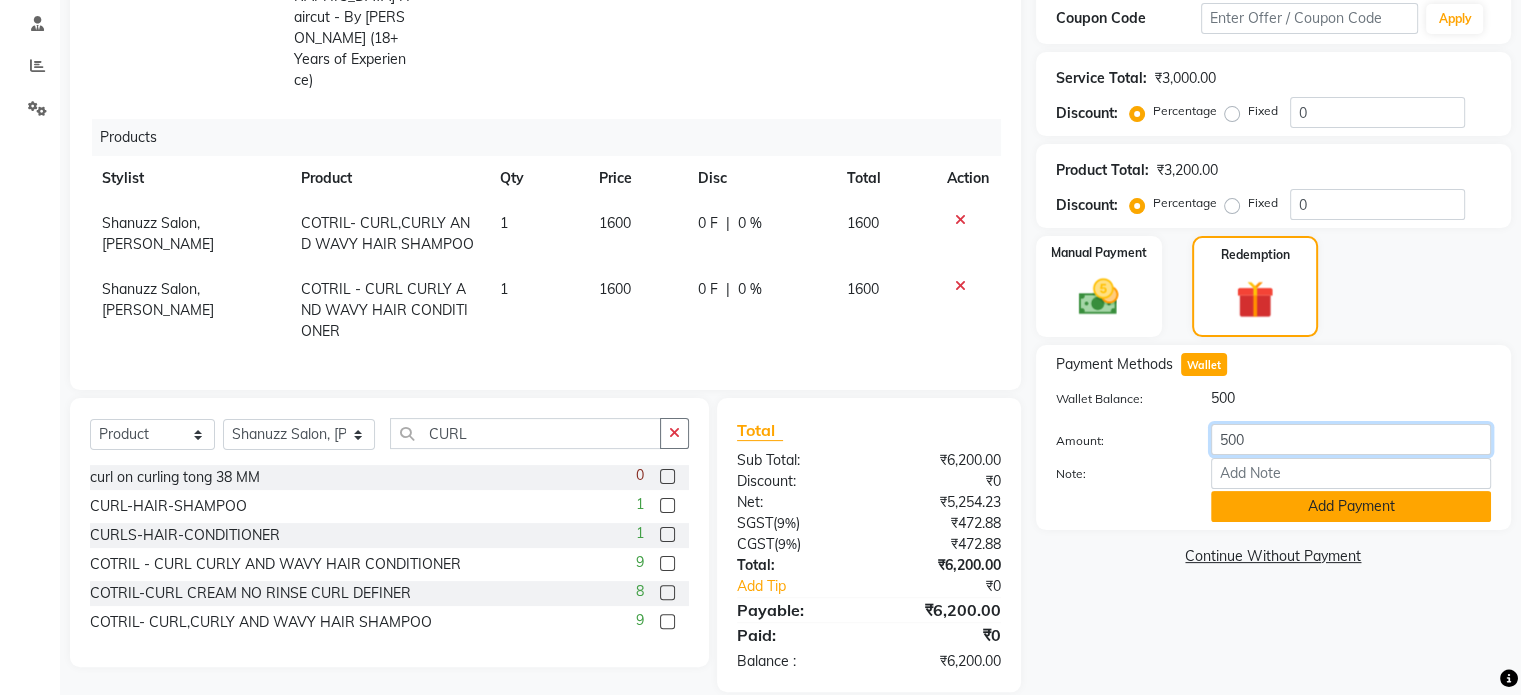 type on "500" 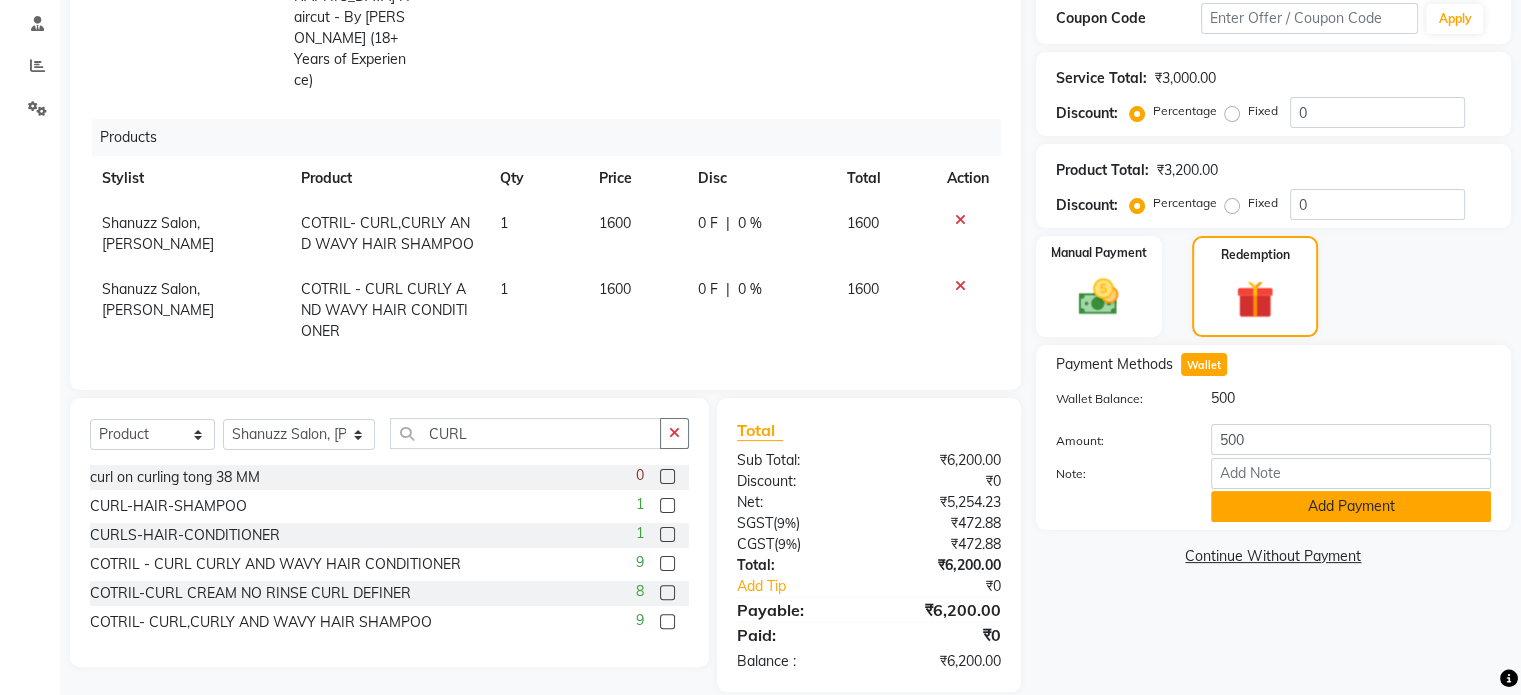 click on "Add Payment" 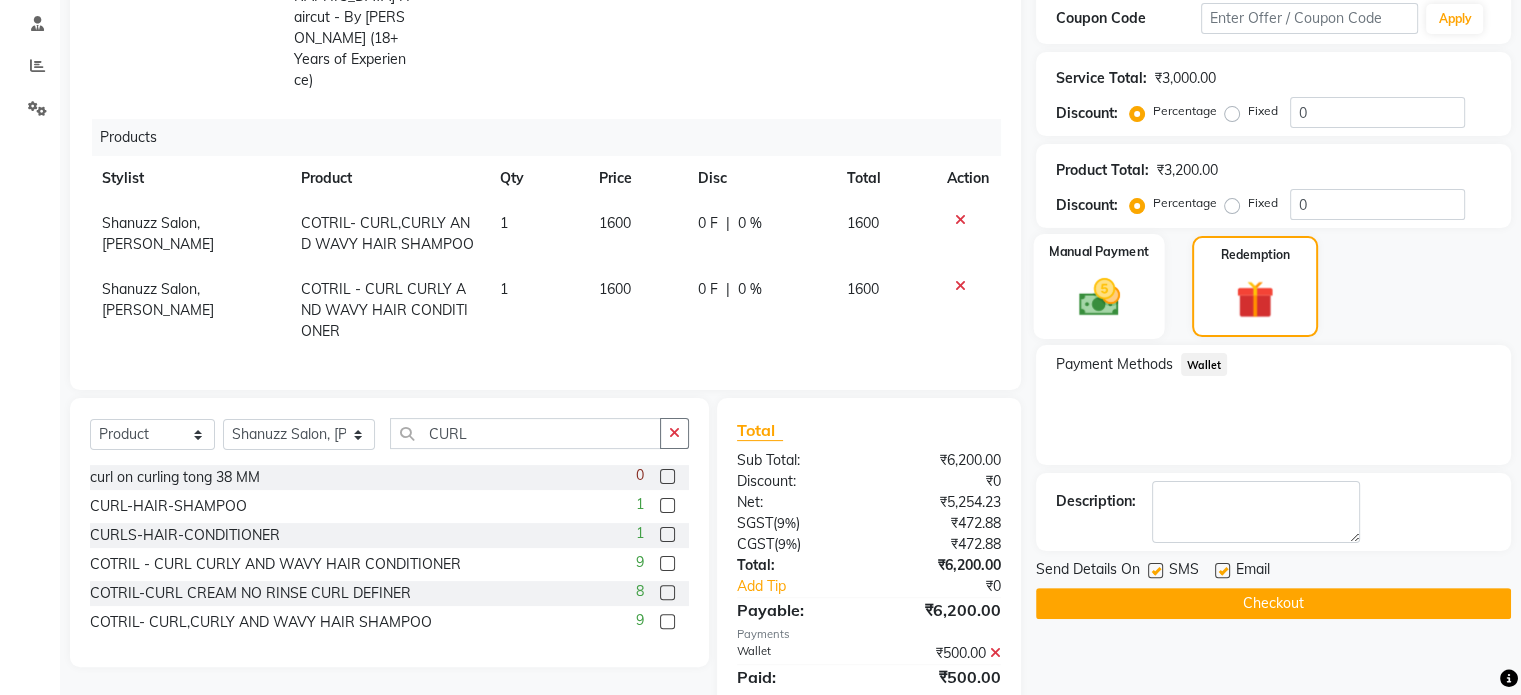click 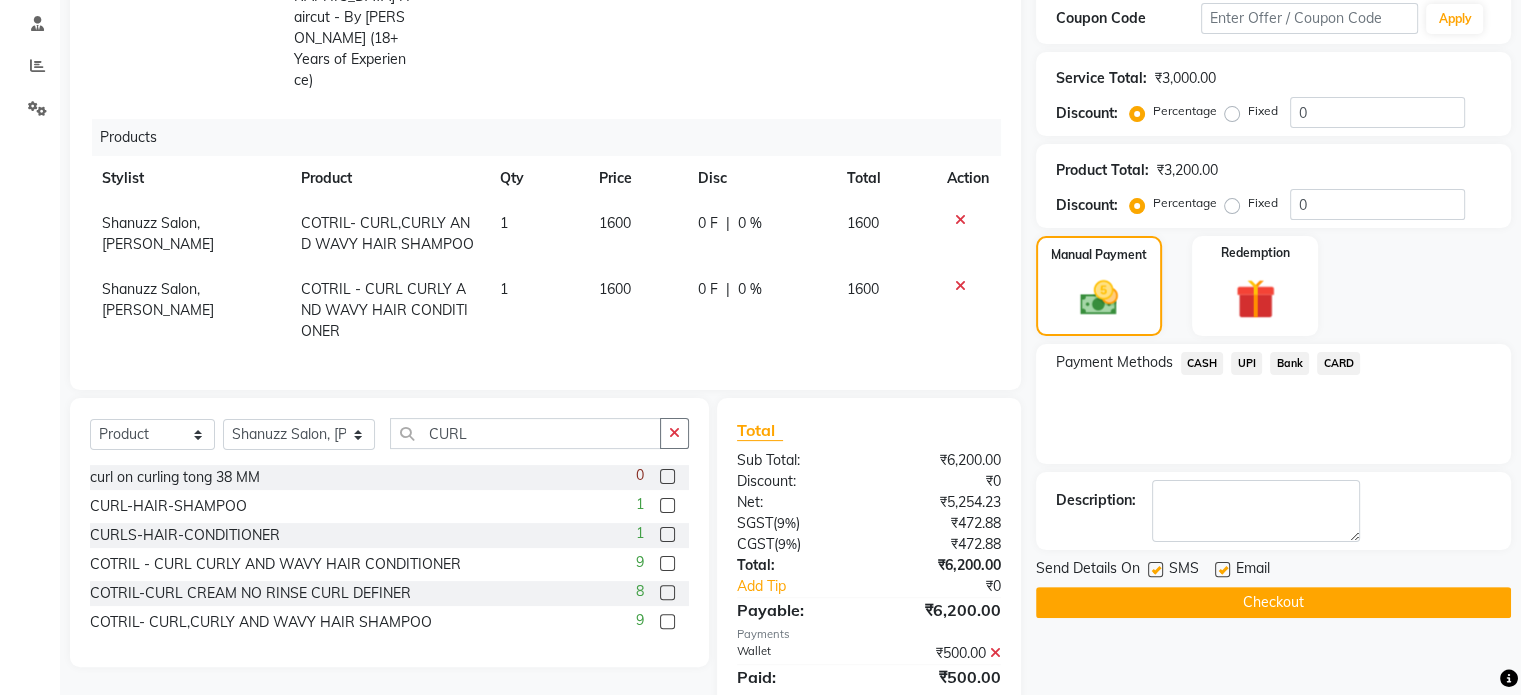 click on "UPI" 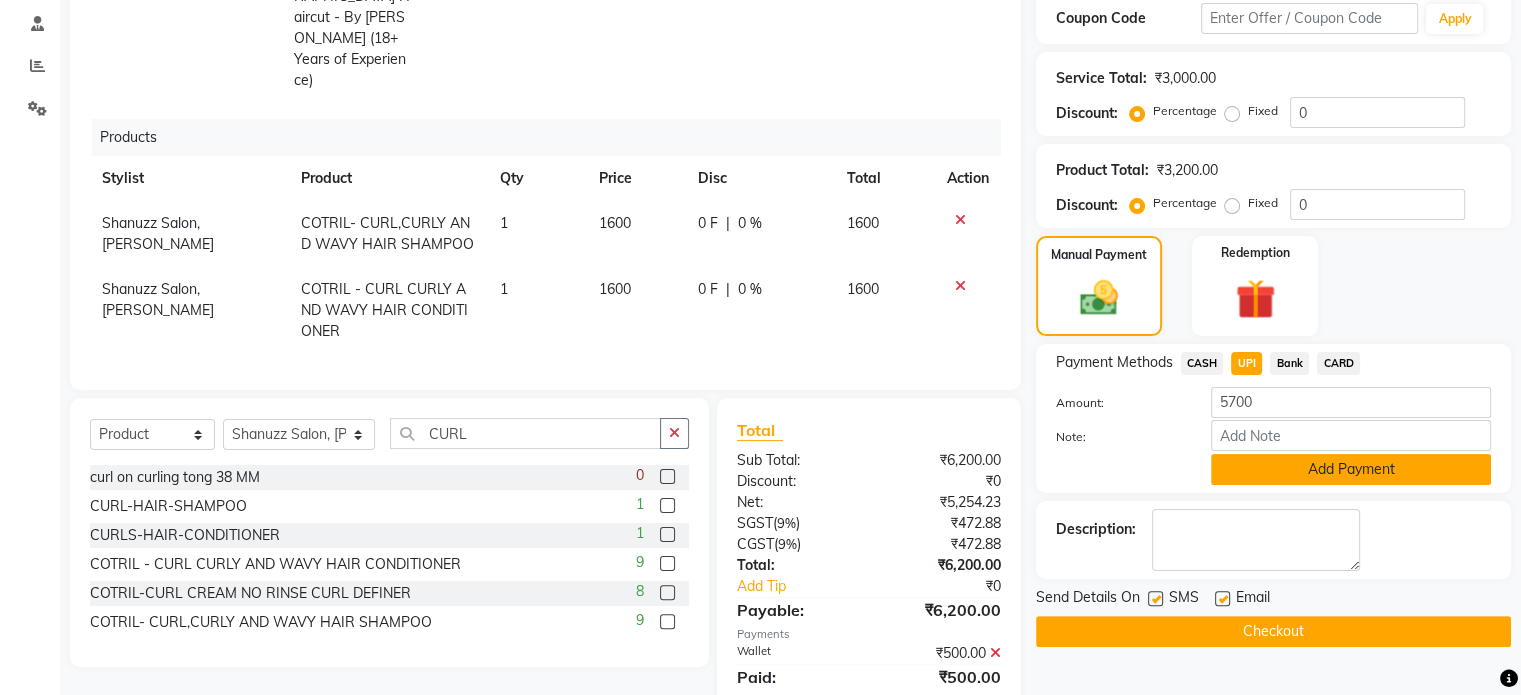 click on "Add Payment" 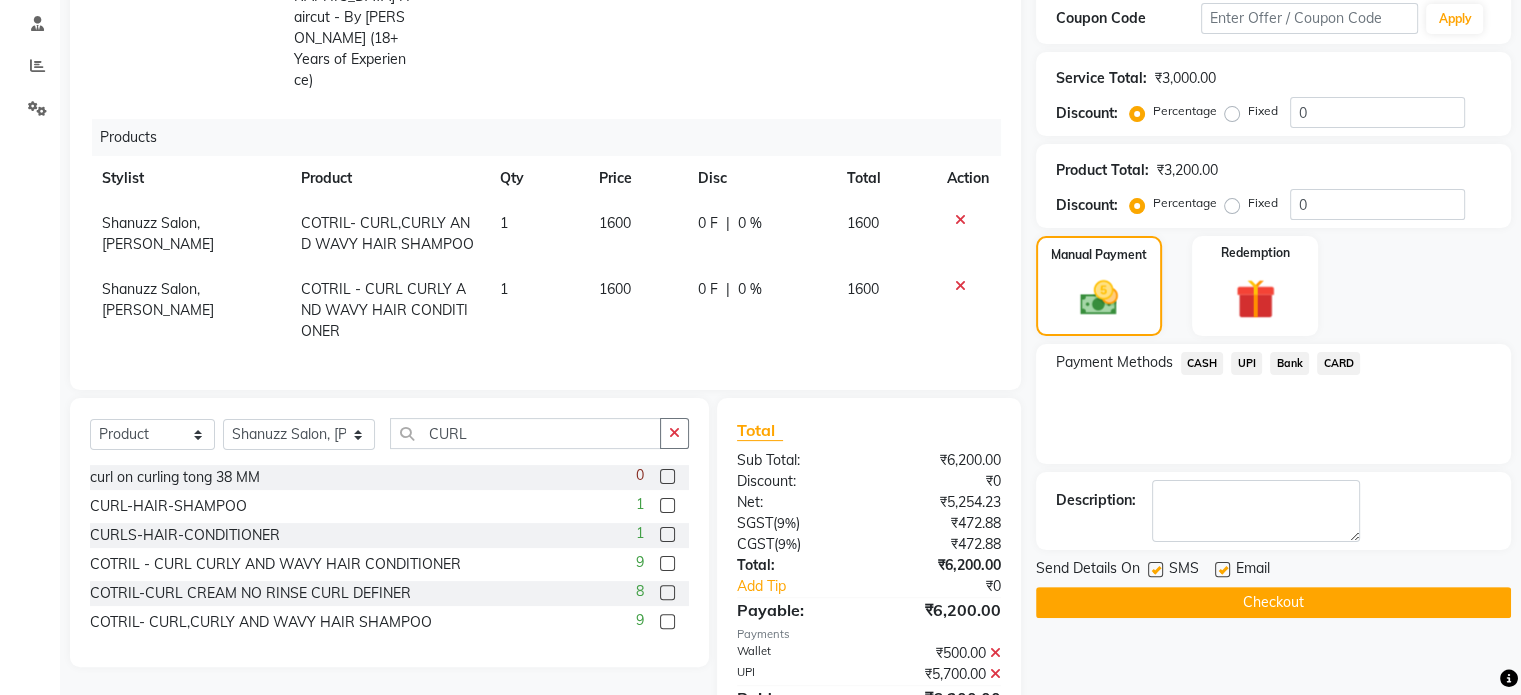 click 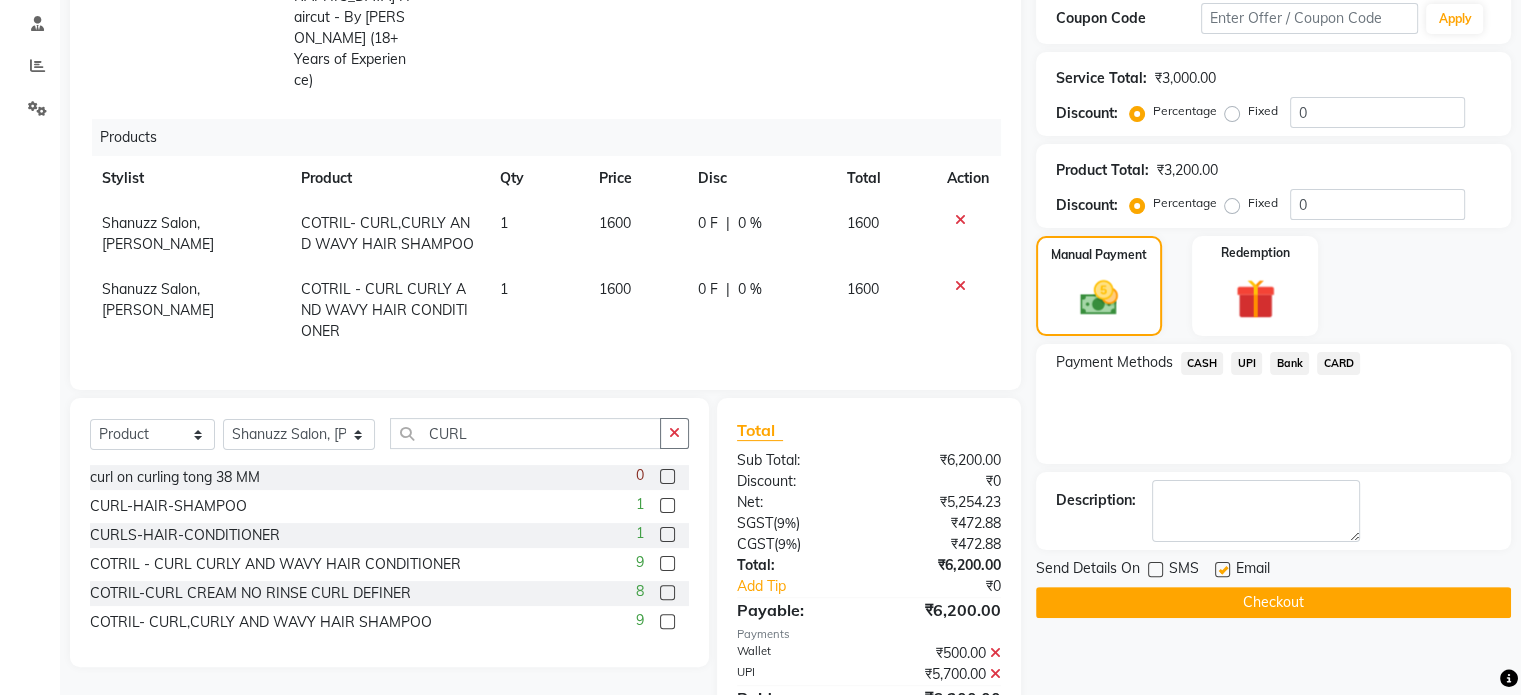click 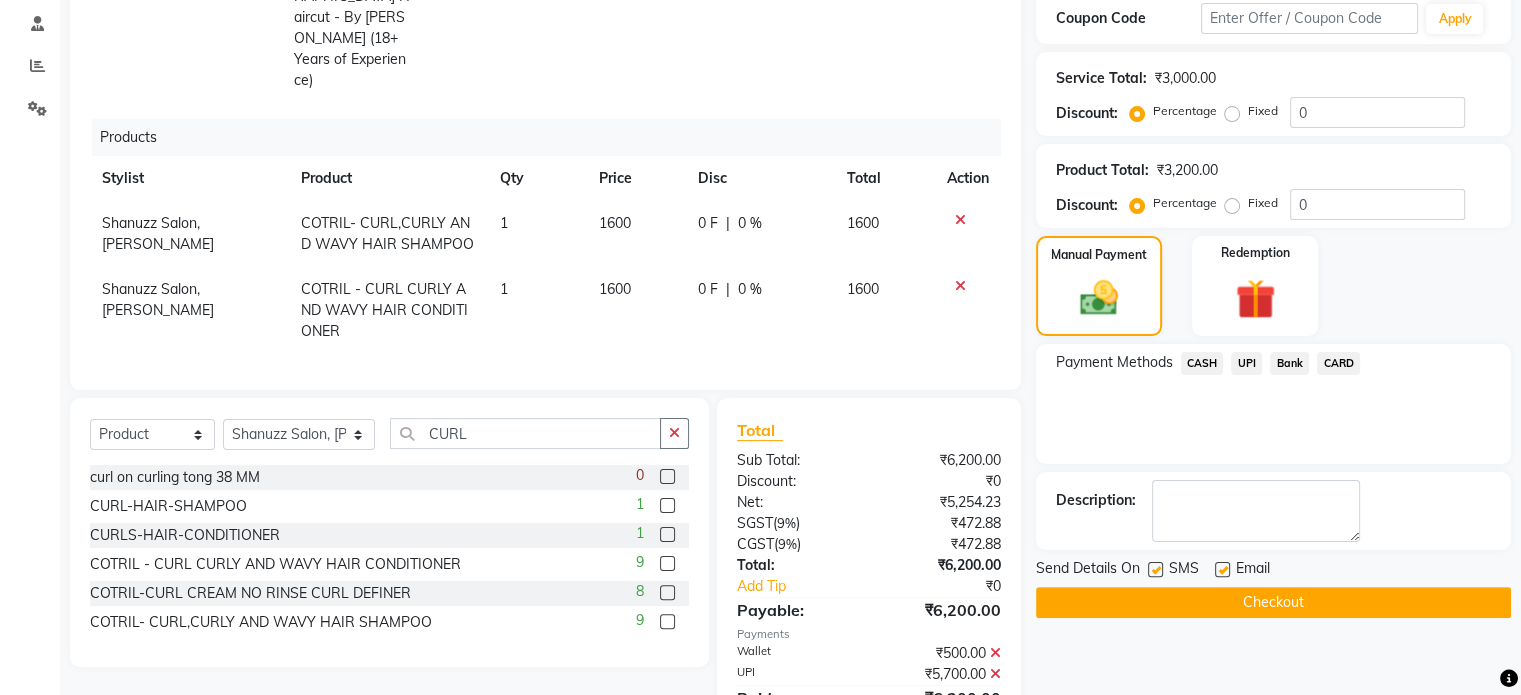 click 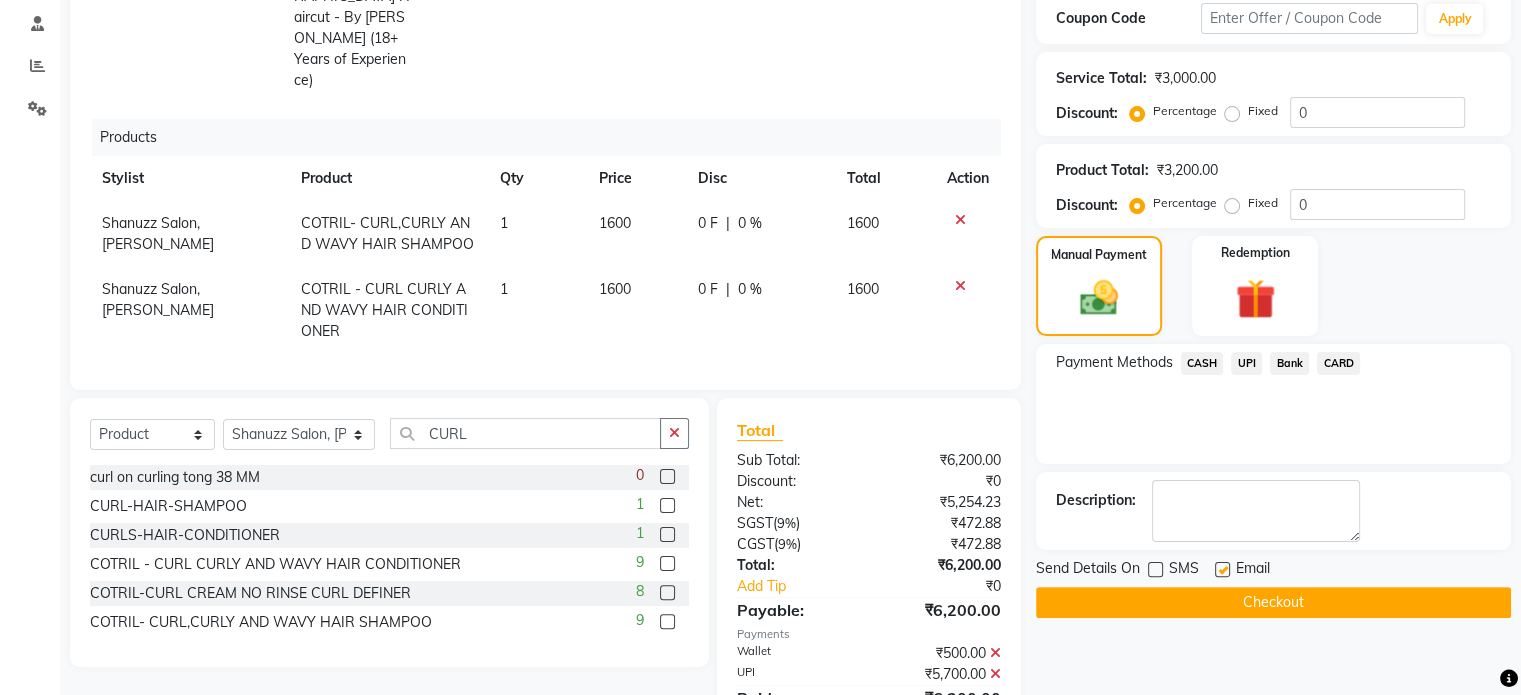 click on "Checkout" 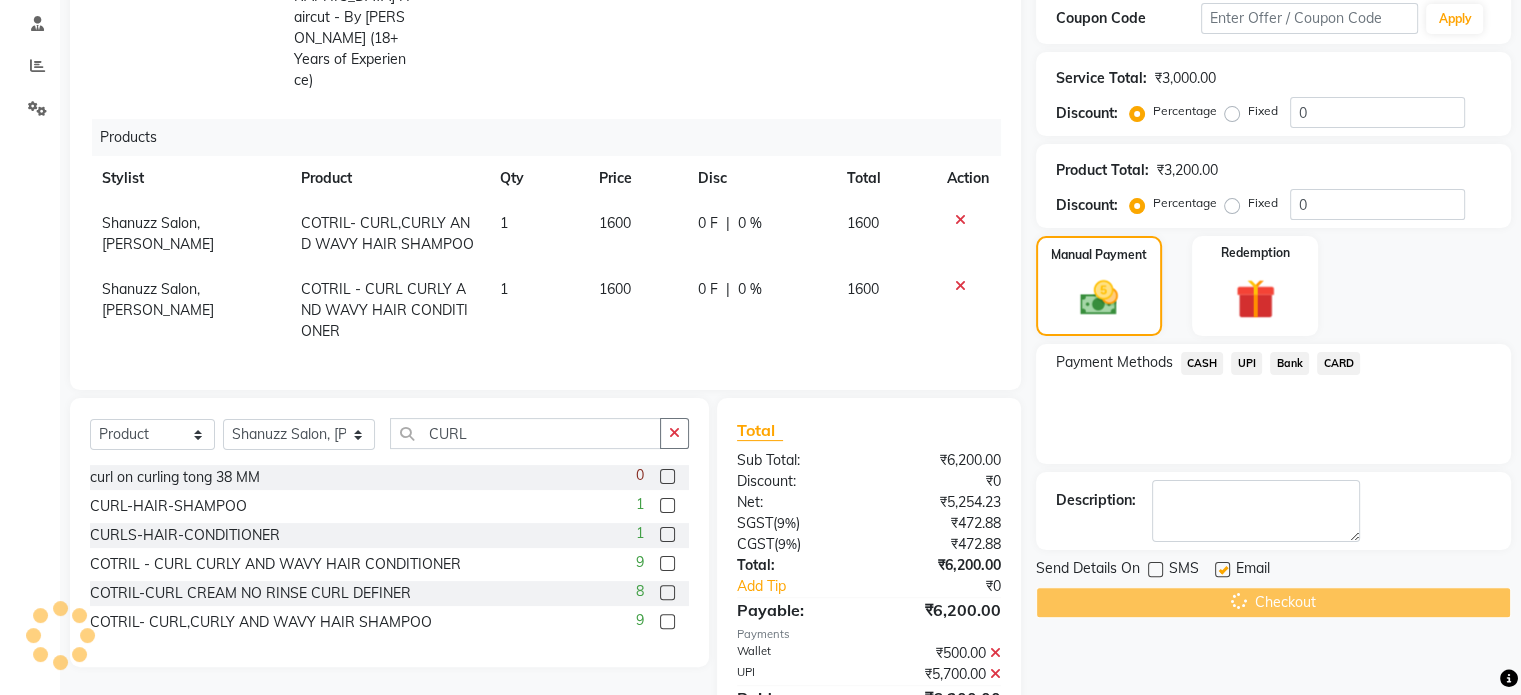 scroll, scrollTop: 0, scrollLeft: 0, axis: both 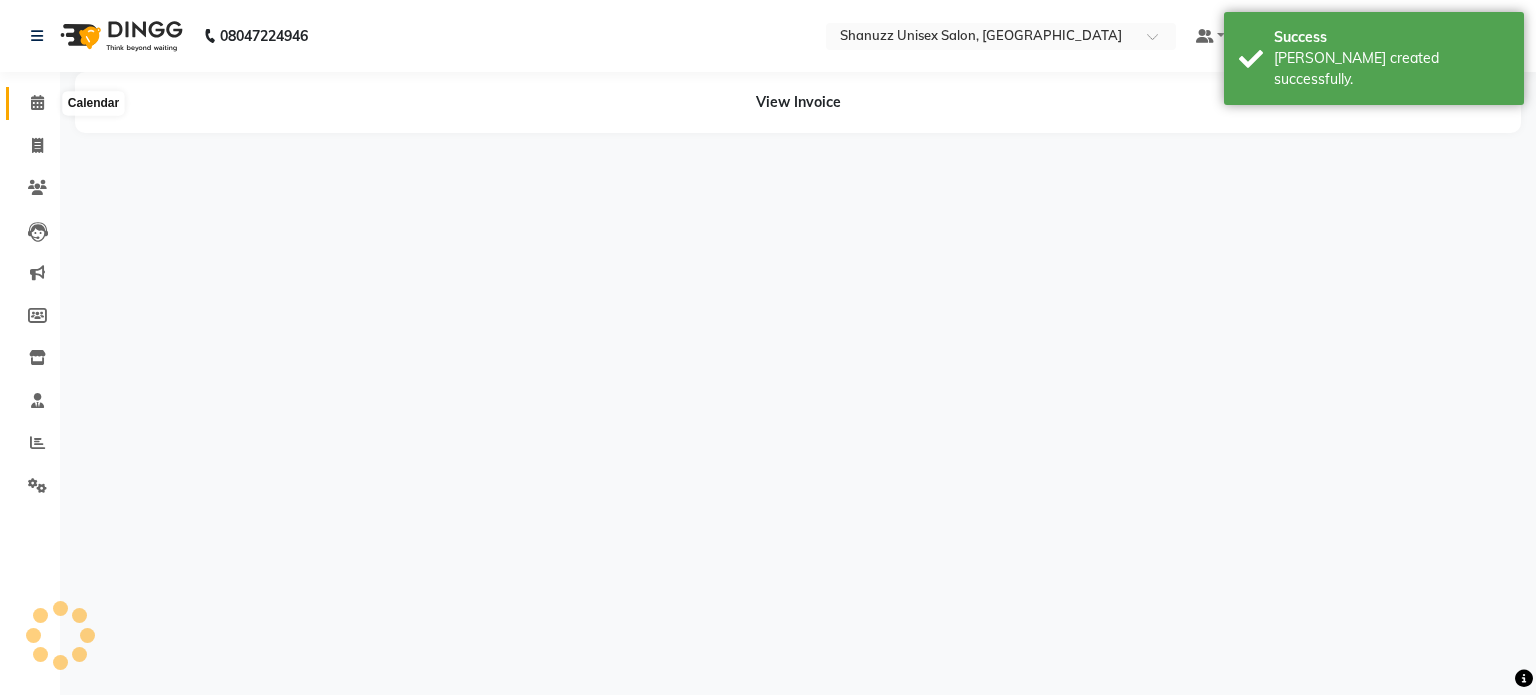 click 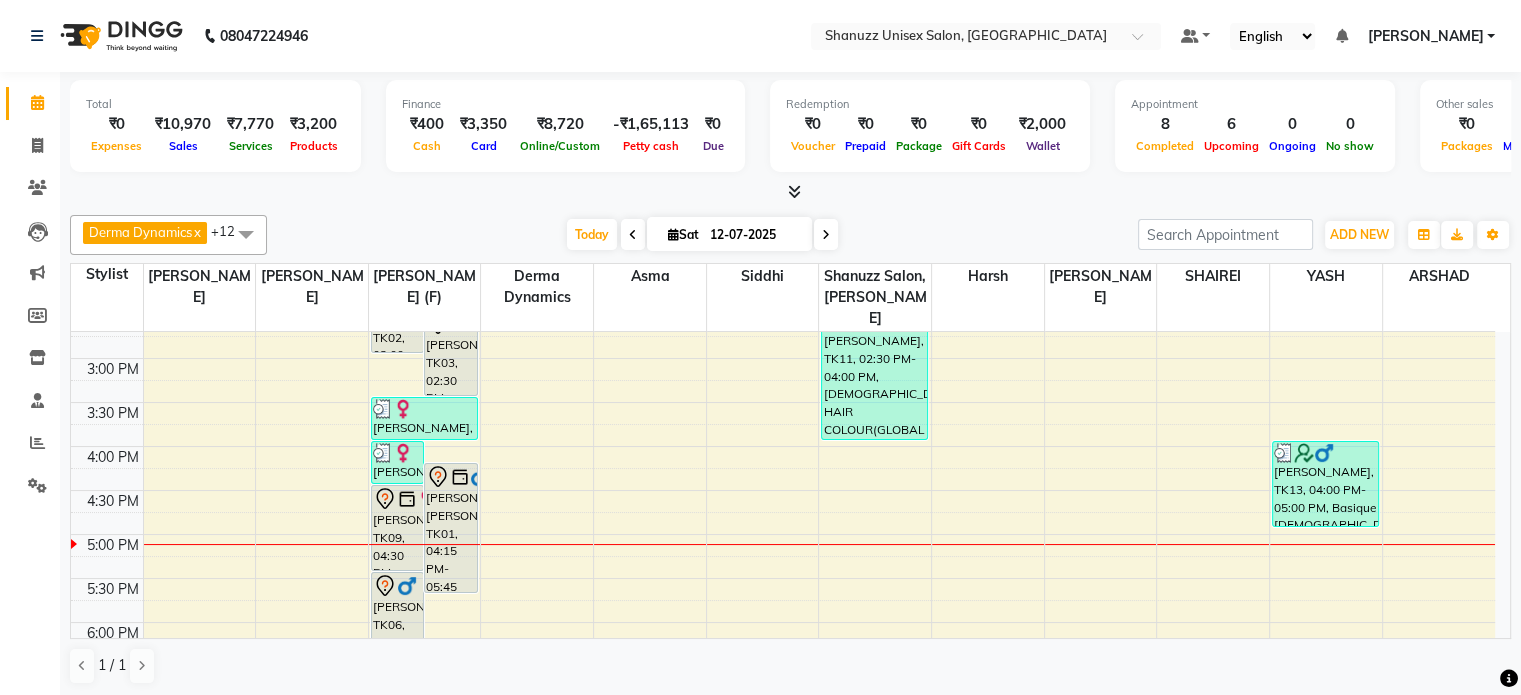 scroll, scrollTop: 497, scrollLeft: 0, axis: vertical 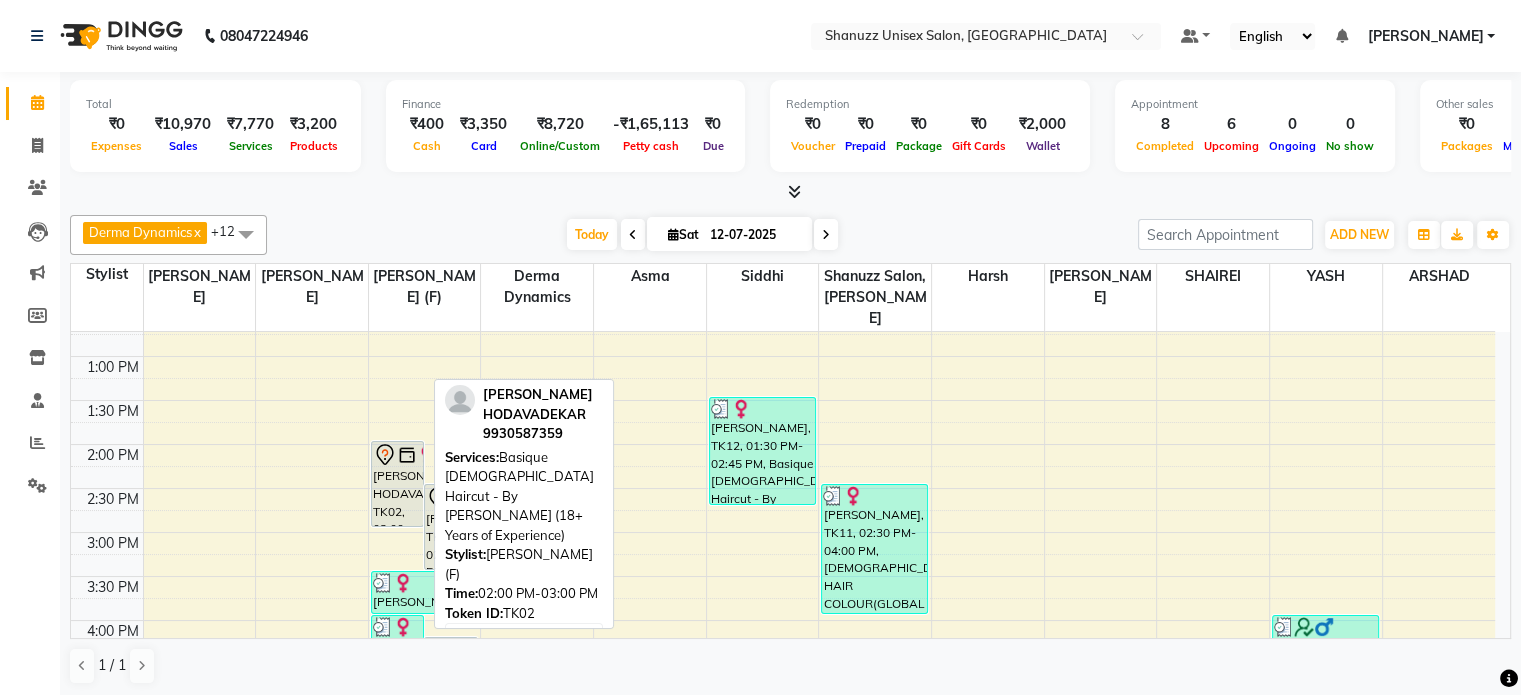 click on "POORVA HODAVADEKAR, TK02, 02:00 PM-03:00 PM, Basique FEMALE Haircut - By Shanuzz (18+ Years of Experience)" at bounding box center (397, 484) 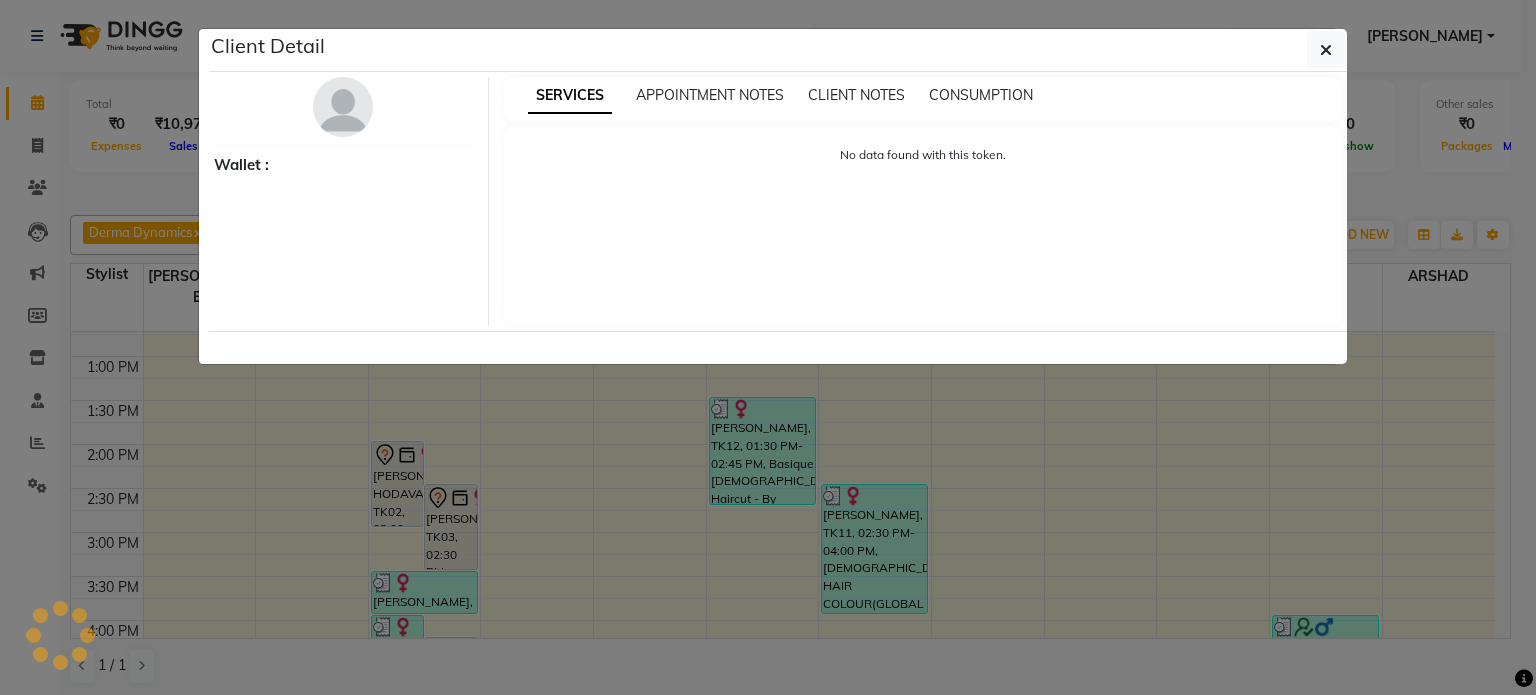 select on "7" 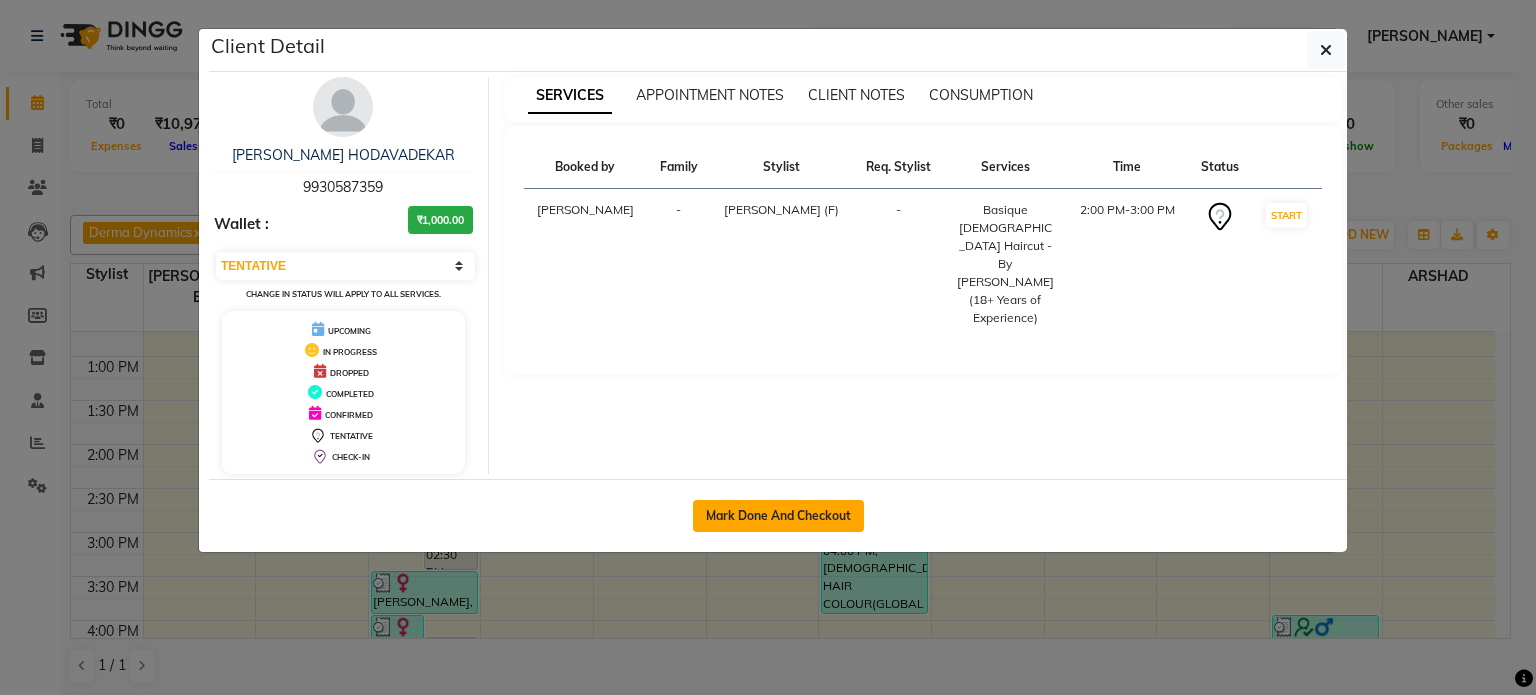 click on "Mark Done And Checkout" 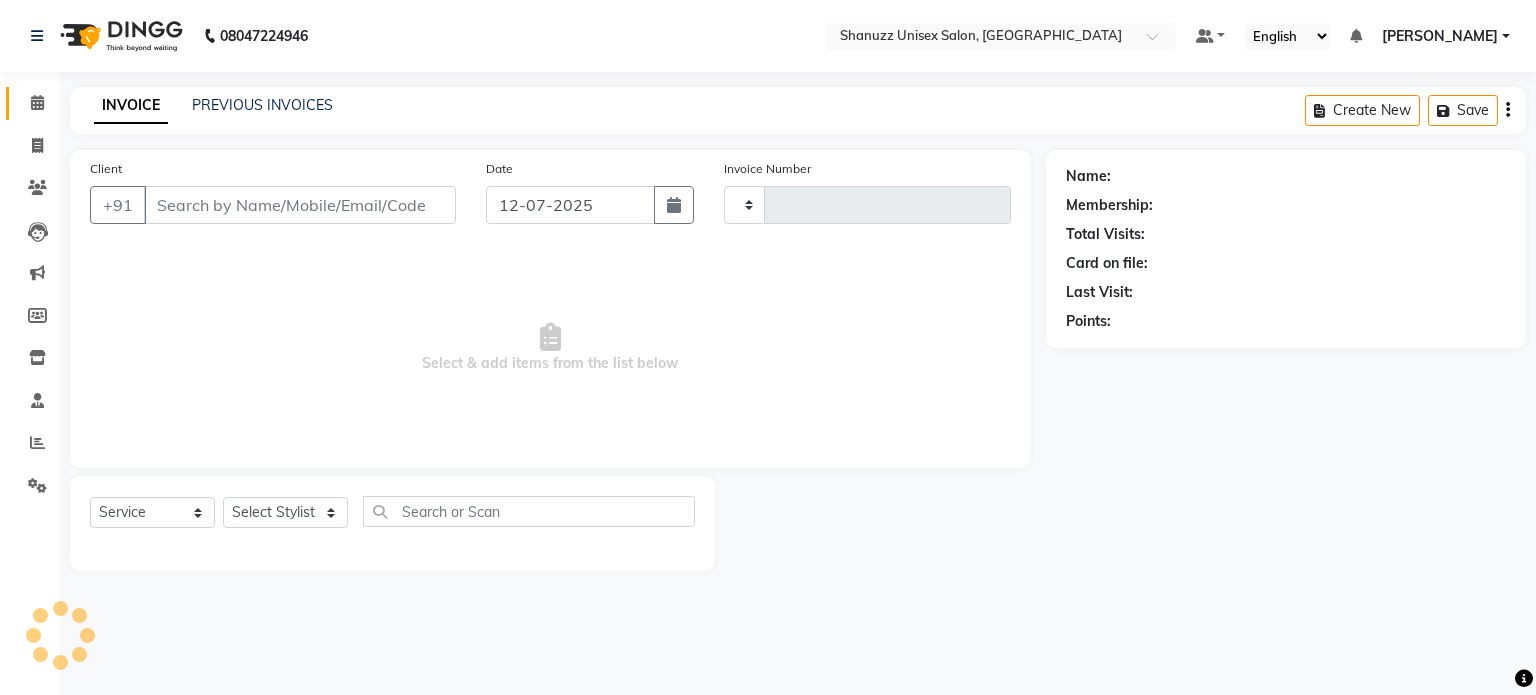 type on "0974" 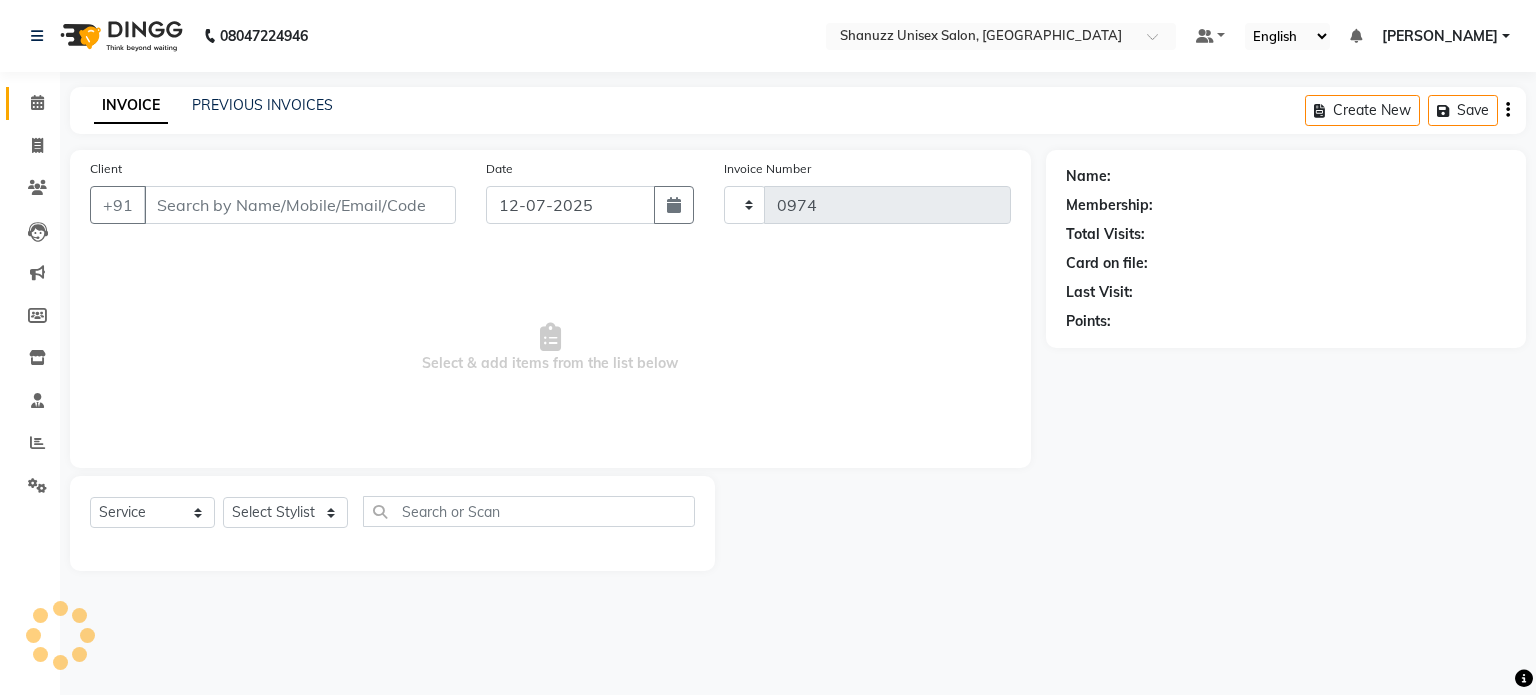 select on "7102" 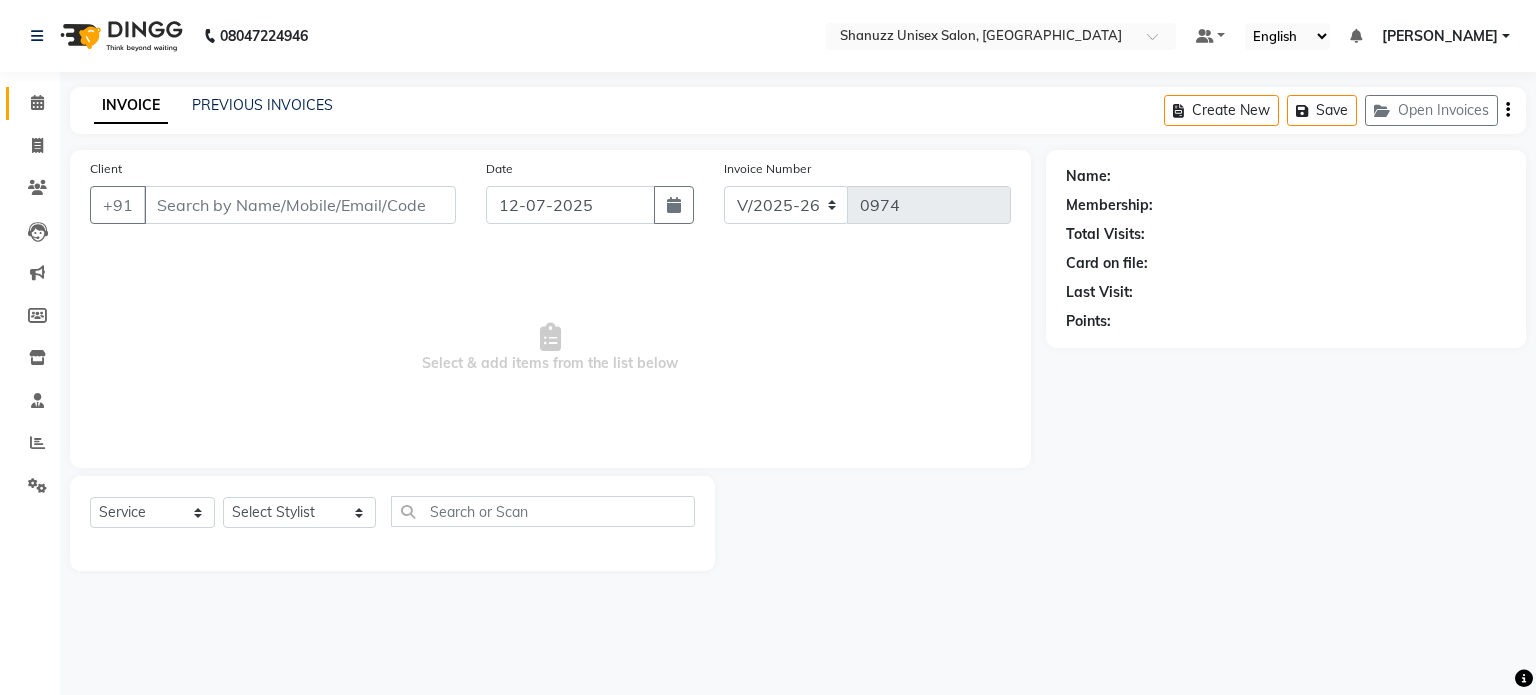 type on "9930587359" 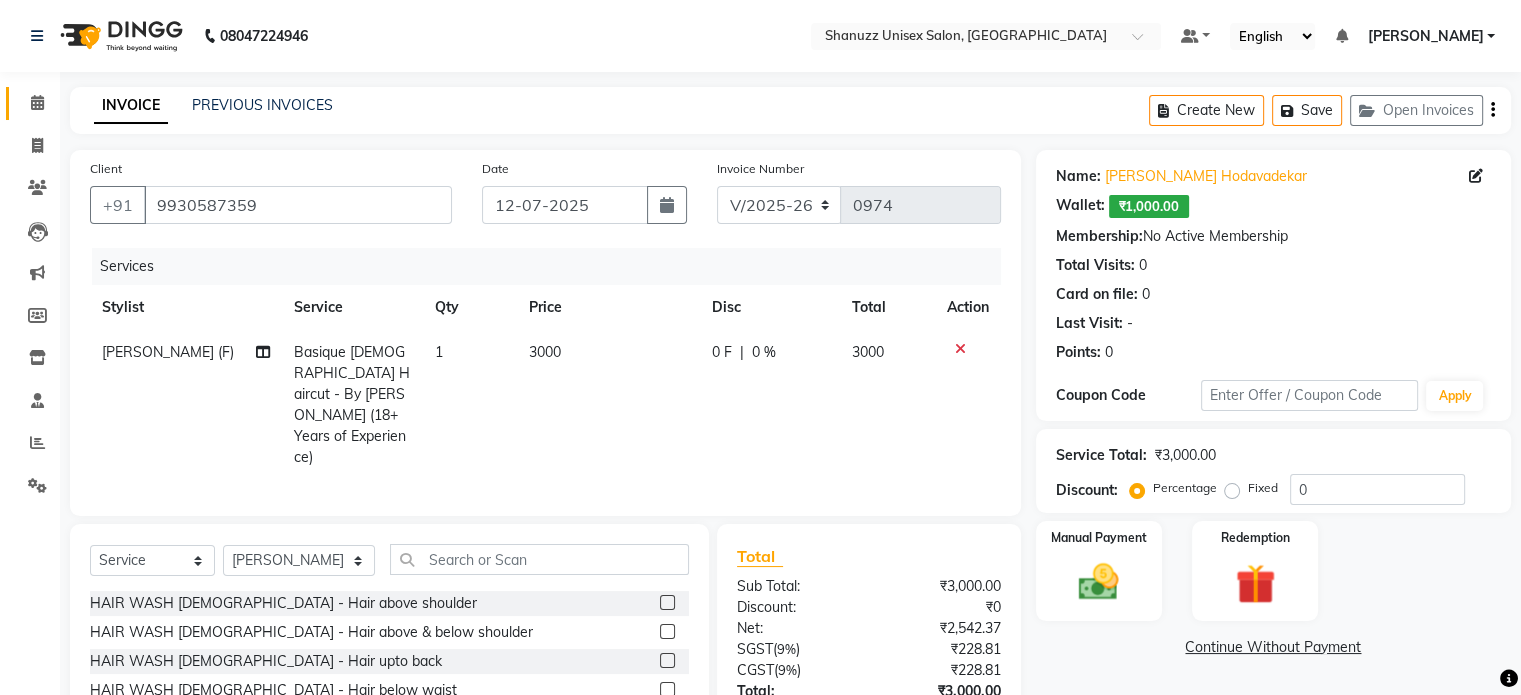 scroll, scrollTop: 128, scrollLeft: 0, axis: vertical 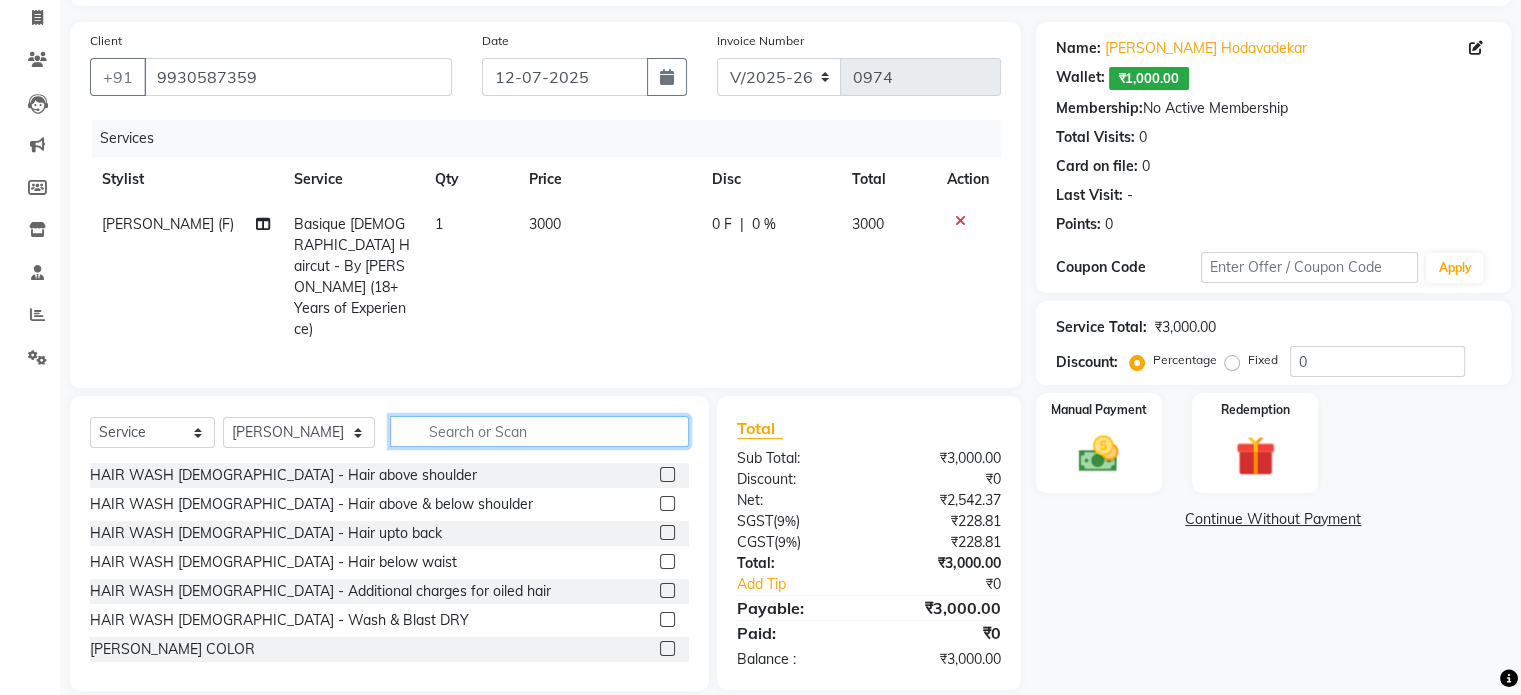 click 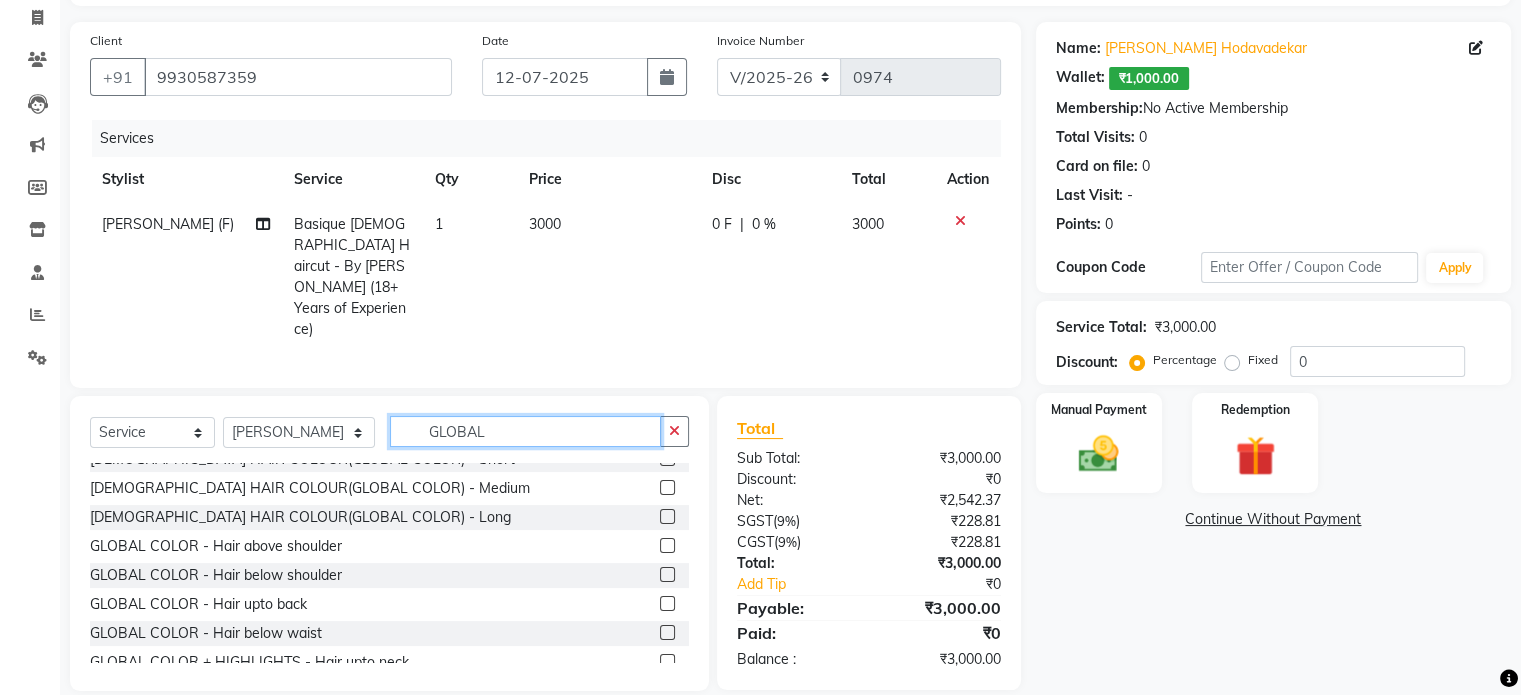 scroll, scrollTop: 135, scrollLeft: 0, axis: vertical 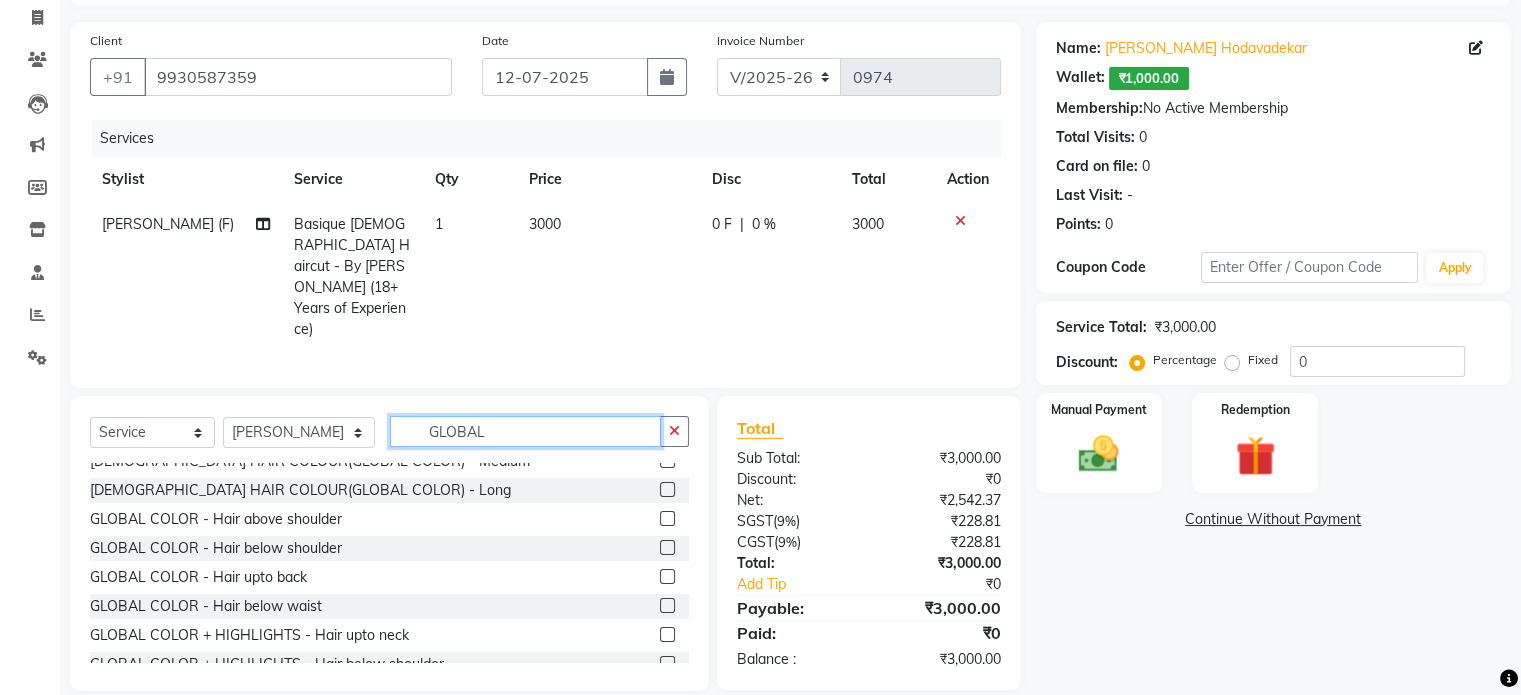 type on "GLOBAL" 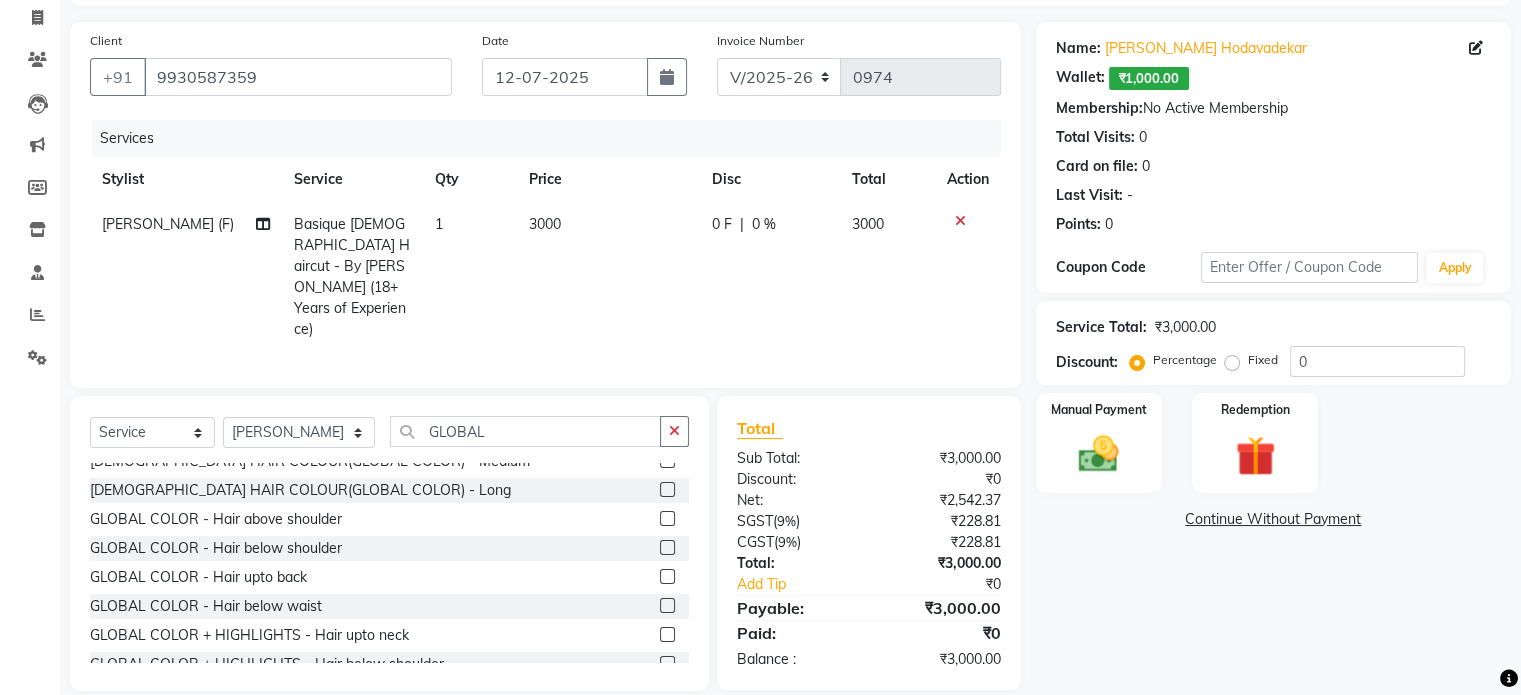 click 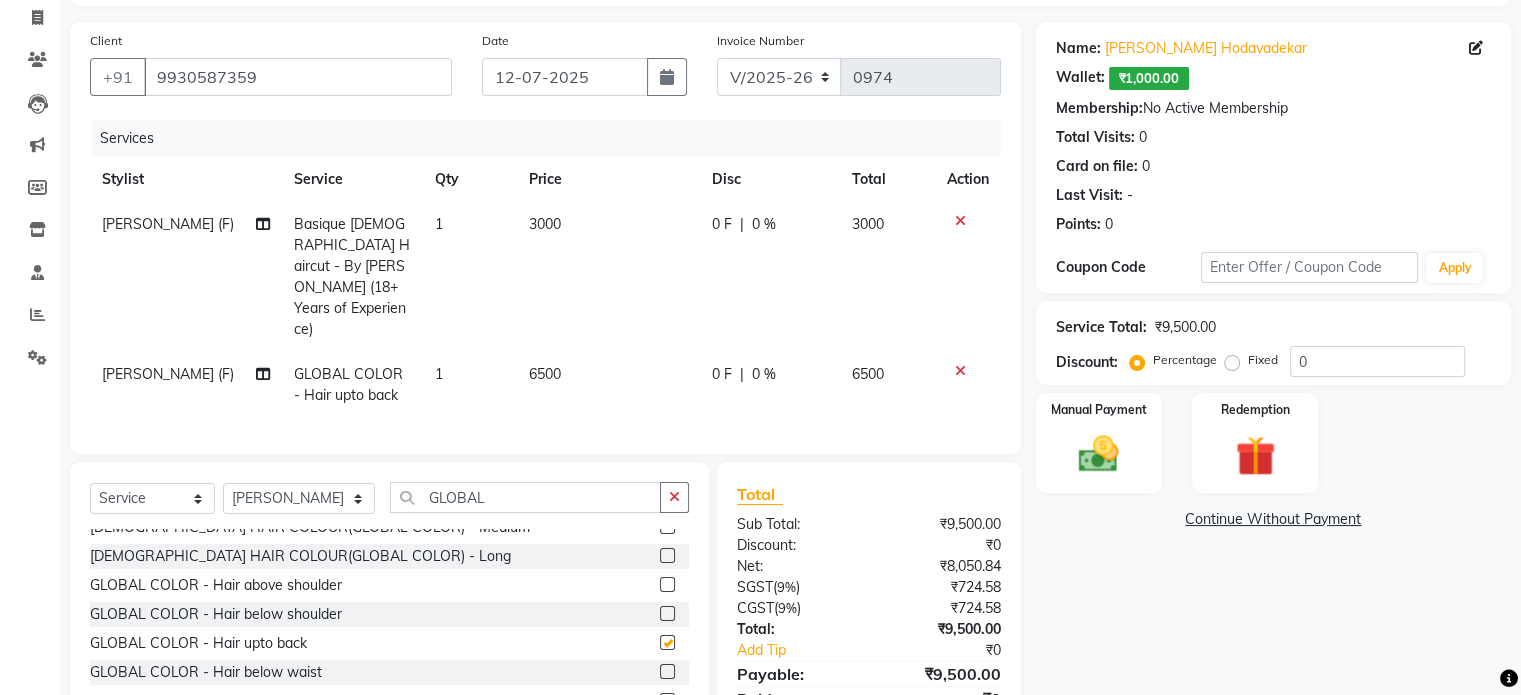 checkbox on "false" 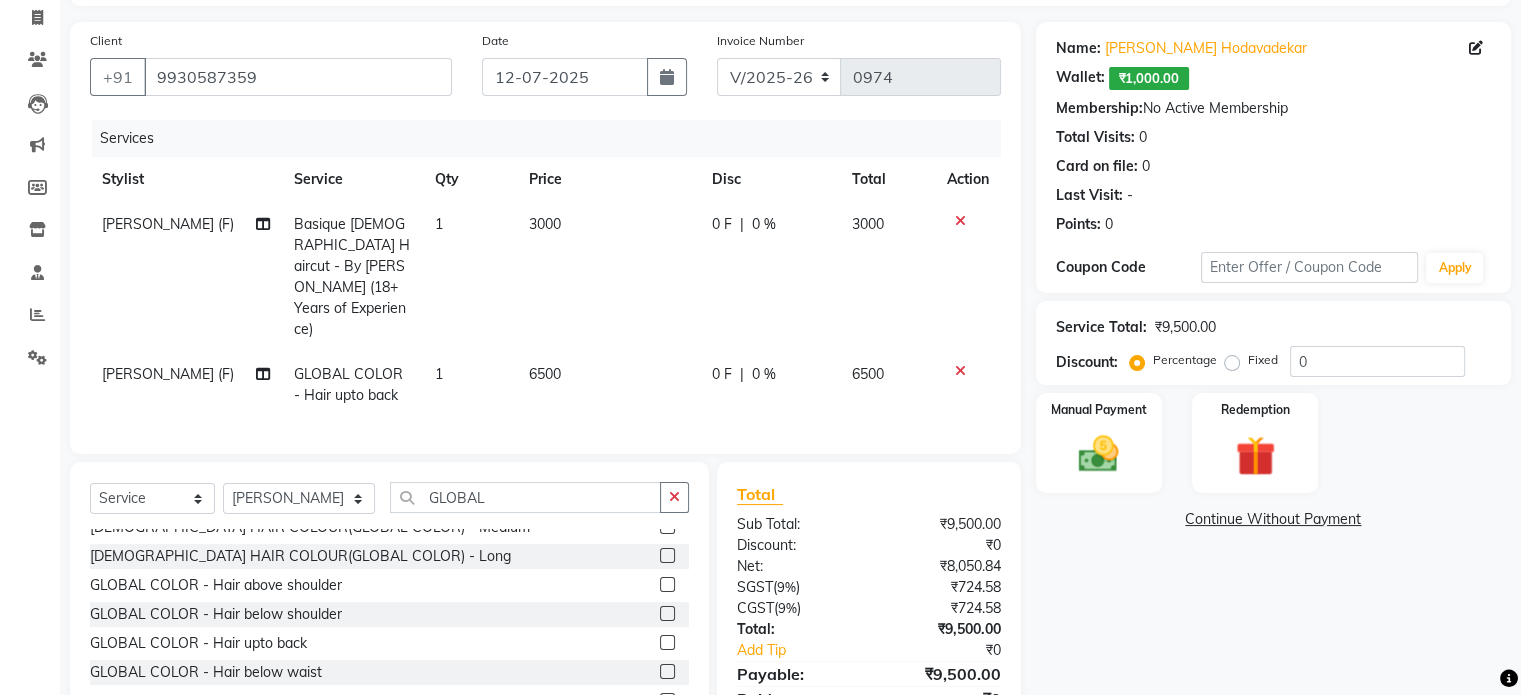 click on "6500" 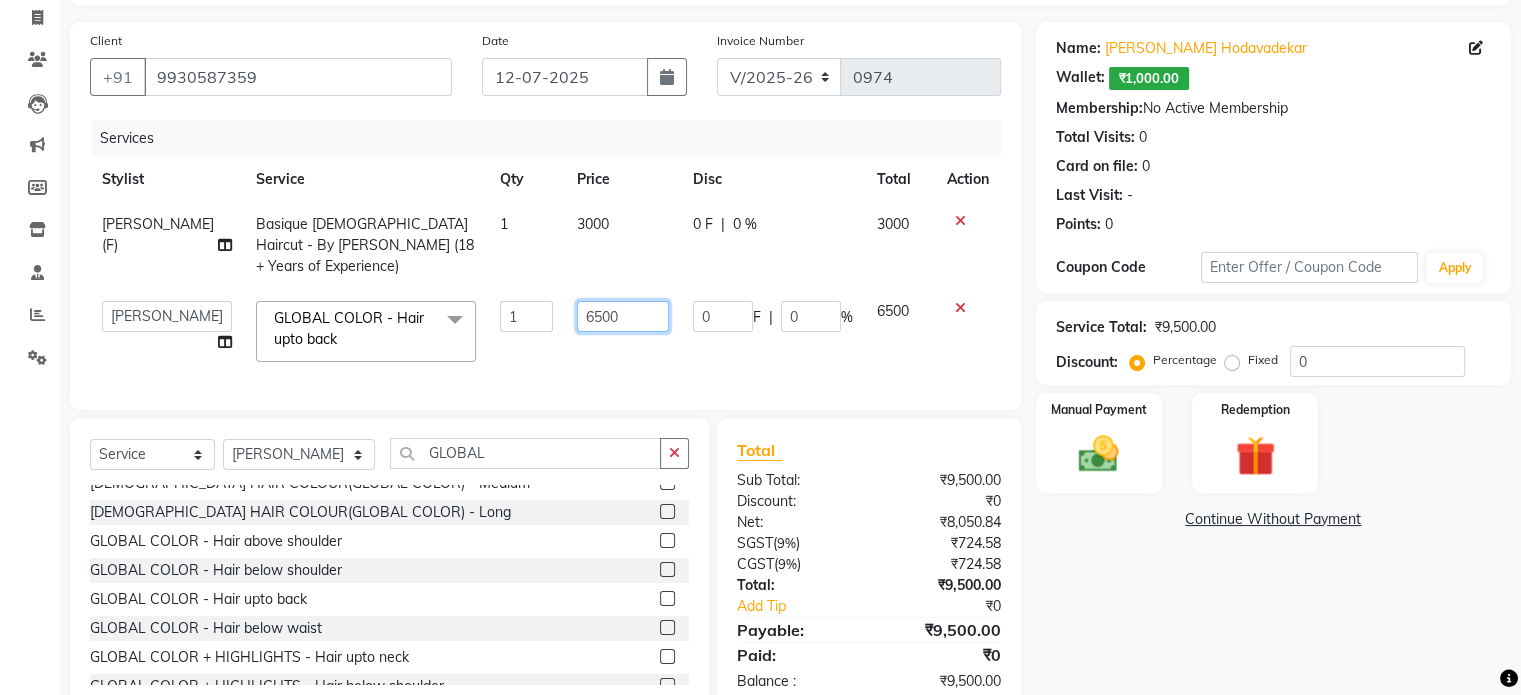 click on "6500" 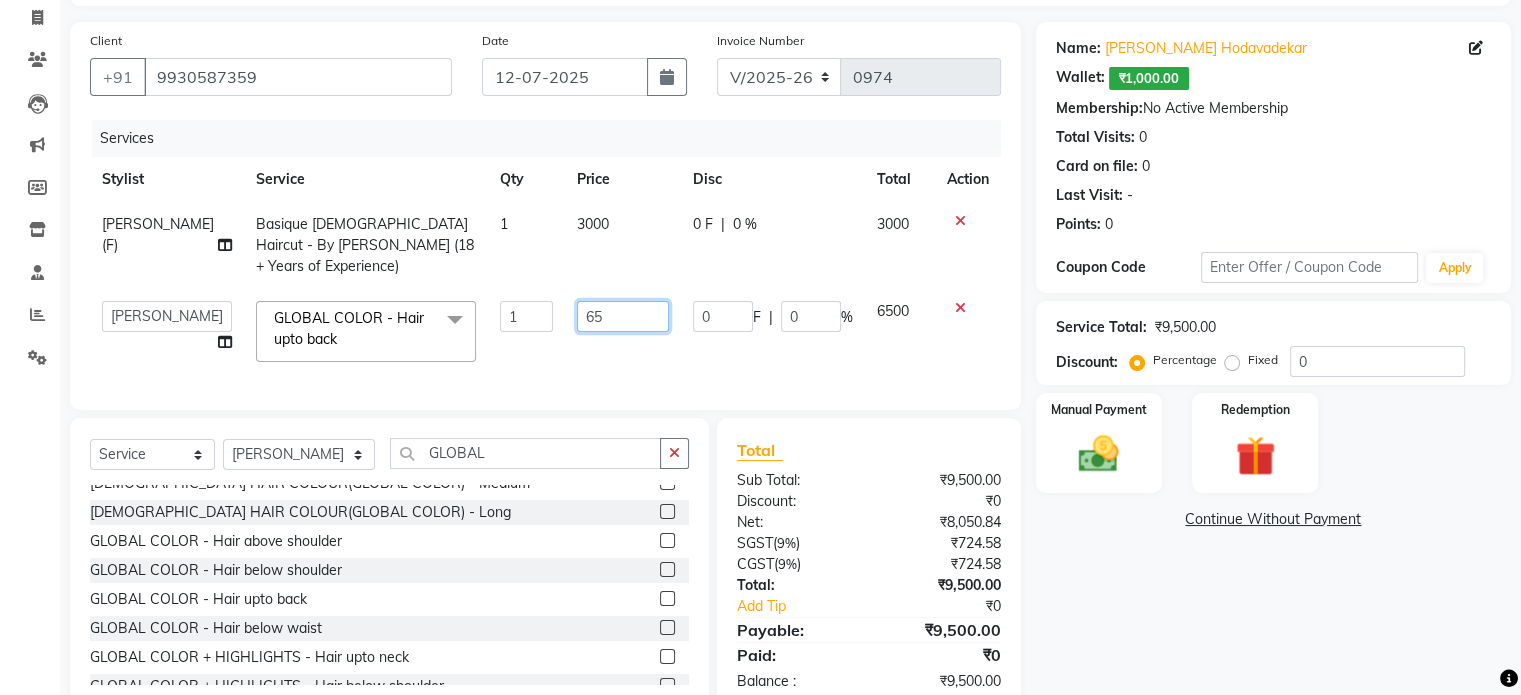 type on "6" 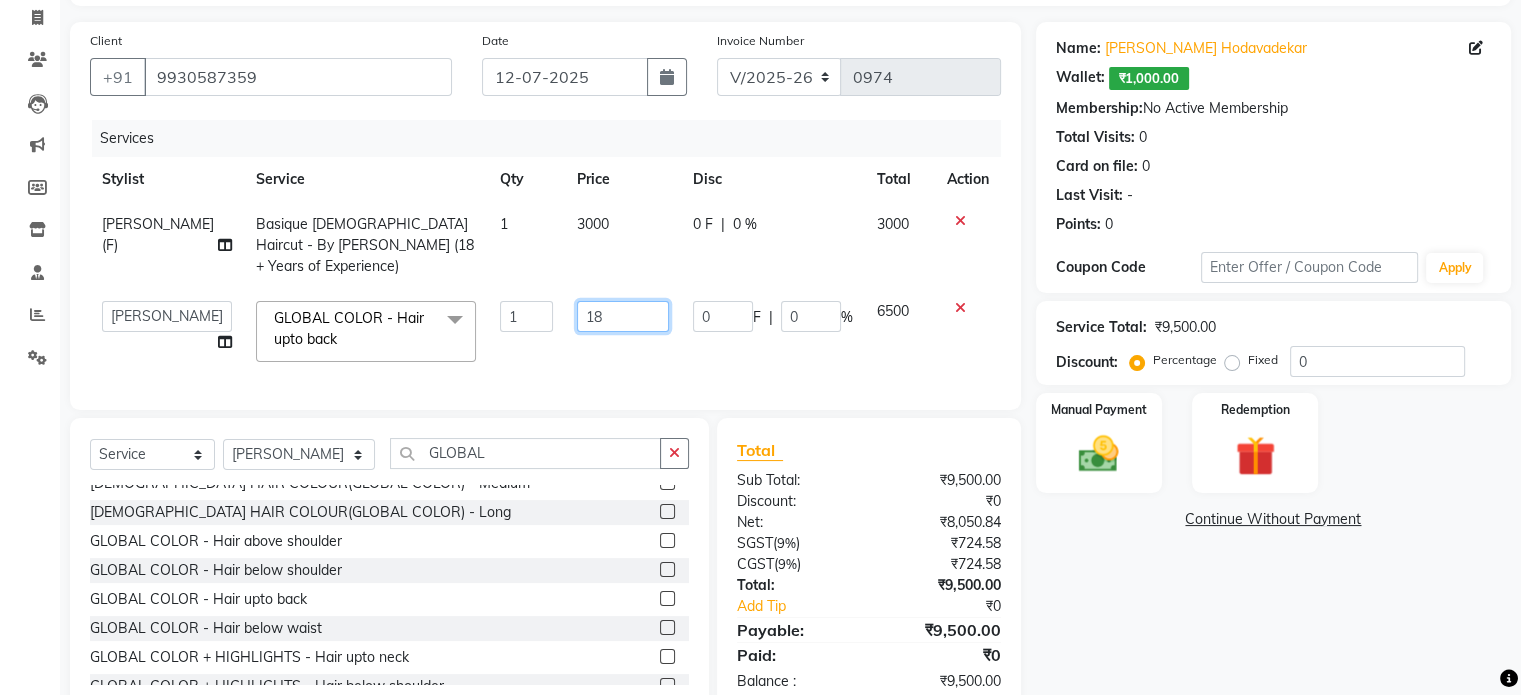 type on "1" 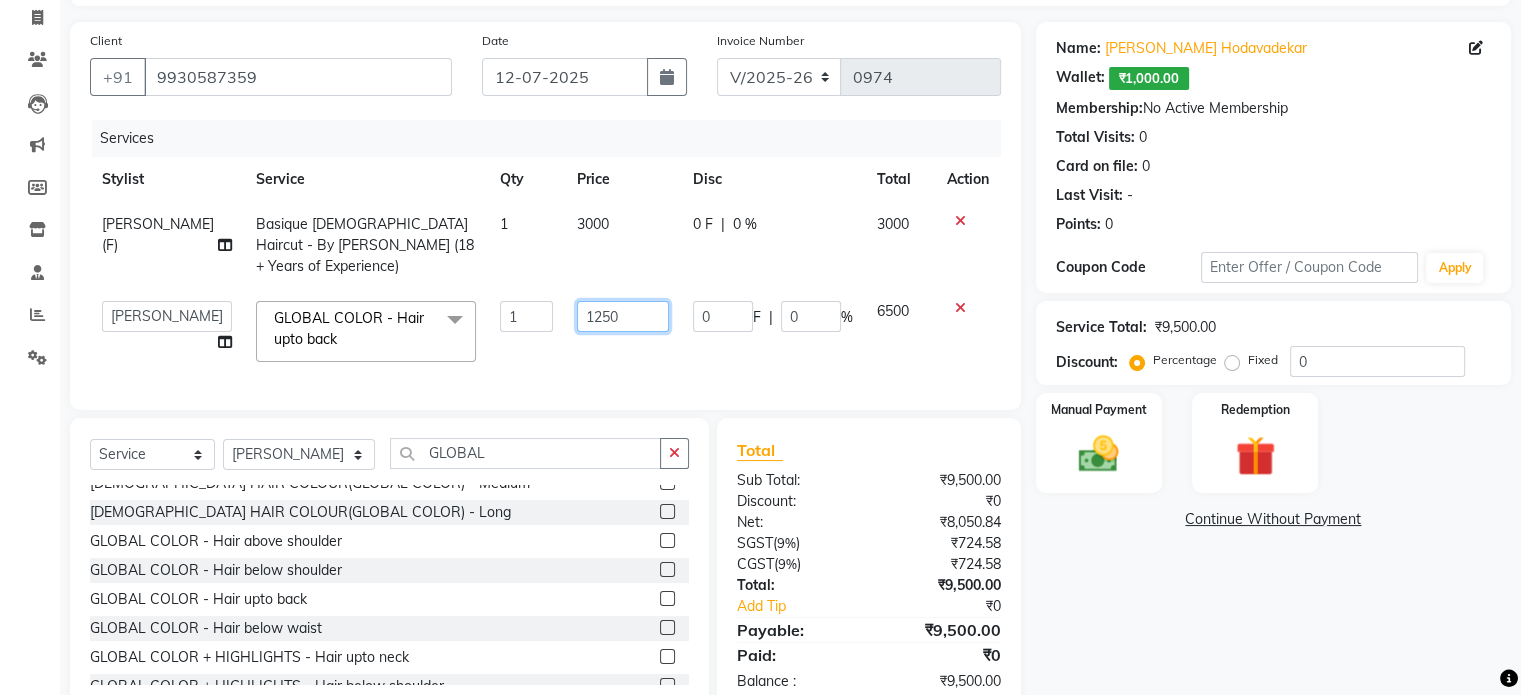 type on "12500" 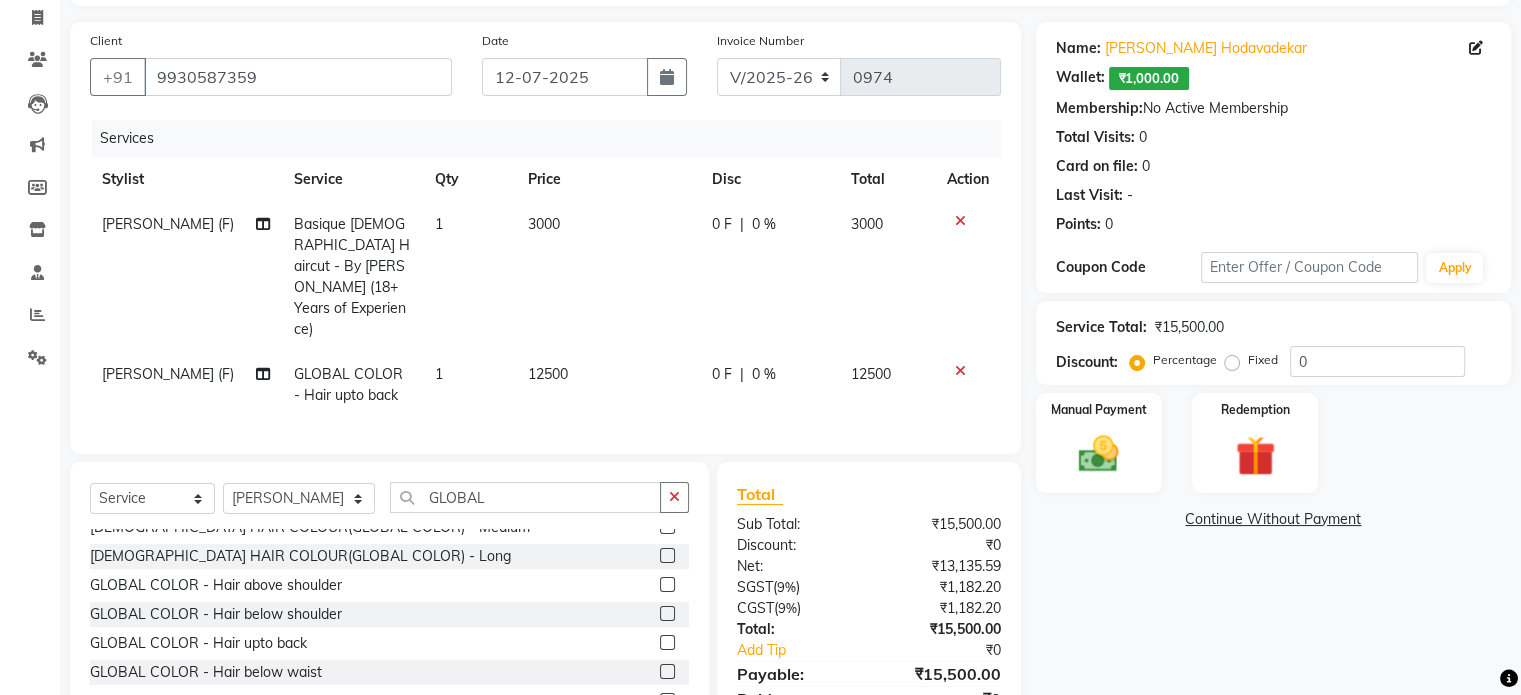 click on "12500" 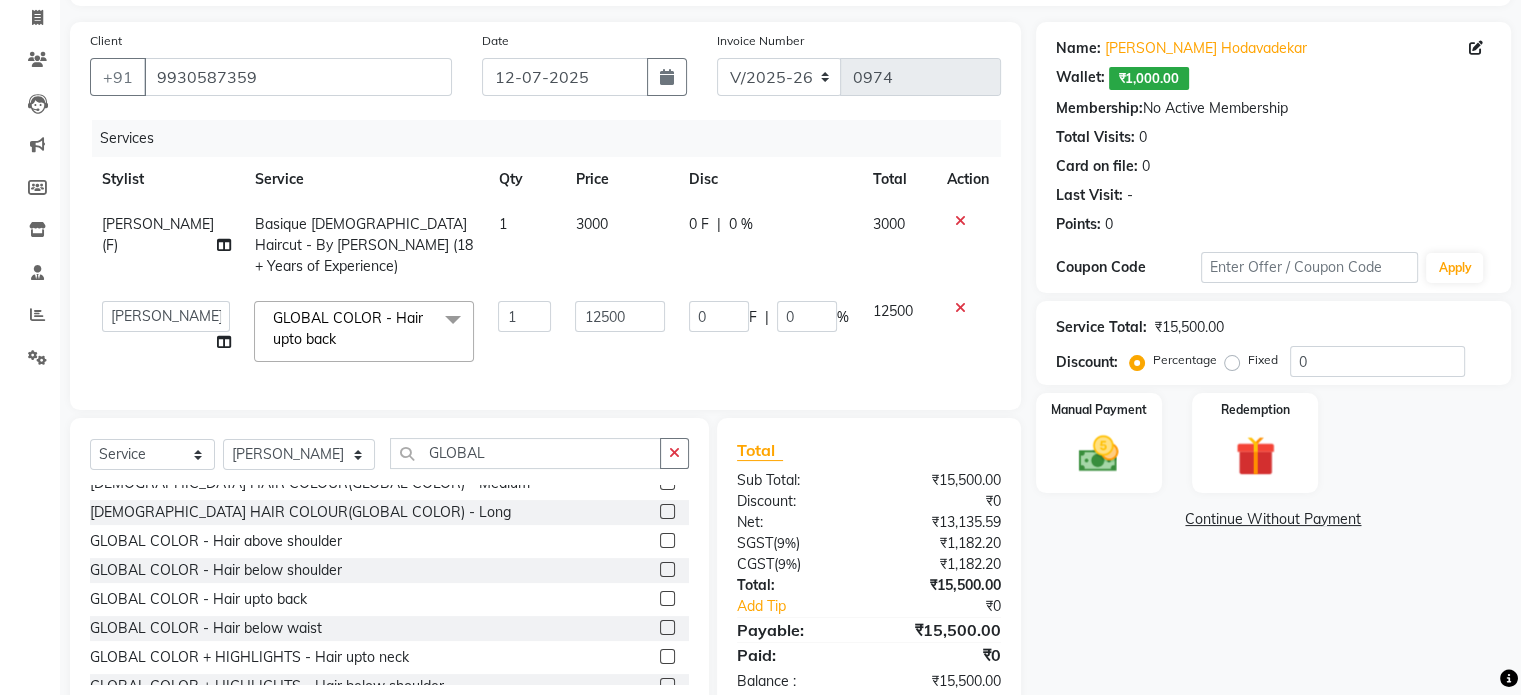 scroll, scrollTop: 170, scrollLeft: 0, axis: vertical 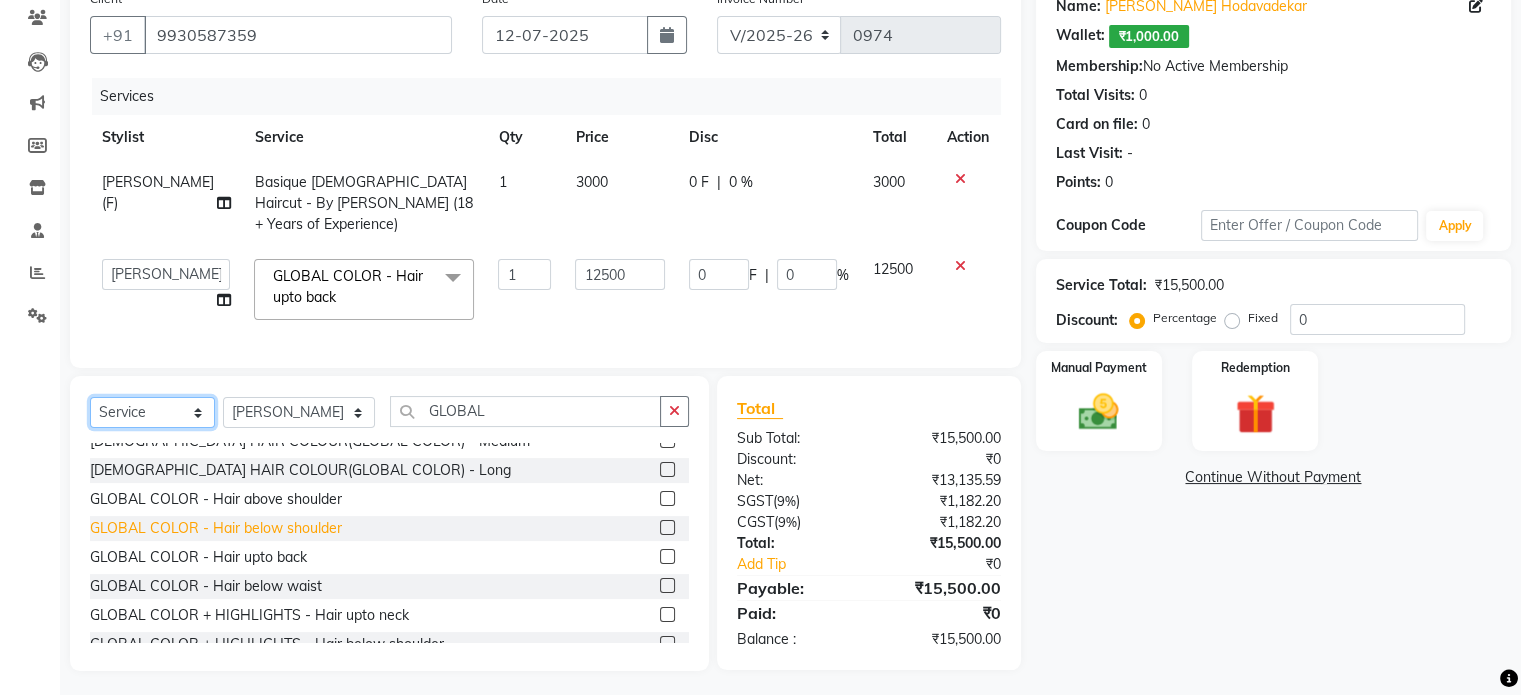drag, startPoint x: 140, startPoint y: 401, endPoint x: 151, endPoint y: 493, distance: 92.65527 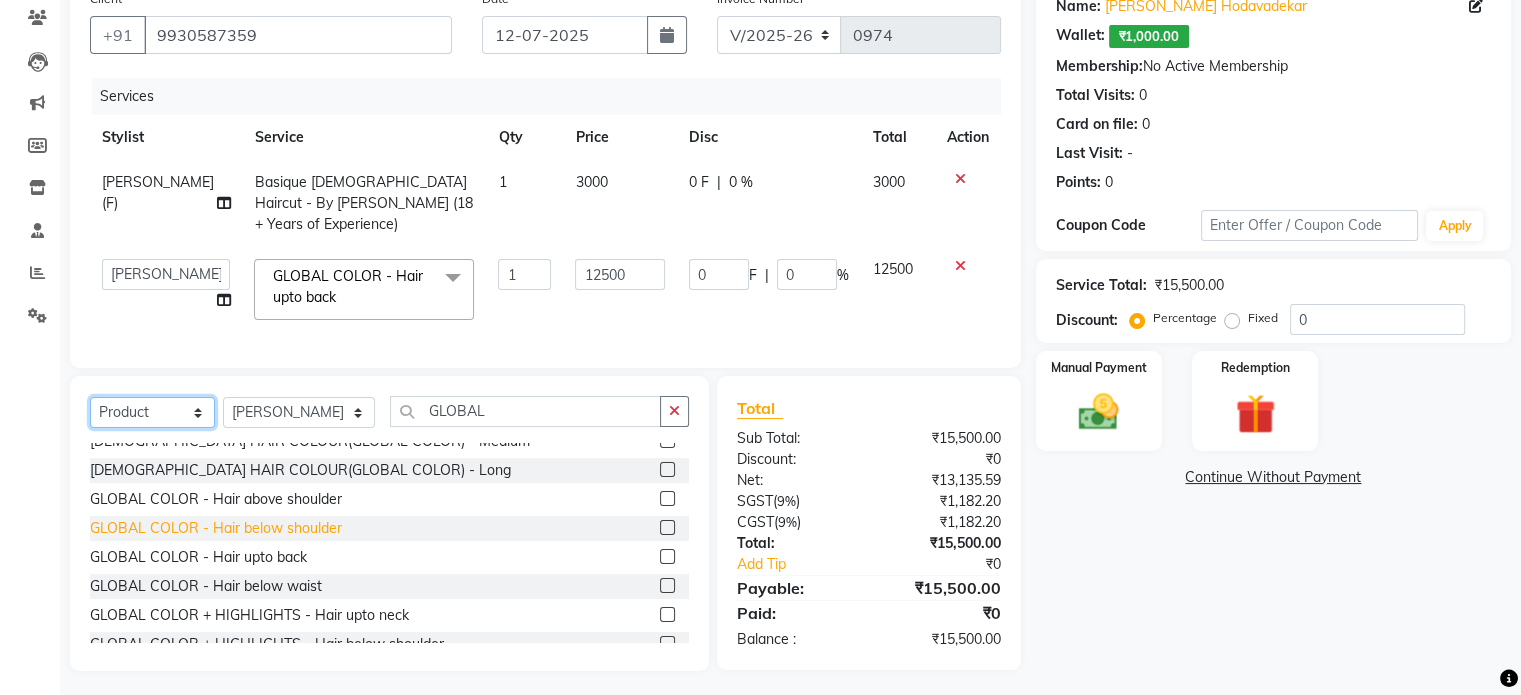 click on "Select  Service  Product  Membership  Package Voucher Prepaid Gift Card" 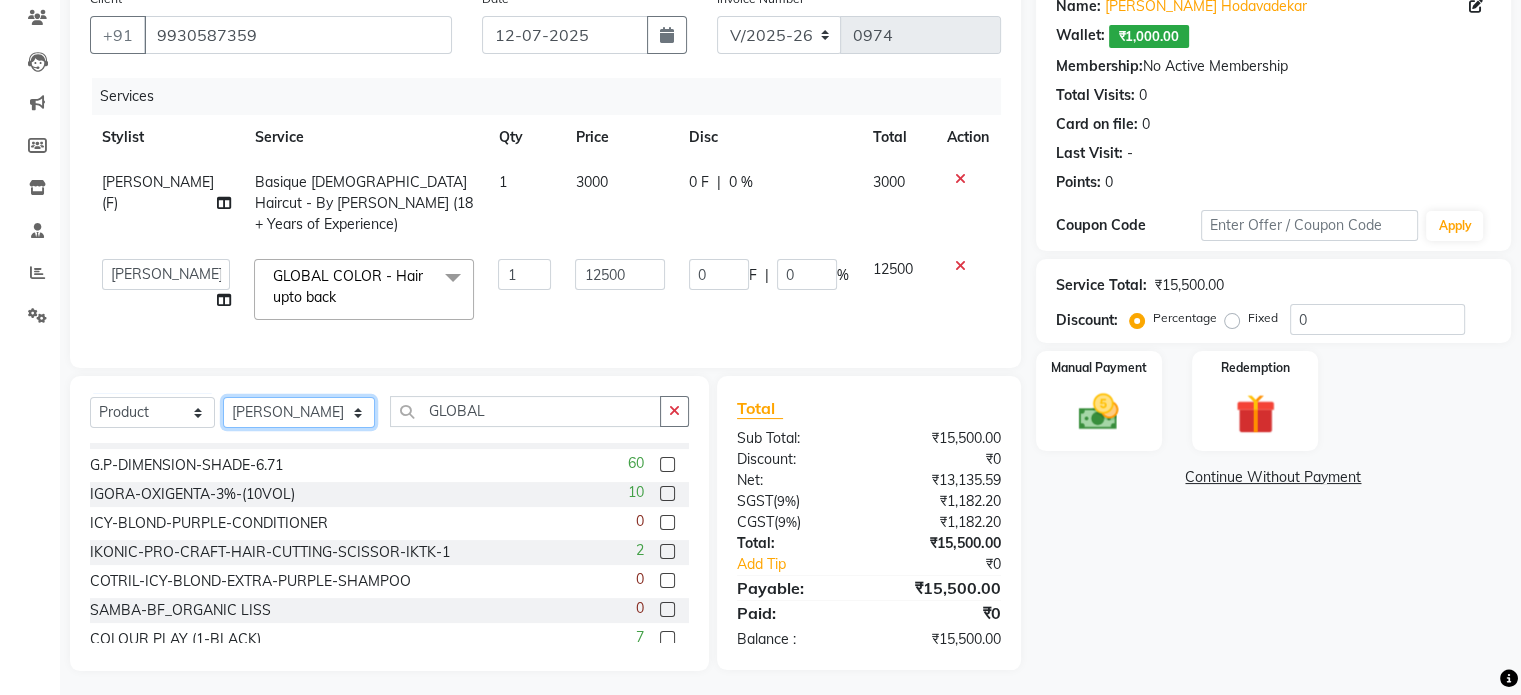 click on "Select Stylist Adnan  ARSHAD Asma  Derma Dynamics Devesh Francis (MO) Gufran Mansuri Harsh Mohd Faizan Mohd Imran  Omkar Osama Patel Rohan  ROSHAN Salvana Motha SAM Shahbaz (D) Shahne Alam SHAIREI Shanu Sir (F) Shanuzz (Oshiwara) Shanuzz Salon, Andheri Siddhi  SUBHASH  Tanishka Panchal VARSHADA JUVALE YASH" 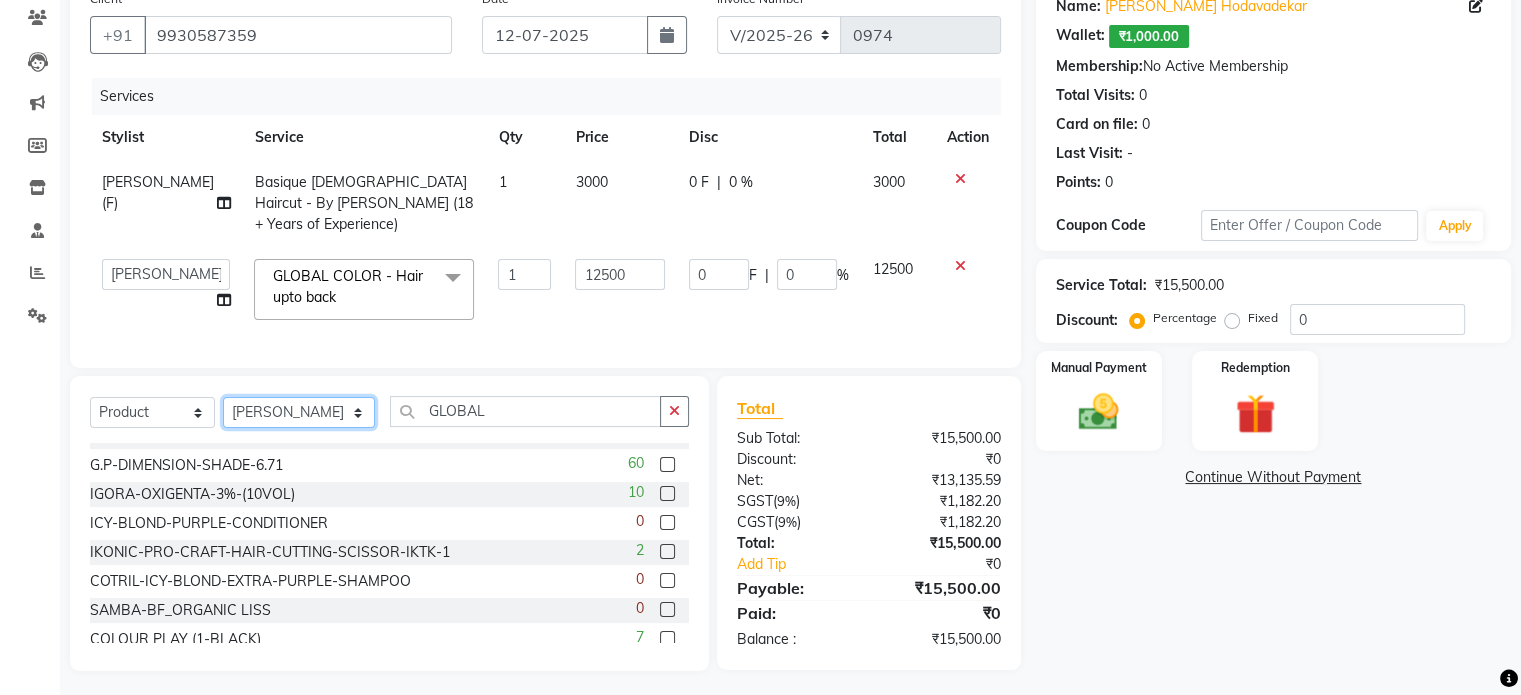 select on "59236" 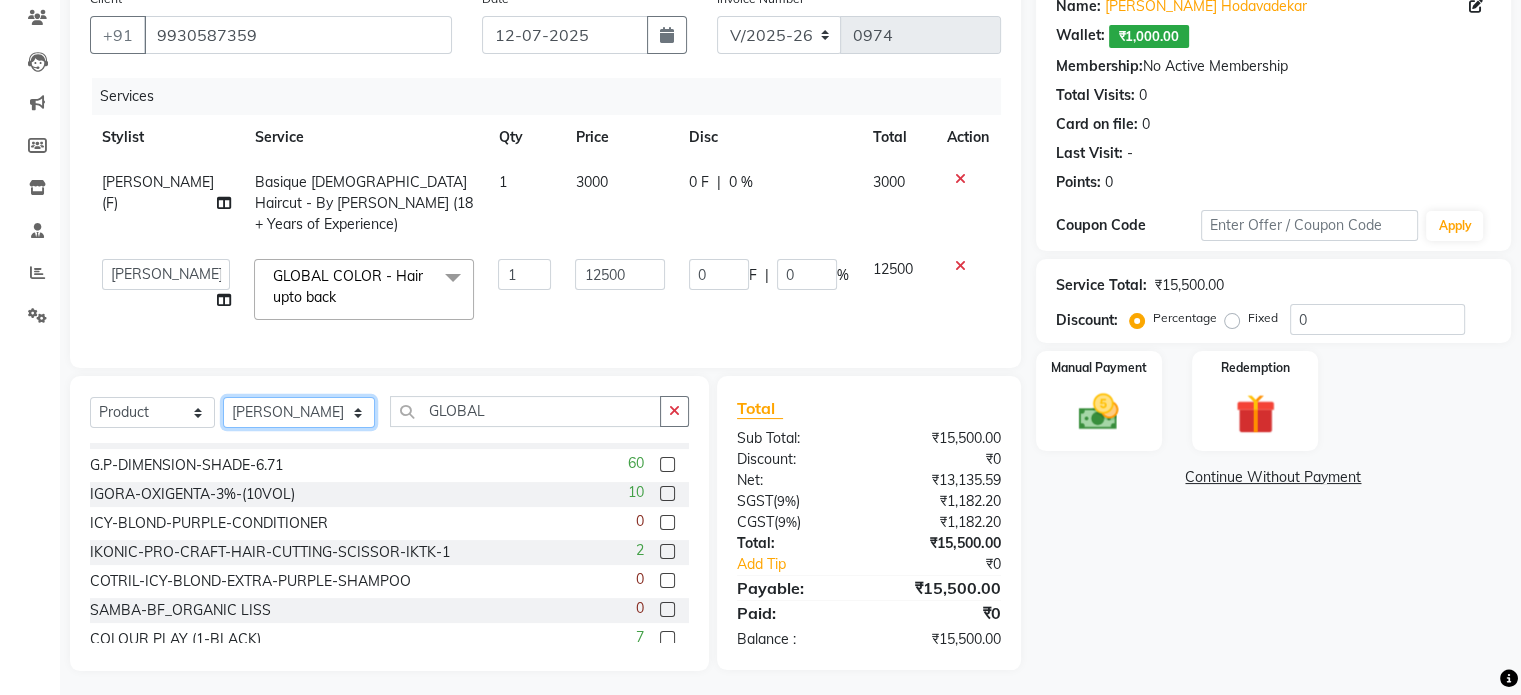 click on "Select Stylist Adnan  ARSHAD Asma  Derma Dynamics Devesh Francis (MO) Gufran Mansuri Harsh Mohd Faizan Mohd Imran  Omkar Osama Patel Rohan  ROSHAN Salvana Motha SAM Shahbaz (D) Shahne Alam SHAIREI Shanu Sir (F) Shanuzz (Oshiwara) Shanuzz Salon, Andheri Siddhi  SUBHASH  Tanishka Panchal VARSHADA JUVALE YASH" 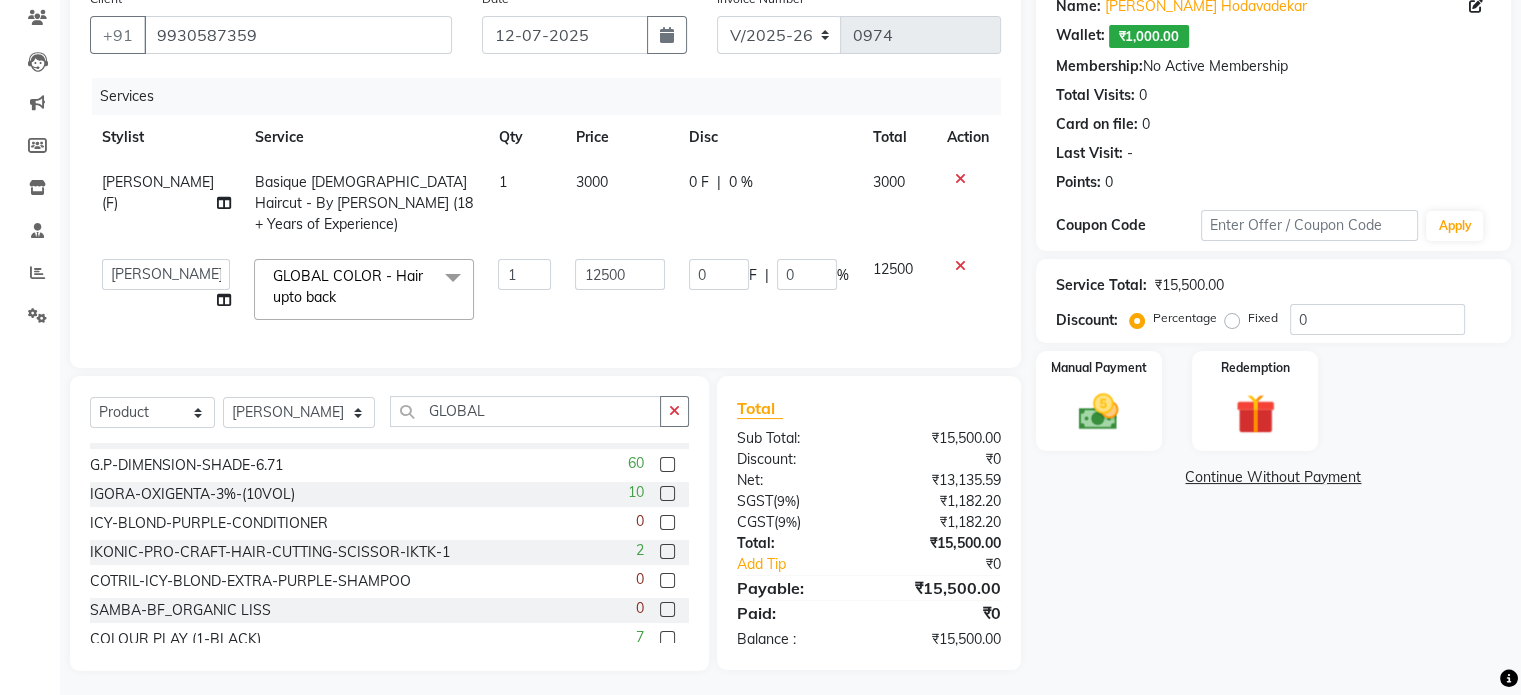 drag, startPoint x: 528, startPoint y: 424, endPoint x: 527, endPoint y: 407, distance: 17.029387 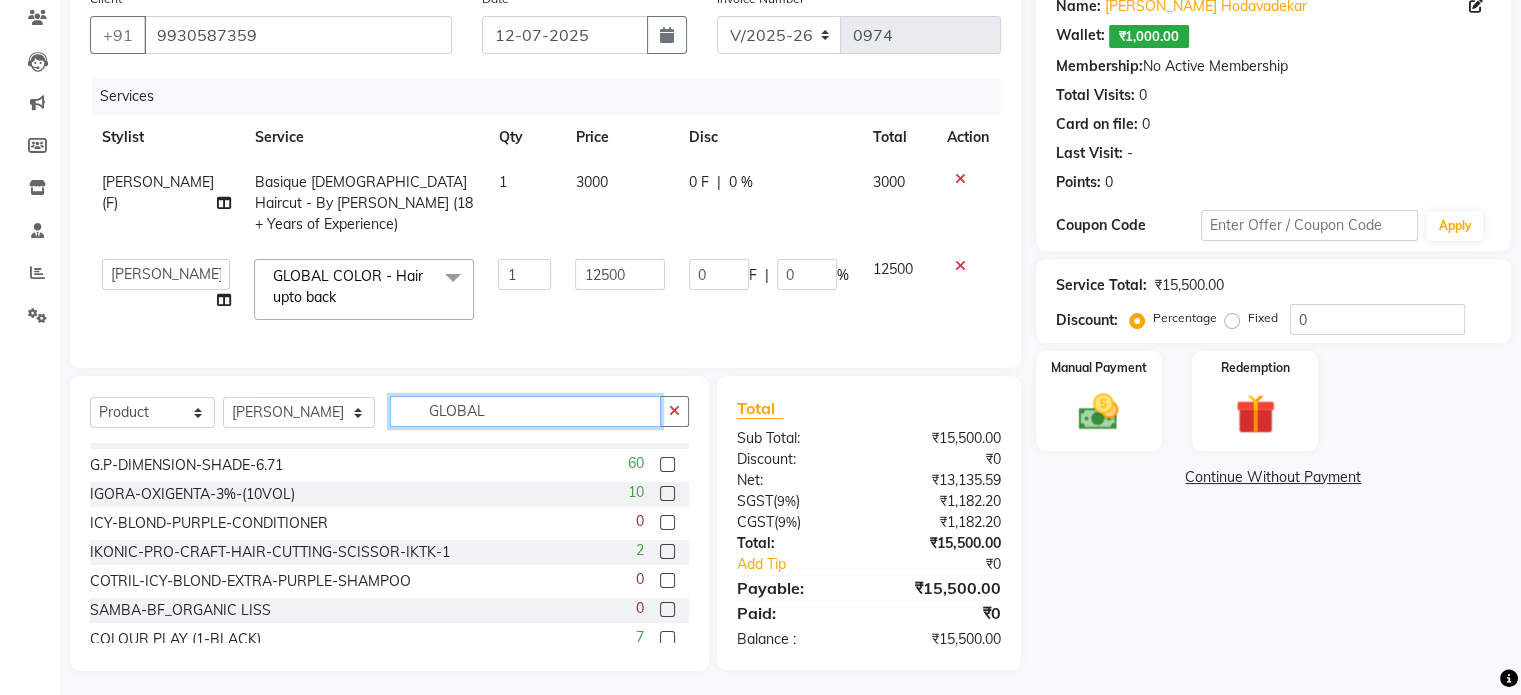 click on "GLOBAL" 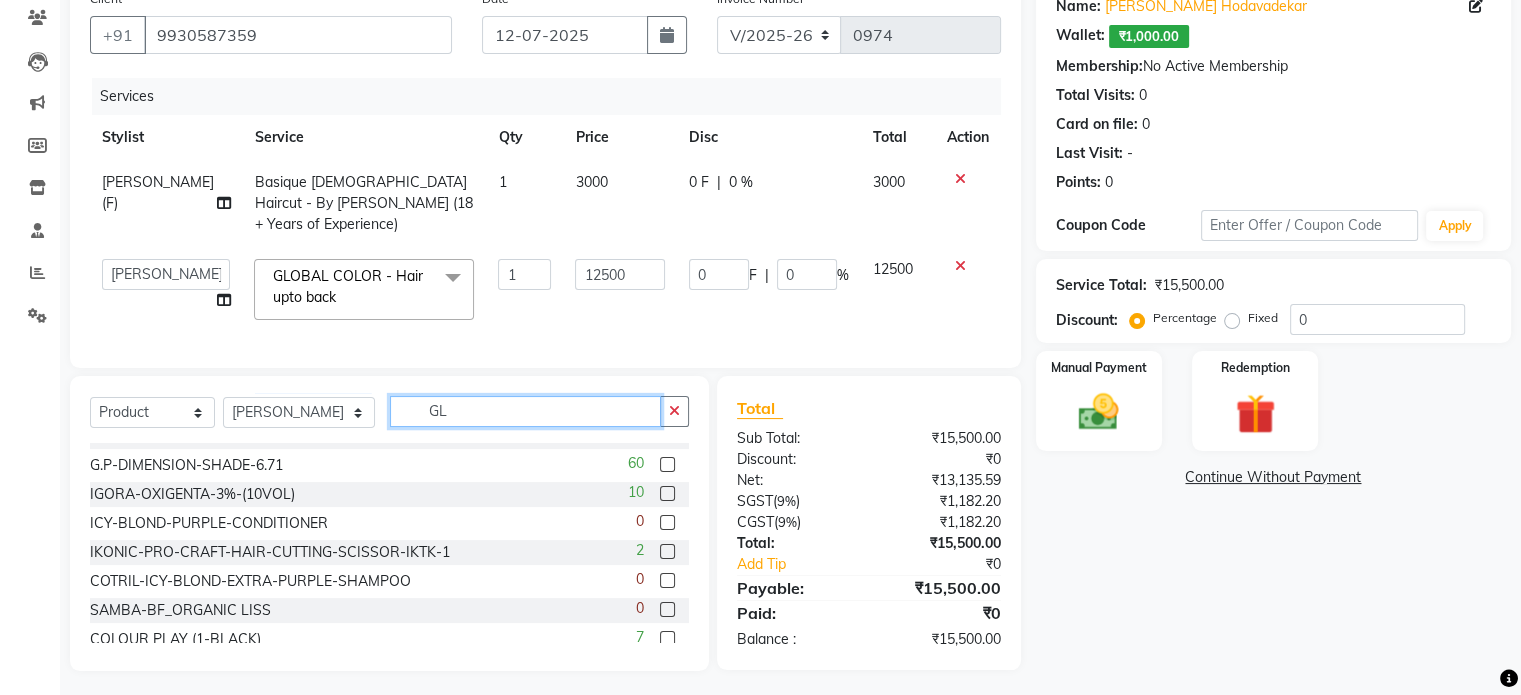 type on "G" 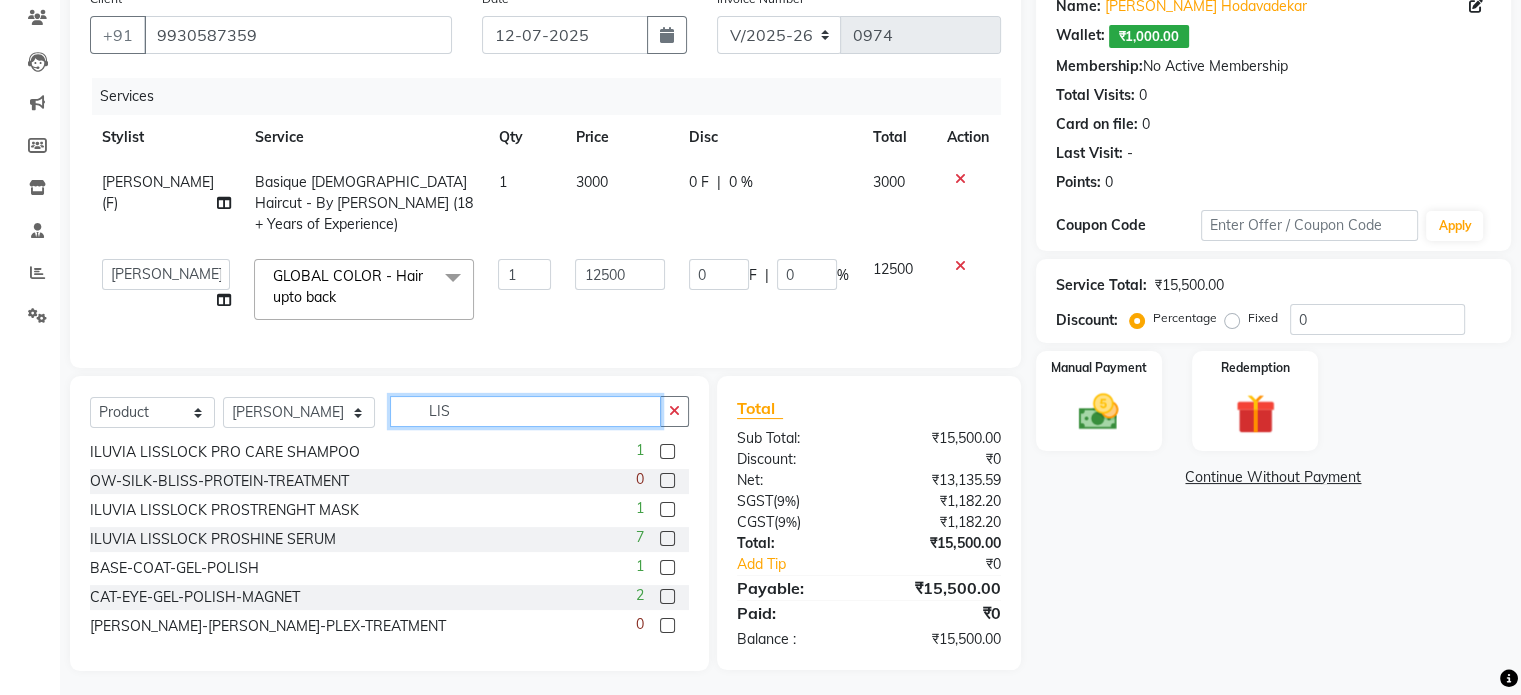 scroll, scrollTop: 0, scrollLeft: 0, axis: both 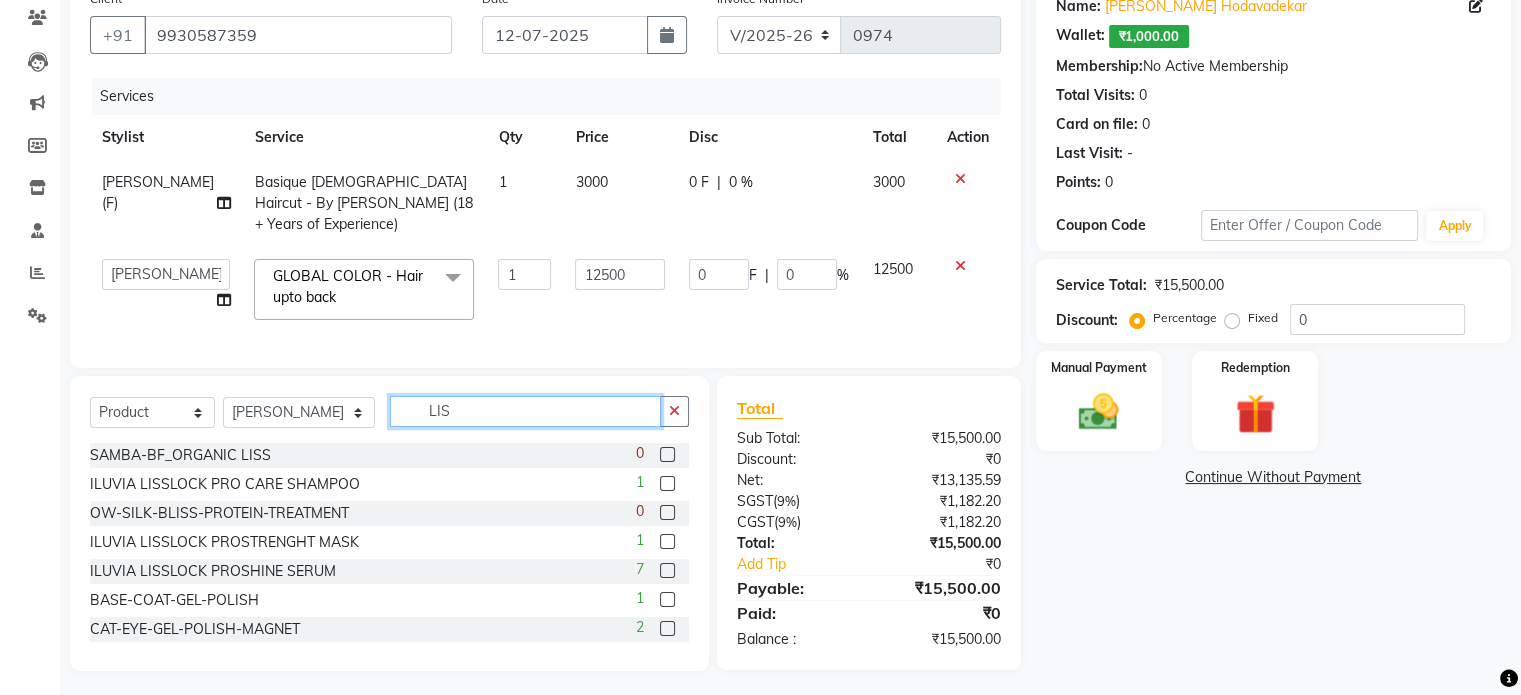 type on "LIS" 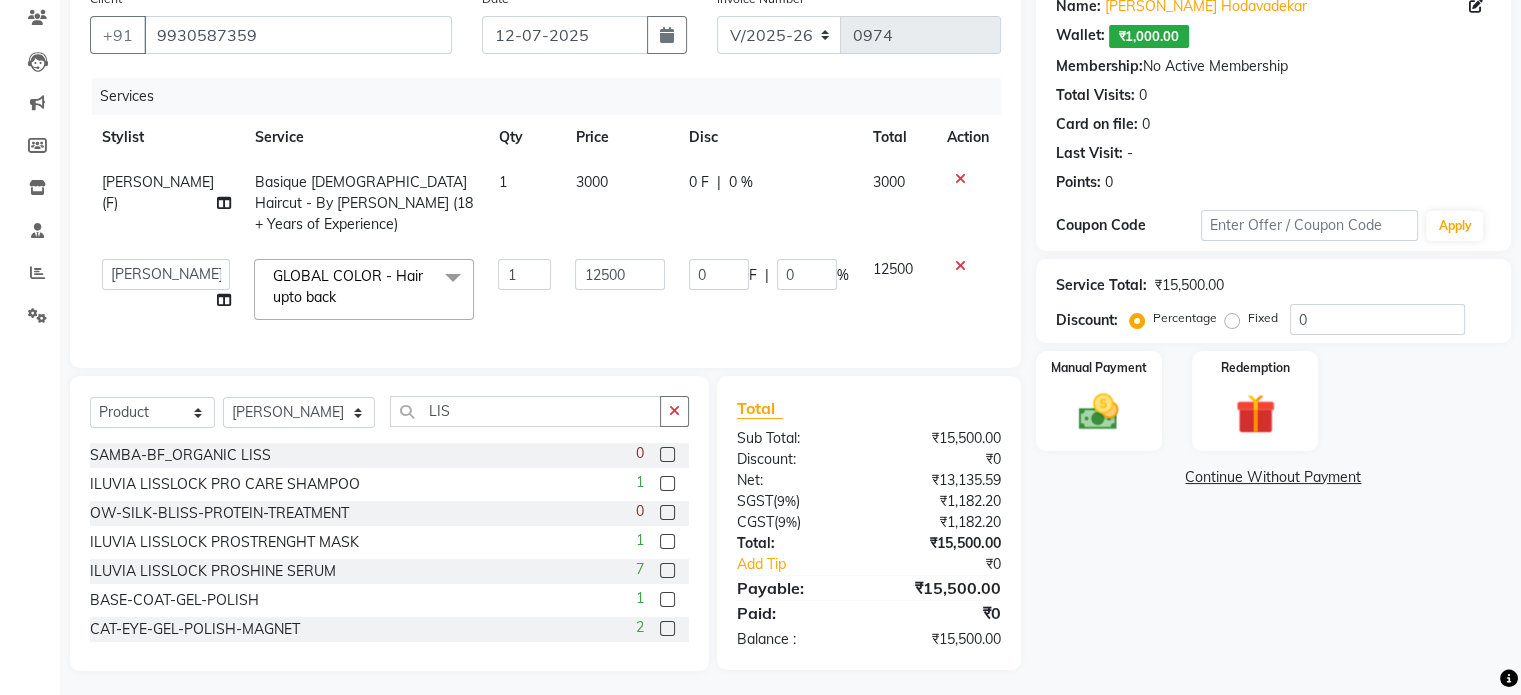click 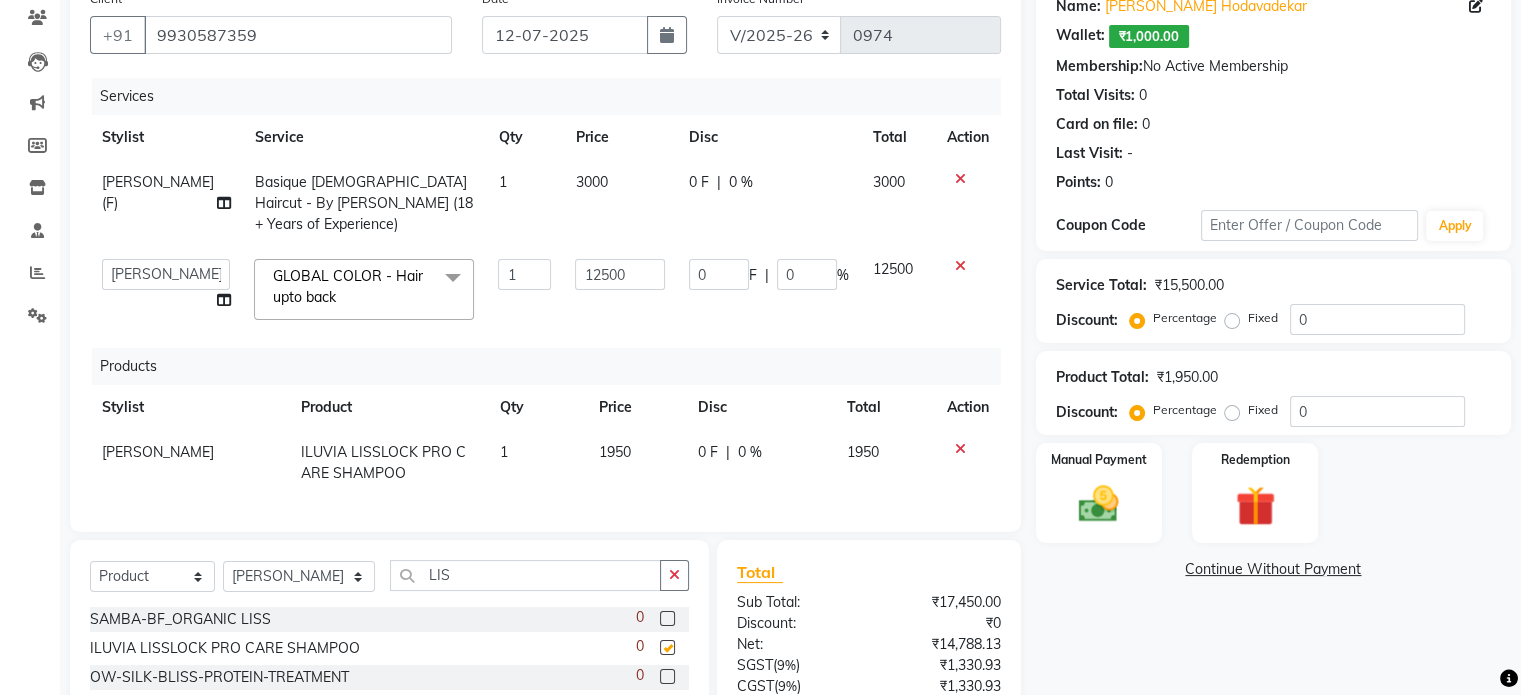 checkbox on "false" 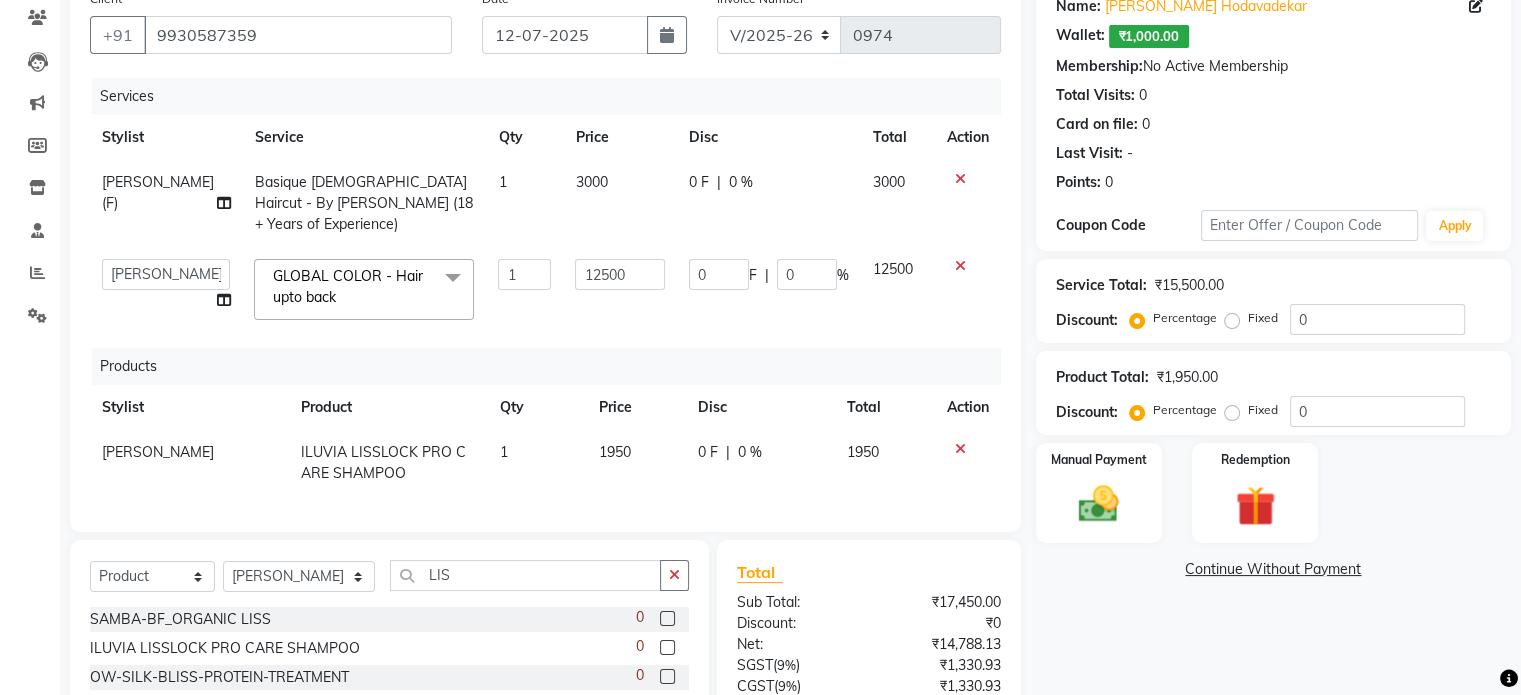 scroll, scrollTop: 334, scrollLeft: 0, axis: vertical 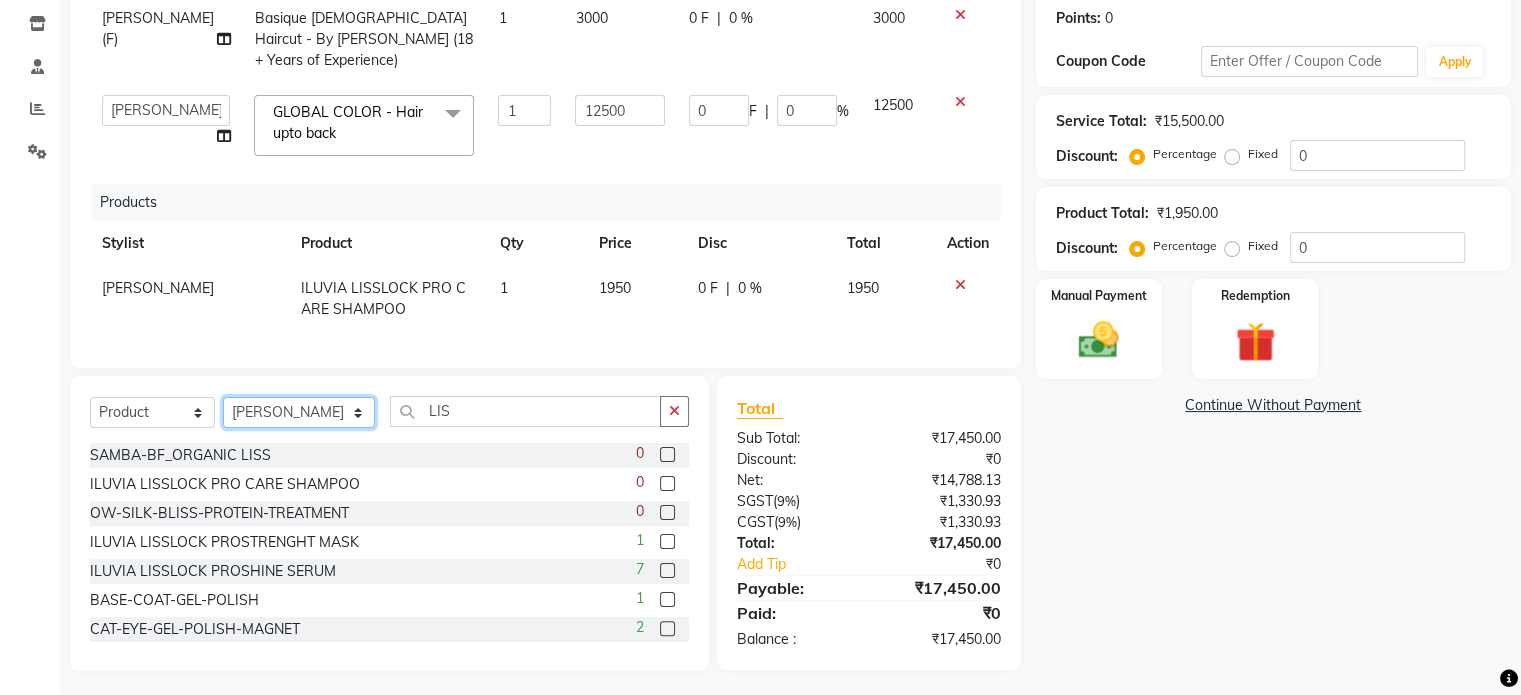 click on "Select Stylist Adnan  ARSHAD Asma  Derma Dynamics Devesh Francis (MO) Gufran Mansuri Harsh Mohd Faizan Mohd Imran  Omkar Osama Patel Rohan  ROSHAN Salvana Motha SAM Shahbaz (D) Shahne Alam SHAIREI Shanu Sir (F) Shanuzz (Oshiwara) Shanuzz Salon, Andheri Siddhi  SUBHASH  Tanishka Panchal VARSHADA JUVALE YASH" 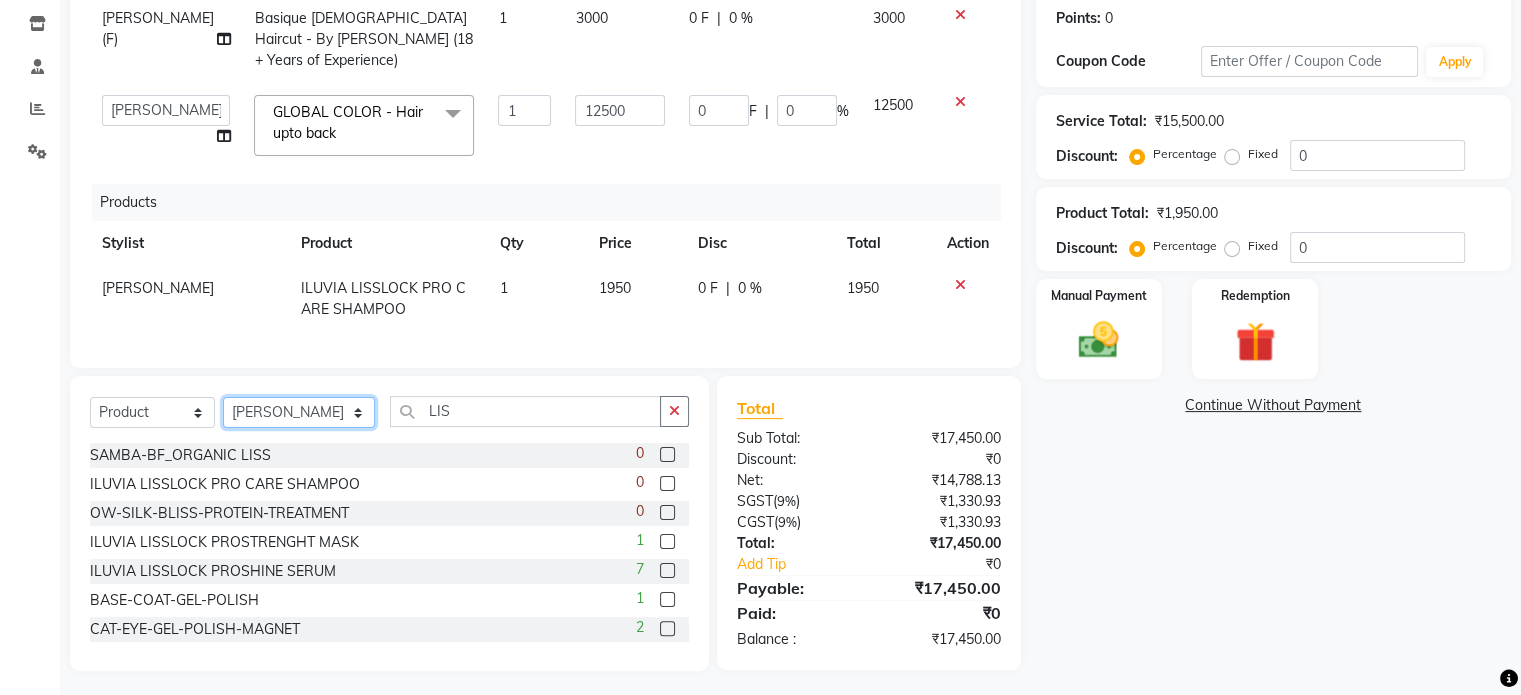 select on "77536" 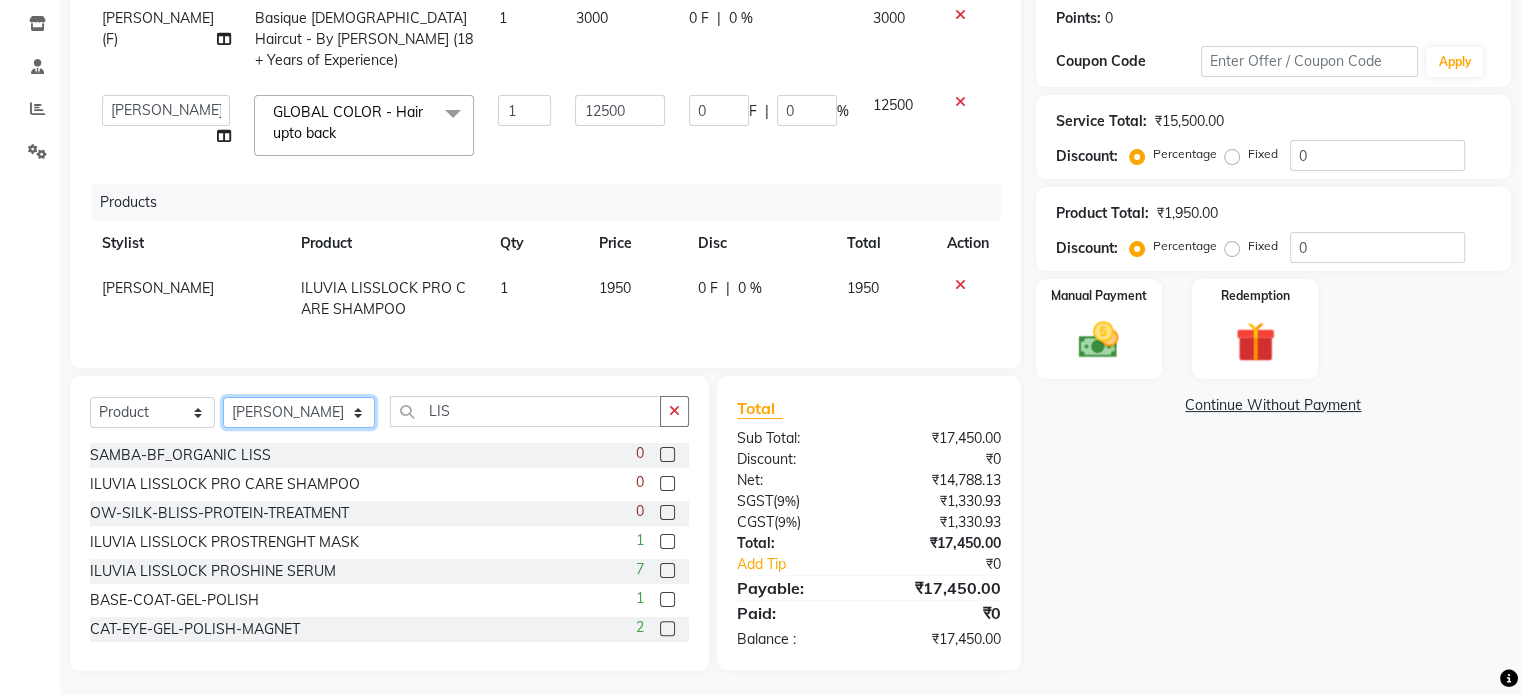 click on "Select Stylist Adnan  ARSHAD Asma  Derma Dynamics Devesh Francis (MO) Gufran Mansuri Harsh Mohd Faizan Mohd Imran  Omkar Osama Patel Rohan  ROSHAN Salvana Motha SAM Shahbaz (D) Shahne Alam SHAIREI Shanu Sir (F) Shanuzz (Oshiwara) Shanuzz Salon, Andheri Siddhi  SUBHASH  Tanishka Panchal VARSHADA JUVALE YASH" 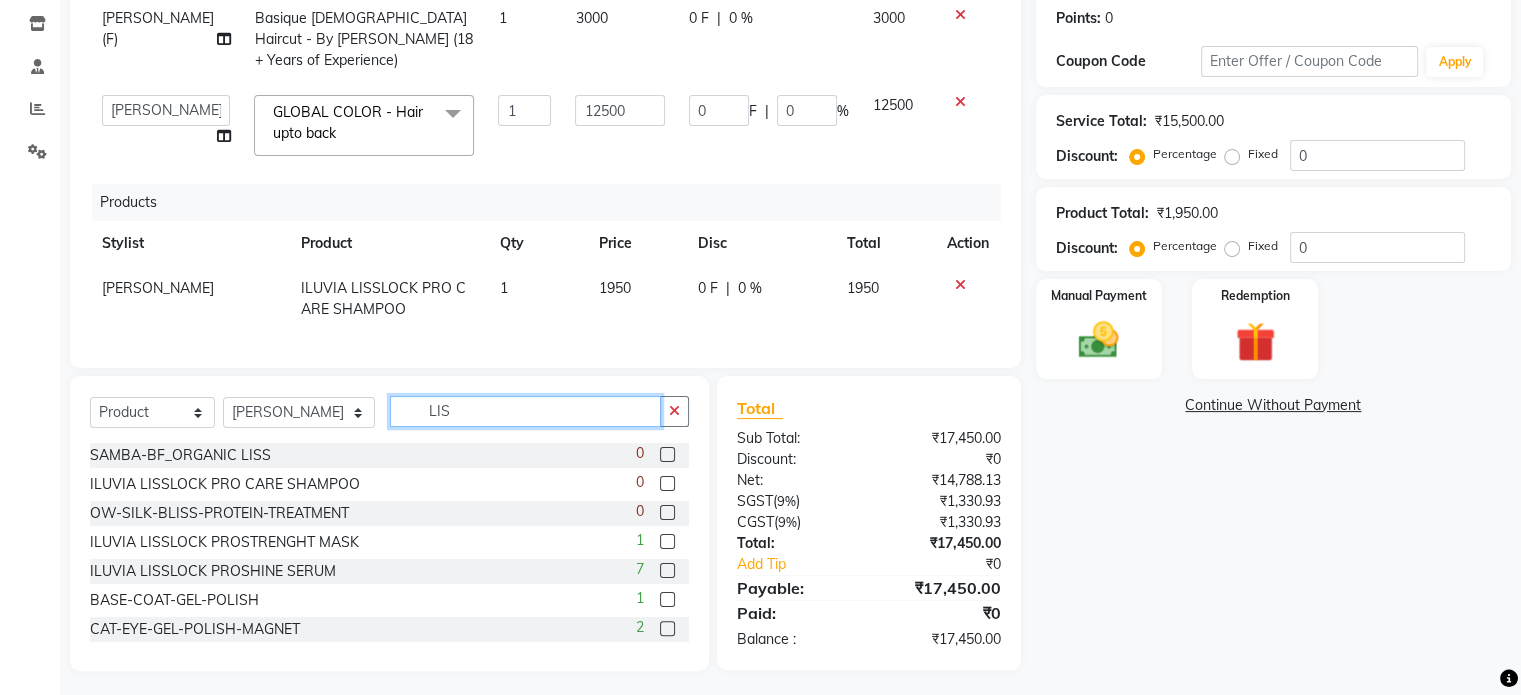 click on "LIS" 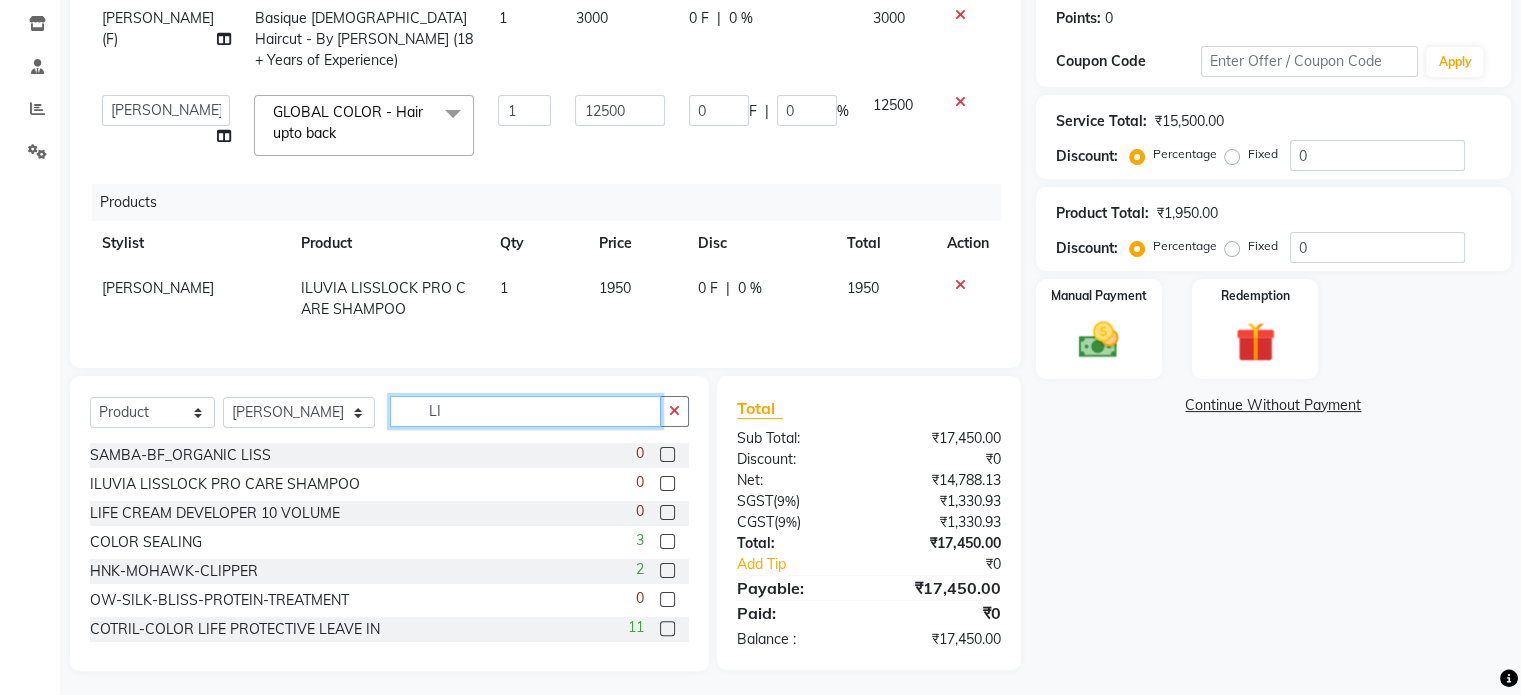 type on "L" 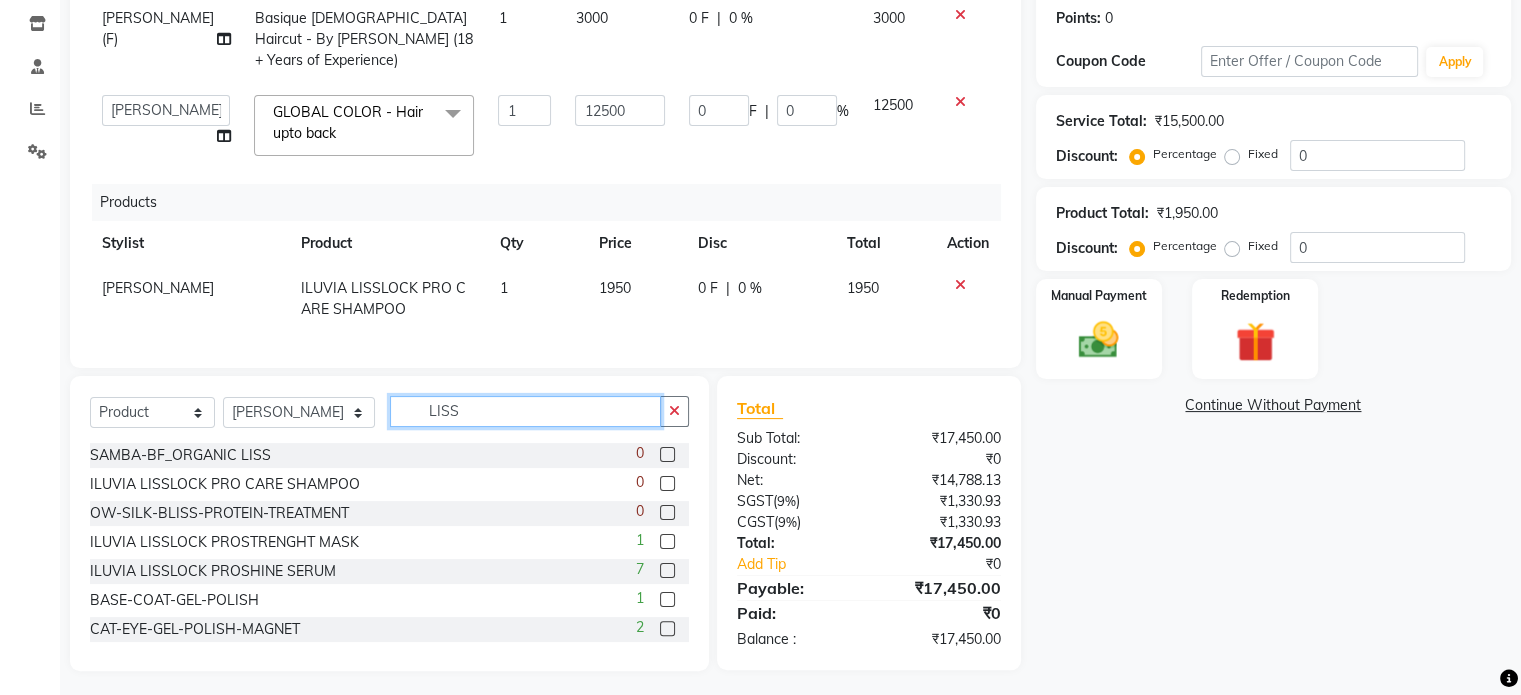 scroll, scrollTop: 332, scrollLeft: 0, axis: vertical 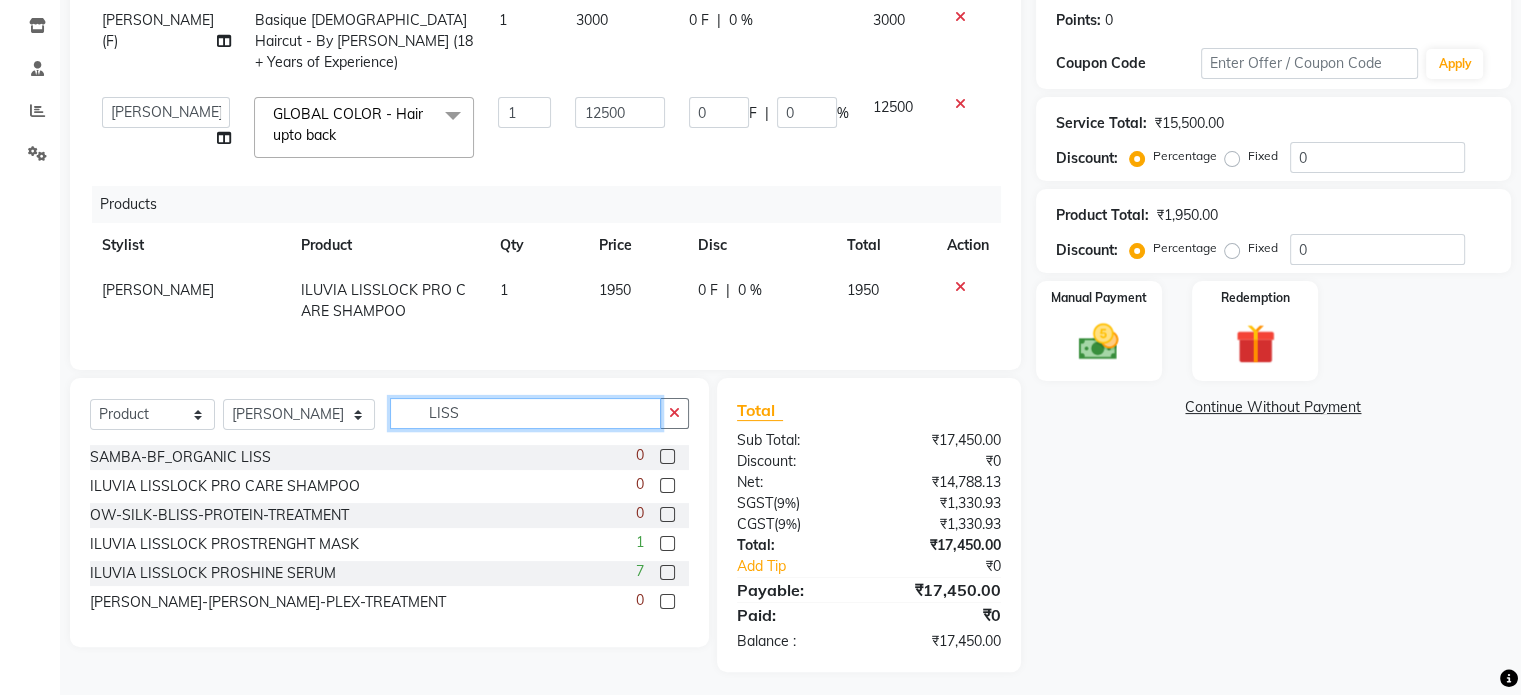 type on "LISS" 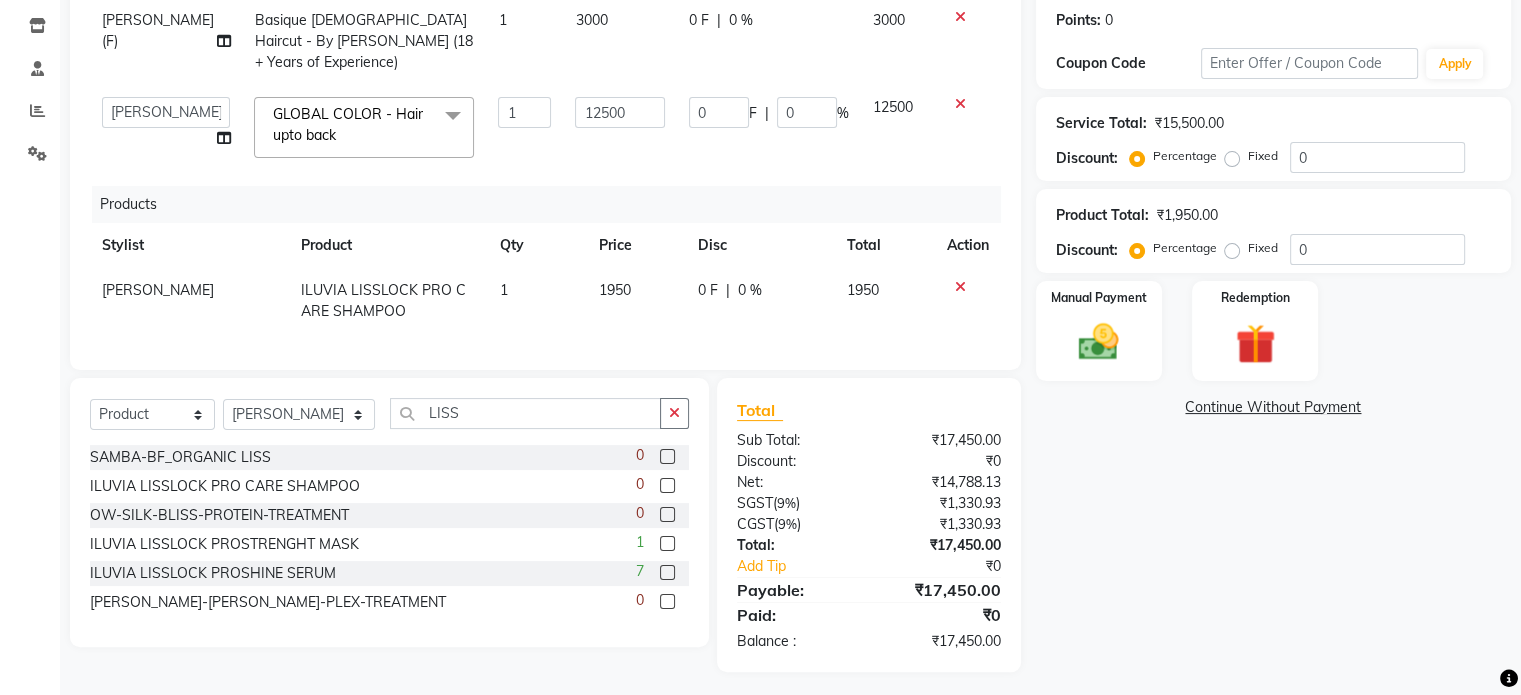 click 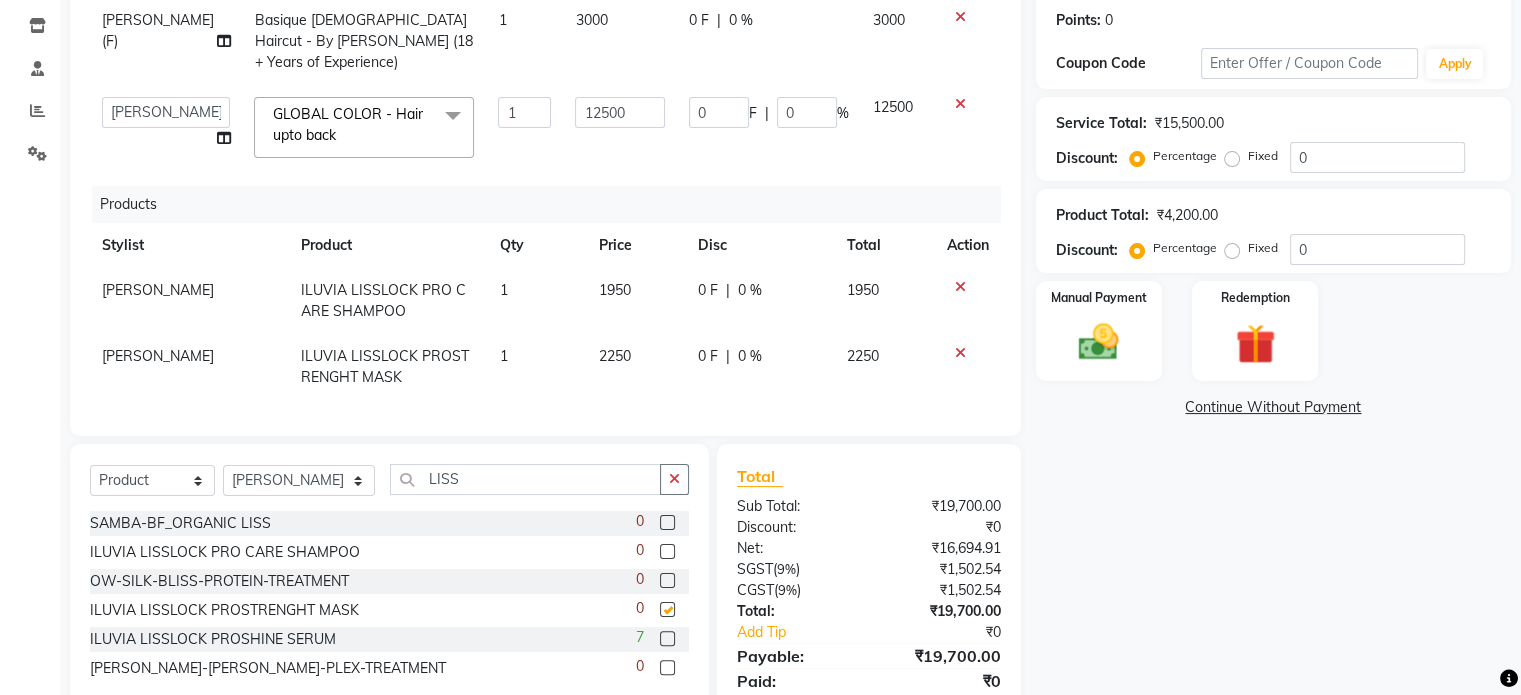 checkbox on "false" 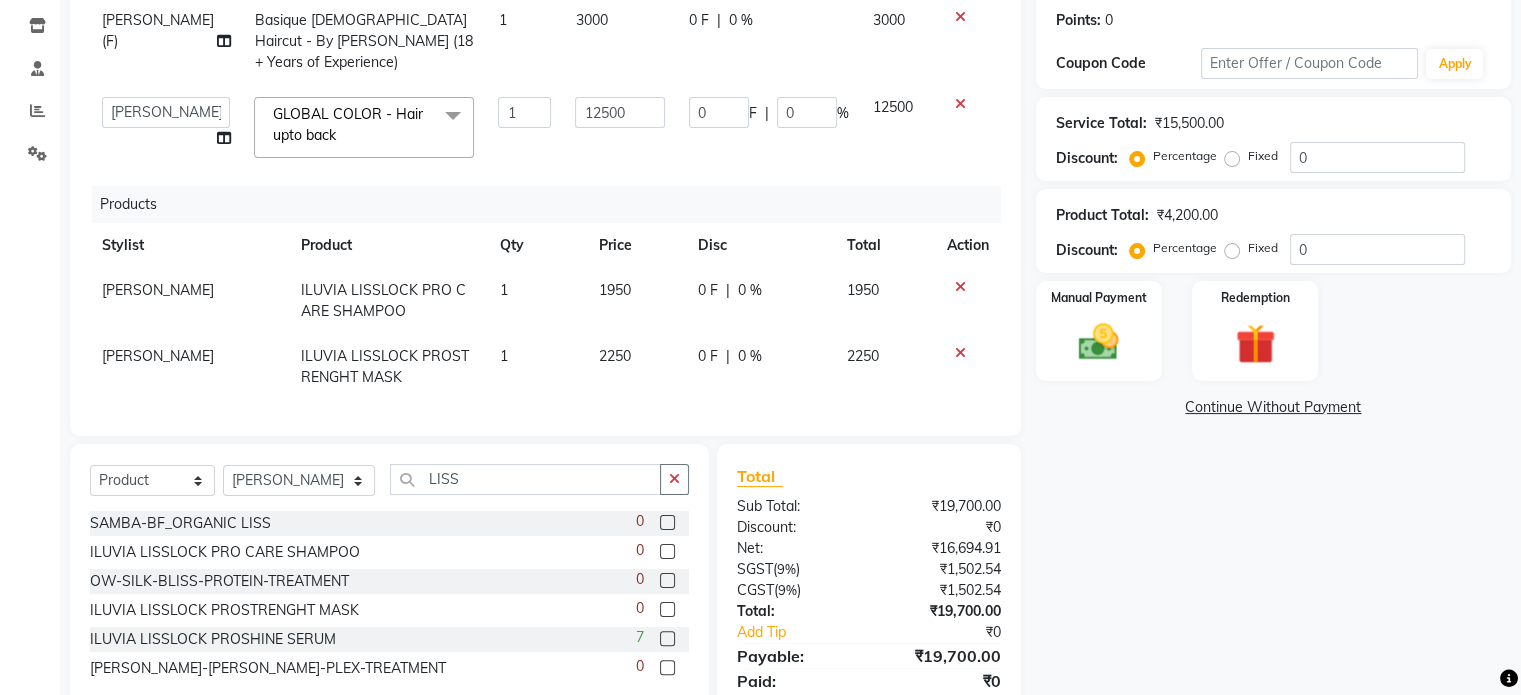 scroll, scrollTop: 399, scrollLeft: 0, axis: vertical 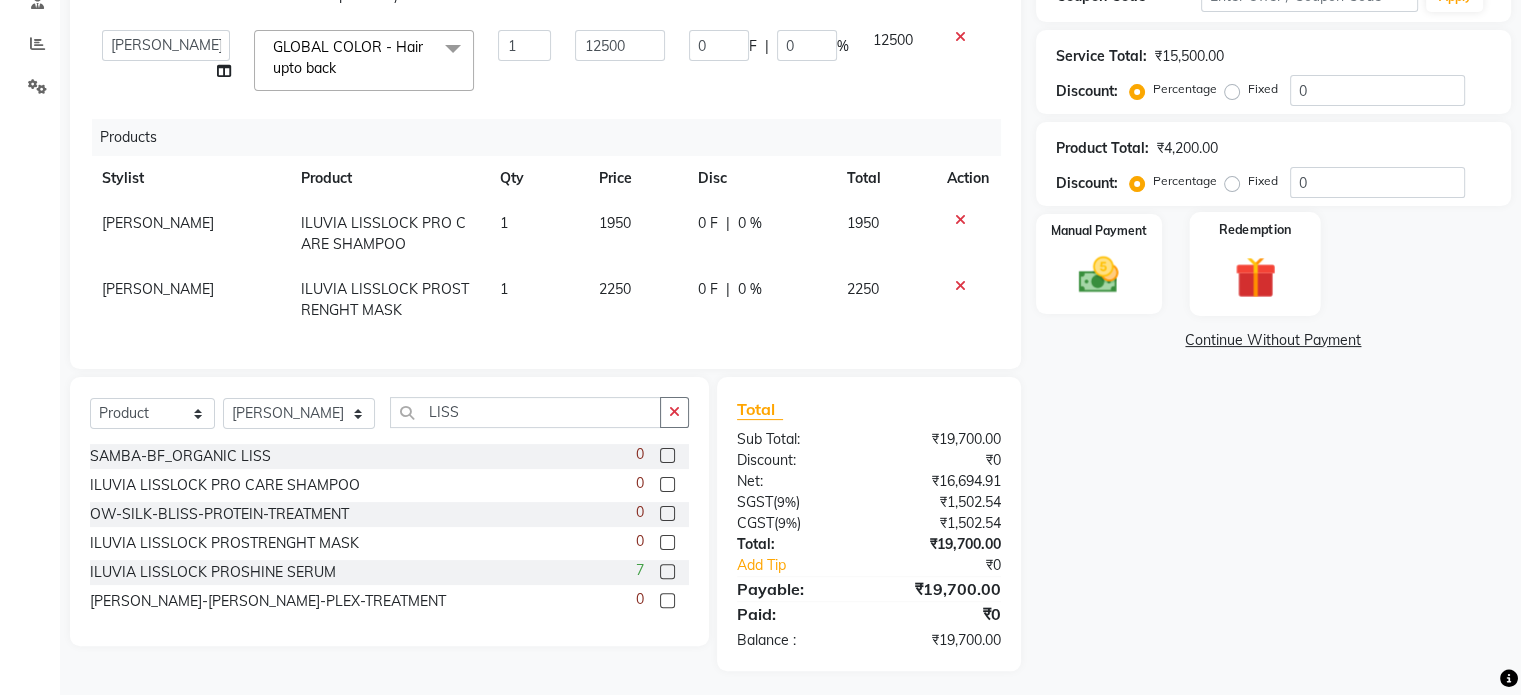 click 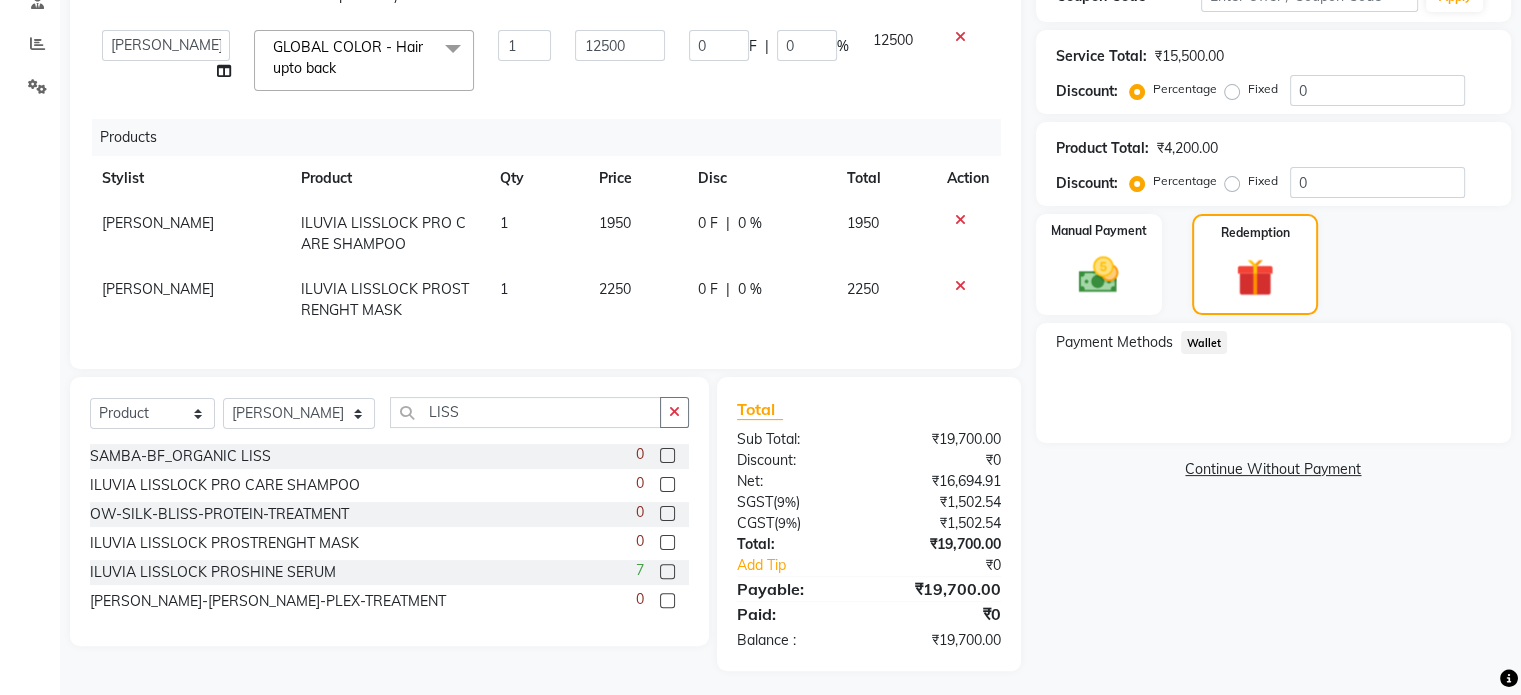 click on "Wallet" 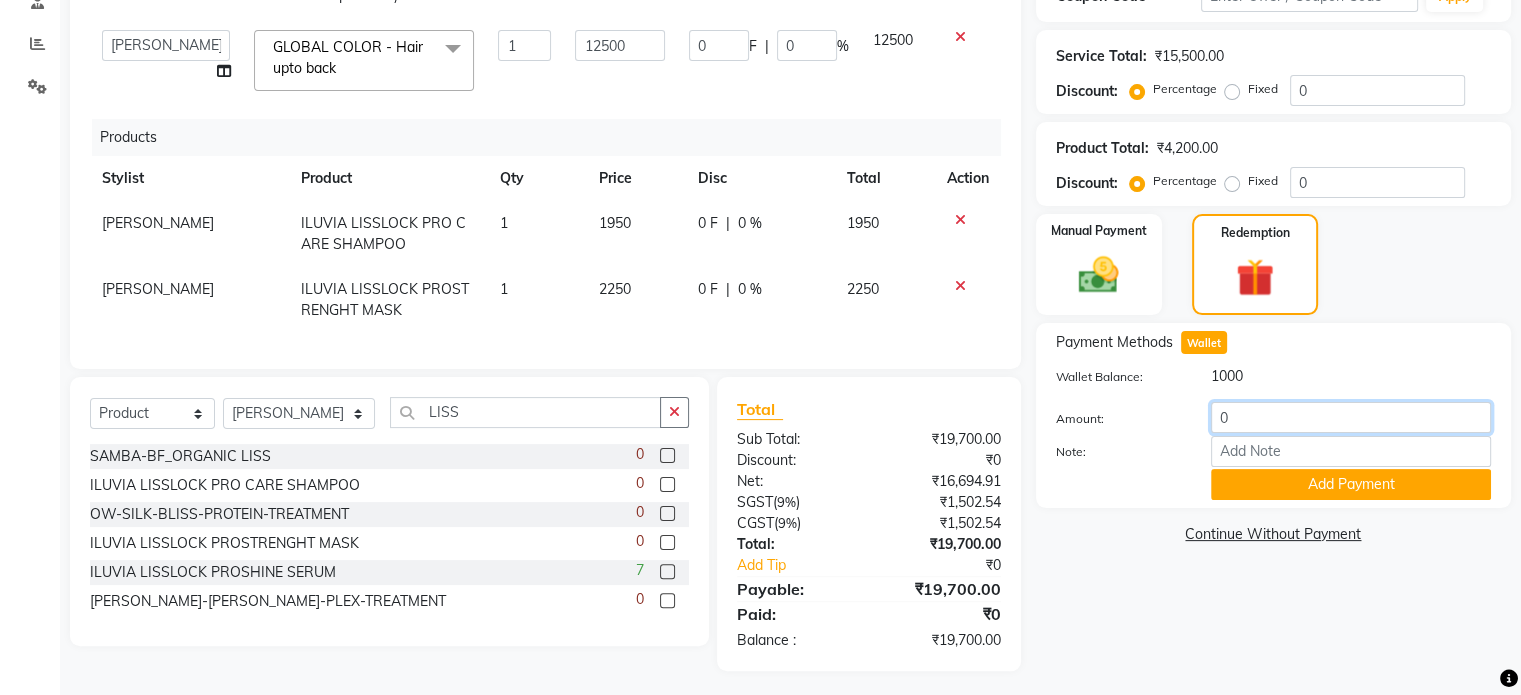 click on "0" 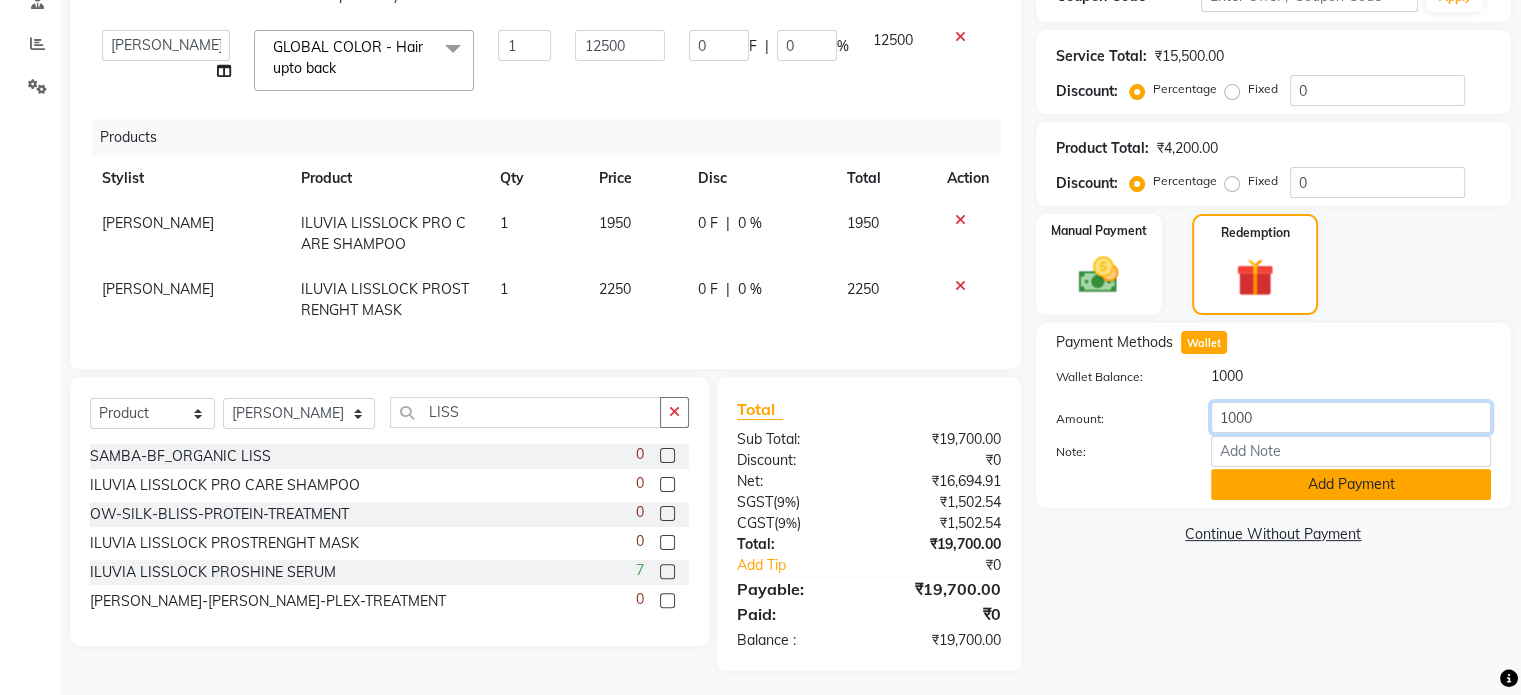 type on "1000" 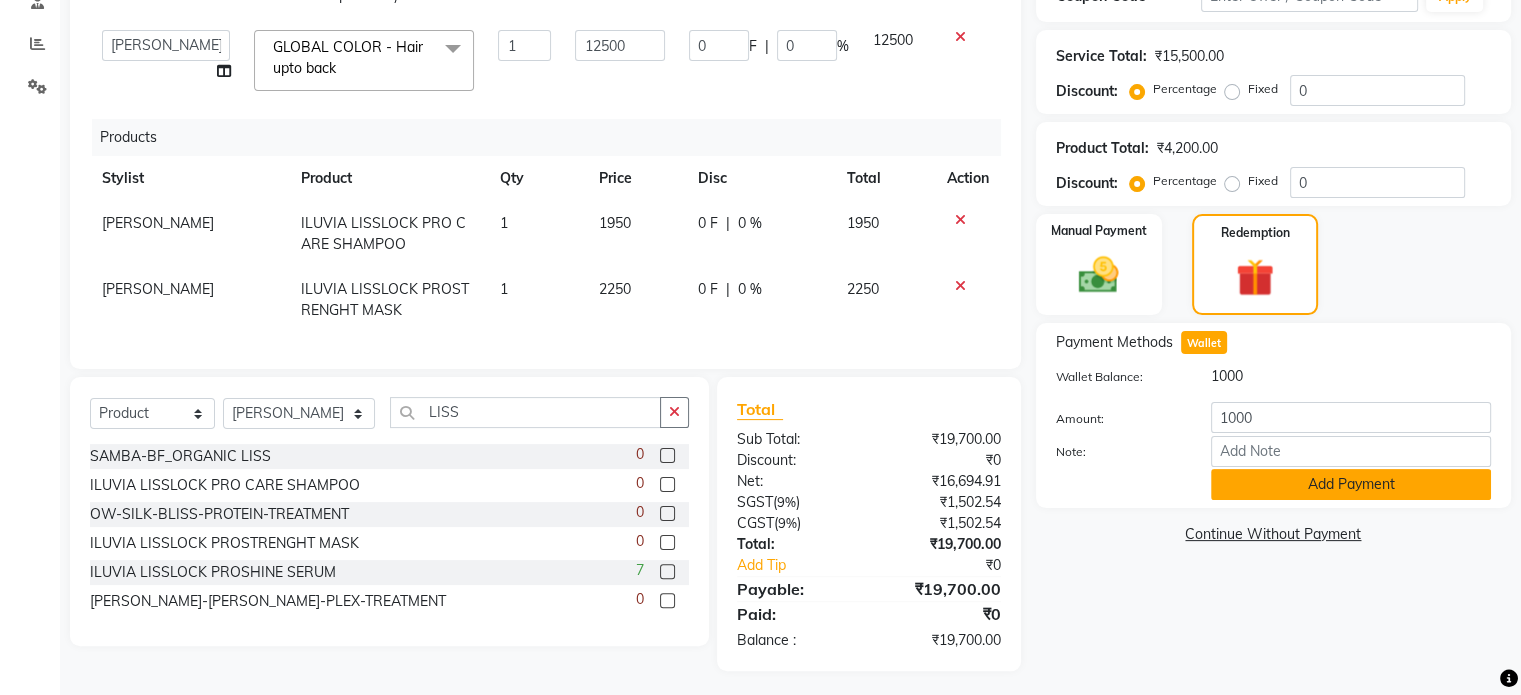 click on "Add Payment" 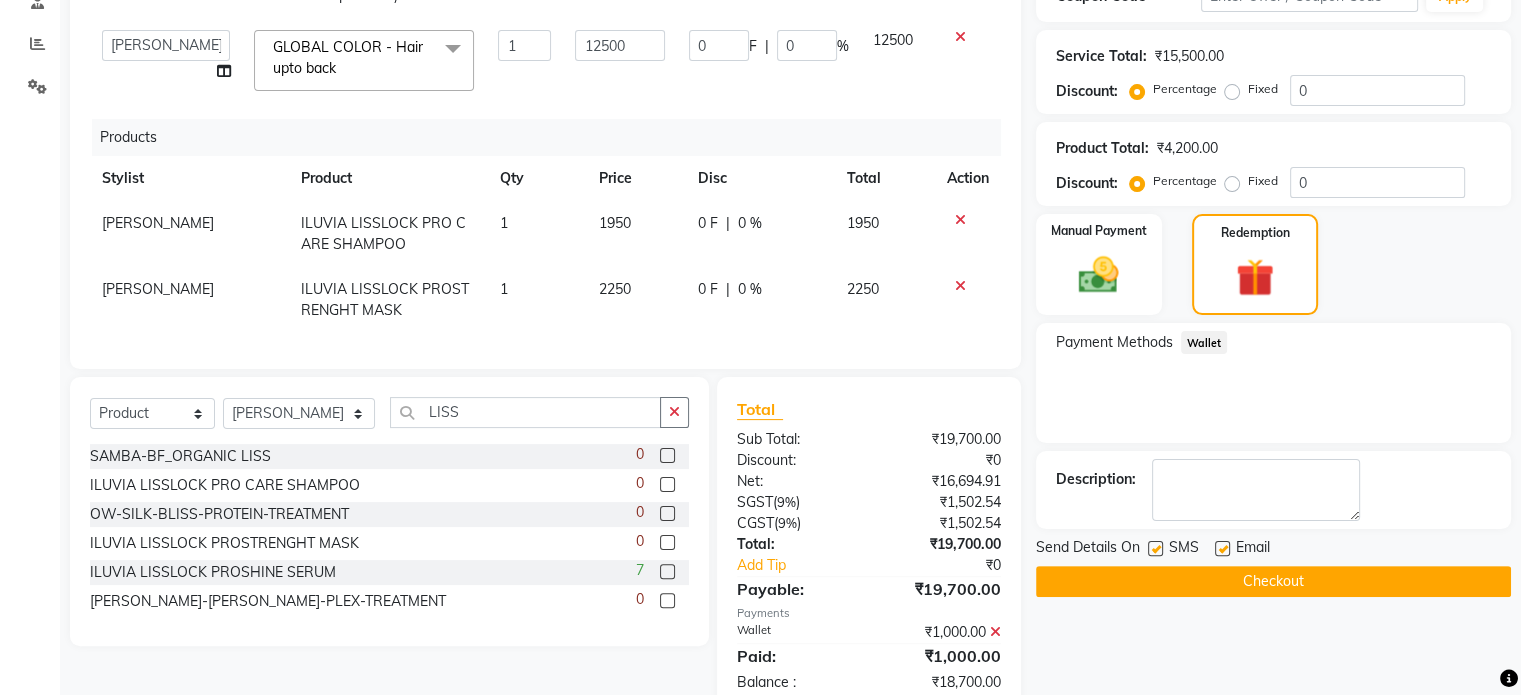 scroll, scrollTop: 440, scrollLeft: 0, axis: vertical 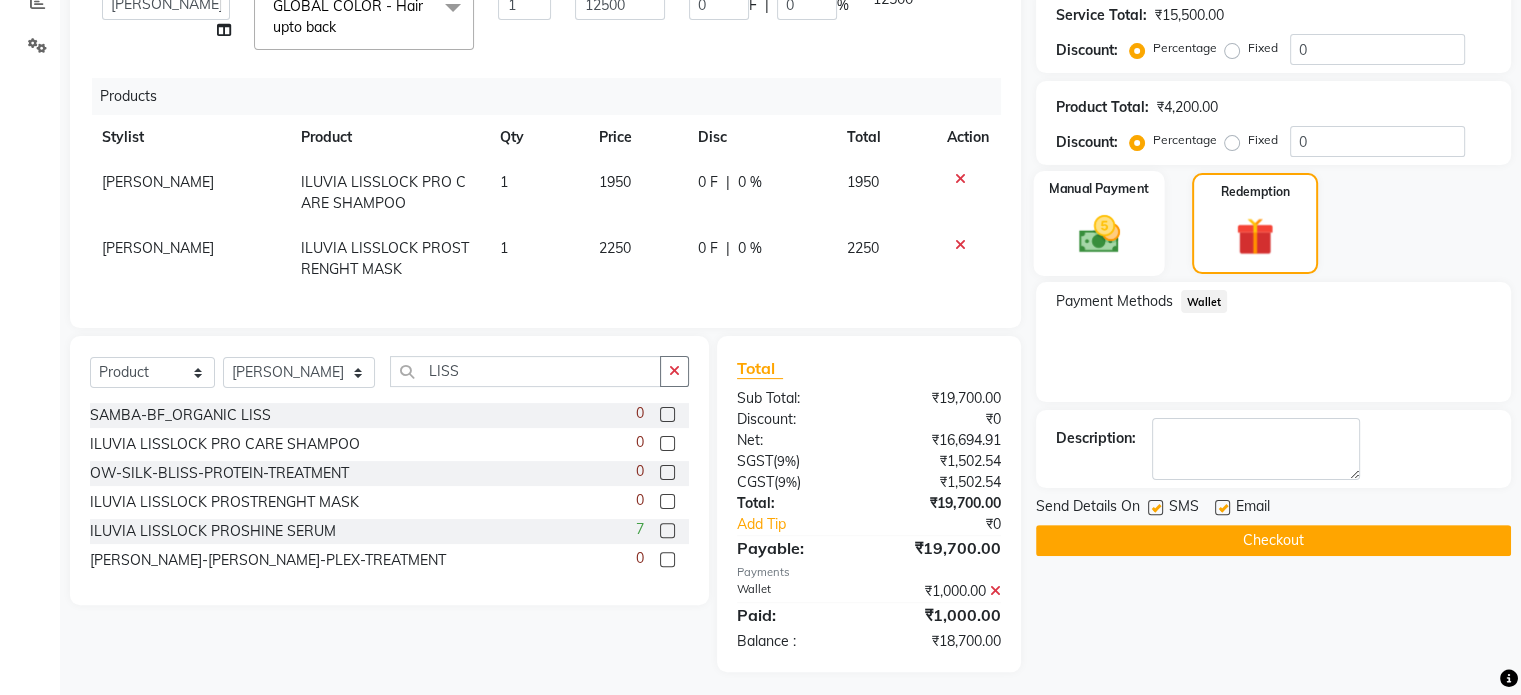click on "Manual Payment" 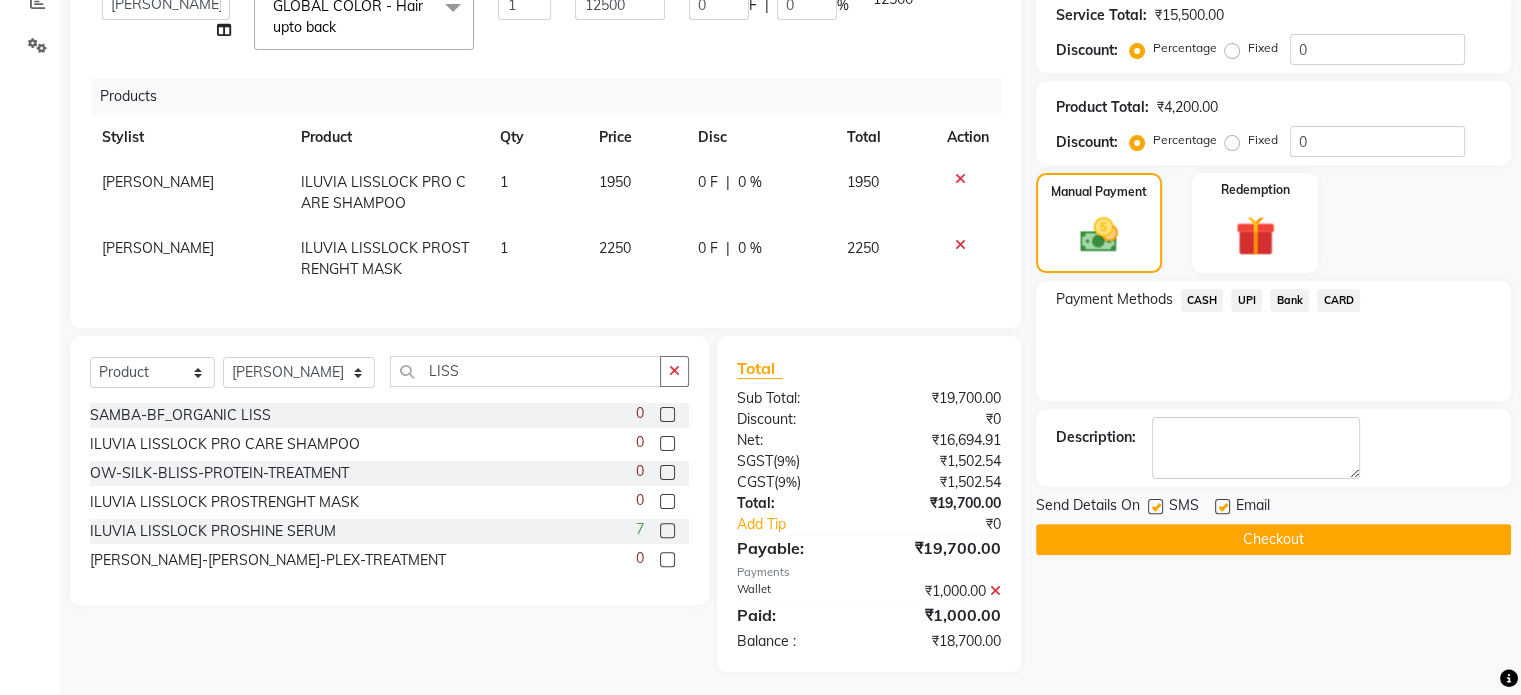 click on "UPI" 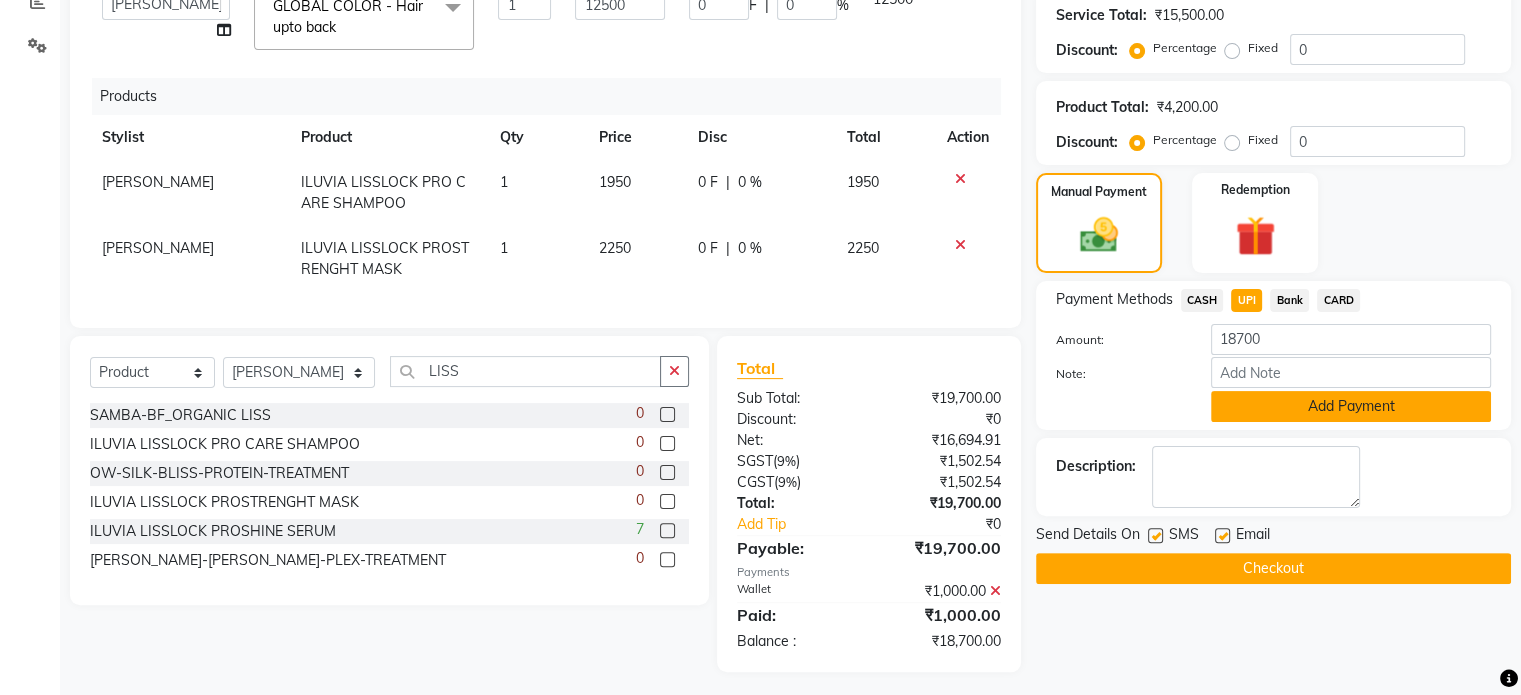 click on "Add Payment" 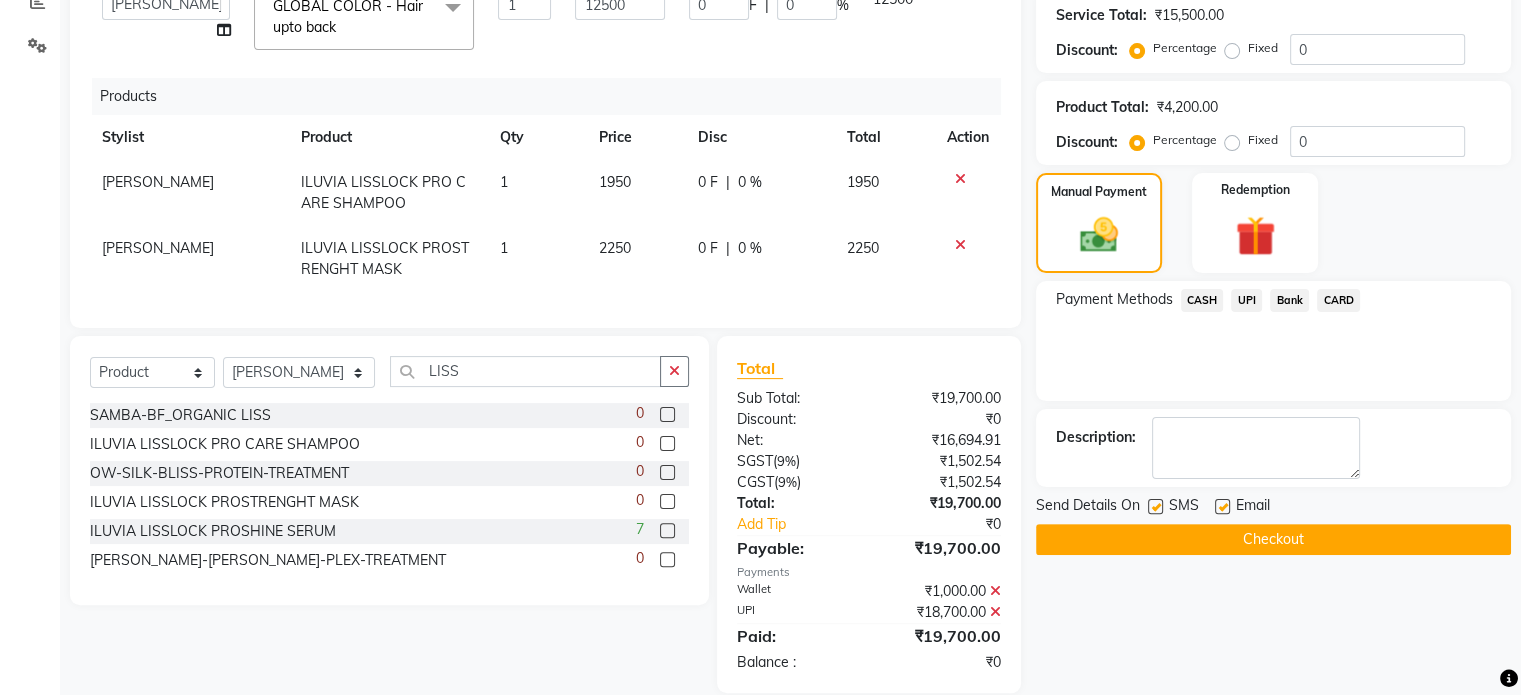 scroll, scrollTop: 461, scrollLeft: 0, axis: vertical 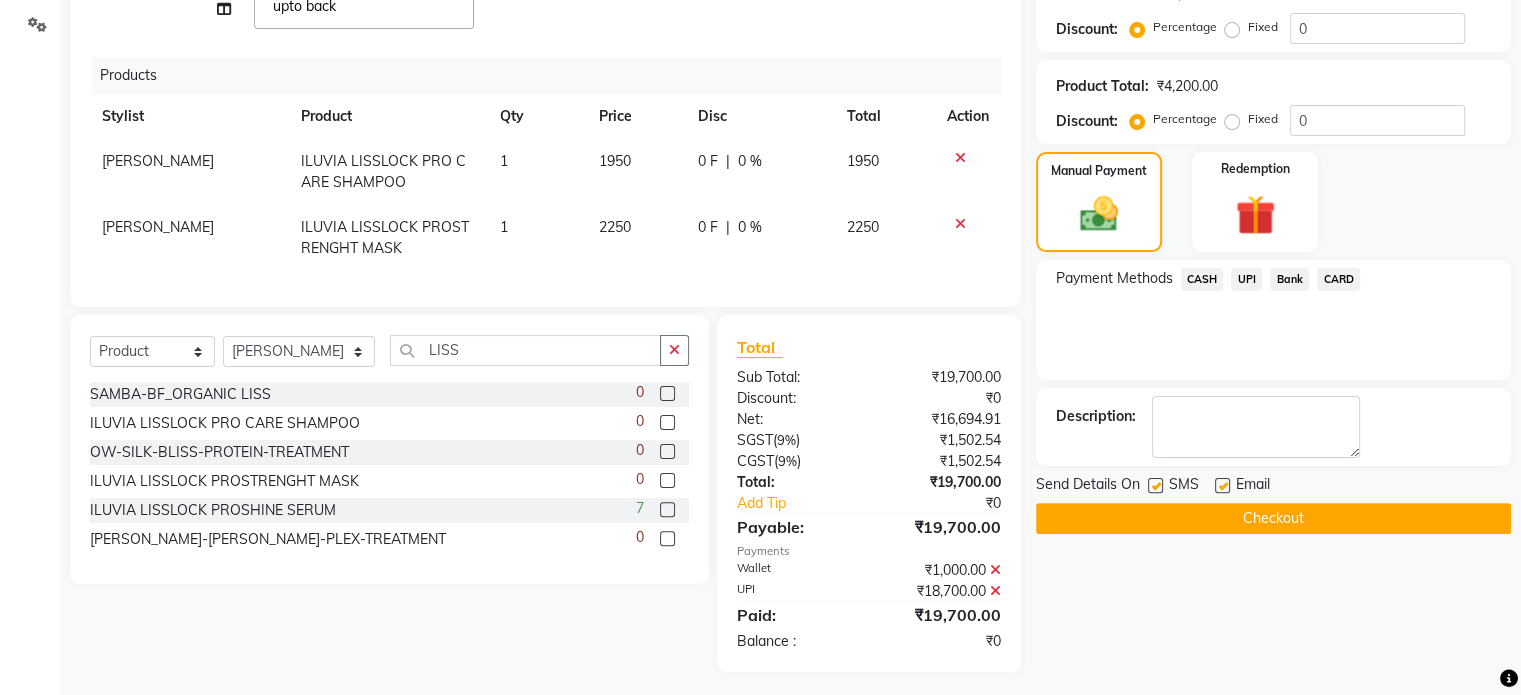 click 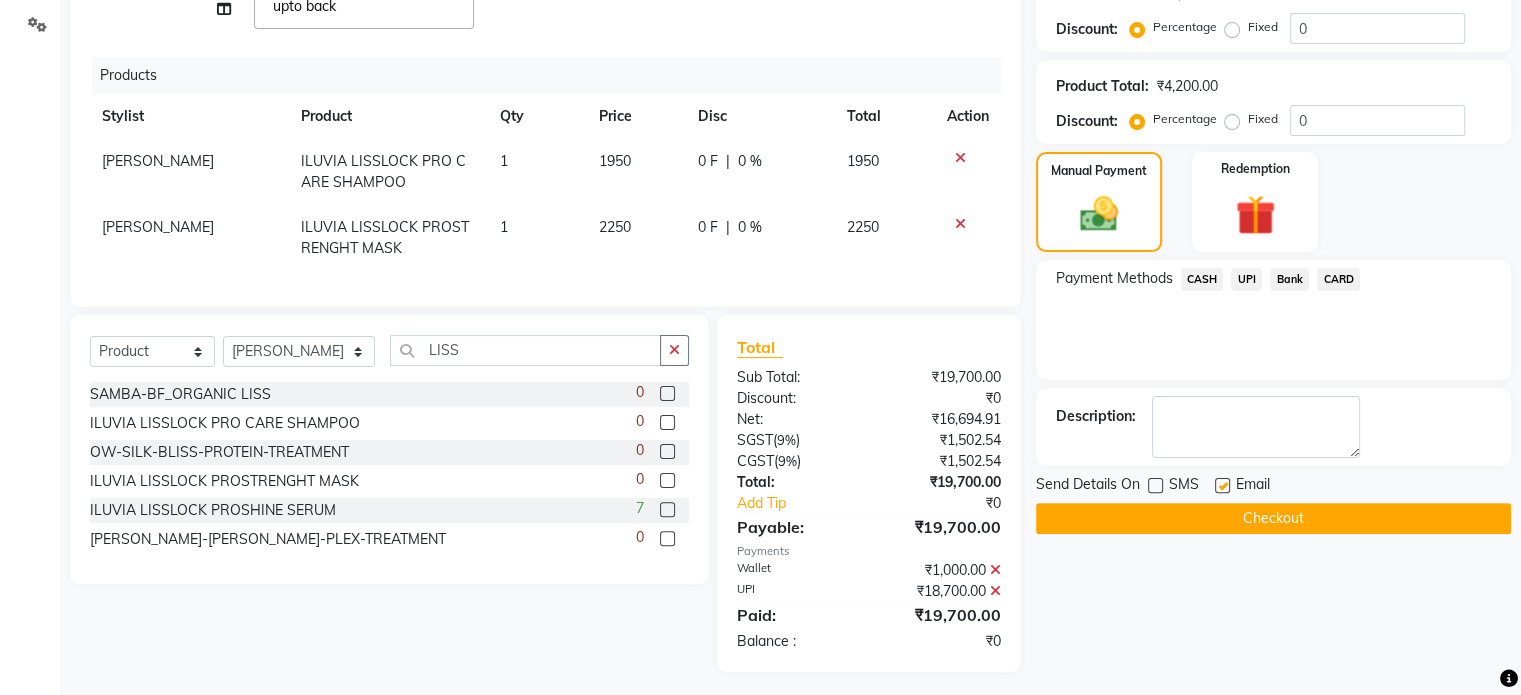 click 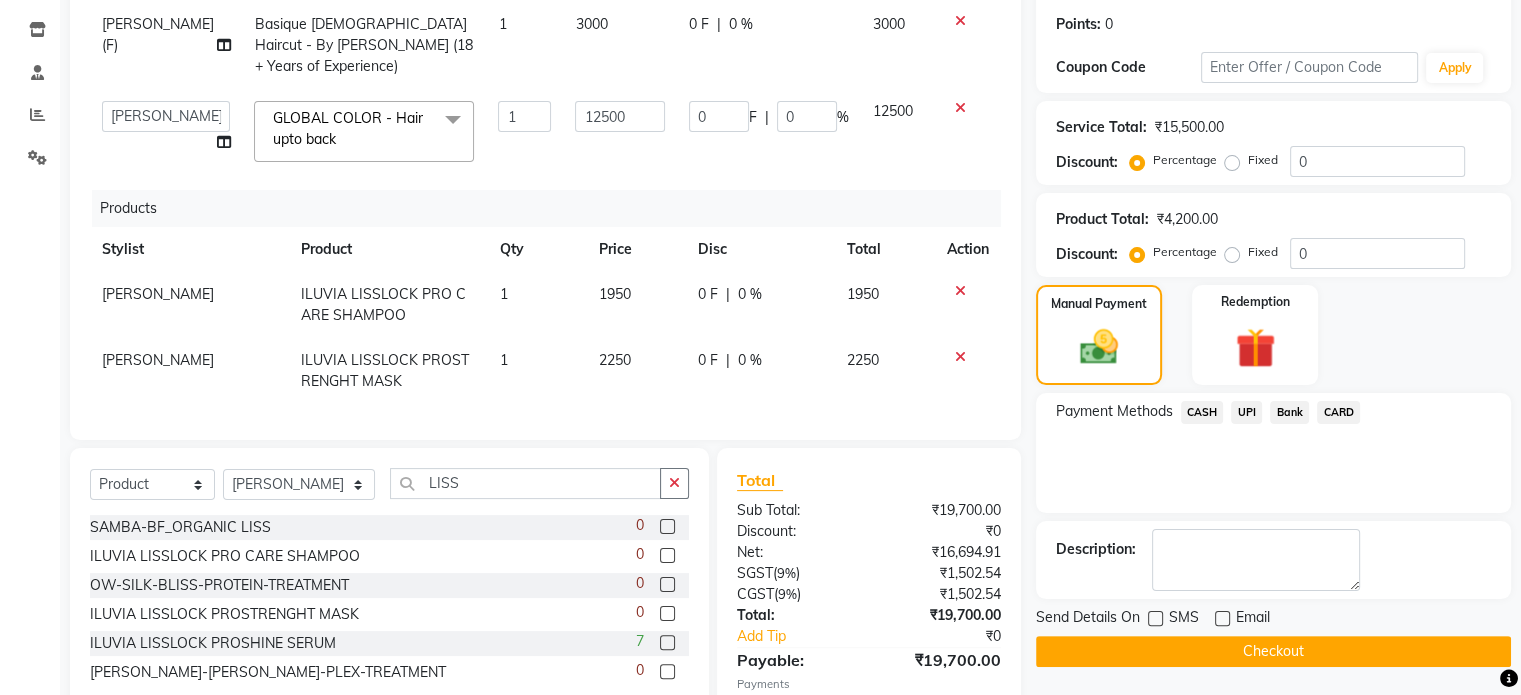 scroll, scrollTop: 0, scrollLeft: 0, axis: both 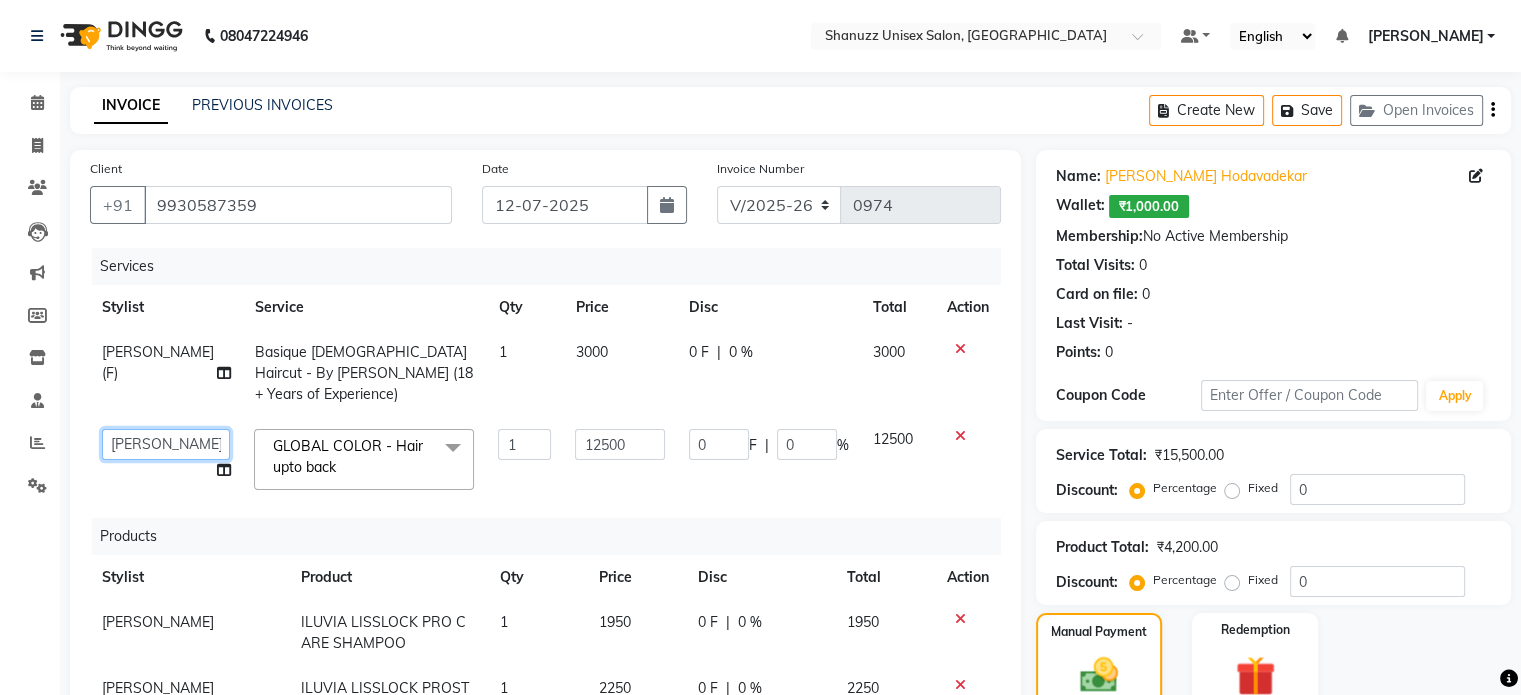click on "Adnan    ARSHAD   Asma    Derma Dynamics   Devesh   Francis (MO)   Gufran Mansuri   Harsh   Mohd Faizan   Mohd Imran    Omkar   Osama Patel   Rohan    ROSHAN   Salvana Motha   SAM   Shahbaz (D)   Shahne Alam   SHAIREI   Shanu Sir (F)   Shanuzz (Oshiwara)   Shanuzz Salon, Andheri   Siddhi    SUBHASH    Tanishka Panchal   VARSHADA JUVALE   YASH" 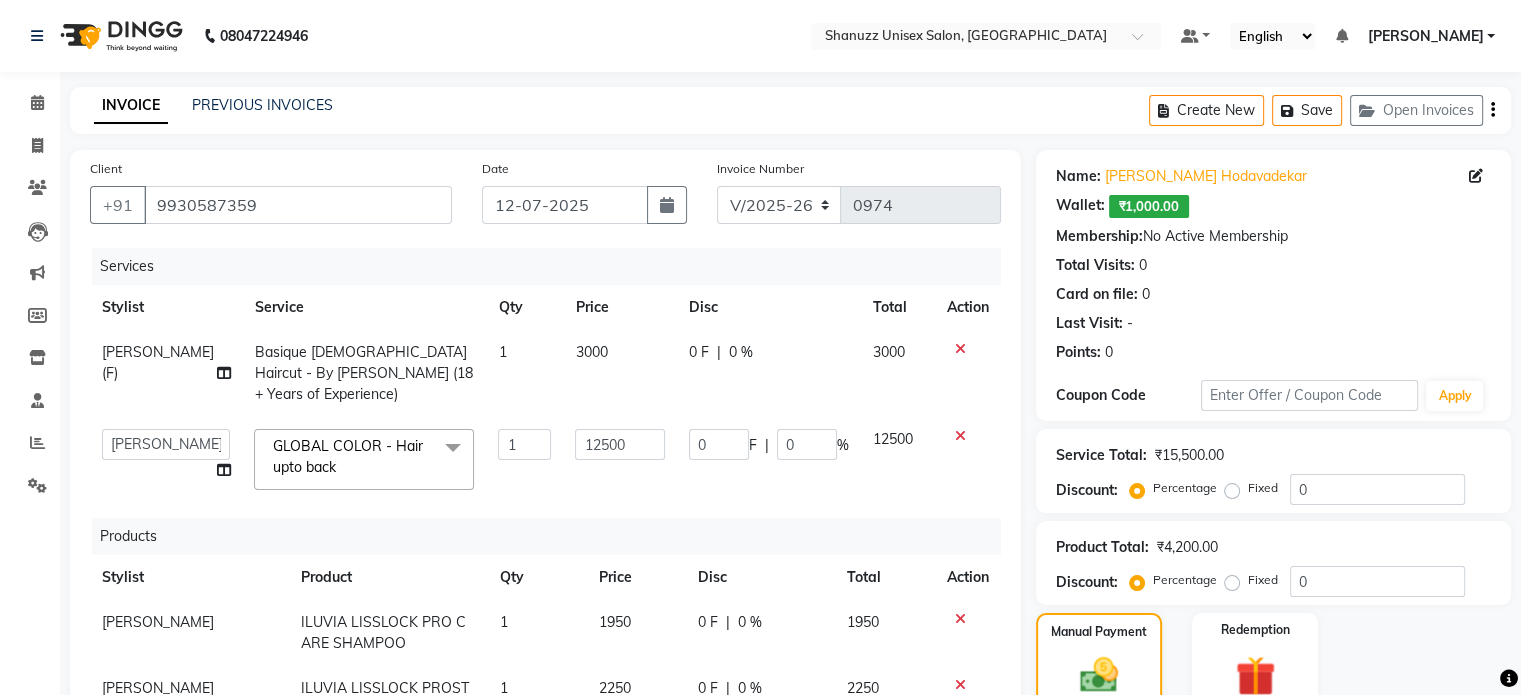 select on "77536" 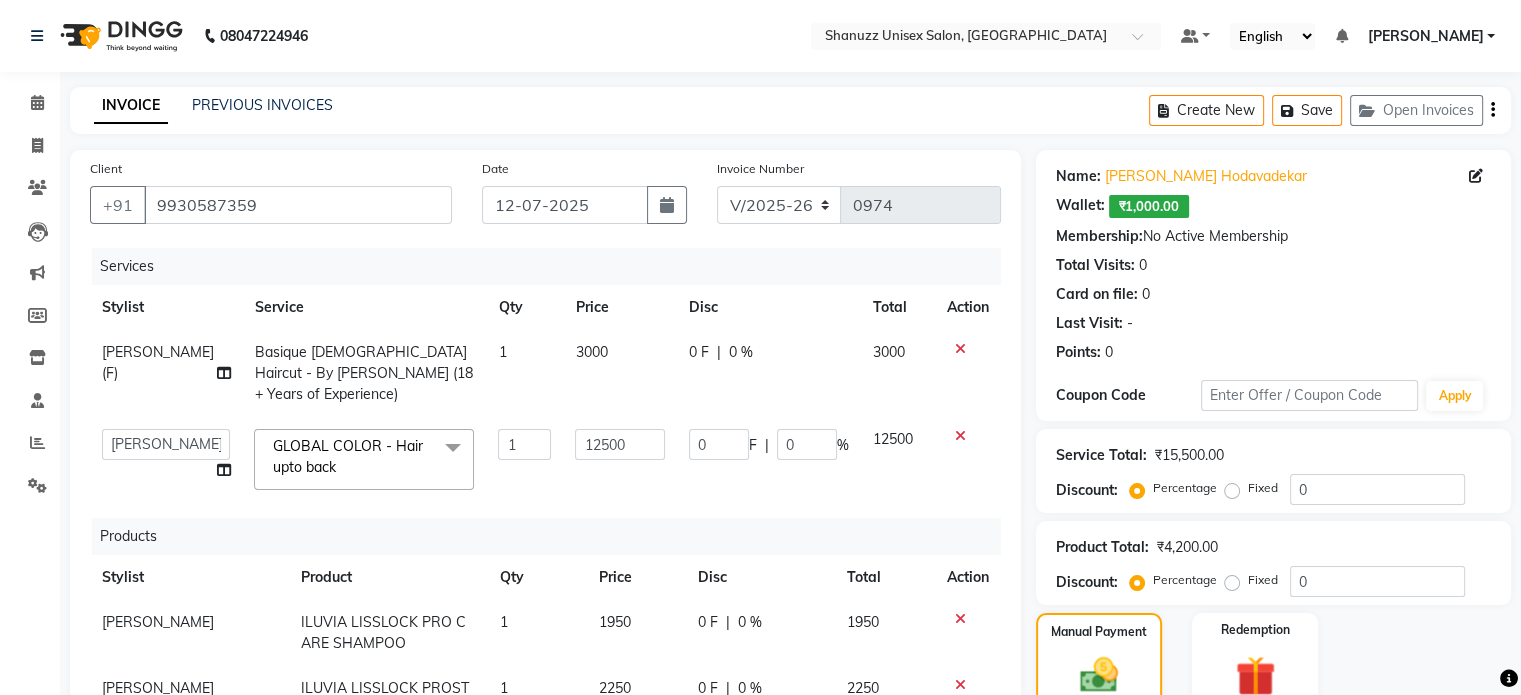 click on "Shanu Sir (F)" 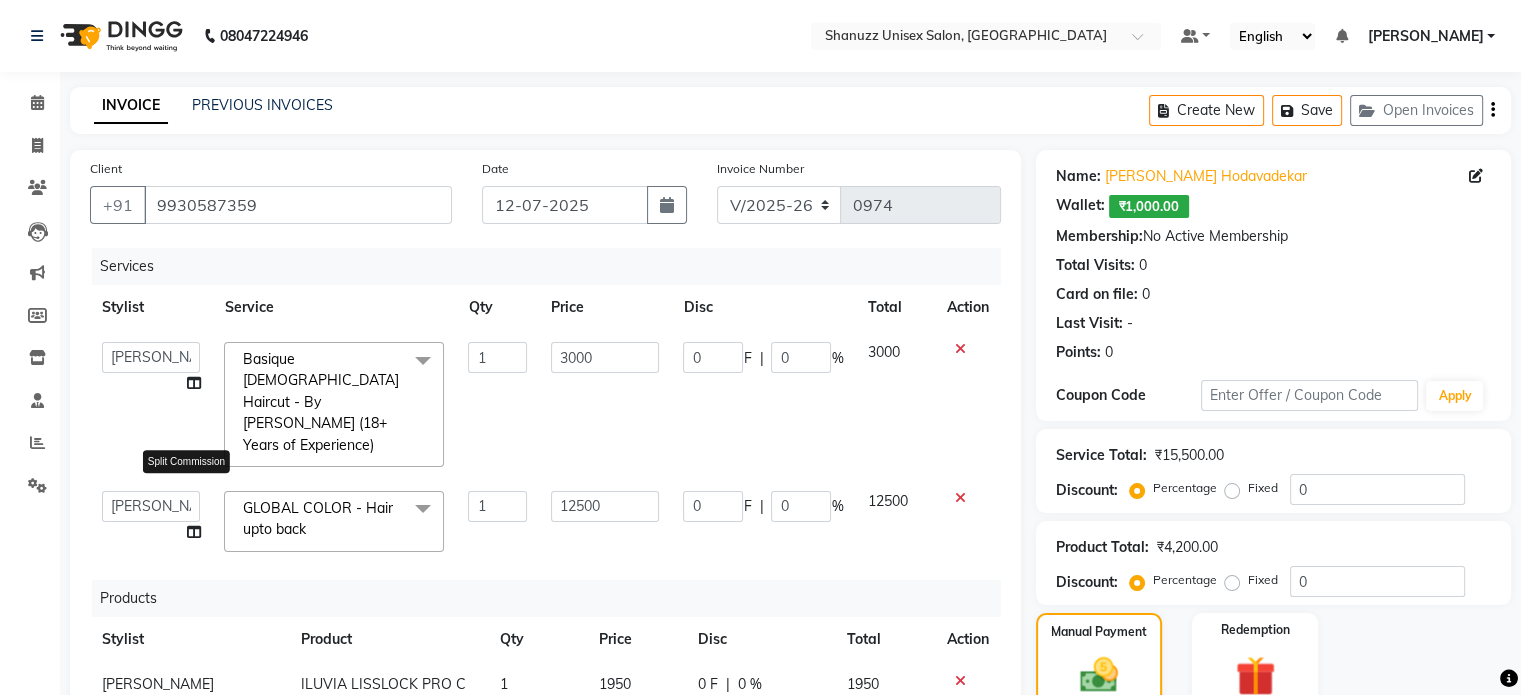 click 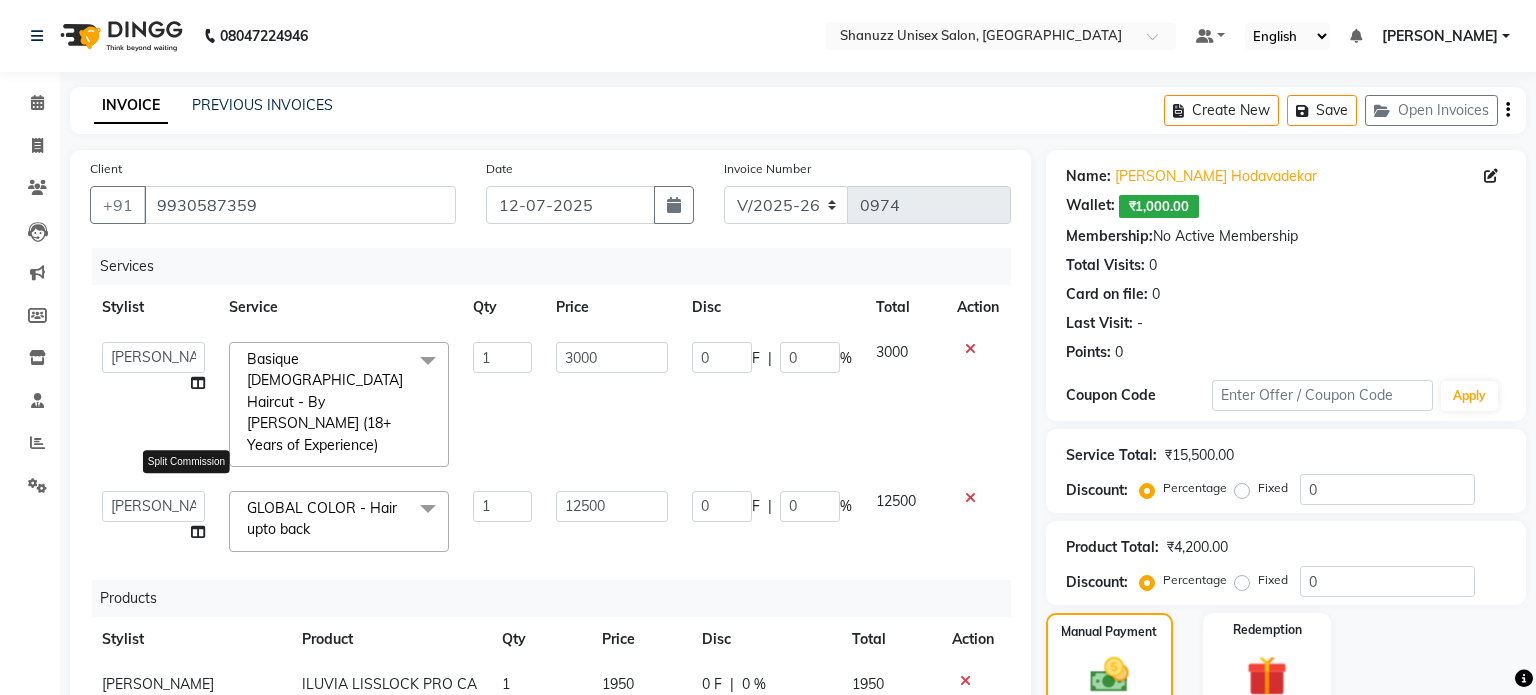select on "77536" 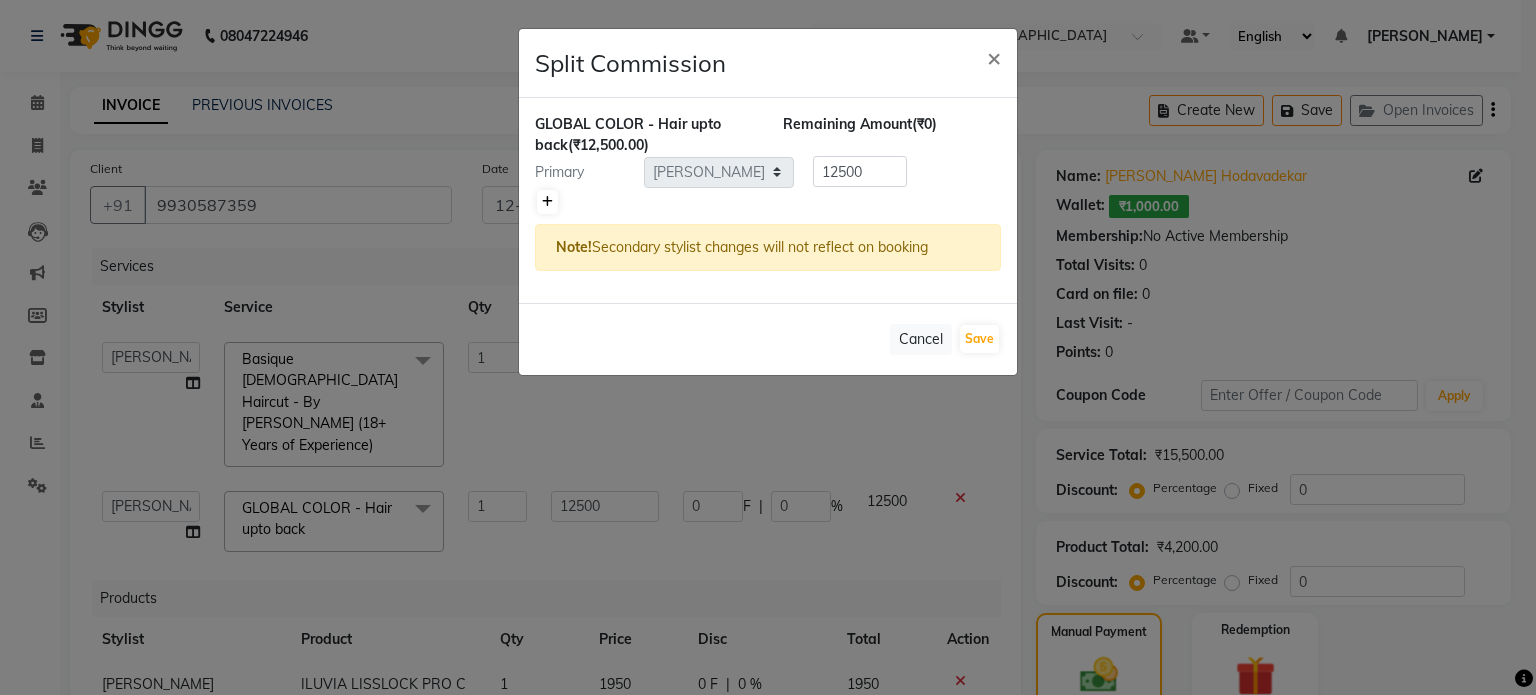click 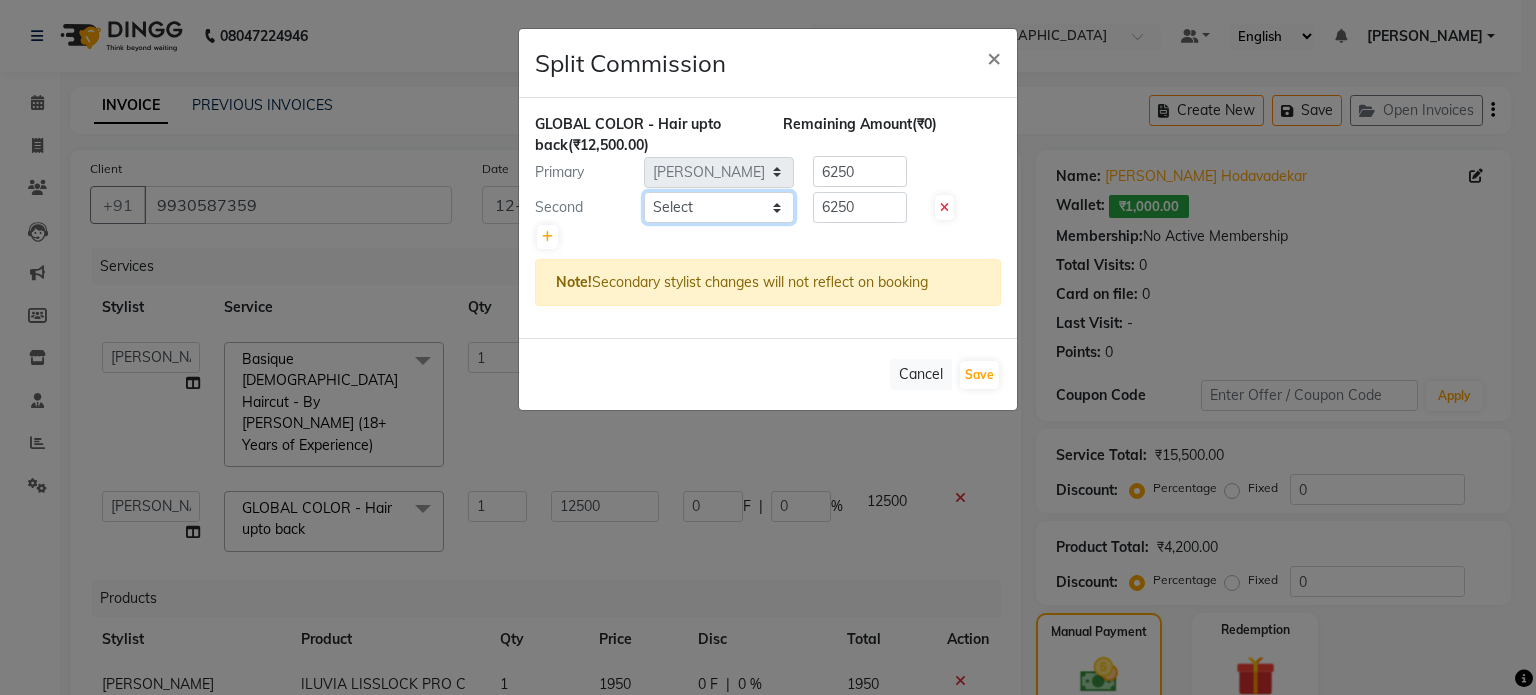 click on "Select  Adnan    ARSHAD   Asma    Derma Dynamics   Devesh   Francis (MO)   Gufran Mansuri   Harsh   Mohd Faizan   Mohd Imran    Omkar   Osama Patel   Rohan    ROSHAN   Salvana Motha   SAM   Shahbaz (D)   Shahne Alam   SHAIREI   Shanu Sir (F)   Shanuzz (Oshiwara)   Shanuzz Salon, Andheri   Siddhi    SUBHASH    Tanishka Panchal   VARSHADA JUVALE   YASH" 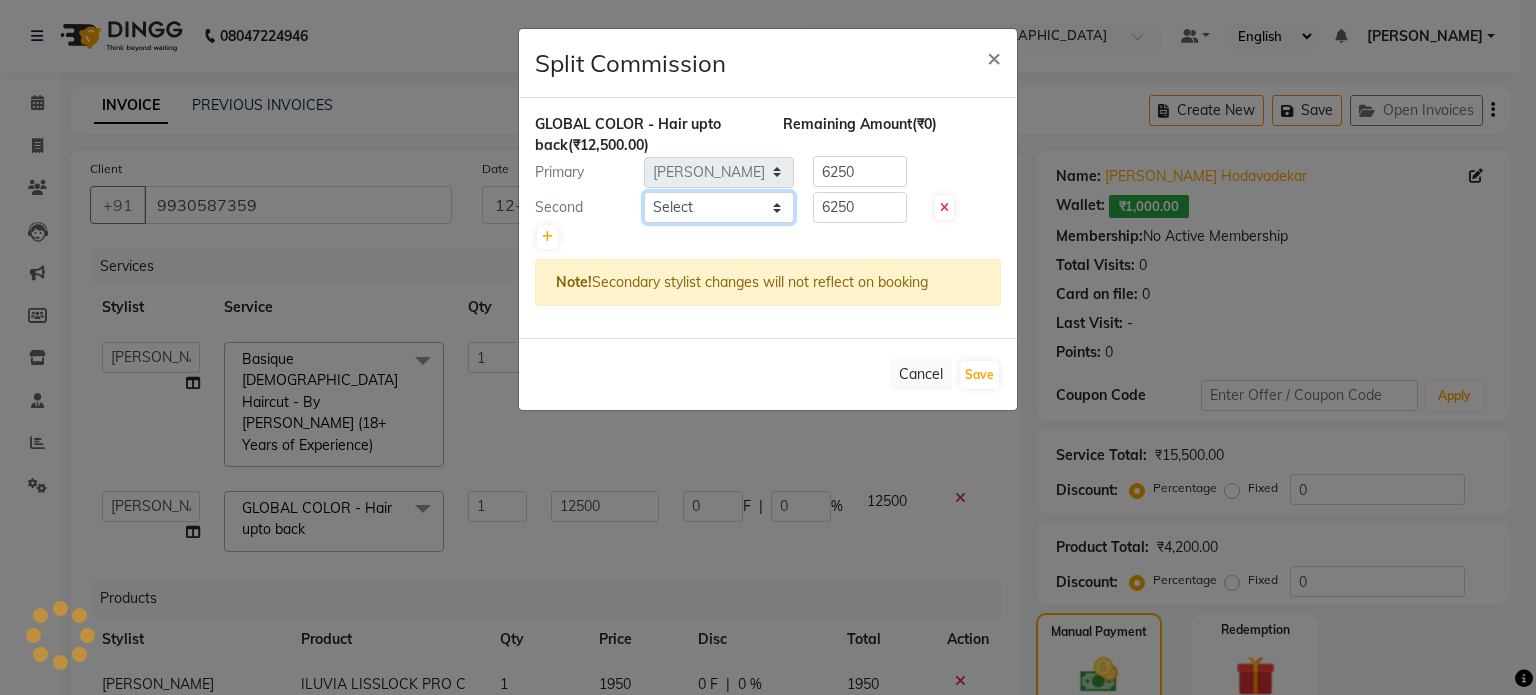 select on "59236" 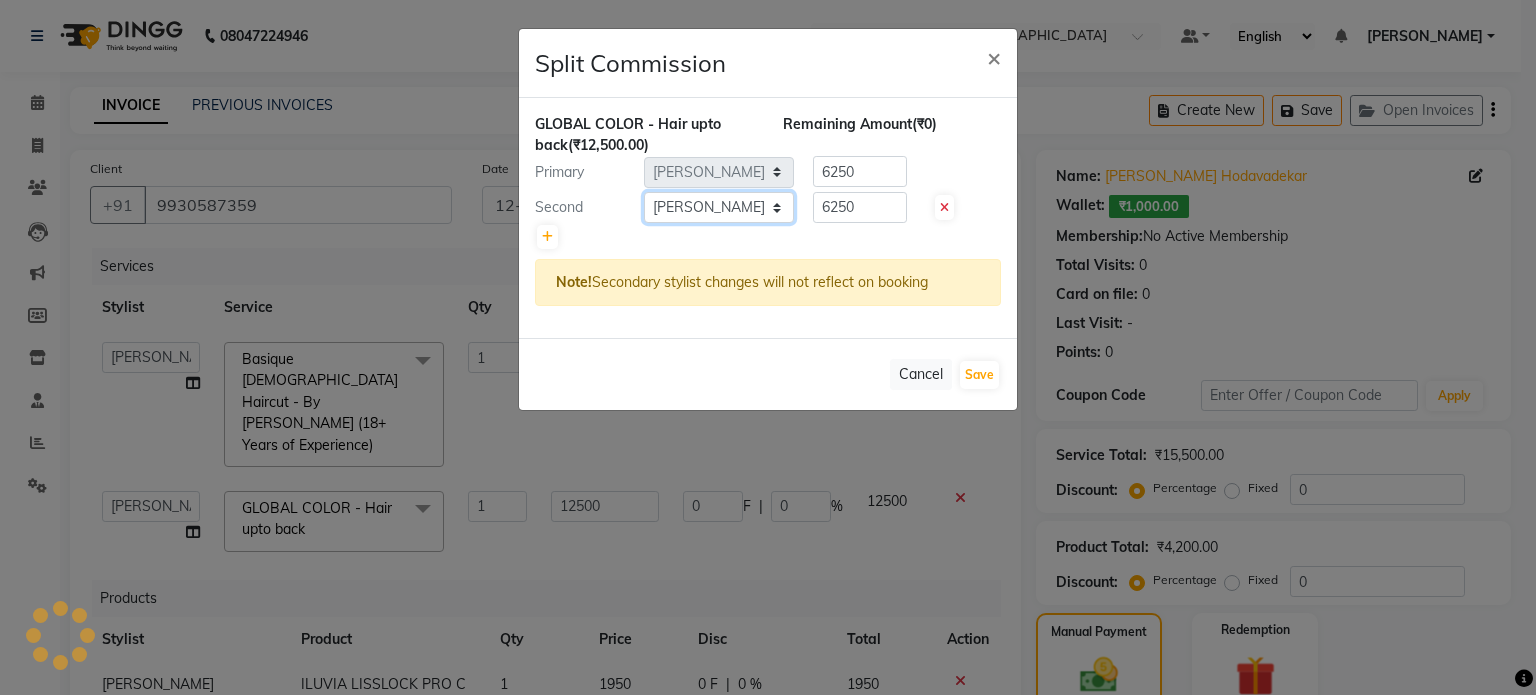 click on "Select  Adnan    ARSHAD   Asma    Derma Dynamics   Devesh   Francis (MO)   Gufran Mansuri   Harsh   Mohd Faizan   Mohd Imran    Omkar   Osama Patel   Rohan    ROSHAN   Salvana Motha   SAM   Shahbaz (D)   Shahne Alam   SHAIREI   Shanu Sir (F)   Shanuzz (Oshiwara)   Shanuzz Salon, Andheri   Siddhi    SUBHASH    Tanishka Panchal   VARSHADA JUVALE   YASH" 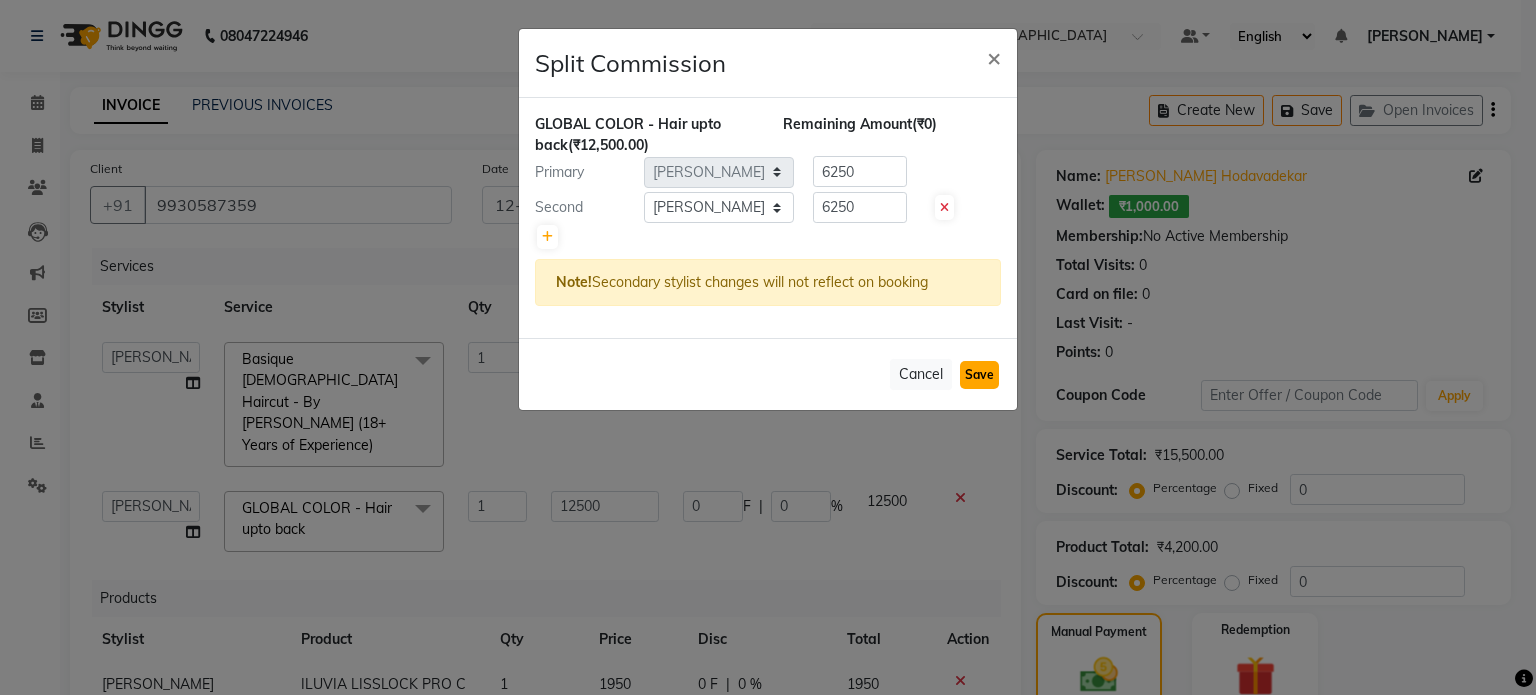 click on "Save" 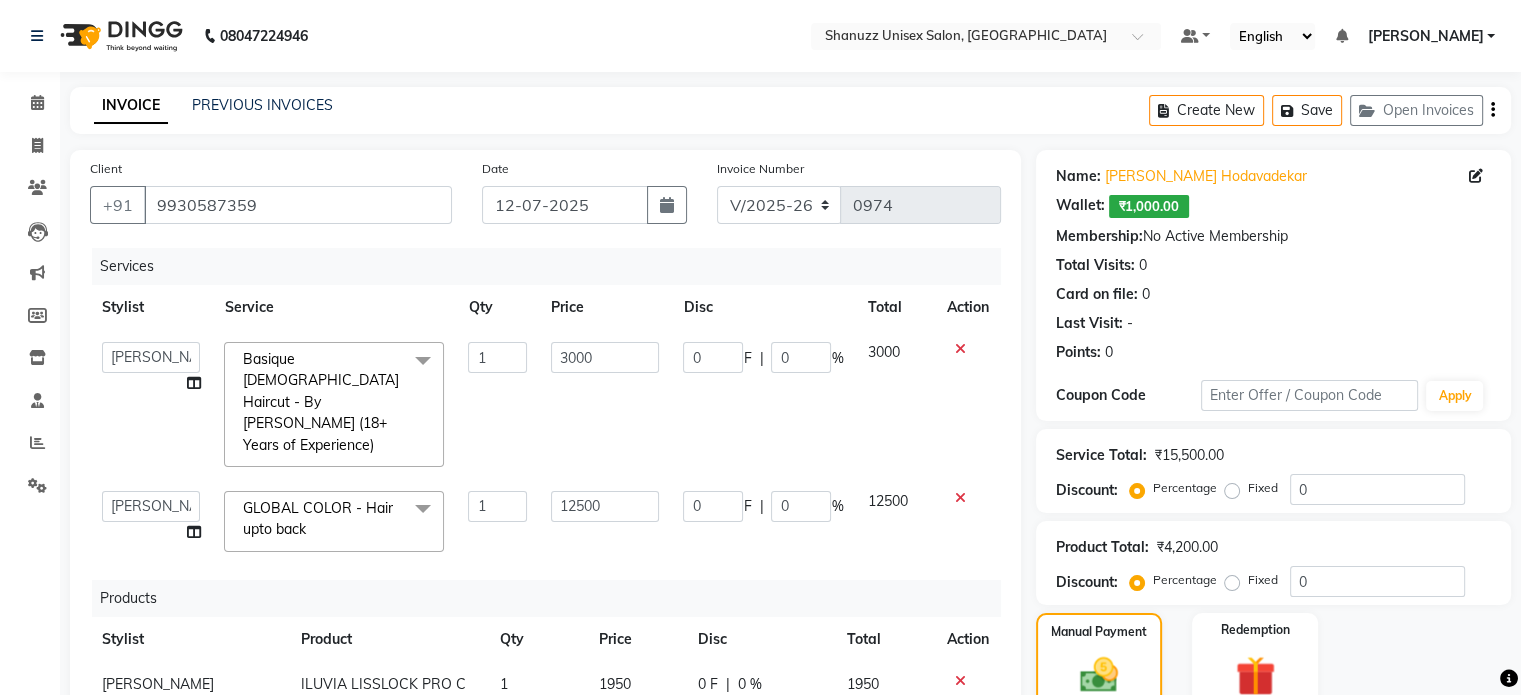scroll, scrollTop: 33, scrollLeft: 0, axis: vertical 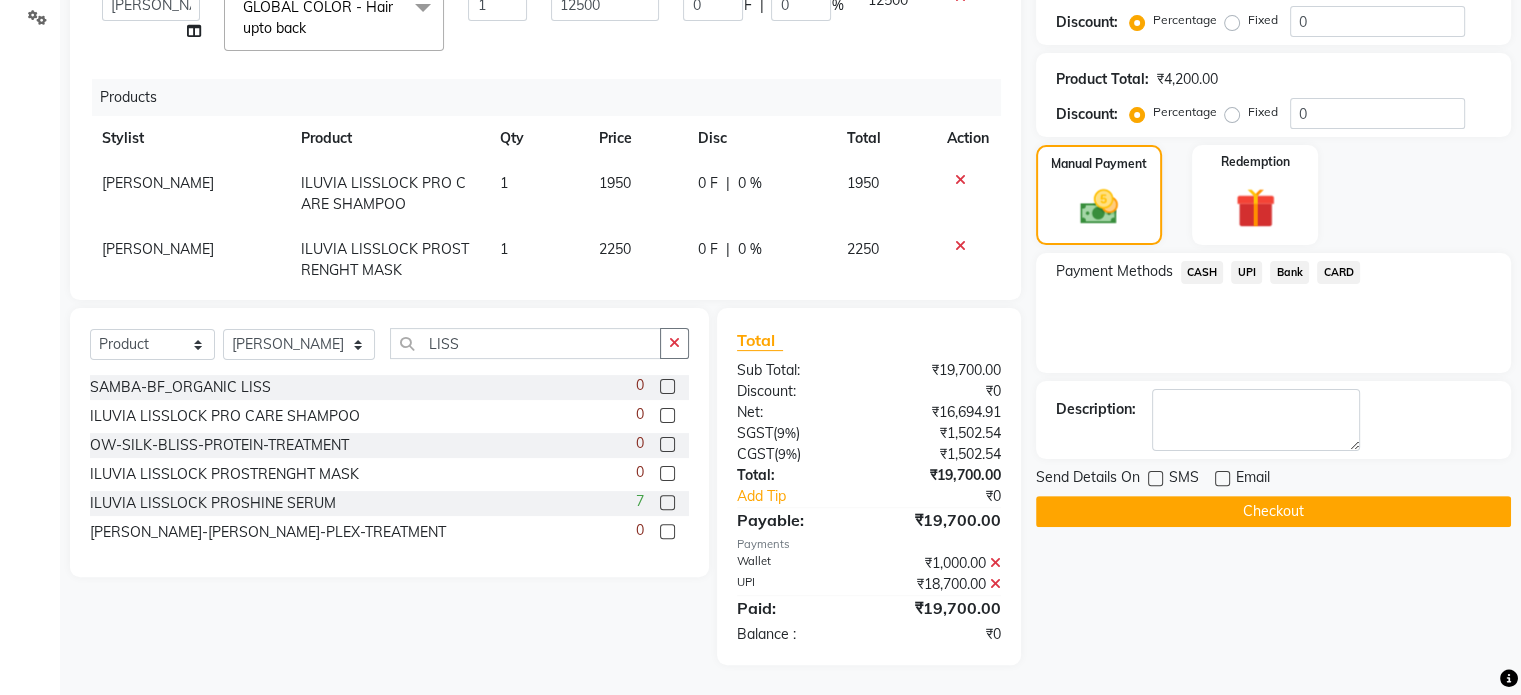 click on "Checkout" 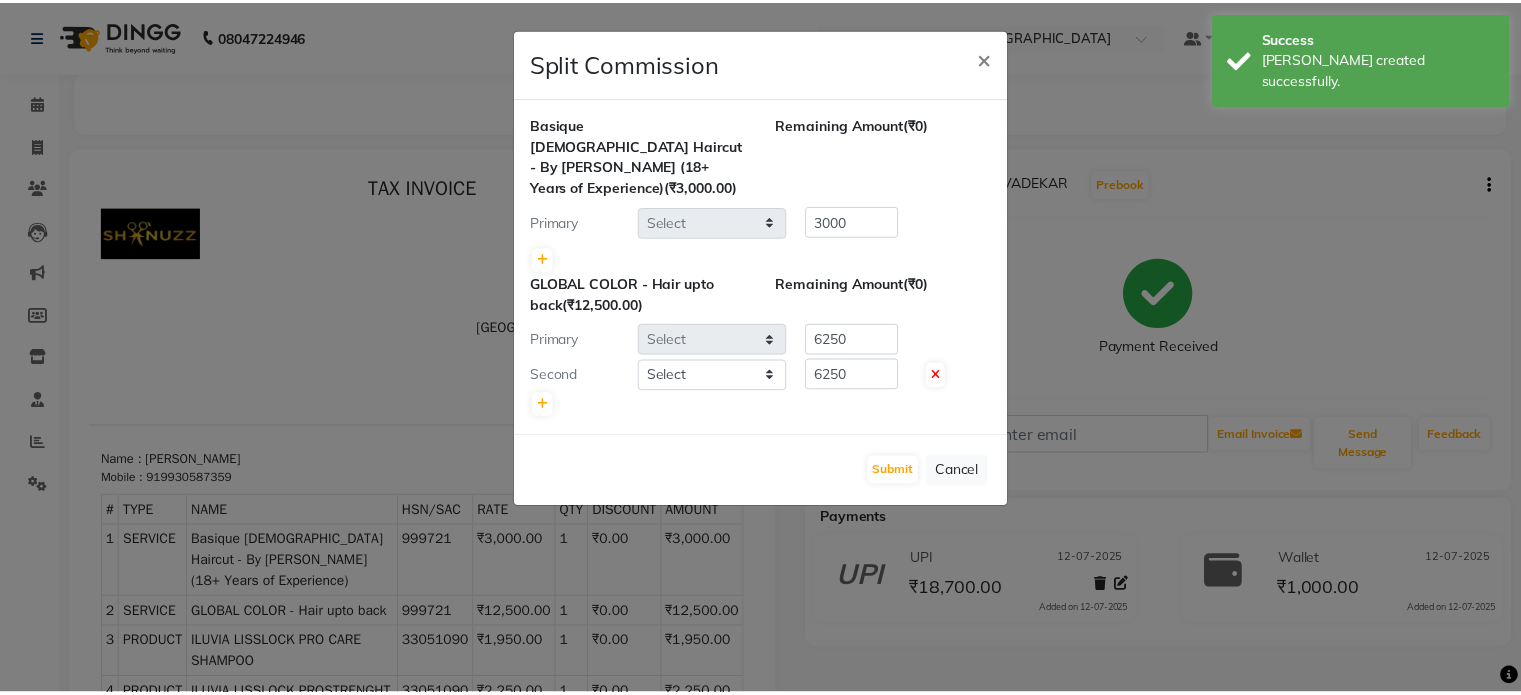 scroll, scrollTop: 0, scrollLeft: 0, axis: both 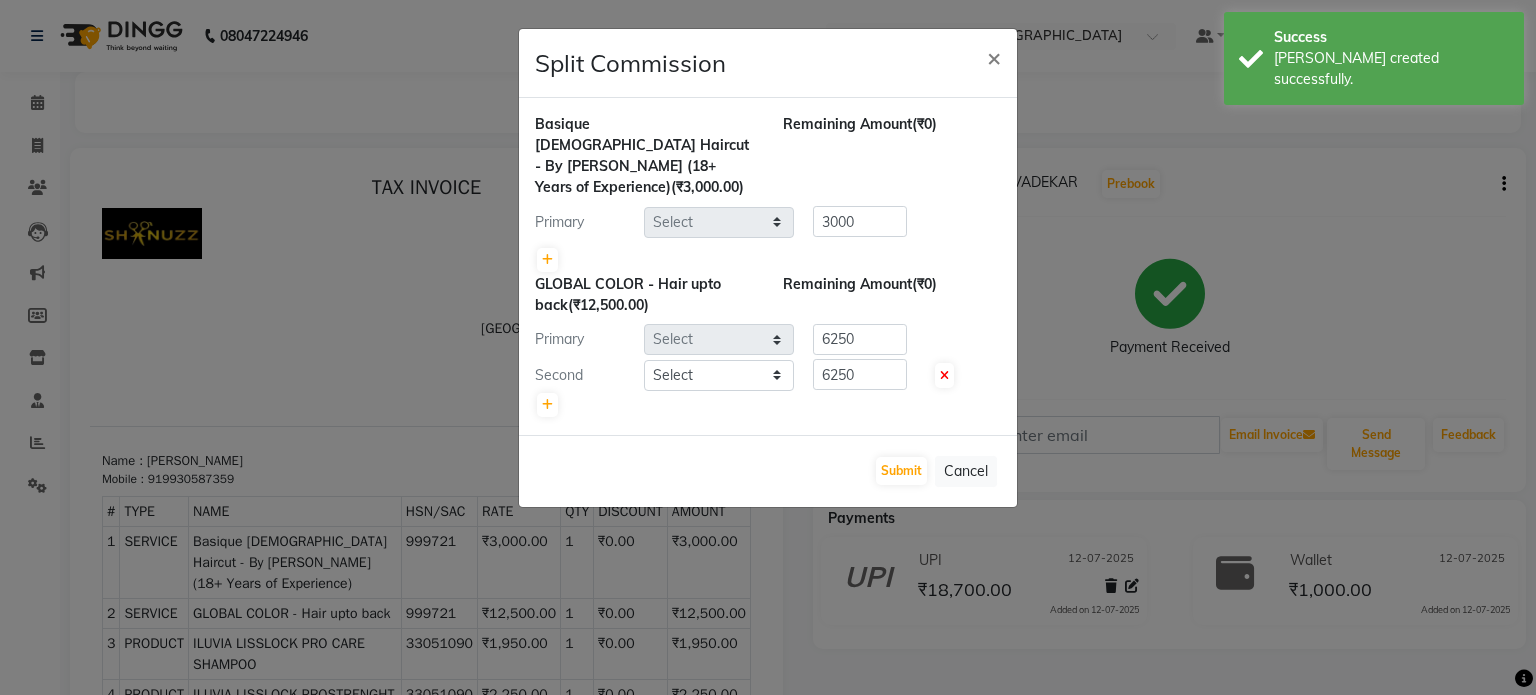 select on "59304" 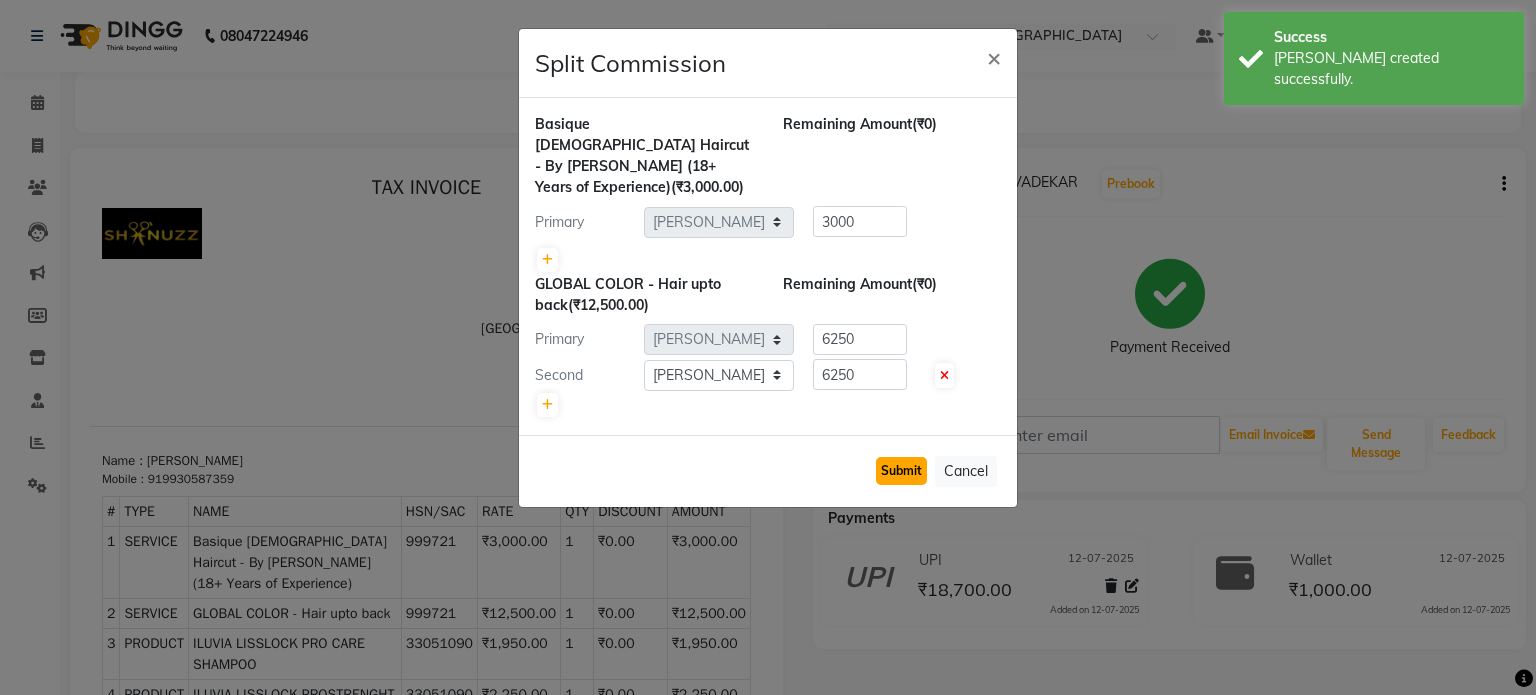 click on "Submit" 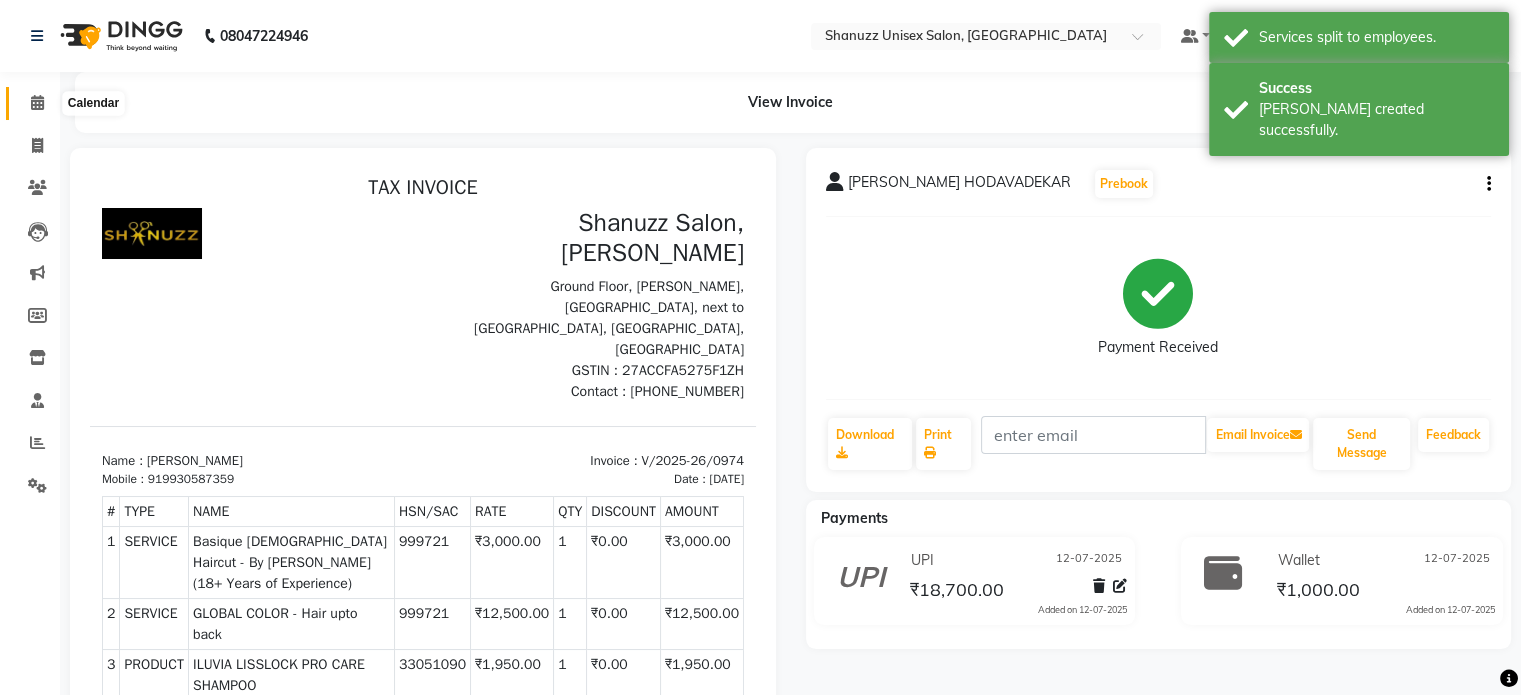 click 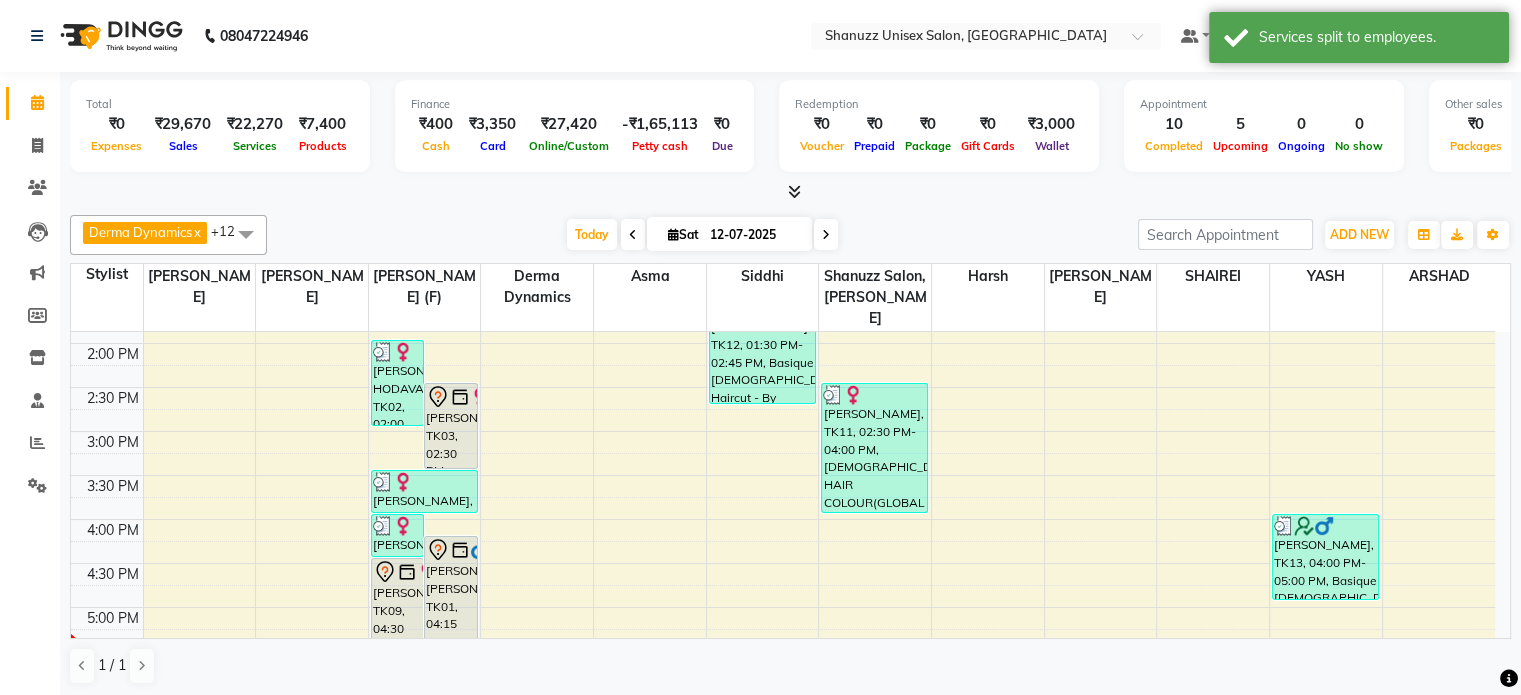 scroll, scrollTop: 424, scrollLeft: 0, axis: vertical 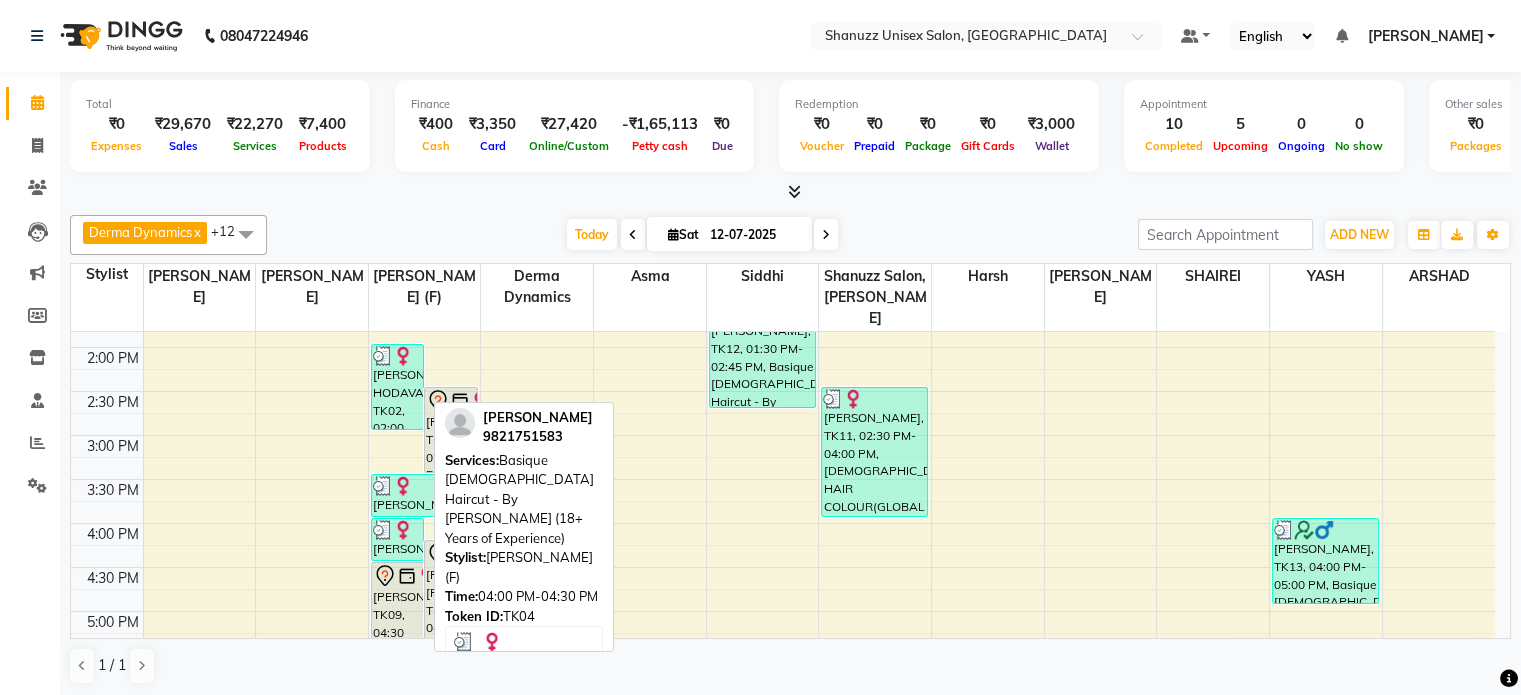 click at bounding box center (383, 530) 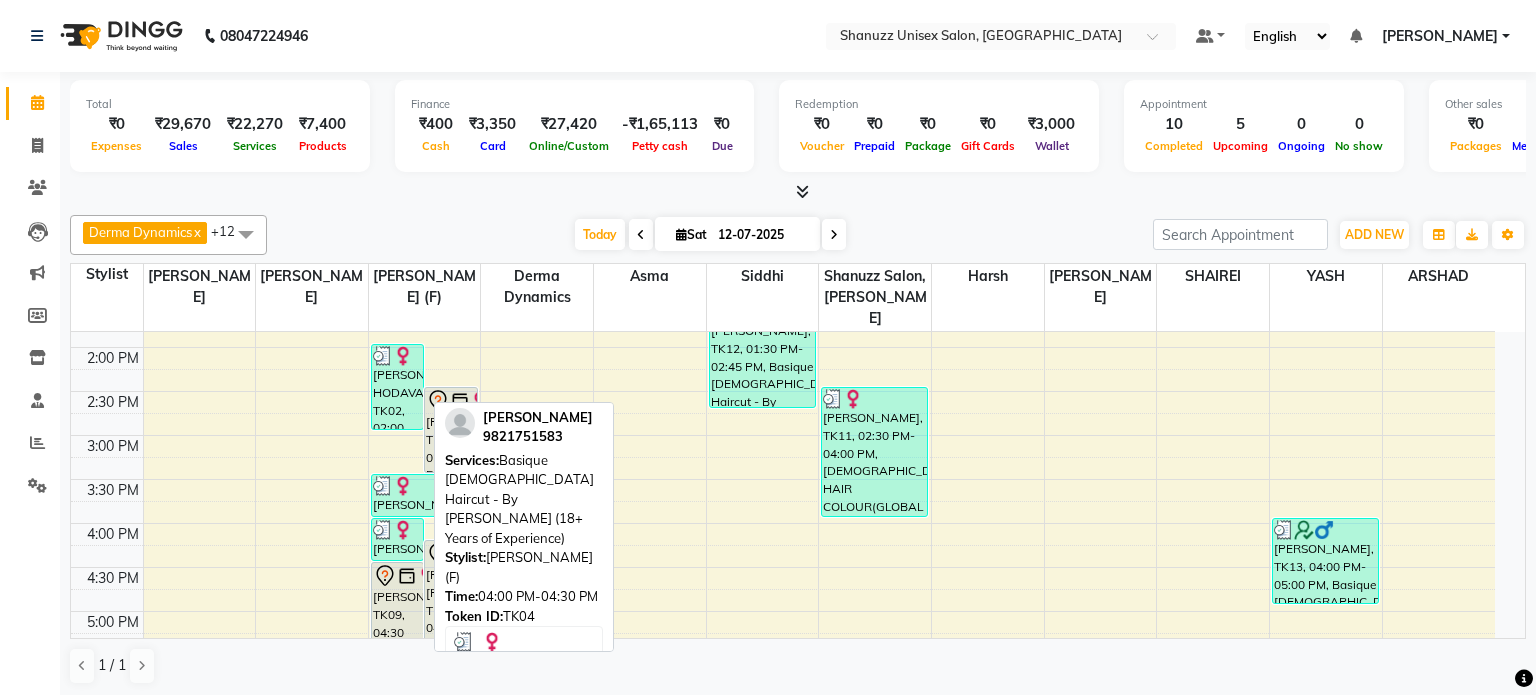 select on "3" 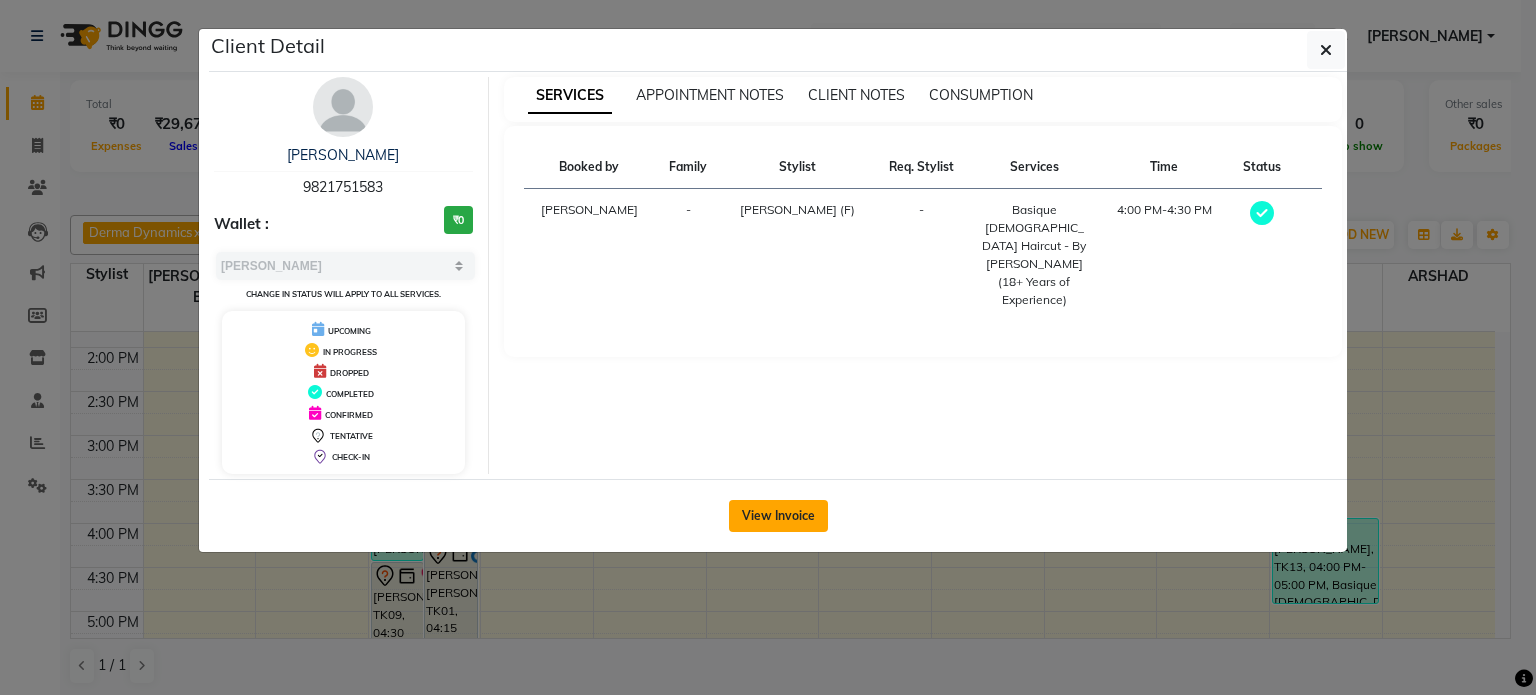 click on "View Invoice" 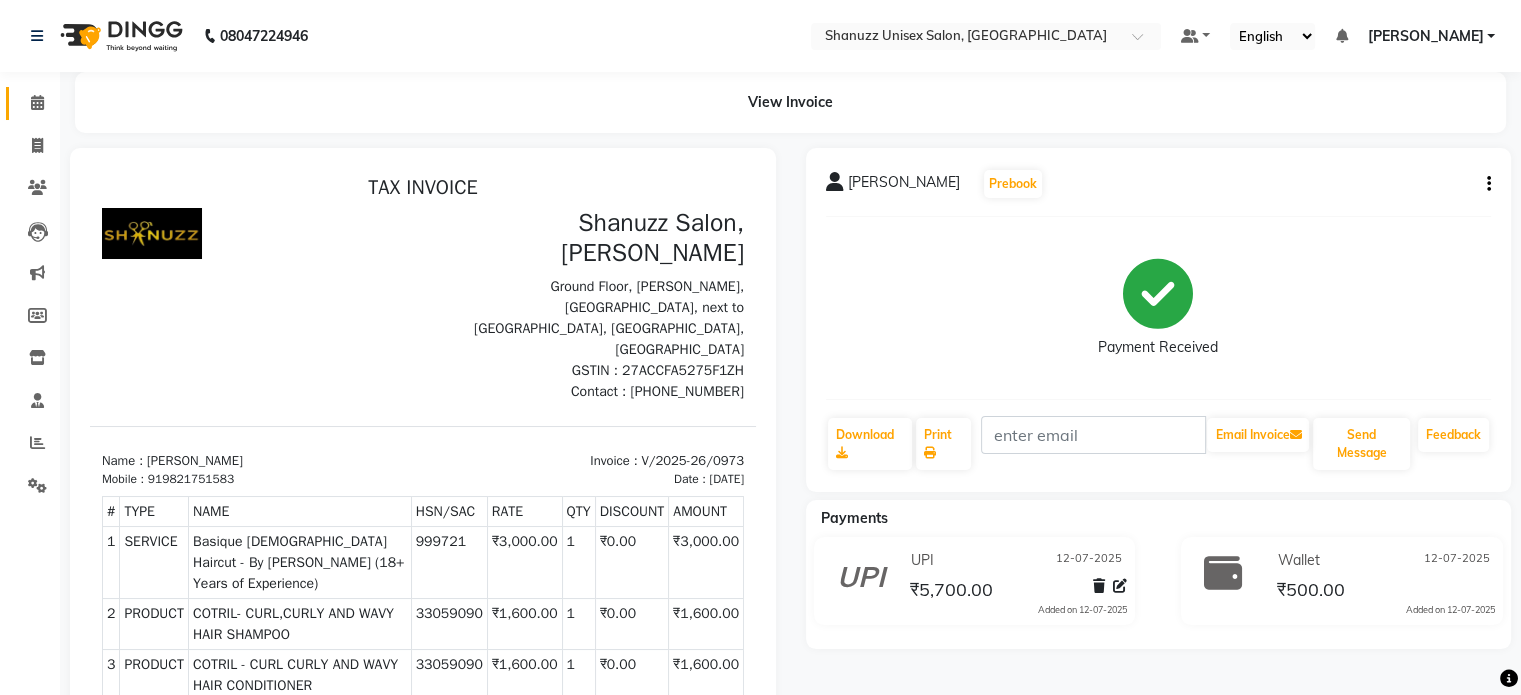 scroll, scrollTop: 0, scrollLeft: 0, axis: both 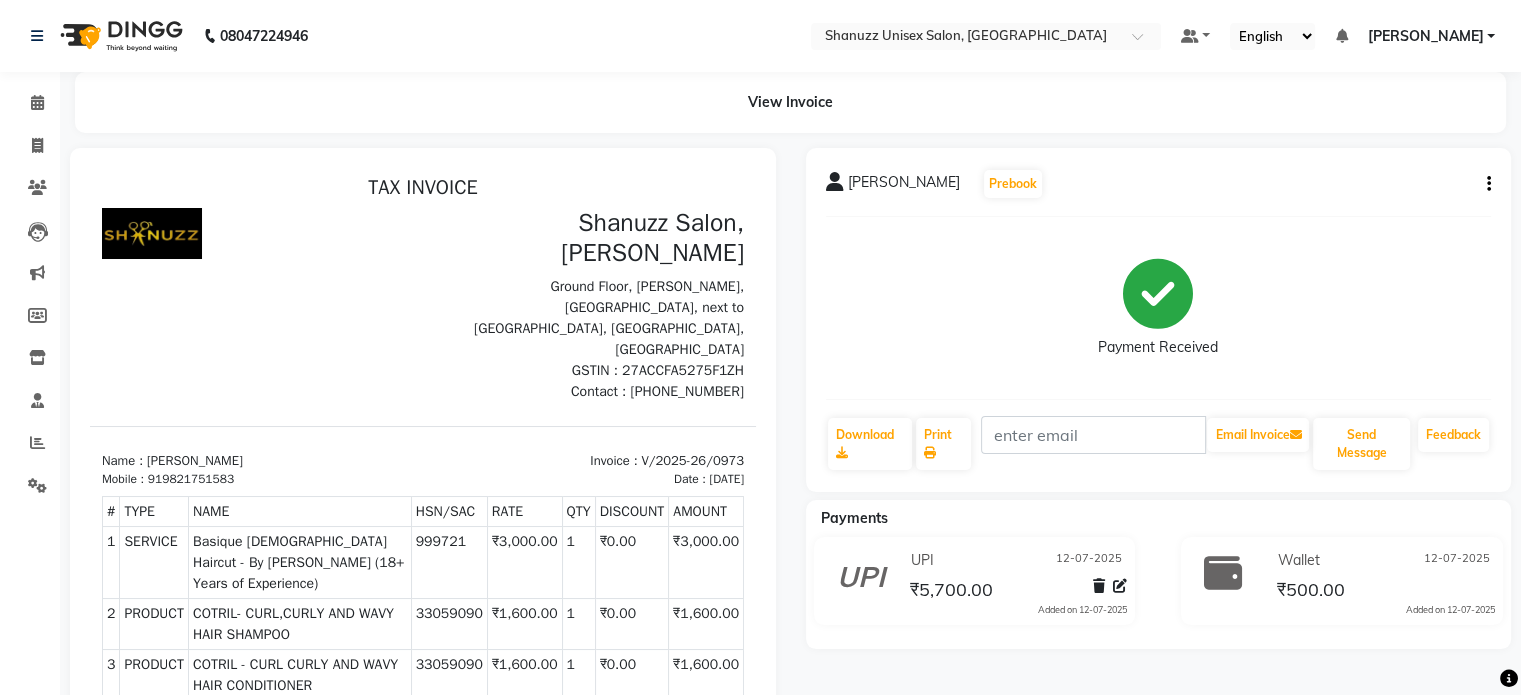 click 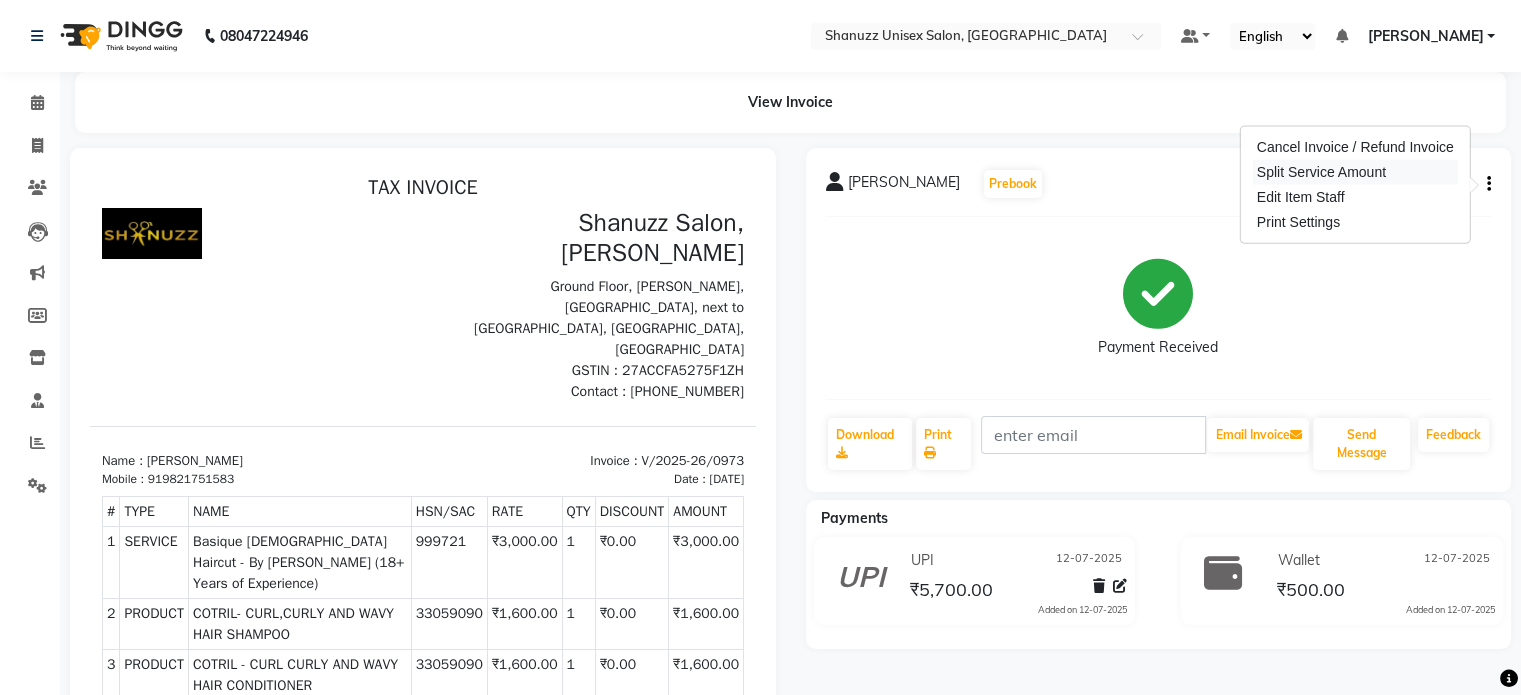 click on "Split Service Amount" at bounding box center (1355, 172) 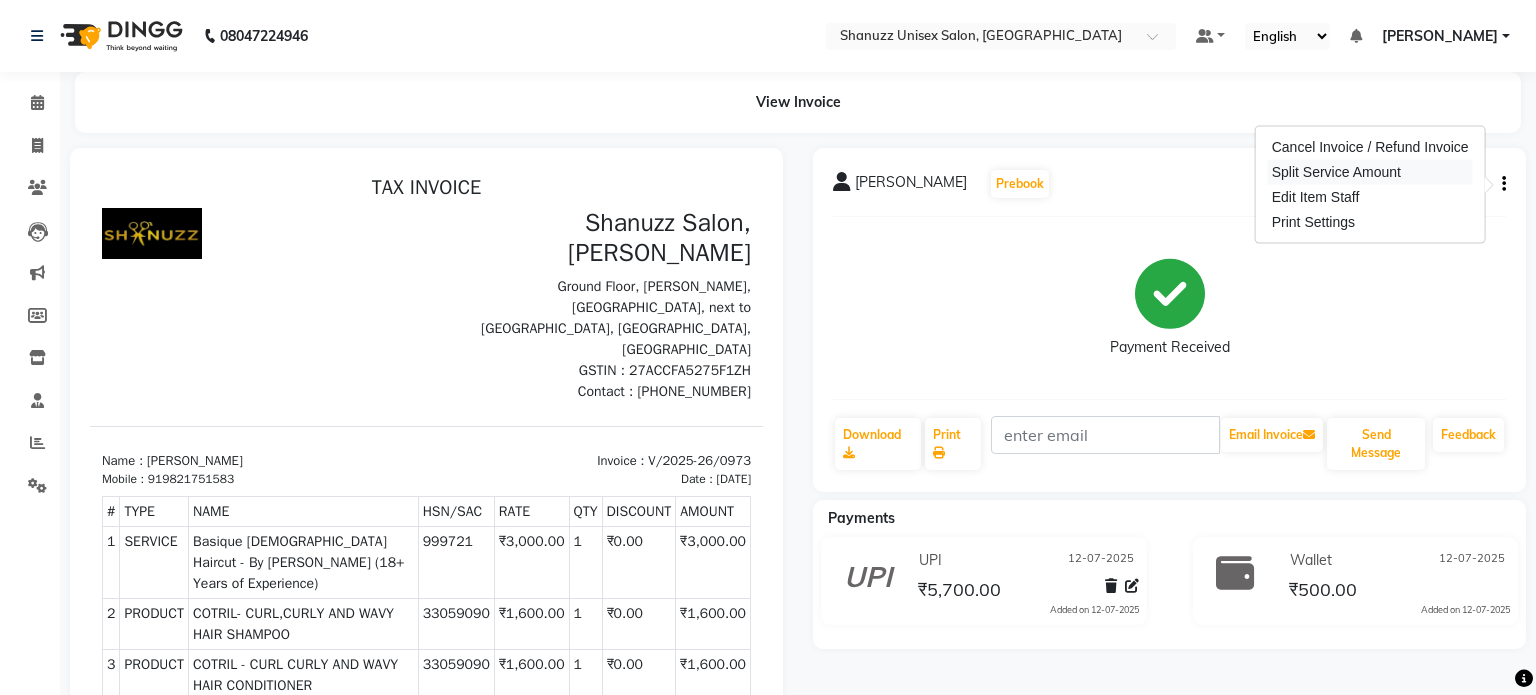 select on "59304" 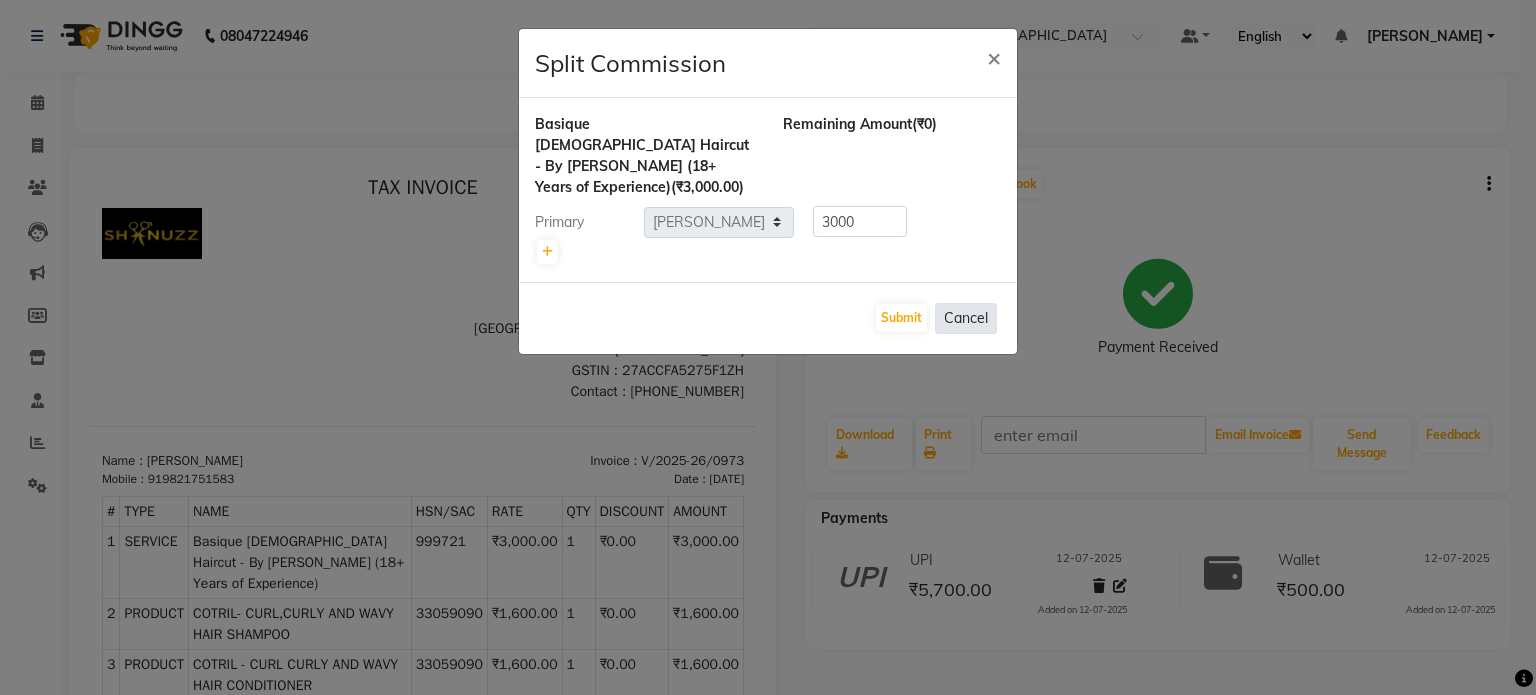 click on "Cancel" 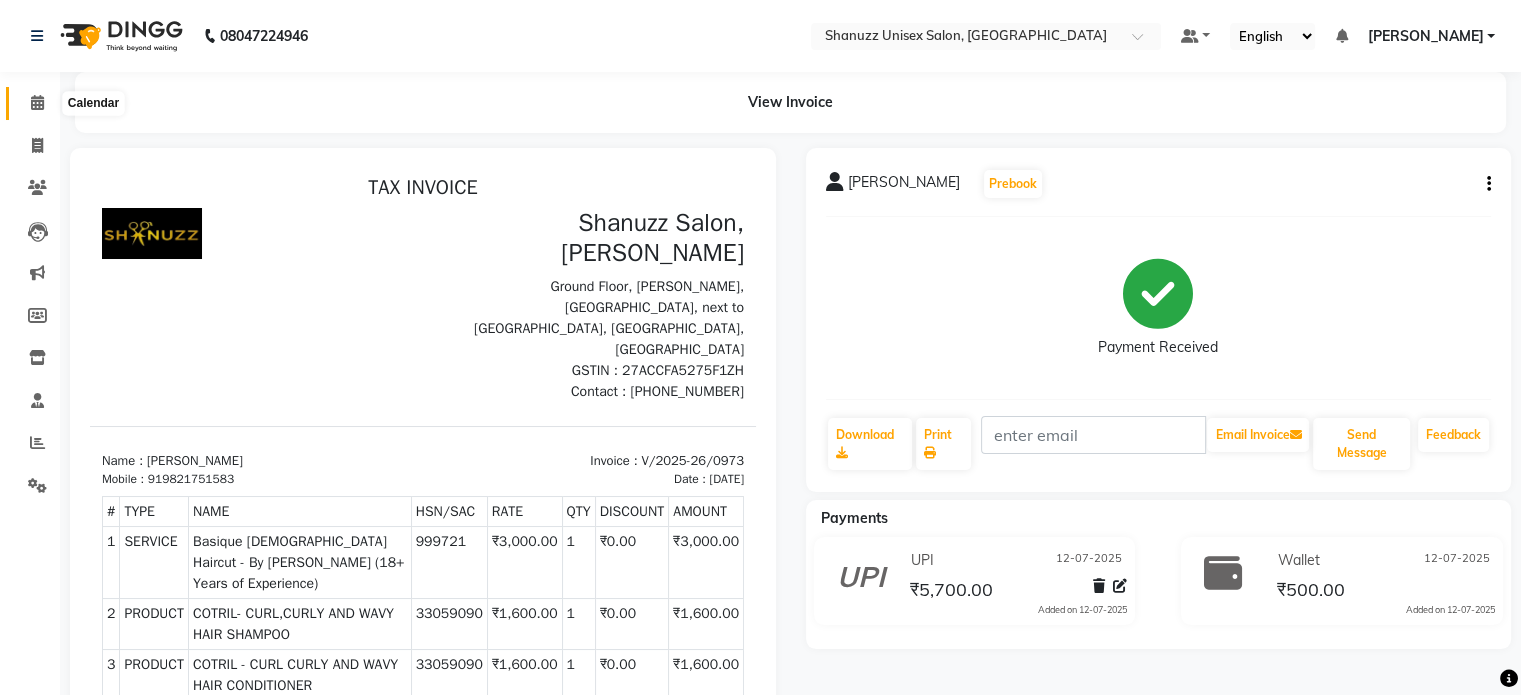 click 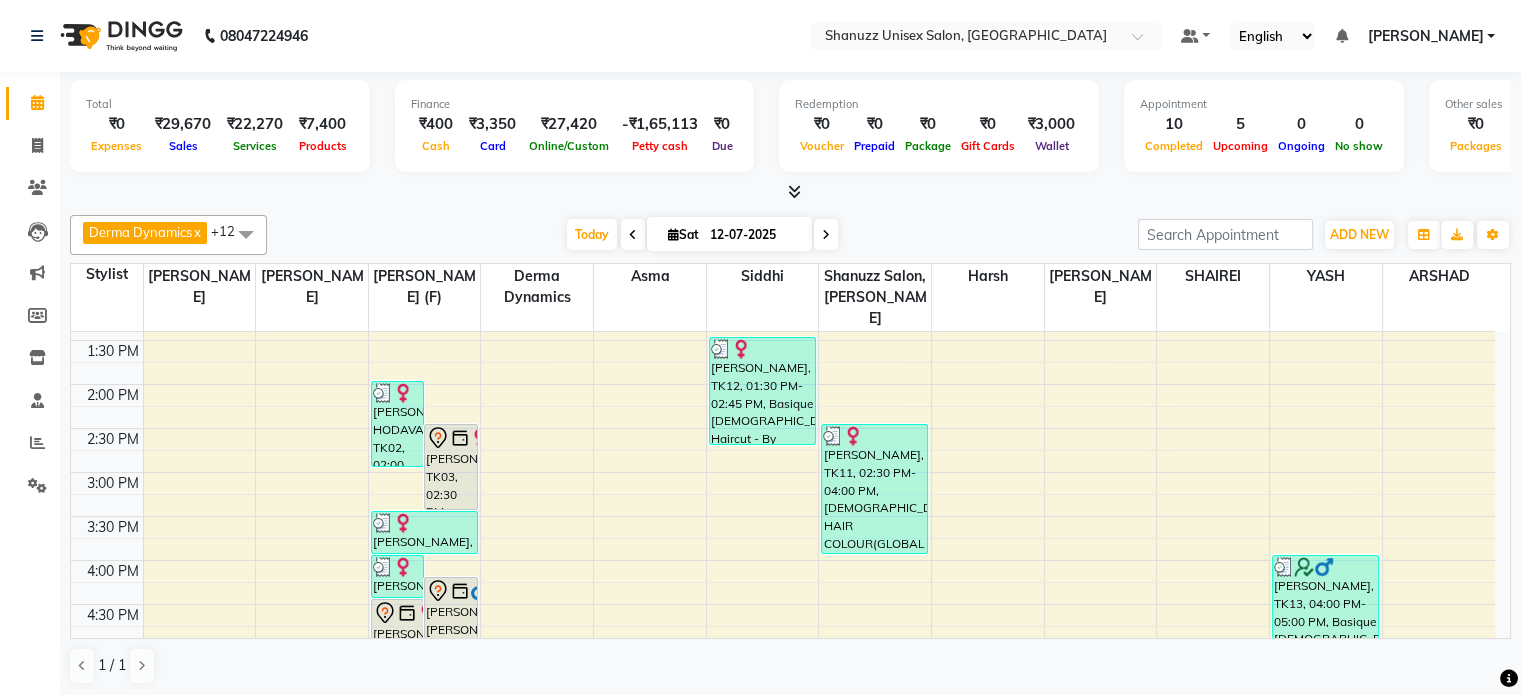 scroll, scrollTop: 354, scrollLeft: 0, axis: vertical 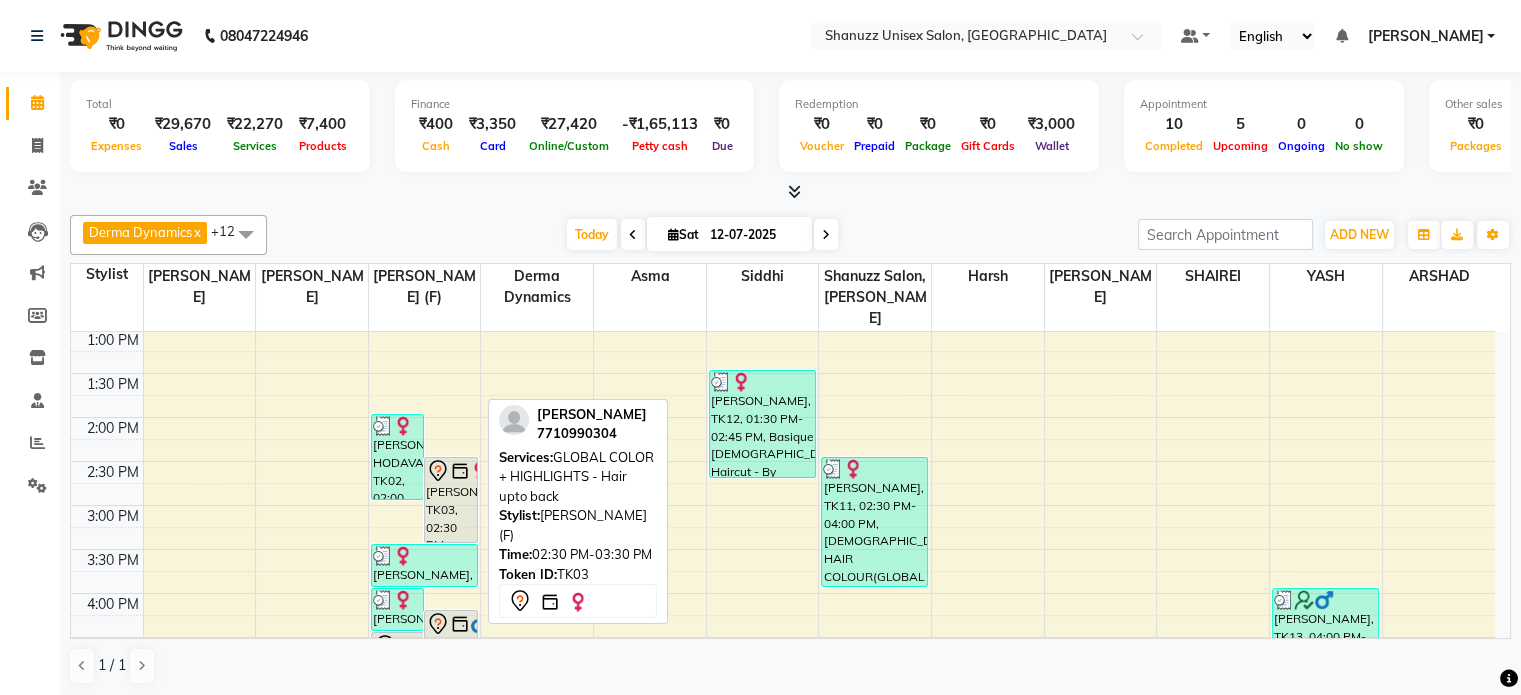 click on "SABA SHAIKH, TK03, 02:30 PM-03:30 PM, GLOBAL COLOR + HIGHLIGHTS  - Hair upto back" at bounding box center [450, 500] 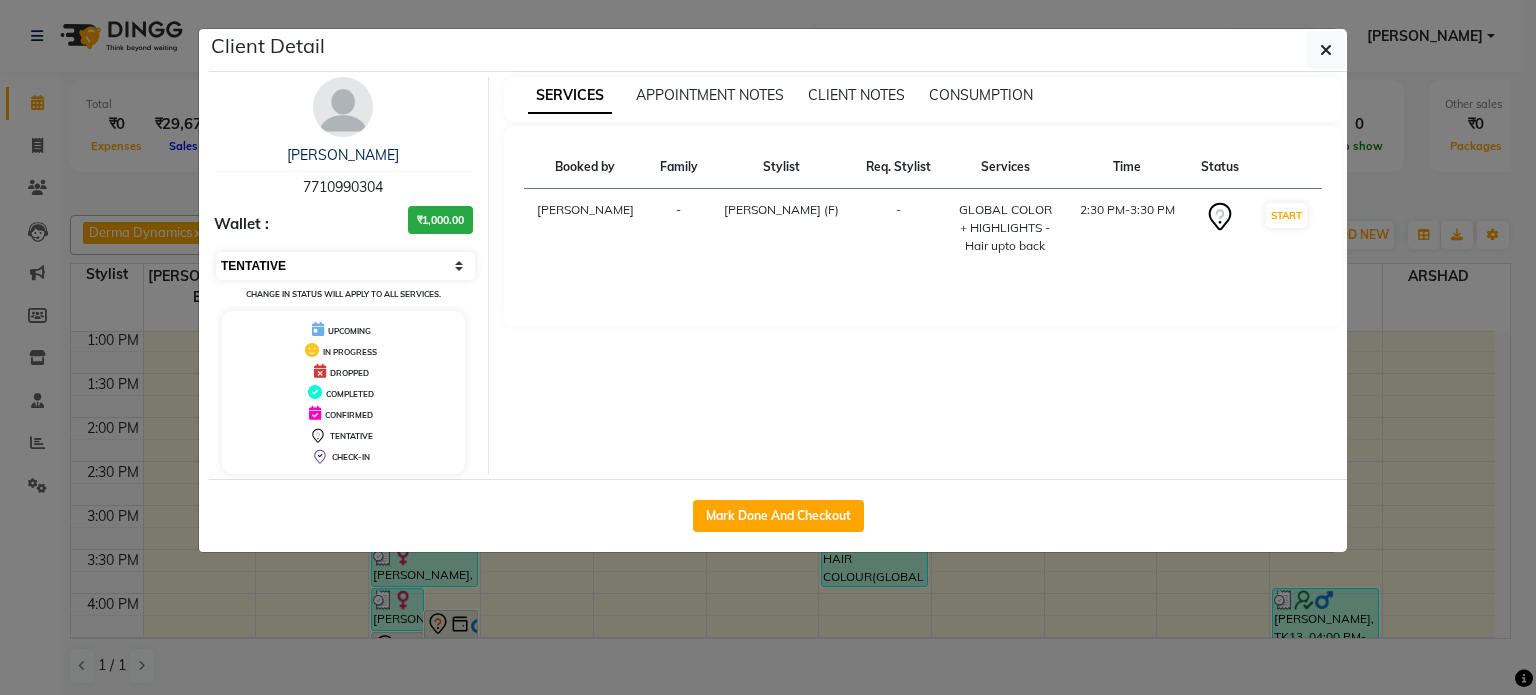 click on "Select IN SERVICE CONFIRMED TENTATIVE CHECK IN MARK DONE DROPPED UPCOMING" at bounding box center [345, 266] 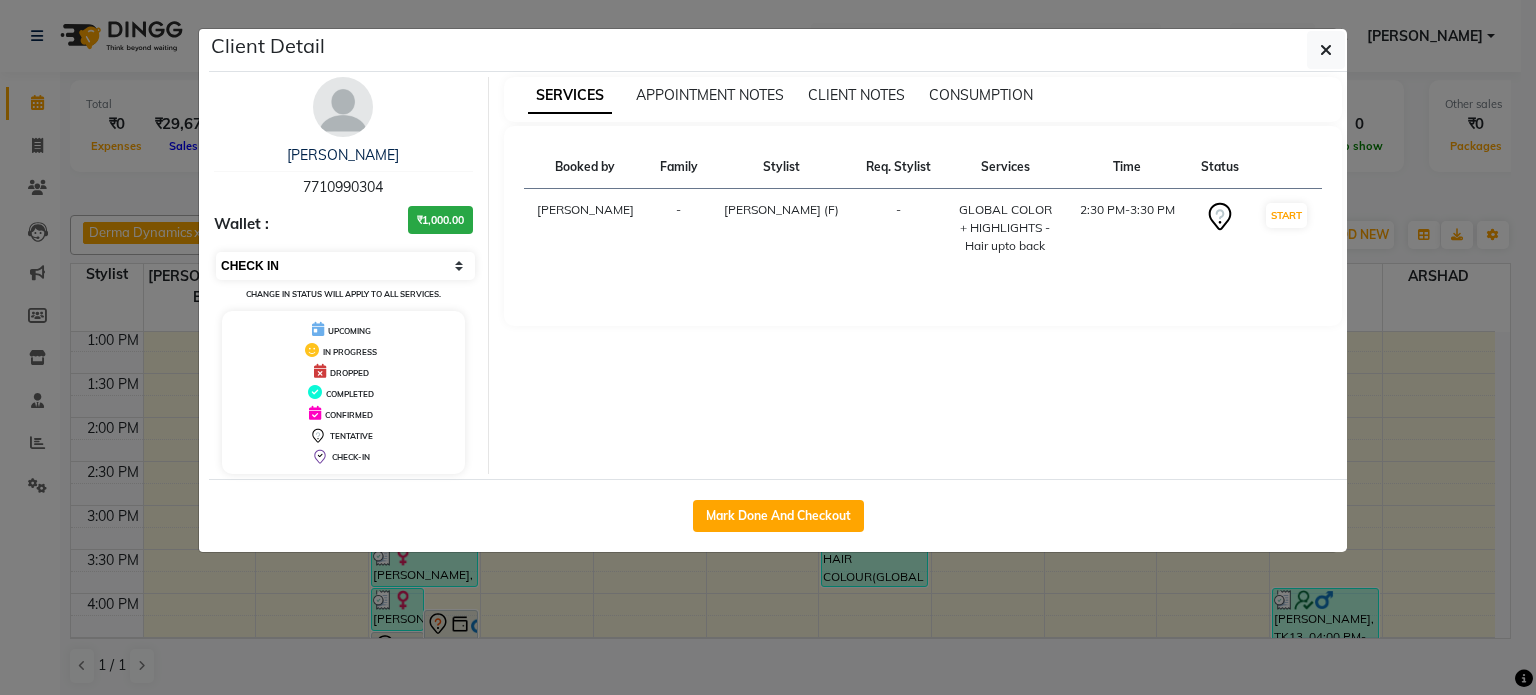 click on "Select IN SERVICE CONFIRMED TENTATIVE CHECK IN MARK DONE DROPPED UPCOMING" at bounding box center (345, 266) 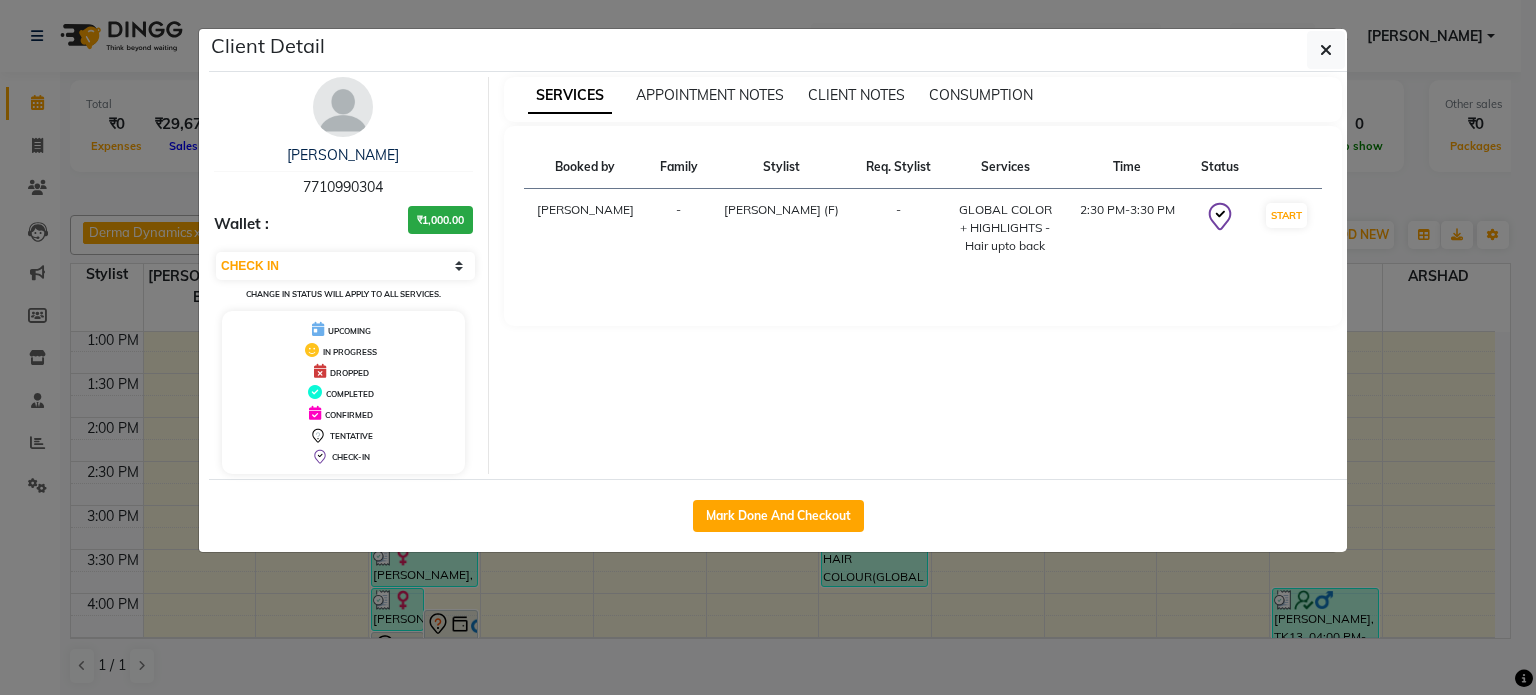 click on "Client Detail  SABA SHAIKH   7710990304 Wallet : ₹1,000.00 Select IN SERVICE CONFIRMED TENTATIVE CHECK IN MARK DONE DROPPED UPCOMING Change in status will apply to all services. UPCOMING IN PROGRESS DROPPED COMPLETED CONFIRMED TENTATIVE CHECK-IN SERVICES APPOINTMENT NOTES CLIENT NOTES CONSUMPTION Booked by Family Stylist Req. Stylist Services Time Status  Salvana Motha  - Shanu Sir (F) -  GLOBAL COLOR + HIGHLIGHTS  - Hair upto back   2:30 PM-3:30 PM   START   Mark Done And Checkout" 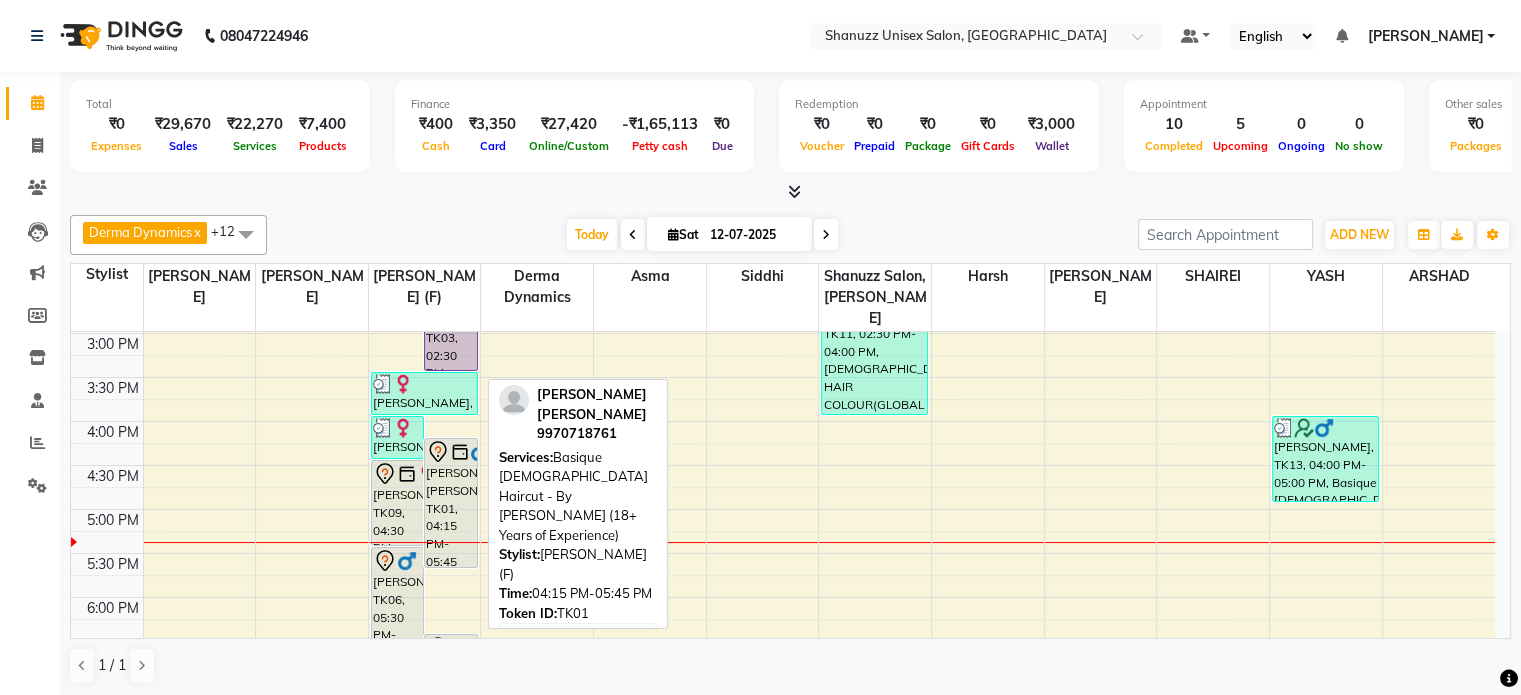 scroll, scrollTop: 552, scrollLeft: 0, axis: vertical 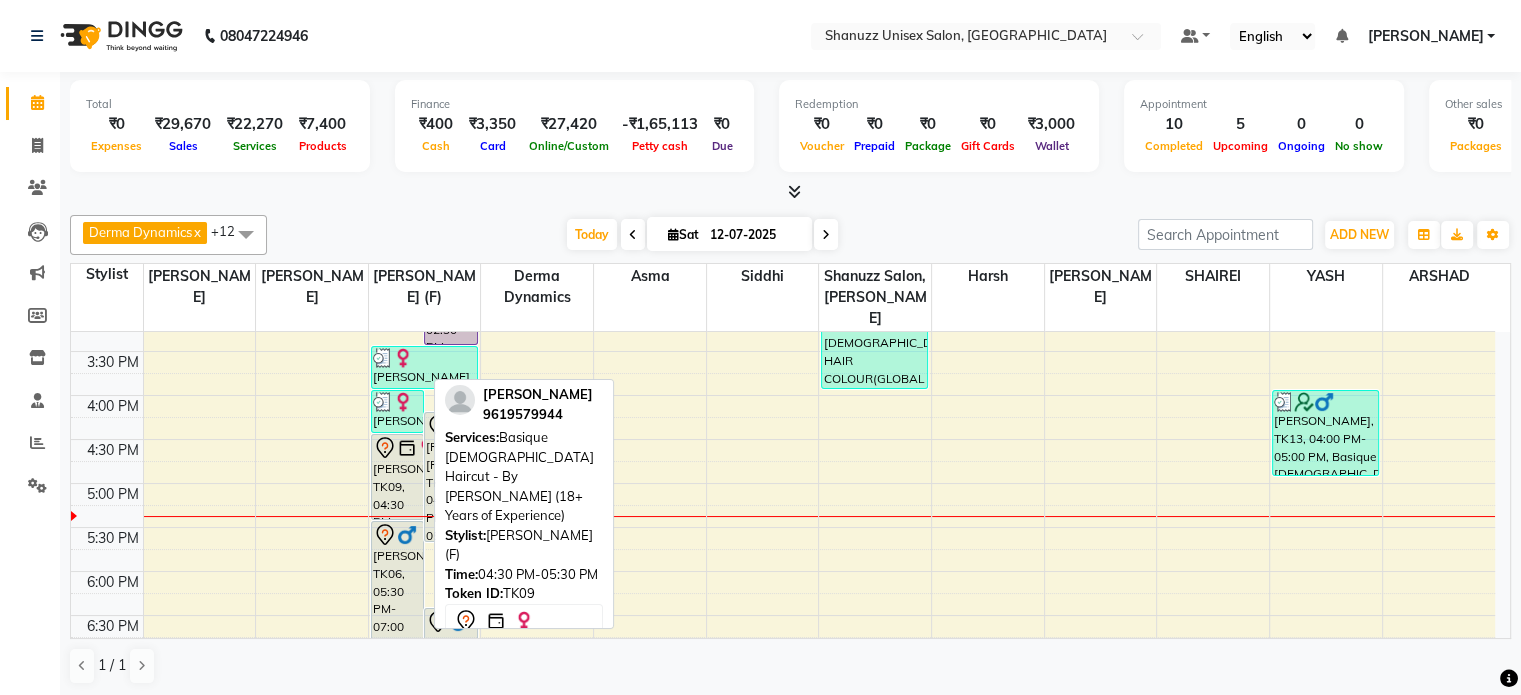 click on "PRAGATI AGRAWAL, TK09, 04:30 PM-05:30 PM, Basique FEMALE Haircut - By Shanuzz (18+ Years of Experience)" at bounding box center (397, 477) 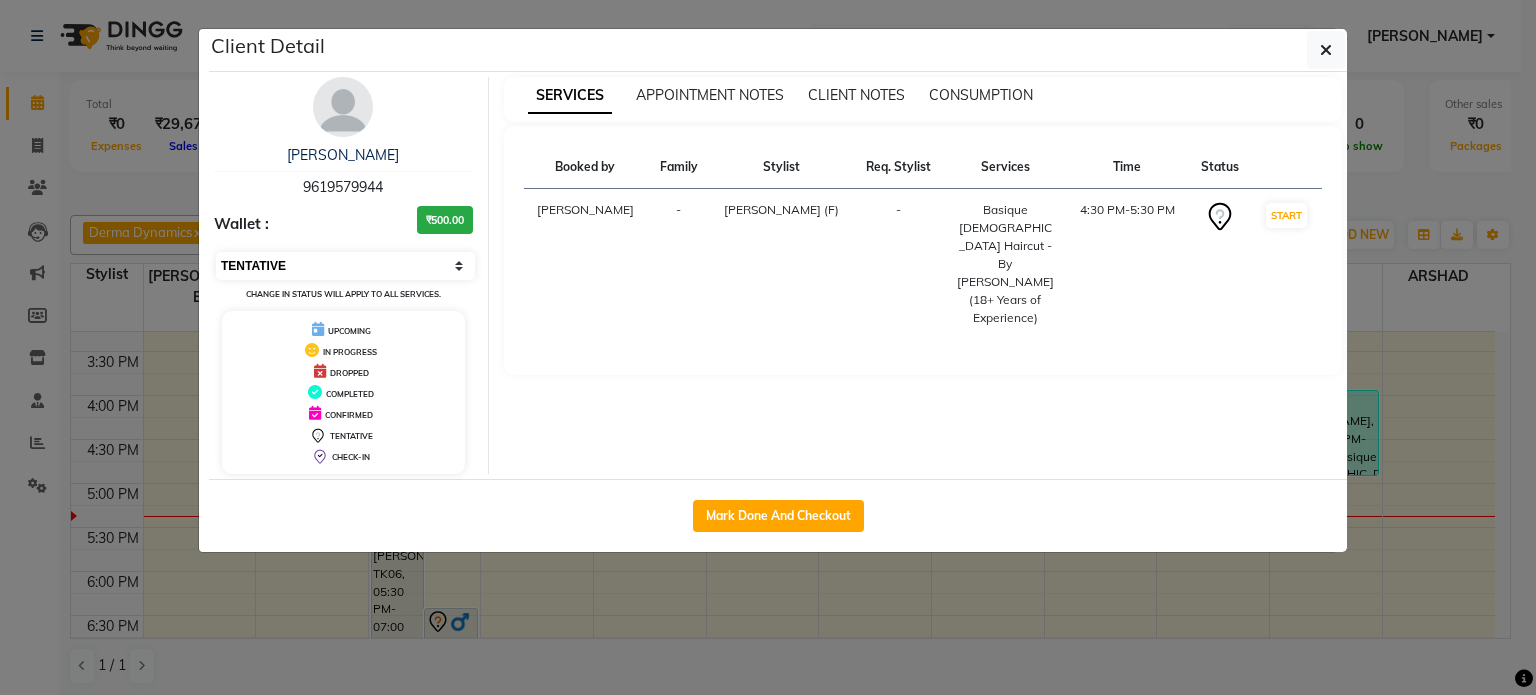 click on "Select IN SERVICE CONFIRMED TENTATIVE CHECK IN MARK DONE DROPPED UPCOMING" at bounding box center [345, 266] 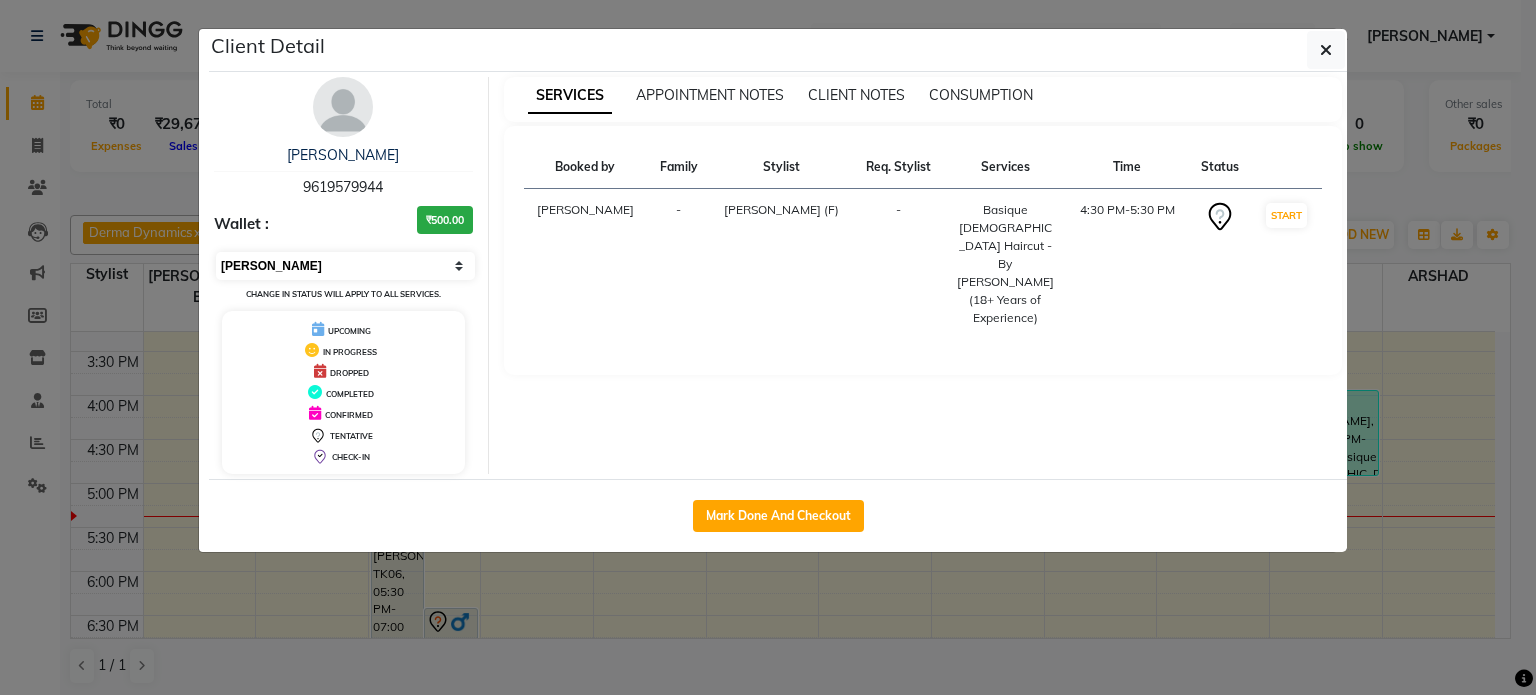 click on "Select IN SERVICE CONFIRMED TENTATIVE CHECK IN MARK DONE DROPPED UPCOMING" at bounding box center (345, 266) 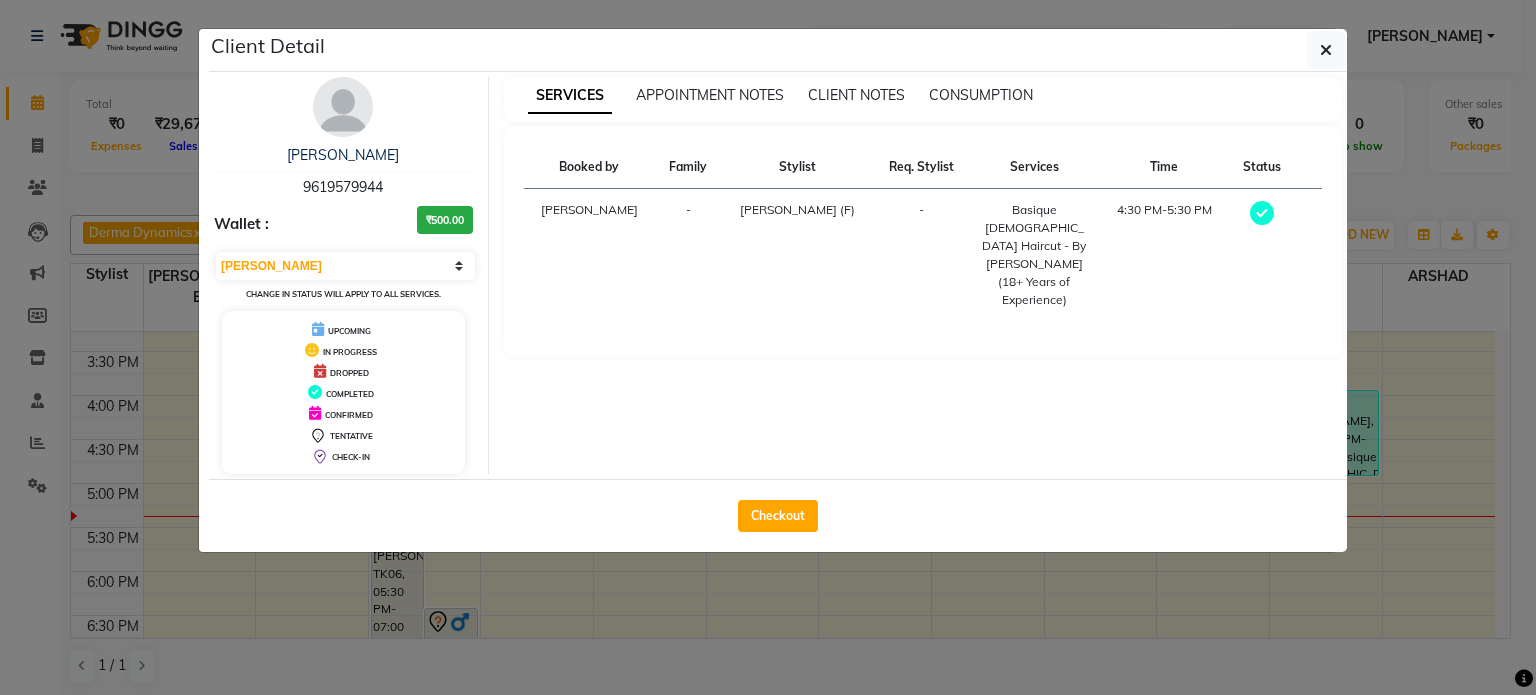 click on "Client Detail  PRAGATI AGRAWAL   9619579944 Wallet : ₹500.00 Select MARK DONE UPCOMING Change in status will apply to all services. UPCOMING IN PROGRESS DROPPED COMPLETED CONFIRMED TENTATIVE CHECK-IN SERVICES APPOINTMENT NOTES CLIENT NOTES CONSUMPTION Booked by Family Stylist Req. Stylist Services Time Status  Salvana Motha  - Shanu Sir (F) -  Basique FEMALE Haircut - By Shanuzz (18+ Years of Experience)   4:30 PM-5:30 PM   Checkout" 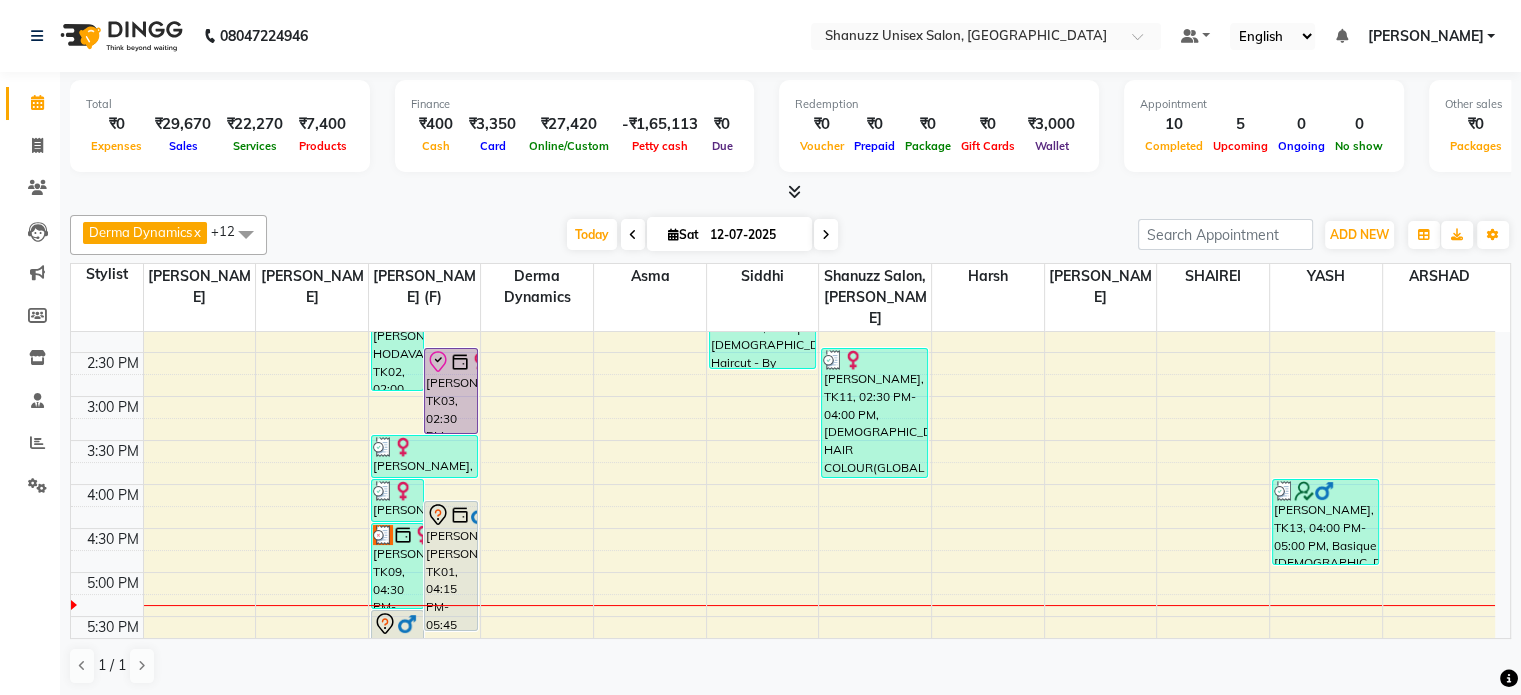 scroll, scrollTop: 459, scrollLeft: 0, axis: vertical 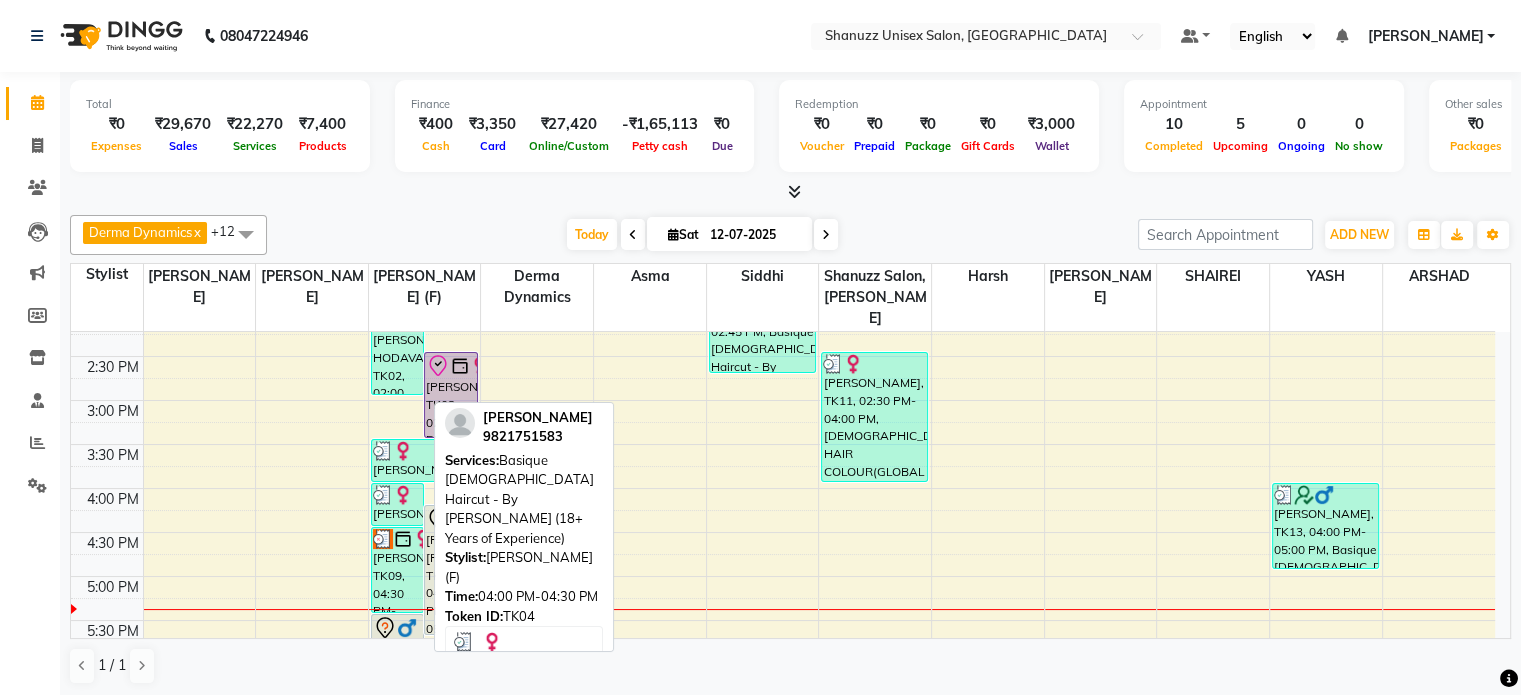 click at bounding box center [403, 495] 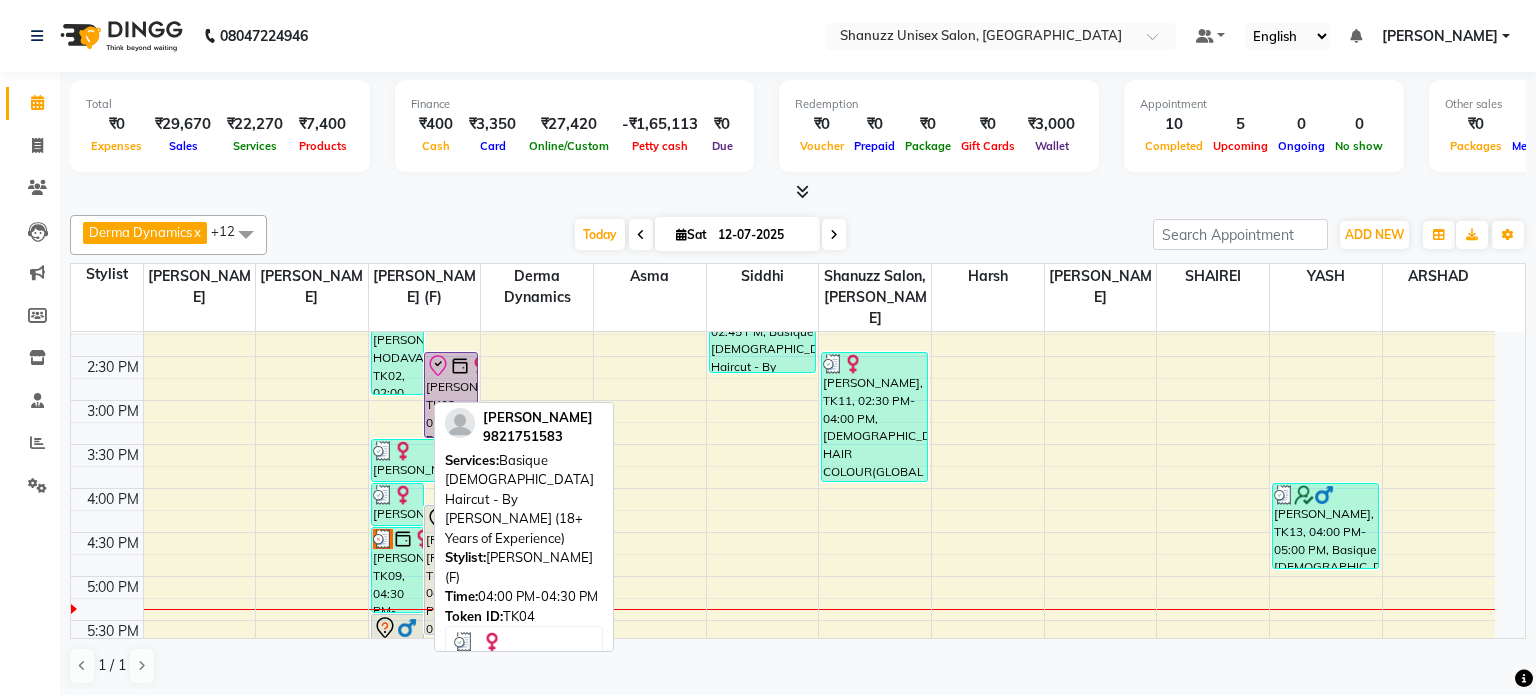 select on "3" 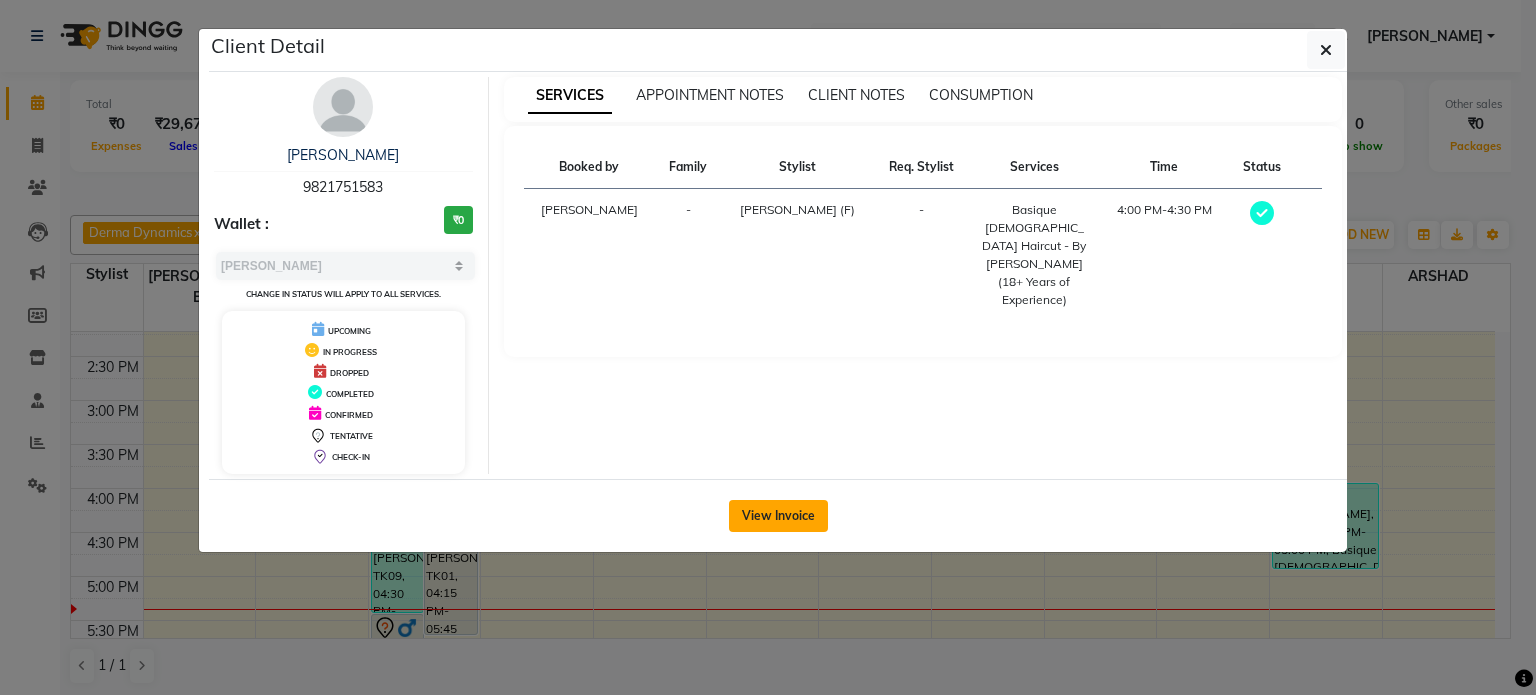 click on "View Invoice" 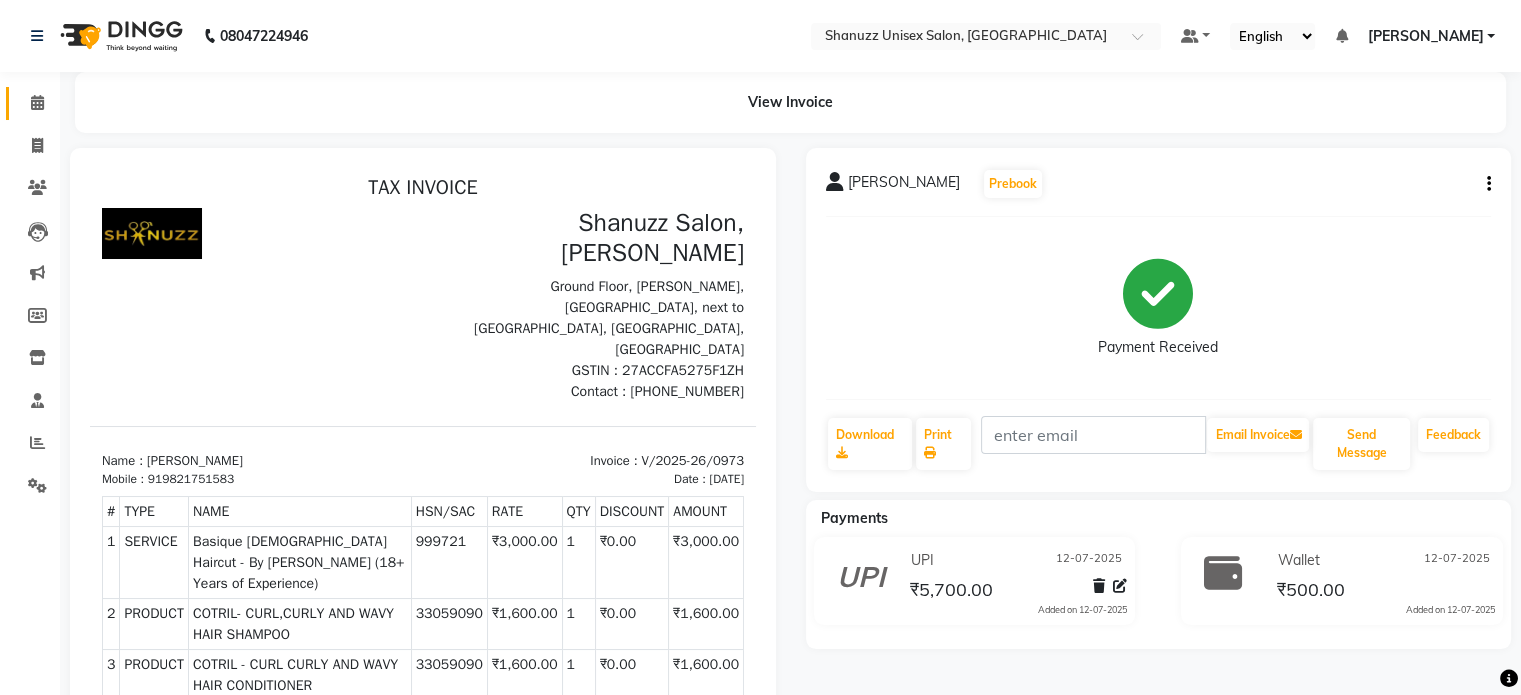 scroll, scrollTop: 0, scrollLeft: 0, axis: both 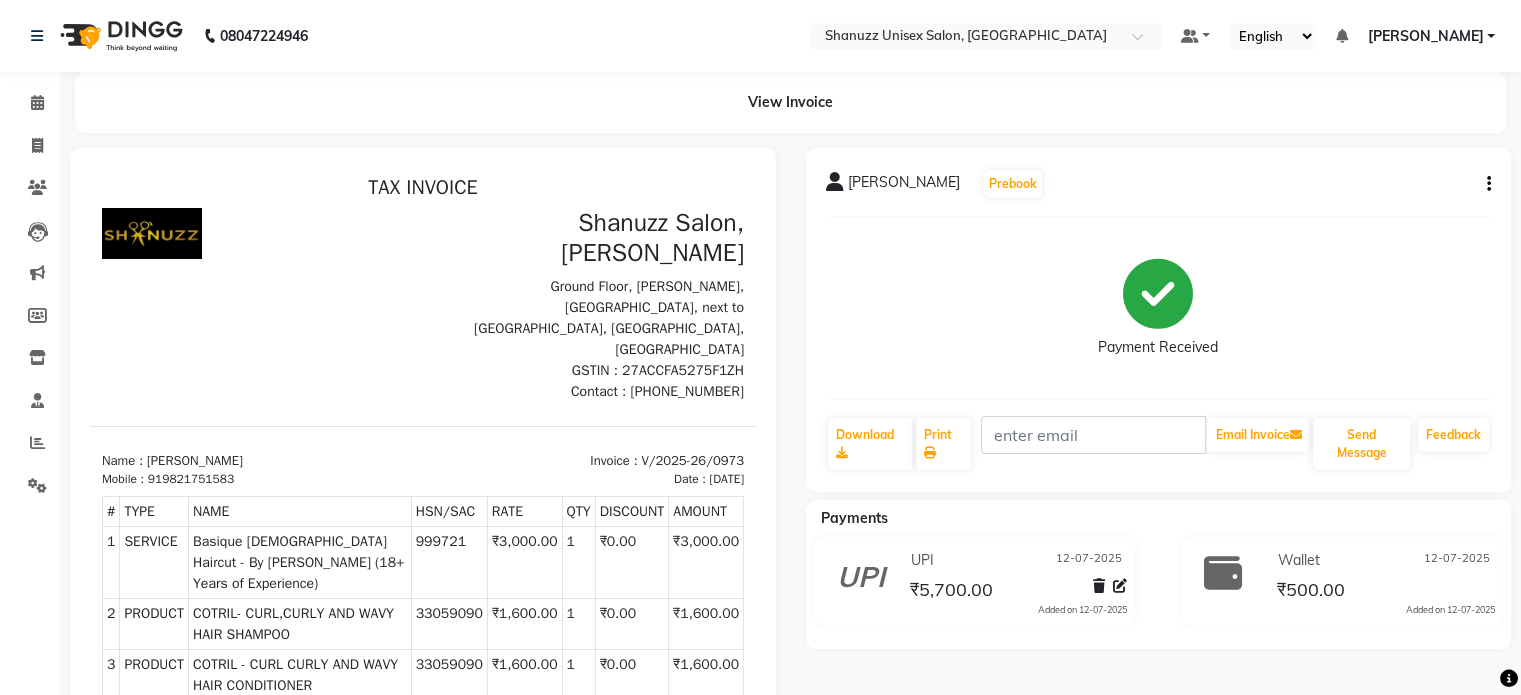 click 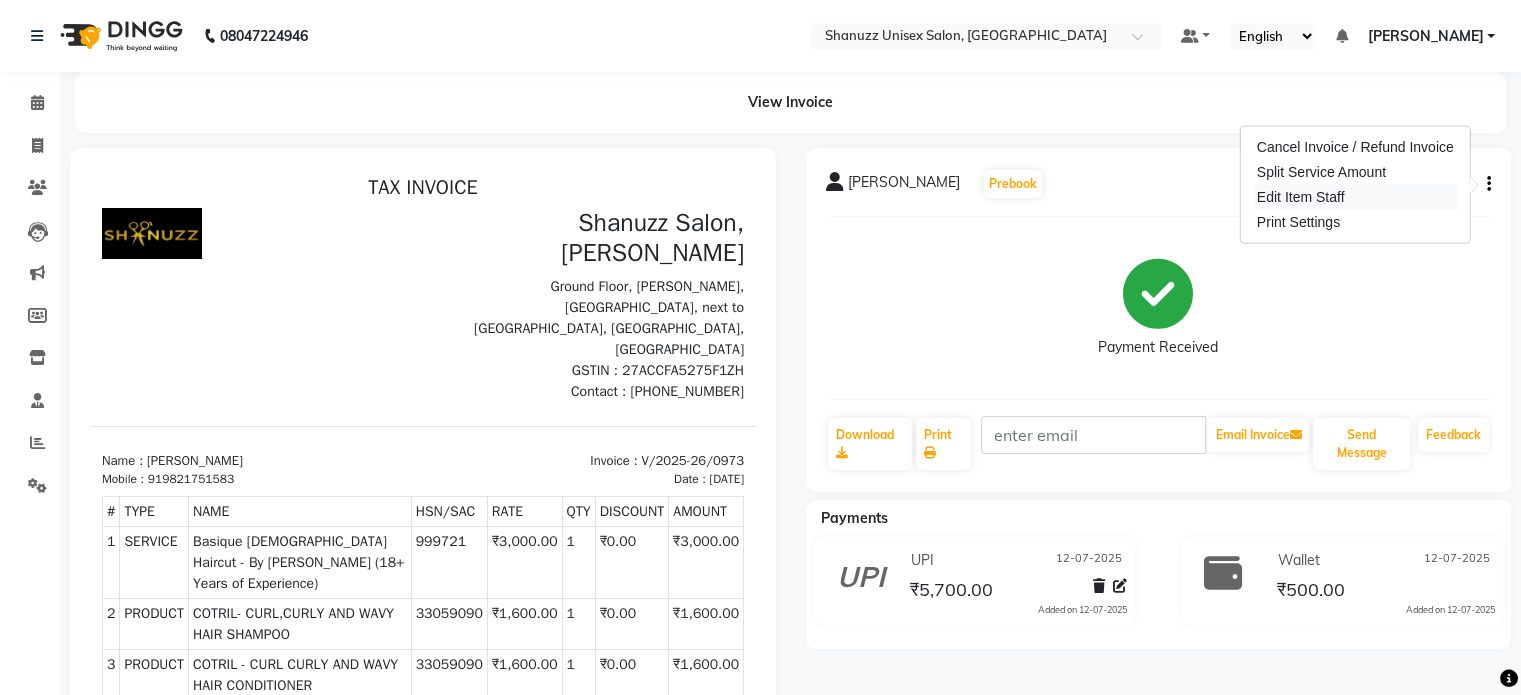 click on "Edit Item Staff" at bounding box center (1355, 197) 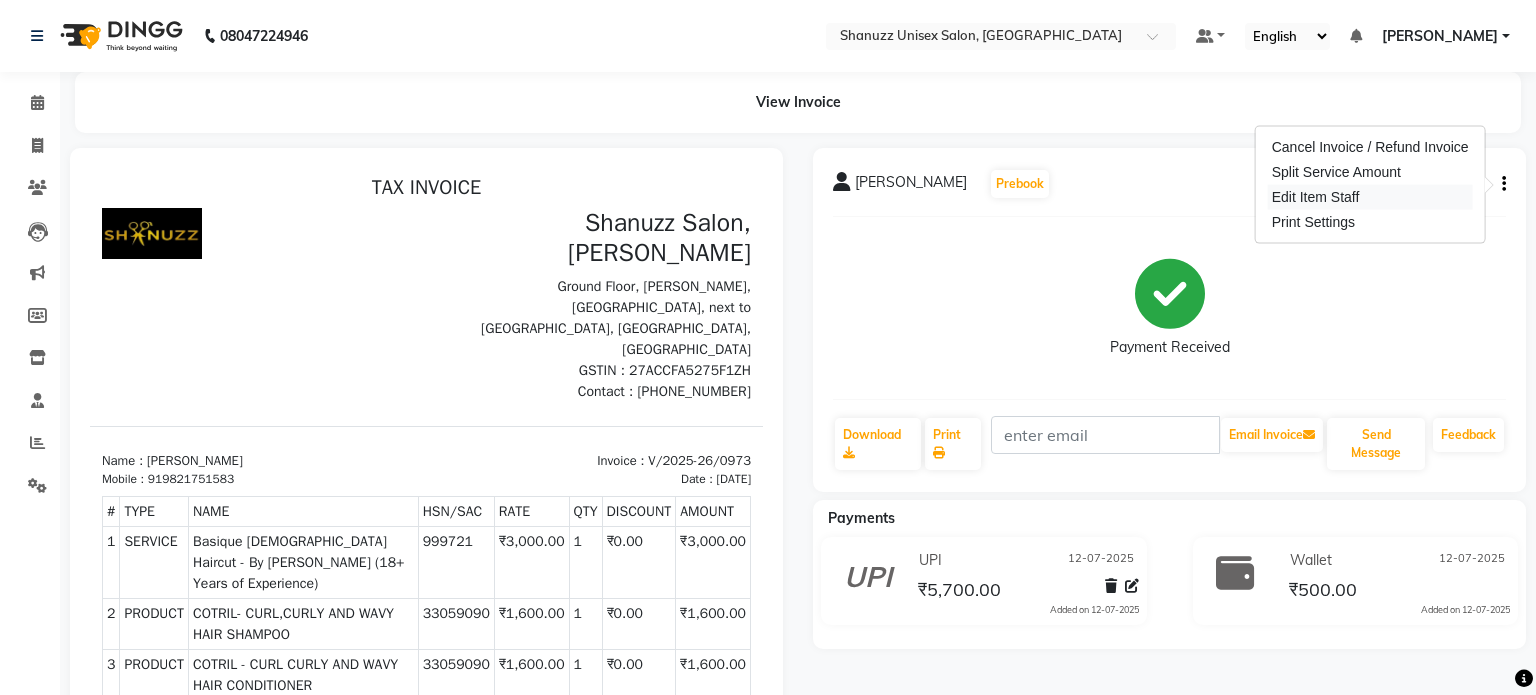 select 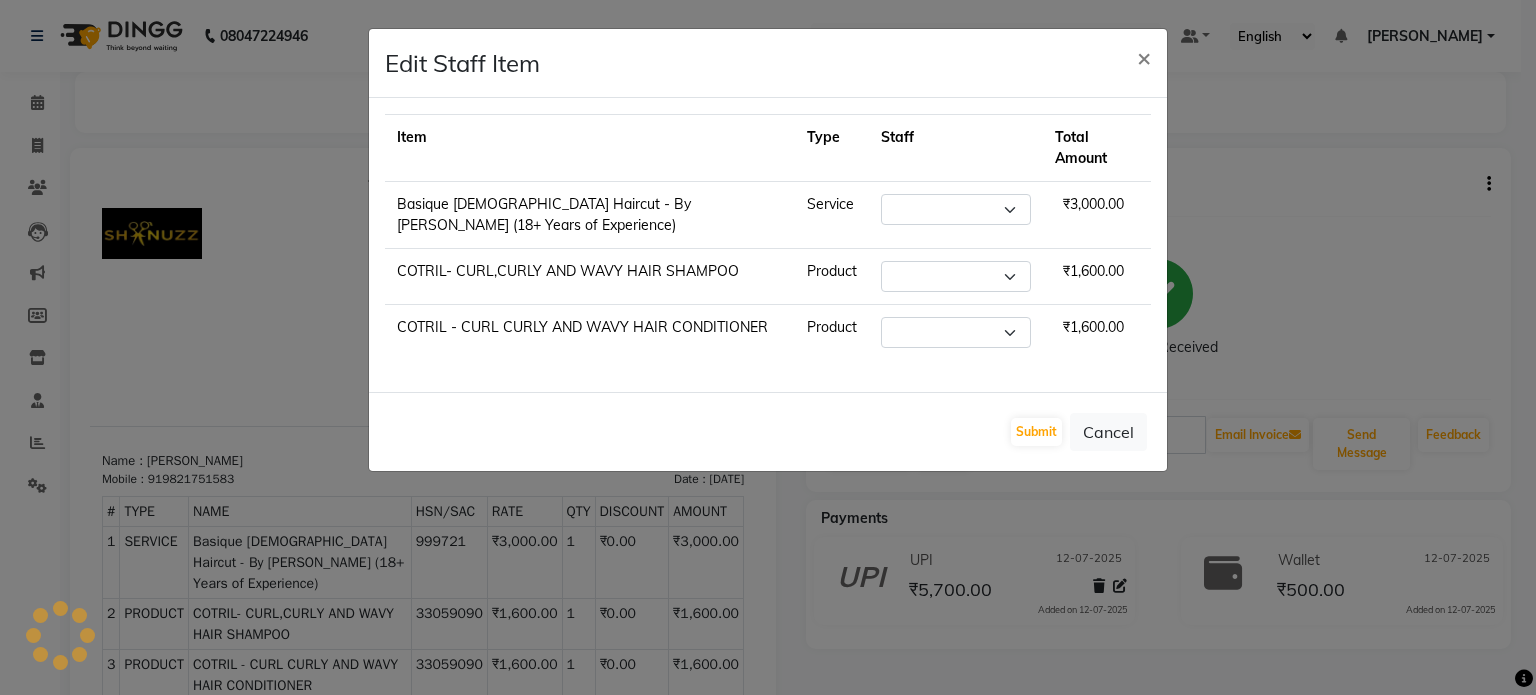 select on "59304" 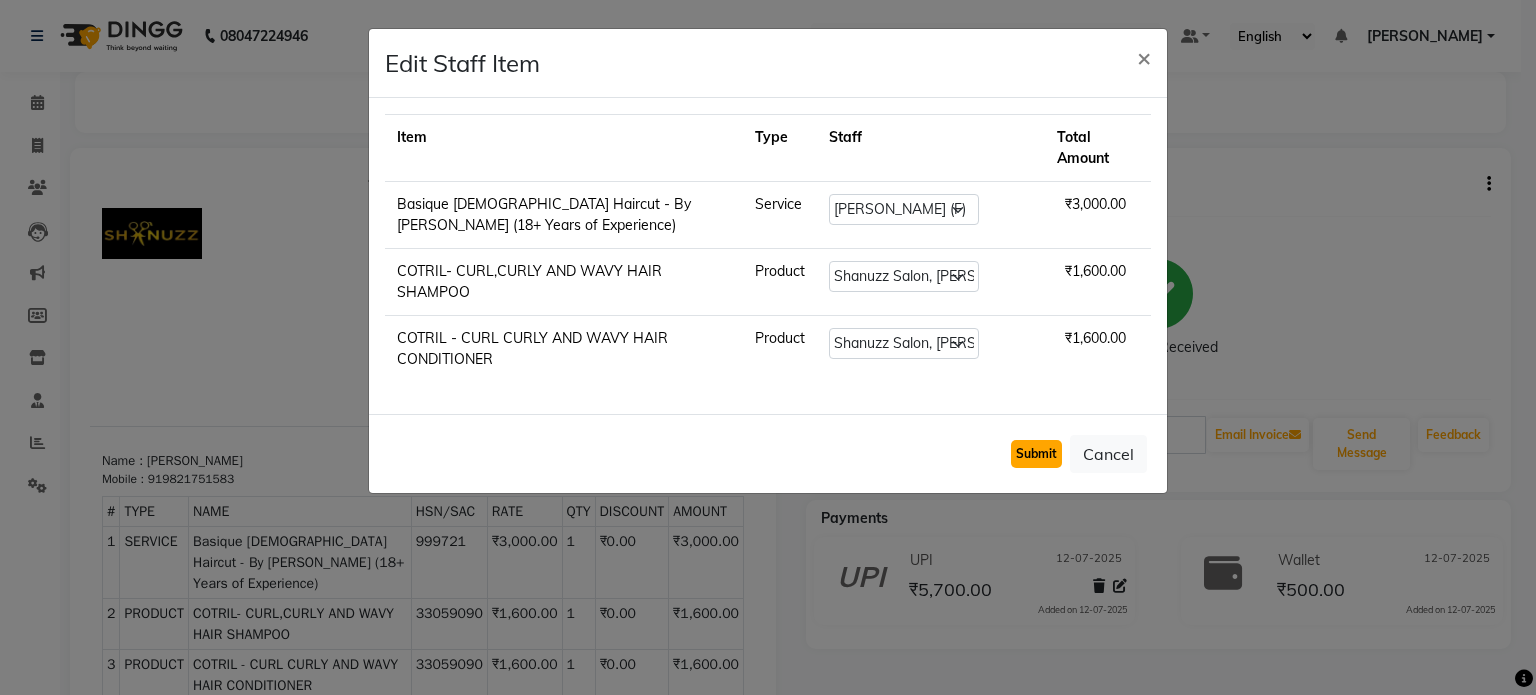 click on "Submit" 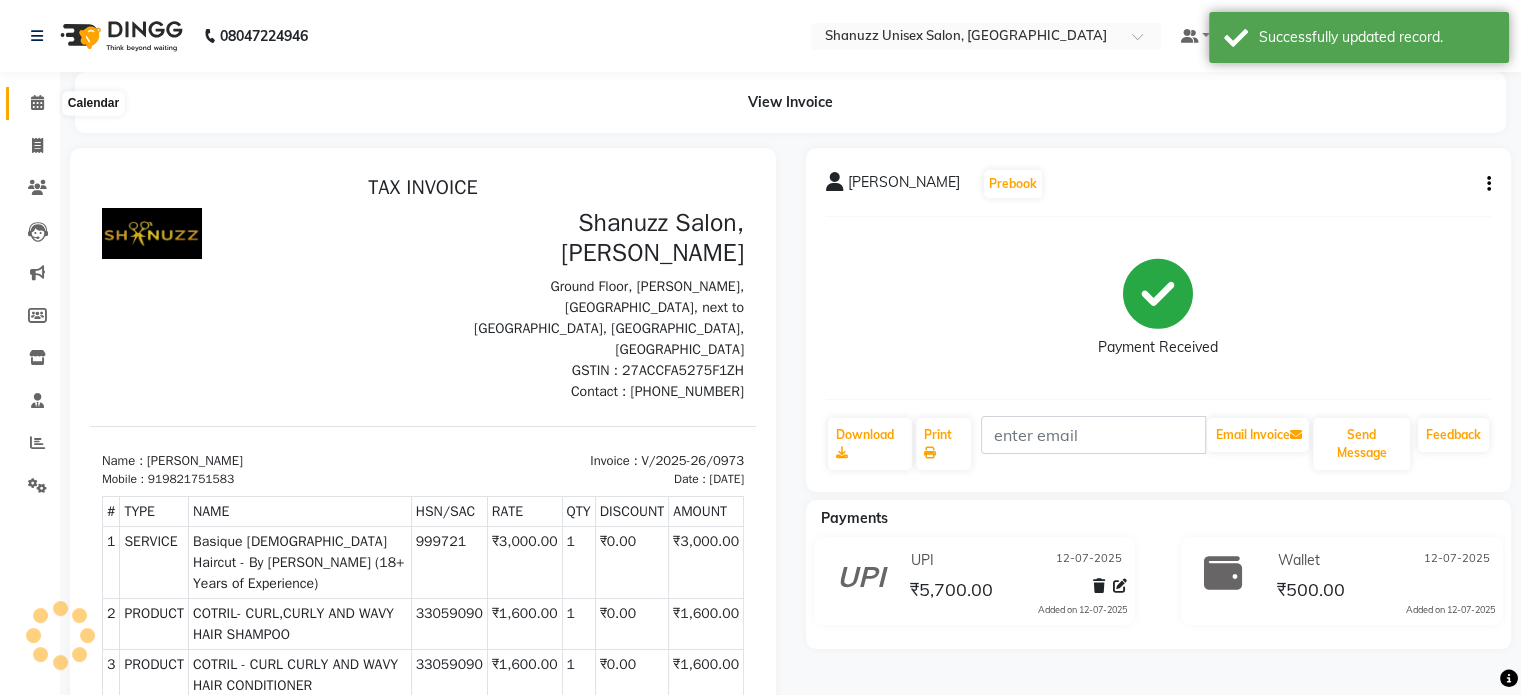 click 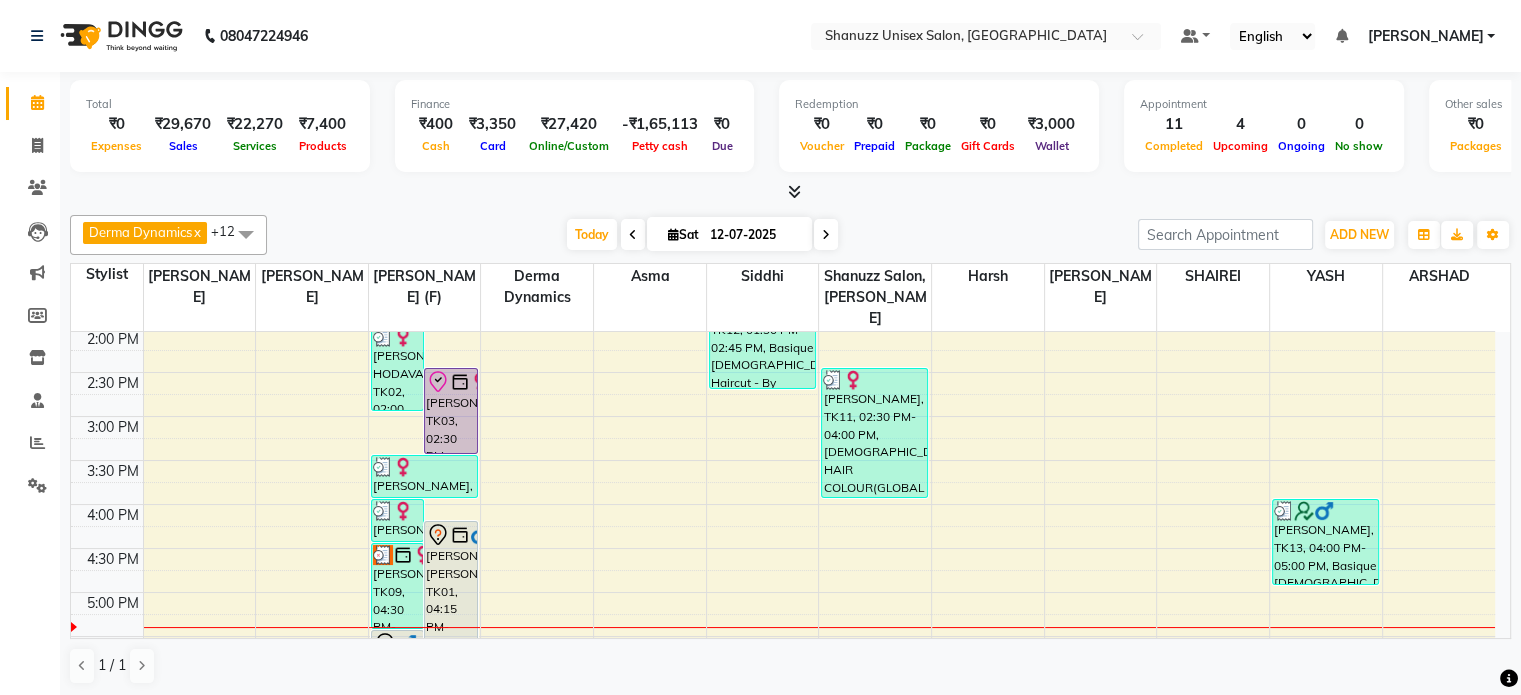 scroll, scrollTop: 442, scrollLeft: 0, axis: vertical 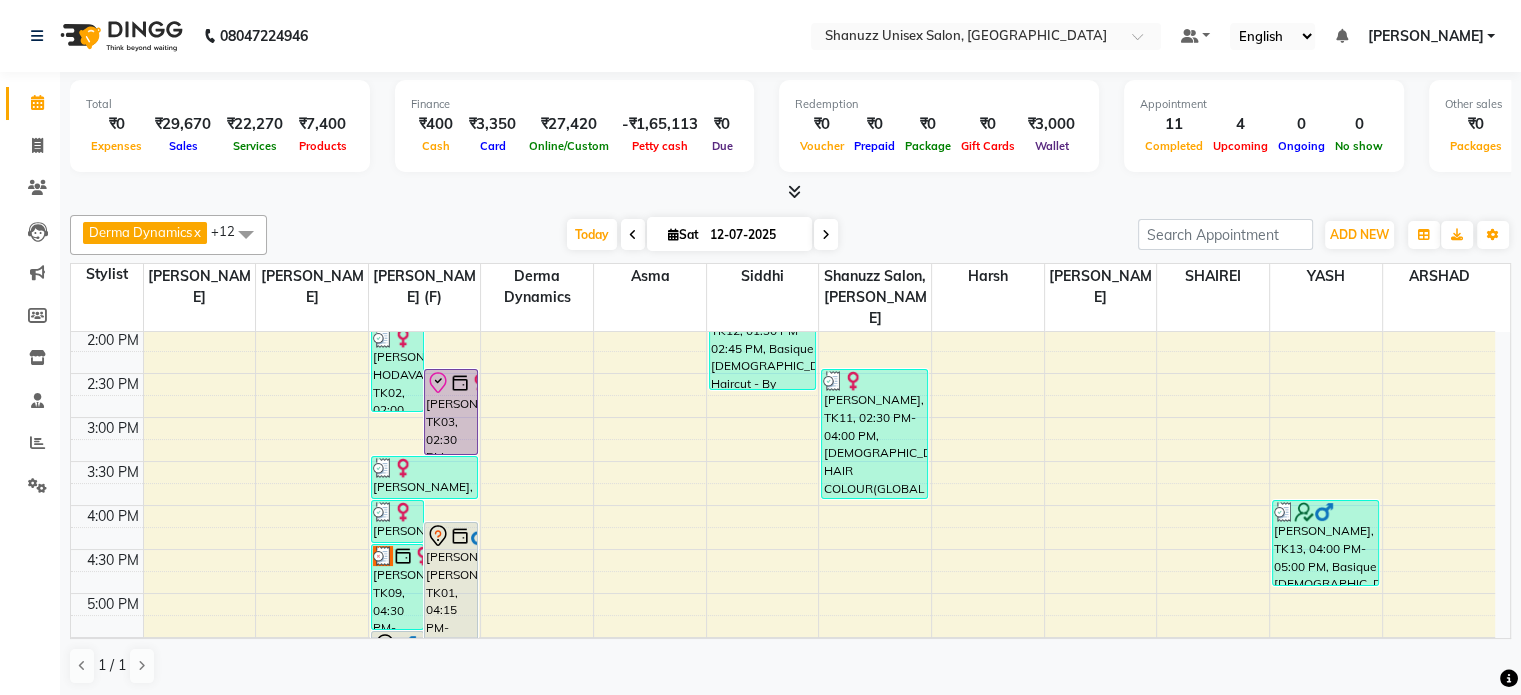 click on "12-07-2025" at bounding box center (754, 235) 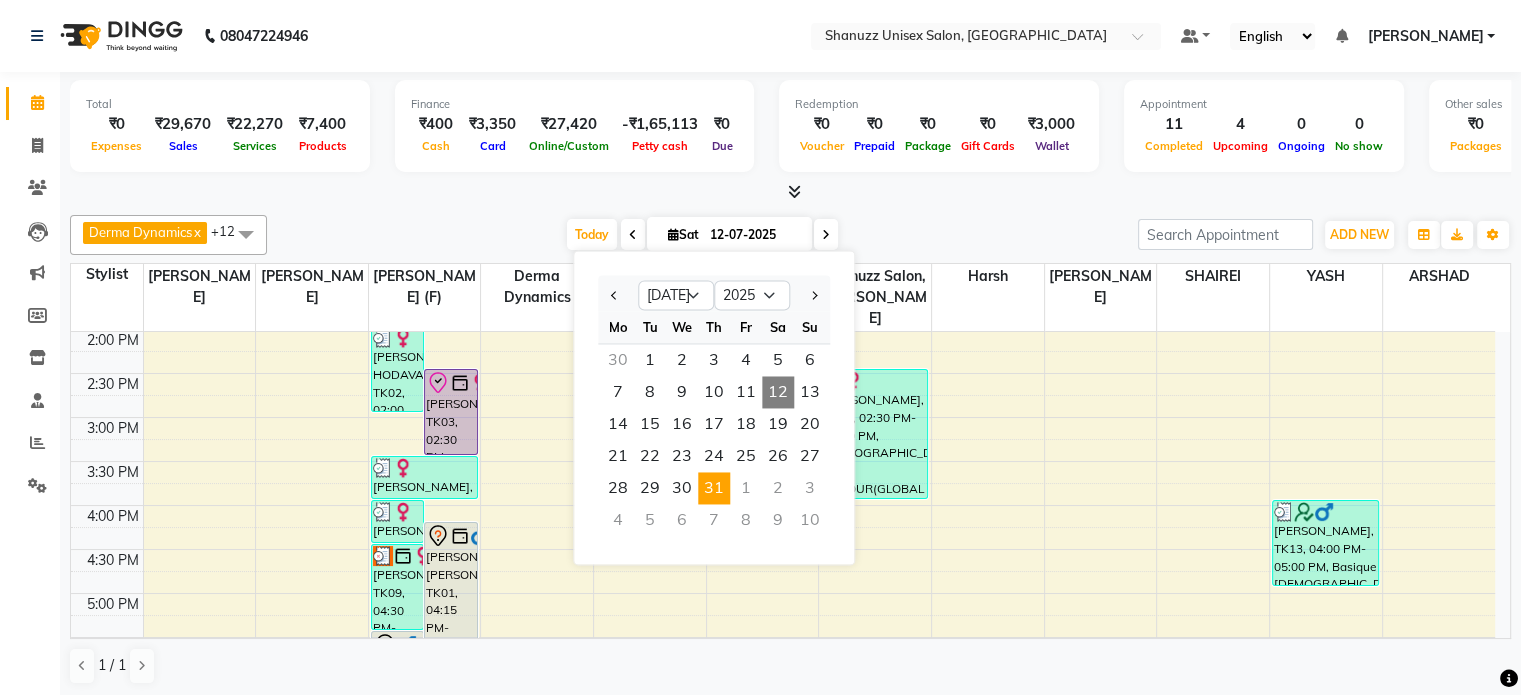 click on "31" at bounding box center [714, 488] 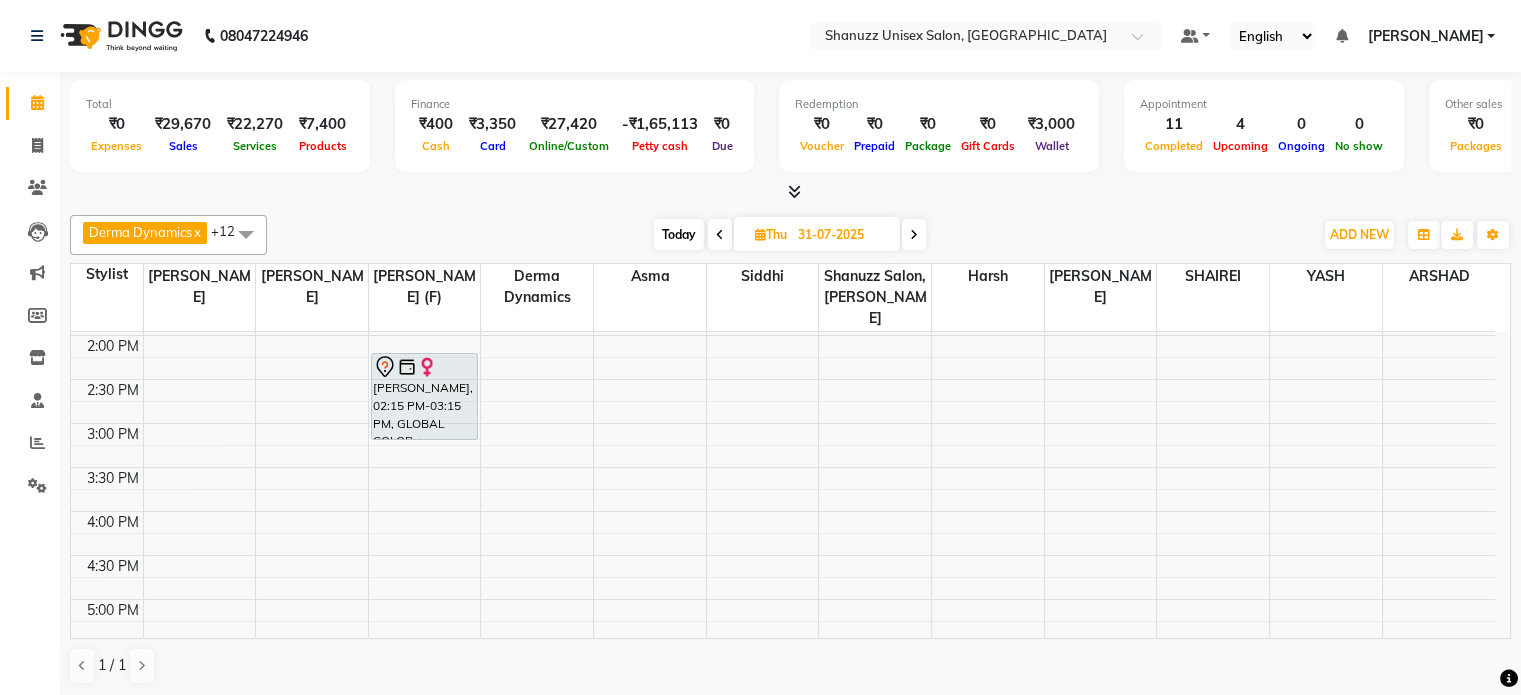 scroll, scrollTop: 436, scrollLeft: 0, axis: vertical 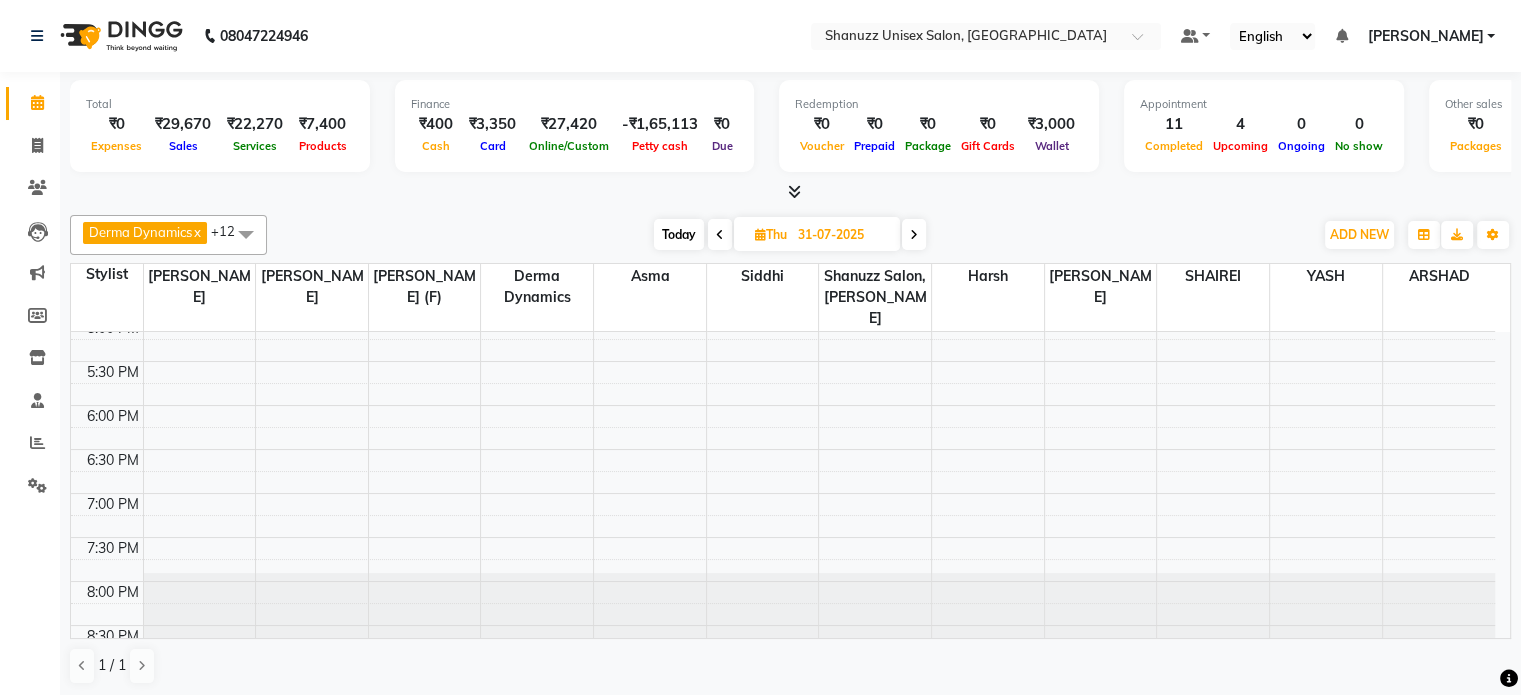 click on "Today" at bounding box center (679, 234) 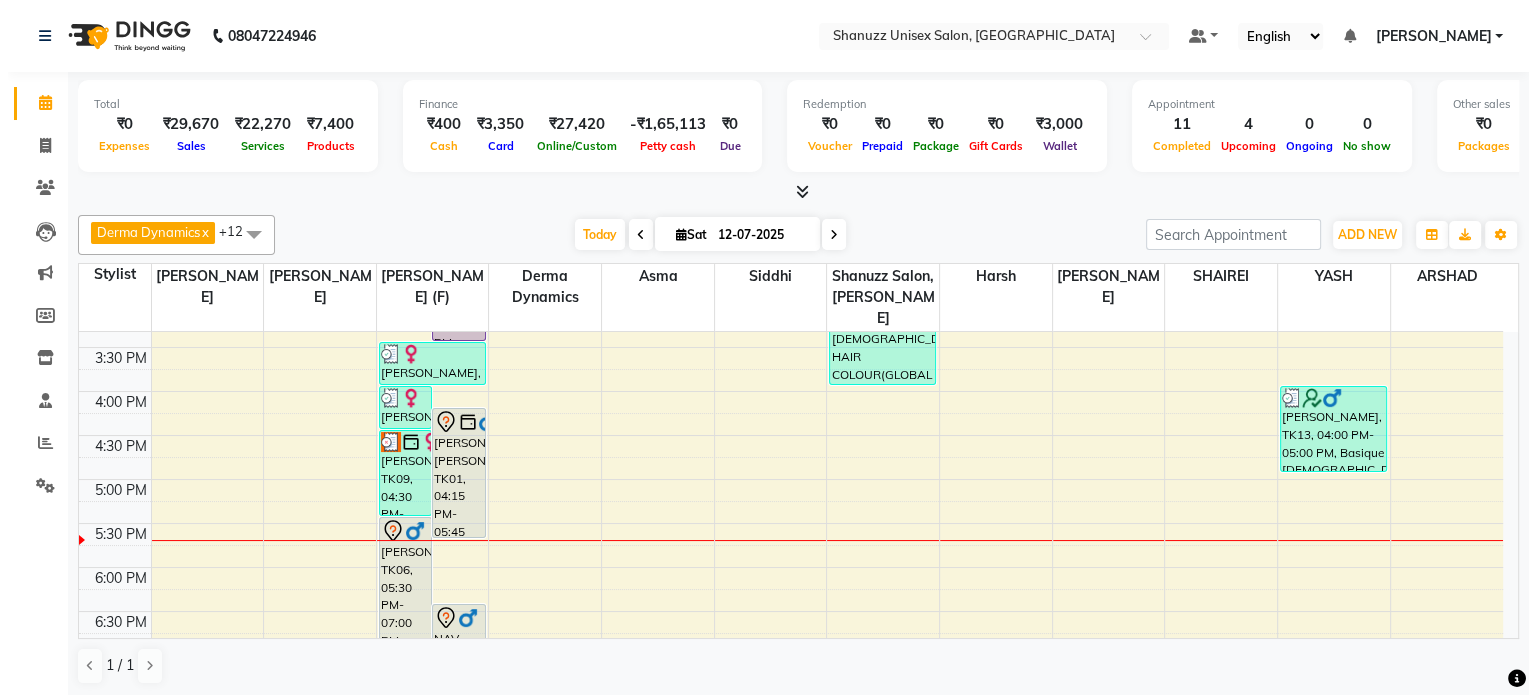 scroll, scrollTop: 565, scrollLeft: 0, axis: vertical 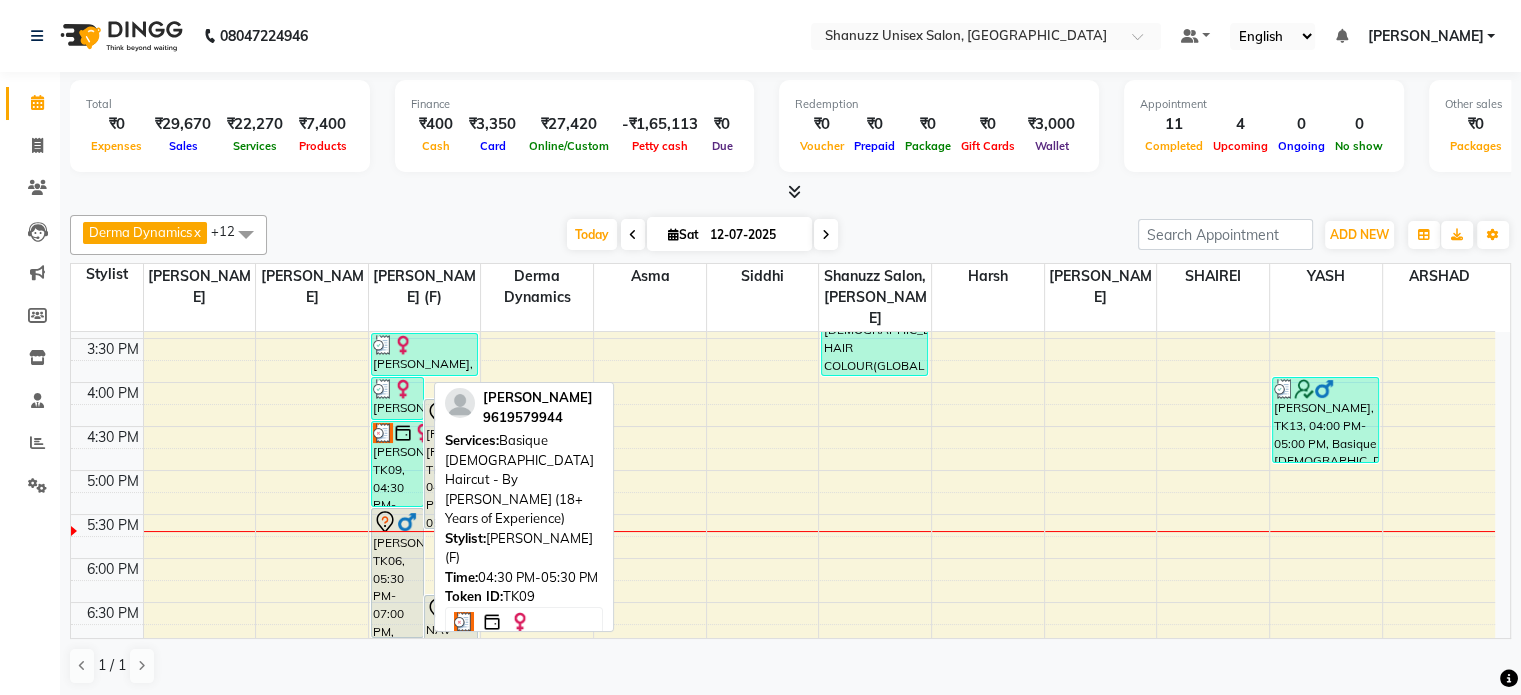 click at bounding box center [383, 433] 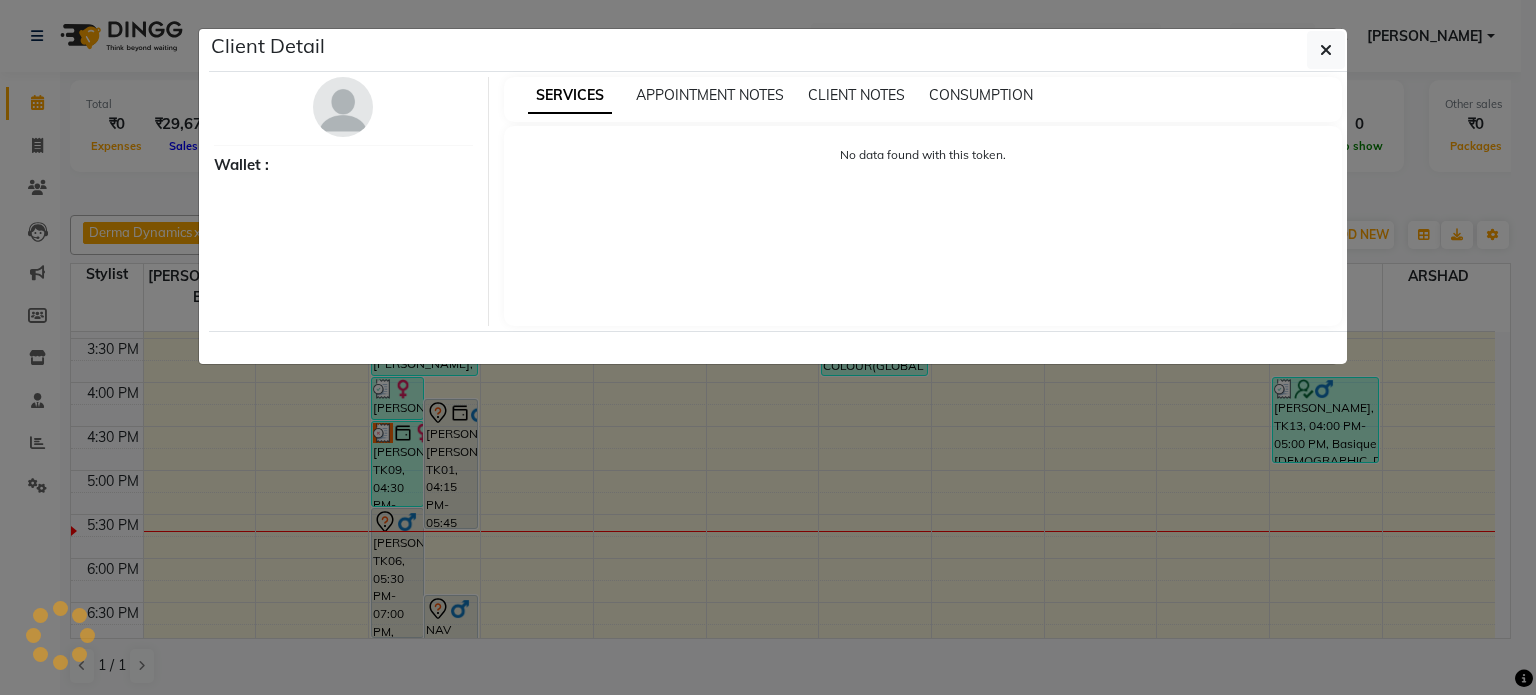 select on "3" 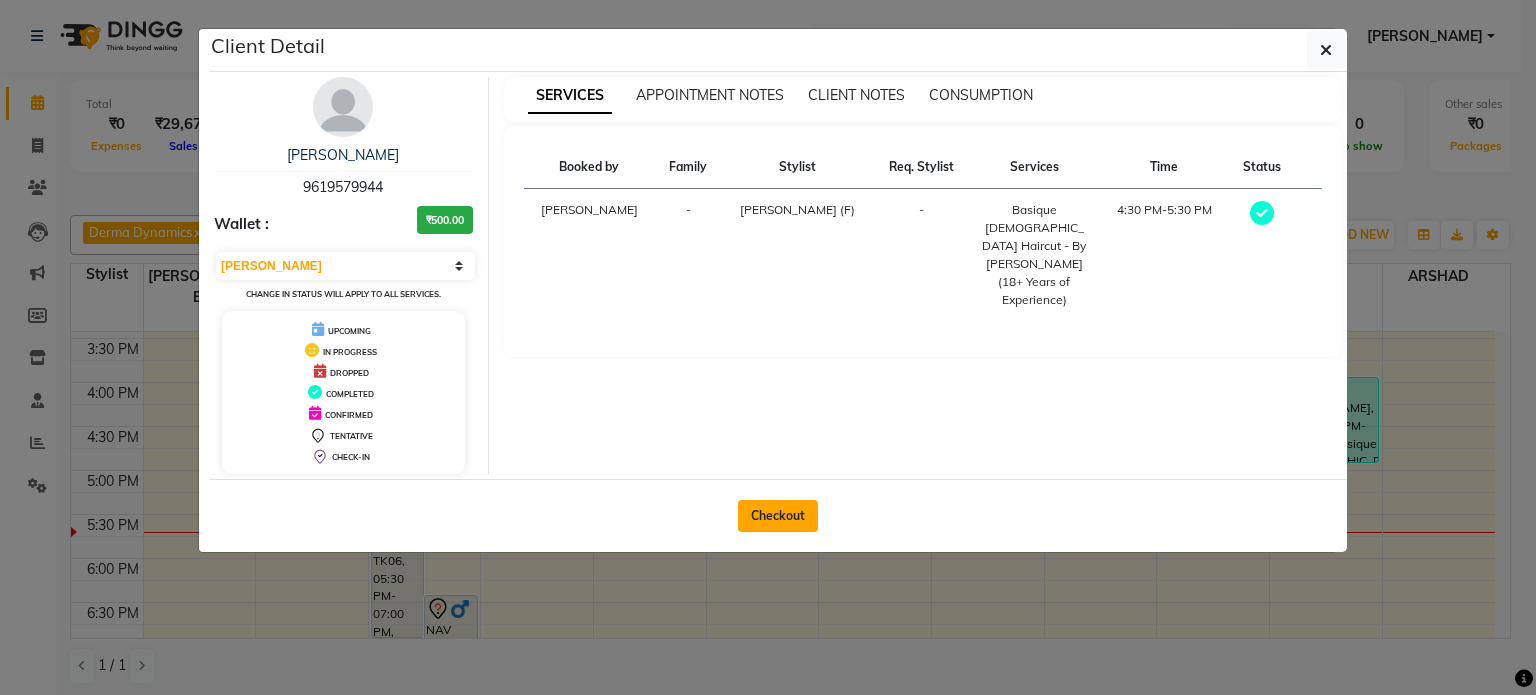 click on "Checkout" 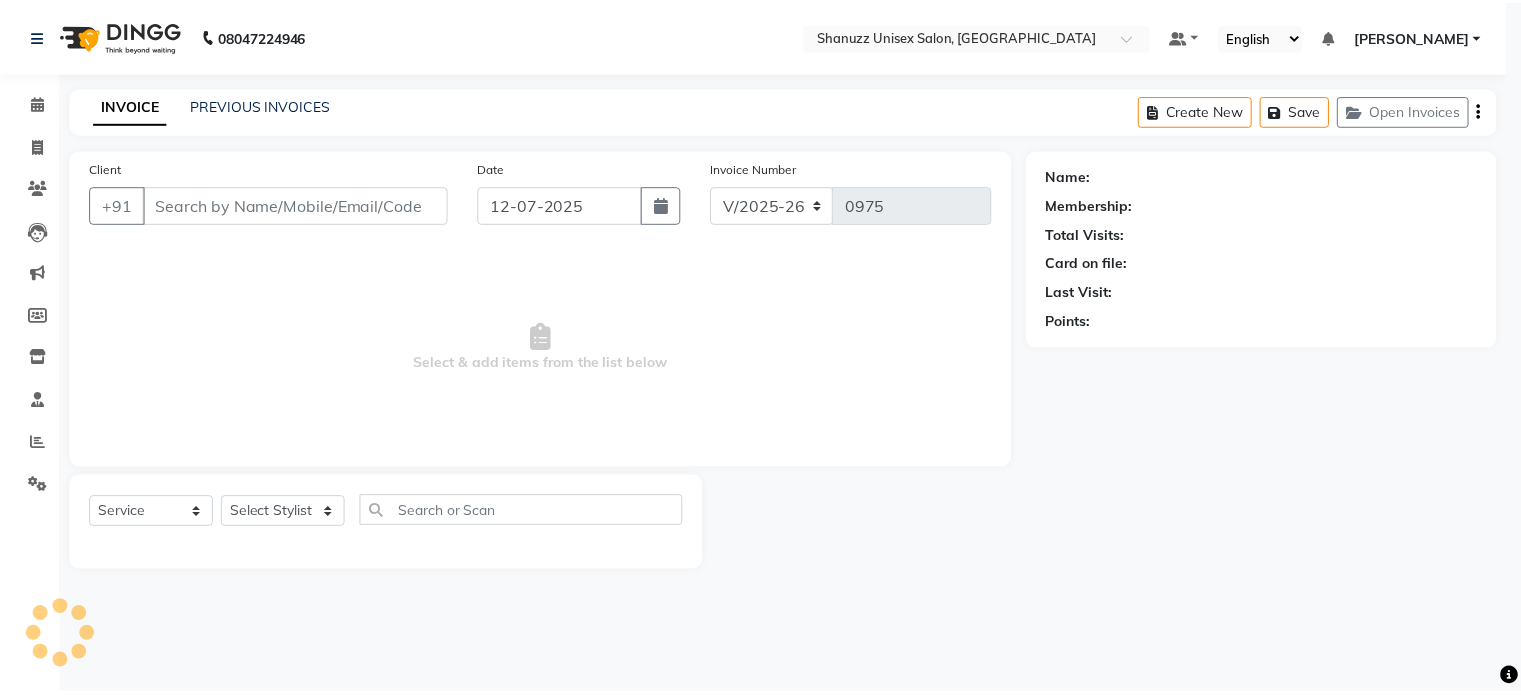 scroll, scrollTop: 0, scrollLeft: 0, axis: both 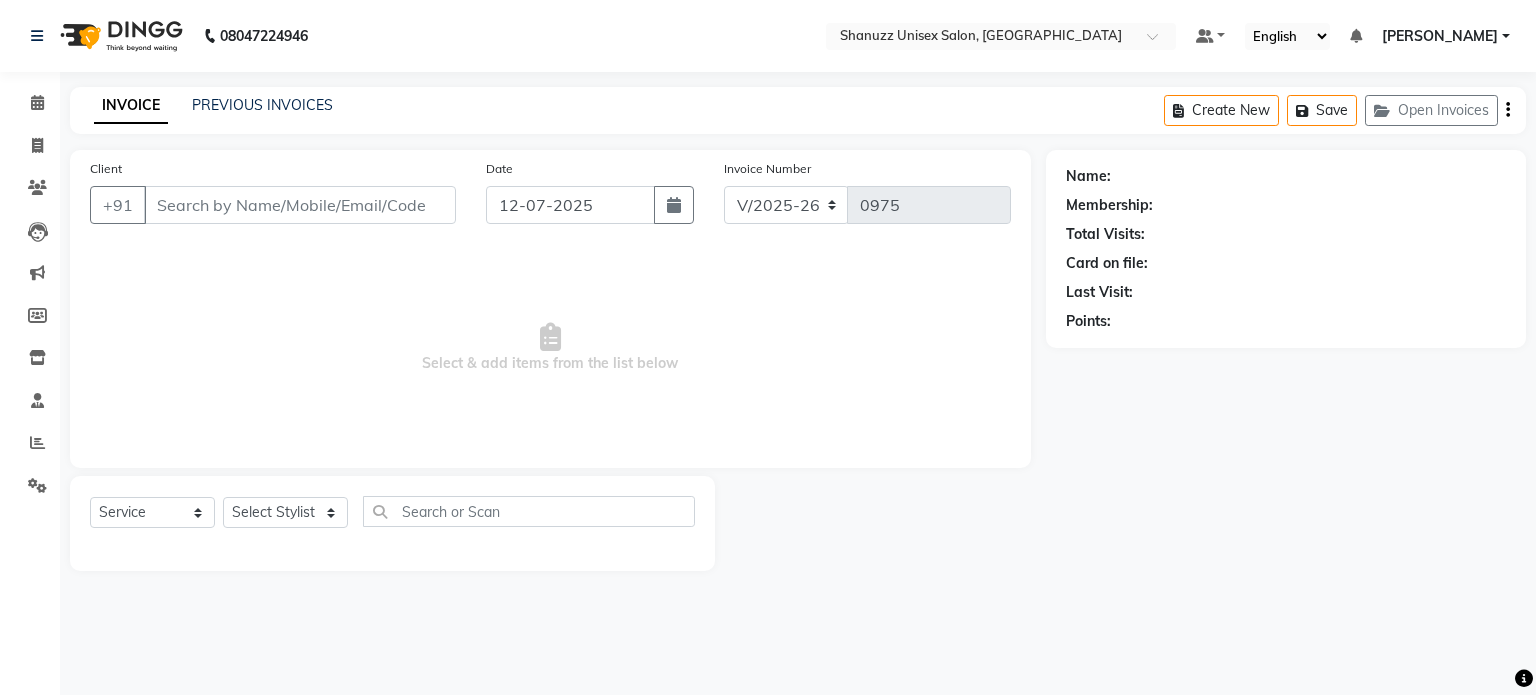 type on "9619579944" 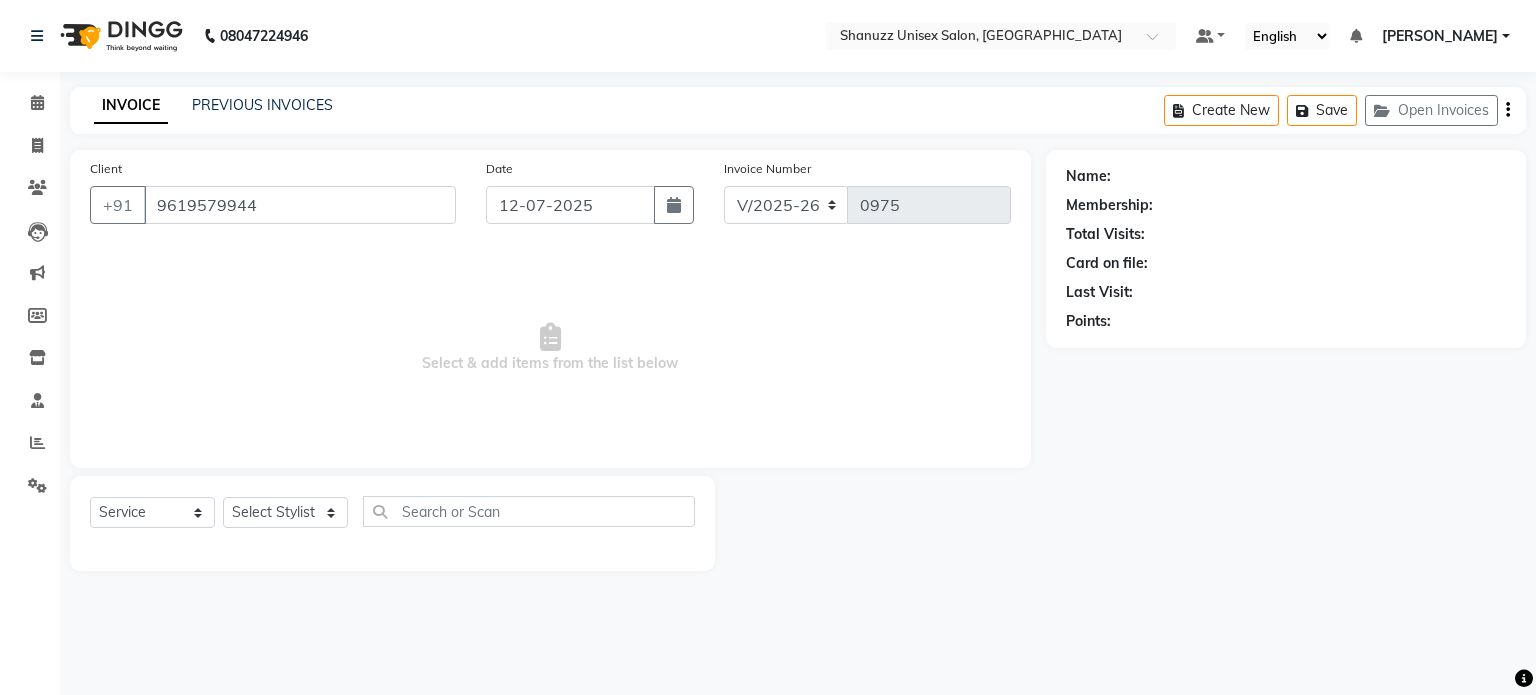 select on "59304" 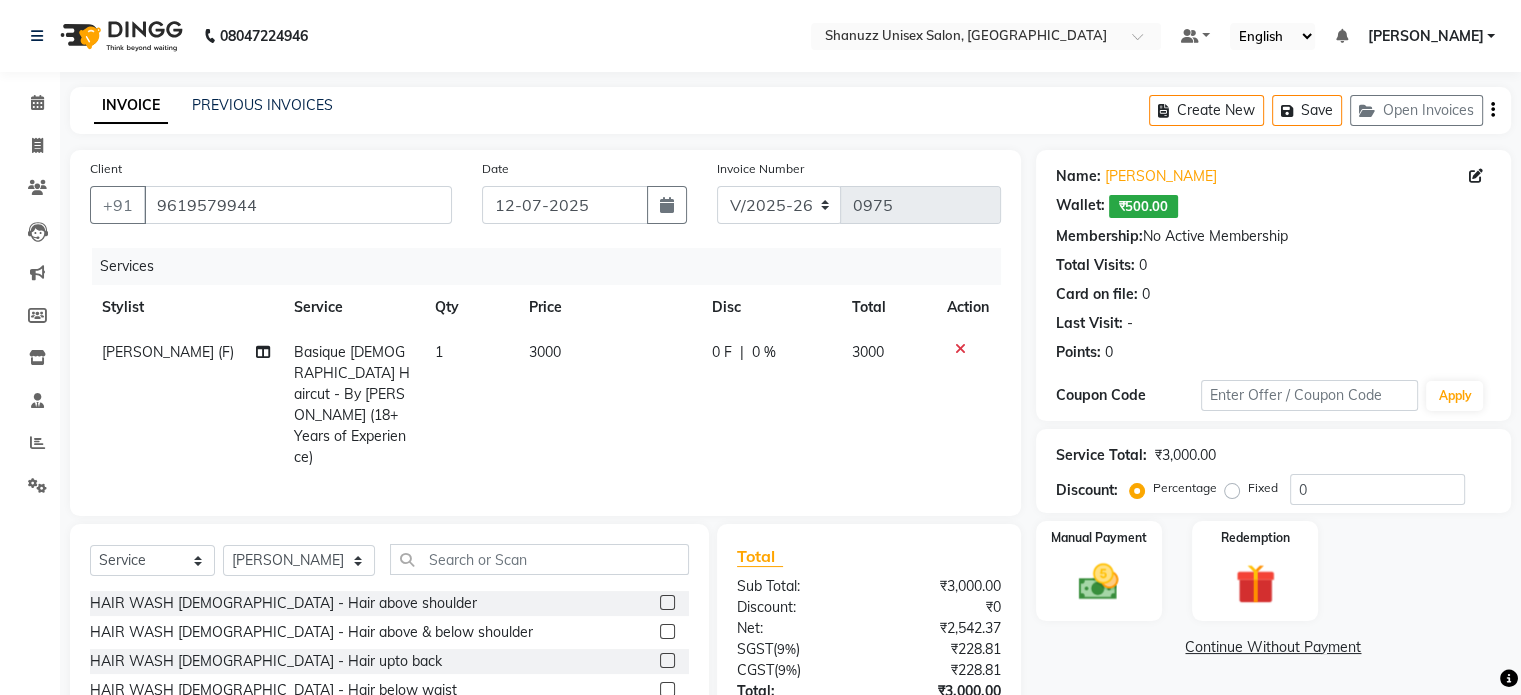scroll, scrollTop: 128, scrollLeft: 0, axis: vertical 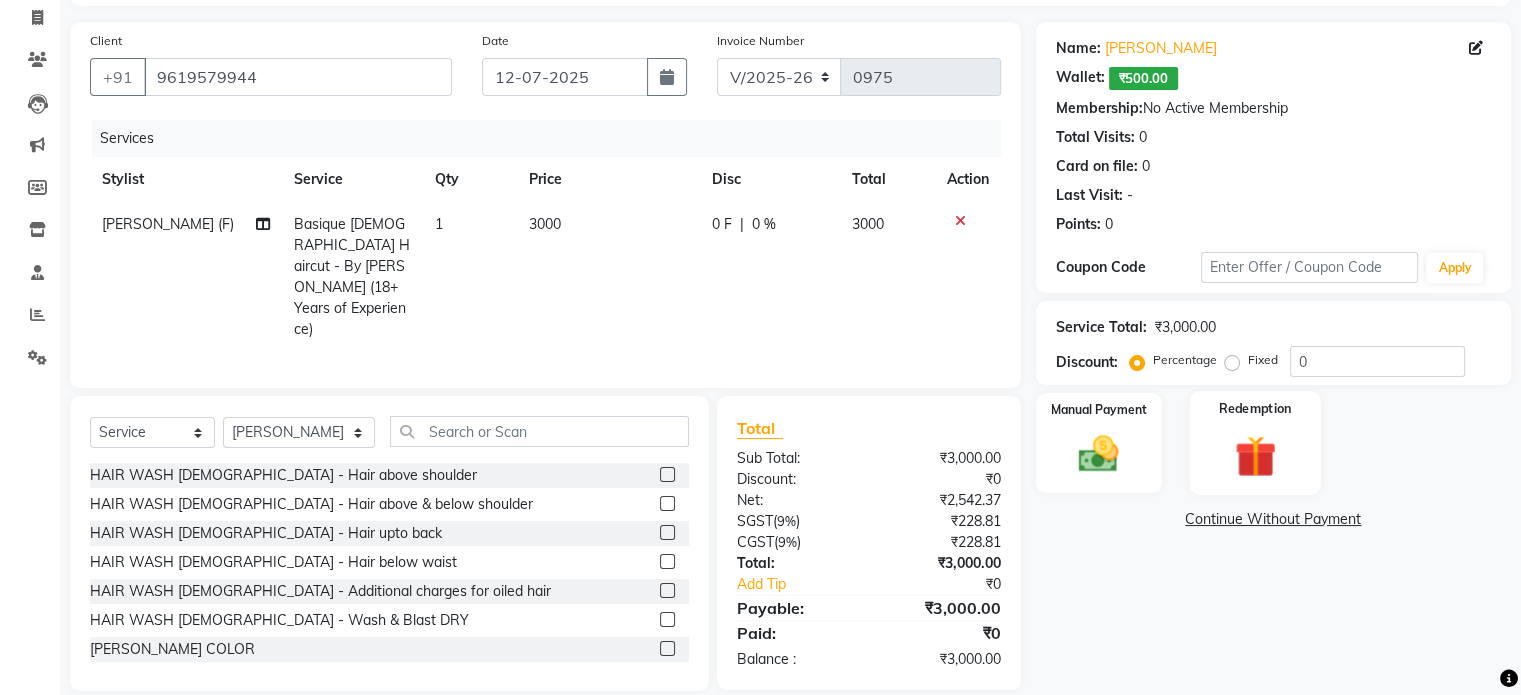 click on "Redemption" 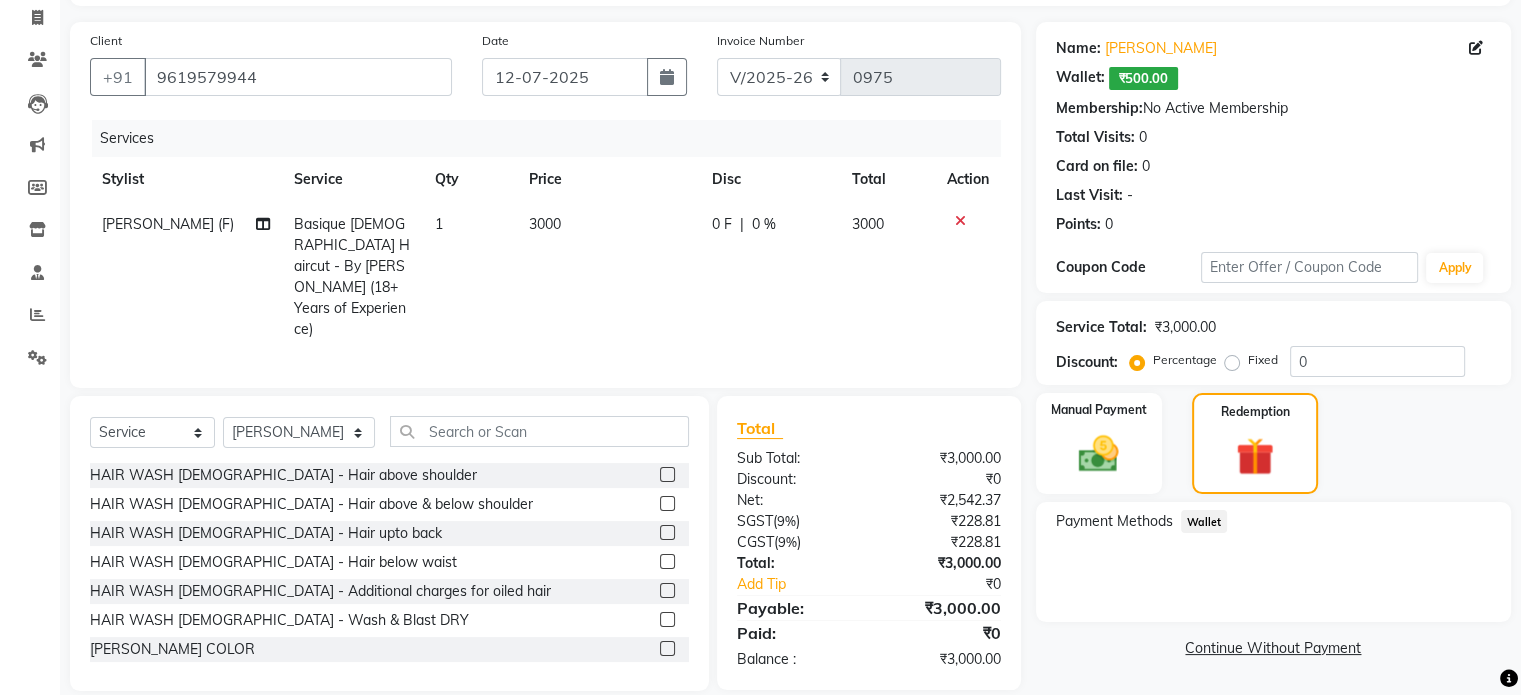 click on "Wallet" 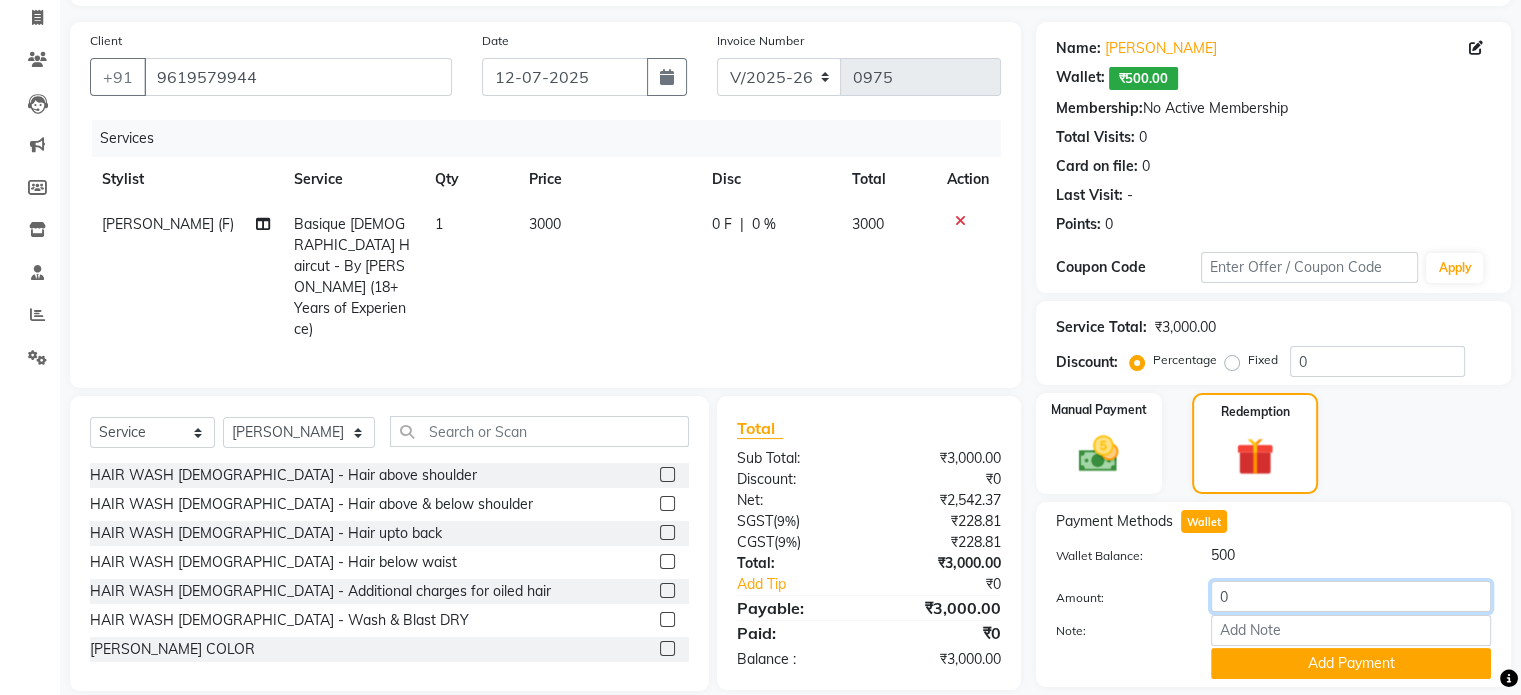 click on "0" 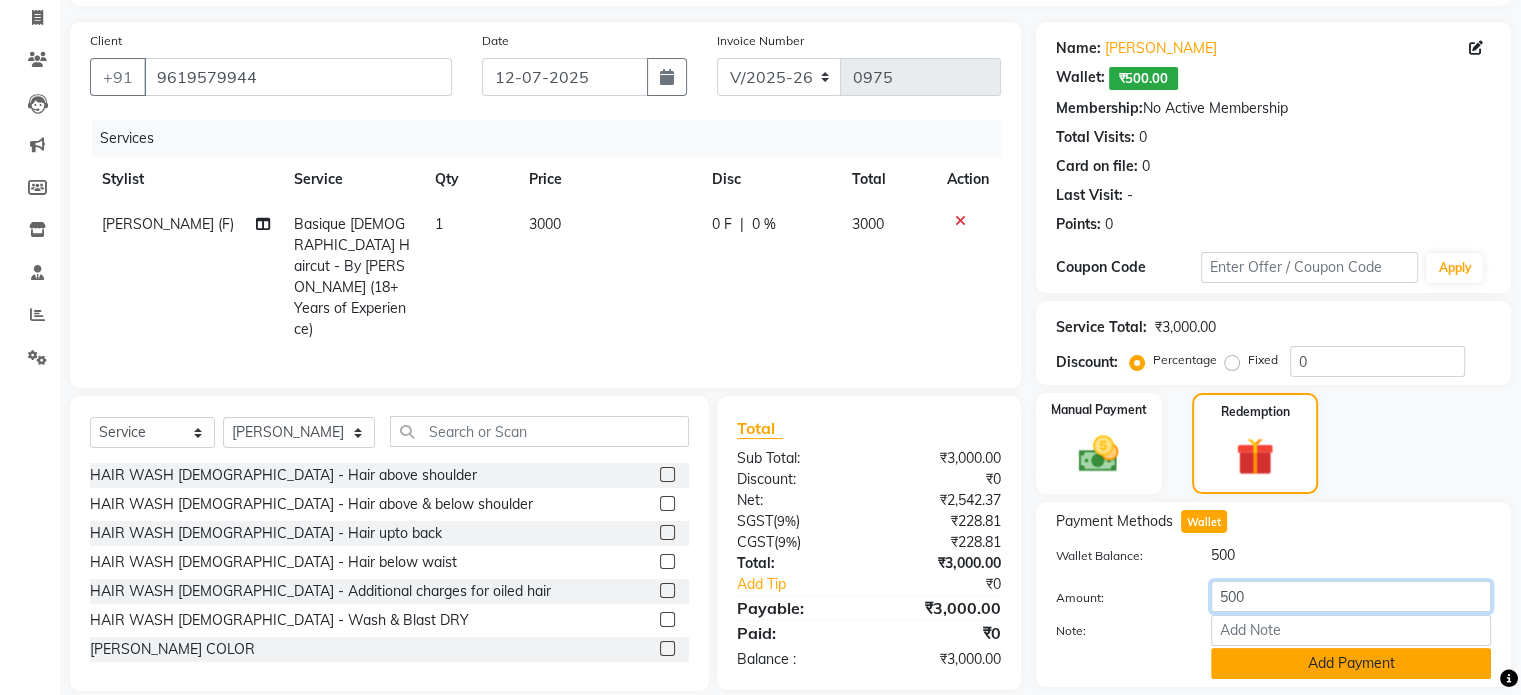 type on "500" 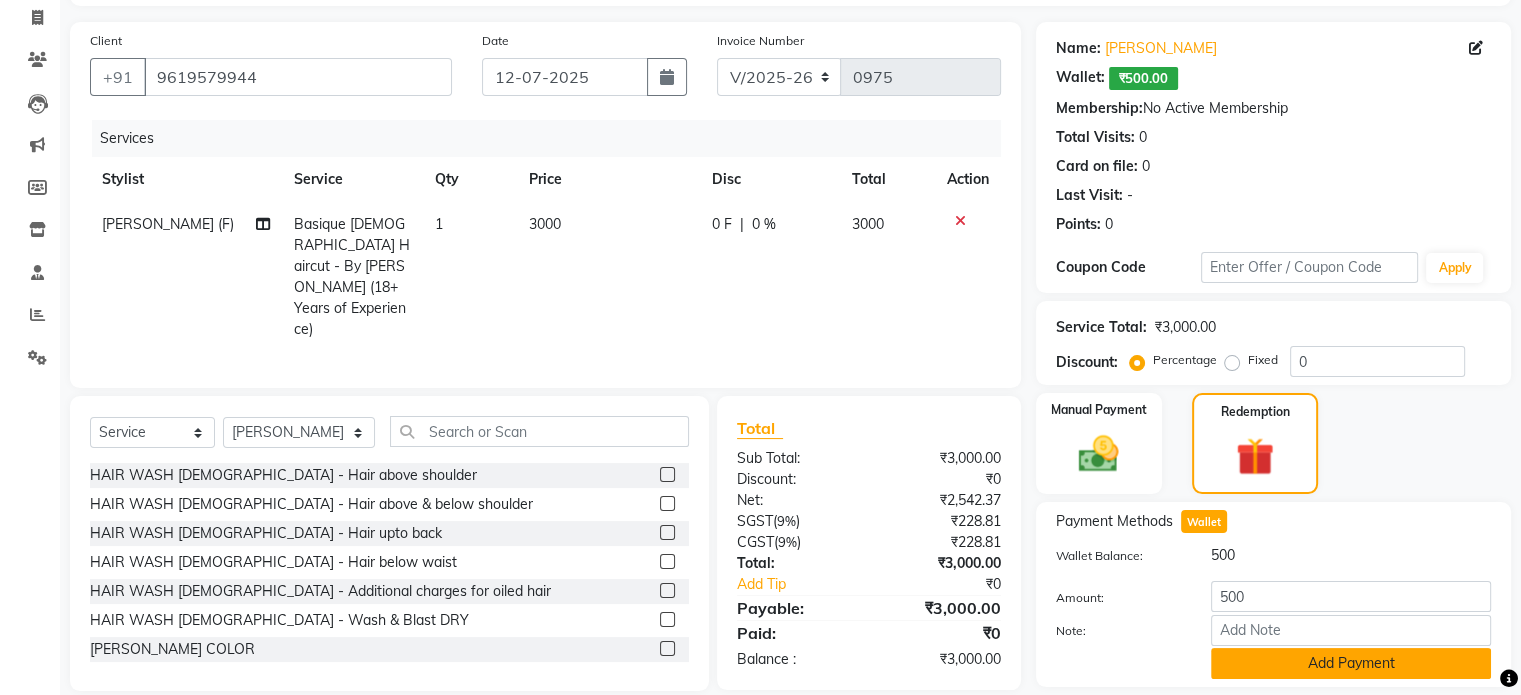 click on "Add Payment" 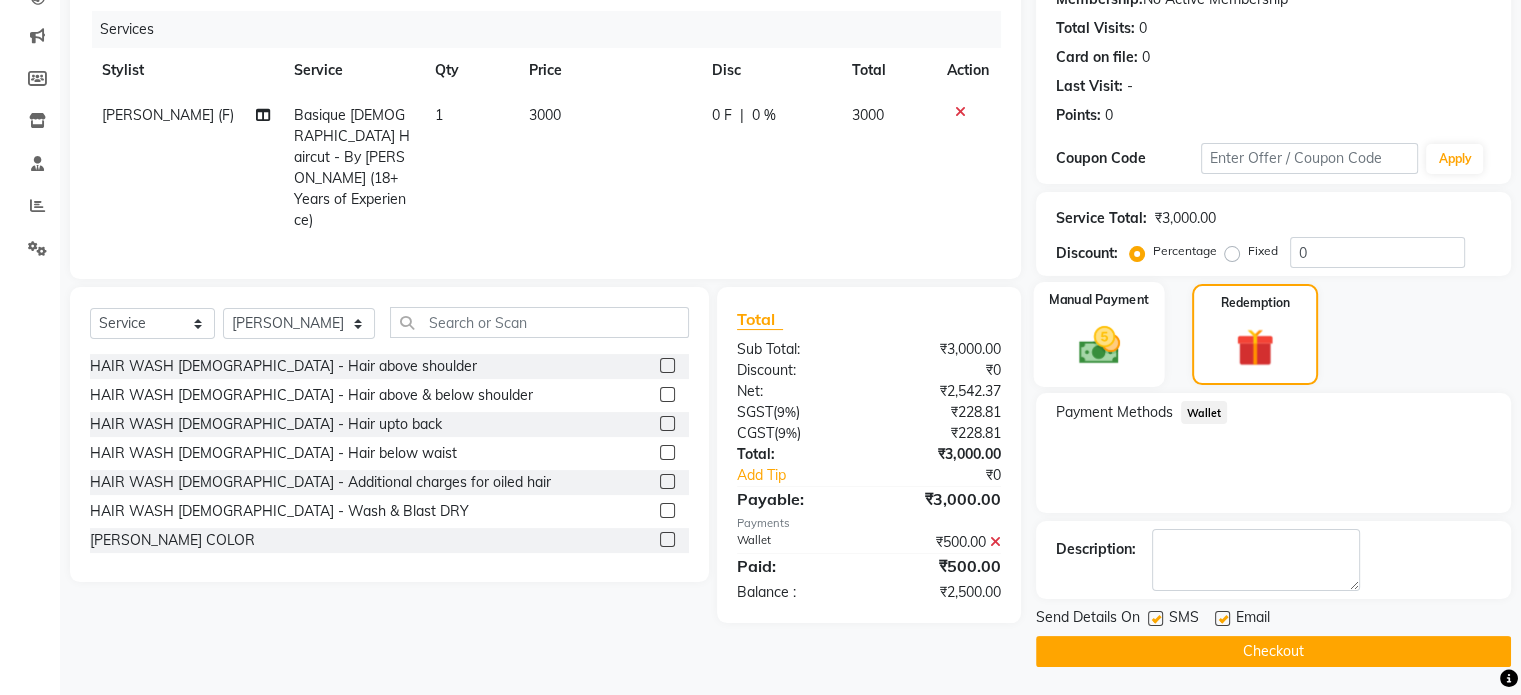 click 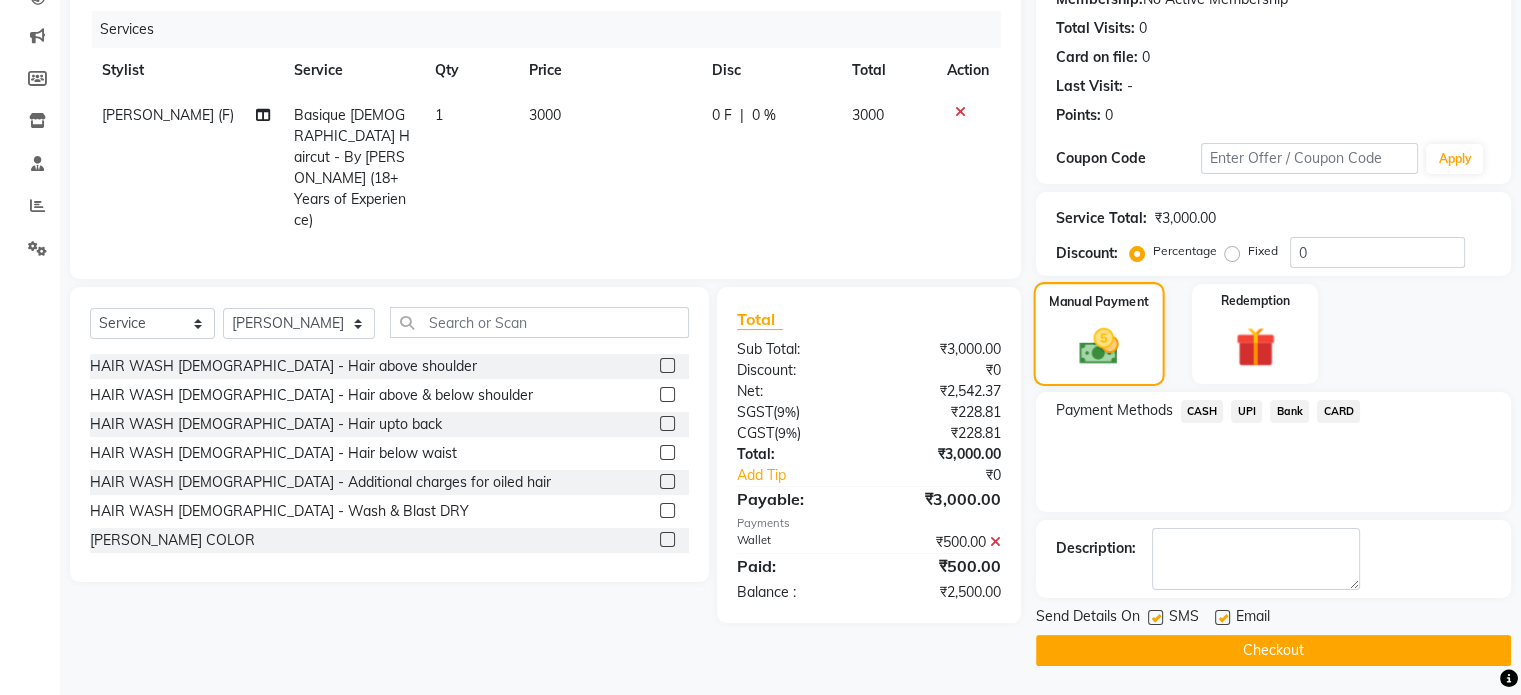 scroll, scrollTop: 236, scrollLeft: 0, axis: vertical 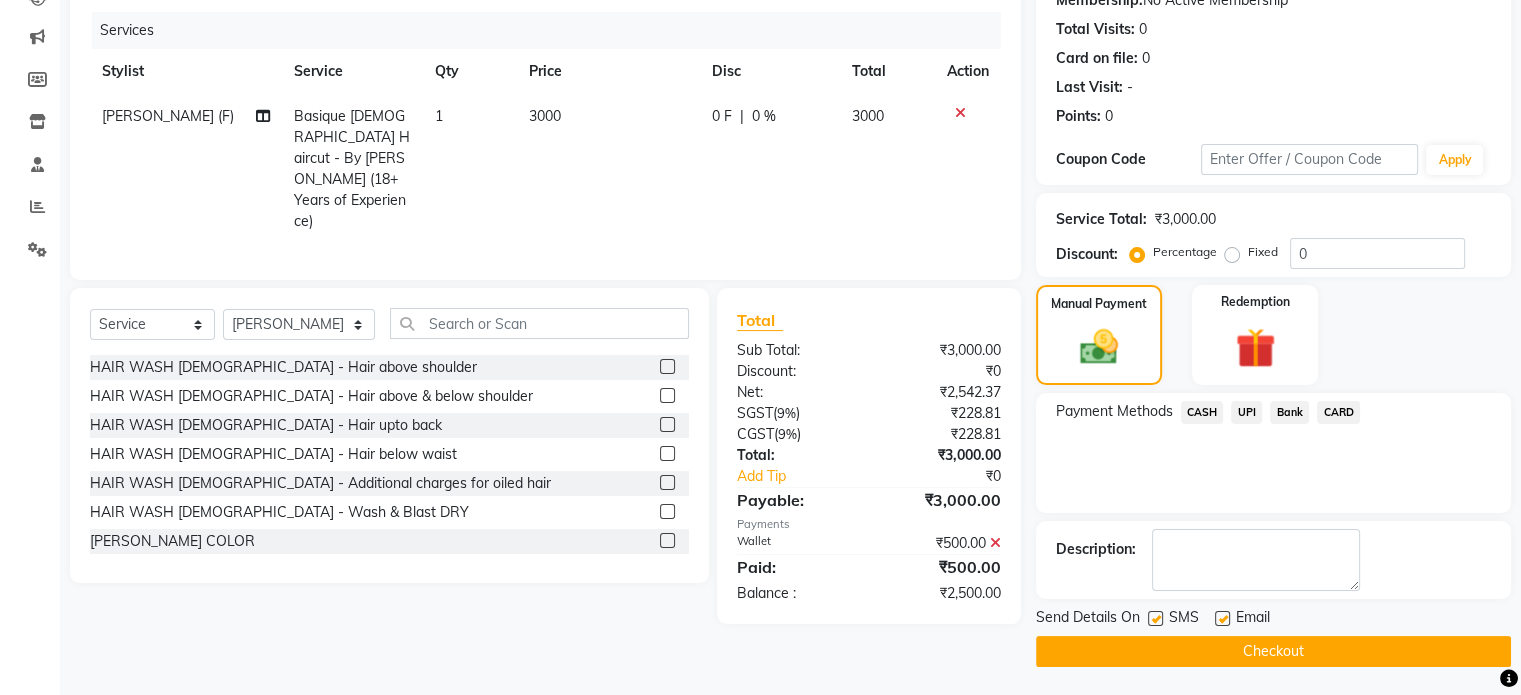 click on "UPI" 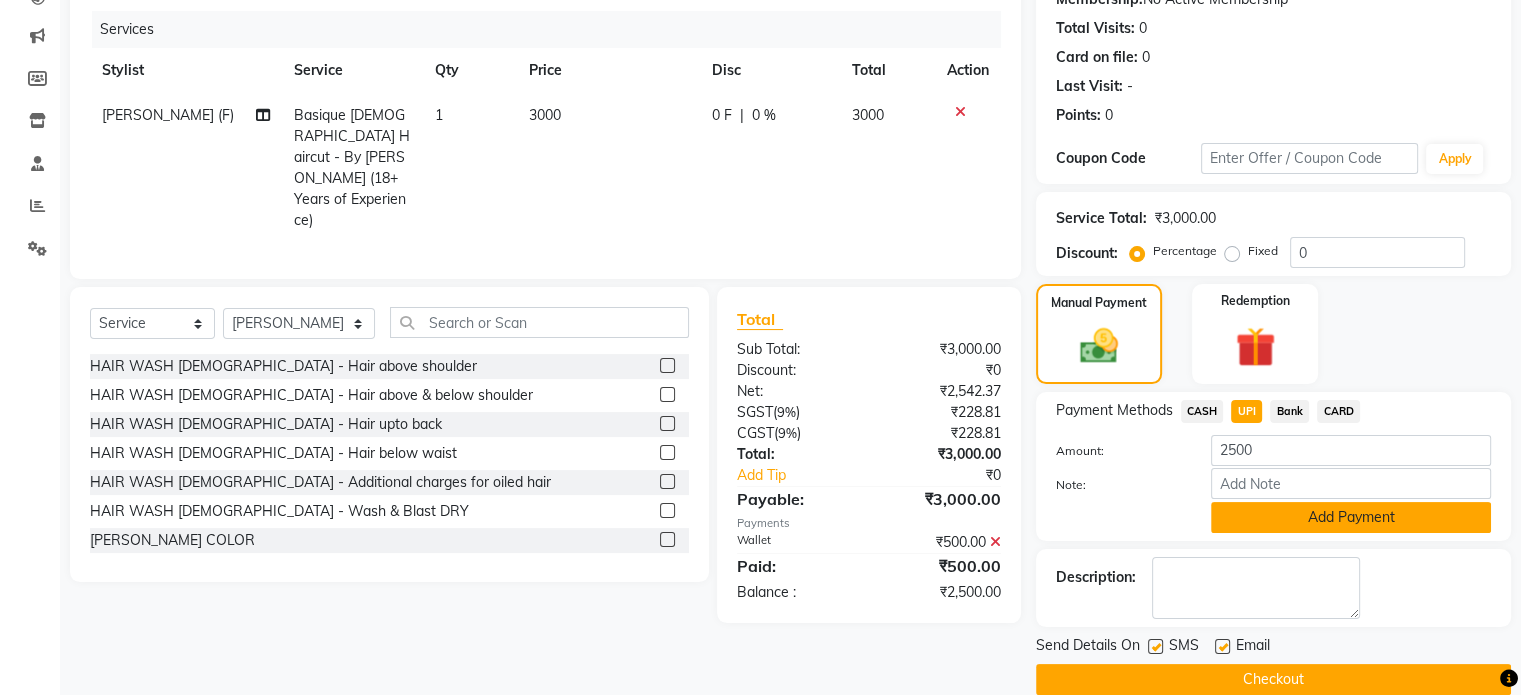 click on "Add Payment" 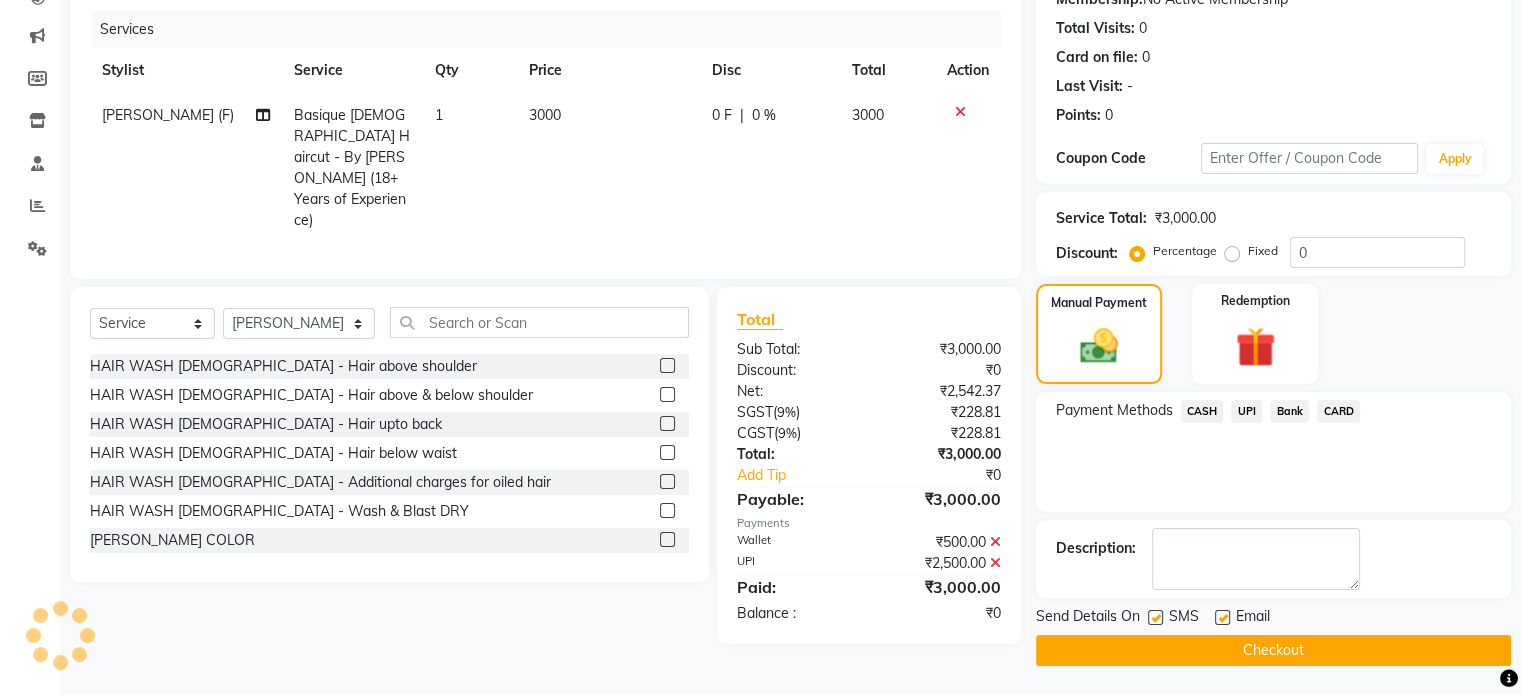 scroll, scrollTop: 236, scrollLeft: 0, axis: vertical 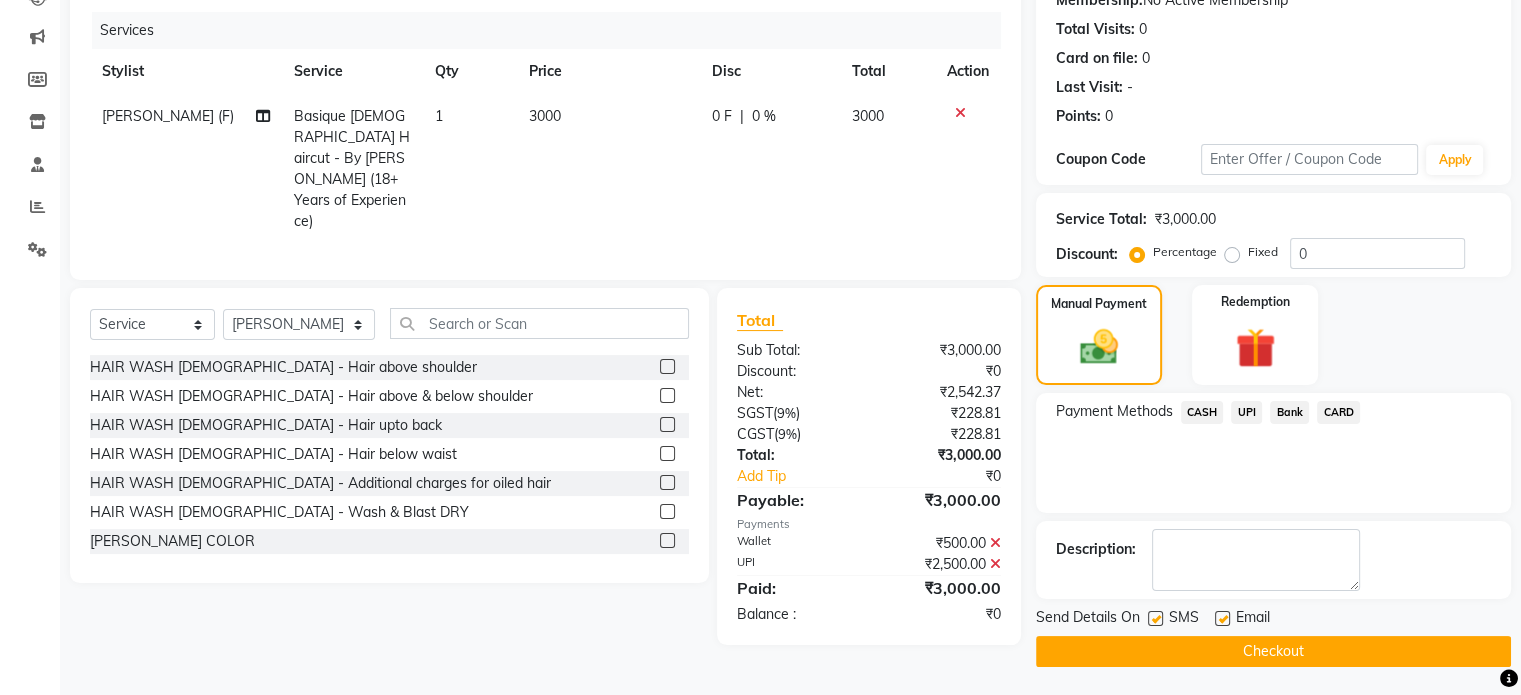 click 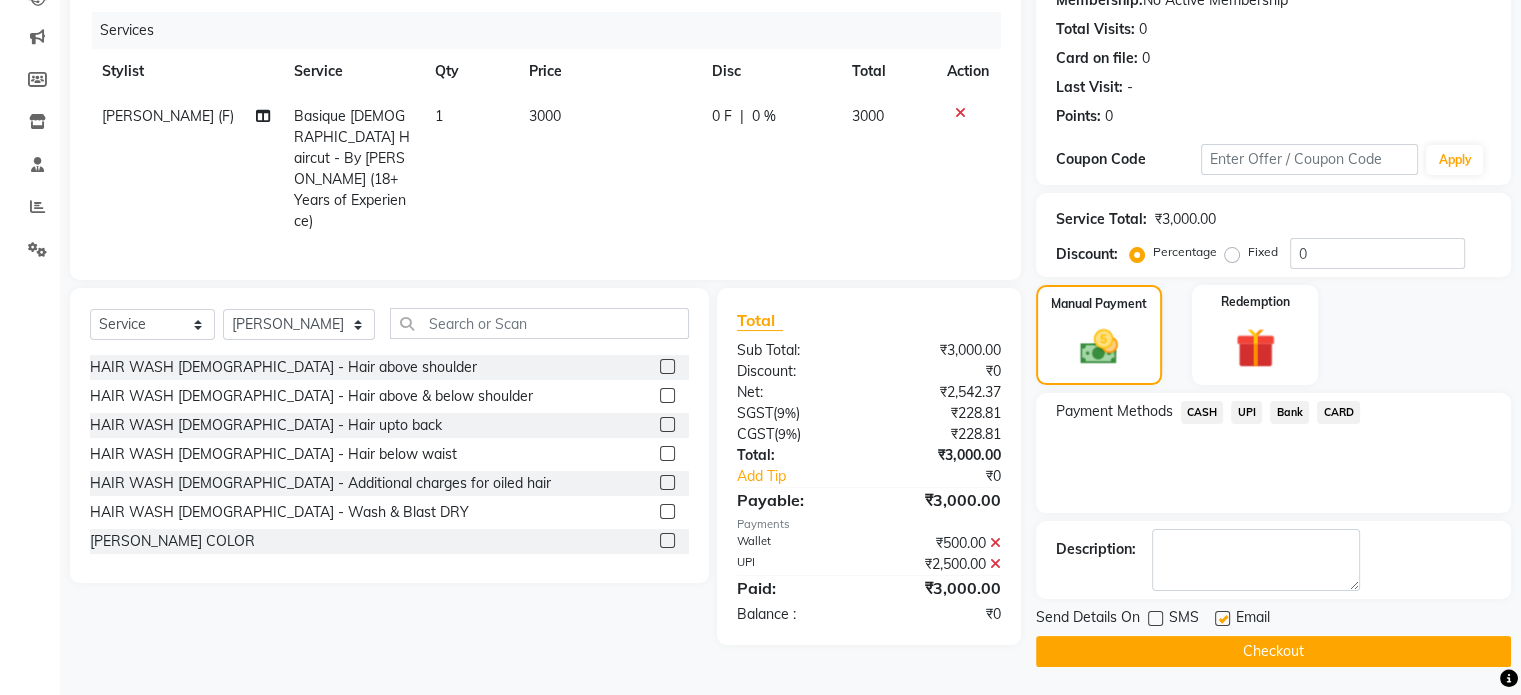 click on "Checkout" 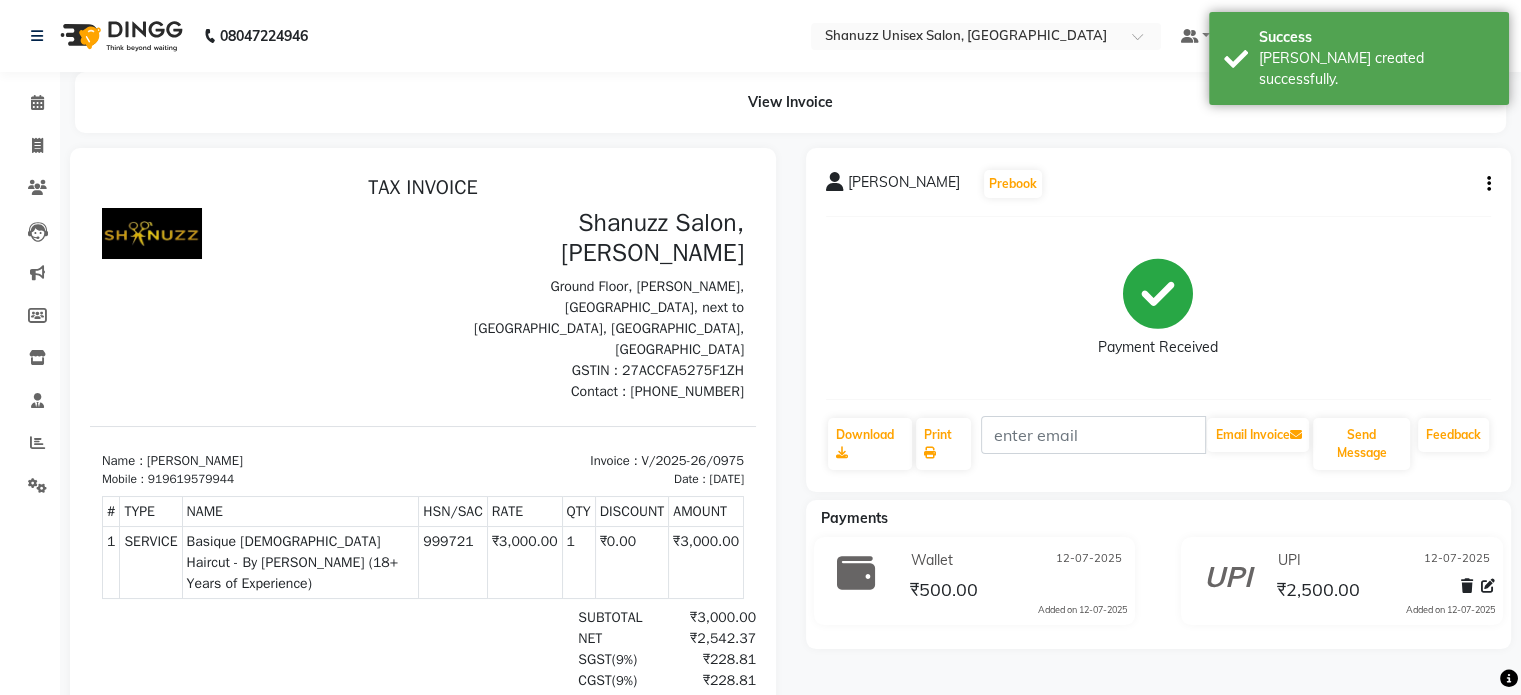 scroll, scrollTop: 0, scrollLeft: 0, axis: both 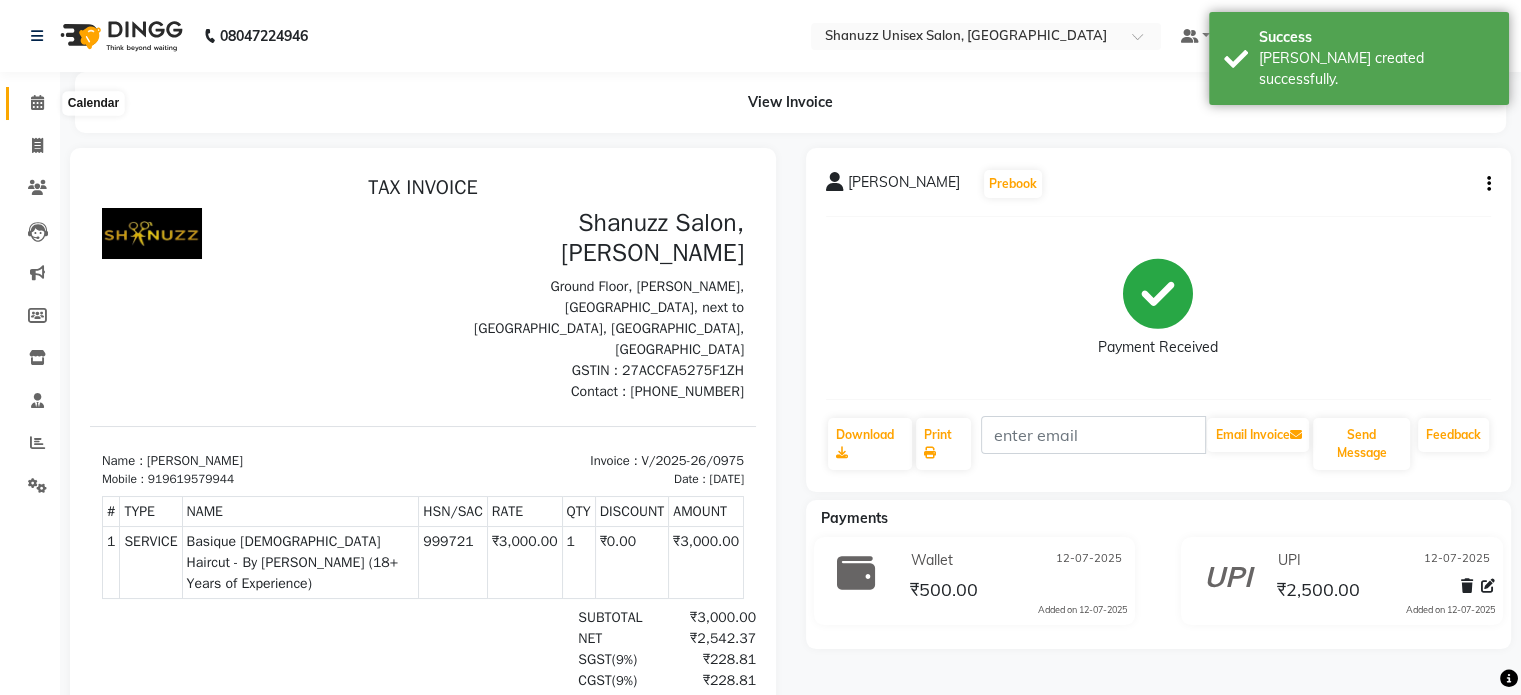 click 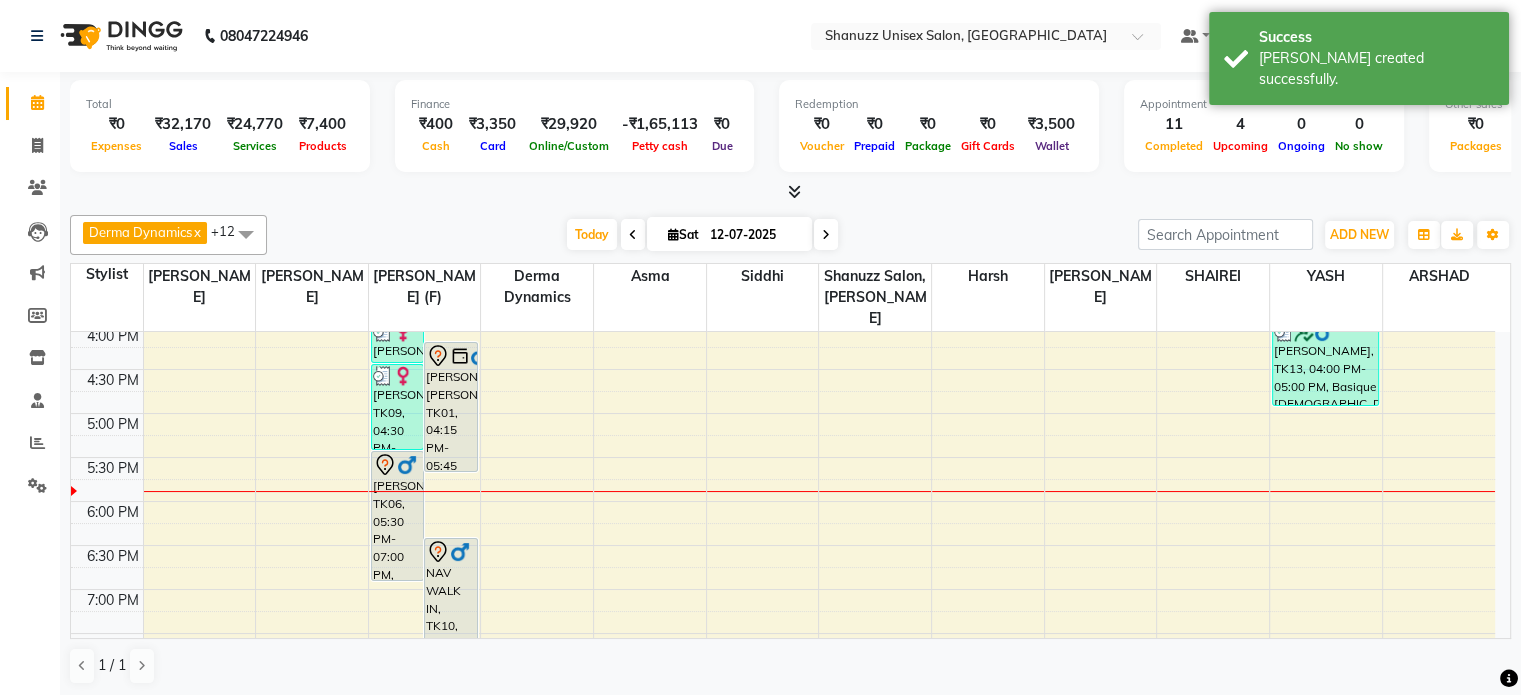 scroll, scrollTop: 646, scrollLeft: 0, axis: vertical 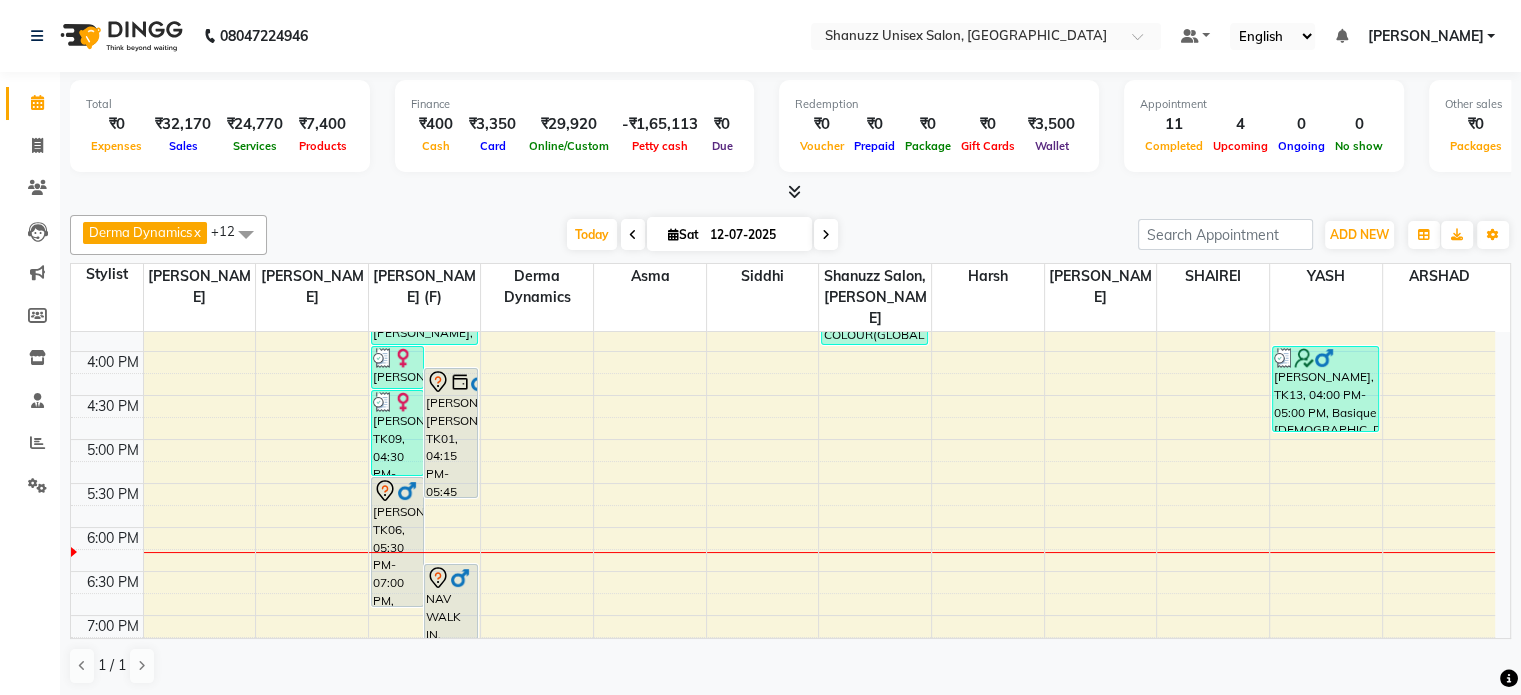 click at bounding box center [826, 234] 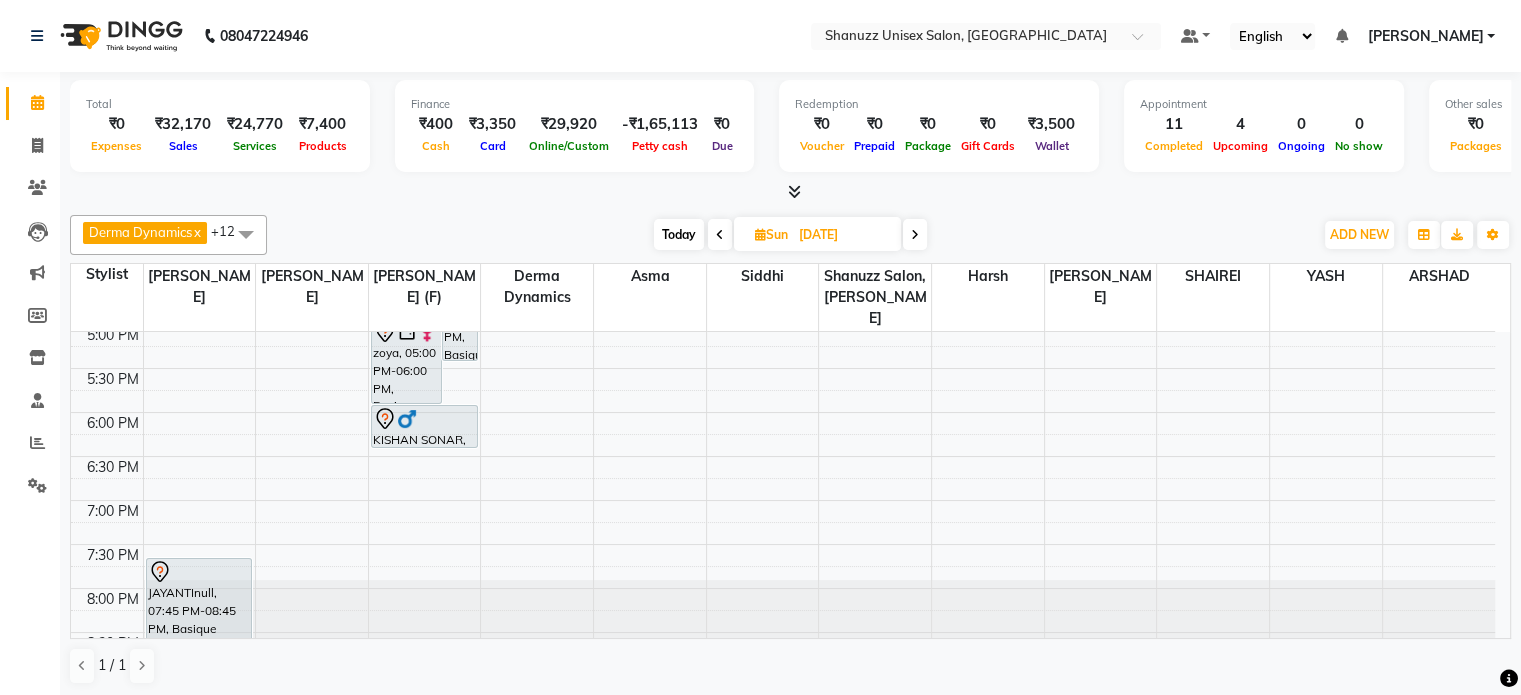 scroll, scrollTop: 711, scrollLeft: 0, axis: vertical 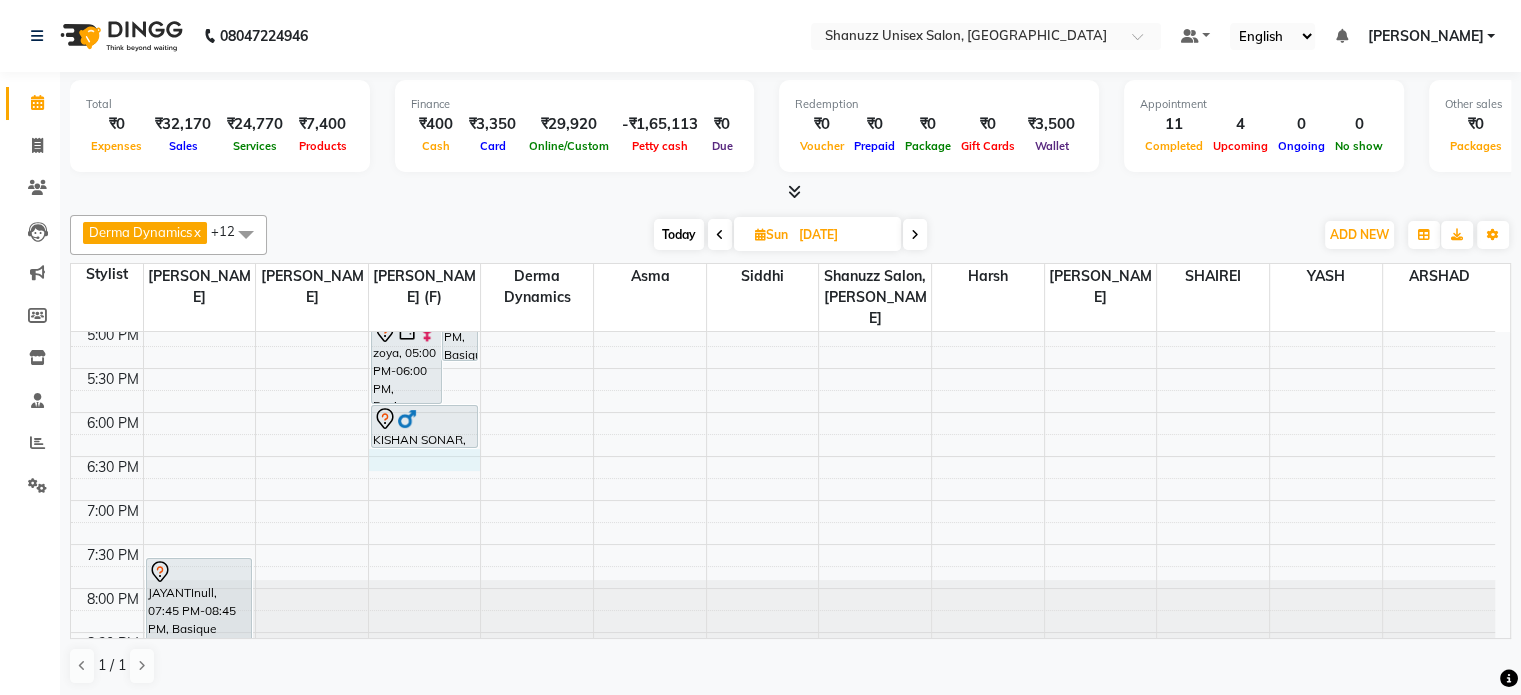 click on "9:00 AM 9:30 AM 10:00 AM 10:30 AM 11:00 AM 11:30 AM 12:00 PM 12:30 PM 1:00 PM 1:30 PM 2:00 PM 2:30 PM 3:00 PM 3:30 PM 4:00 PM 4:30 PM 5:00 PM 5:30 PM 6:00 PM 6:30 PM 7:00 PM 7:30 PM 8:00 PM 8:30 PM             JAYANTInull, 07:45 PM-08:45 PM, Basique FEMALE Haircut - By Seasoned Hairdresser (10+ Years of Experience)             NIRVAN SHAH, 03:00 PM-04:30 PM, Basique MALE Haircut - By Shanuzz (18+ Years of Experience)             SUNNY RATHOD, 03:30 PM-05:00 PM, Basique MALE Haircut - By Shanuzz (18+ Years of Experience)             SUNNY RATHOD, 04:00 PM-05:30 PM, Basique MALE Haircut - By Shanuzz (18+ Years of Experience)             MRAGENDRA CHANDEL, 02:00 PM-03:30 PM, Basique MALE Haircut - By Shanuzz (18+ Years of Experience)             VENKATESH VENNA, 01:30 PM-03:00 PM, Basique MALE Haircut - By Shanuzz (18+ Years of Experience)             zoya, 05:00 PM-06:00 PM, Basique FEMALE Haircut - By Shanuzz (18+ Years of Experience)" at bounding box center (783, 148) 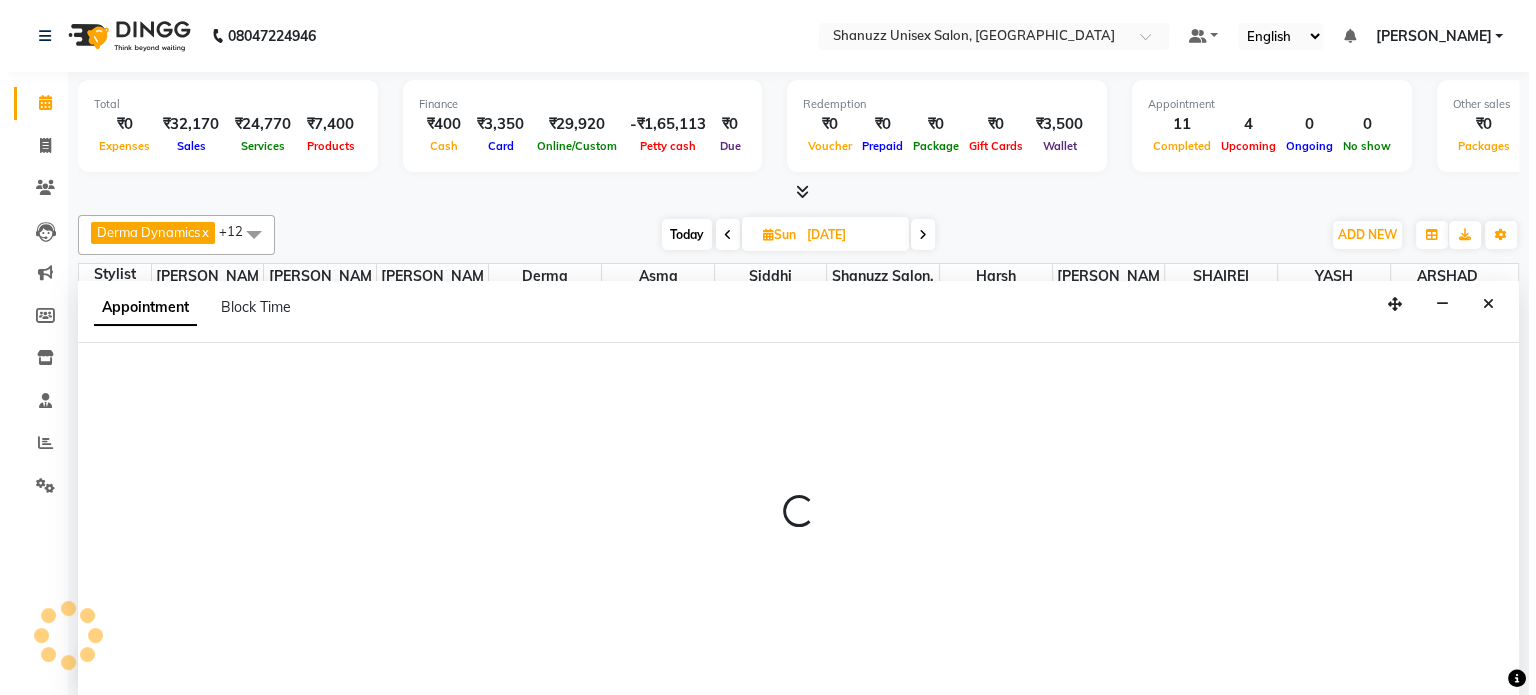scroll, scrollTop: 0, scrollLeft: 0, axis: both 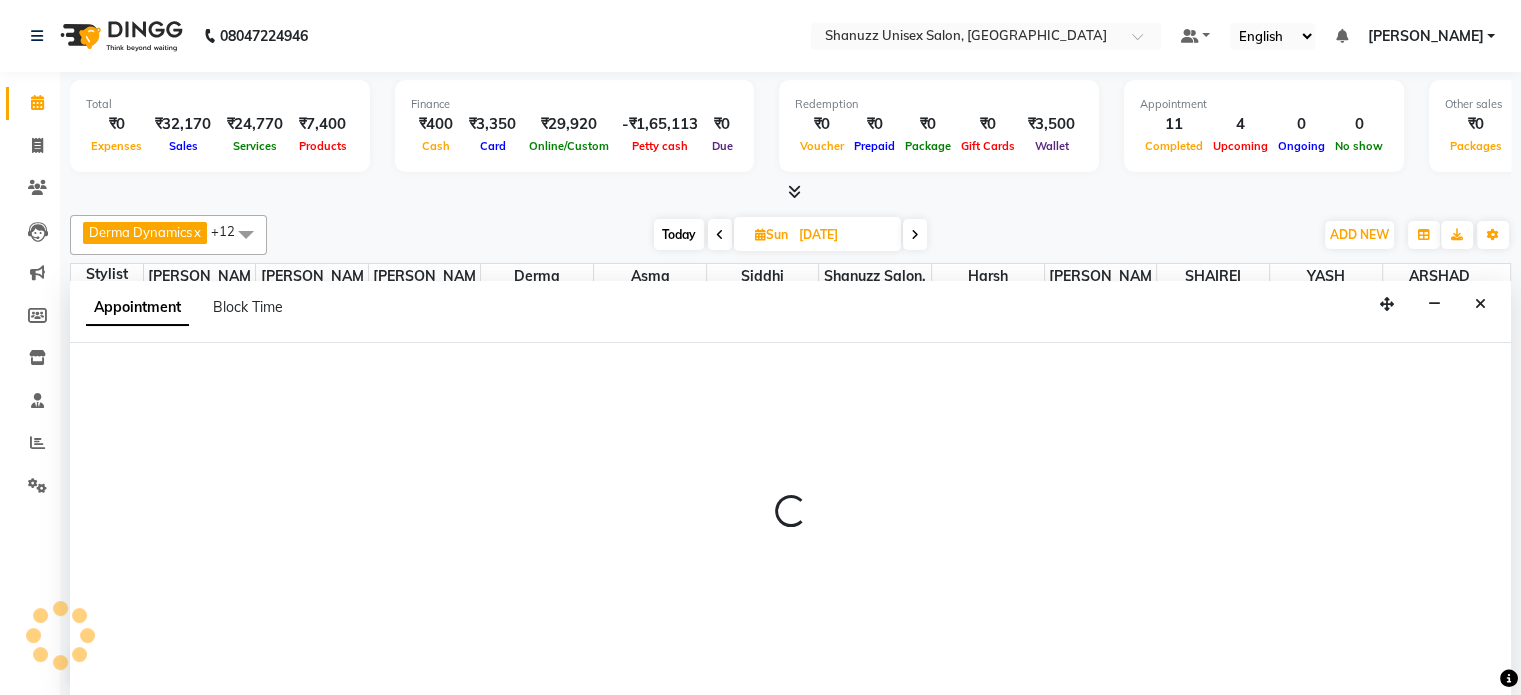 select on "59304" 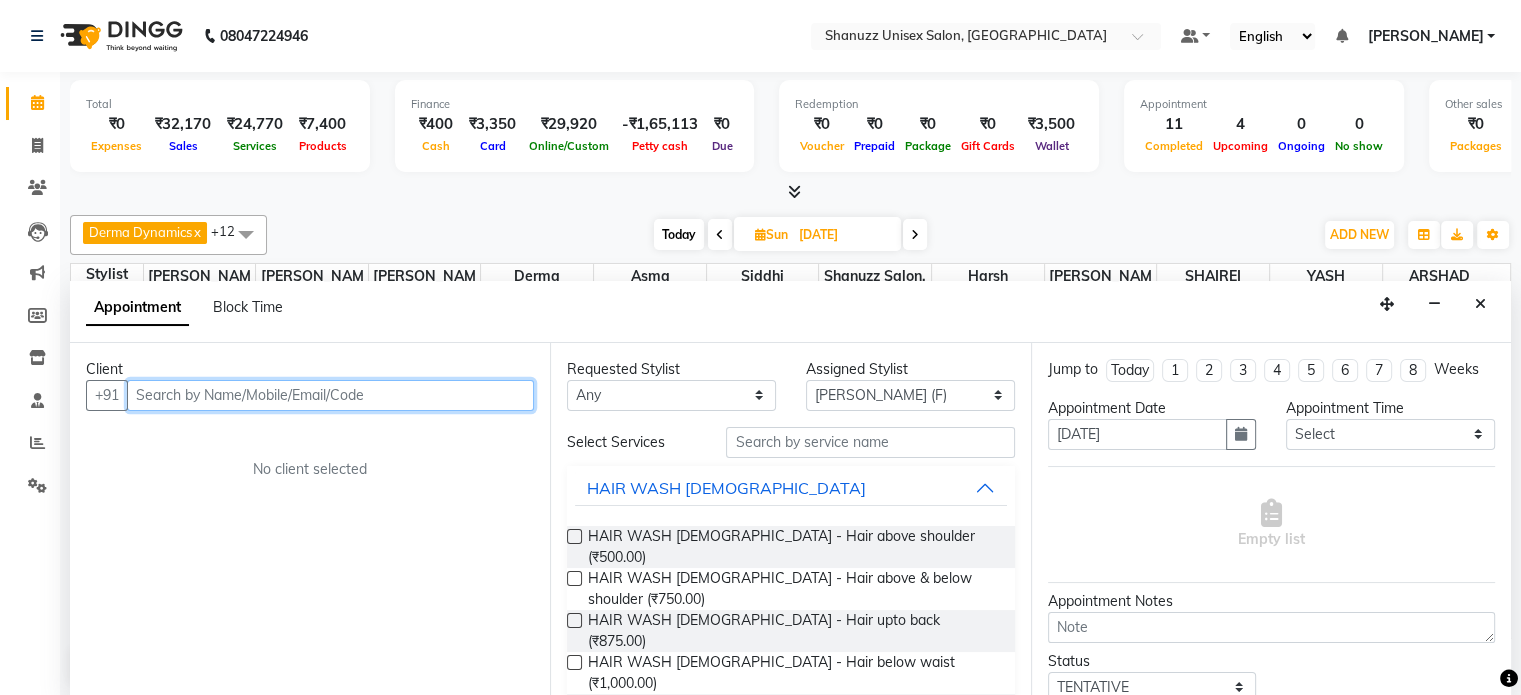 click at bounding box center [330, 395] 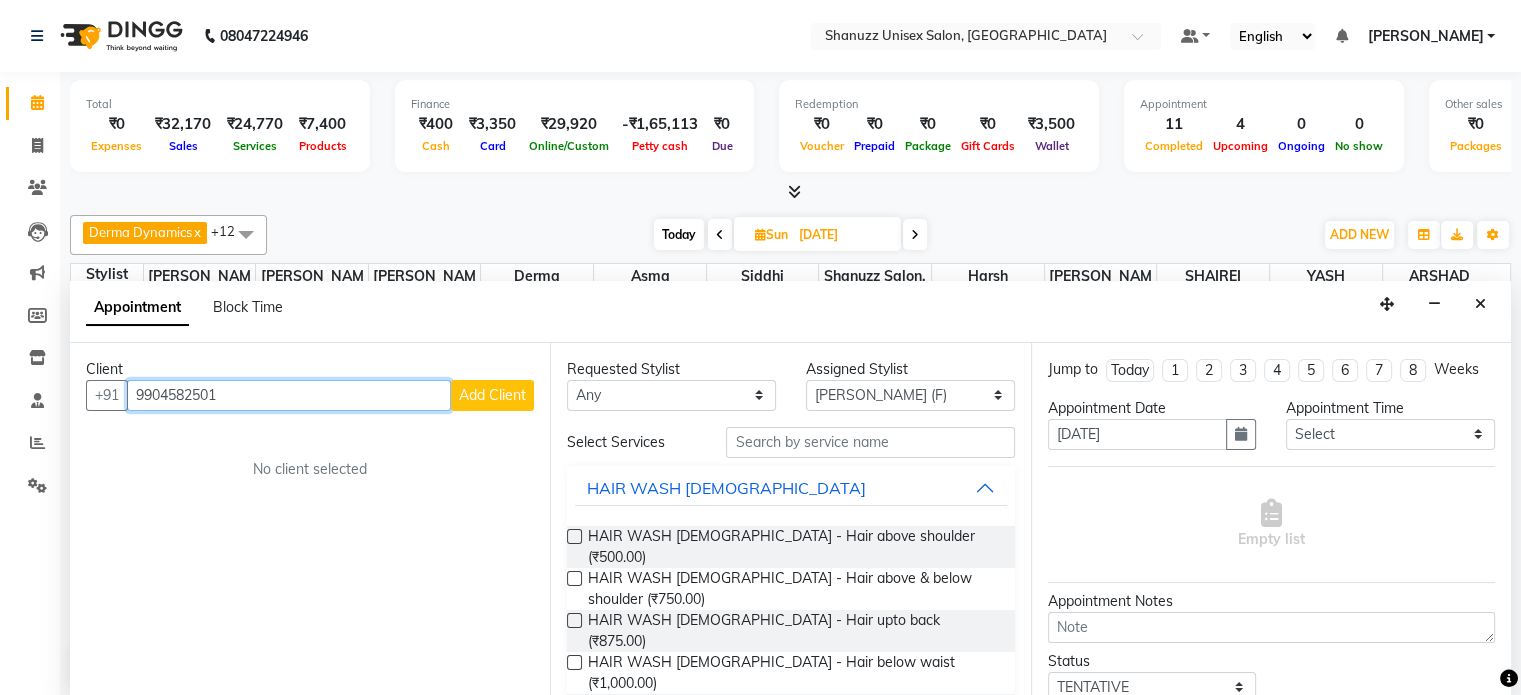 type on "9904582501" 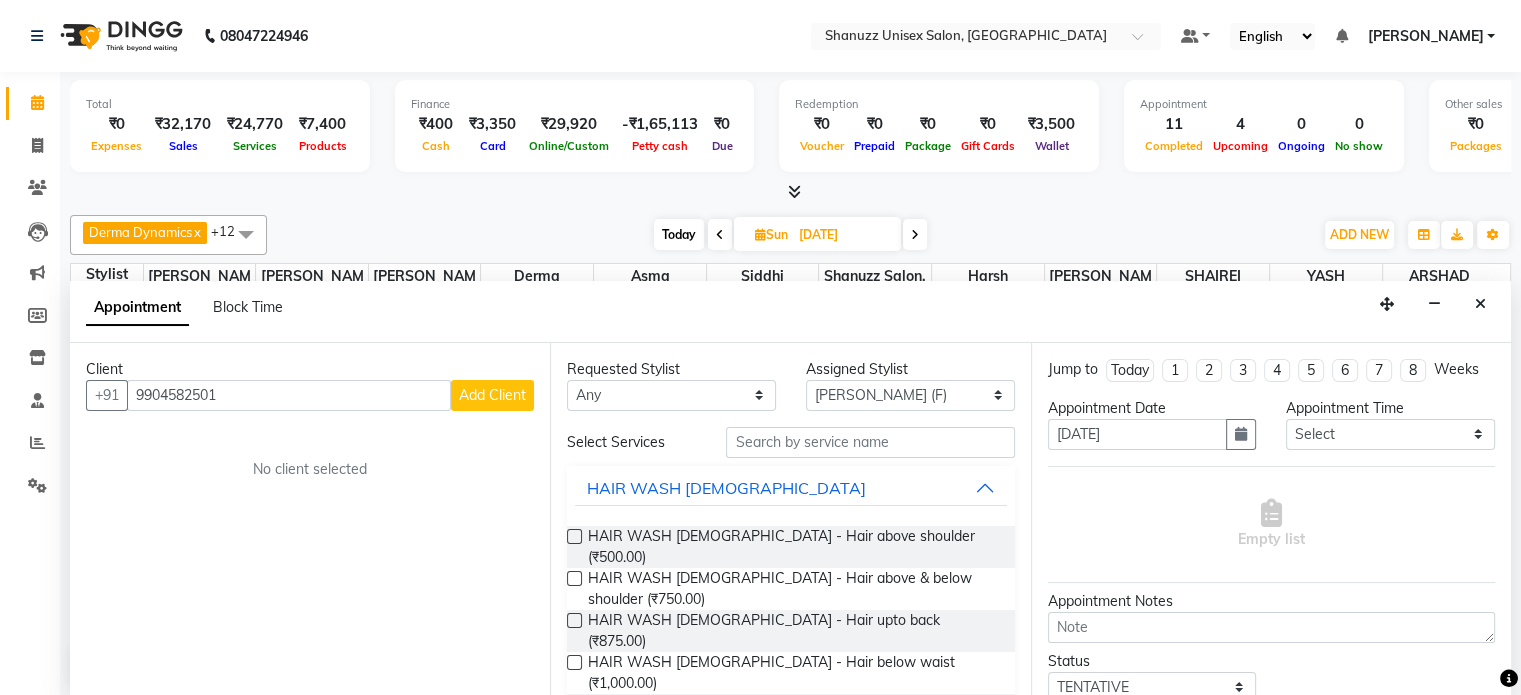 click on "Add Client" at bounding box center [492, 395] 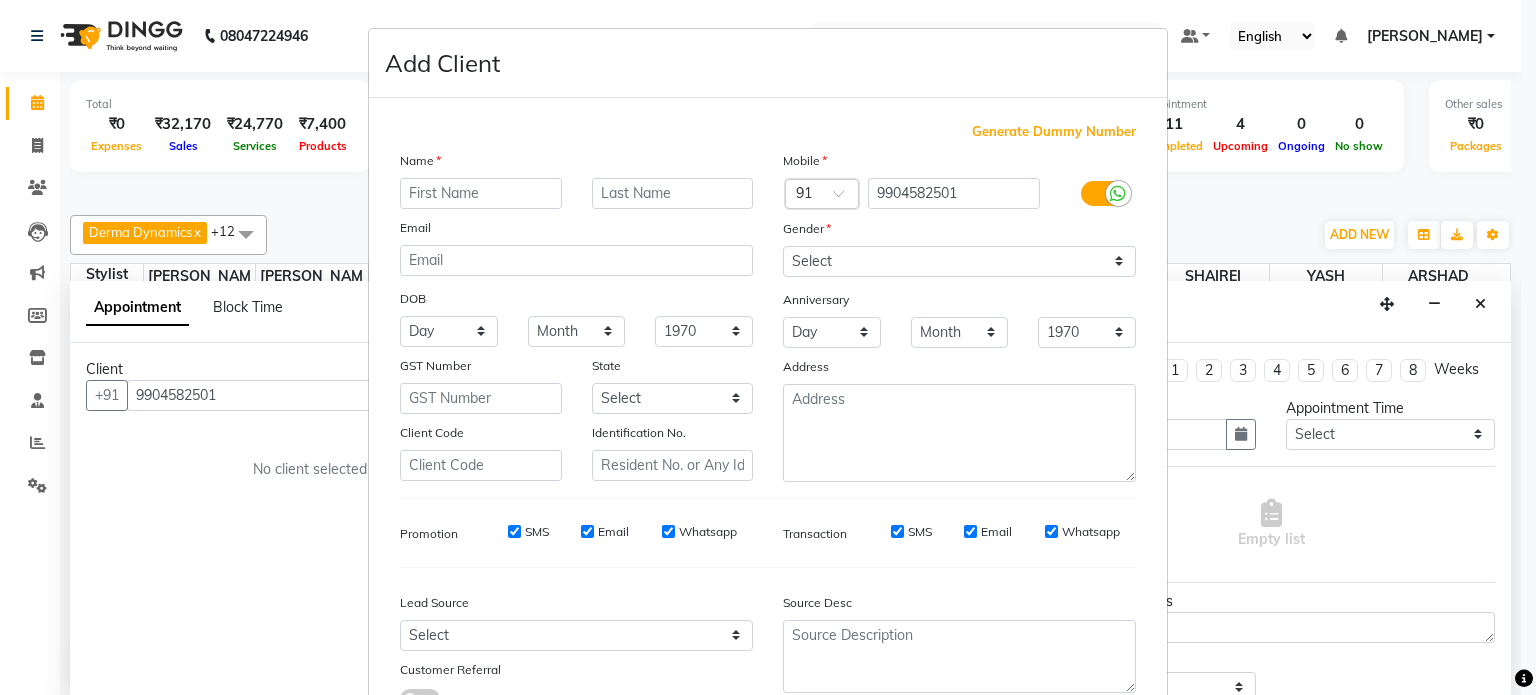 click at bounding box center [481, 193] 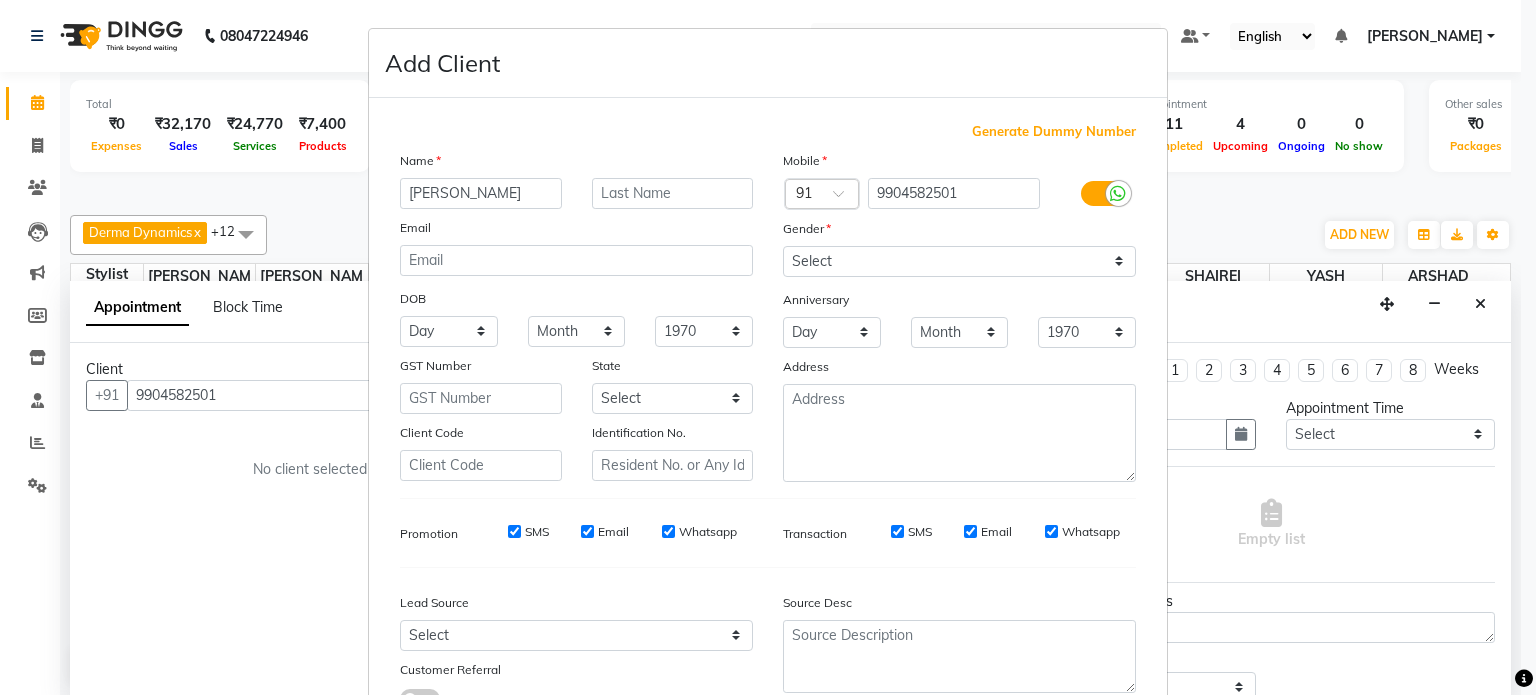 type on "SHAILESH" 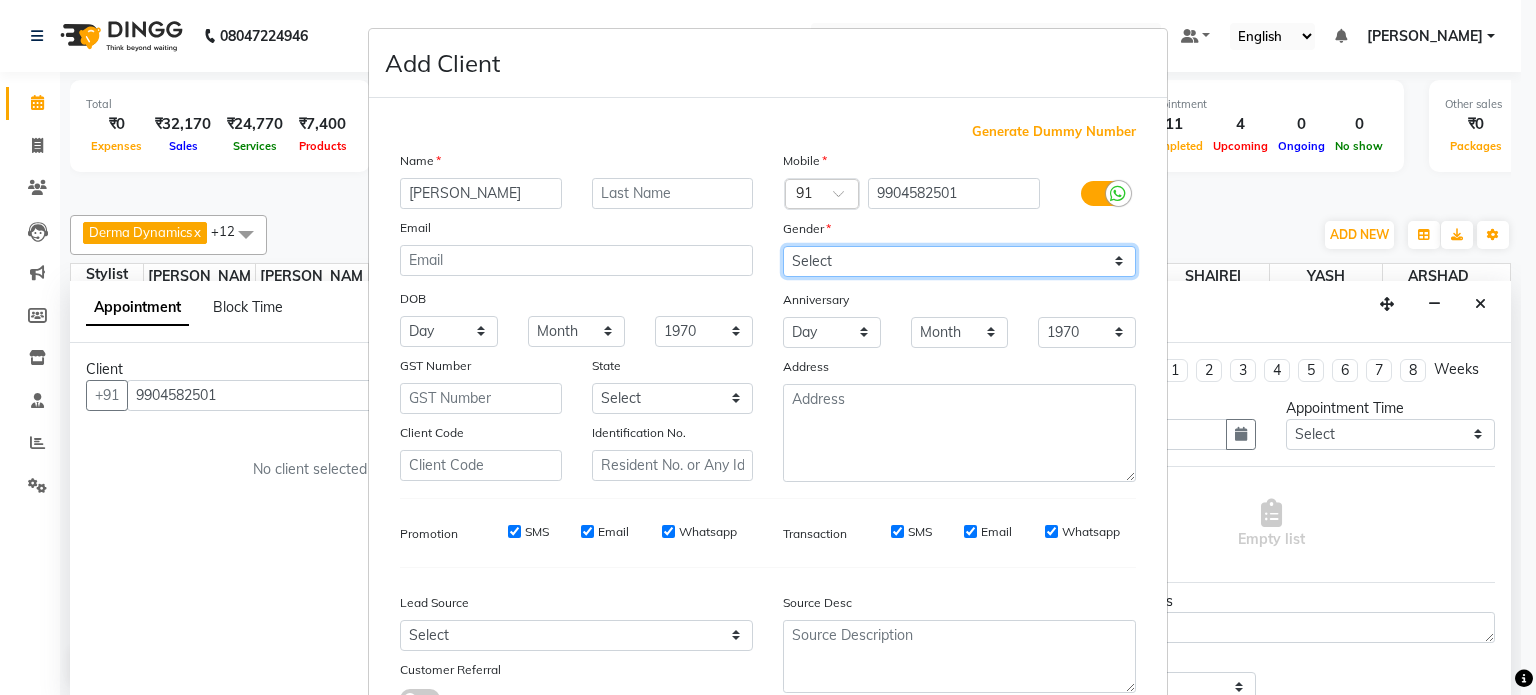 click on "Select Male Female Other Prefer Not To Say" at bounding box center (959, 261) 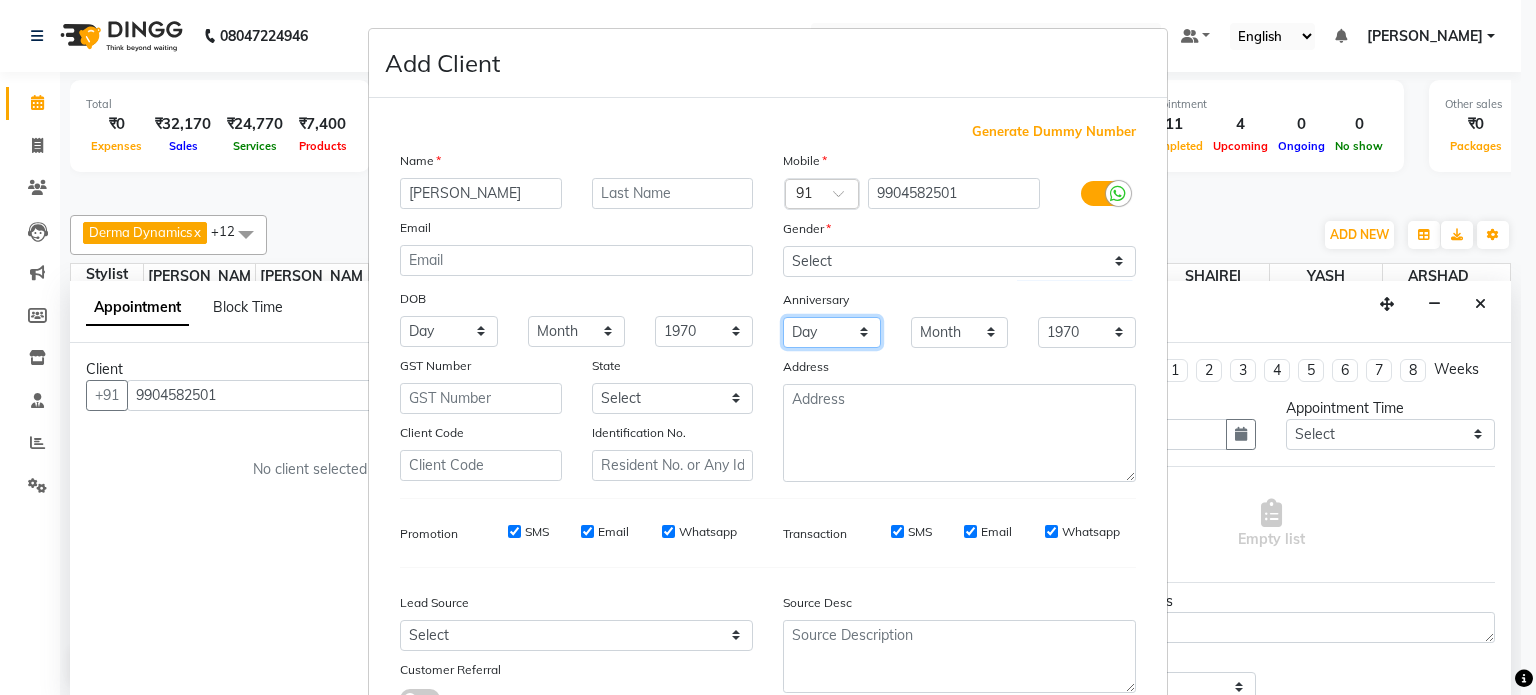 click on "Day 01 02 03 04 05 06 07 08 09 10 11 12 13 14 15 16 17 18 19 20 21 22 23 24 25 26 27 28 29 30 31" at bounding box center [832, 332] 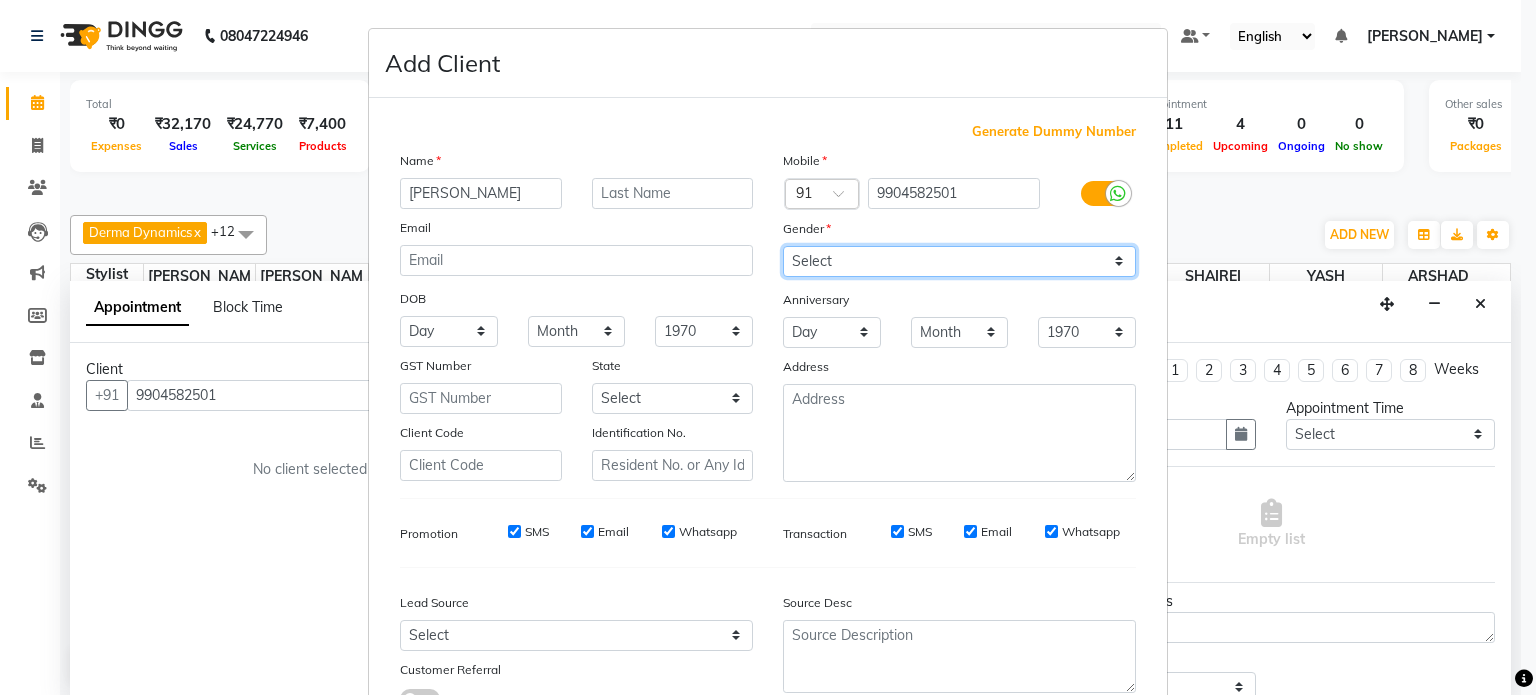 click on "Select Male Female Other Prefer Not To Say" at bounding box center [959, 261] 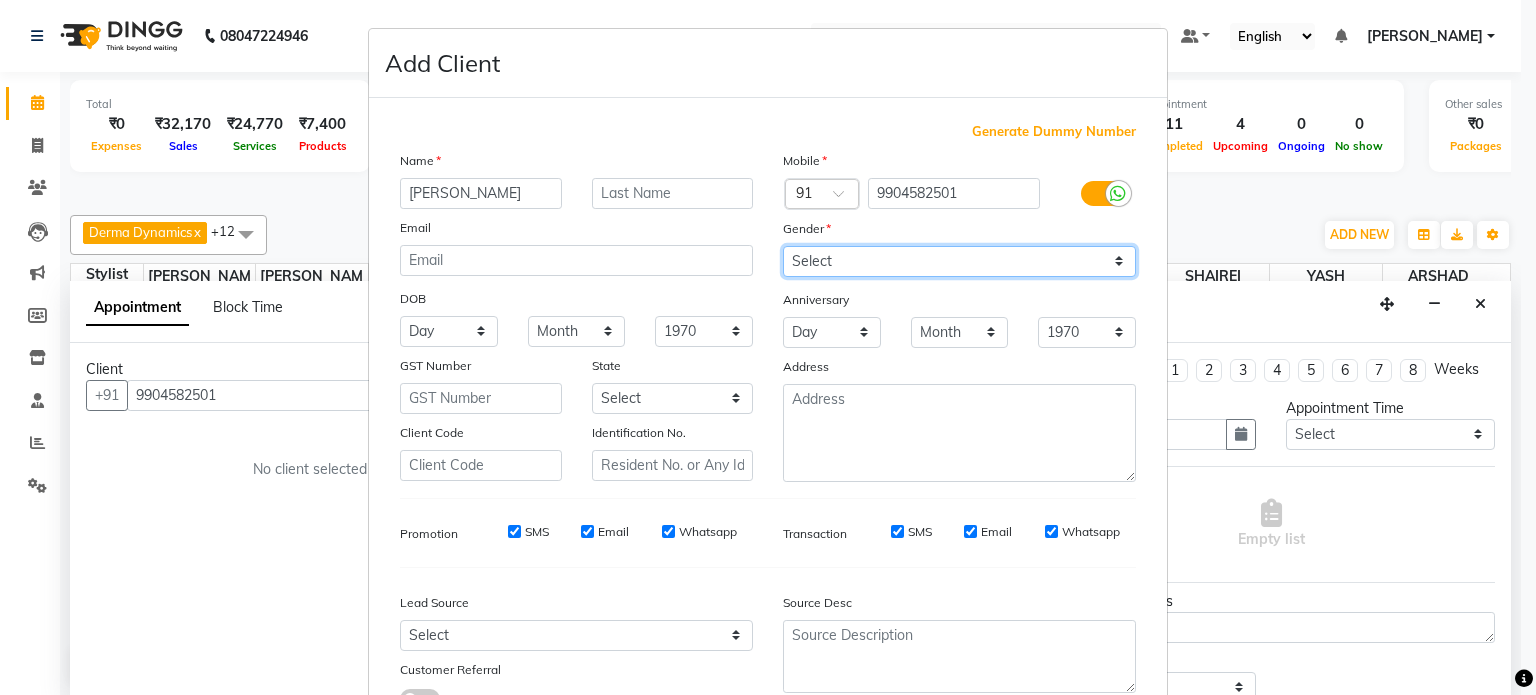 click on "Select Male Female Other Prefer Not To Say" at bounding box center [959, 261] 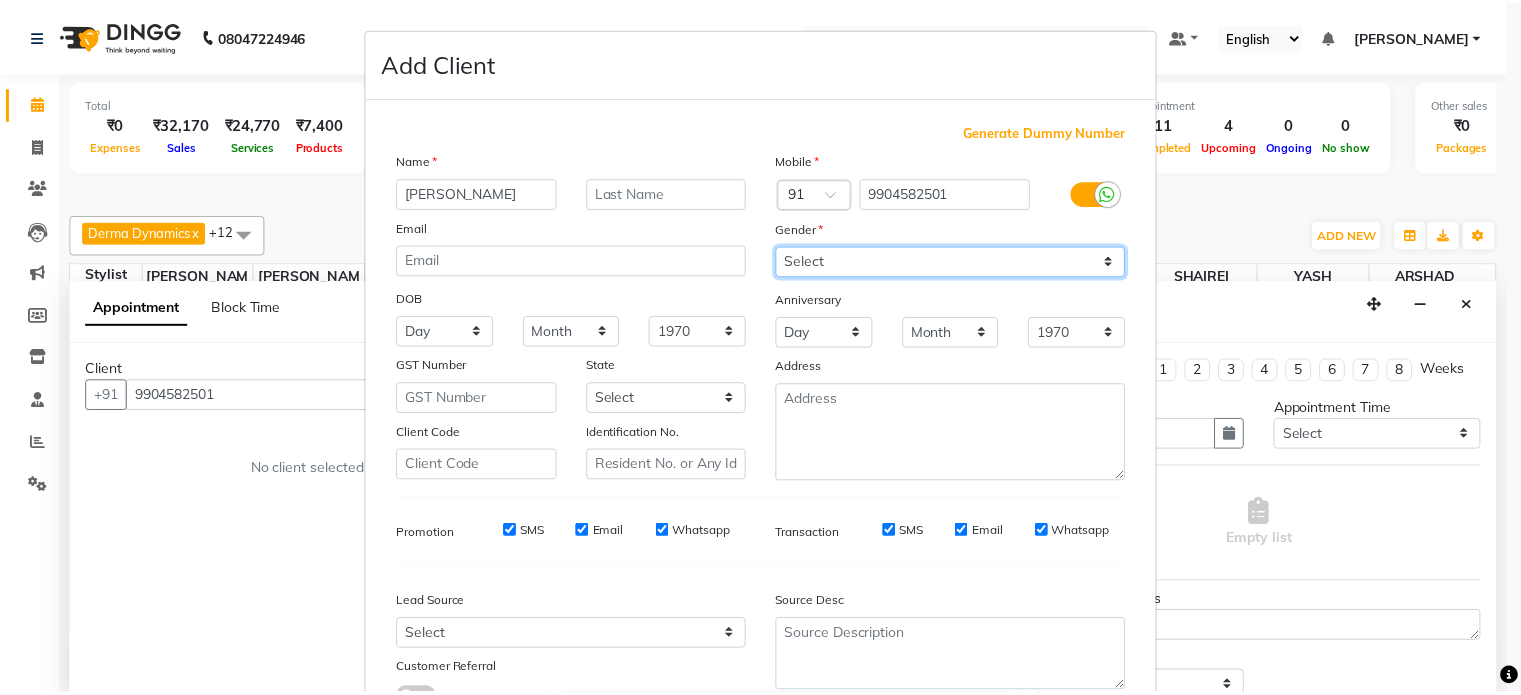 scroll, scrollTop: 161, scrollLeft: 0, axis: vertical 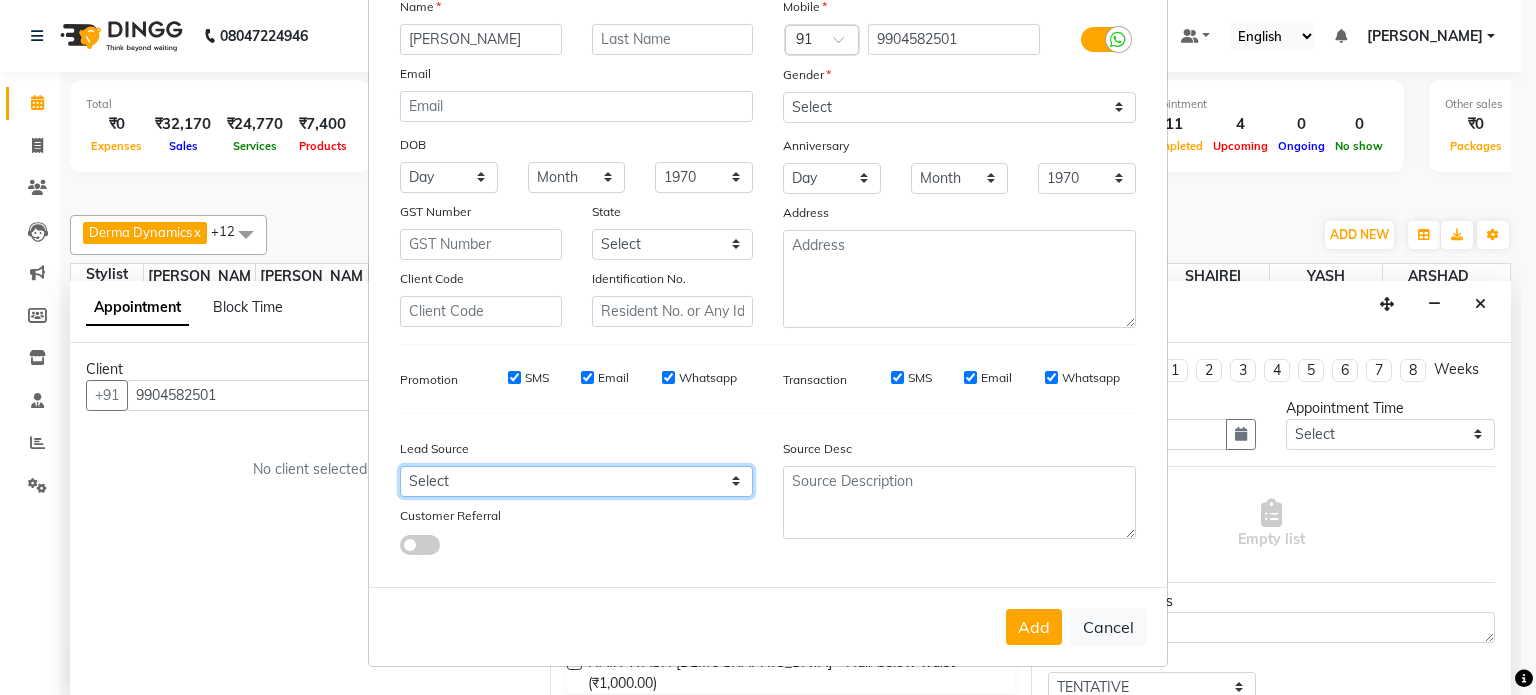 drag, startPoint x: 498, startPoint y: 490, endPoint x: 436, endPoint y: 268, distance: 230.49512 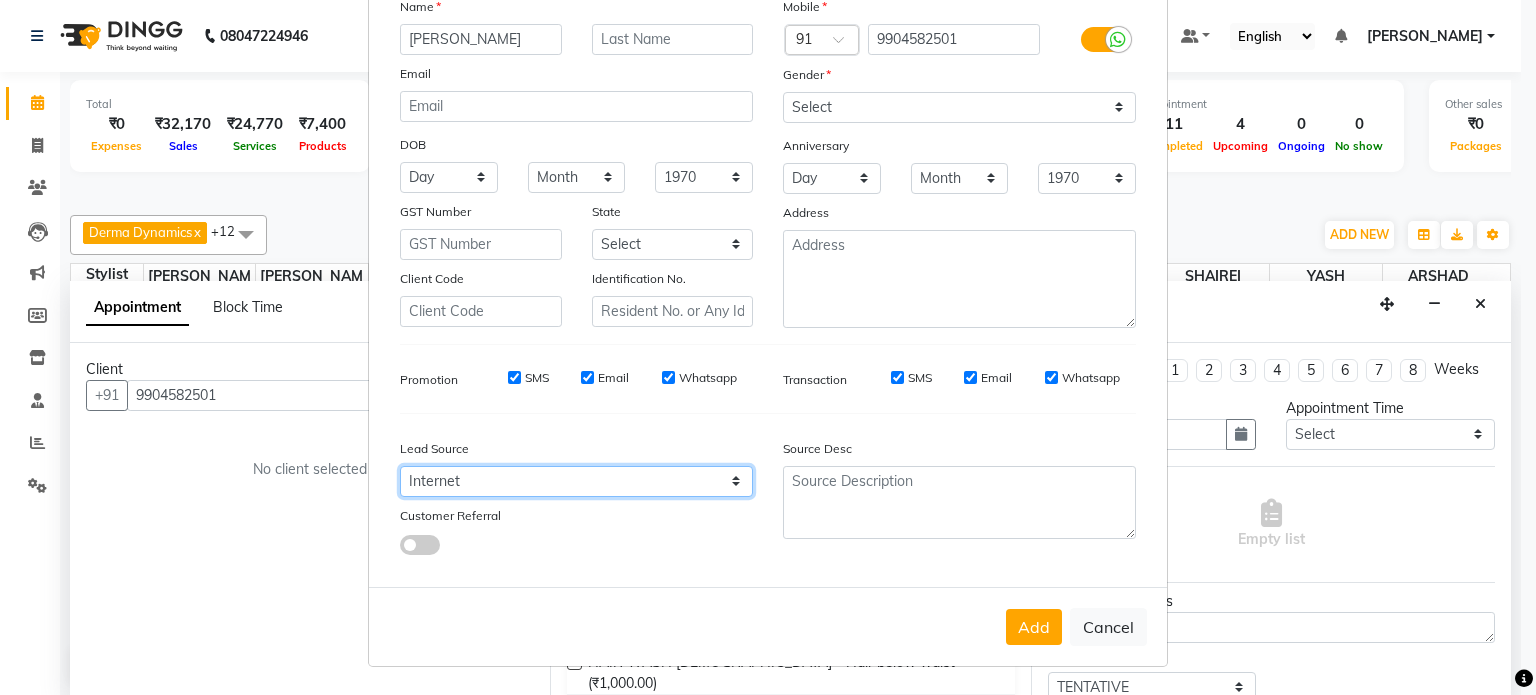 click on "Select Walk-in Referral Internet Friend Word of Mouth Advertisement Facebook JustDial Google Other" at bounding box center [576, 481] 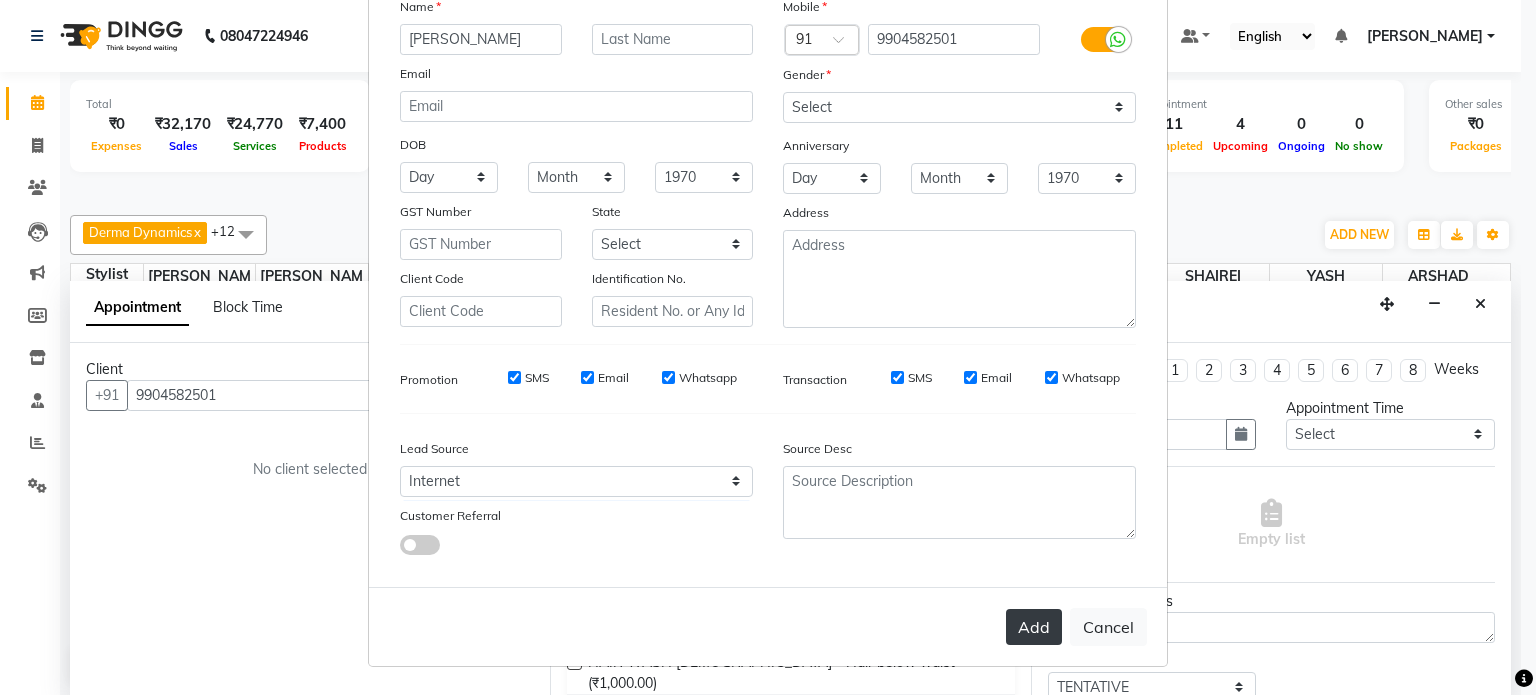 click on "Add" at bounding box center [1034, 627] 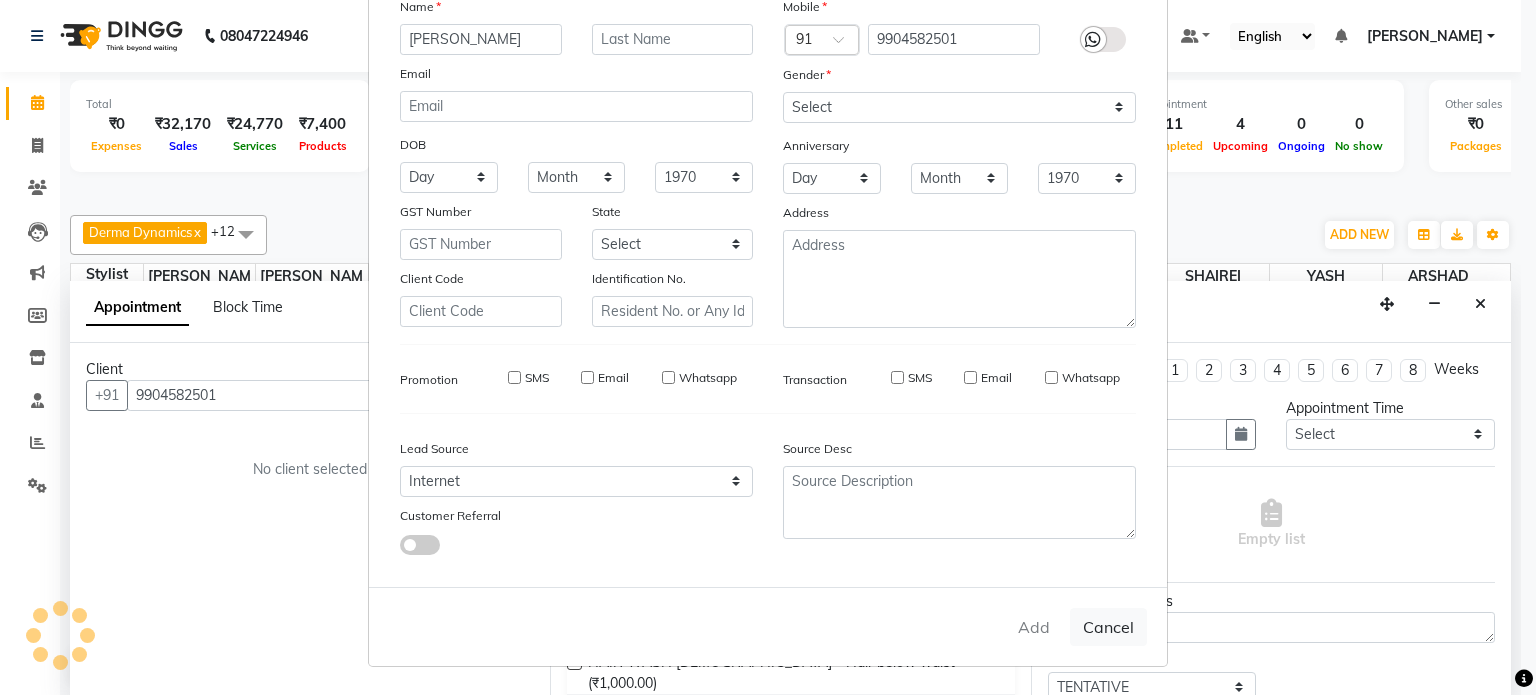type 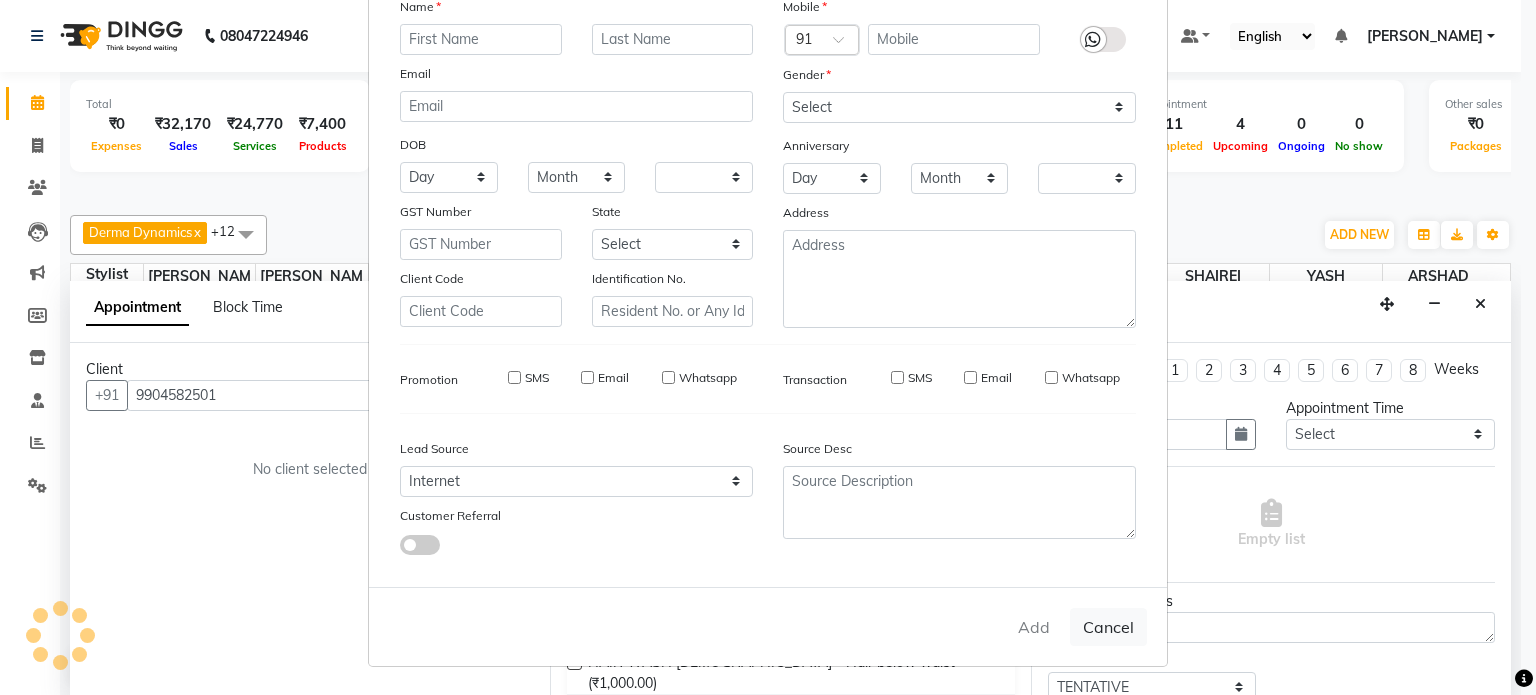 checkbox on "false" 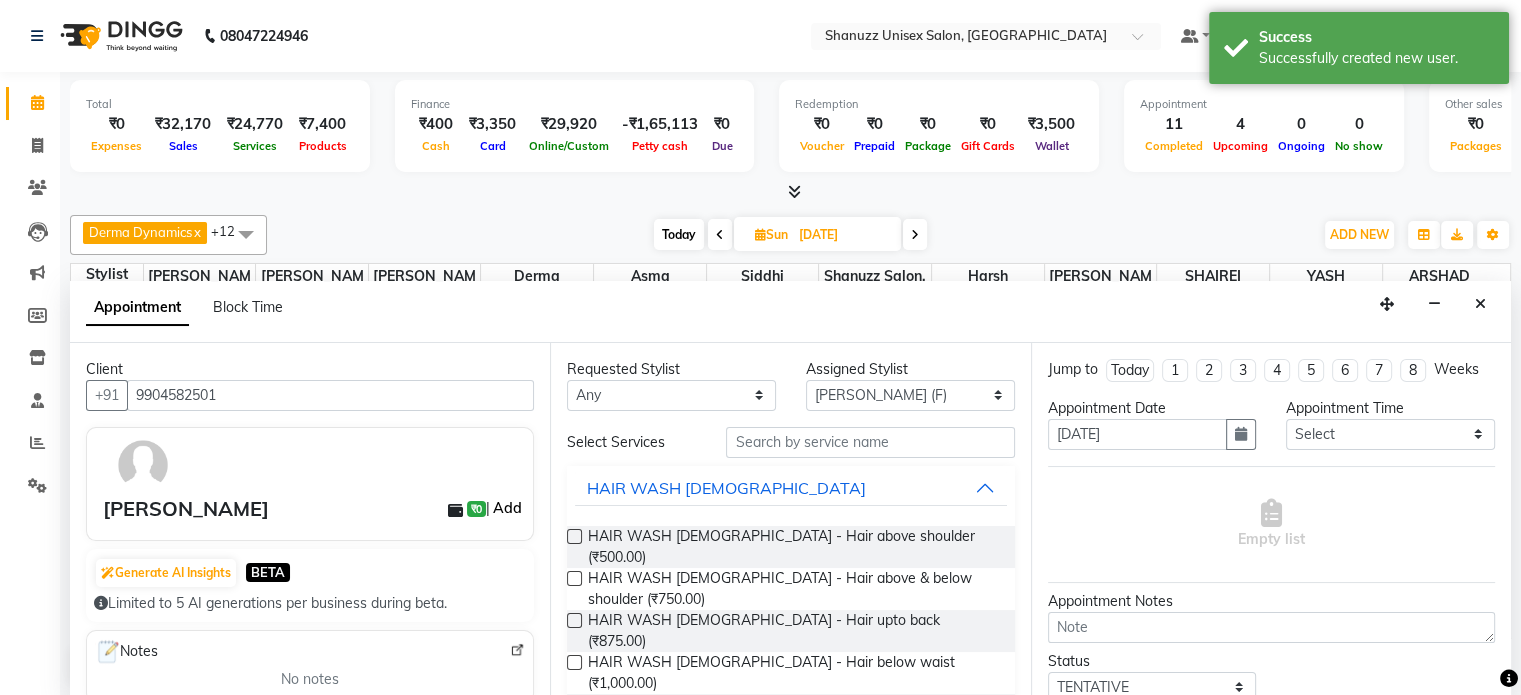 click on "Add" at bounding box center (507, 508) 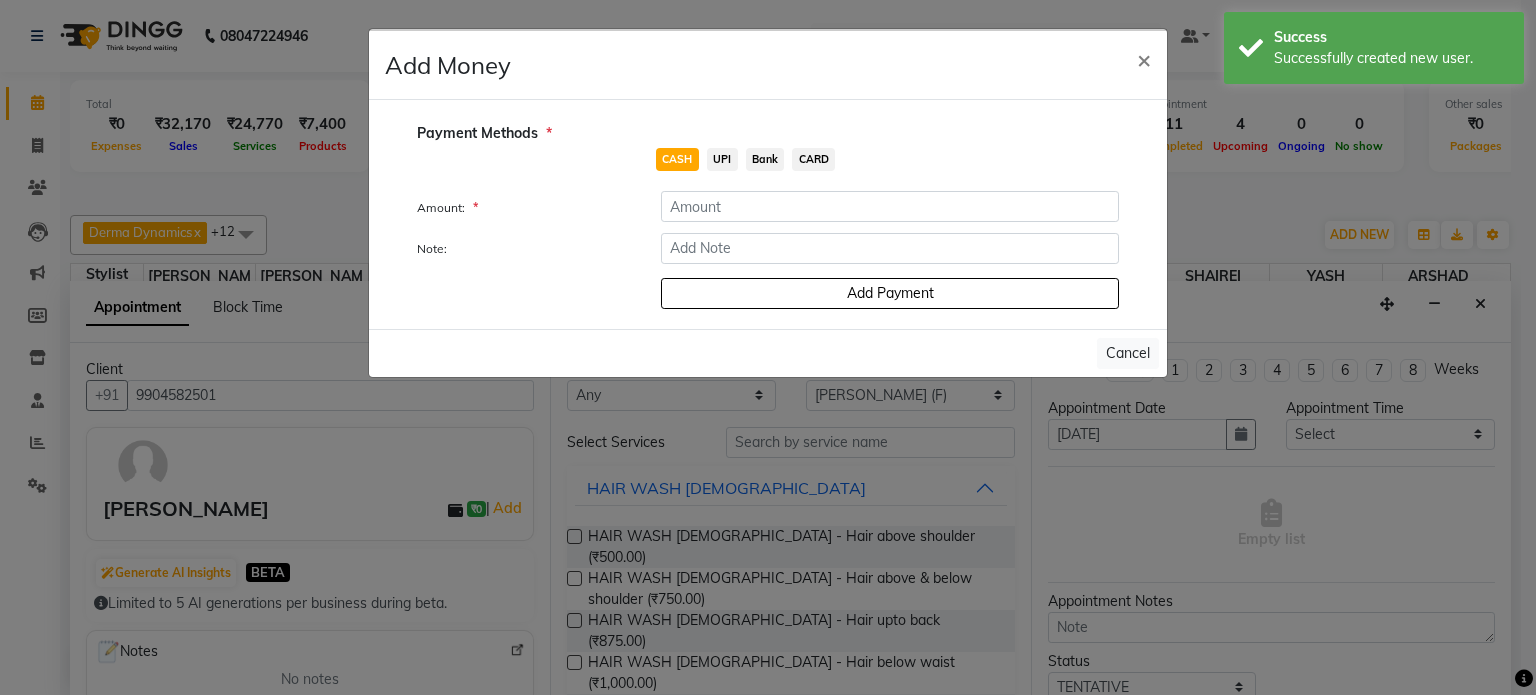 click on "UPI" 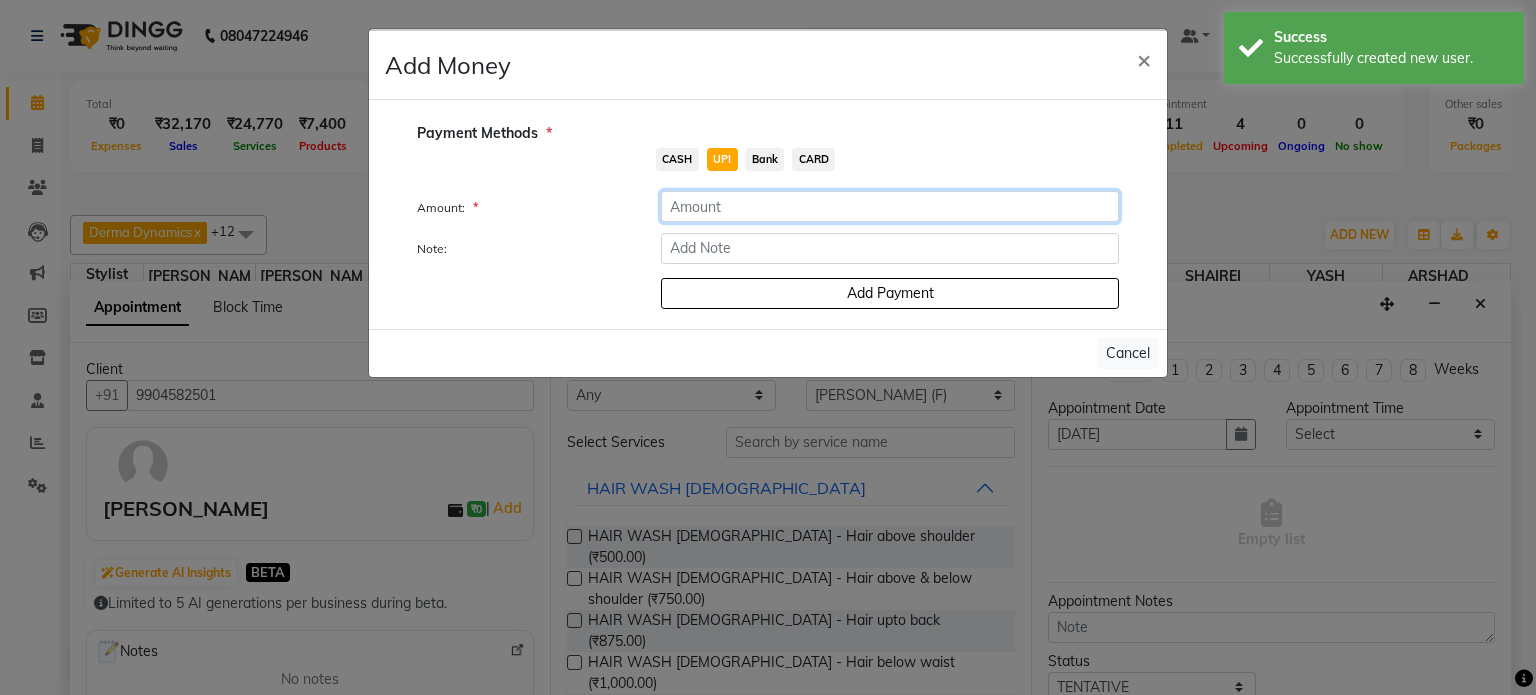 click 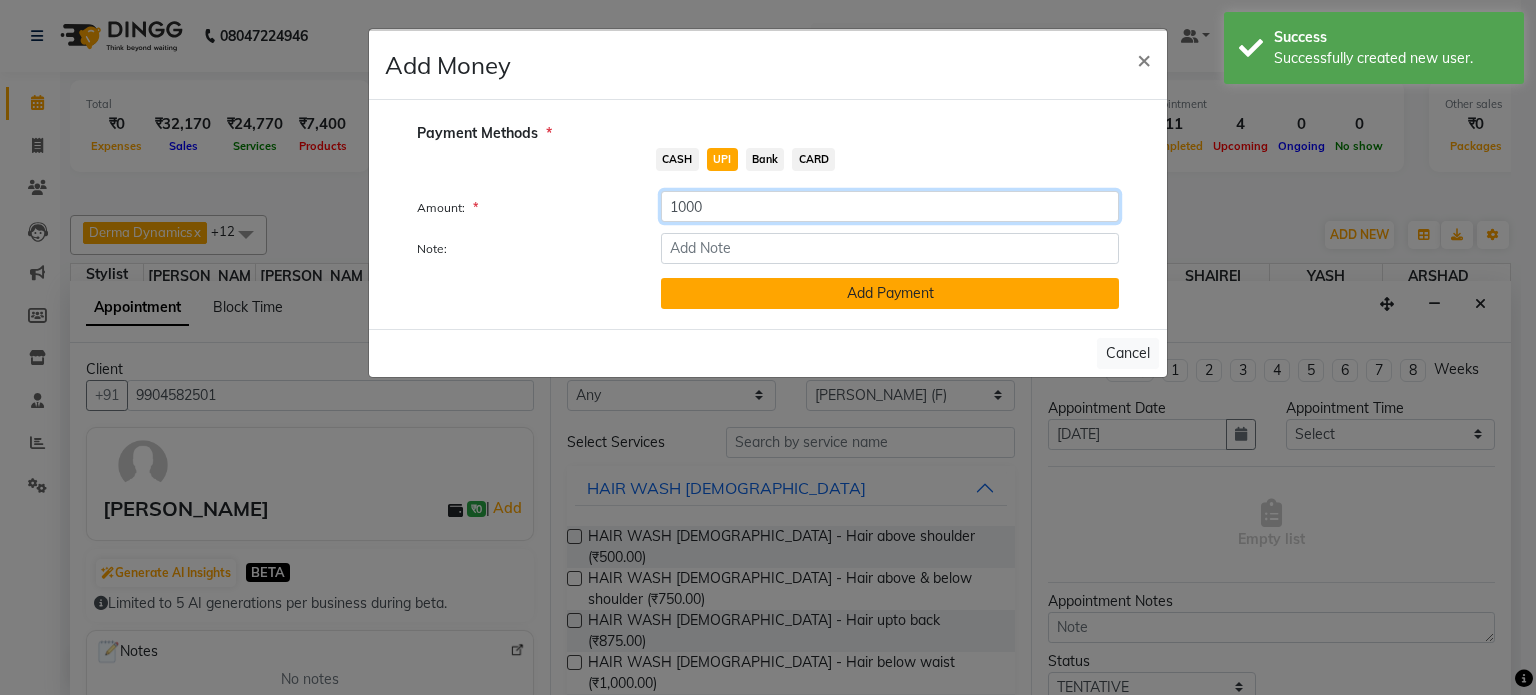 type on "1000" 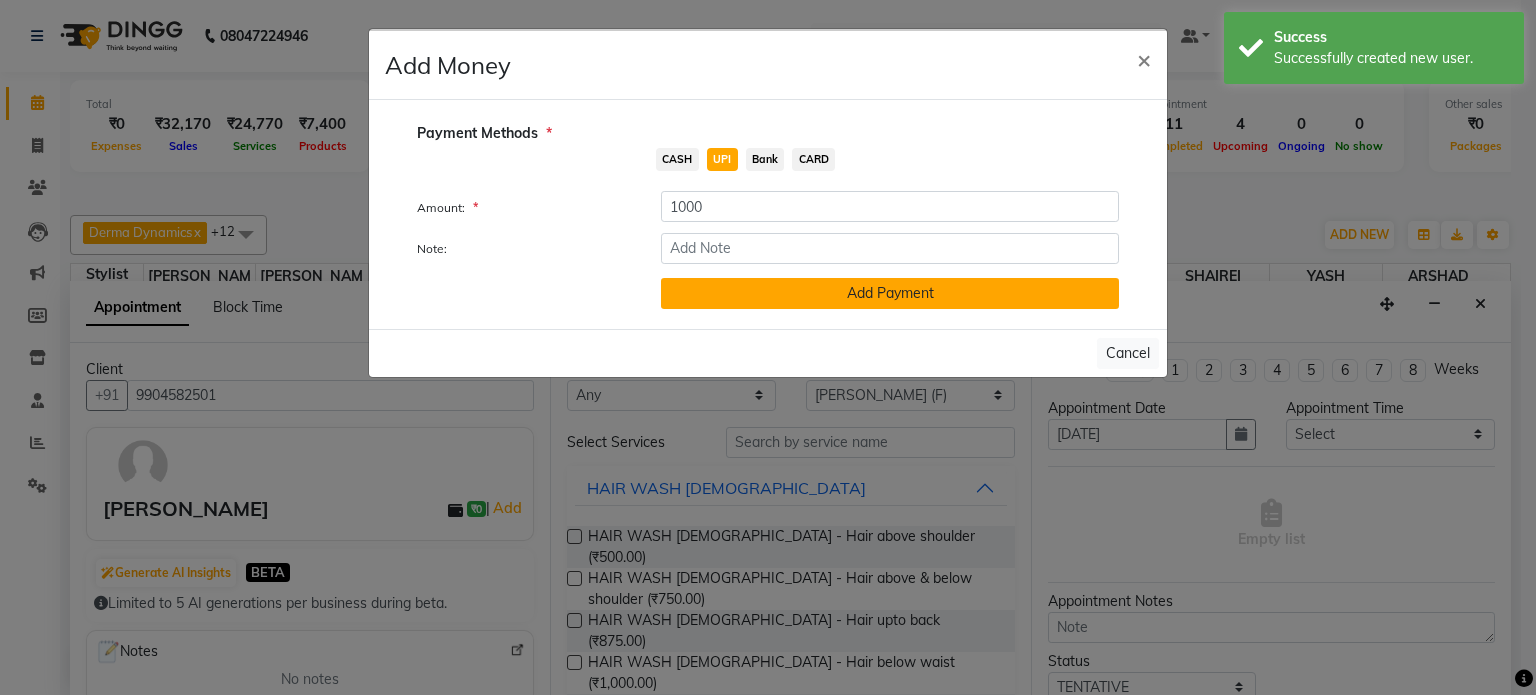 click on "Add Payment" 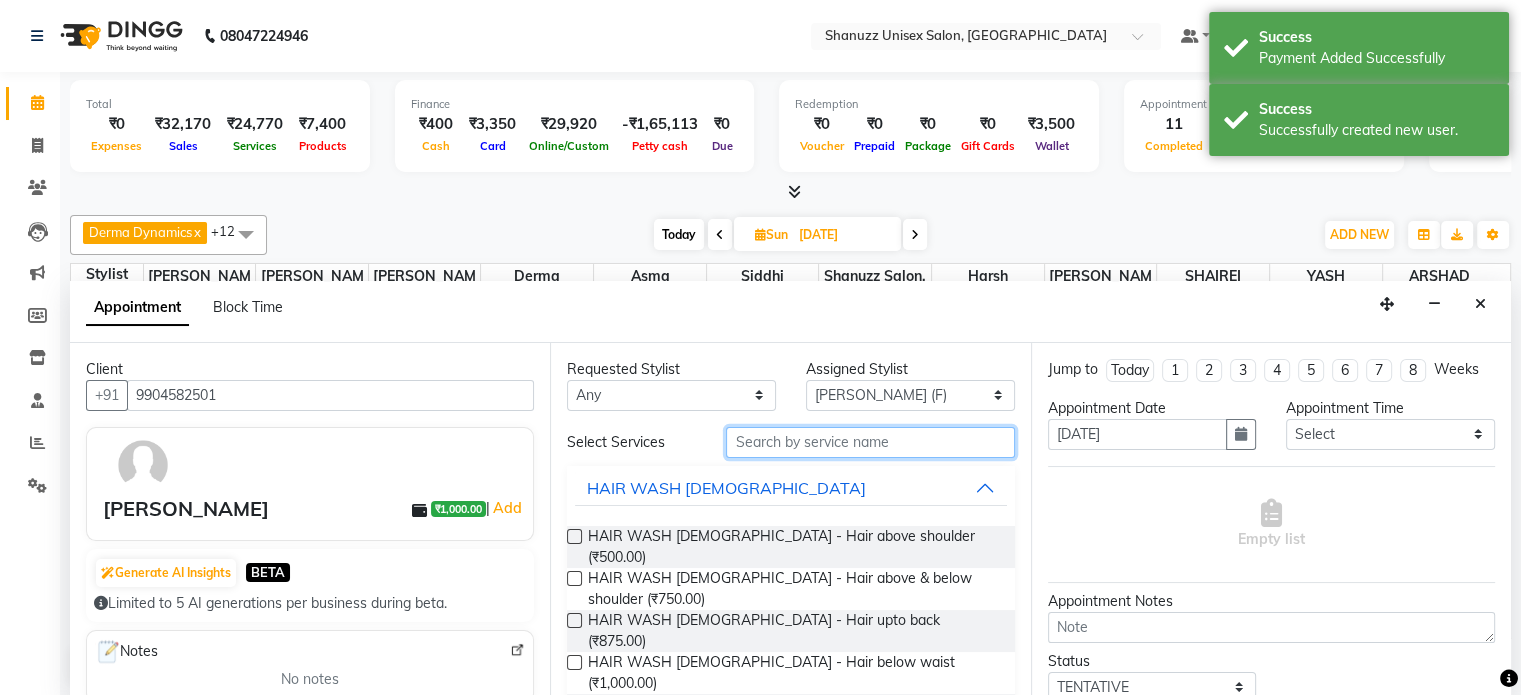 click at bounding box center (870, 442) 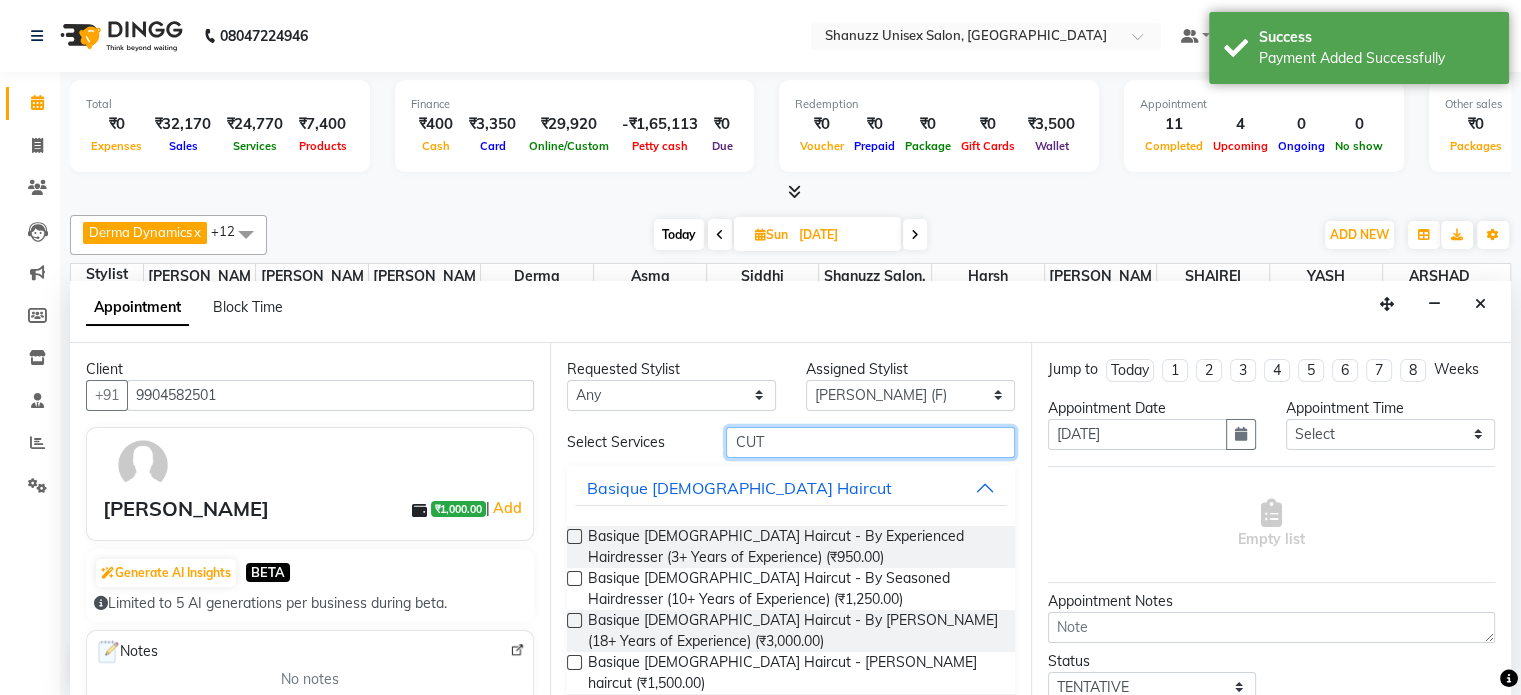 scroll, scrollTop: 148, scrollLeft: 0, axis: vertical 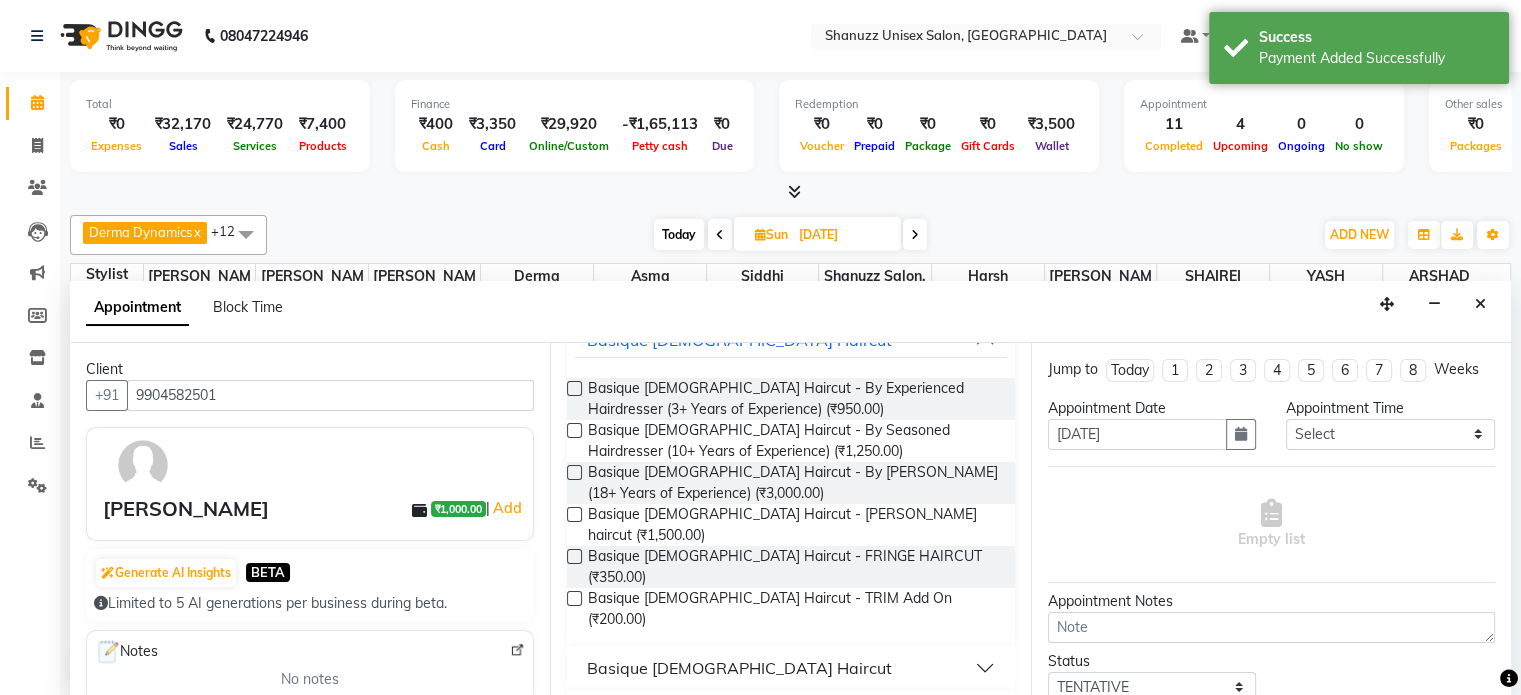 type on "CUT" 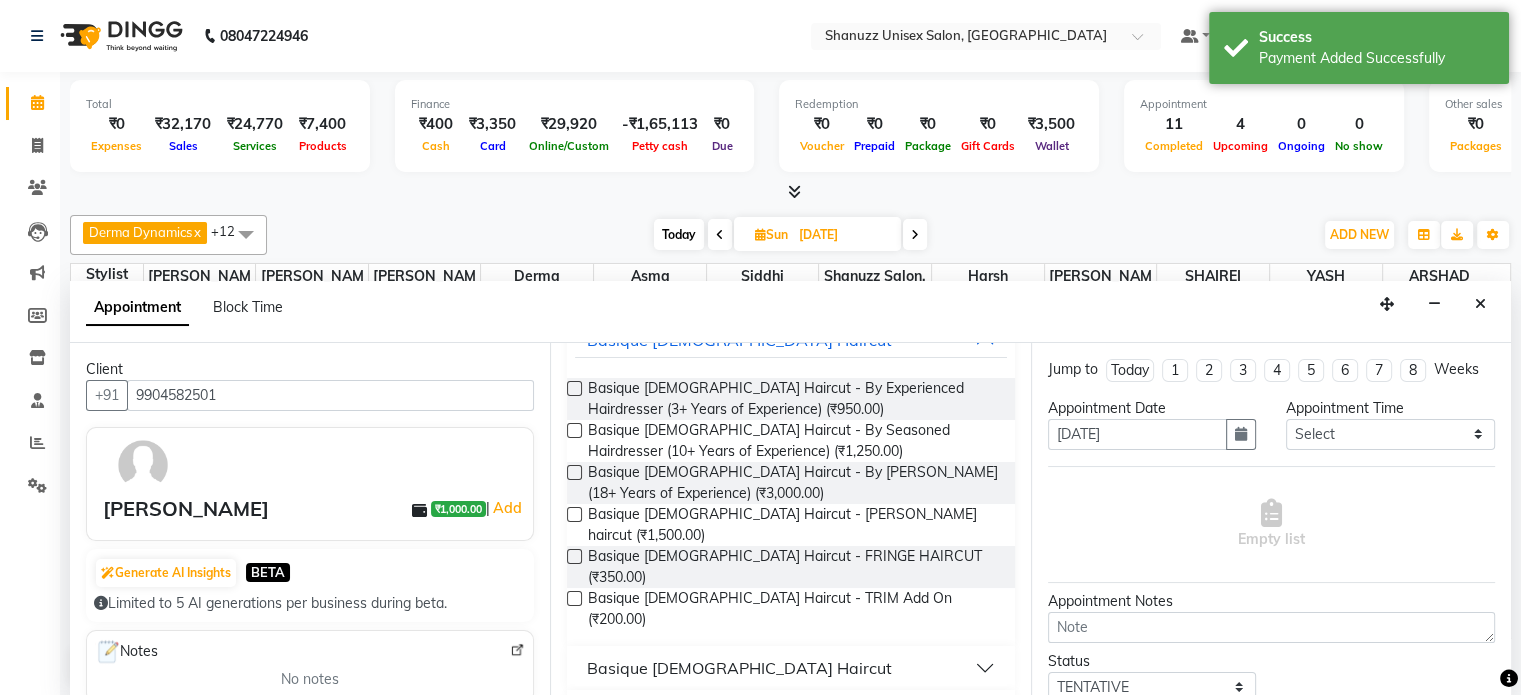 click on "Basique MALE Haircut" at bounding box center [739, 668] 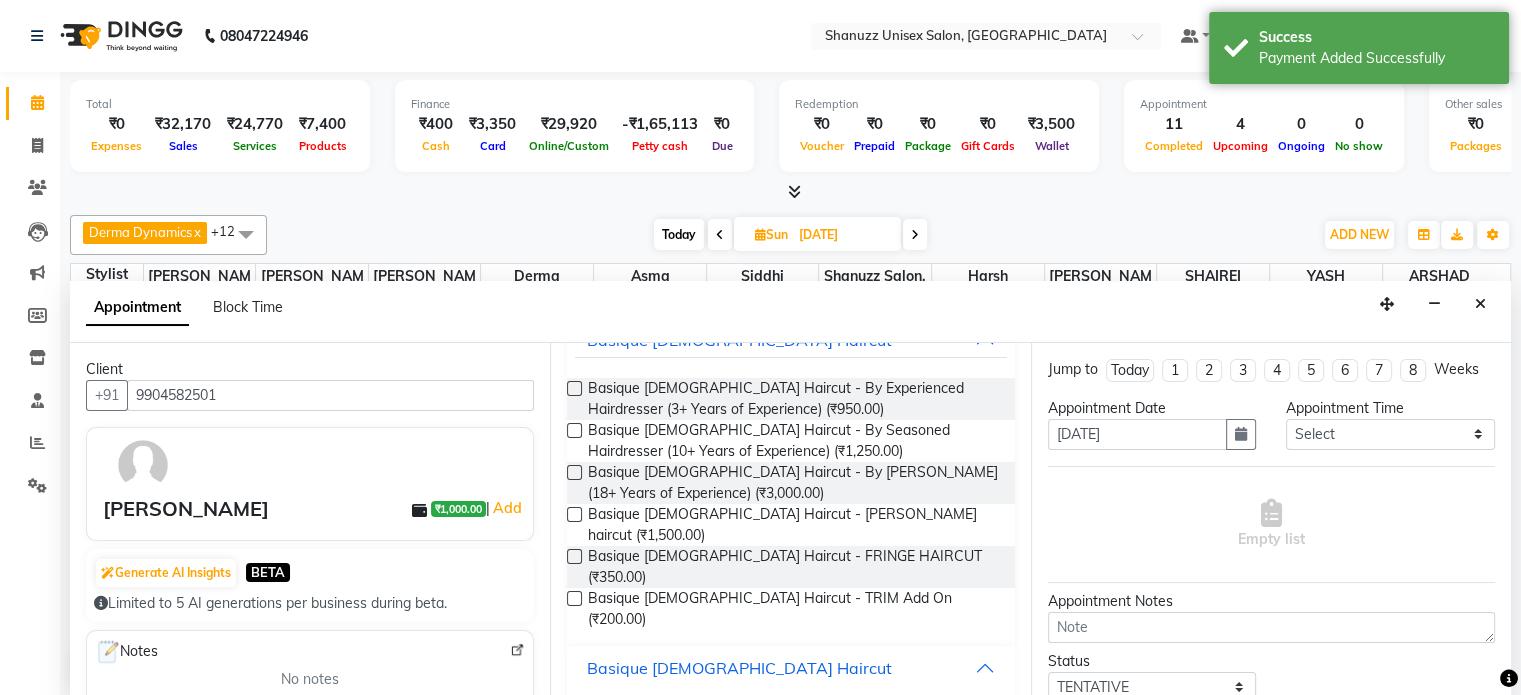 scroll, scrollTop: 306, scrollLeft: 0, axis: vertical 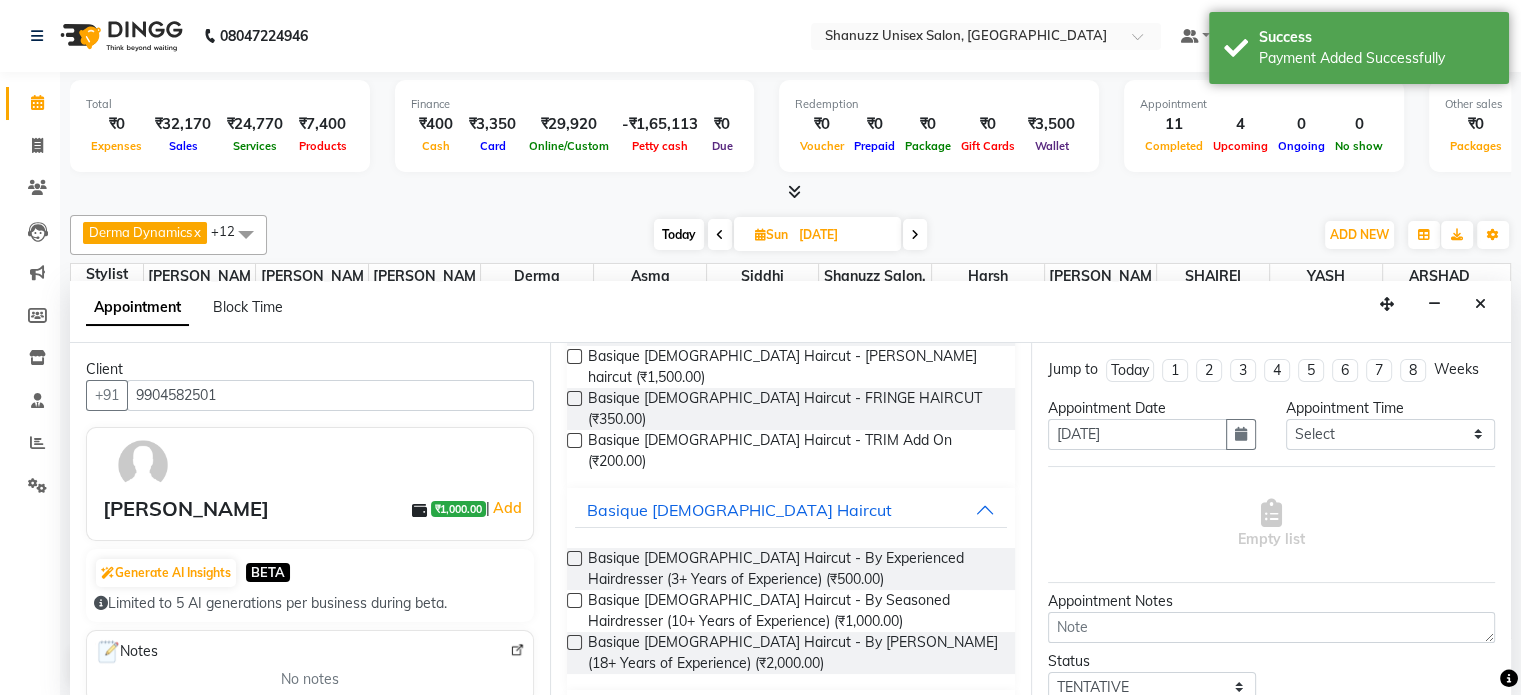 click at bounding box center (574, 642) 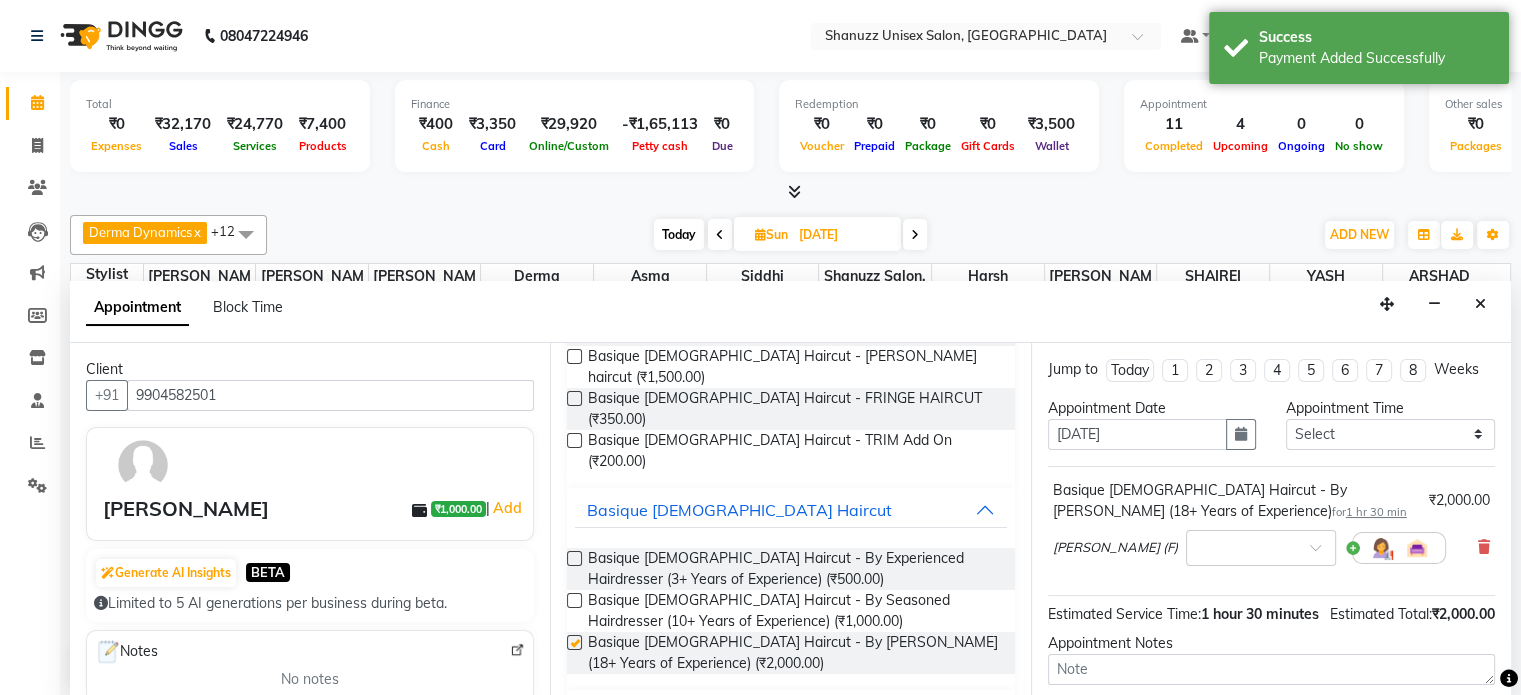 checkbox on "false" 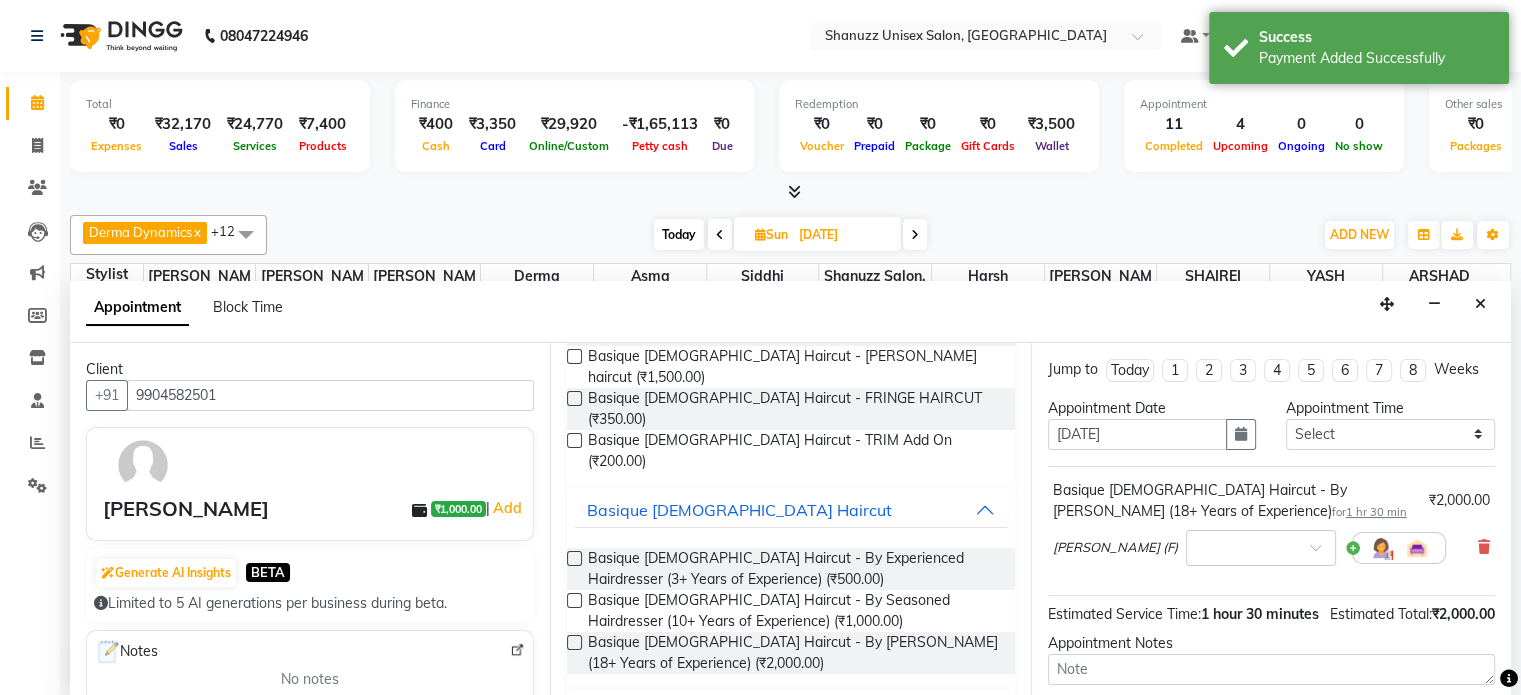scroll, scrollTop: 192, scrollLeft: 0, axis: vertical 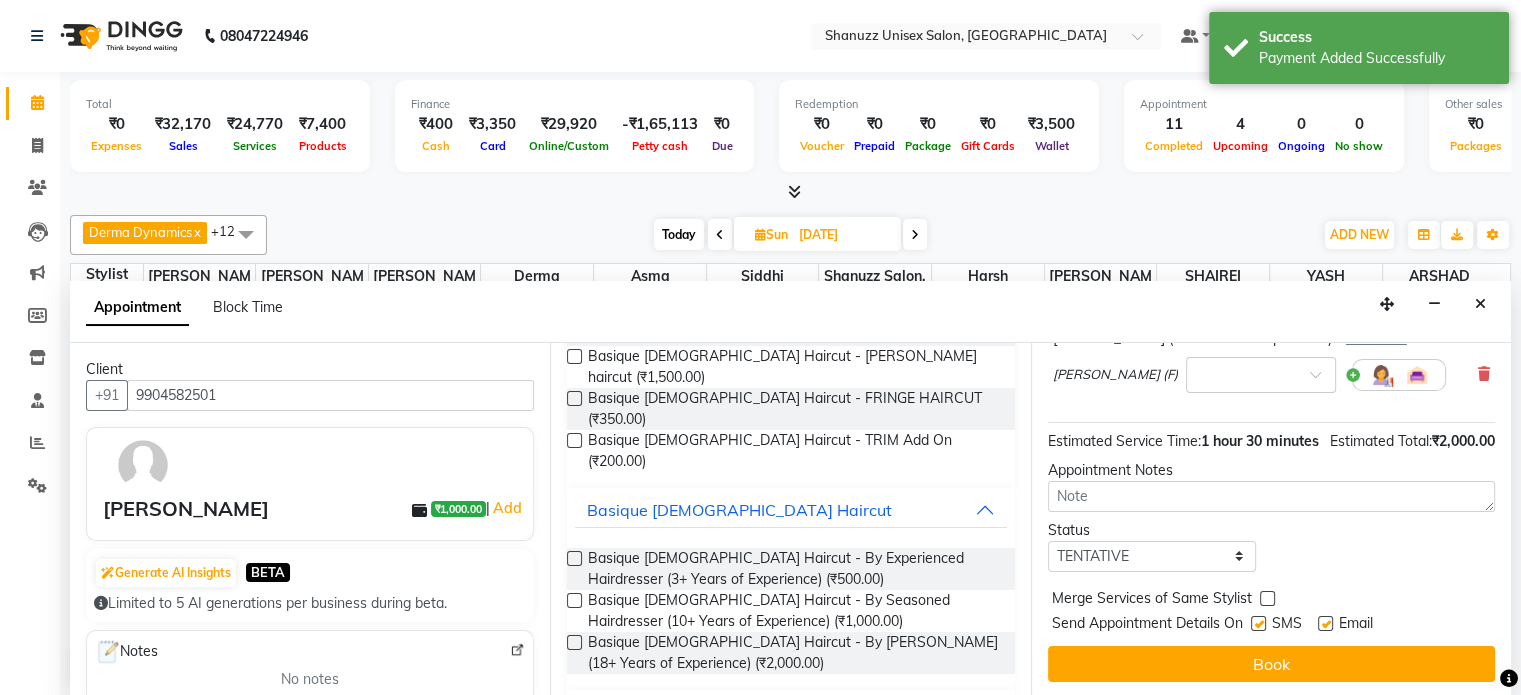 click at bounding box center (1258, 623) 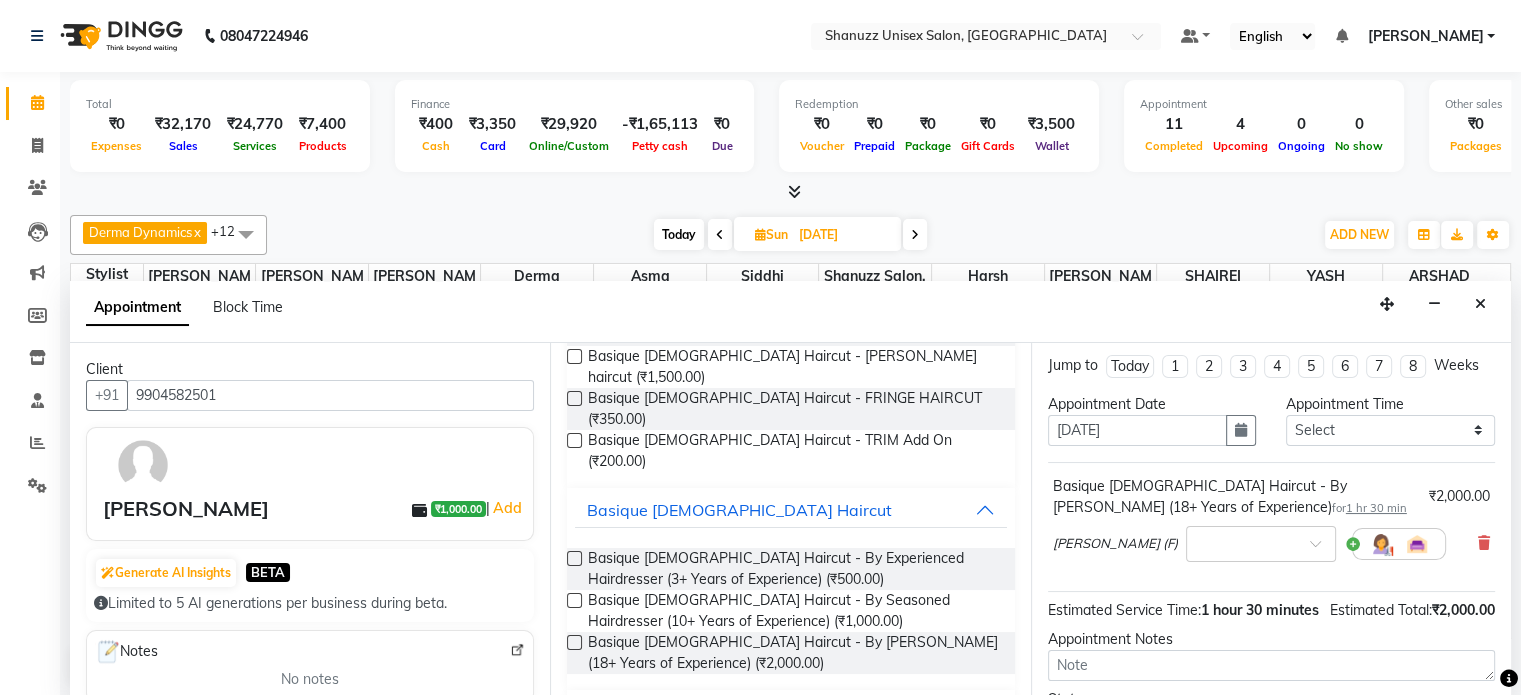 scroll, scrollTop: 192, scrollLeft: 0, axis: vertical 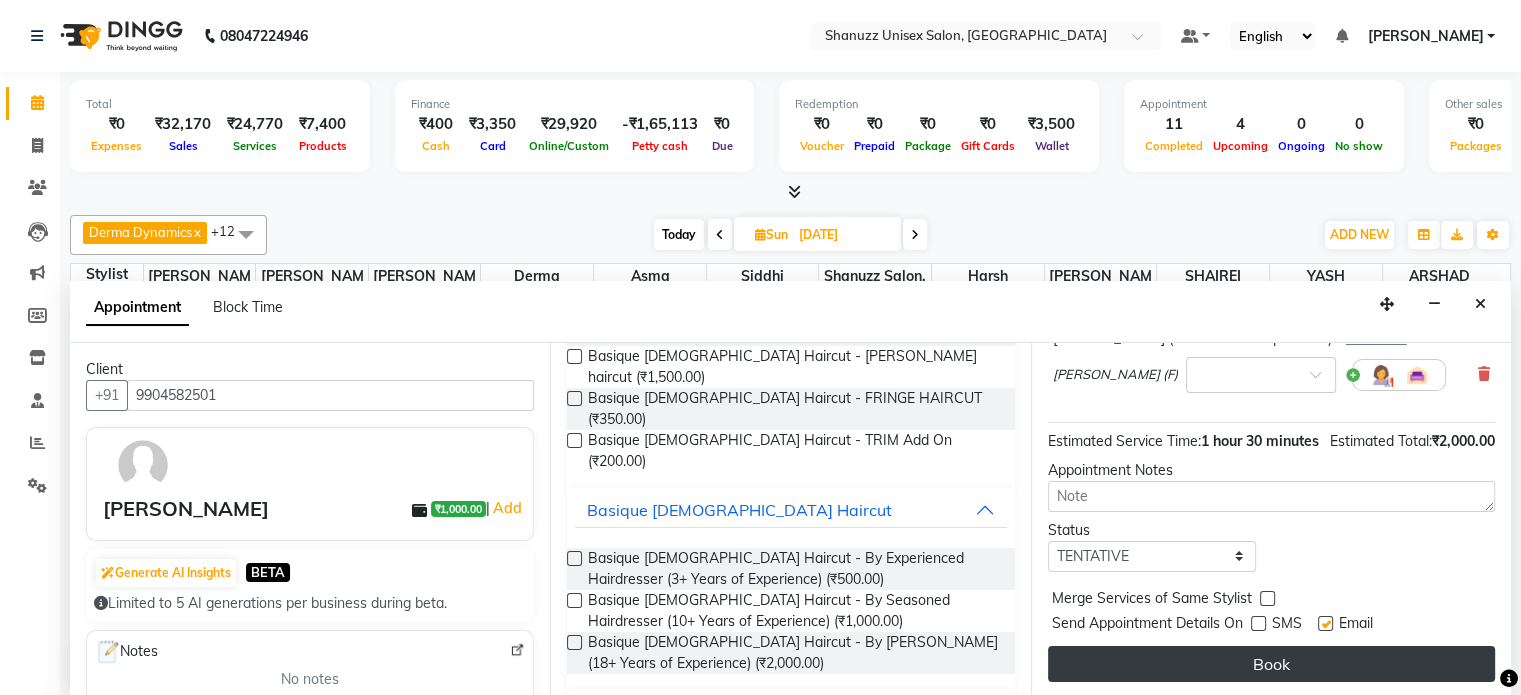 click on "Book" at bounding box center [1271, 664] 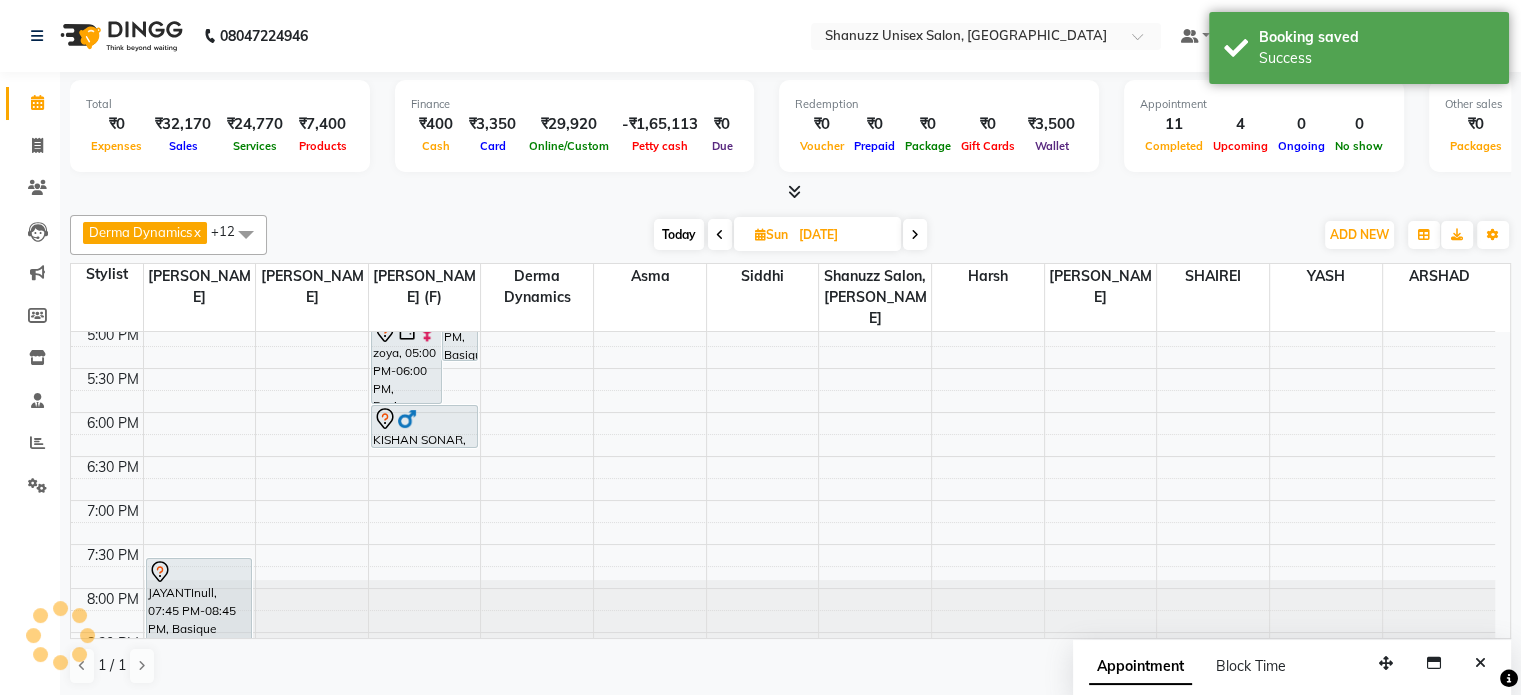 scroll, scrollTop: 0, scrollLeft: 0, axis: both 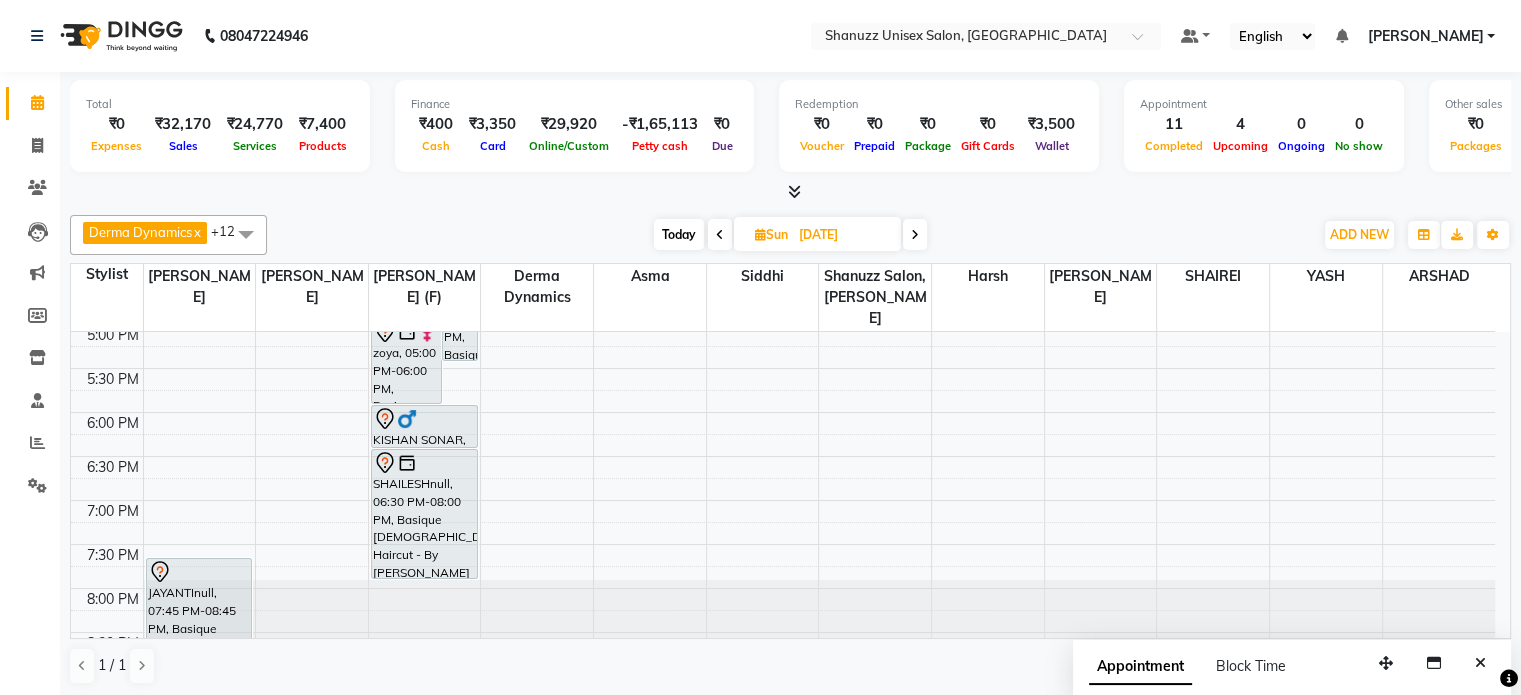 click on "Today" at bounding box center (679, 234) 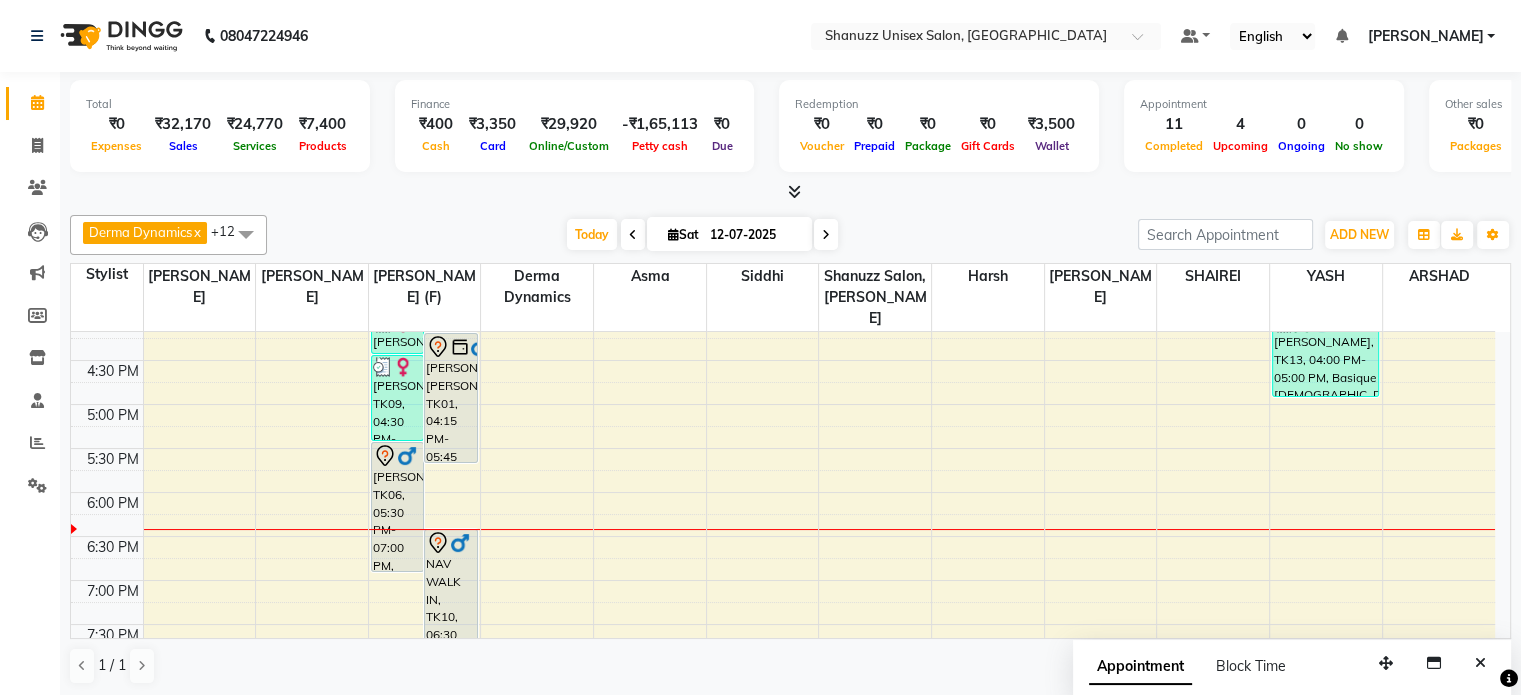 scroll, scrollTop: 630, scrollLeft: 0, axis: vertical 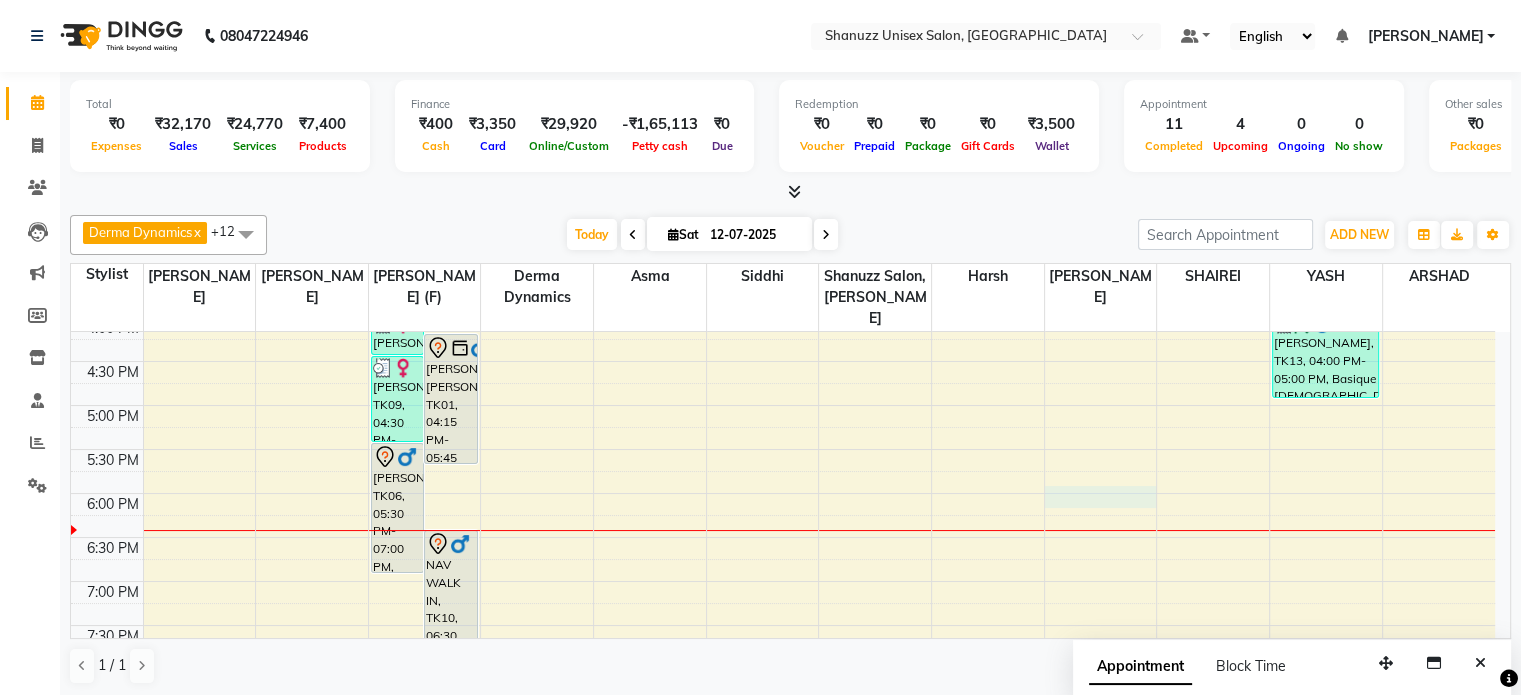 click on "9:00 AM 9:30 AM 10:00 AM 10:30 AM 11:00 AM 11:30 AM 12:00 PM 12:30 PM 1:00 PM 1:30 PM 2:00 PM 2:30 PM 3:00 PM 3:30 PM 4:00 PM 4:30 PM 5:00 PM 5:30 PM 6:00 PM 6:30 PM 7:00 PM 7:30 PM 8:00 PM 8:30 PM     POORVA HODAVADEKAR, TK02, 02:00 PM-03:00 PM, Basique FEMALE Haircut - By Shanuzz (18+ Years of Experience)
SABA SHAIKH, TK03, 02:30 PM-03:30 PM, GLOBAL COLOR + HIGHLIGHTS  - Hair upto back     KAVITA SHINDE, TK04, 04:00 PM-04:30 PM, Basique FEMALE Haircut - By Shanuzz (18+ Years of Experience)             ABHIJEET ASHOK BODHE, TK01, 04:15 PM-05:45 PM, Basique MALE Haircut - By Shanuzz (18+ Years of Experience)     PRAGATI AGRAWAL, TK09, 04:30 PM-05:30 PM, Basique FEMALE Haircut - By Shanuzz (18+ Years of Experience)             ARIF BOISAR, TK06, 05:30 PM-07:00 PM, Basique MALE Haircut - By Shanuzz (18+ Years of Experience)             NAV WALK IN, TK10, 06:30 PM-08:00 PM, Basique MALE Haircut - By Shanuzz (18+ Years of Experience)     TASMIYA, TK05, 03:30 PM-04:00 PM, CONSULTATION" at bounding box center [783, 229] 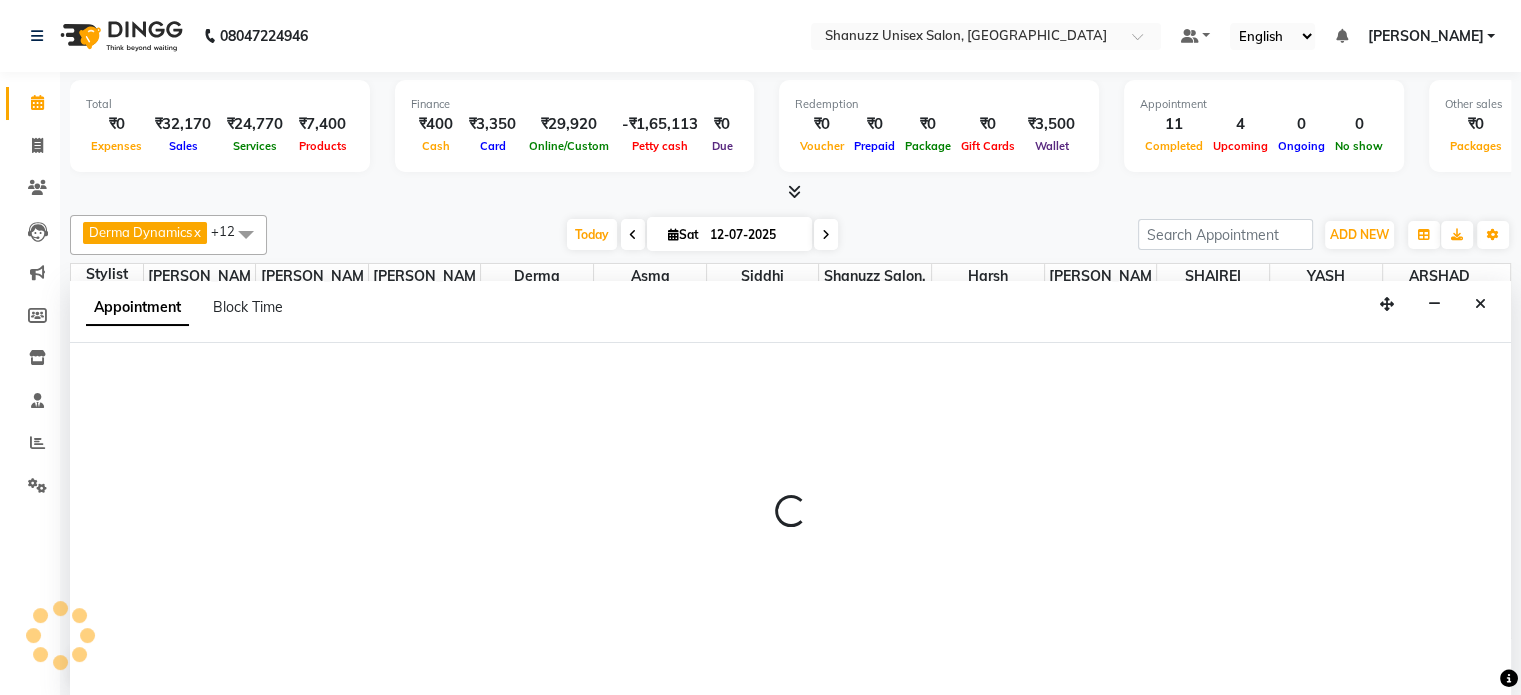 scroll, scrollTop: 0, scrollLeft: 0, axis: both 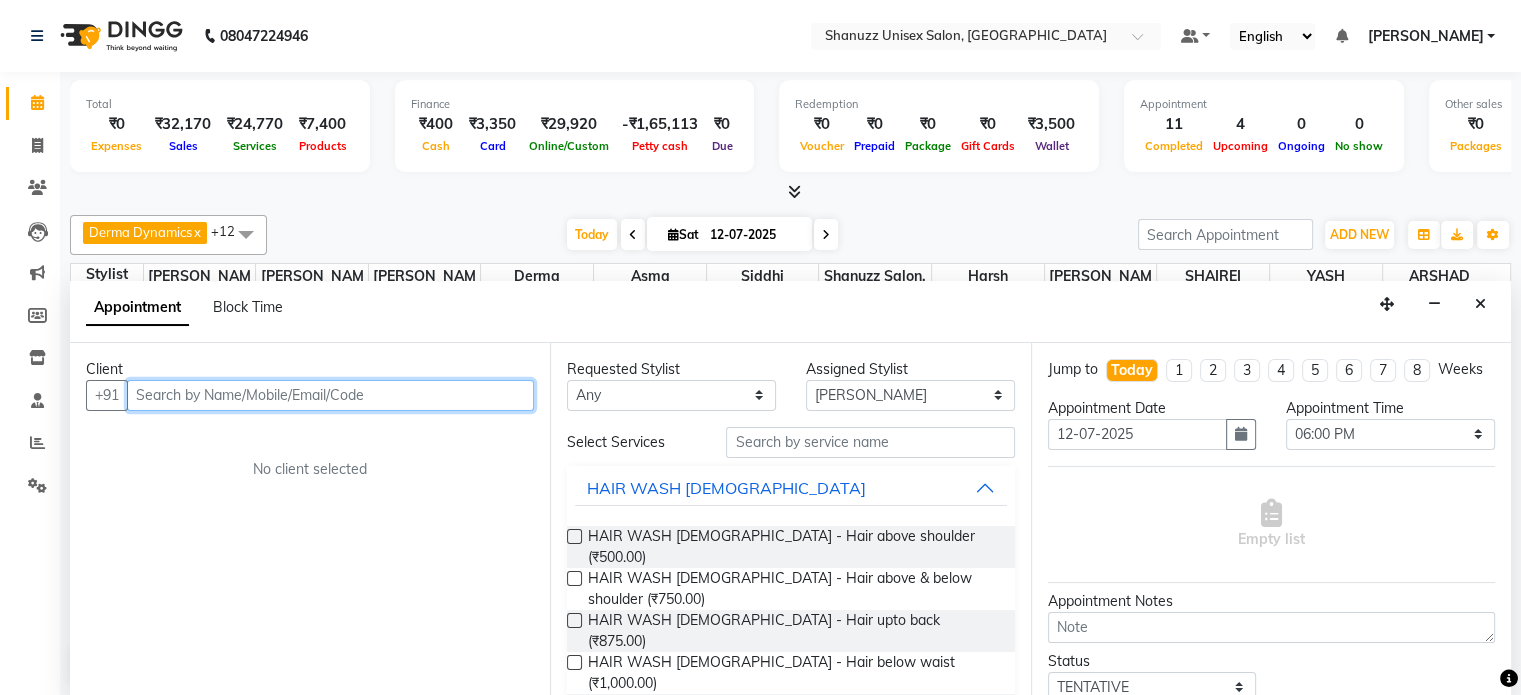 click at bounding box center [330, 395] 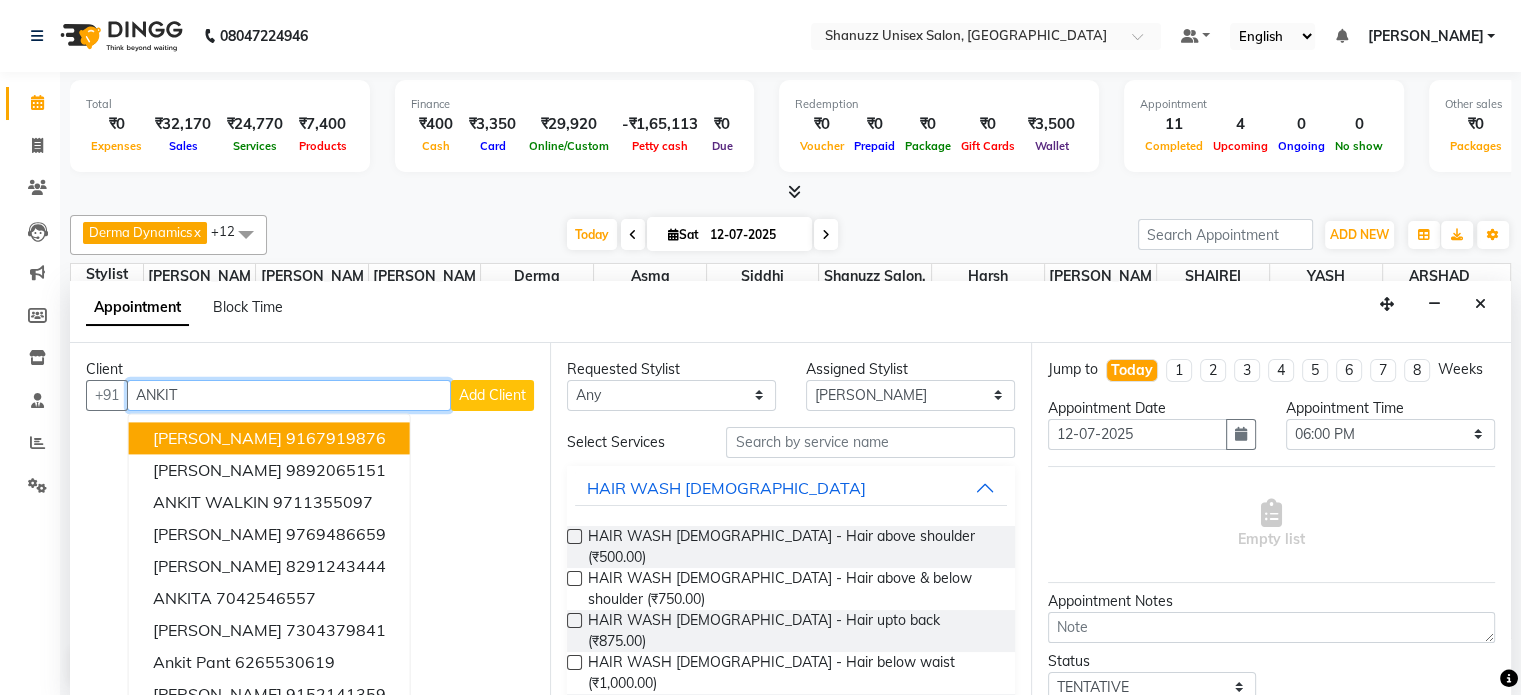 click on "Ankit Arora" at bounding box center [217, 438] 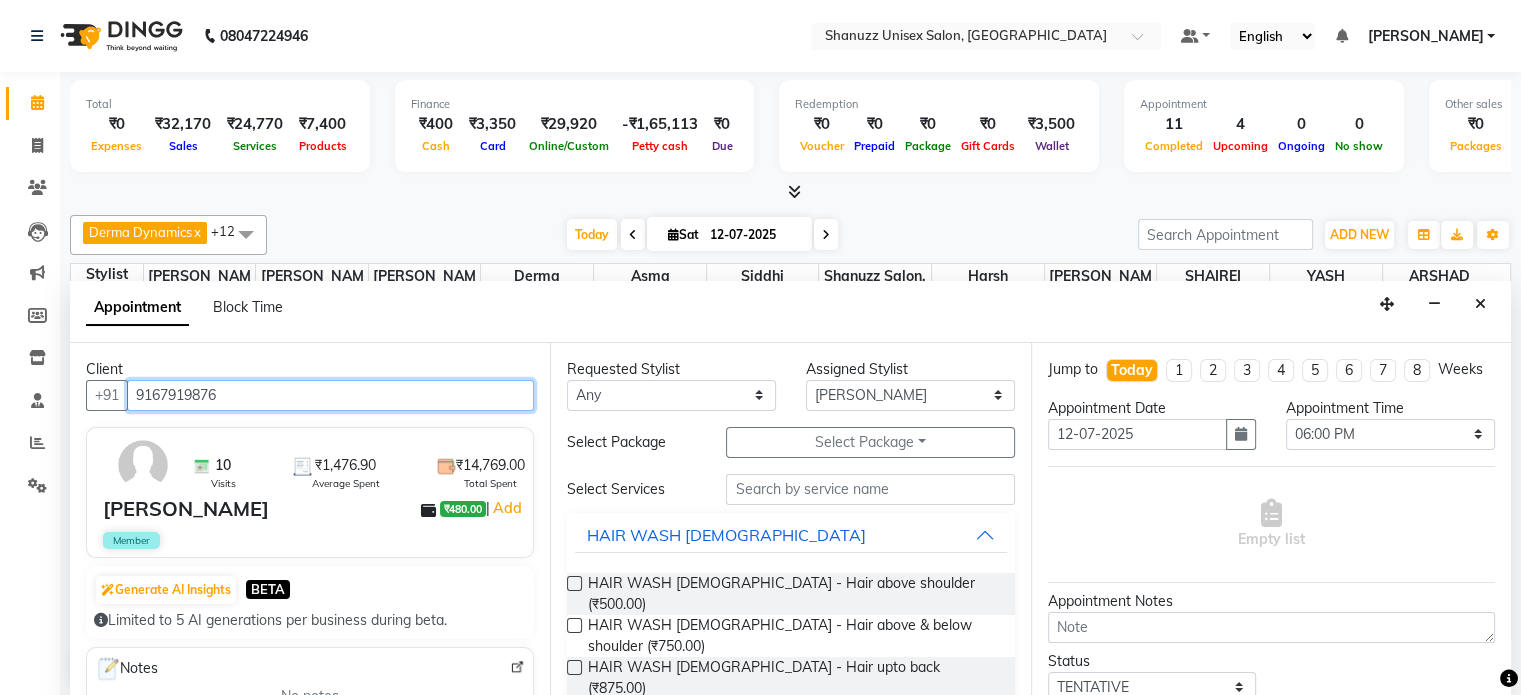 type on "9167919876" 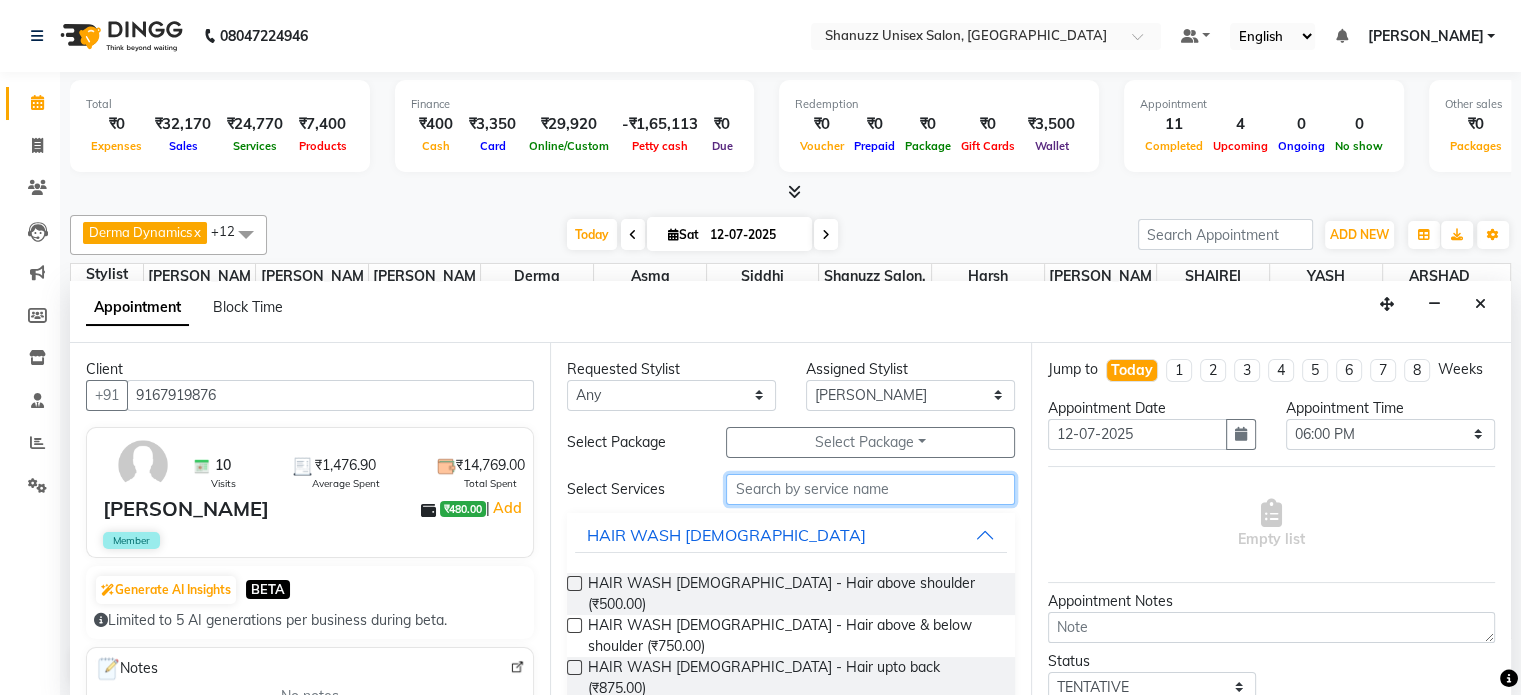 click at bounding box center (870, 489) 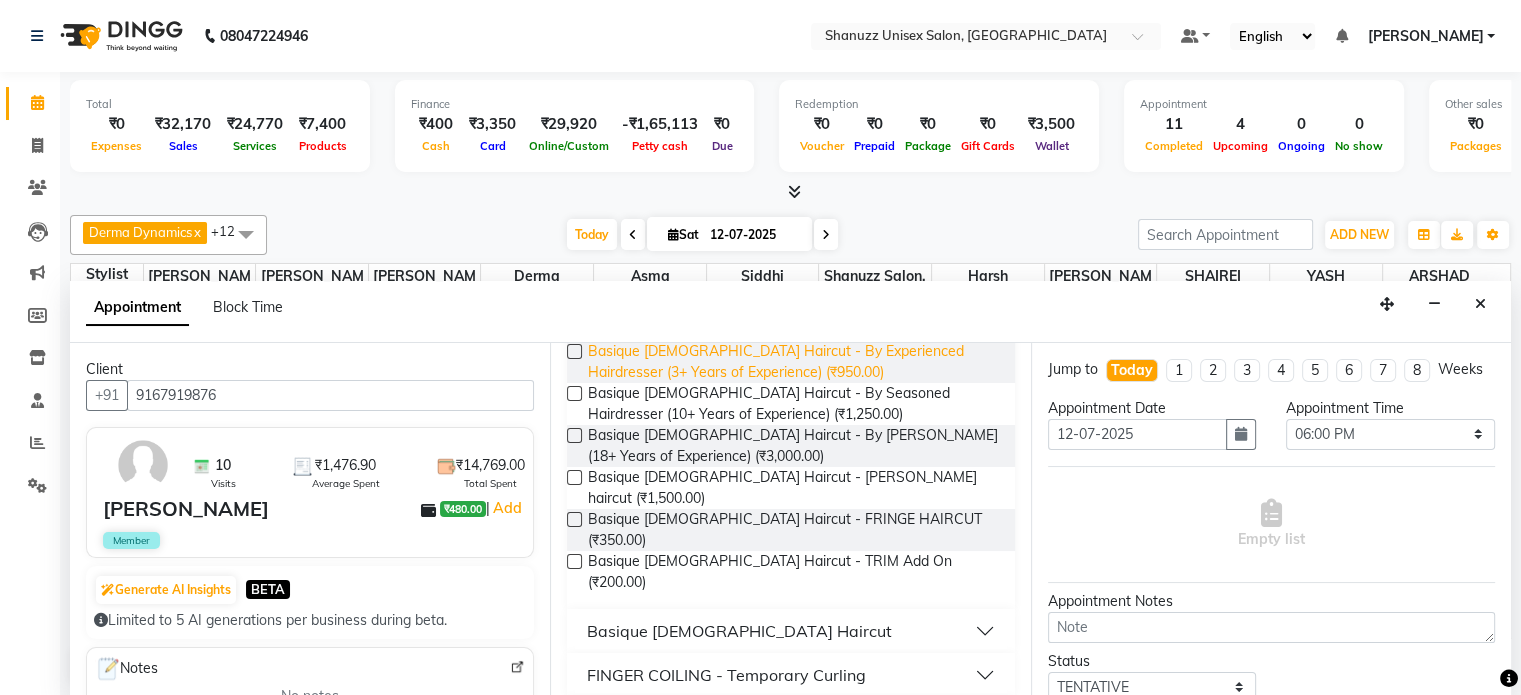 scroll, scrollTop: 236, scrollLeft: 0, axis: vertical 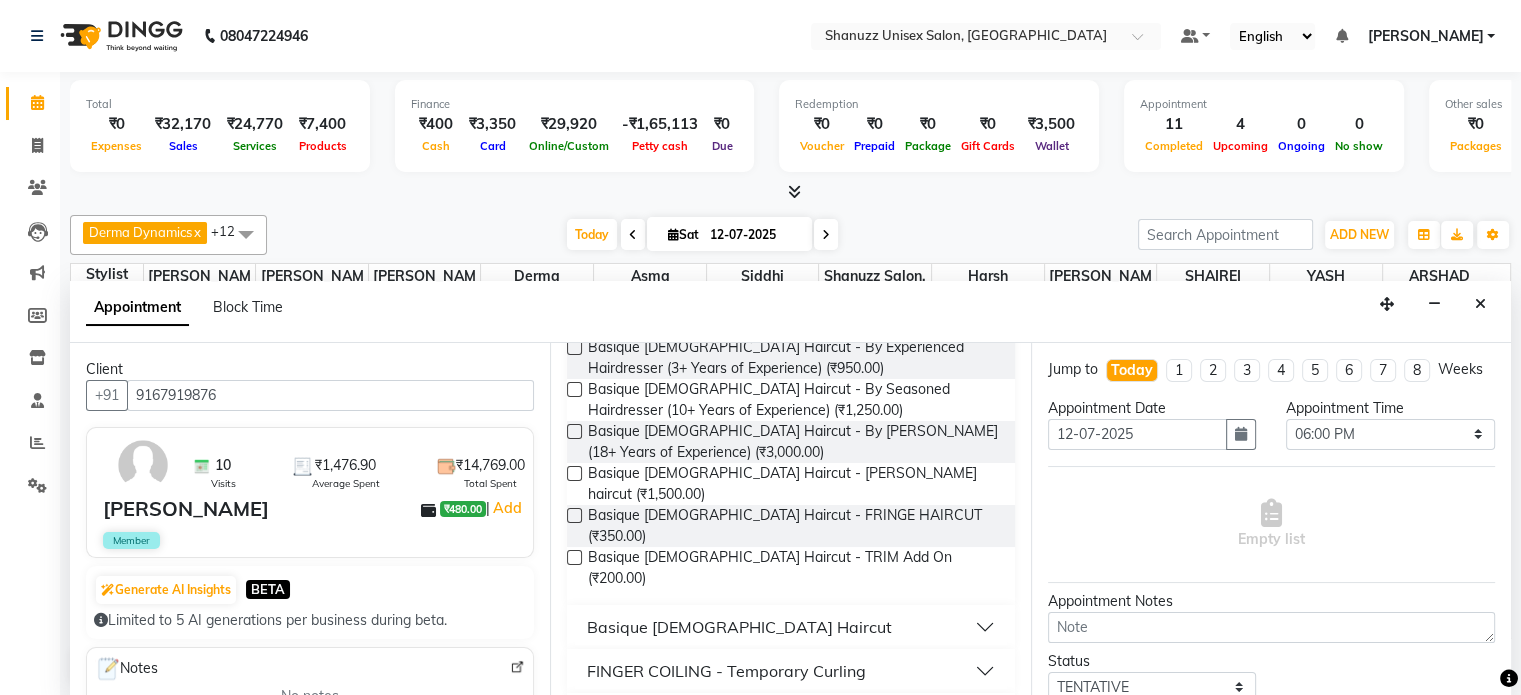 type on "CU" 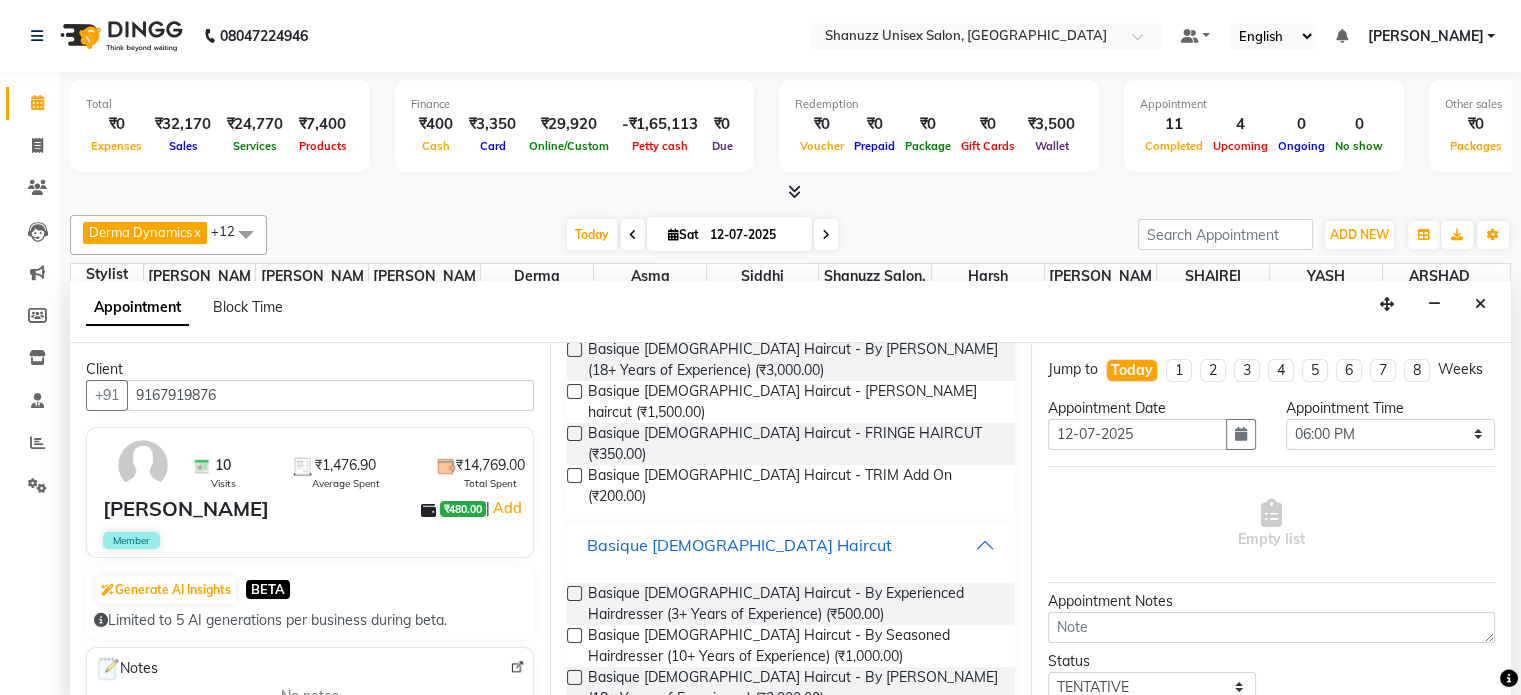 scroll, scrollTop: 327, scrollLeft: 0, axis: vertical 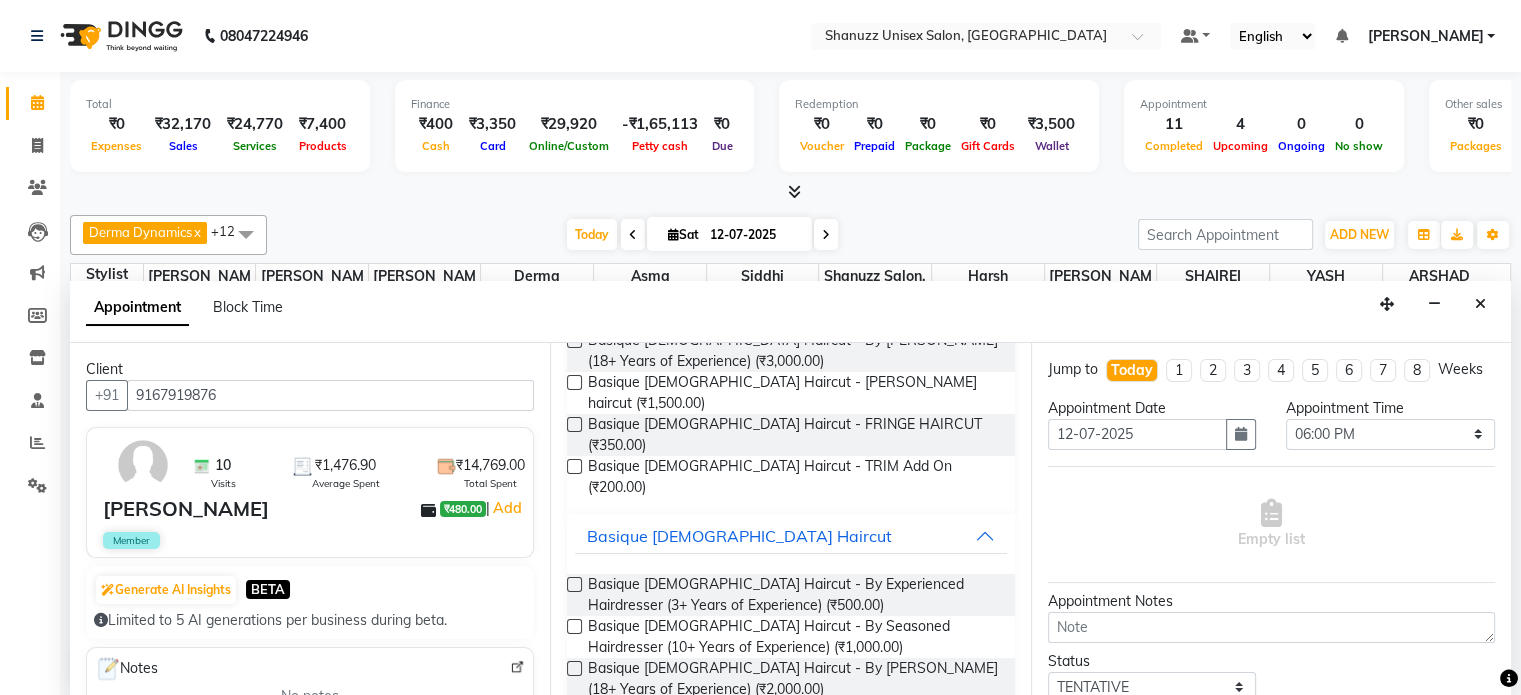 click at bounding box center [574, 626] 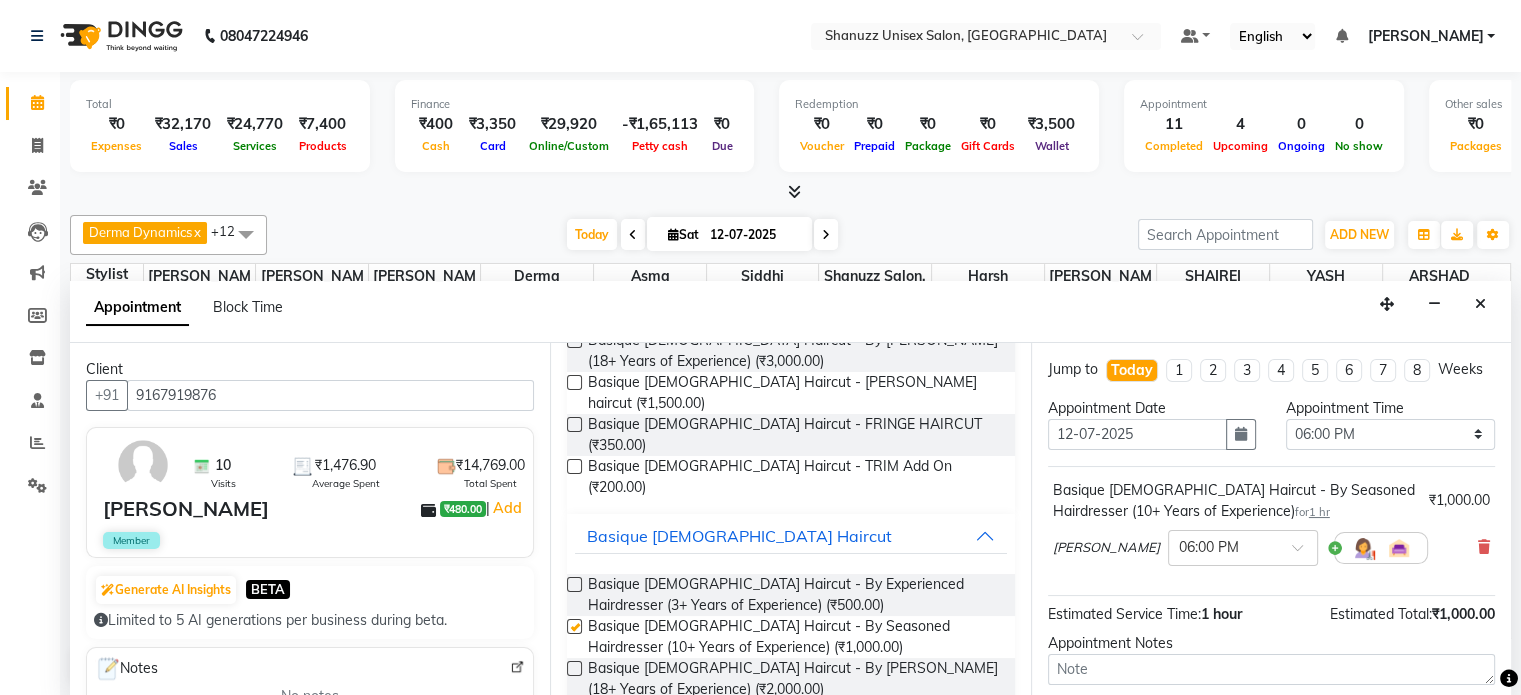 checkbox on "false" 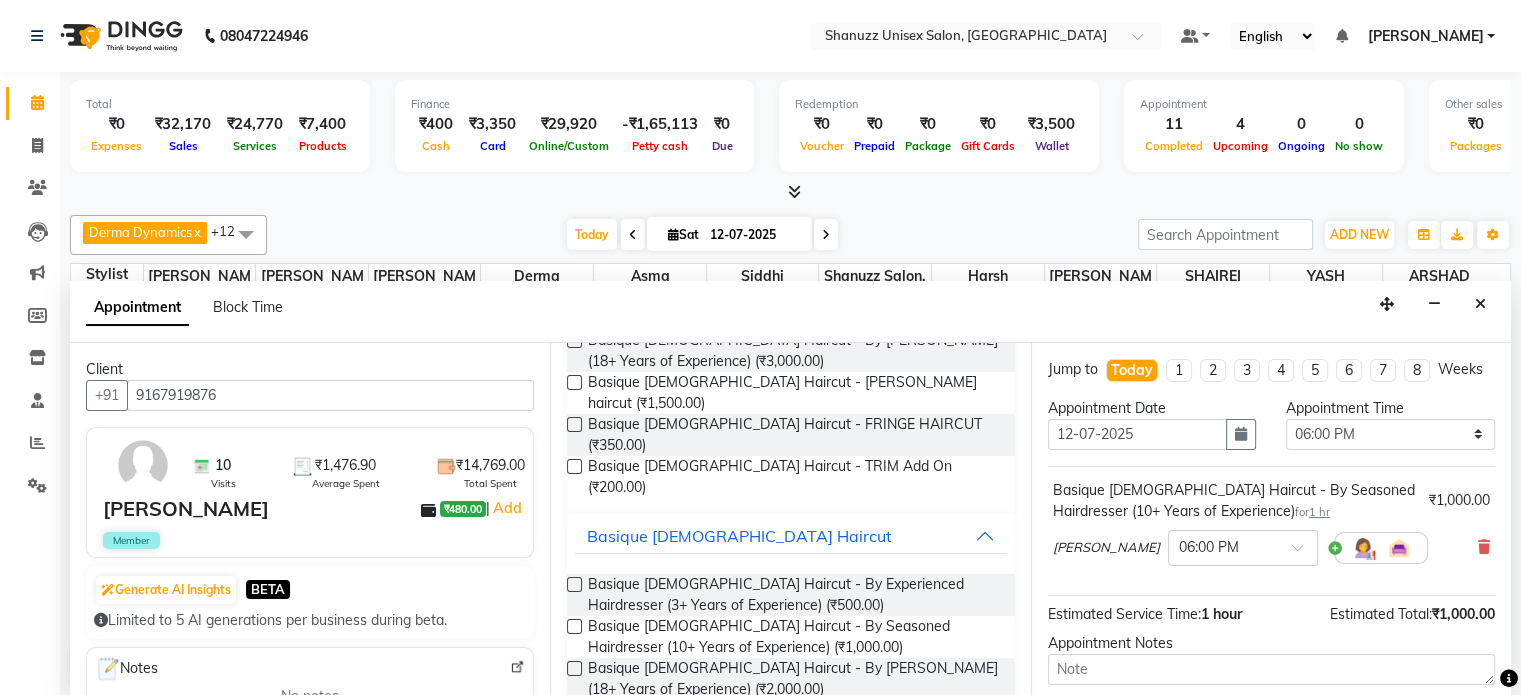 scroll, scrollTop: 191, scrollLeft: 0, axis: vertical 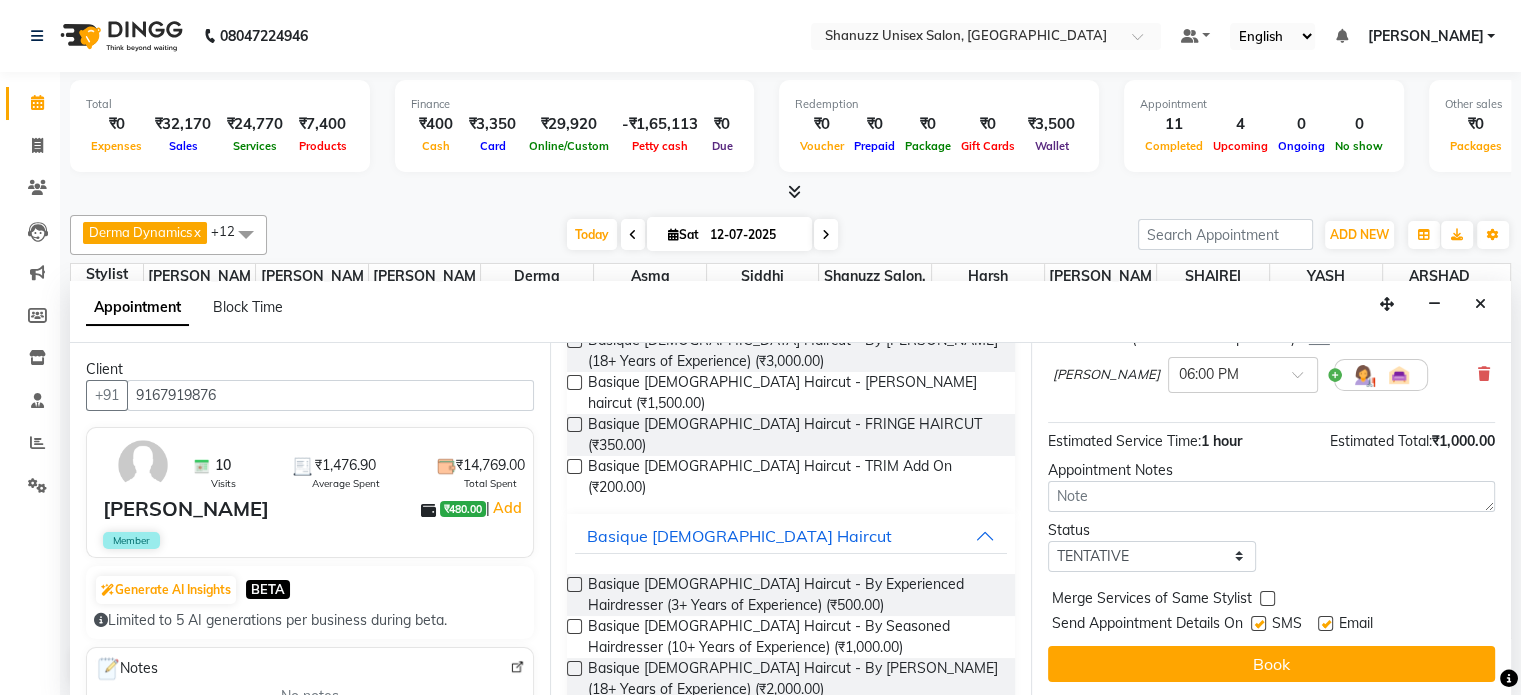 click at bounding box center (1258, 623) 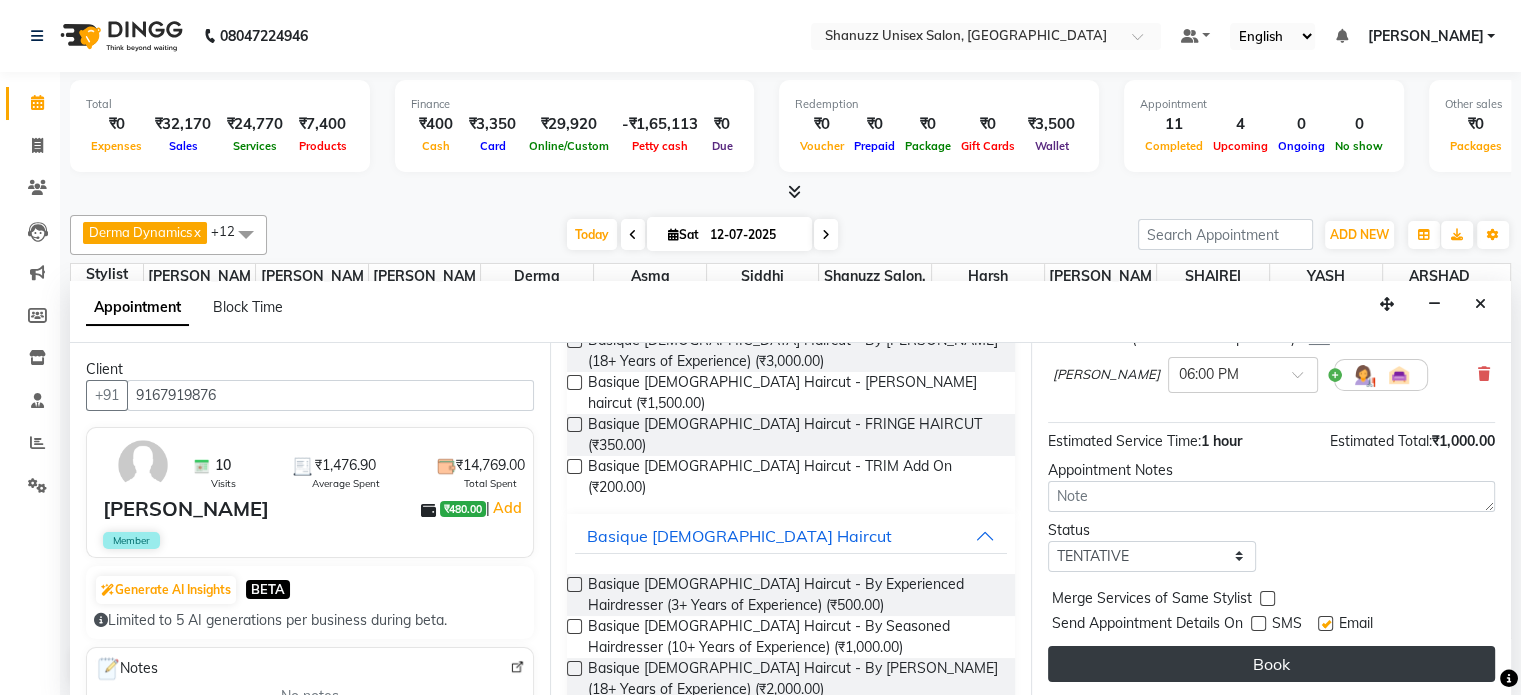 click on "Book" at bounding box center [1271, 664] 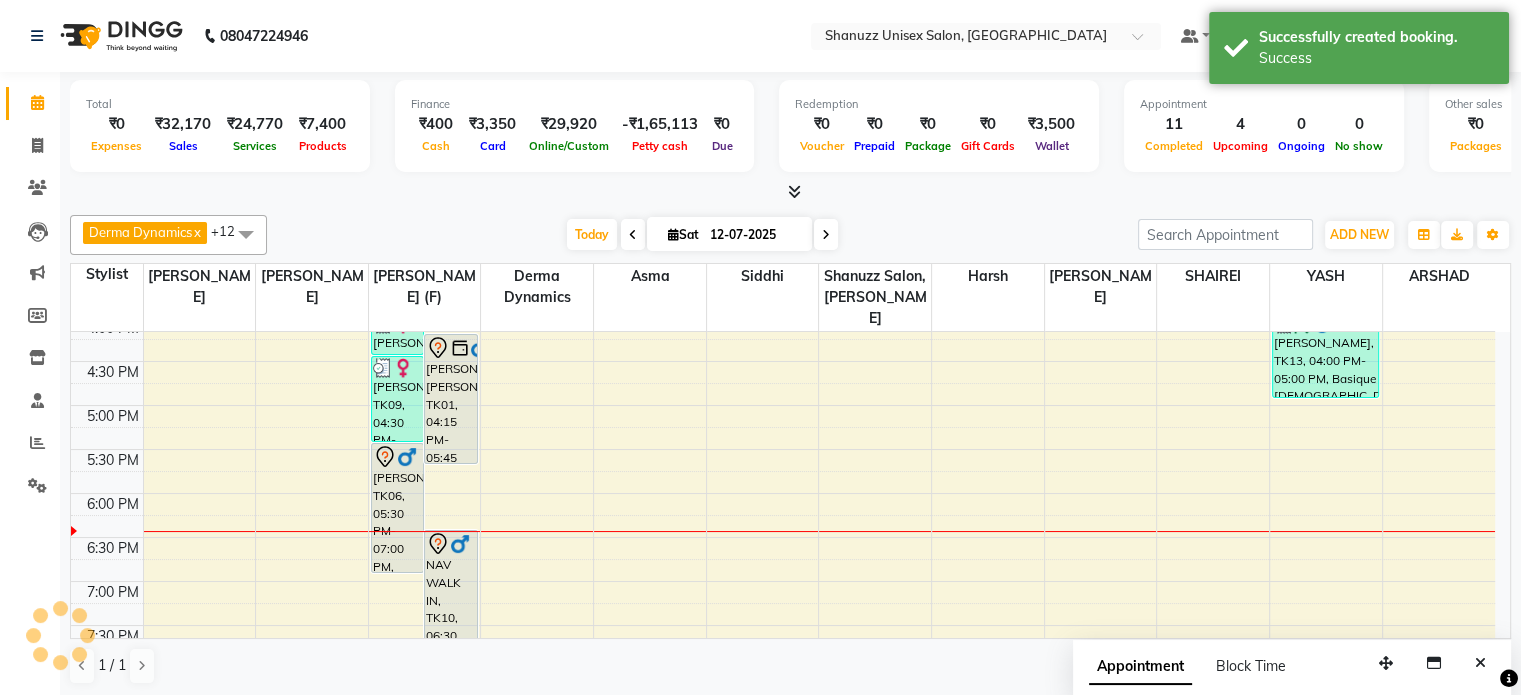 scroll, scrollTop: 0, scrollLeft: 0, axis: both 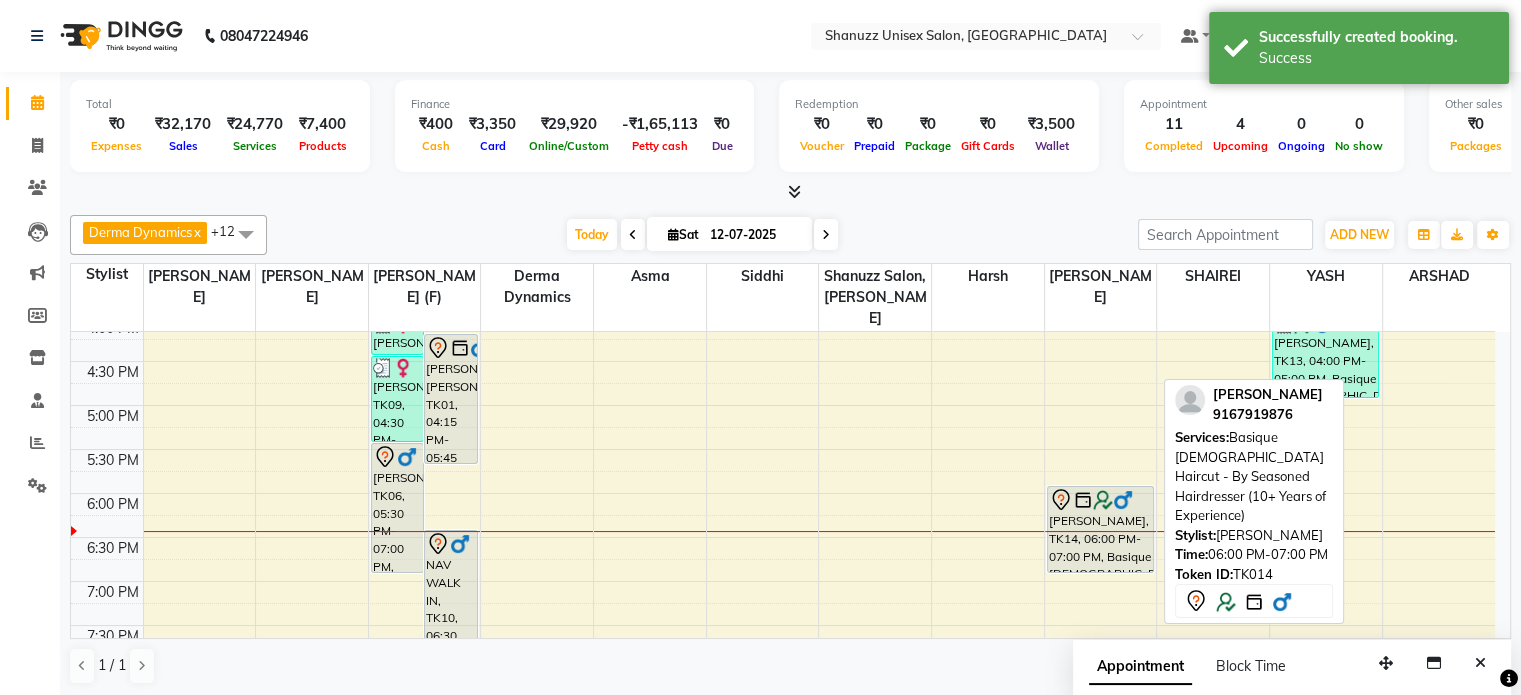 click on "Ankit Arora, TK14, 06:00 PM-07:00 PM, Basique MALE Haircut - By Seasoned Hairdresser (10+ Years of Experience)" at bounding box center [1100, 529] 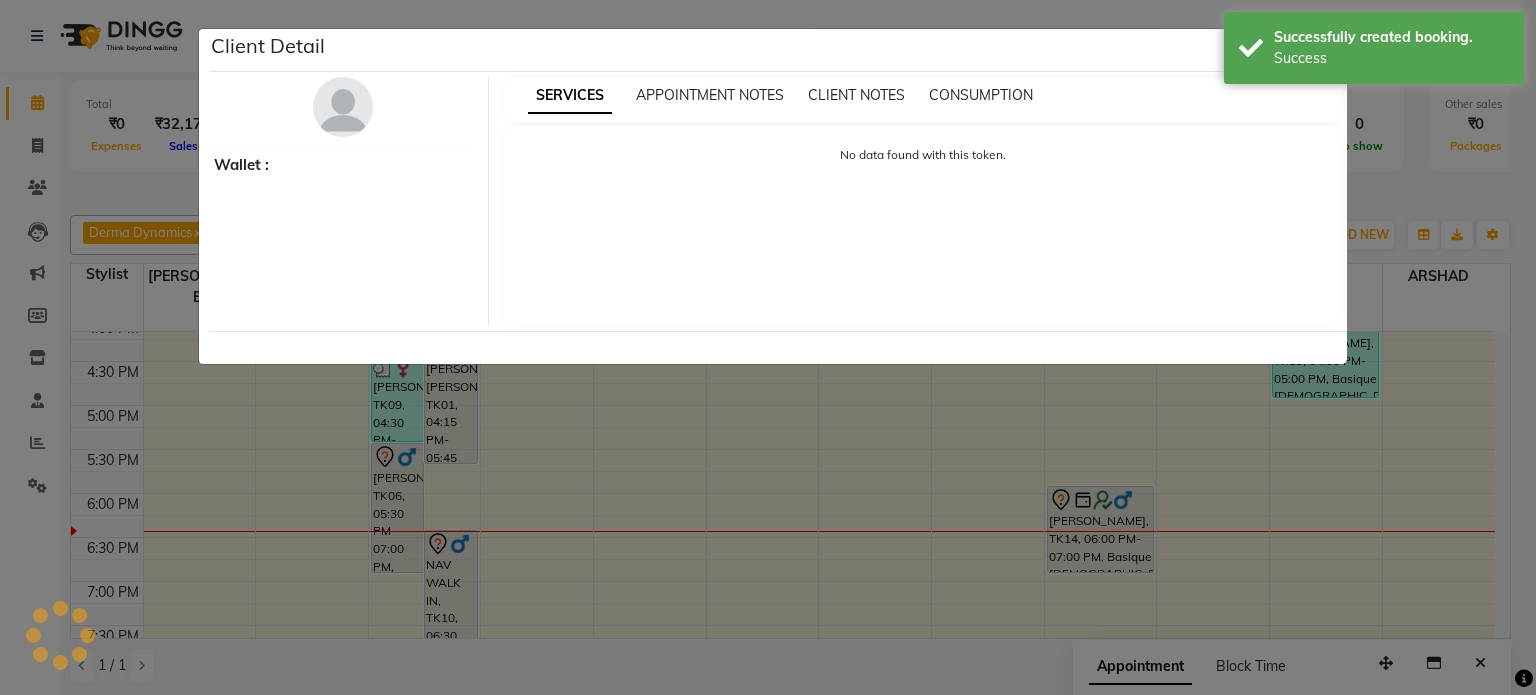 select on "7" 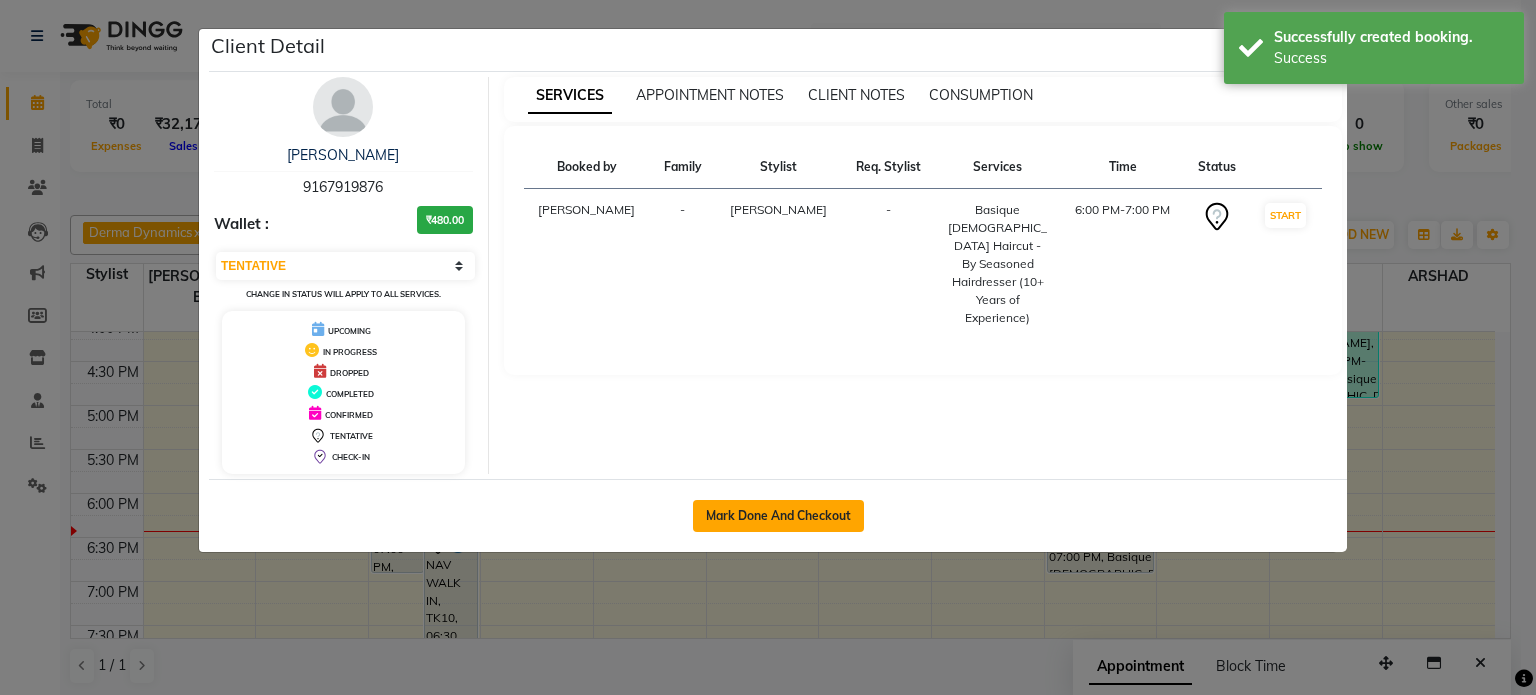 click on "Mark Done And Checkout" 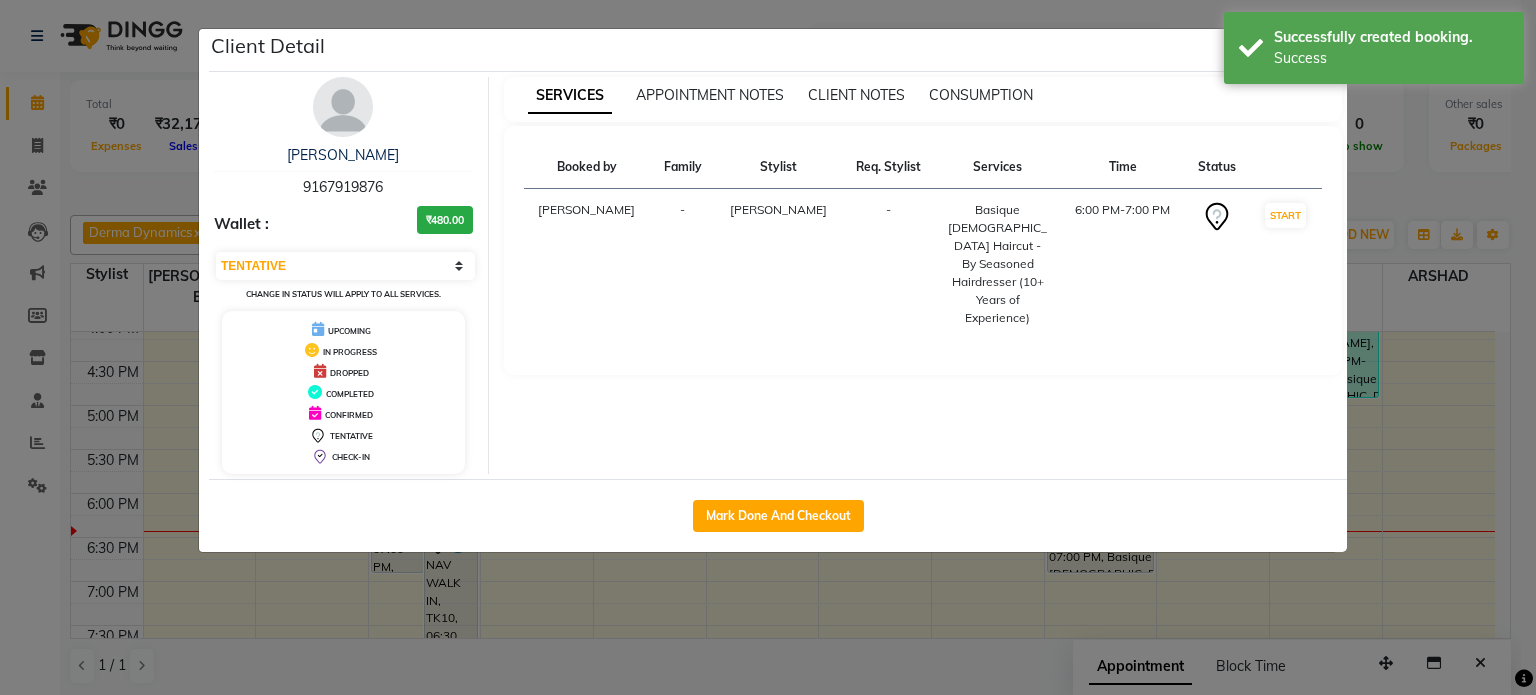 select on "service" 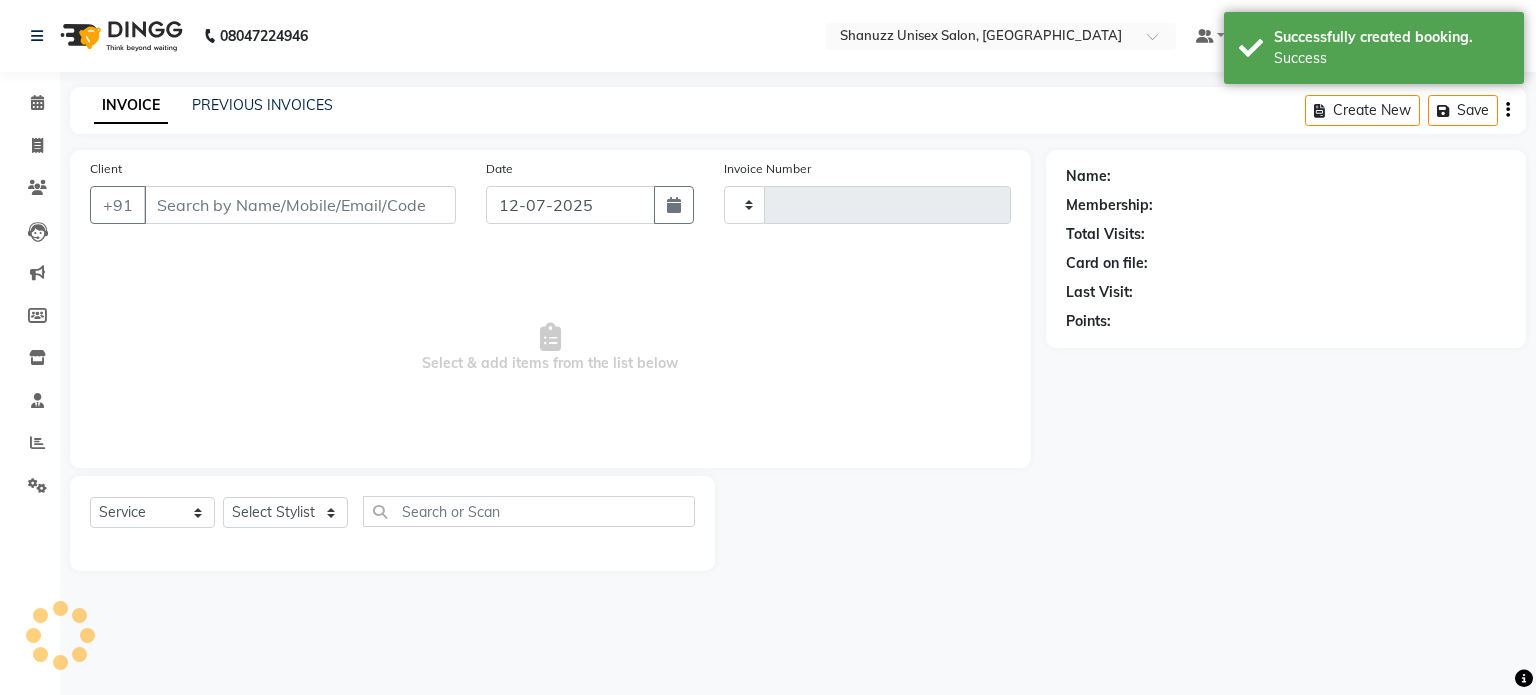type on "0976" 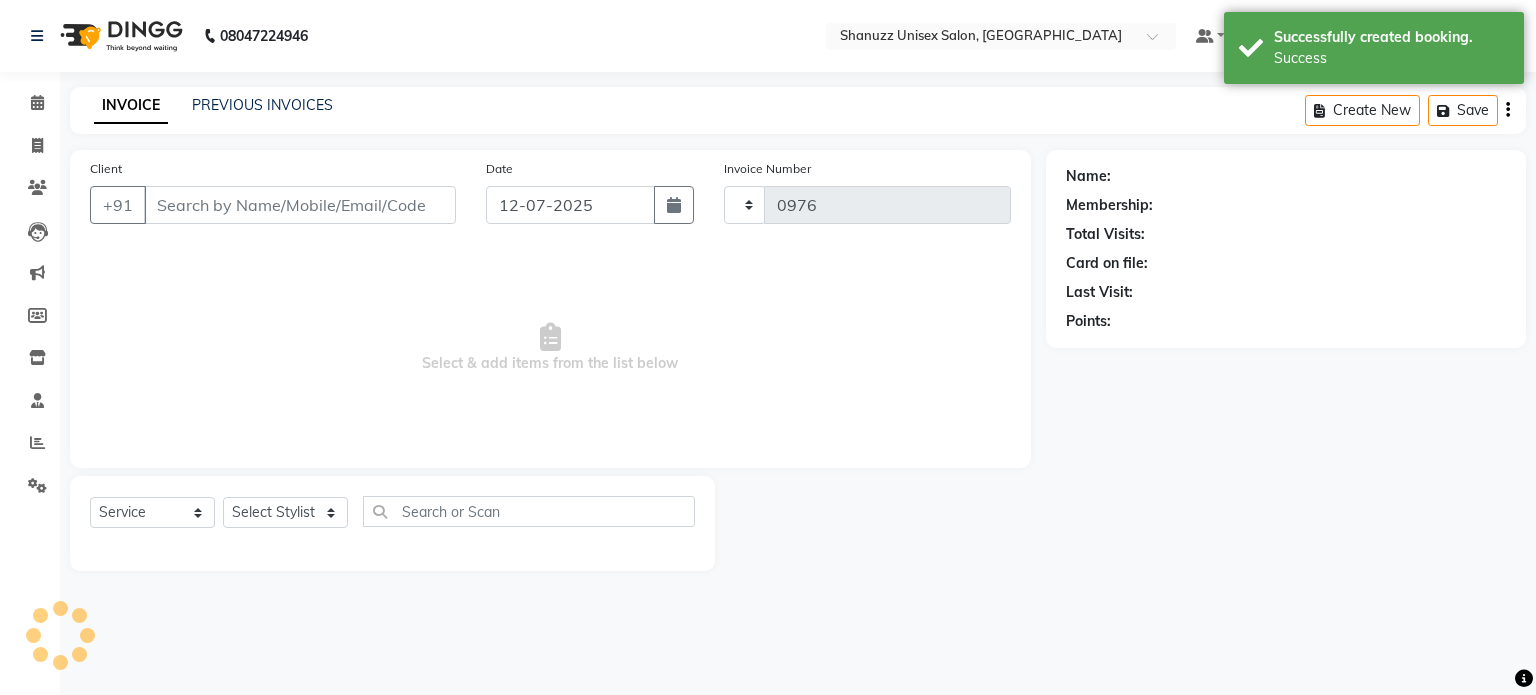 select on "7102" 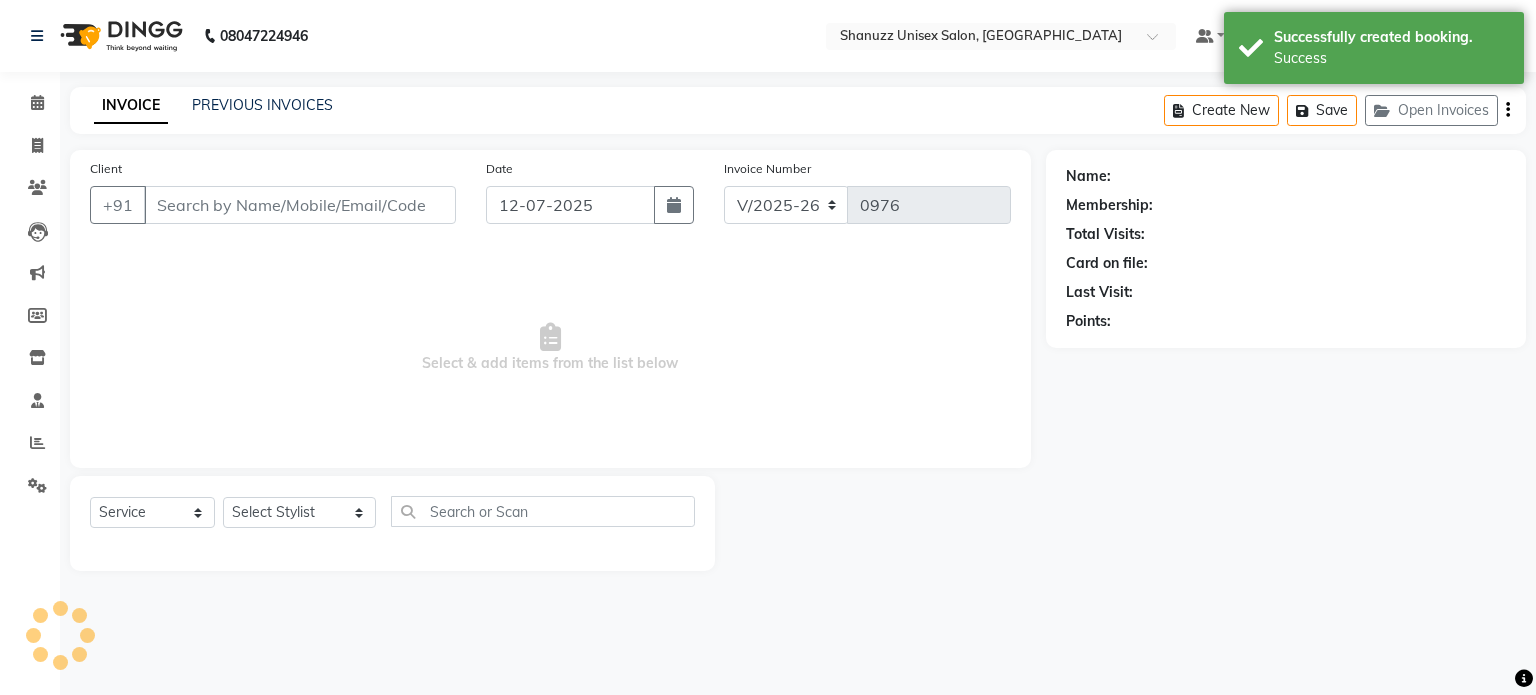 type on "9167919876" 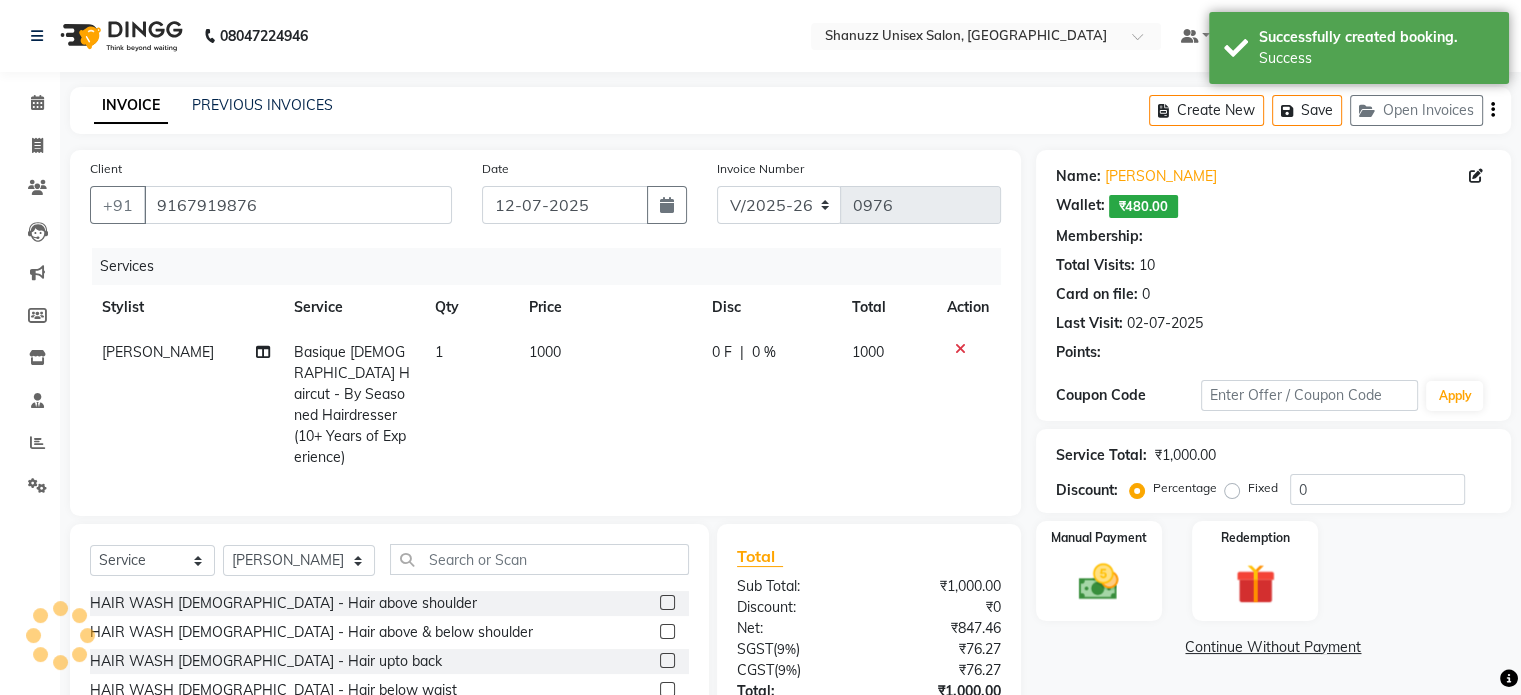 select on "1: Object" 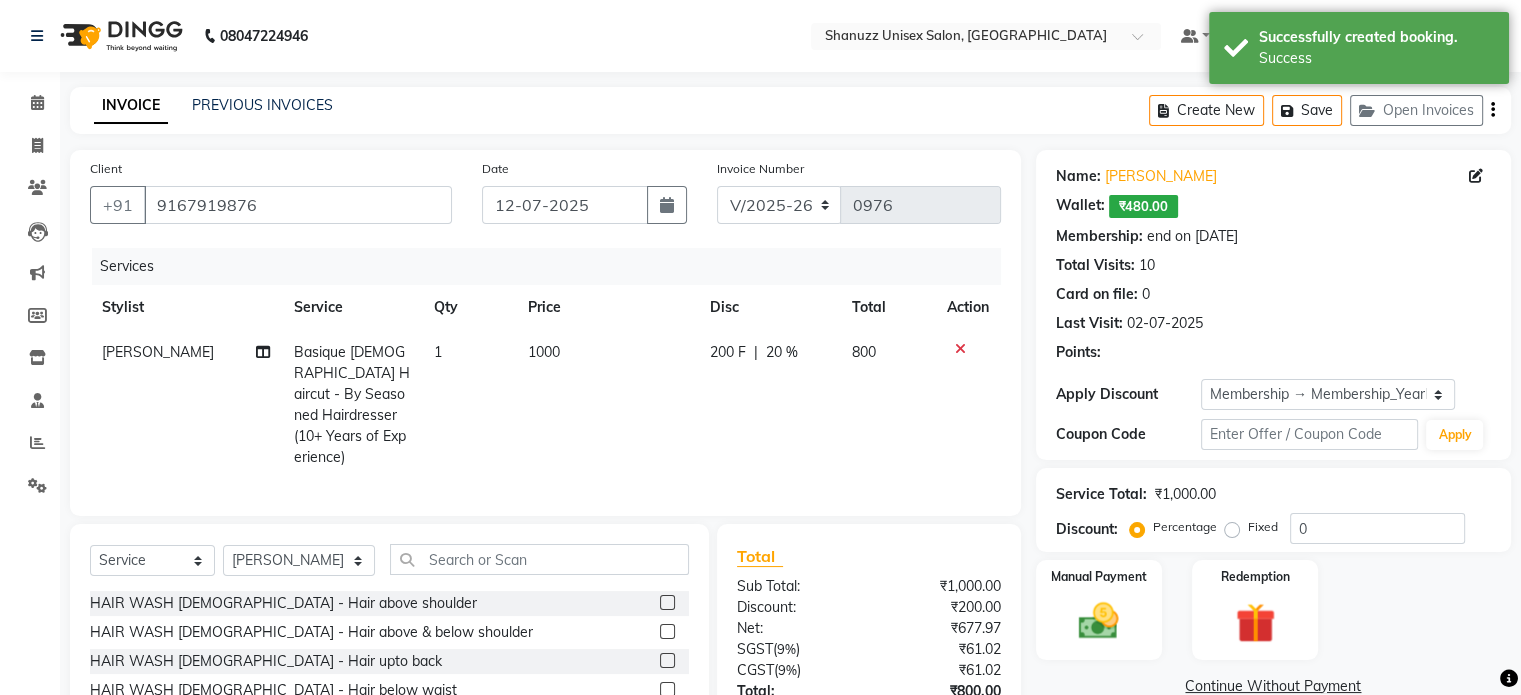 scroll, scrollTop: 148, scrollLeft: 0, axis: vertical 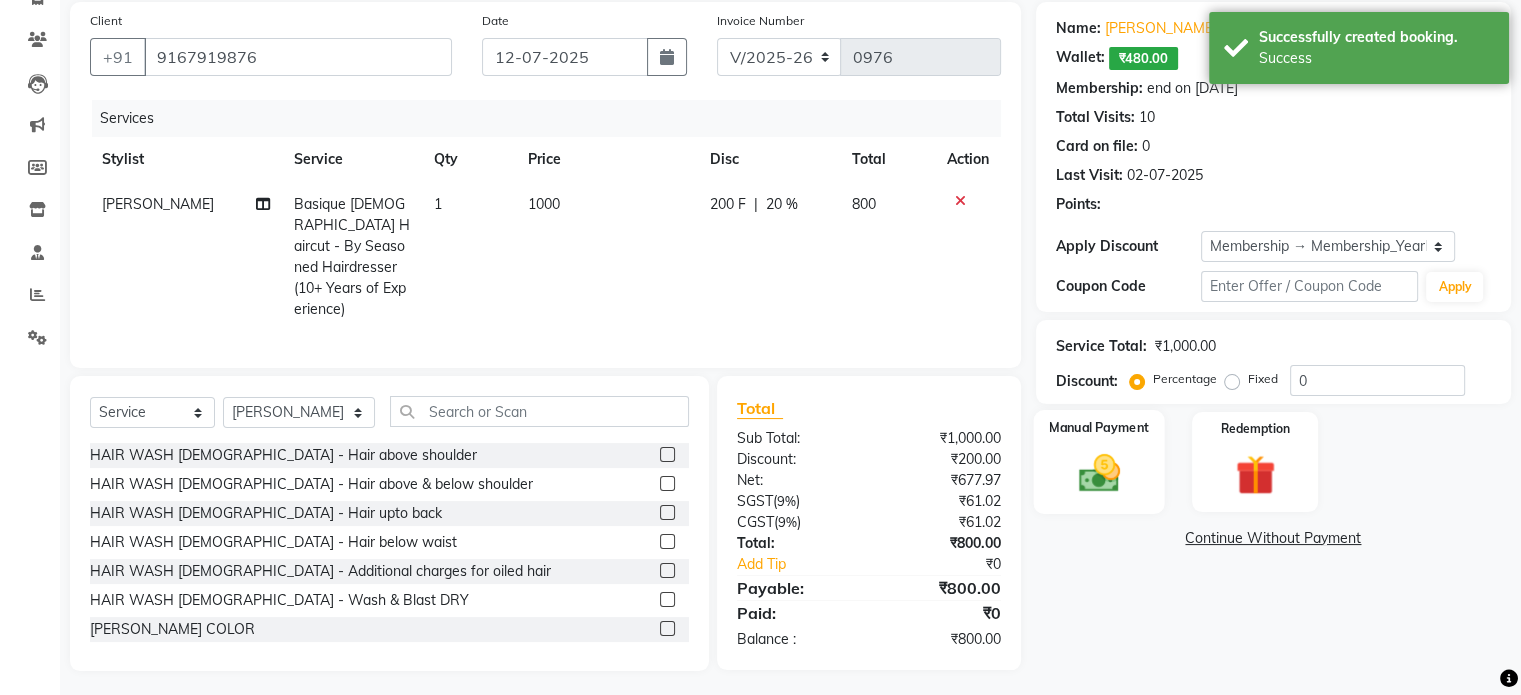 type on "20" 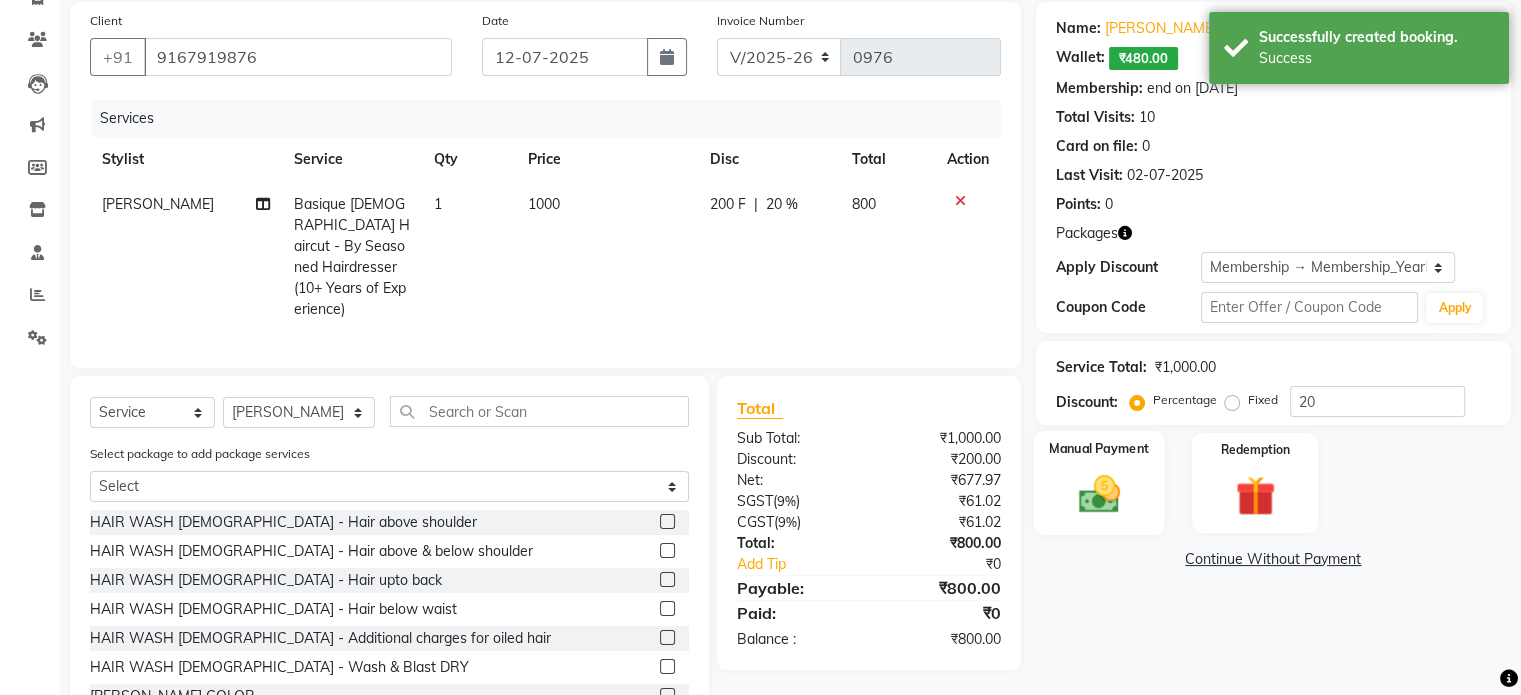 click on "Manual Payment" 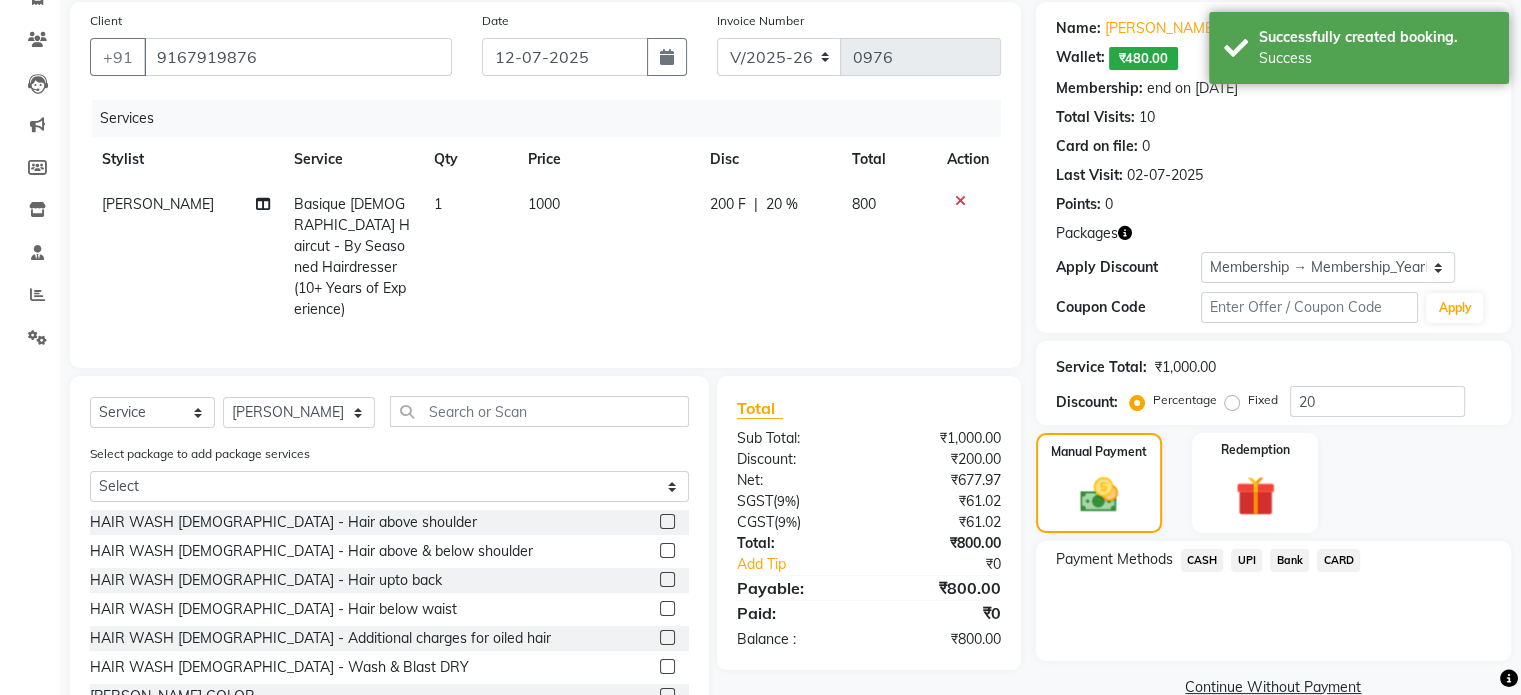 click on "UPI" 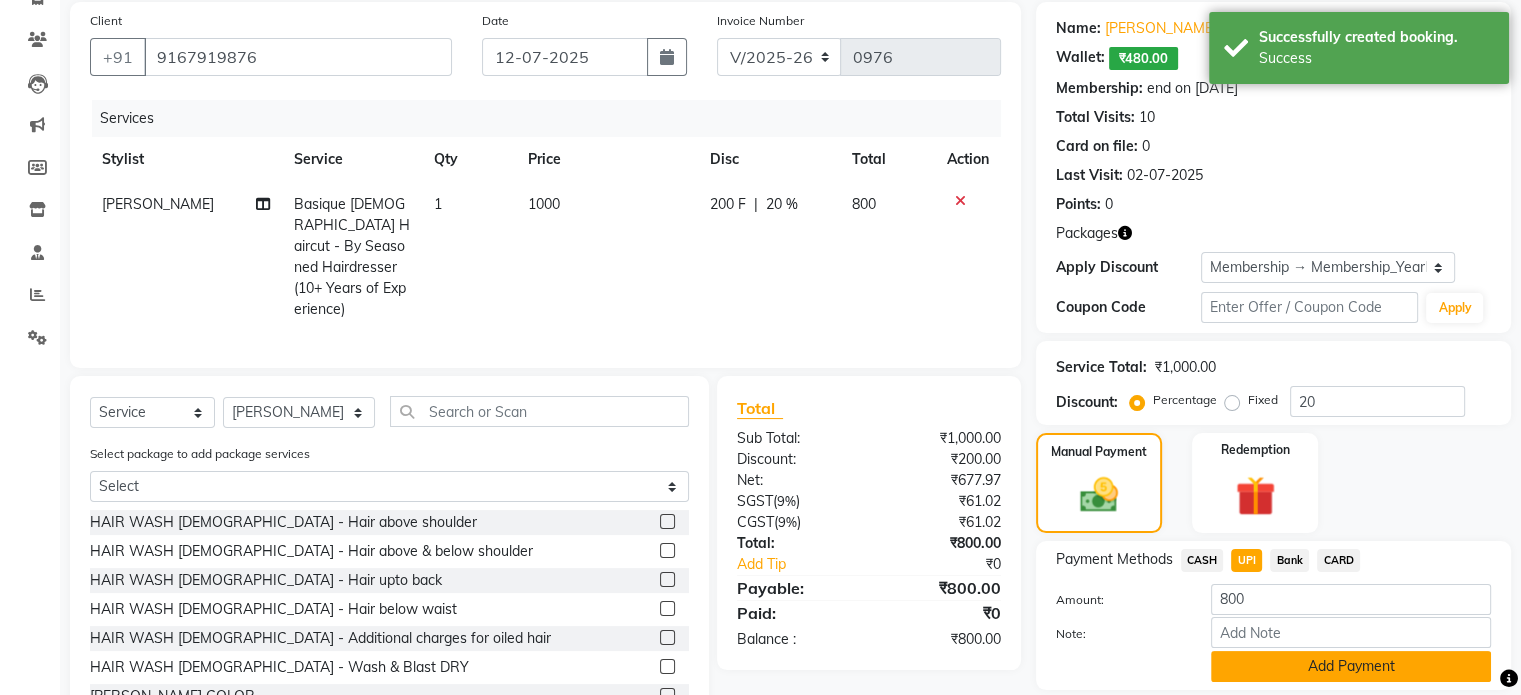 click on "Add Payment" 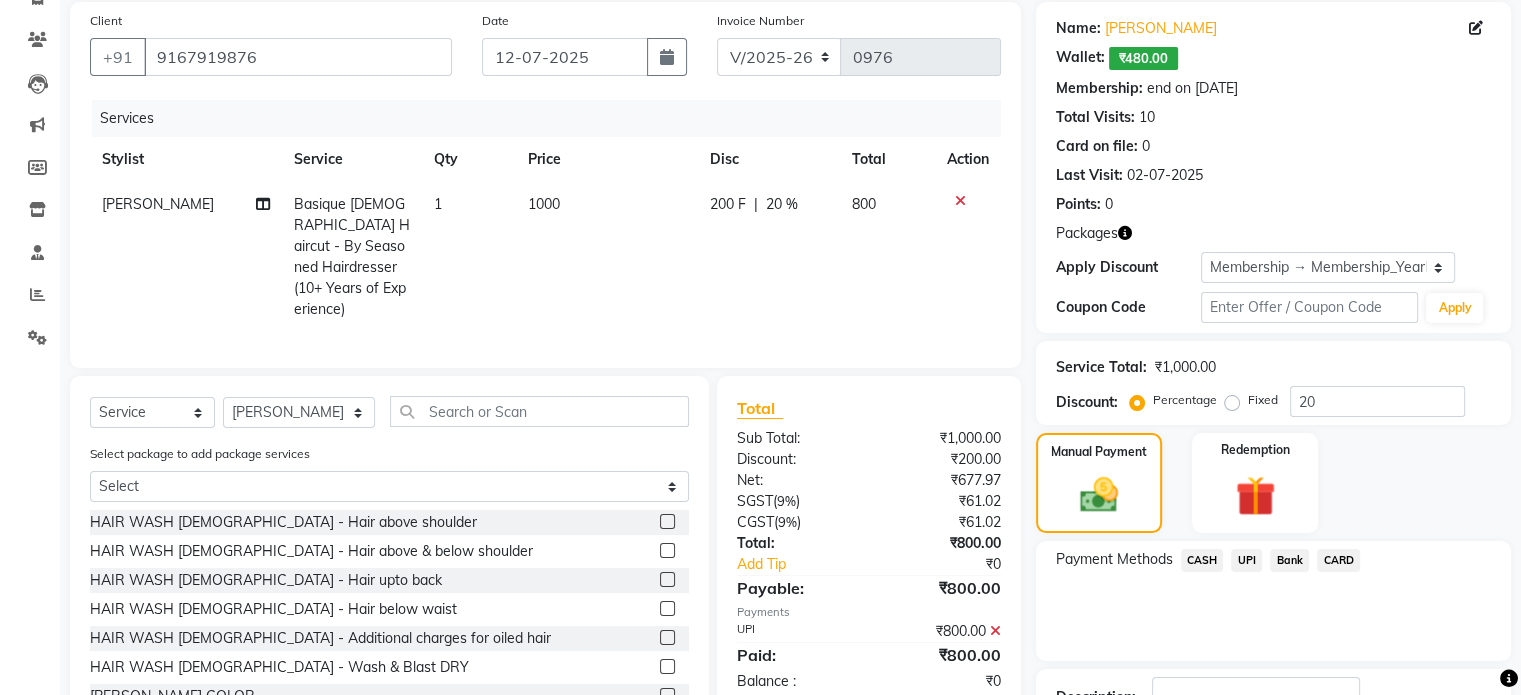 scroll, scrollTop: 296, scrollLeft: 0, axis: vertical 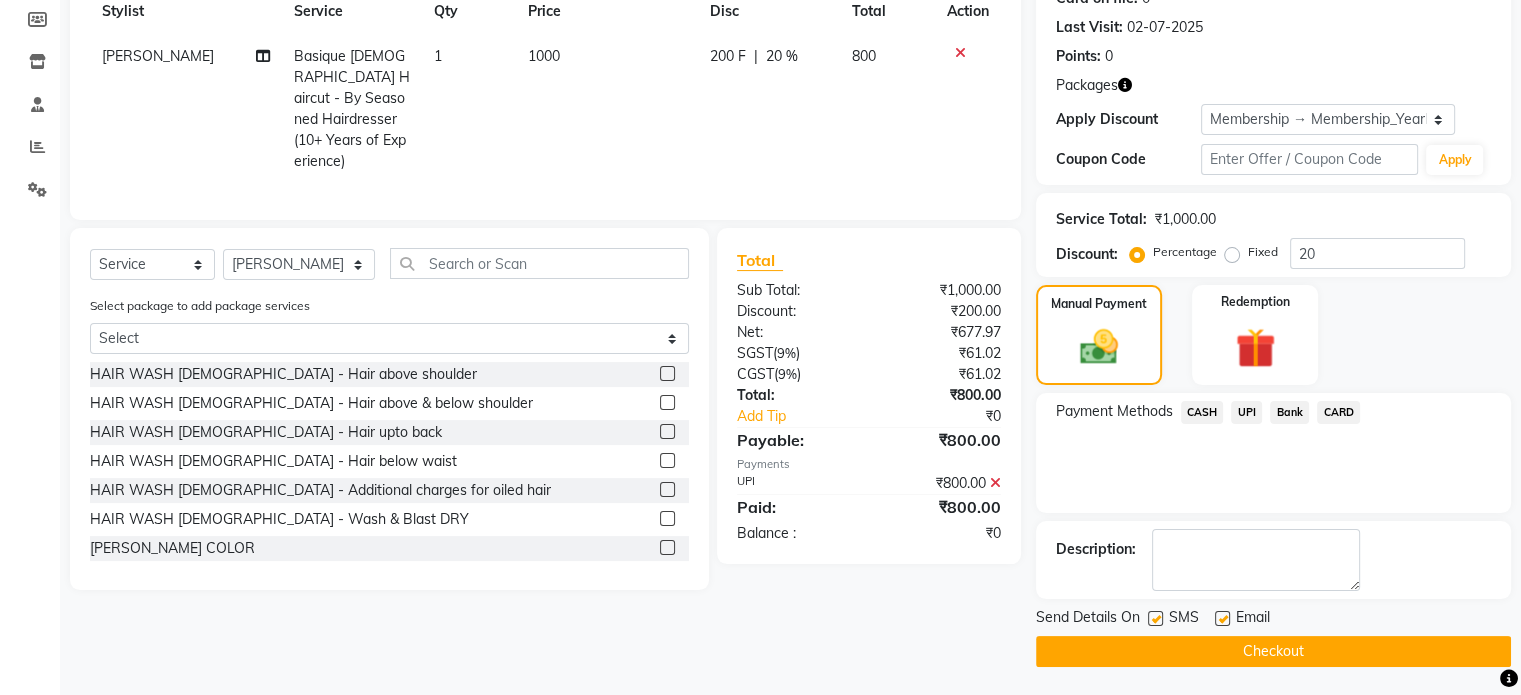 click on "Checkout" 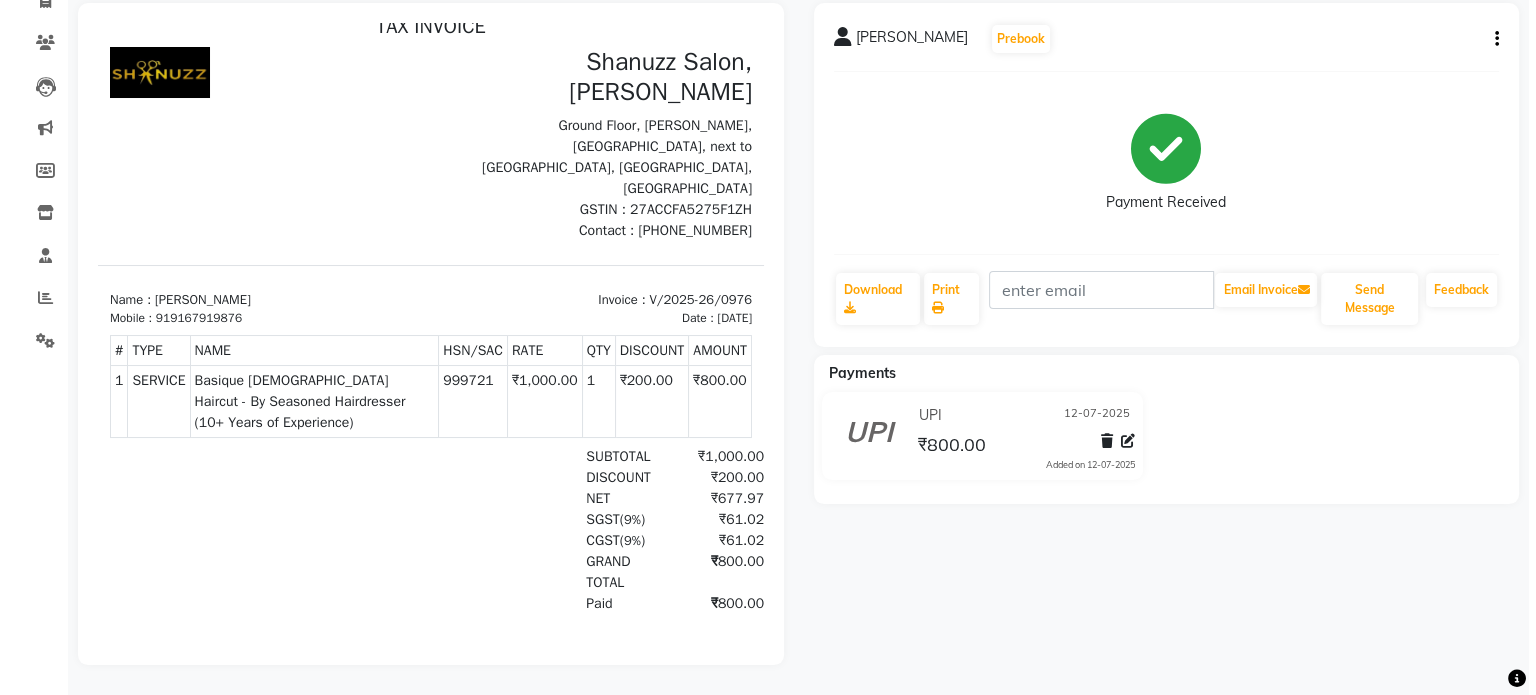 scroll, scrollTop: 0, scrollLeft: 0, axis: both 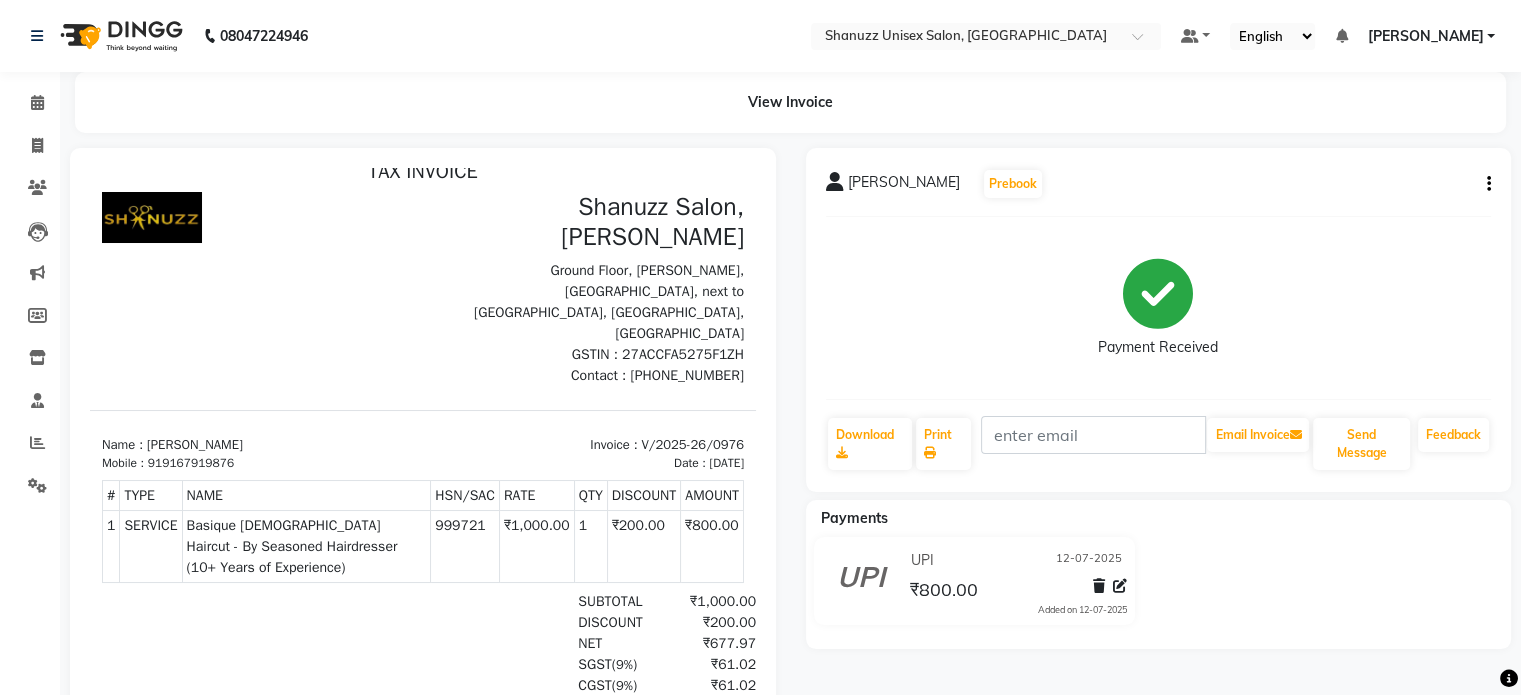 click on "Salvana Motha" at bounding box center [1425, 36] 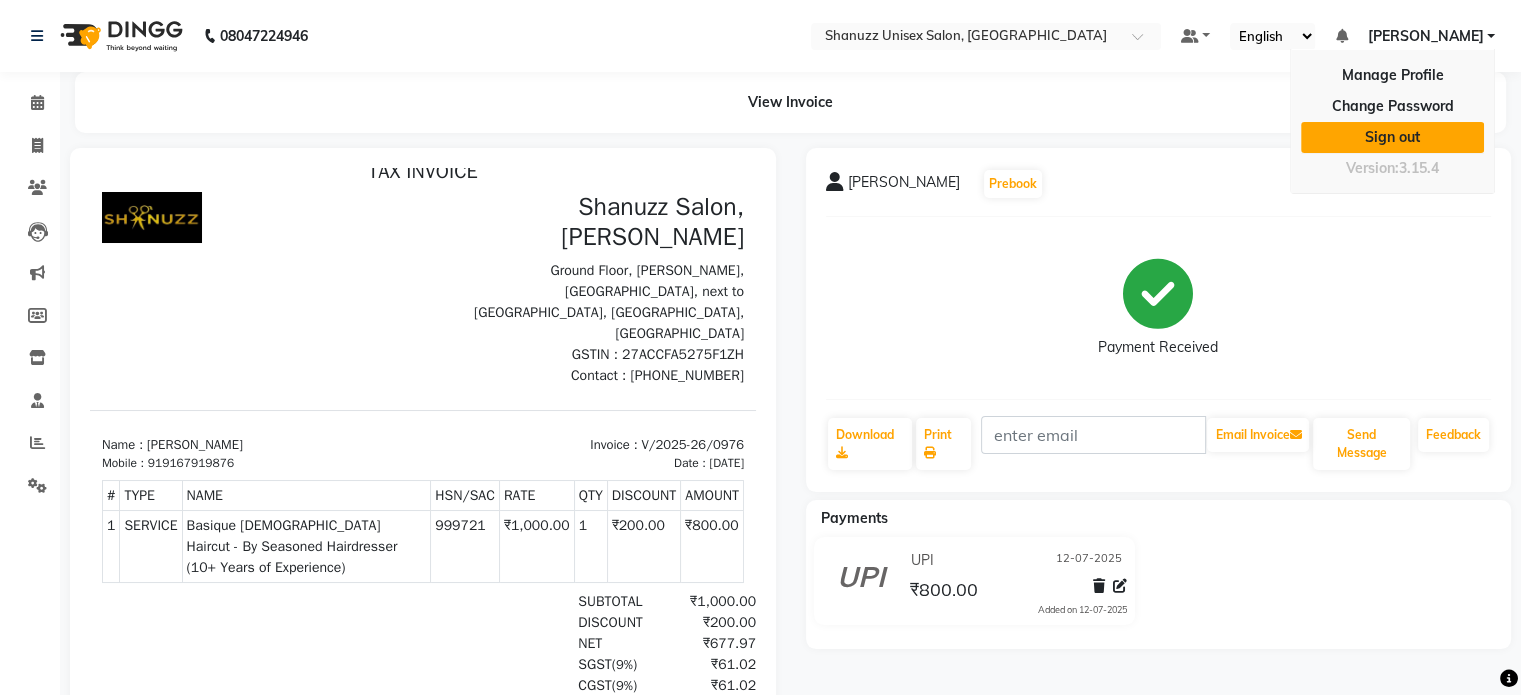 click on "Sign out" at bounding box center [1392, 137] 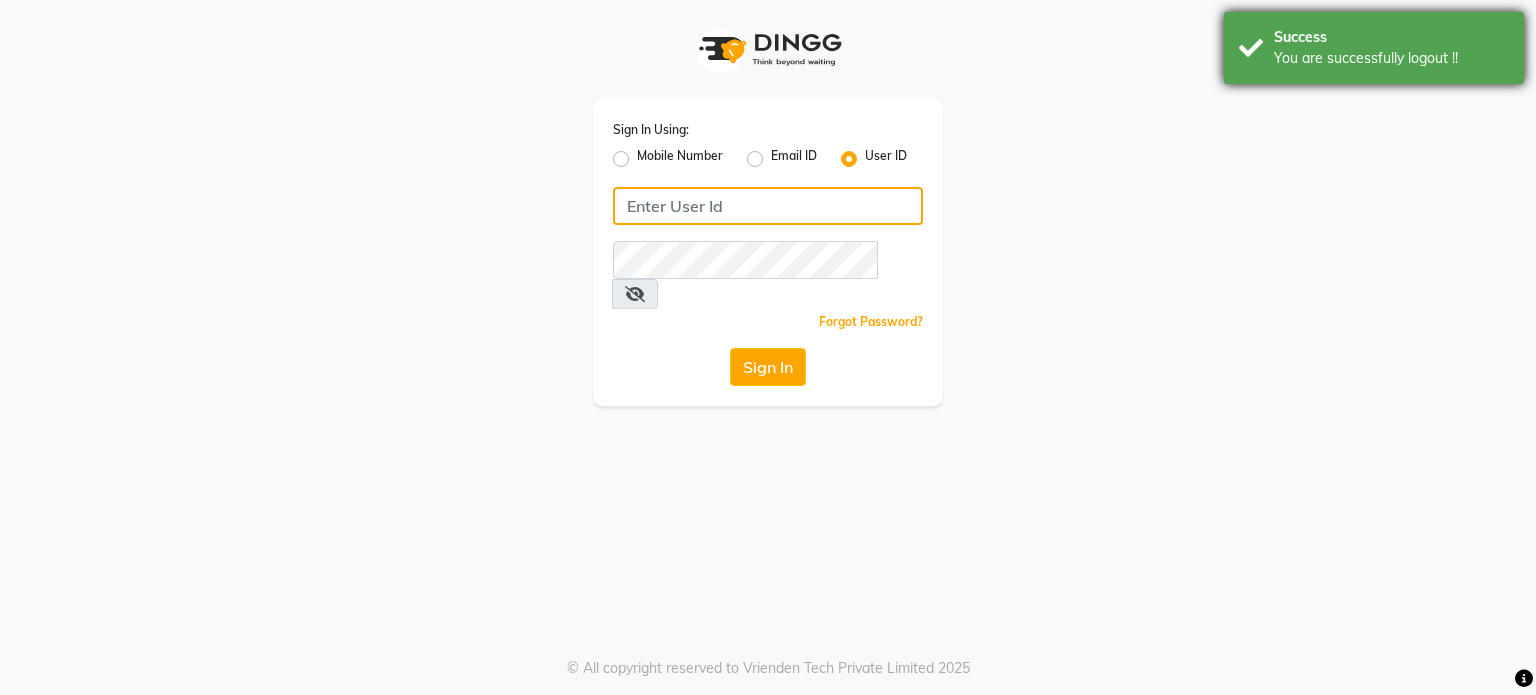 type on "shanuzz" 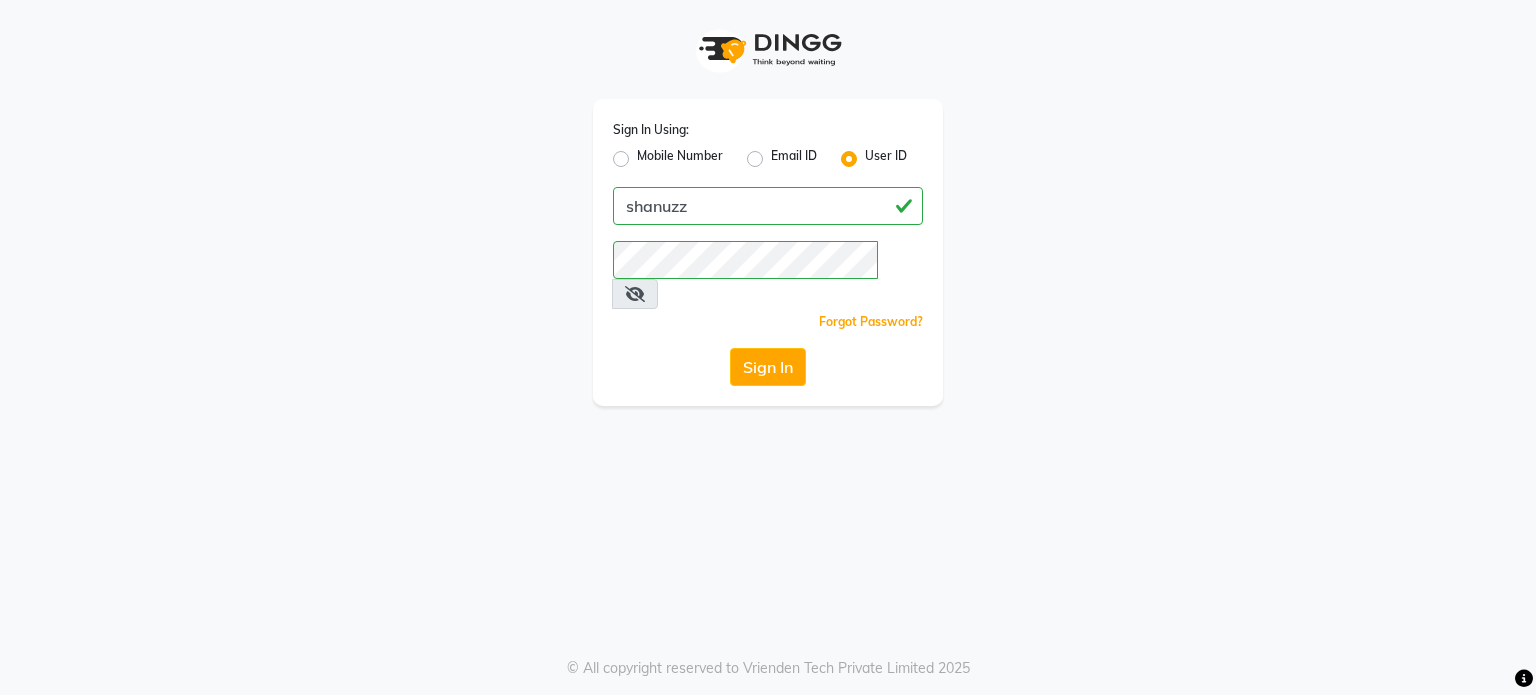 click on "Mobile Number" 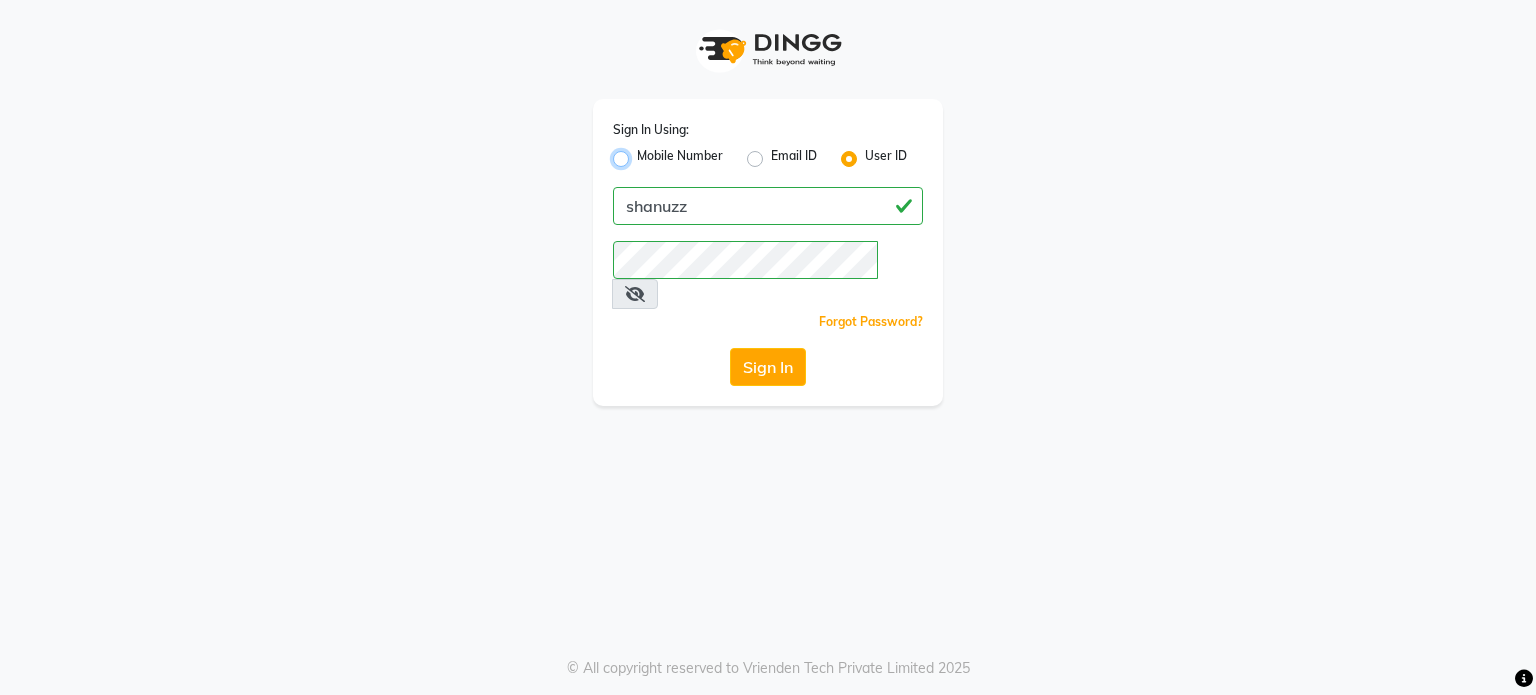click on "Mobile Number" at bounding box center [643, 153] 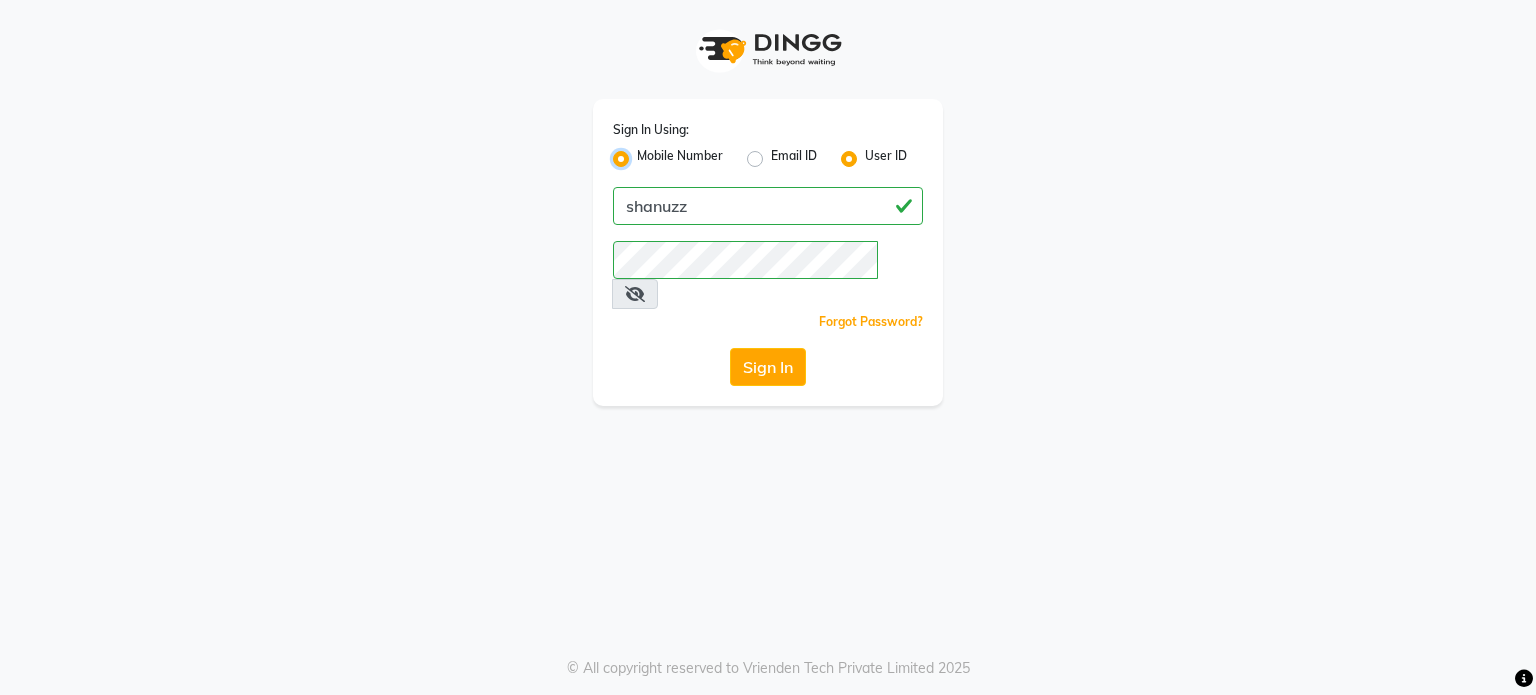 radio on "false" 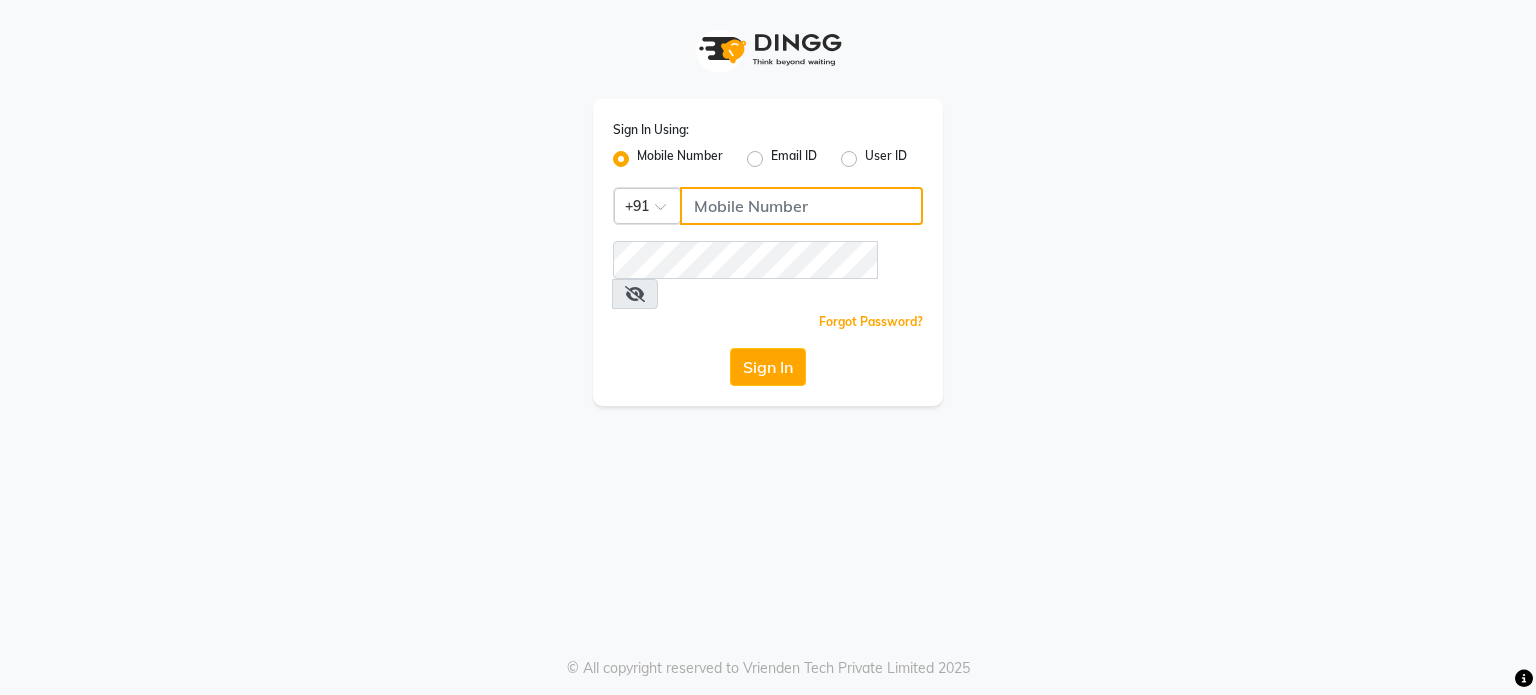 click 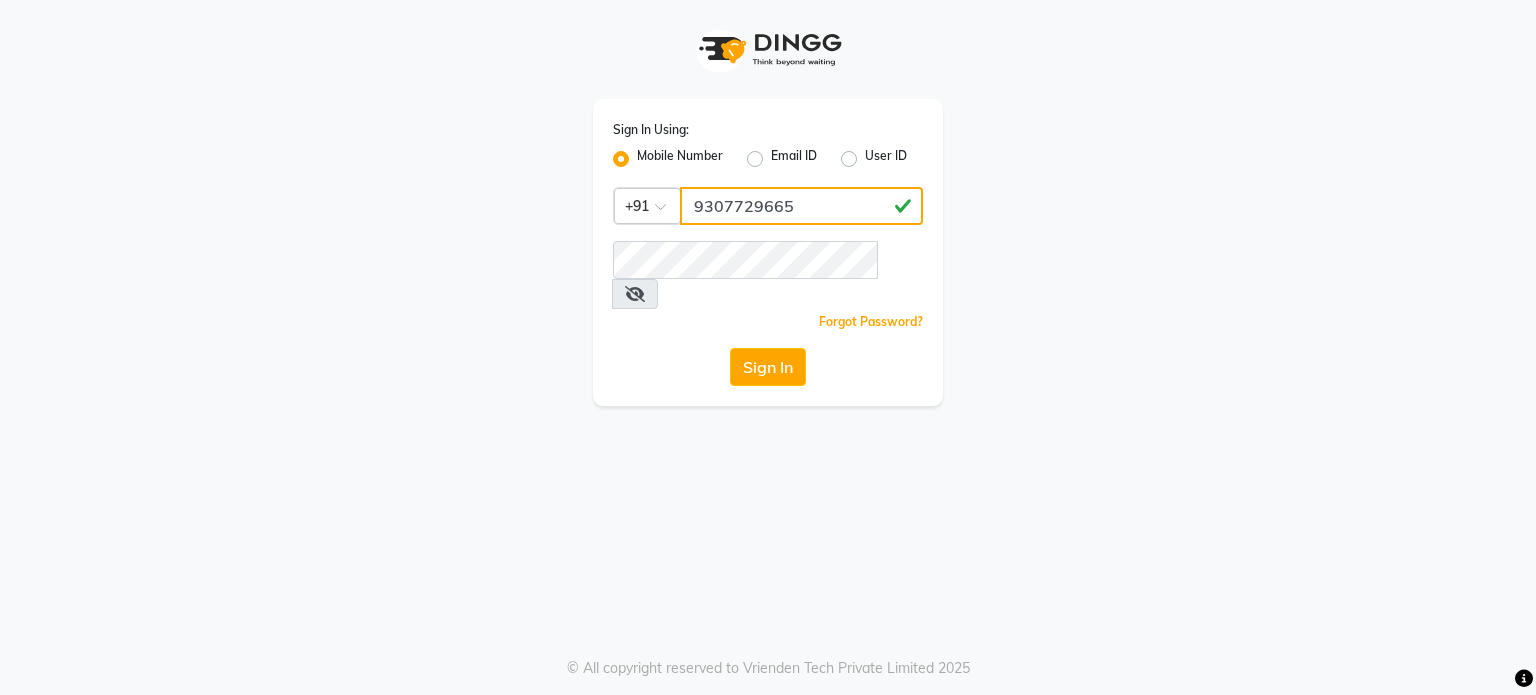 type on "9307729665" 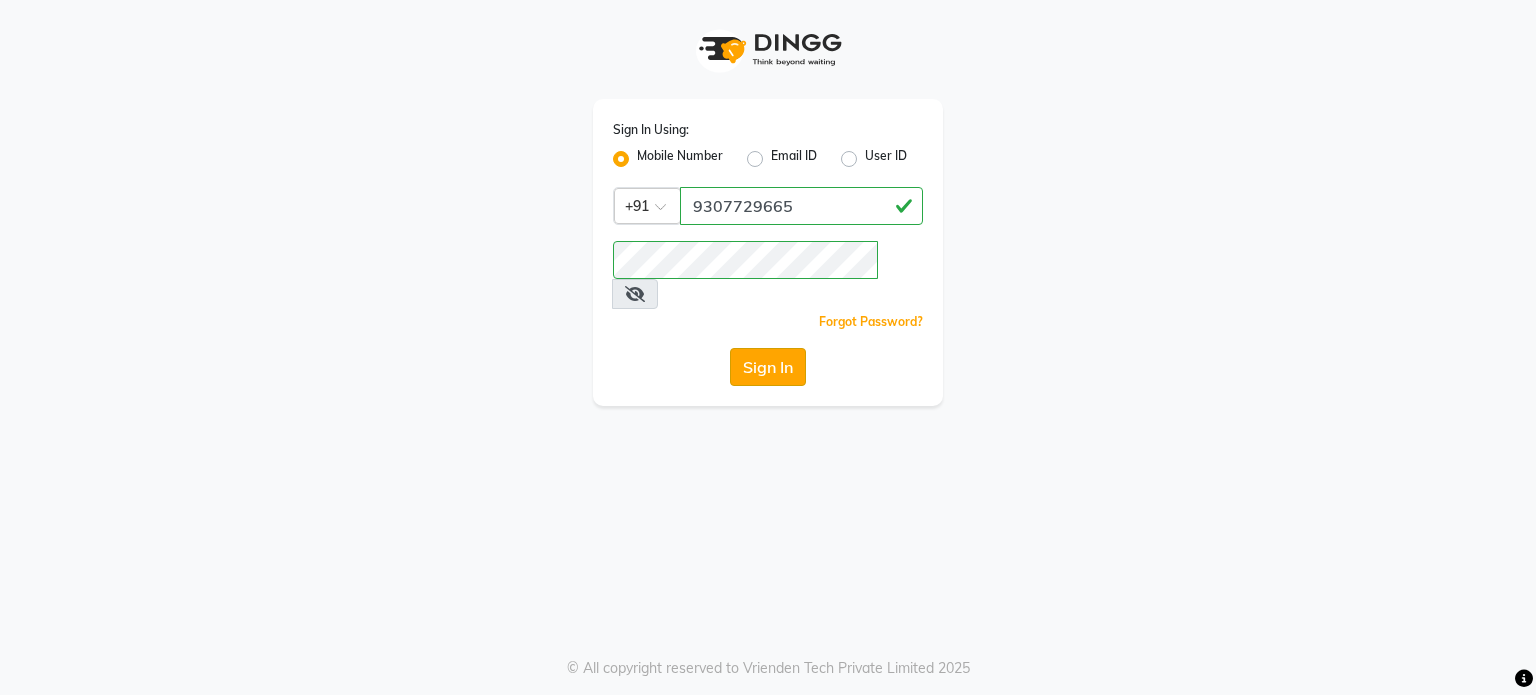 click on "Sign In" 